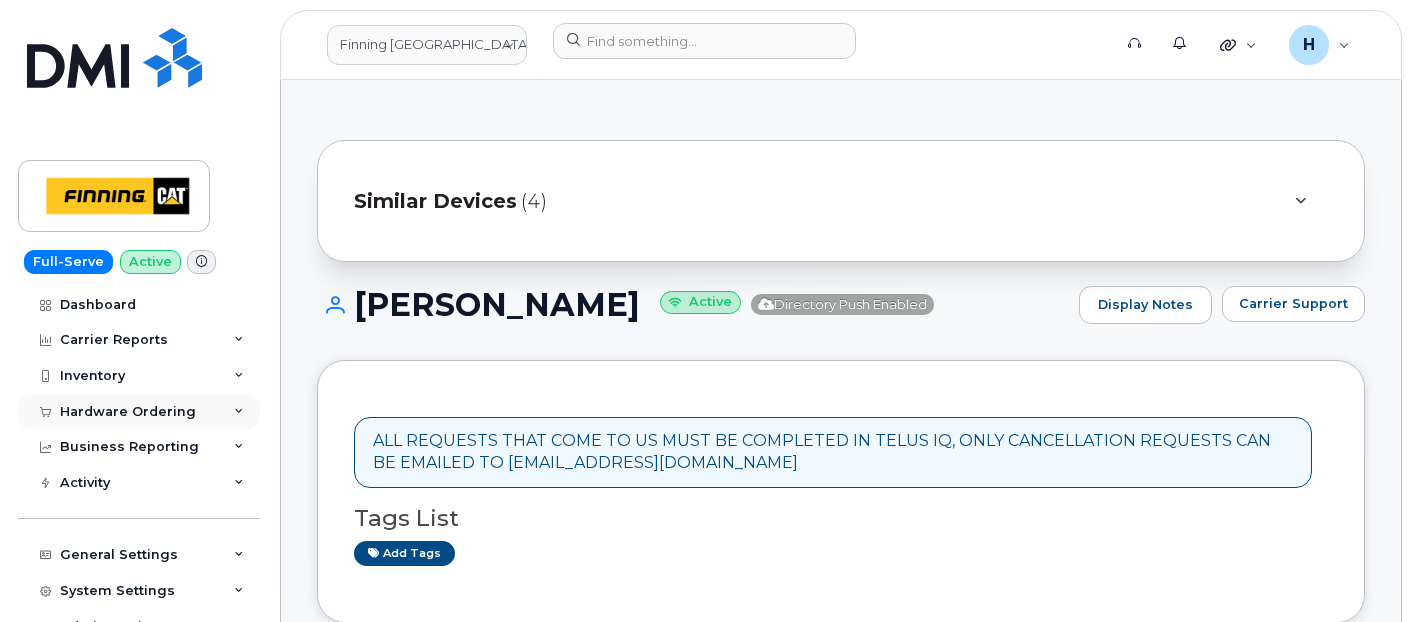 scroll, scrollTop: 777, scrollLeft: 0, axis: vertical 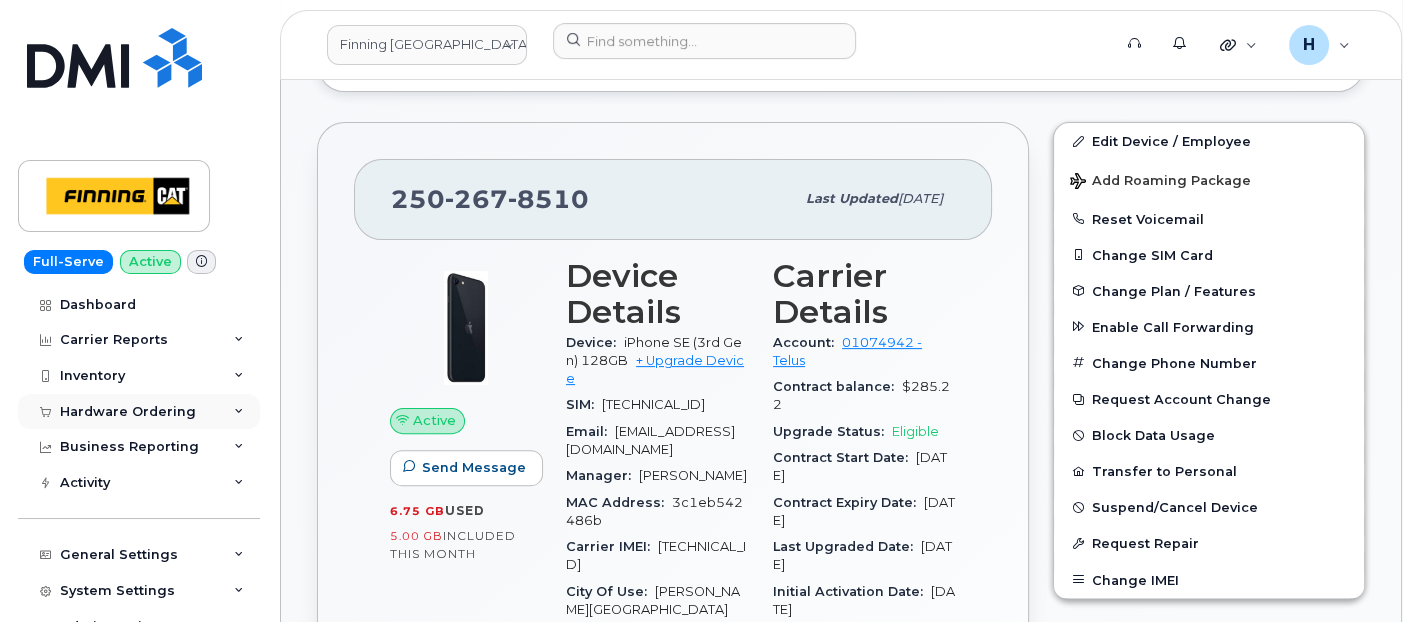click on "Hardware Ordering" at bounding box center [139, 412] 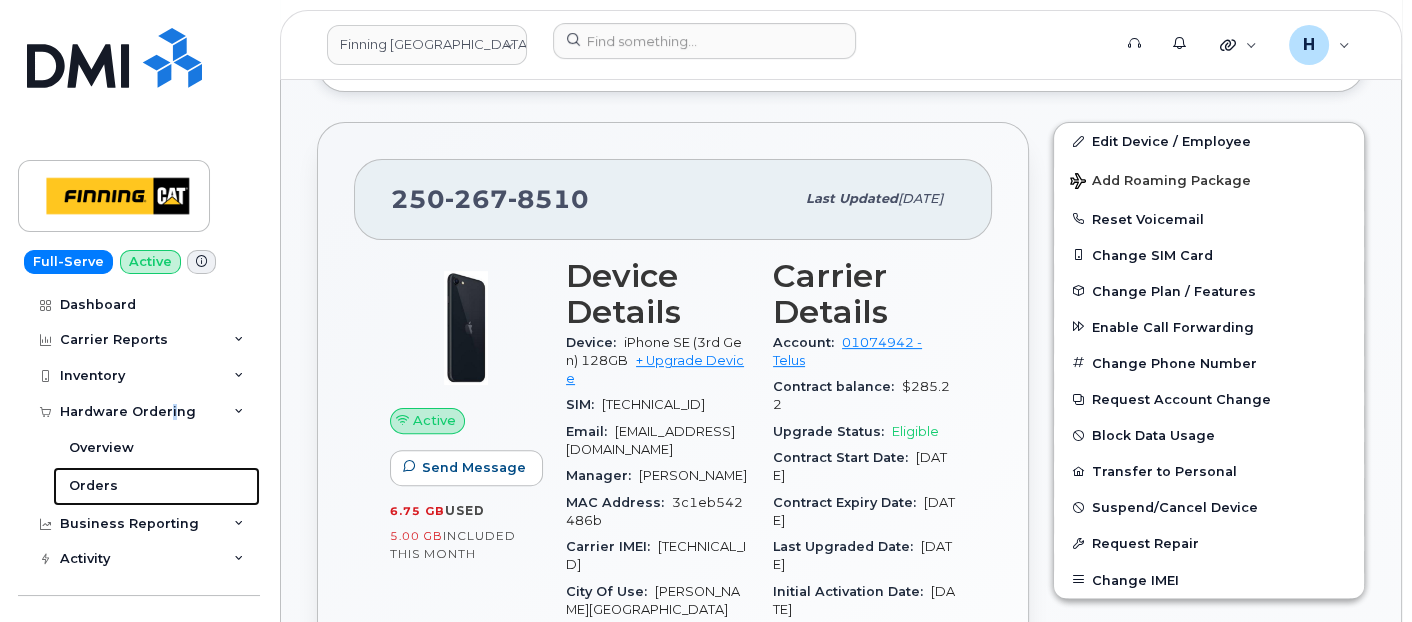 drag, startPoint x: 165, startPoint y: 400, endPoint x: 228, endPoint y: 29, distance: 376.31104 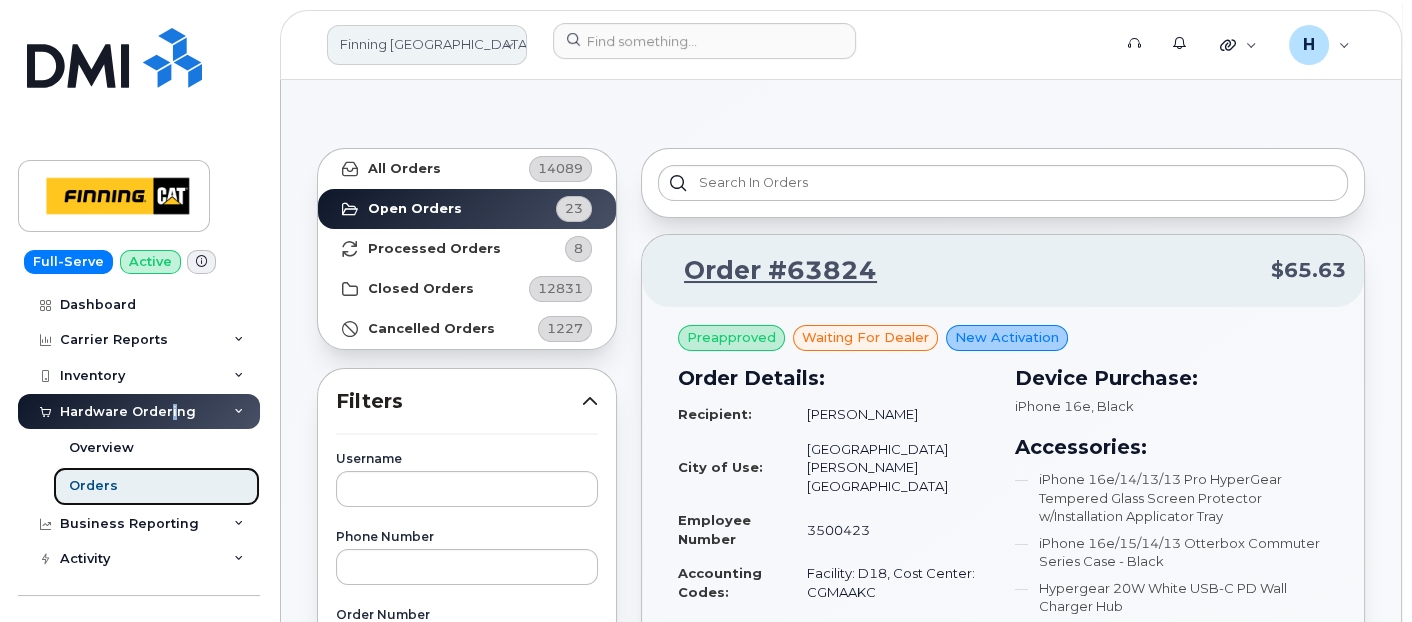 scroll, scrollTop: 111, scrollLeft: 0, axis: vertical 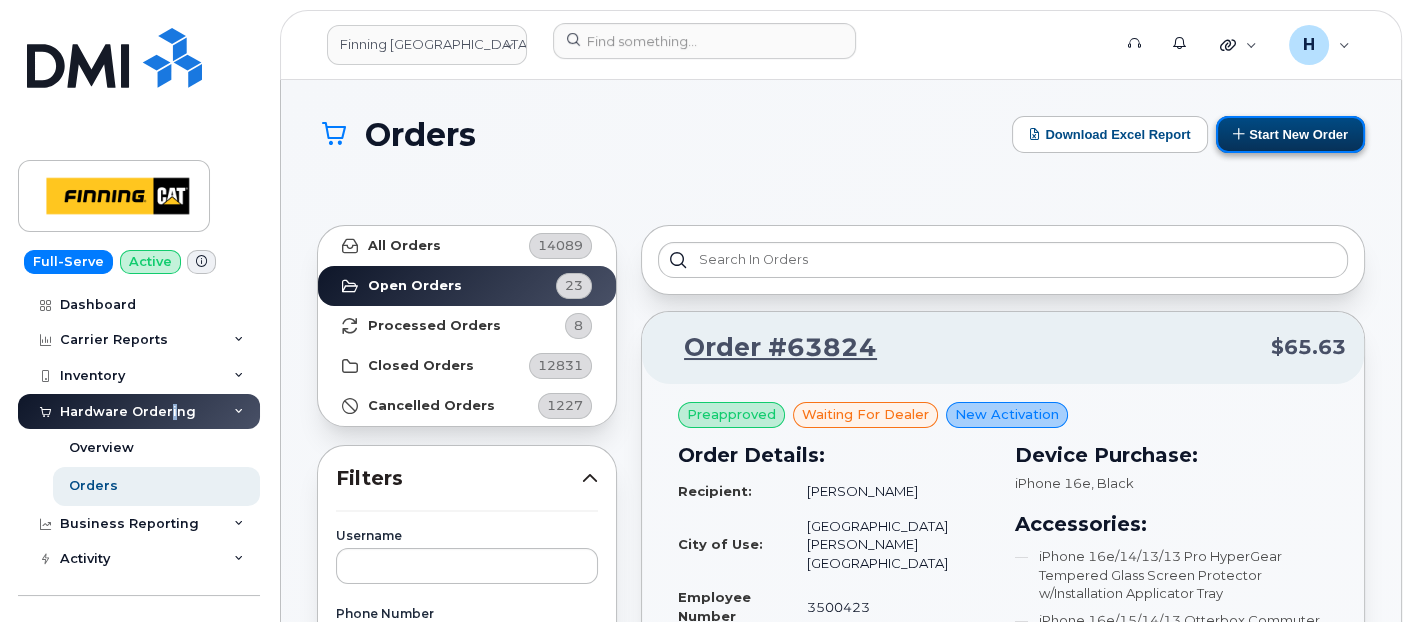 click at bounding box center [1239, 133] 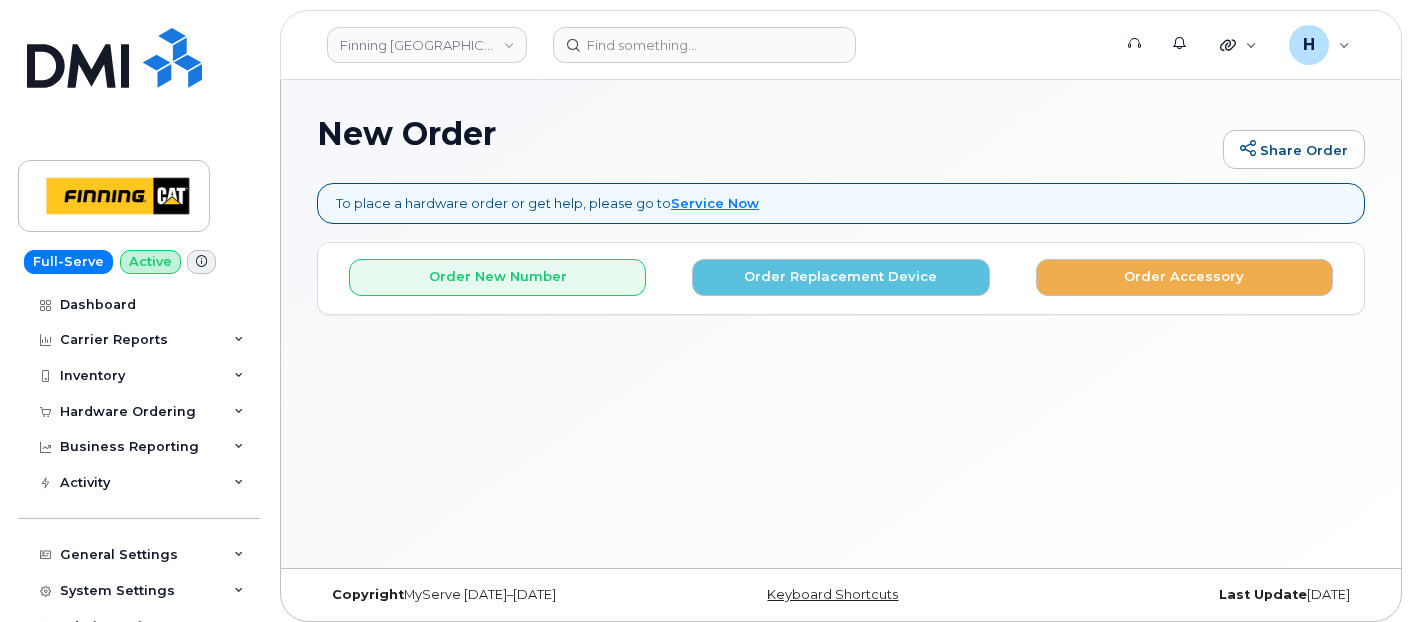 scroll, scrollTop: 0, scrollLeft: 0, axis: both 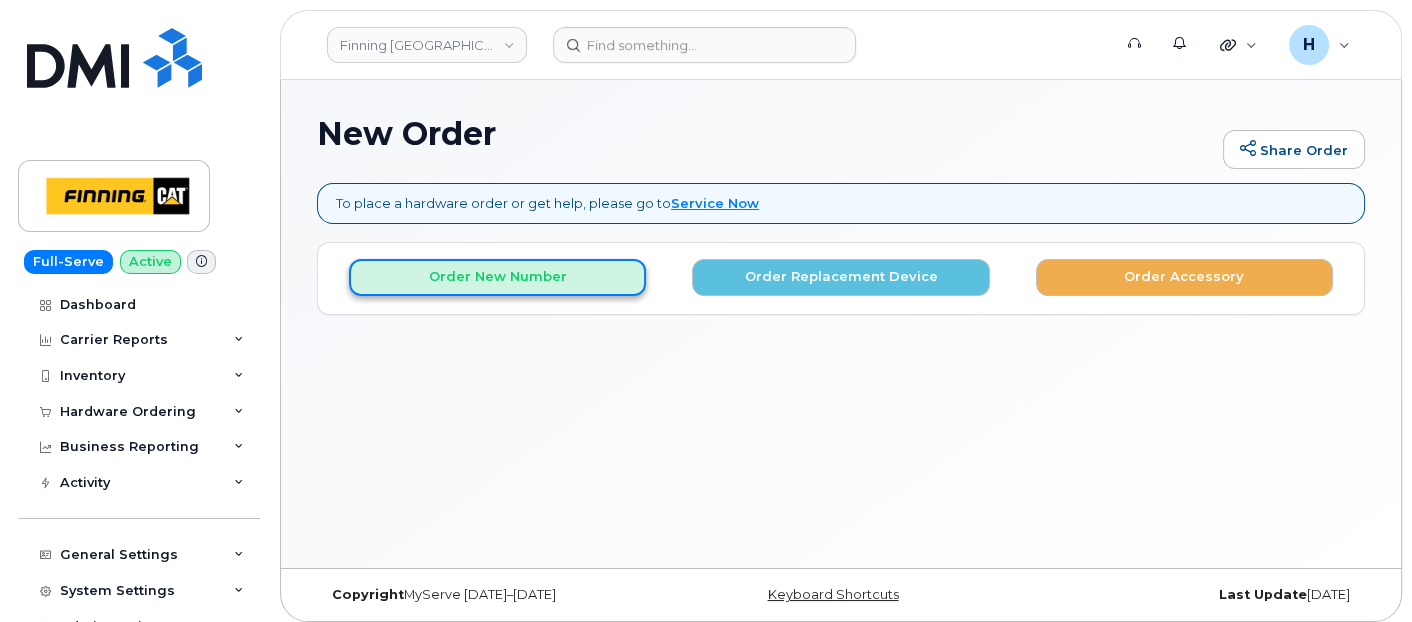 click on "Order New Number" at bounding box center [497, 277] 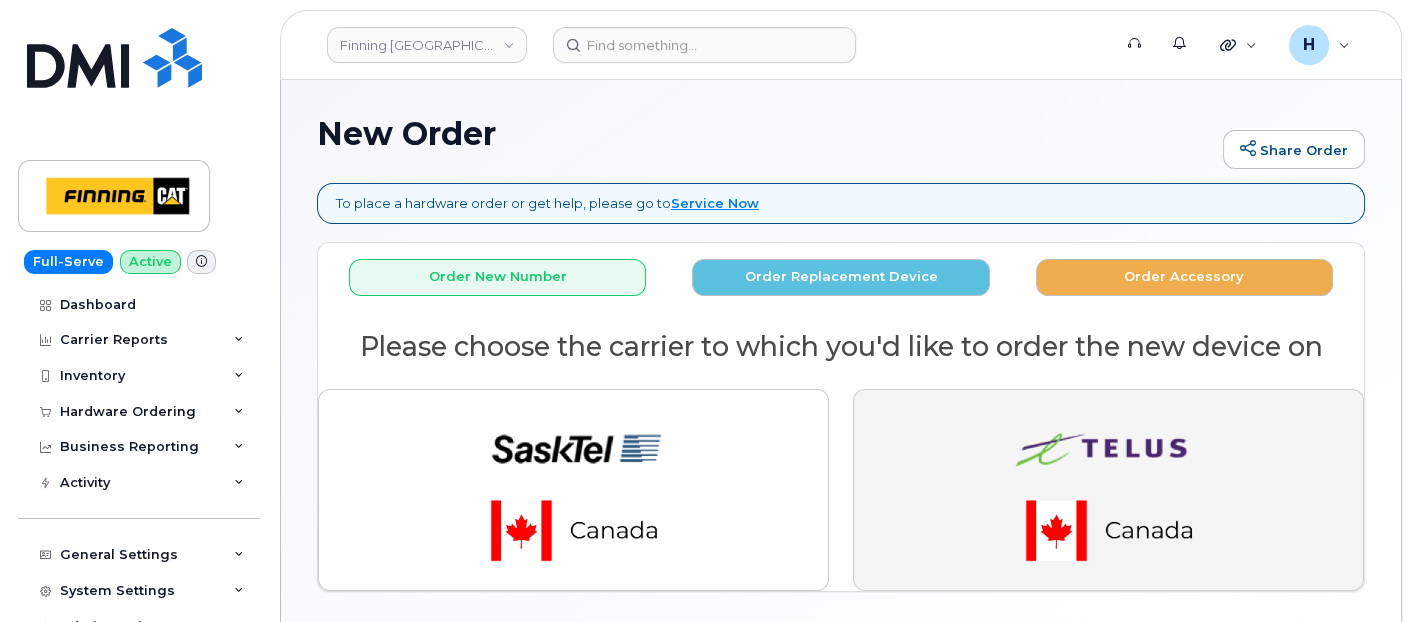 click at bounding box center [1109, 490] 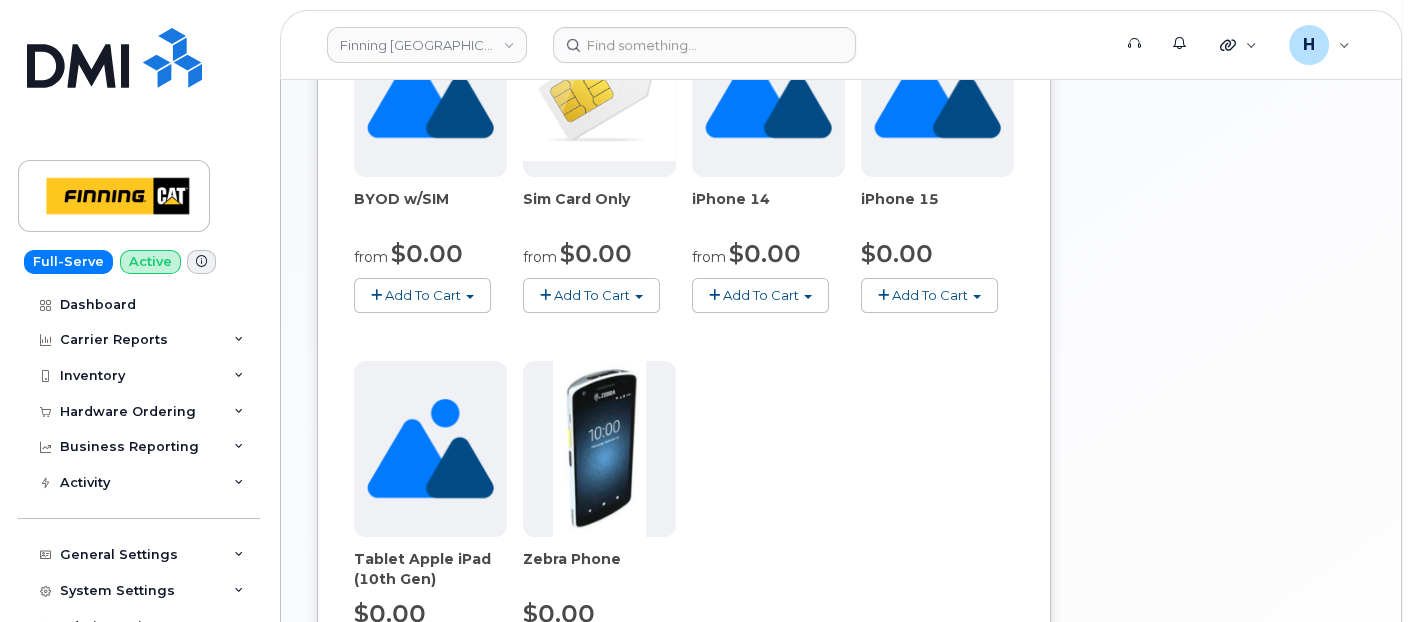 scroll, scrollTop: 777, scrollLeft: 0, axis: vertical 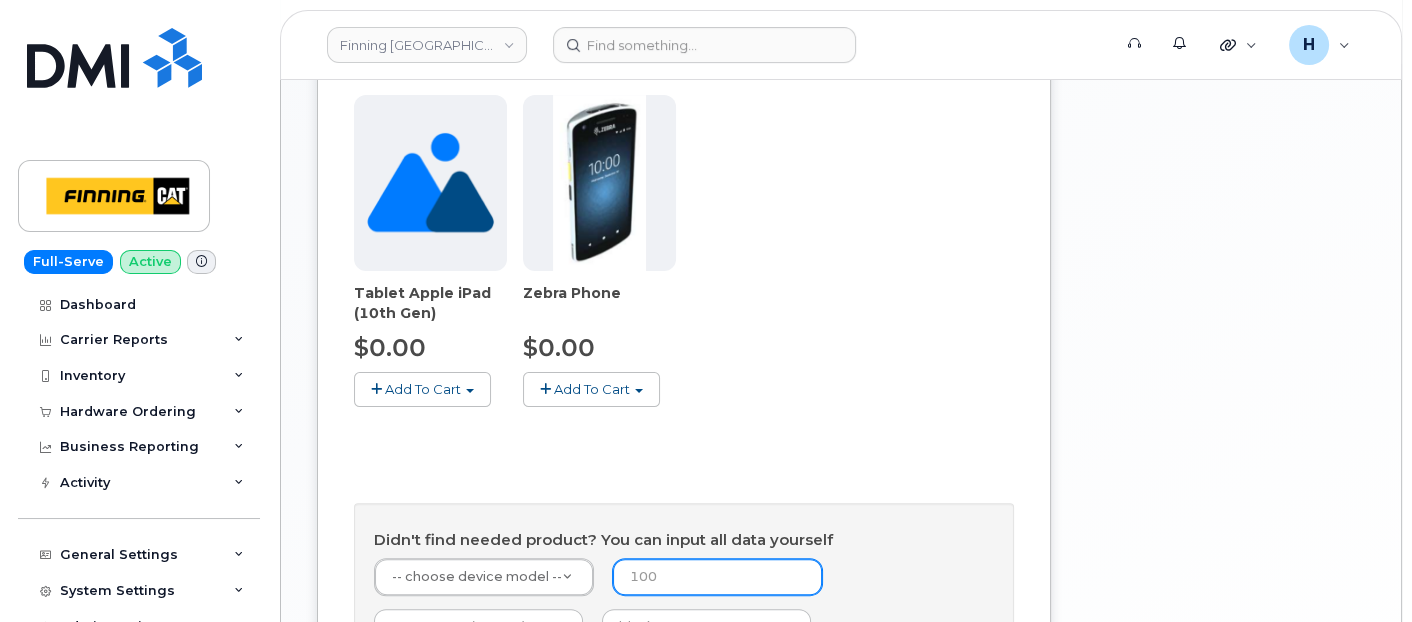 click at bounding box center [717, 577] 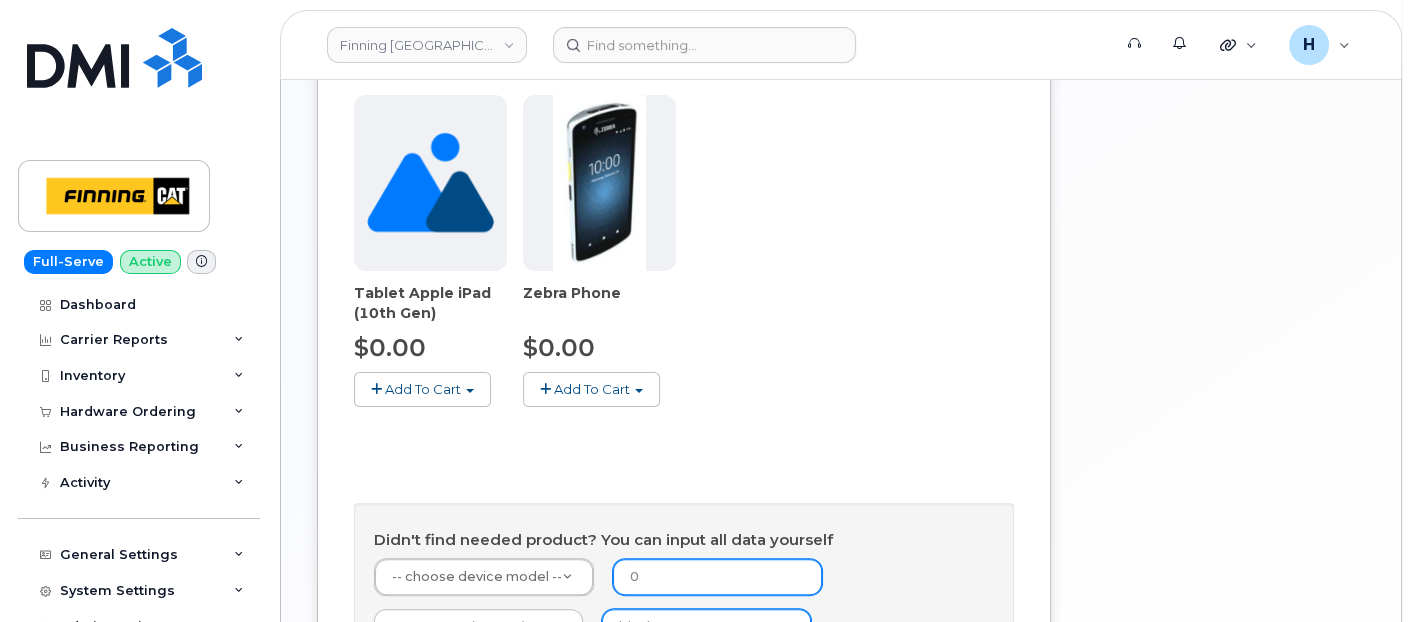 type on "0" 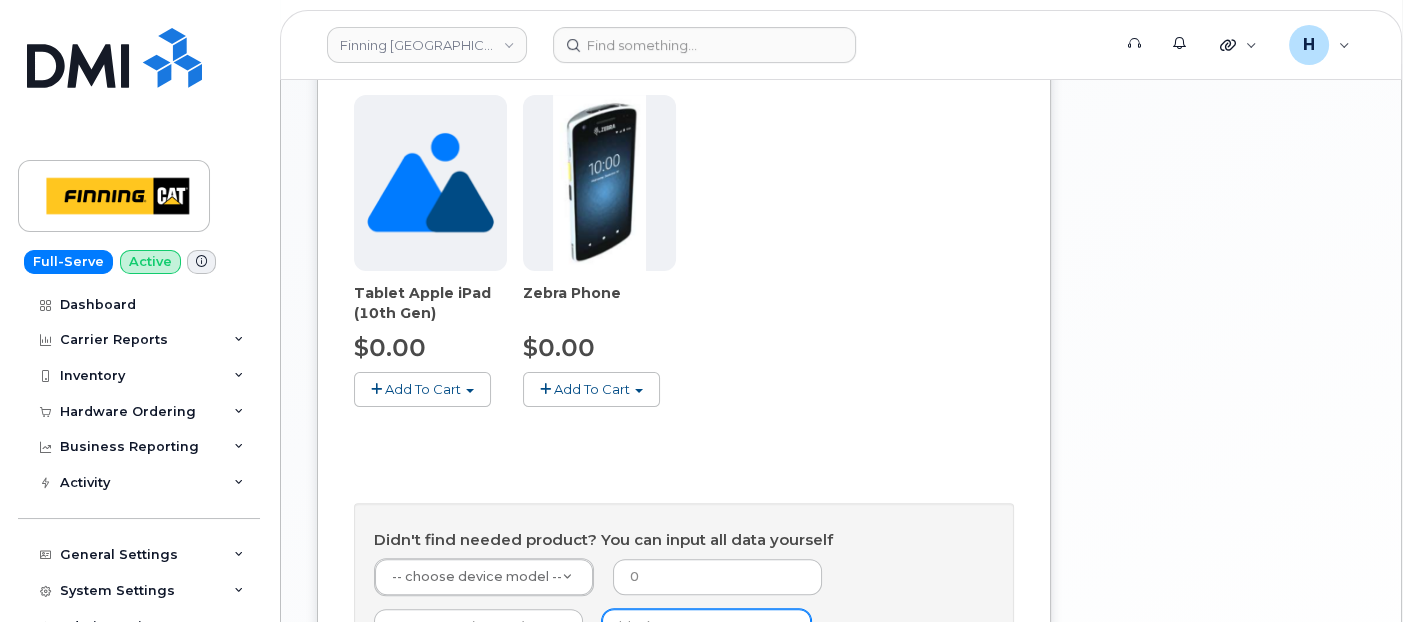 click at bounding box center [706, 627] 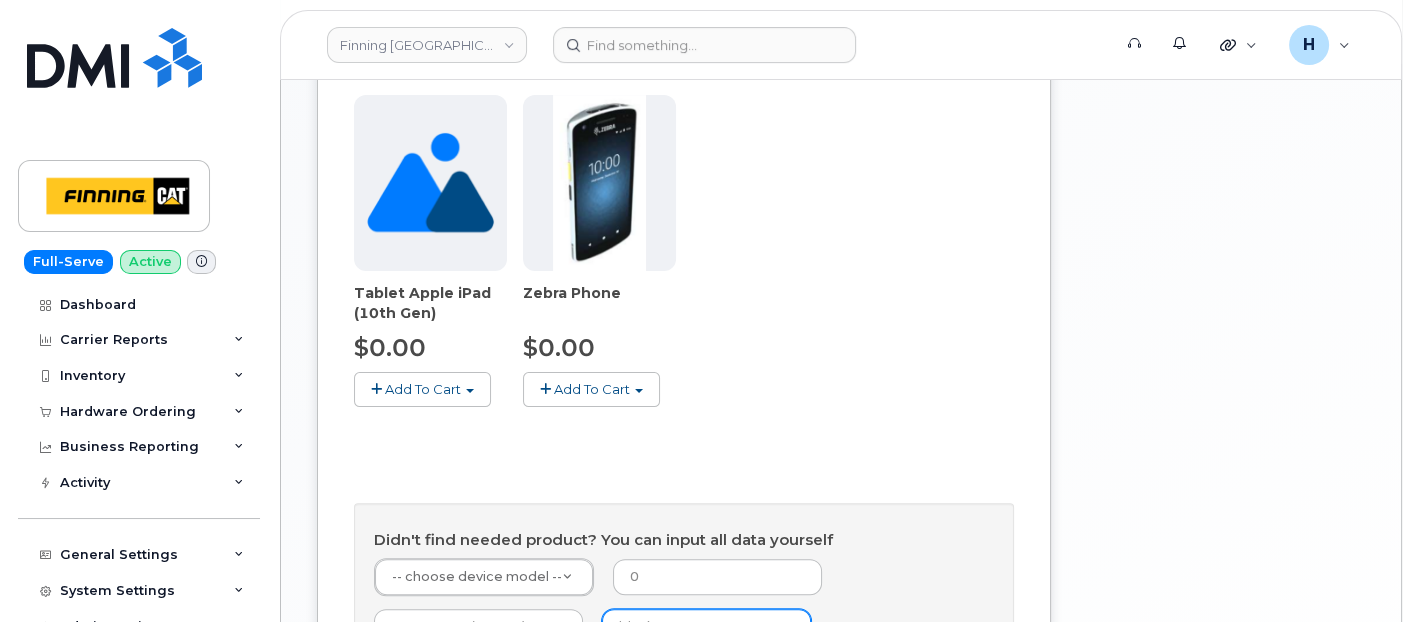 type on "Black" 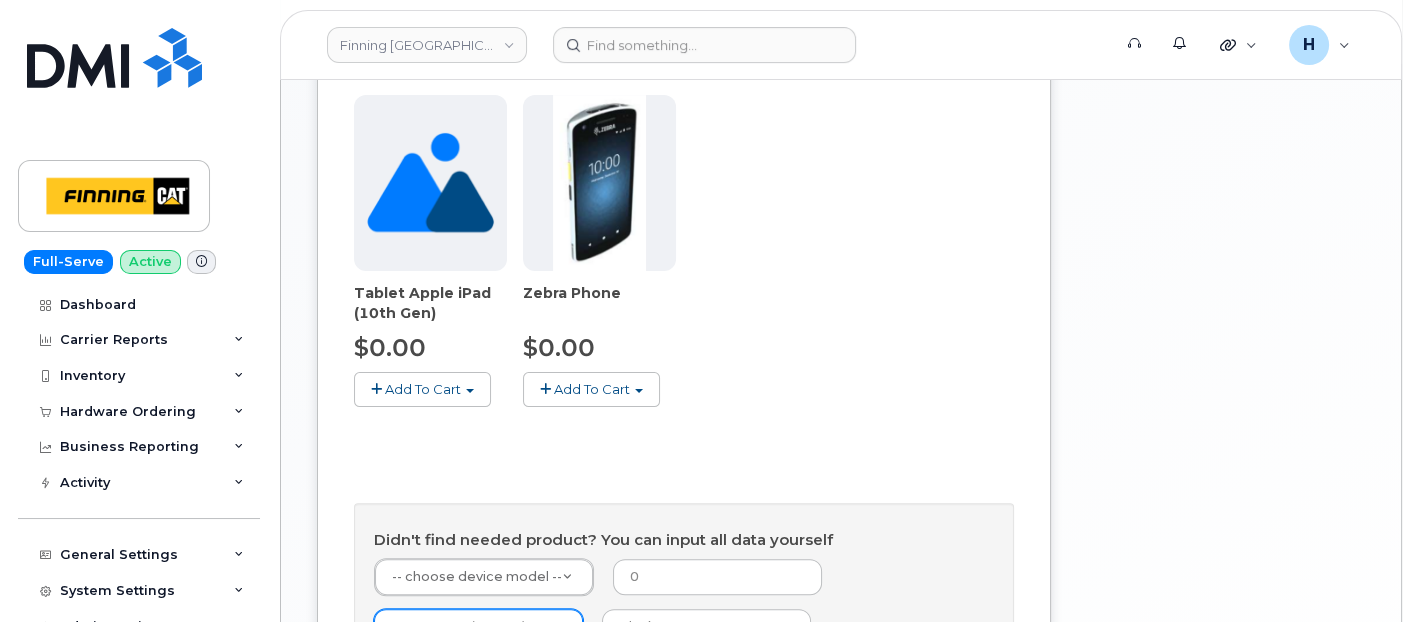 click at bounding box center [478, 627] 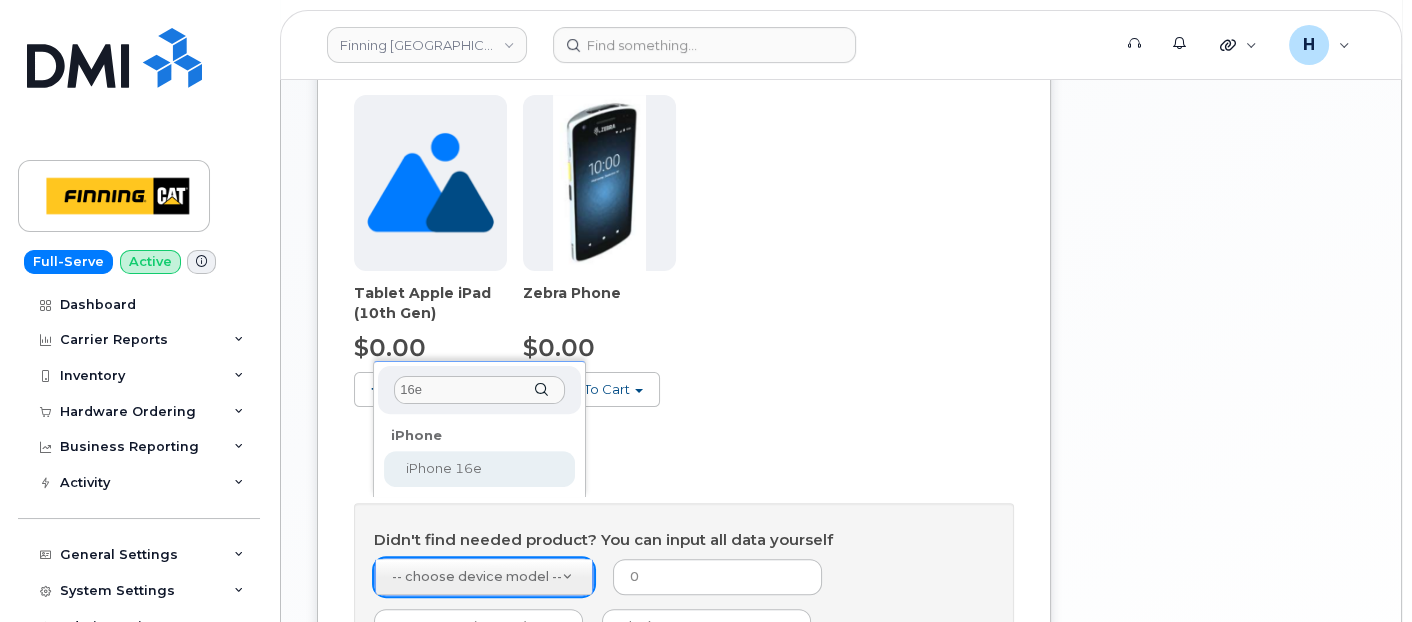 type on "16e" 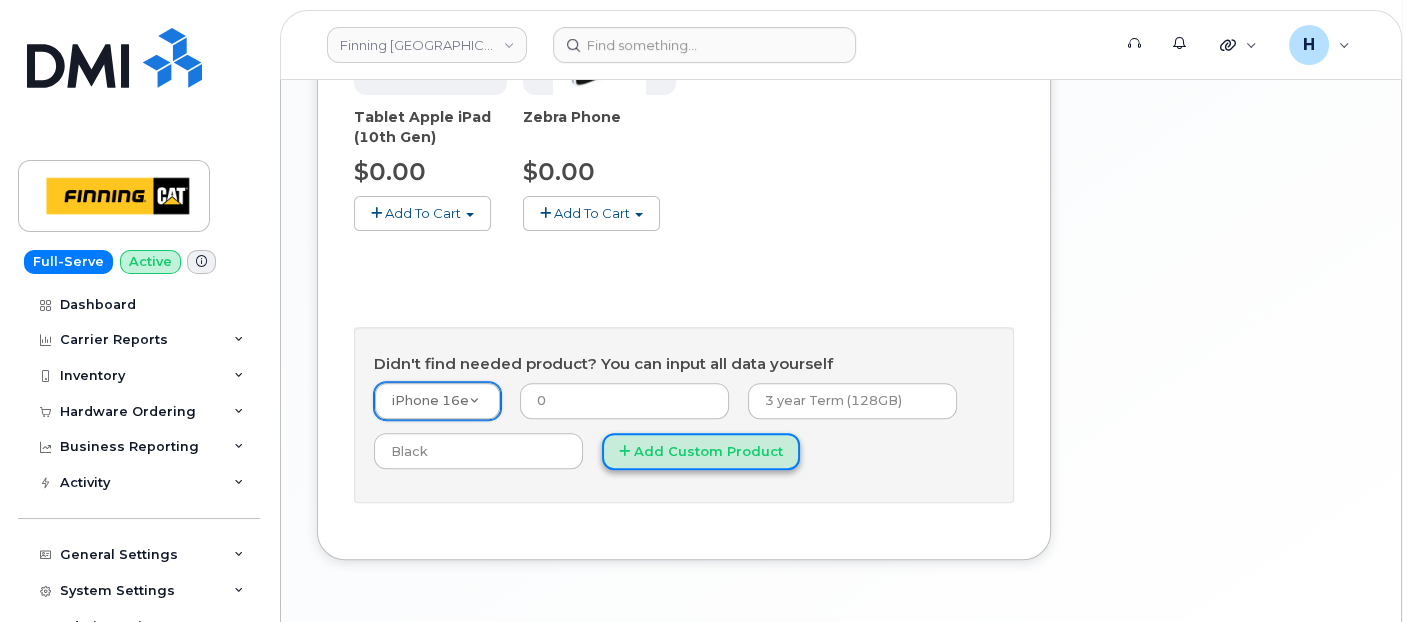 click on "Add Custom Product" at bounding box center [701, 451] 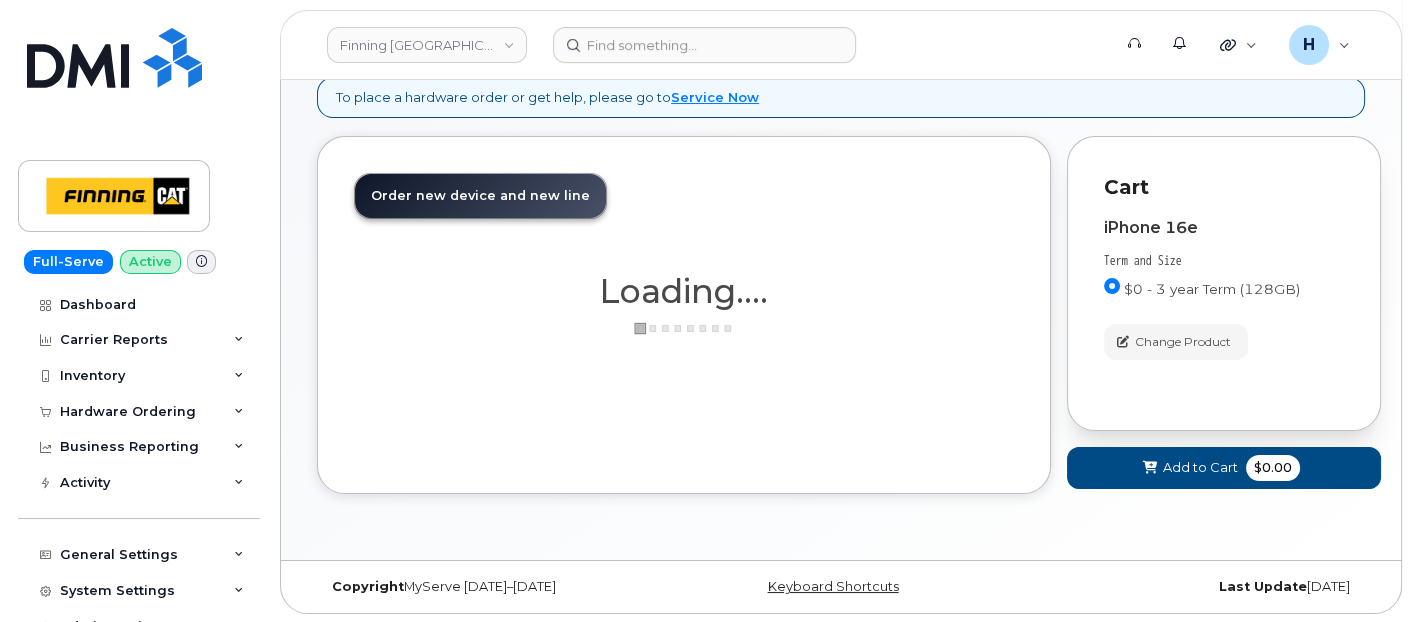 scroll, scrollTop: 953, scrollLeft: 0, axis: vertical 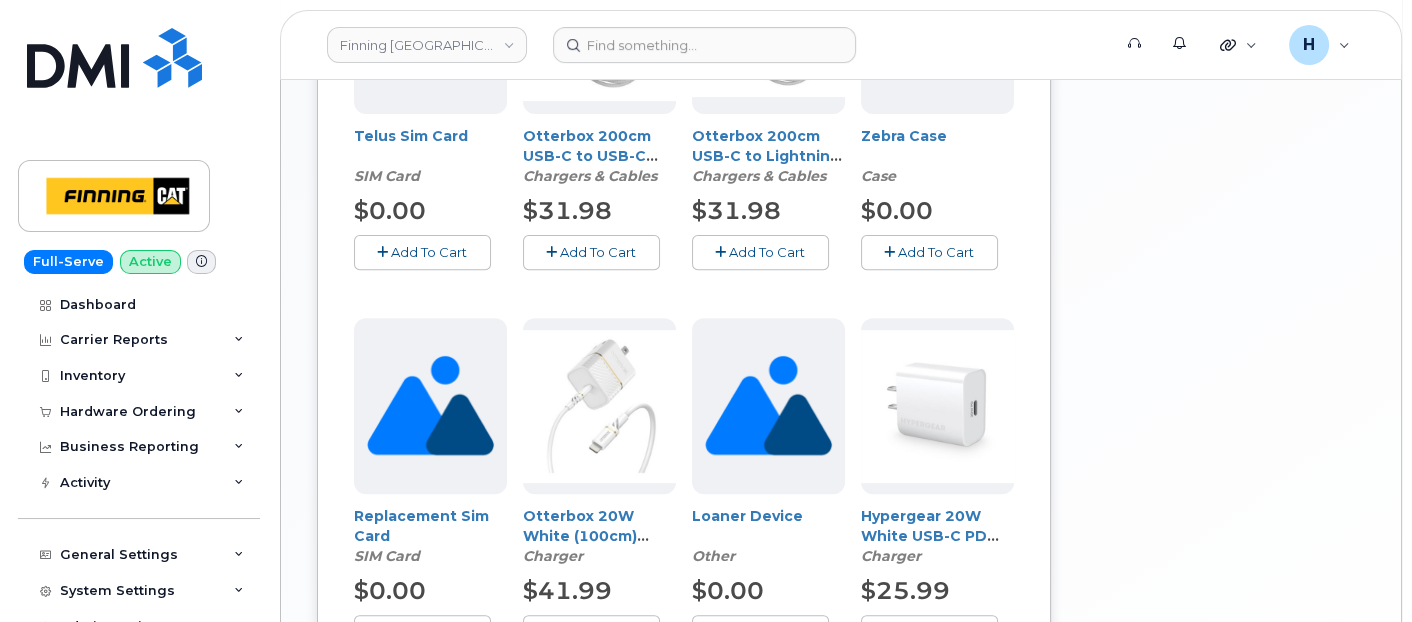 click on "Your Cart is Empty!
Choose product from the left side and you will see the new item here.
You're trying to update existing item right now. Select new product or refresh the browser page if want cancel the changes.
Choose product from the left side and you will see the new item here.
Cart
active
suspended
Carrier
Device
Additional cost to upgrading the device
Selected device is Eligible for upgrade
Full Upgrade Eligibility Date
This user received a new device
Change Number
You can not change selected device for the existing item. Please, add new item instead.
Cart
iPhone 16e
Term and Size
$0 - 3 year Term (128GB)
Color
Black                                     Black
Change Product
Accessories
Cart
ID
#undefined
Carrier
Unlocked
Accessories" at bounding box center (1224, 85) 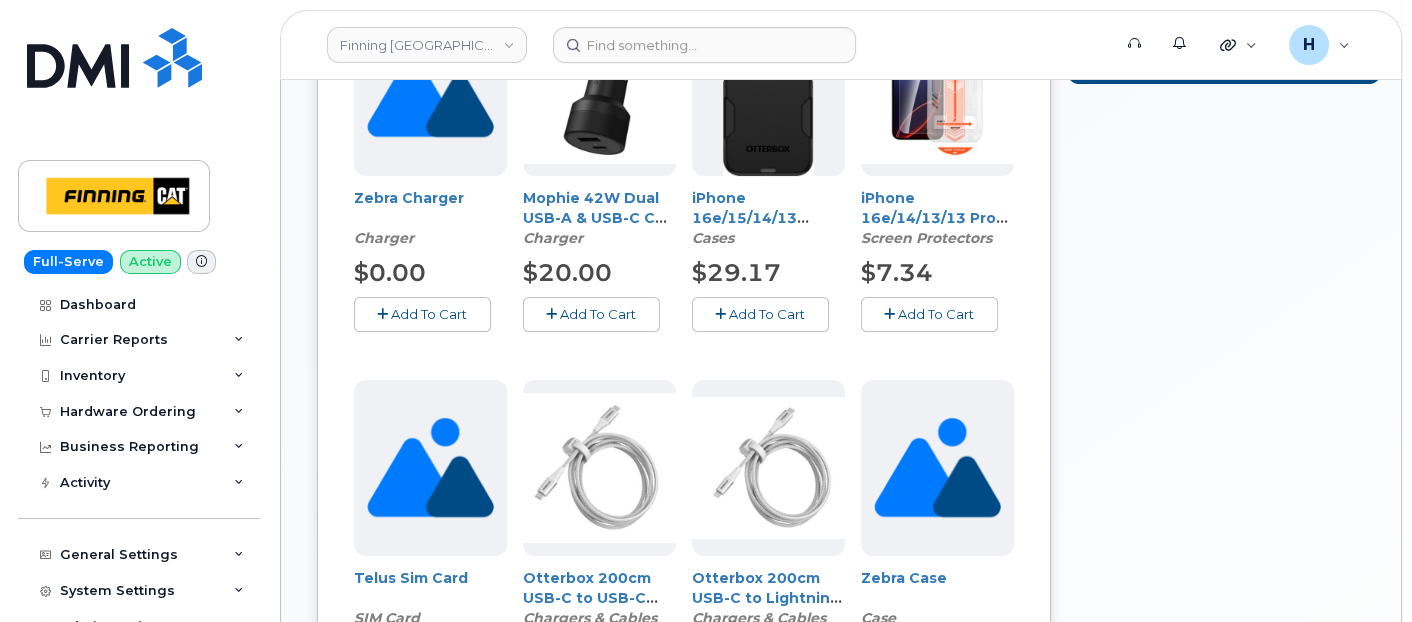 scroll, scrollTop: 508, scrollLeft: 0, axis: vertical 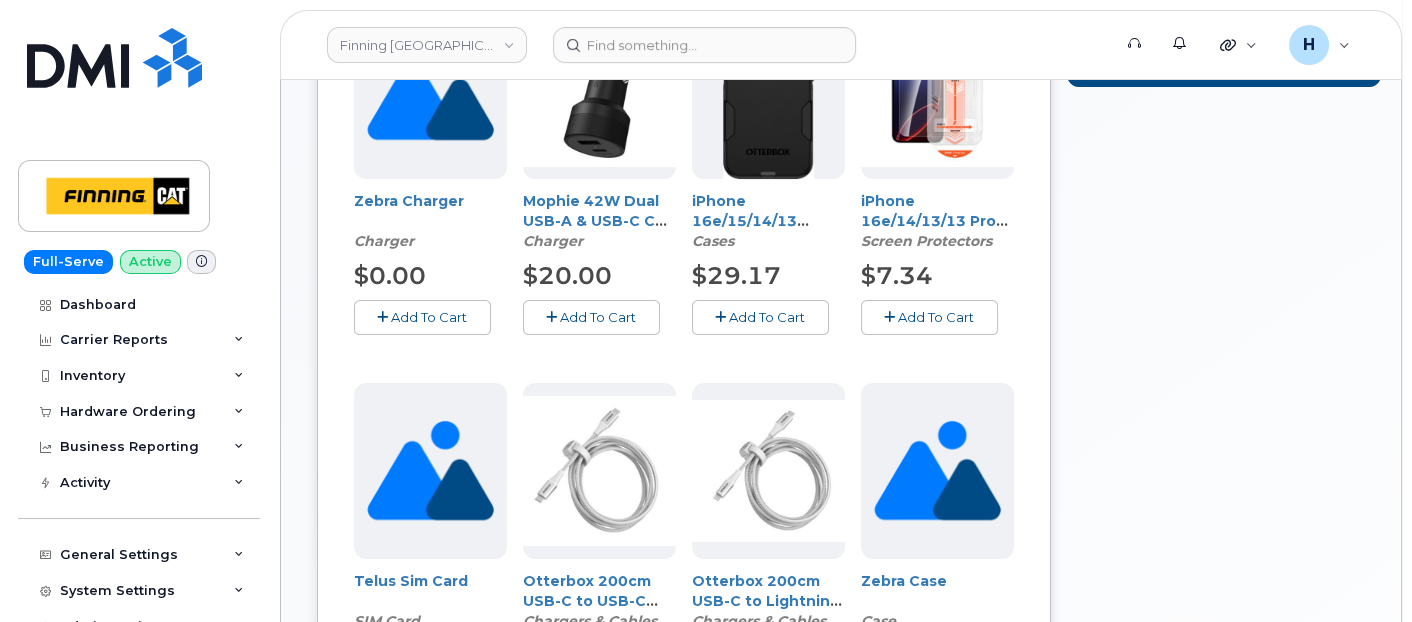 click on "Add To Cart" at bounding box center [929, 317] 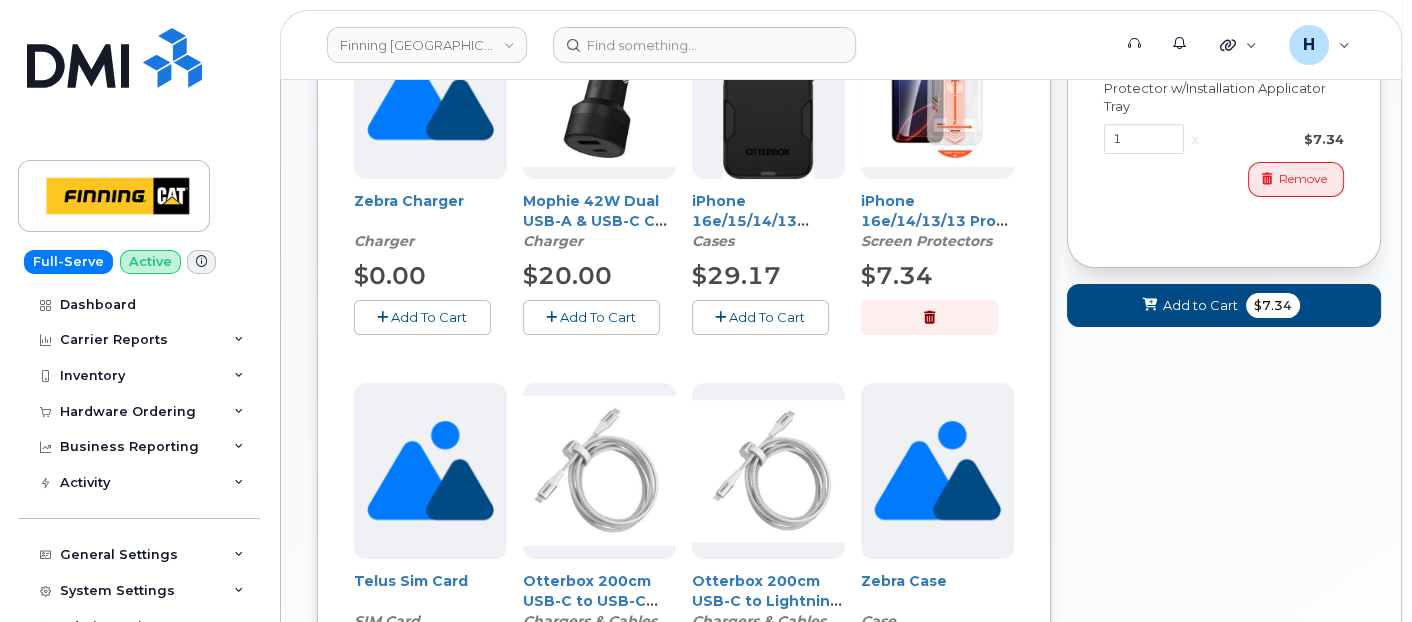 click on "Add To Cart" at bounding box center (760, 317) 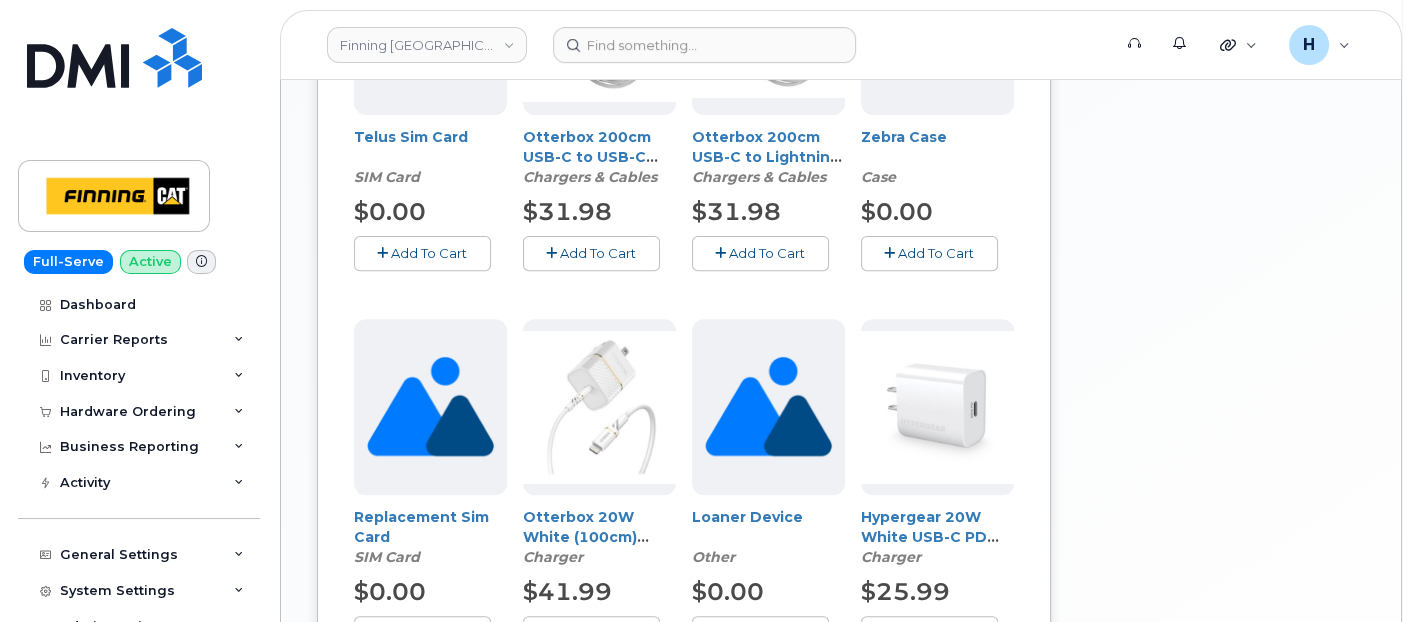 scroll, scrollTop: 1175, scrollLeft: 0, axis: vertical 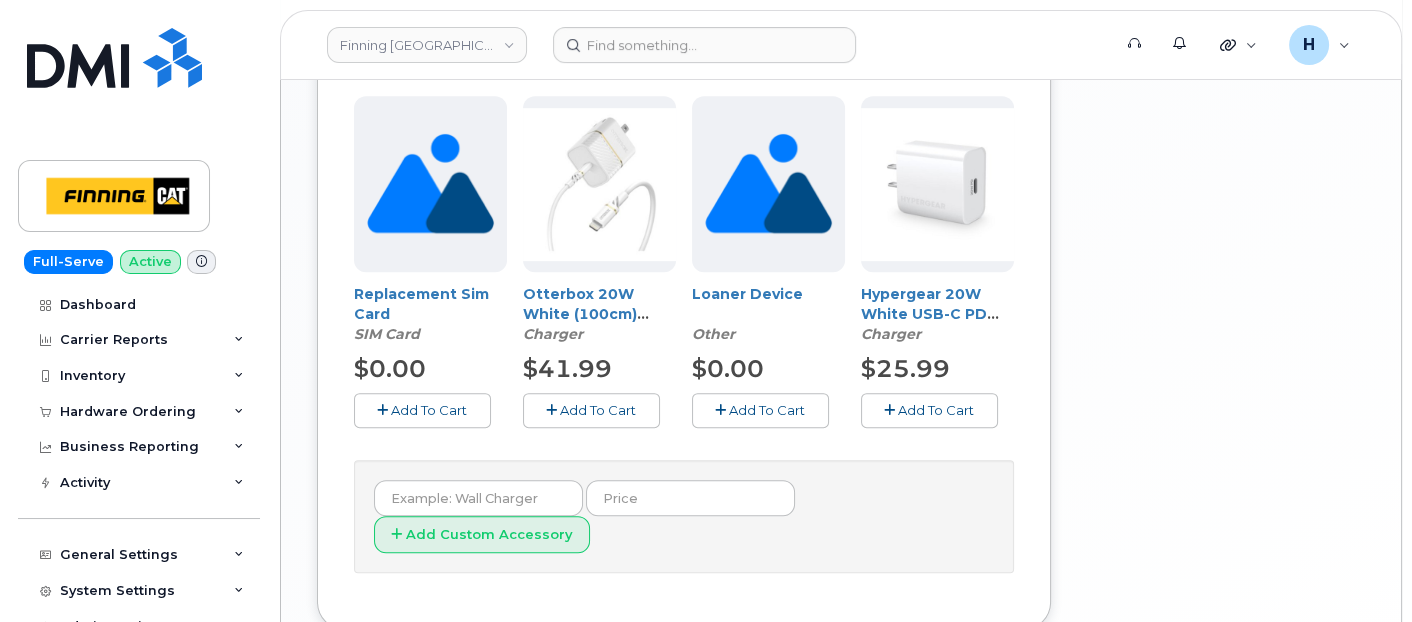 click on "Add To Cart" at bounding box center [929, 410] 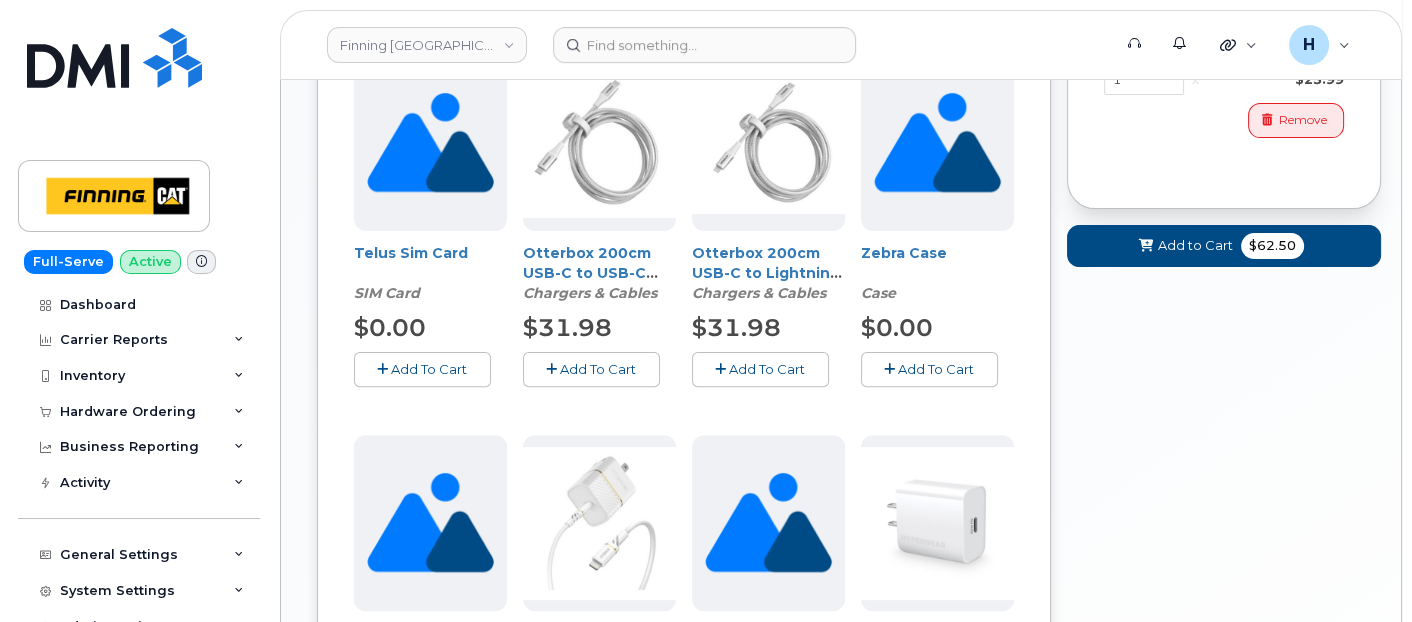 scroll, scrollTop: 508, scrollLeft: 0, axis: vertical 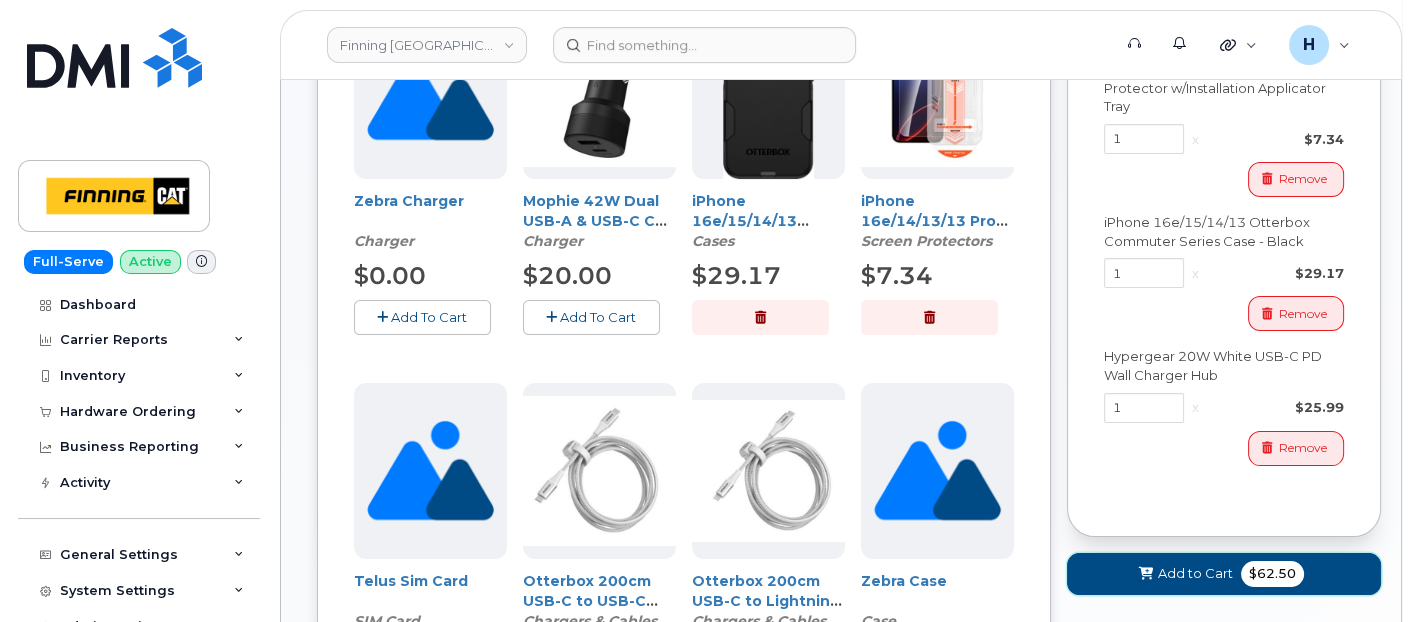 click at bounding box center (1145, 573) 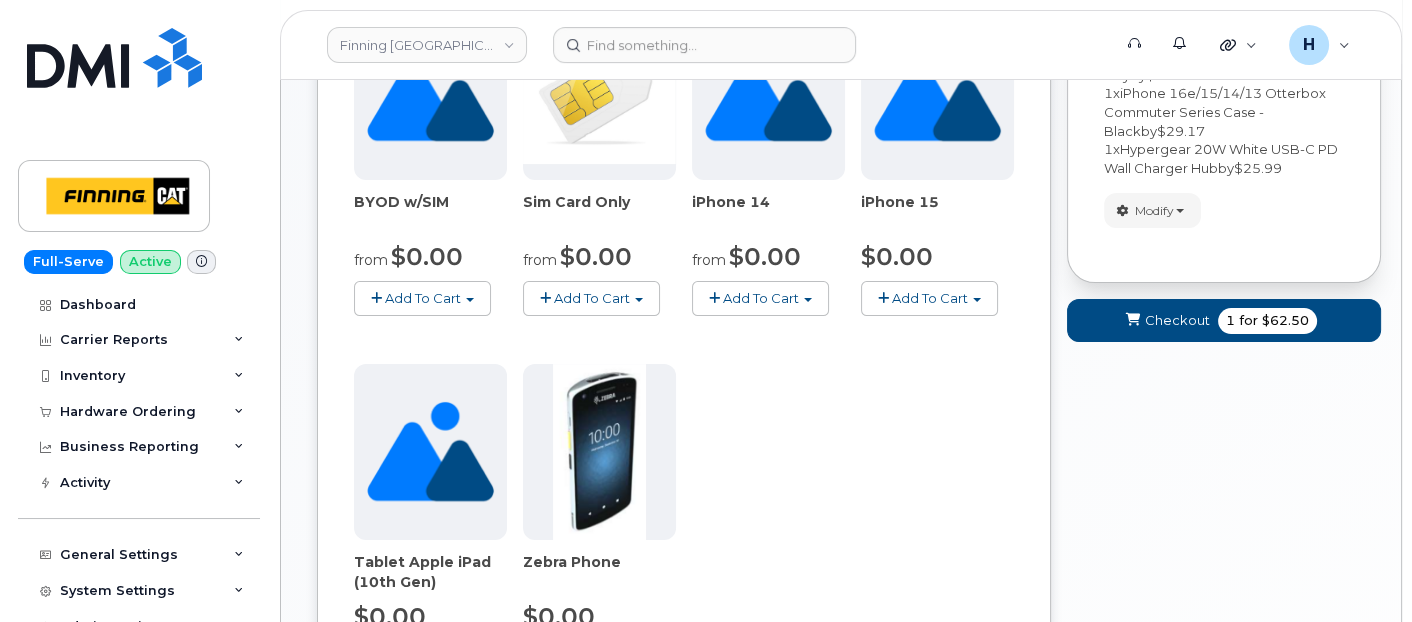 scroll, scrollTop: 1002, scrollLeft: 0, axis: vertical 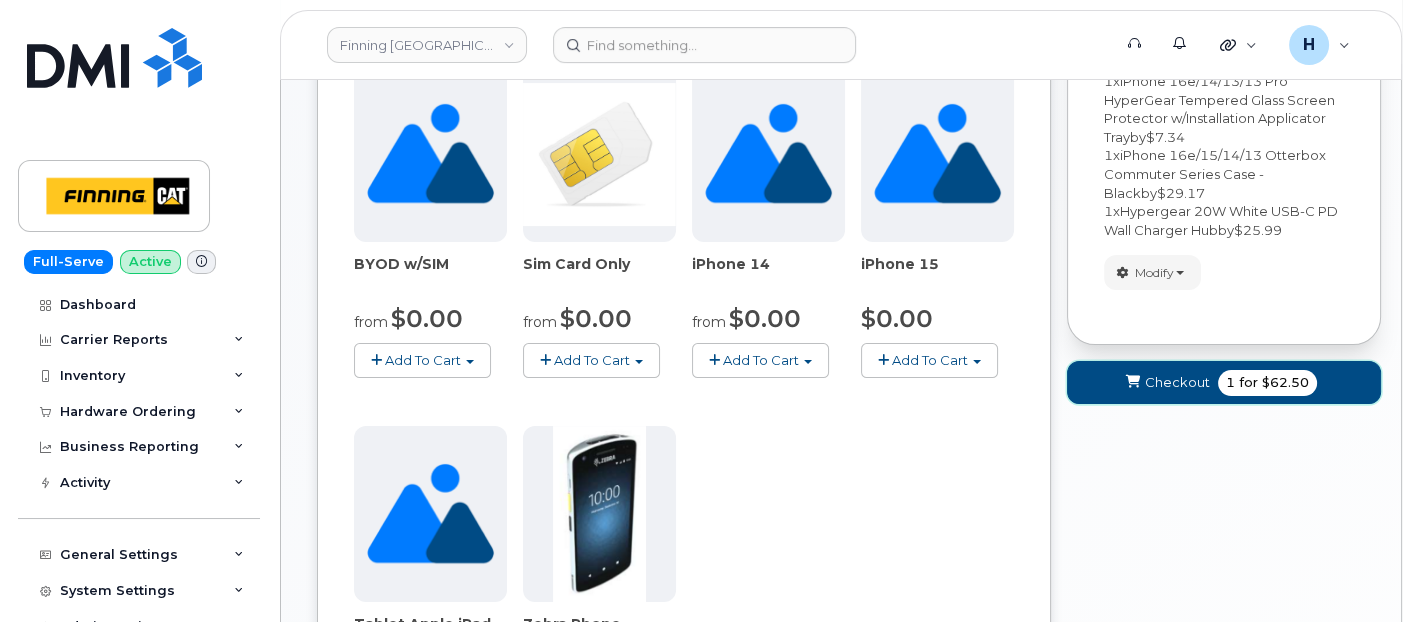 click on "Checkout
1
for
$62.50" at bounding box center [1224, 382] 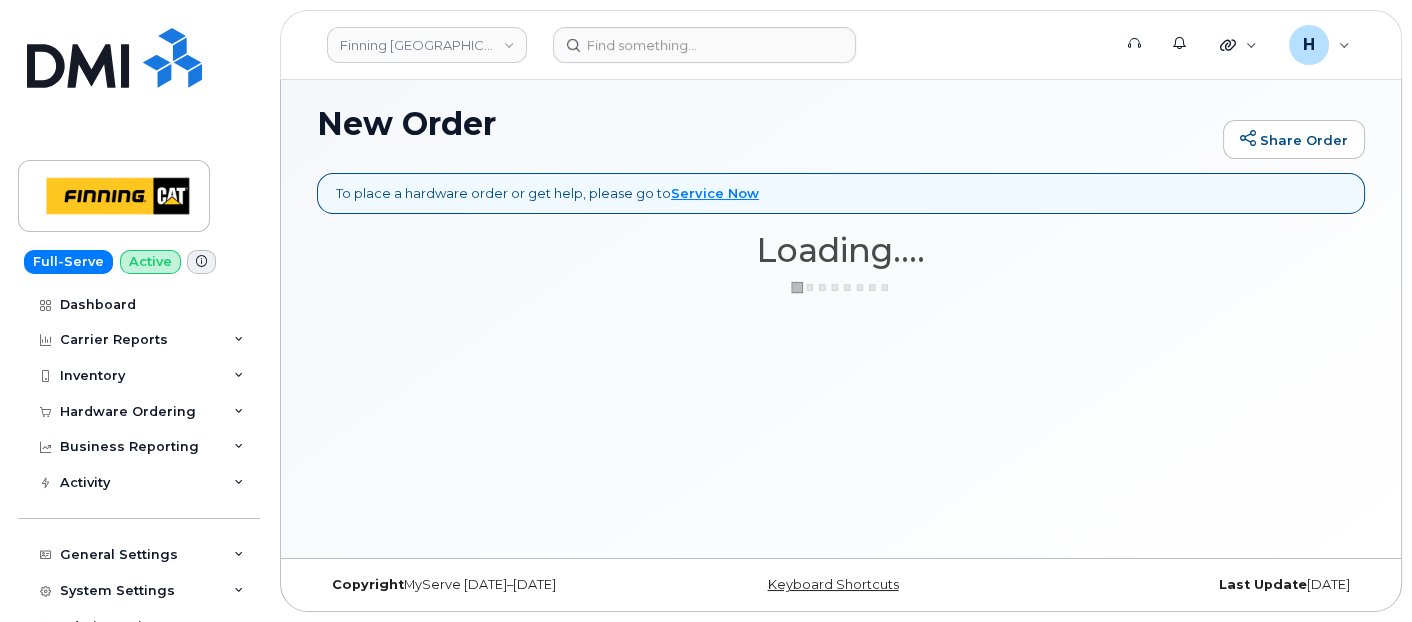 scroll, scrollTop: 9, scrollLeft: 0, axis: vertical 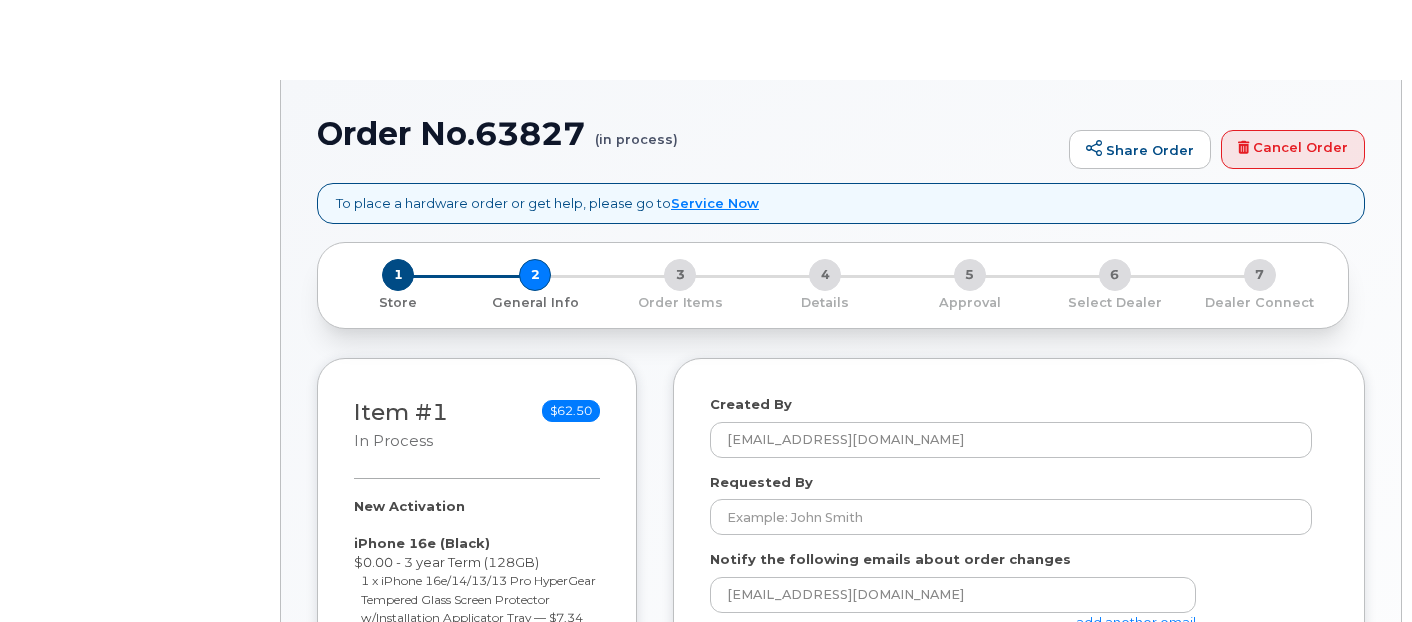 select 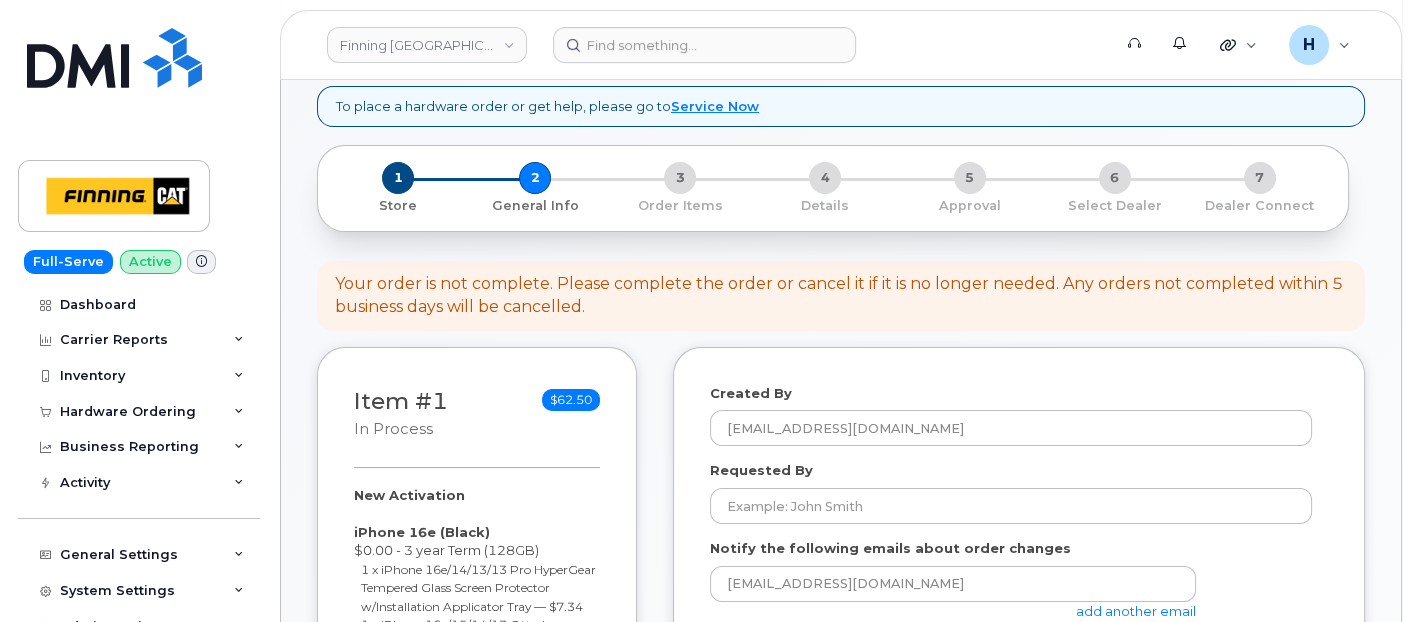 scroll, scrollTop: 333, scrollLeft: 0, axis: vertical 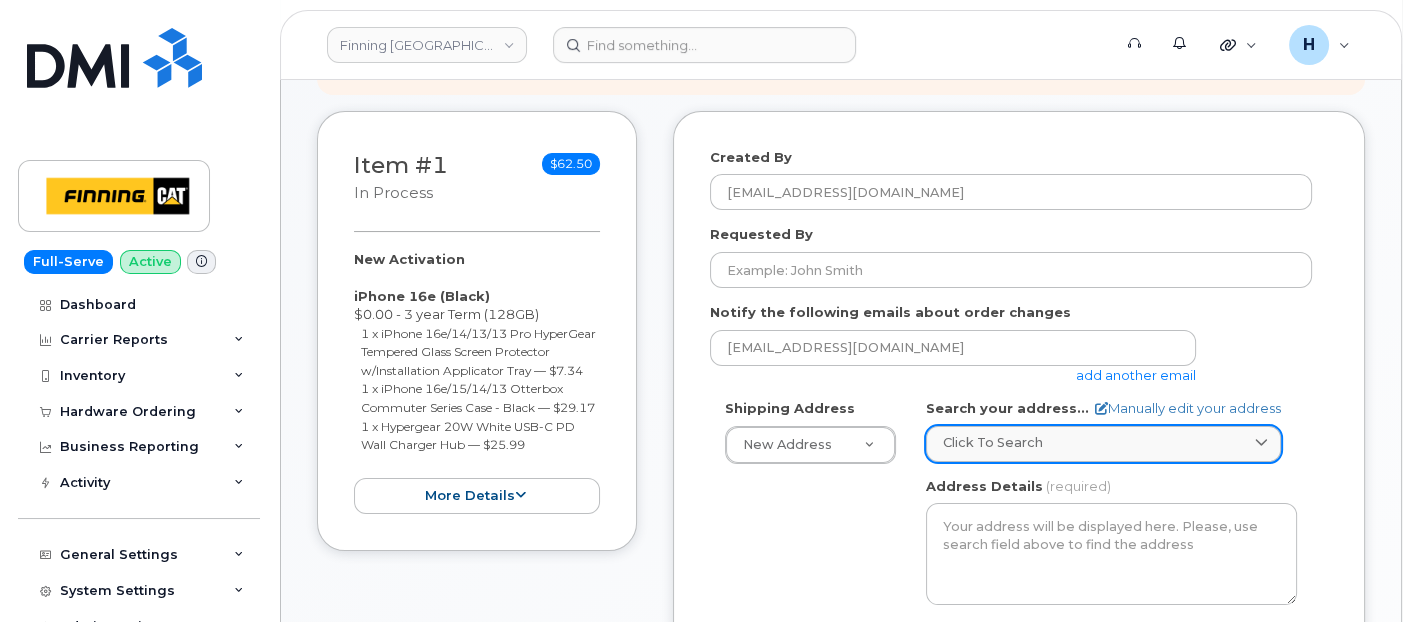 click on "Click to search" 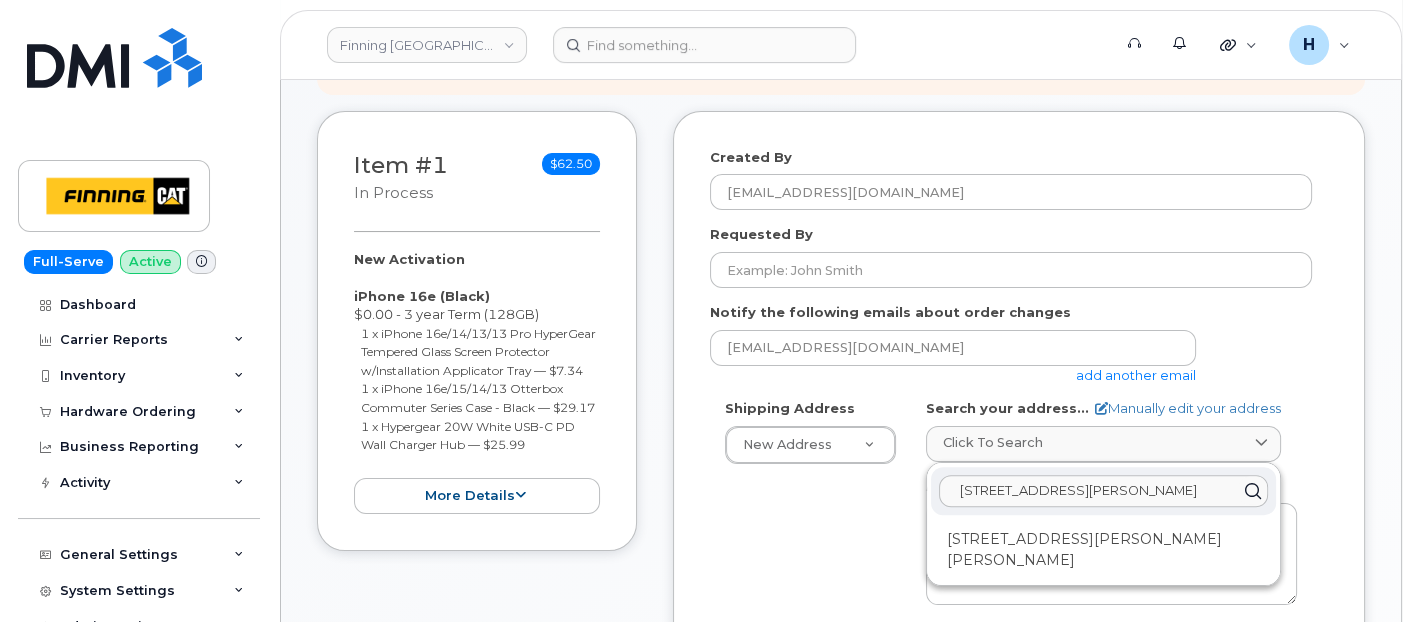 type on "[STREET_ADDRESS][PERSON_NAME]" 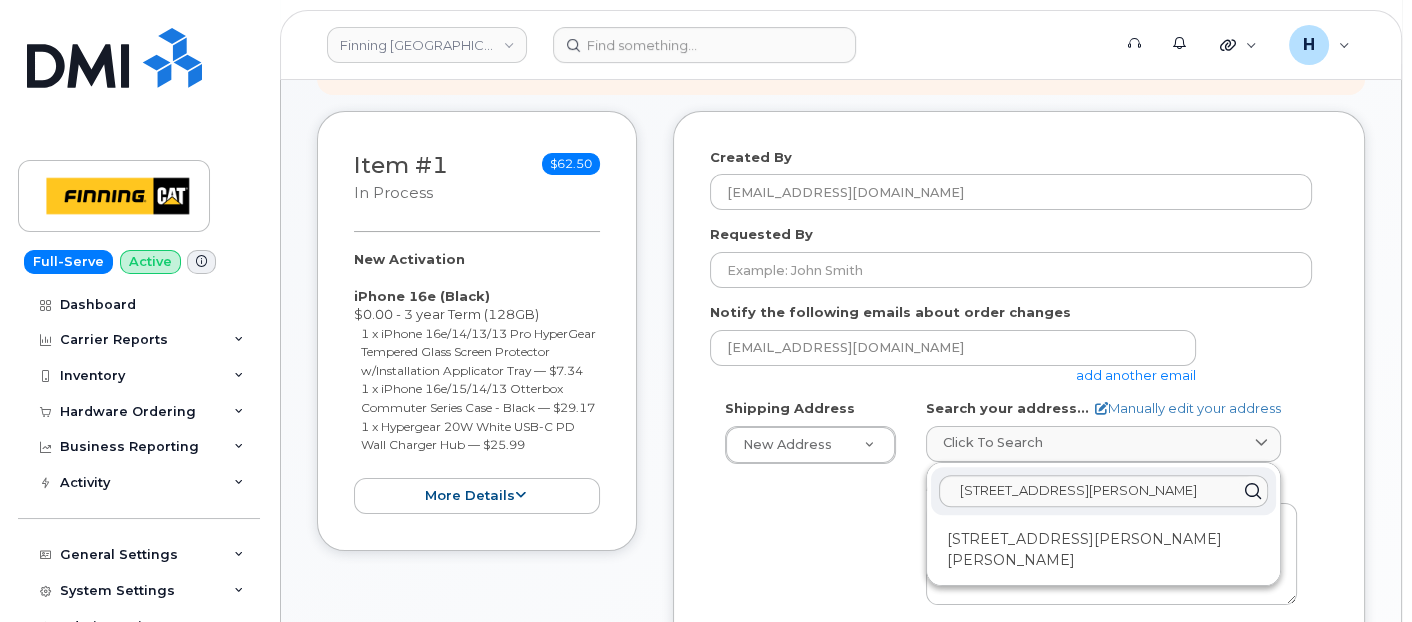 click on "[STREET_ADDRESS][PERSON_NAME][PERSON_NAME]" 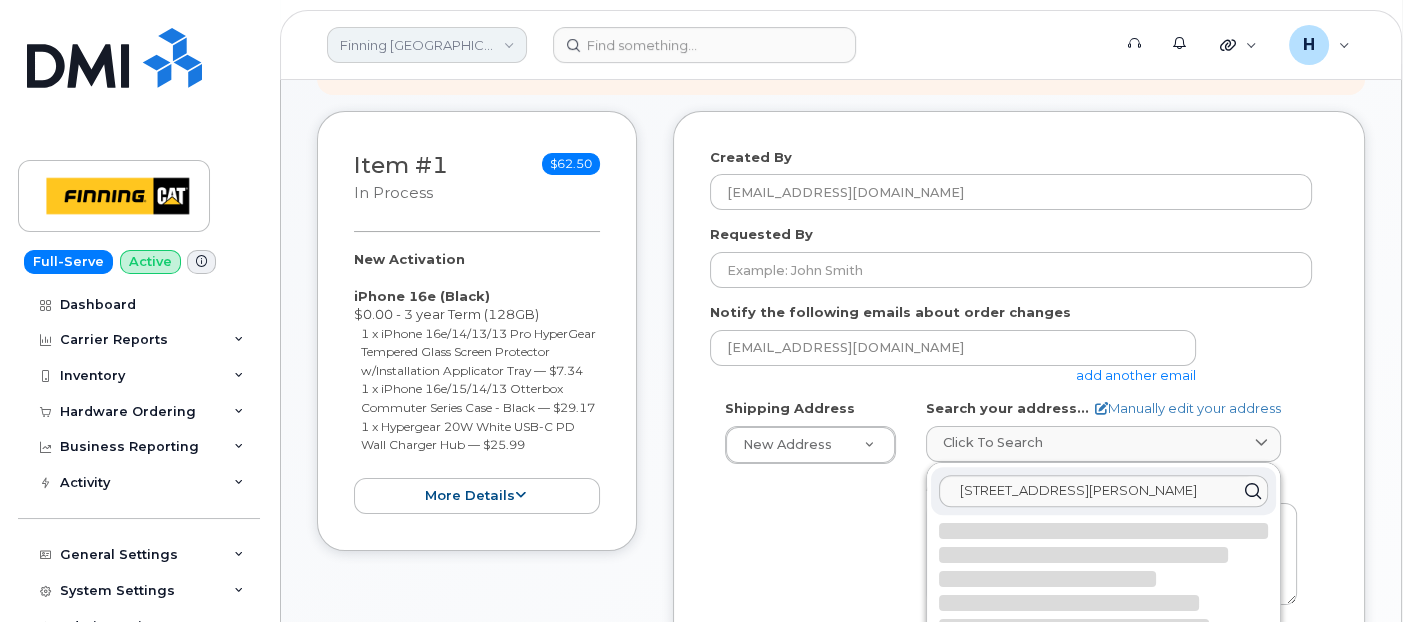 select 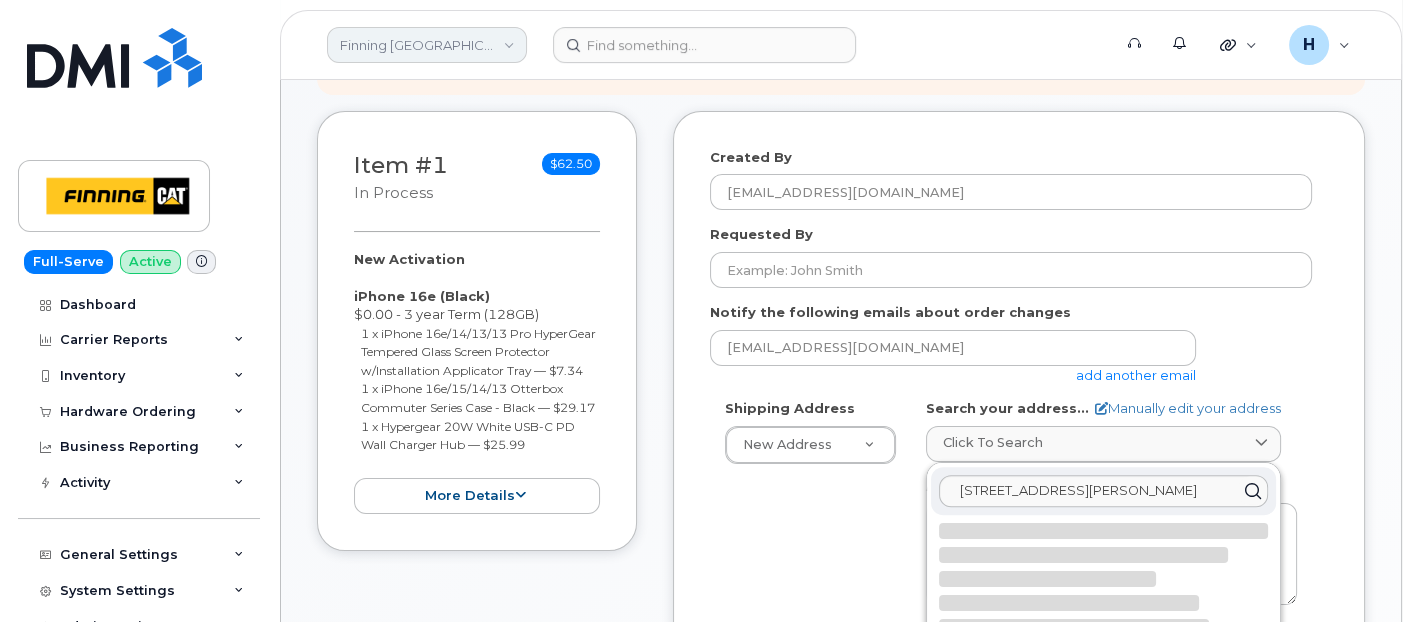 type on "118 MacDonald Cres
FORT MCMURRAY AB T9H 4B2
CANADA" 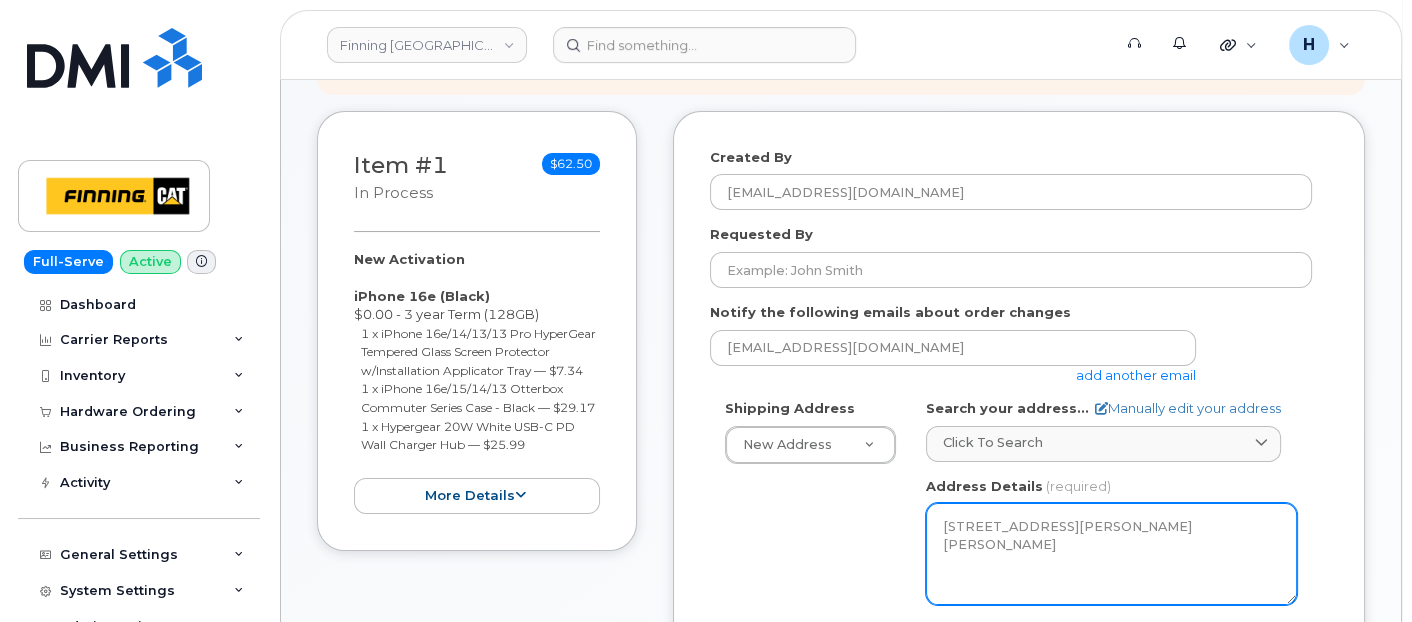 drag, startPoint x: 1085, startPoint y: 545, endPoint x: 1144, endPoint y: 544, distance: 59.008472 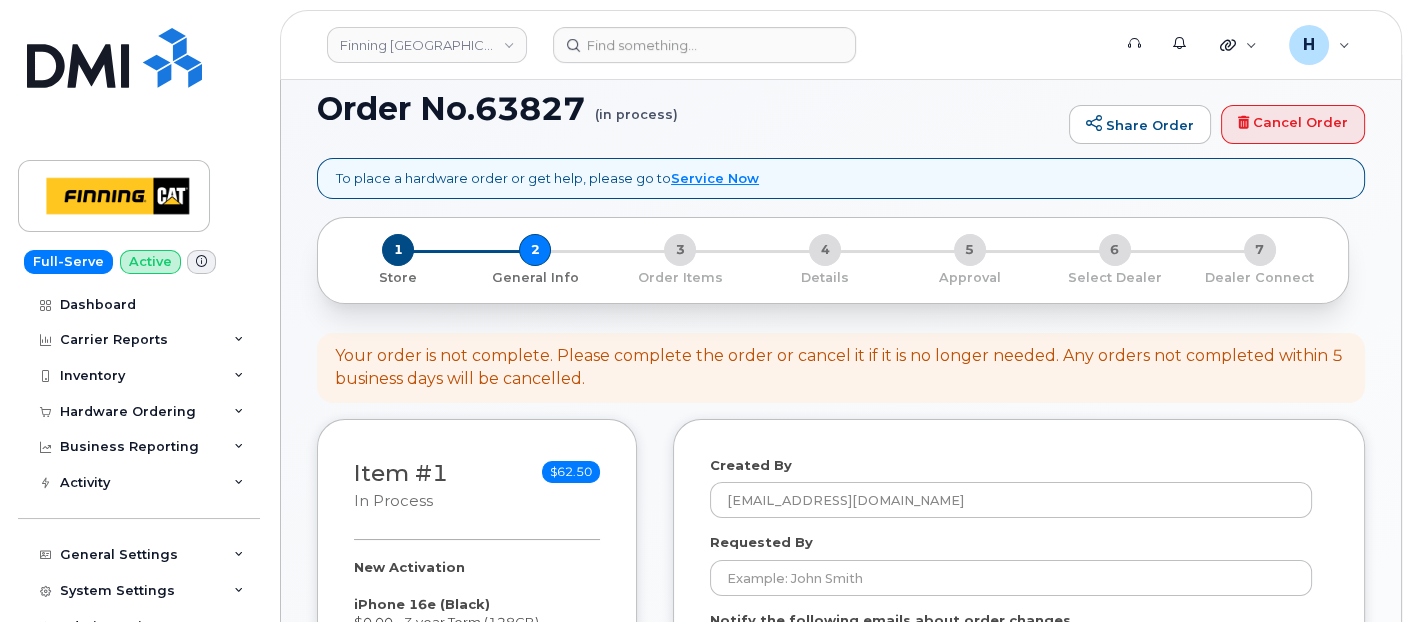 scroll, scrollTop: 0, scrollLeft: 0, axis: both 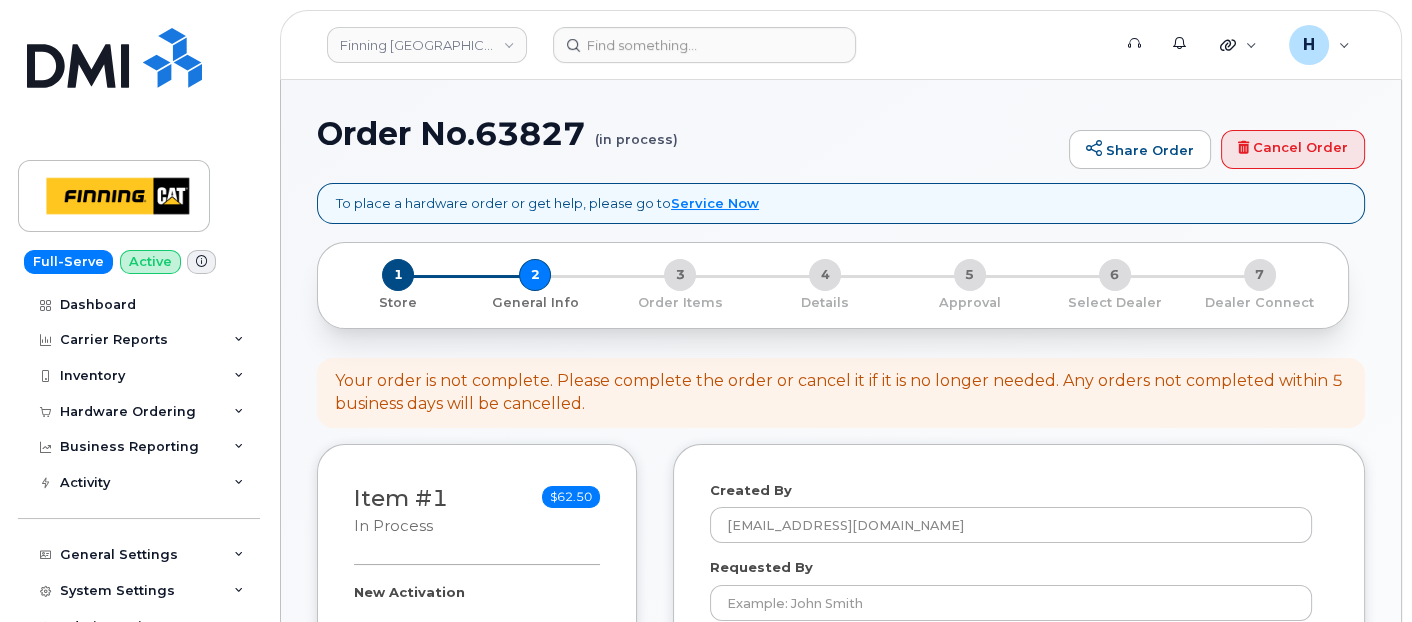 click on "Order No.63827
(in process)" at bounding box center [688, 133] 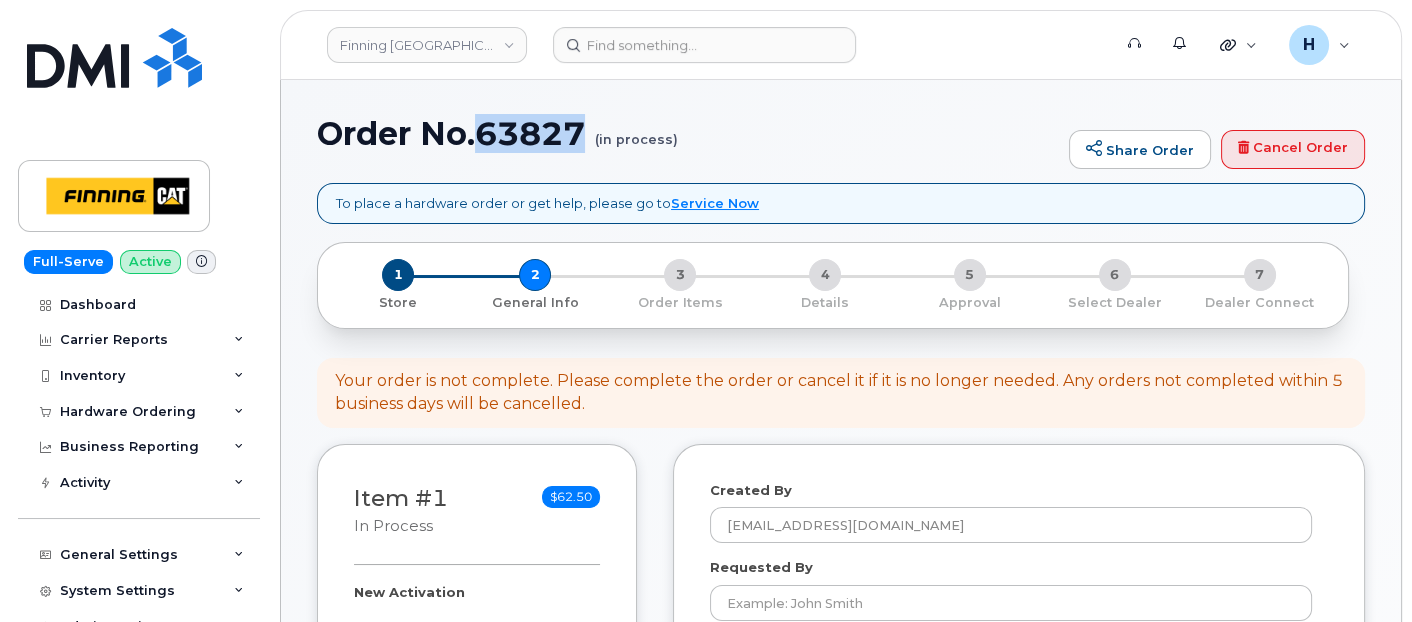 click on "Order No.63827
(in process)" at bounding box center [688, 133] 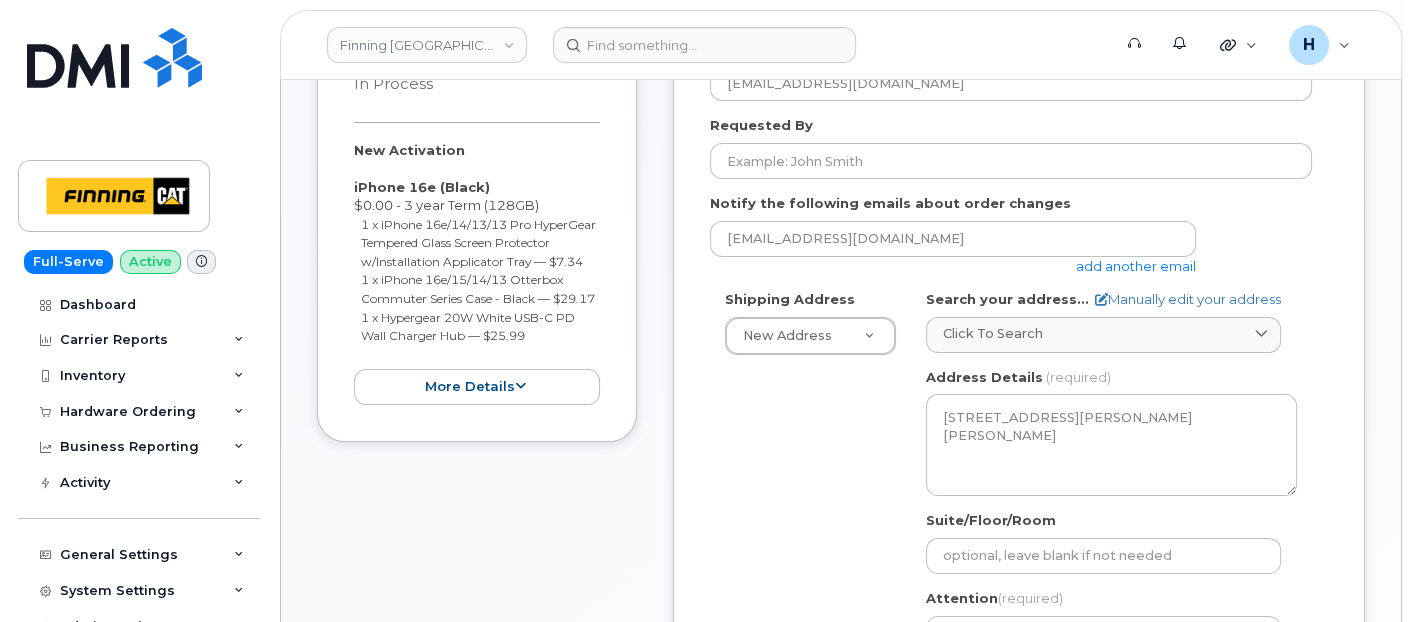 scroll, scrollTop: 444, scrollLeft: 0, axis: vertical 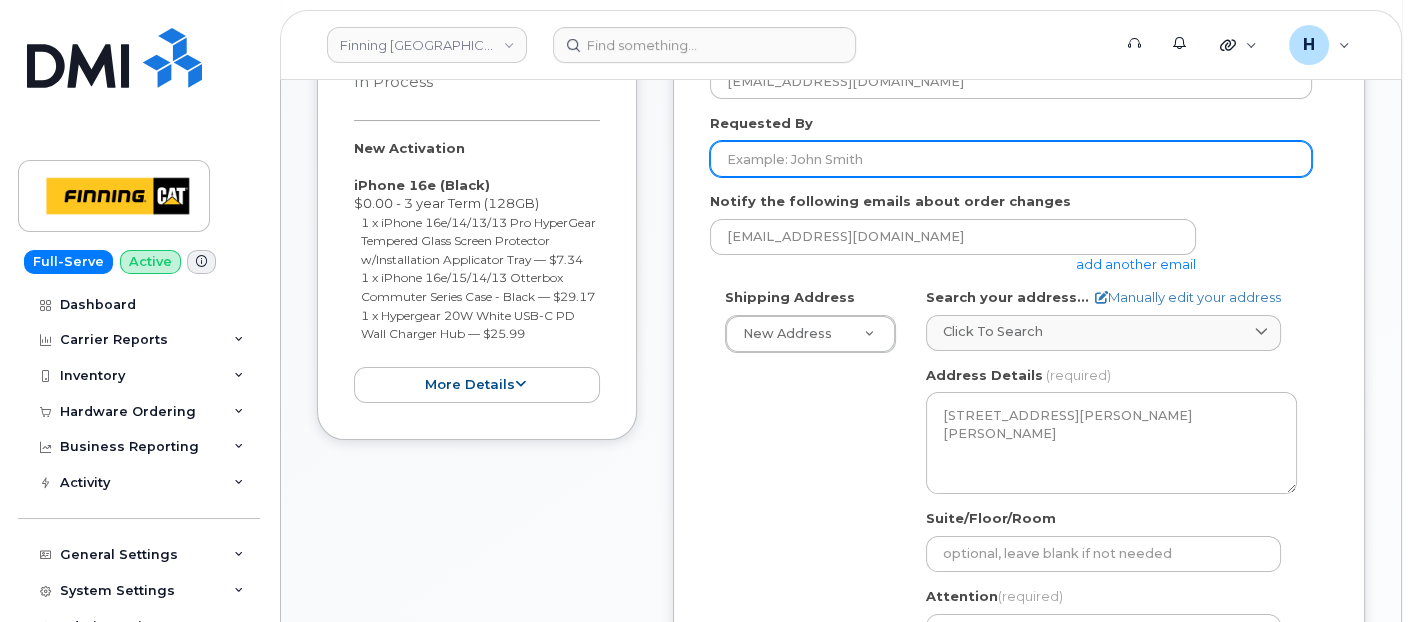 click on "Requested By" at bounding box center [1011, 159] 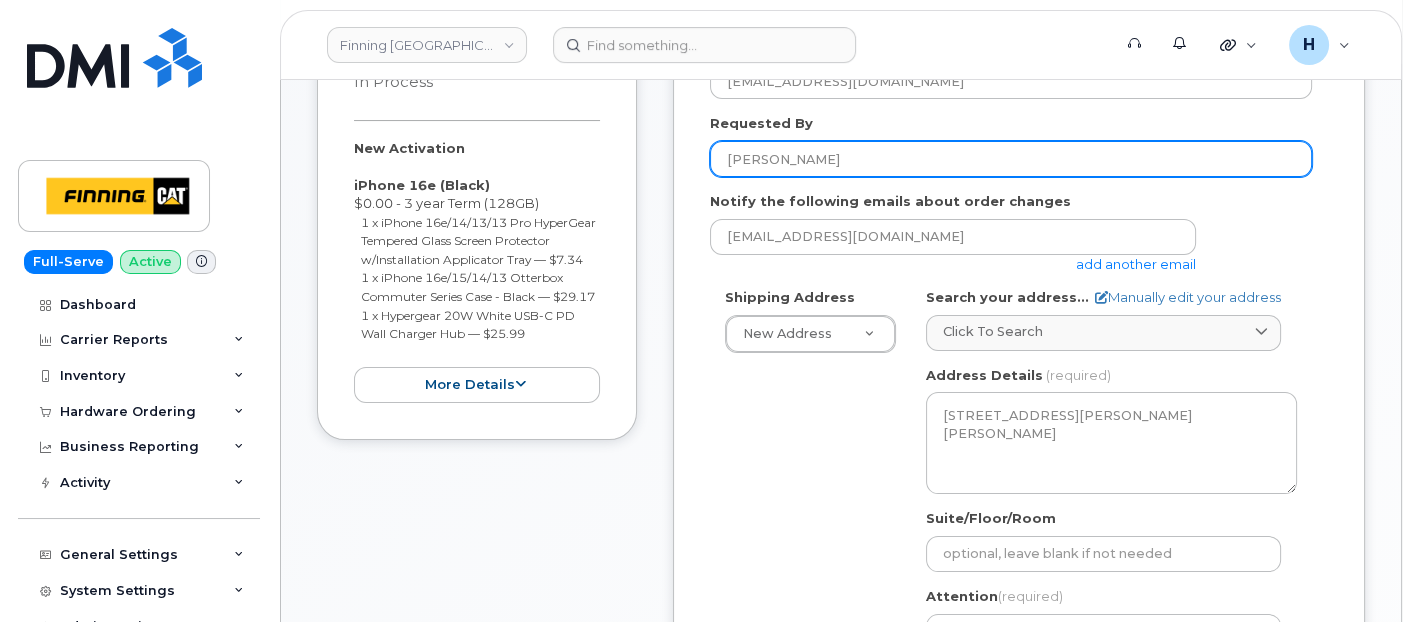 type on "[PERSON_NAME]" 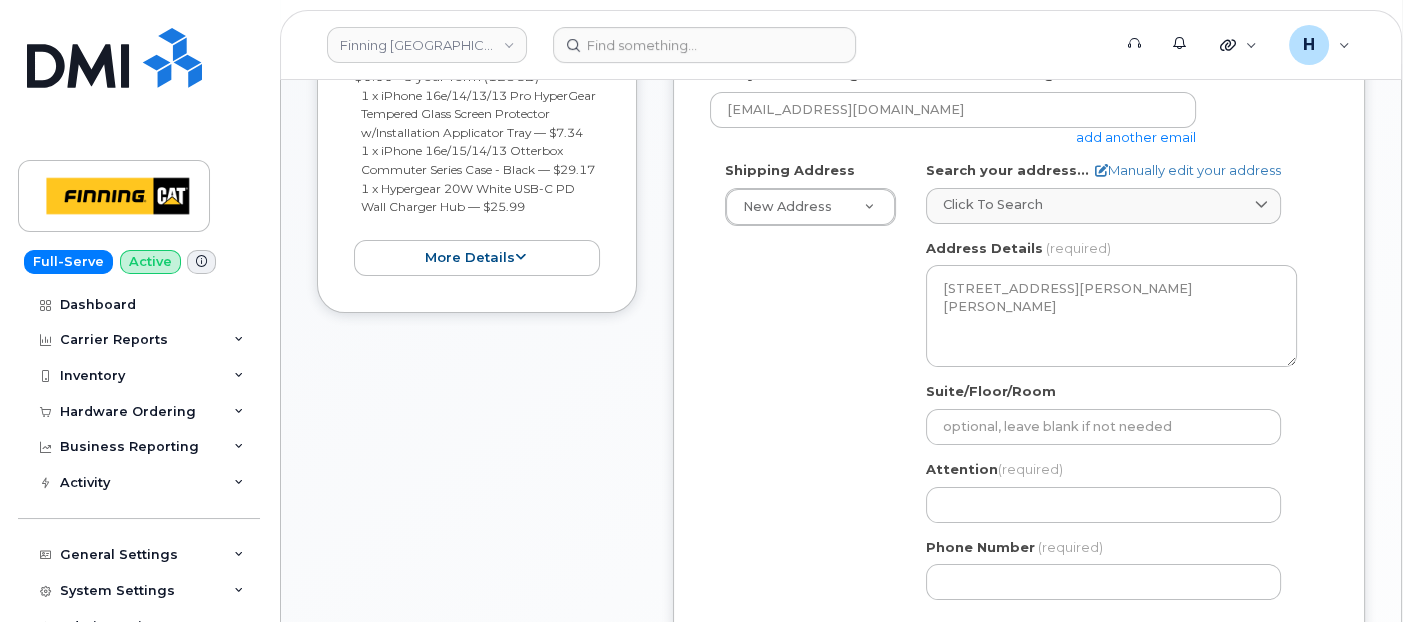 scroll, scrollTop: 666, scrollLeft: 0, axis: vertical 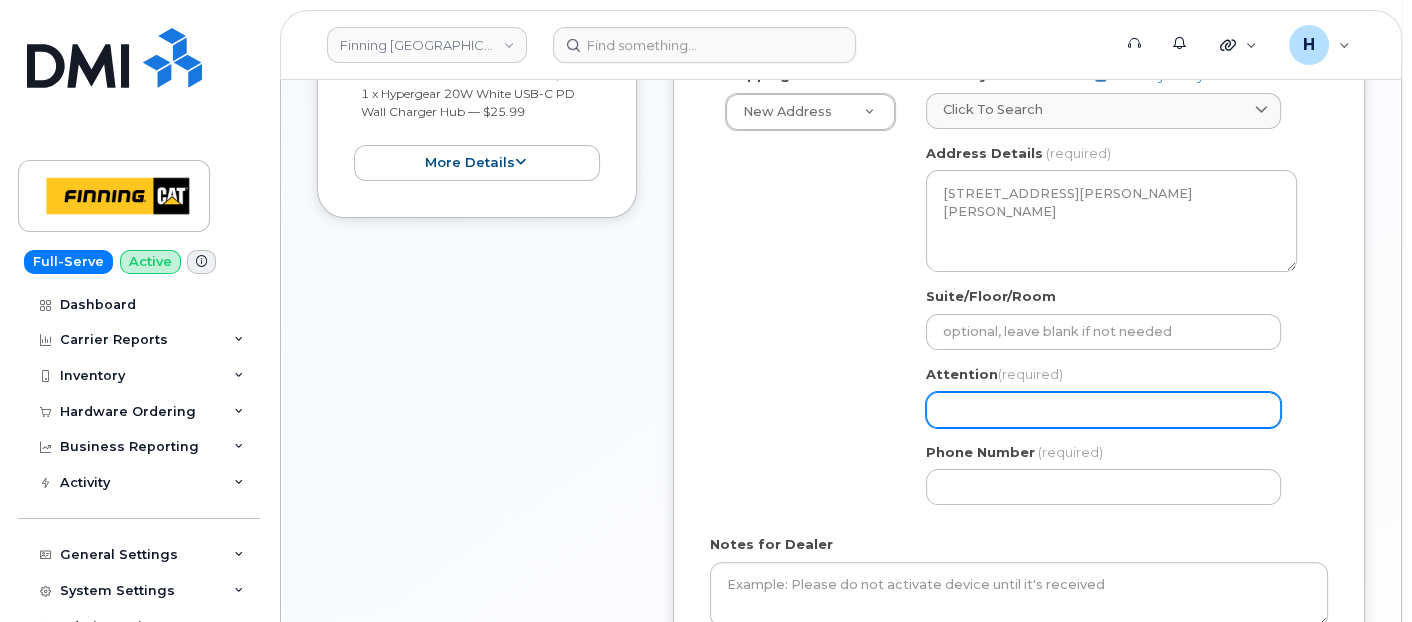 click on "Attention
(required)" at bounding box center (1103, 410) 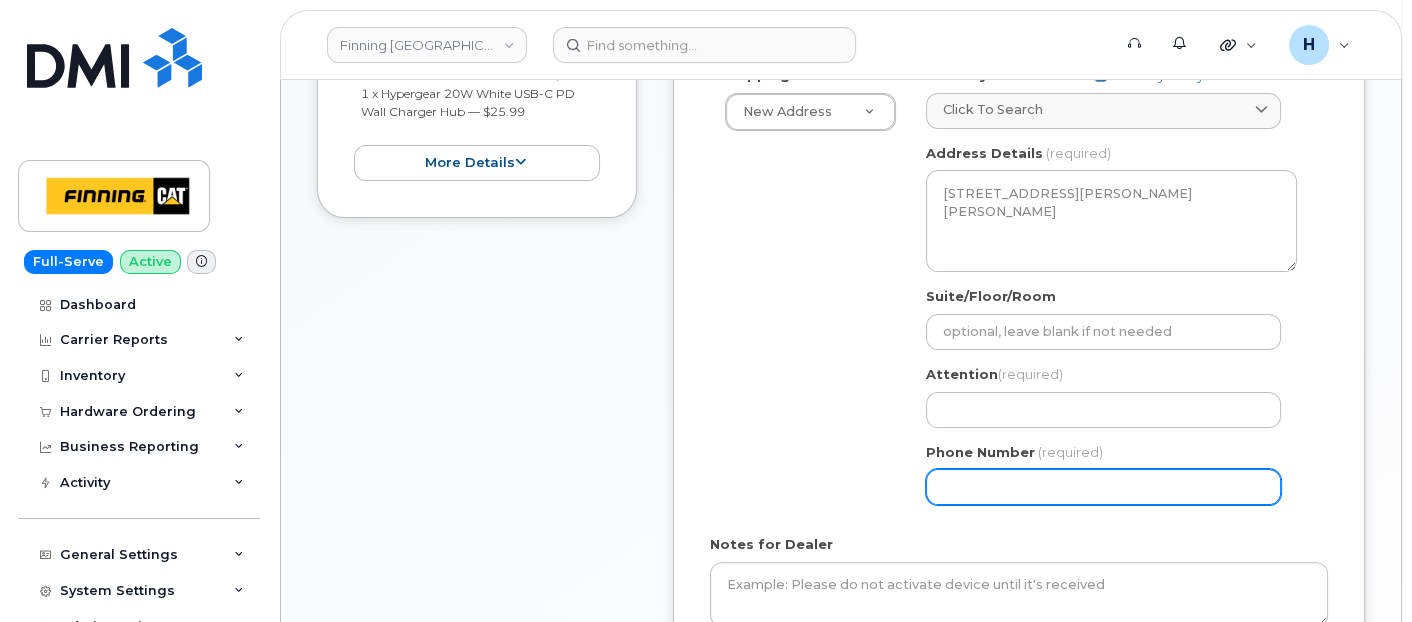 drag, startPoint x: 970, startPoint y: 479, endPoint x: 480, endPoint y: 477, distance: 490.0041 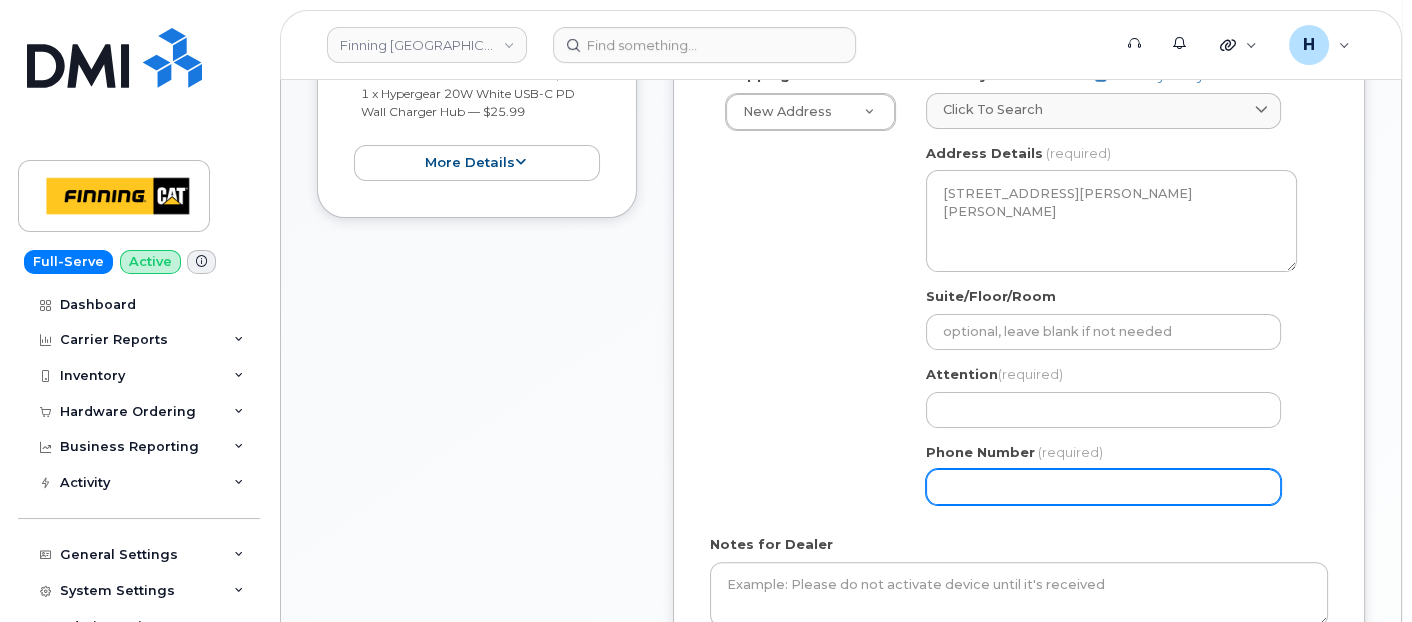 paste on "7807432218" 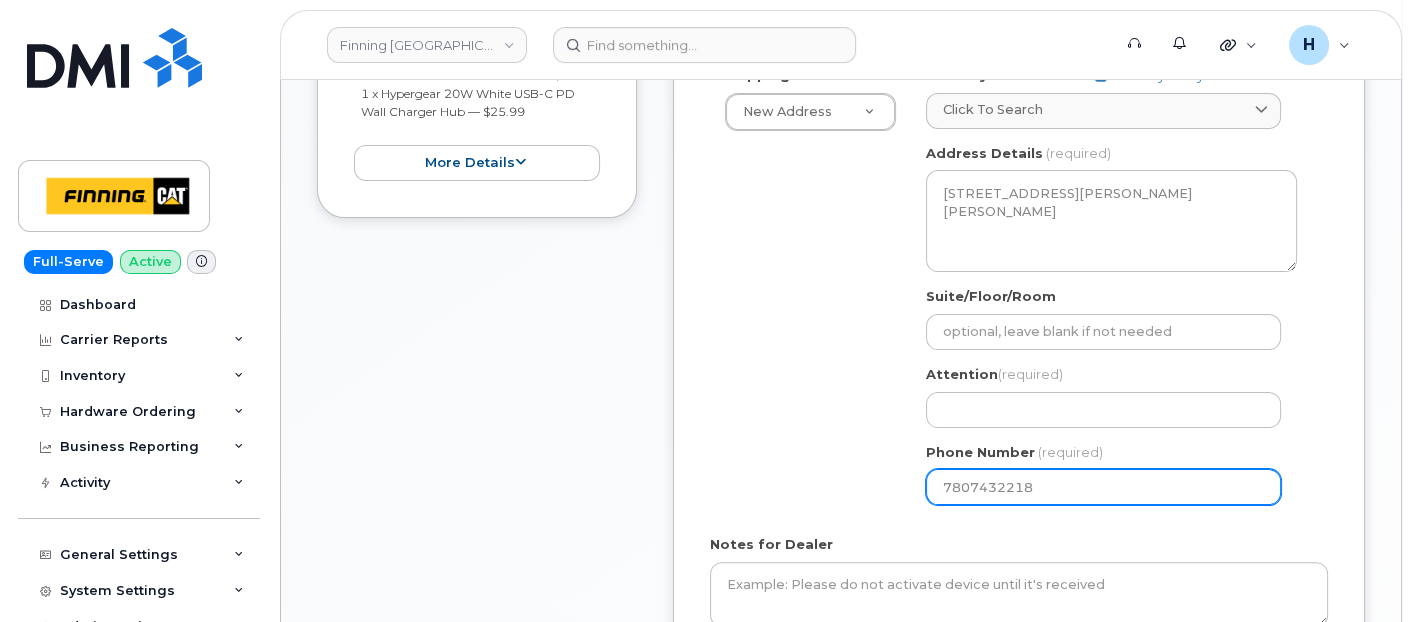 type on "7807432218" 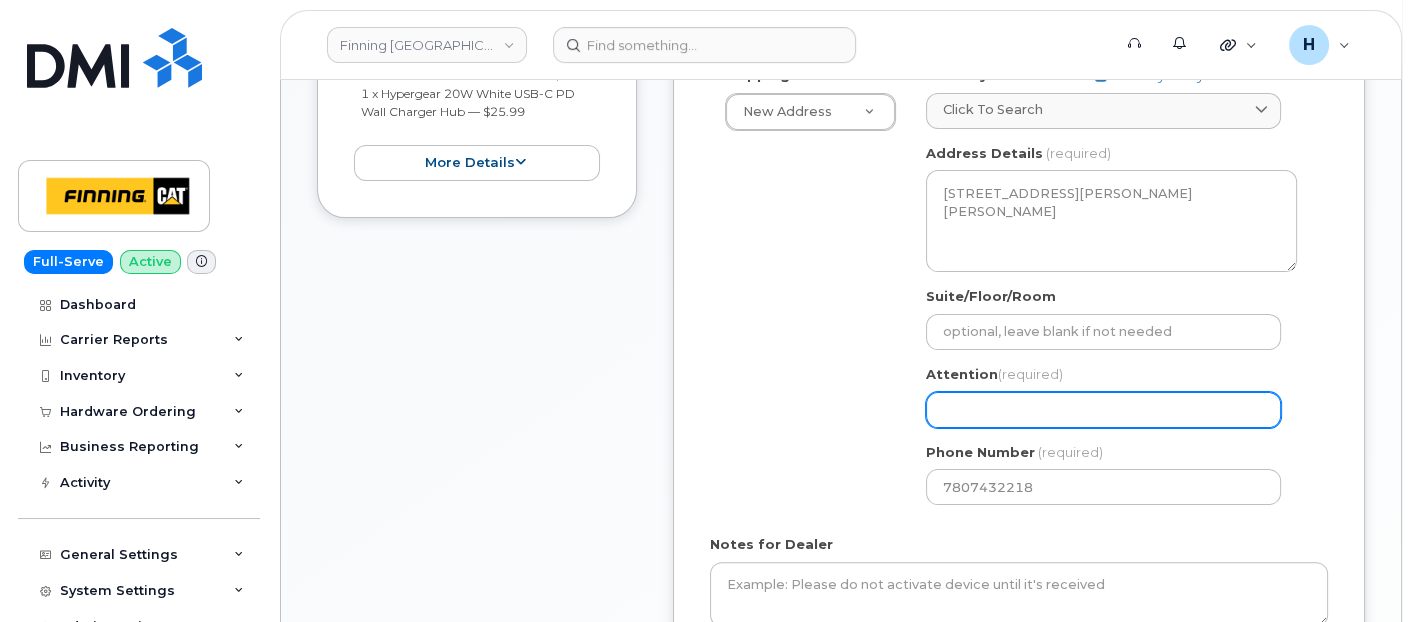 drag, startPoint x: 962, startPoint y: 394, endPoint x: 820, endPoint y: 380, distance: 142.68848 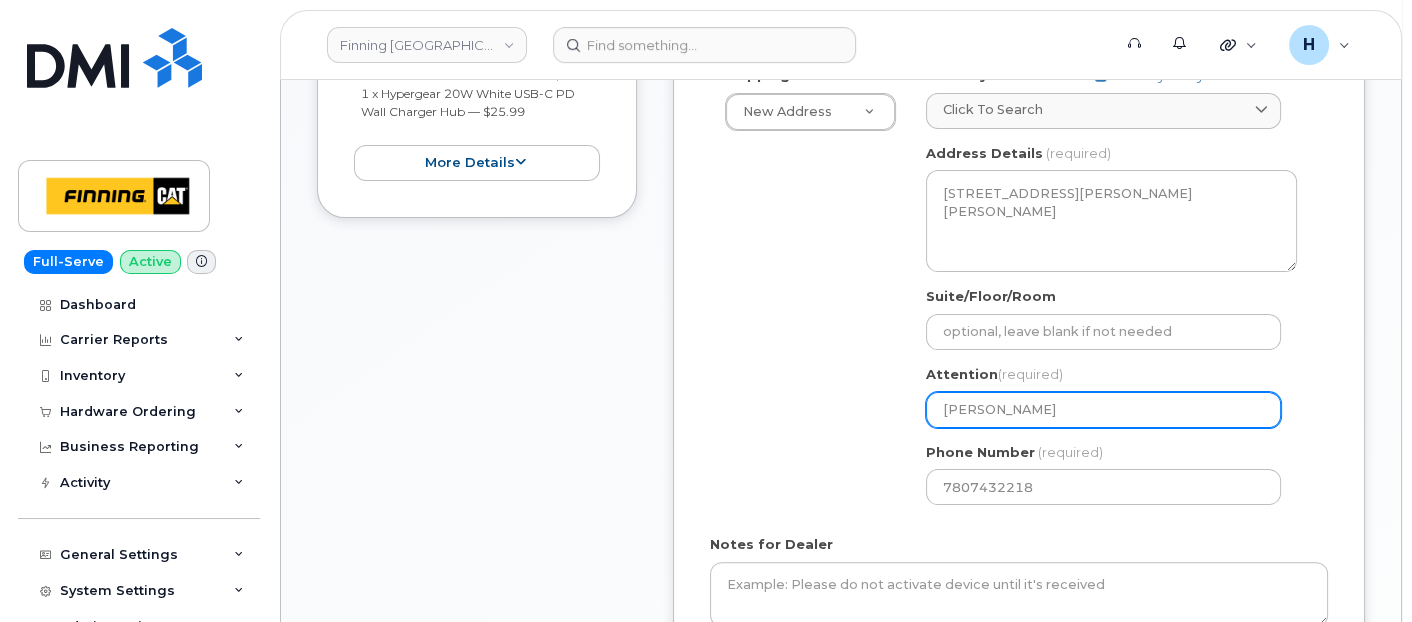 scroll, scrollTop: 444, scrollLeft: 0, axis: vertical 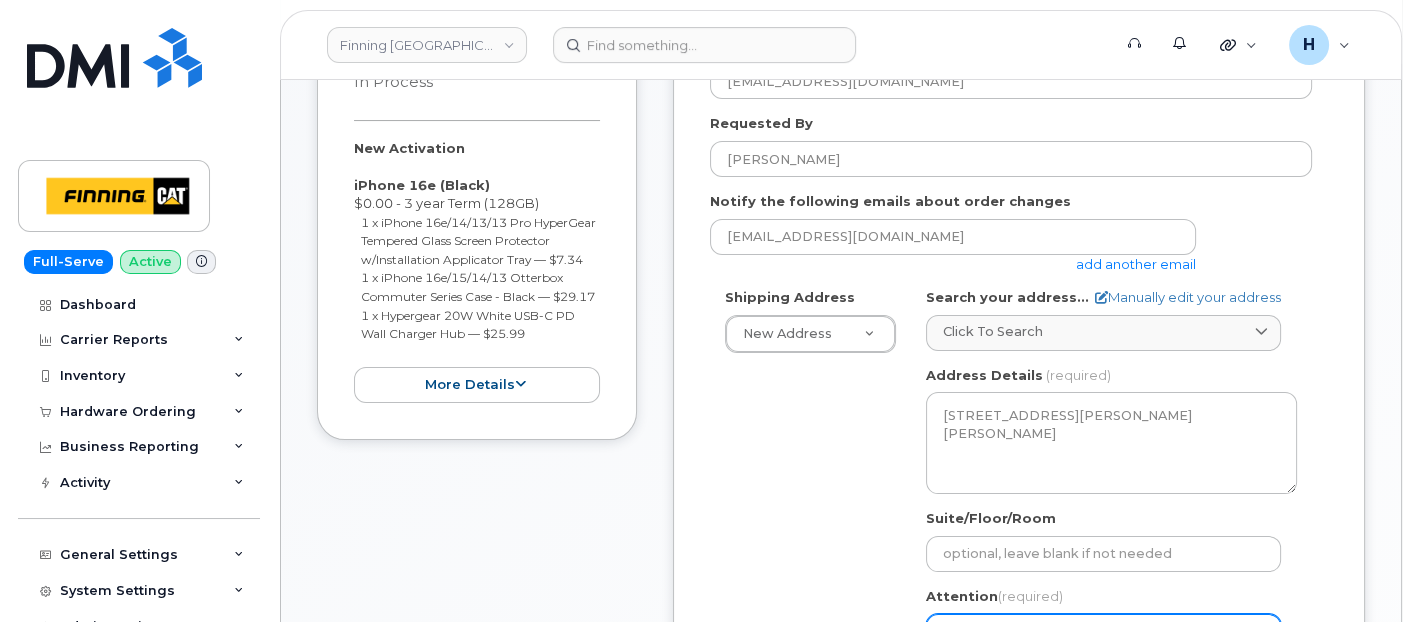 type on "[PERSON_NAME]" 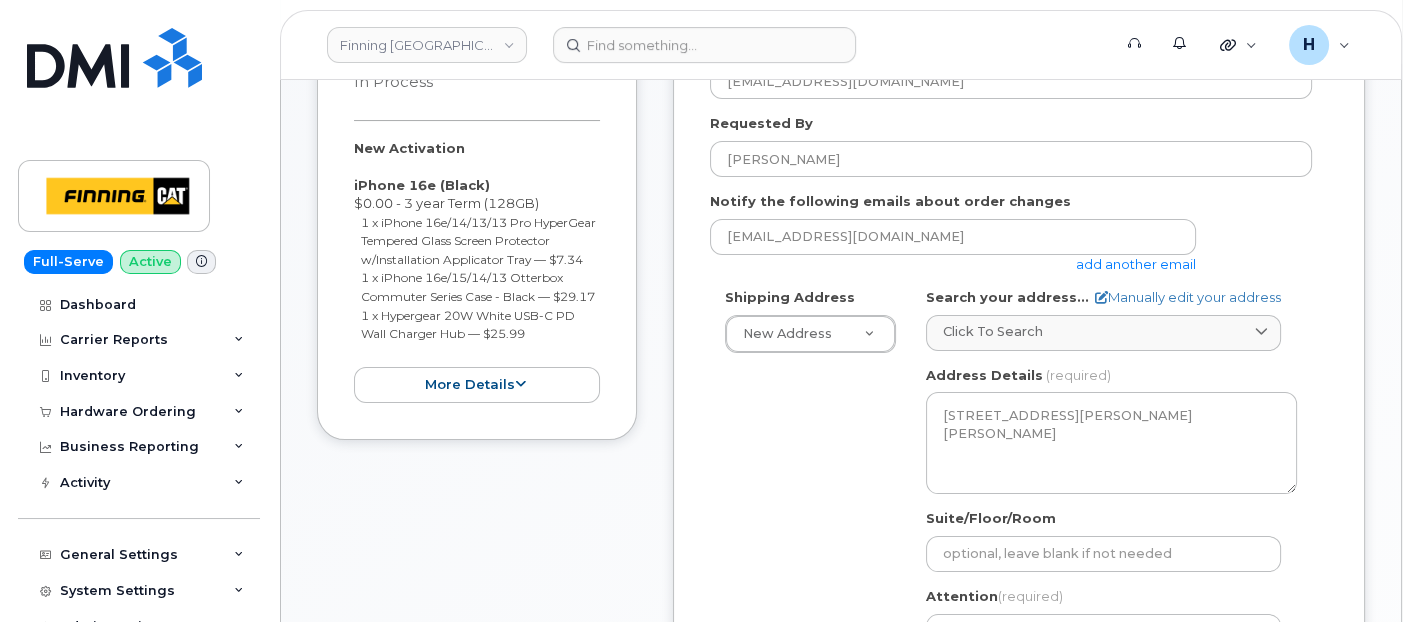 drag, startPoint x: 342, startPoint y: 143, endPoint x: 542, endPoint y: 363, distance: 297.32138 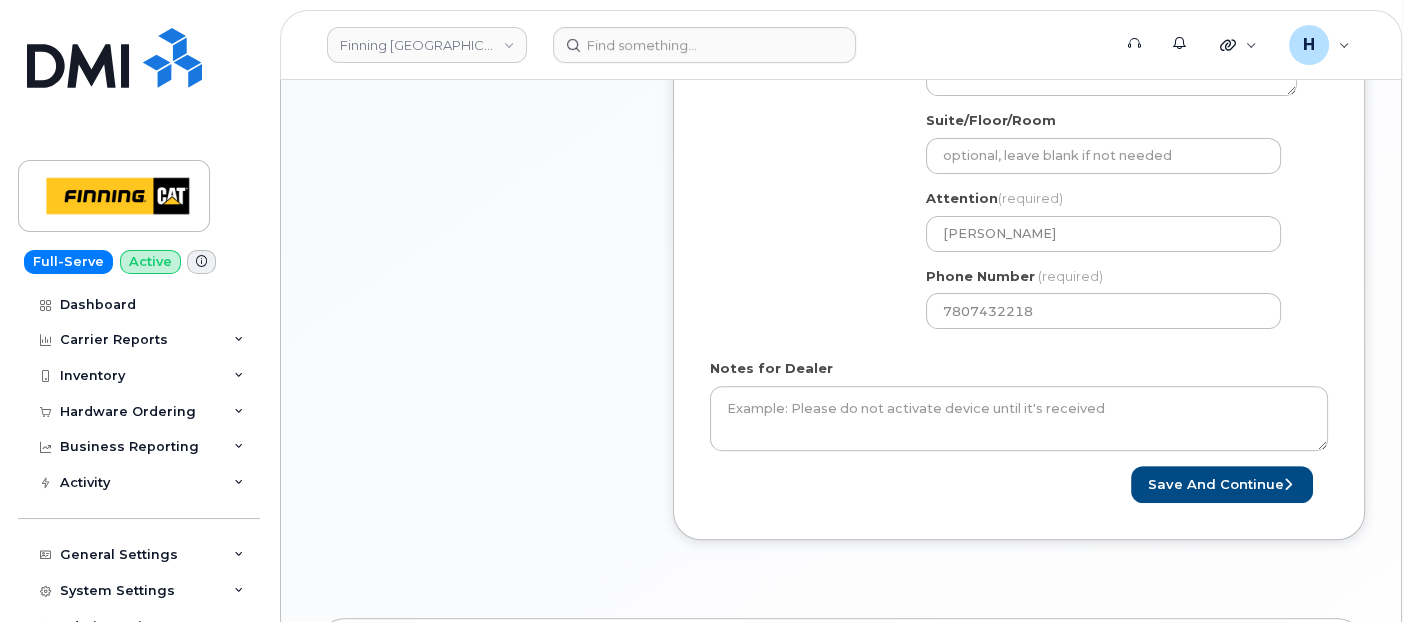 scroll, scrollTop: 888, scrollLeft: 0, axis: vertical 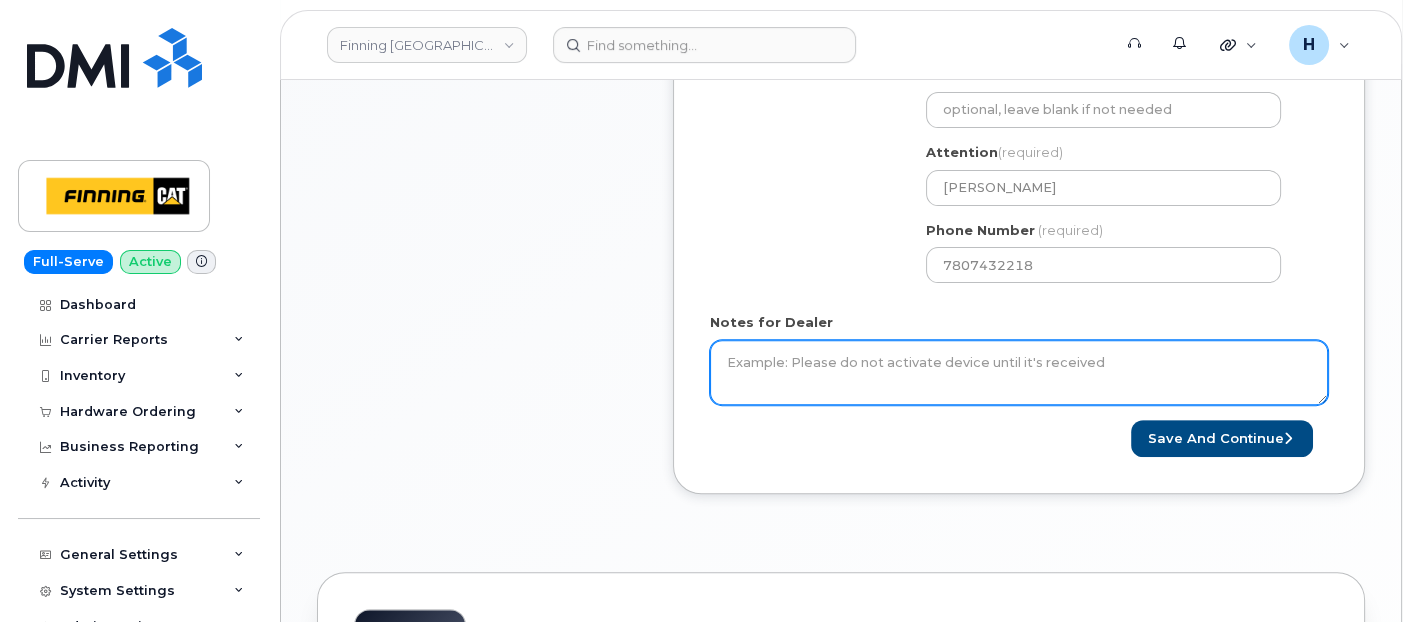 click on "Notes for Dealer" at bounding box center (1019, 373) 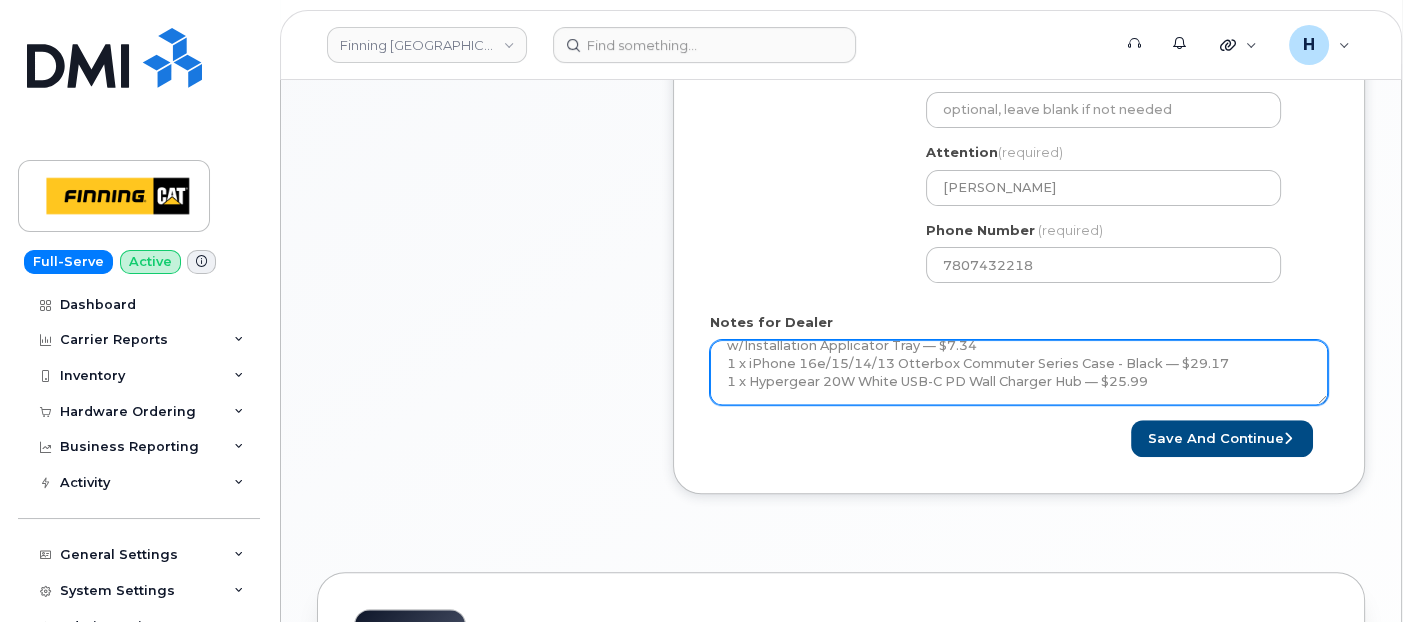 scroll, scrollTop: 131, scrollLeft: 0, axis: vertical 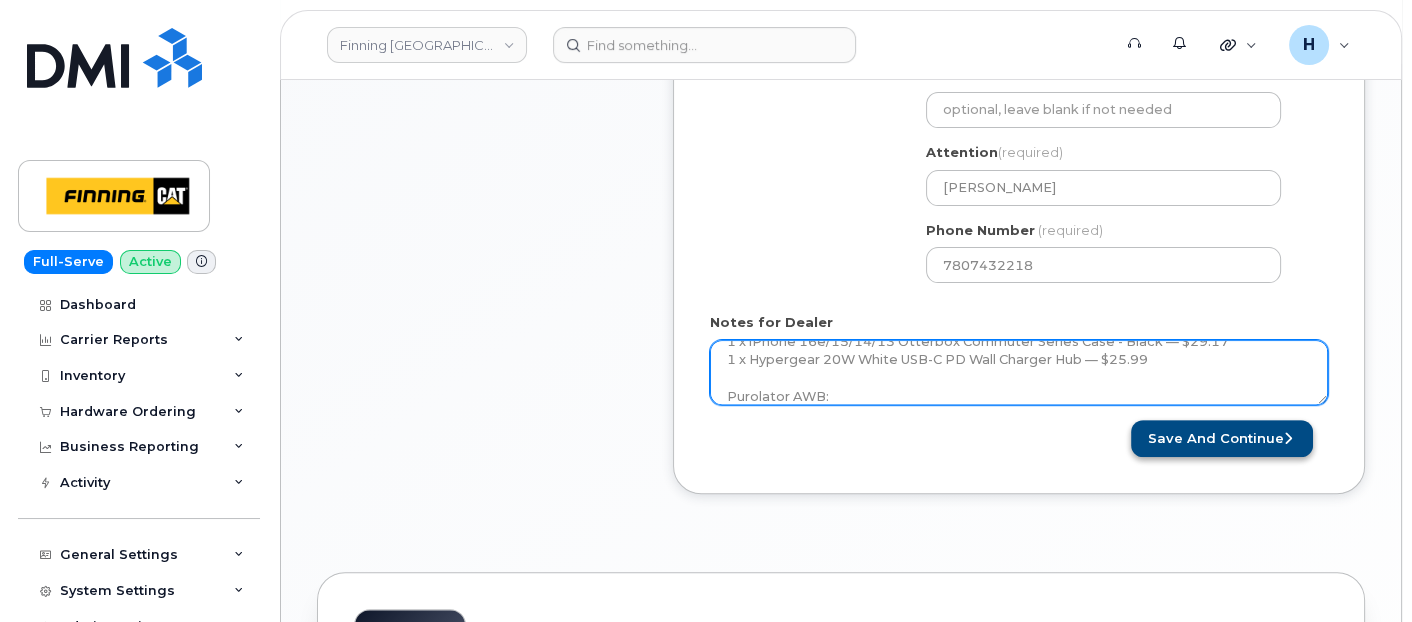 type on "New Activation
iPhone 16e (Black)
$0.00 - 3 year Term (128GB)
1 x iPhone 16e/14/13/13 Pro HyperGear Tempered Glass Screen Protector w/Installation Applicator Tray — $7.34
1 x iPhone 16e/15/14/13 Otterbox Commuter Series Case - Black — $29.17
1 x Hypergear 20W White USB-C PD Wall Charger Hub — $25.99
Purolator AWB:" 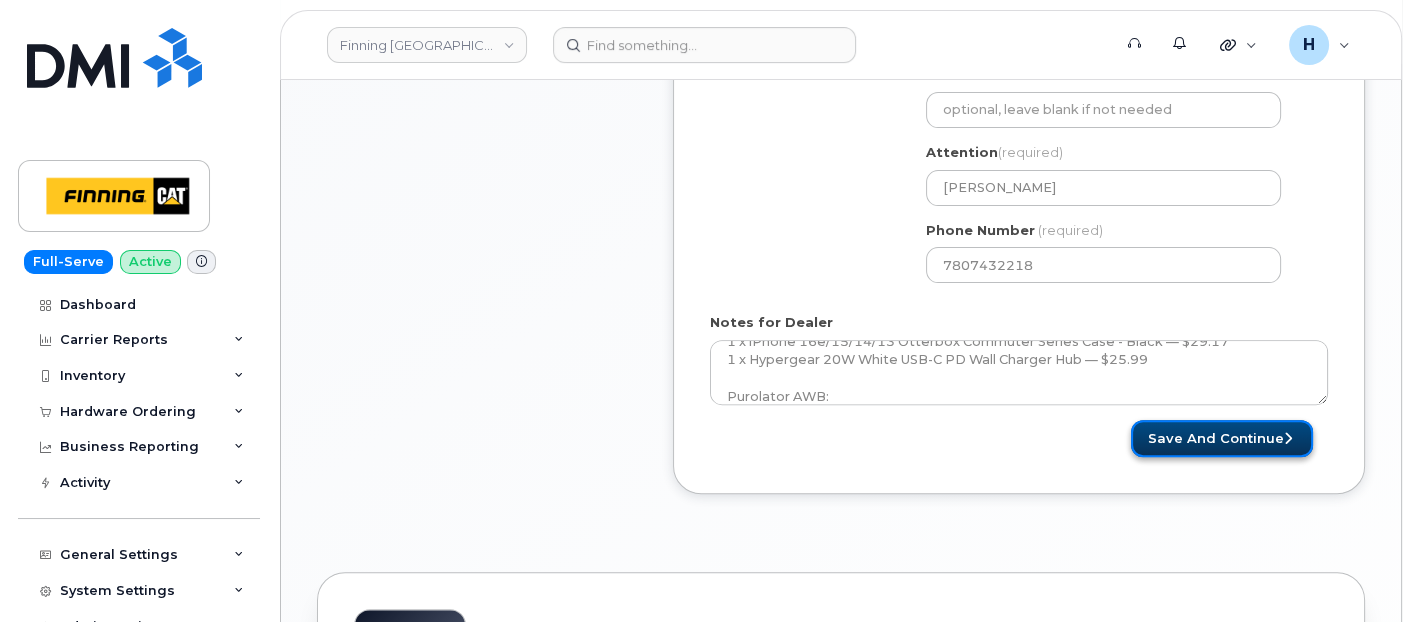click on "Save and Continue" at bounding box center [1222, 438] 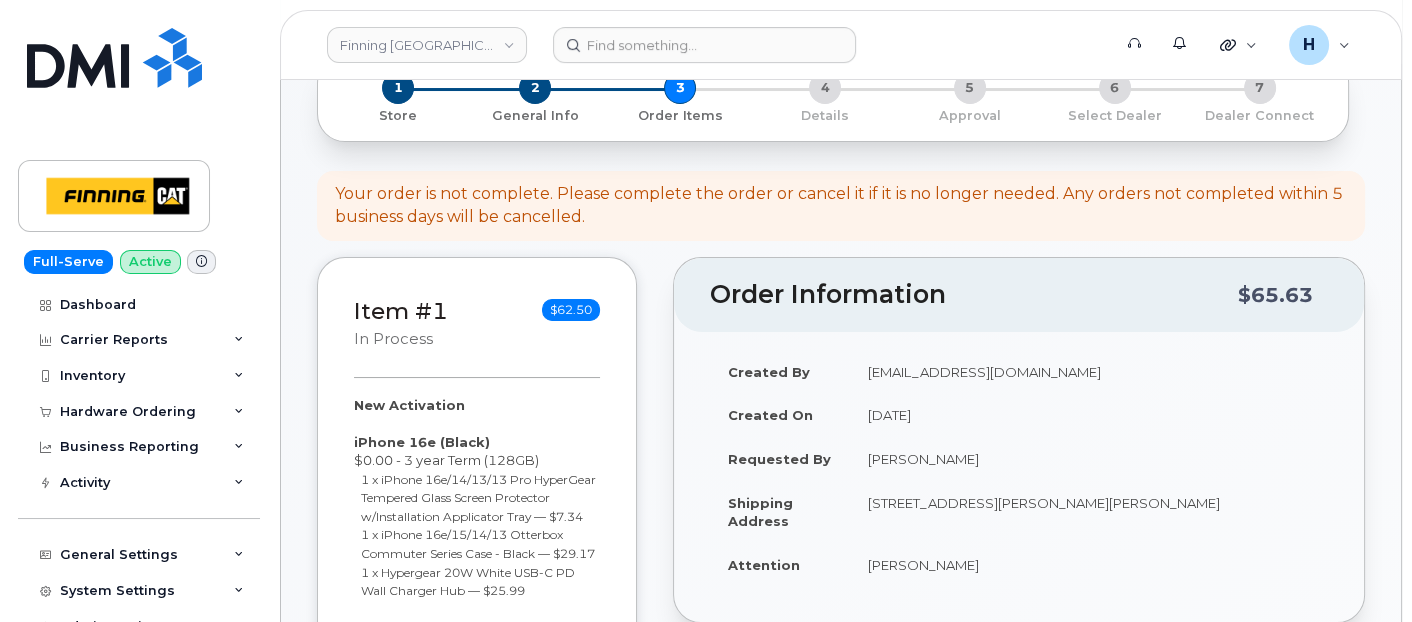 scroll, scrollTop: 222, scrollLeft: 0, axis: vertical 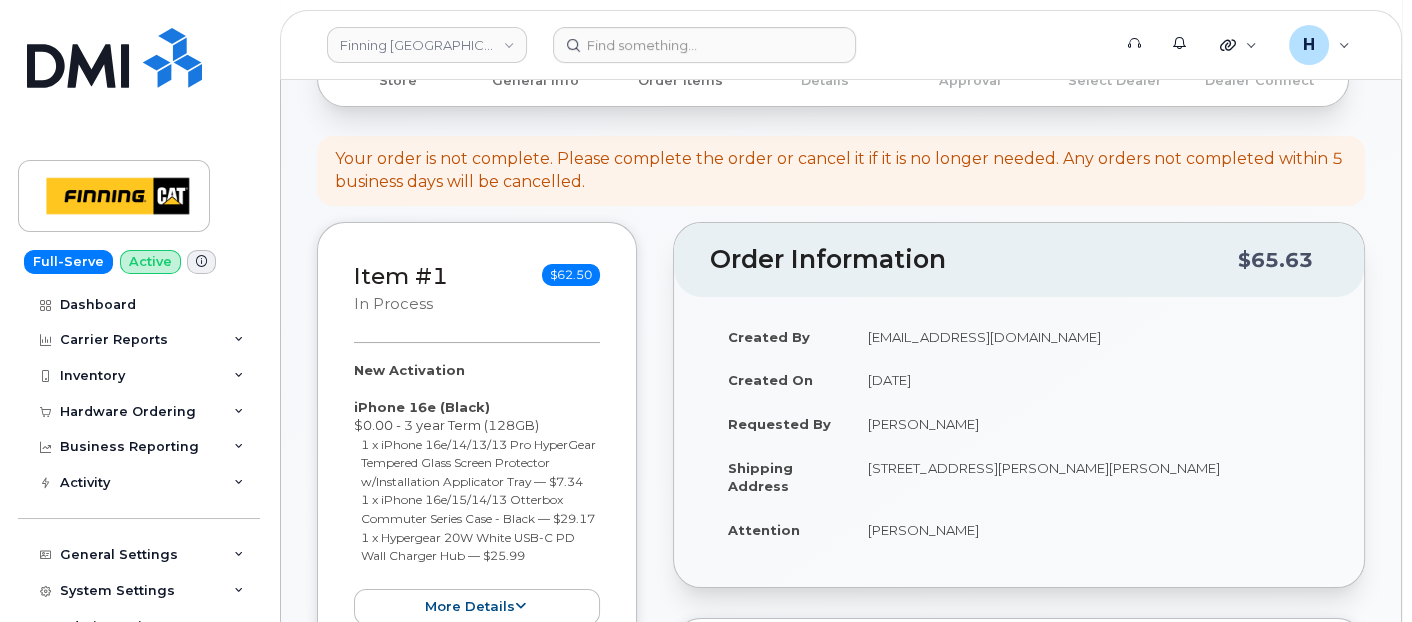 drag, startPoint x: 852, startPoint y: 519, endPoint x: 988, endPoint y: 545, distance: 138.463 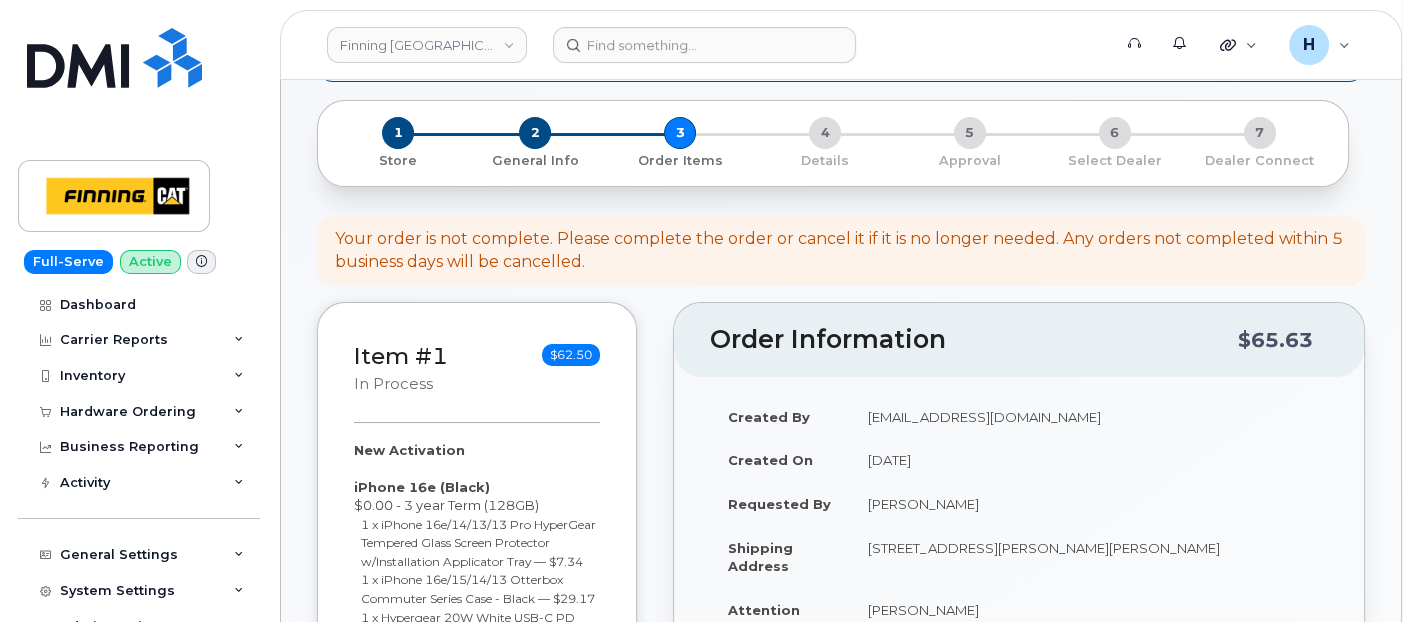scroll, scrollTop: 111, scrollLeft: 0, axis: vertical 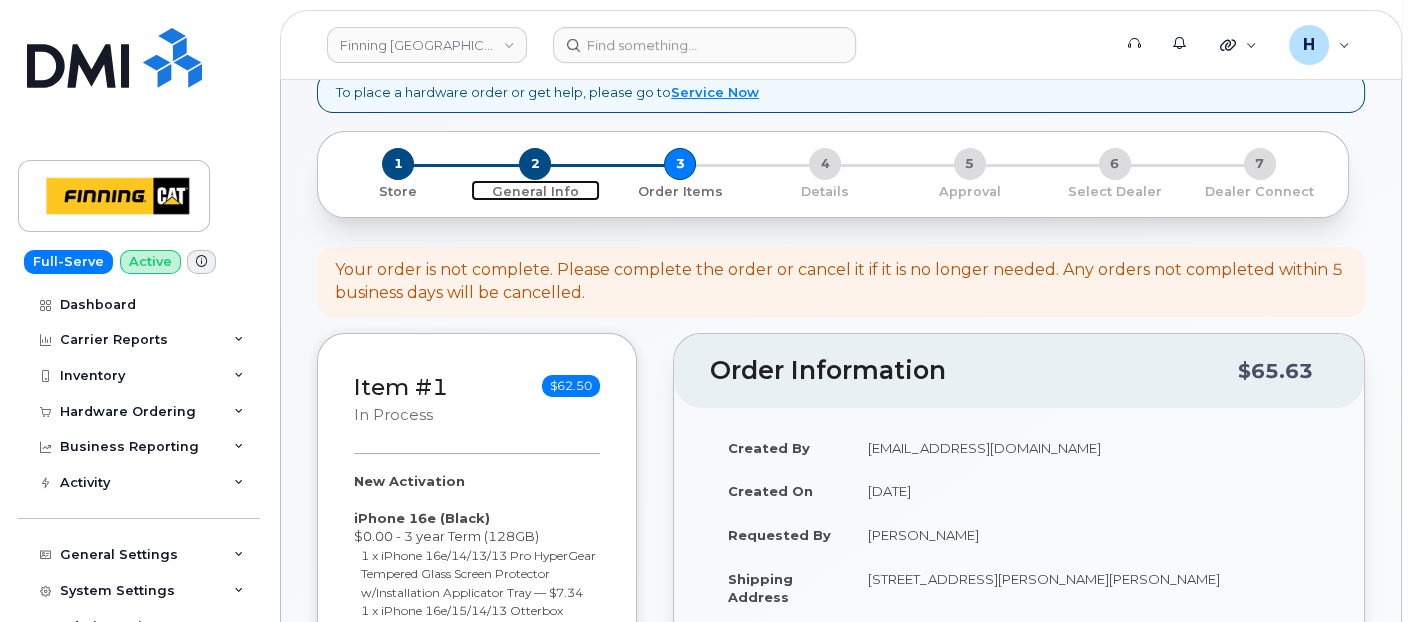 click on "2" at bounding box center [535, 164] 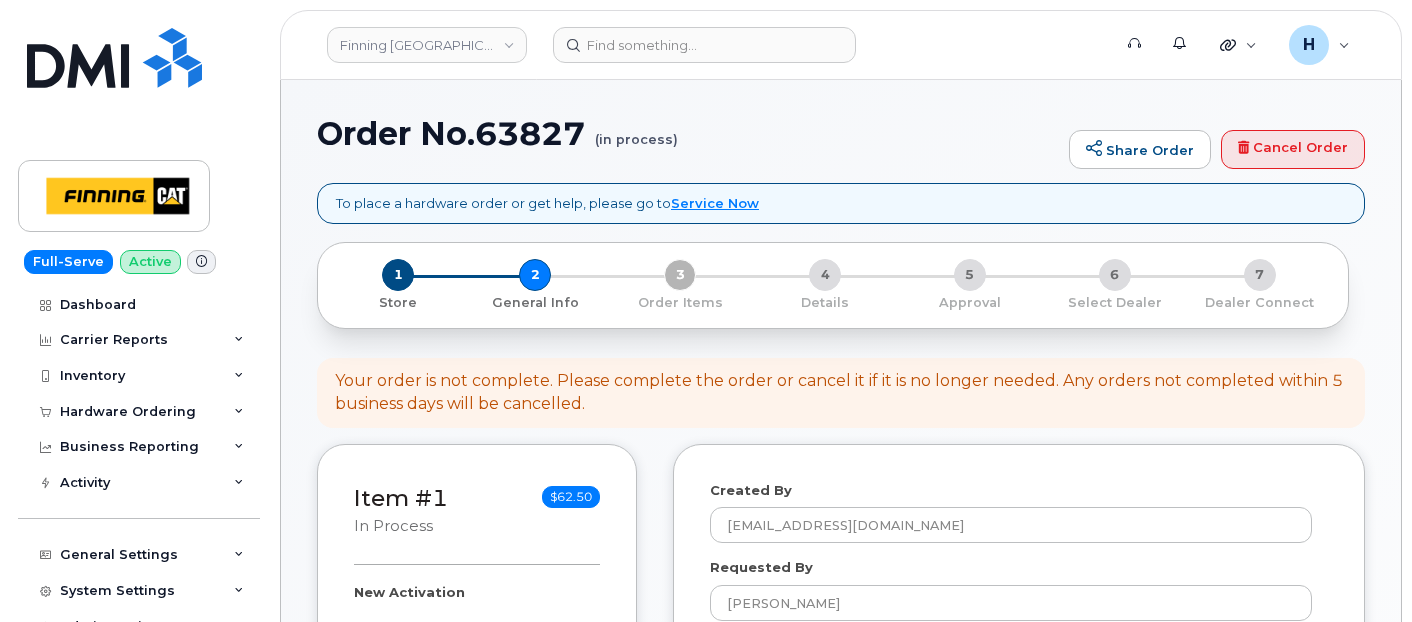 select 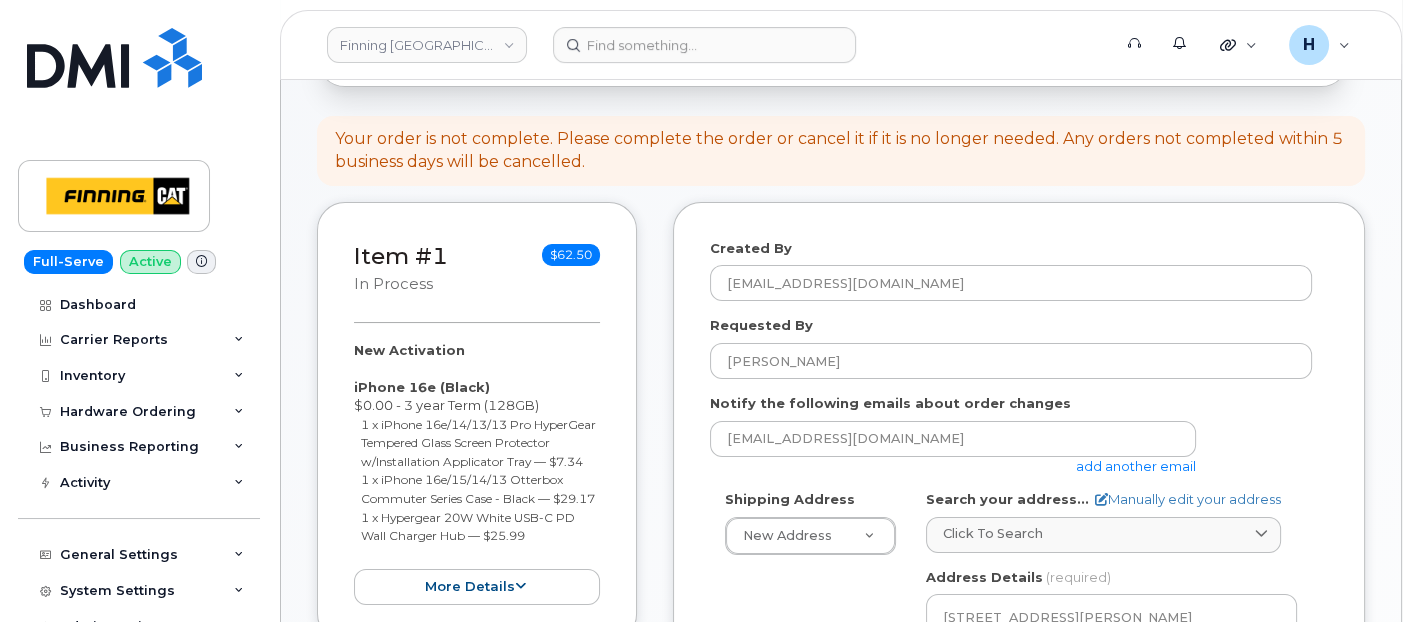 scroll, scrollTop: 333, scrollLeft: 0, axis: vertical 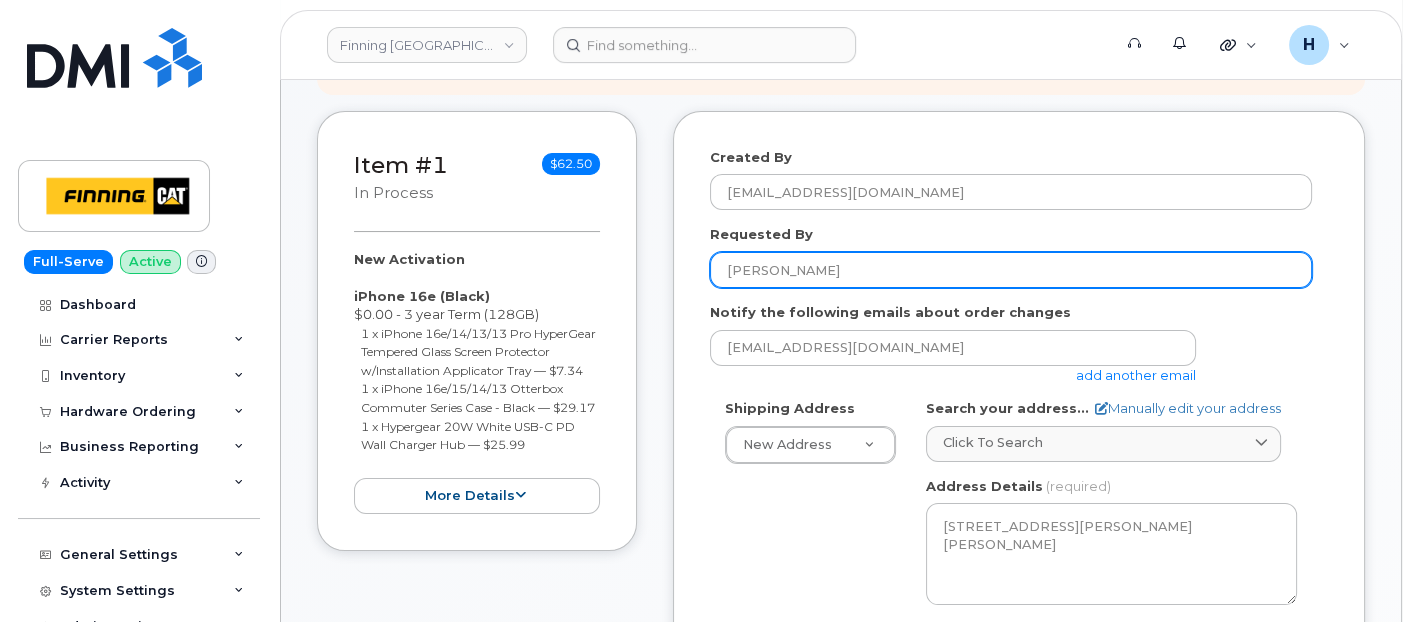 drag, startPoint x: 845, startPoint y: 260, endPoint x: 682, endPoint y: 259, distance: 163.00307 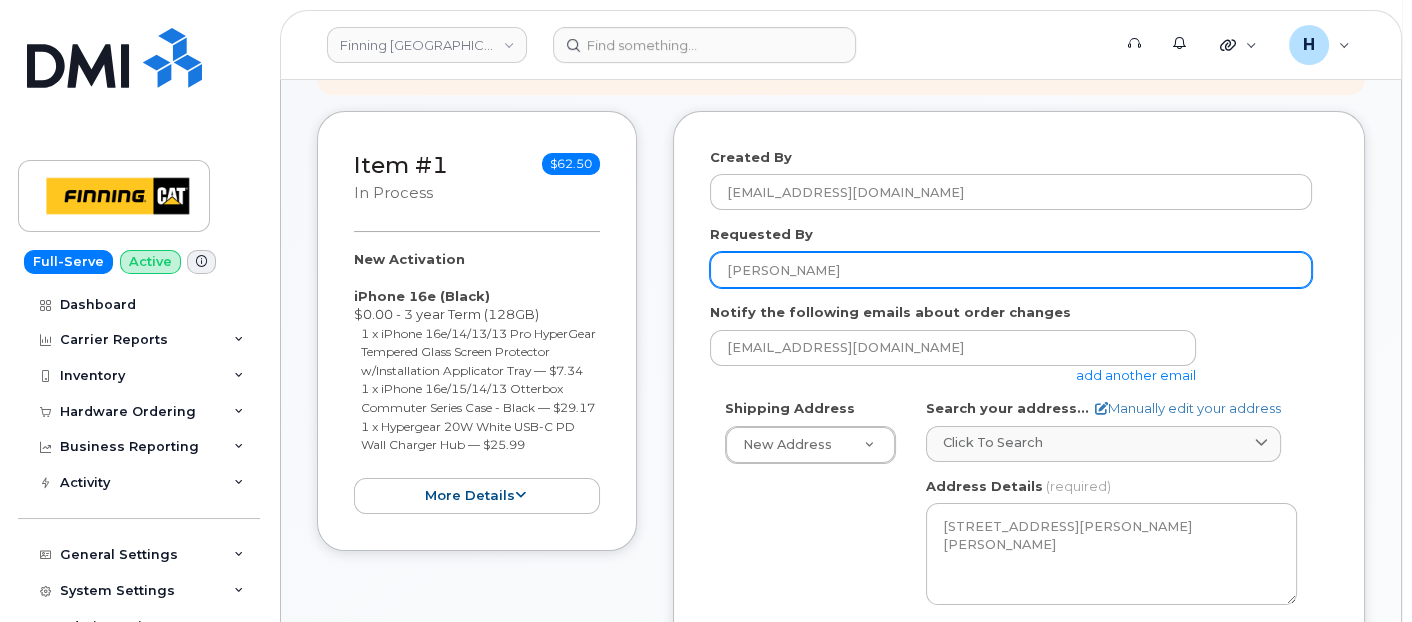 click on "Created By
[PERSON_NAME][EMAIL_ADDRESS][DOMAIN_NAME]
Requested By
[PERSON_NAME]
Notify the following emails about order changes
[EMAIL_ADDRESS][DOMAIN_NAME]
add another email
Shipping Address
New Address                                     New Address [DATE][STREET_ADDRESS][PERSON_NAME] twp 293A 53 P.O. Box 180 [GEOGRAPHIC_DATA][PERSON_NAME] Albian - D01 [GEOGRAPHIC_DATA] [GEOGRAPHIC_DATA] [GEOGRAPHIC_DATA] - Finning [GEOGRAPHIC_DATA] [GEOGRAPHIC_DATA] - Finning International [GEOGRAPHIC_DATA] - Power Systems and General Line Construction [GEOGRAPHIC_DATA] Power Systems - D37 [GEOGRAPHIC_DATA] - [GEOGRAPHIC_DATA] [GEOGRAPHIC_DATA] - [GEOGRAPHIC_DATA] Specialty Business [GEOGRAPHIC_DATA] - Truck Shop [PERSON_NAME][GEOGRAPHIC_DATA] [GEOGRAPHIC_DATA] - [GEOGRAPHIC_DATA][PERSON_NAME] - D10/D11 CNRL - D02 [GEOGRAPHIC_DATA] [GEOGRAPHIC_DATA] [PERSON_NAME][GEOGRAPHIC_DATA] [GEOGRAPHIC_DATA] - Compact General Construction - D24 [GEOGRAPHIC_DATA] and Field Service - D17 [GEOGRAPHIC_DATA] - [GEOGRAPHIC_DATA] and Shovels [GEOGRAPHIC_DATA] - [GEOGRAPHIC_DATA] [GEOGRAPHIC_DATA] Head Office [GEOGRAPHIC_DATA] - General Line Construction [GEOGRAPHIC_DATA] - Head Office TCRS  [GEOGRAPHIC_DATA] Specialty Branch [GEOGRAPHIC_DATA] - Heavy Equipment Rentals" at bounding box center (1019, 580) 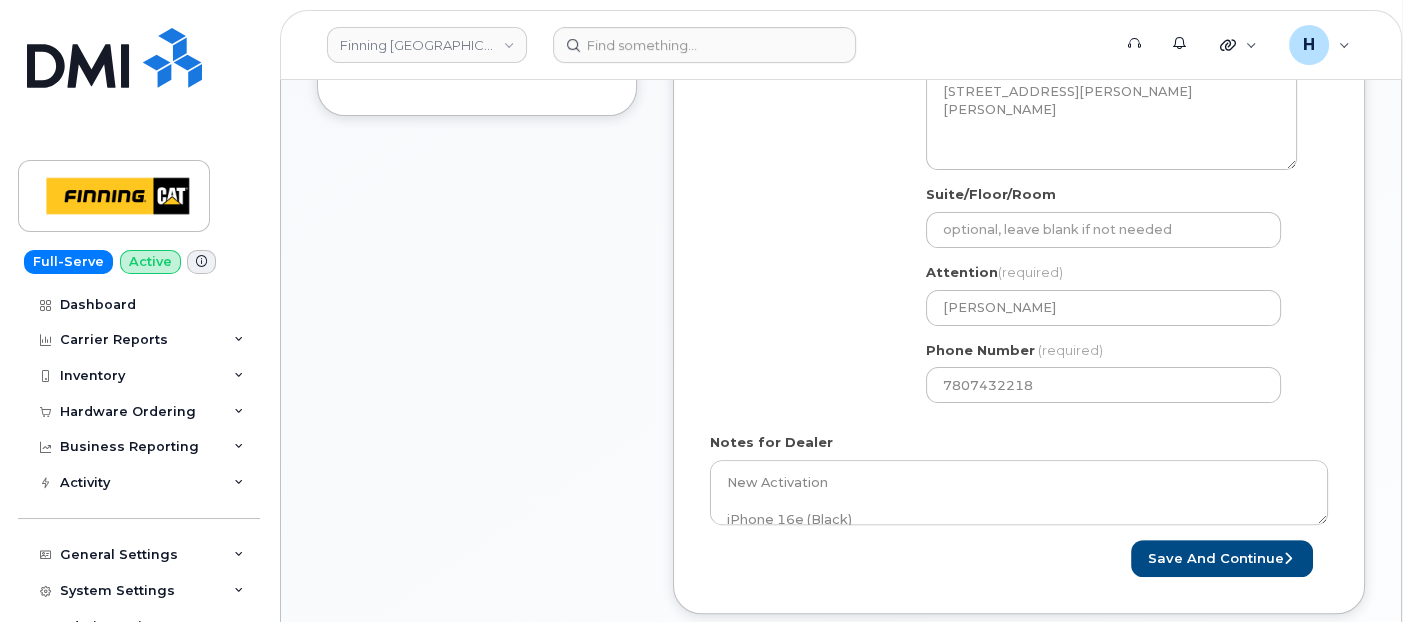 scroll, scrollTop: 777, scrollLeft: 0, axis: vertical 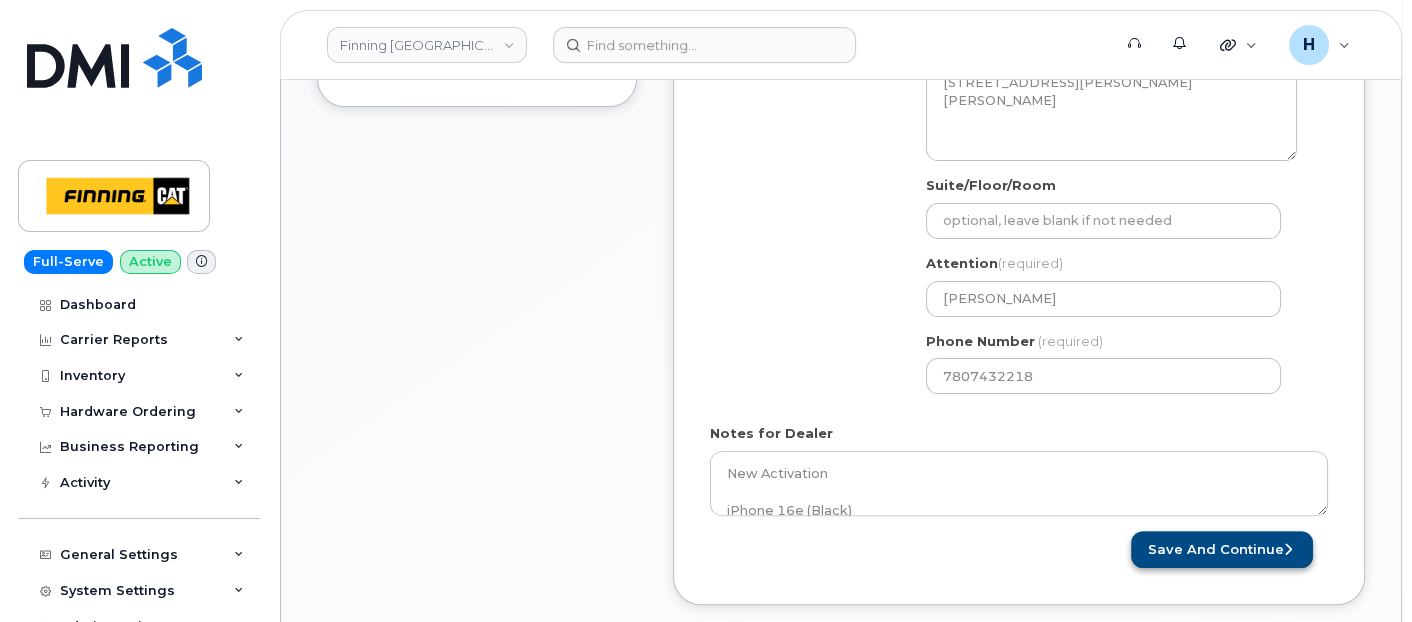 type on "RITM0471403" 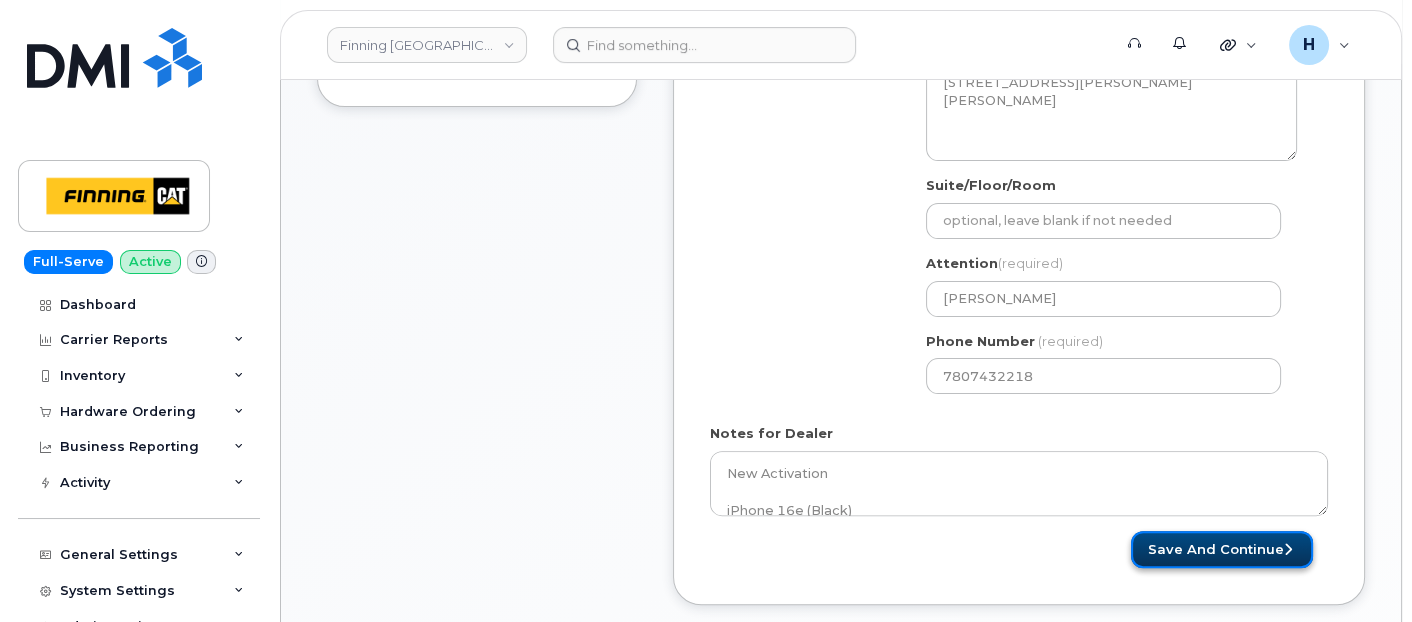 click on "Save and Continue" at bounding box center [1222, 549] 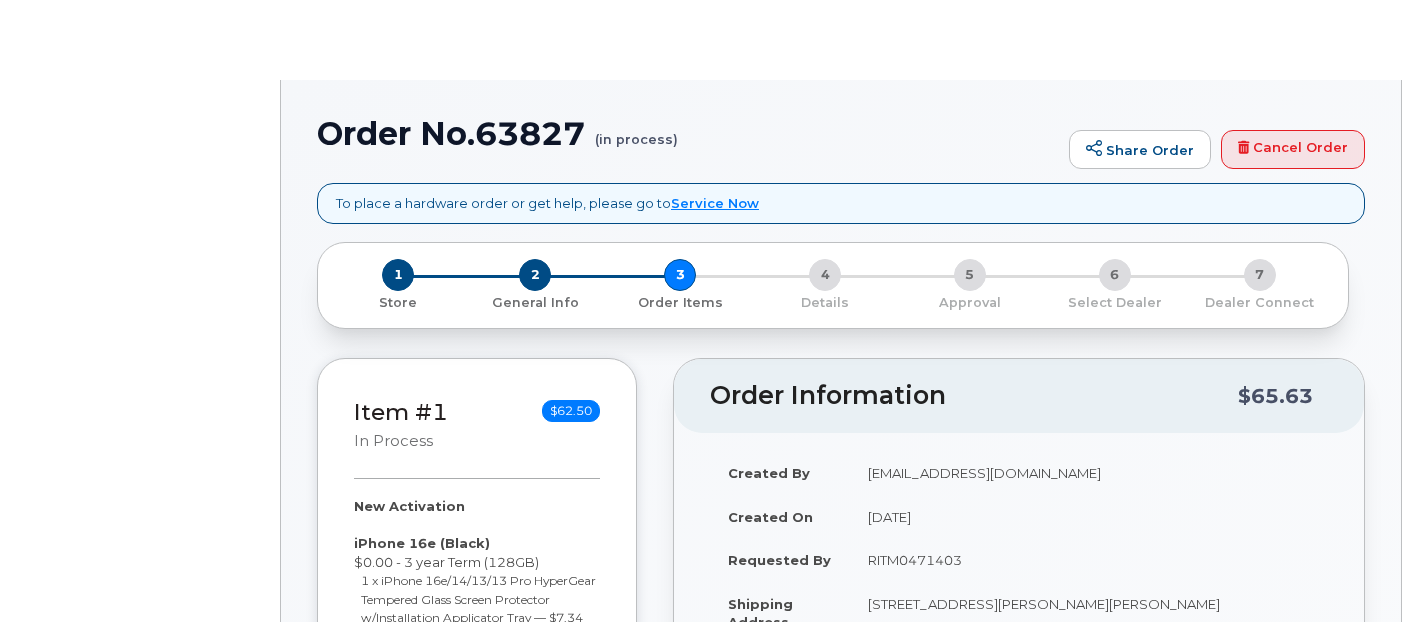 select on "377824" 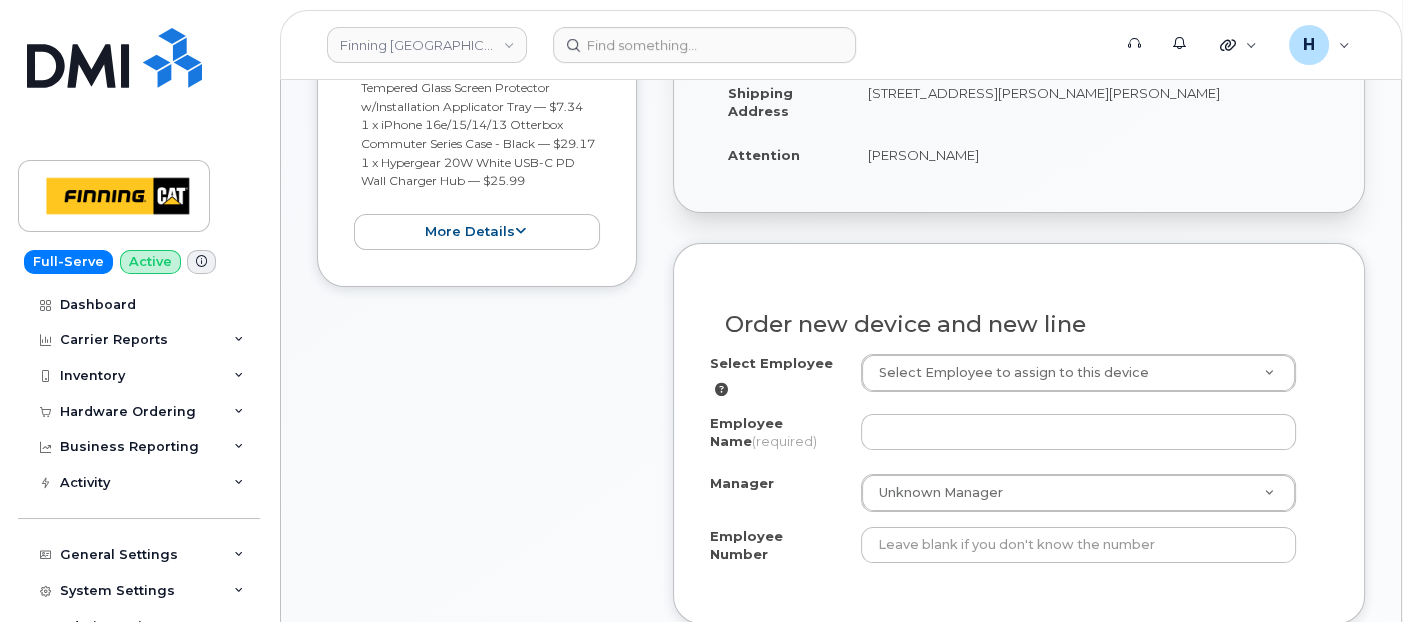 scroll, scrollTop: 602, scrollLeft: 0, axis: vertical 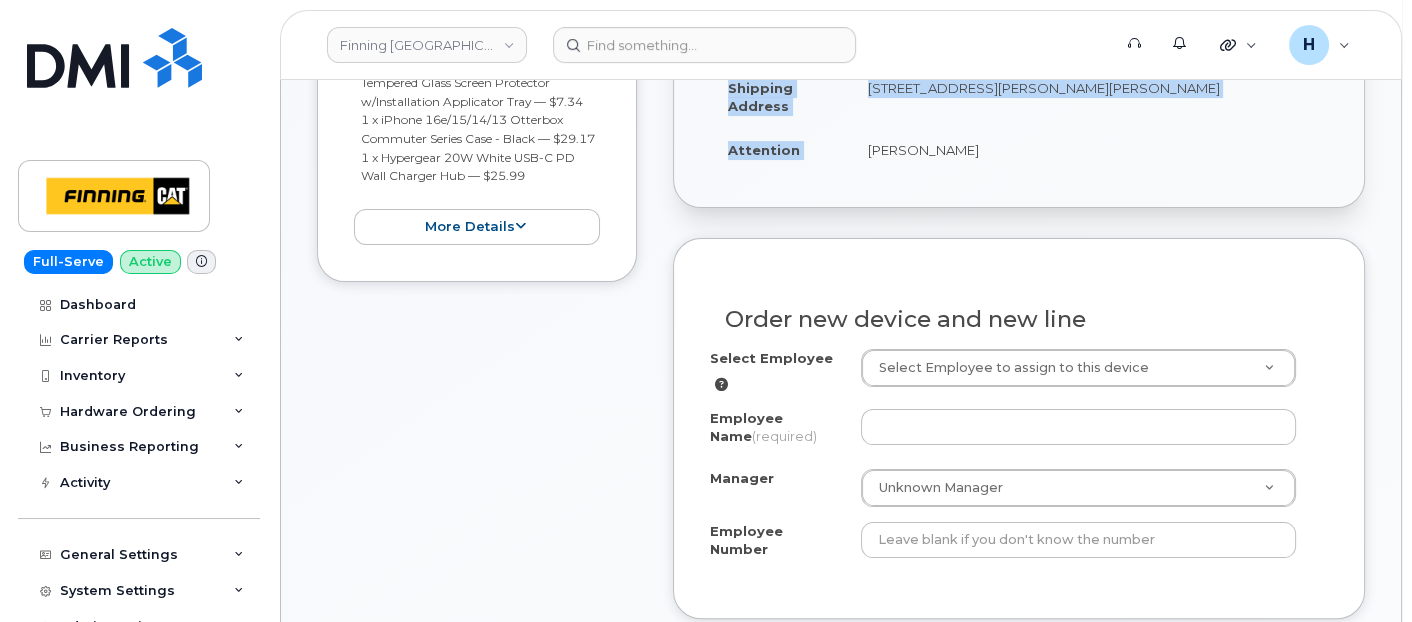 drag, startPoint x: 854, startPoint y: 164, endPoint x: 1014, endPoint y: 179, distance: 160.70158 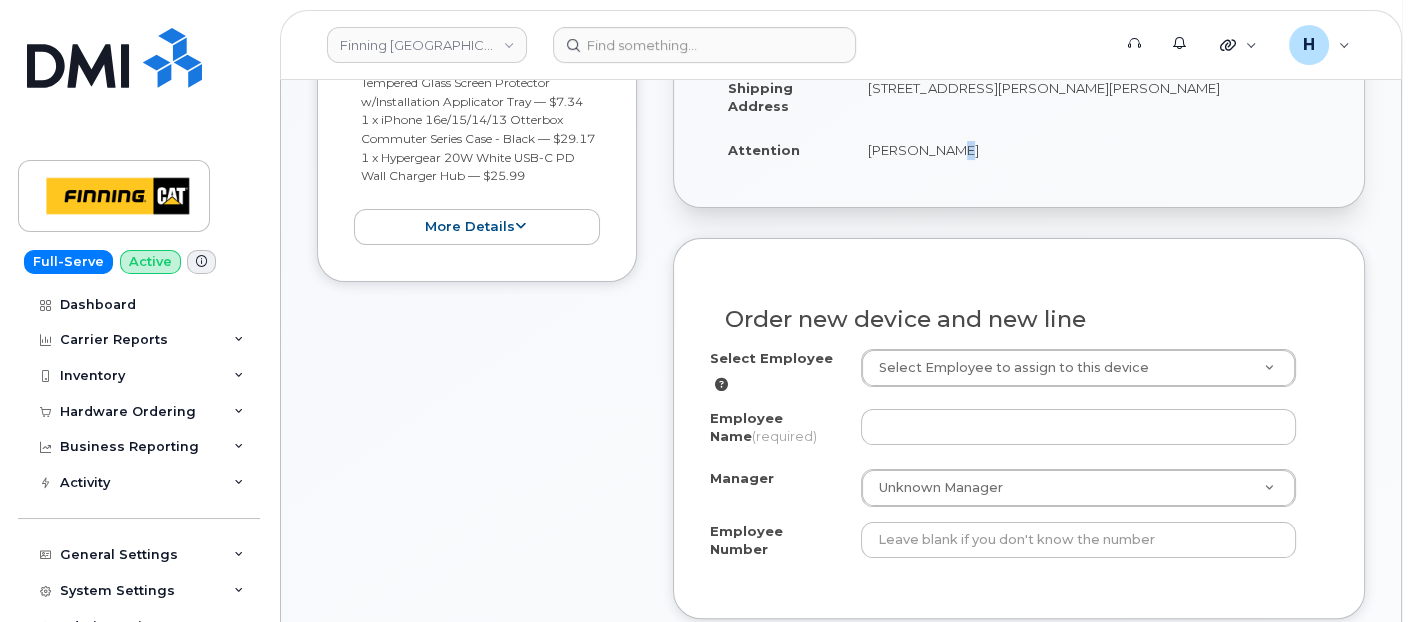drag, startPoint x: 1014, startPoint y: 179, endPoint x: 942, endPoint y: 146, distance: 79.20227 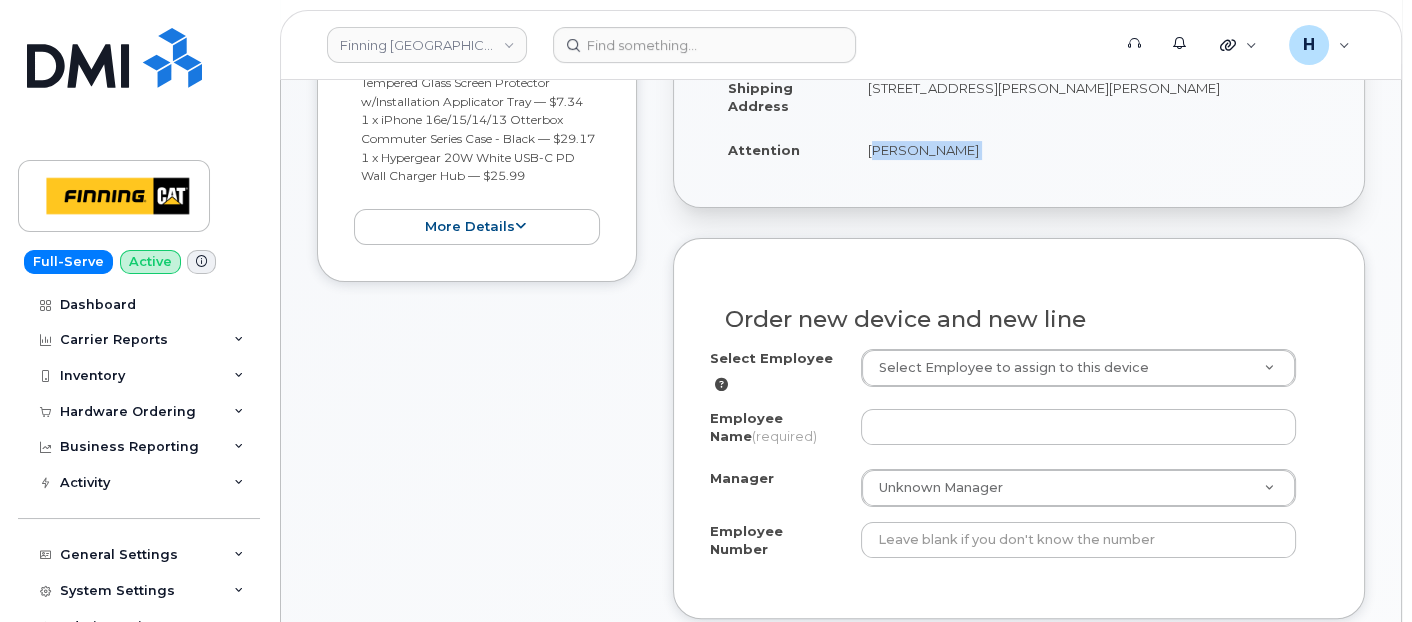 click on "[PERSON_NAME]" at bounding box center (1089, 150) 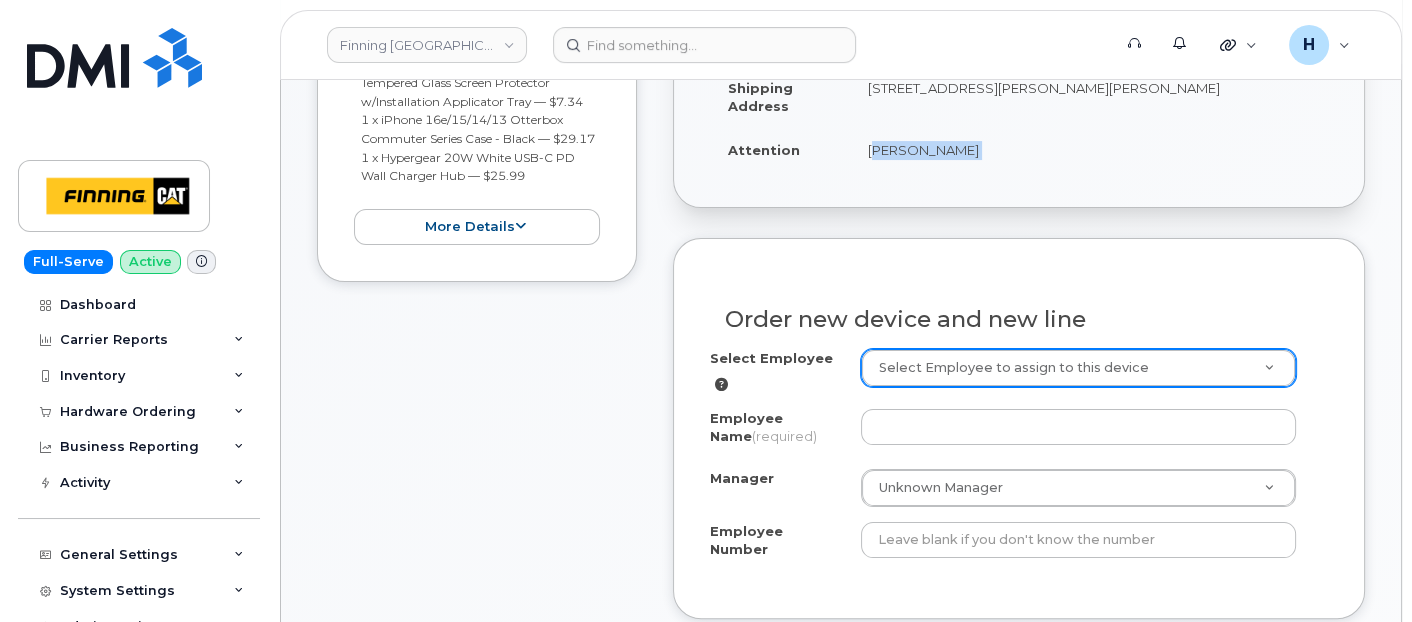 copy on "Charlene Coles
Existing User
Additional cost to upgrading the device
Selected device is Eligible for upgrade
This user received a new device
Please select device you want to have accessory for. We will also pull device type and billing information.
Enter a name or number
-
Device
Upgrade Cost
Eligible" 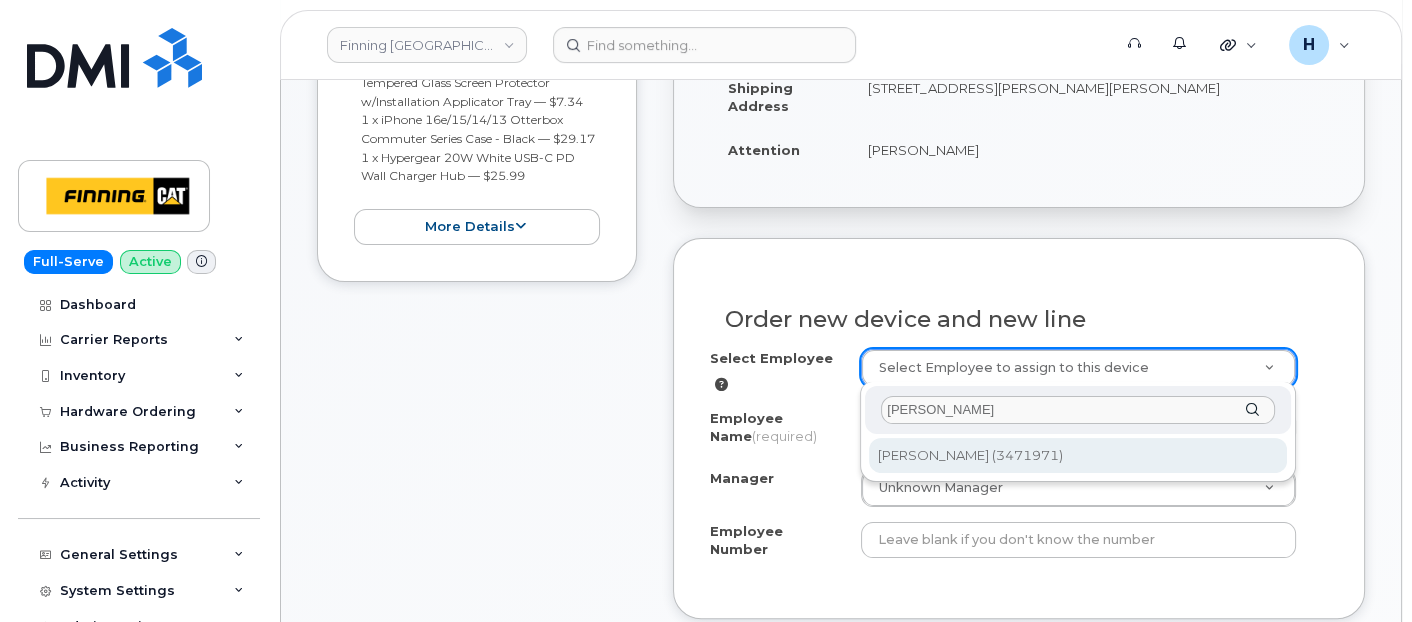 type on "[PERSON_NAME]" 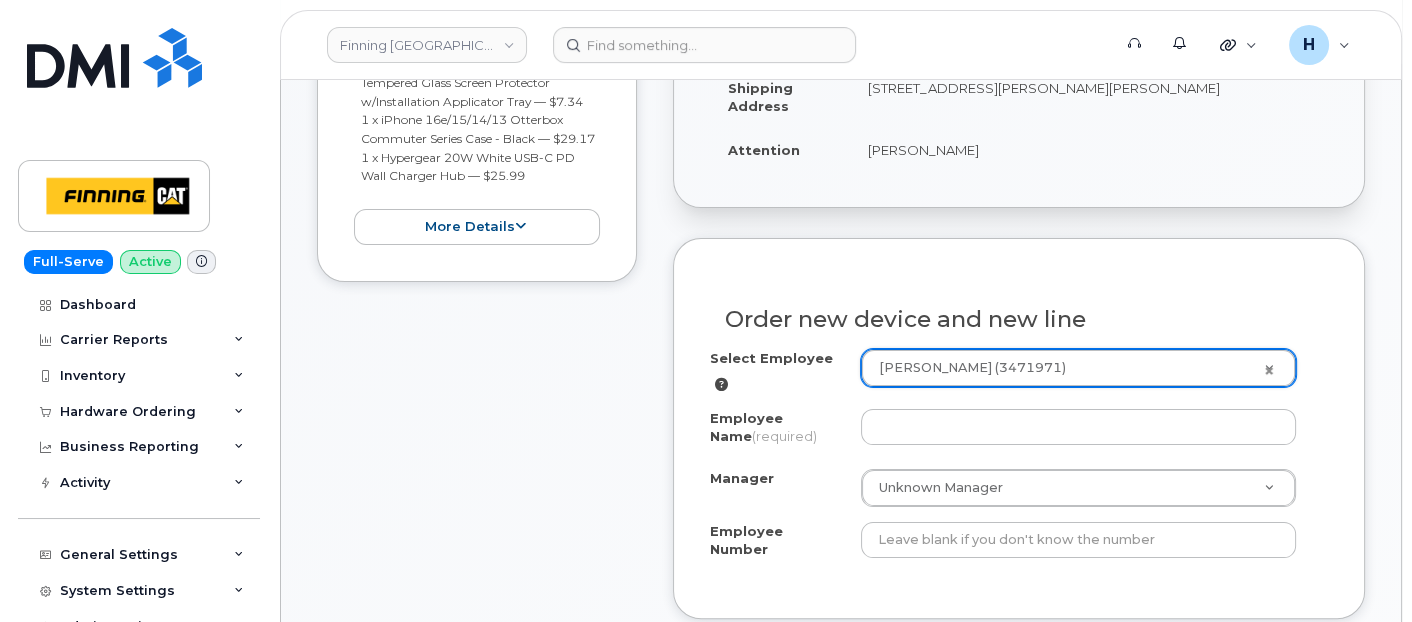 type on "[PERSON_NAME]" 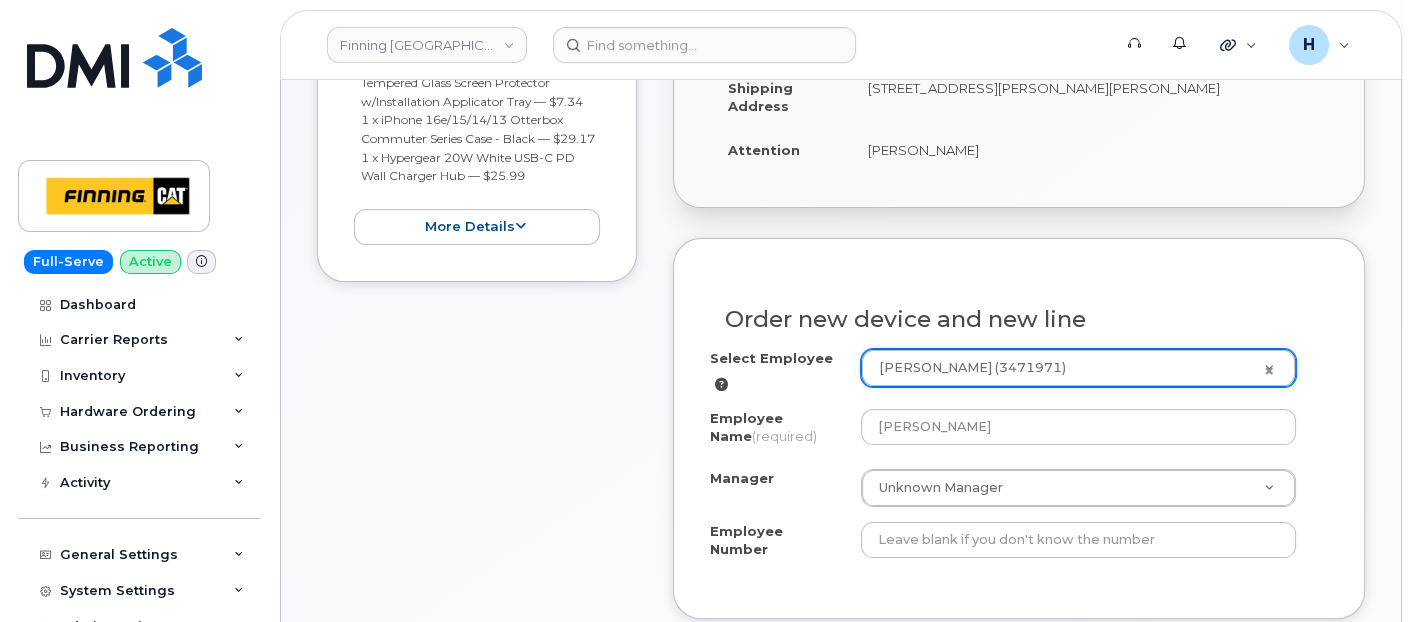select on "? number:57680 ?" 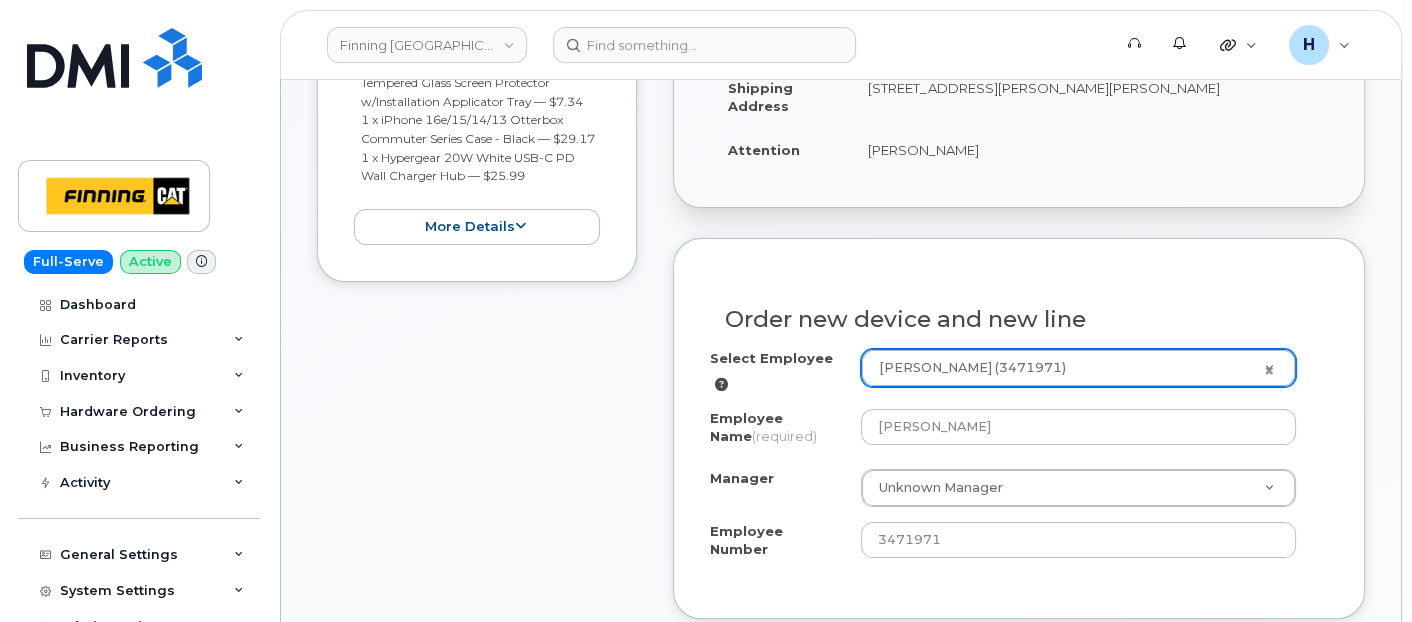 select on "57680" 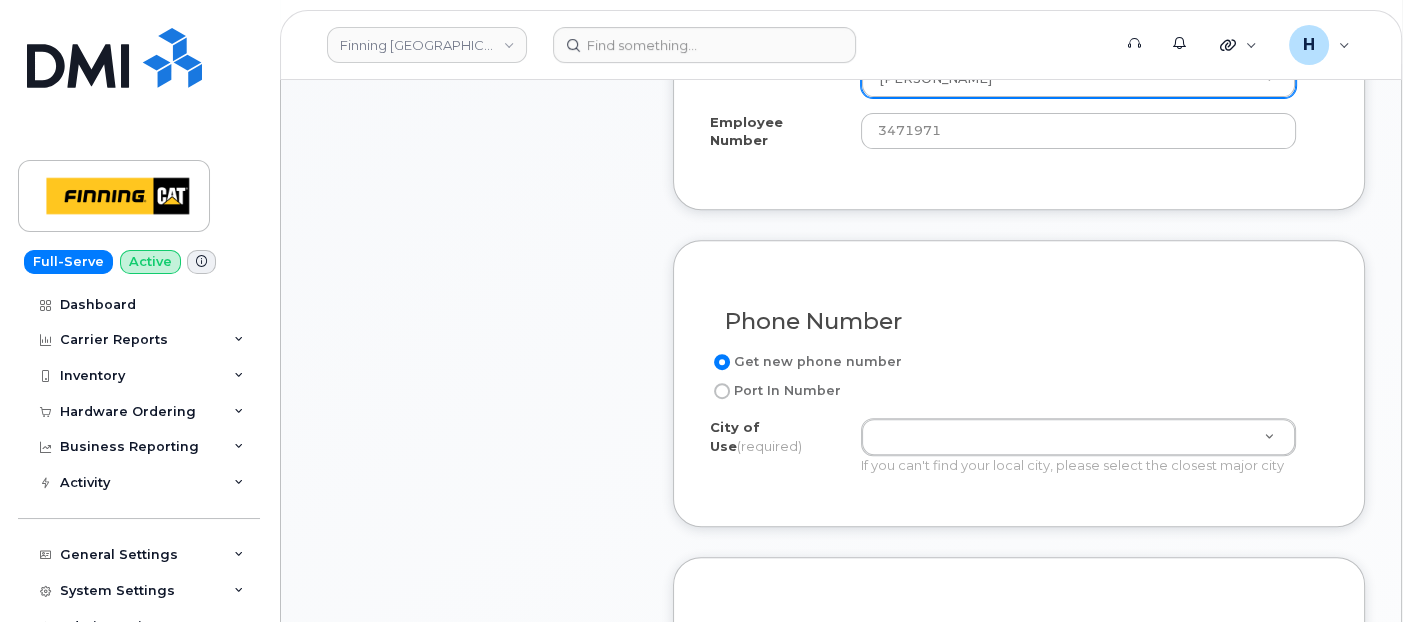 scroll, scrollTop: 1046, scrollLeft: 0, axis: vertical 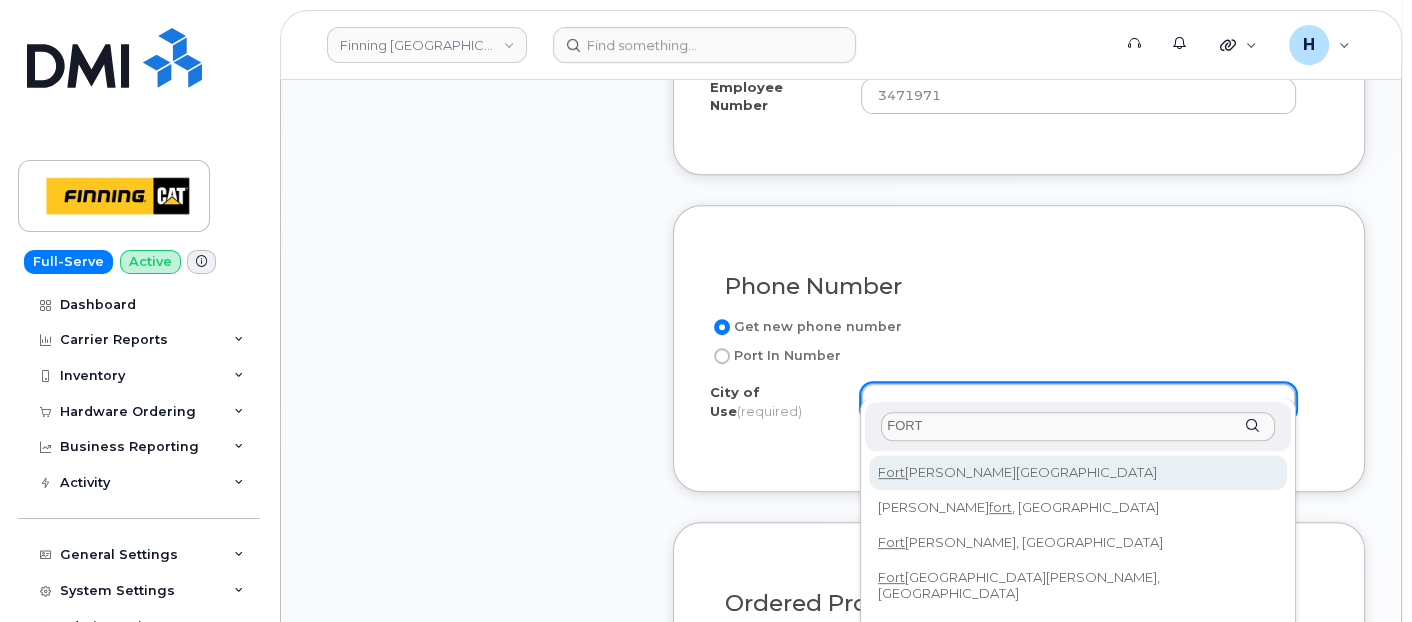 type on "FORT" 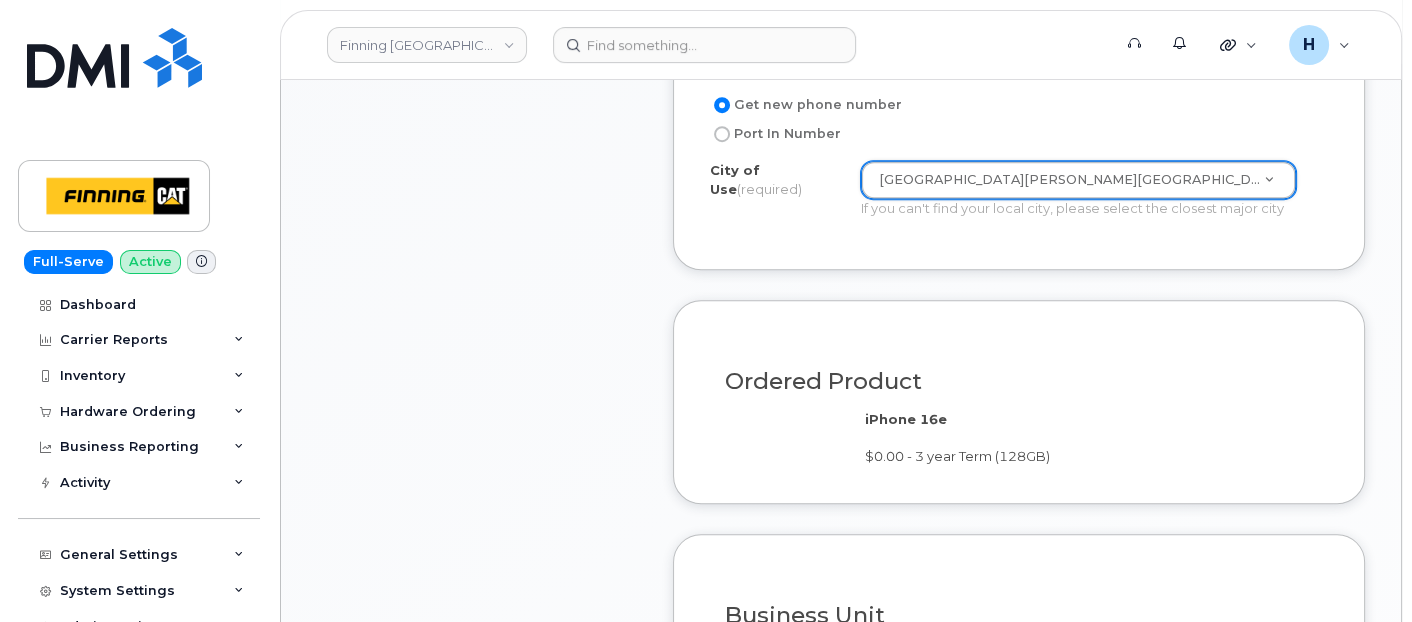 scroll, scrollTop: 1602, scrollLeft: 0, axis: vertical 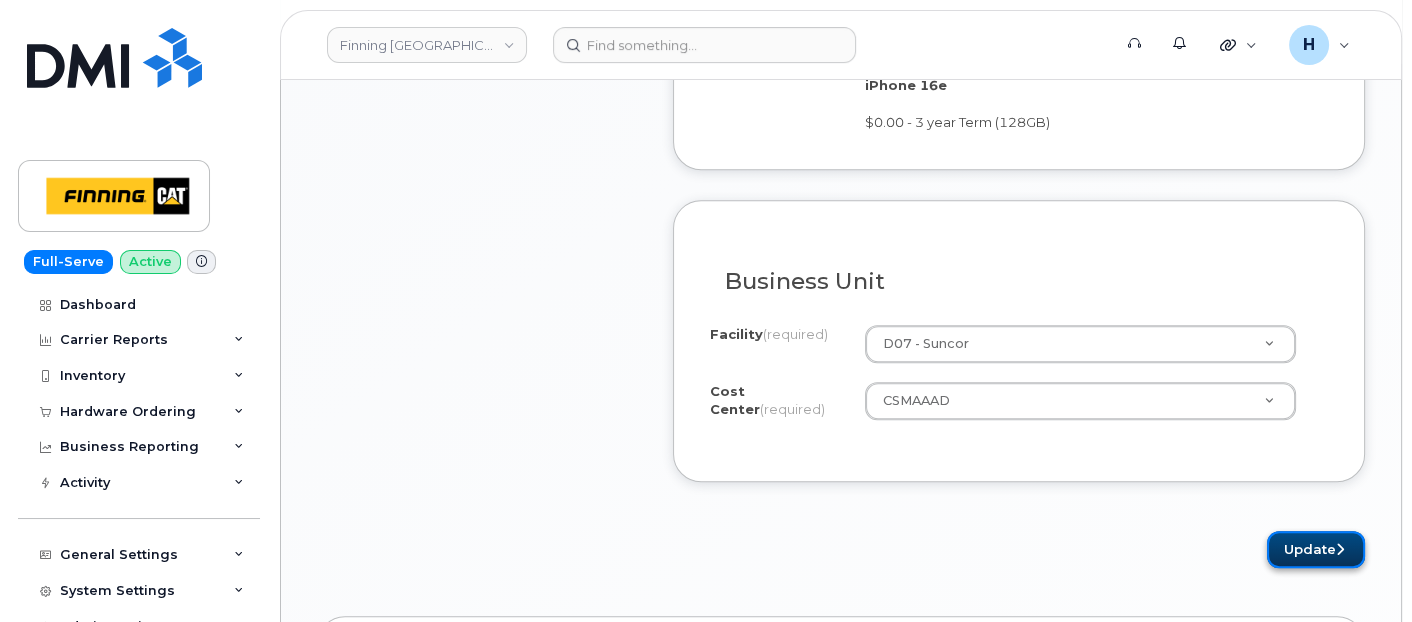 click on "Update" at bounding box center (1316, 549) 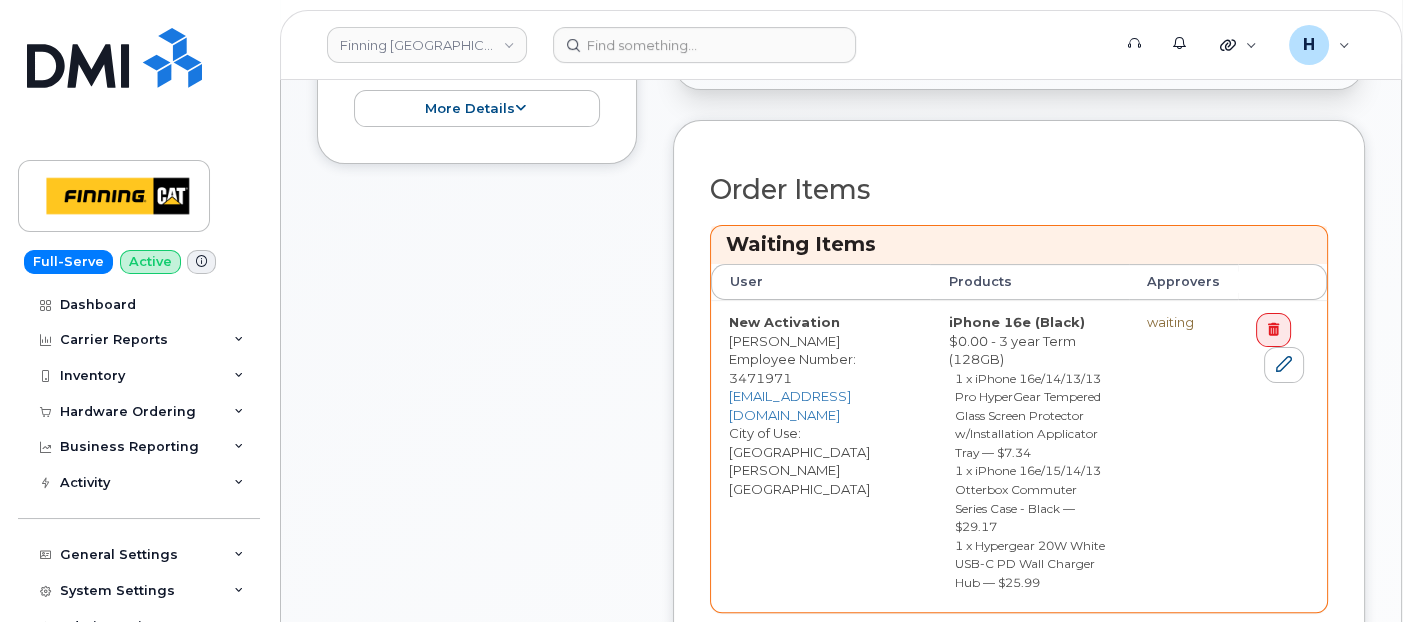 scroll, scrollTop: 888, scrollLeft: 0, axis: vertical 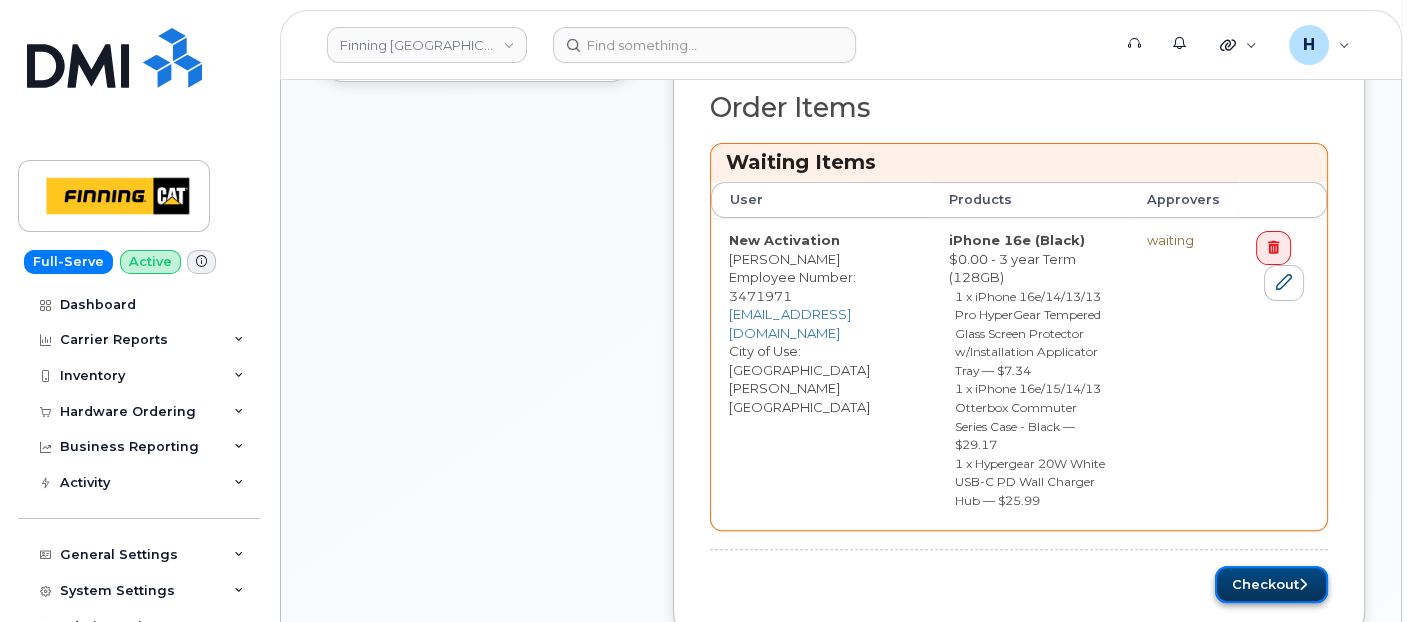 click on "Checkout" at bounding box center [1271, 584] 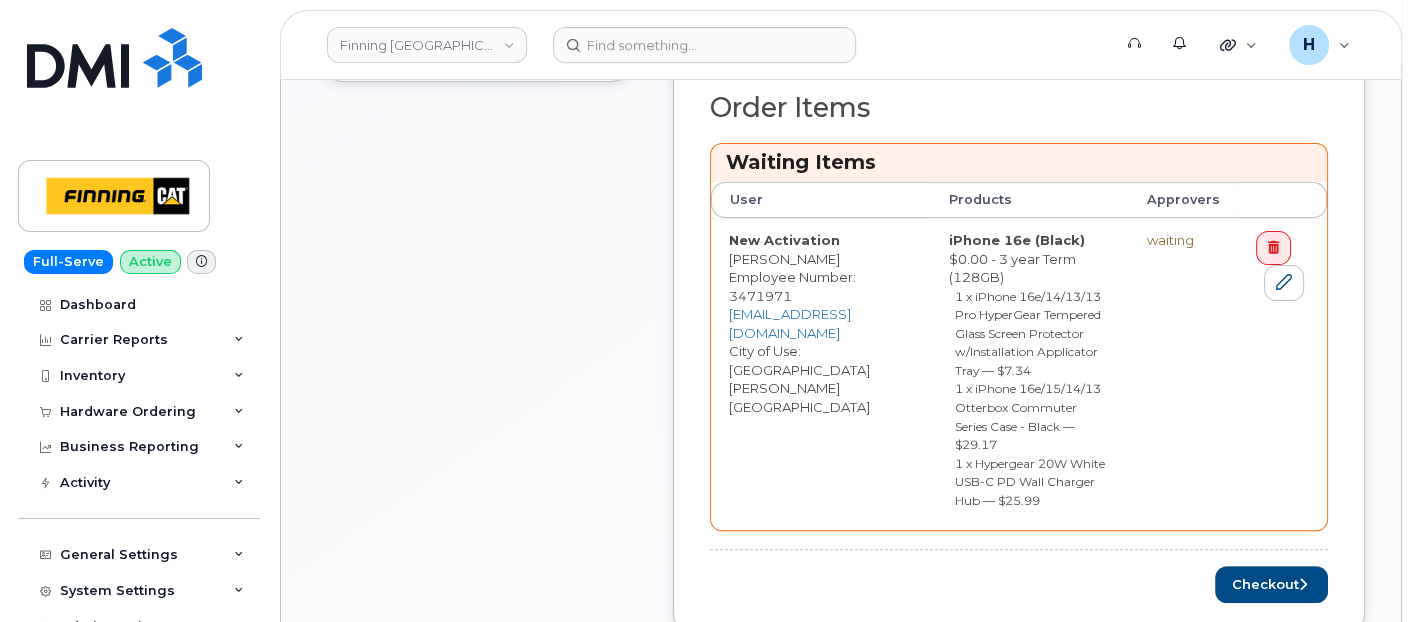 click on "Order Items
Waiting Items
User
Products
Approvers
New Activation
Charlene Coles
Employee Number: 3471971
ccoles@finning.com
City of Use:
Fort McMurray, Alberta
iPhone 16e
(Black)
$0.00 - 3 year Term (128GB)
1 x iPhone 16e/14/13/13 Pro HyperGear Tempered Glass Screen Protector w/Installation Applicator Tray
—
$7.34
1 x iPhone 16e/15/14/13 Otterbox Commuter Series Case - Black
—
$29.17
1 x Hypergear 20W White USB-C PD Wall Charger Hub
—
$25.99
waiting
Checkout" at bounding box center (1019, 348) 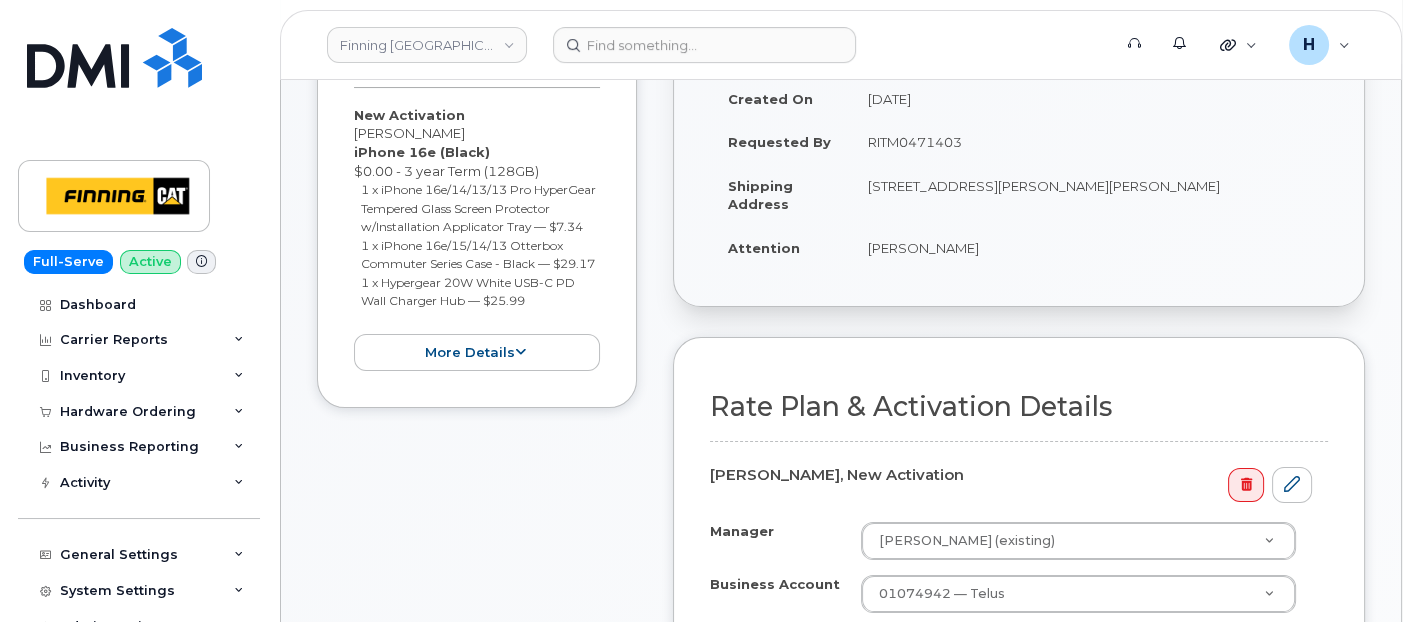 scroll, scrollTop: 666, scrollLeft: 0, axis: vertical 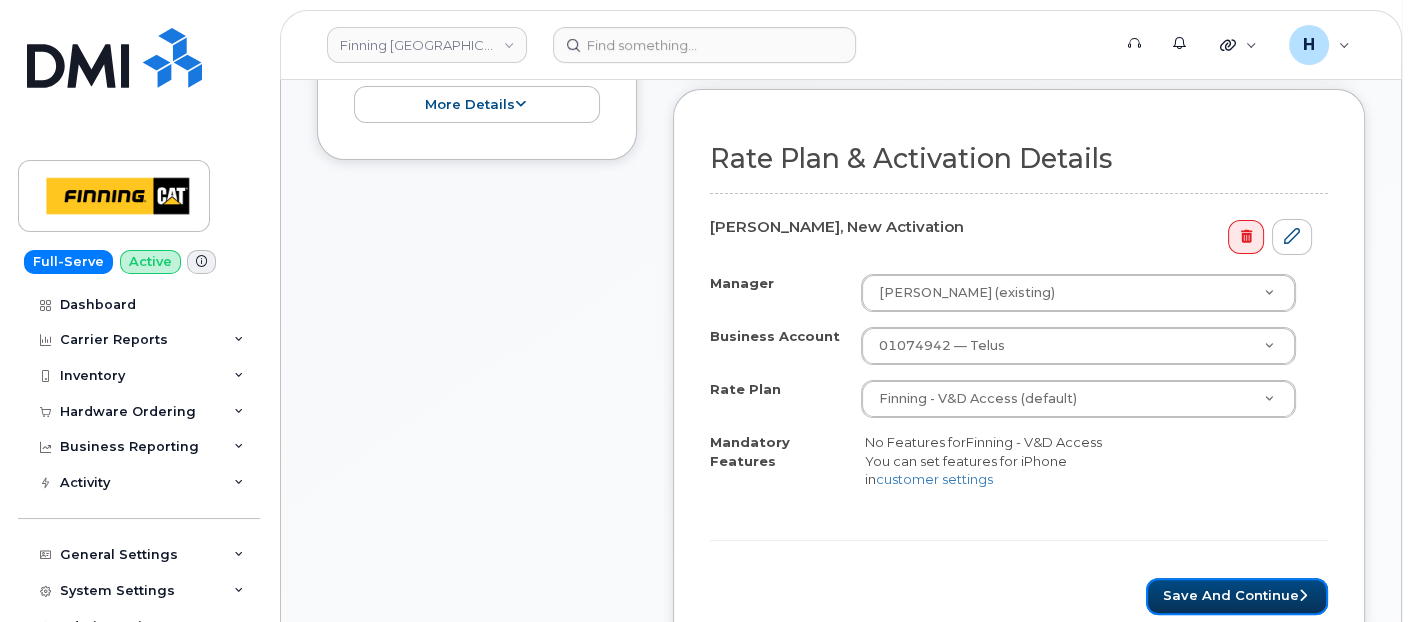drag, startPoint x: 1212, startPoint y: 581, endPoint x: 0, endPoint y: 22, distance: 1334.7003 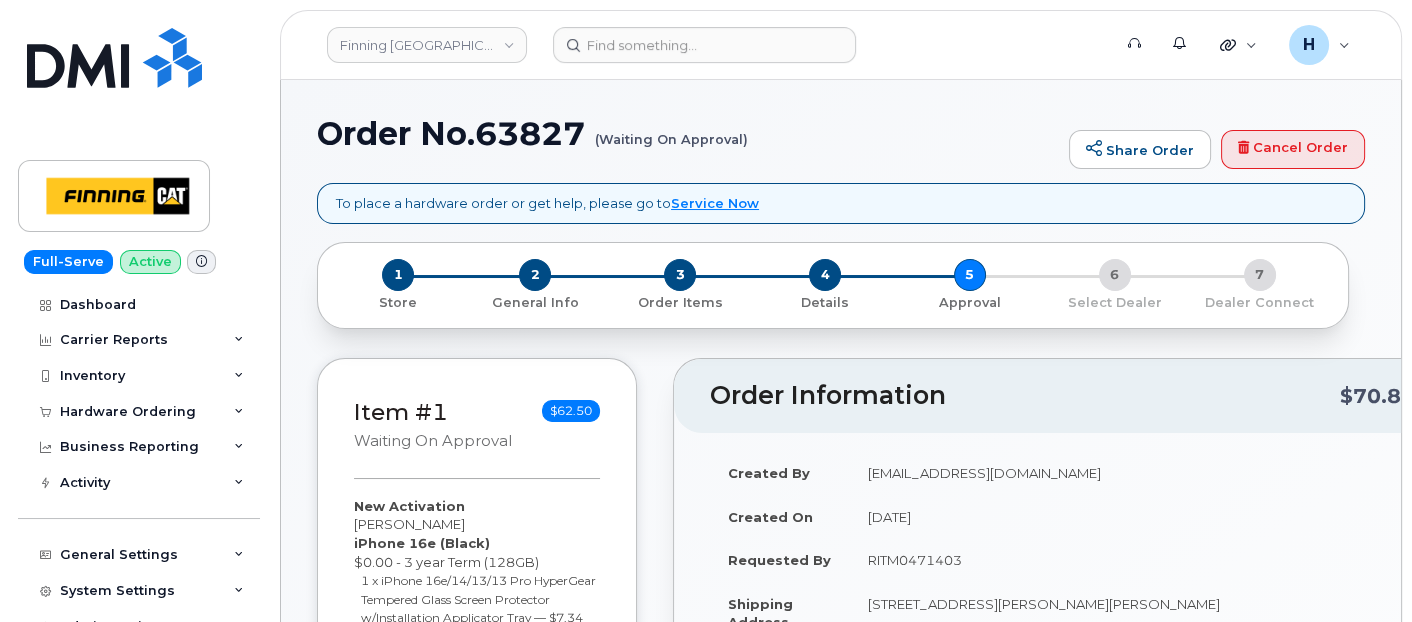 scroll, scrollTop: 333, scrollLeft: 0, axis: vertical 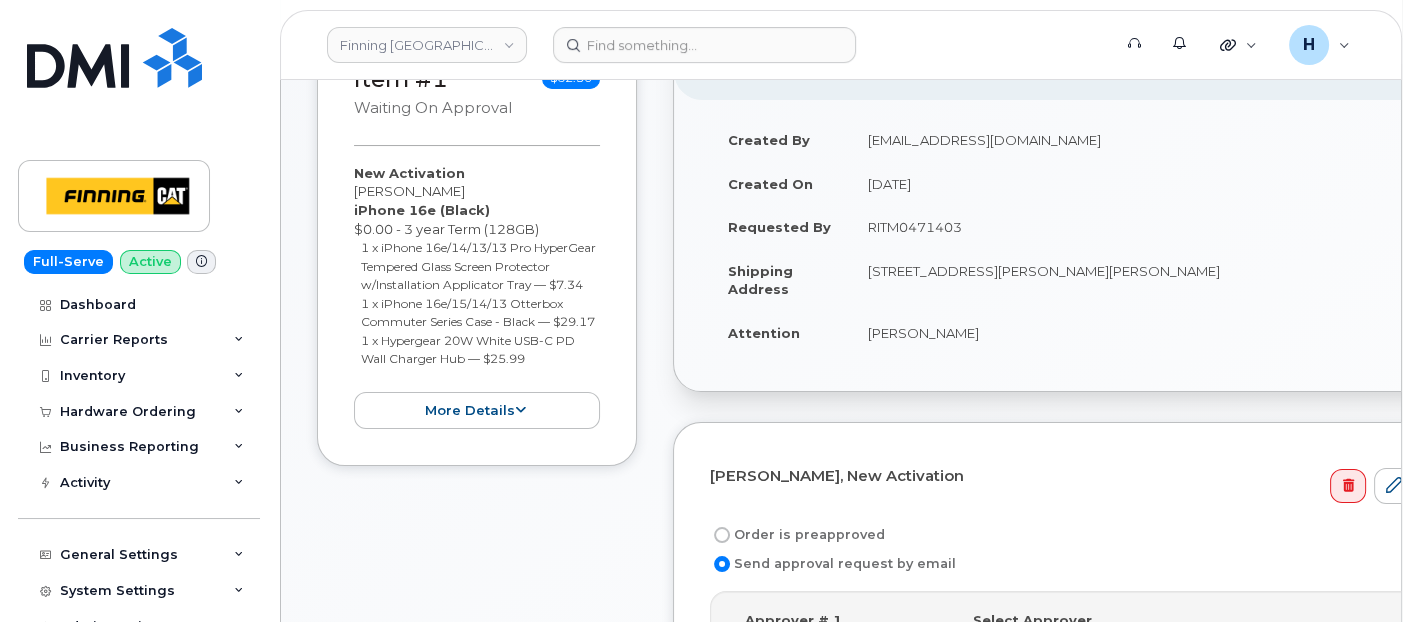click on "Order is preapproved" at bounding box center [797, 535] 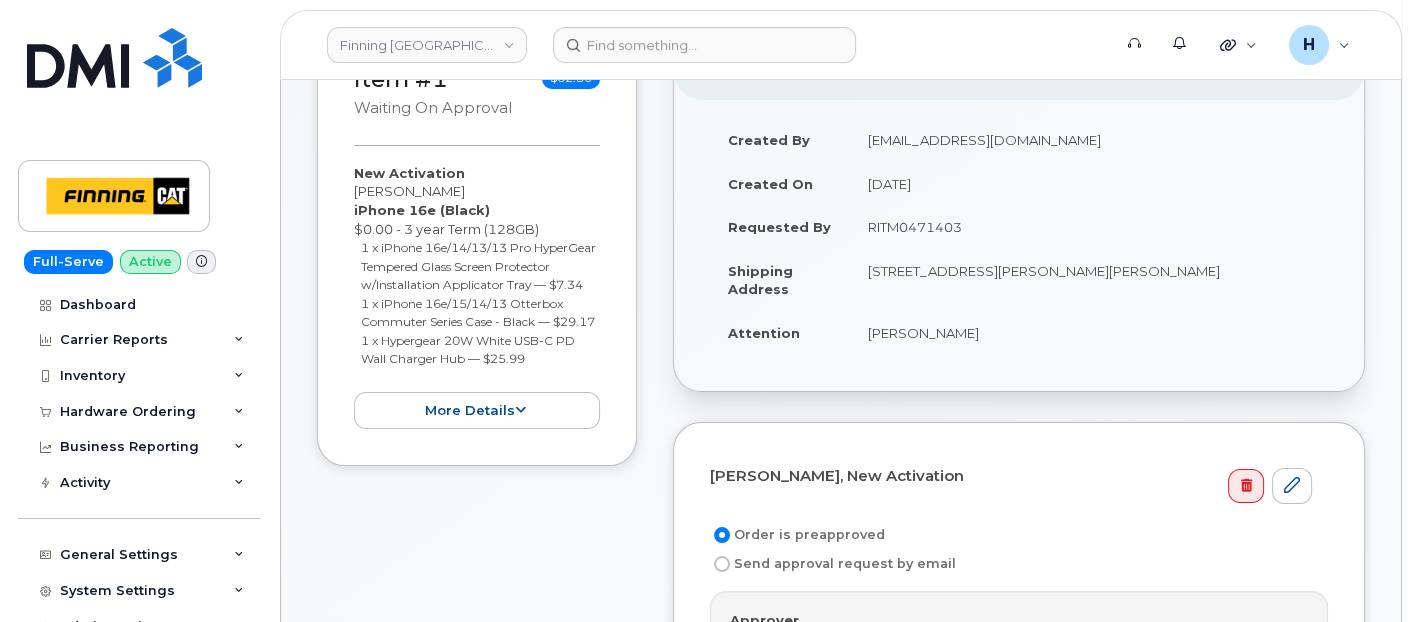 drag, startPoint x: 860, startPoint y: 223, endPoint x: 1011, endPoint y: 225, distance: 151.01324 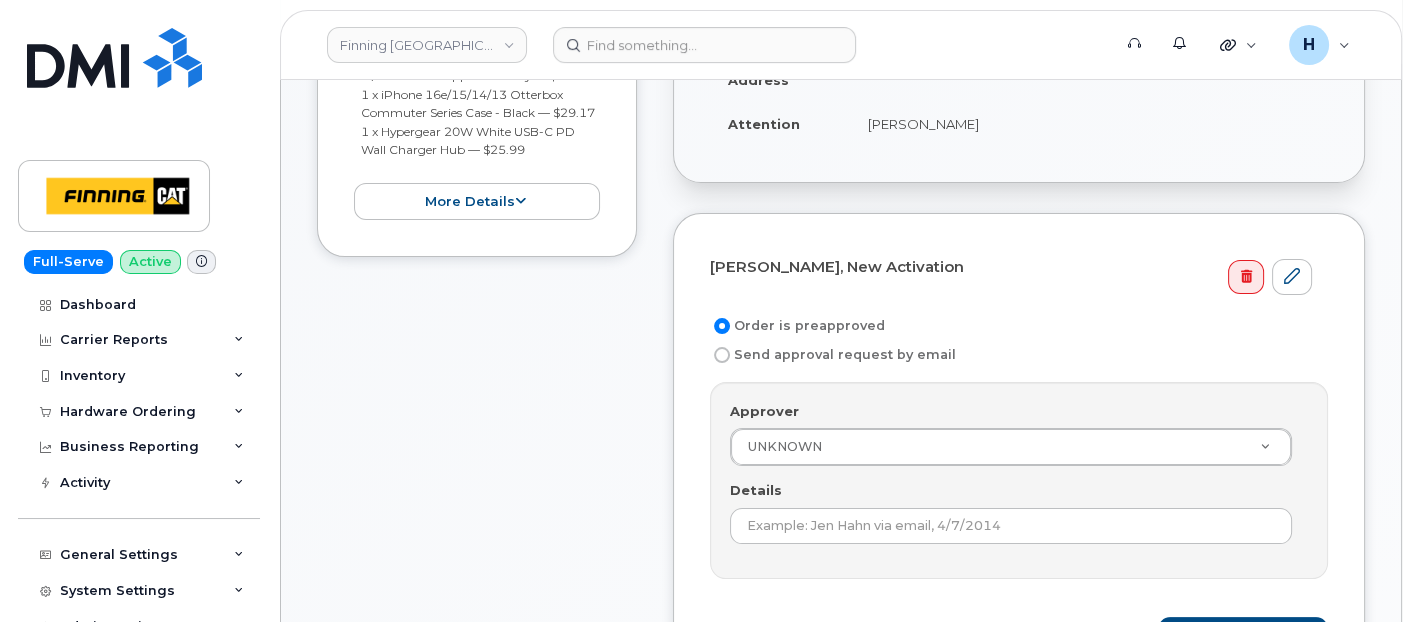 scroll, scrollTop: 666, scrollLeft: 0, axis: vertical 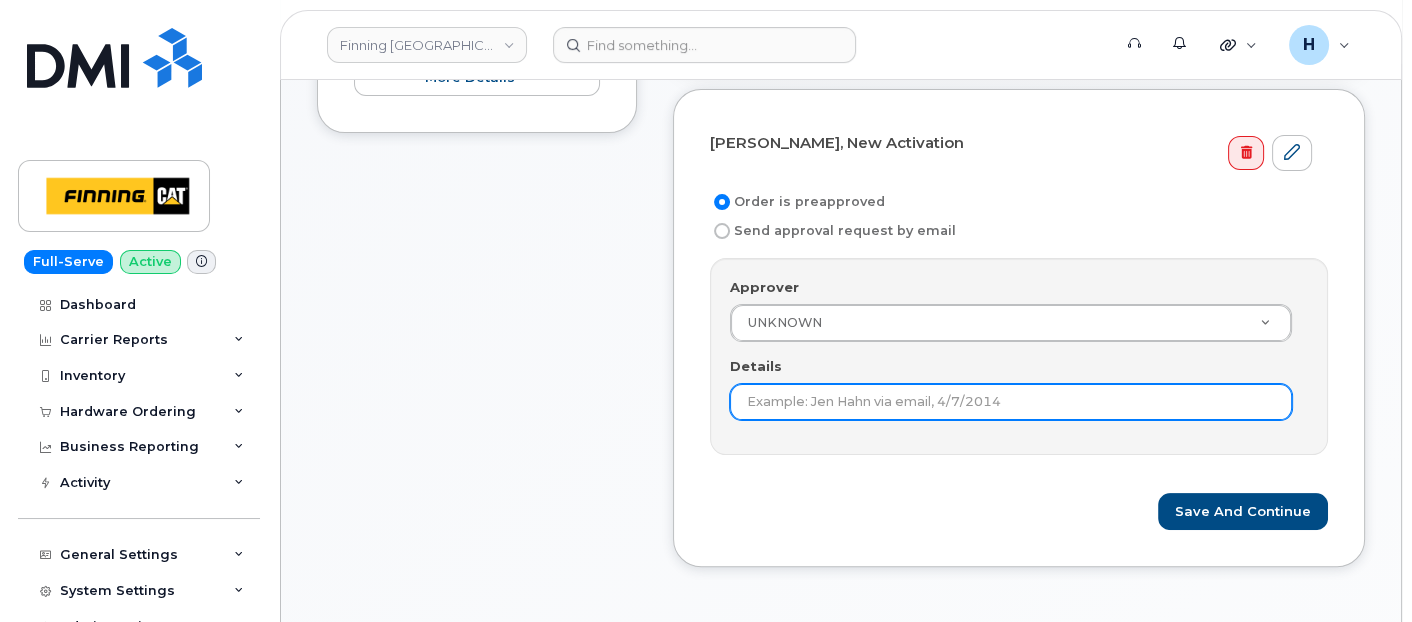 click on "Details" at bounding box center (1011, 402) 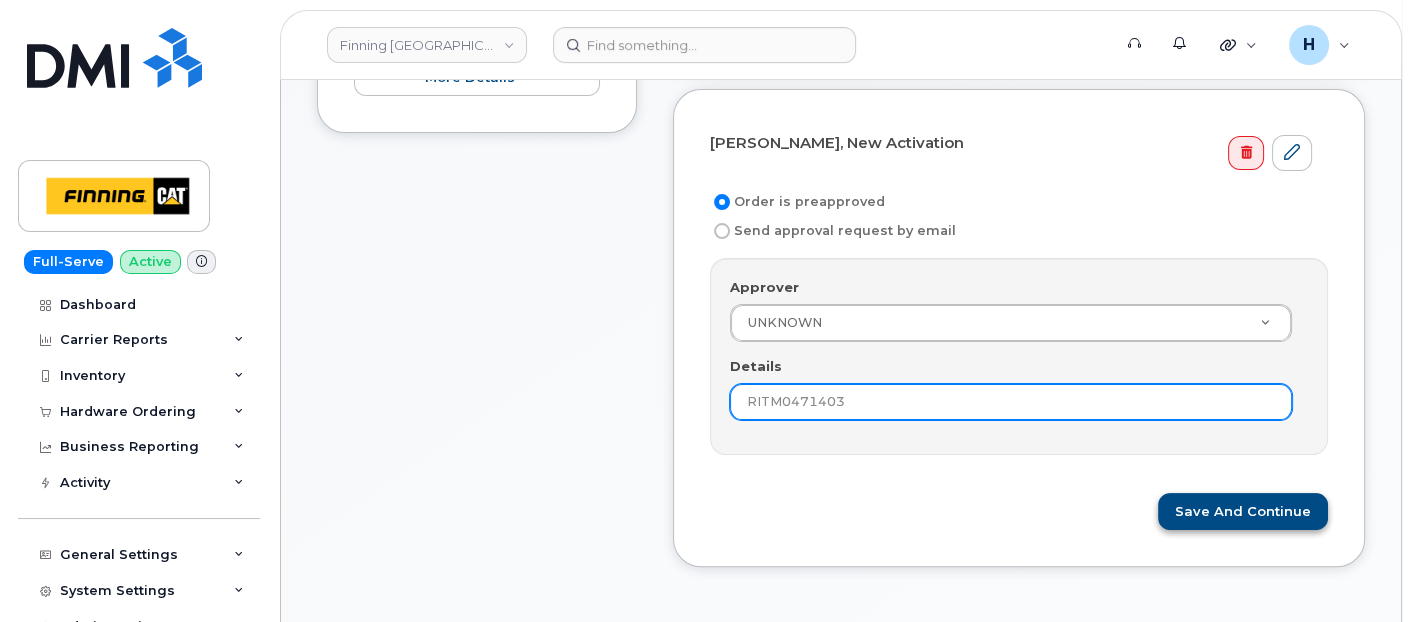 type on "RITM0471403" 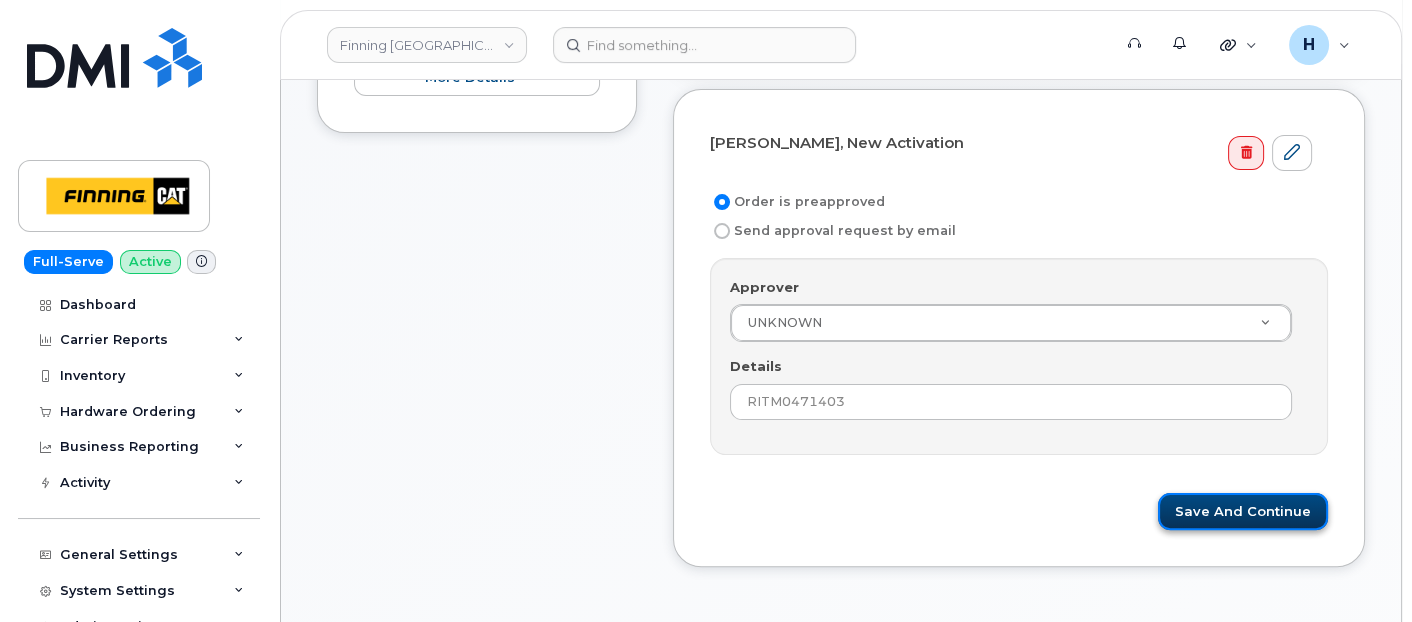 click on "Save and Continue" at bounding box center [1243, 511] 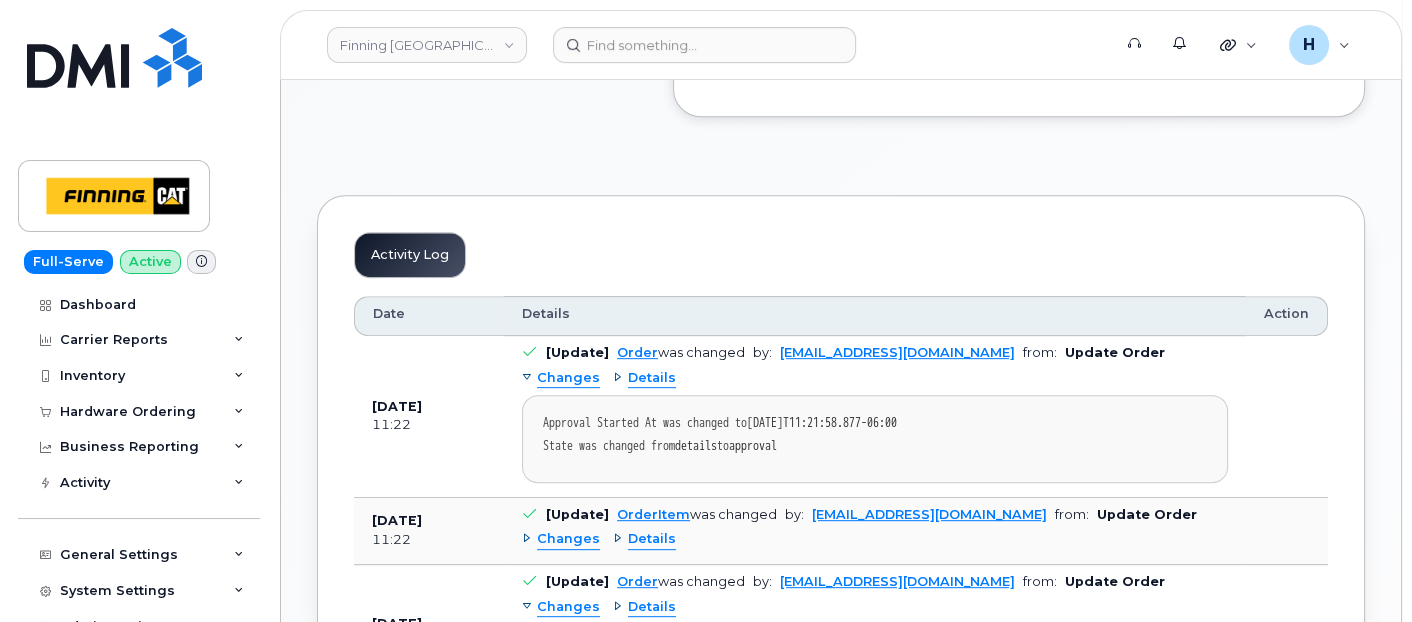 scroll, scrollTop: 1333, scrollLeft: 0, axis: vertical 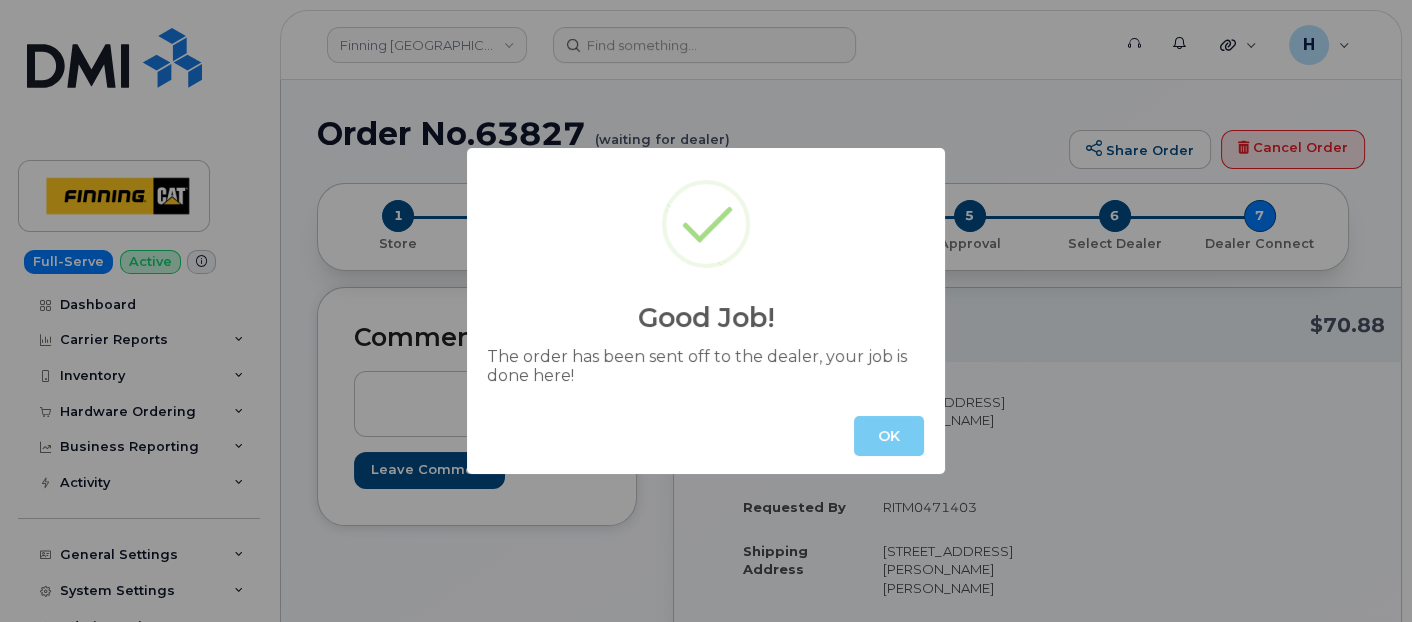 click on "OK" at bounding box center [889, 436] 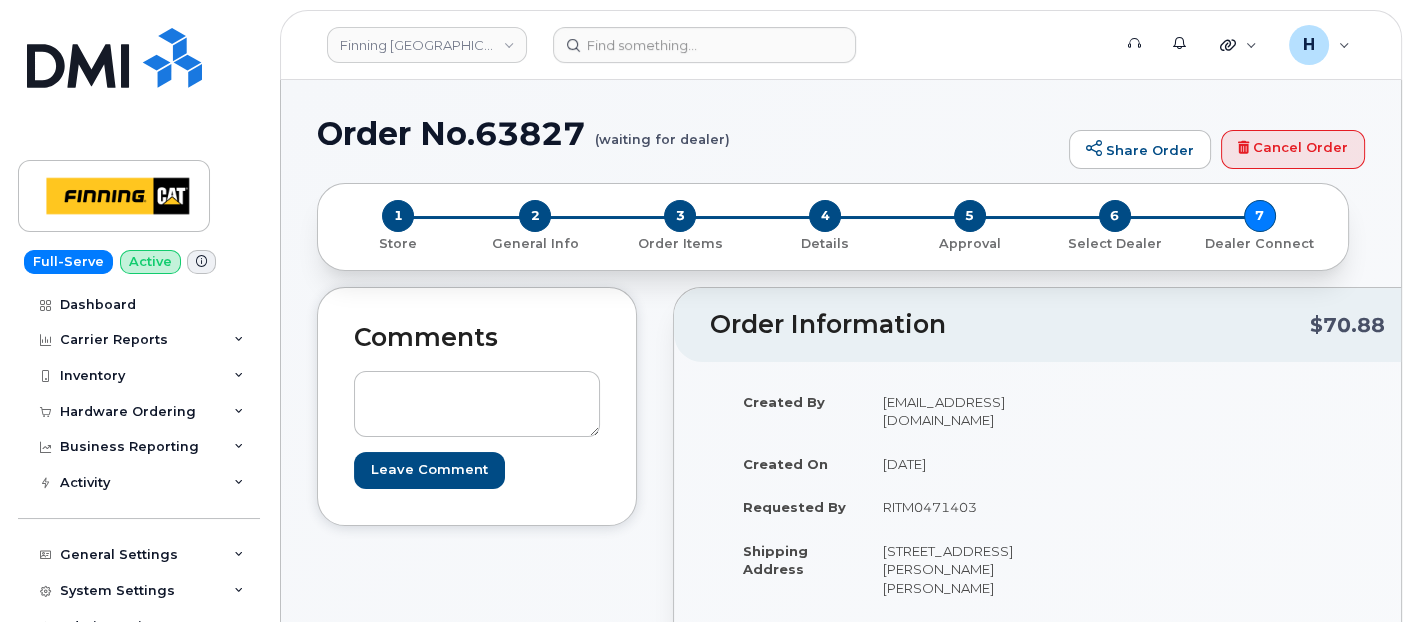 scroll, scrollTop: 222, scrollLeft: 0, axis: vertical 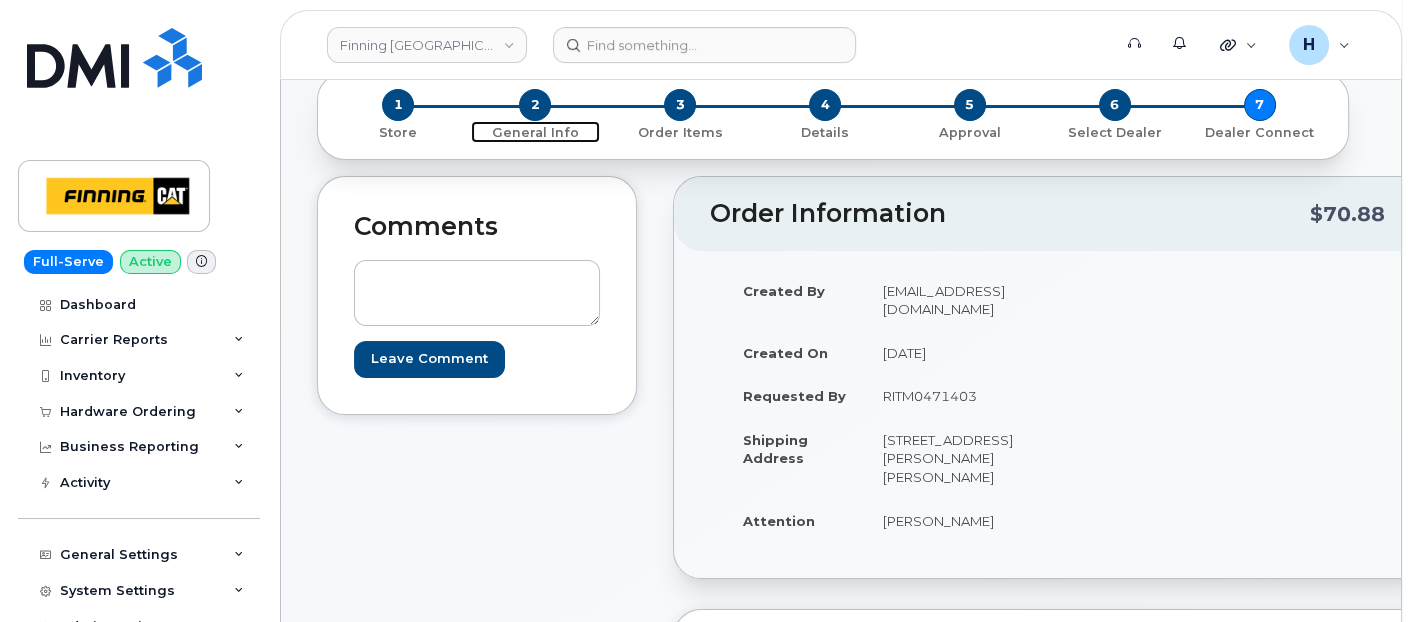 click on "2" at bounding box center (535, 105) 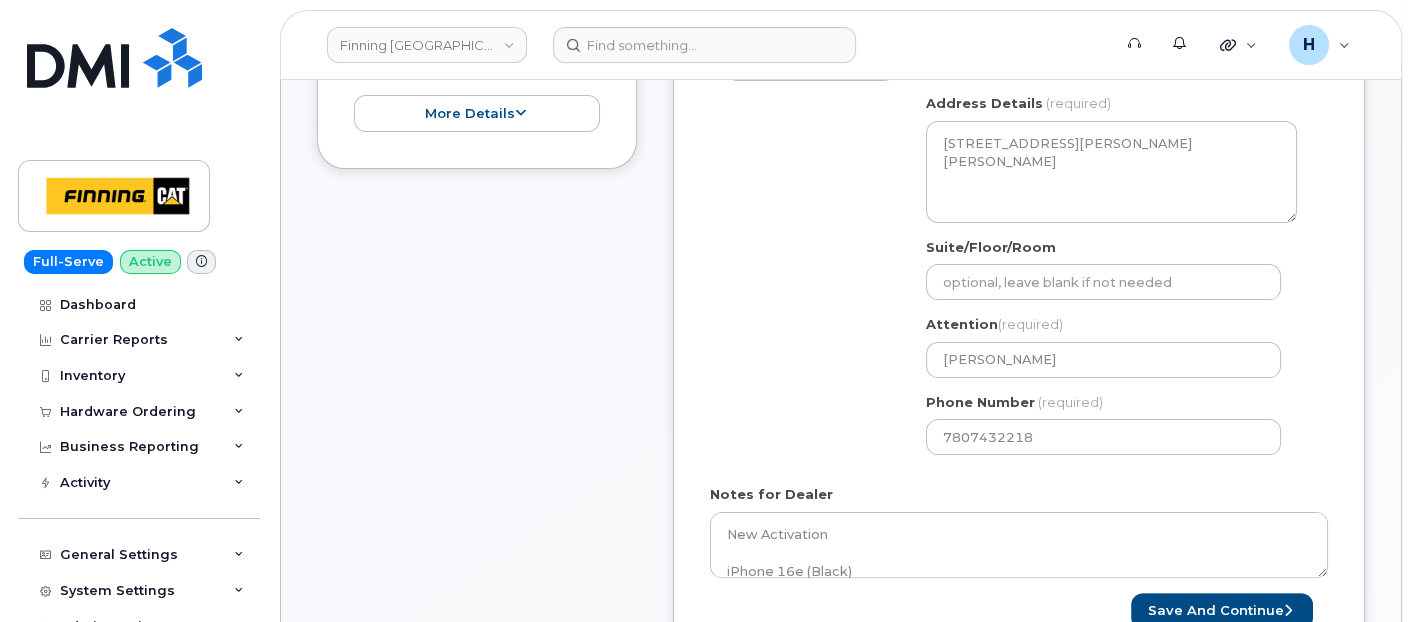 scroll, scrollTop: 666, scrollLeft: 0, axis: vertical 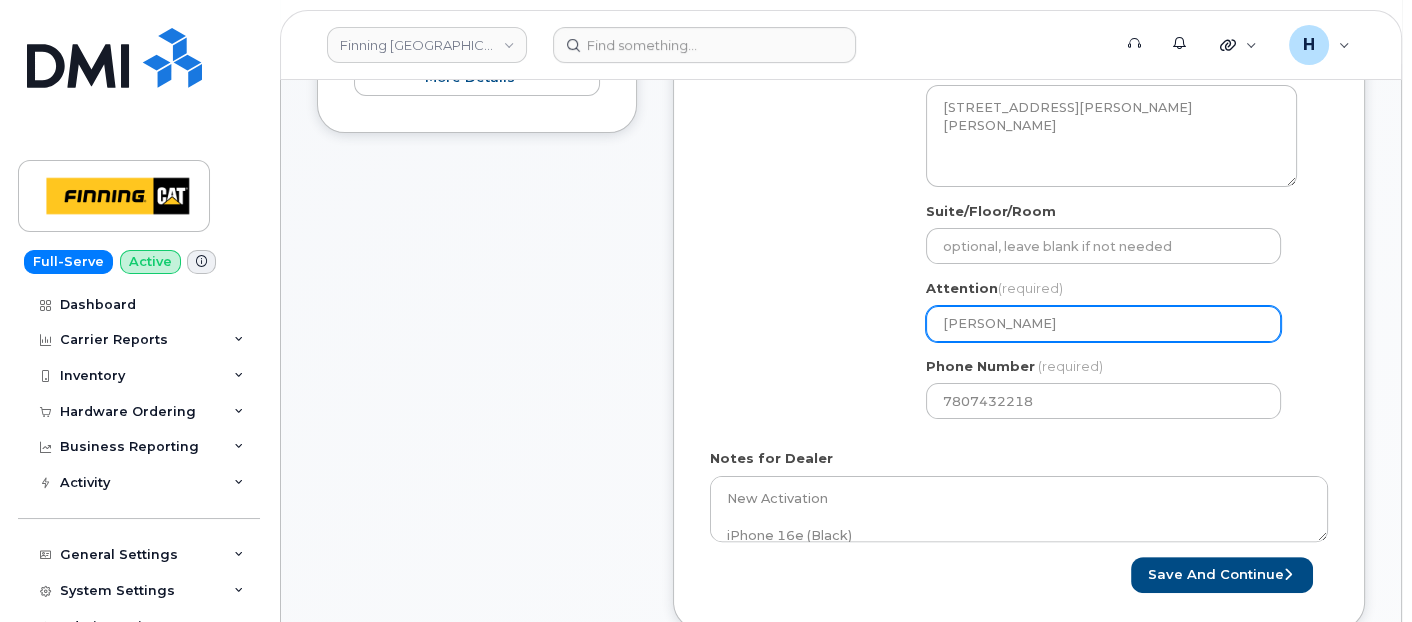 drag, startPoint x: 1057, startPoint y: 322, endPoint x: 930, endPoint y: 320, distance: 127.01575 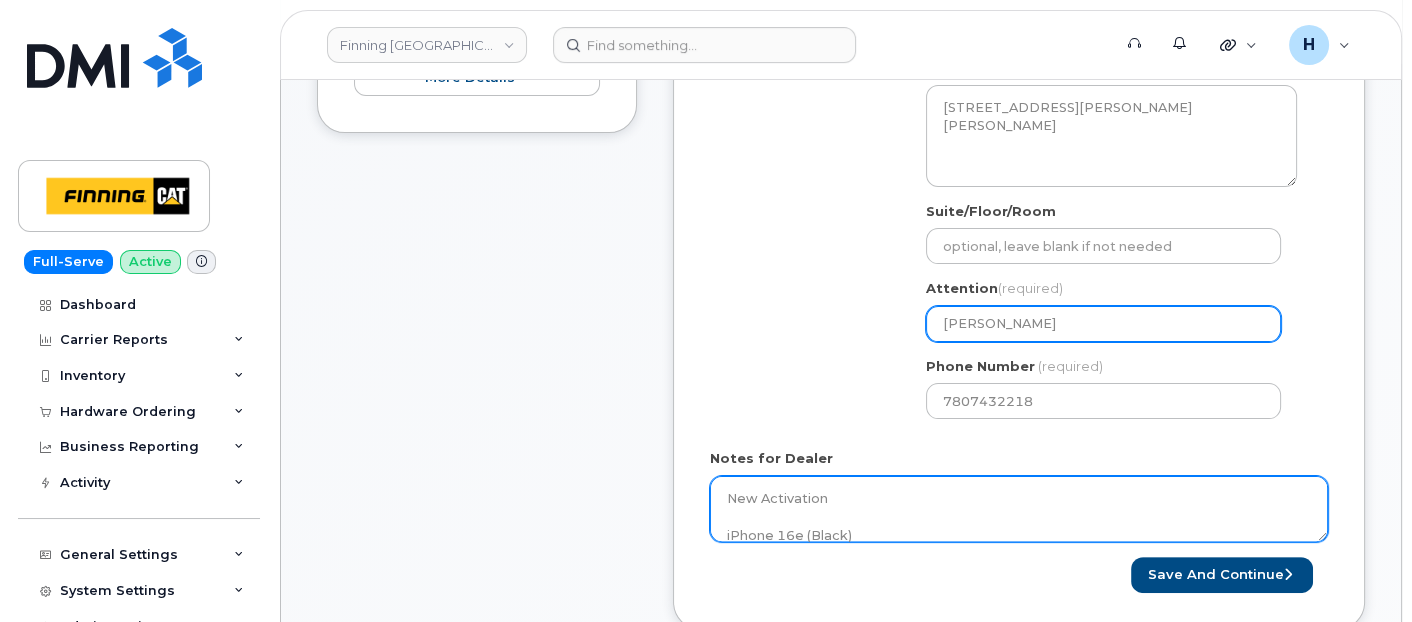 type on "[PERSON_NAME]" 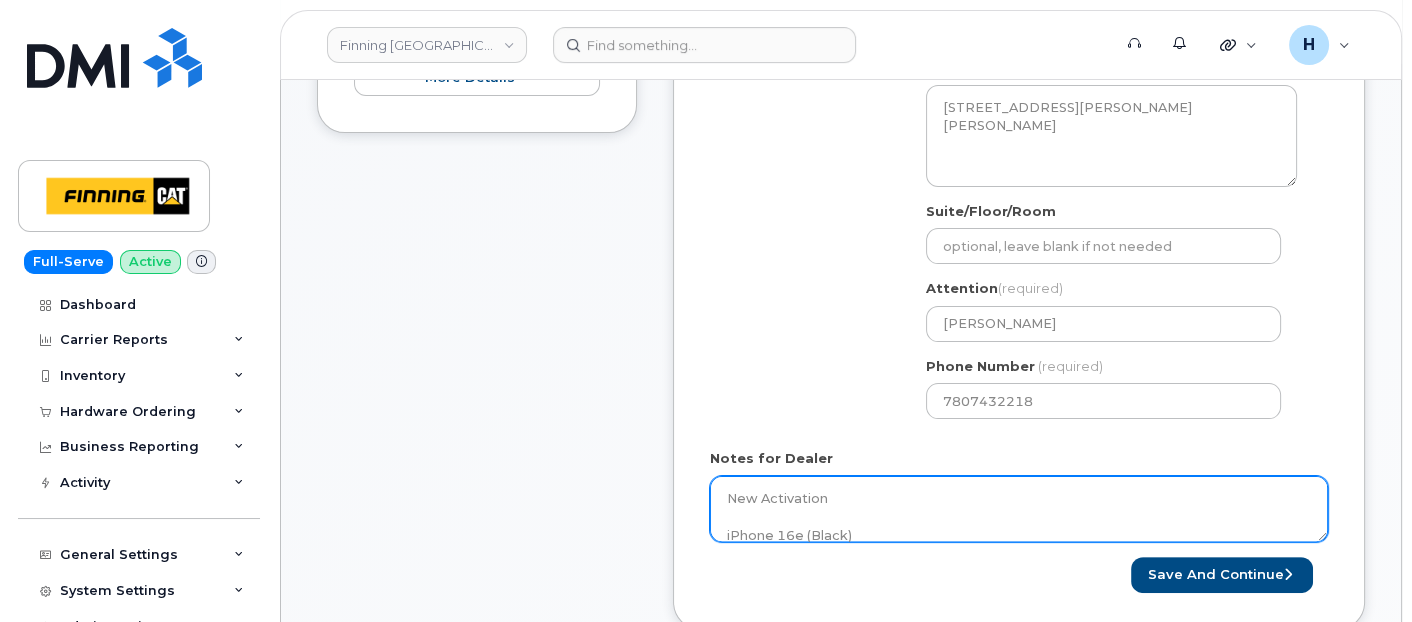 click on "New Activation
iPhone 16e (Black)
$0.00 - 3 year Term (128GB)
1 x iPhone 16e/14/13/13 Pro HyperGear Tempered Glass Screen Protector w/Installation Applicator Tray — $7.34
1 x iPhone 16e/15/14/13 Otterbox Commuter Series Case - Black — $29.17
1 x Hypergear 20W White USB-C PD Wall Charger Hub — $25.99
Purolator AWB:" at bounding box center [1019, 509] 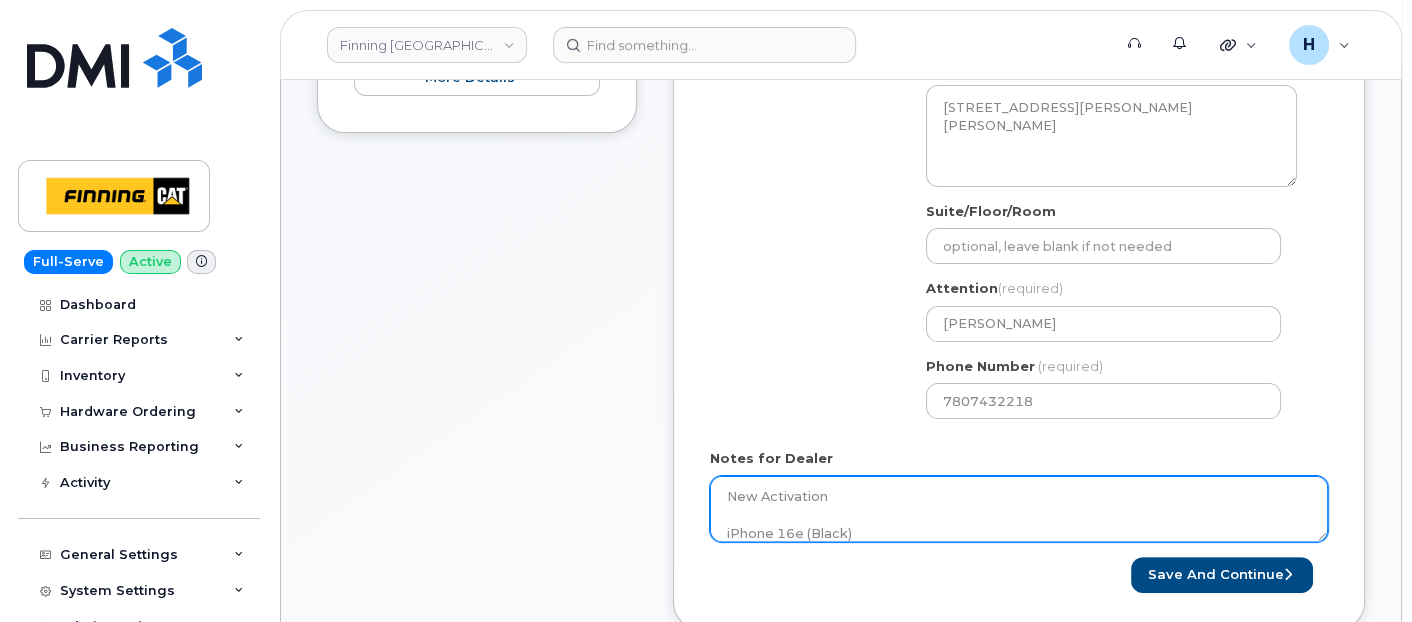 click on "New Activation
iPhone 16e (Black)
$0.00 - 3 year Term (128GB)
1 x iPhone 16e/14/13/13 Pro HyperGear Tempered Glass Screen Protector w/Installation Applicator Tray — $7.34
1 x iPhone 16e/15/14/13 Otterbox Commuter Series Case - Black — $29.17
1 x Hypergear 20W White USB-C PD Wall Charger Hub — $25.99
Purolator AWB:" at bounding box center [1019, 509] 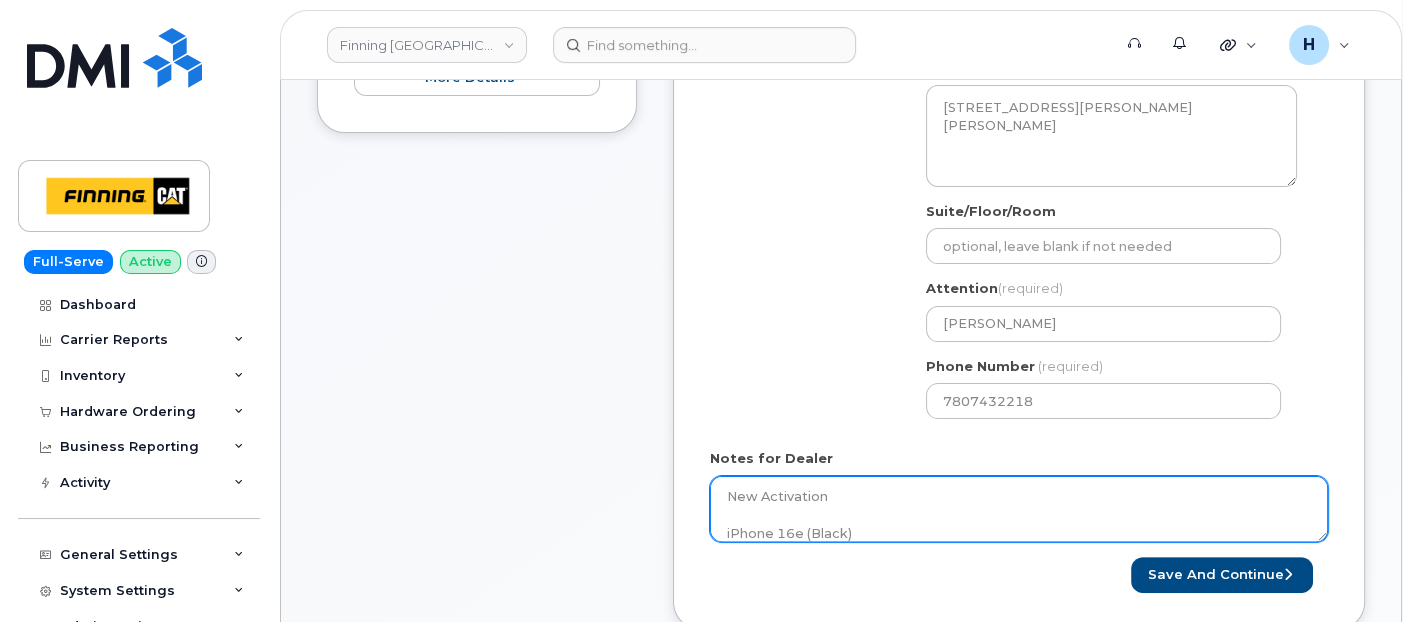 paste on "new request is for new hire Morgan Baker. It is not a replacement phone for me." 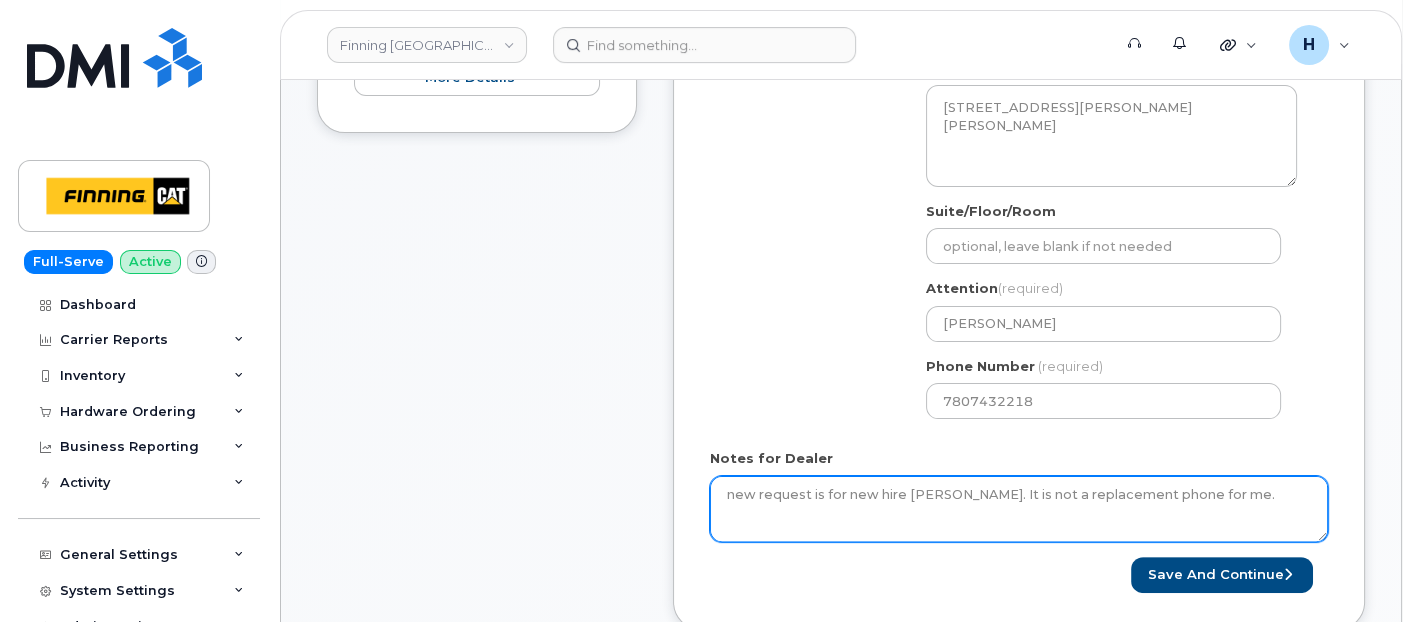 scroll, scrollTop: 0, scrollLeft: 0, axis: both 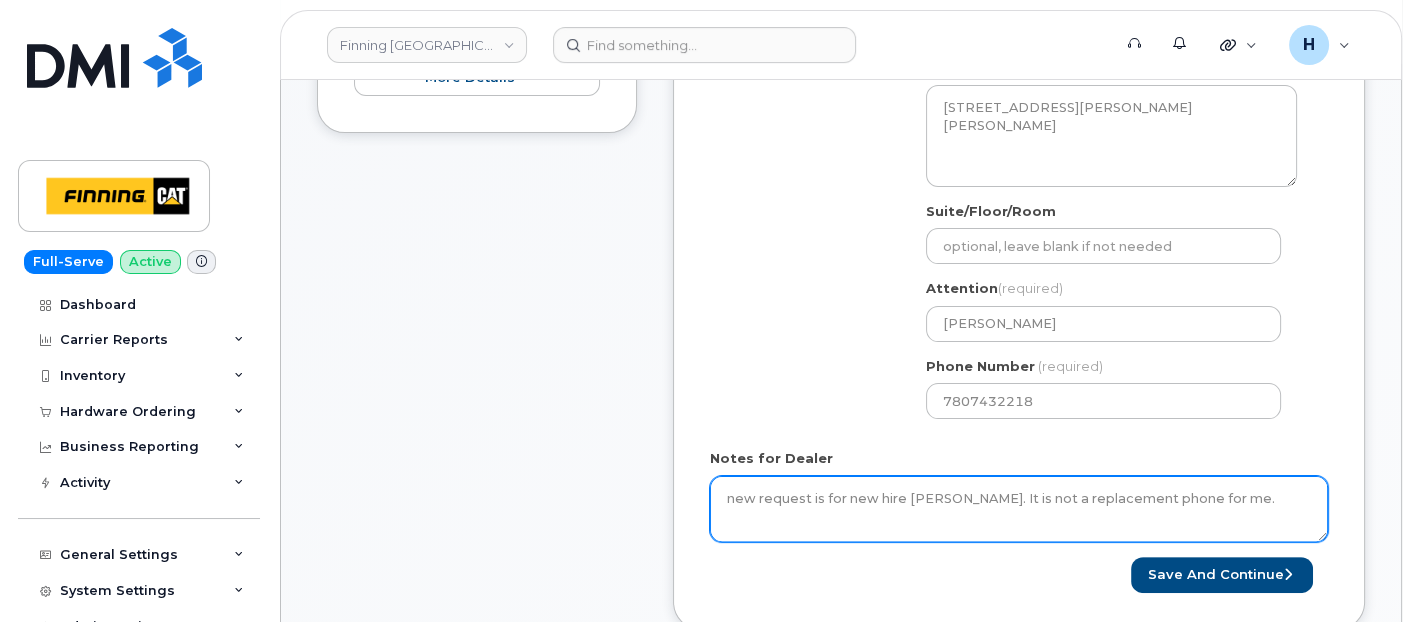 click on "New Activation
iPhone 16e (Black)
$0.00 - 3 year Term (128GB)
1 x iPhone 16e/14/13/13 Pro HyperGear Tempered Glass Screen Protector w/Installation Applicator Tray — $7.34
1 x iPhone 16e/15/14/13 Otterbox Commuter Series Case - Black — $29.17
1 x Hypergear 20W White USB-C PD Wall Charger Hub — $25.99
Purolator AWB:" at bounding box center (1019, 509) 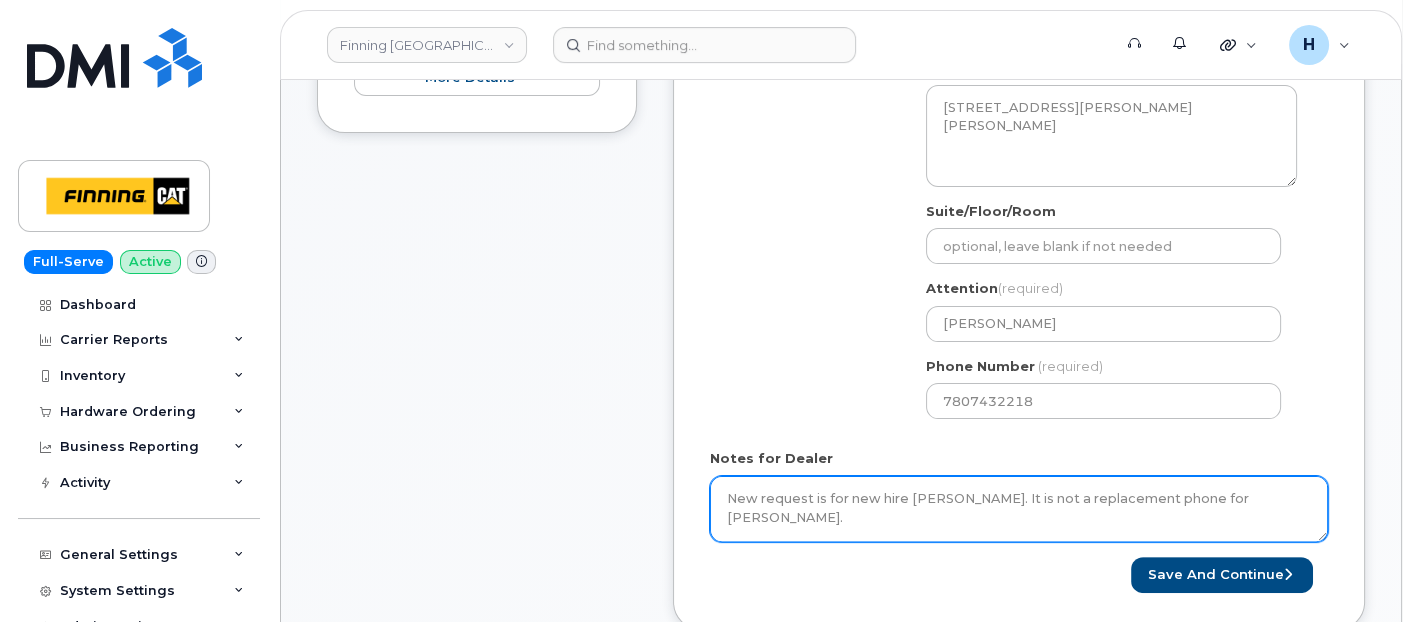 type on "New request is for new hire Morgan Baker. It is not a replacement phone for Charlene.
New Activation
iPhone 16e (Black)
$0.00 - 3 year Term (128GB)
1 x iPhone 16e/14/13/13 Pro HyperGear Tempered Glass Screen Protector w/Installation Applicator Tray — $7.34
1 x iPhone 16e/15/14/13 Otterbox Commuter Series Case - Black — $29.17
1 x Hypergear 20W White USB-C PD Wall Charger Hub — $25.99
Purolator AWB:" 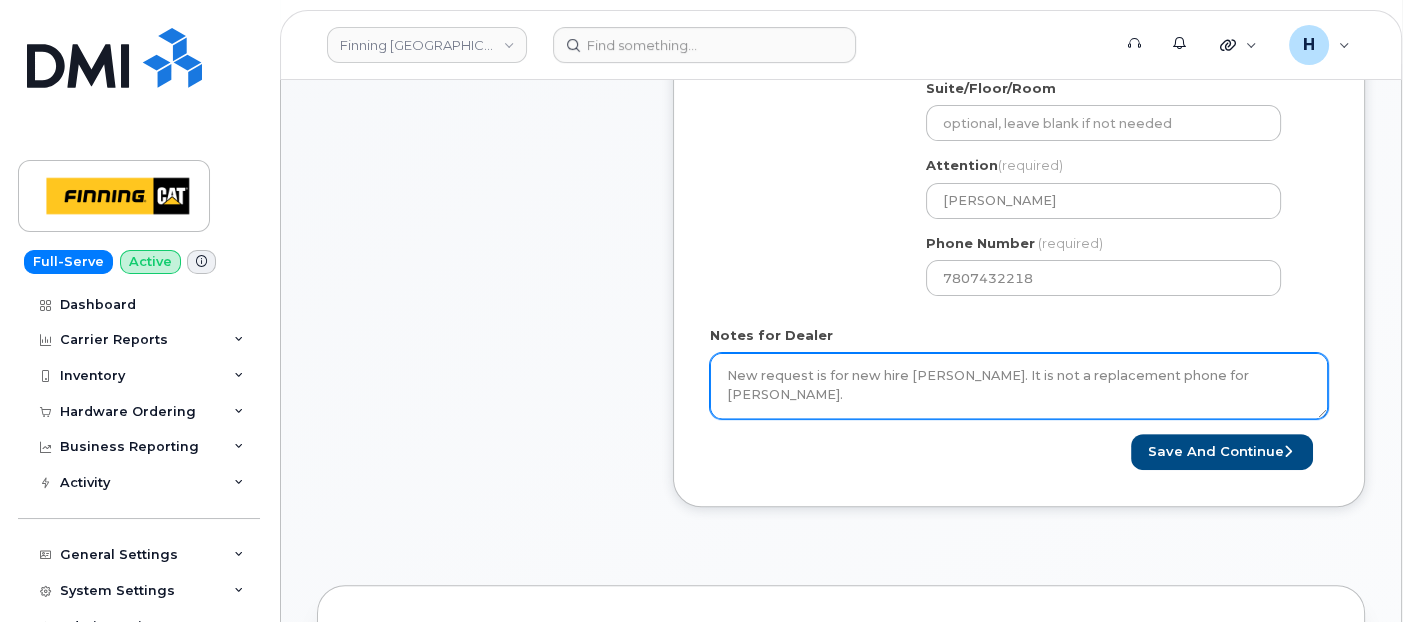 scroll, scrollTop: 888, scrollLeft: 0, axis: vertical 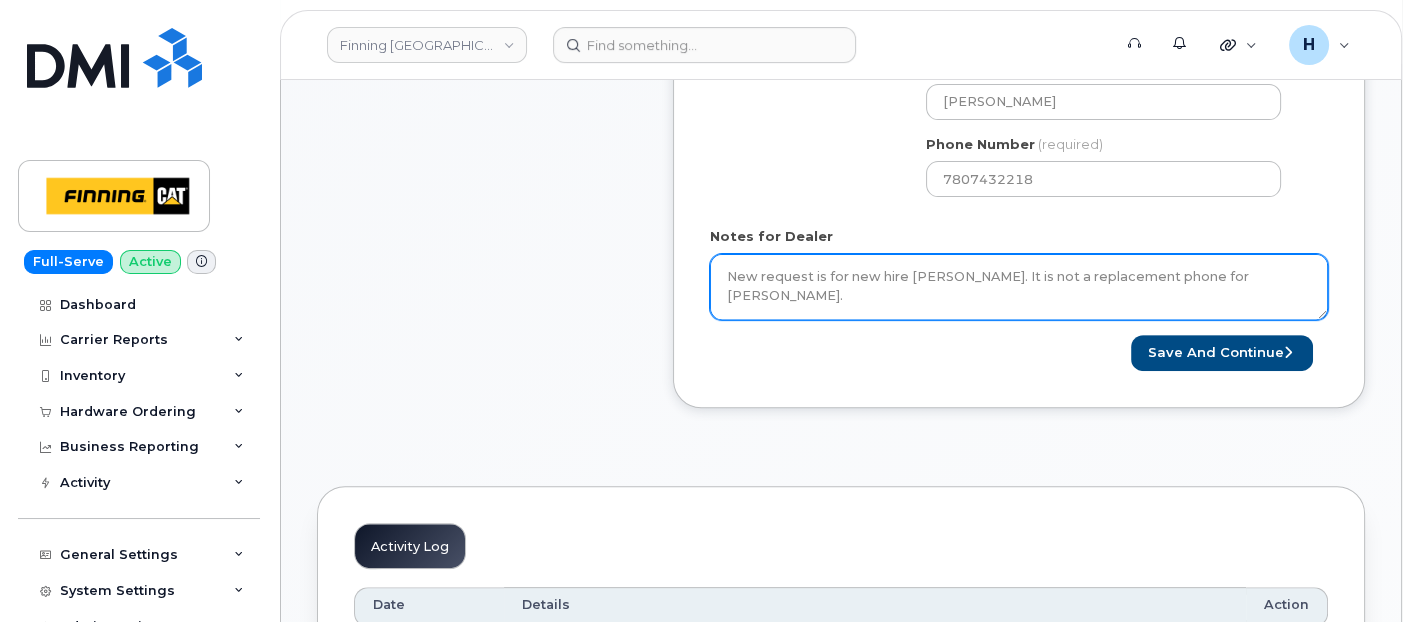 click on "New Activation
iPhone 16e (Black)
$0.00 - 3 year Term (128GB)
1 x iPhone 16e/14/13/13 Pro HyperGear Tempered Glass Screen Protector w/Installation Applicator Tray — $7.34
1 x iPhone 16e/15/14/13 Otterbox Commuter Series Case - Black — $29.17
1 x Hypergear 20W White USB-C PD Wall Charger Hub — $25.99
Purolator AWB:" at bounding box center (1019, 287) 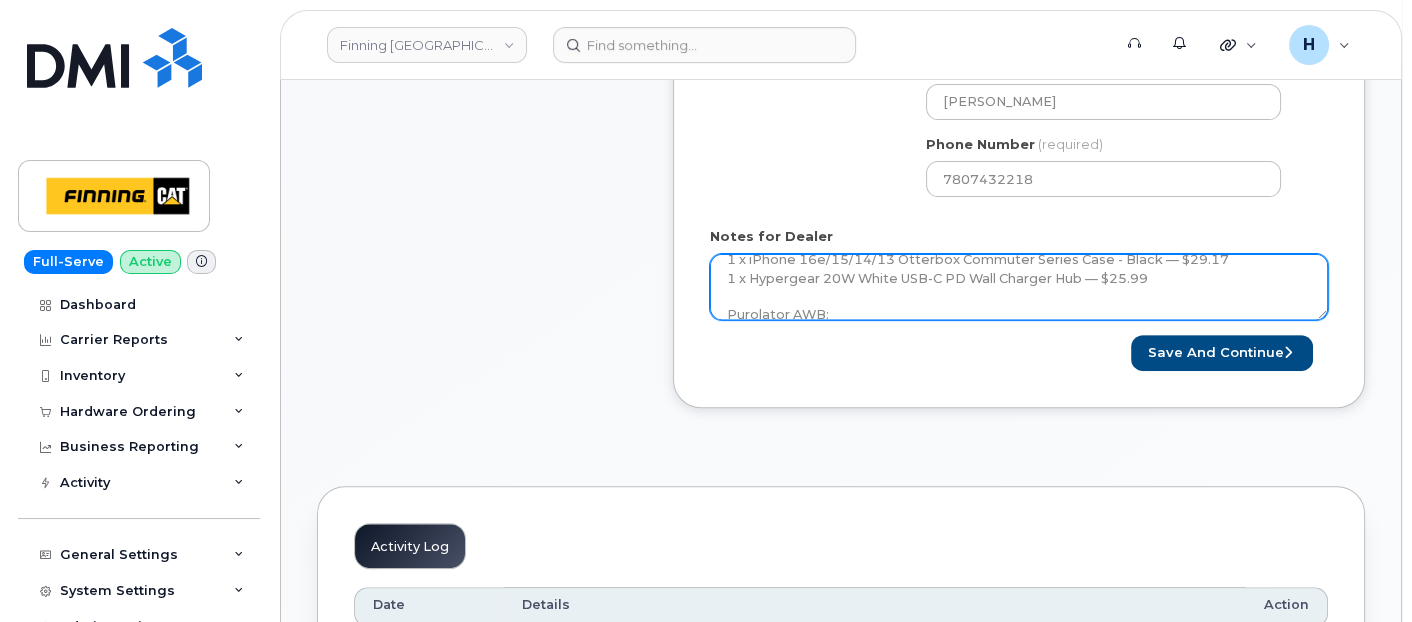 click on "New Activation
iPhone 16e (Black)
$0.00 - 3 year Term (128GB)
1 x iPhone 16e/14/13/13 Pro HyperGear Tempered Glass Screen Protector w/Installation Applicator Tray — $7.34
1 x iPhone 16e/15/14/13 Otterbox Commuter Series Case - Black — $29.17
1 x Hypergear 20W White USB-C PD Wall Charger Hub — $25.99
Purolator AWB:" at bounding box center [1019, 287] 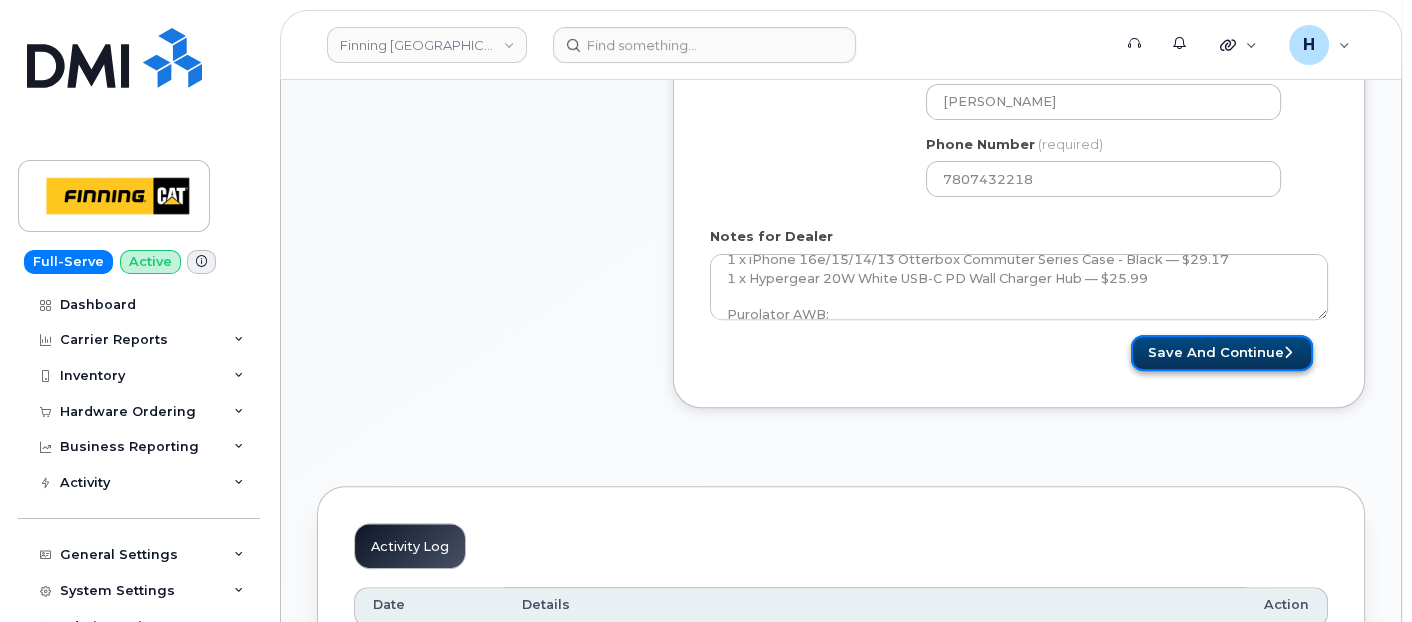 click on "Save and Continue" at bounding box center (1222, 353) 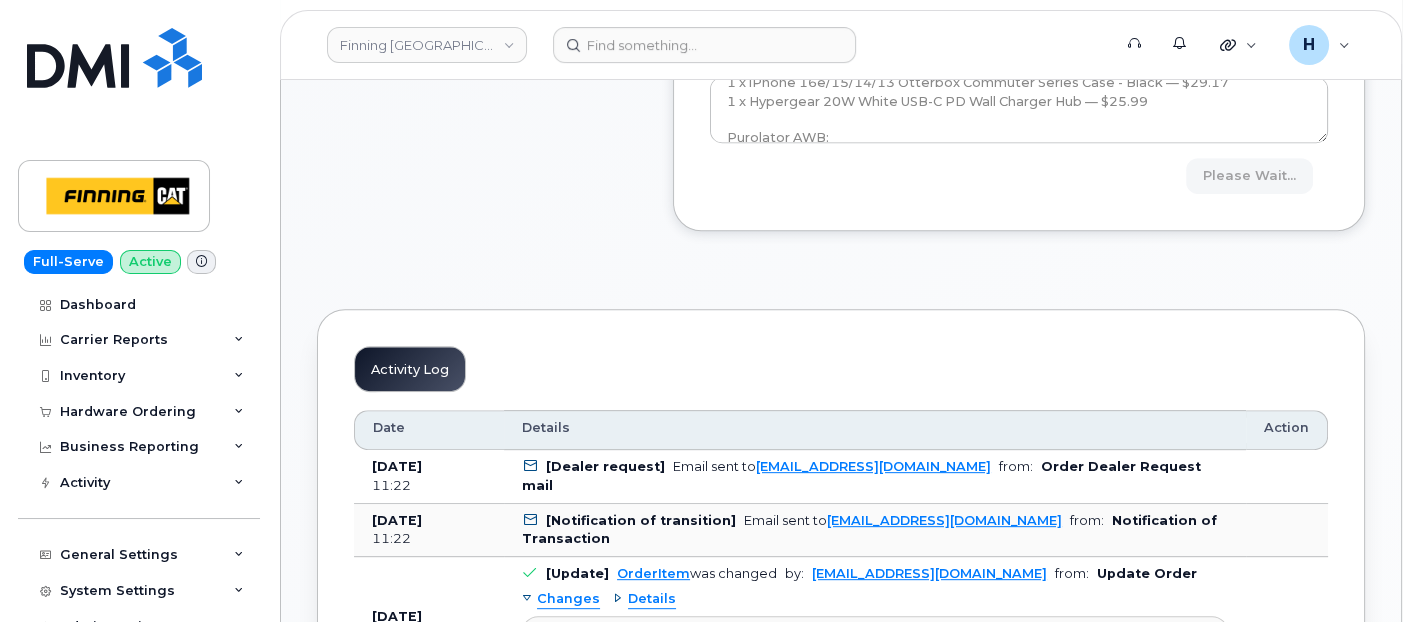 scroll, scrollTop: 1222, scrollLeft: 0, axis: vertical 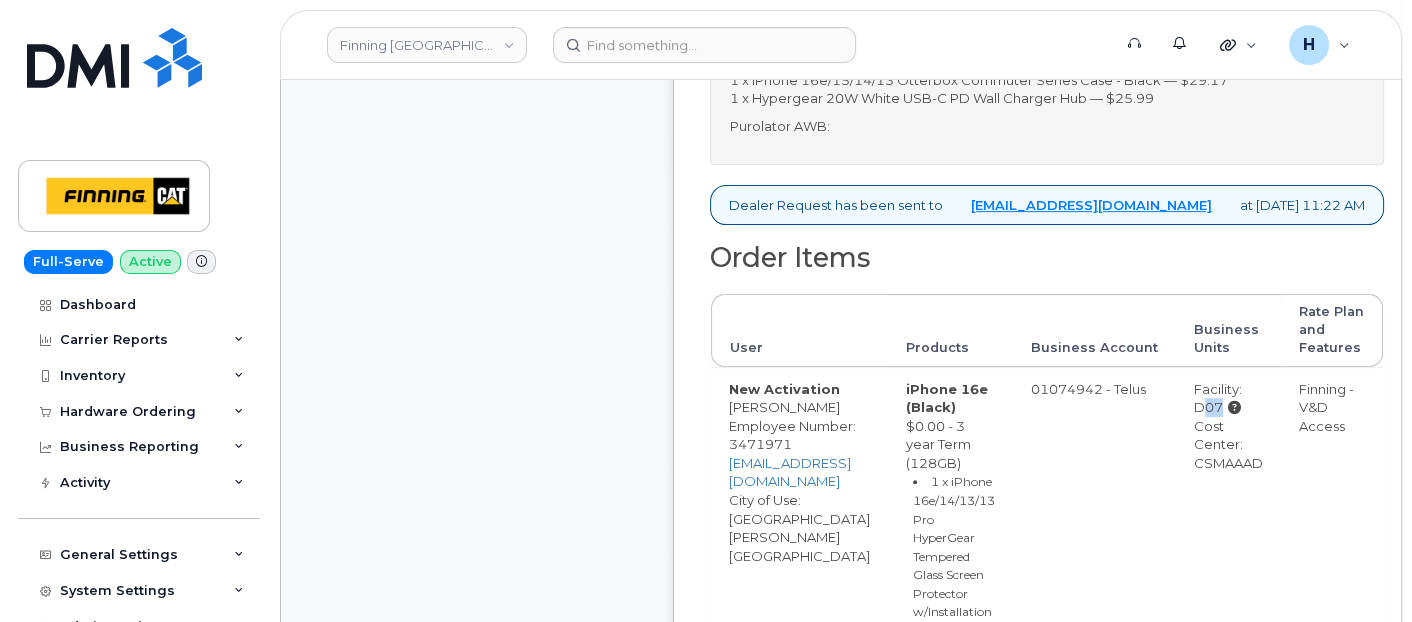 drag, startPoint x: 1179, startPoint y: 409, endPoint x: 1212, endPoint y: 405, distance: 33.24154 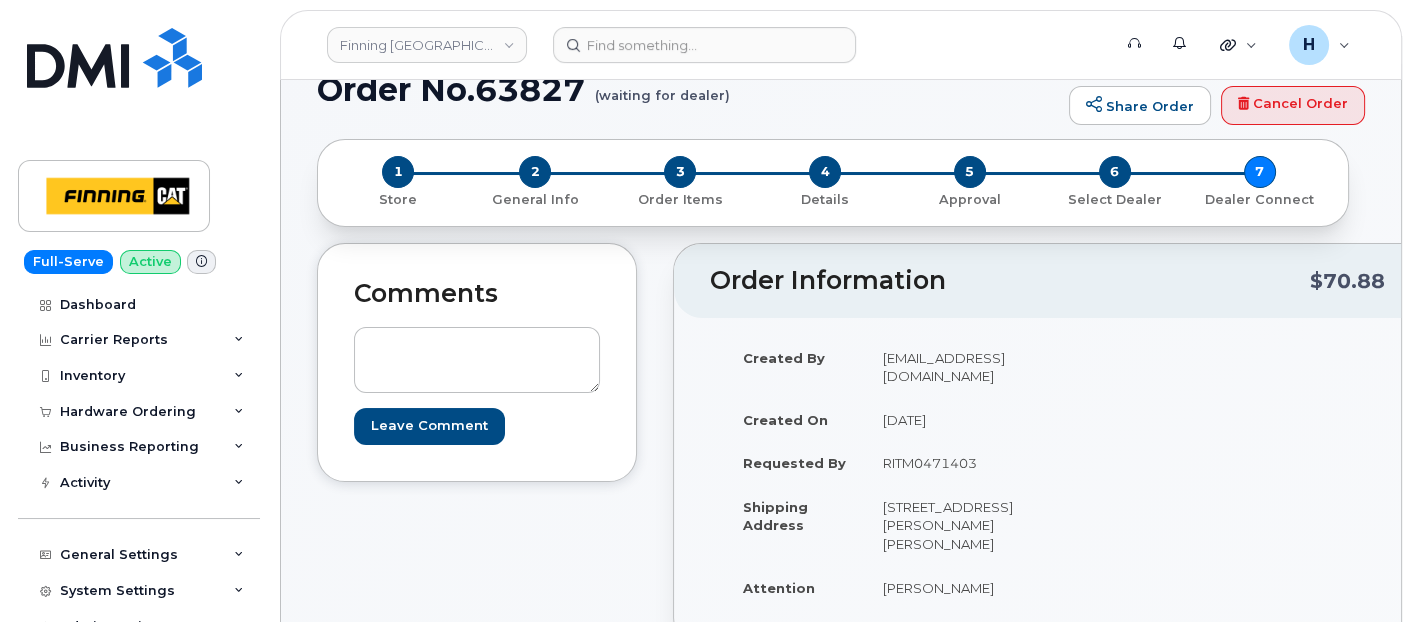 scroll, scrollTop: 0, scrollLeft: 0, axis: both 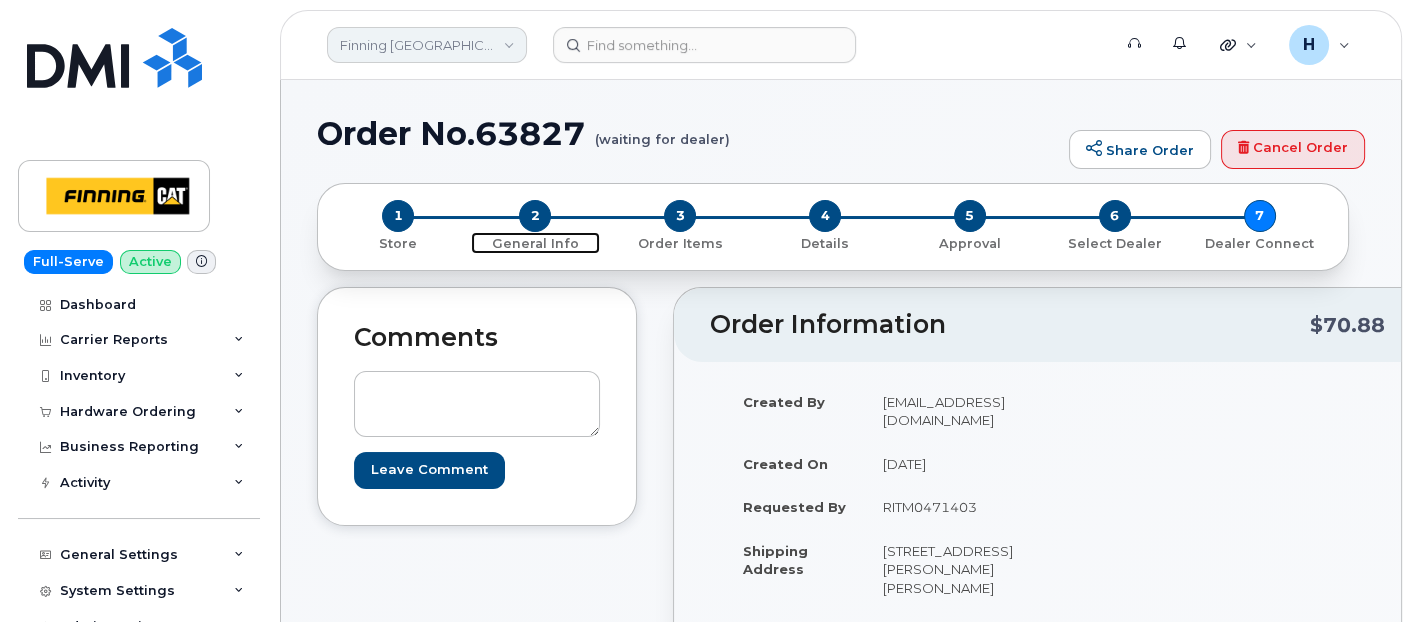 drag, startPoint x: 528, startPoint y: 220, endPoint x: 463, endPoint y: 45, distance: 186.68155 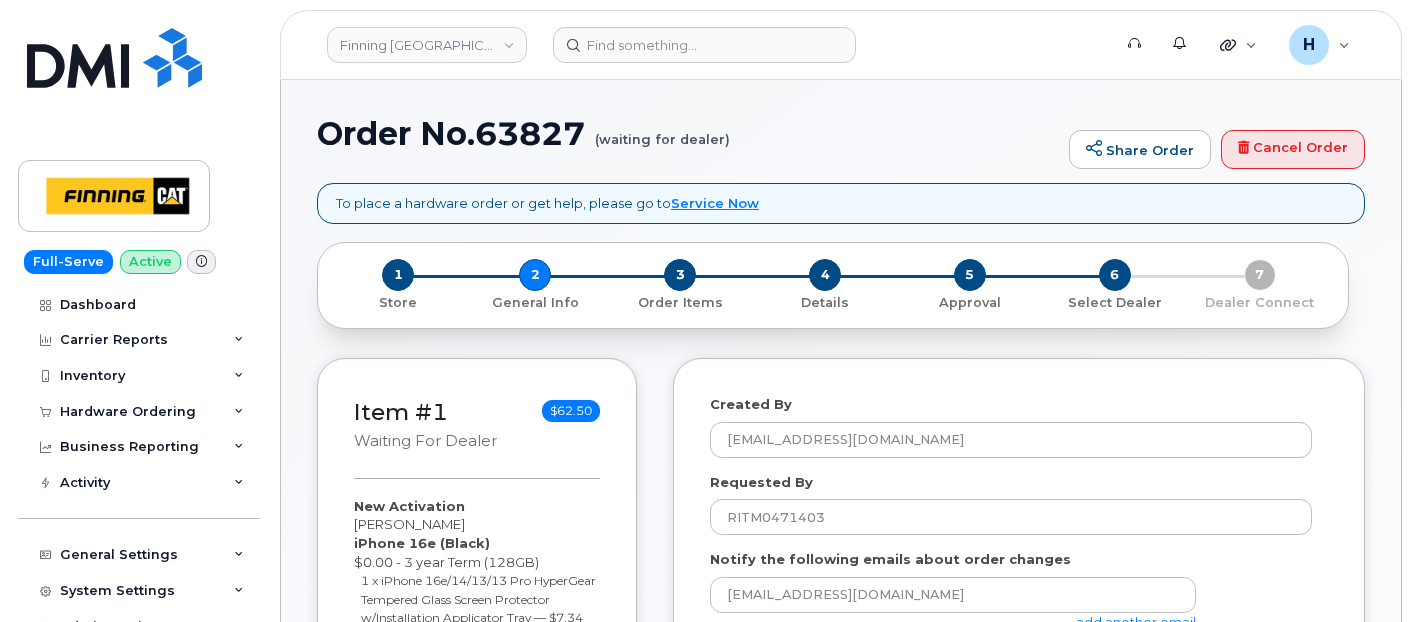 select 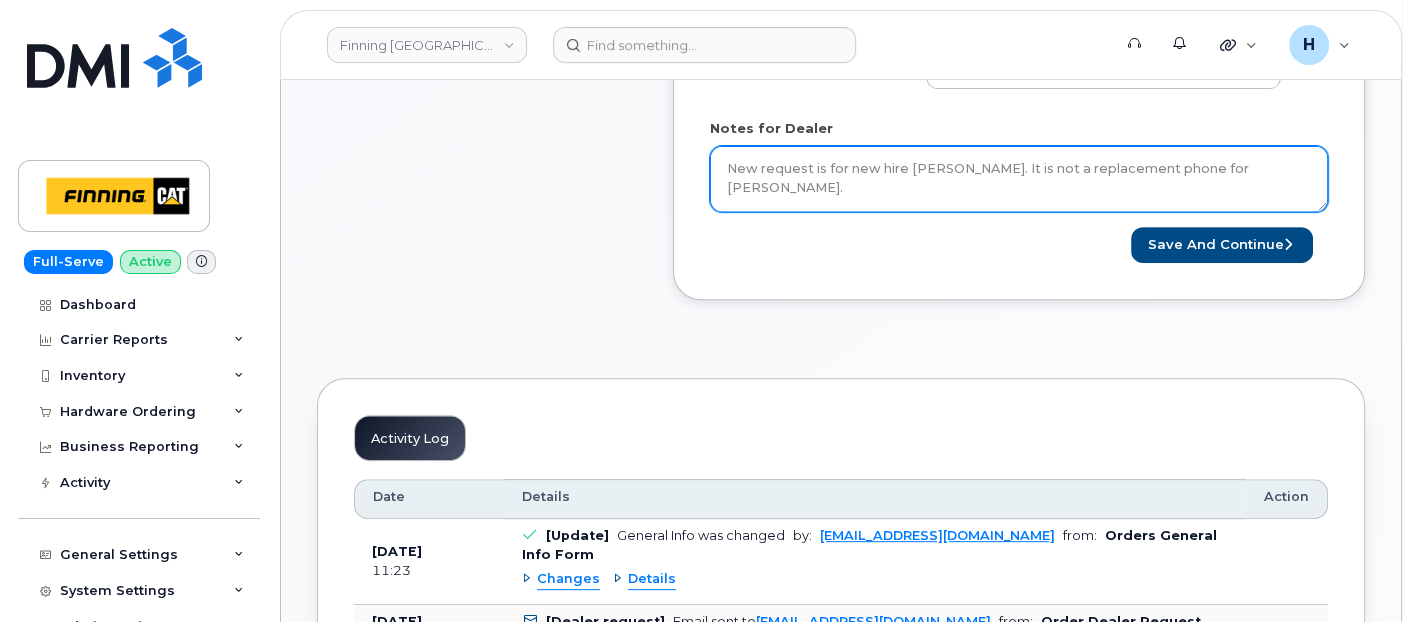 scroll, scrollTop: 1000, scrollLeft: 0, axis: vertical 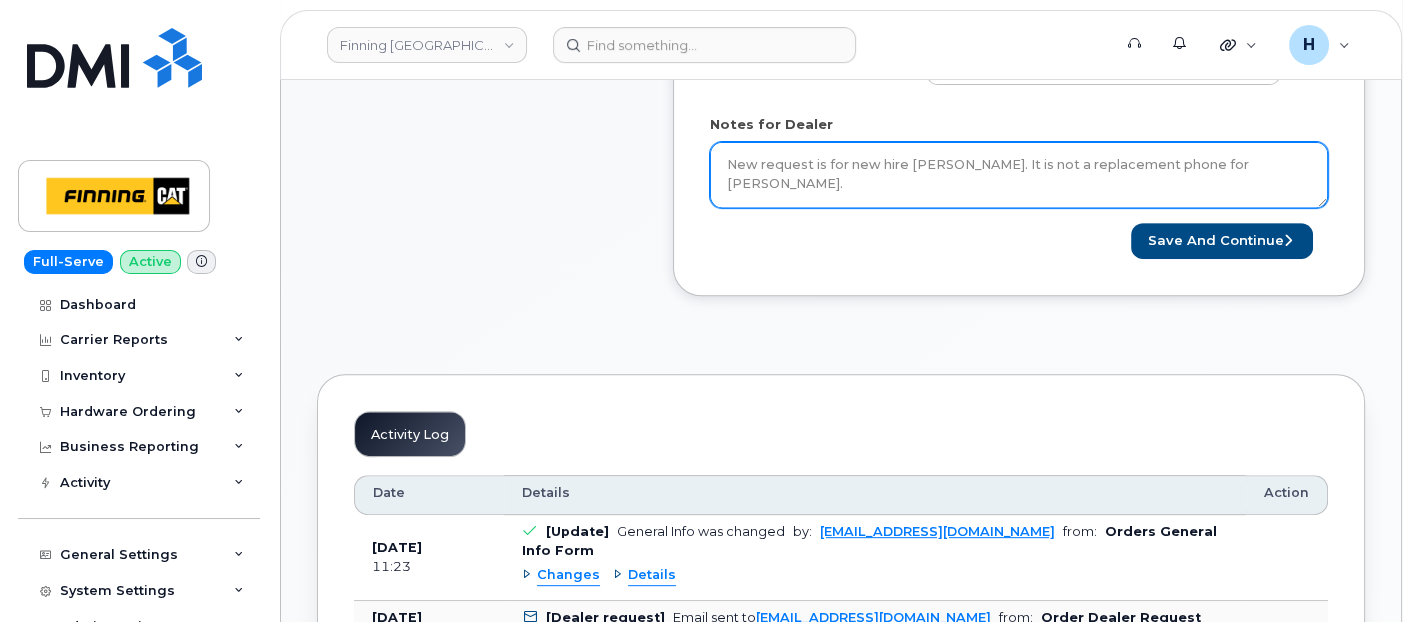 click on "New request is for new hire Morgan Baker. It is not a replacement phone for Charlene.
New Activation
iPhone 16e (Black)
$0.00 - 3 year Term (128GB)
1 x iPhone 16e/14/13/13 Pro HyperGear Tempered Glass Screen Protector w/Installation Applicator Tray — $7.34
1 x iPhone 16e/15/14/13 Otterbox Commuter Series Case - Black — $29.17
1 x Hypergear 20W White USB-C PD Wall Charger Hub — $25.99
Purolator AWB:" at bounding box center (1019, 175) 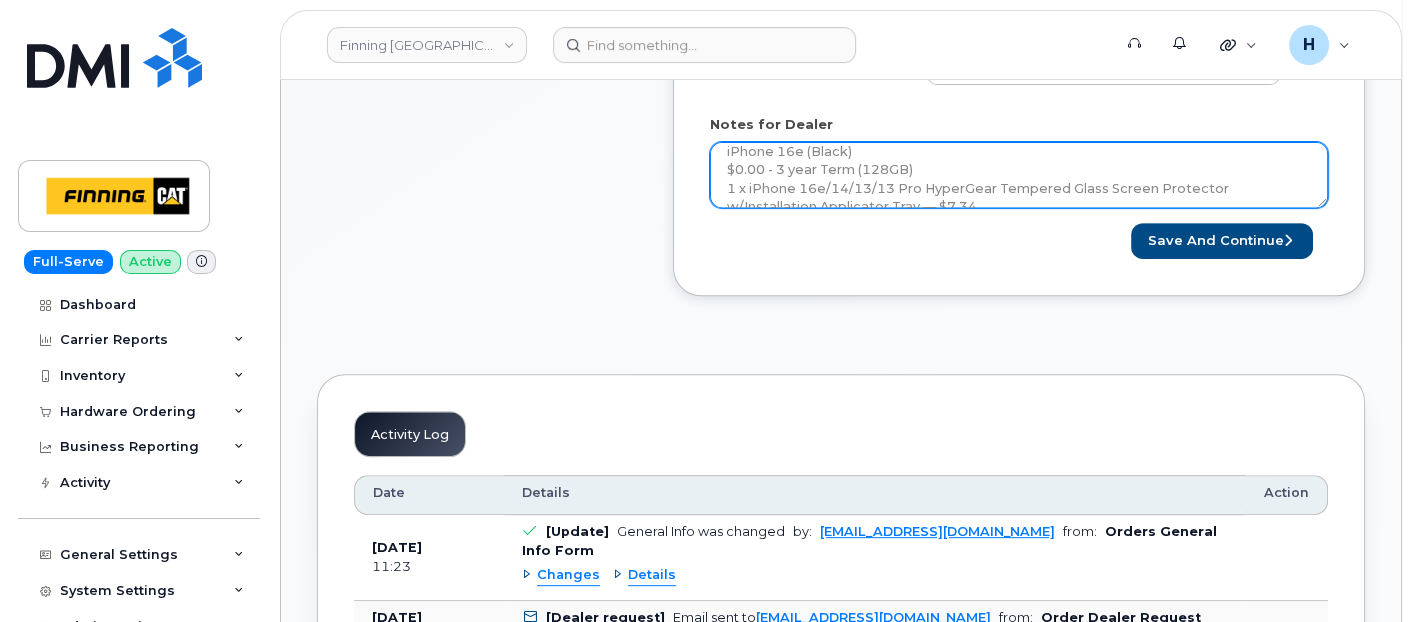 scroll, scrollTop: 200, scrollLeft: 0, axis: vertical 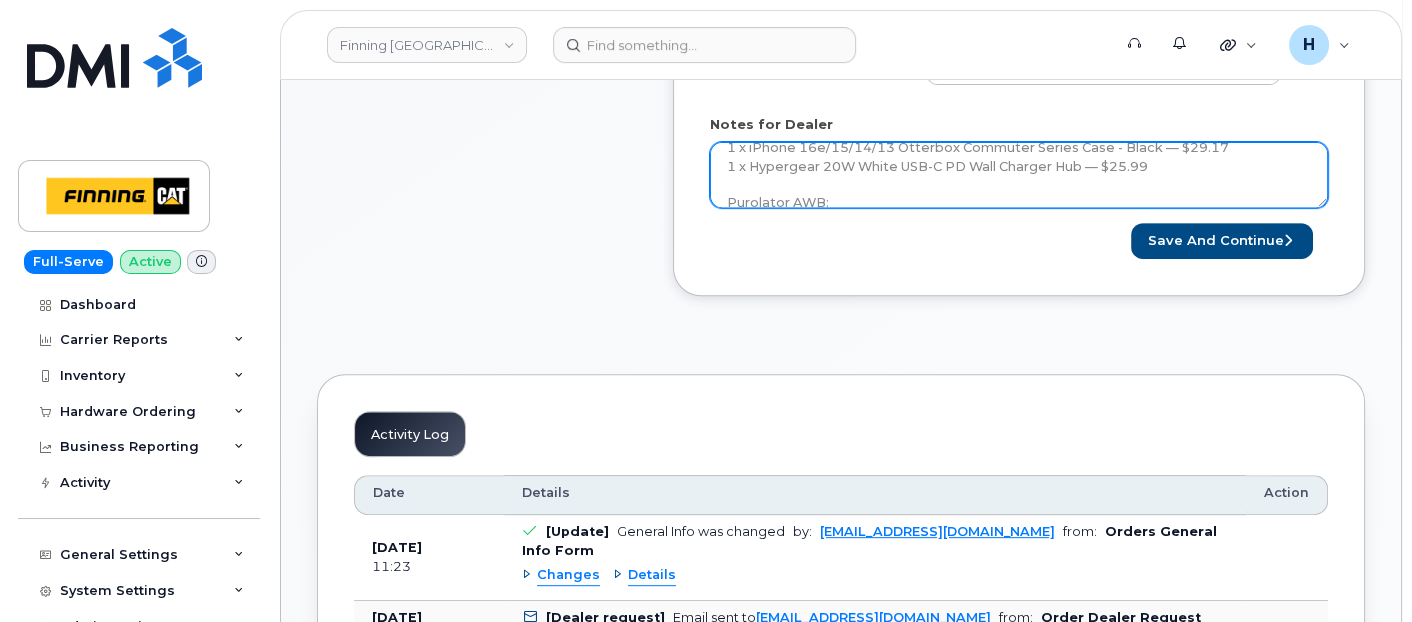 click on "New request is for new hire Morgan Baker. It is not a replacement phone for Charlene.
New Activation
iPhone 16e (Black)
$0.00 - 3 year Term (128GB)
1 x iPhone 16e/14/13/13 Pro HyperGear Tempered Glass Screen Protector w/Installation Applicator Tray — $7.34
1 x iPhone 16e/15/14/13 Otterbox Commuter Series Case - Black — $29.17
1 x Hypergear 20W White USB-C PD Wall Charger Hub — $25.99
Purolator AWB:" at bounding box center (1019, 175) 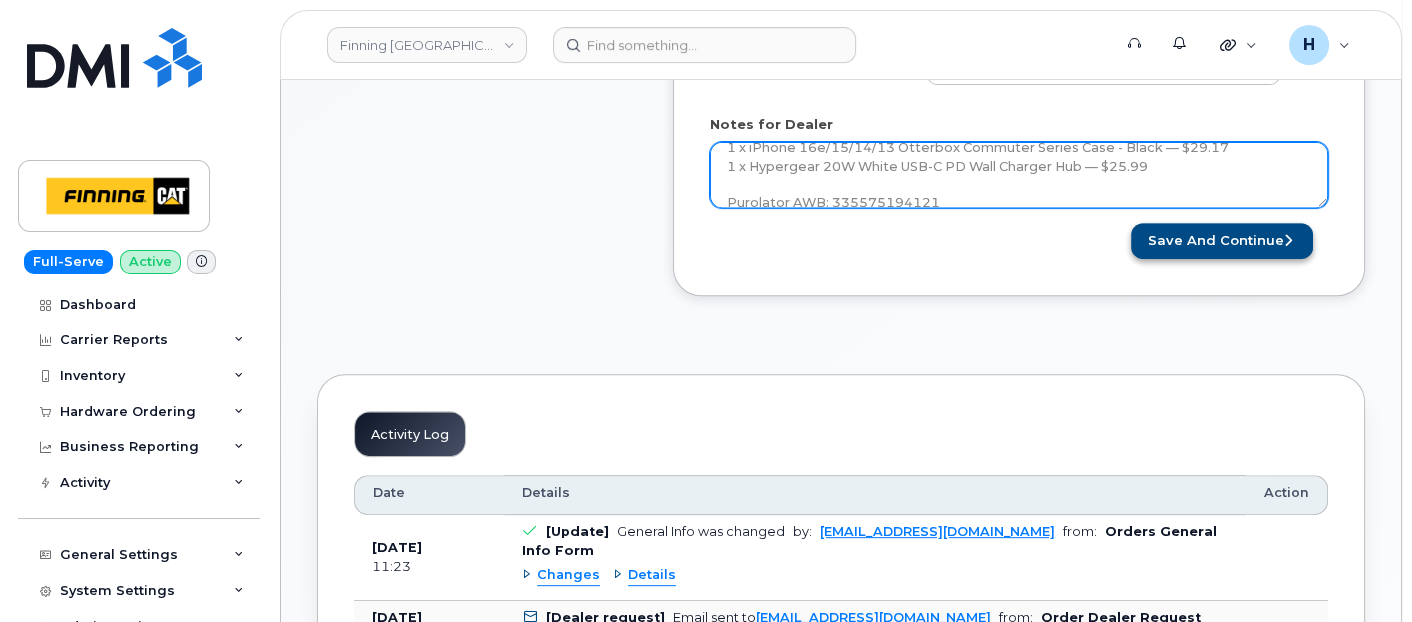 type on "New request is for new hire Morgan Baker. It is not a replacement phone for Charlene.
New Activation
iPhone 16e (Black)
$0.00 - 3 year Term (128GB)
1 x iPhone 16e/14/13/13 Pro HyperGear Tempered Glass Screen Protector w/Installation Applicator Tray — $7.34
1 x iPhone 16e/15/14/13 Otterbox Commuter Series Case - Black — $29.17
1 x Hypergear 20W White USB-C PD Wall Charger Hub — $25.99
Purolator AWB: 335575194121" 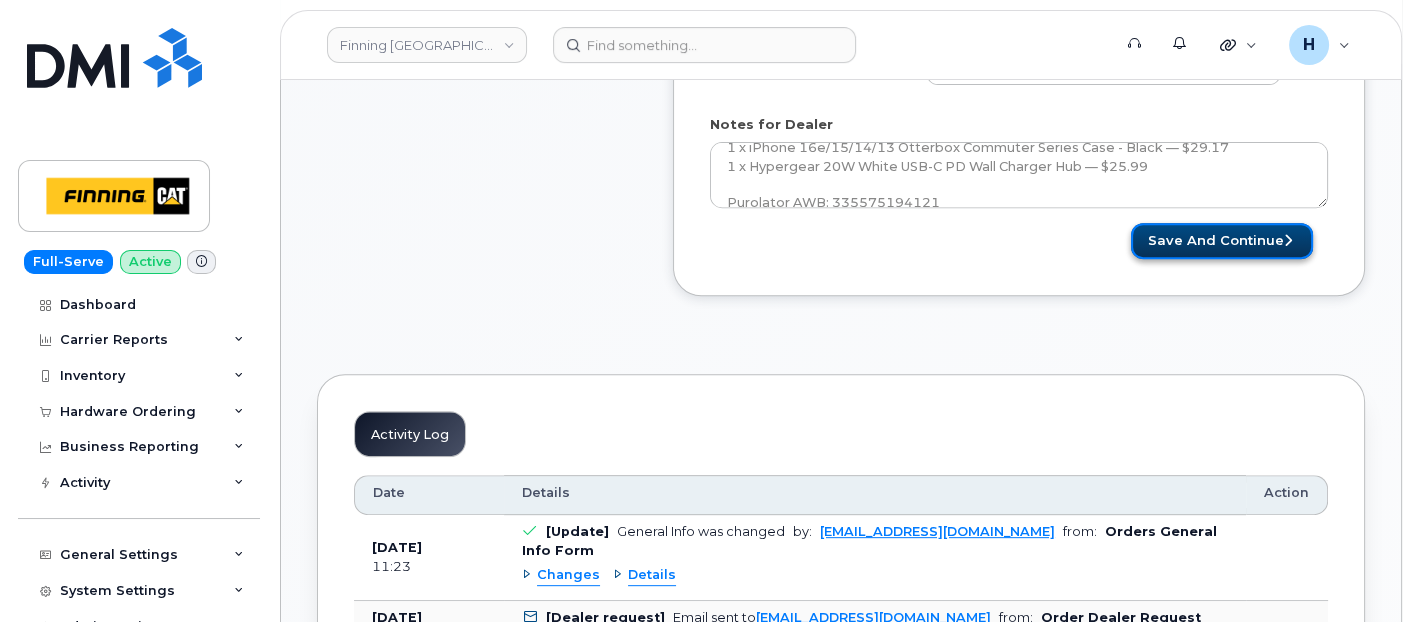 click on "Save and Continue" at bounding box center [1222, 241] 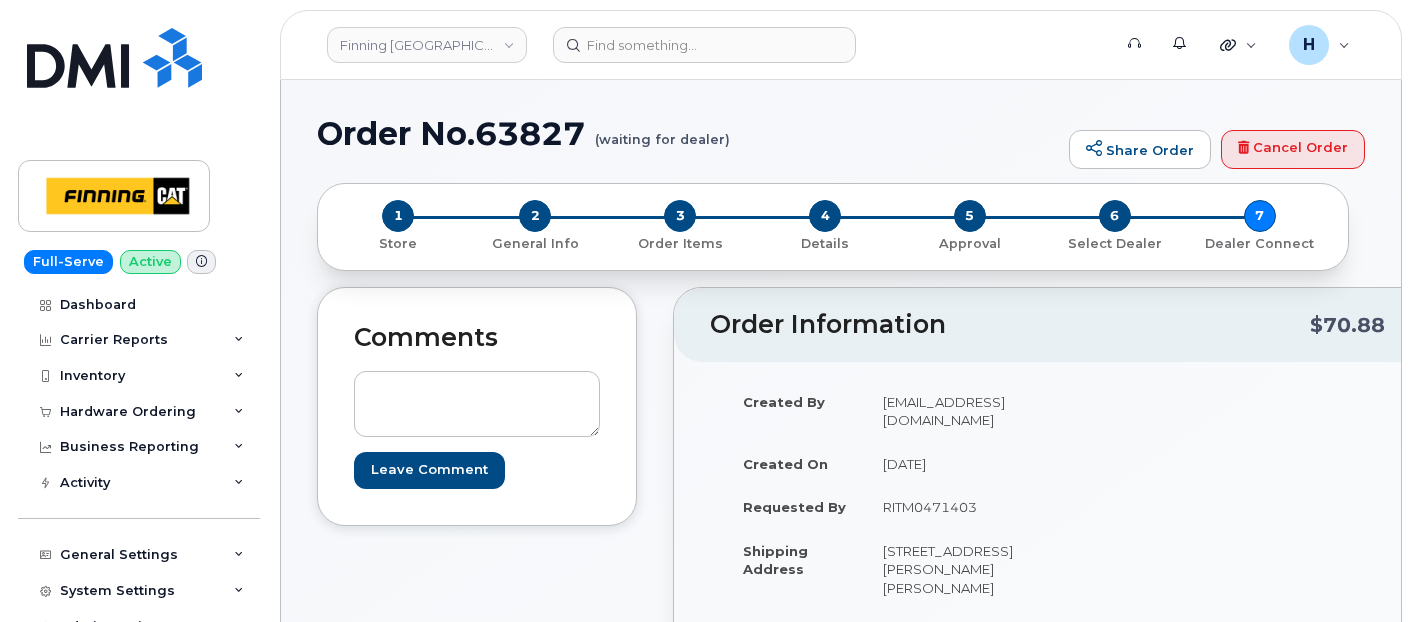 scroll, scrollTop: 0, scrollLeft: 0, axis: both 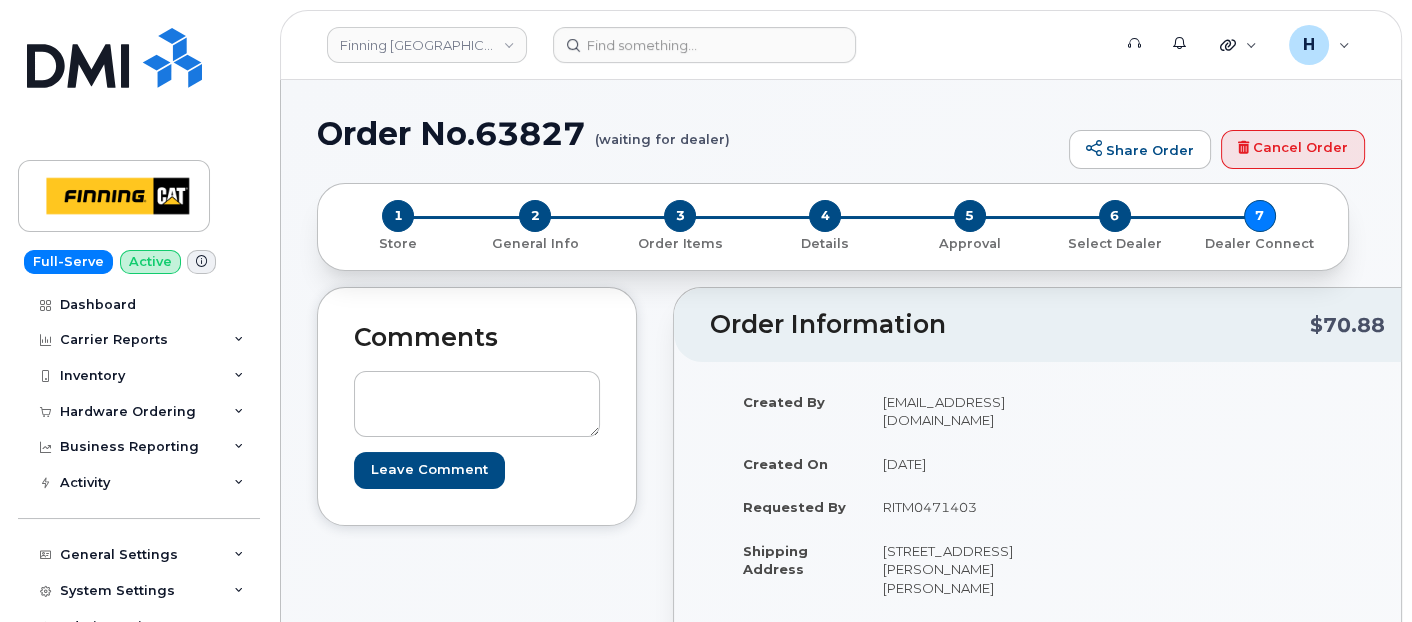 drag, startPoint x: 872, startPoint y: 489, endPoint x: 989, endPoint y: 488, distance: 117.00427 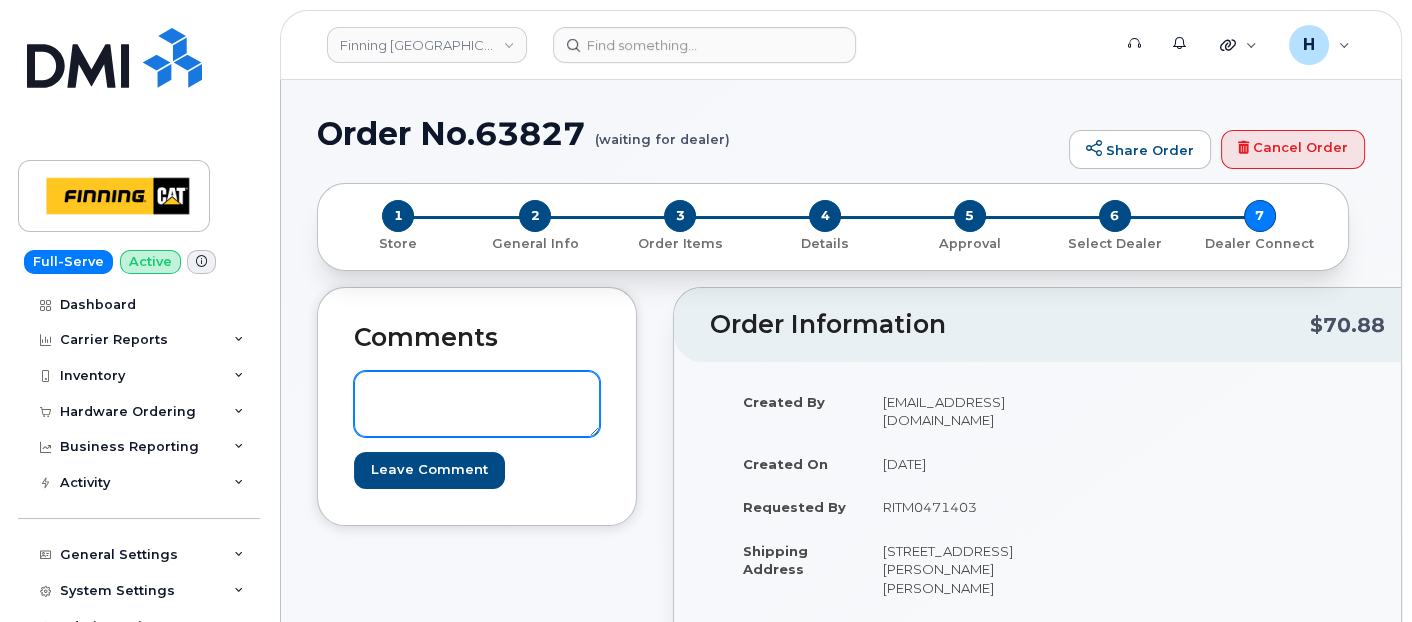 click at bounding box center (477, 404) 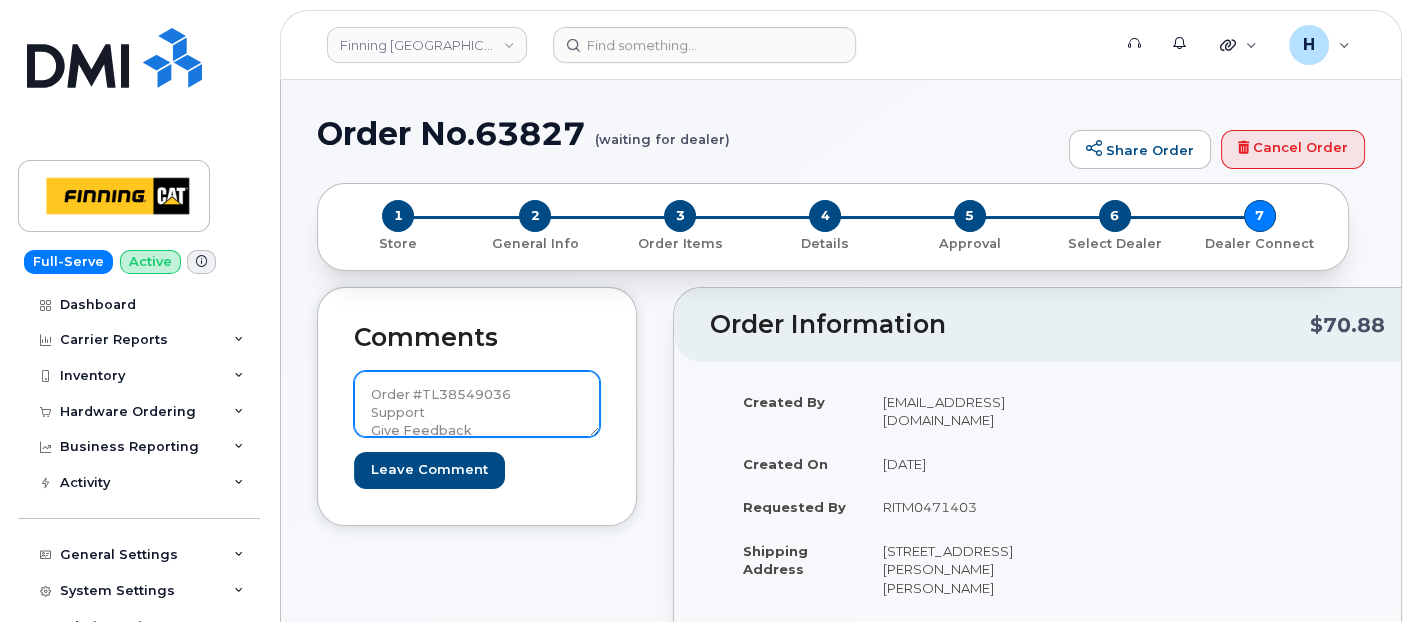 scroll, scrollTop: 57, scrollLeft: 0, axis: vertical 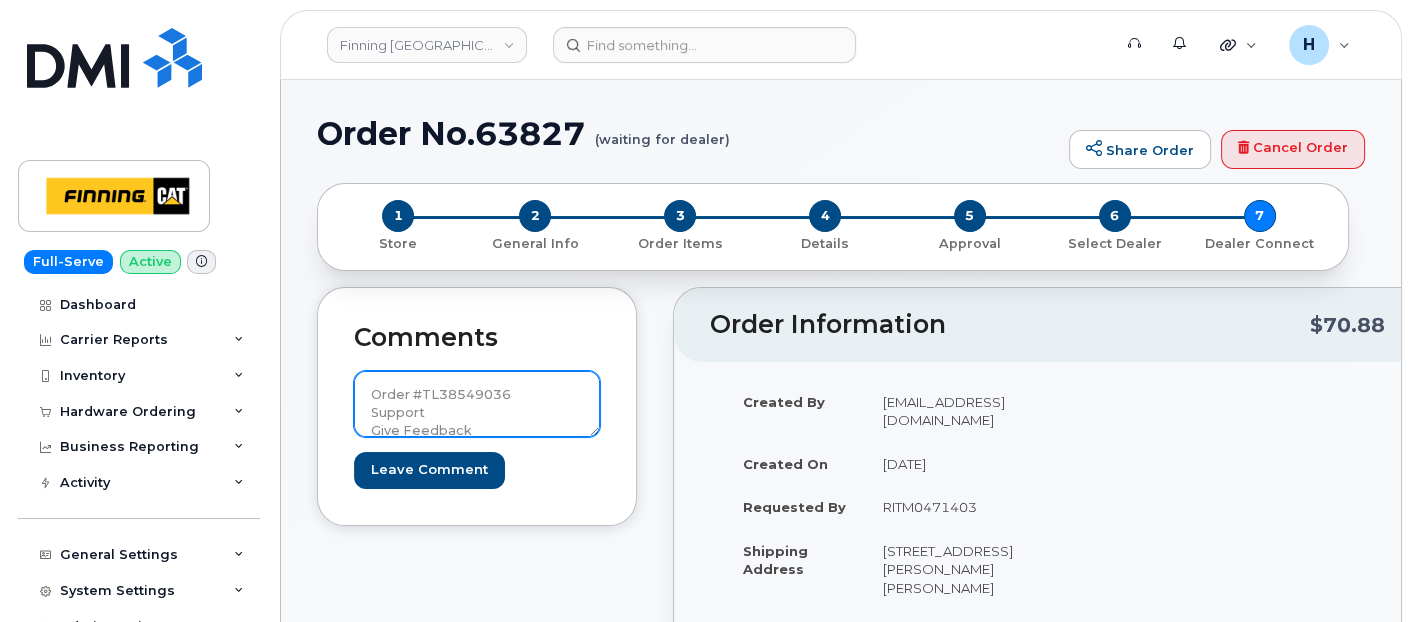 drag, startPoint x: 502, startPoint y: 405, endPoint x: 362, endPoint y: 408, distance: 140.03214 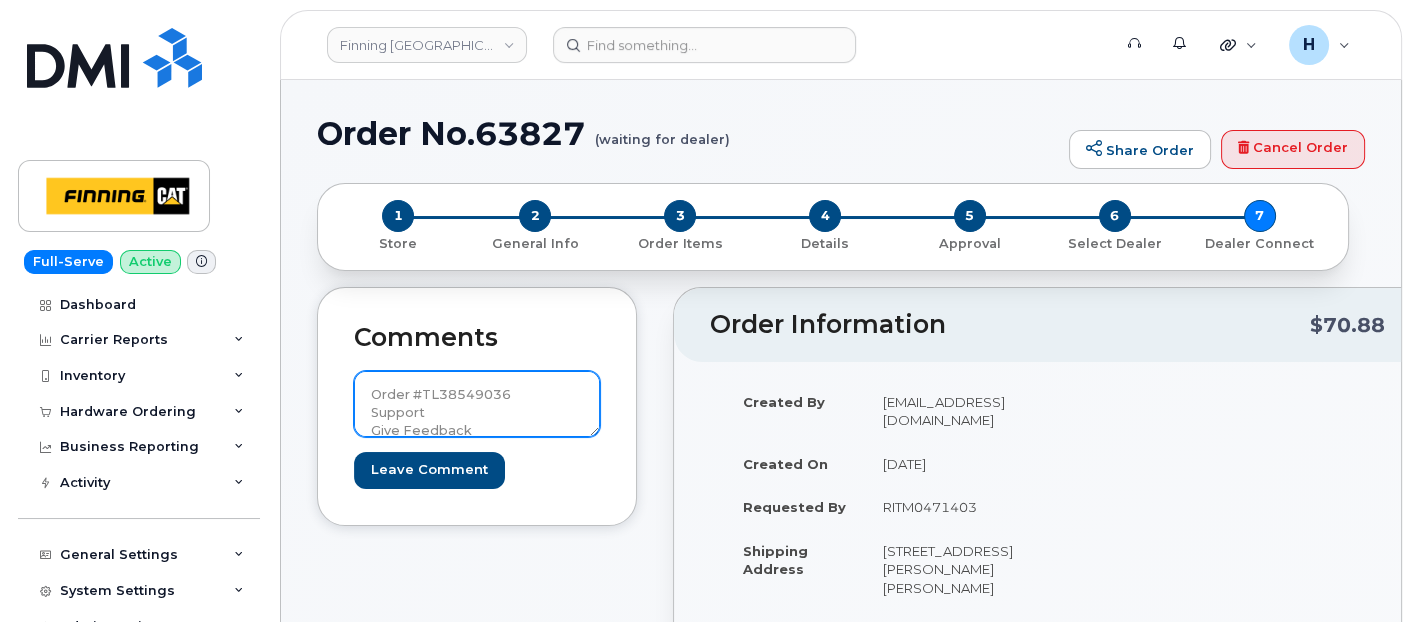 click on "Order #TL38549036
Support
Give Feedback
Telus logo
© 2025 TELUS" at bounding box center [477, 404] 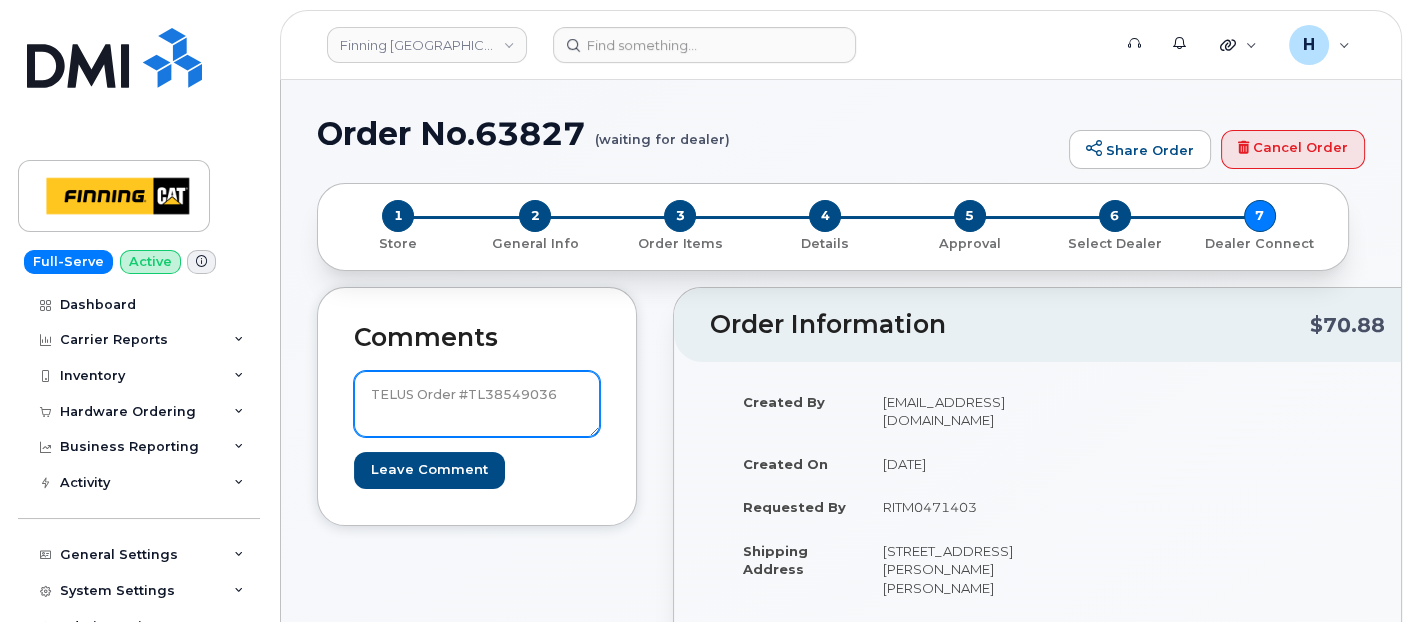 drag, startPoint x: 362, startPoint y: 398, endPoint x: 591, endPoint y: 401, distance: 229.01965 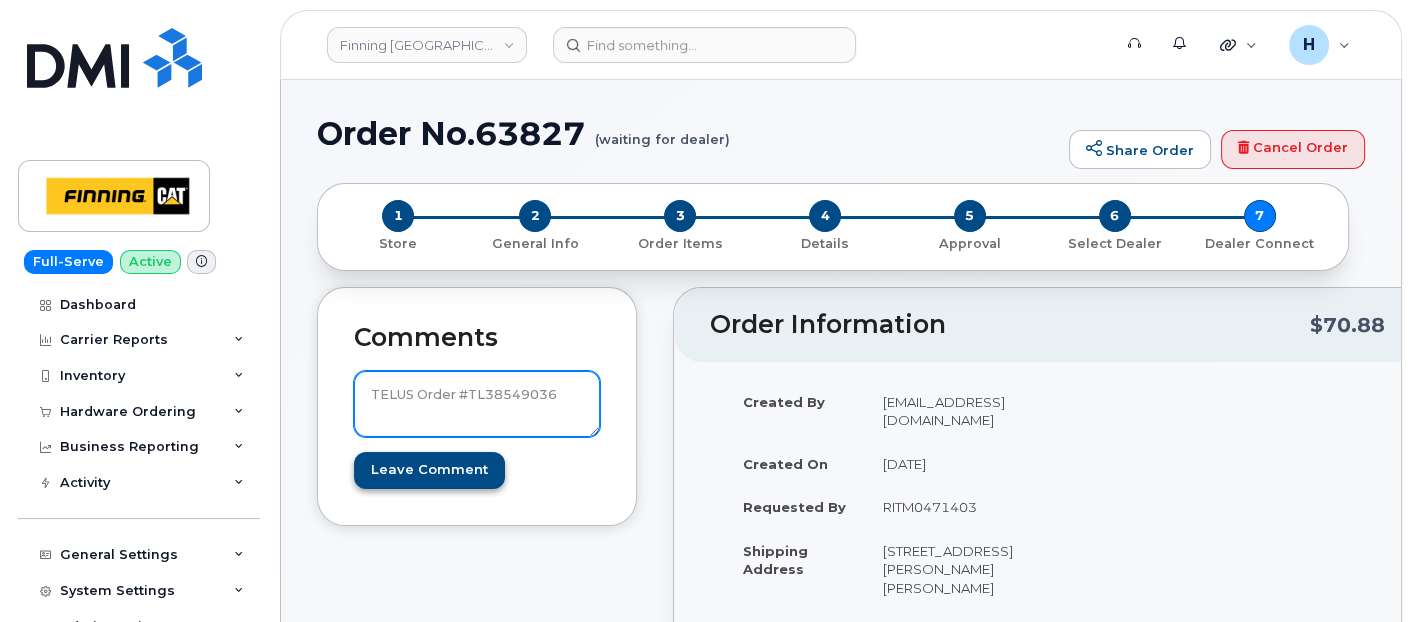 type on "TELUS Order #TL38549036" 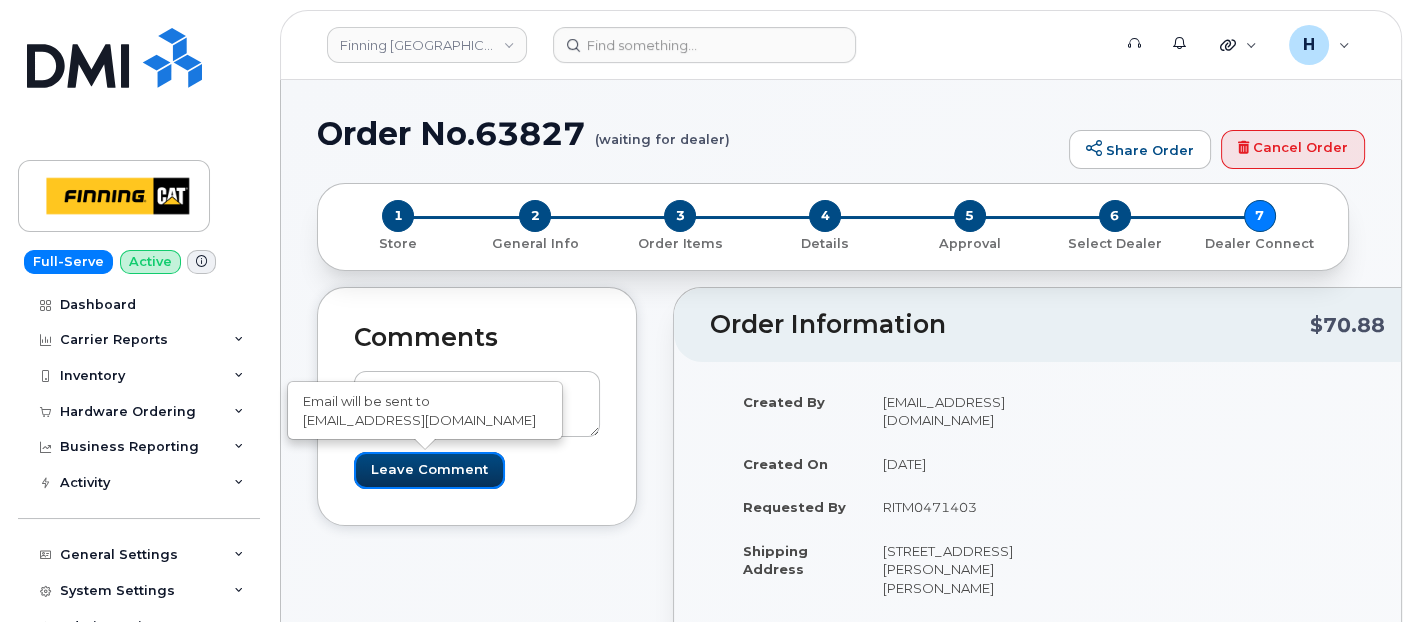 drag, startPoint x: 395, startPoint y: 460, endPoint x: 197, endPoint y: 28, distance: 475.21362 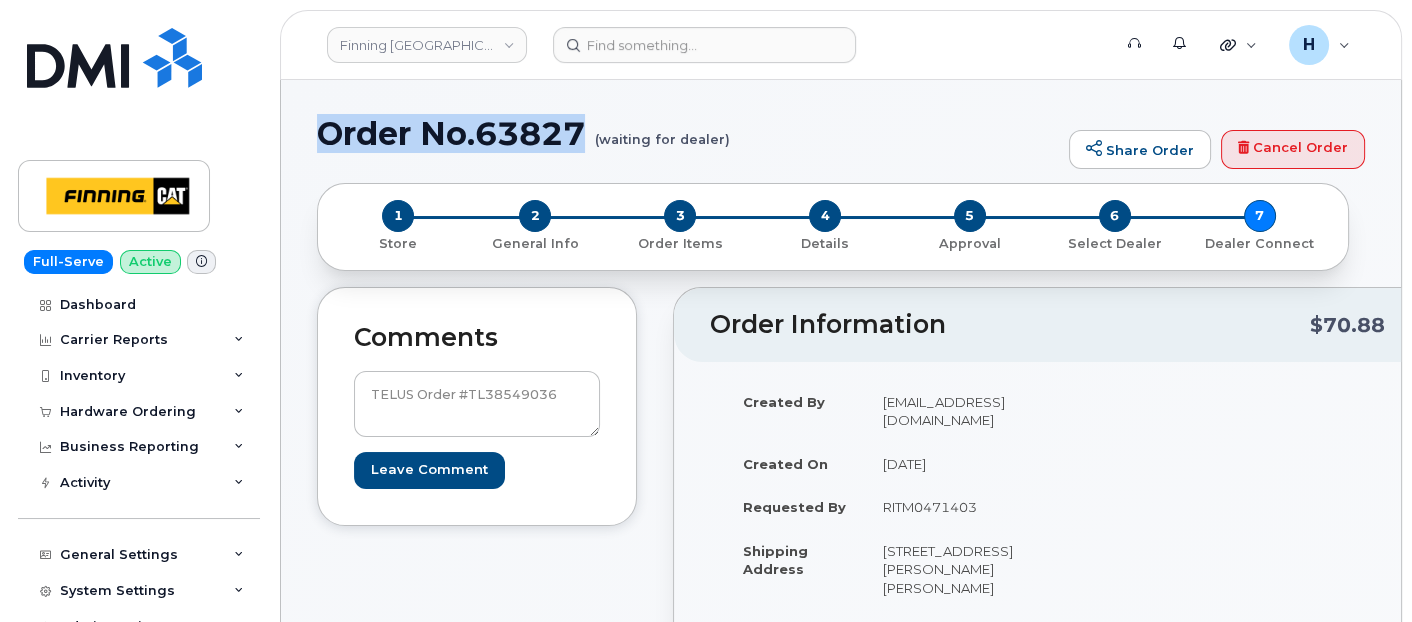 drag, startPoint x: 311, startPoint y: 137, endPoint x: 578, endPoint y: 150, distance: 267.31628 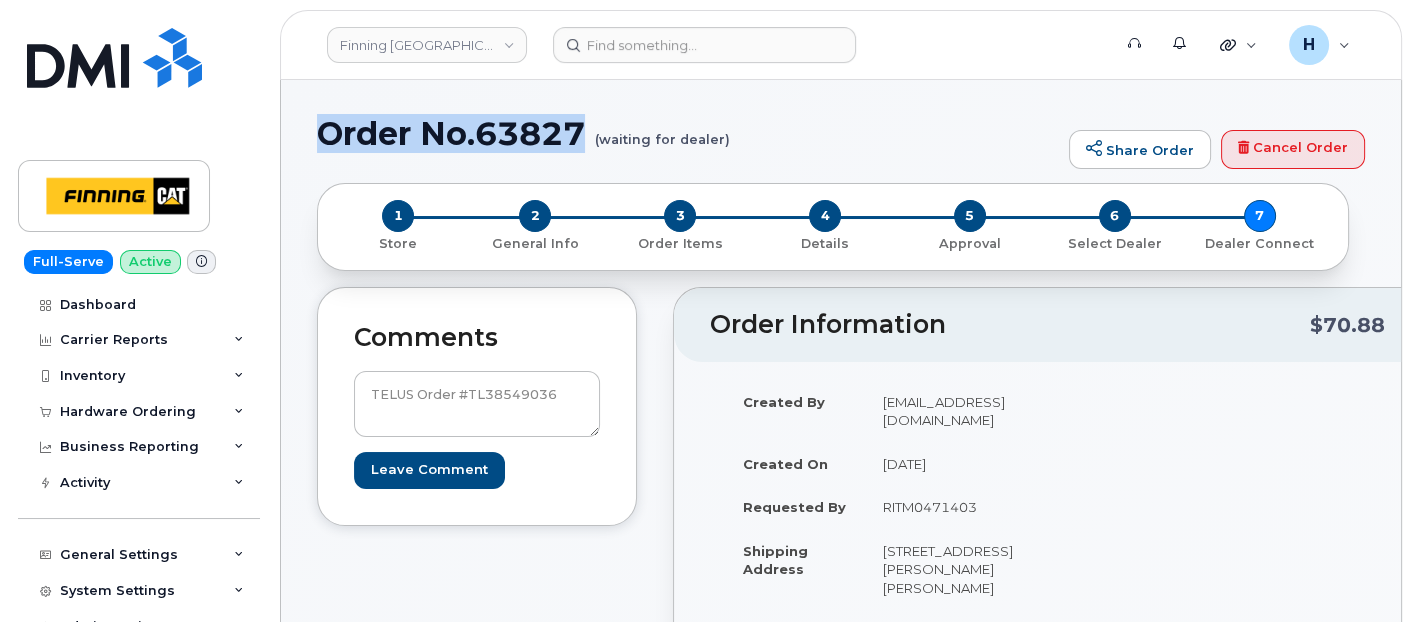 click on "Order No.63827
(waiting for dealer)
Share Order
Cancel Order
×
Share This Order
If you want to allow others to create or edit orders, share this link with them:
https://myserve.co/orders/3d2e6e4d-05db-4f49-8605-a7b7ef3c697b/edit
If you want to allow others to complete orders, share this link with them:
https://myserve.co/hardware_ordering/pending_orders/3d2e6e4d-05db-4f49-8605-a7b7ef3c697b/edit?dealer=U2ltcGxleCBNb2JpbGl0eSBUZWx1cyM2OA
1
Store
2
General Info
3
Order Items
4
Details
5
Approval
6
Select Dealer
7
Dealer Connect
Comments
TELUS Order #TL38549036
Leave Comment
Order Information
$70.88
Created By
hakaur@dminc.com
Created On
July 15, 2025
Requested By
RITM0471403
Shipping Address" at bounding box center [841, 2303] 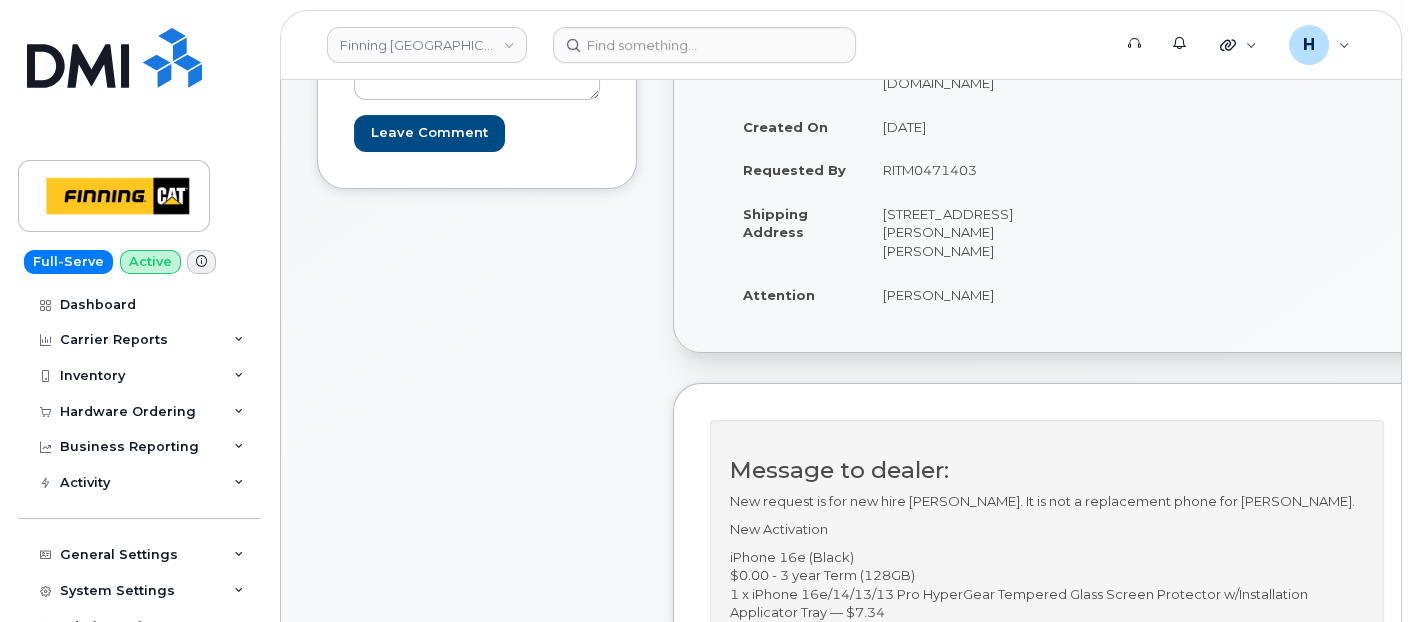 scroll, scrollTop: 444, scrollLeft: 0, axis: vertical 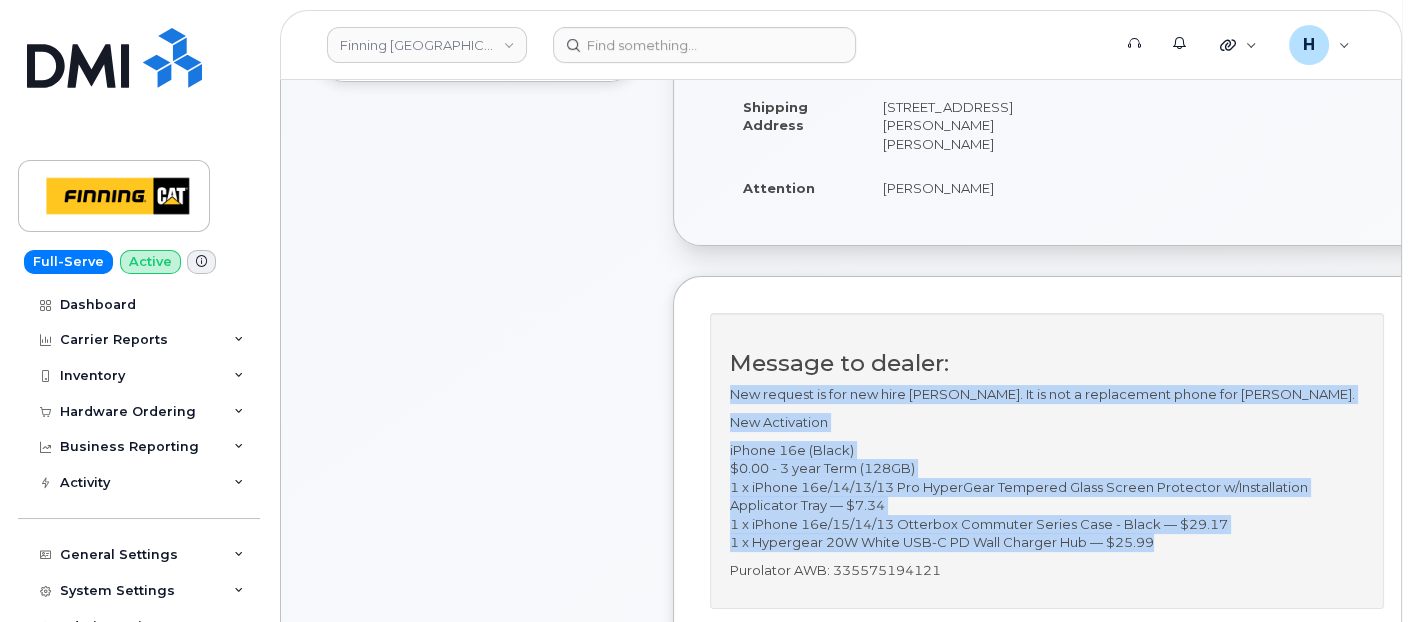 drag, startPoint x: 725, startPoint y: 394, endPoint x: 1183, endPoint y: 546, distance: 482.564 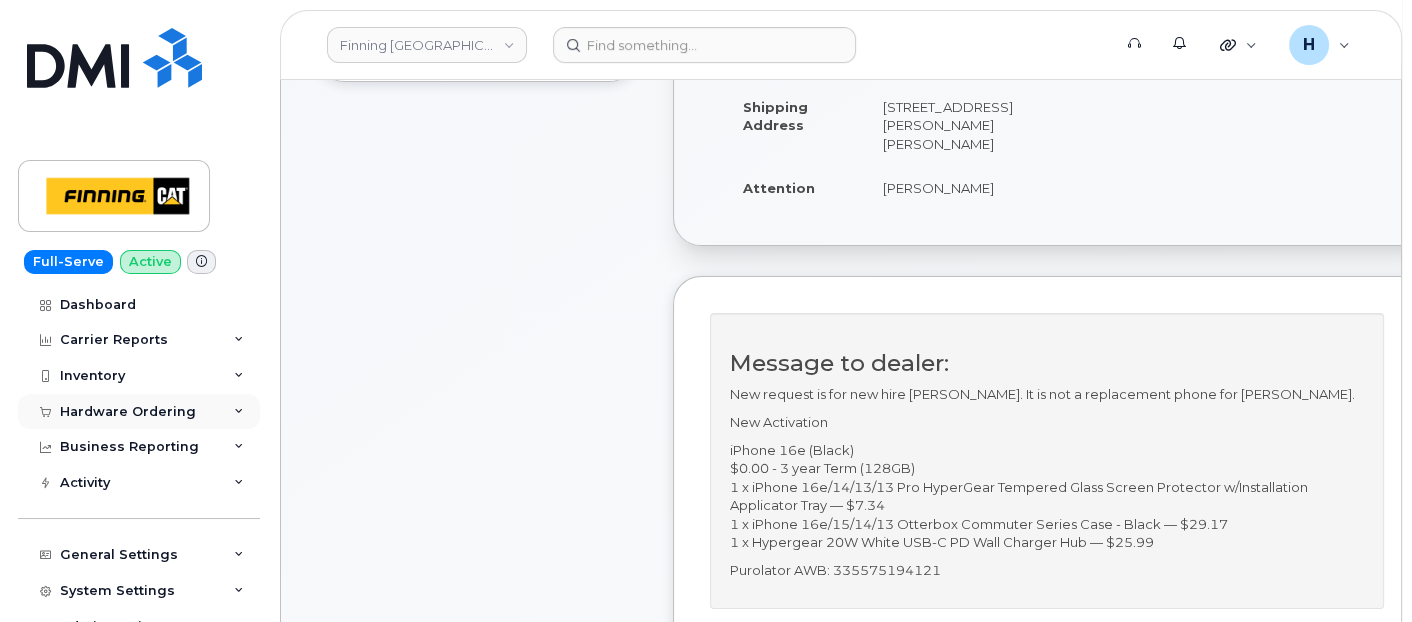 click on "Hardware Ordering" at bounding box center [128, 412] 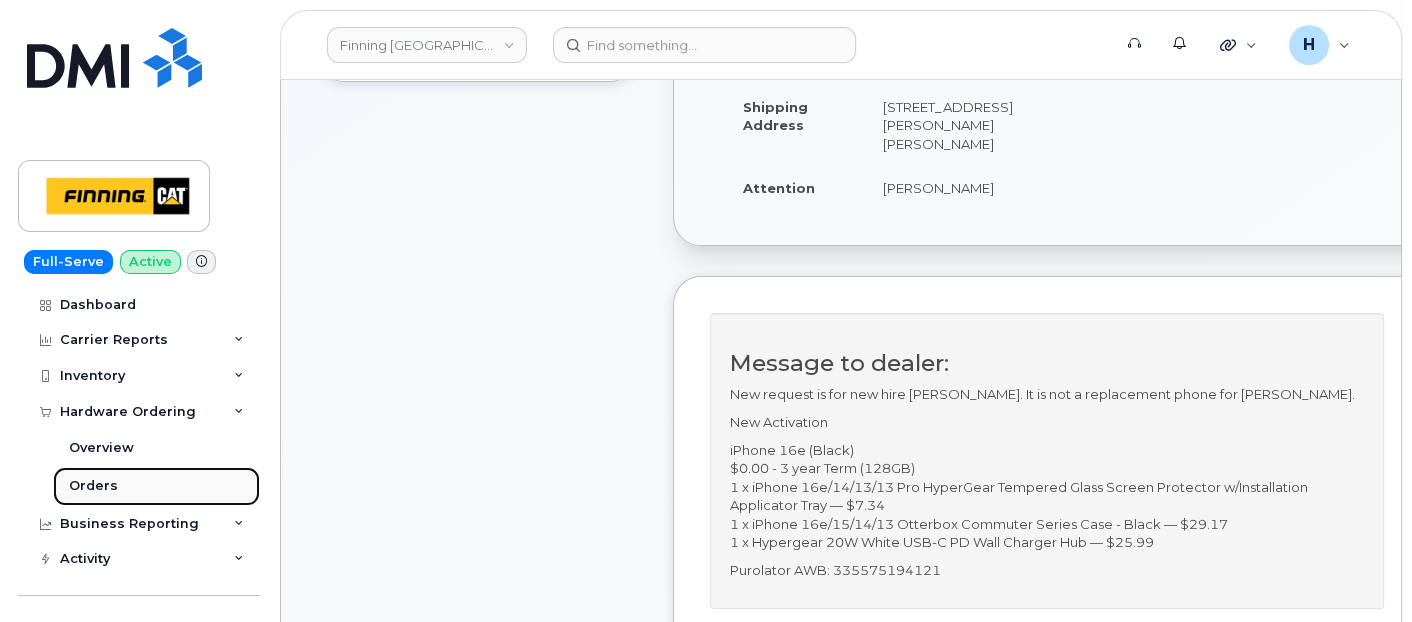 drag, startPoint x: 123, startPoint y: 482, endPoint x: 134, endPoint y: 475, distance: 13.038404 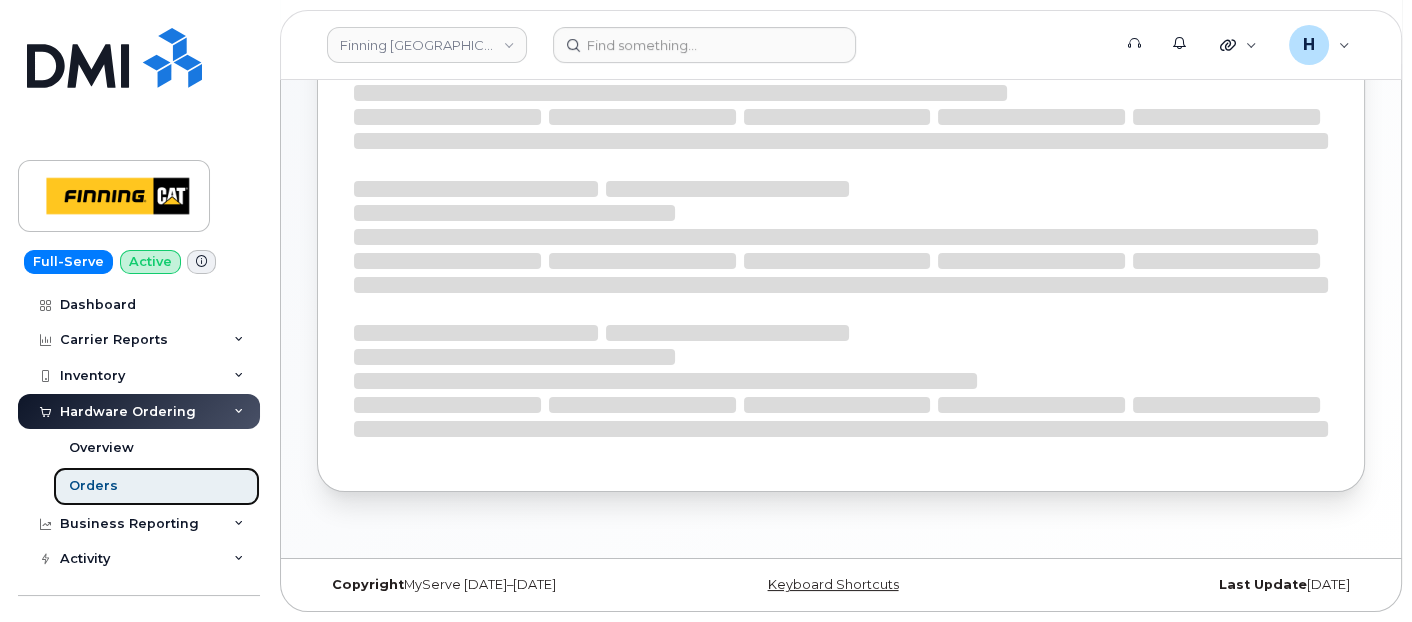 scroll, scrollTop: 0, scrollLeft: 0, axis: both 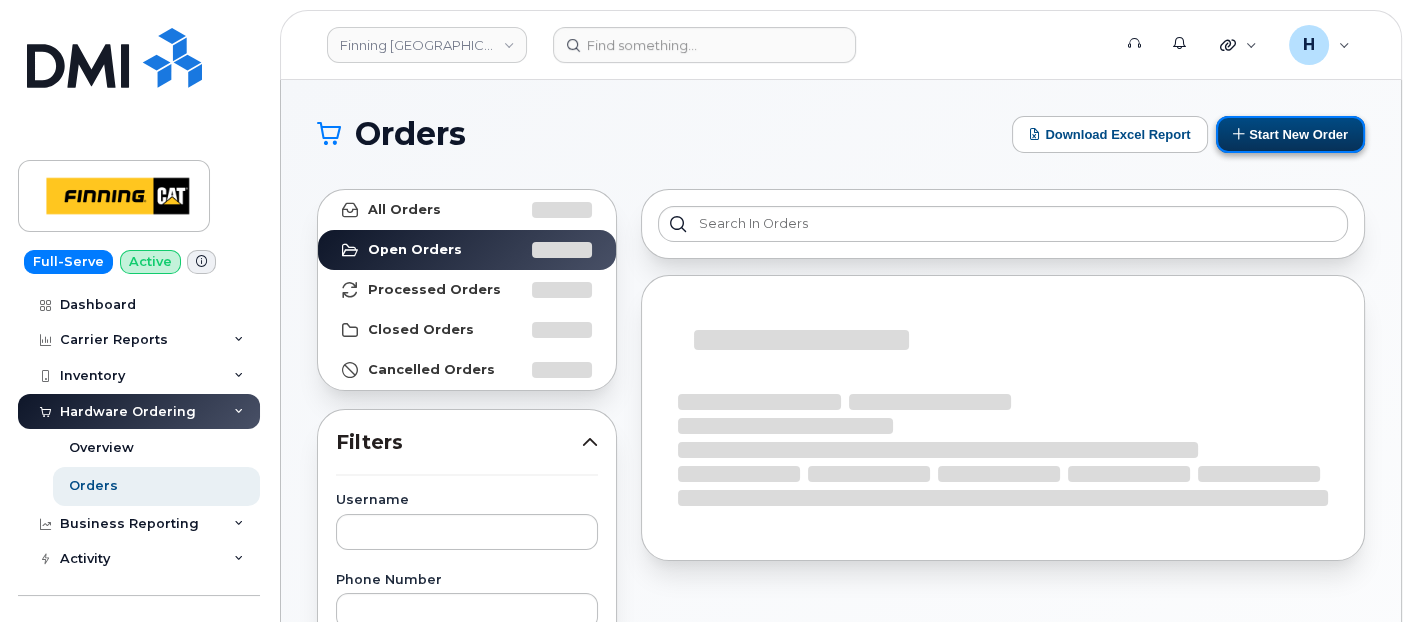 click on "Start New Order" at bounding box center (1290, 134) 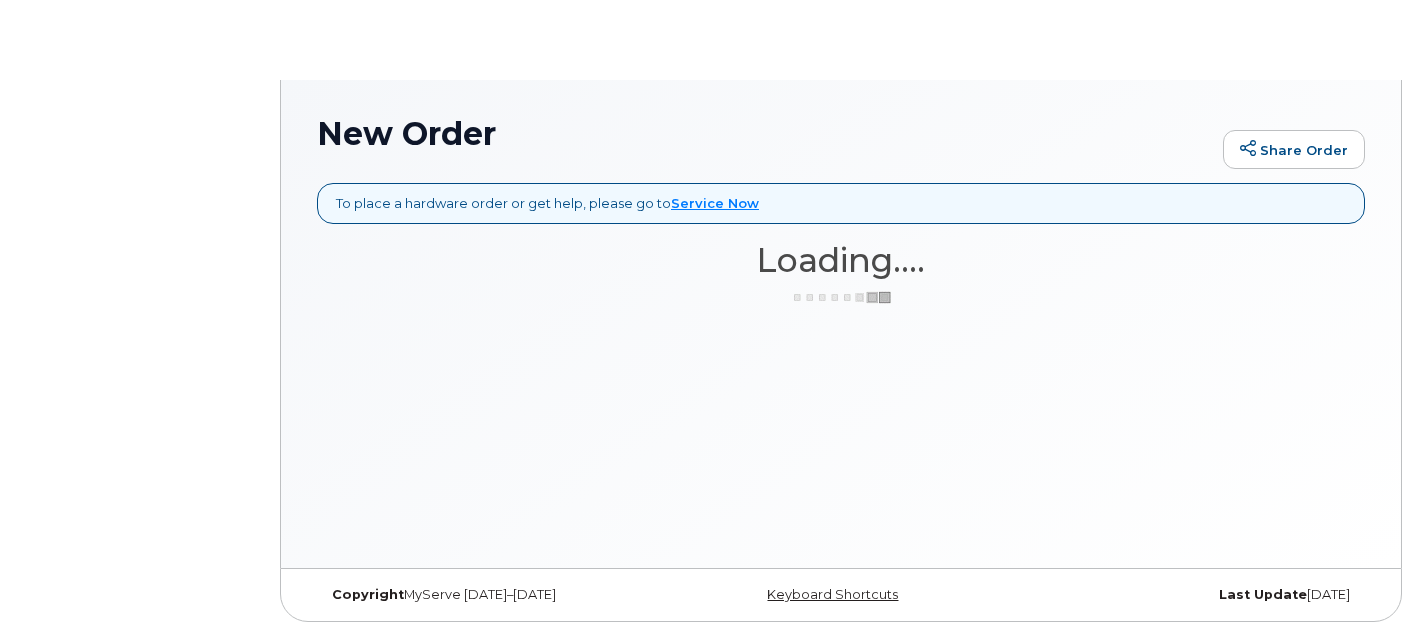 scroll, scrollTop: 0, scrollLeft: 0, axis: both 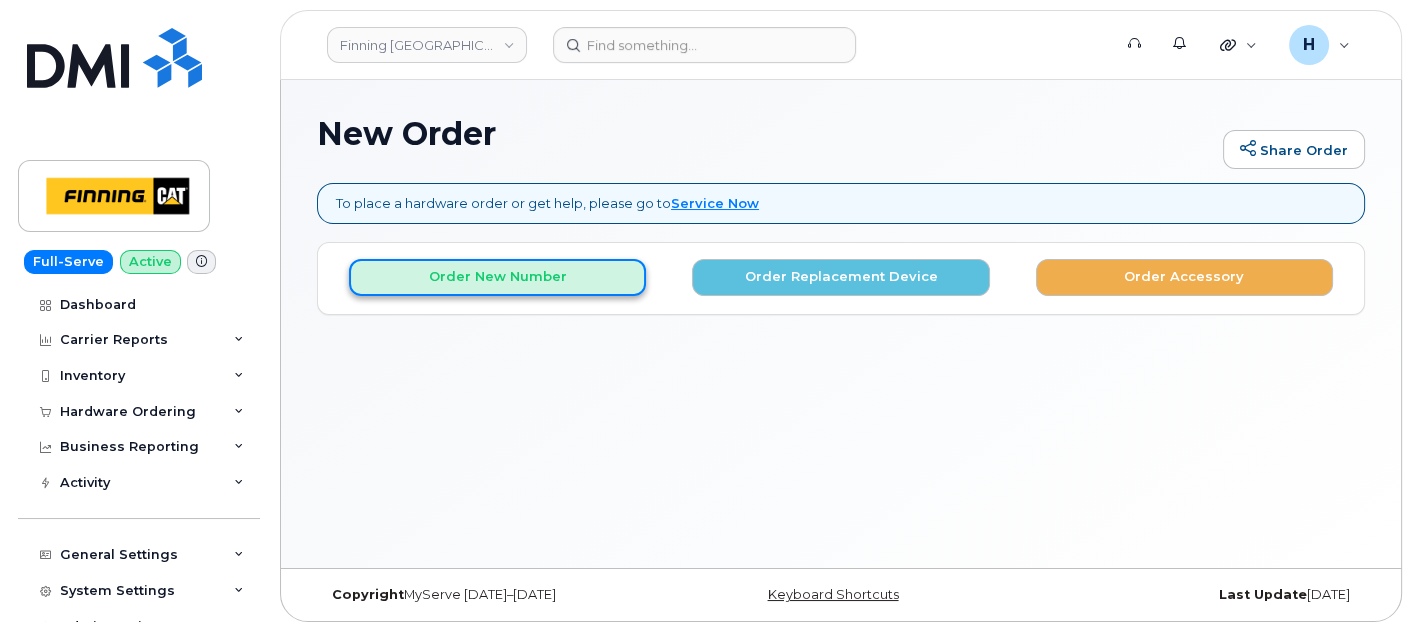 click on "Order New Number" at bounding box center [497, 277] 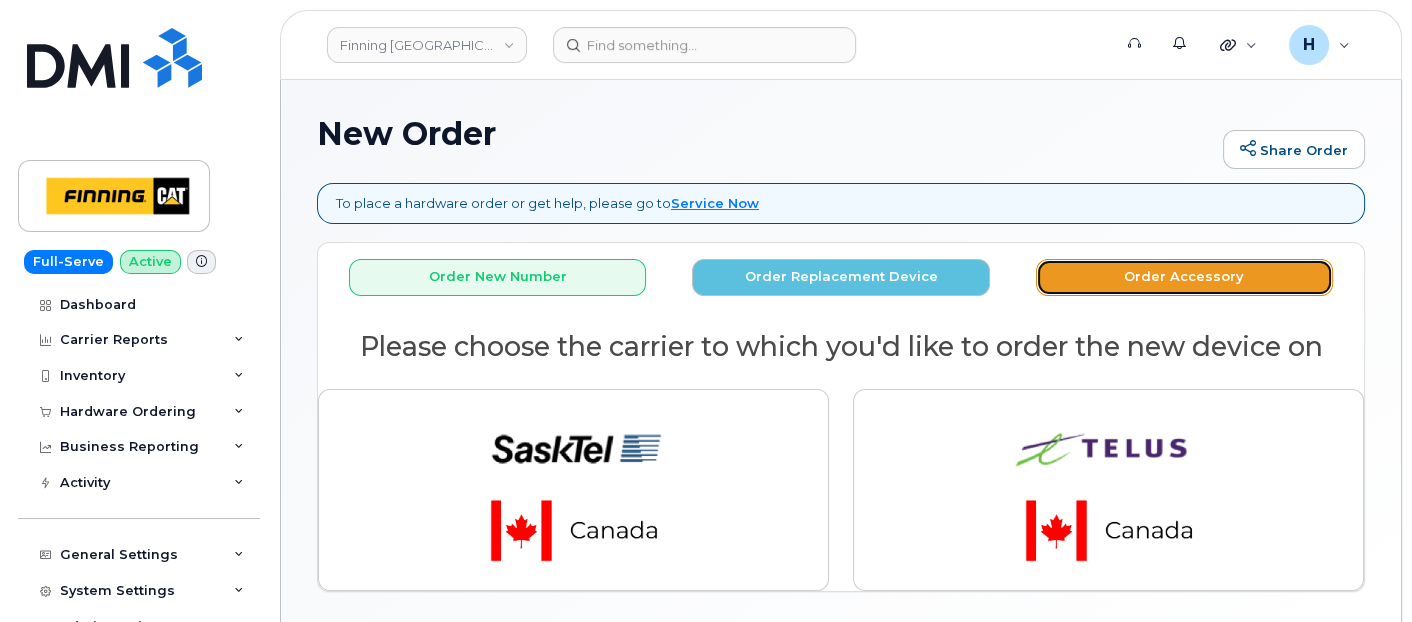 click on "Order Accessory" at bounding box center [1184, 277] 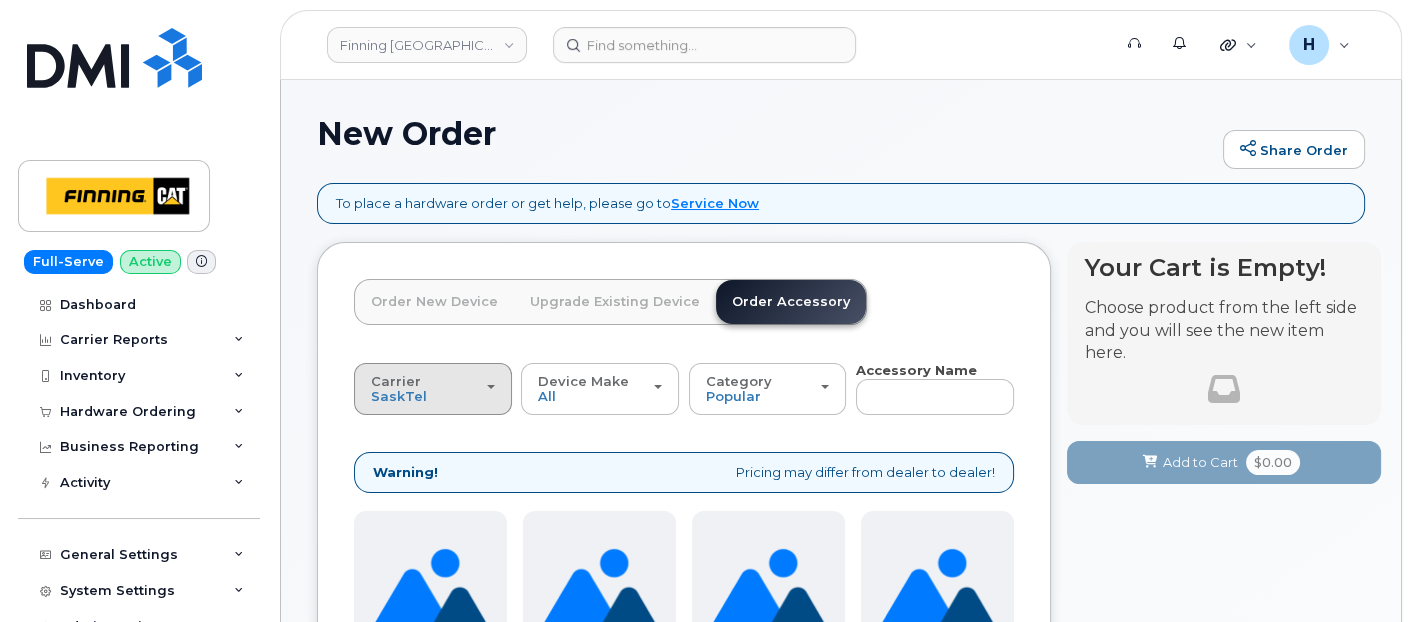 click on "Carrier" at bounding box center [396, 381] 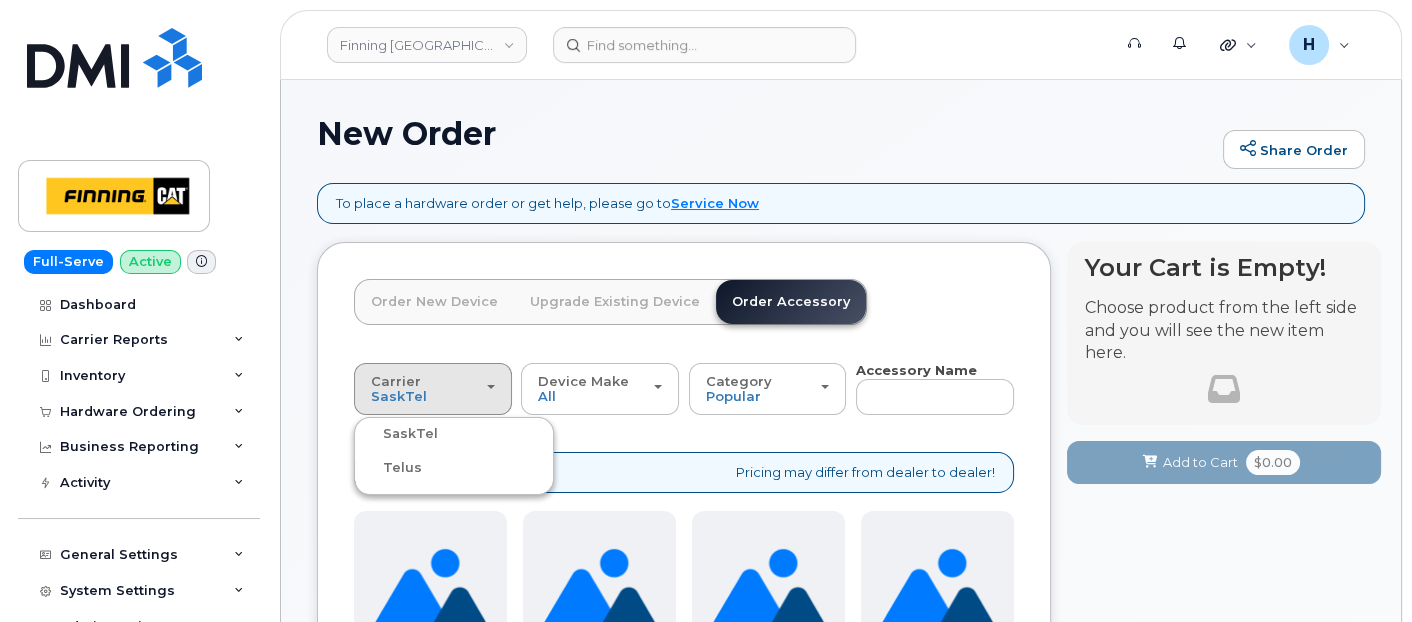 click on "Telus" at bounding box center (390, 468) 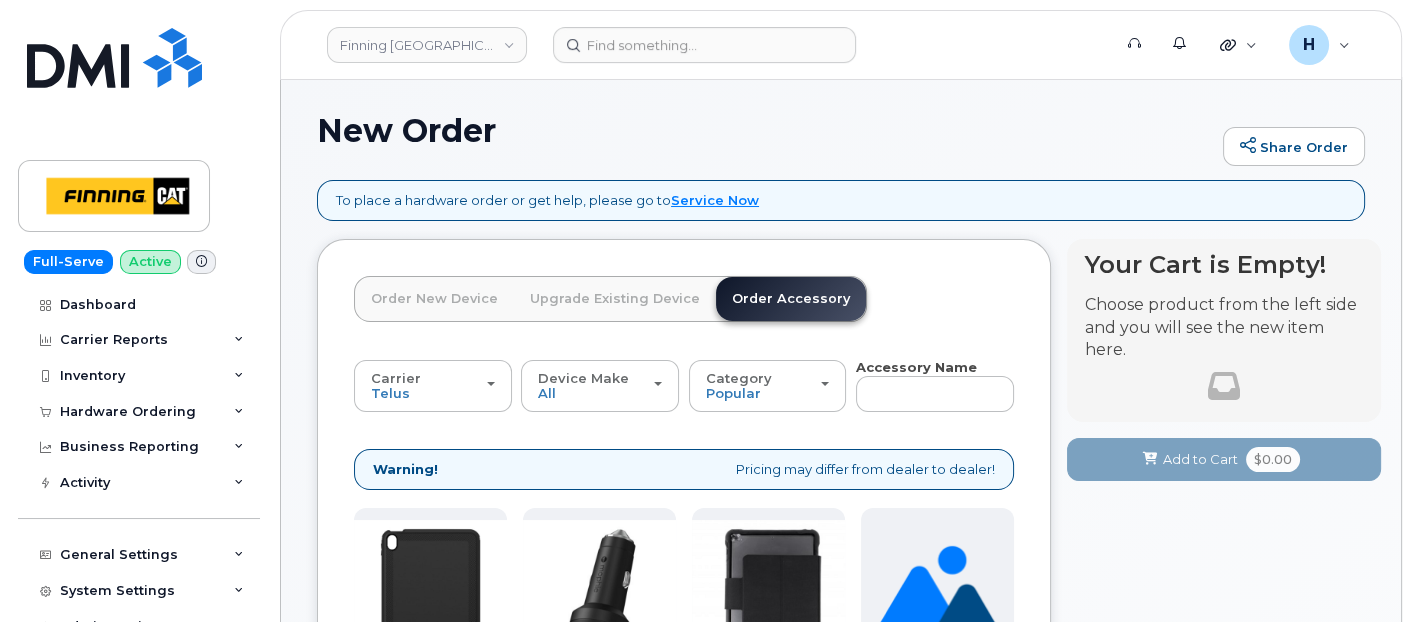 scroll, scrollTop: 0, scrollLeft: 0, axis: both 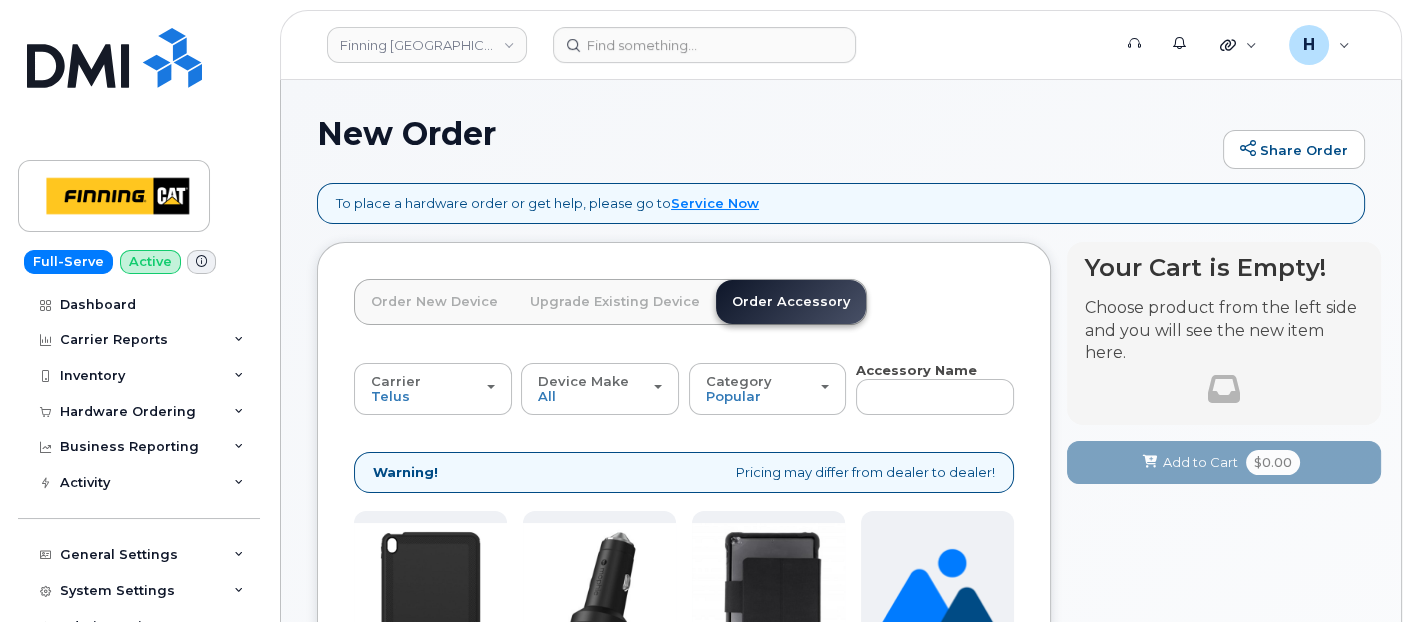 click on "Order New Device" at bounding box center [434, 302] 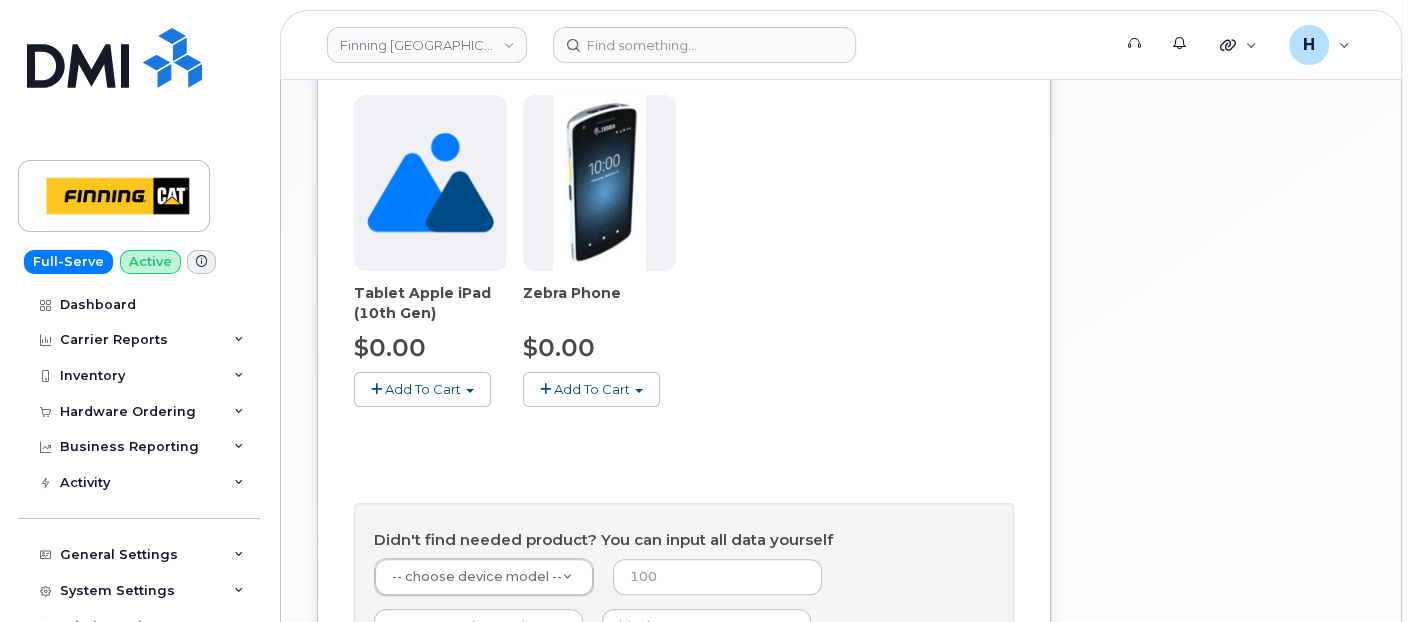 scroll, scrollTop: 1000, scrollLeft: 0, axis: vertical 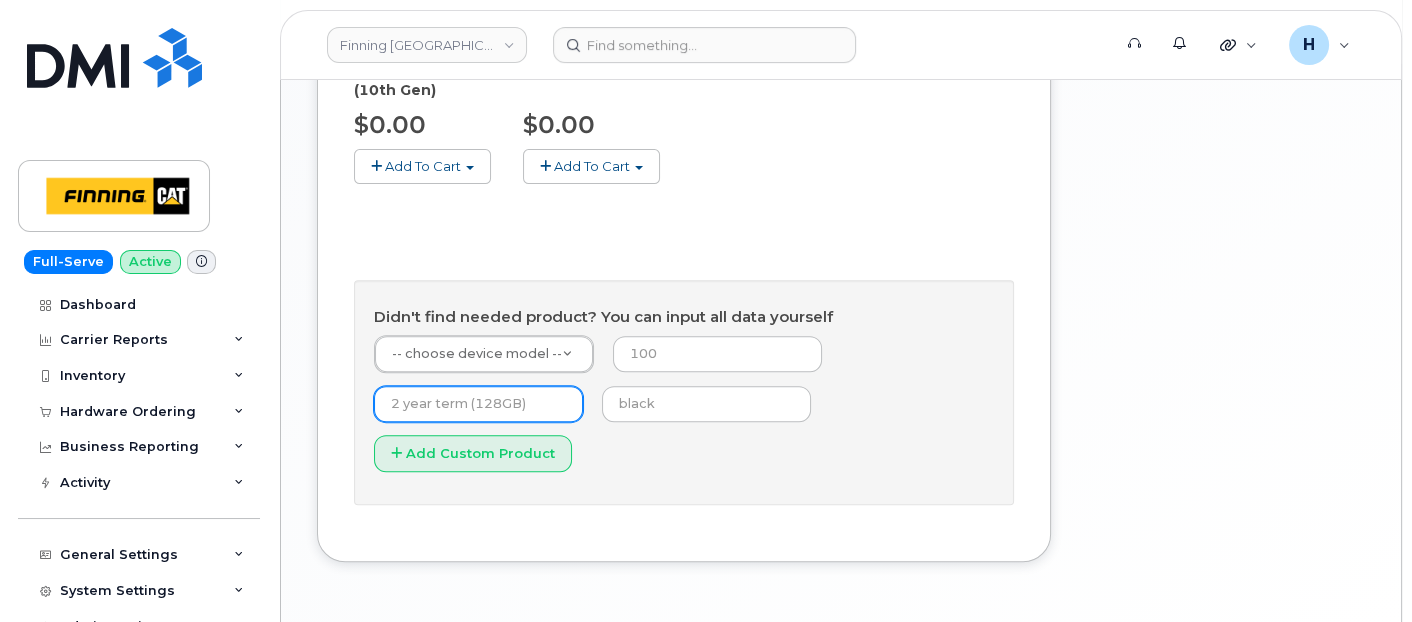 click at bounding box center (478, 404) 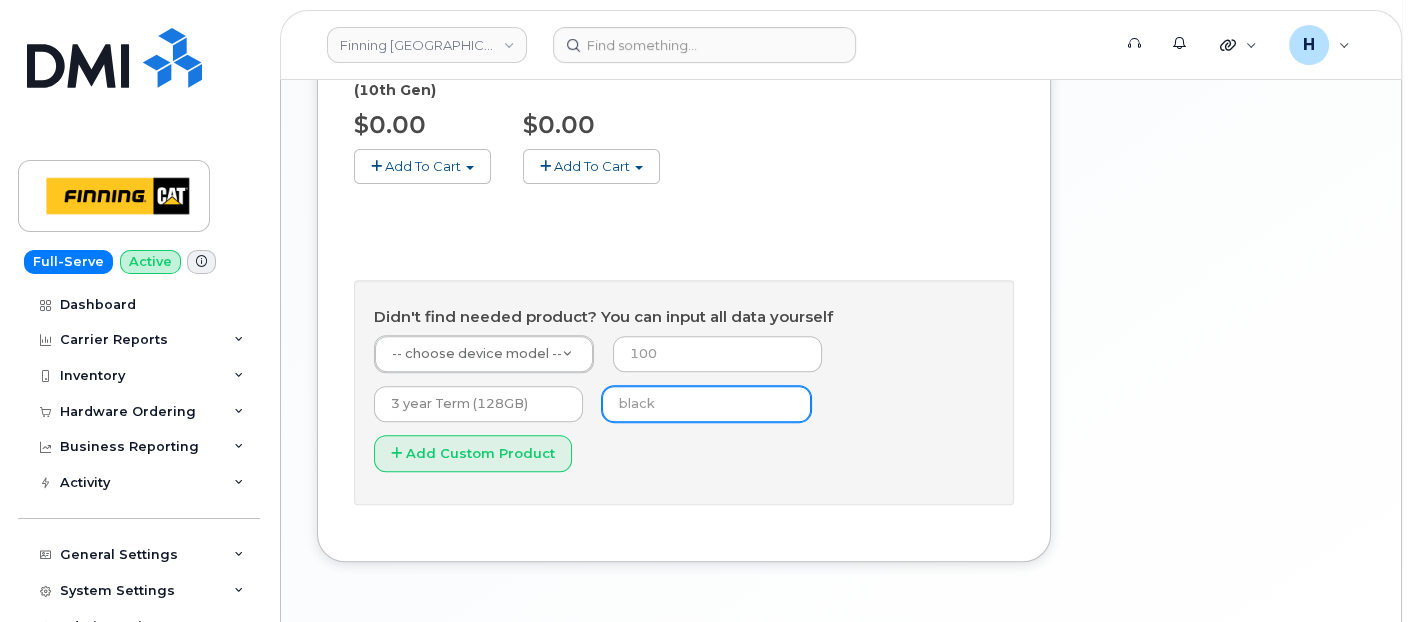 click at bounding box center (706, 404) 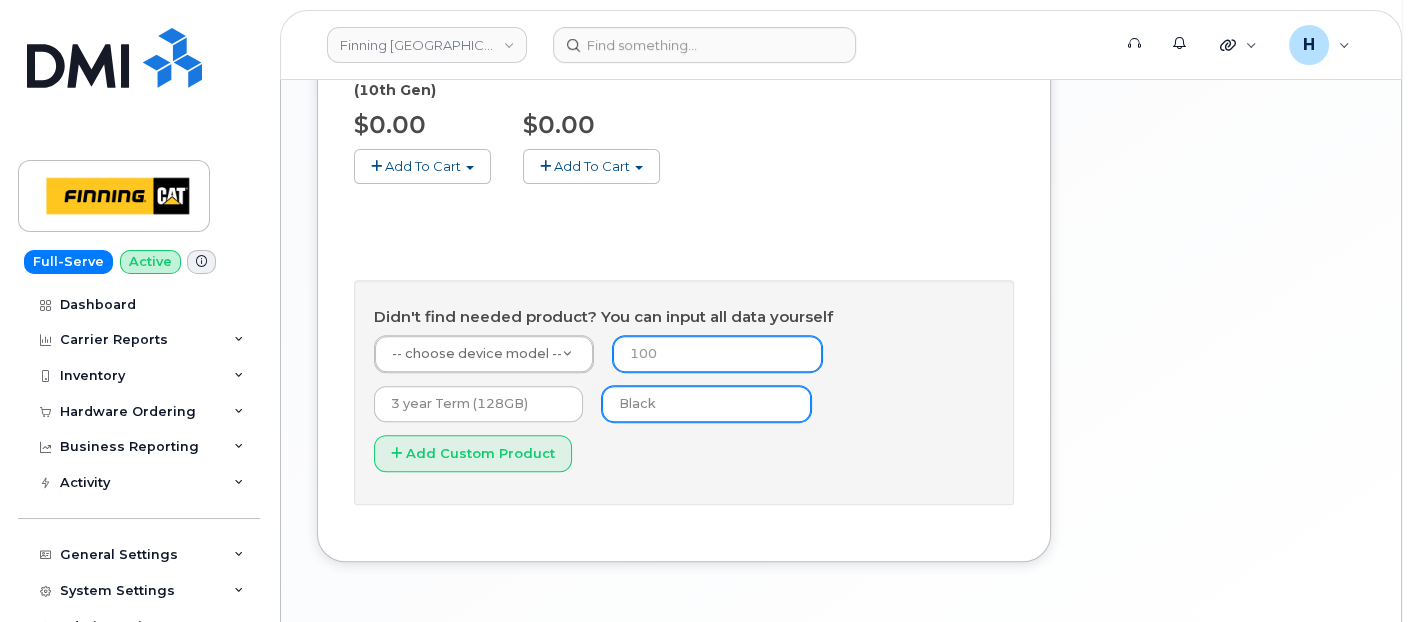 type on "0" 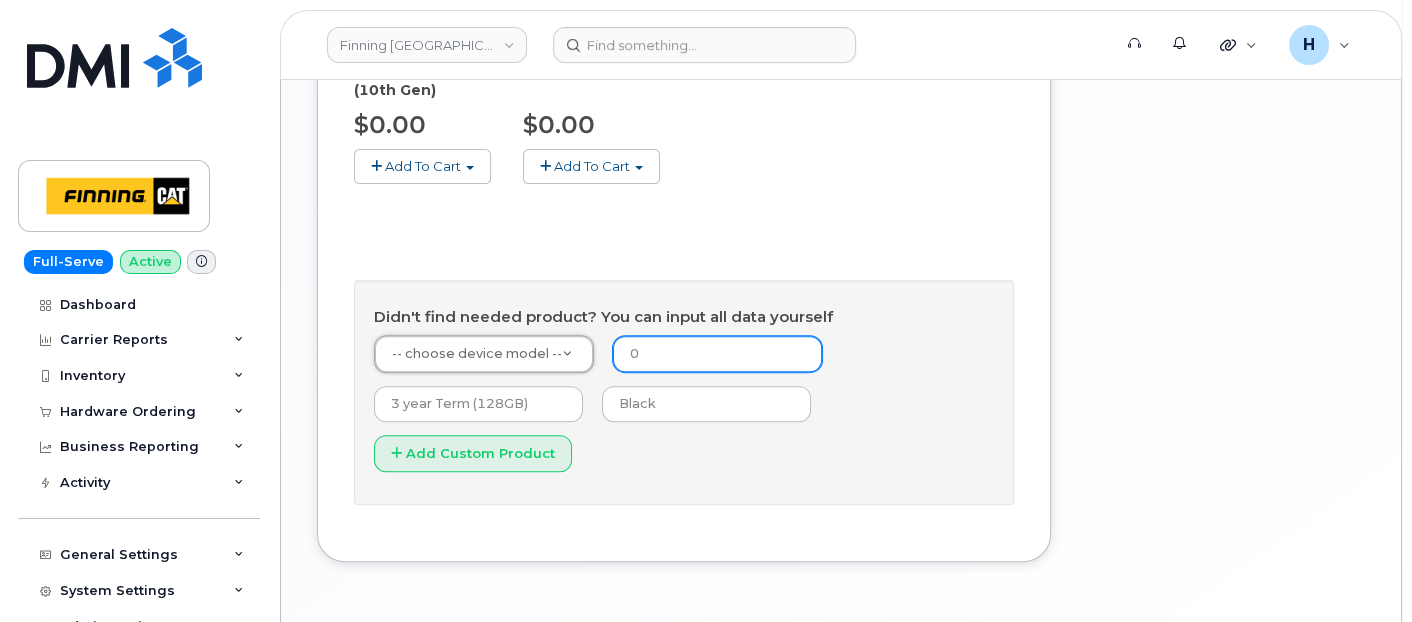type on "0" 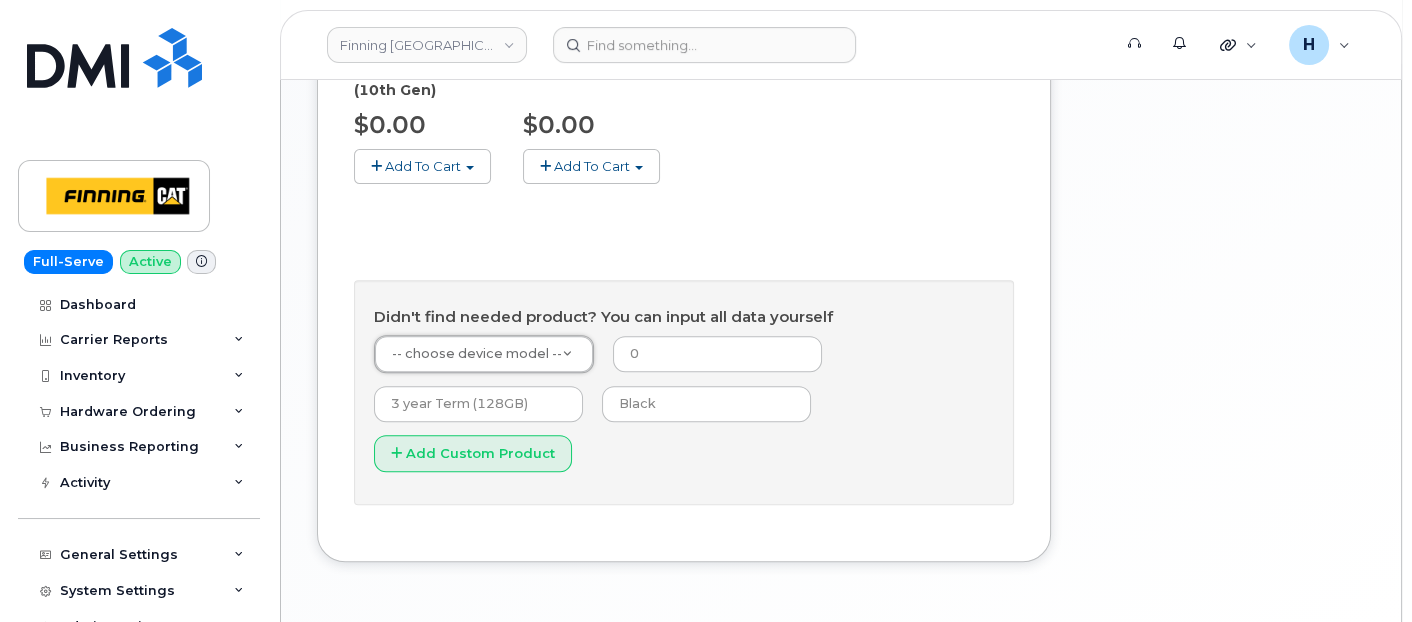 type on "0" 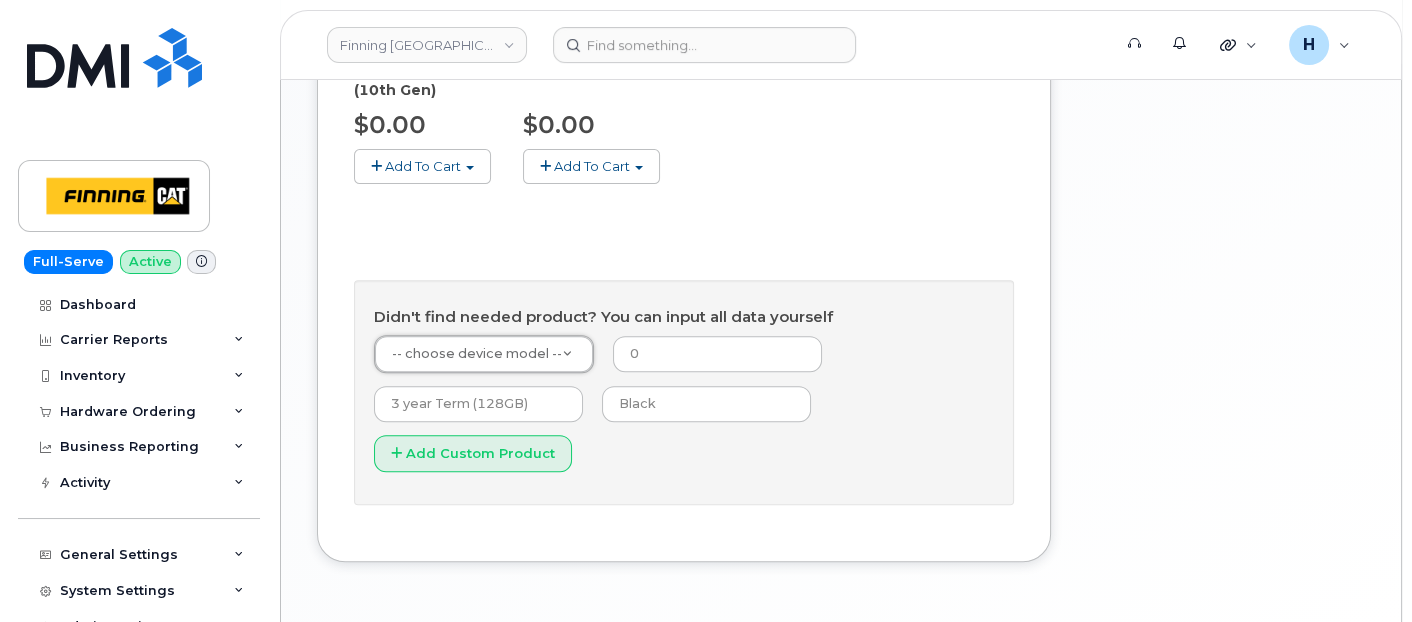 type 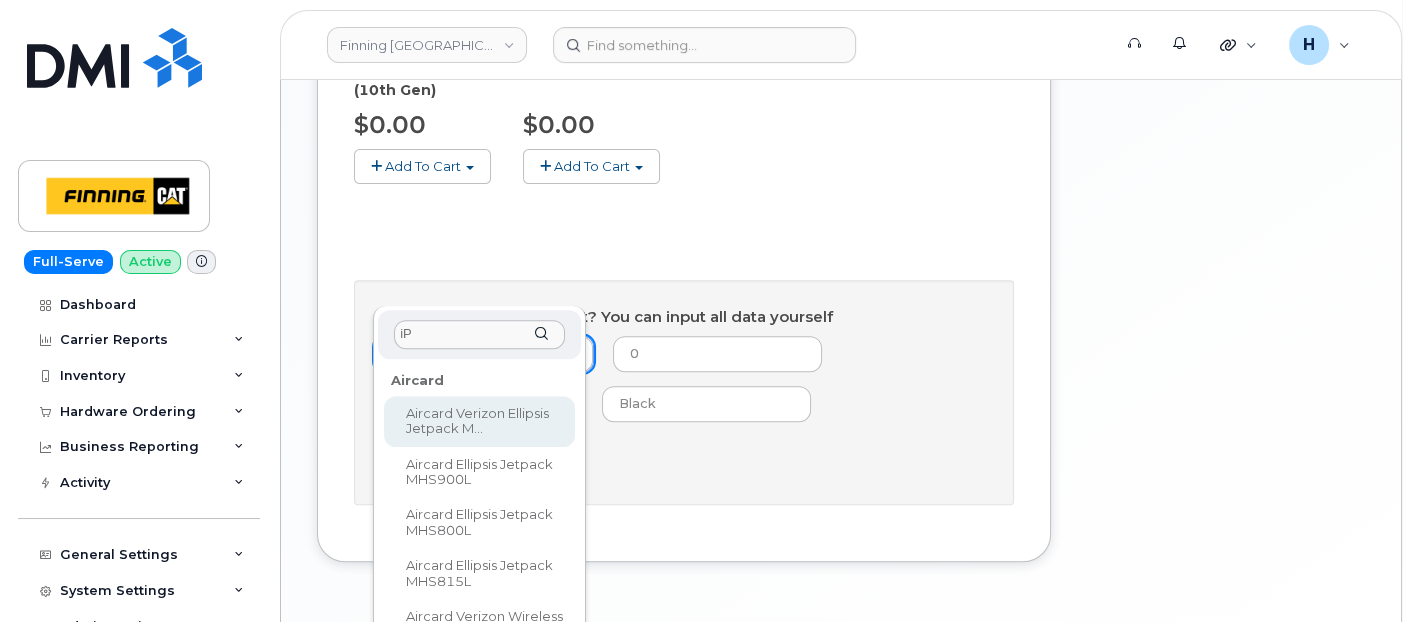 type on "i" 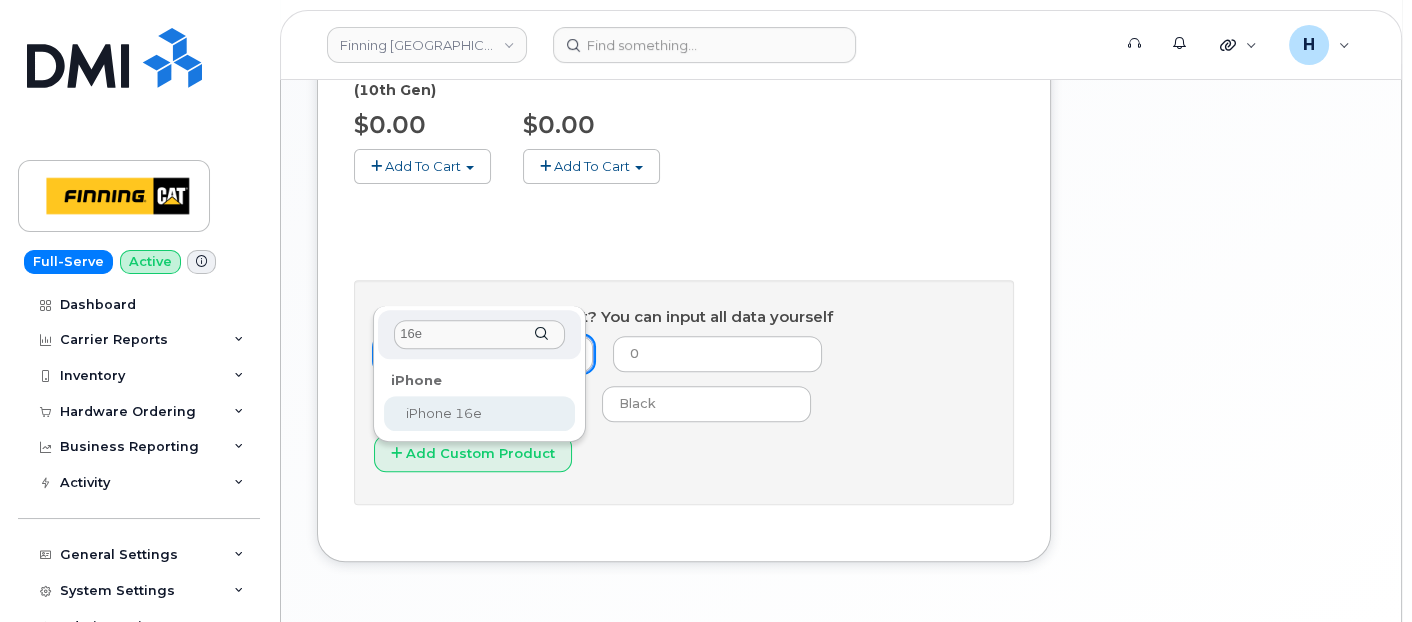 type on "16e" 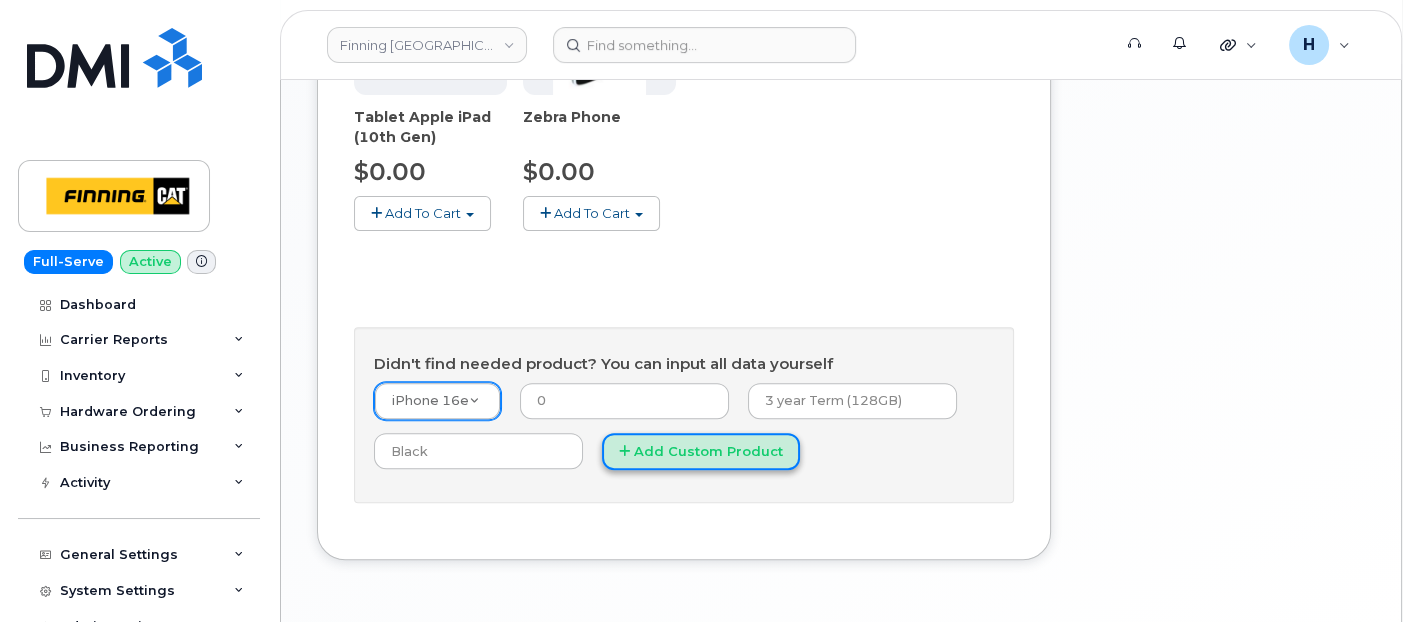 click on "Add Custom Product" at bounding box center [701, 451] 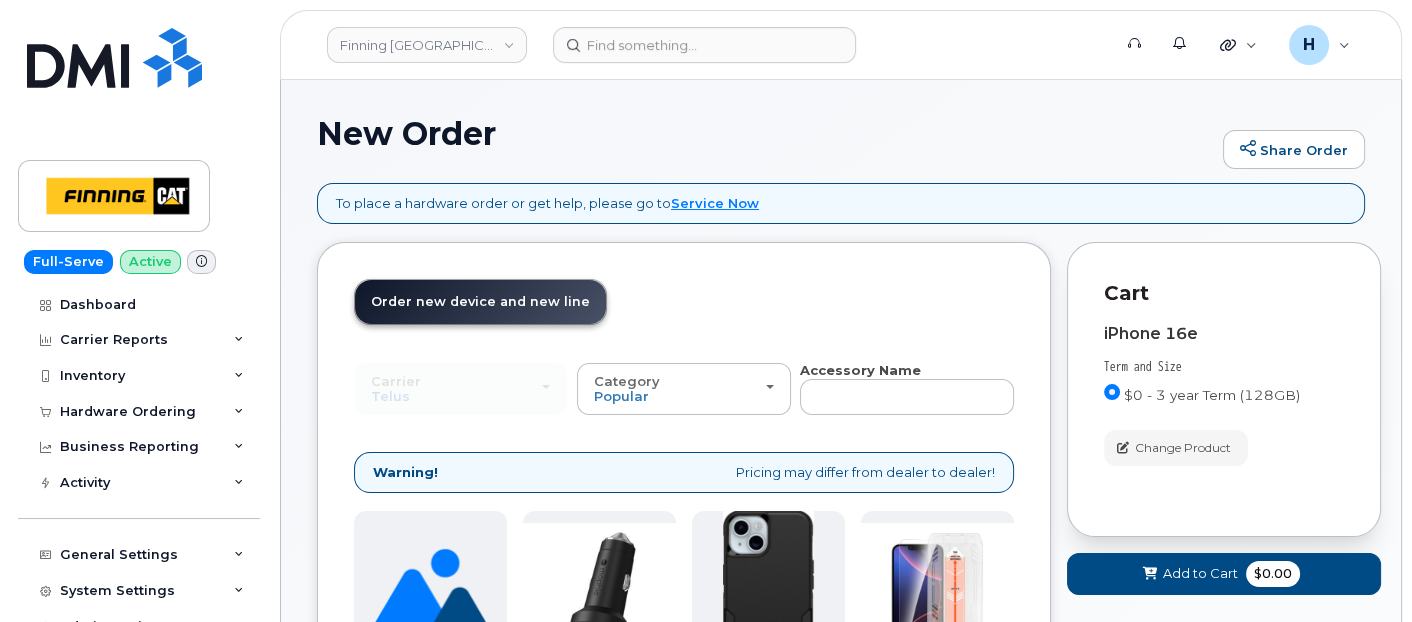 scroll, scrollTop: 444, scrollLeft: 0, axis: vertical 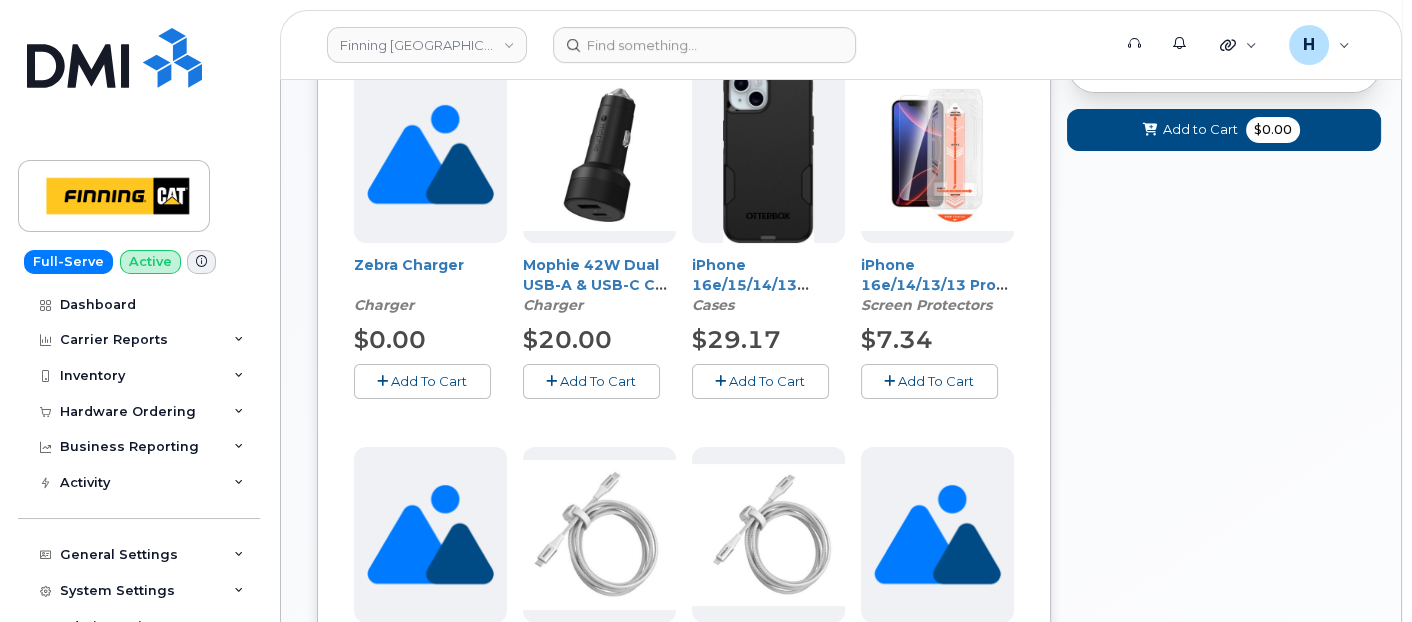 click on "Add To Cart" at bounding box center (929, 381) 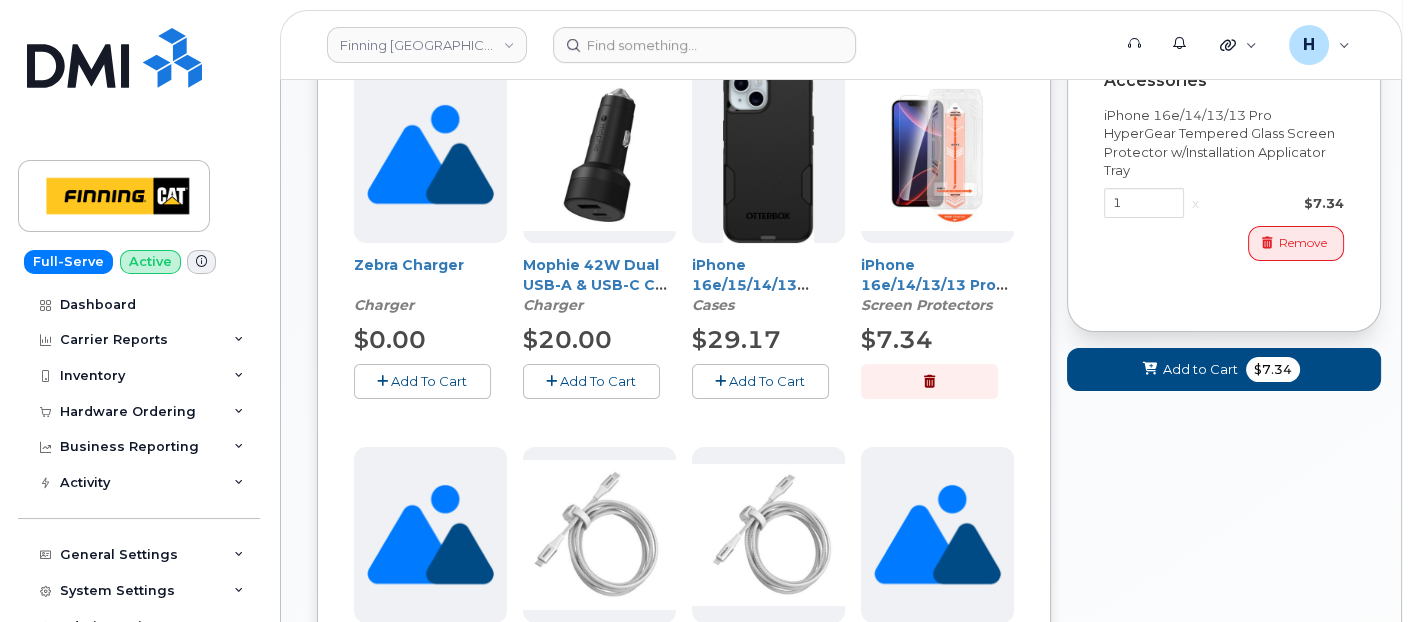 click on "Add To Cart" at bounding box center (767, 381) 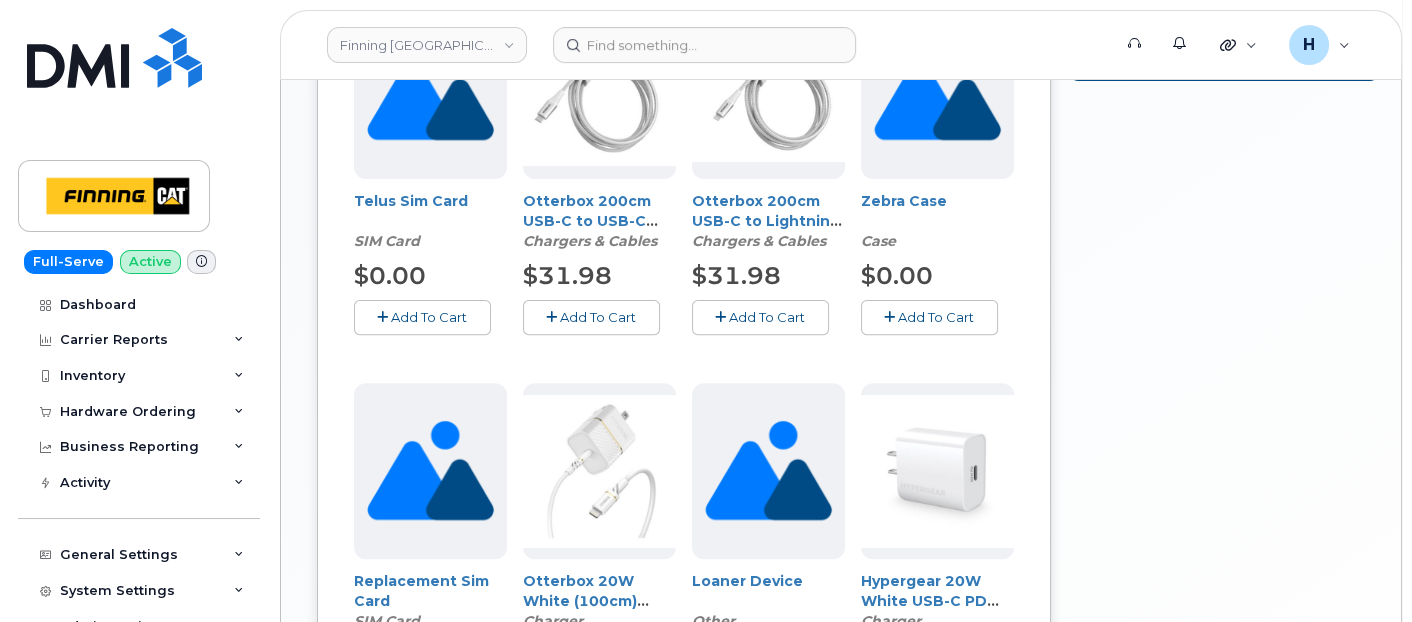 scroll, scrollTop: 1271, scrollLeft: 0, axis: vertical 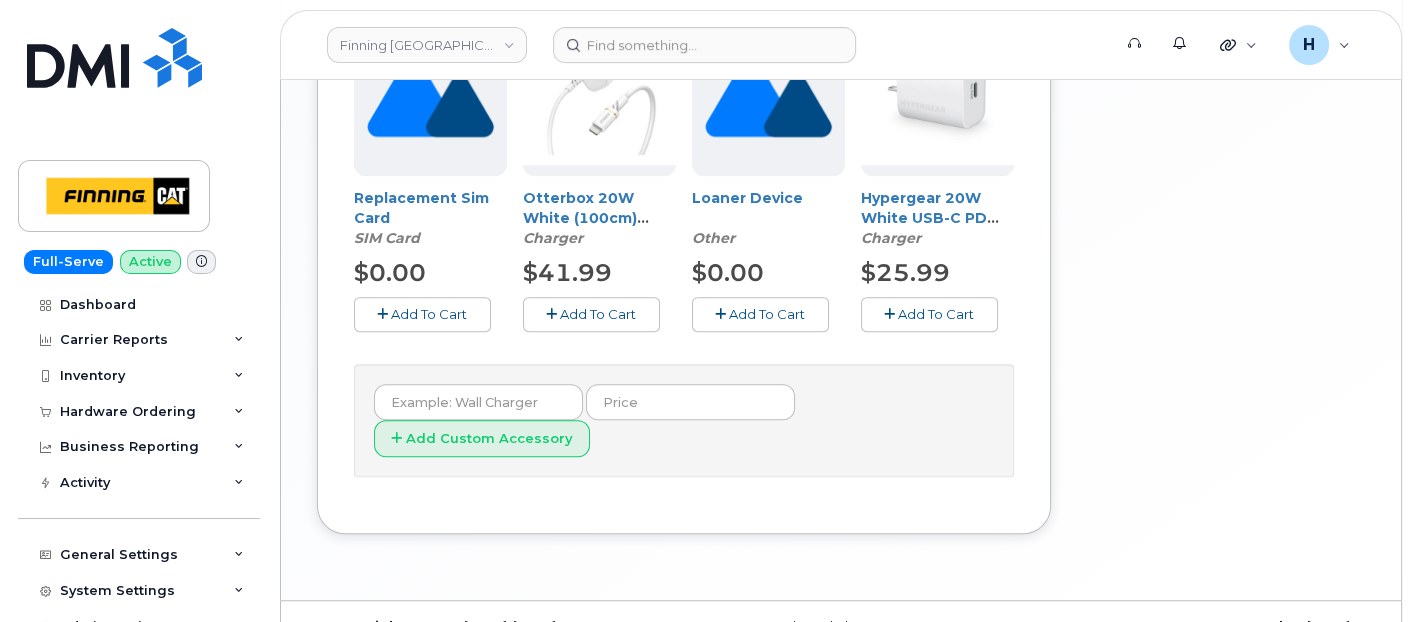 click on "Add To Cart" at bounding box center [929, 314] 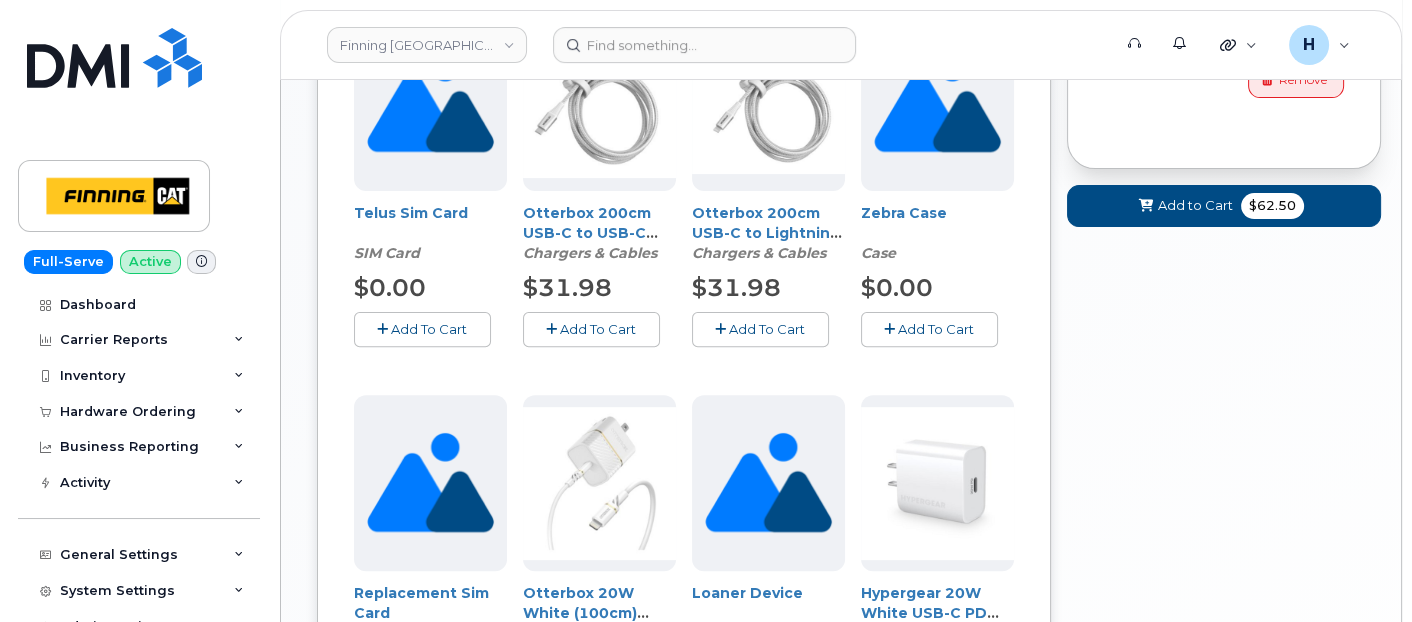 scroll, scrollTop: 827, scrollLeft: 0, axis: vertical 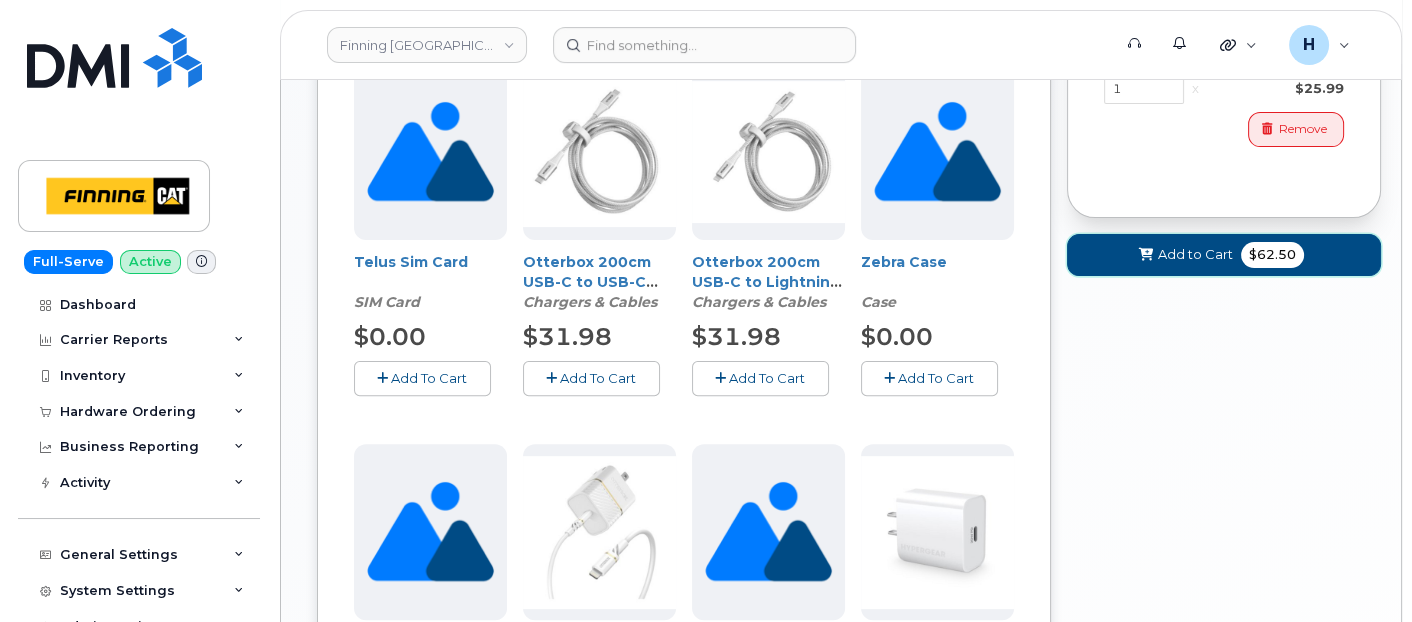 click on "Add to Cart
$62.50" at bounding box center [1224, 255] 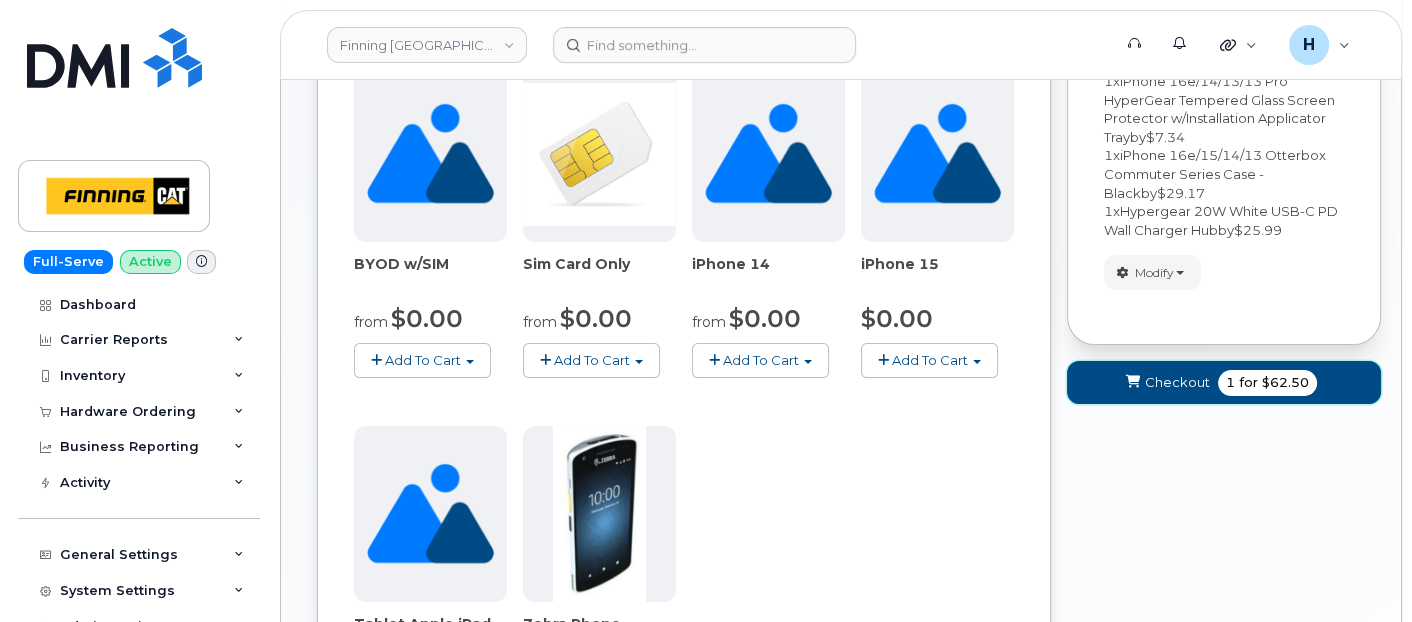 click on "Checkout" at bounding box center (1177, 382) 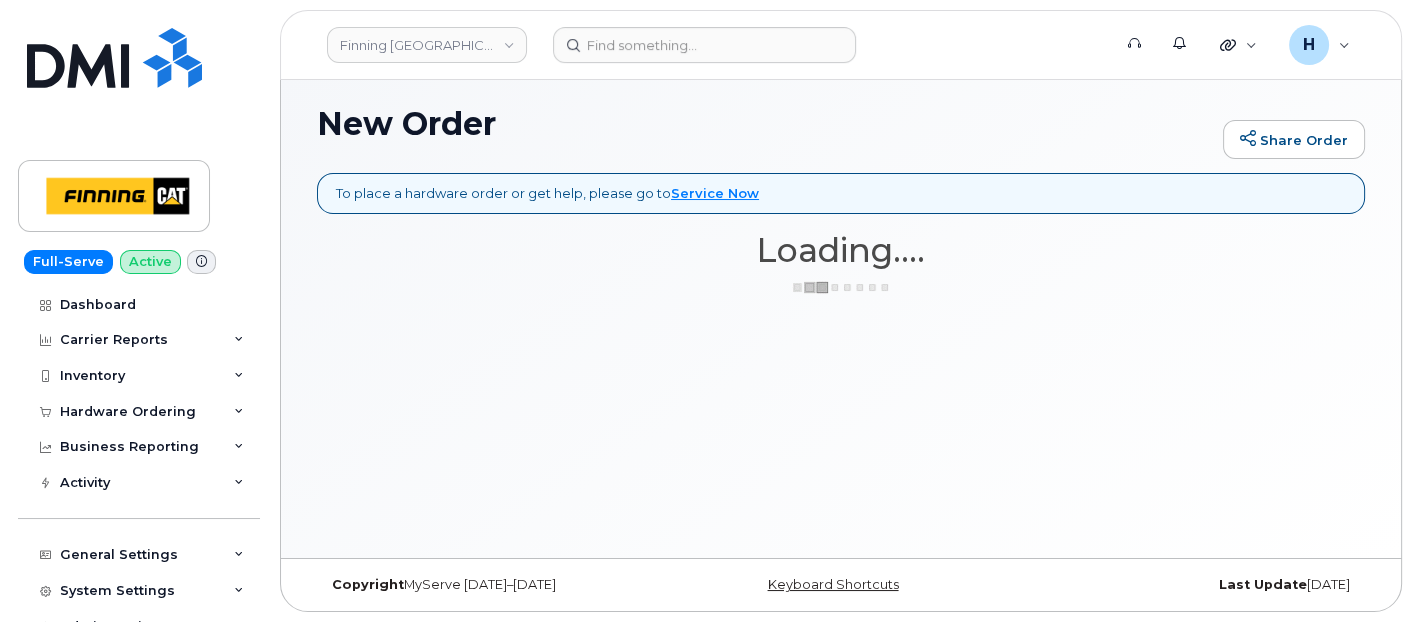 scroll, scrollTop: 9, scrollLeft: 0, axis: vertical 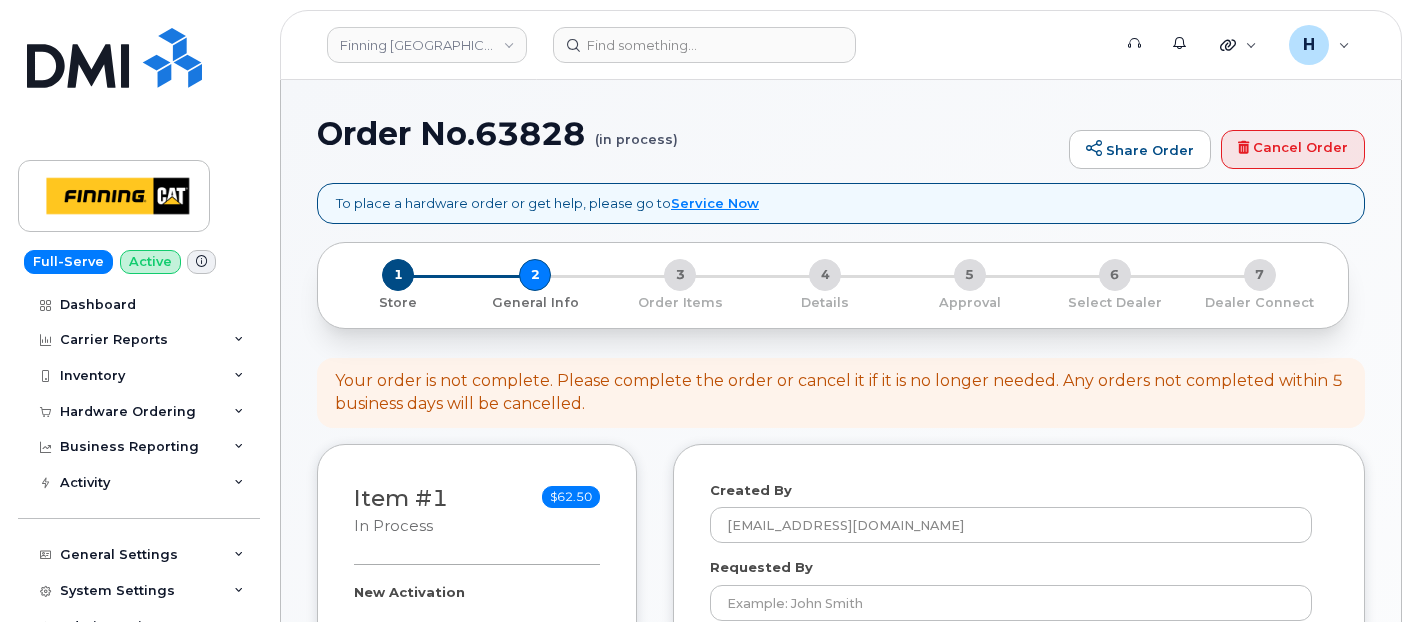 select 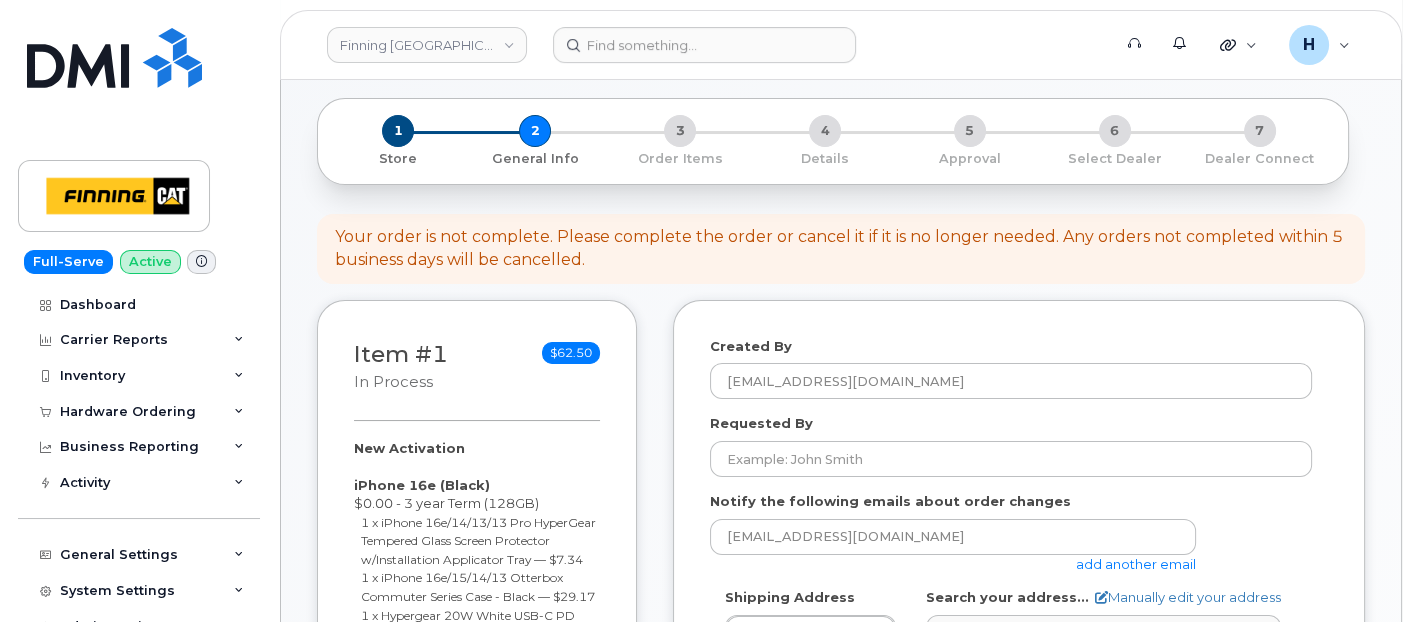 scroll, scrollTop: 444, scrollLeft: 0, axis: vertical 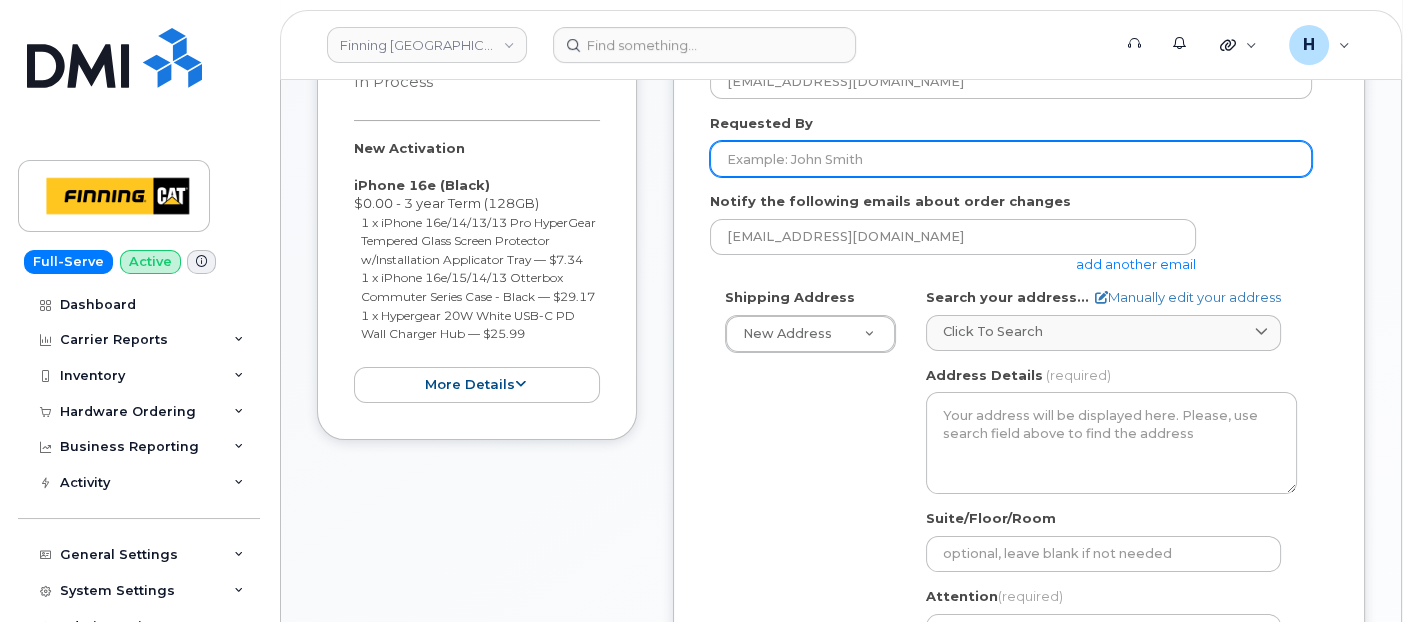 click on "Requested By" at bounding box center [1011, 159] 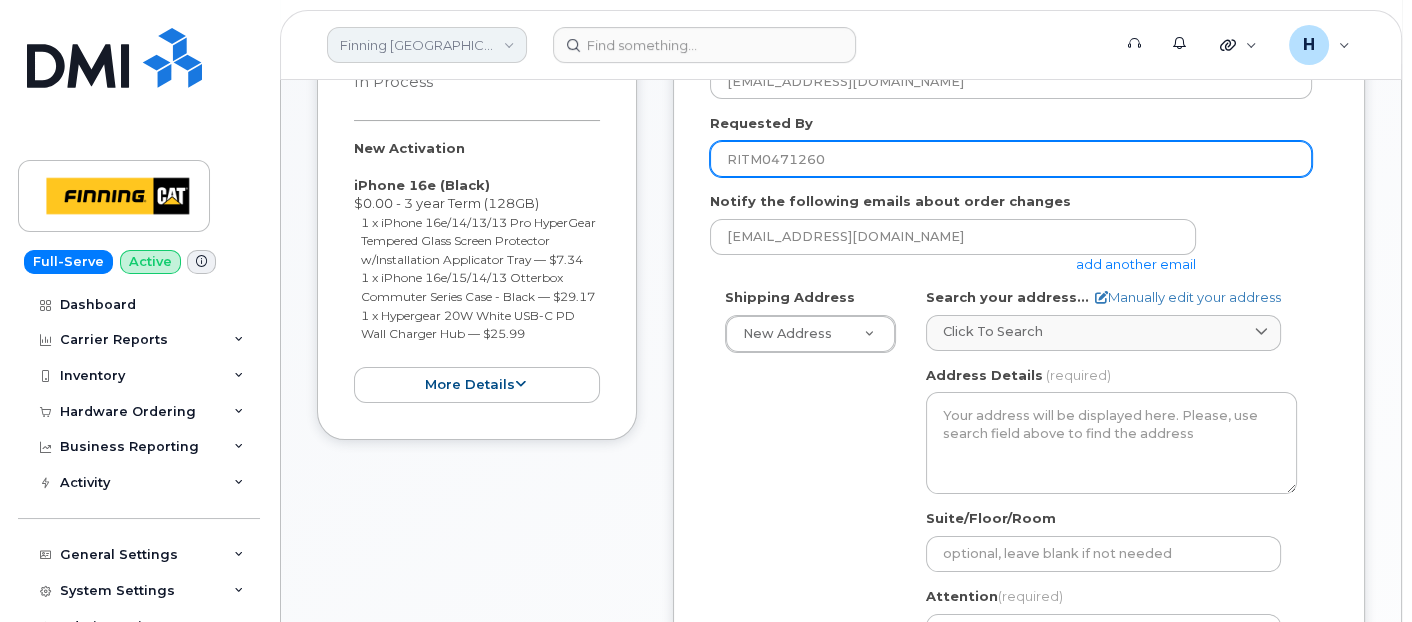 type on "RITM0471260" 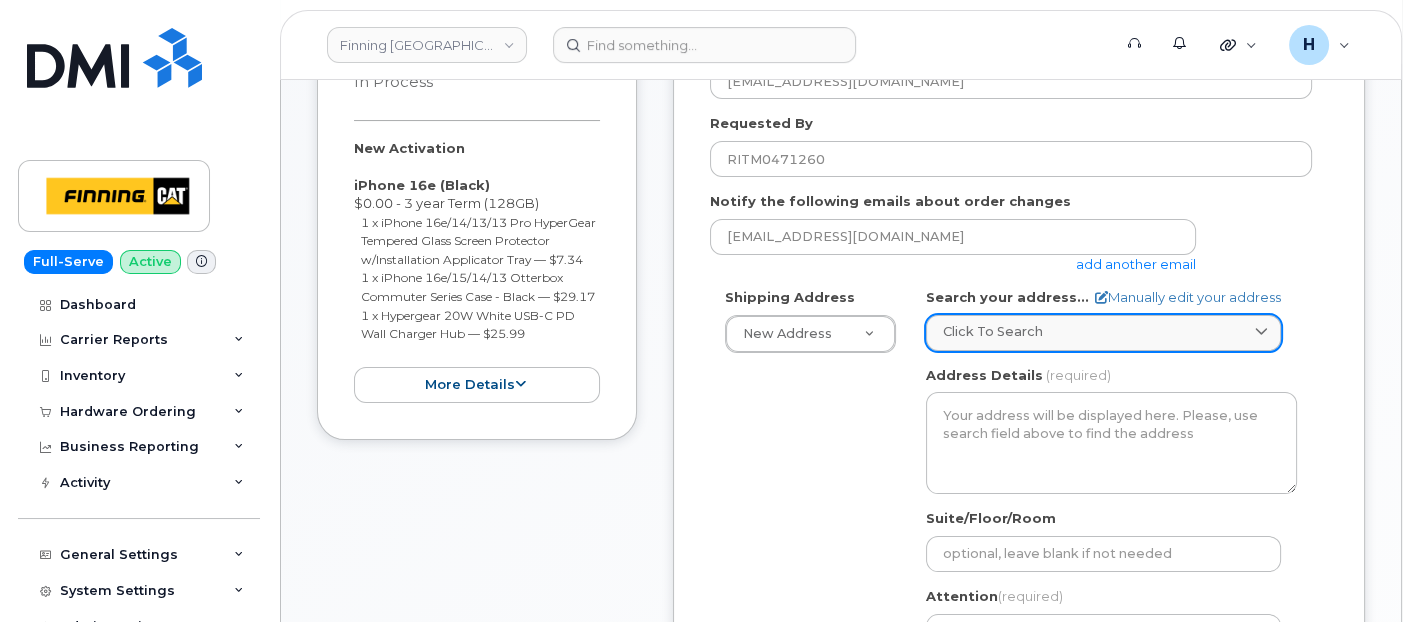 click on "Click to search" 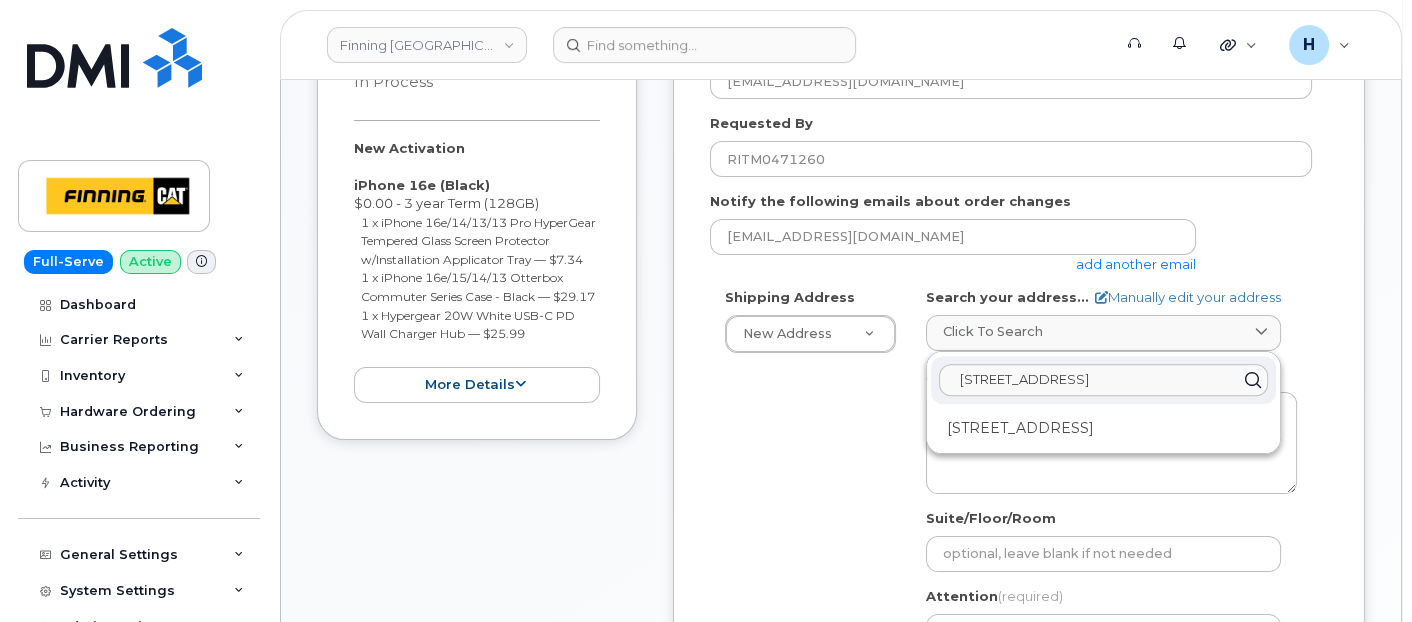 type on "[STREET_ADDRESS]" 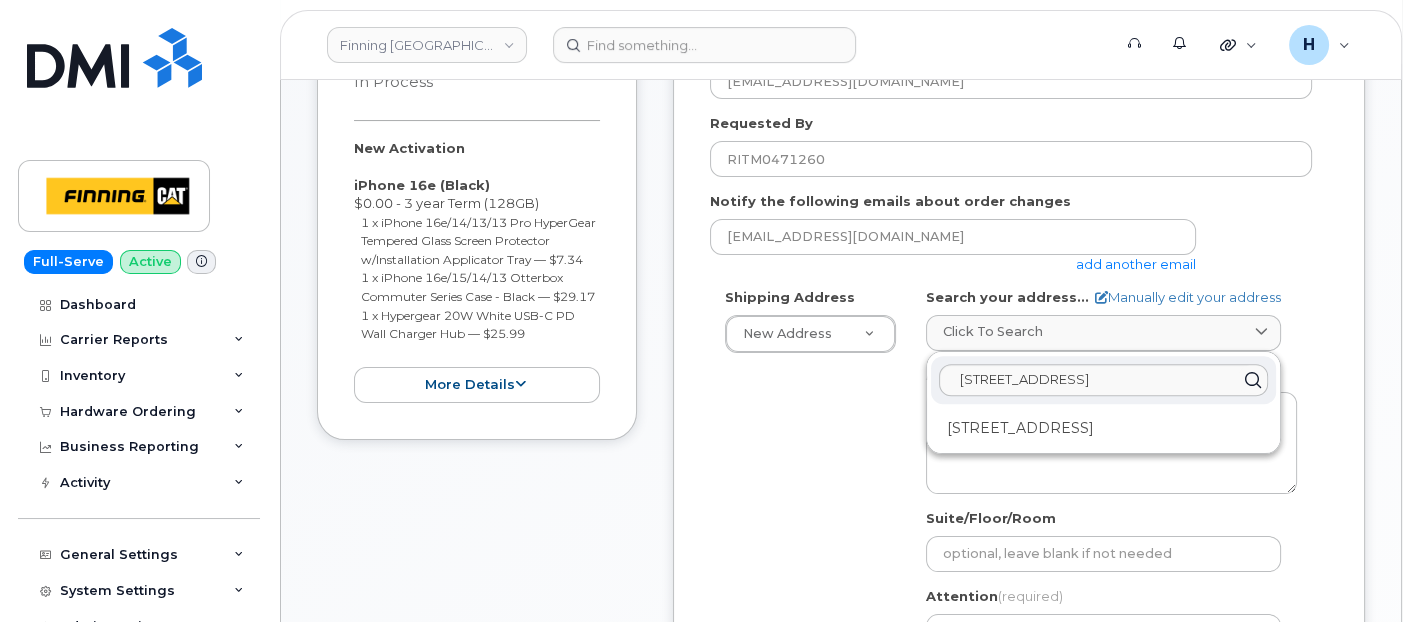 click on "[STREET_ADDRESS]" 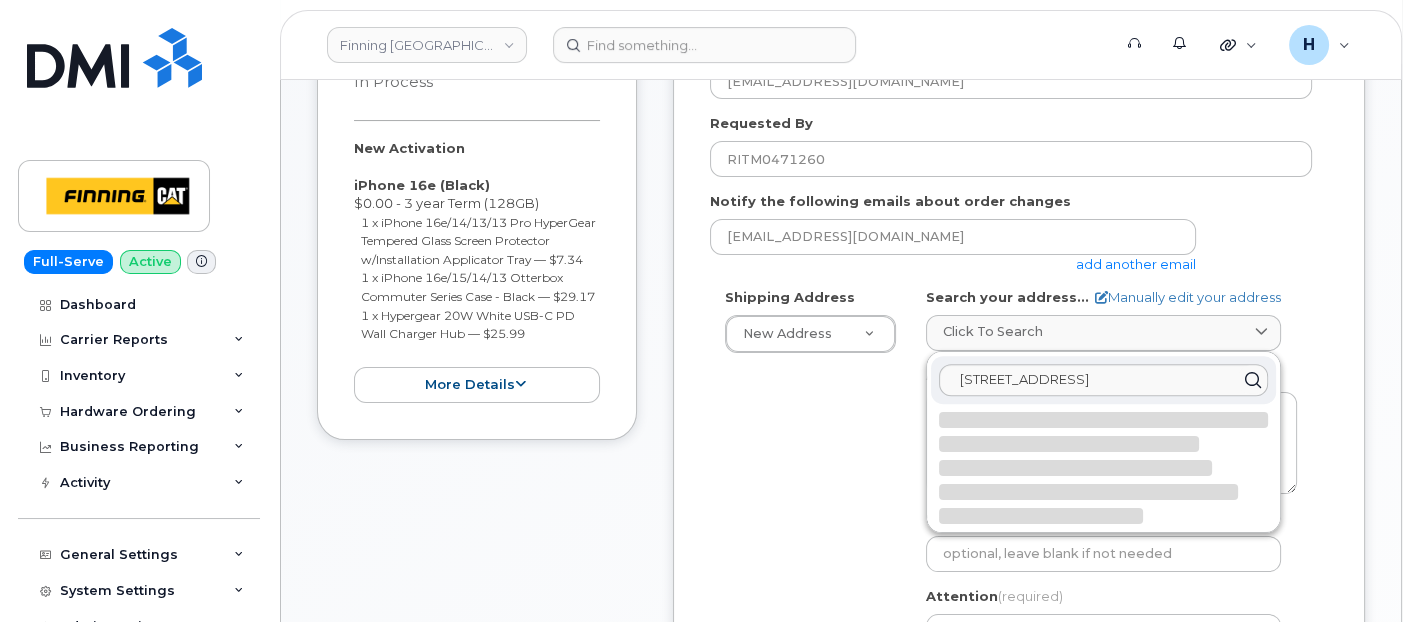 select 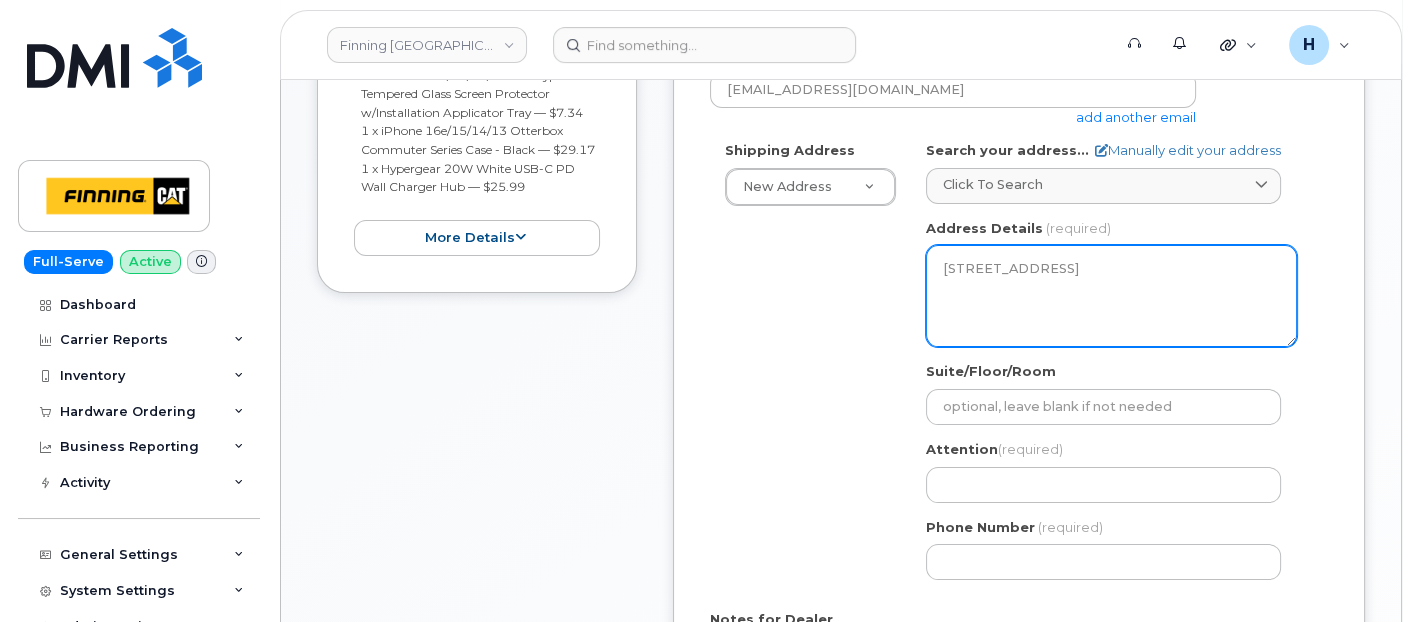 scroll, scrollTop: 666, scrollLeft: 0, axis: vertical 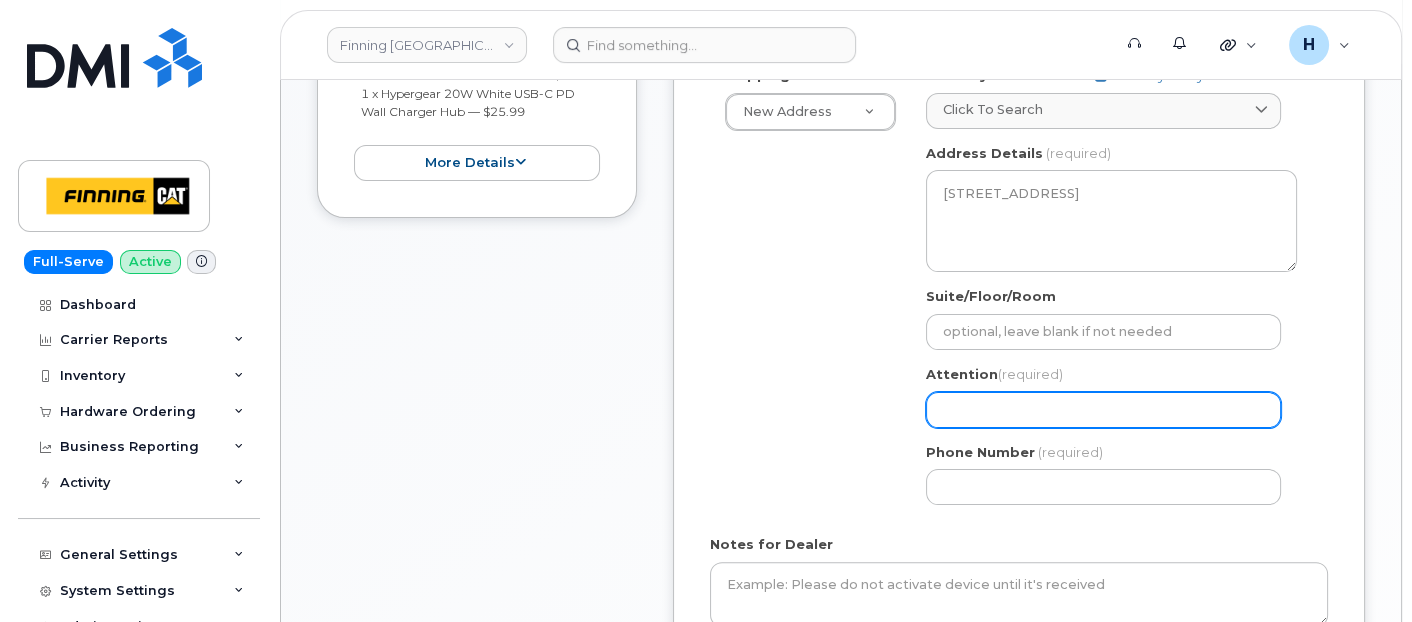 click on "Attention
(required)" at bounding box center (1103, 410) 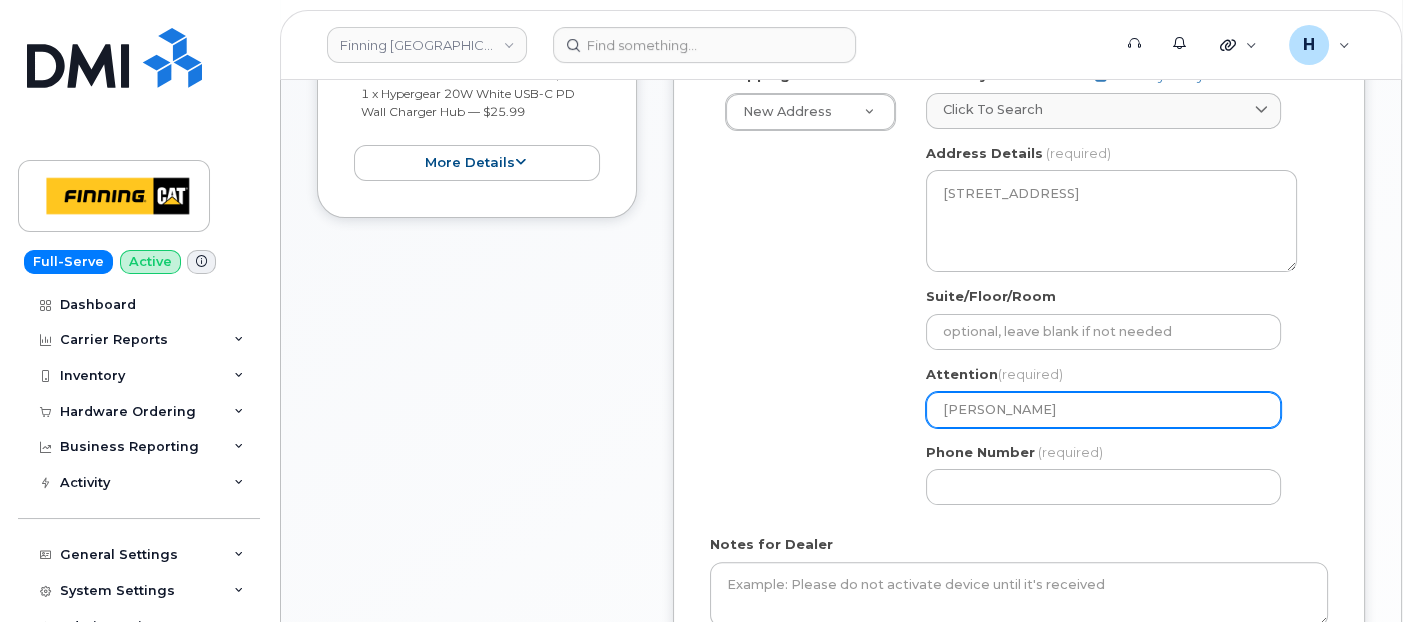 type on "[PERSON_NAME]" 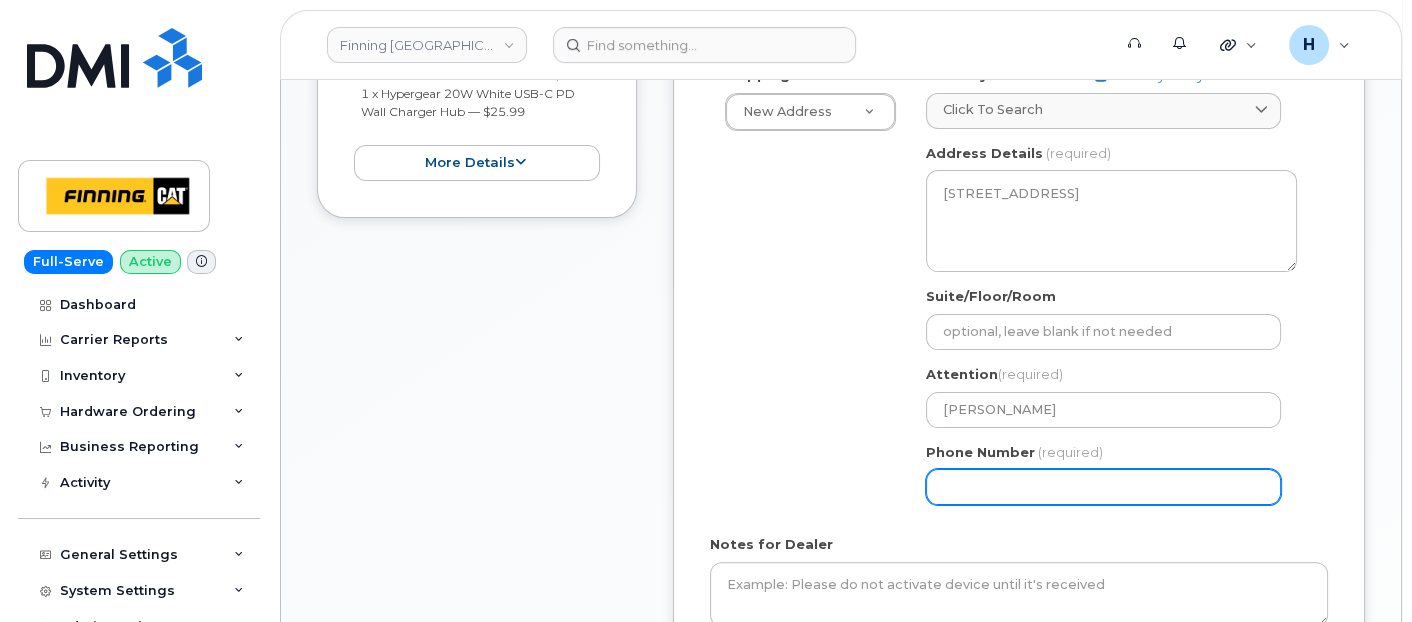 drag, startPoint x: 979, startPoint y: 499, endPoint x: 676, endPoint y: 391, distance: 321.67218 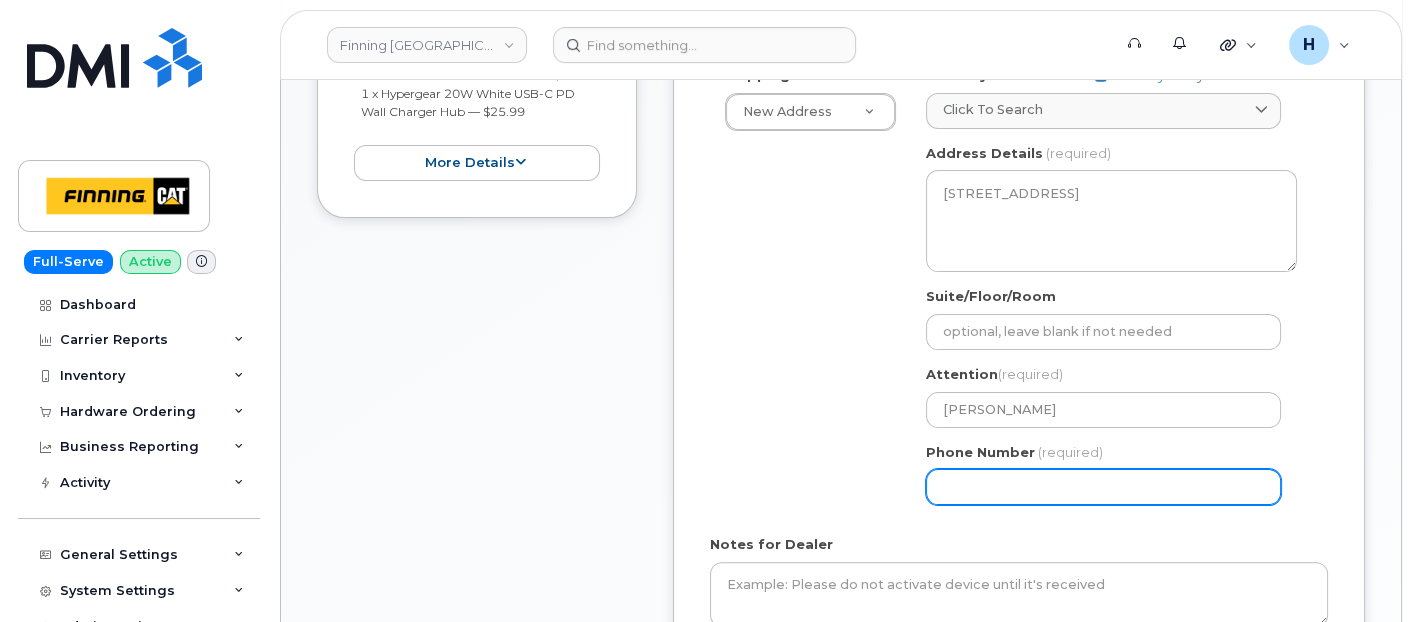 click on "Phone Number" at bounding box center [1103, 487] 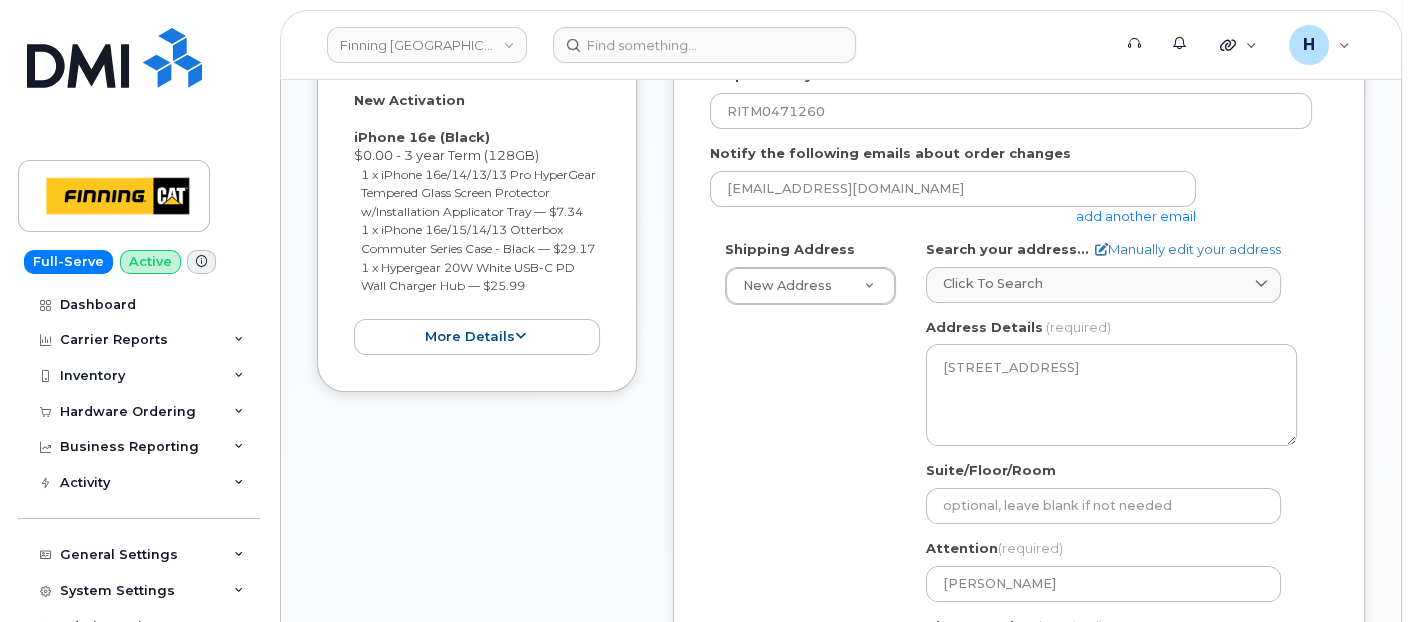 scroll, scrollTop: 444, scrollLeft: 0, axis: vertical 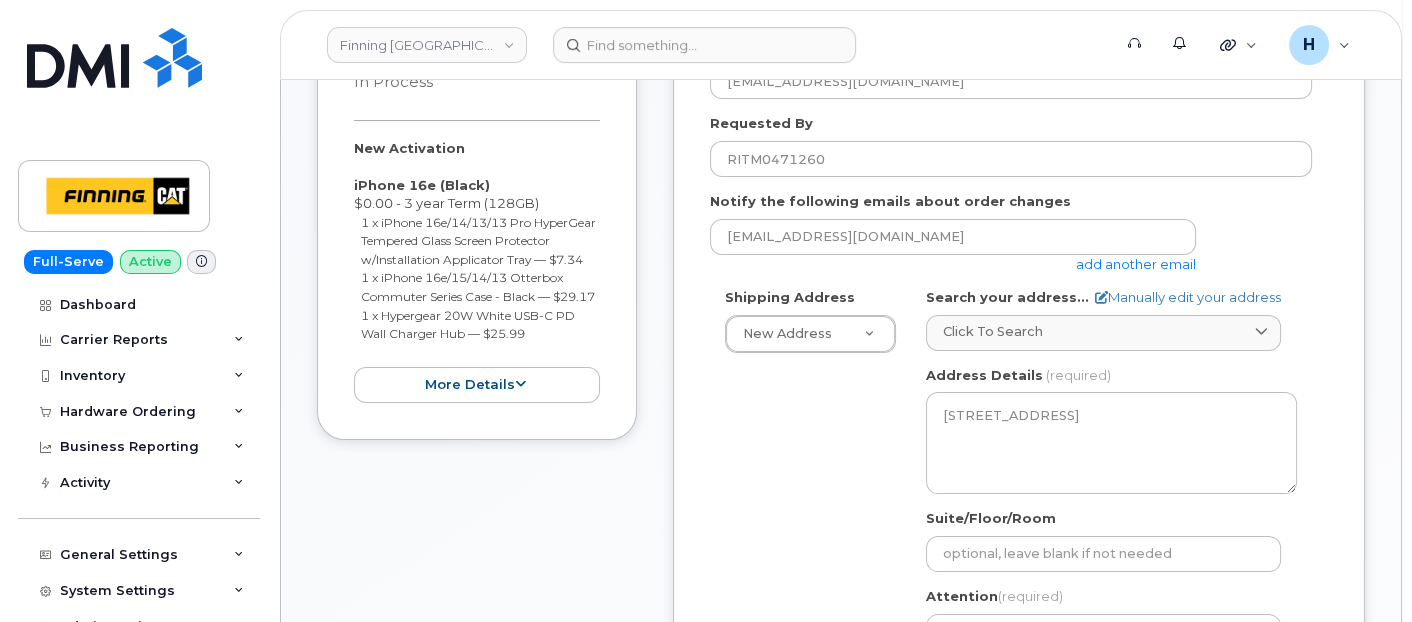 type on "6048812600" 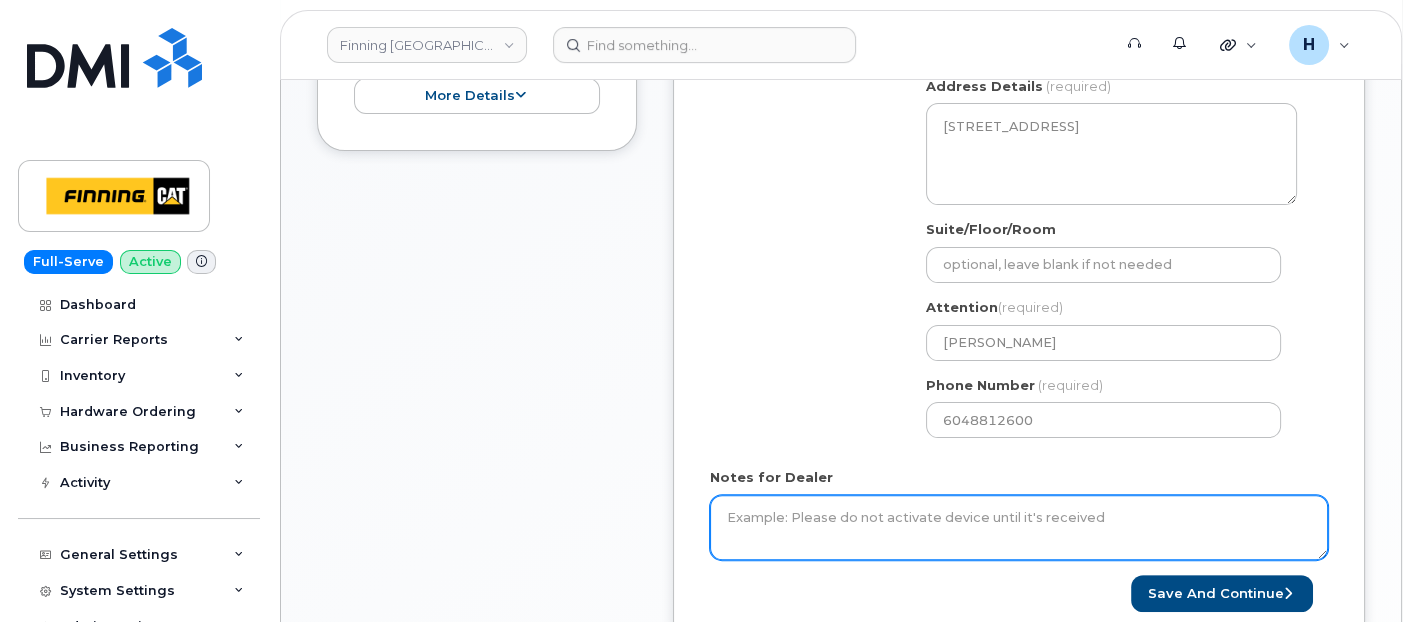 scroll, scrollTop: 888, scrollLeft: 0, axis: vertical 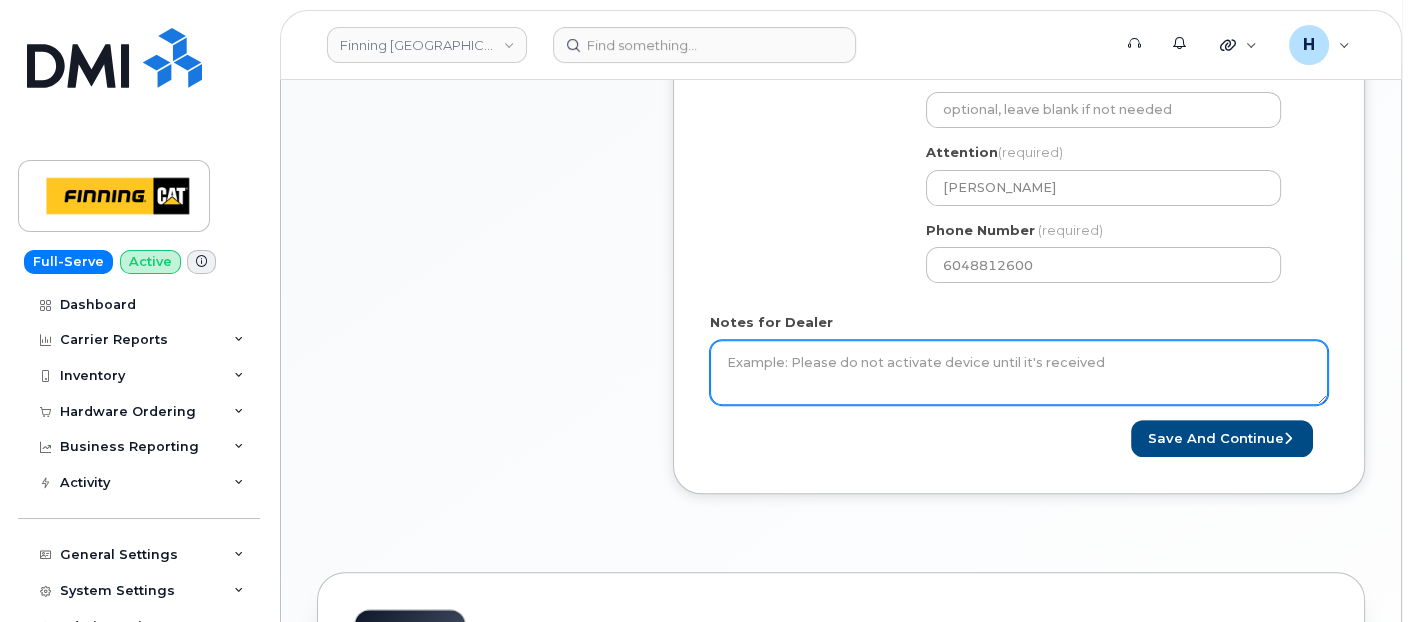 drag, startPoint x: 831, startPoint y: 366, endPoint x: 851, endPoint y: 362, distance: 20.396078 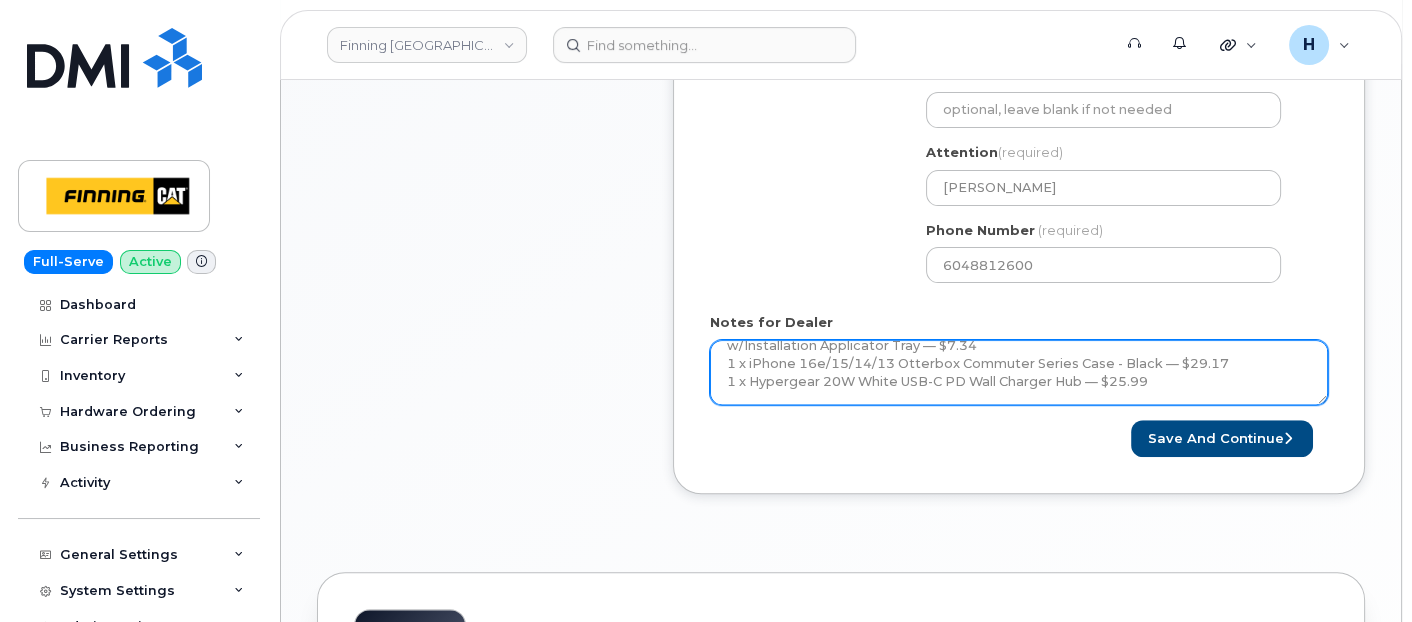 scroll, scrollTop: 131, scrollLeft: 0, axis: vertical 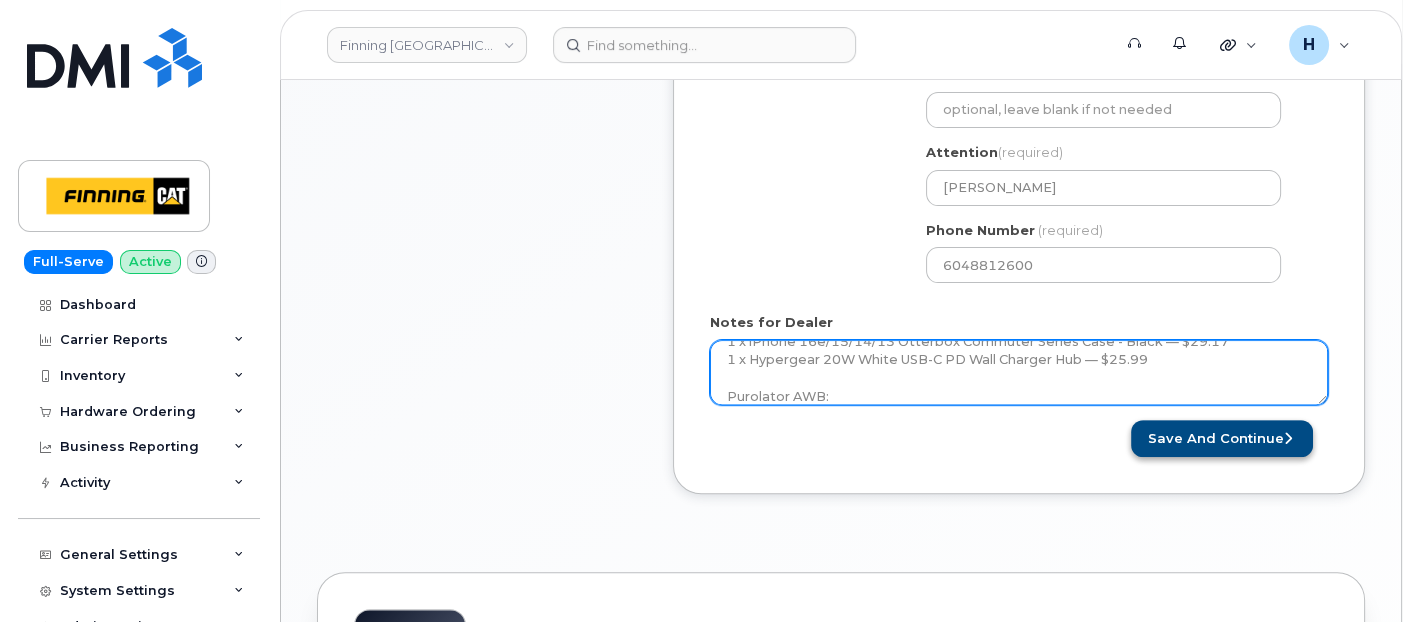 type on "New Activation
iPhone 16e (Black)
$0.00 - 3 year Term (128GB)
1 x iPhone 16e/14/13/13 Pro HyperGear Tempered Glass Screen Protector w/Installation Applicator Tray — $7.34
1 x iPhone 16e/15/14/13 Otterbox Commuter Series Case - Black — $29.17
1 x Hypergear 20W White USB-C PD Wall Charger Hub — $25.99
Purolator AWB:" 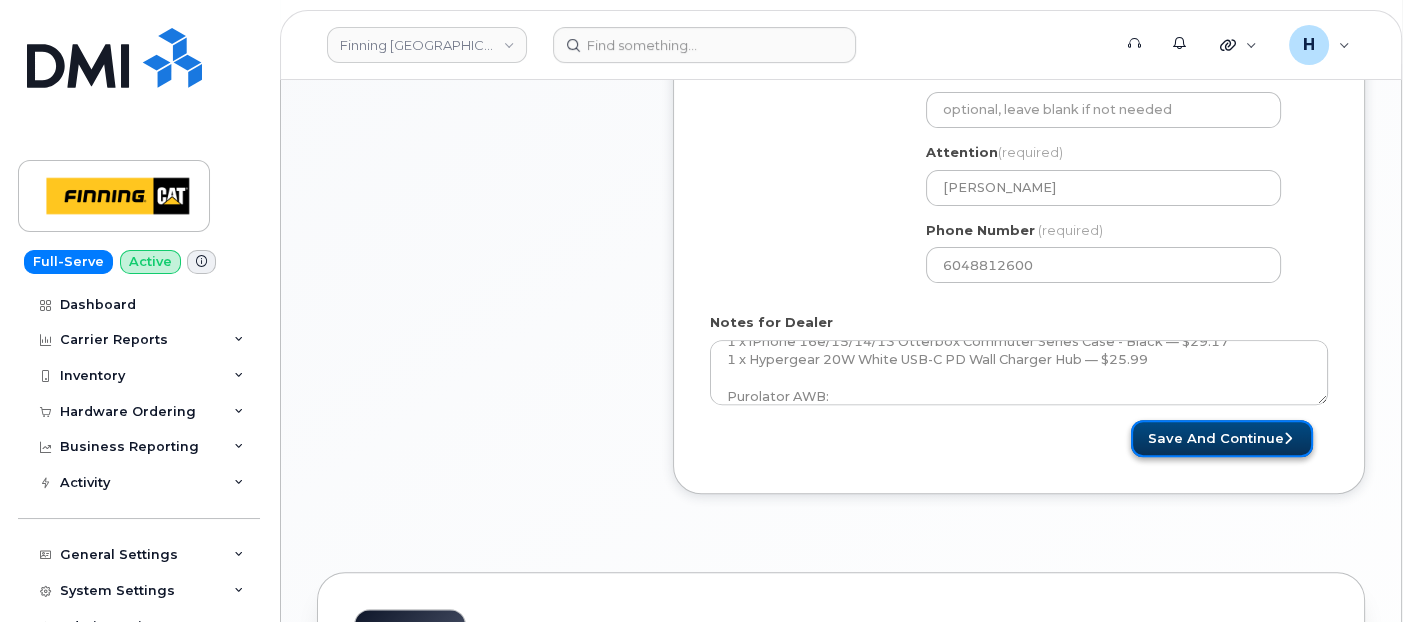 click on "Save and Continue" at bounding box center (1222, 438) 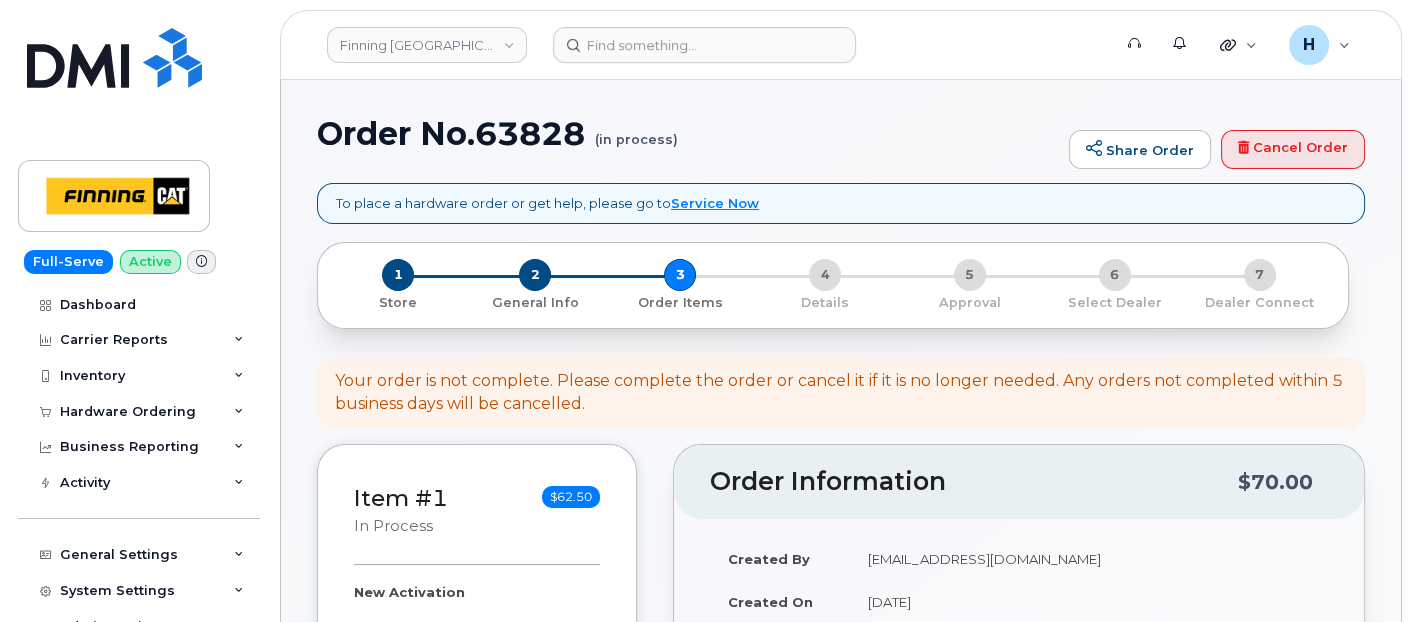 scroll, scrollTop: 333, scrollLeft: 0, axis: vertical 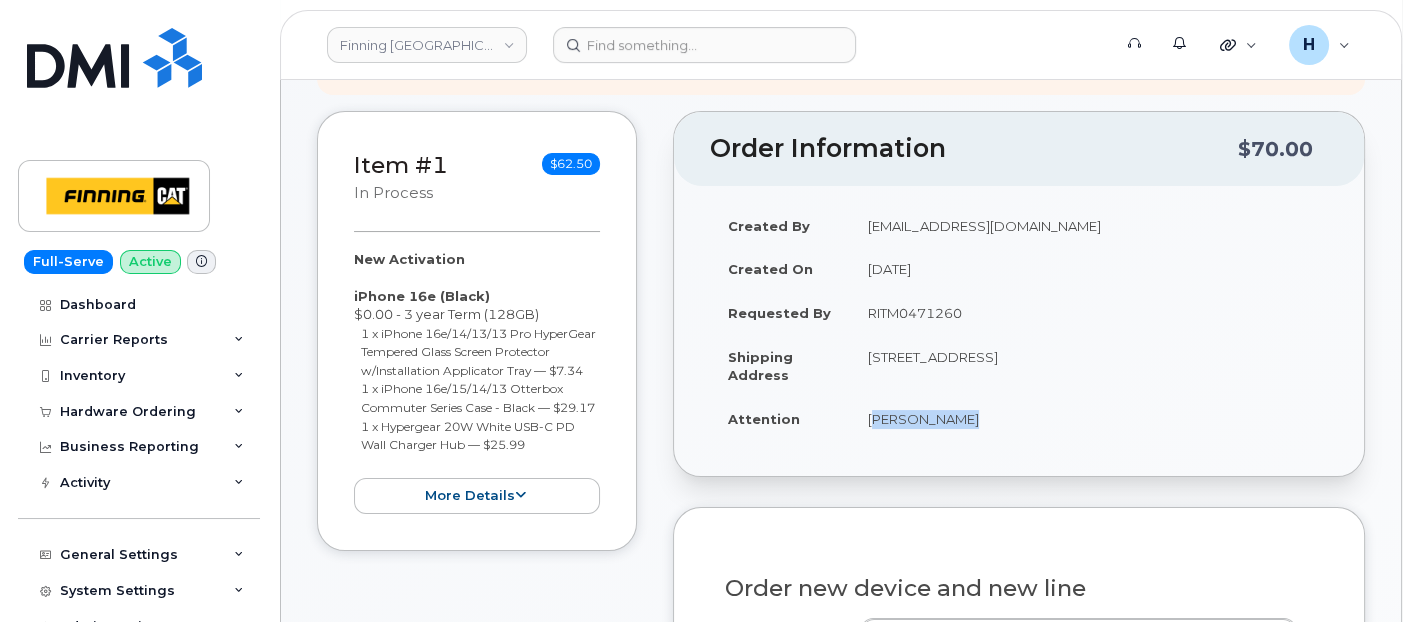 drag, startPoint x: 858, startPoint y: 429, endPoint x: 977, endPoint y: 429, distance: 119 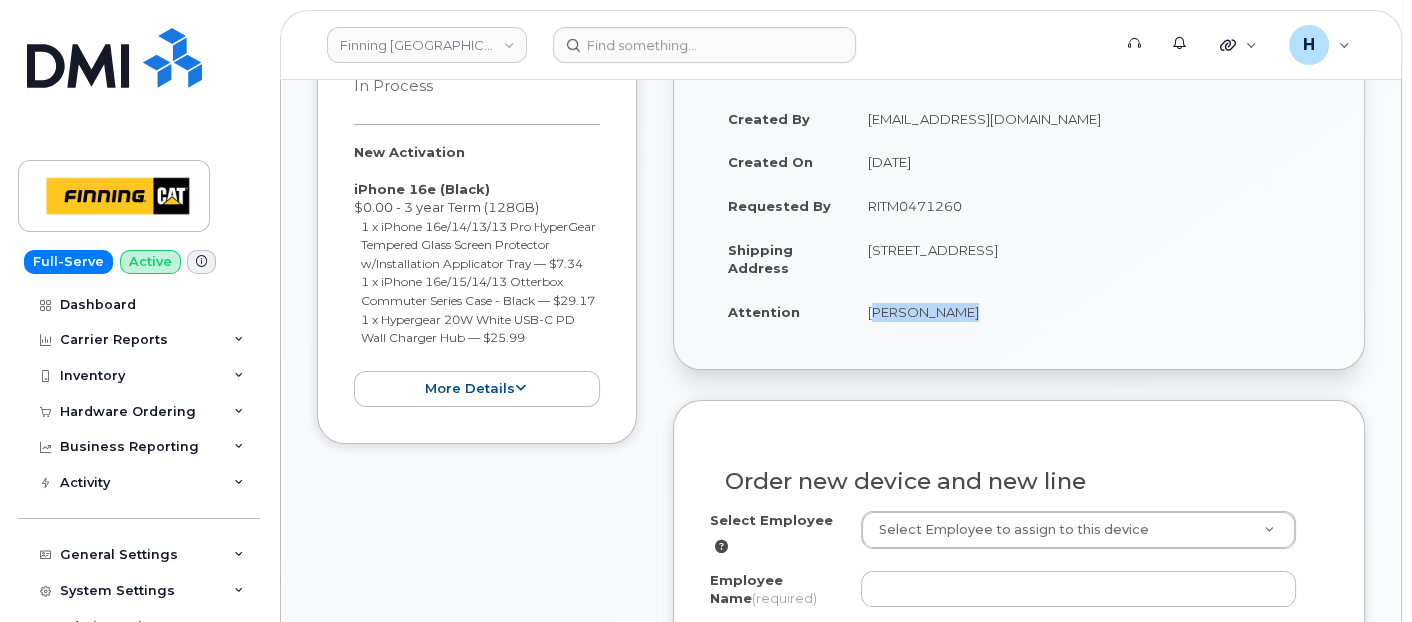 scroll, scrollTop: 555, scrollLeft: 0, axis: vertical 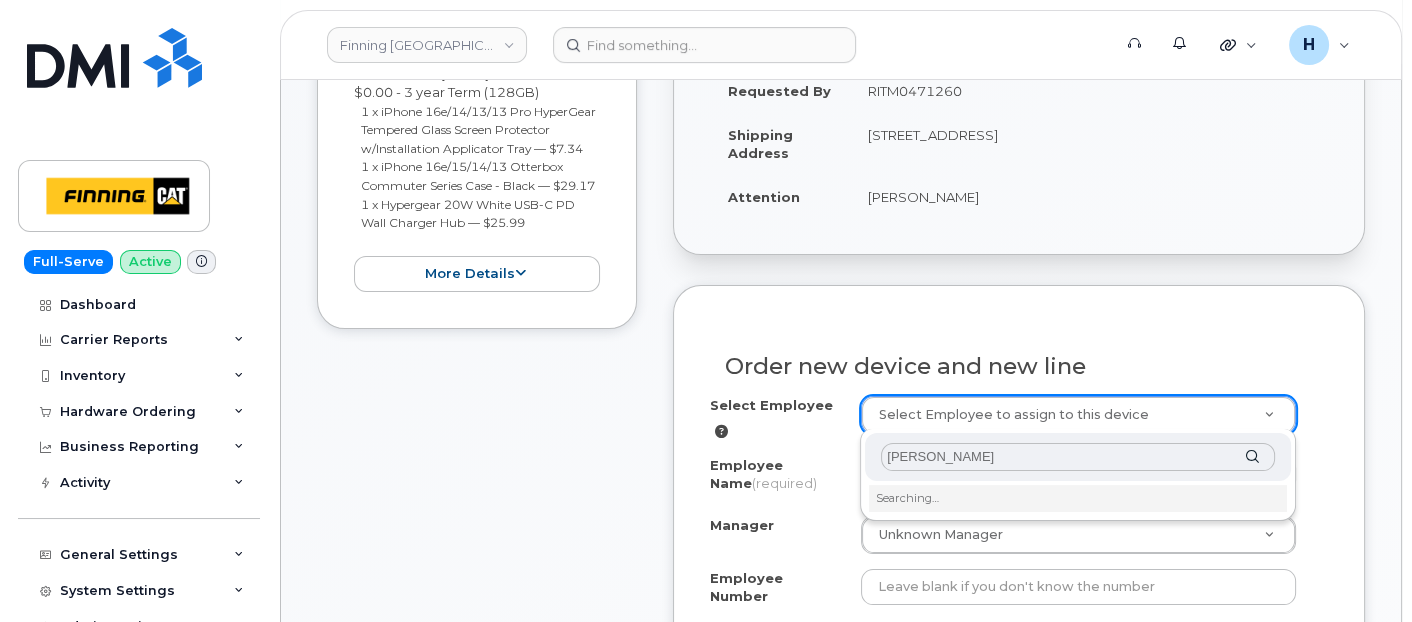 type on "[PERSON_NAME]" 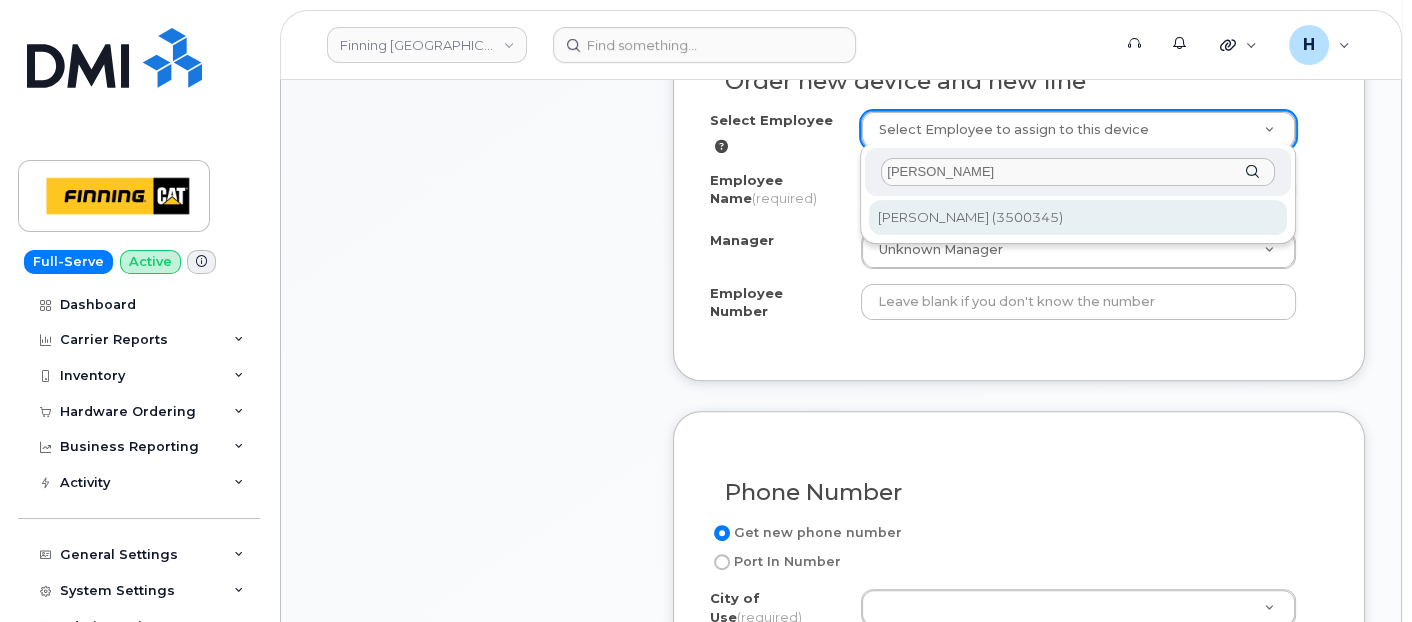 scroll, scrollTop: 888, scrollLeft: 0, axis: vertical 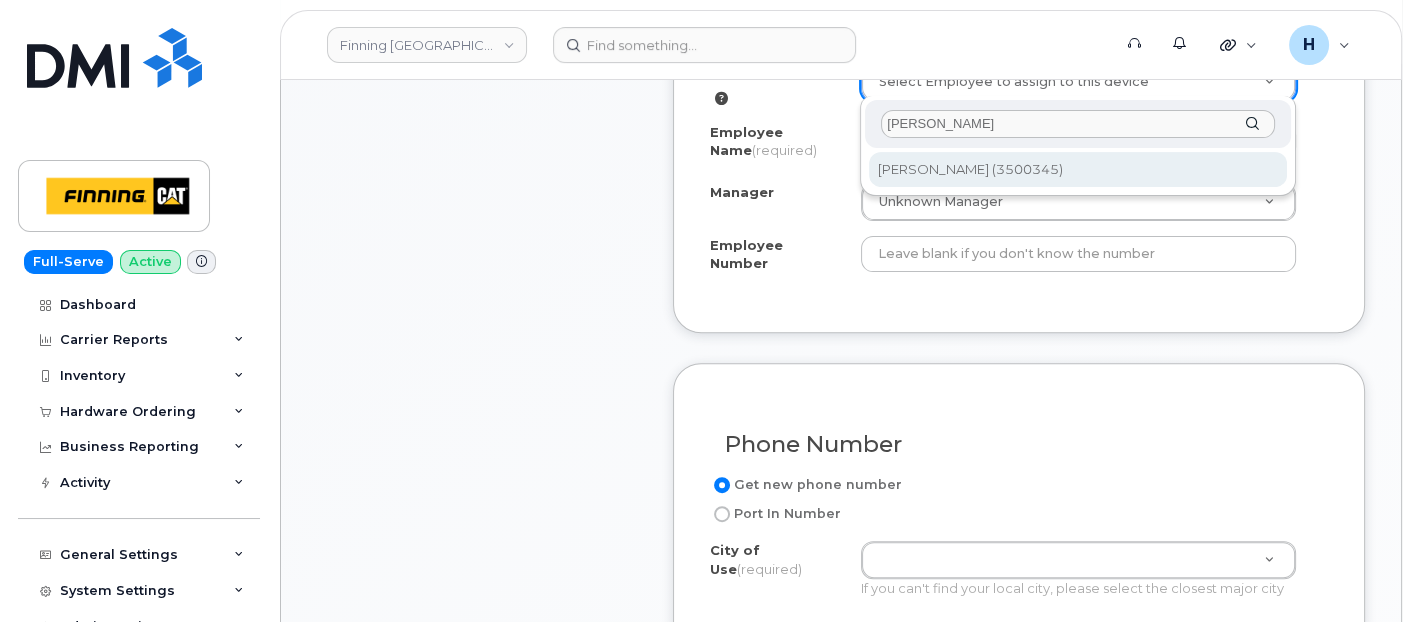 type on "819991" 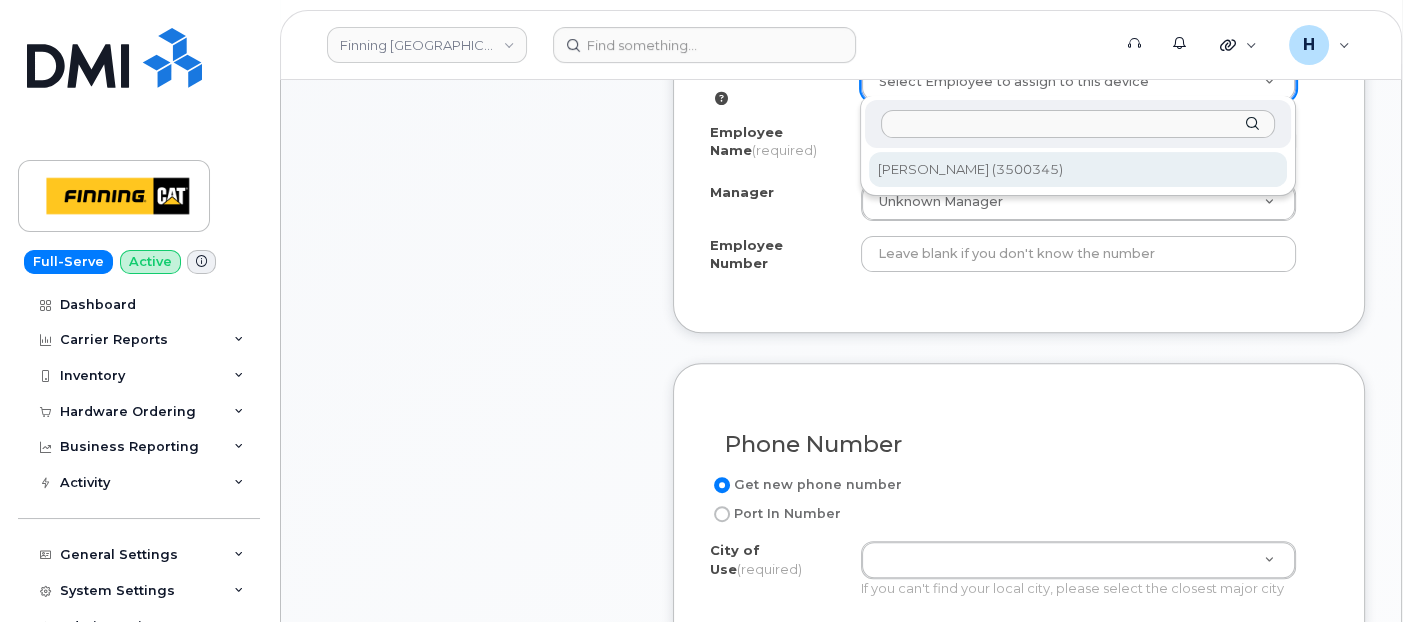 type on "[PERSON_NAME]" 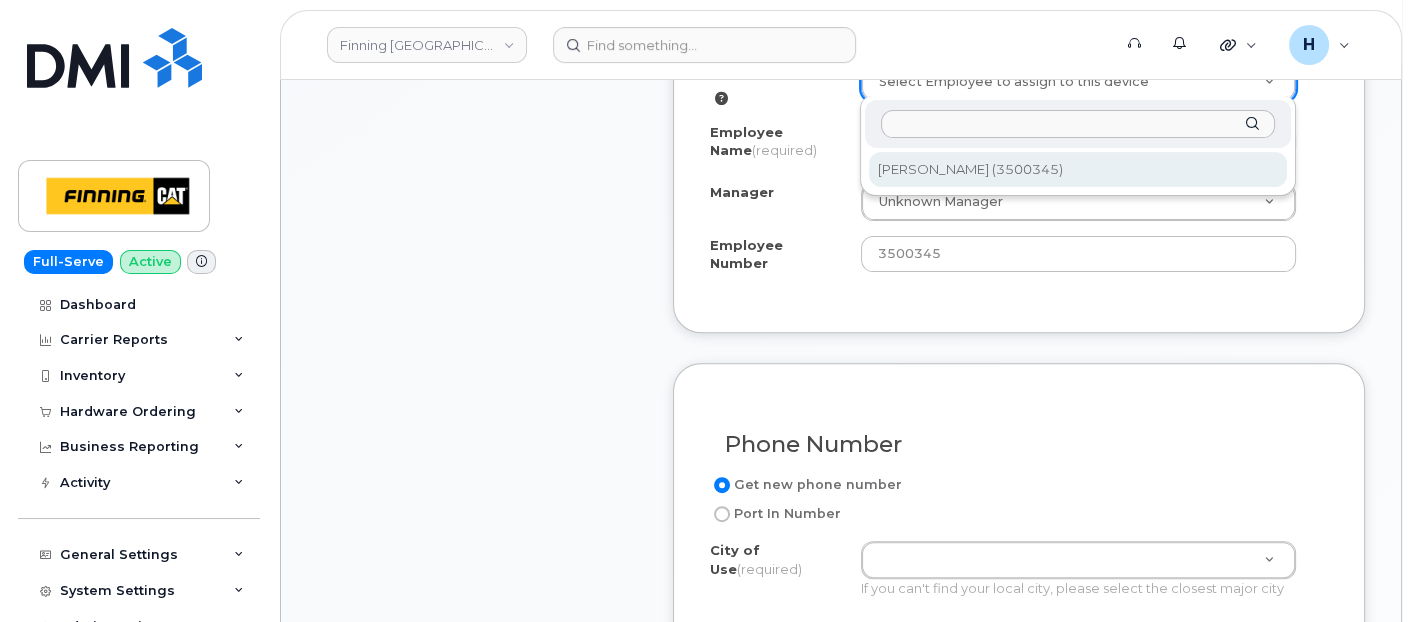 select on "CSMAAAA" 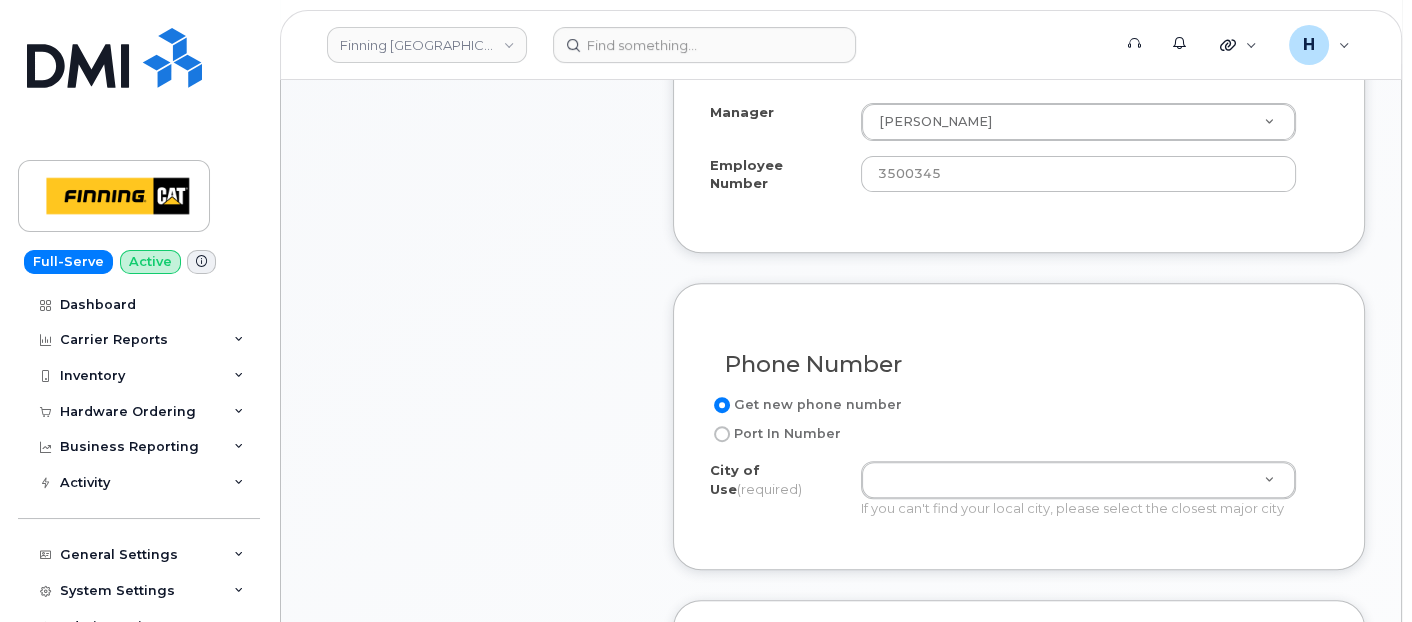 scroll, scrollTop: 1000, scrollLeft: 0, axis: vertical 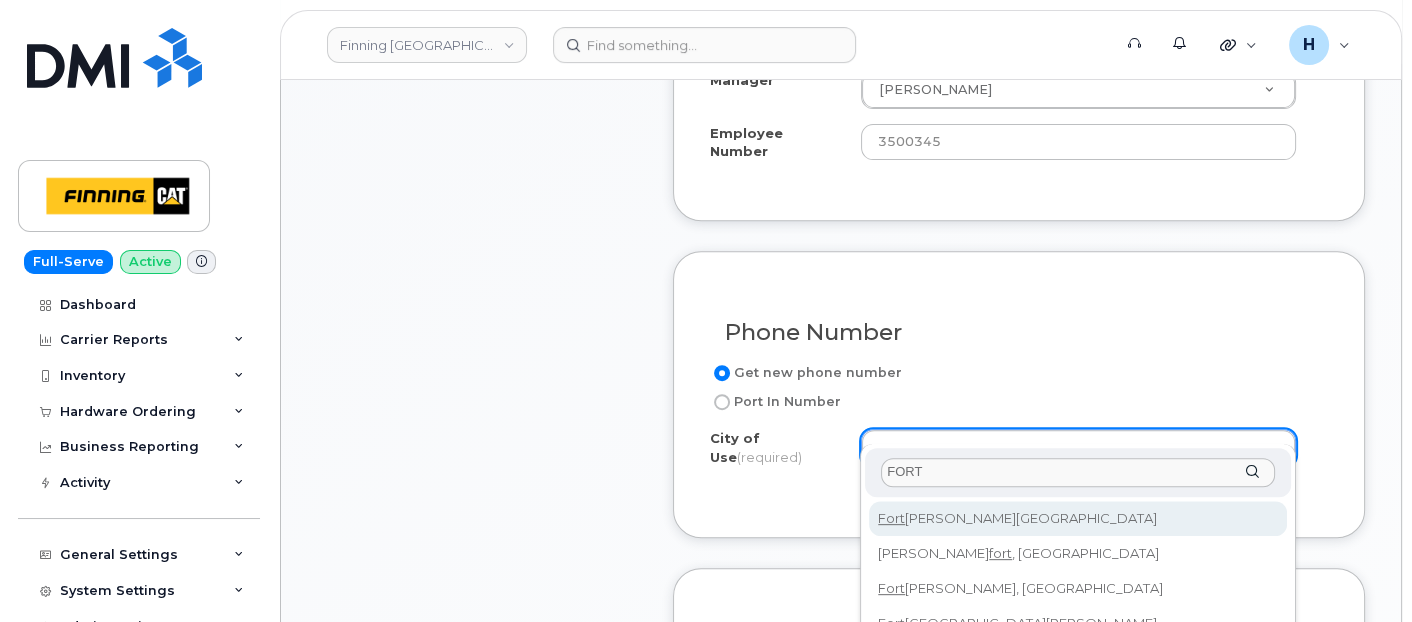 type on "FORT" 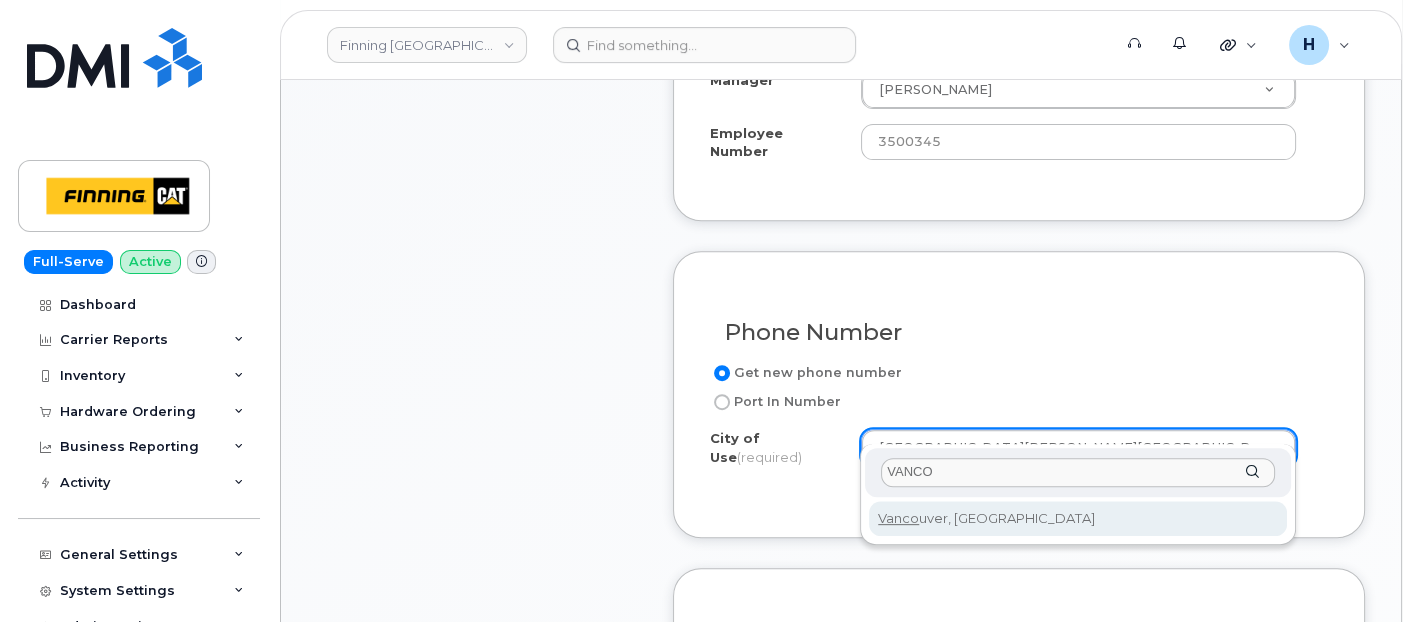 type on "VANCO" 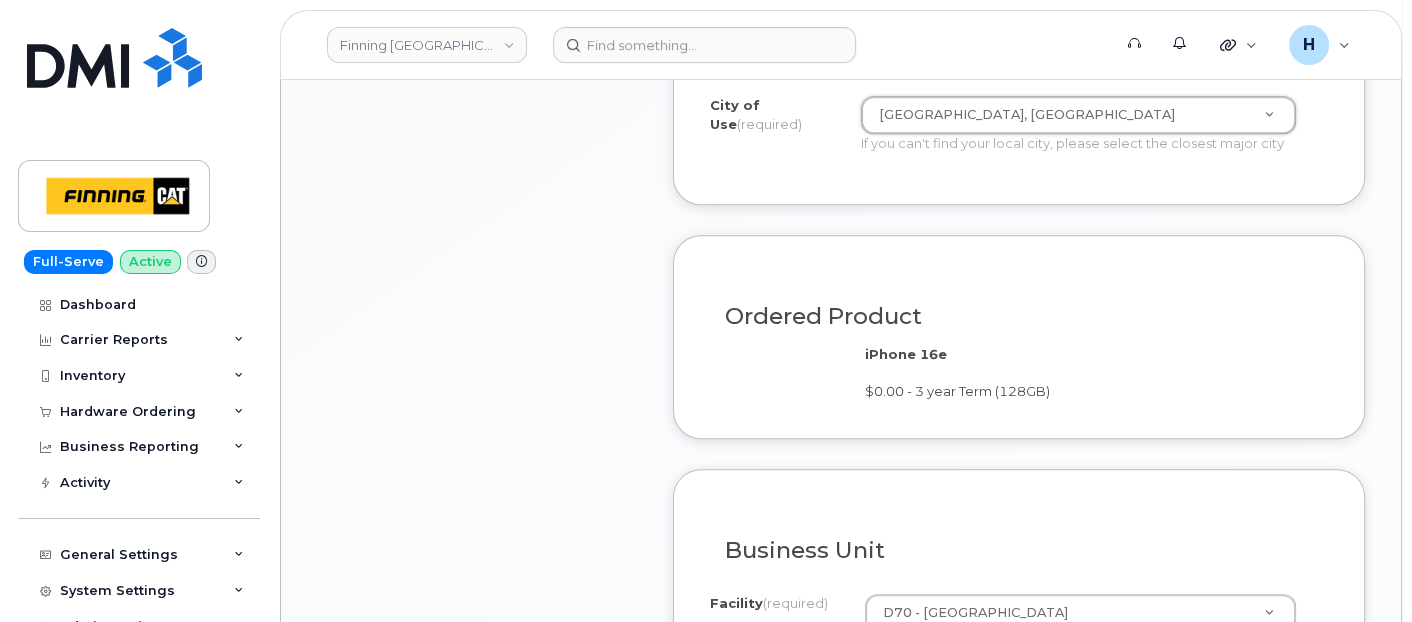 scroll, scrollTop: 1666, scrollLeft: 0, axis: vertical 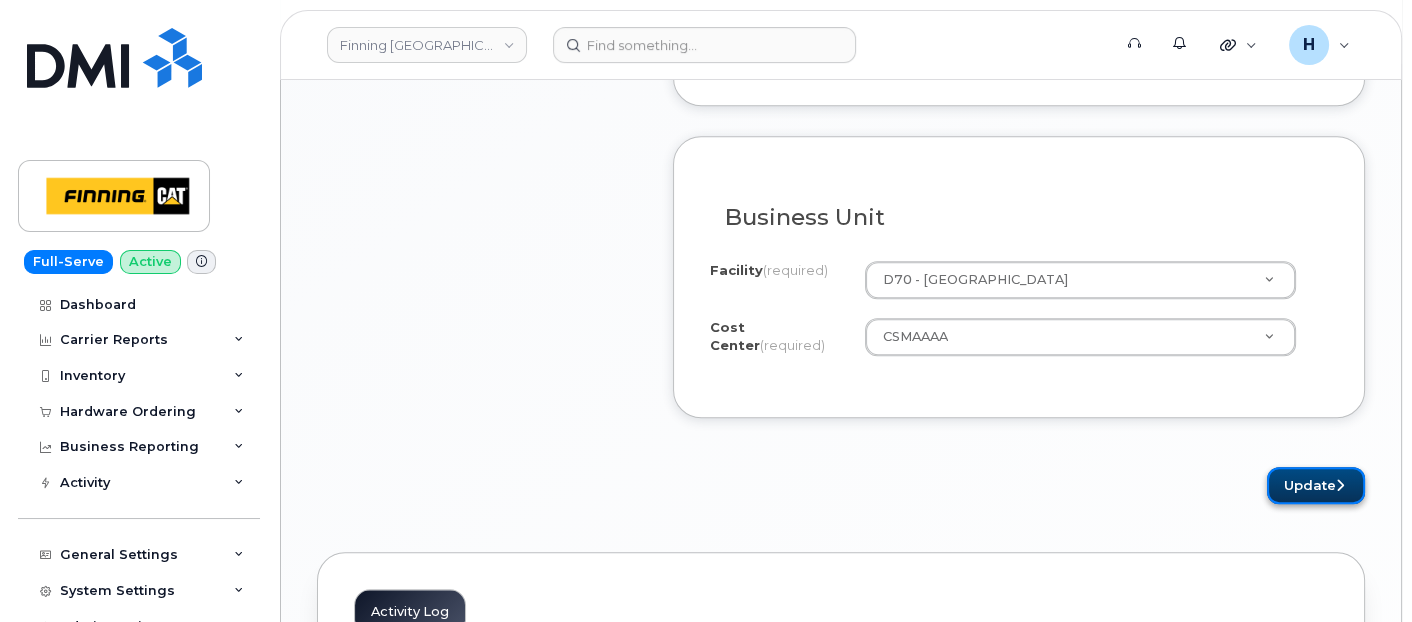 click on "Update" at bounding box center [1316, 485] 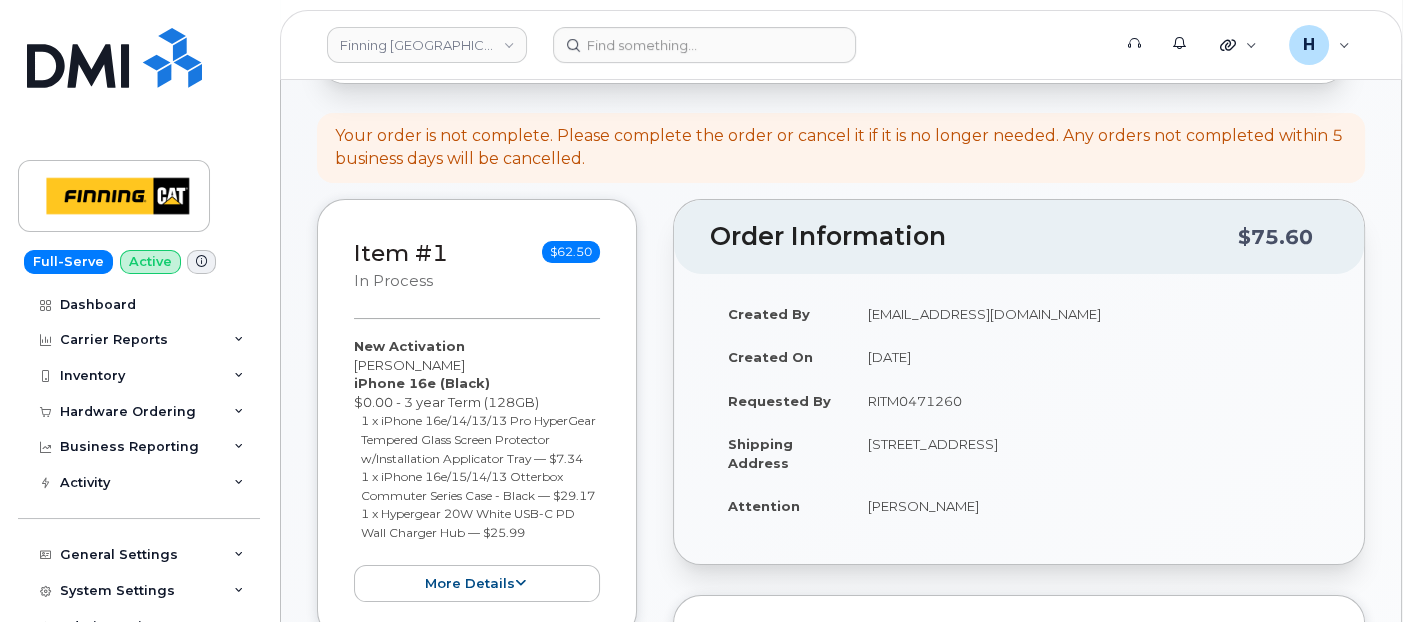 scroll, scrollTop: 444, scrollLeft: 0, axis: vertical 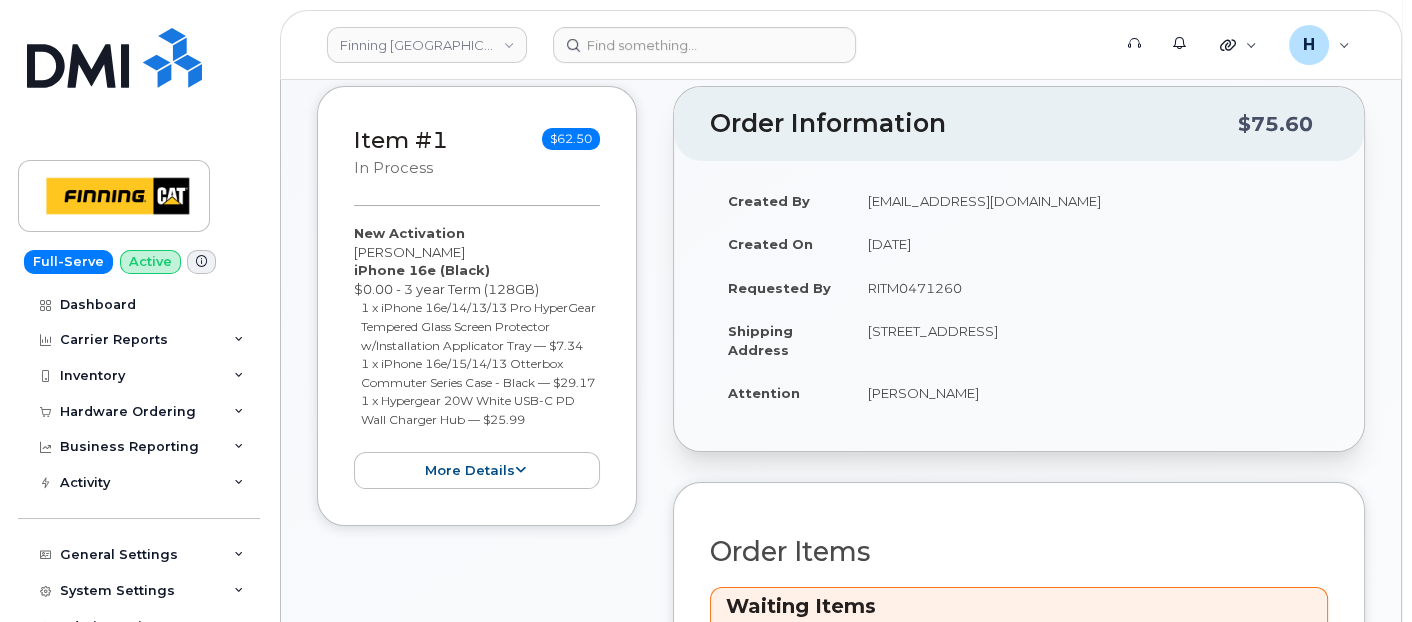 drag, startPoint x: 1045, startPoint y: 322, endPoint x: 1102, endPoint y: 320, distance: 57.035076 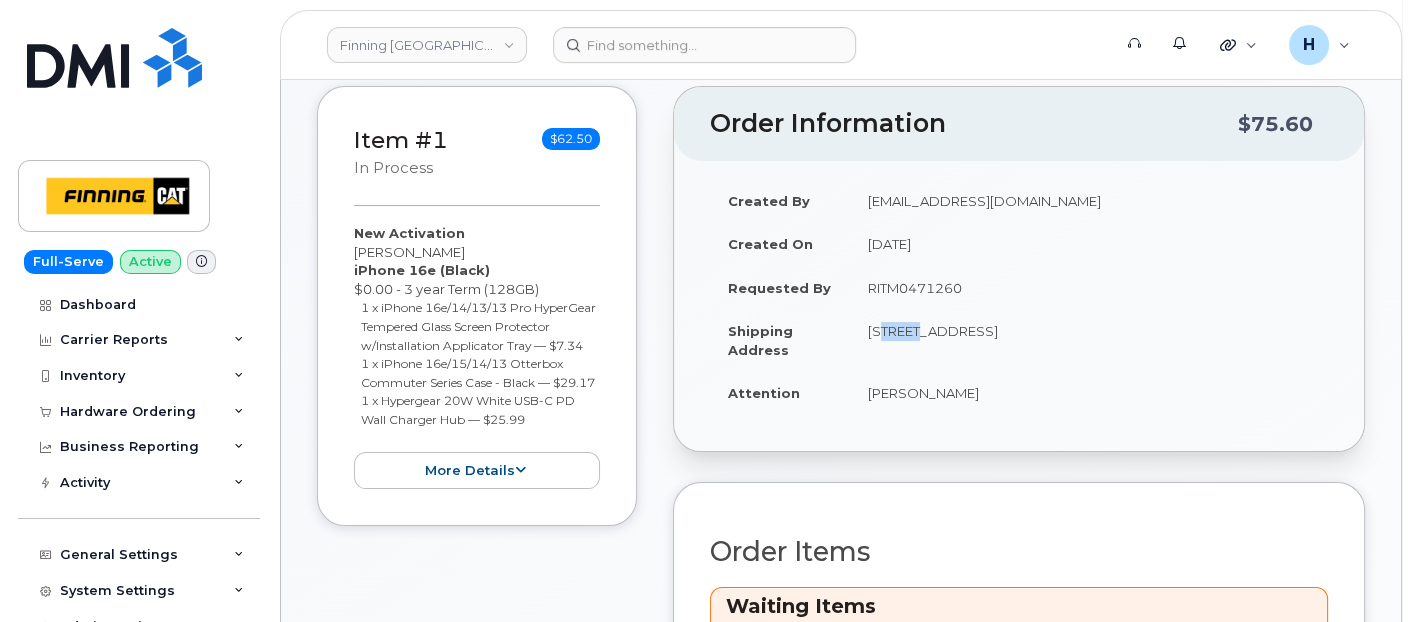 drag, startPoint x: 860, startPoint y: 322, endPoint x: 912, endPoint y: 325, distance: 52.086468 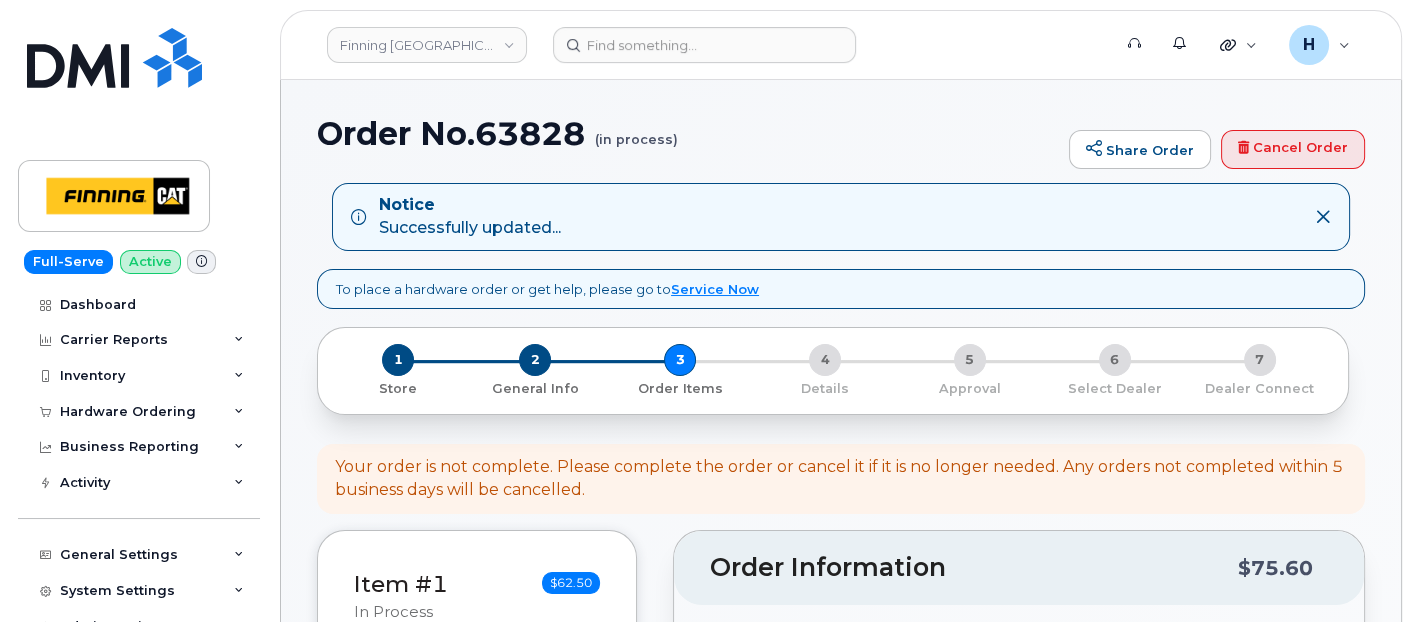 click on "Order No.63828
(in process)" at bounding box center [688, 133] 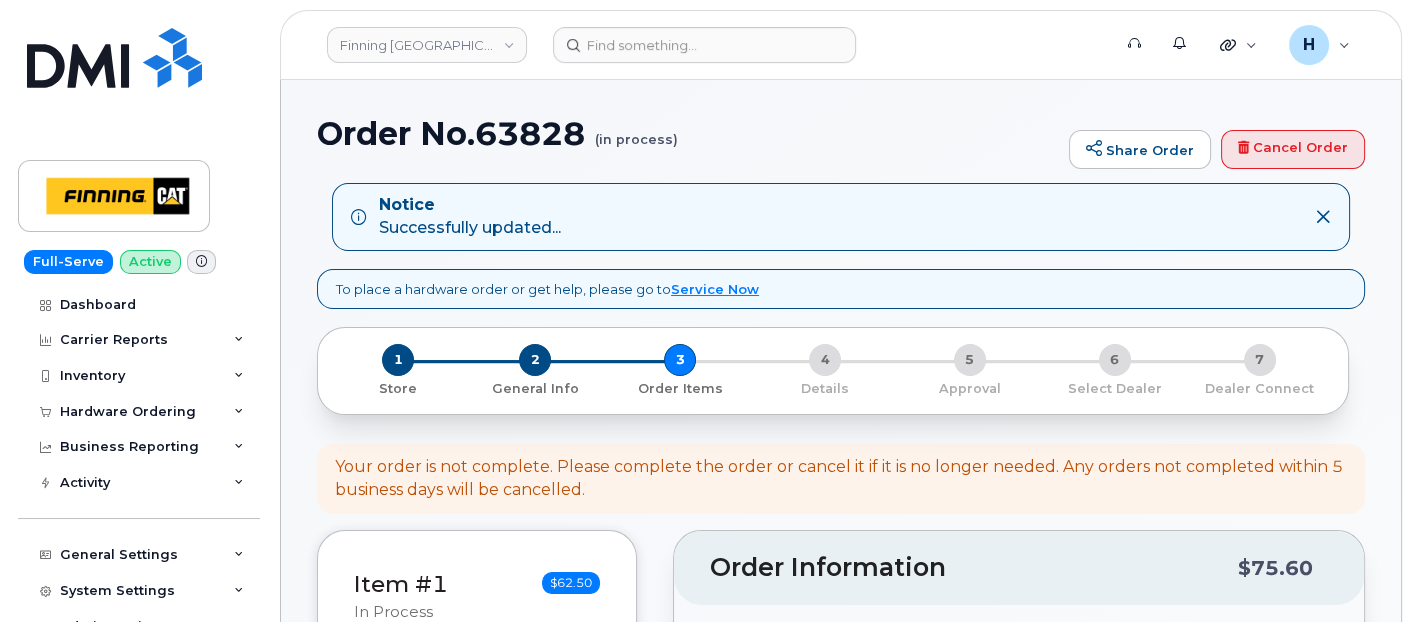 click on "Order No.63828
(in process)" at bounding box center [688, 133] 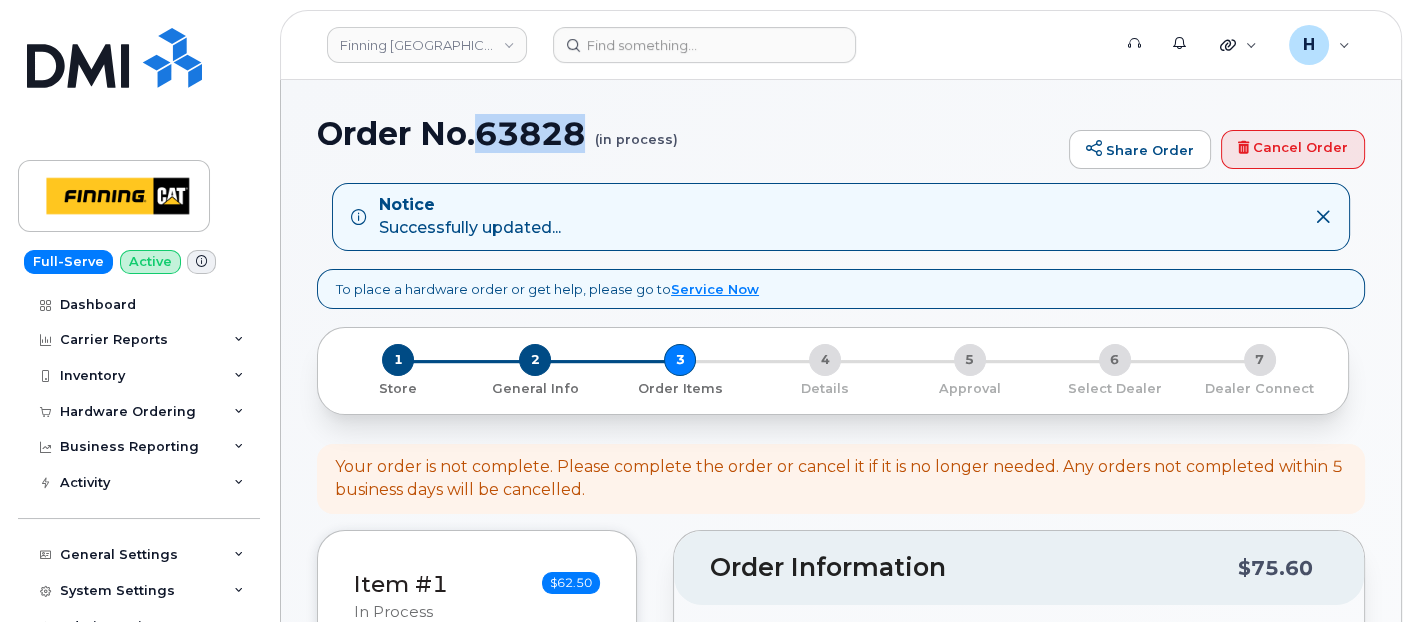 click on "Order No.63828
(in process)" at bounding box center (688, 133) 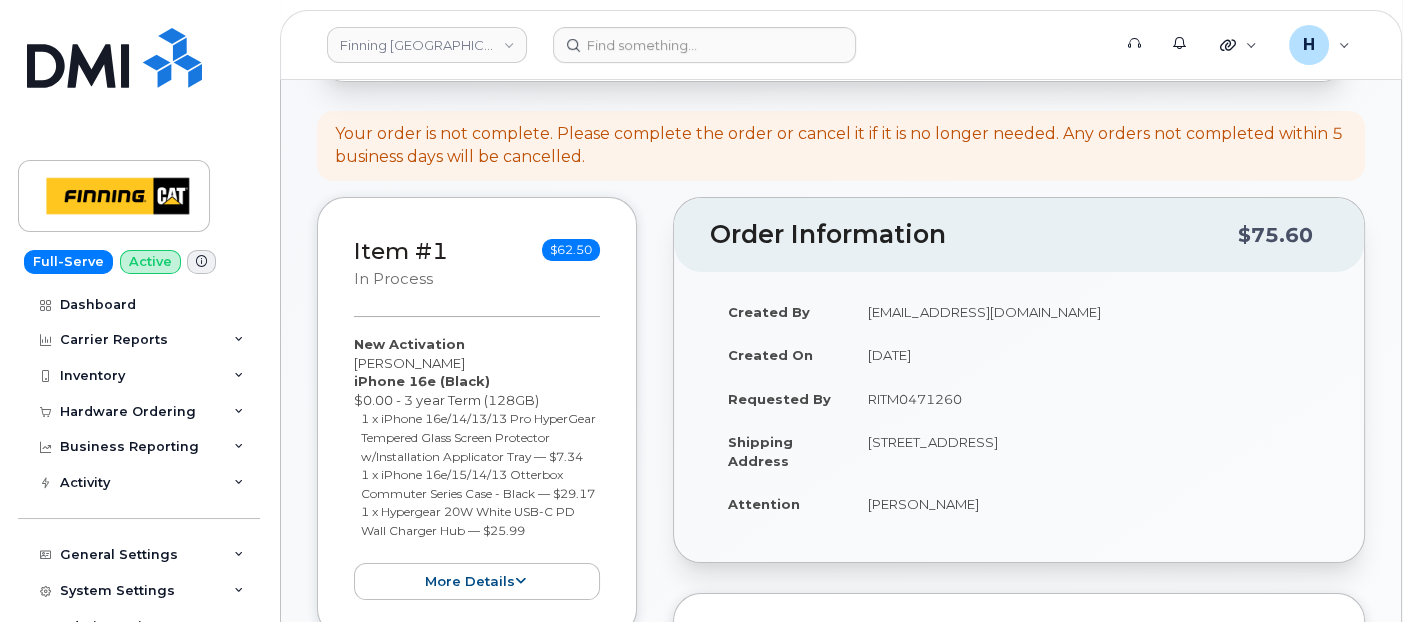 scroll, scrollTop: 555, scrollLeft: 0, axis: vertical 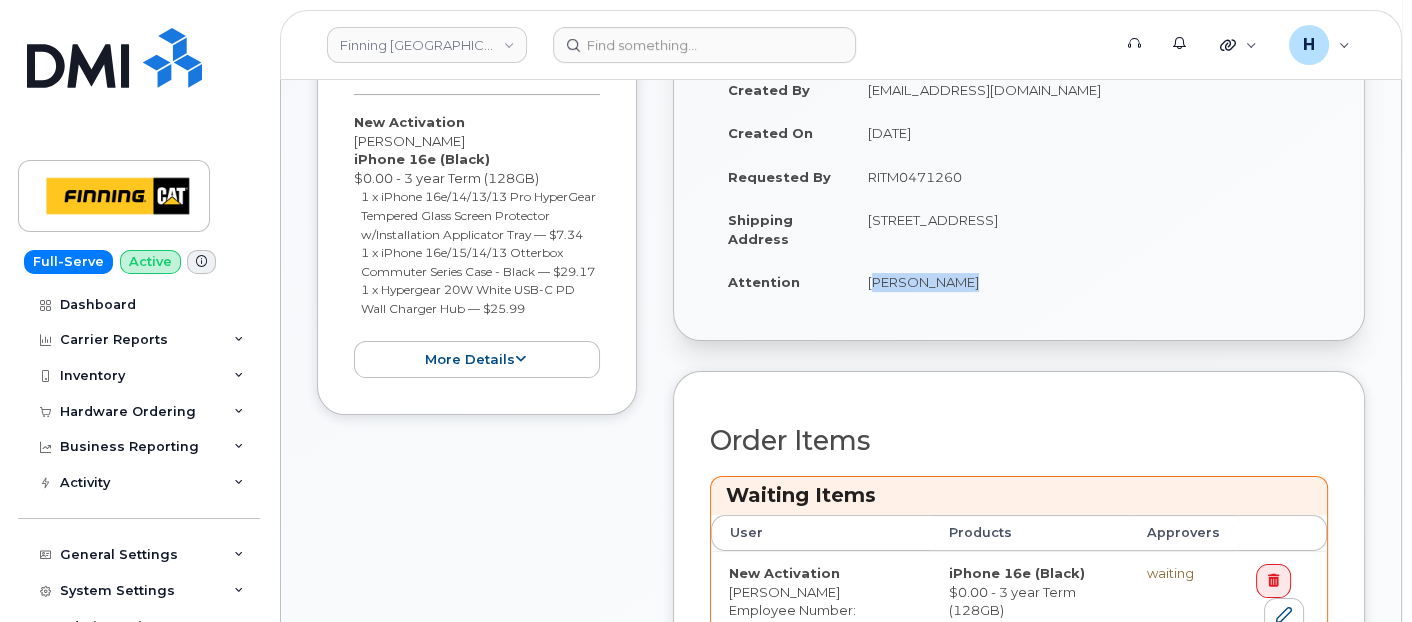 drag, startPoint x: 858, startPoint y: 287, endPoint x: 1028, endPoint y: 291, distance: 170.04706 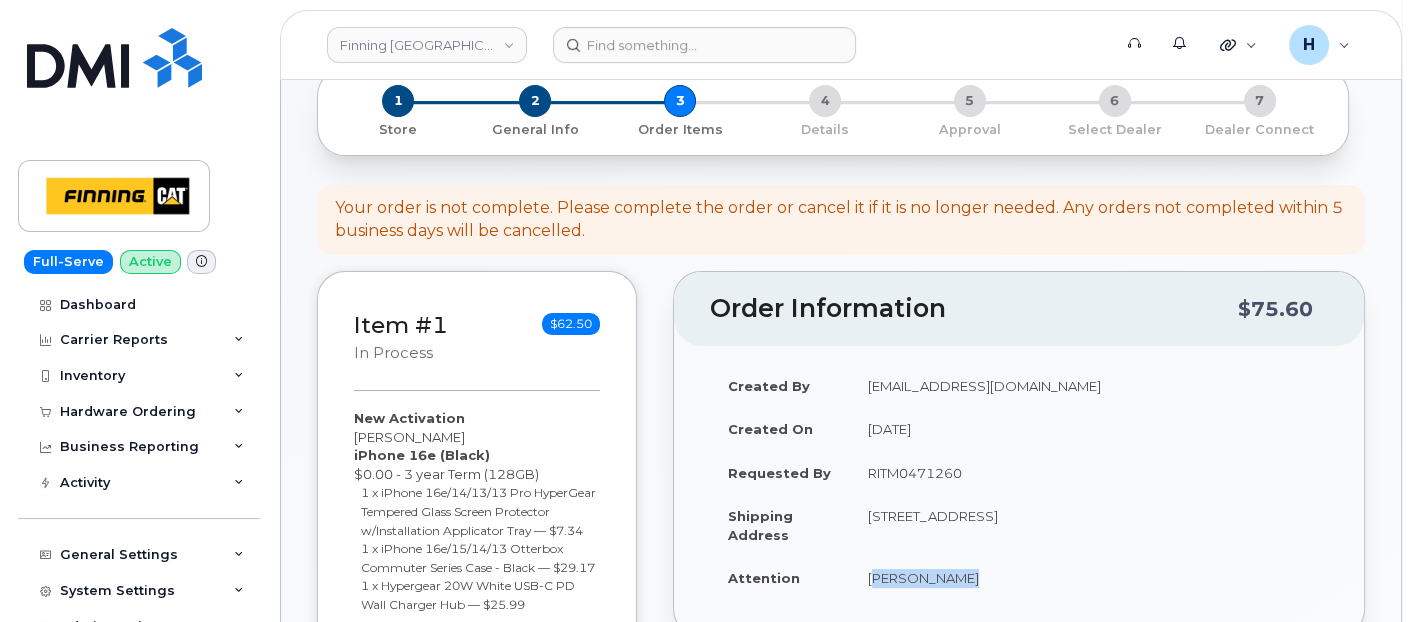 scroll, scrollTop: 0, scrollLeft: 0, axis: both 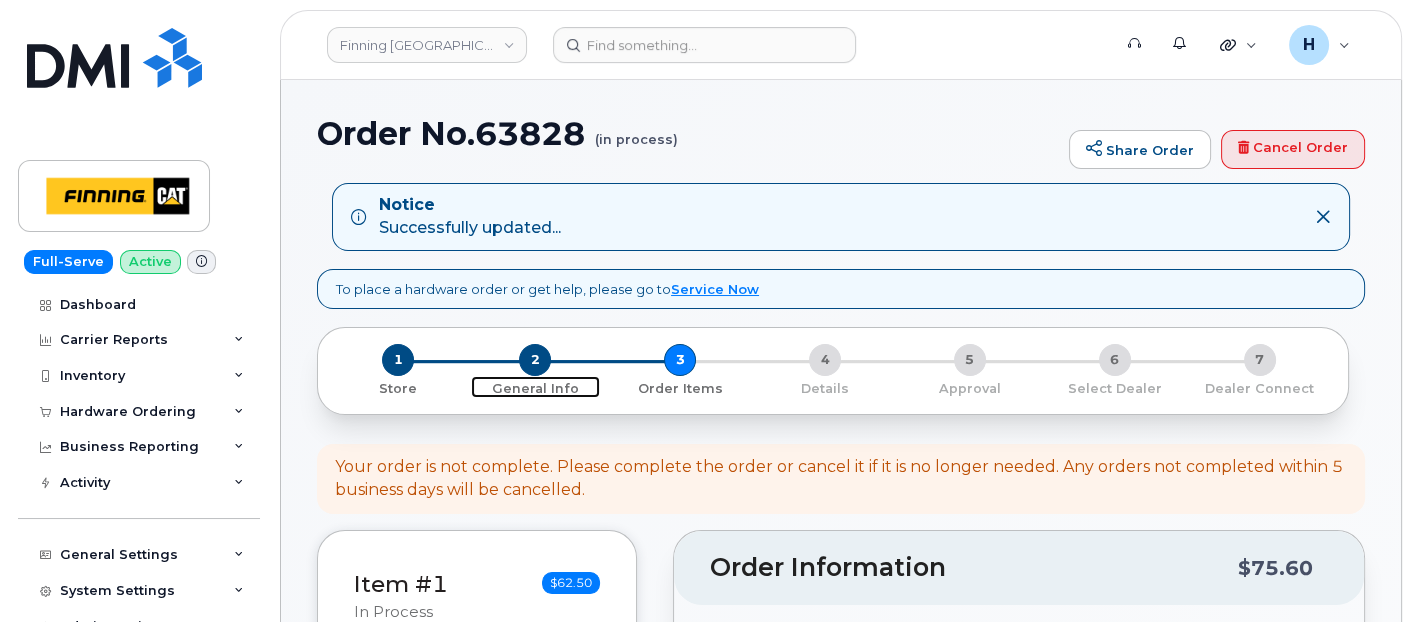 drag, startPoint x: 526, startPoint y: 357, endPoint x: 508, endPoint y: 201, distance: 157.03503 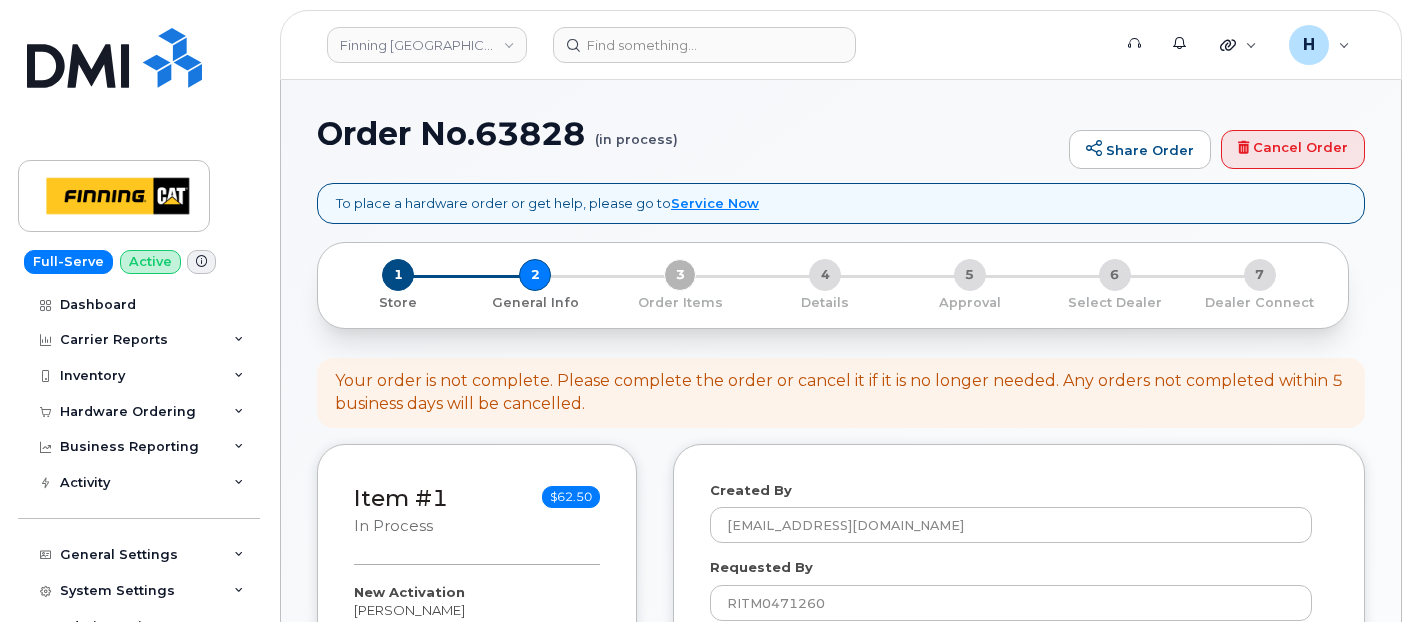 select 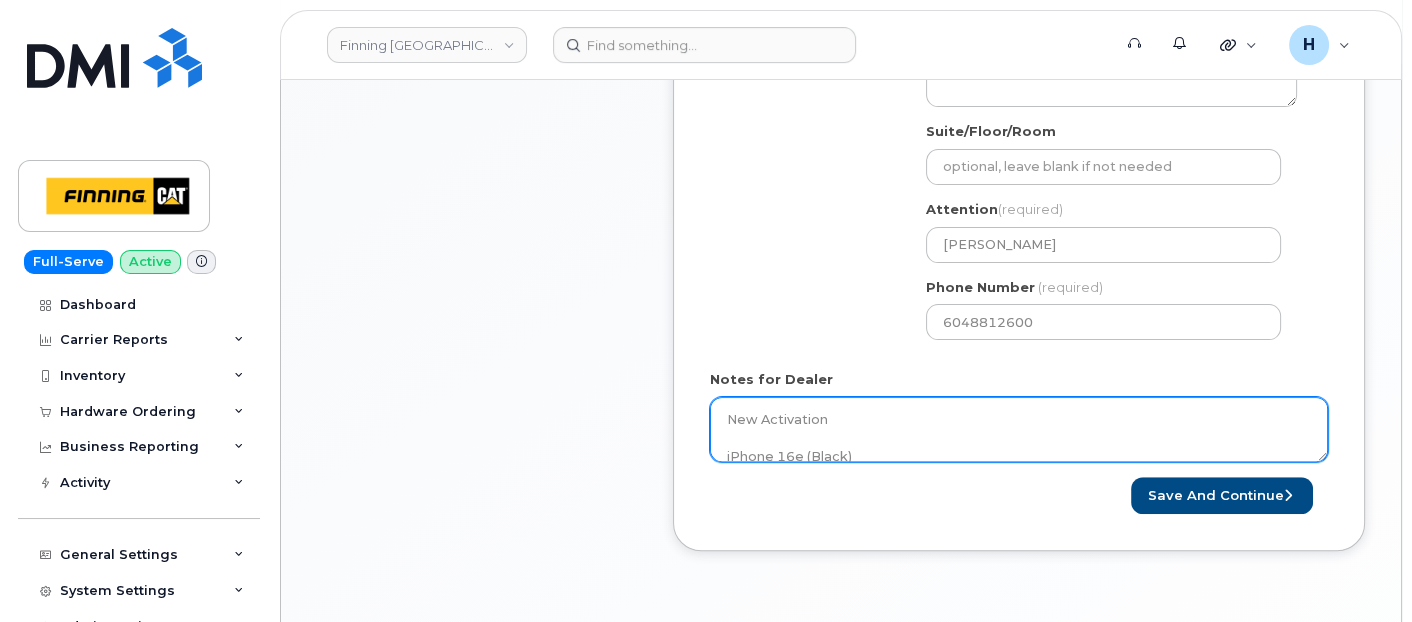 scroll, scrollTop: 888, scrollLeft: 0, axis: vertical 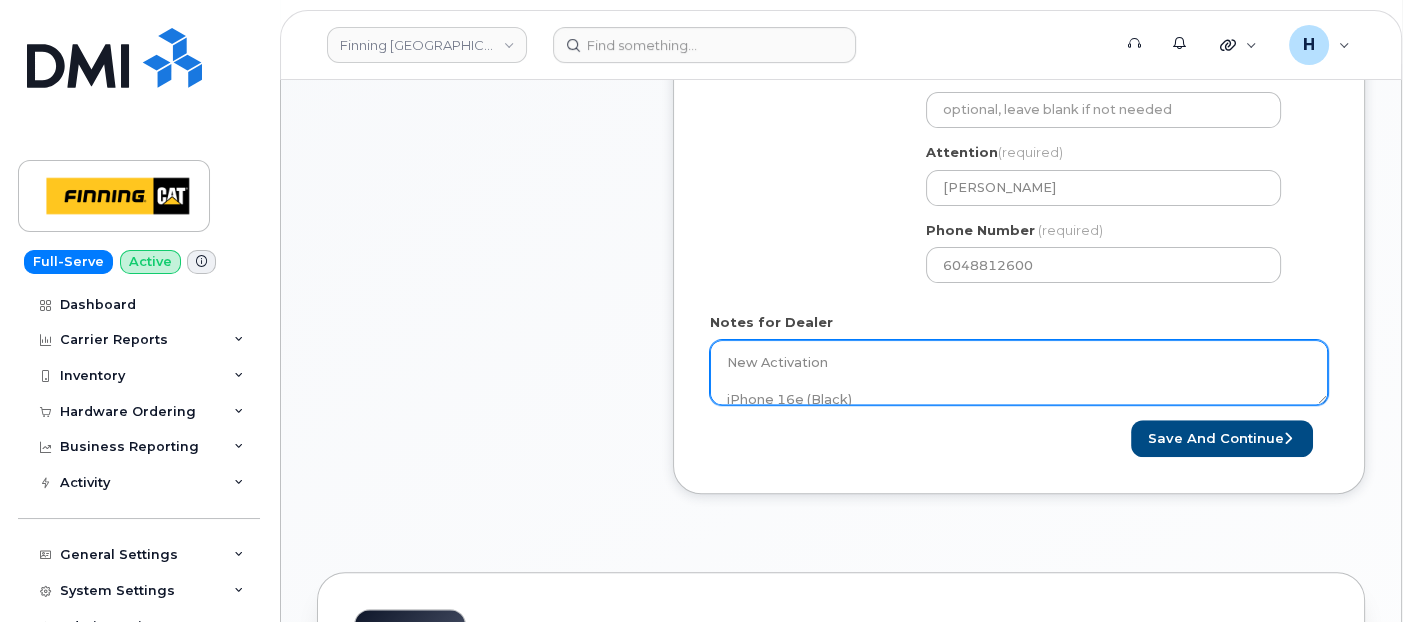 click on "New Activation
iPhone 16e (Black)
$0.00 - 3 year Term (128GB)
1 x iPhone 16e/14/13/13 Pro HyperGear Tempered Glass Screen Protector w/Installation Applicator Tray — $7.34
1 x iPhone 16e/15/14/13 Otterbox Commuter Series Case - Black — $29.17
1 x Hypergear 20W White USB-C PD Wall Charger Hub — $25.99
Purolator AWB:" at bounding box center (1019, 373) 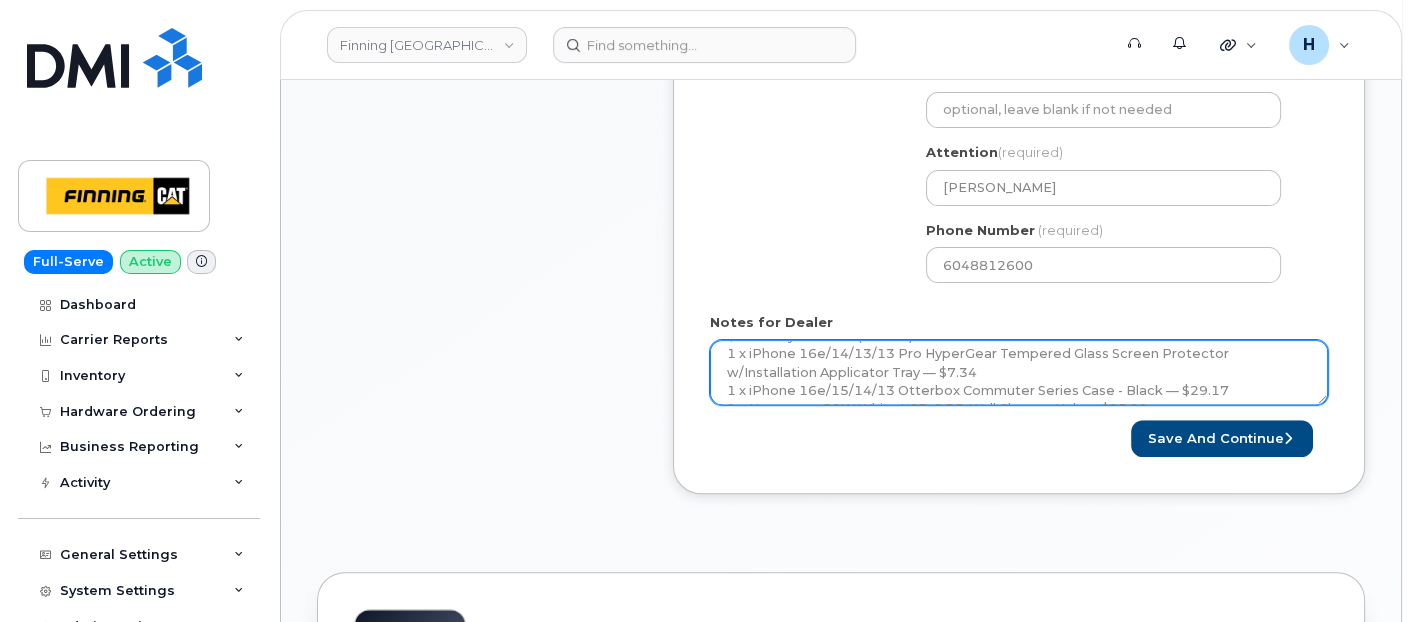 scroll, scrollTop: 145, scrollLeft: 0, axis: vertical 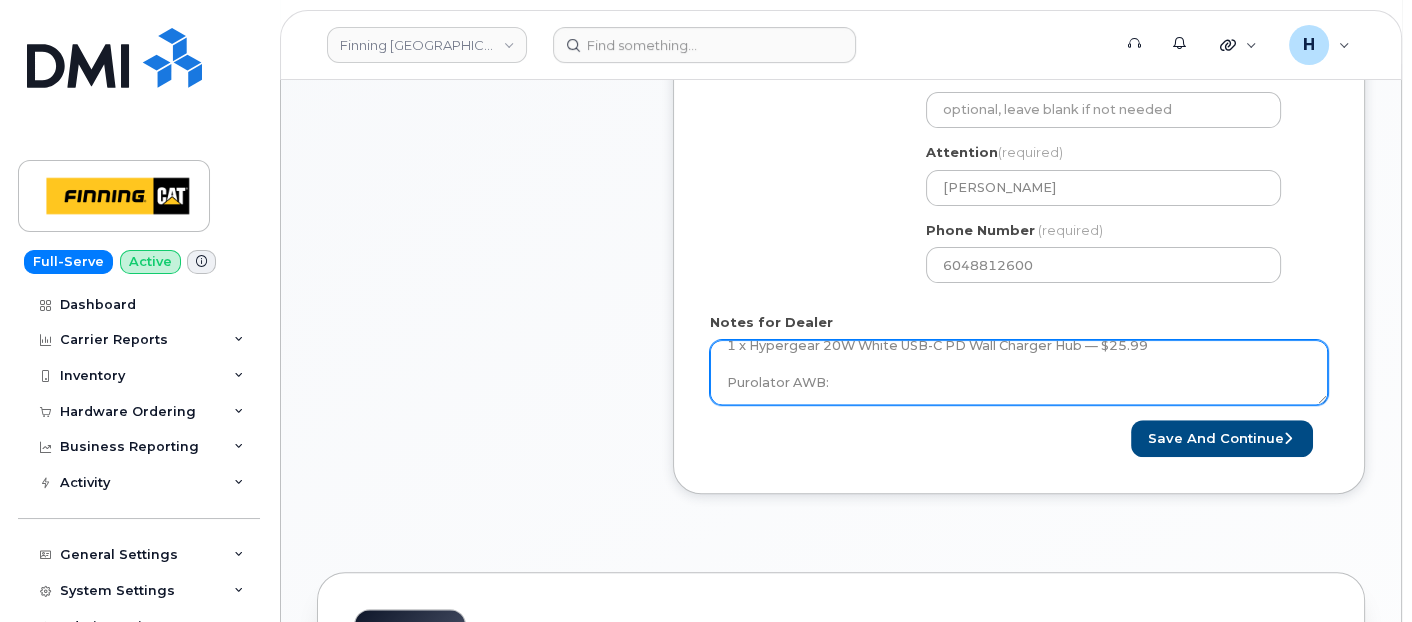 click on "New Activation
iPhone 16e (Black)
$0.00 - 3 year Term (128GB)
1 x iPhone 16e/14/13/13 Pro HyperGear Tempered Glass Screen Protector w/Installation Applicator Tray — $7.34
1 x iPhone 16e/15/14/13 Otterbox Commuter Series Case - Black — $29.17
1 x Hypergear 20W White USB-C PD Wall Charger Hub — $25.99
Purolator AWB:" at bounding box center [1019, 373] 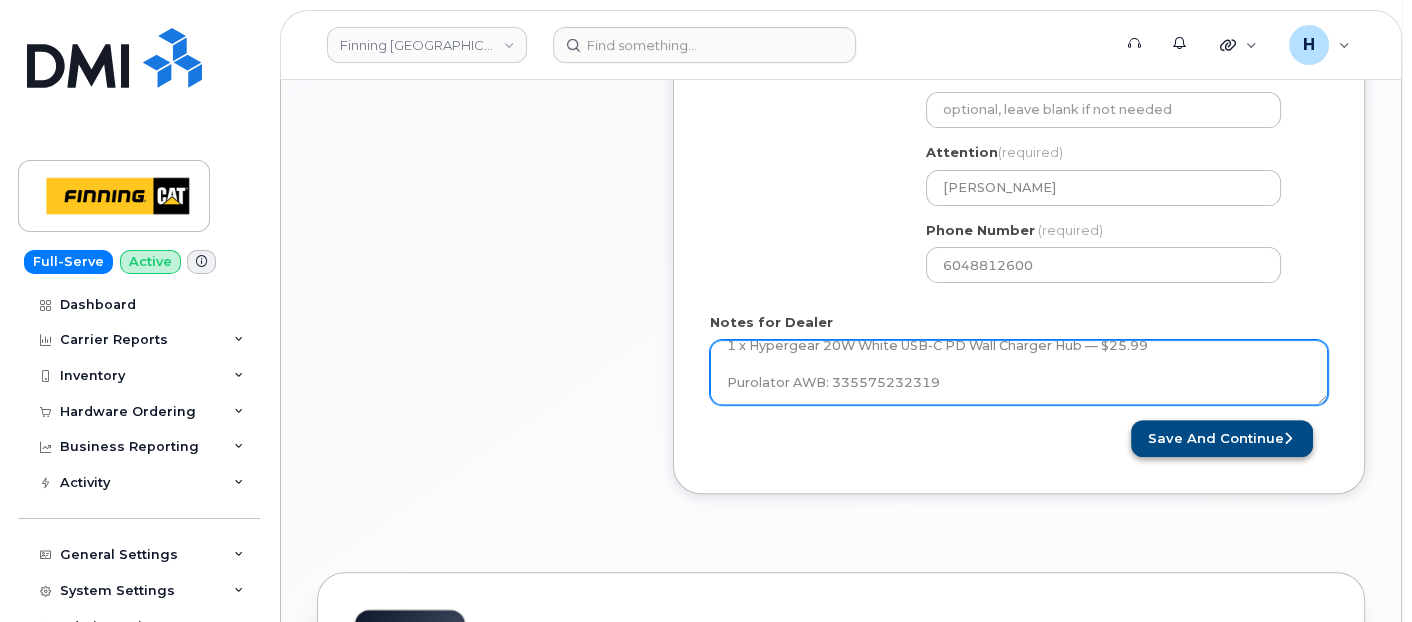 type on "New Activation
iPhone 16e (Black)
$0.00 - 3 year Term (128GB)
1 x iPhone 16e/14/13/13 Pro HyperGear Tempered Glass Screen Protector w/Installation Applicator Tray — $7.34
1 x iPhone 16e/15/14/13 Otterbox Commuter Series Case - Black — $29.17
1 x Hypergear 20W White USB-C PD Wall Charger Hub — $25.99
Purolator AWB: 335575232319" 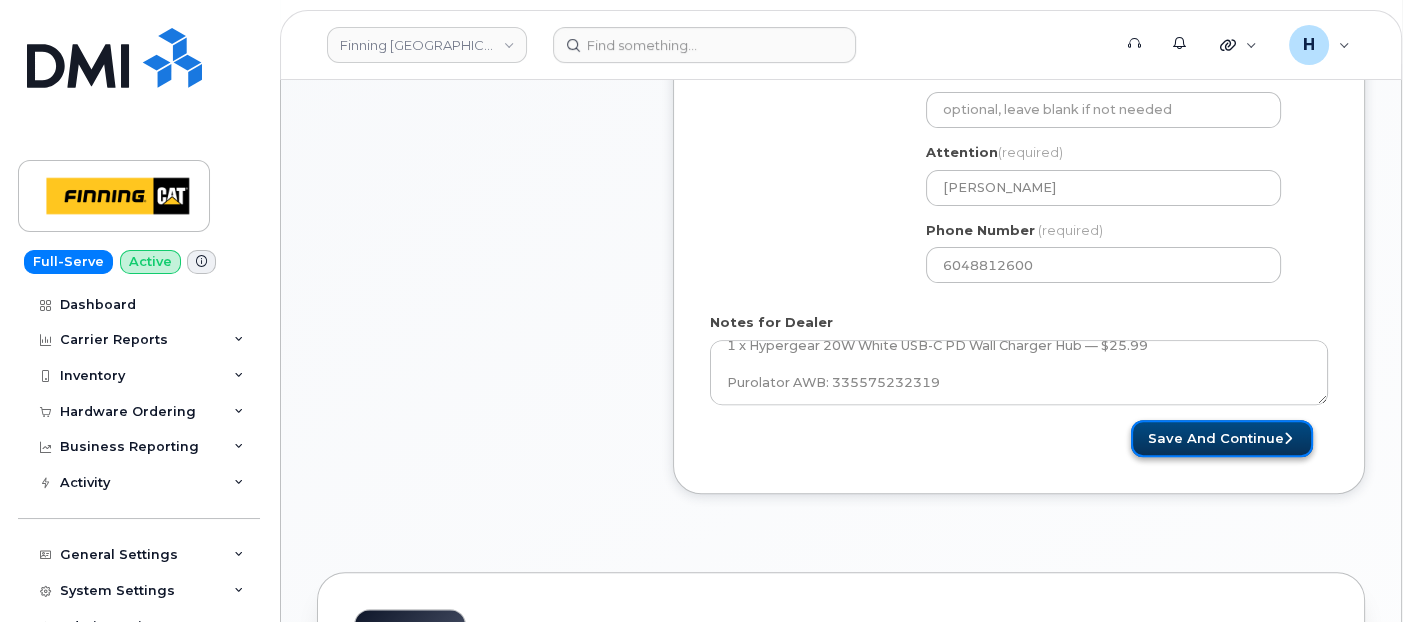 click on "Save and Continue" at bounding box center (1222, 438) 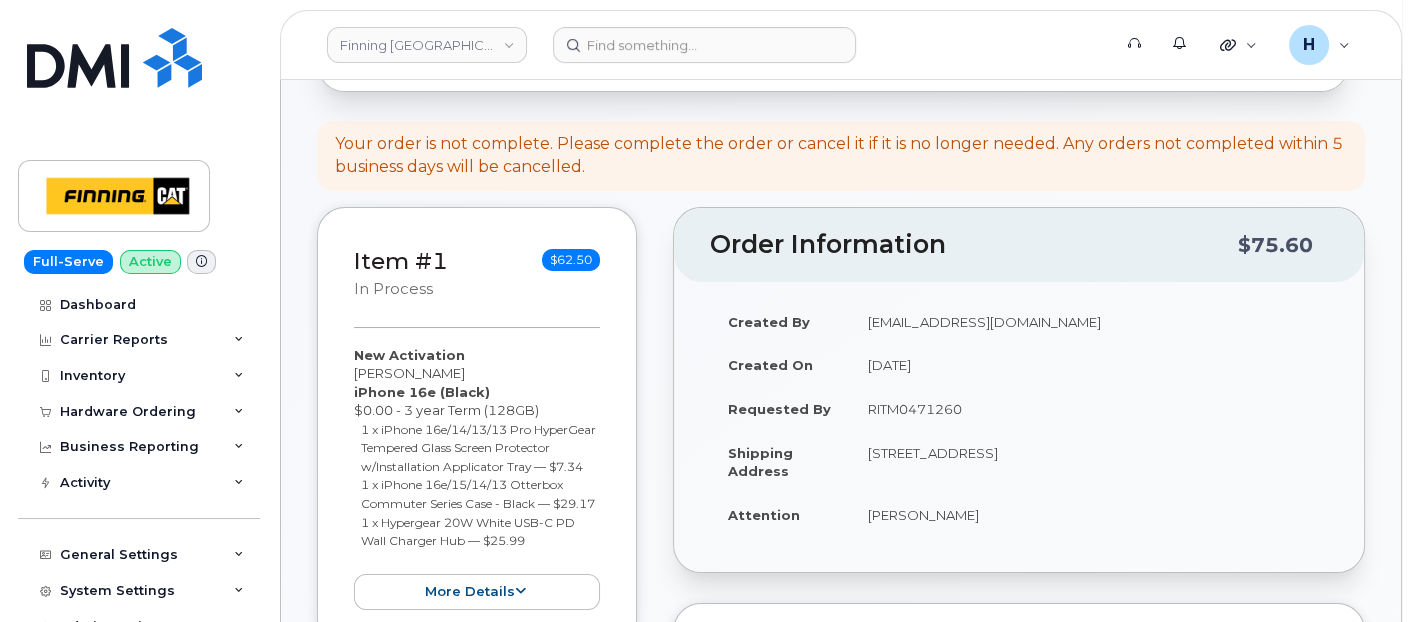scroll, scrollTop: 333, scrollLeft: 0, axis: vertical 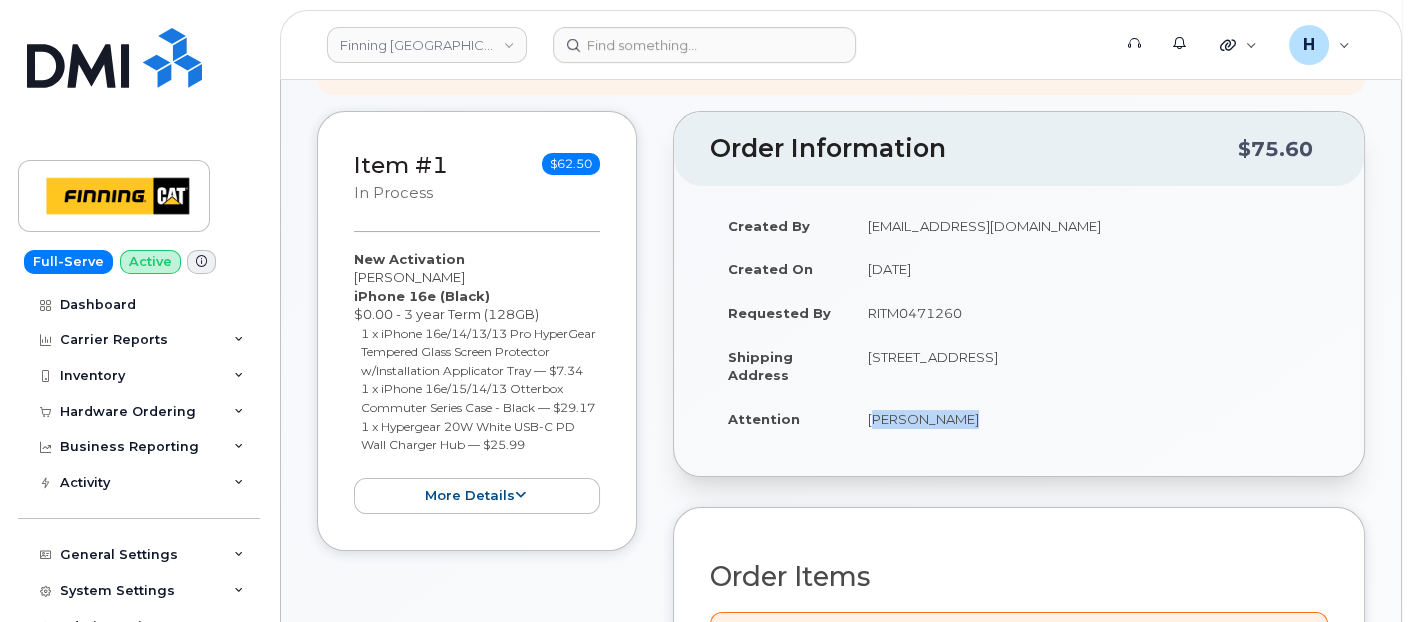 drag, startPoint x: 861, startPoint y: 416, endPoint x: 962, endPoint y: 422, distance: 101.17806 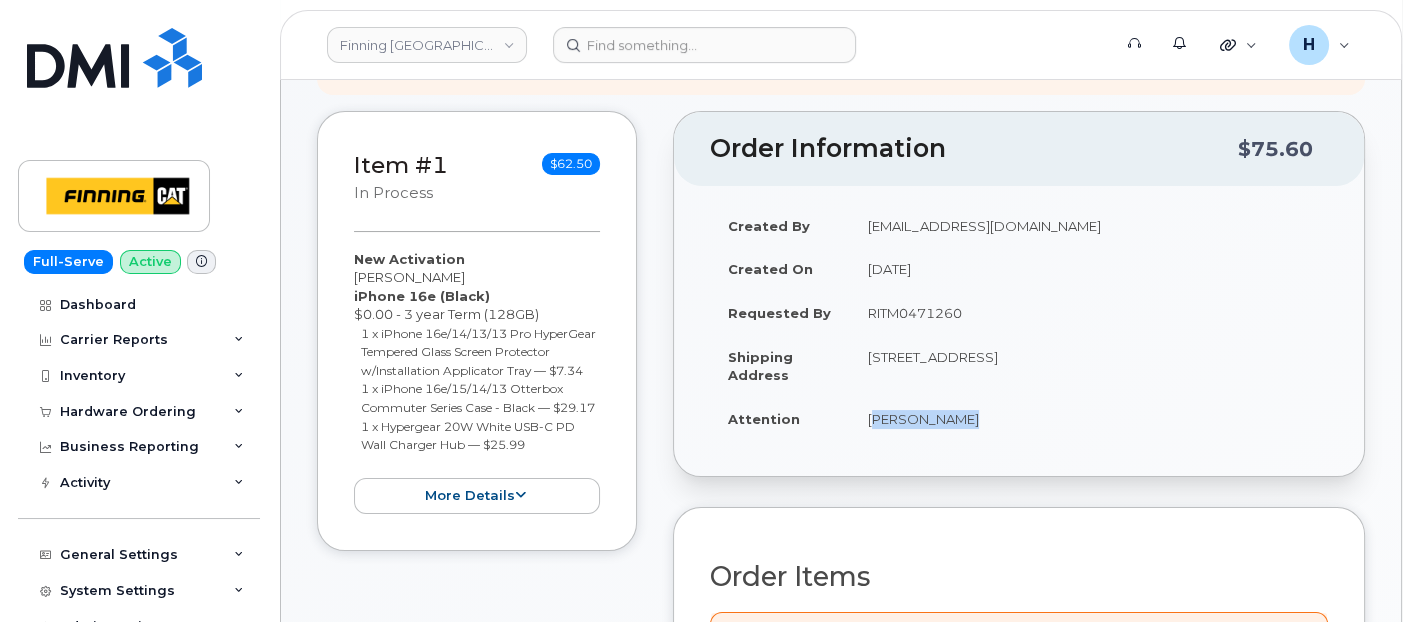 drag, startPoint x: 862, startPoint y: 308, endPoint x: 966, endPoint y: 322, distance: 104.93808 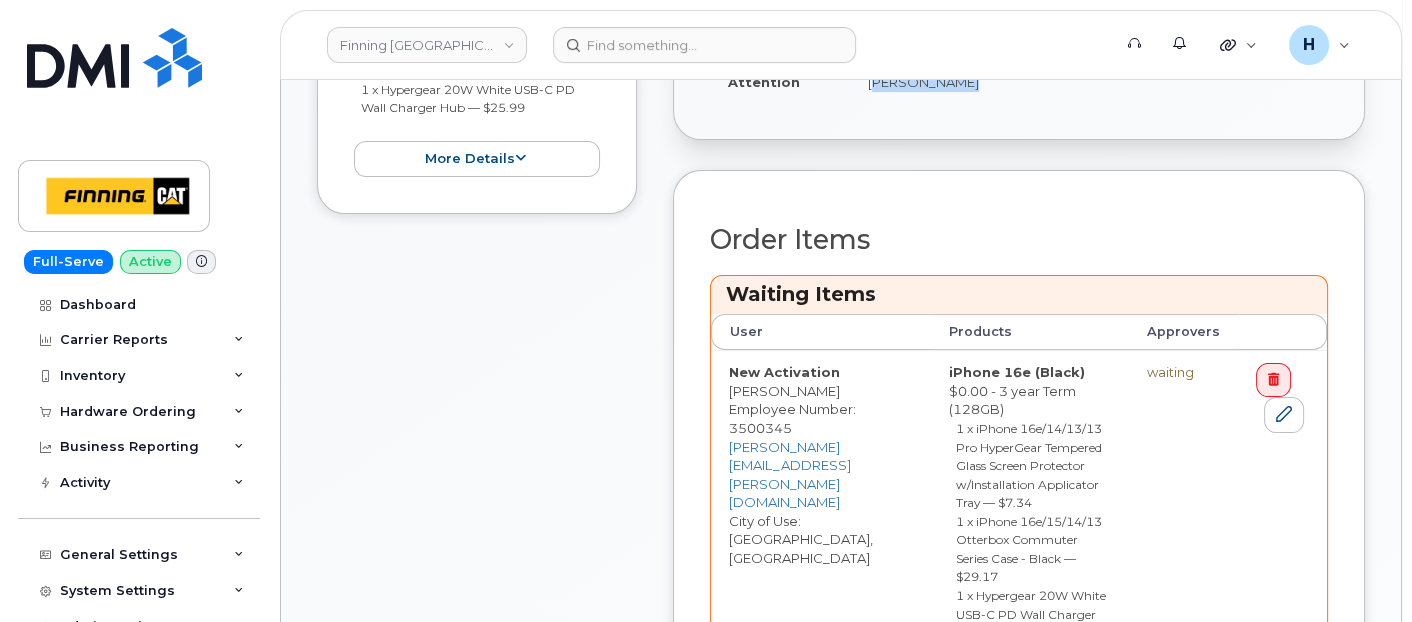 scroll, scrollTop: 777, scrollLeft: 0, axis: vertical 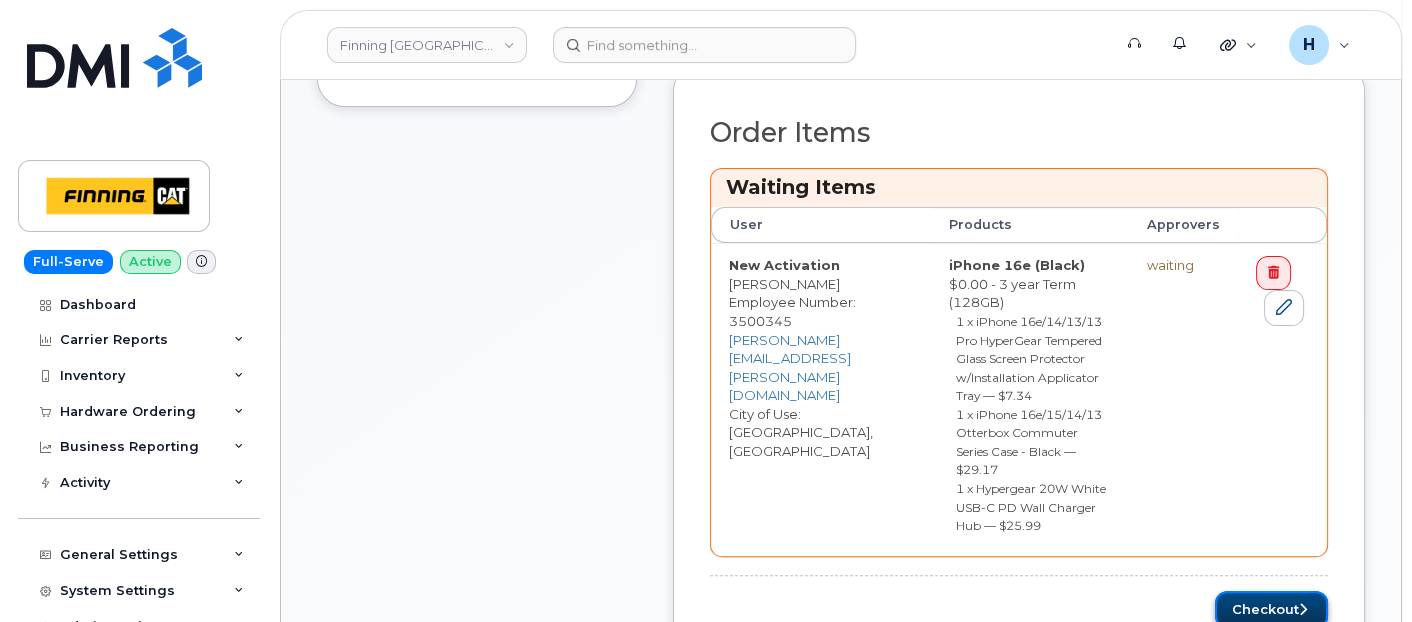 click on "Checkout" at bounding box center (1271, 609) 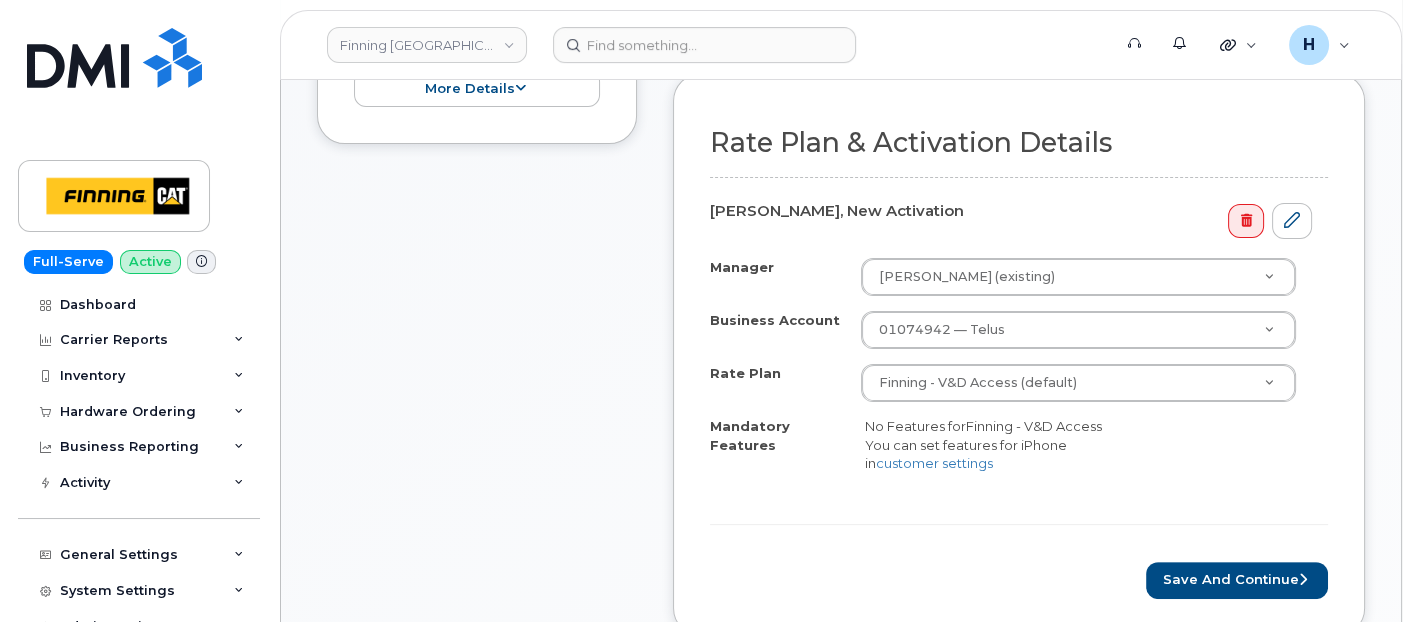 scroll, scrollTop: 777, scrollLeft: 0, axis: vertical 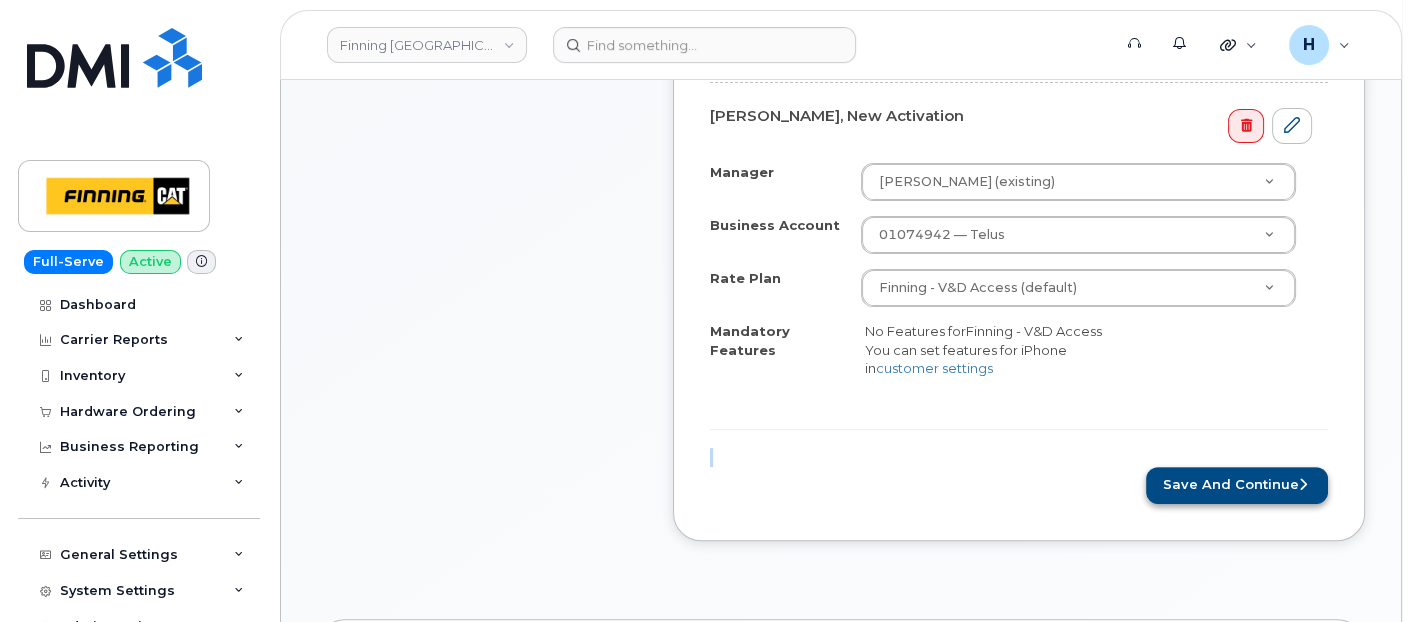 click on "Rate Plan & Activation Details
[PERSON_NAME], New Activation
Manager
[PERSON_NAME] (existing)     Manager             Manager                     [PERSON_NAME] (existing)
[PERSON_NAME]
[PERSON_NAME]
[PERSON_NAME]
[PERSON_NAME]
[PERSON_NAME]
[PERSON_NAME]
[PERSON_NAME]
[PERSON_NAME]
[PERSON_NAME]
[PERSON_NAME]
[PERSON_NAME]
[PERSON_NAME]
[PERSON_NAME]
[PERSON_NAME]
[PERSON_NAME]
[PERSON_NAME]
[PERSON_NAME]
[PERSON_NAME]
[PERSON_NAME]
[PERSON_NAME]
[PERSON_NAME]
[PERSON_NAME]
[PERSON_NAME]
[PERSON_NAME]
[PERSON_NAME]
[PERSON_NAME]
[PERSON_NAME]
[PERSON_NAME]
[PERSON_NAME]
[PERSON_NAME]
[PERSON_NAME]
[PERSON_NAME]
[PERSON_NAME]
[PERSON_NAME]
[PERSON_NAME]
[PERSON_NAME]
Al [PERSON_NAME]
[PERSON_NAME]
[PERSON_NAME]
[PERSON_NAME]
[PERSON_NAME] [PERSON_NAME] [PERSON_NAME] [PERSON_NAME]
[PERSON_NAME]
[PERSON_NAME]
[PERSON_NAME]
[PERSON_NAME]" at bounding box center [1019, 268] 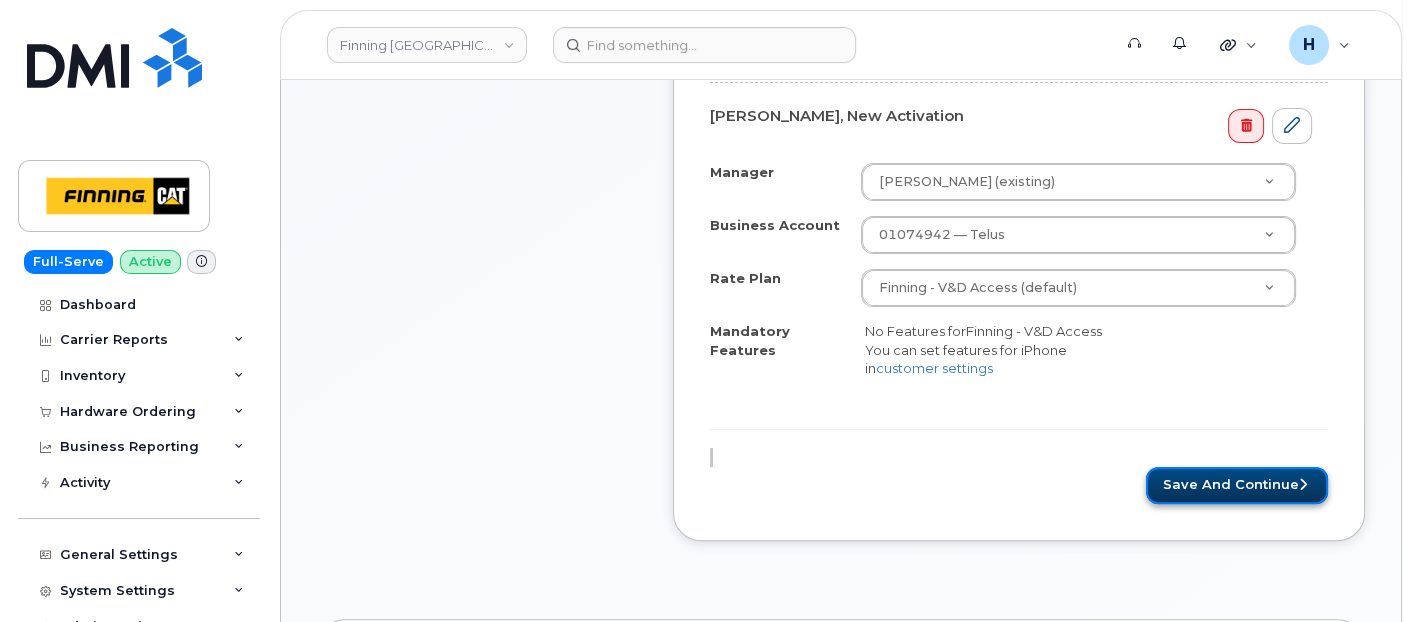 click on "Save and Continue" at bounding box center [1237, 485] 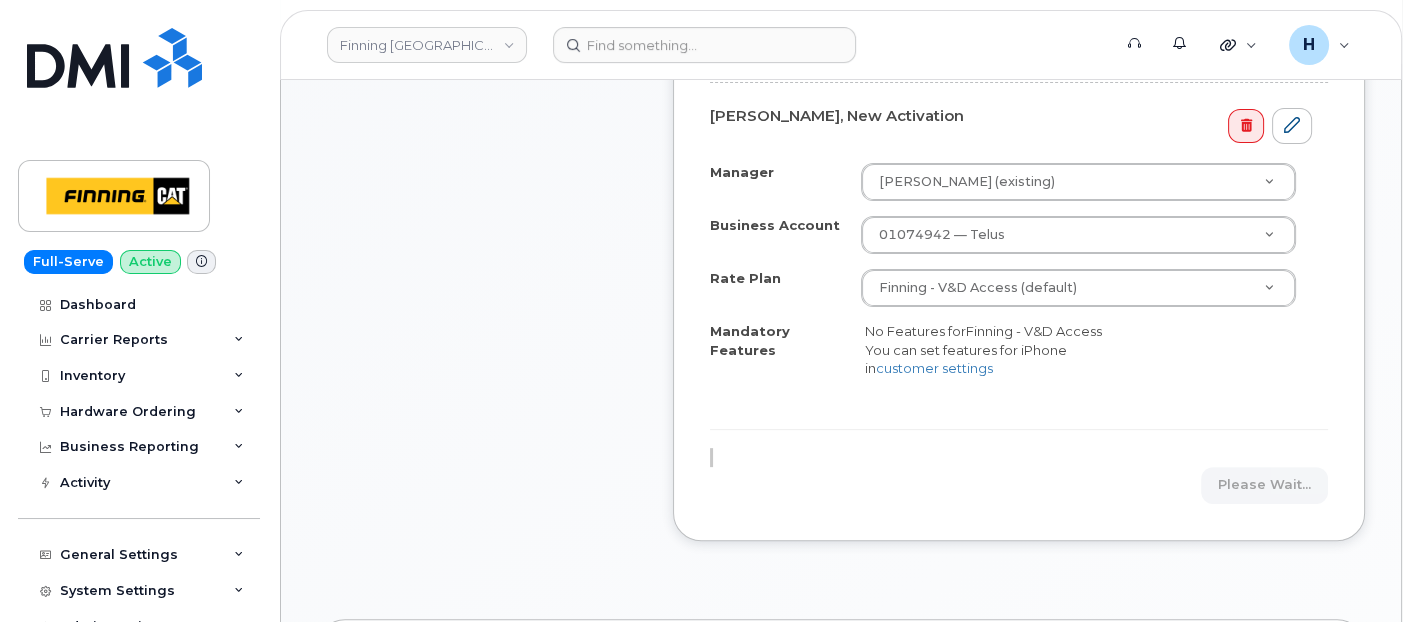 click on "Please wait..." at bounding box center (1019, 485) 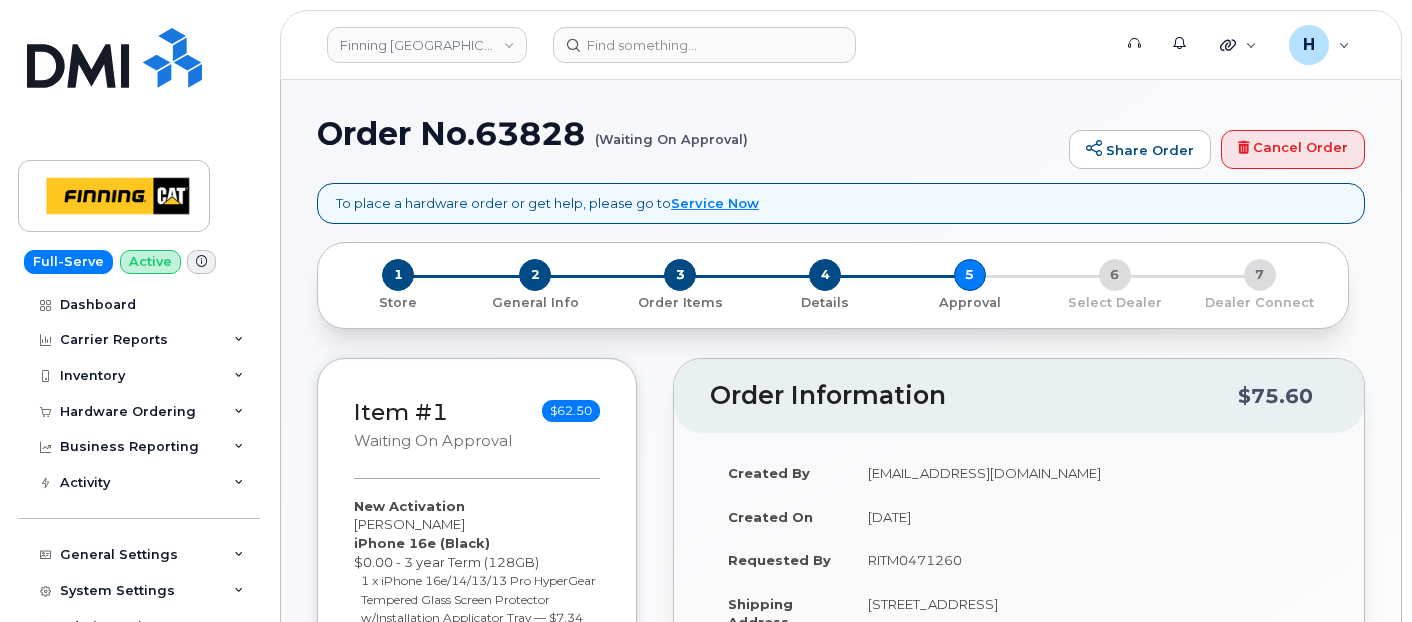 scroll, scrollTop: 0, scrollLeft: 0, axis: both 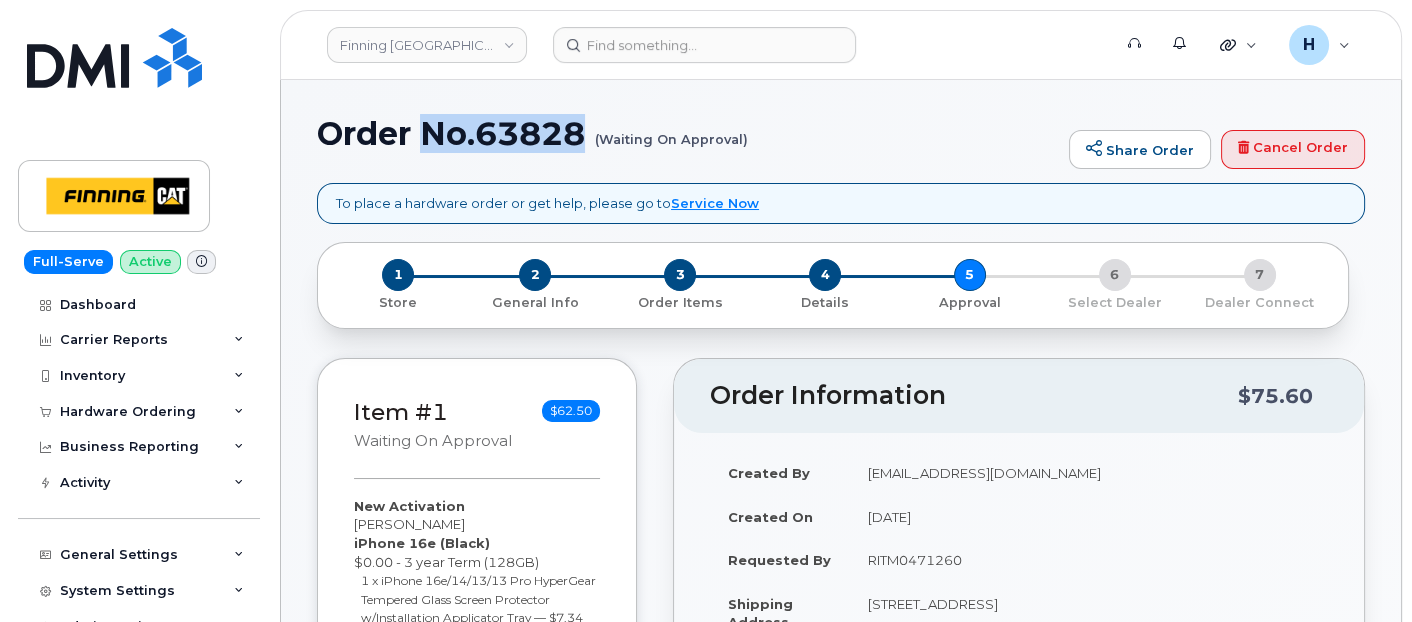 drag, startPoint x: 427, startPoint y: 122, endPoint x: 582, endPoint y: 118, distance: 155.0516 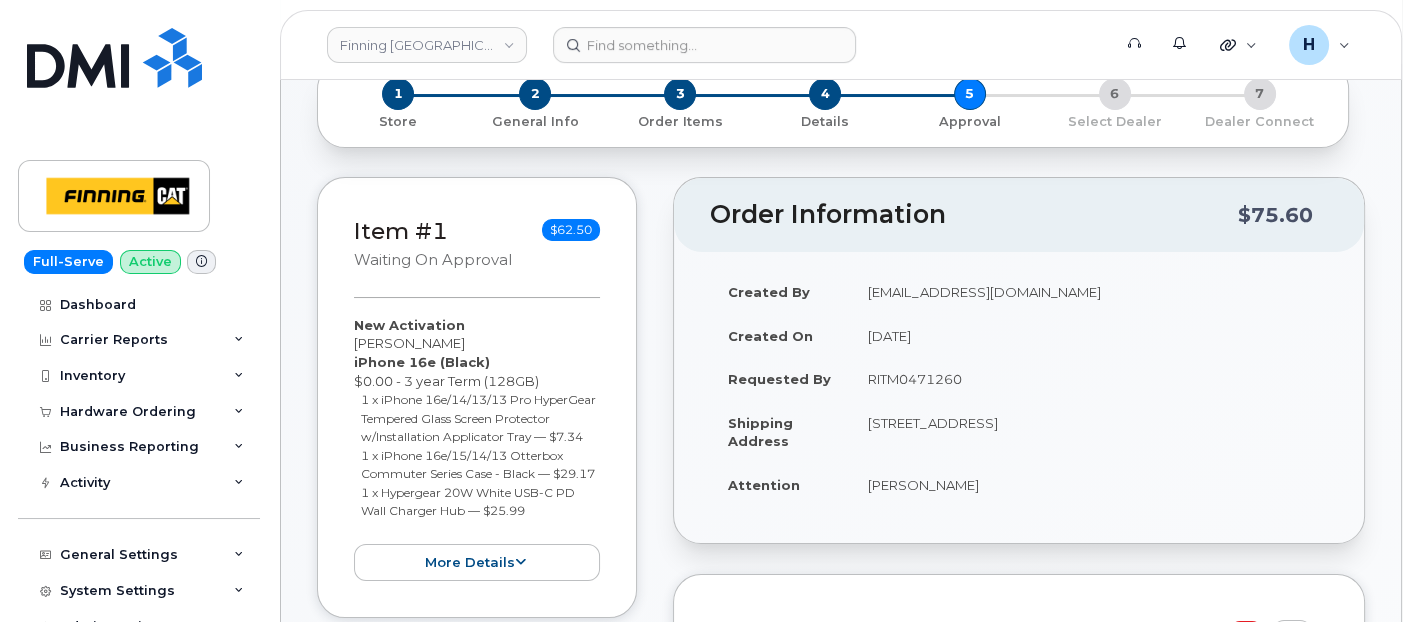 scroll, scrollTop: 333, scrollLeft: 0, axis: vertical 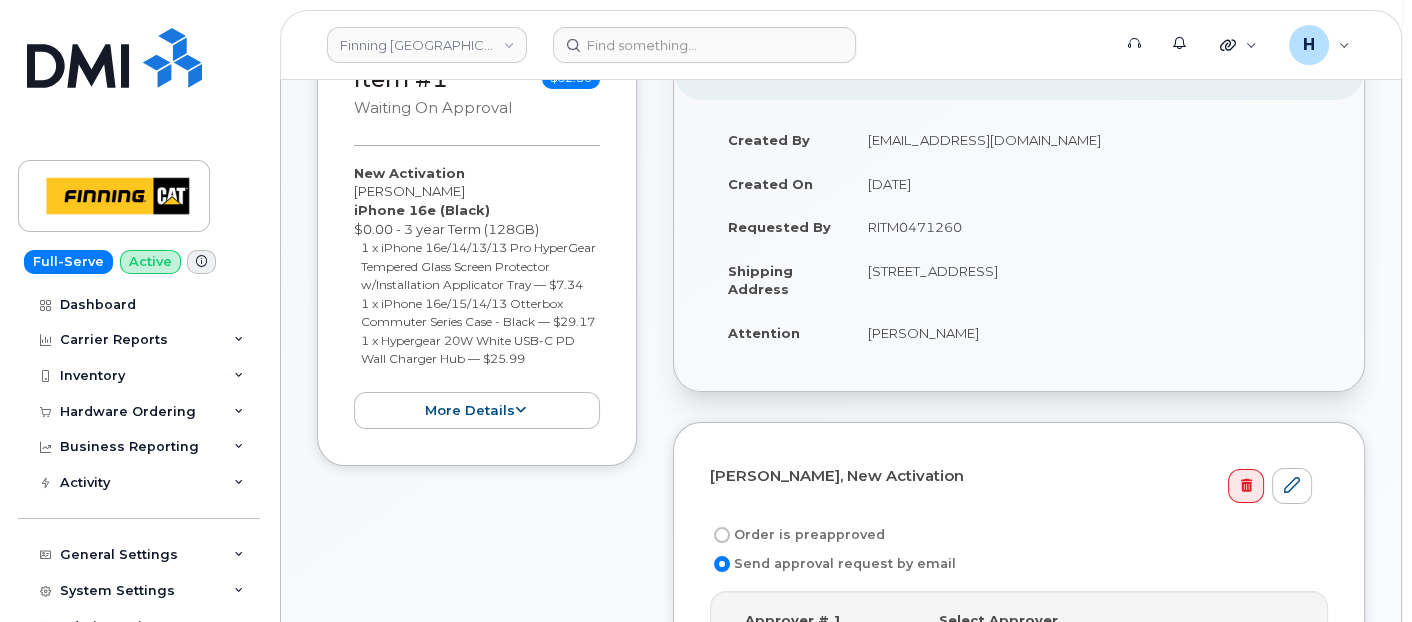 drag, startPoint x: 856, startPoint y: 230, endPoint x: 1017, endPoint y: 230, distance: 161 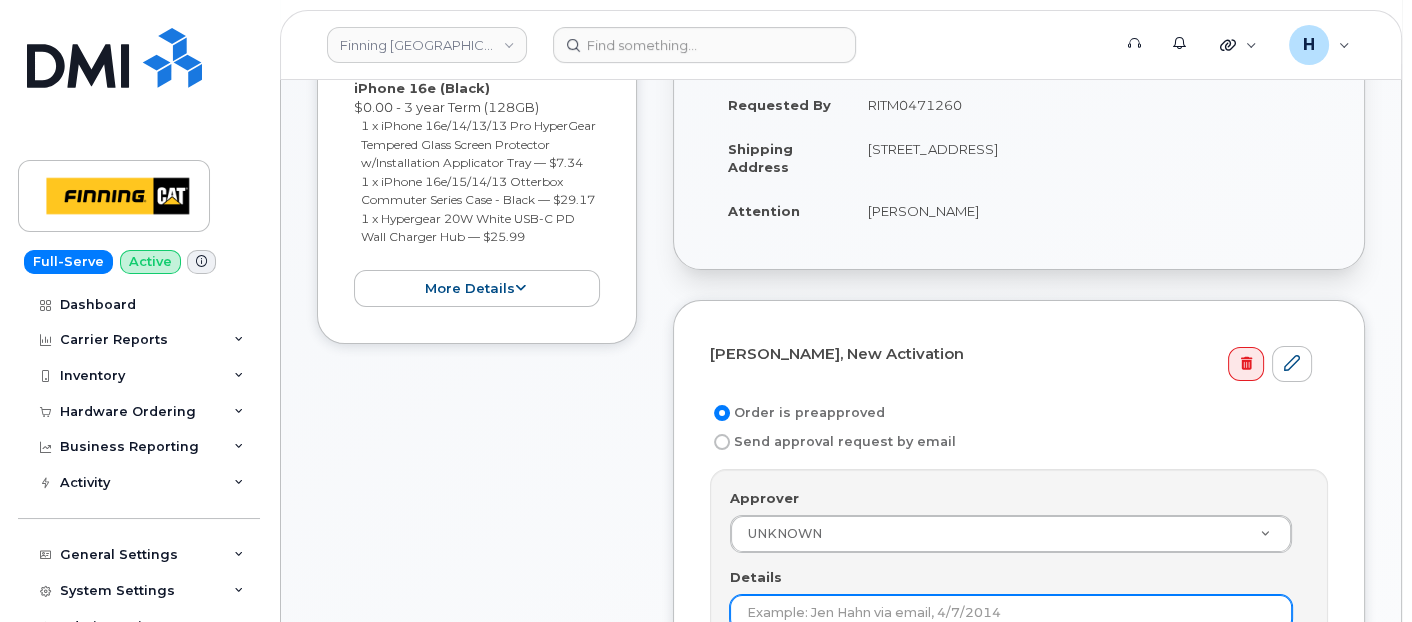 scroll, scrollTop: 555, scrollLeft: 0, axis: vertical 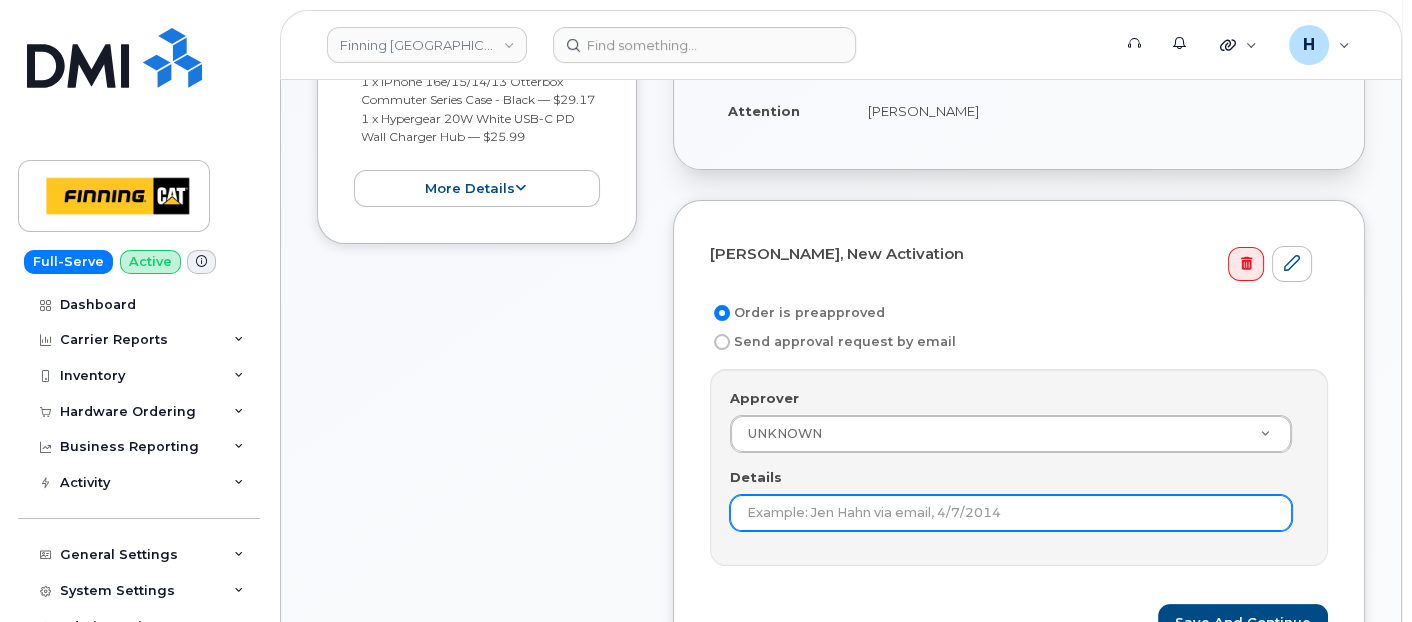 click on "Details" at bounding box center [1011, 513] 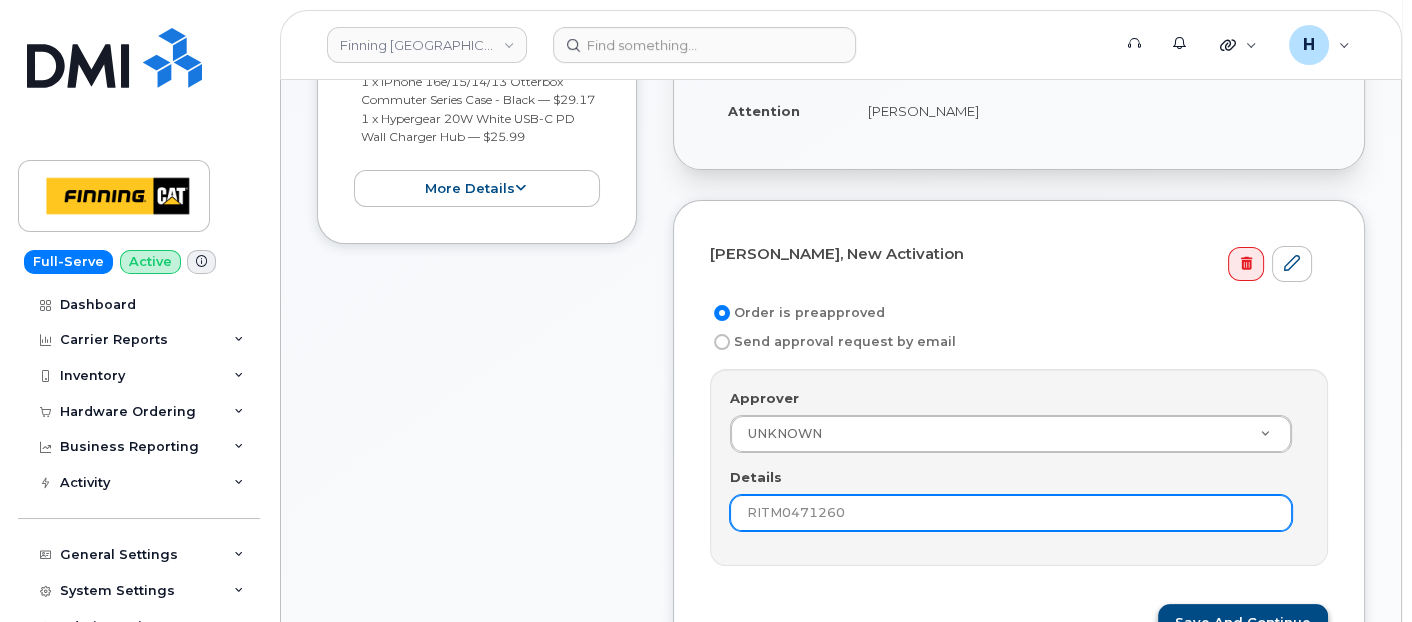 type on "RITM0471260" 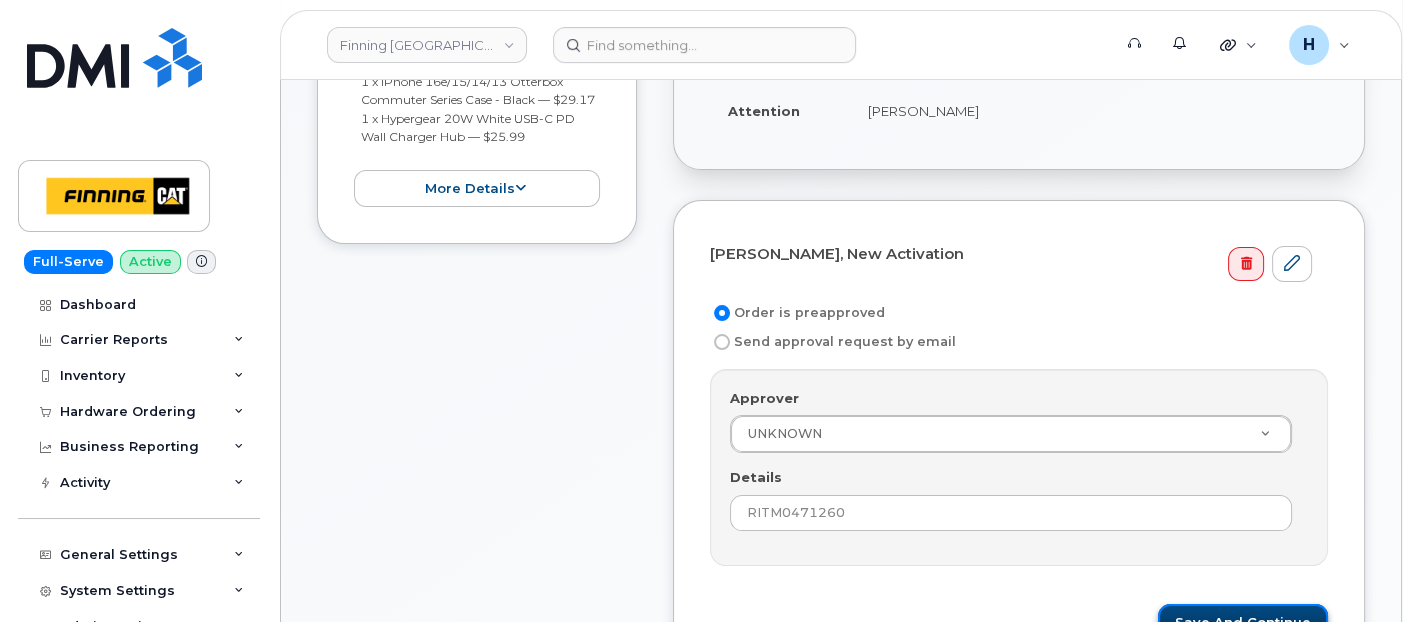 click on "Save and Continue" at bounding box center [1243, 622] 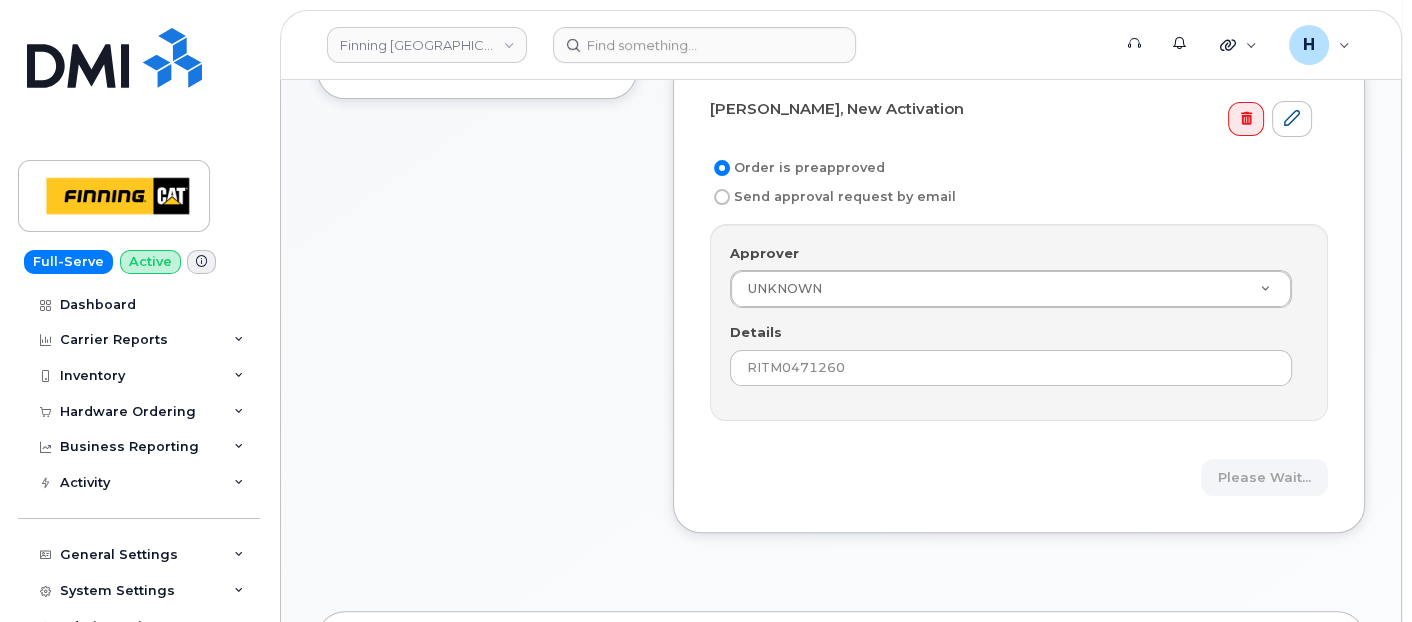 scroll, scrollTop: 888, scrollLeft: 0, axis: vertical 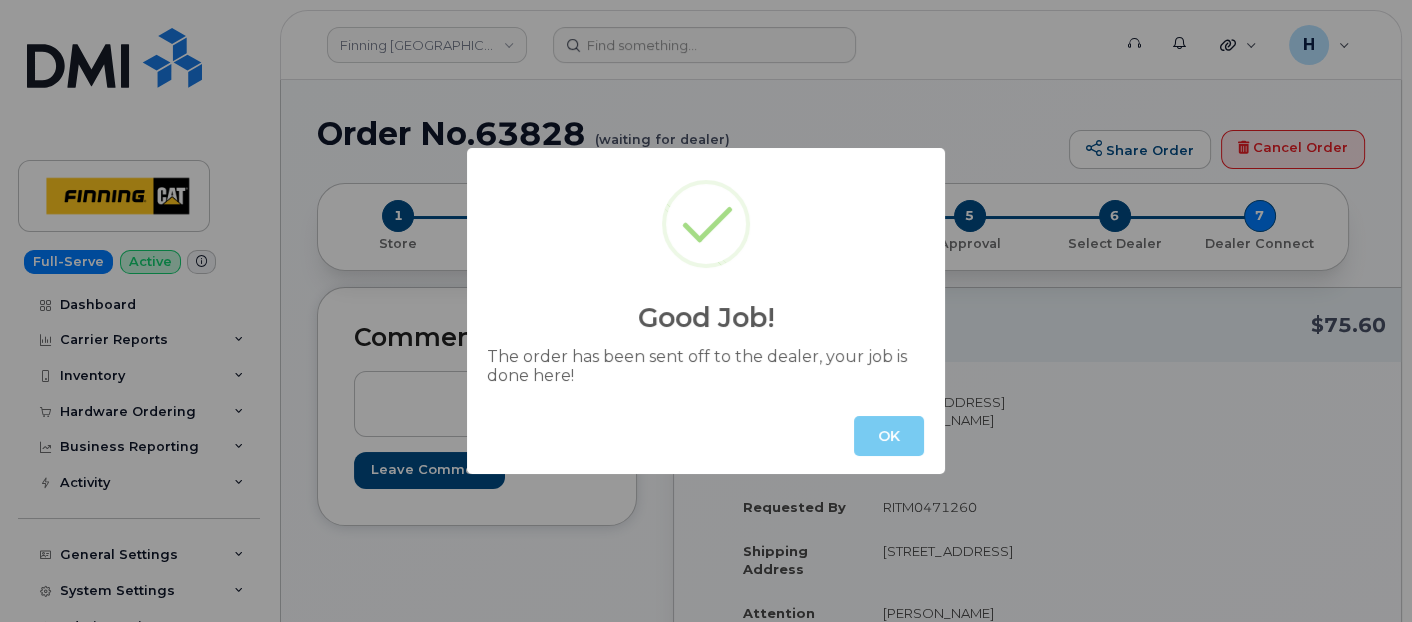 click on "OK" at bounding box center (889, 436) 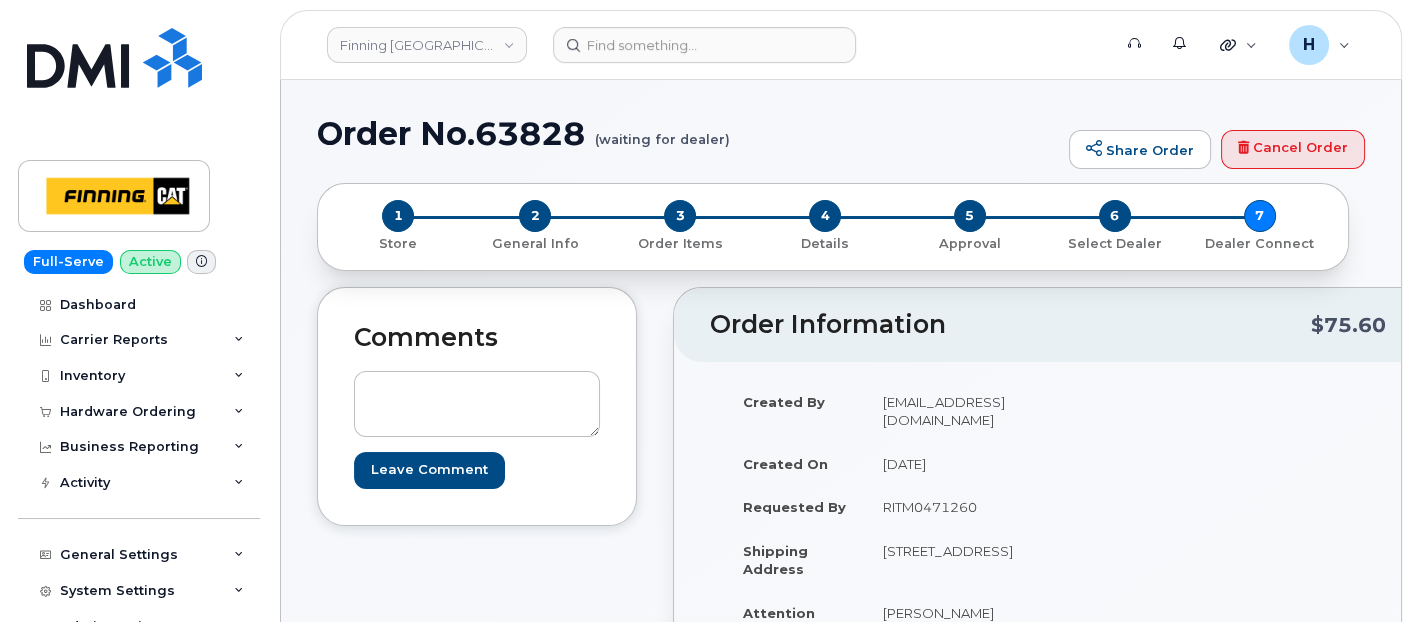 scroll, scrollTop: 222, scrollLeft: 0, axis: vertical 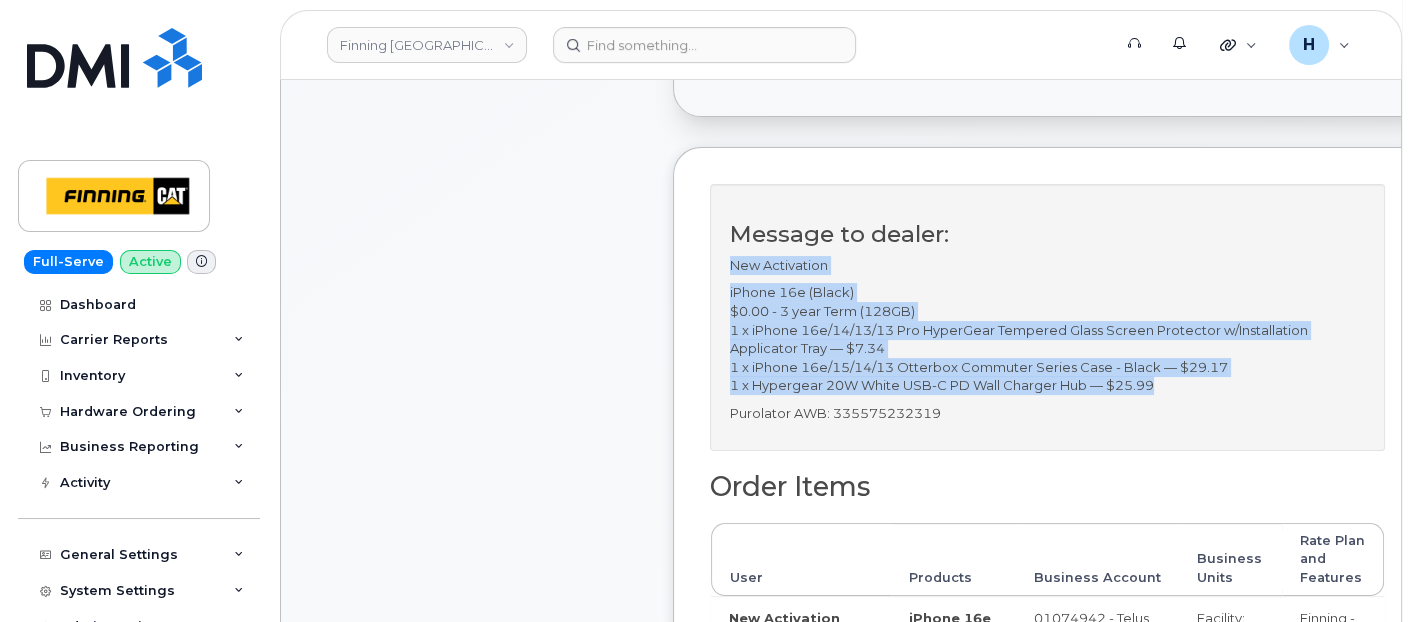 drag, startPoint x: 812, startPoint y: 251, endPoint x: 1190, endPoint y: 367, distance: 395.39853 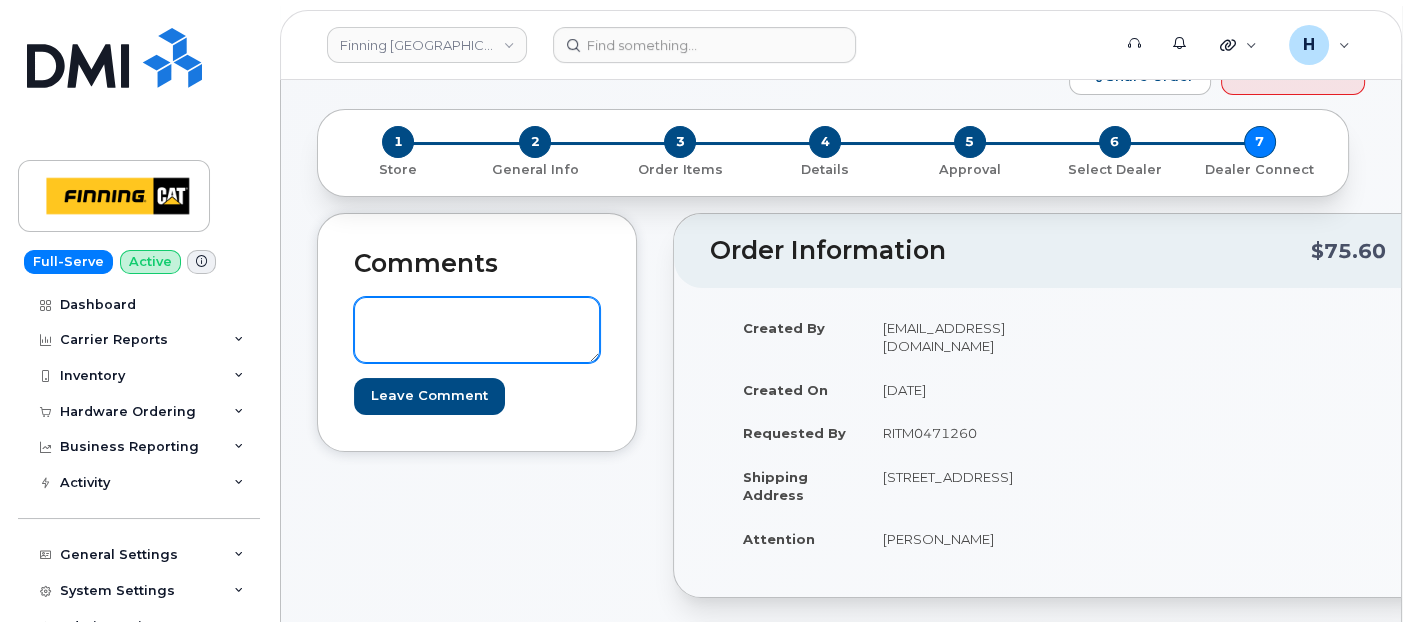scroll, scrollTop: 0, scrollLeft: 0, axis: both 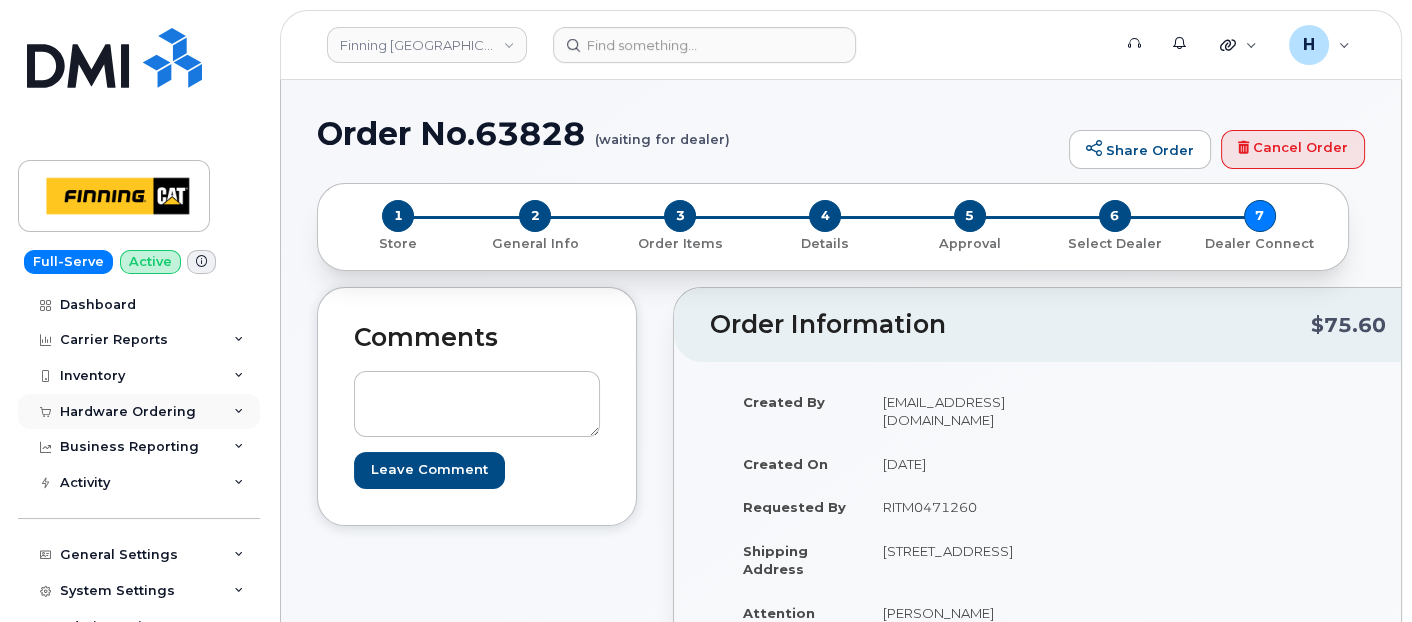 click on "Hardware Ordering" at bounding box center (128, 412) 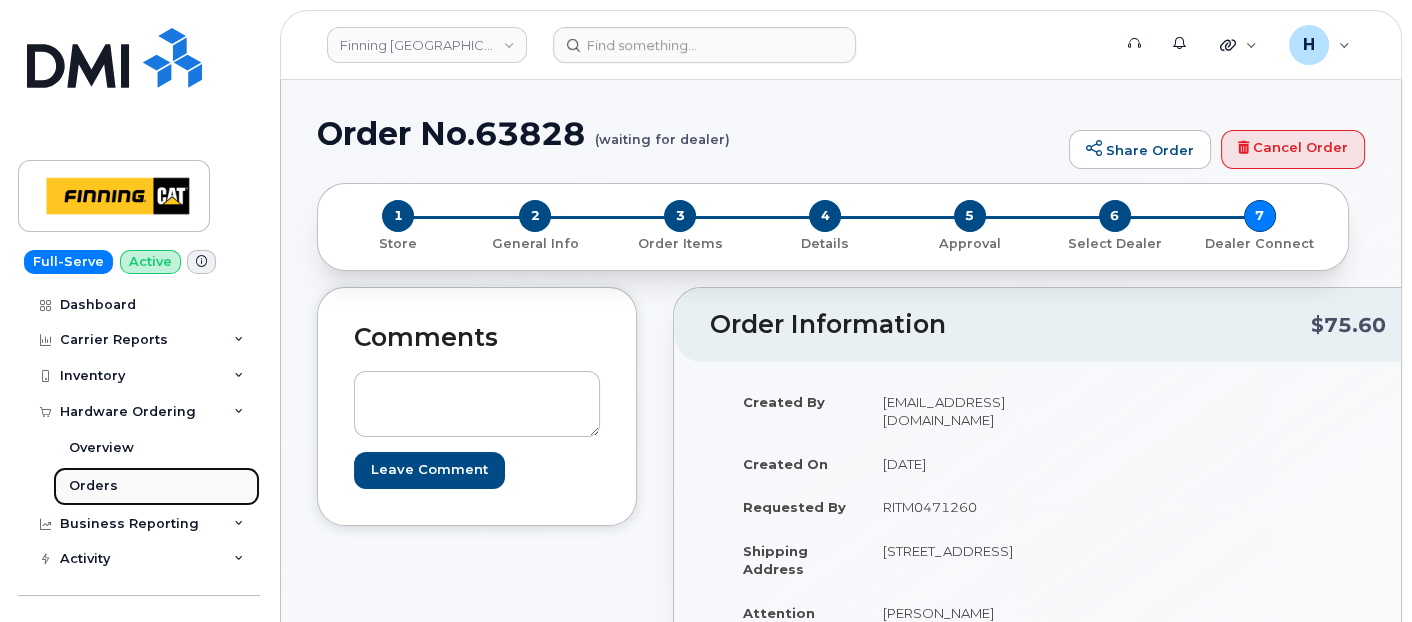 click on "Orders" at bounding box center (156, 486) 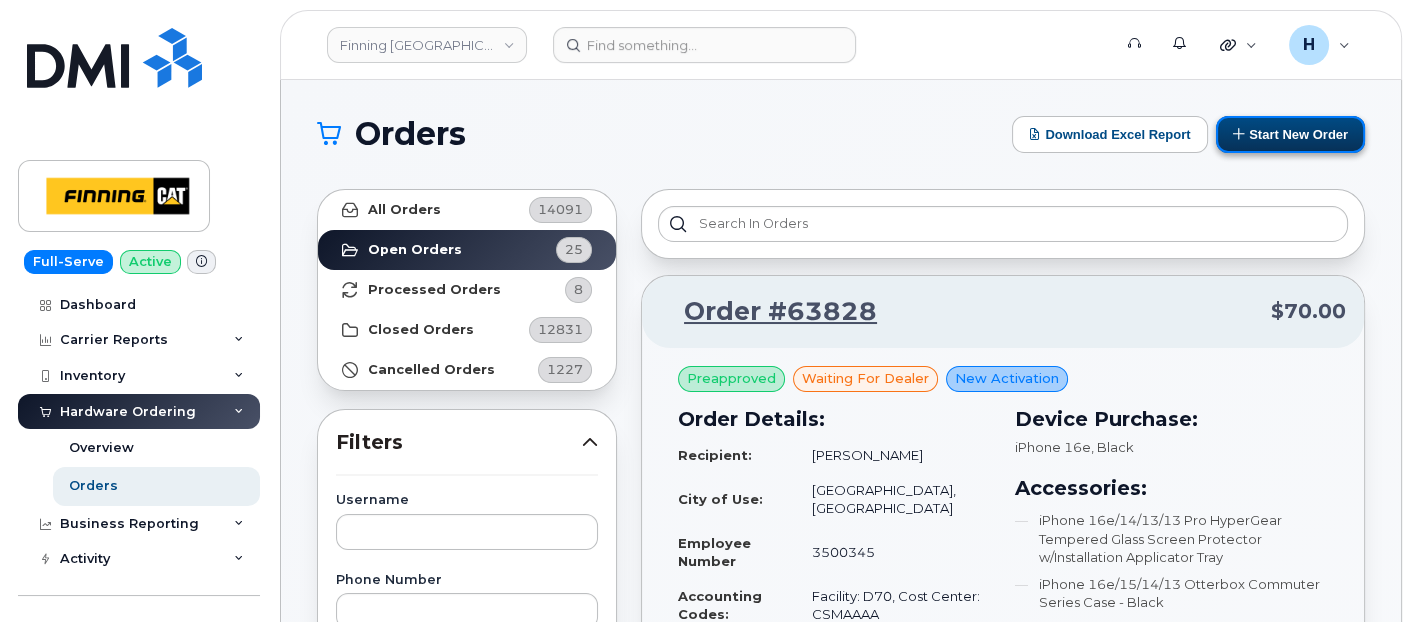 click on "Start New Order" at bounding box center [1290, 134] 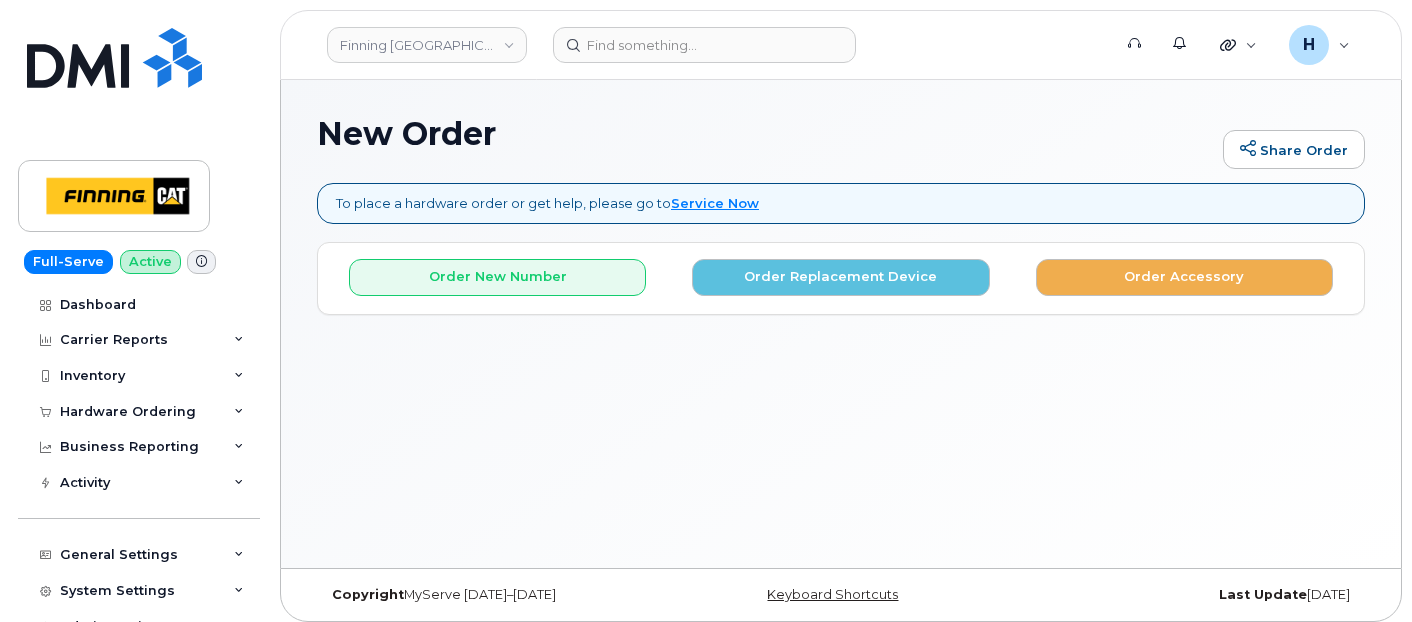 scroll, scrollTop: 0, scrollLeft: 0, axis: both 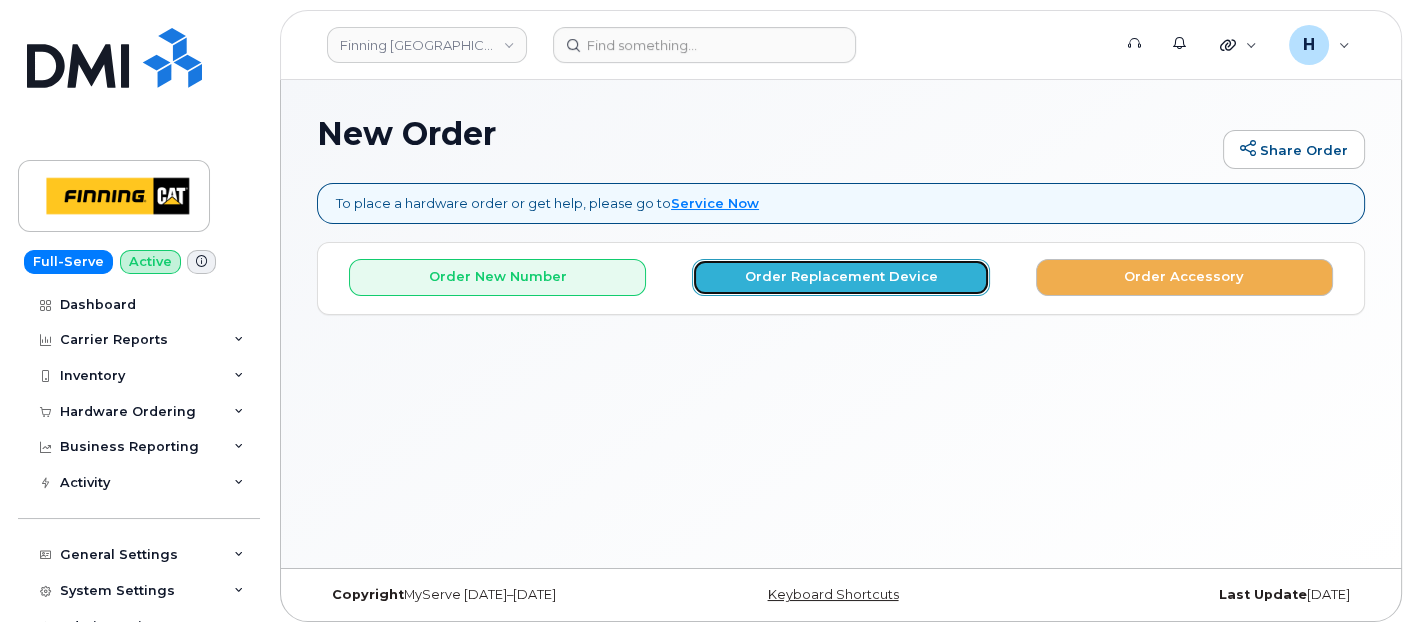 click on "Order Replacement Device" at bounding box center [840, 277] 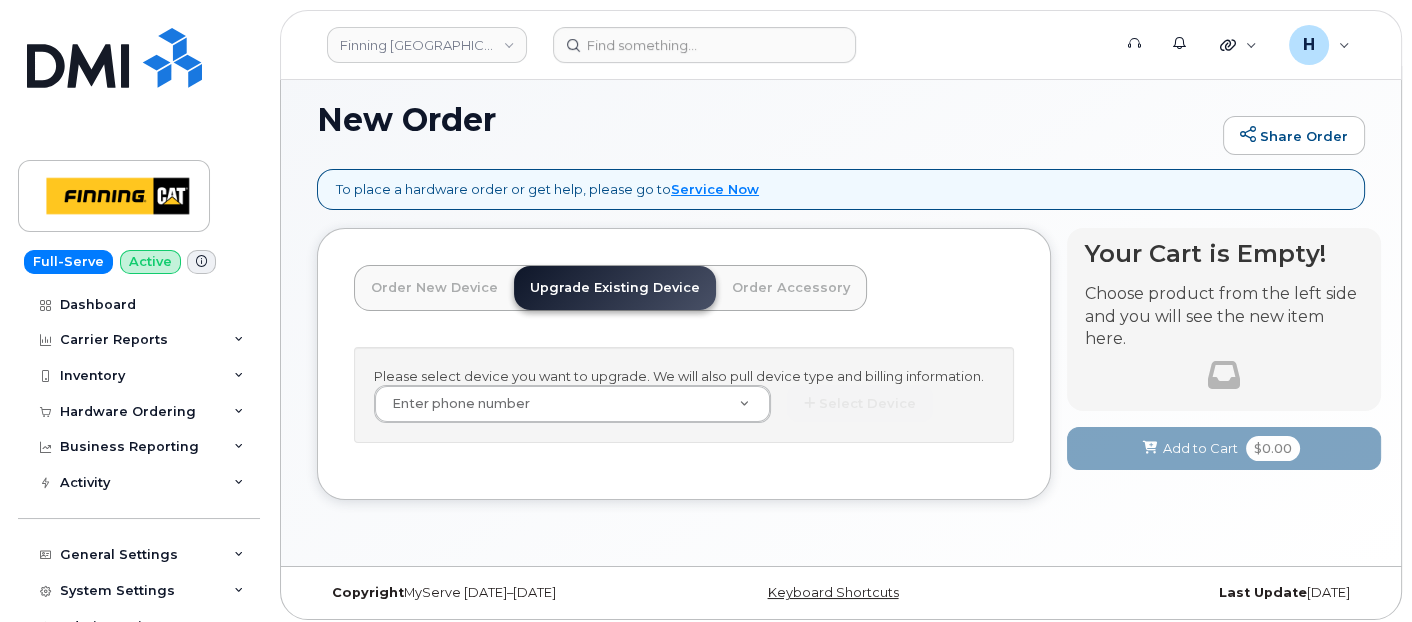 scroll, scrollTop: 18, scrollLeft: 0, axis: vertical 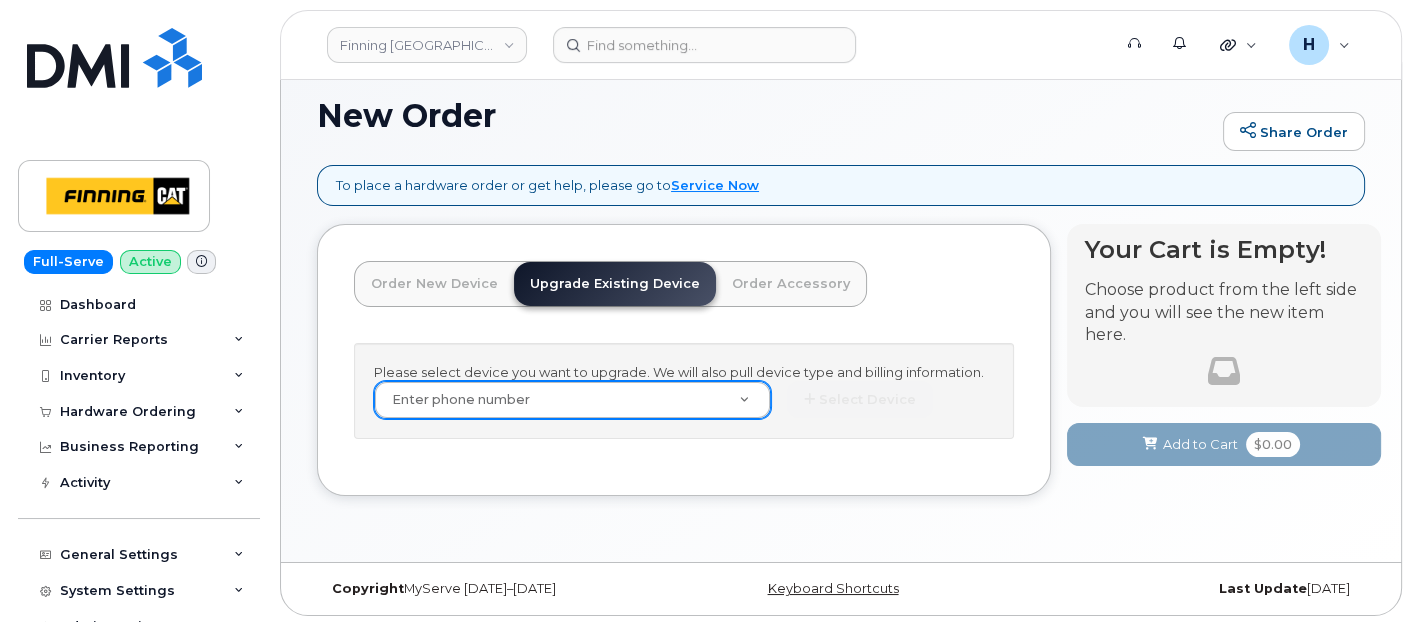 paste on "[PERSON_NAME]" 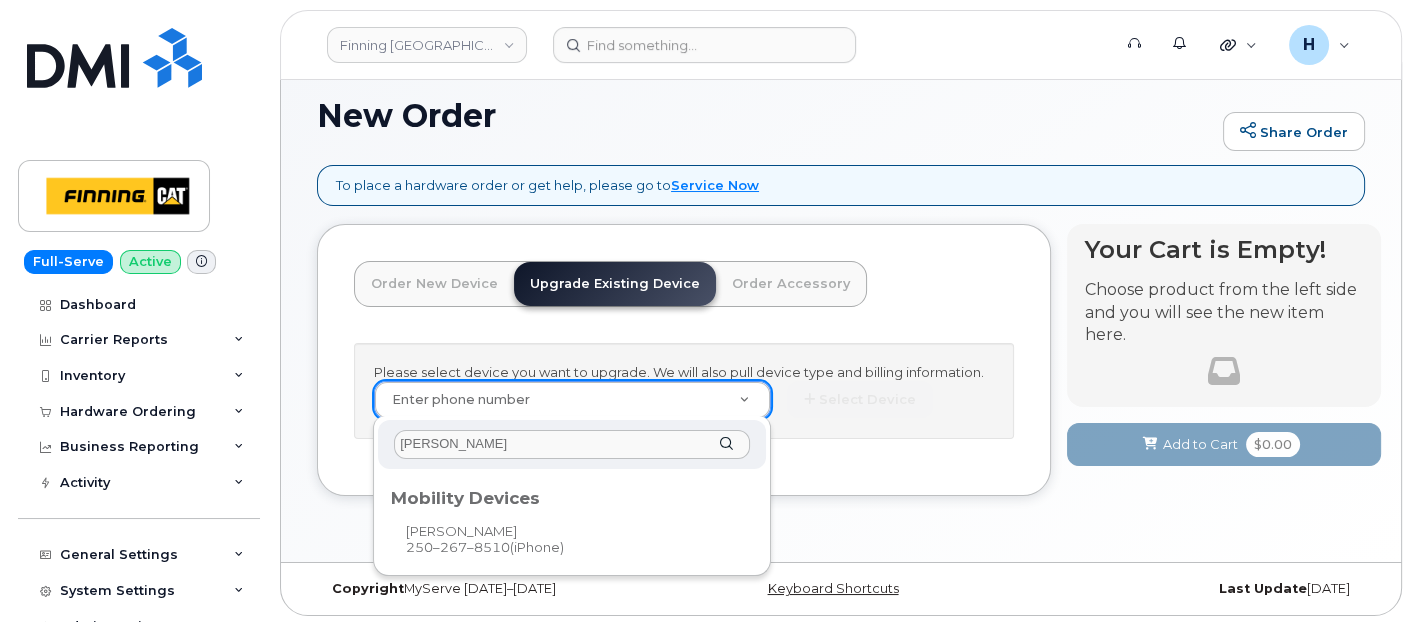 type on "[PERSON_NAME]" 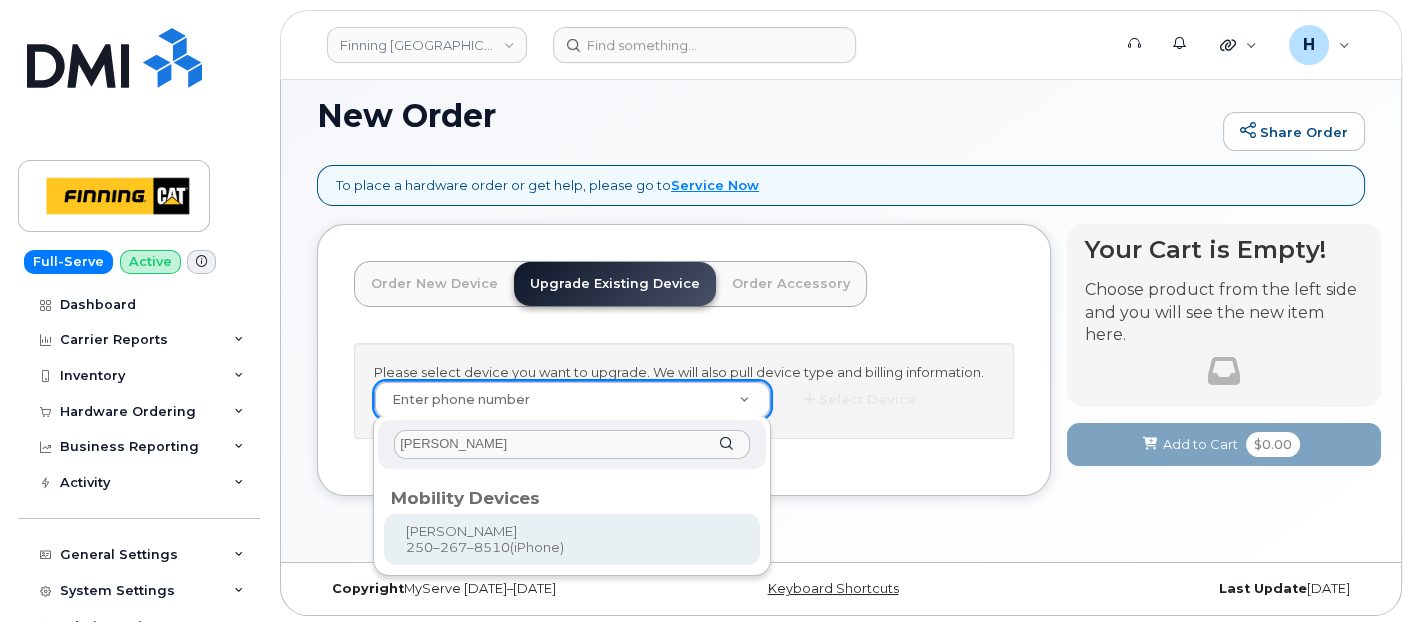 drag, startPoint x: 478, startPoint y: 542, endPoint x: 897, endPoint y: 391, distance: 445.37848 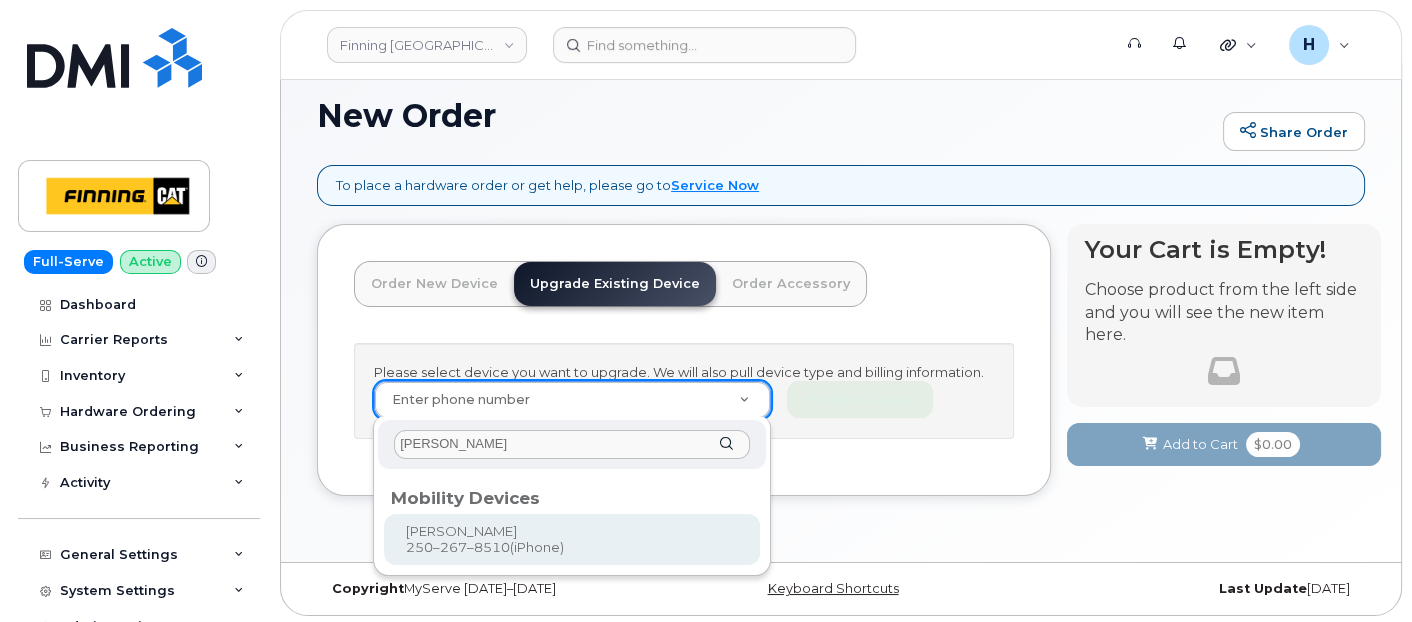 type on "229417" 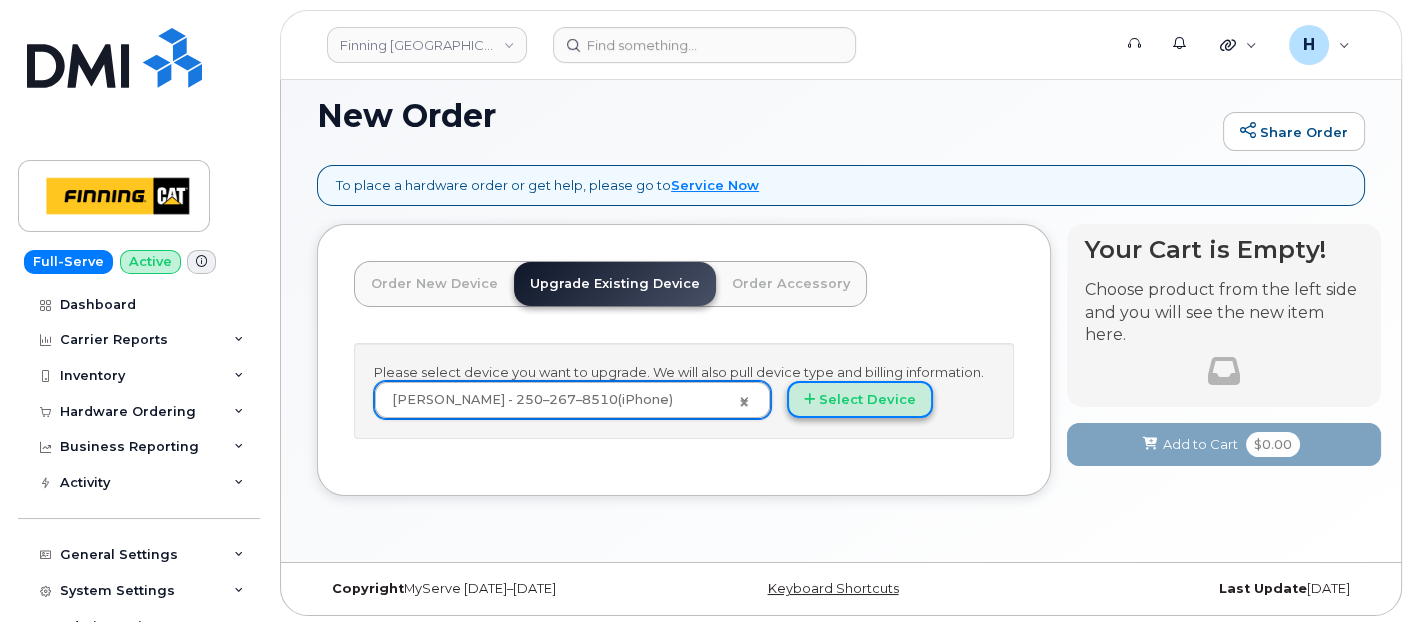 click on "Select Device" at bounding box center (860, 399) 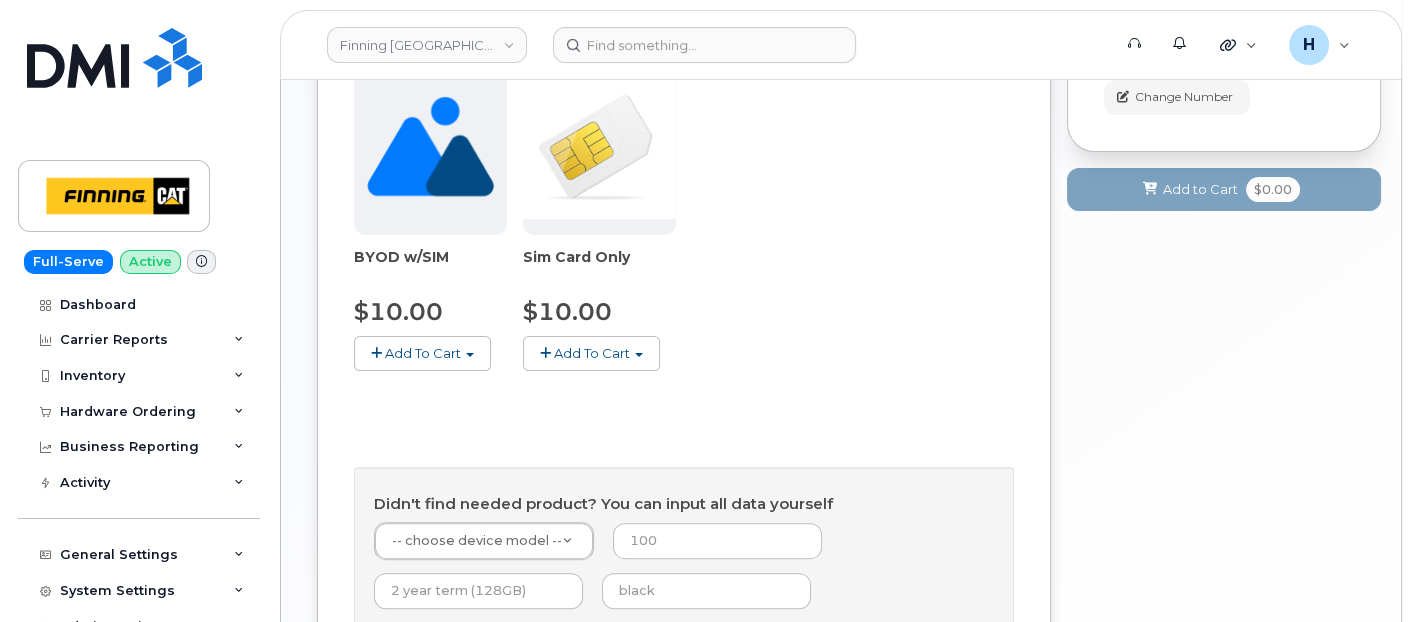 scroll, scrollTop: 796, scrollLeft: 0, axis: vertical 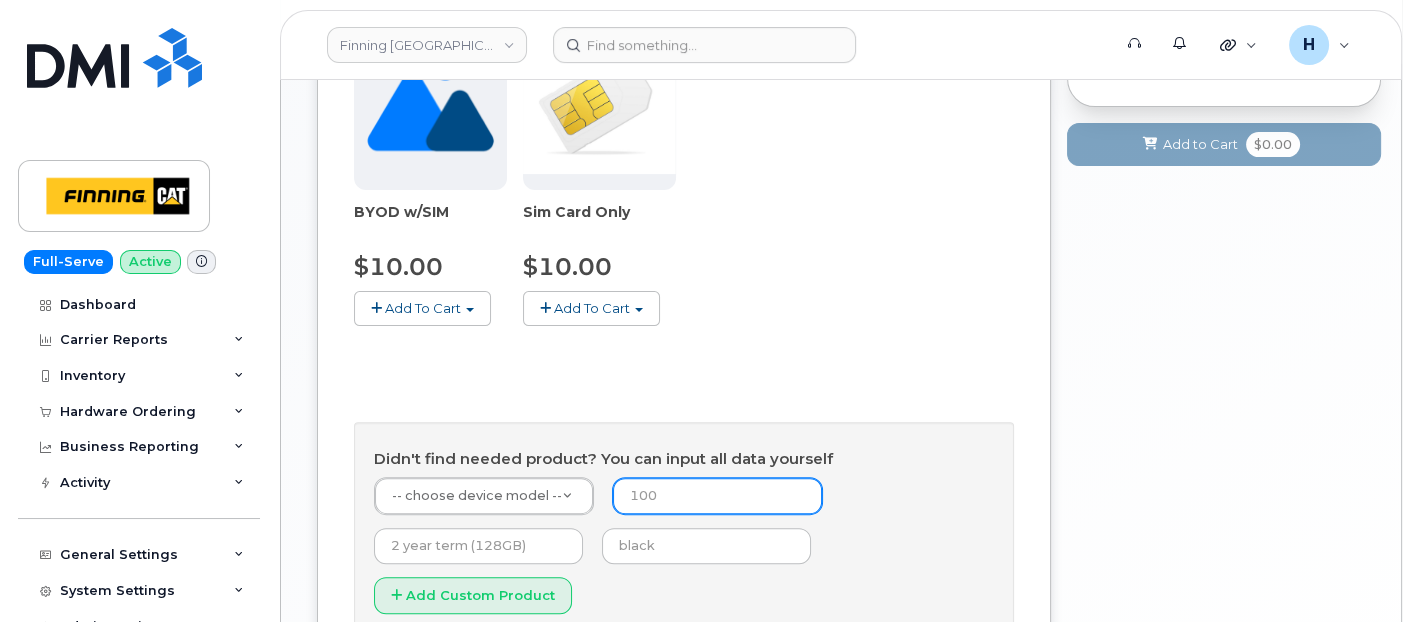 click at bounding box center [717, 496] 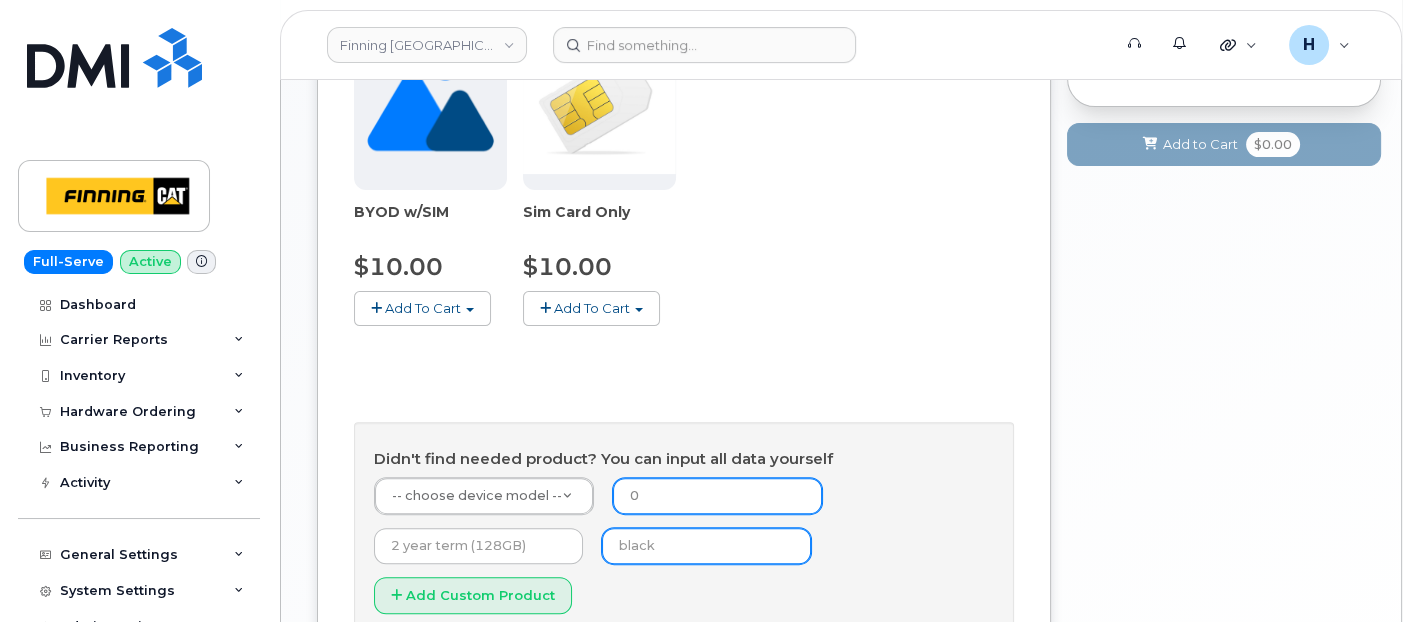 type on "0" 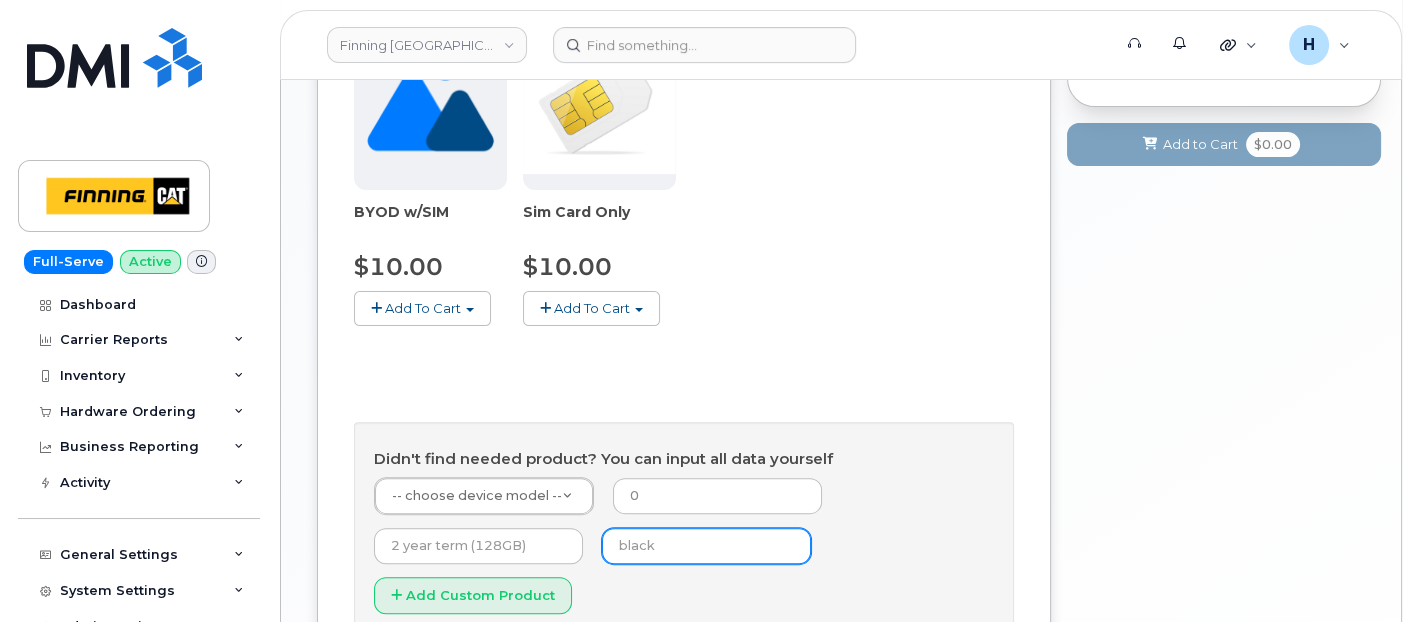 click at bounding box center [706, 546] 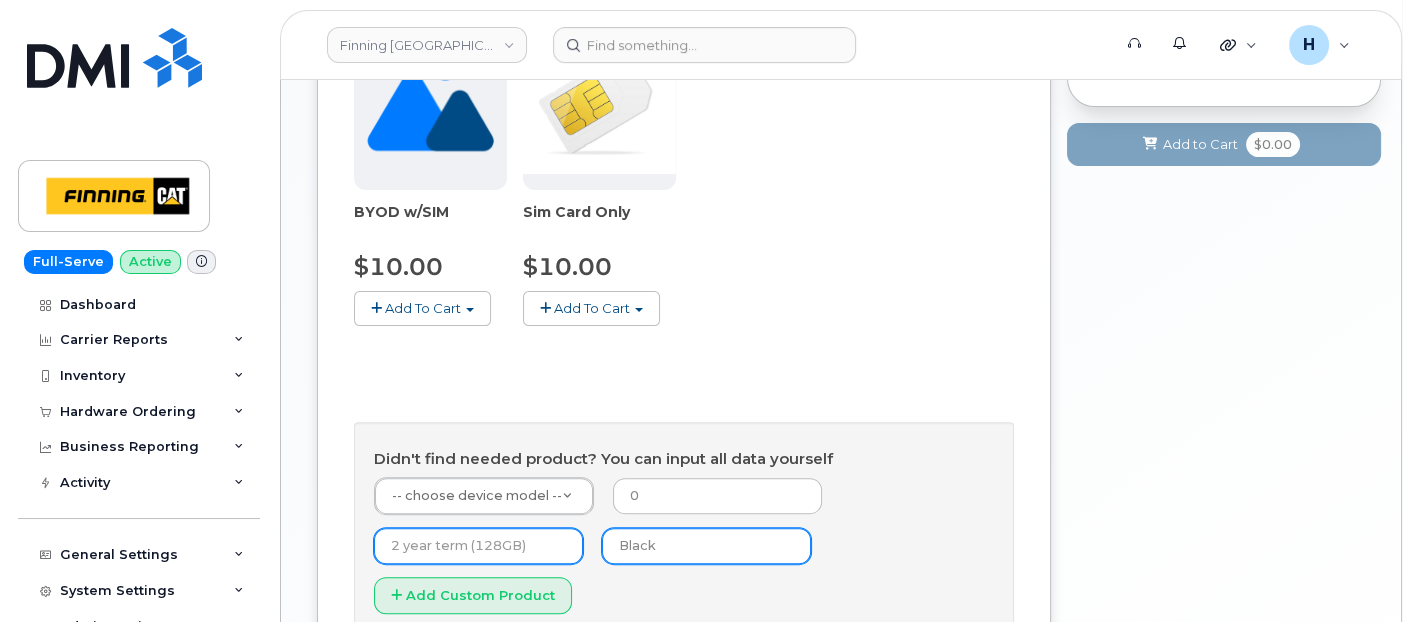 type on "3 year Term (128GB)" 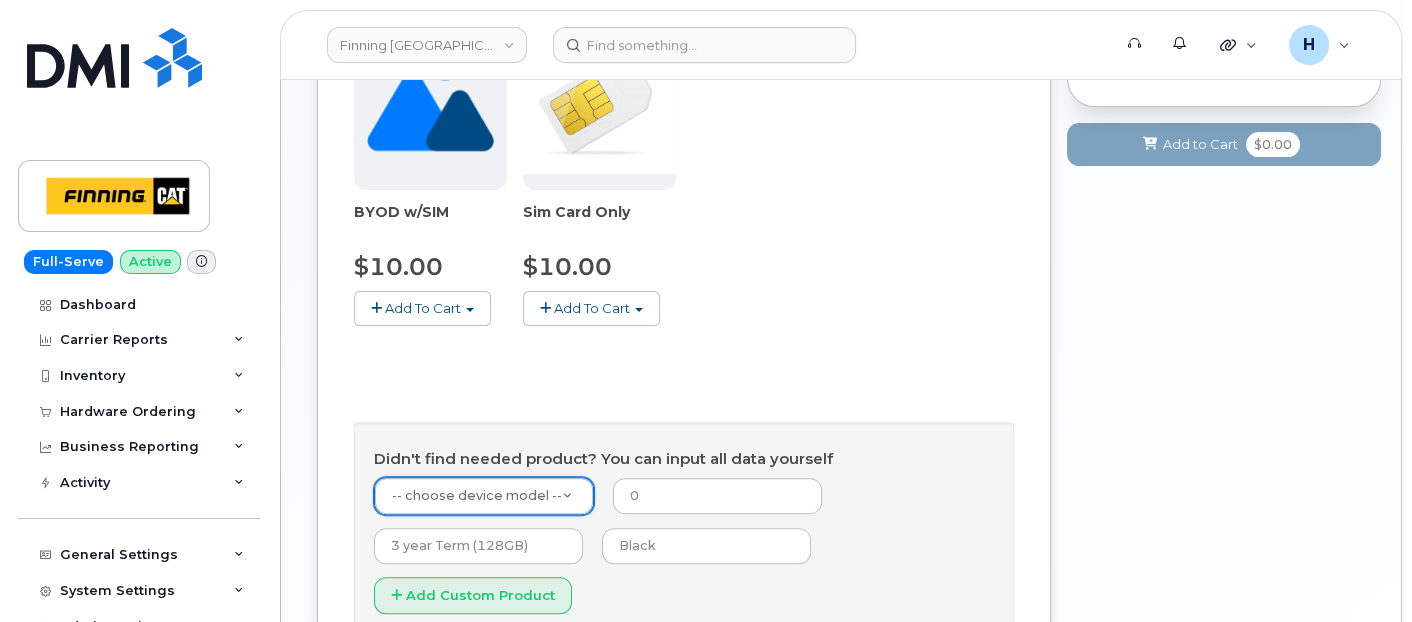 type on "1" 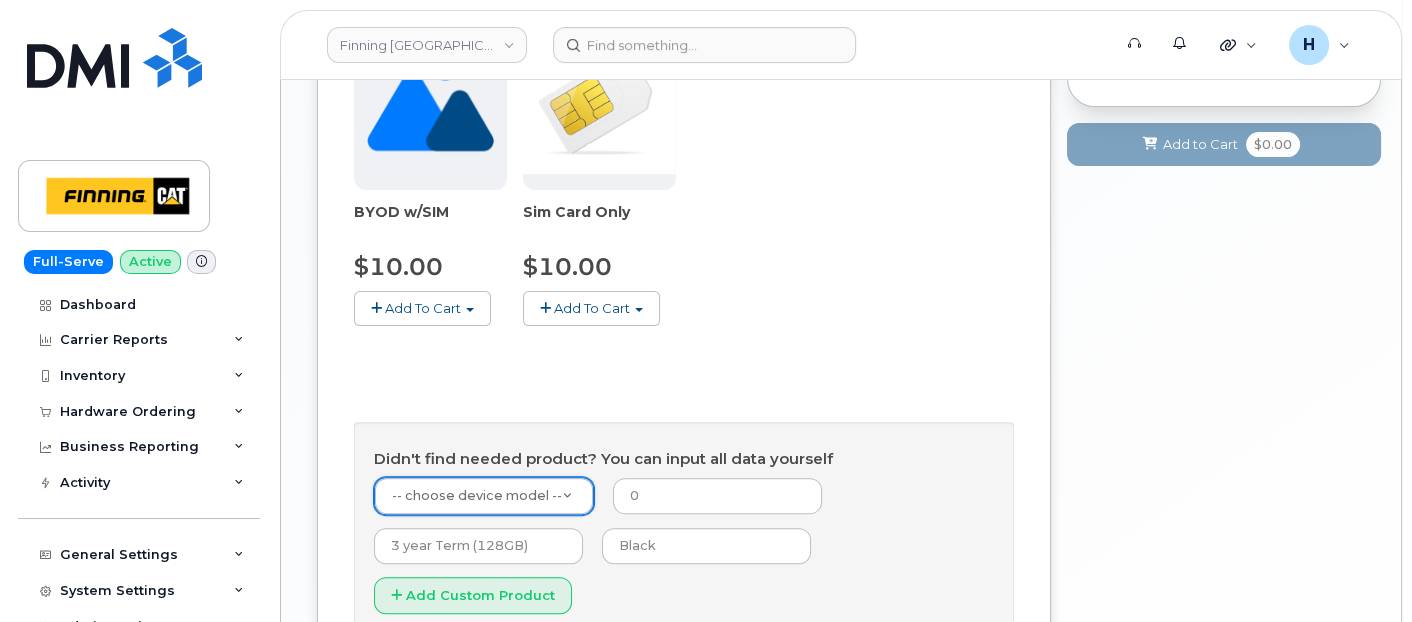 type 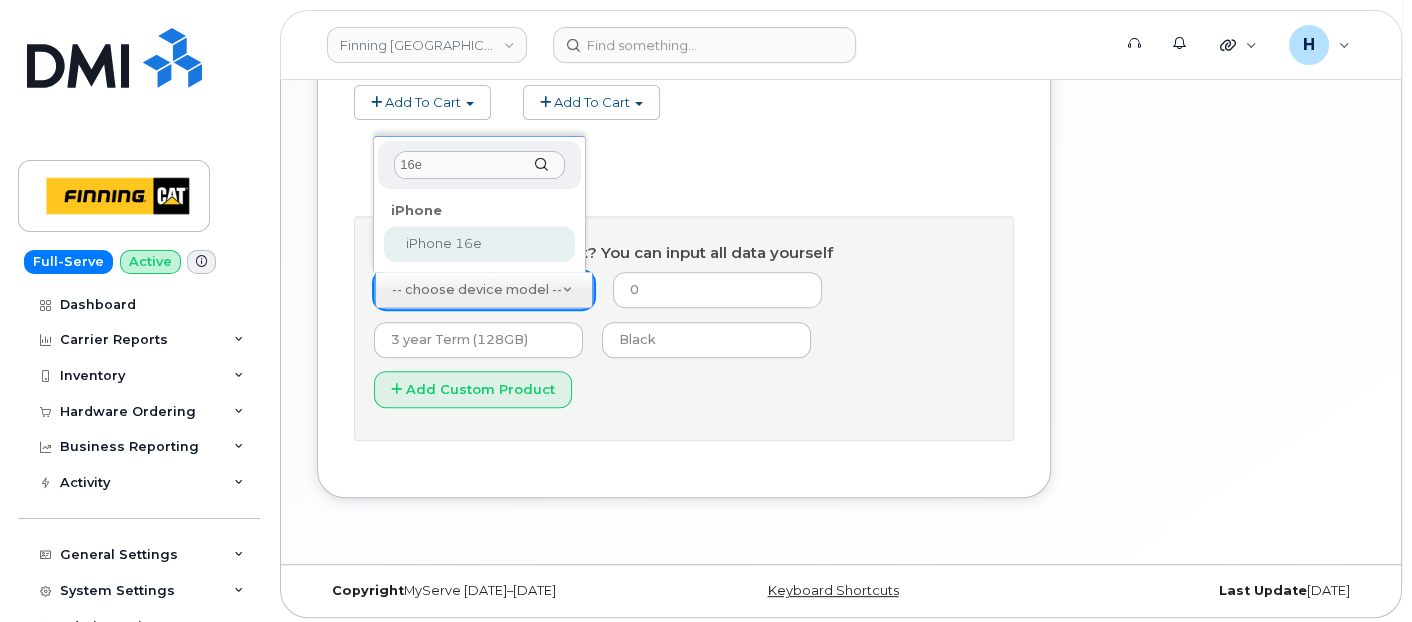type on "16e" 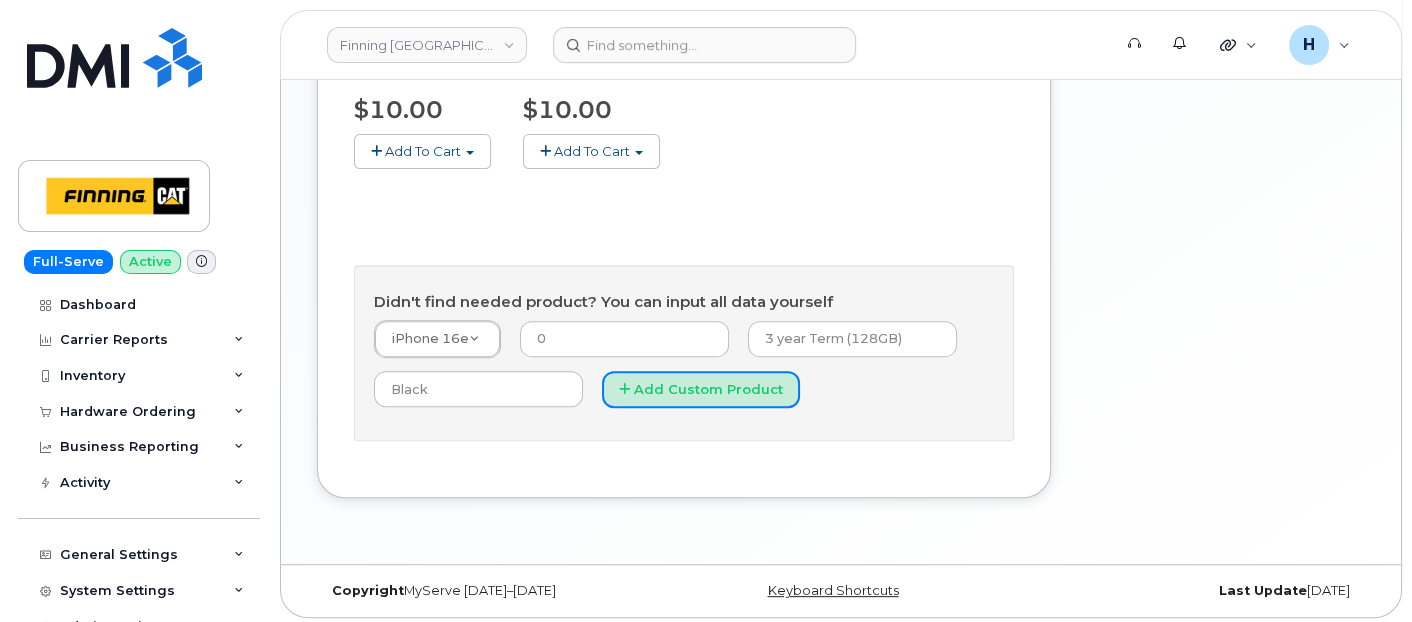 drag, startPoint x: 620, startPoint y: 378, endPoint x: 278, endPoint y: 0, distance: 509.75287 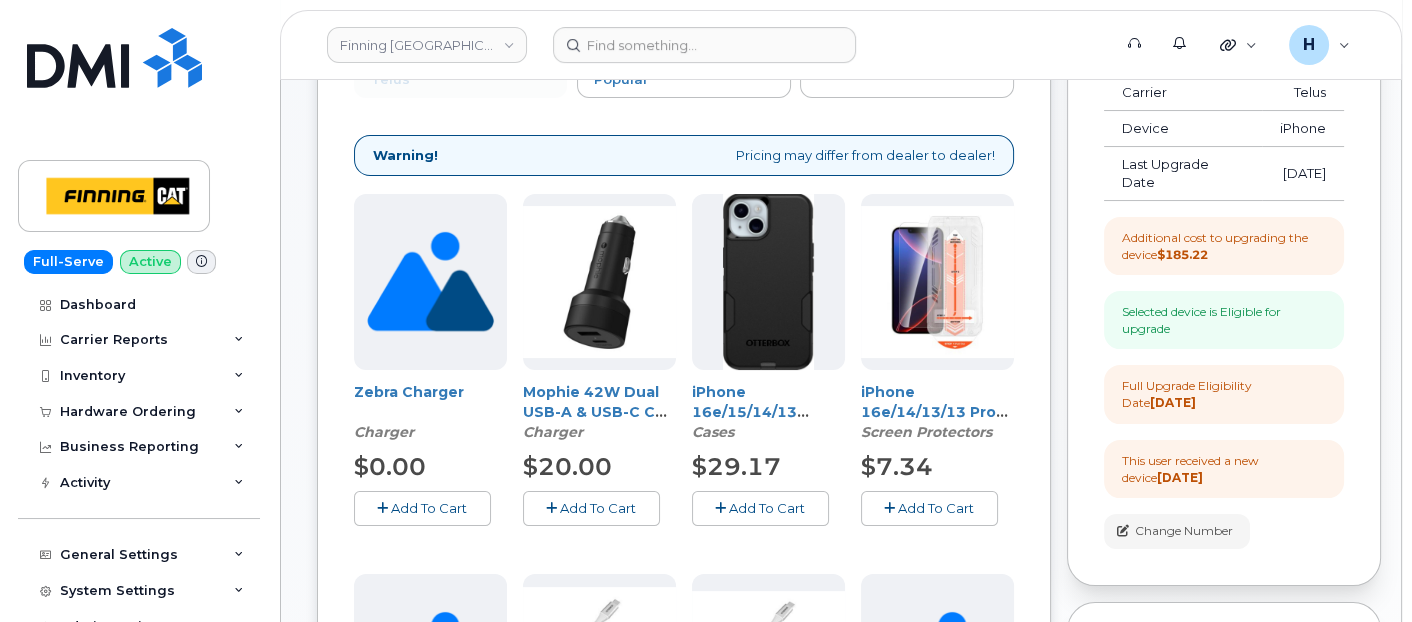 scroll, scrollTop: 286, scrollLeft: 0, axis: vertical 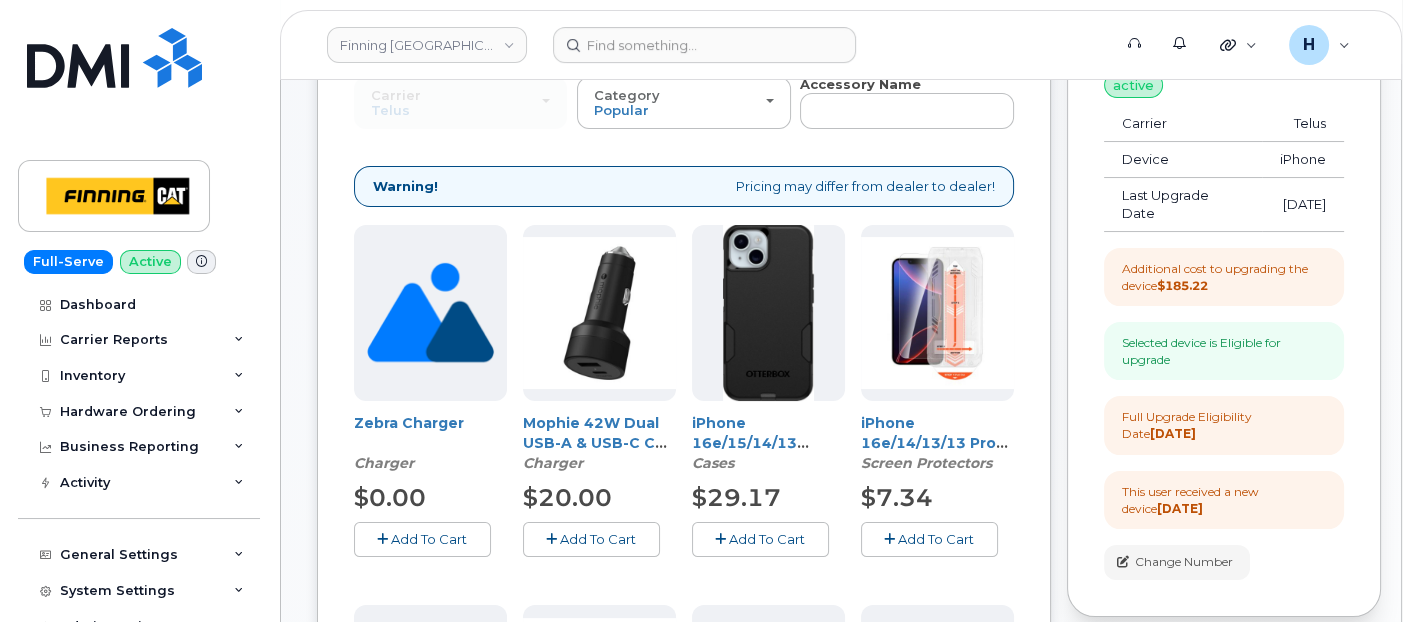 click on "Add To Cart" at bounding box center (936, 539) 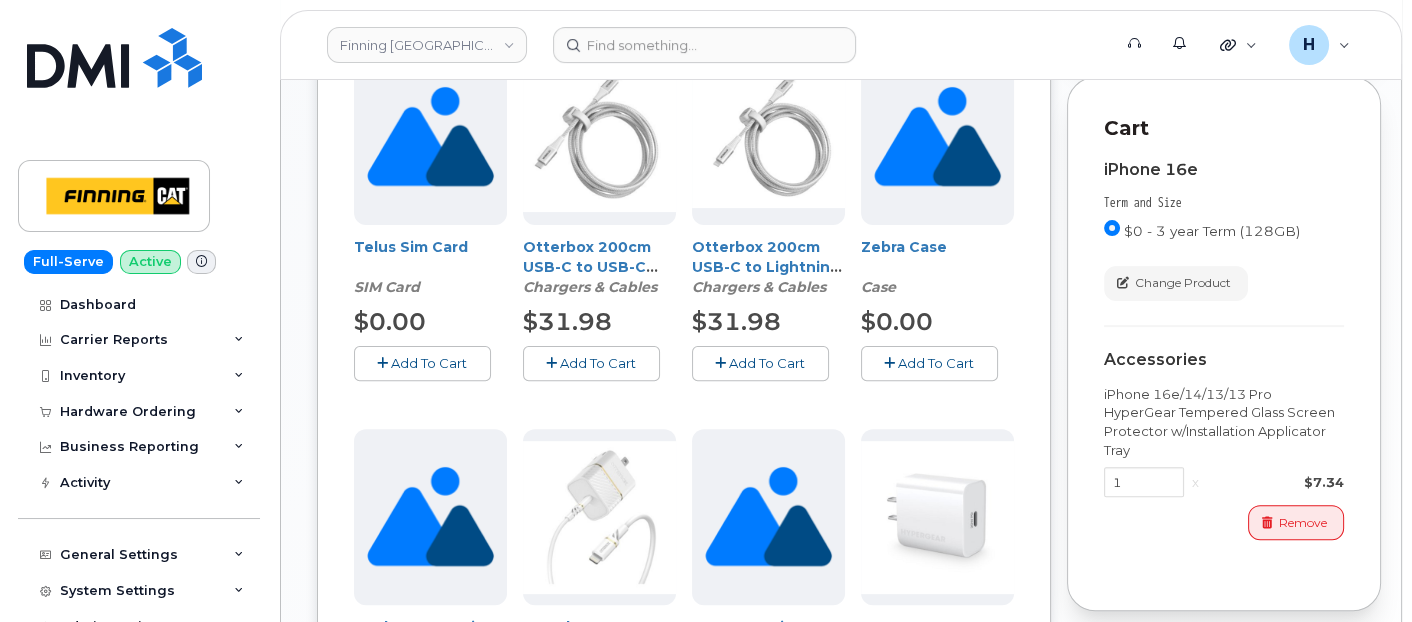 scroll, scrollTop: 286, scrollLeft: 0, axis: vertical 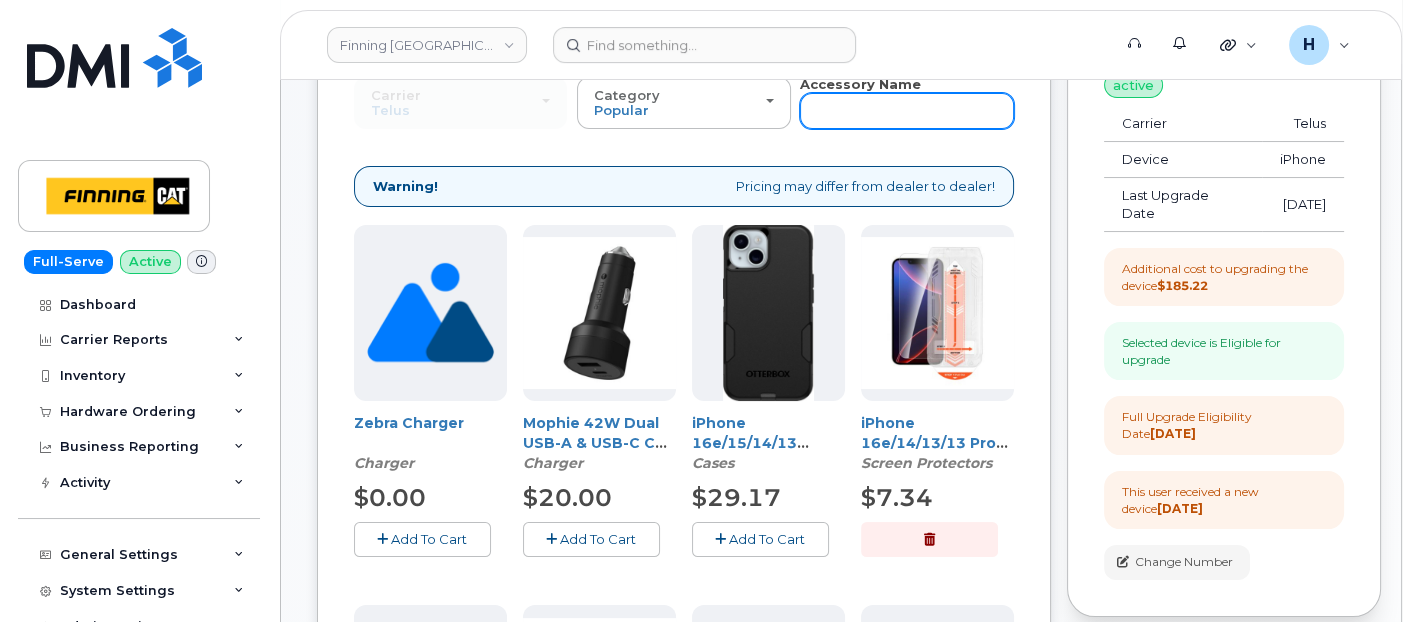 click at bounding box center (906, 111) 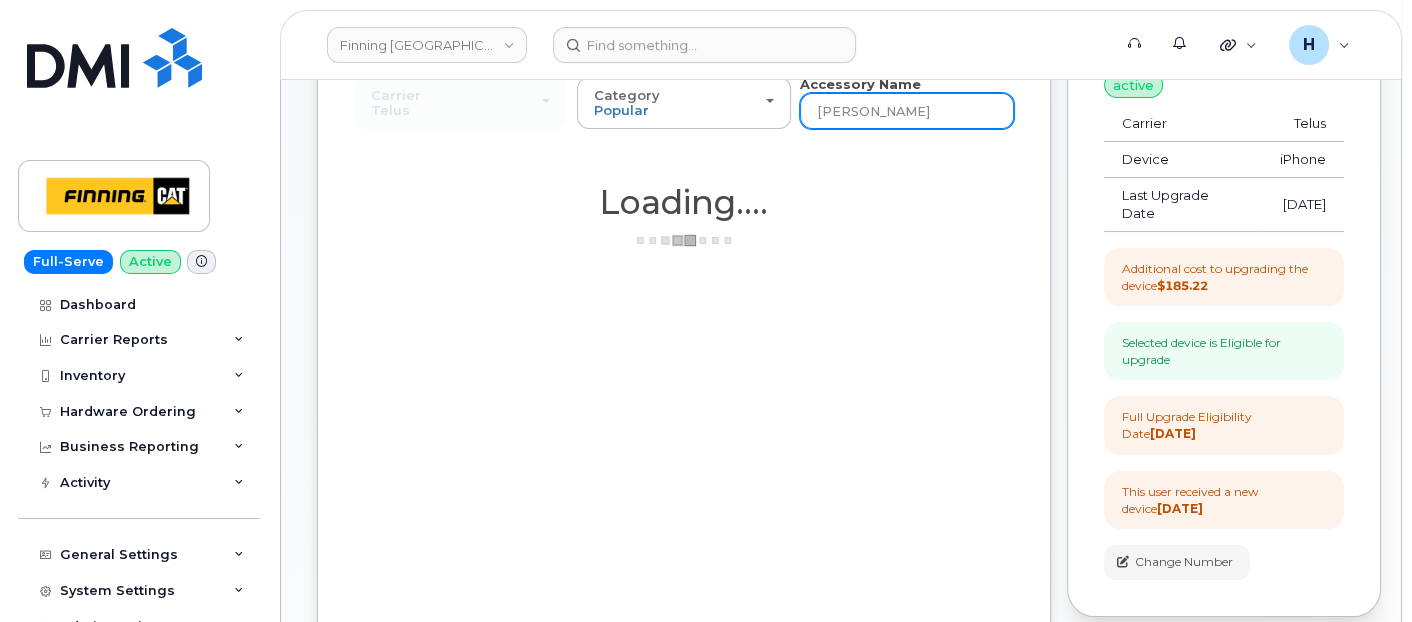 type on "defed" 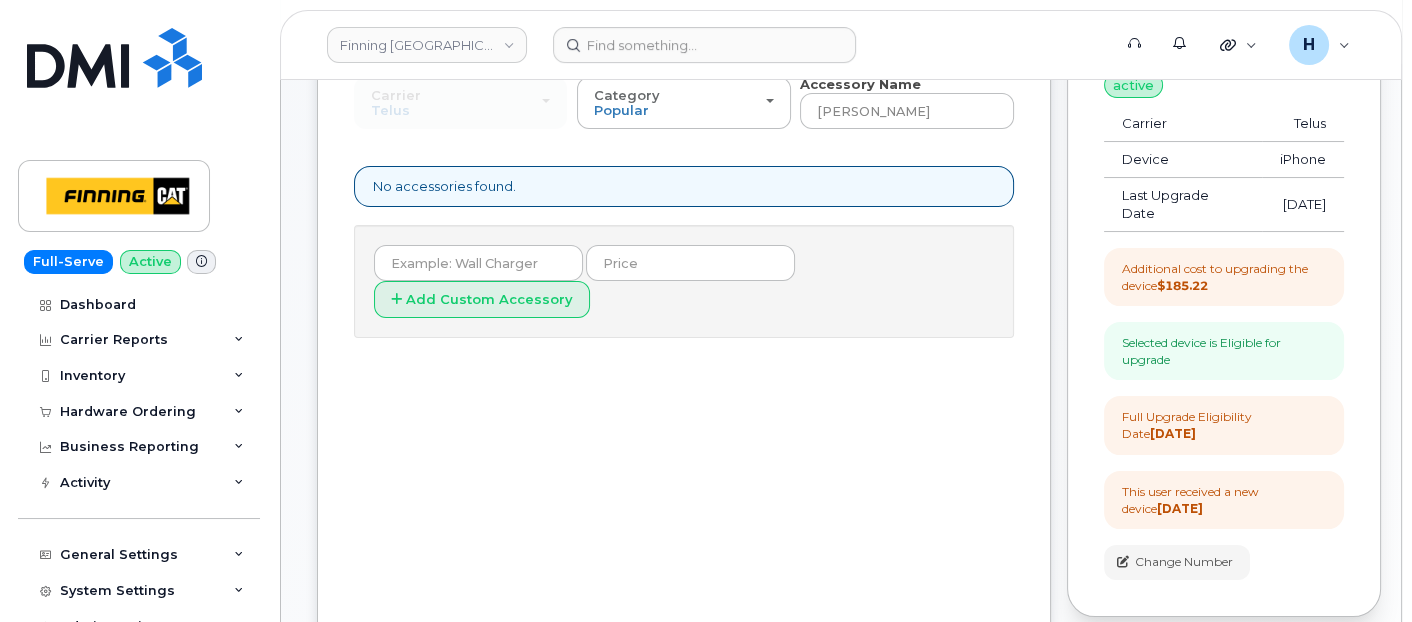 type on "defe" 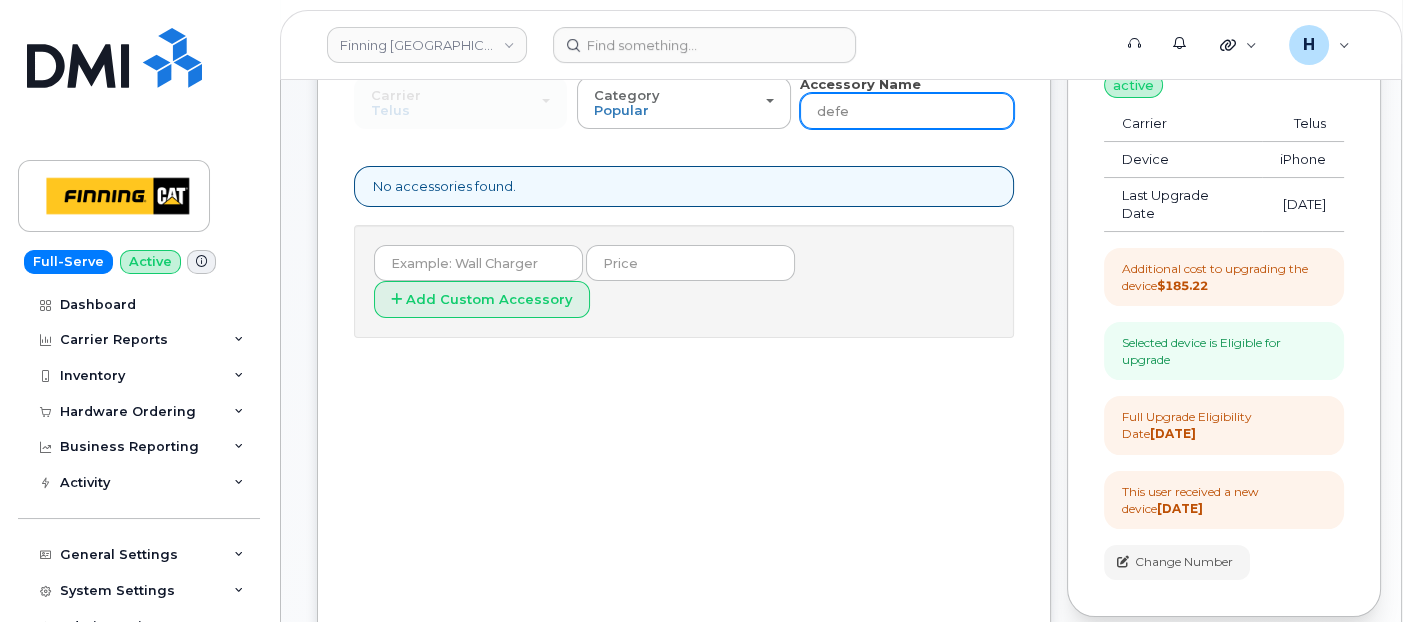 drag, startPoint x: 859, startPoint y: 111, endPoint x: 812, endPoint y: 108, distance: 47.095646 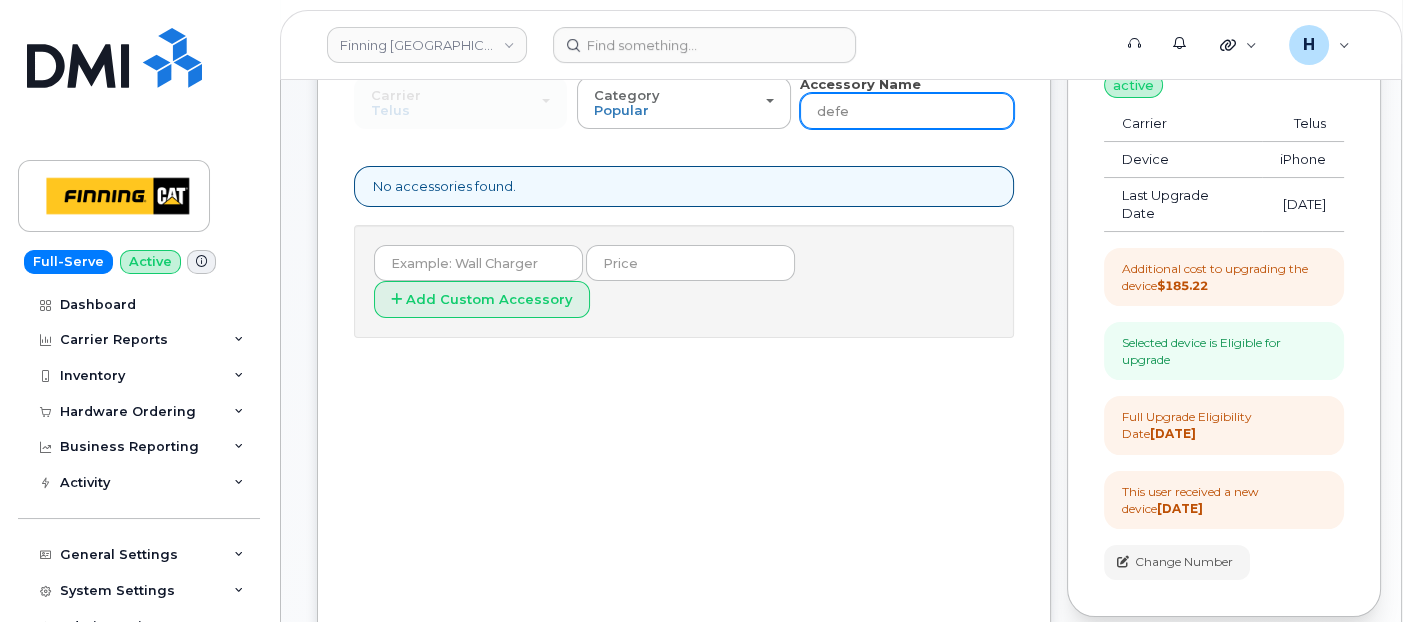 click on "defe" at bounding box center (906, 111) 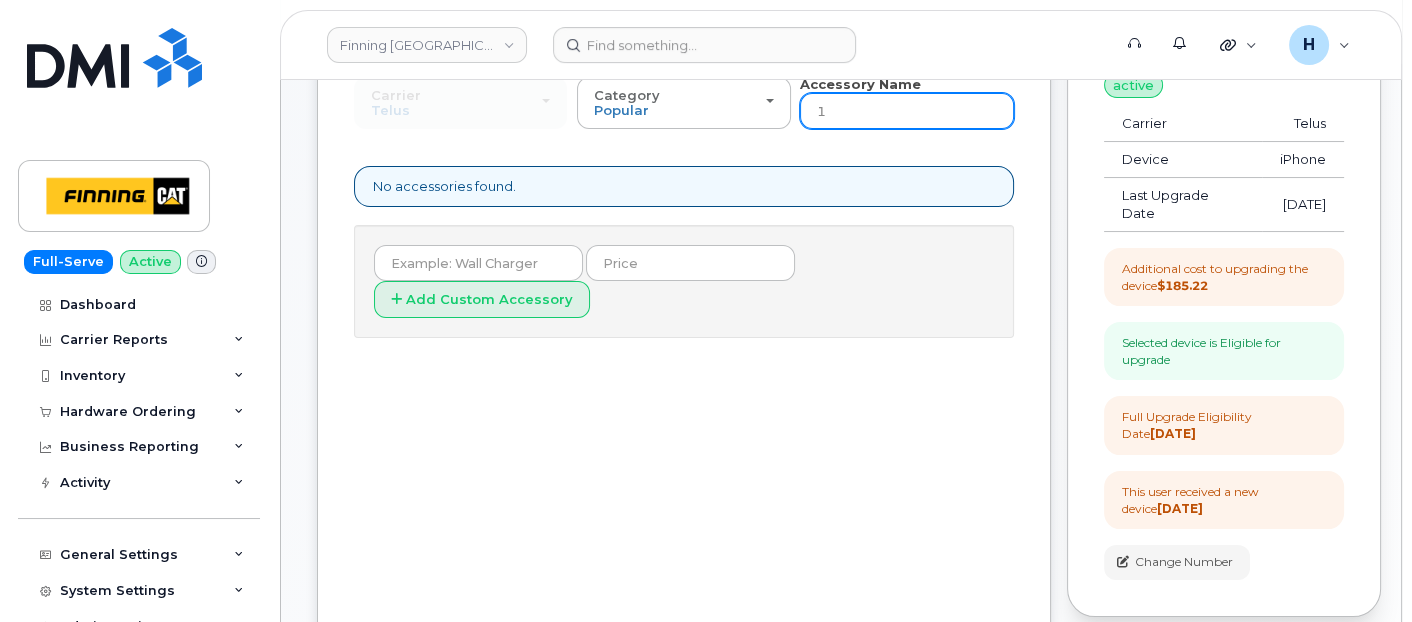 type on "15" 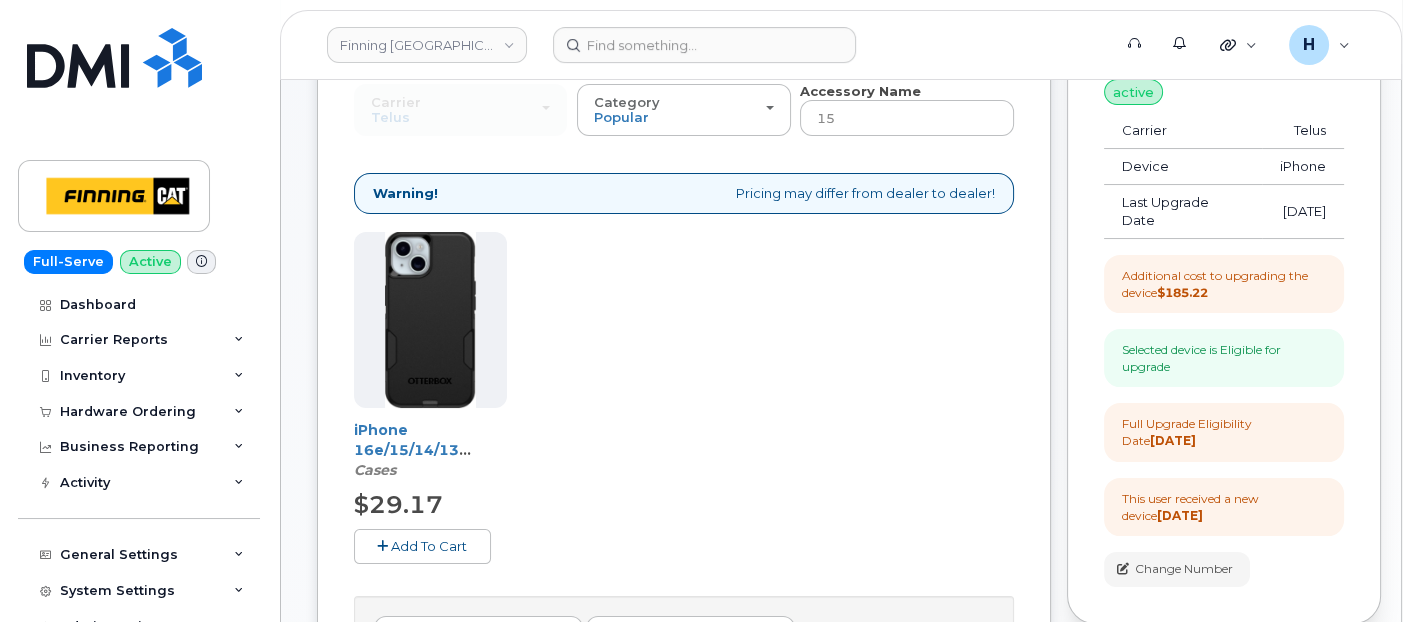 scroll, scrollTop: 64, scrollLeft: 0, axis: vertical 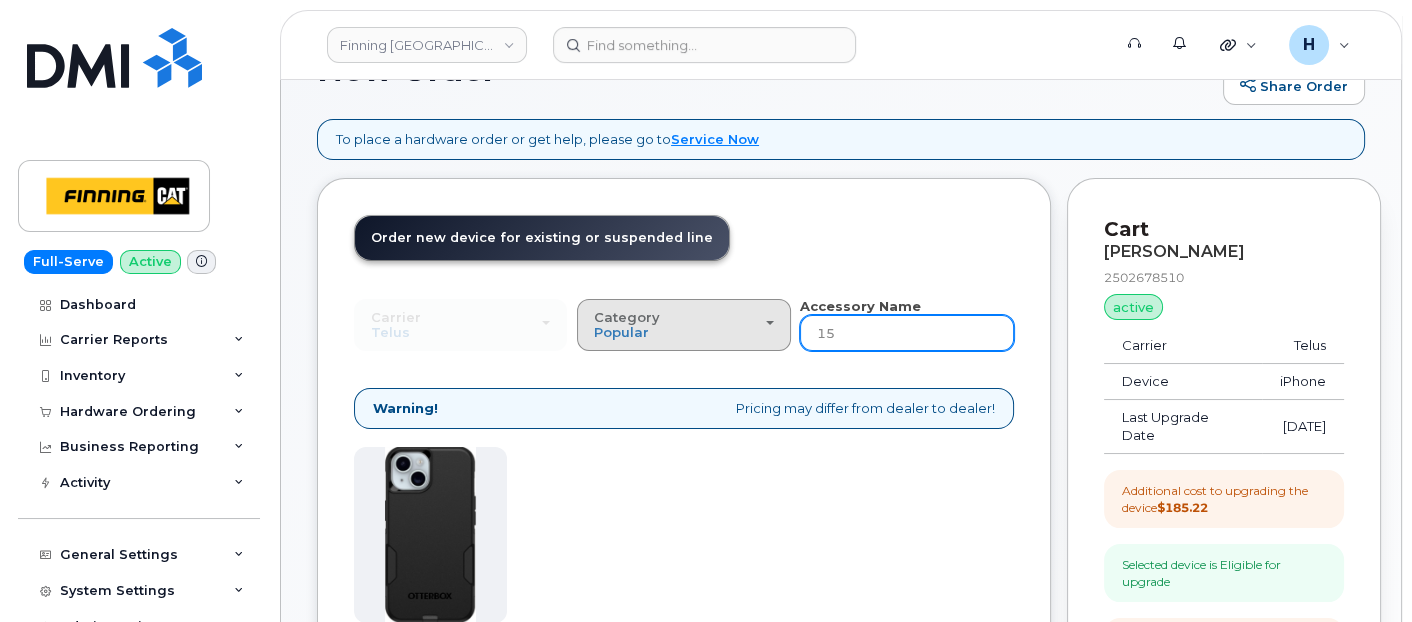drag, startPoint x: 843, startPoint y: 327, endPoint x: 789, endPoint y: 326, distance: 54.00926 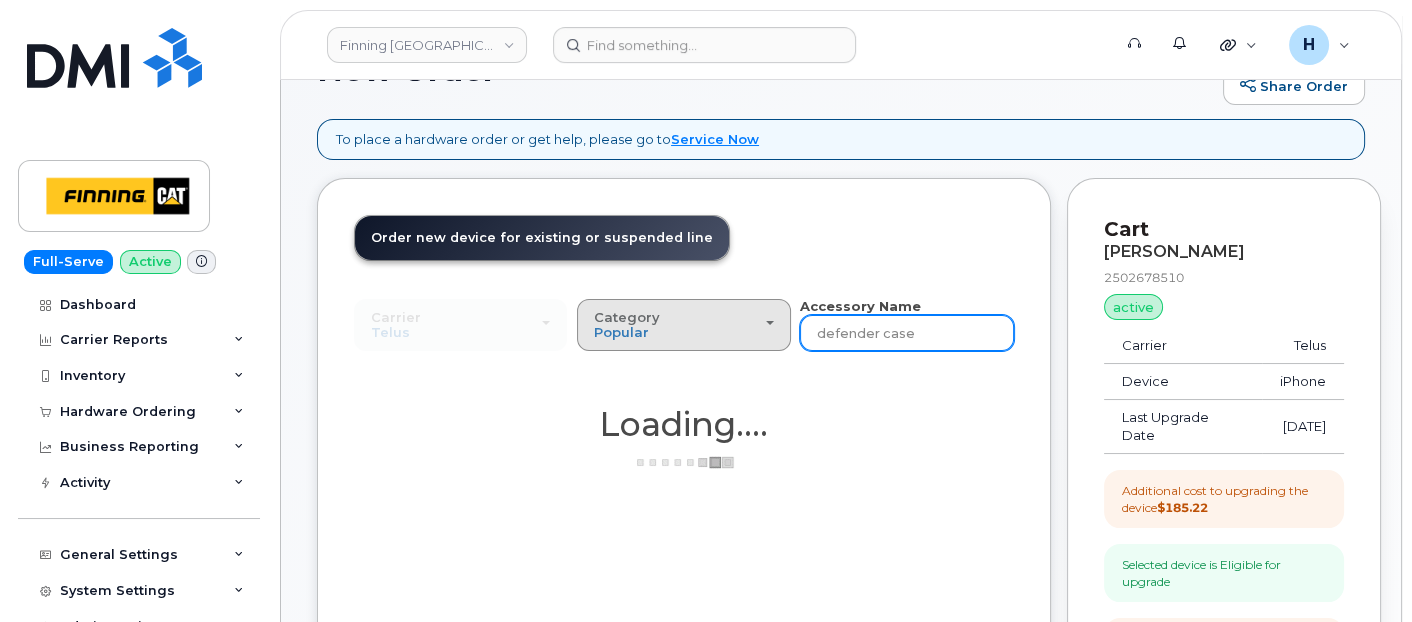type on "defender case" 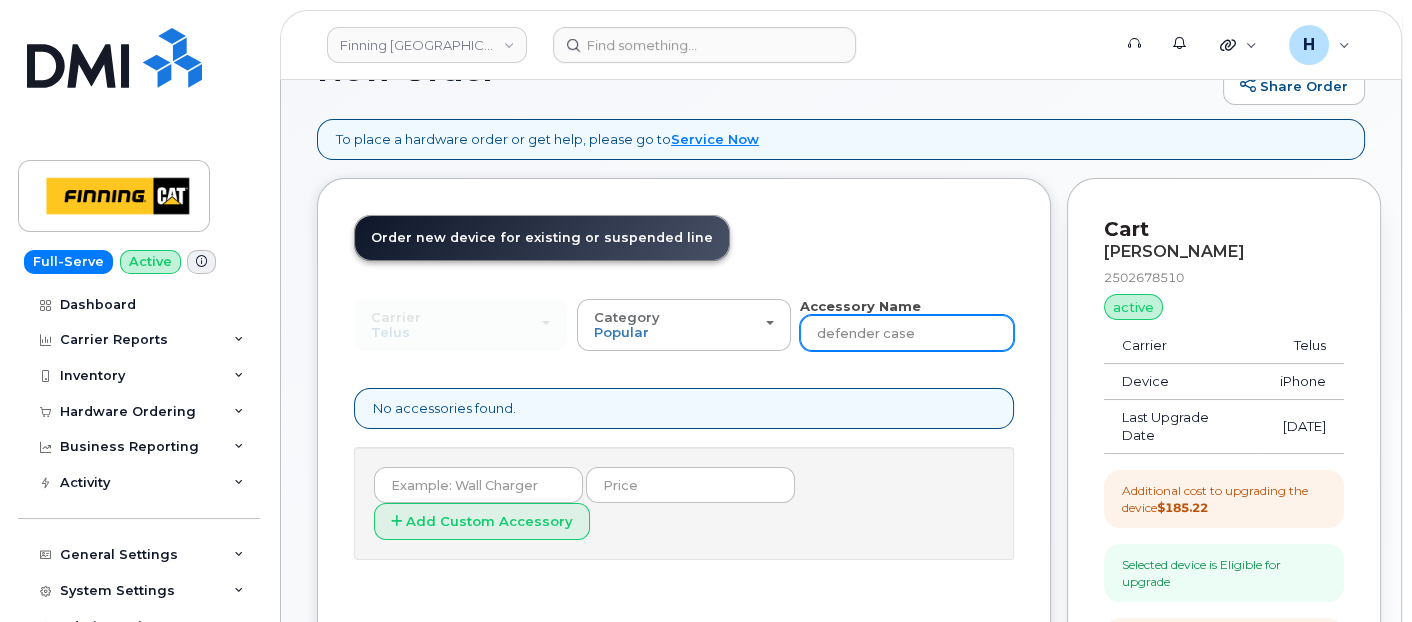 drag, startPoint x: 923, startPoint y: 331, endPoint x: 805, endPoint y: 331, distance: 118 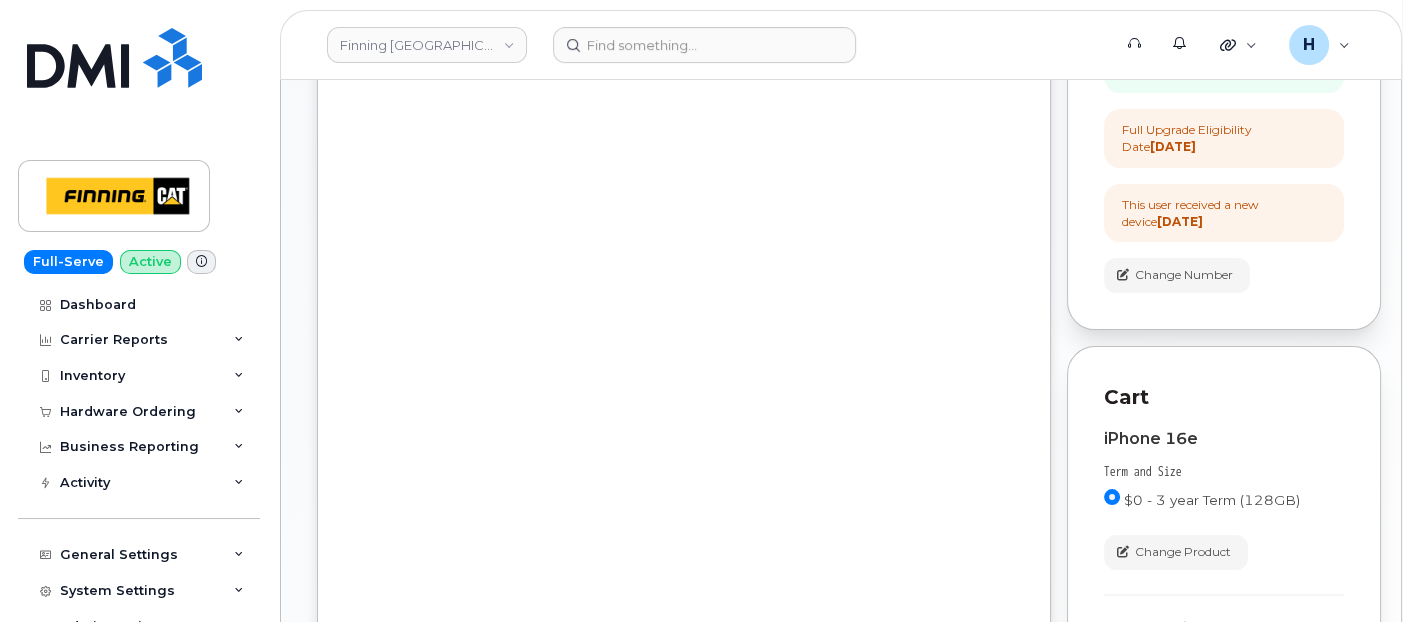 scroll, scrollTop: 242, scrollLeft: 0, axis: vertical 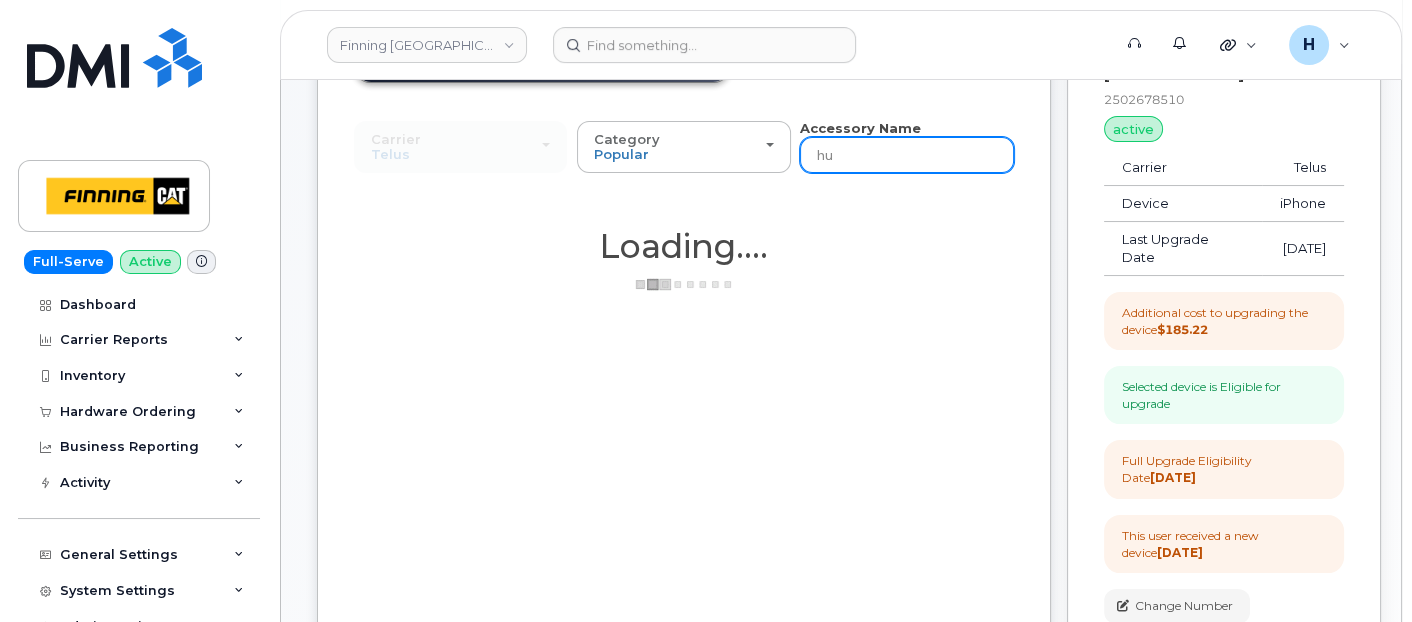 type on "hub" 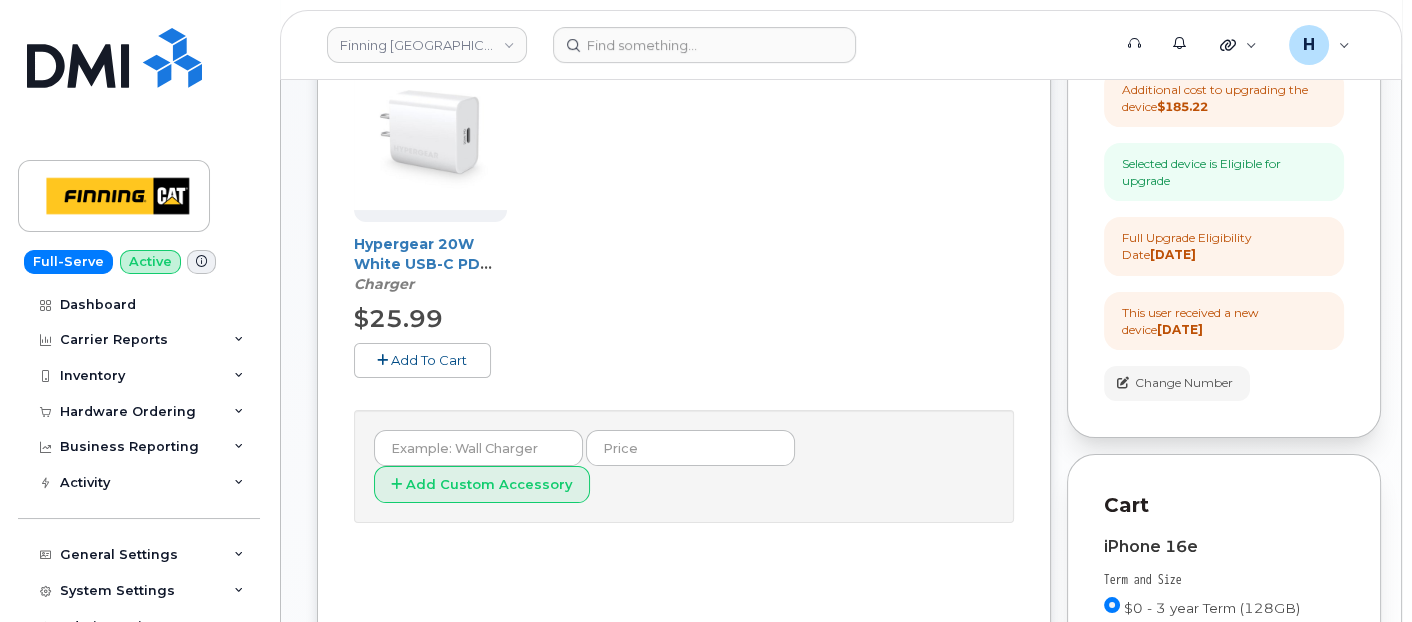 drag, startPoint x: 420, startPoint y: 365, endPoint x: 430, endPoint y: 362, distance: 10.440307 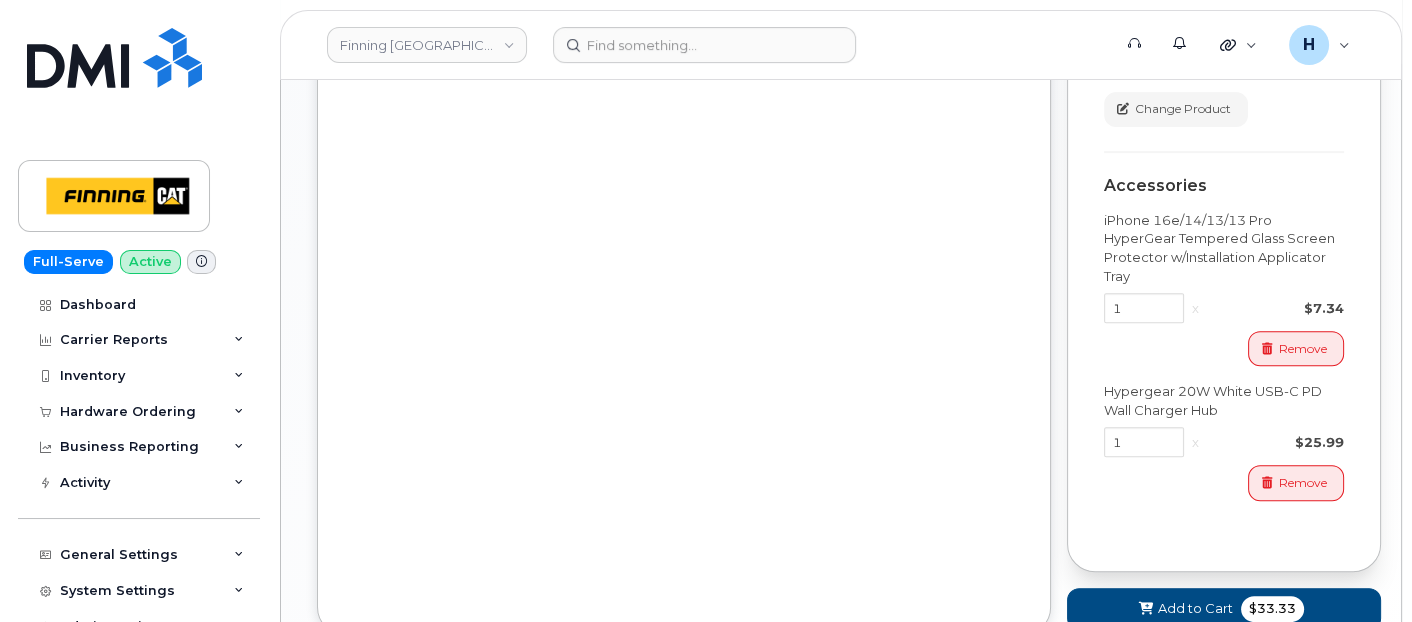 scroll, scrollTop: 1020, scrollLeft: 0, axis: vertical 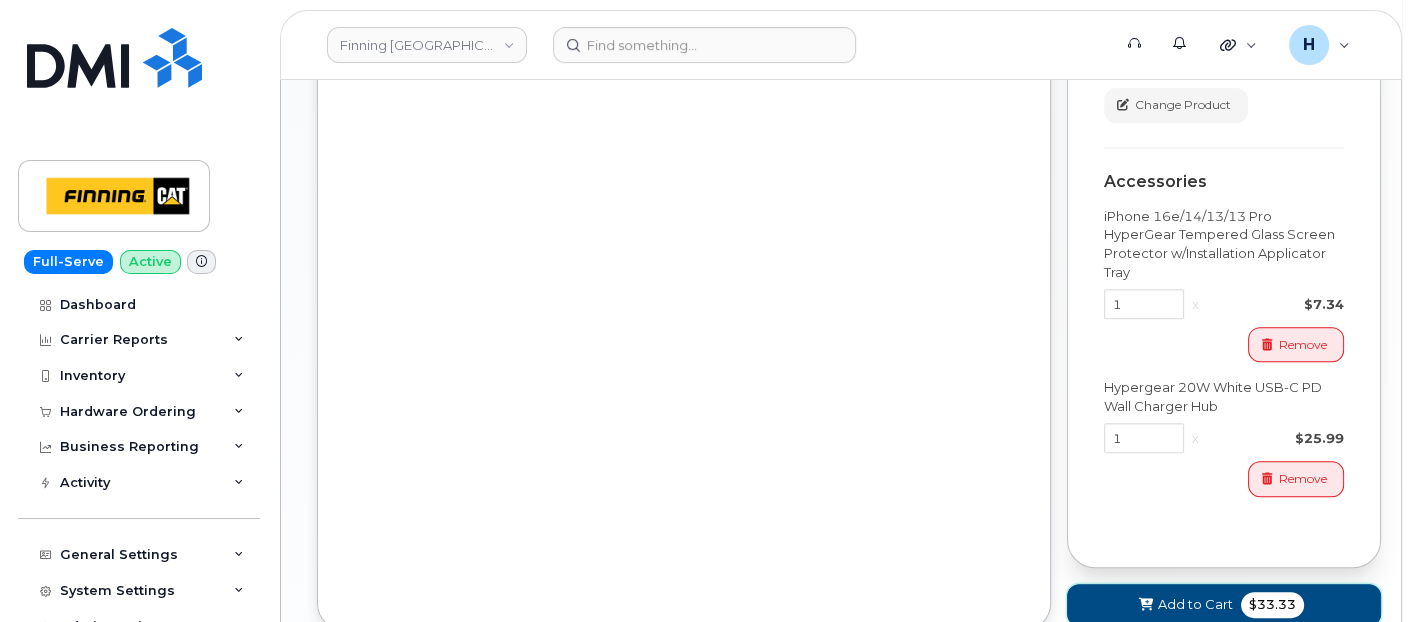click on "Add to Cart
$33.33" at bounding box center [1224, 605] 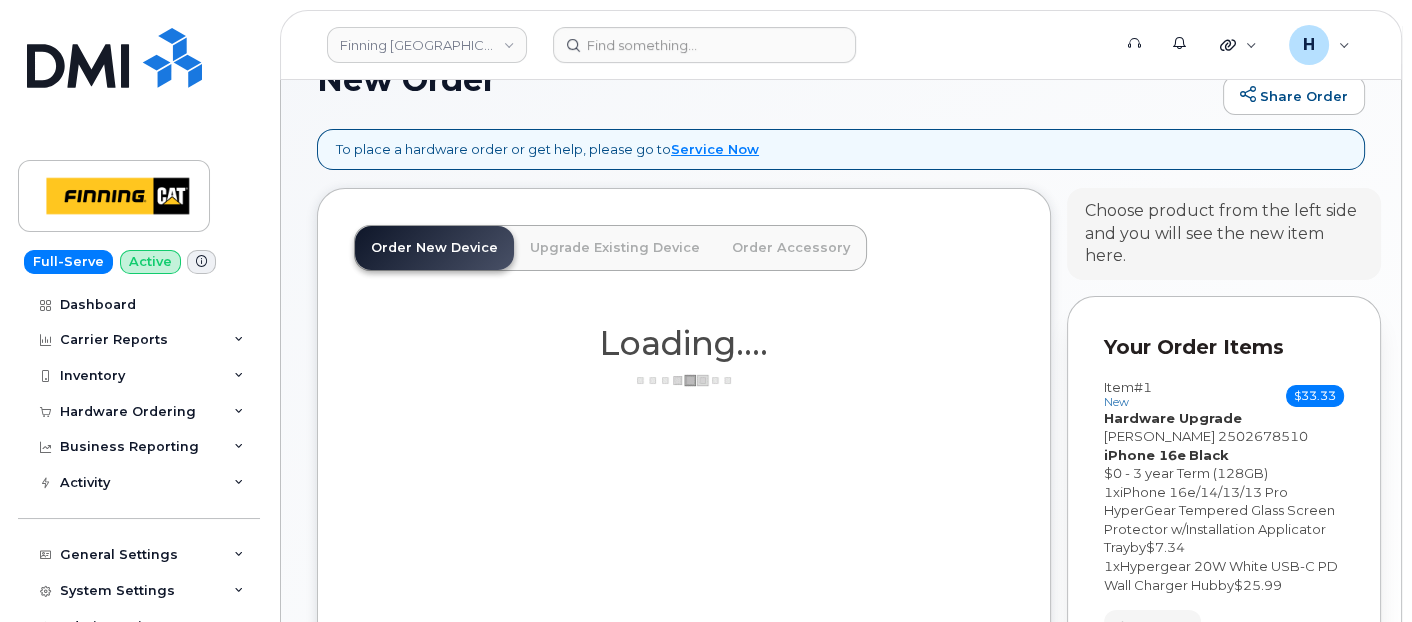 scroll, scrollTop: 0, scrollLeft: 0, axis: both 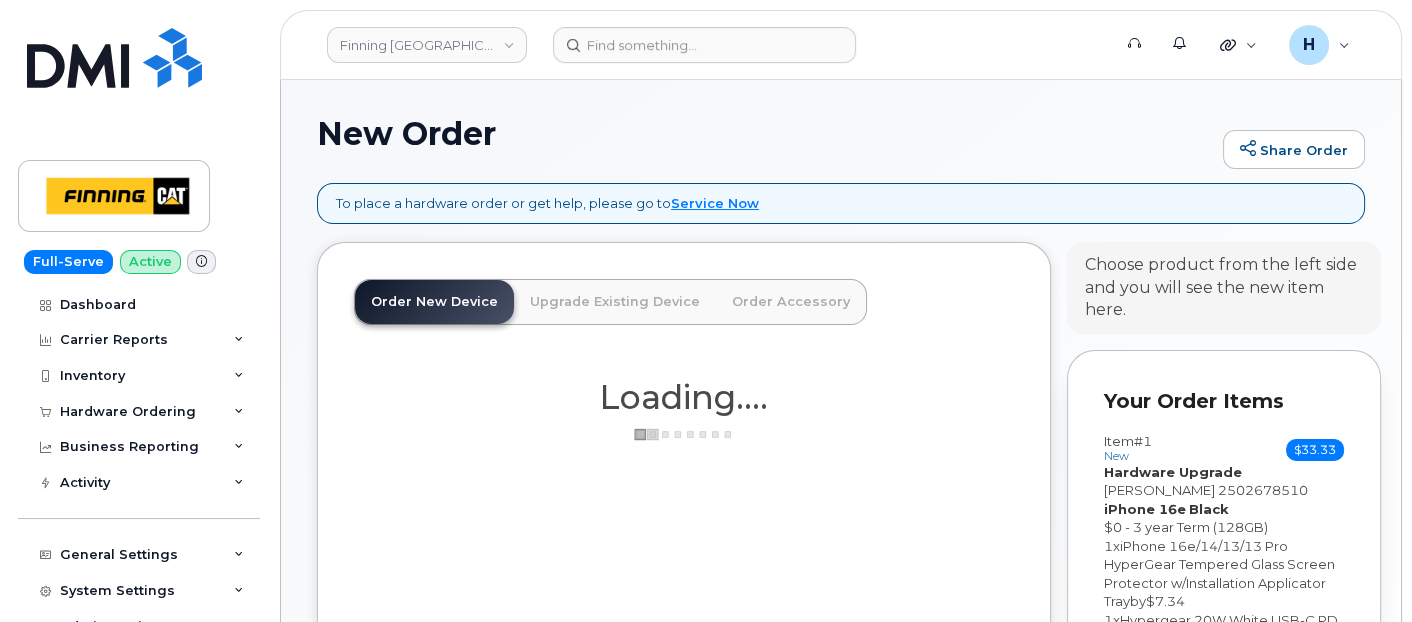 click on "Order Accessory" at bounding box center (791, 302) 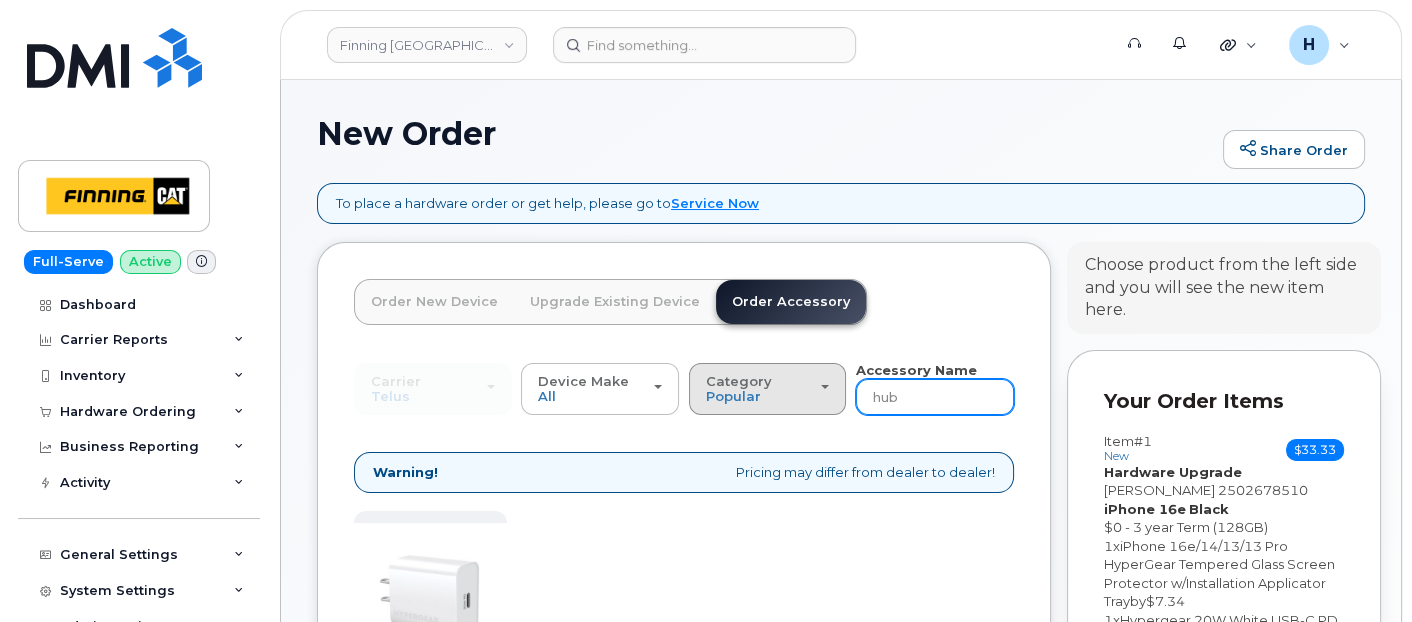drag, startPoint x: 945, startPoint y: 398, endPoint x: 778, endPoint y: 399, distance: 167.00299 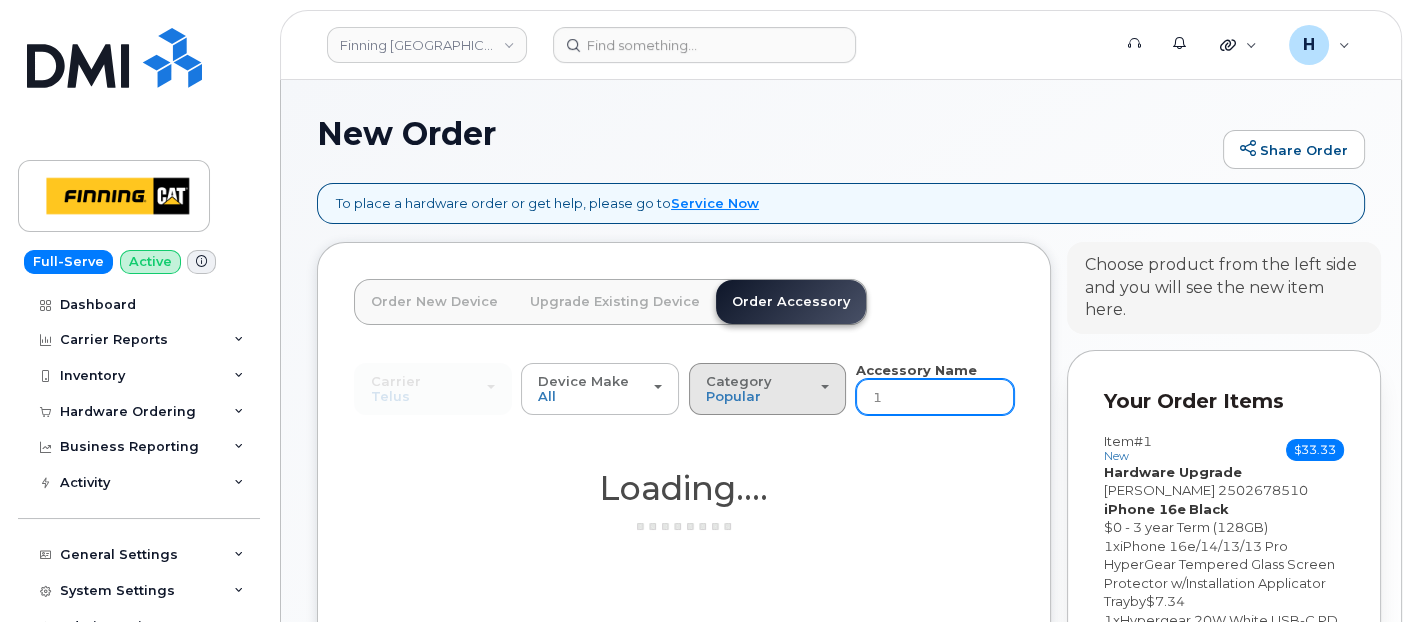 type on "15" 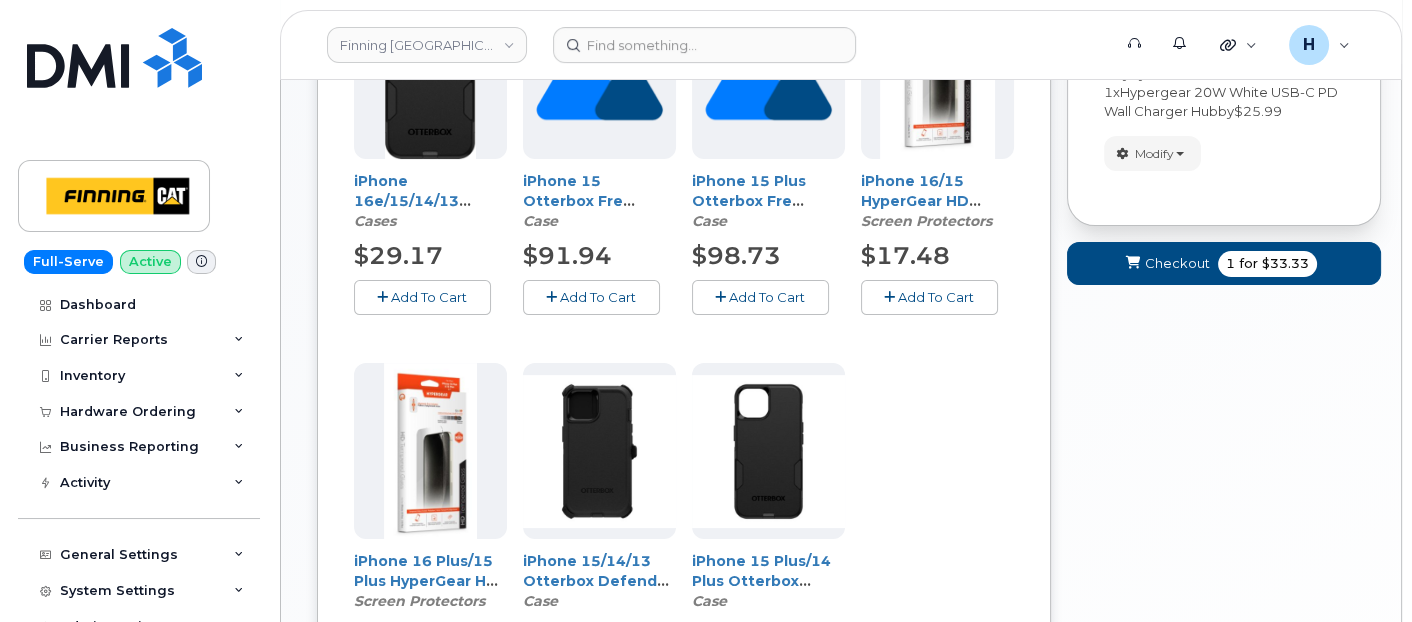 scroll, scrollTop: 640, scrollLeft: 0, axis: vertical 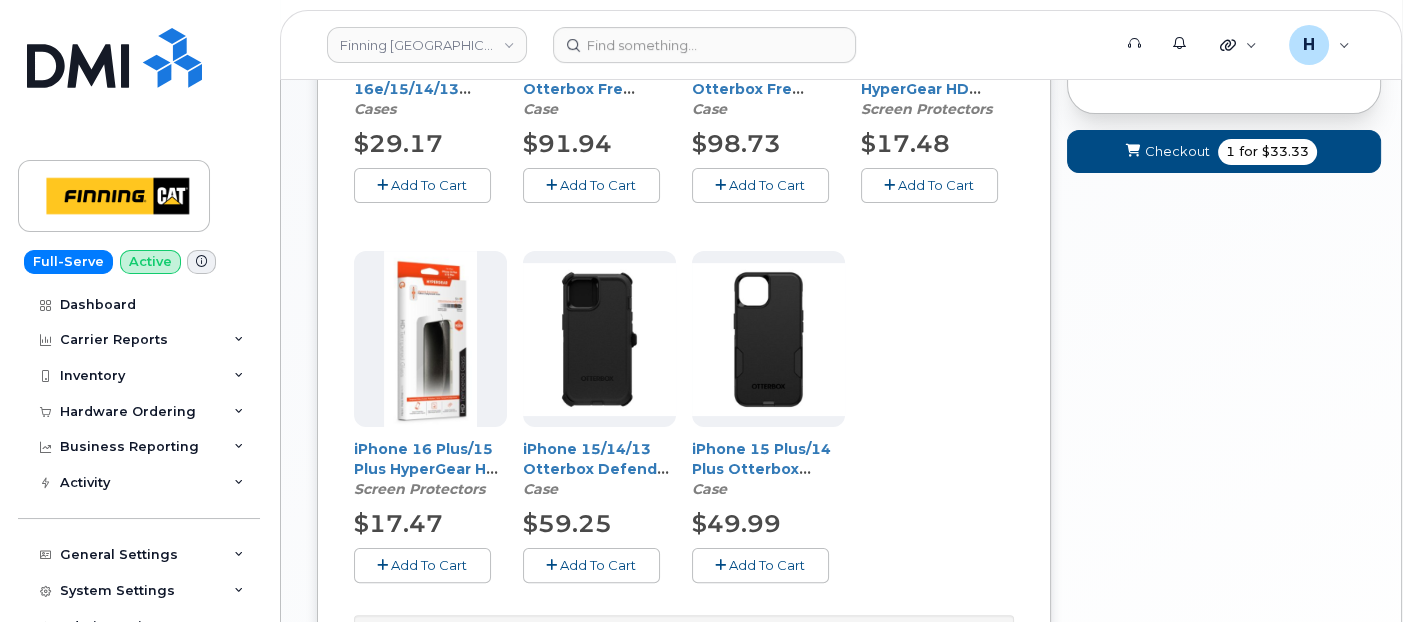 click on "Add To Cart" at bounding box center [591, 565] 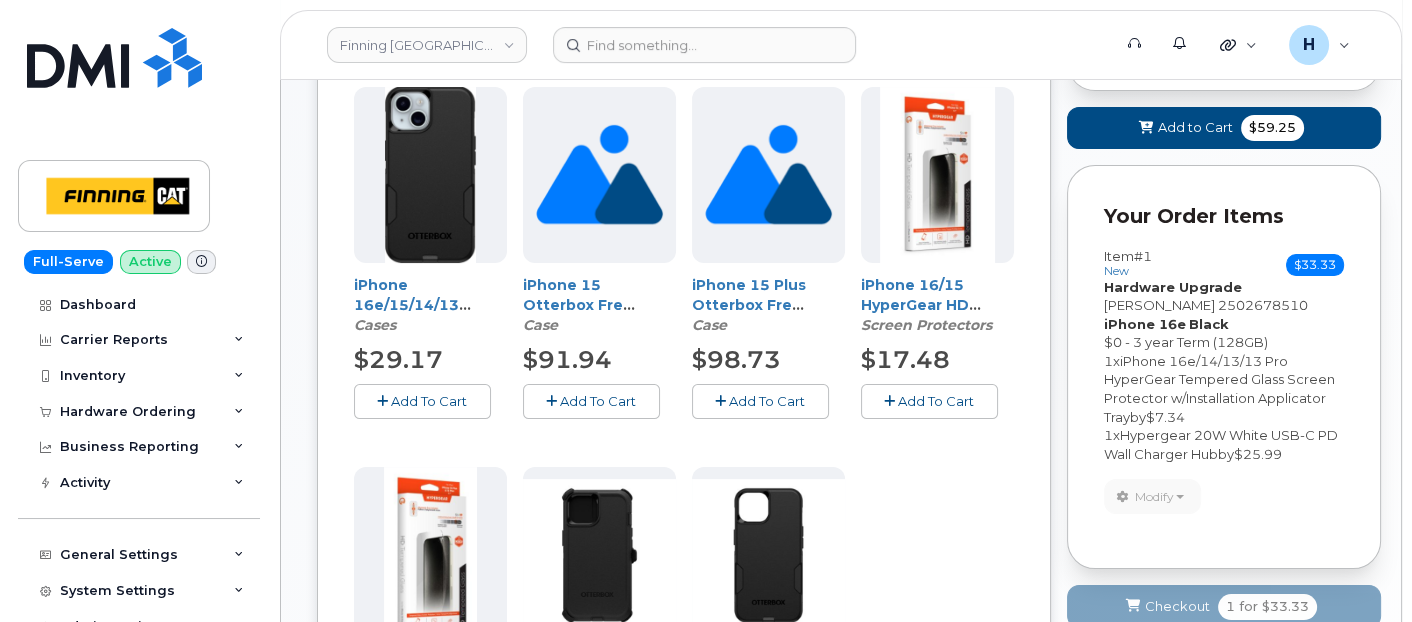 scroll, scrollTop: 195, scrollLeft: 0, axis: vertical 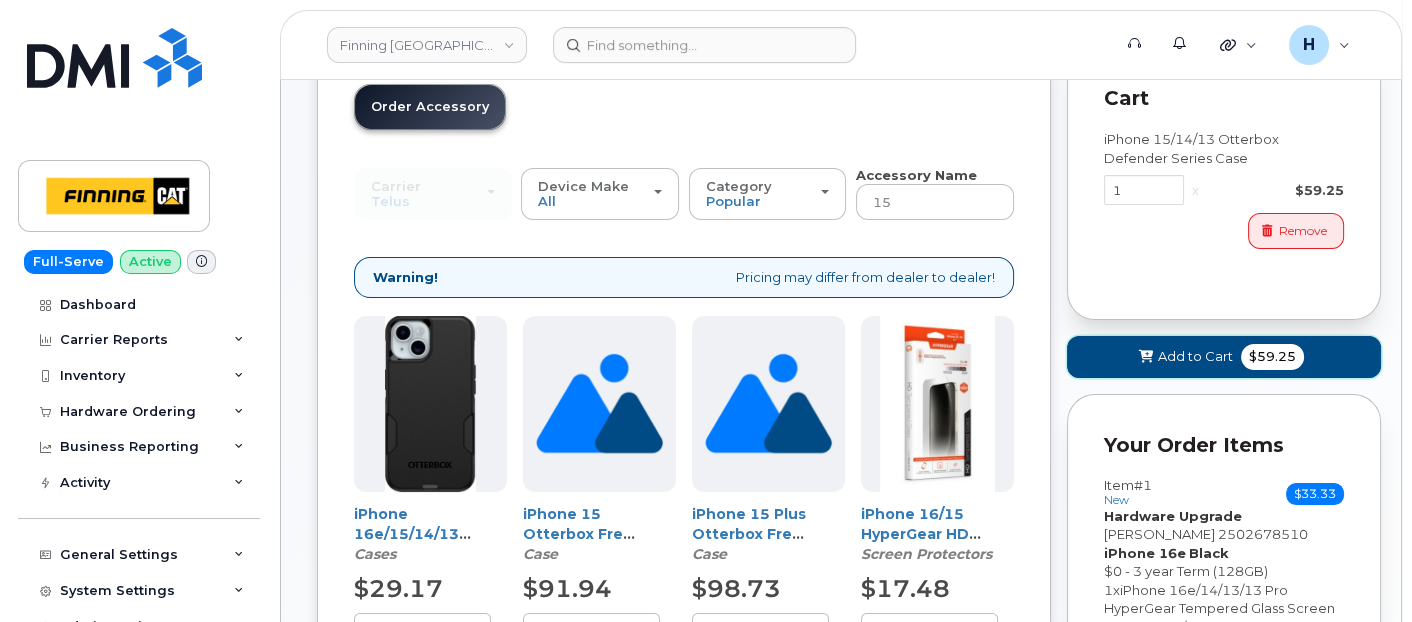 click on "Add to Cart" at bounding box center (1195, 356) 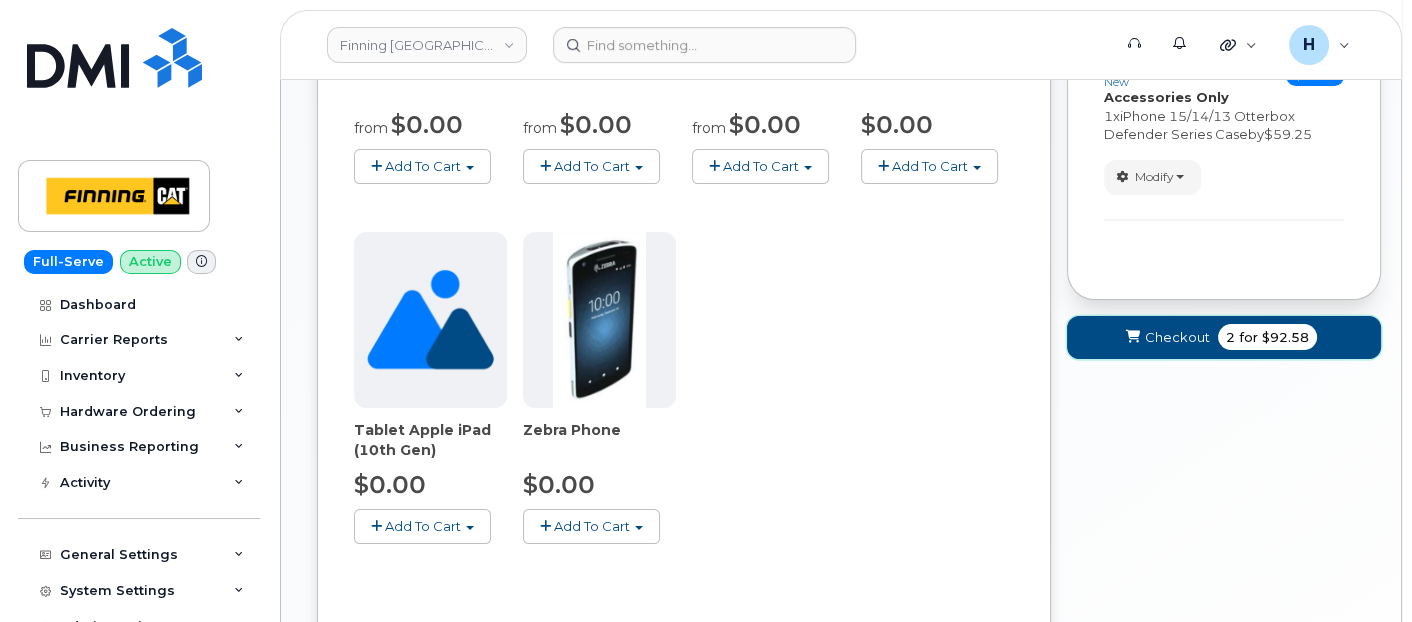 click on "Checkout" at bounding box center (1177, 337) 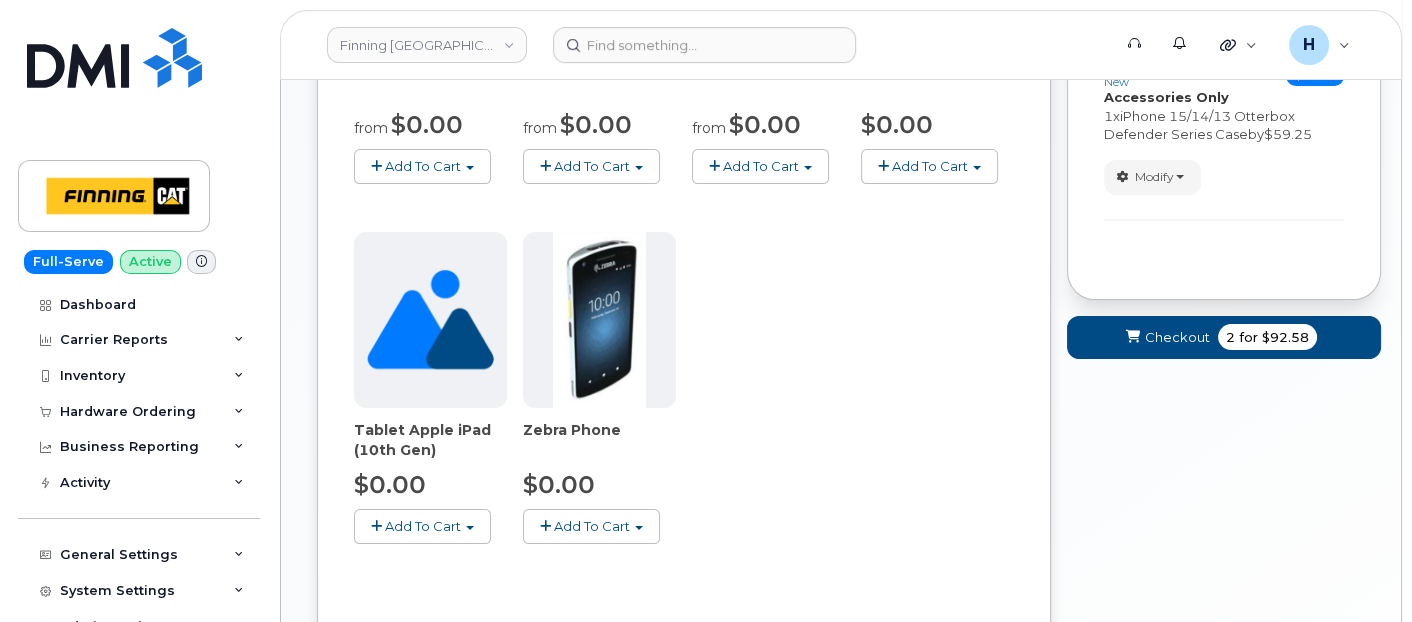 scroll, scrollTop: 9, scrollLeft: 0, axis: vertical 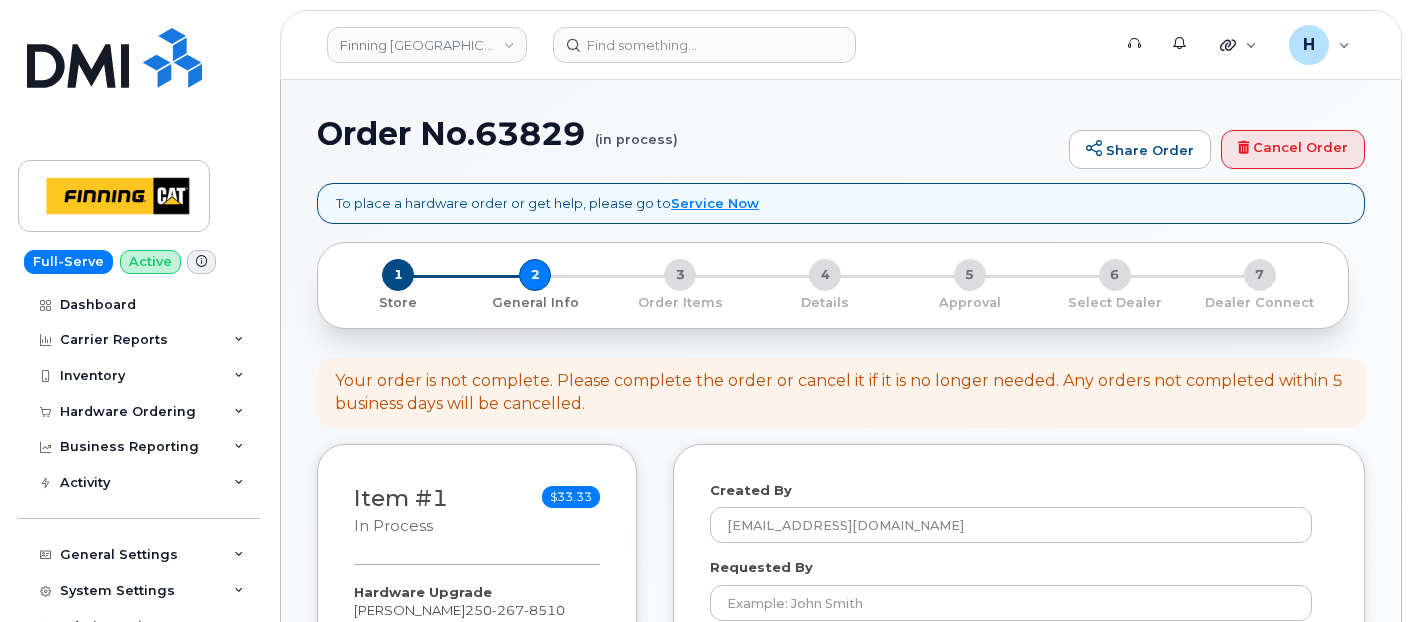 select 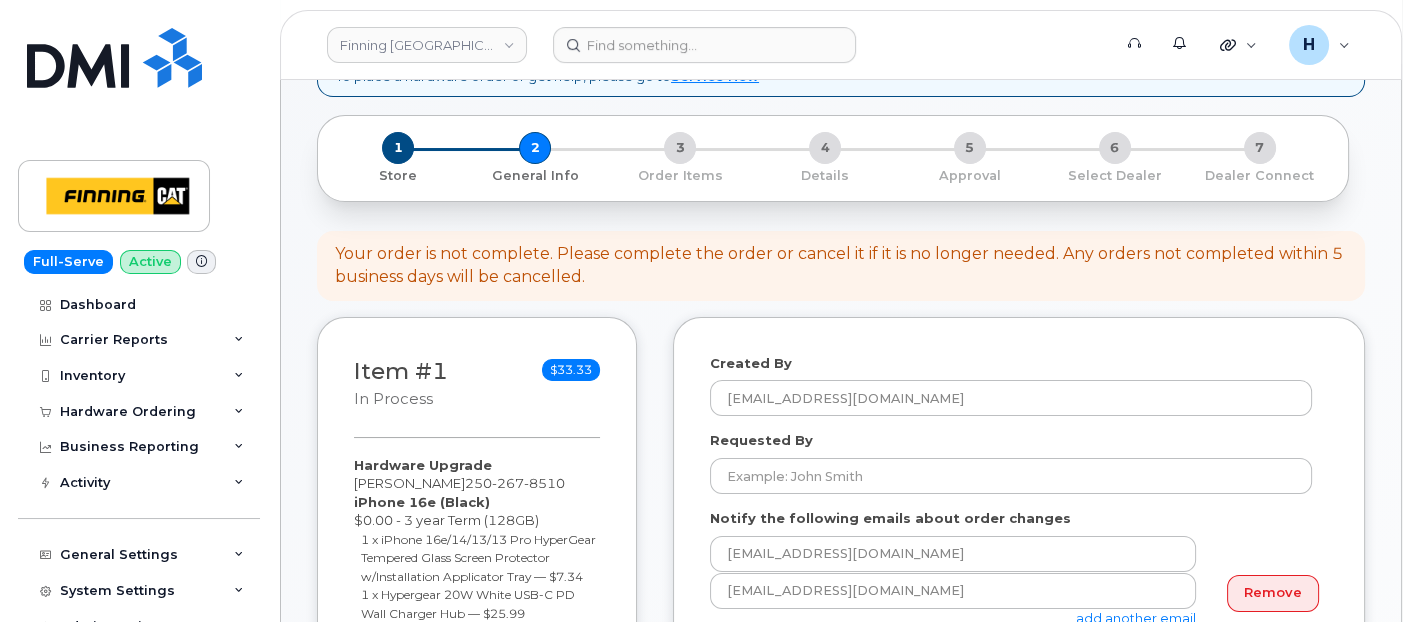 scroll, scrollTop: 222, scrollLeft: 0, axis: vertical 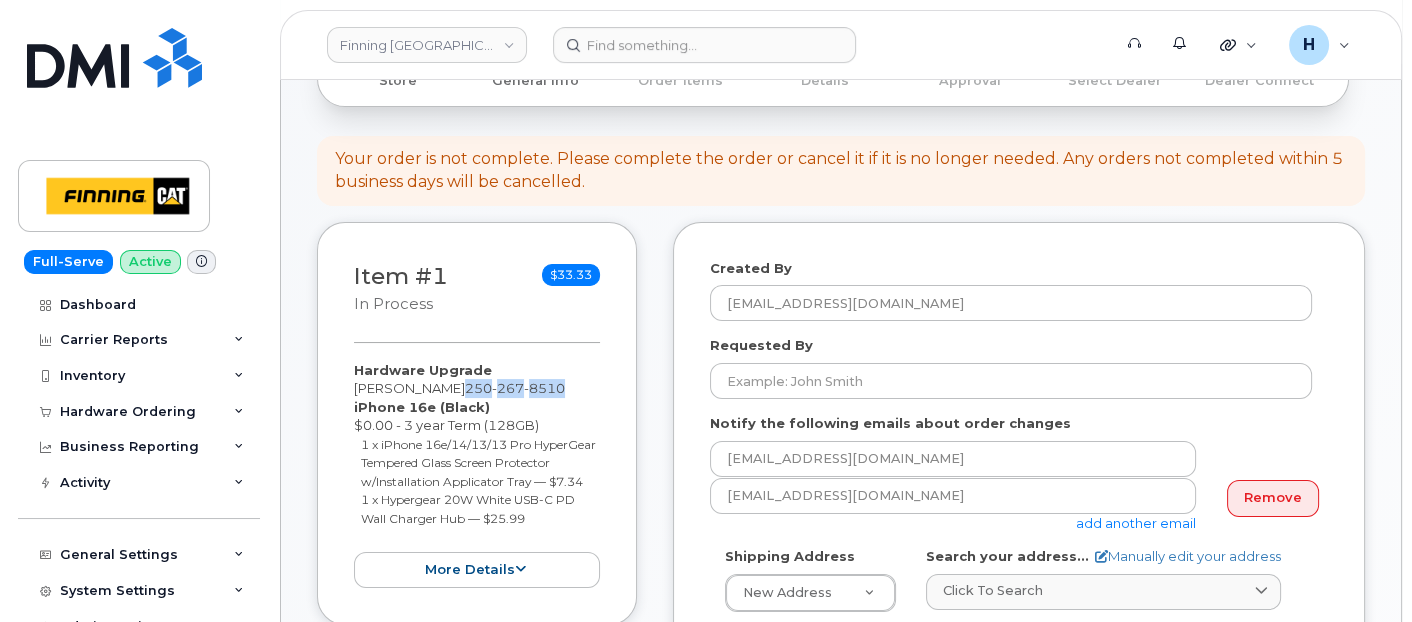 drag, startPoint x: 452, startPoint y: 382, endPoint x: 553, endPoint y: 382, distance: 101 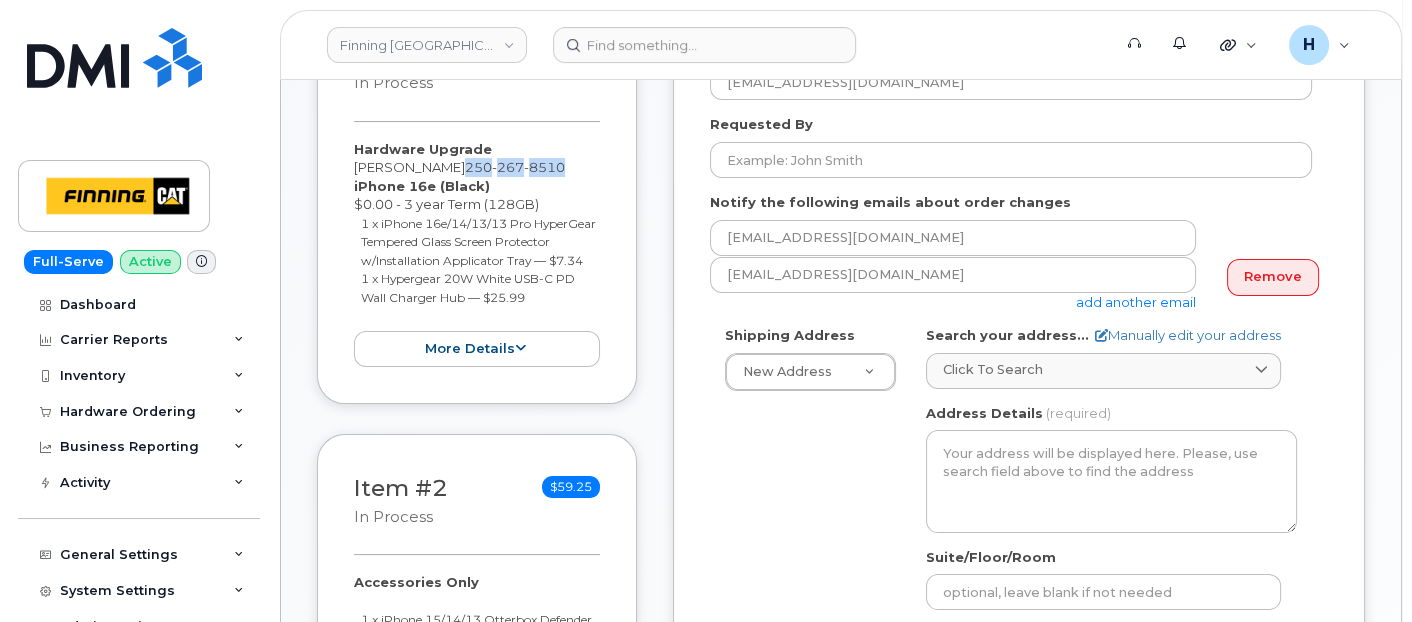 scroll, scrollTop: 444, scrollLeft: 0, axis: vertical 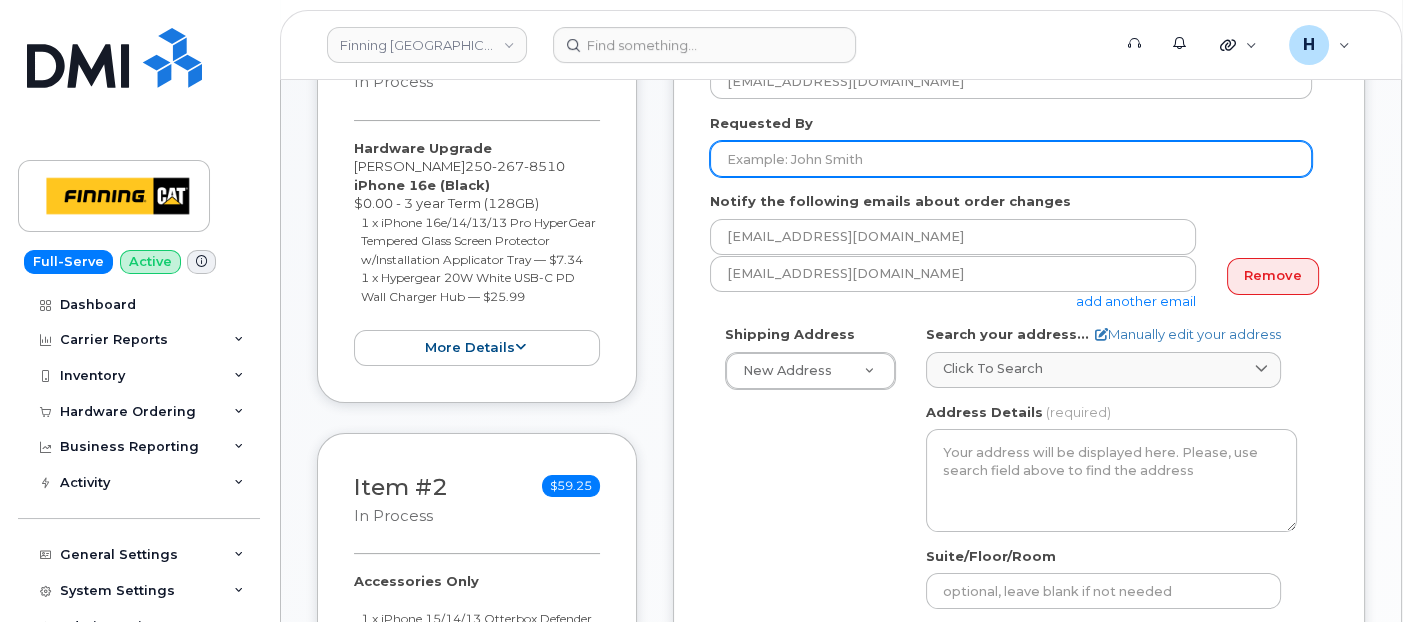 click on "Requested By" at bounding box center [1011, 159] 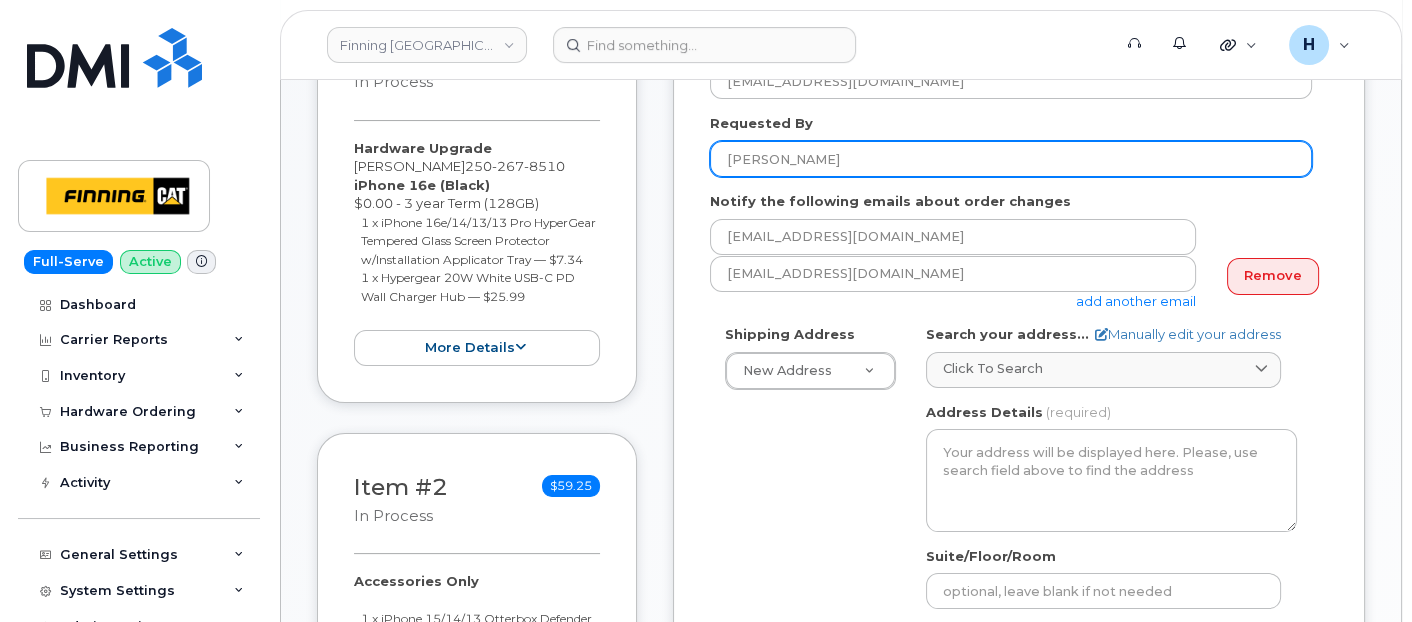drag, startPoint x: 860, startPoint y: 153, endPoint x: 583, endPoint y: 134, distance: 277.65085 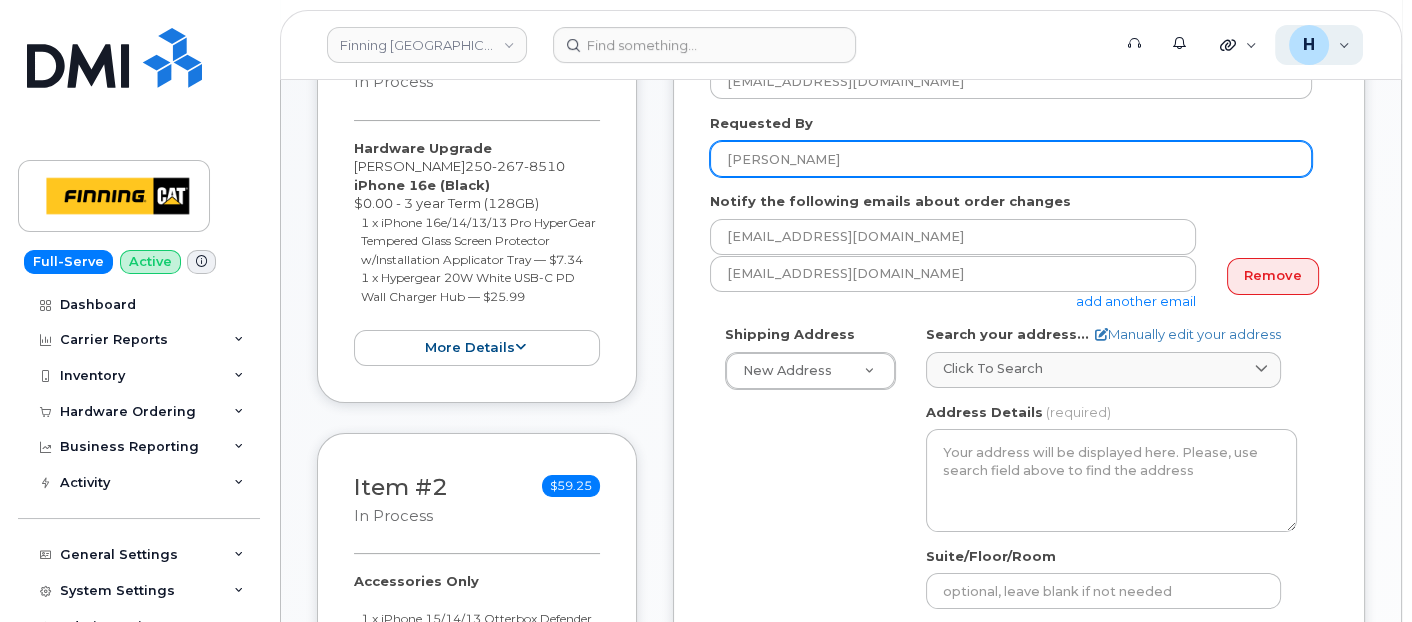type 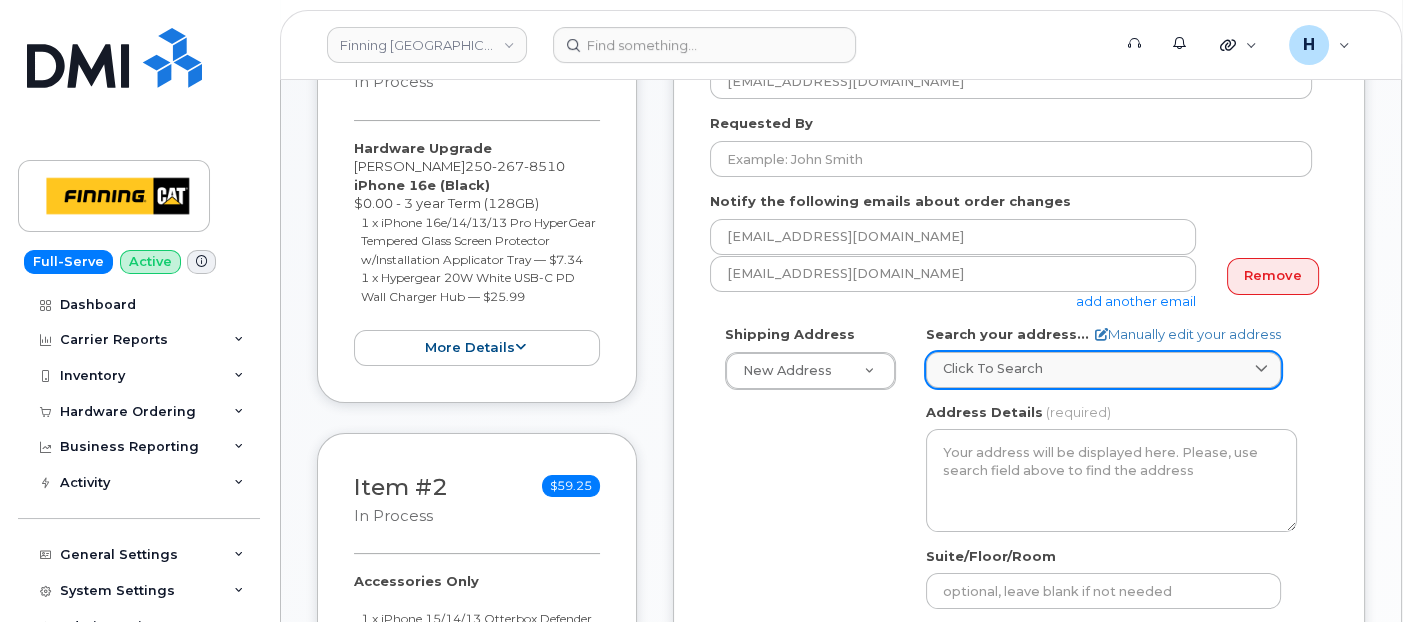 click on "Click to search" 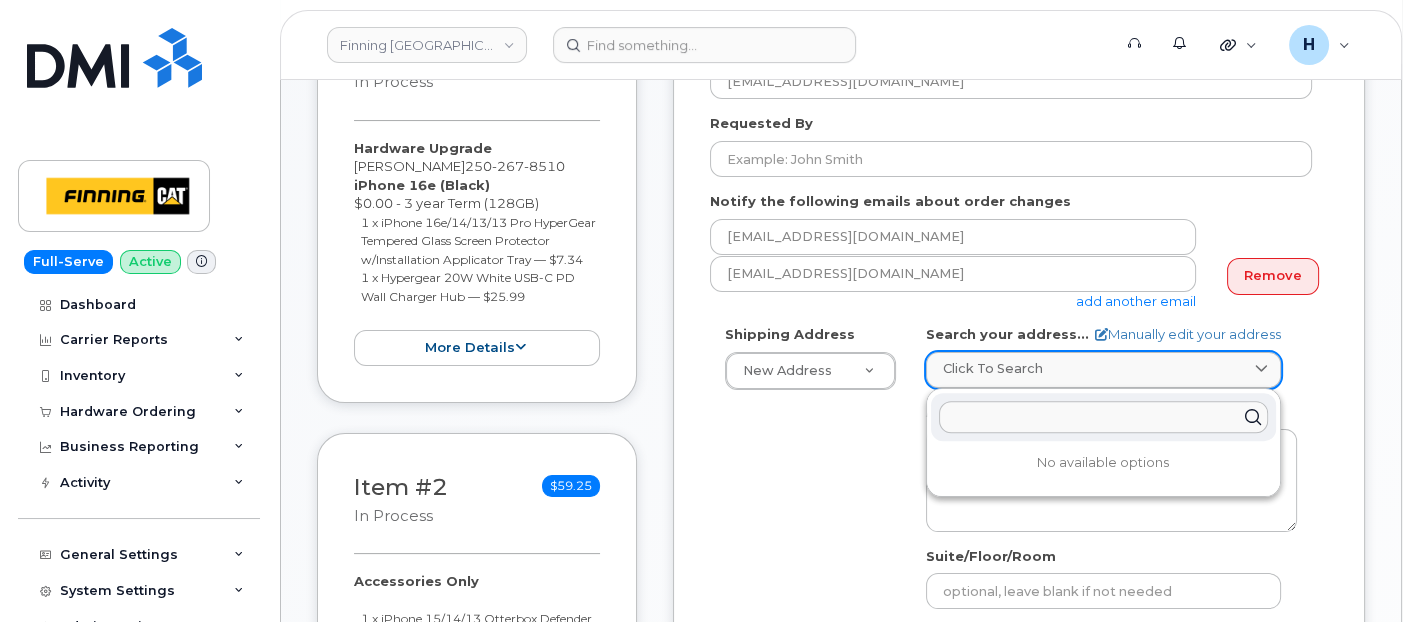 paste on "1155 MacKenzie Ave N" 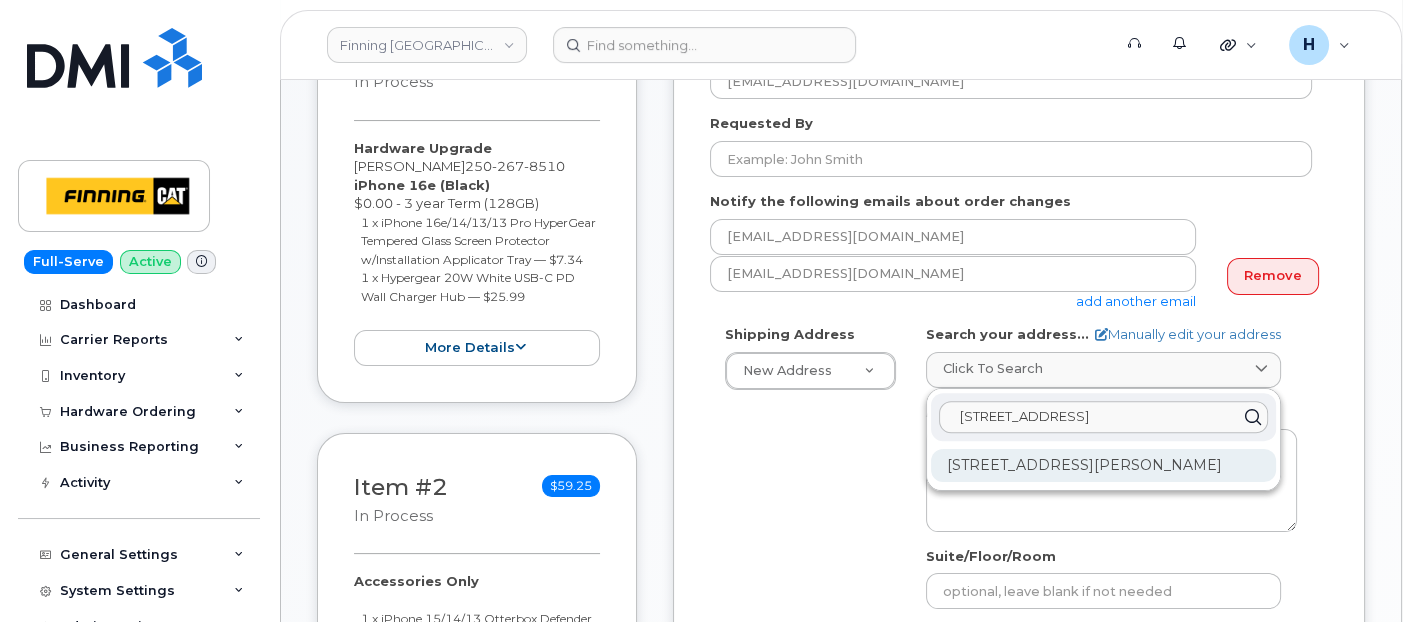 type on "1155 MacKenzie Ave N" 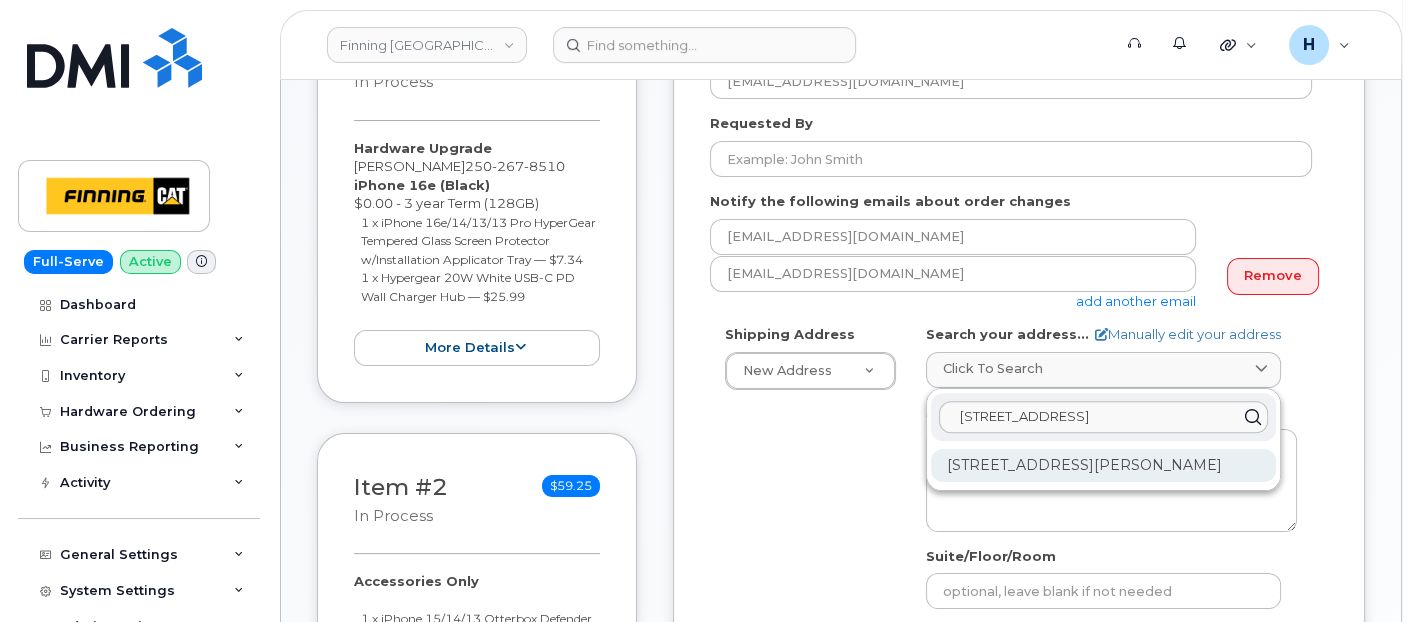click on "1155 Mackenzie Ave N Williams Lake BC V2G 4P3" 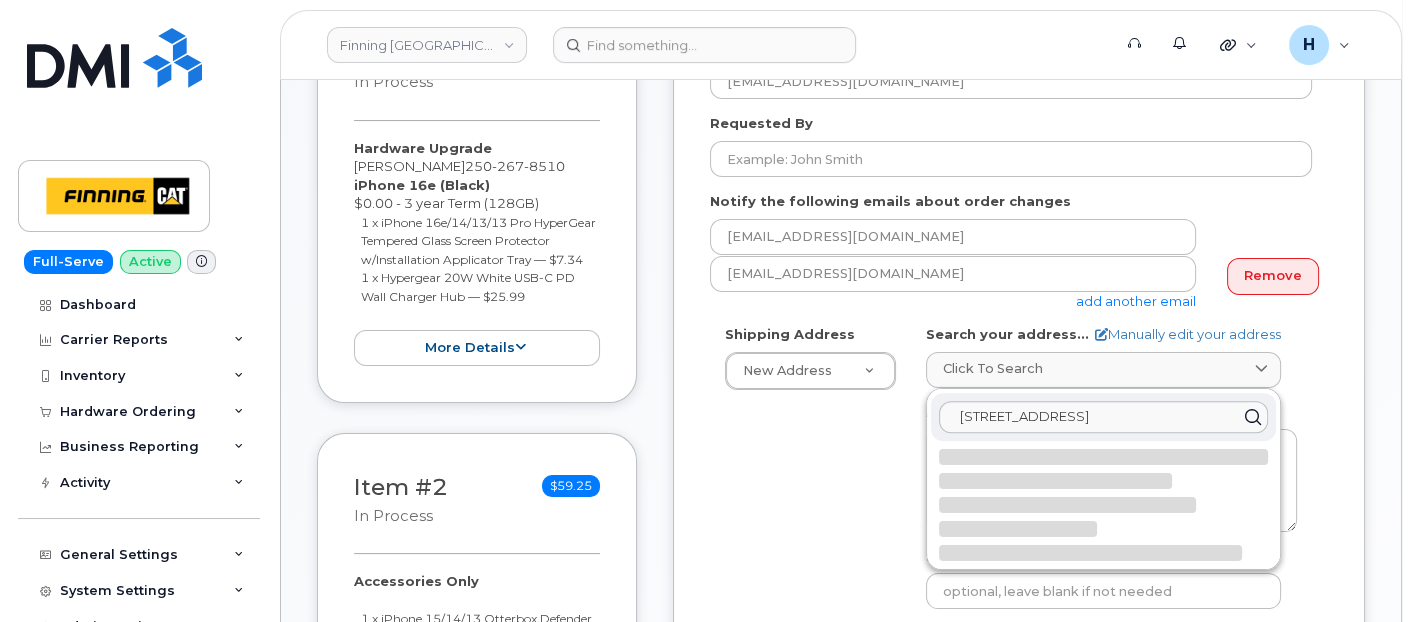select 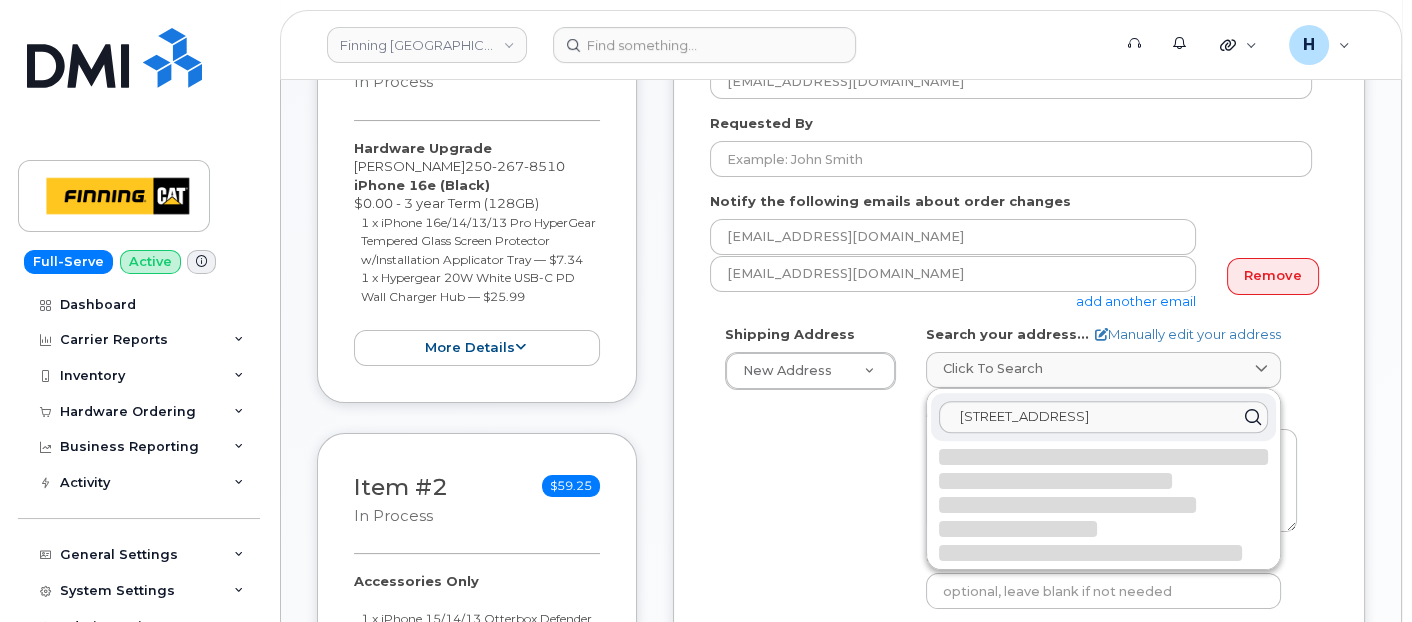 type on "1155 Mackenzie Ave N
WILLIAMS LAKE BC V2G 4P3
CANADA" 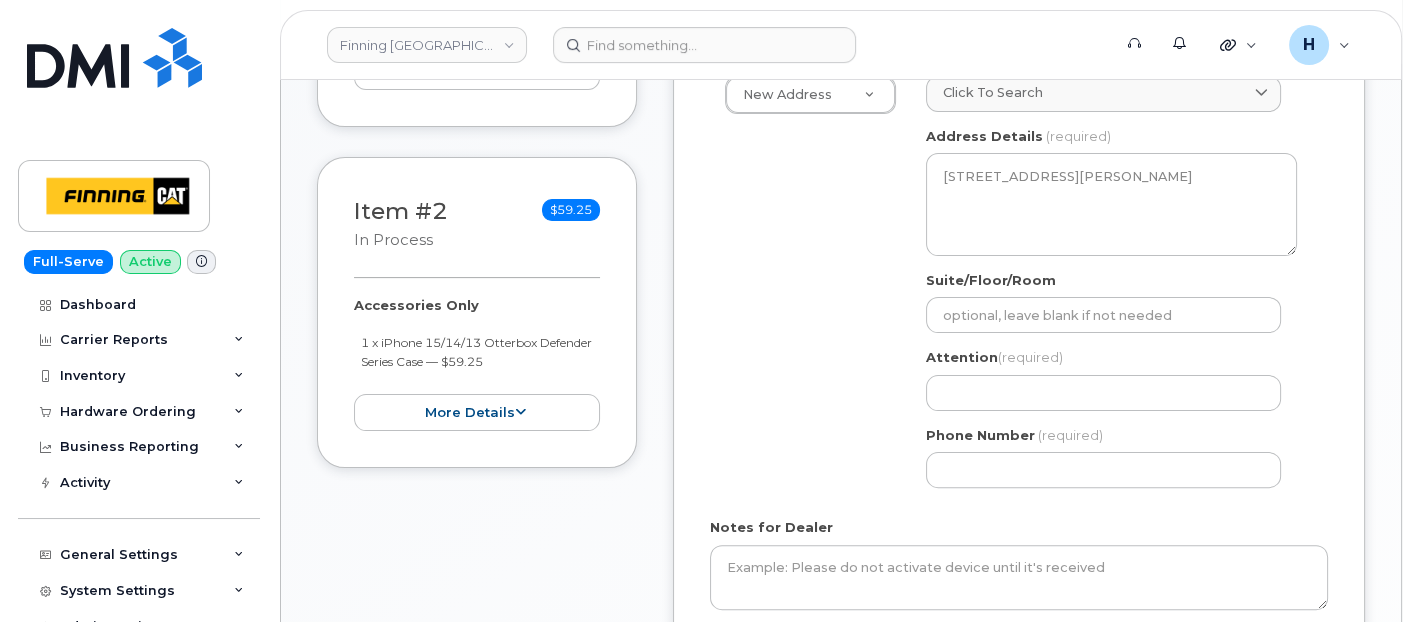 scroll, scrollTop: 888, scrollLeft: 0, axis: vertical 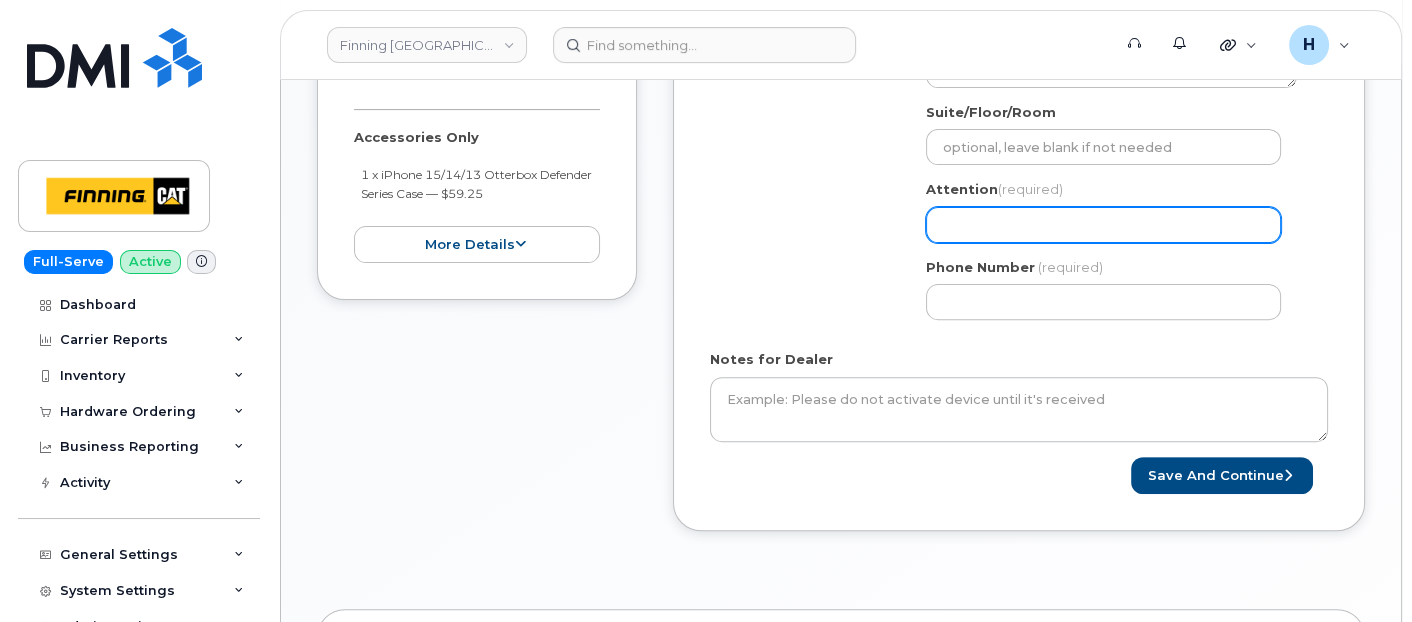 drag, startPoint x: 966, startPoint y: 218, endPoint x: 598, endPoint y: 19, distance: 418.3599 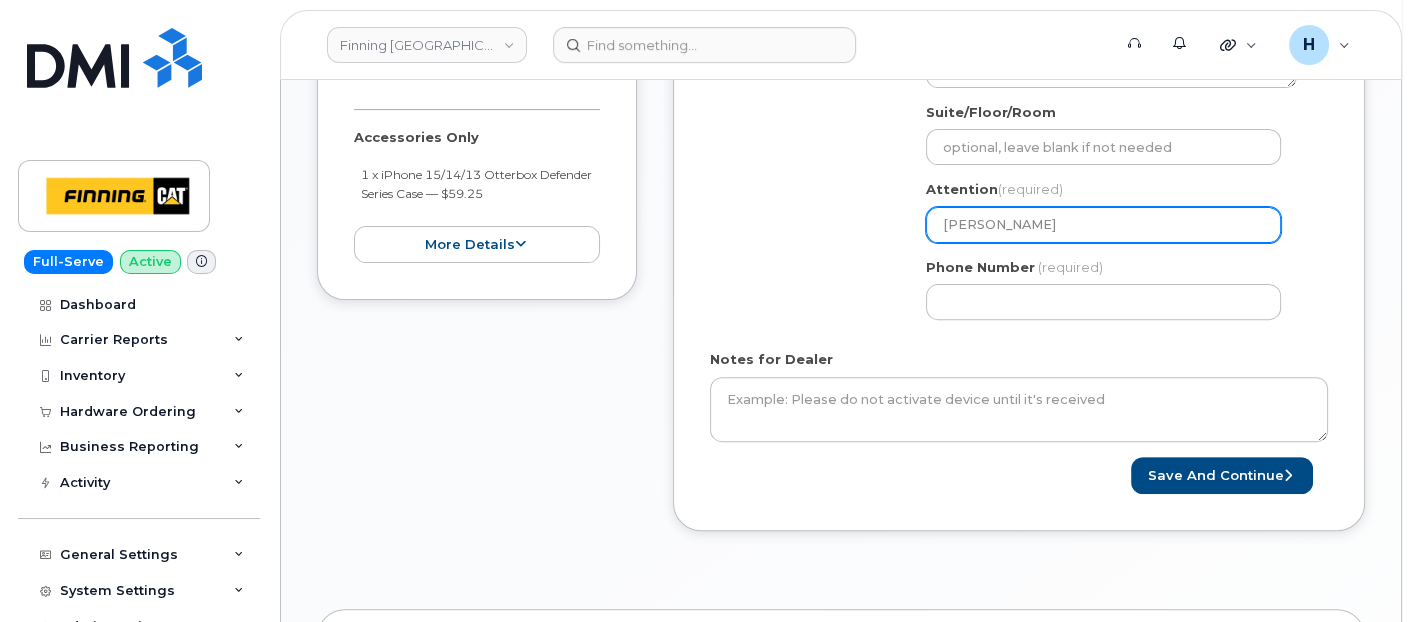 type on "[PERSON_NAME]" 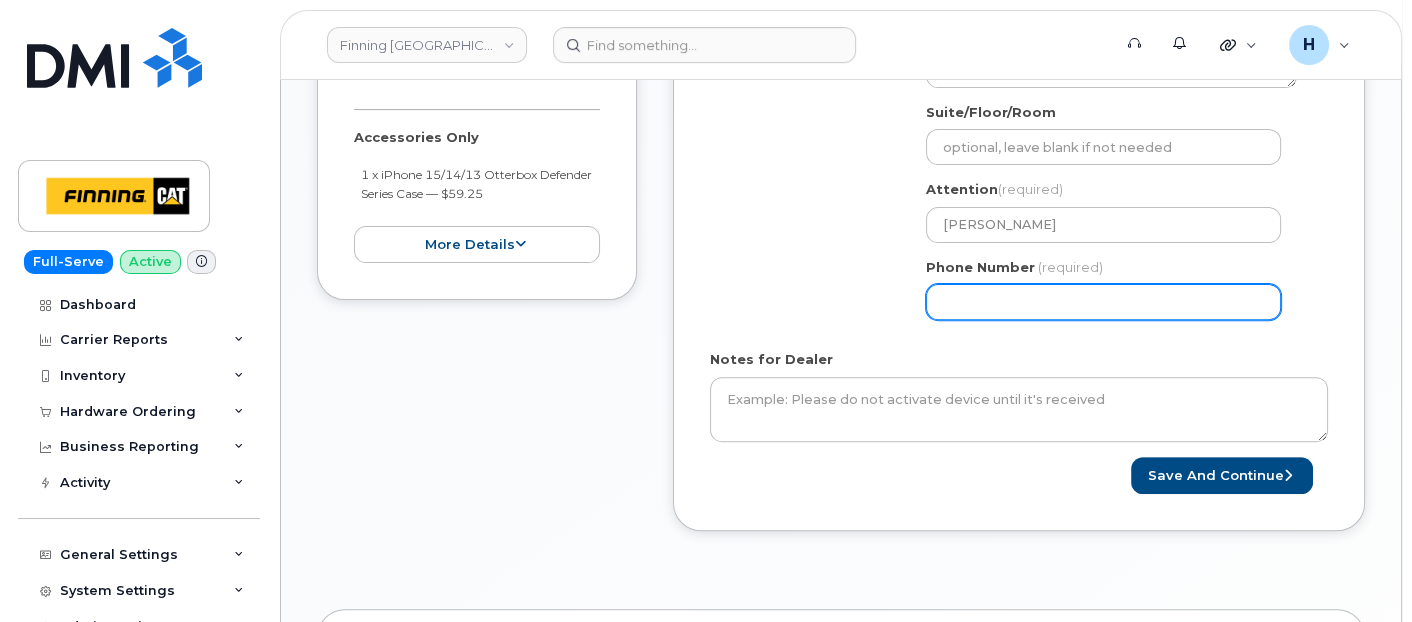 click on "Phone Number" at bounding box center [1103, 302] 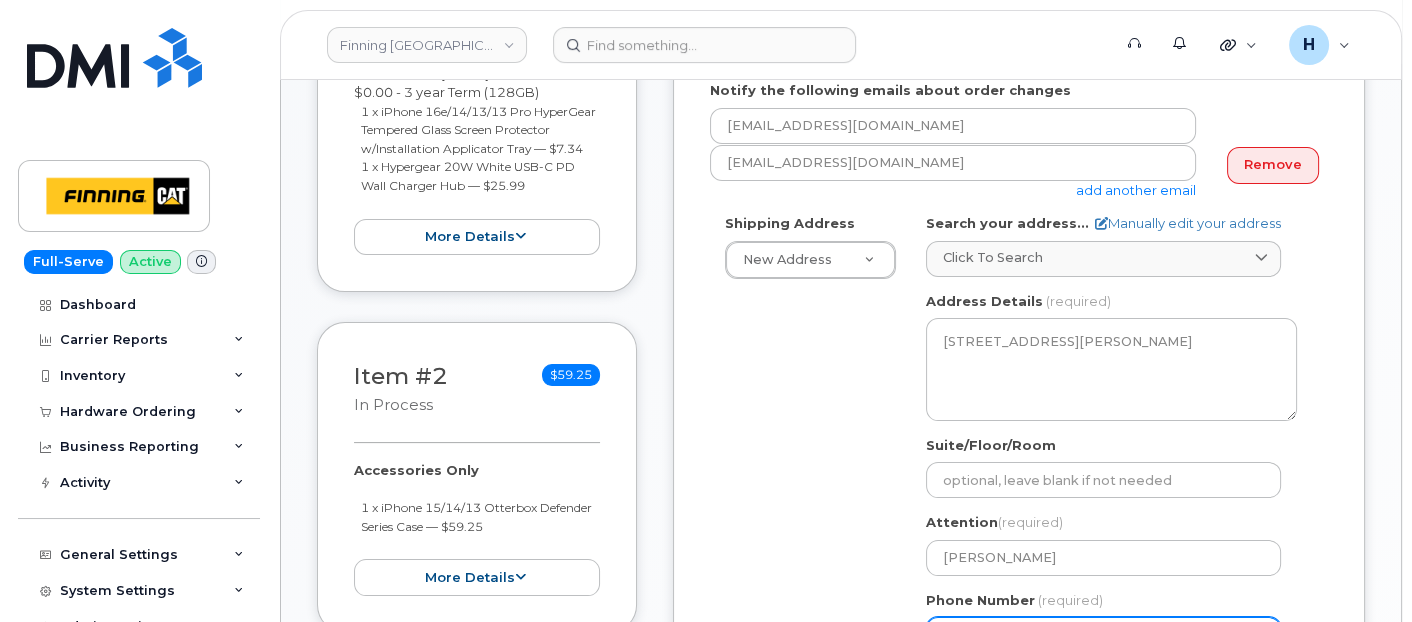 scroll, scrollTop: 333, scrollLeft: 0, axis: vertical 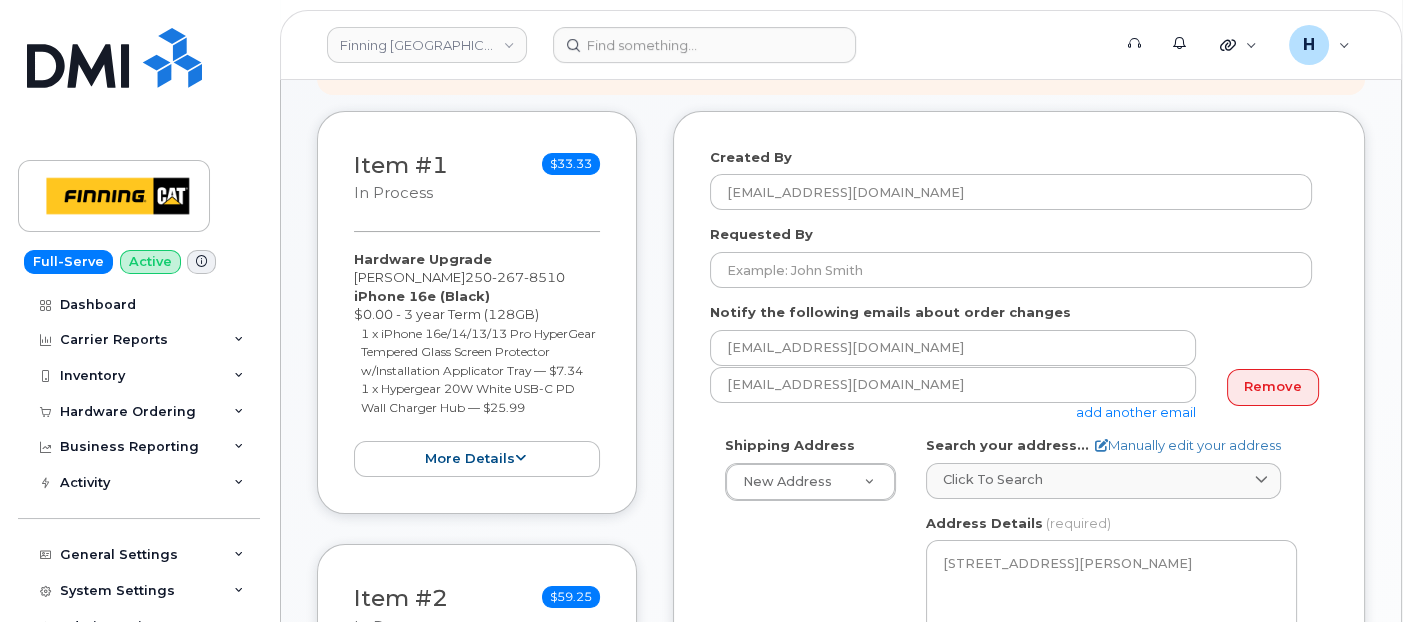 type on "2503923381" 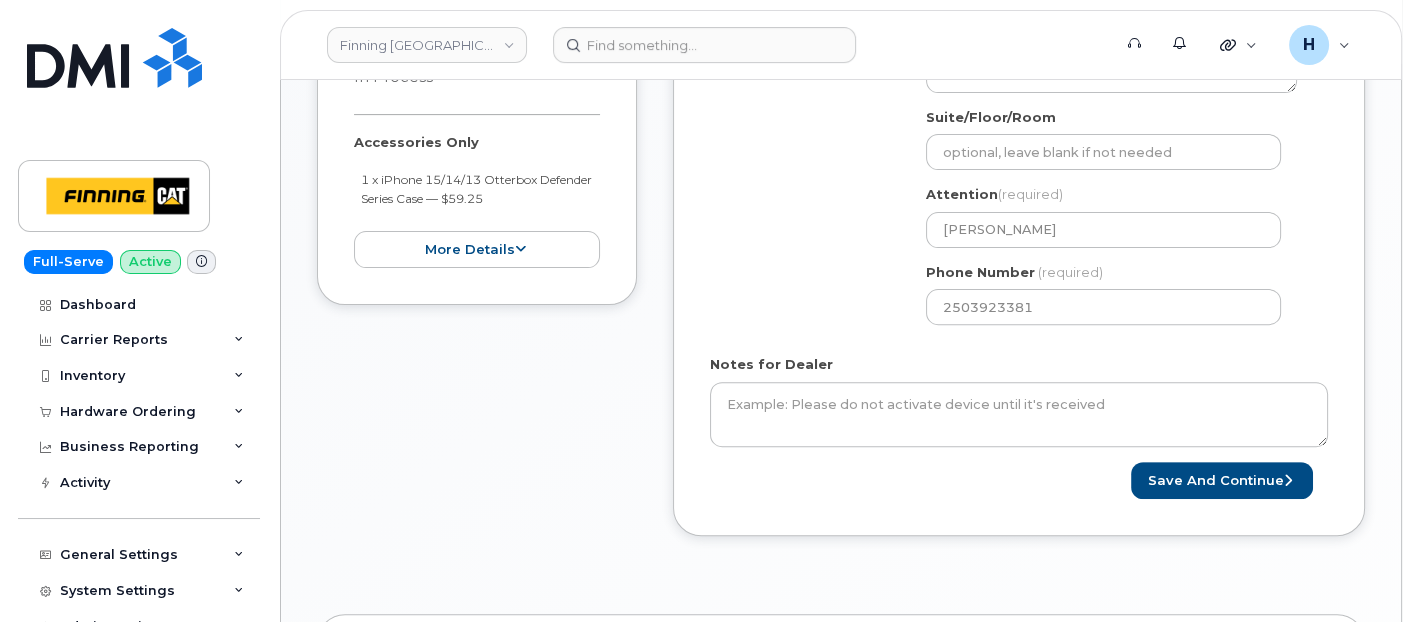 scroll, scrollTop: 1000, scrollLeft: 0, axis: vertical 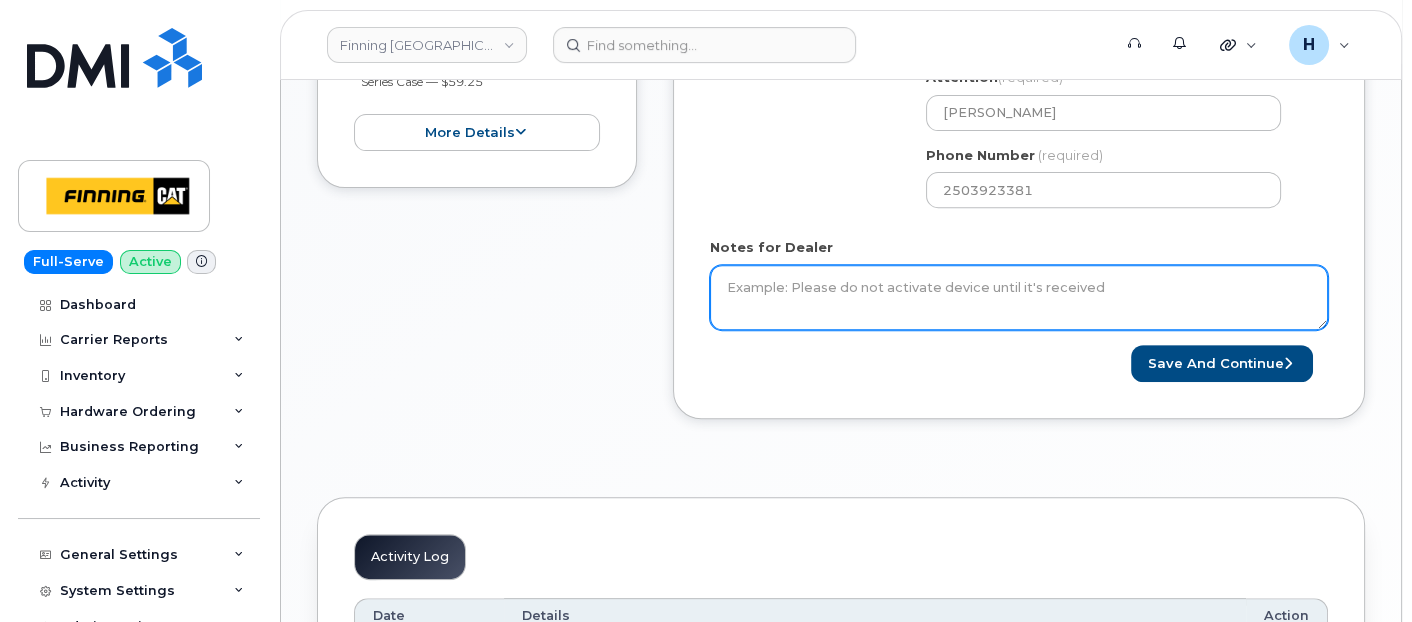 click on "Notes for Dealer" at bounding box center (1019, 298) 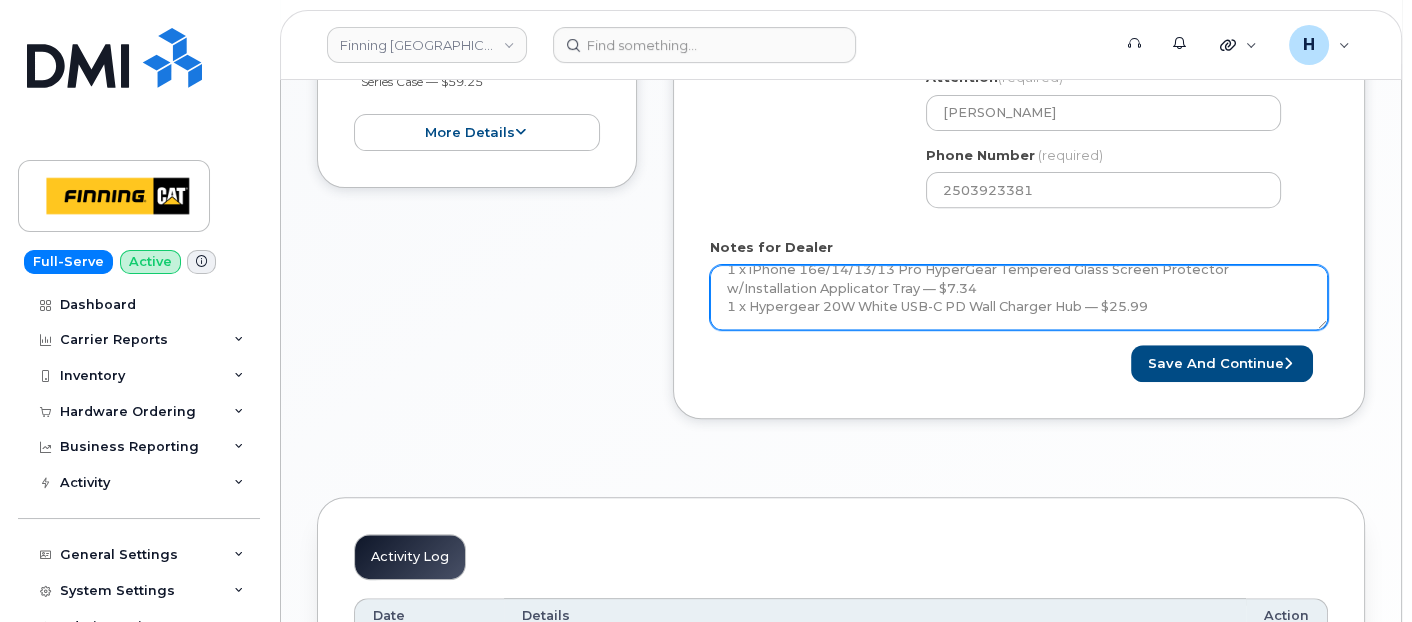 scroll, scrollTop: 113, scrollLeft: 0, axis: vertical 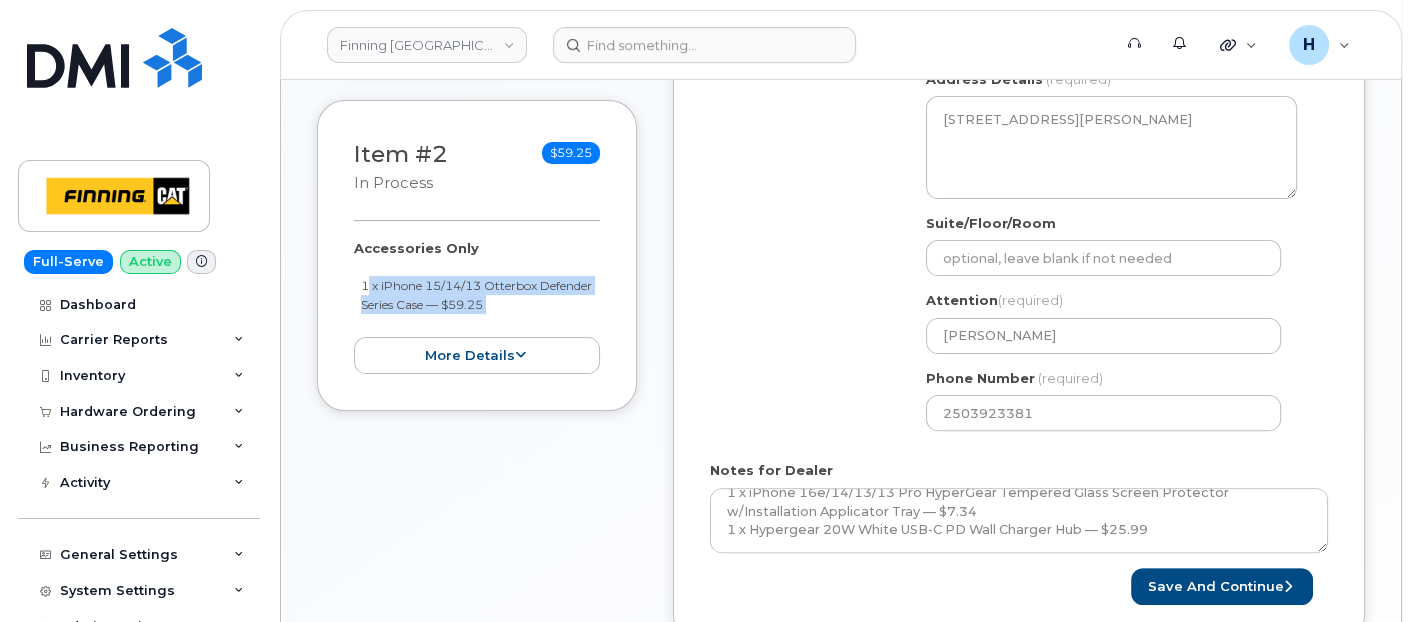 drag, startPoint x: 357, startPoint y: 293, endPoint x: 560, endPoint y: 328, distance: 205.99515 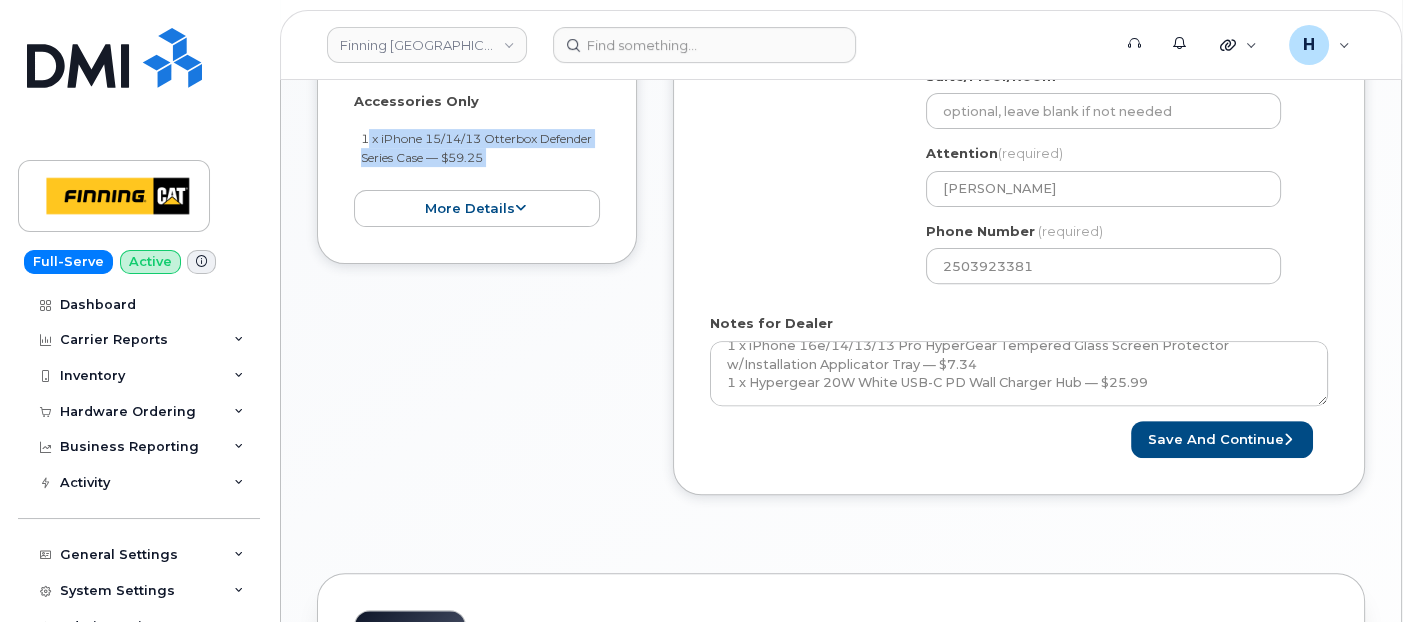 scroll, scrollTop: 1000, scrollLeft: 0, axis: vertical 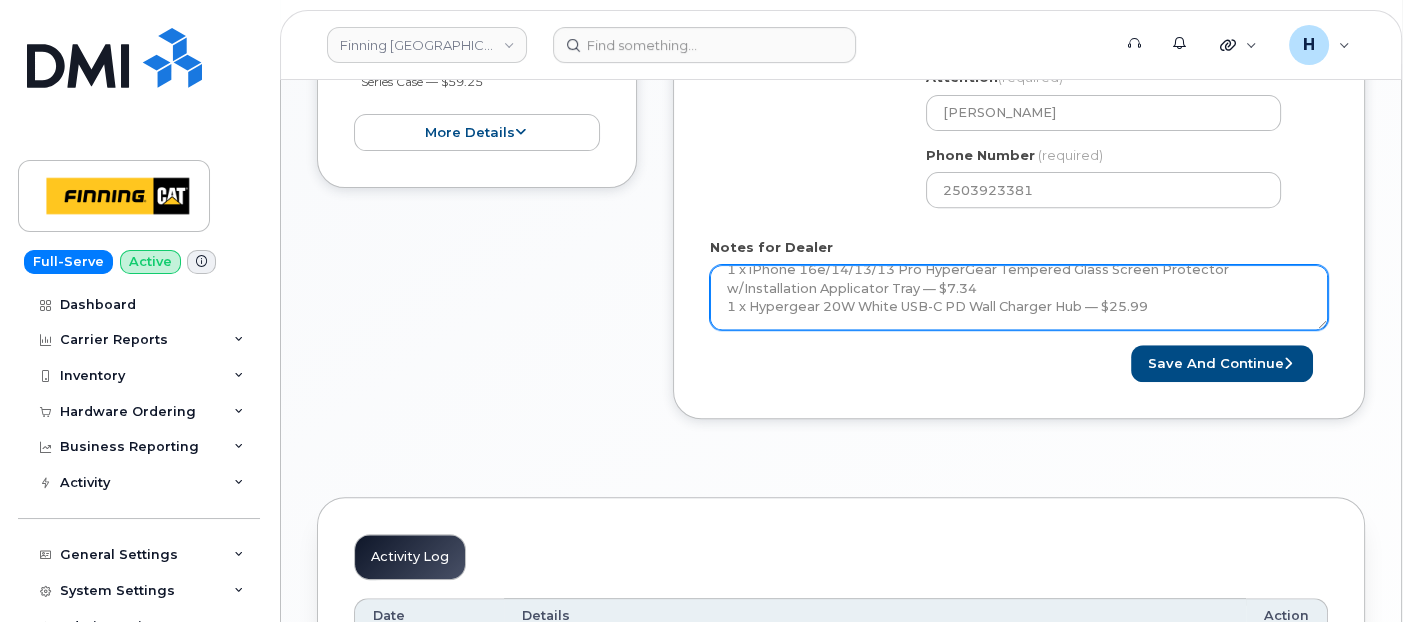 click on "Hardware Upgrade
Jeremi Seinen 2502678510
iPhone 16e (Black)
$0.00 - 3 year Term (128GB)
1 x iPhone 16e/14/13/13 Pro HyperGear Tempered Glass Screen Protector w/Installation Applicator Tray — $7.34
1 x Hypergear 20W White USB-C PD Wall Charger Hub — $25.99" at bounding box center [1019, 298] 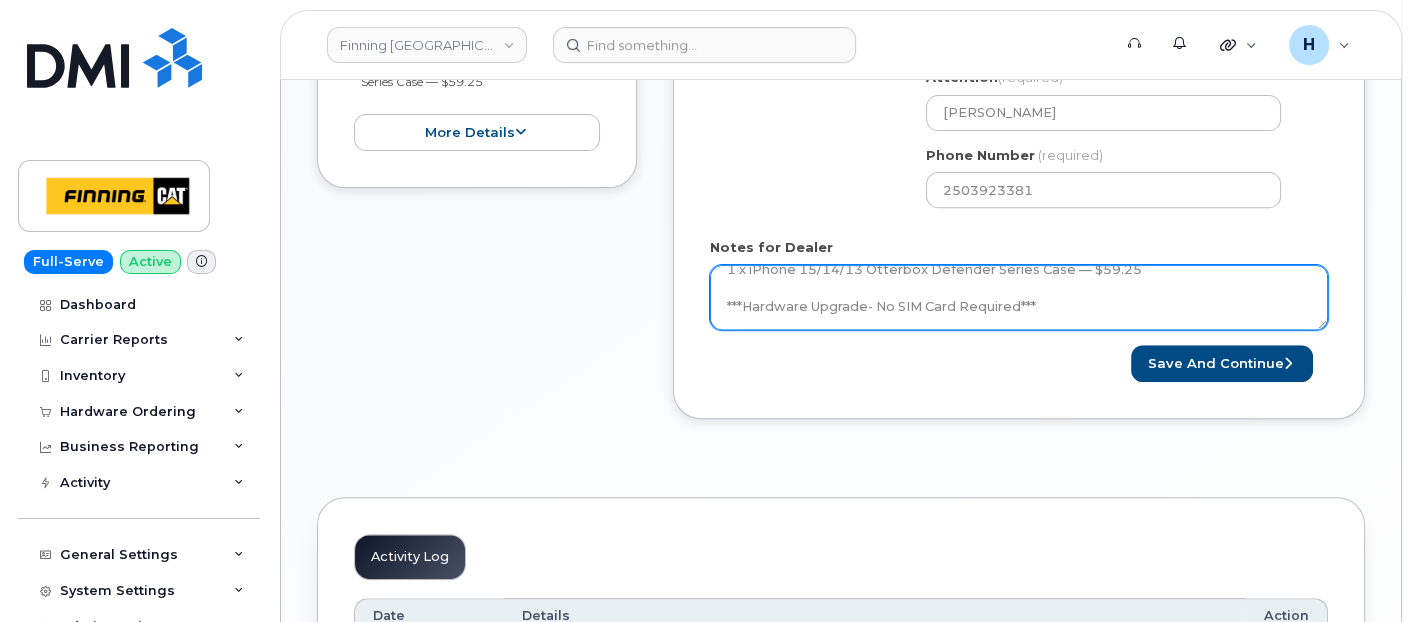 scroll, scrollTop: 168, scrollLeft: 0, axis: vertical 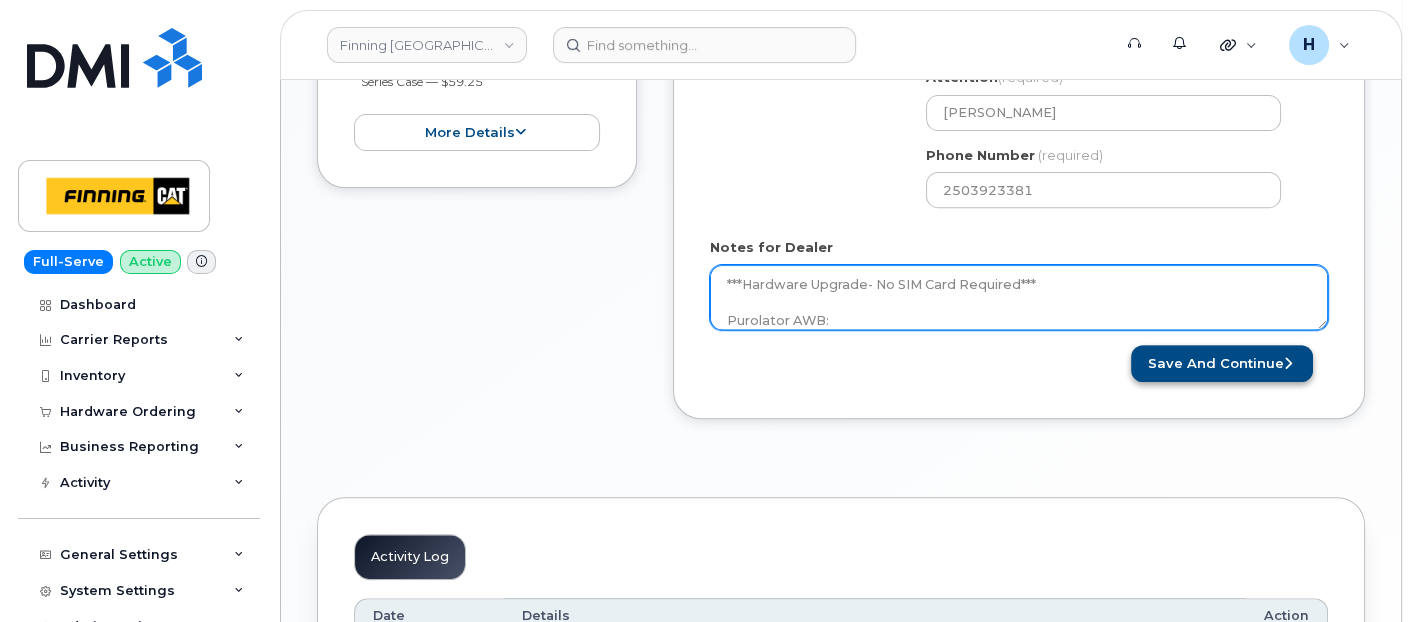 type on "Hardware Upgrade
Jeremi Seinen 2502678510
iPhone 16e (Black)
$0.00 - 3 year Term (128GB)
1 x iPhone 16e/14/13/13 Pro HyperGear Tempered Glass Screen Protector w/Installation Applicator Tray — $7.34
1 x Hypergear 20W White USB-C PD Wall Charger Hub — $25.99
1 x iPhone 15/14/13 Otterbox Defender Series Case — $59.25
***Hardware Upgrade- No SIM Card Required***
Purolator AWB:" 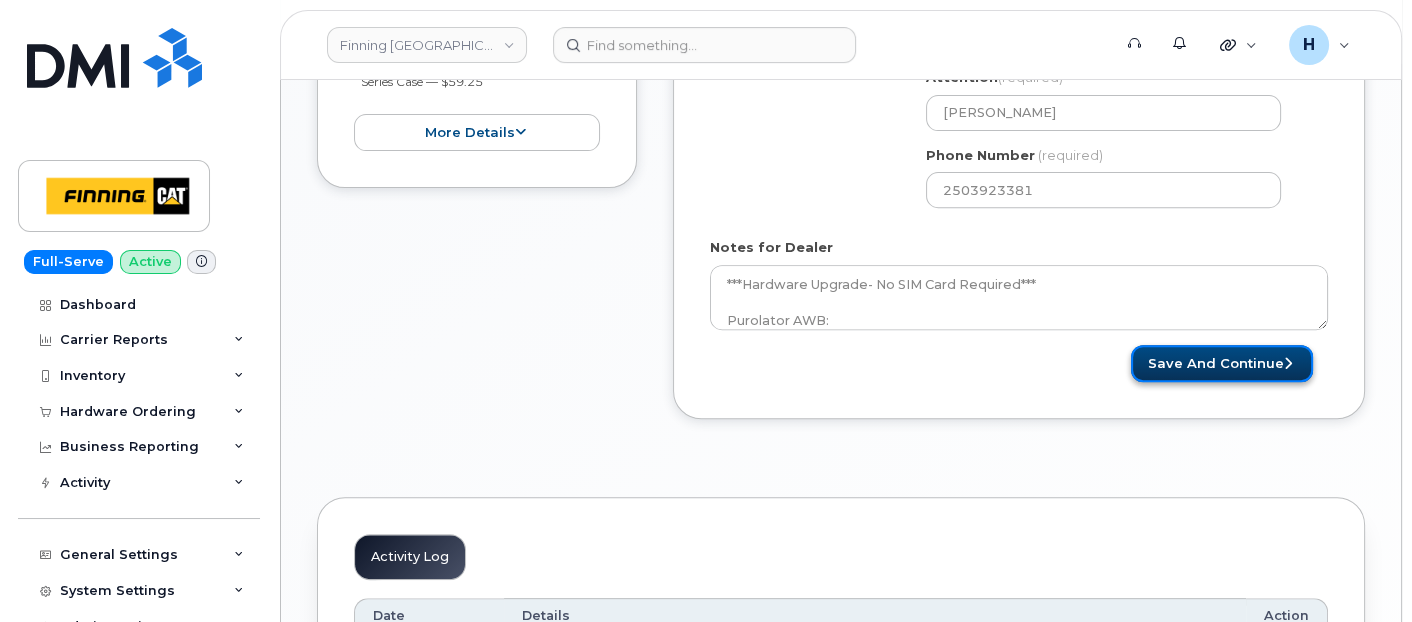 click on "Save and Continue" at bounding box center (1222, 363) 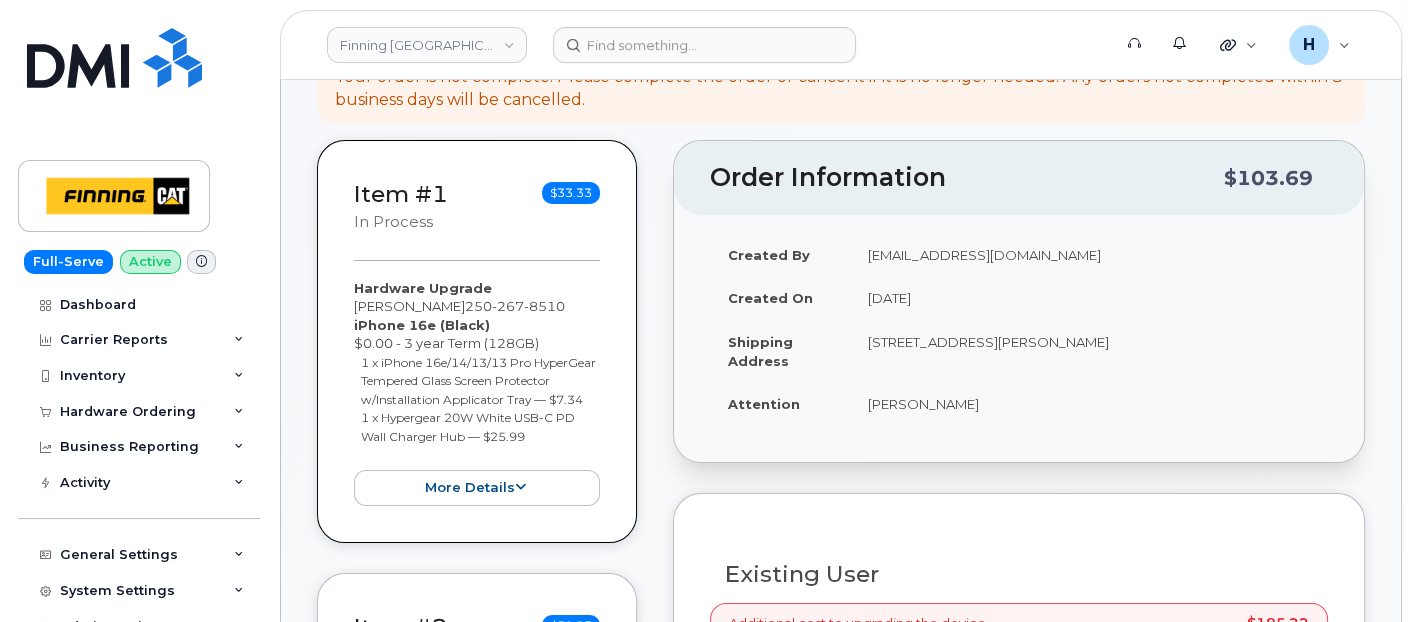 scroll, scrollTop: 111, scrollLeft: 0, axis: vertical 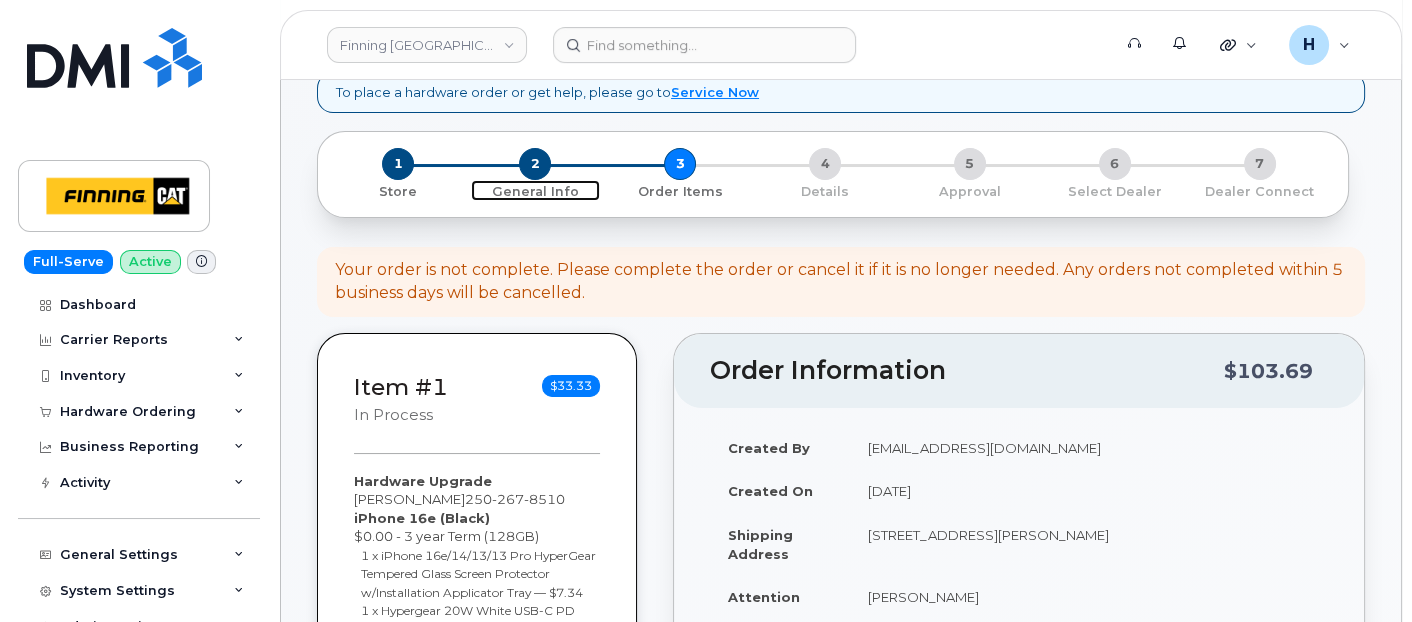 click on "2" at bounding box center (535, 164) 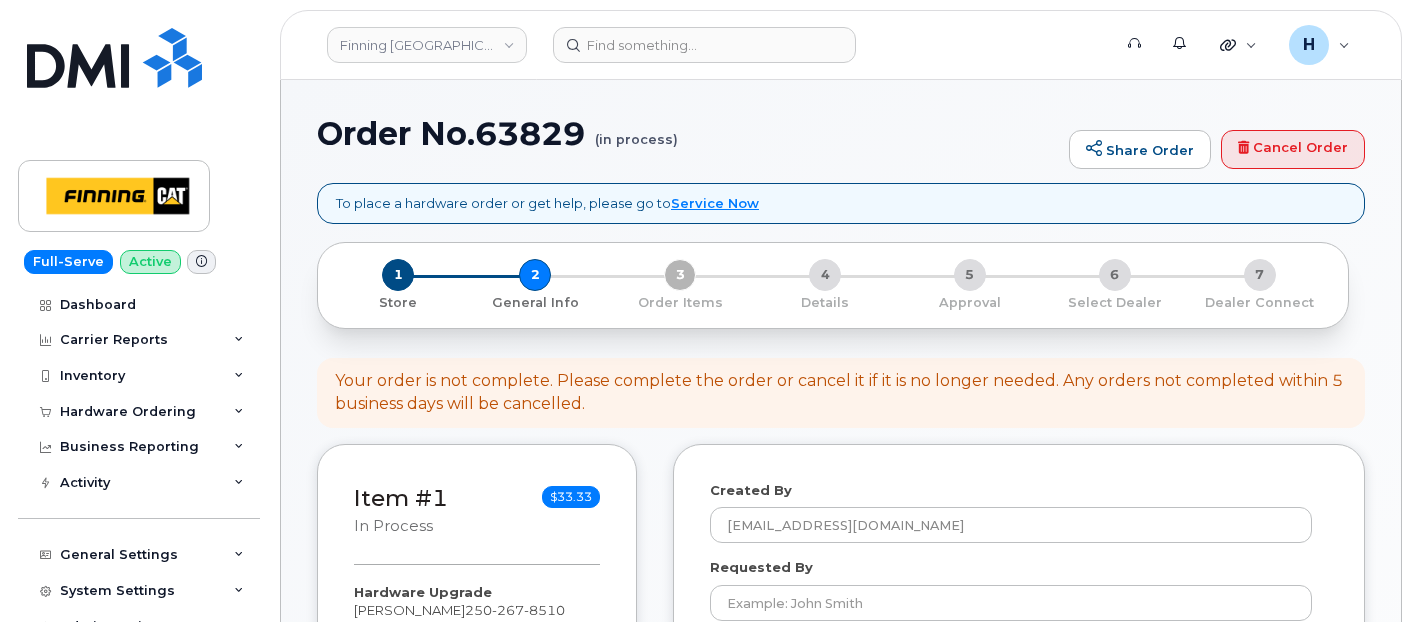 select 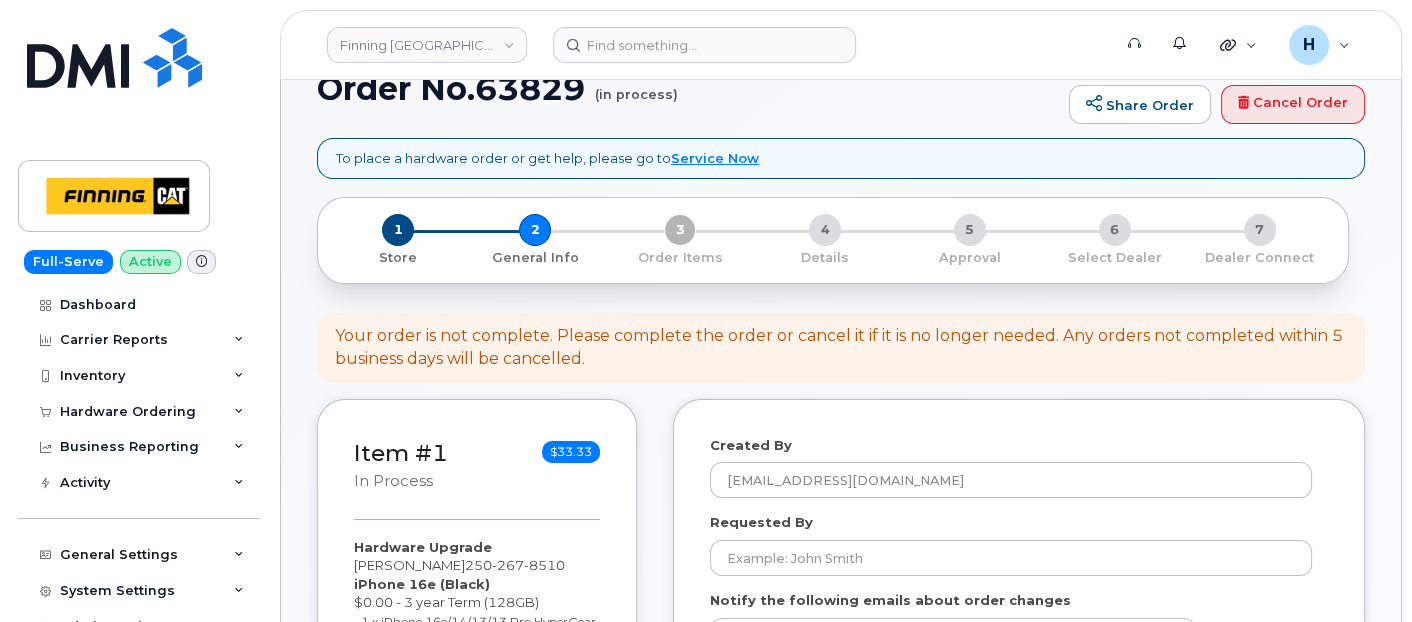 scroll, scrollTop: 222, scrollLeft: 0, axis: vertical 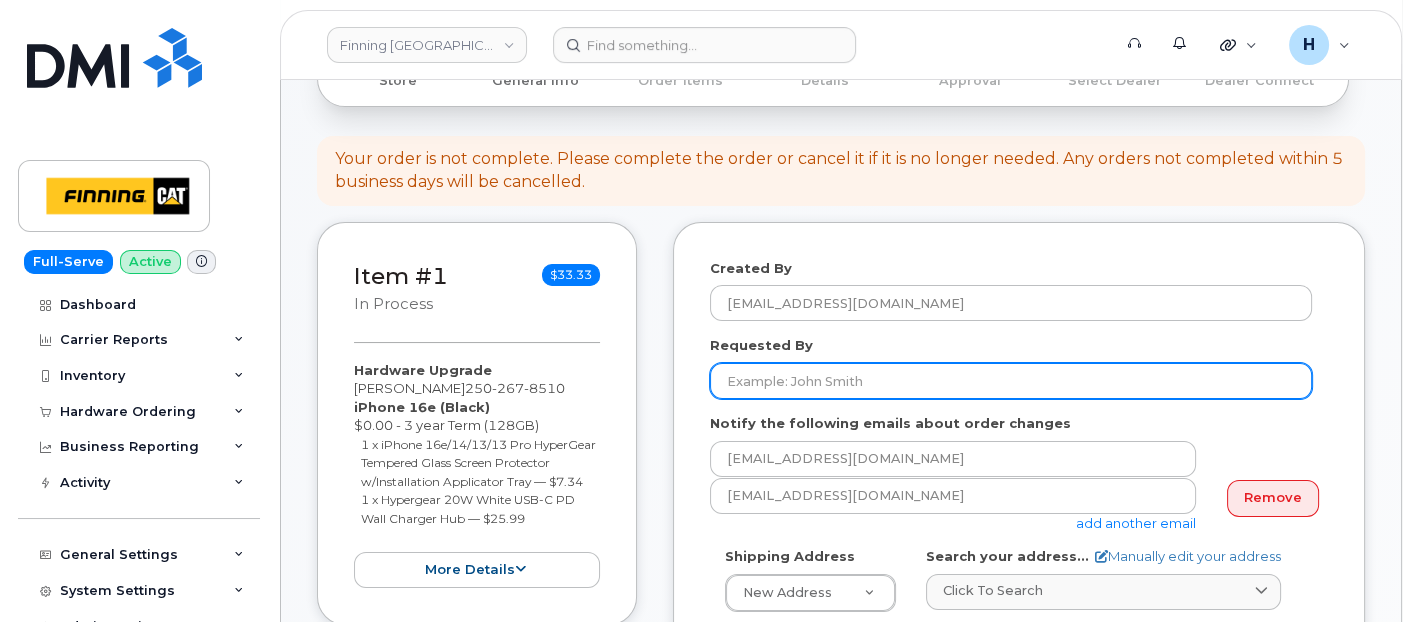 click on "Requested By" at bounding box center (1011, 381) 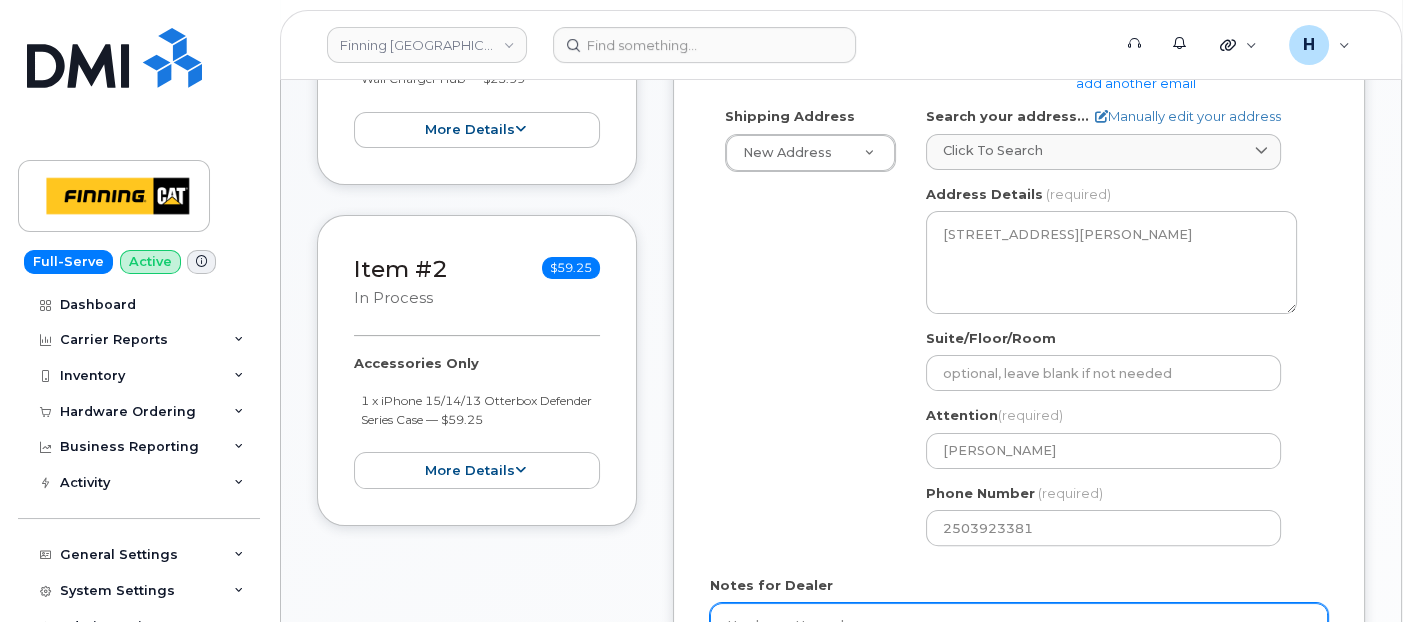 scroll, scrollTop: 888, scrollLeft: 0, axis: vertical 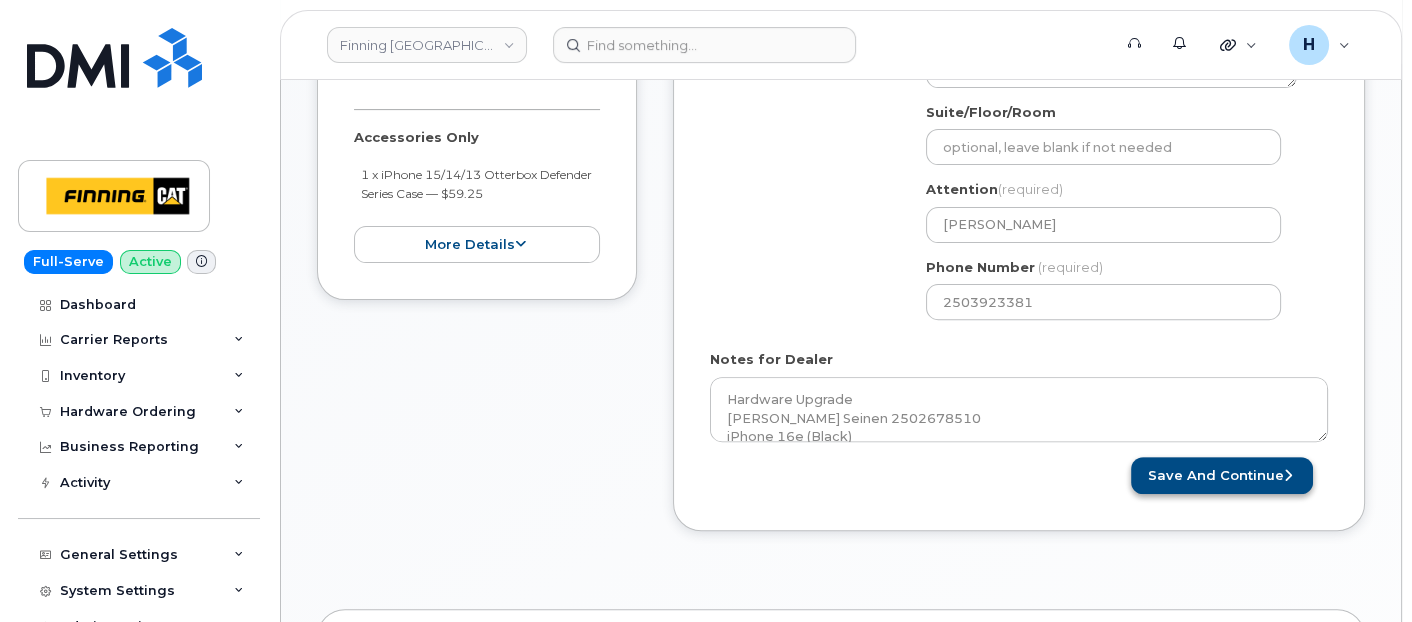 type on "RITM0472454" 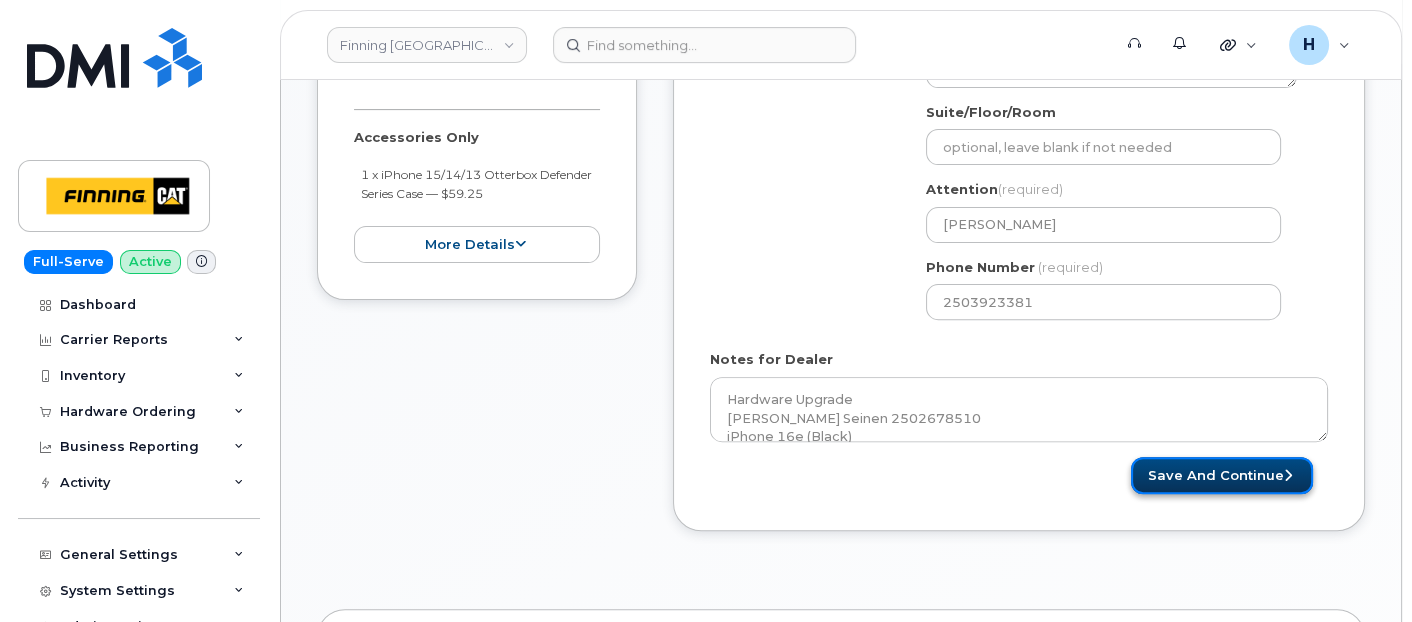 click on "Save and Continue" at bounding box center (1222, 475) 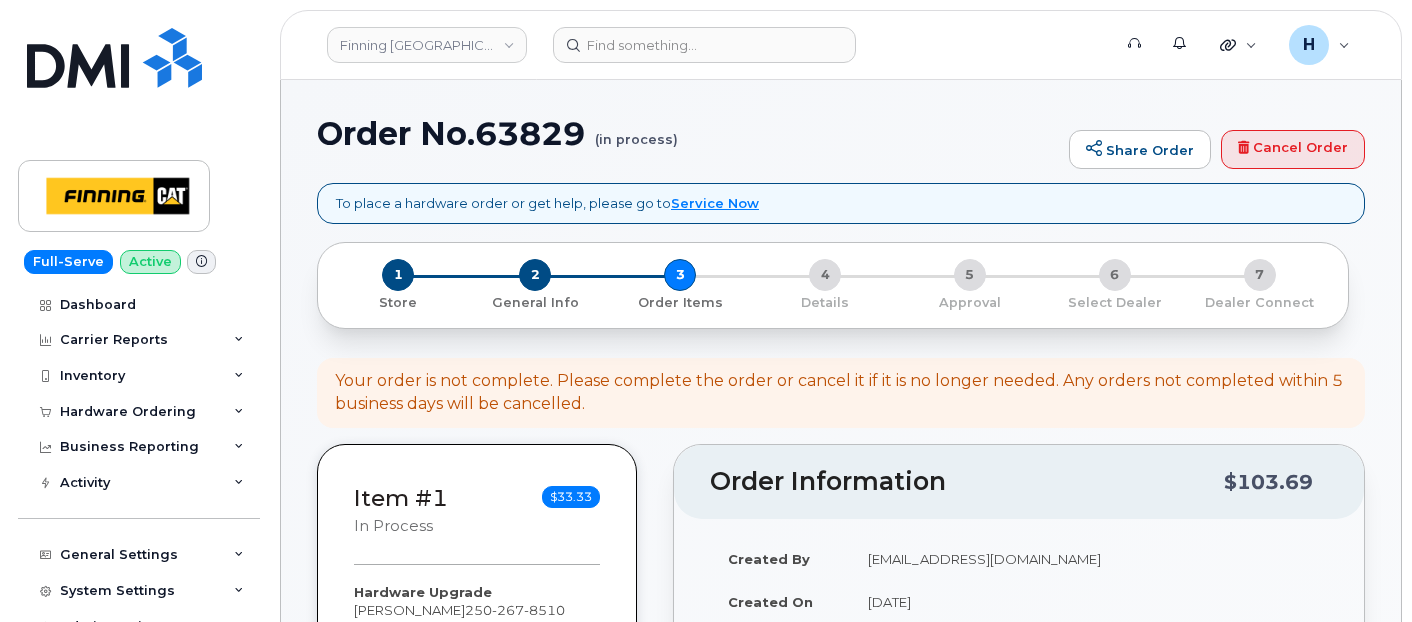 scroll, scrollTop: 0, scrollLeft: 0, axis: both 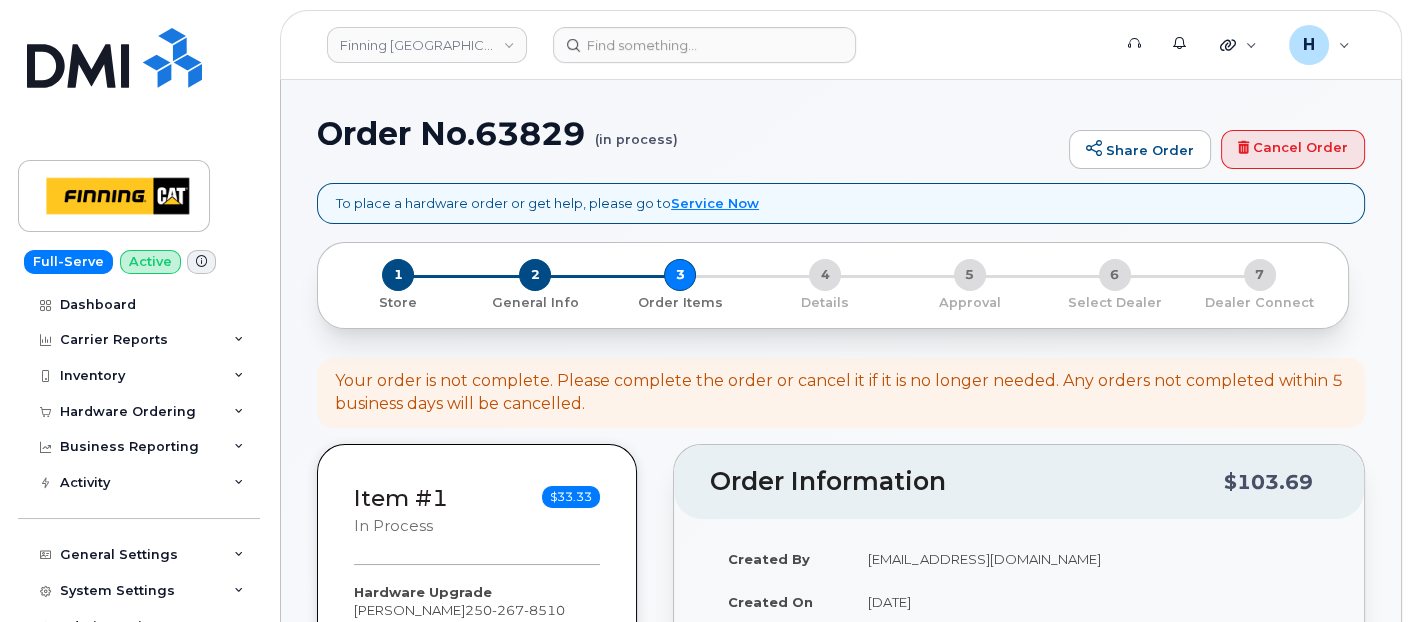 click on "Order No.63829
(in process)" at bounding box center (688, 133) 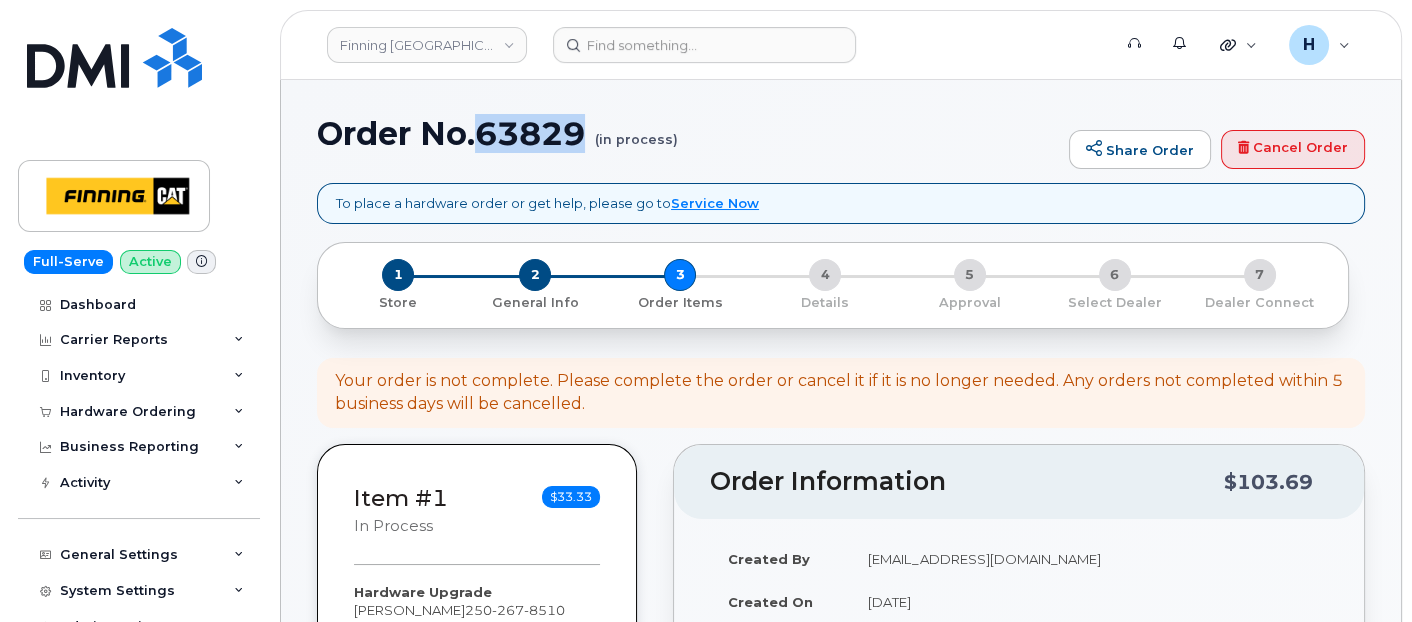 click on "Order No.63829
(in process)" at bounding box center [688, 133] 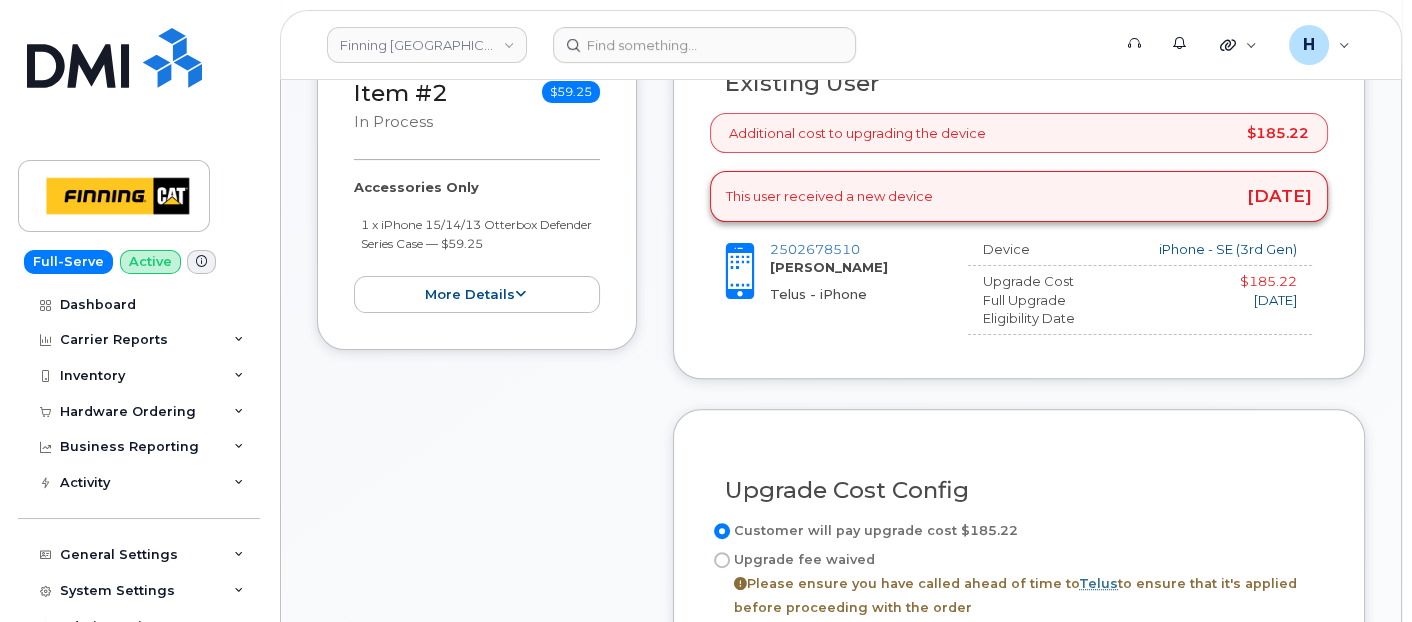 scroll, scrollTop: 1000, scrollLeft: 0, axis: vertical 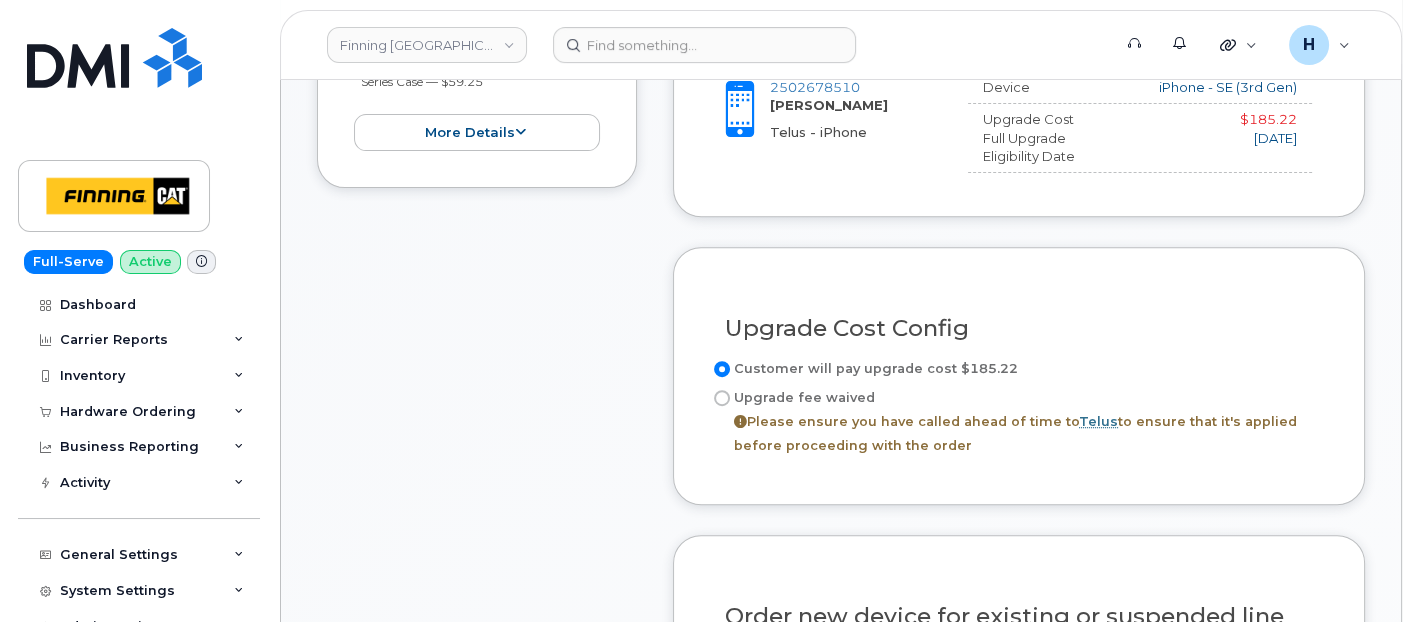 click on "Upgrade fee waived
Please ensure you have called ahead of time to
Telus
to ensure that it's applied before proceeding with the order" at bounding box center [1019, 422] 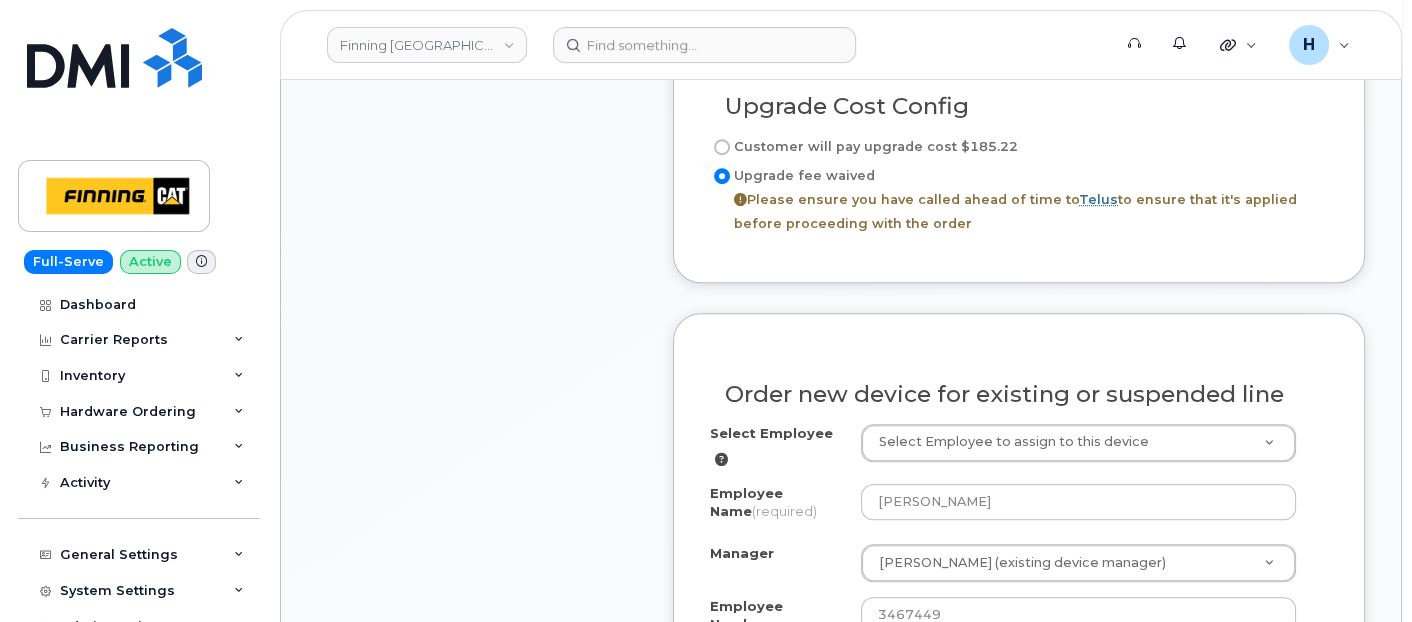 scroll, scrollTop: 1333, scrollLeft: 0, axis: vertical 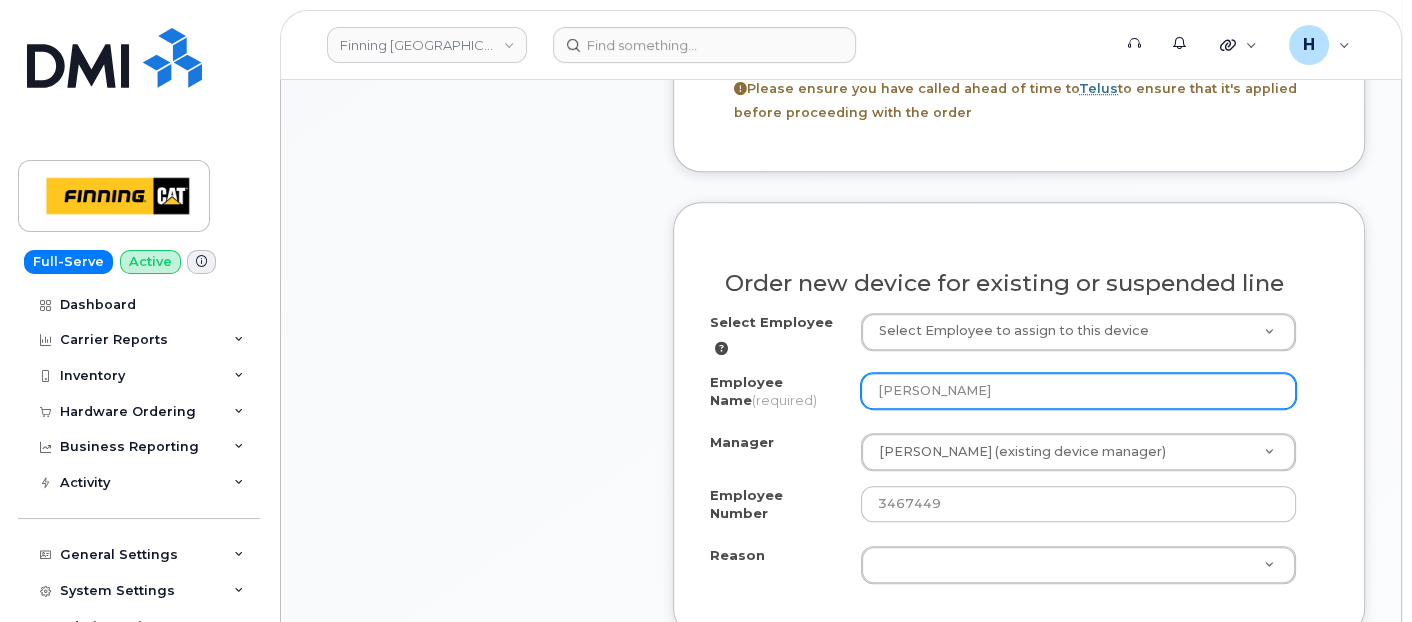 drag, startPoint x: 922, startPoint y: 383, endPoint x: 869, endPoint y: 386, distance: 53.08484 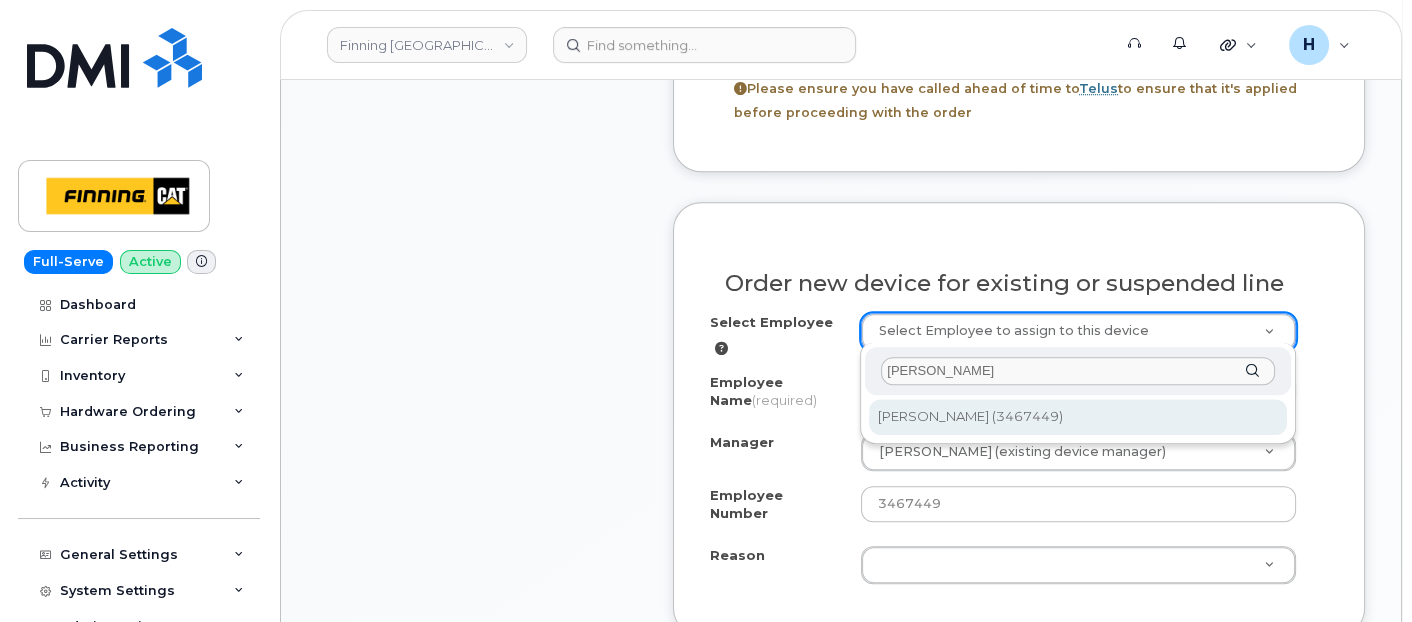 type on "[PERSON_NAME]" 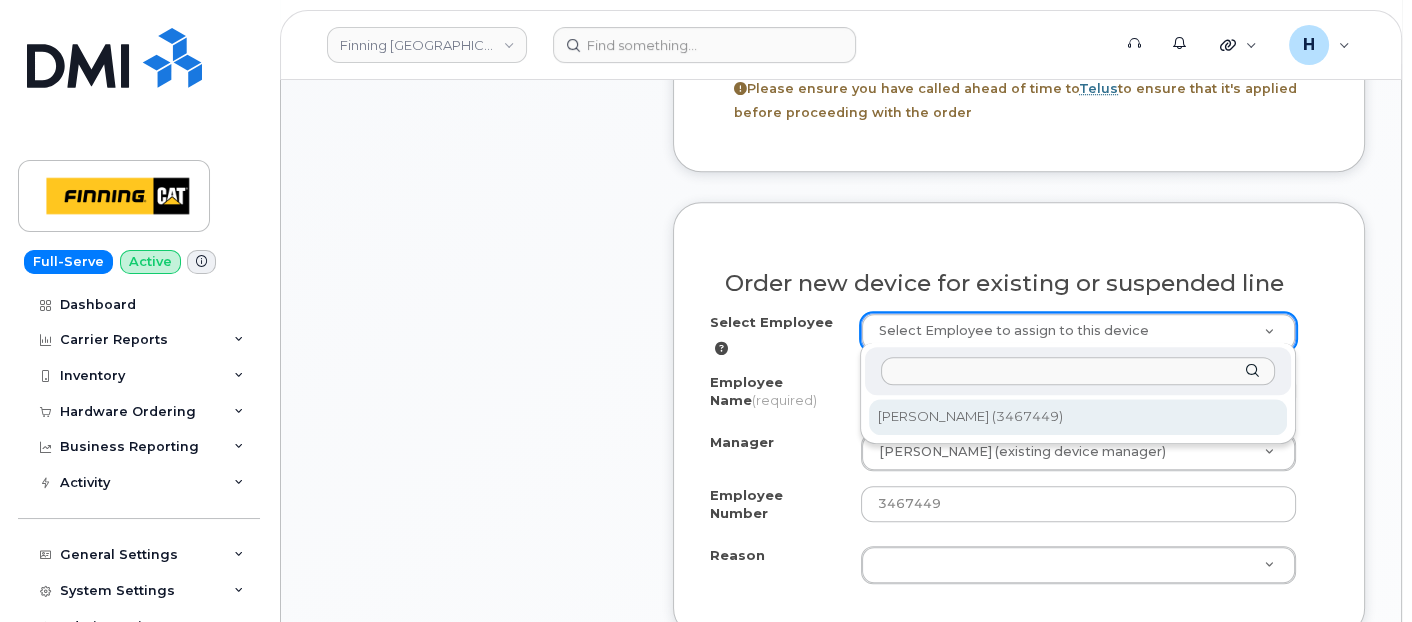 select on "61692" 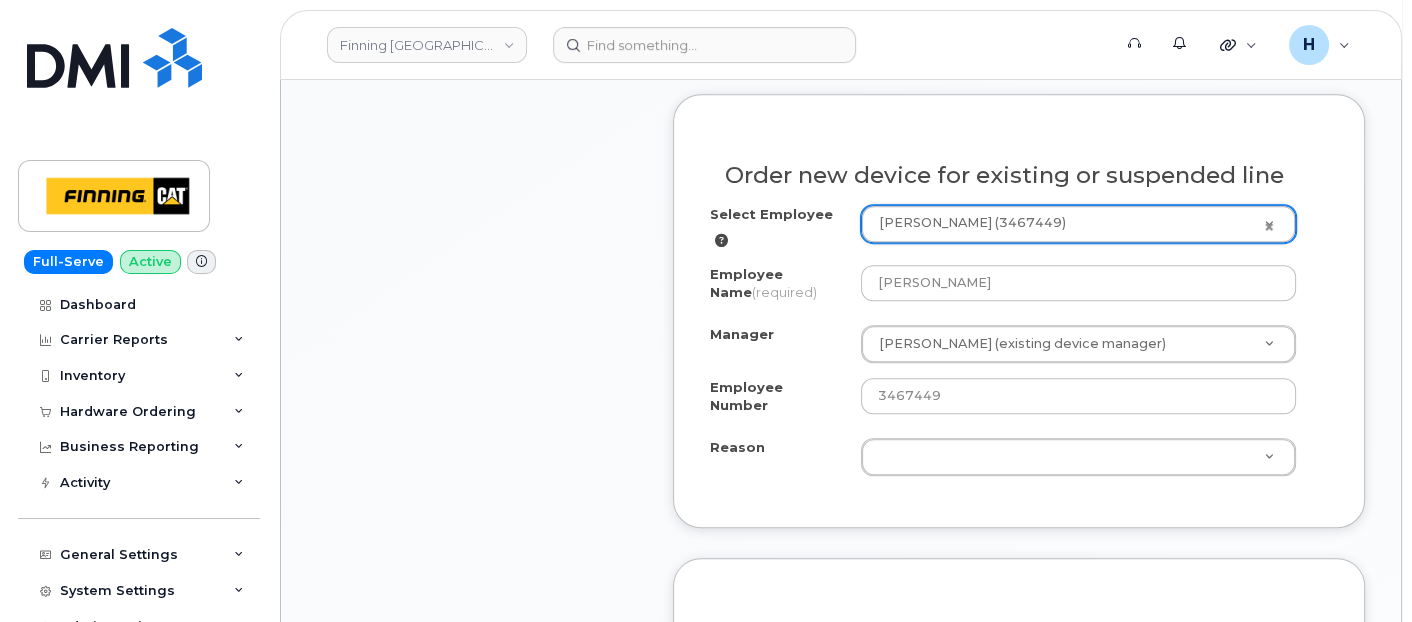 scroll, scrollTop: 1555, scrollLeft: 0, axis: vertical 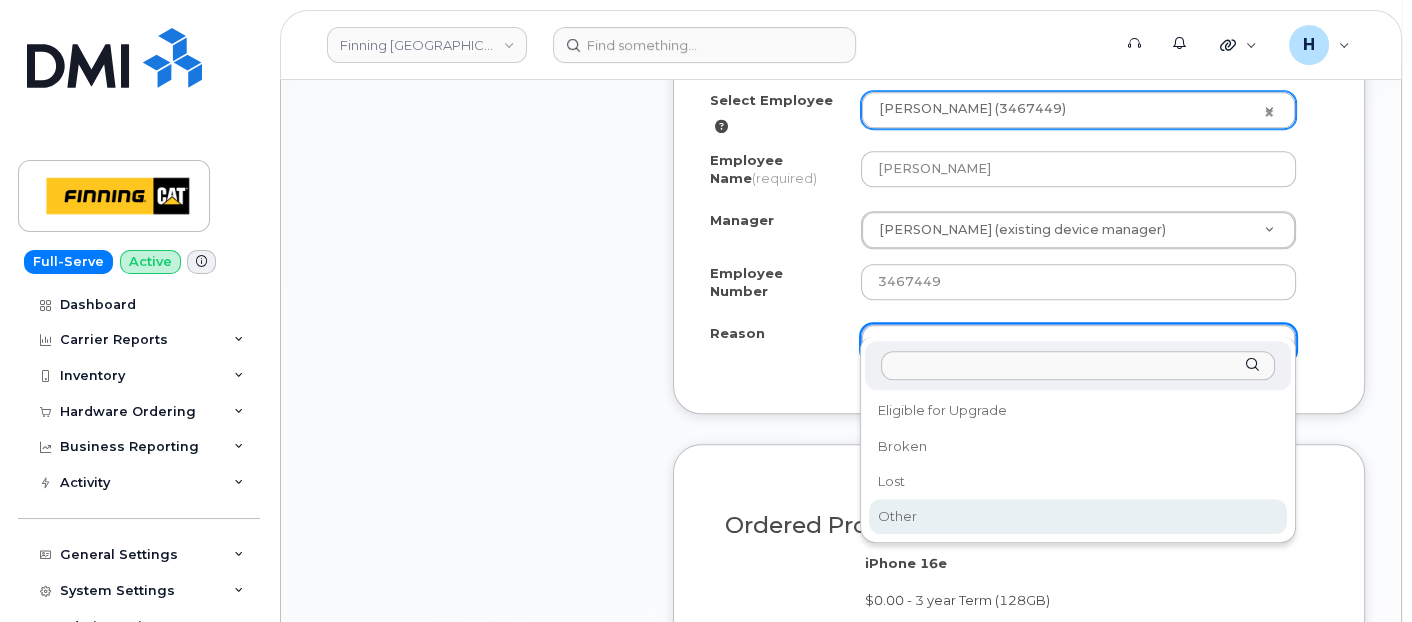 select on "other" 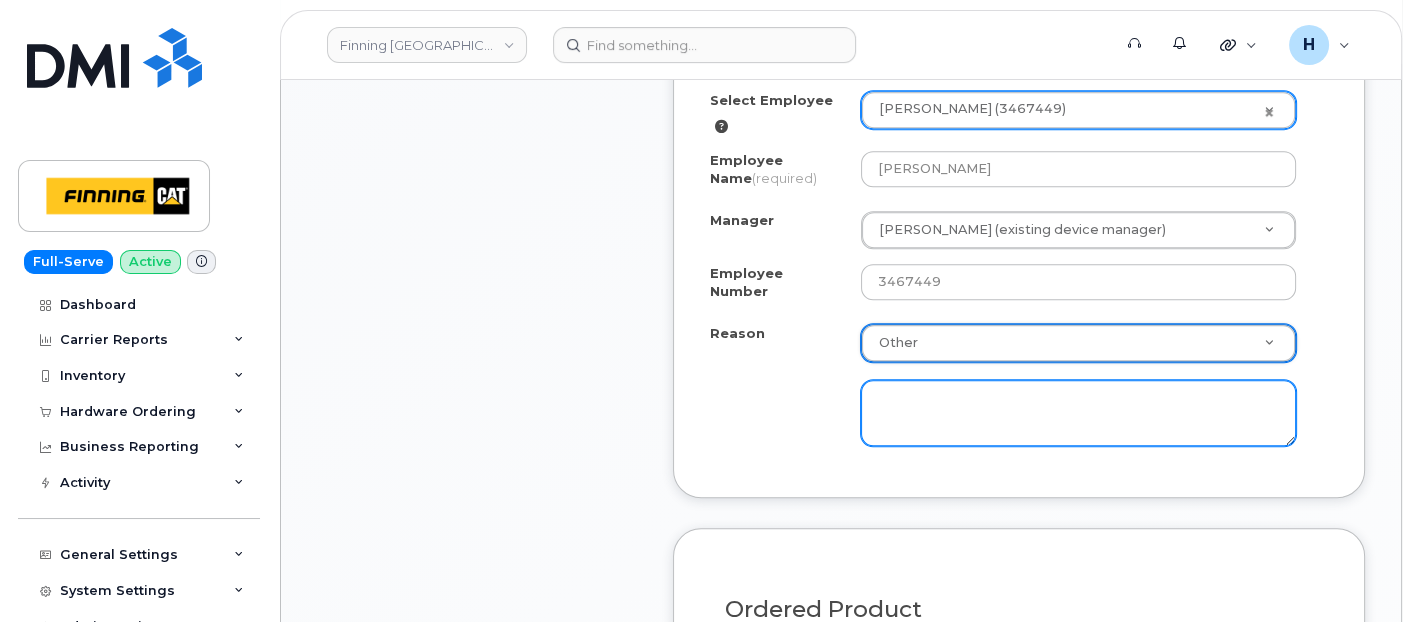 click at bounding box center [1079, 413] 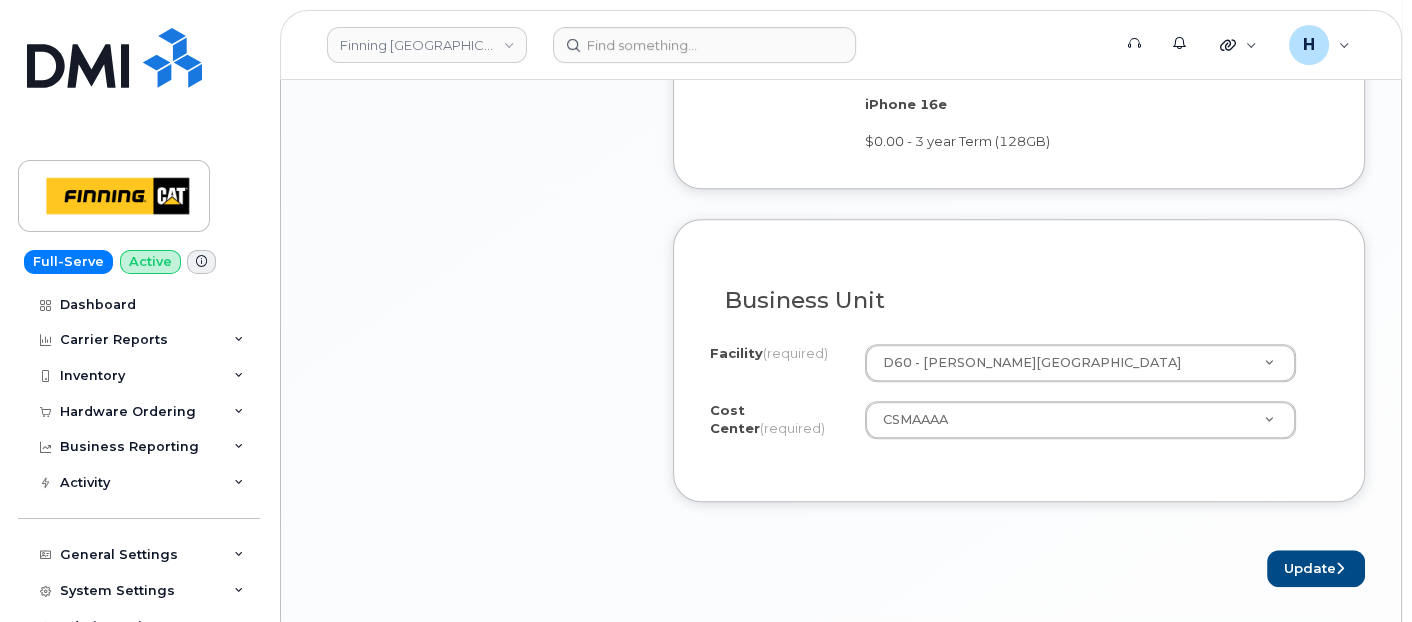 scroll, scrollTop: 2111, scrollLeft: 0, axis: vertical 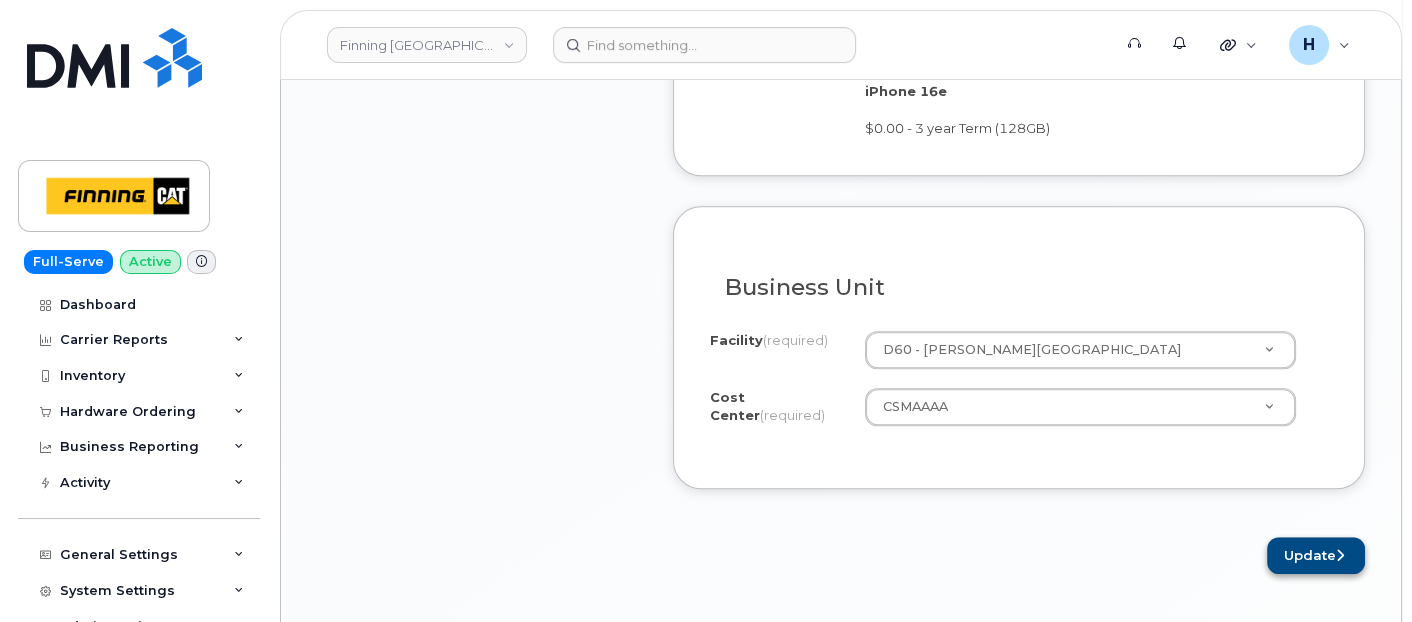 type on "EDUF: $166.69- Approved" 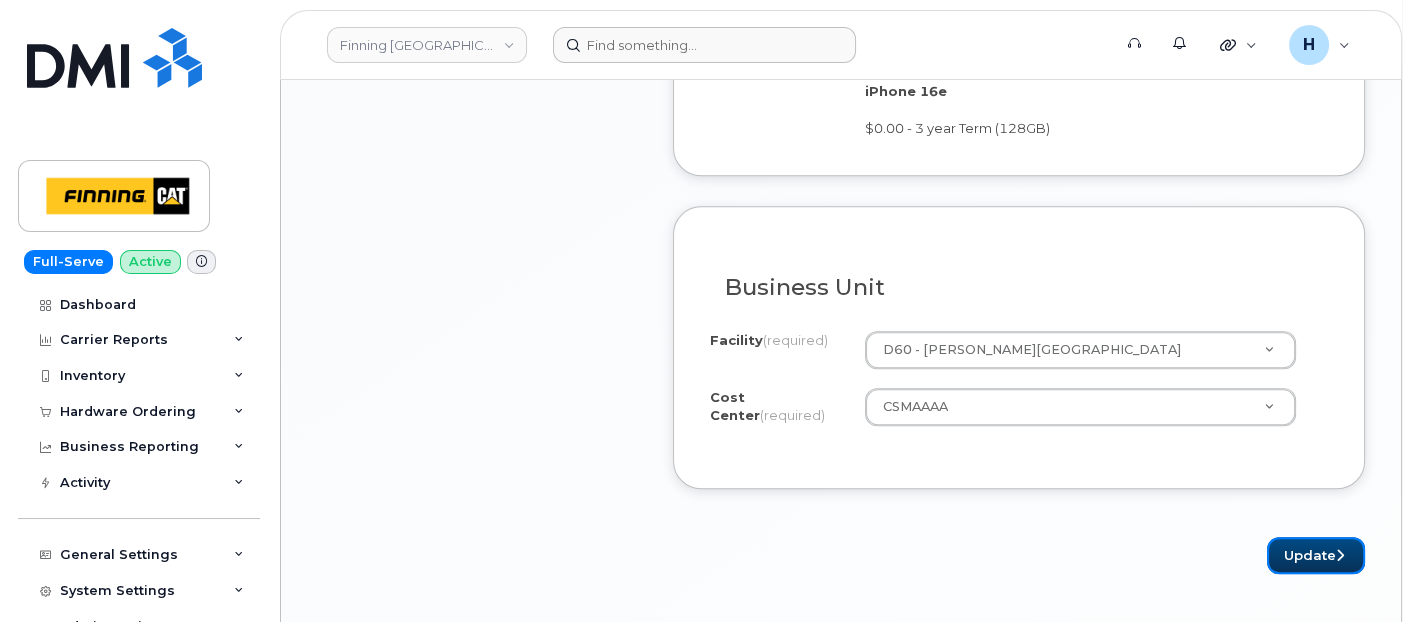 drag, startPoint x: 1317, startPoint y: 528, endPoint x: 826, endPoint y: 60, distance: 678.3104 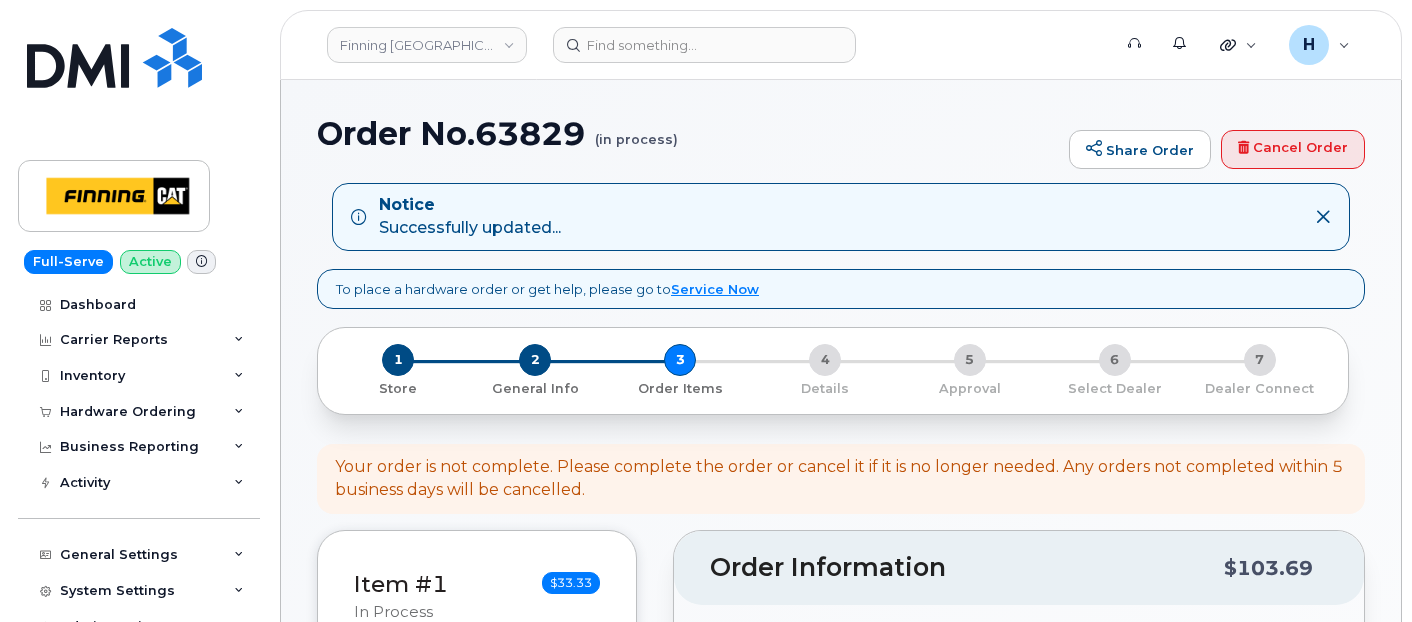 scroll, scrollTop: 0, scrollLeft: 0, axis: both 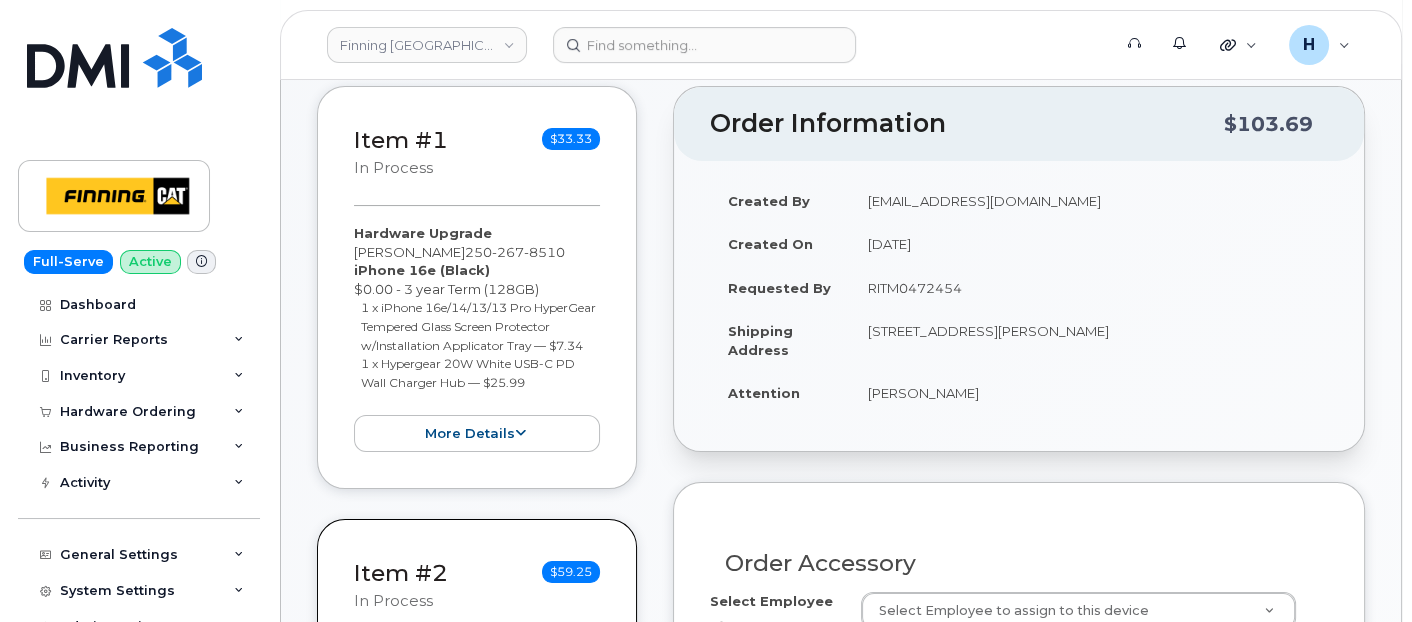 drag, startPoint x: 850, startPoint y: 385, endPoint x: 1057, endPoint y: 408, distance: 208.27386 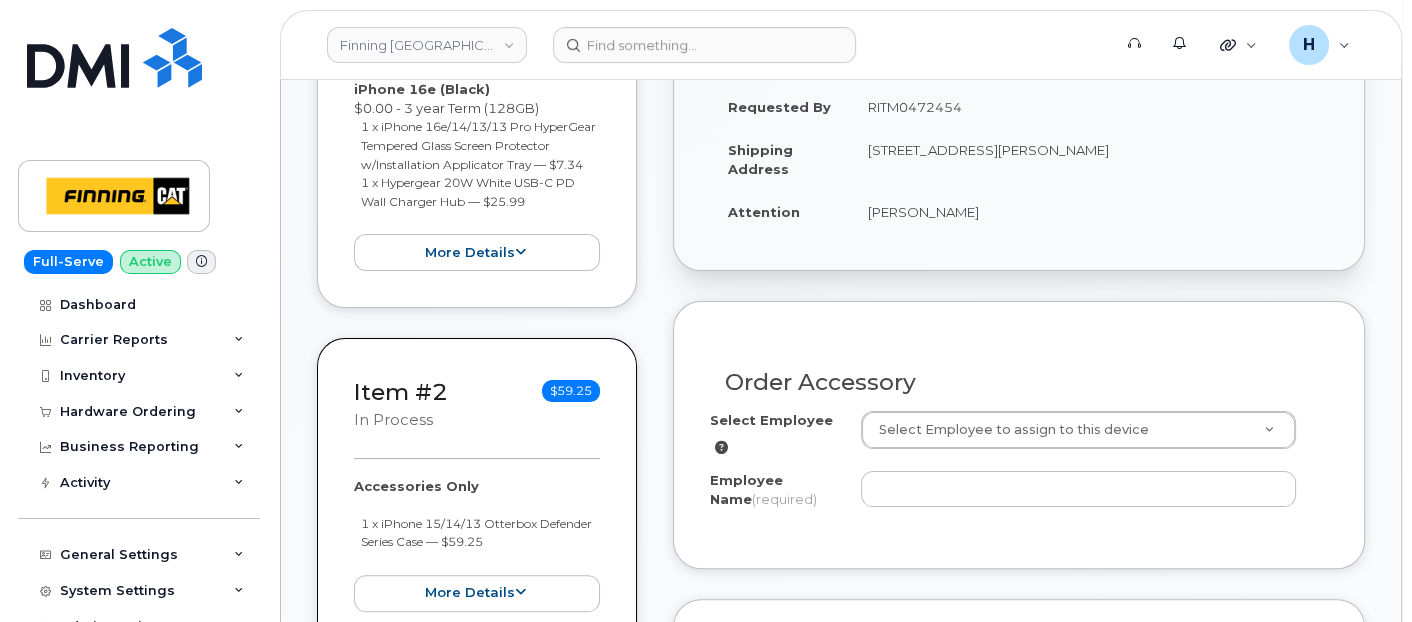 scroll, scrollTop: 777, scrollLeft: 0, axis: vertical 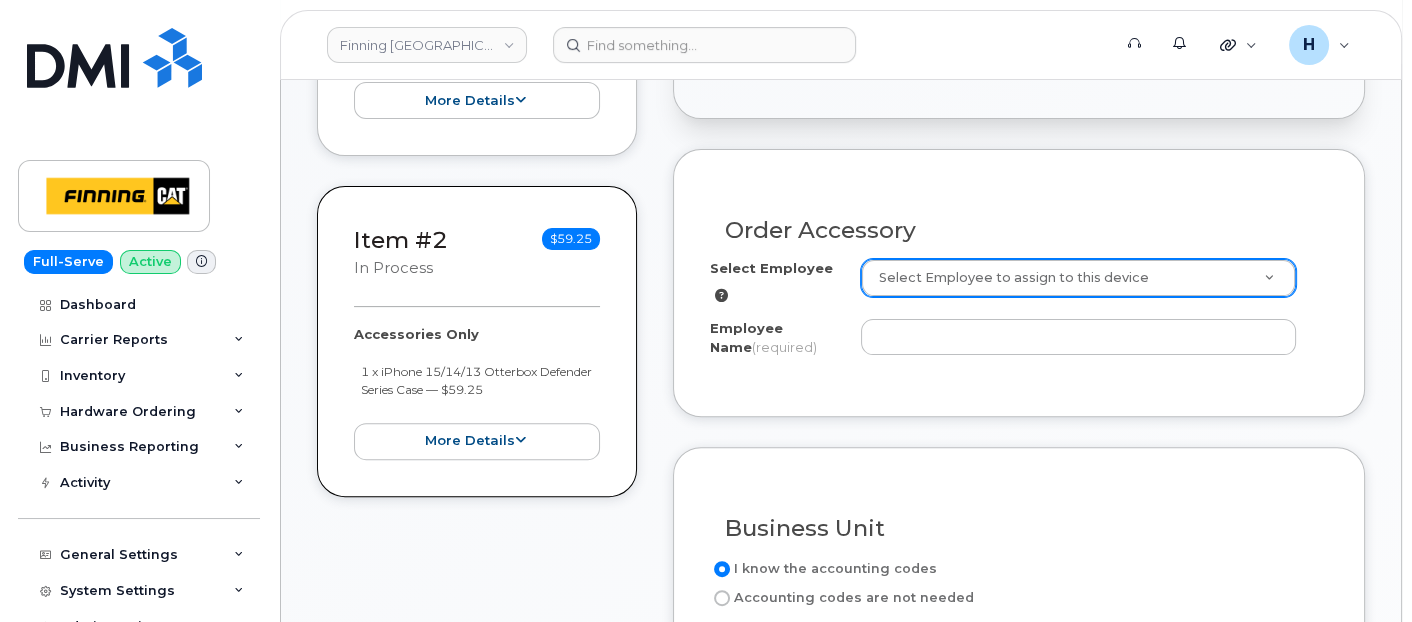 paste on "[PERSON_NAME]" 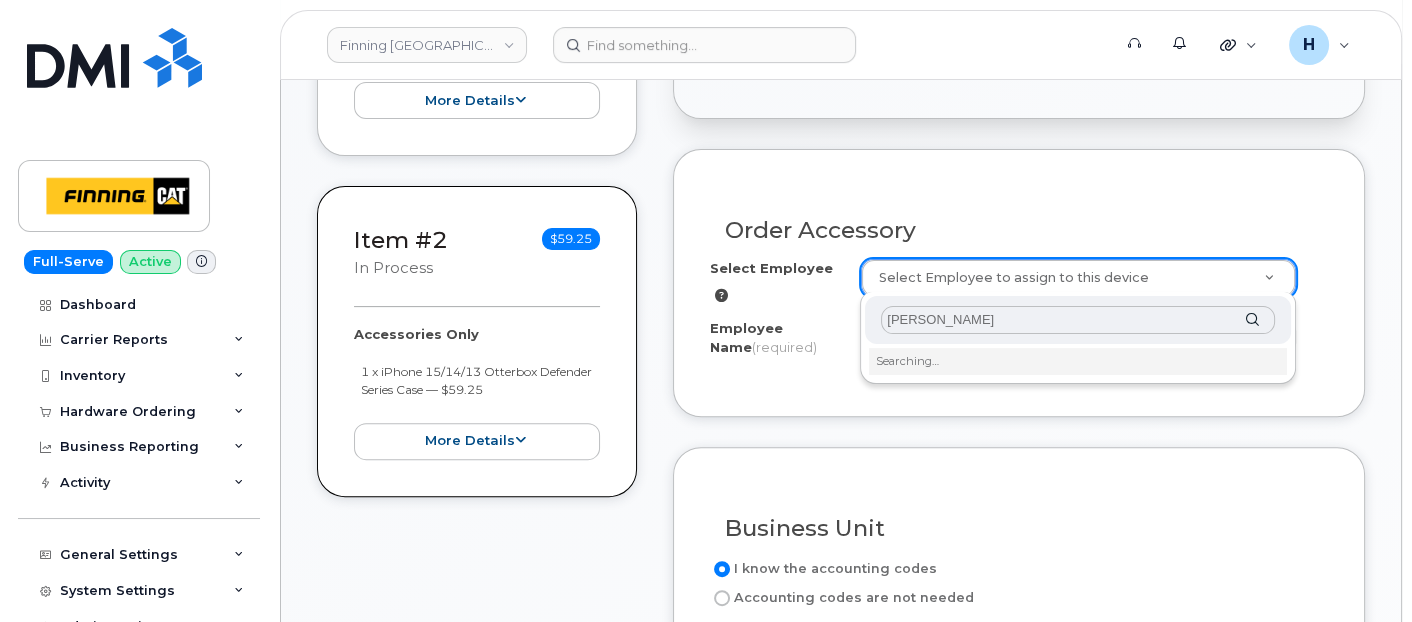 type on "[PERSON_NAME]" 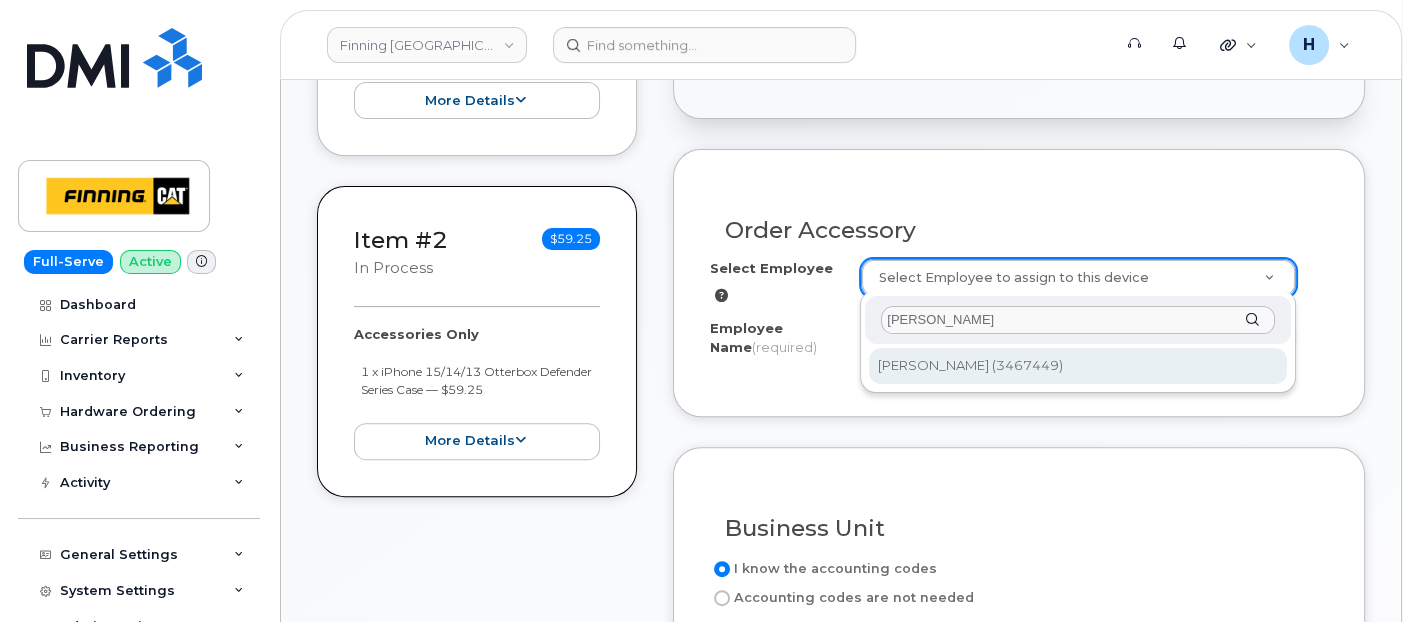 type on "55790" 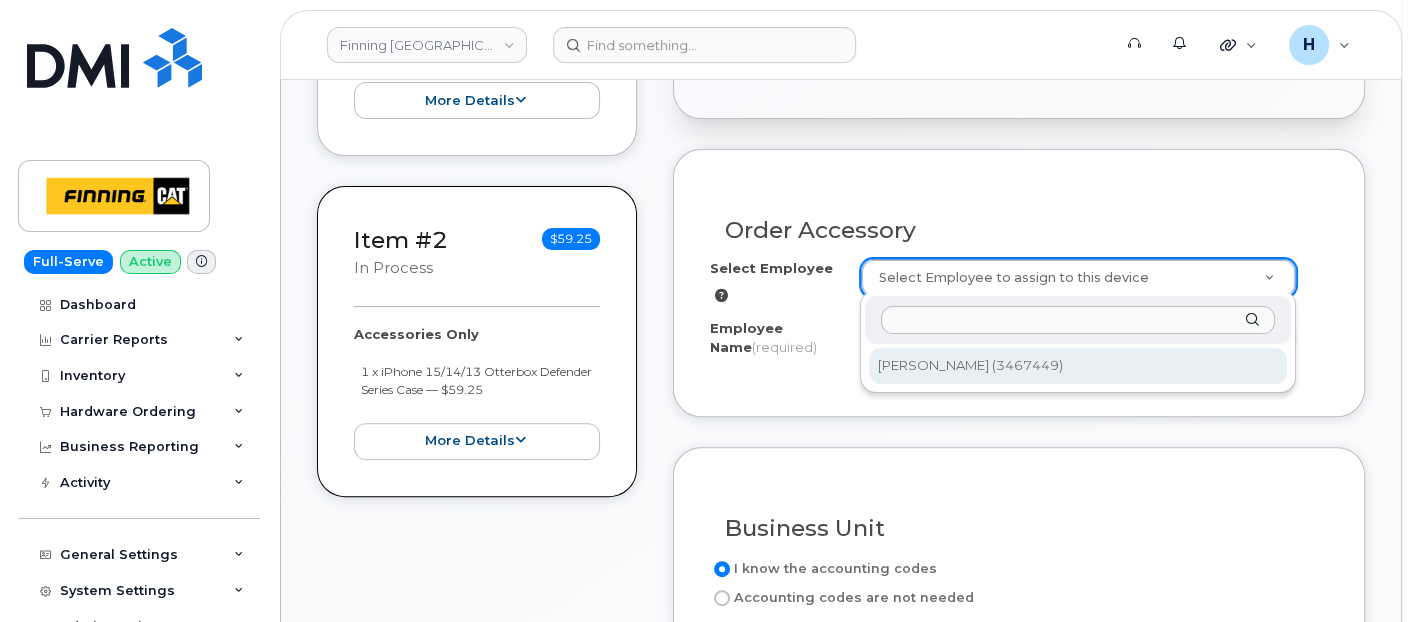 type on "[PERSON_NAME]" 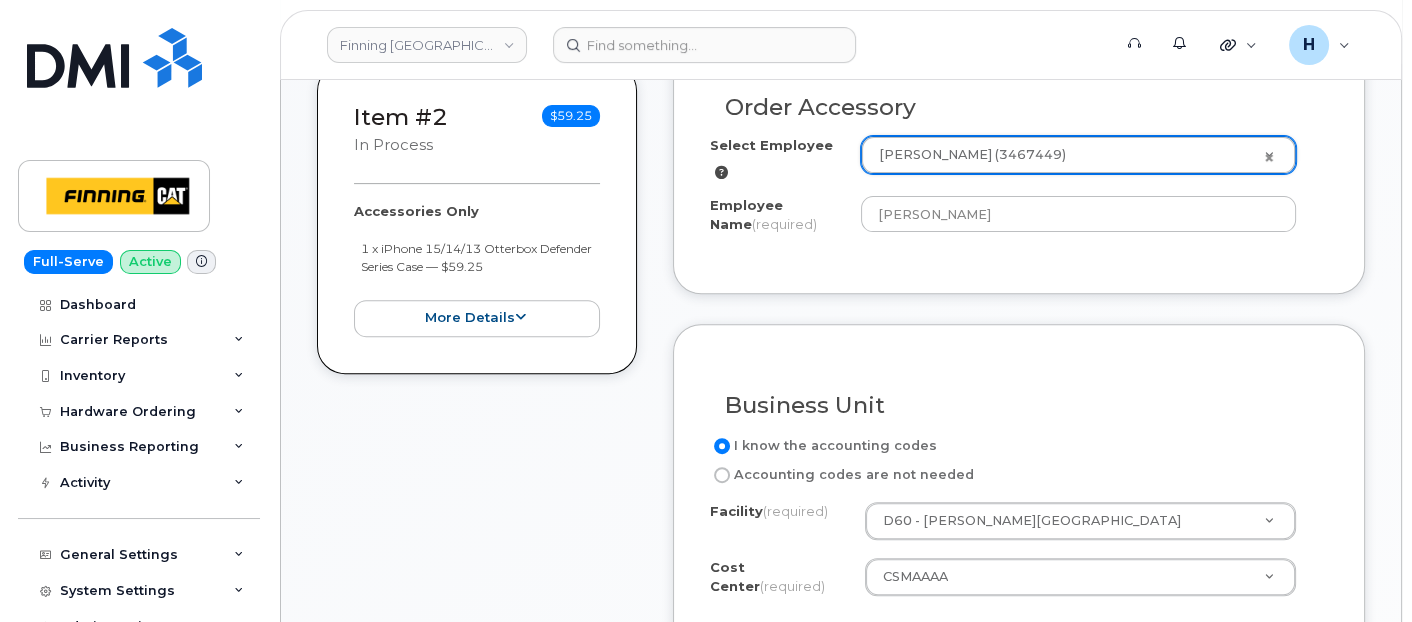 scroll, scrollTop: 1111, scrollLeft: 0, axis: vertical 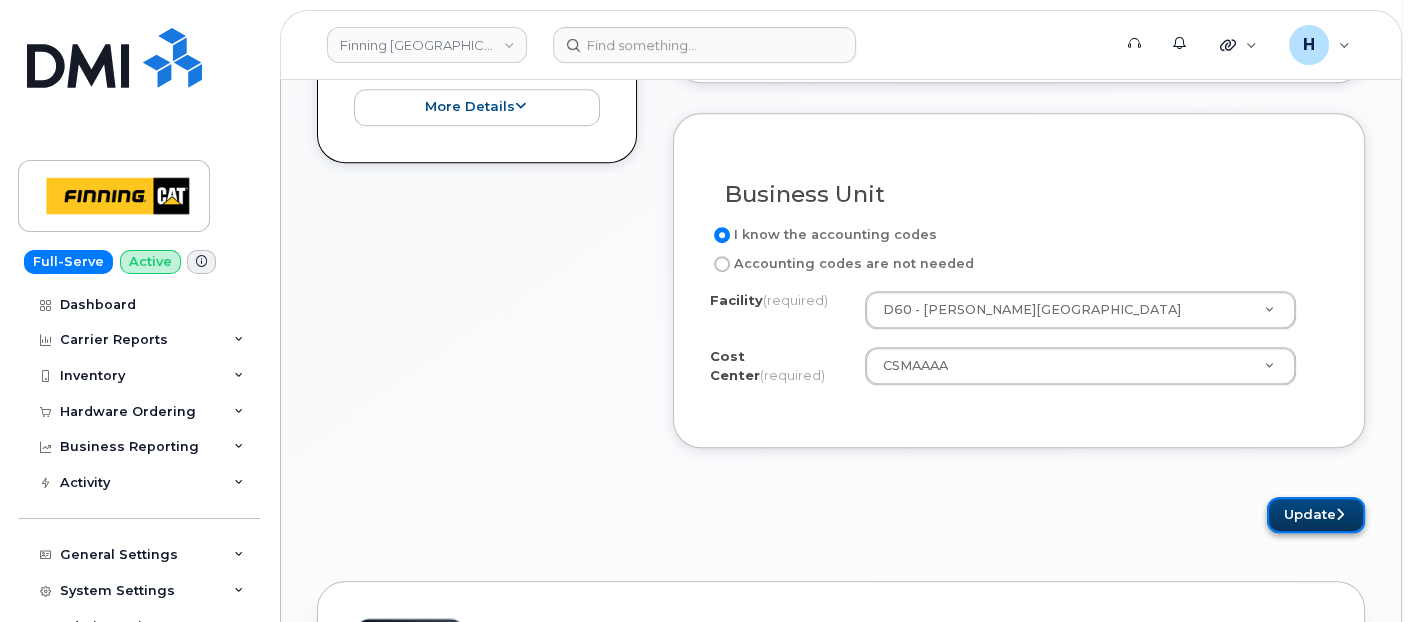 click on "Update" at bounding box center (1316, 515) 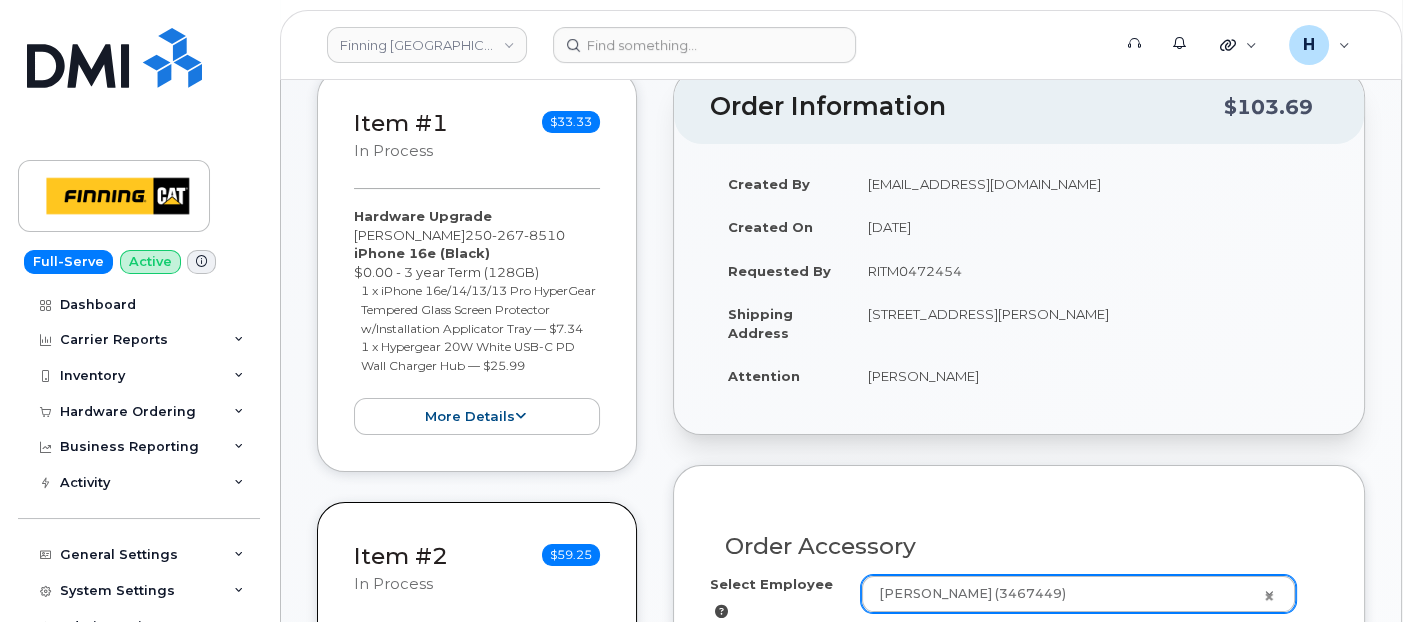 scroll, scrollTop: 0, scrollLeft: 0, axis: both 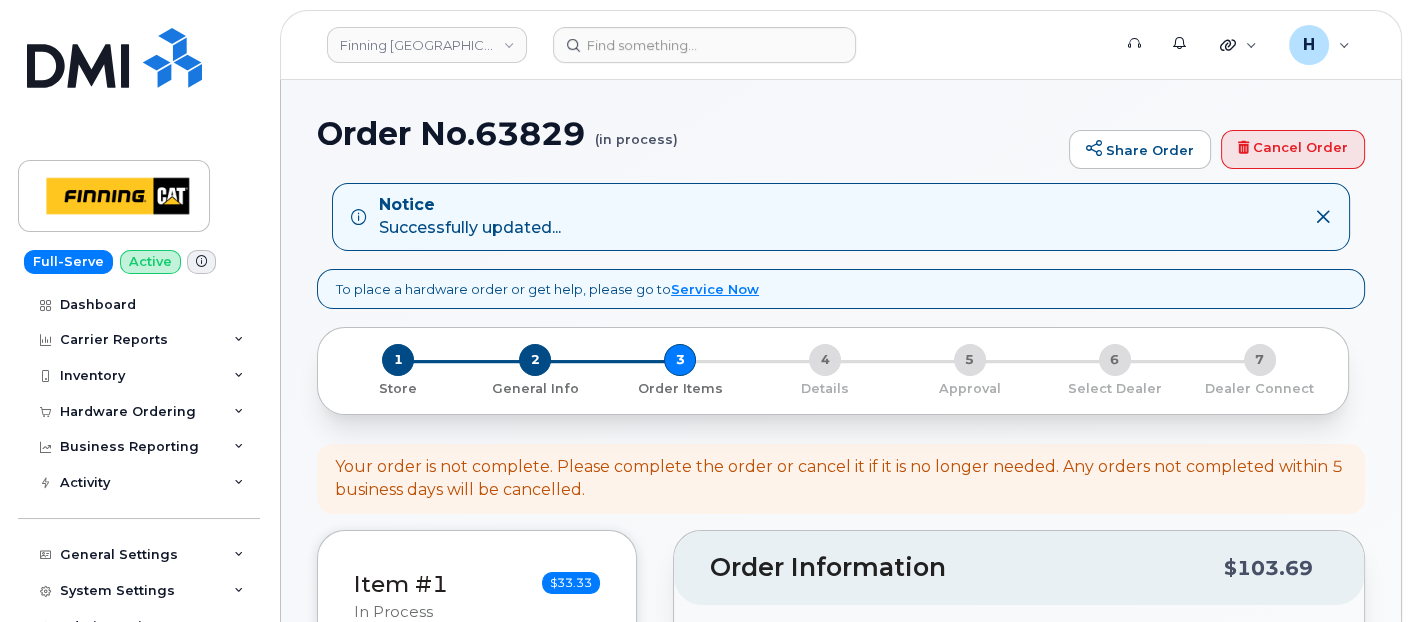 click on "Order No.63829
(in process)" at bounding box center (688, 133) 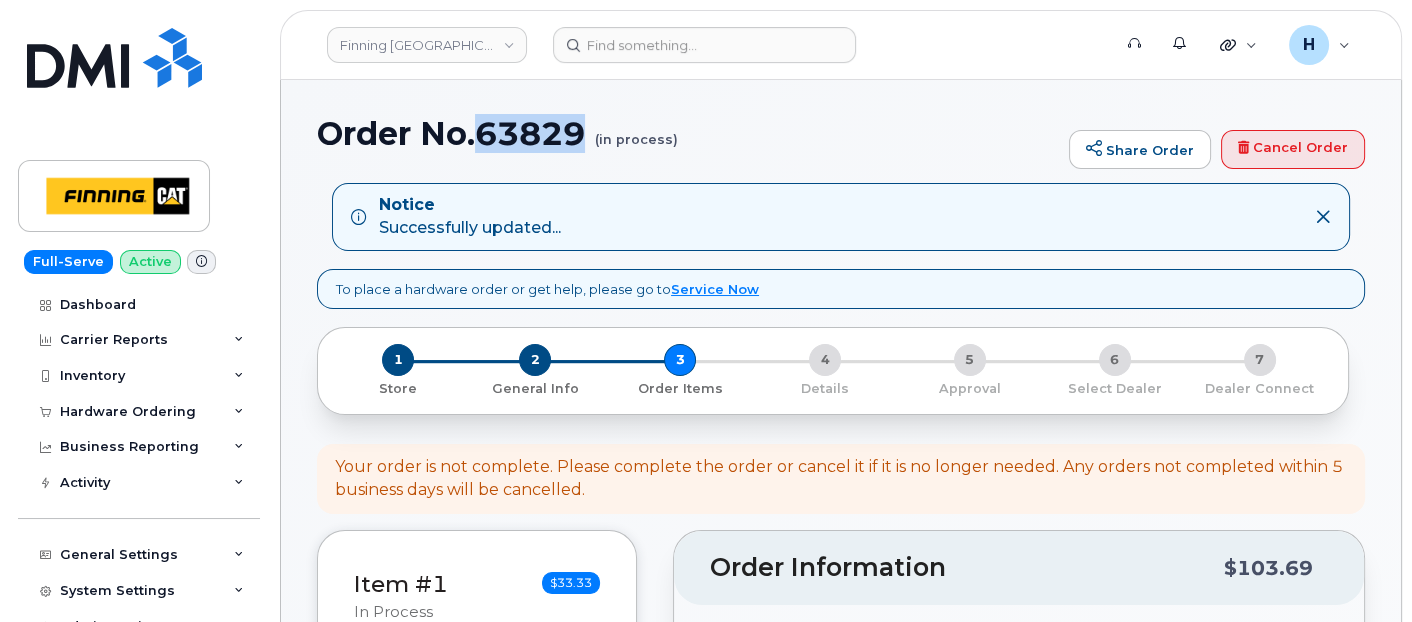 click on "Order No.63829
(in process)" at bounding box center (688, 133) 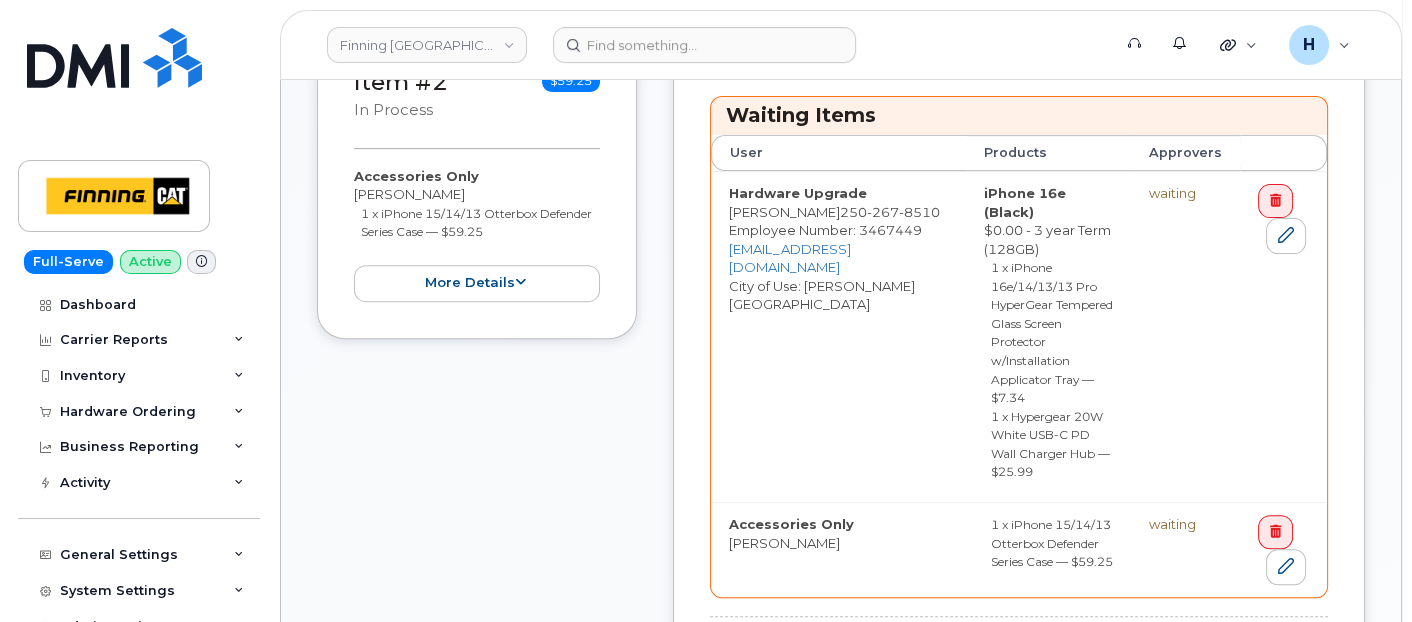 scroll, scrollTop: 1000, scrollLeft: 0, axis: vertical 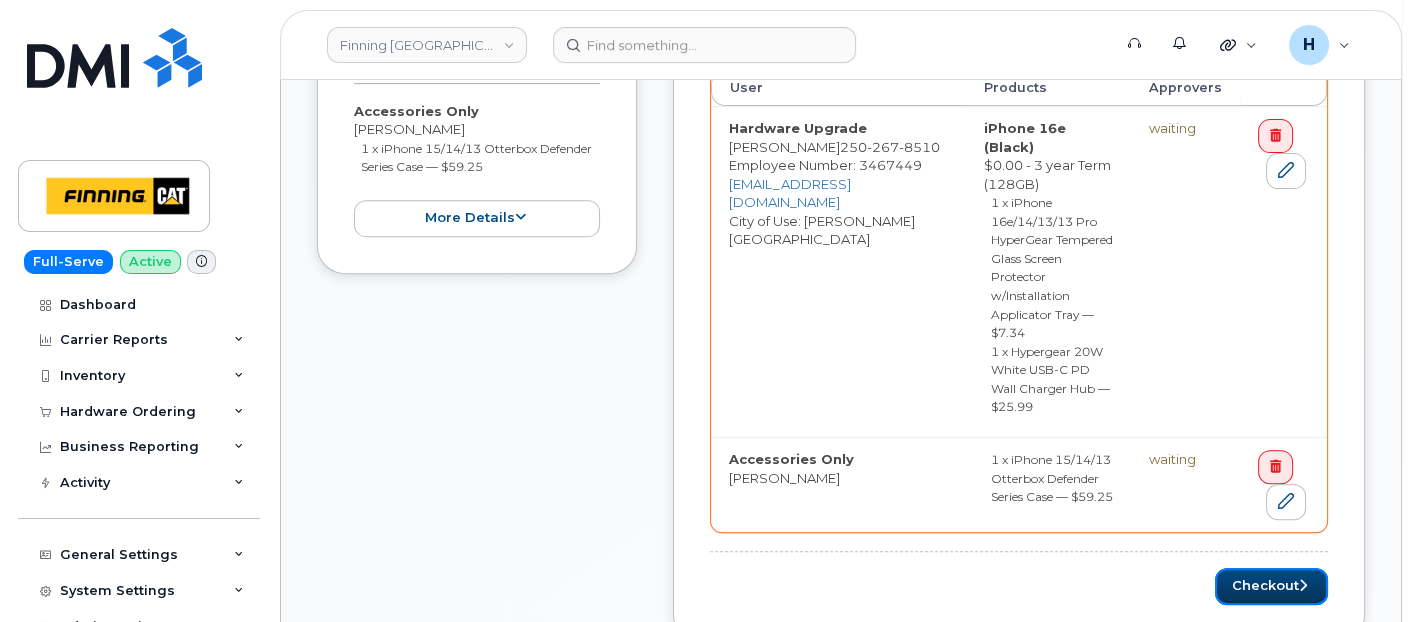 drag, startPoint x: 1256, startPoint y: 439, endPoint x: 1216, endPoint y: 371, distance: 78.892334 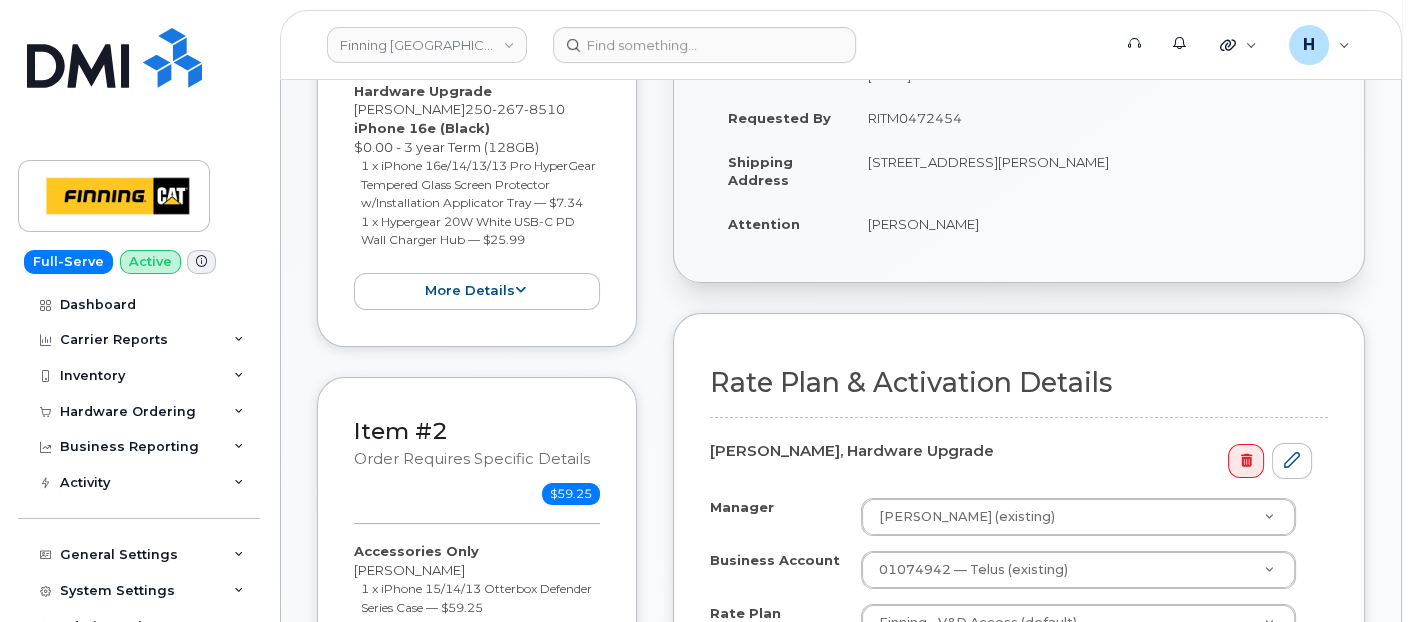 scroll, scrollTop: 444, scrollLeft: 0, axis: vertical 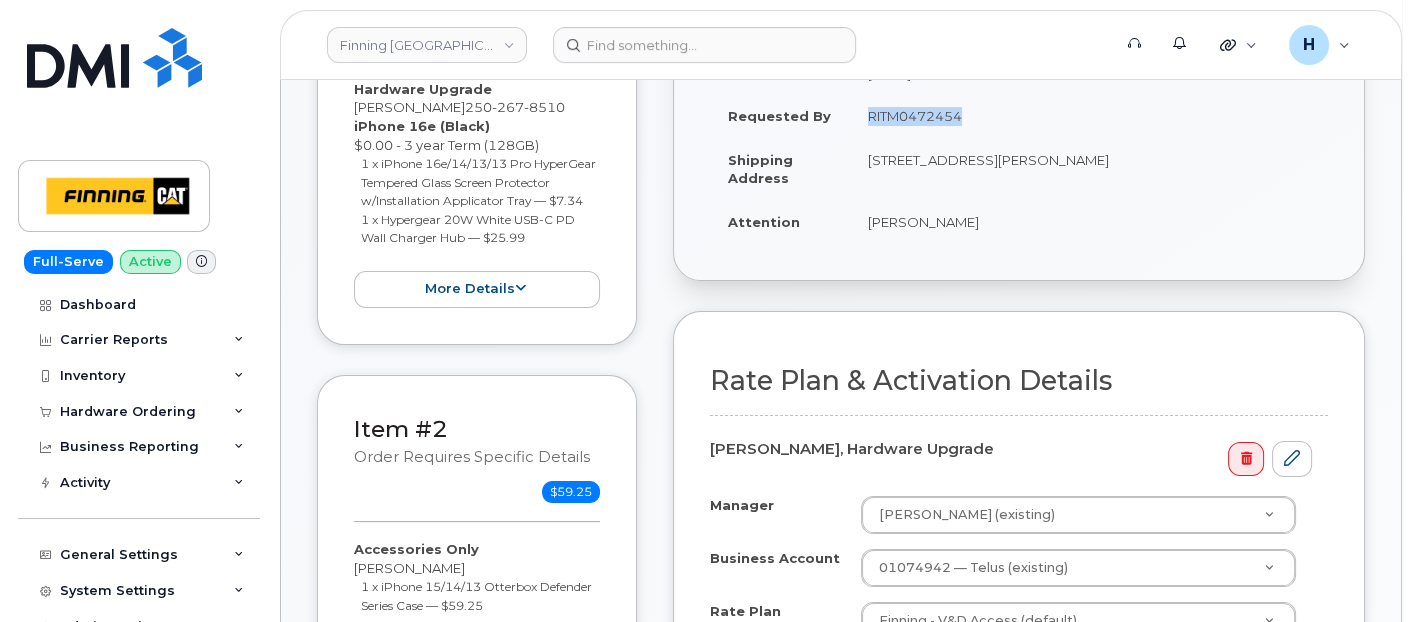 copy on "RITM047245" 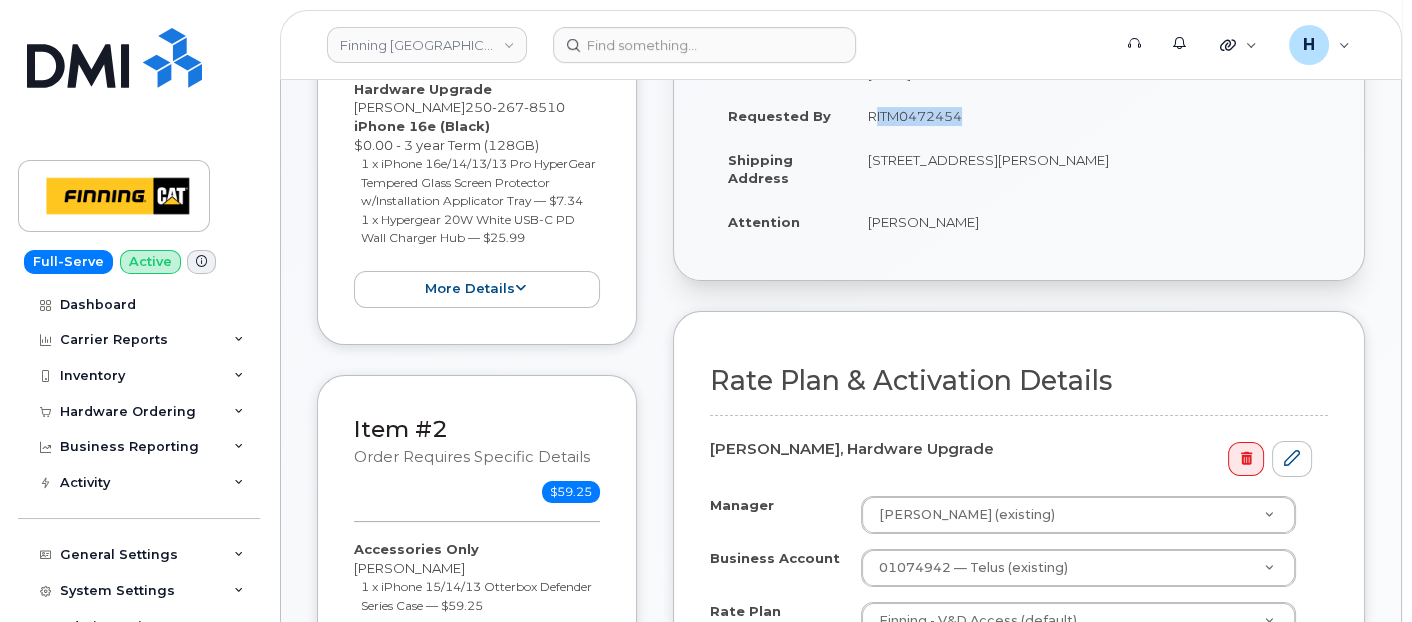click on "RITM0472454" at bounding box center (1089, 116) 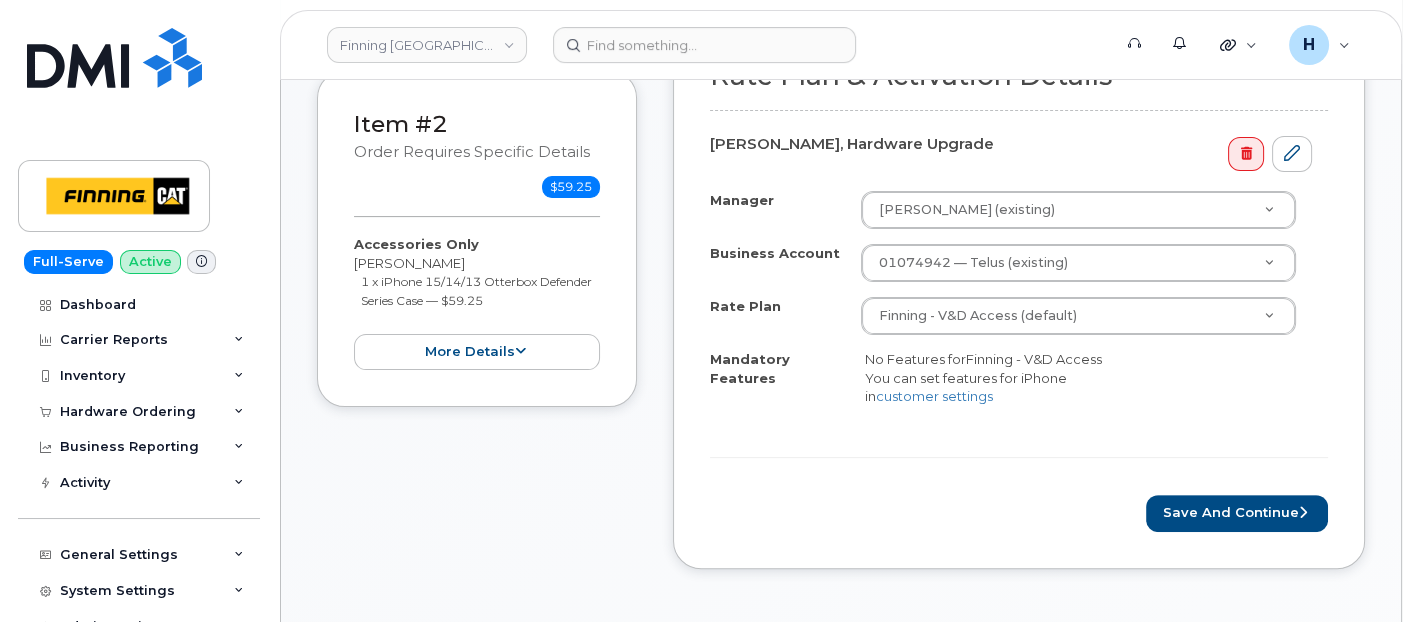 scroll, scrollTop: 888, scrollLeft: 0, axis: vertical 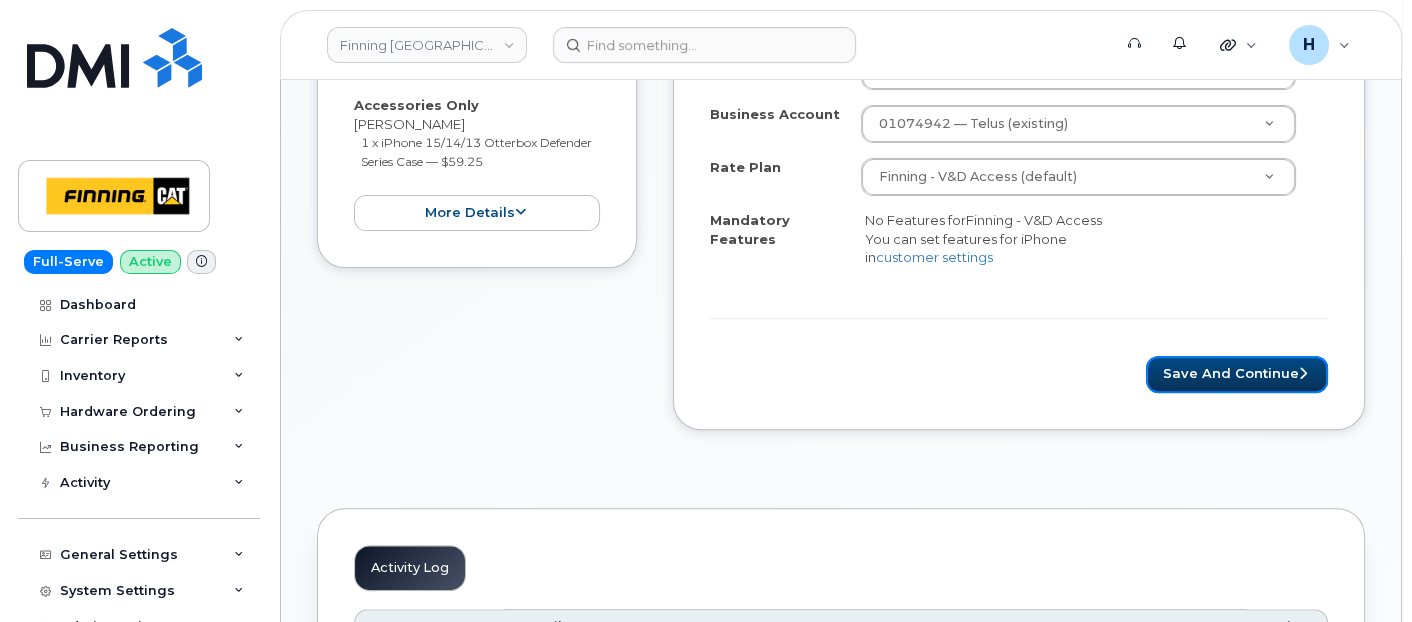 drag, startPoint x: 1188, startPoint y: 380, endPoint x: 736, endPoint y: 9, distance: 584.7606 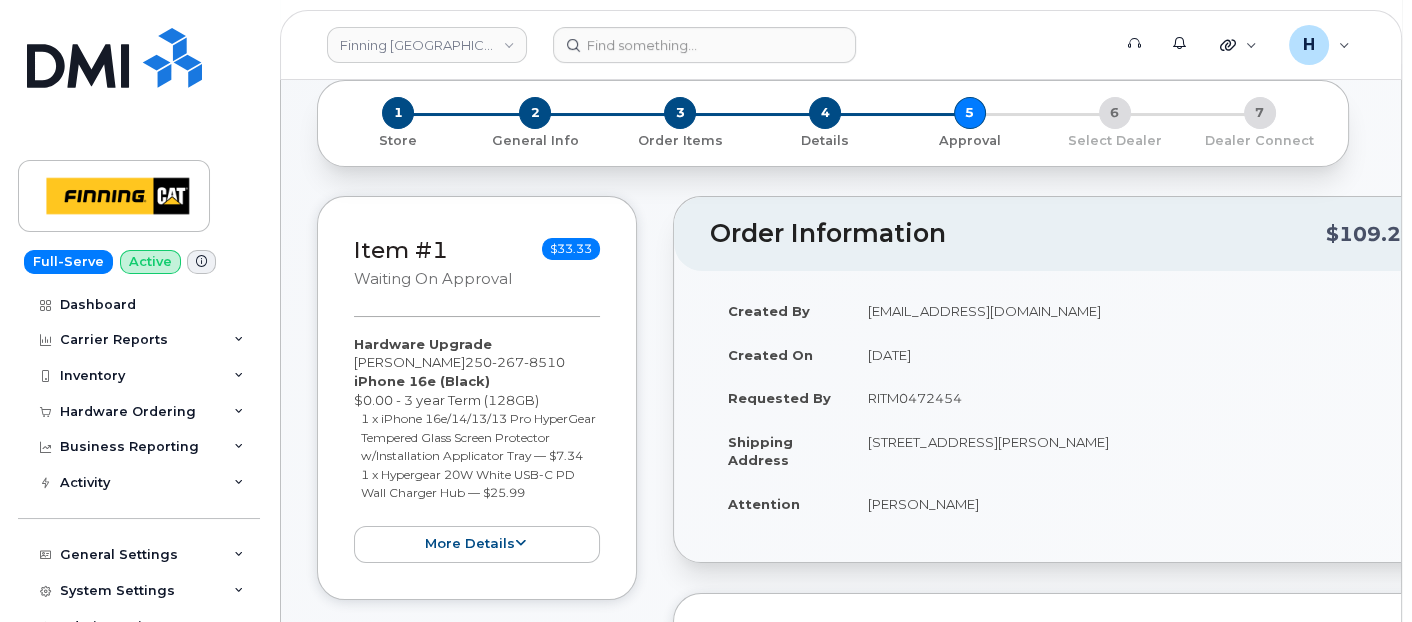scroll, scrollTop: 111, scrollLeft: 0, axis: vertical 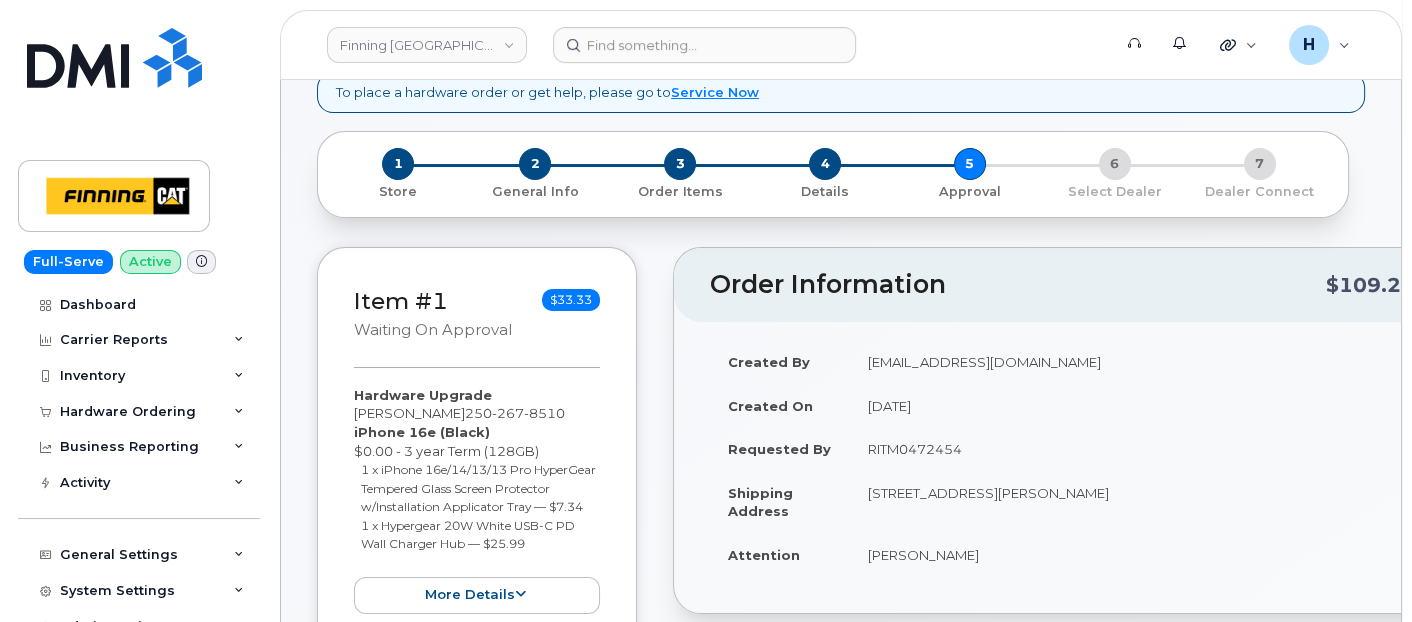 click on "1
Store
2
General Info
3
Order Items
4
Details
5
Approval
6
Select Dealer
7
Dealer Connect" at bounding box center (833, 174) 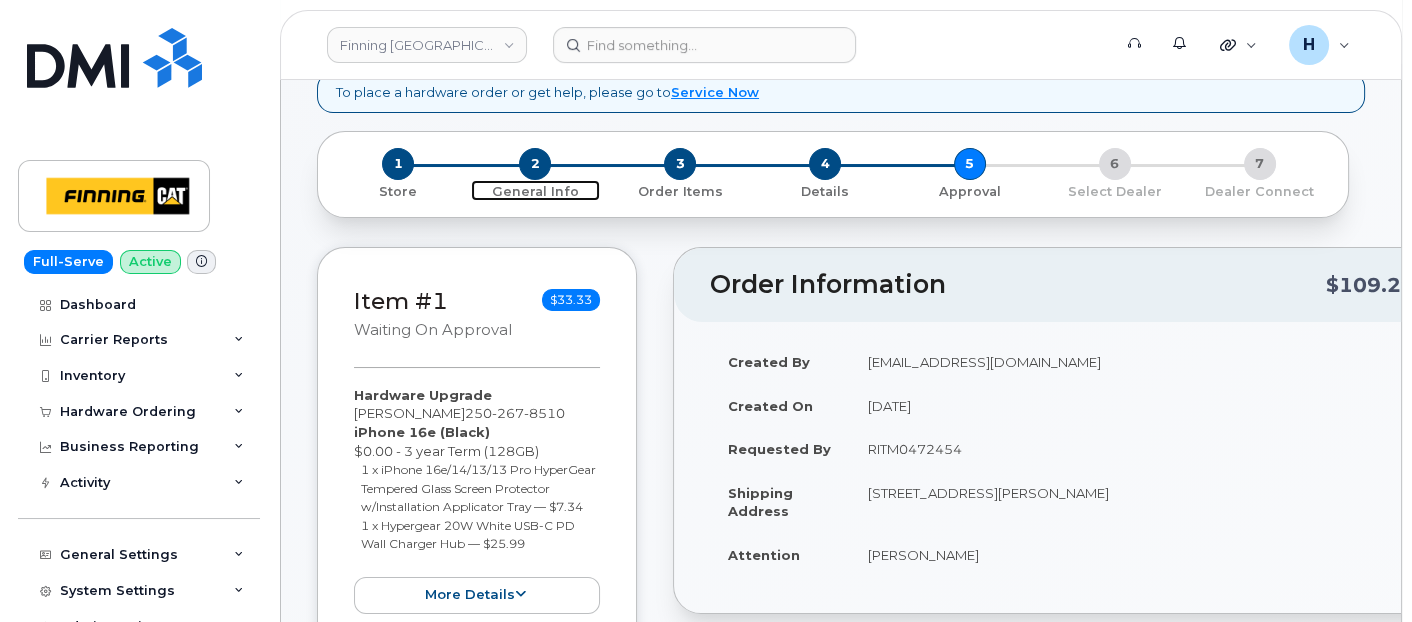 click on "2" at bounding box center (535, 164) 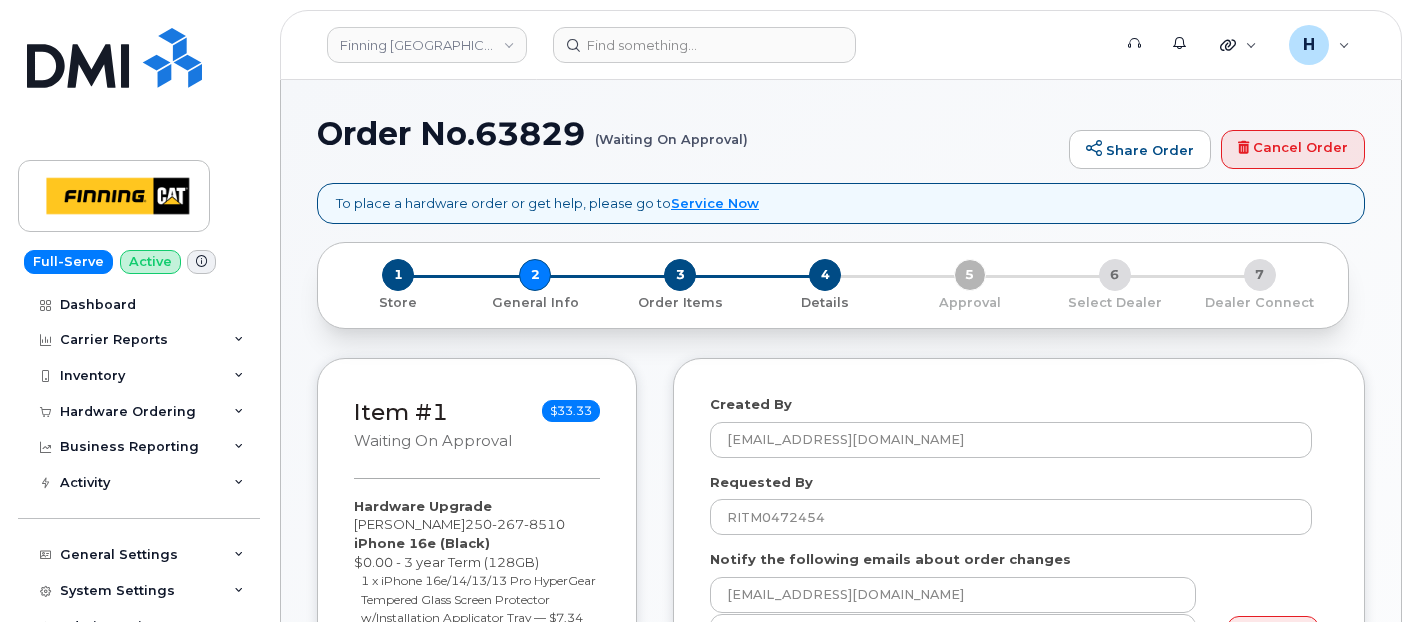 select 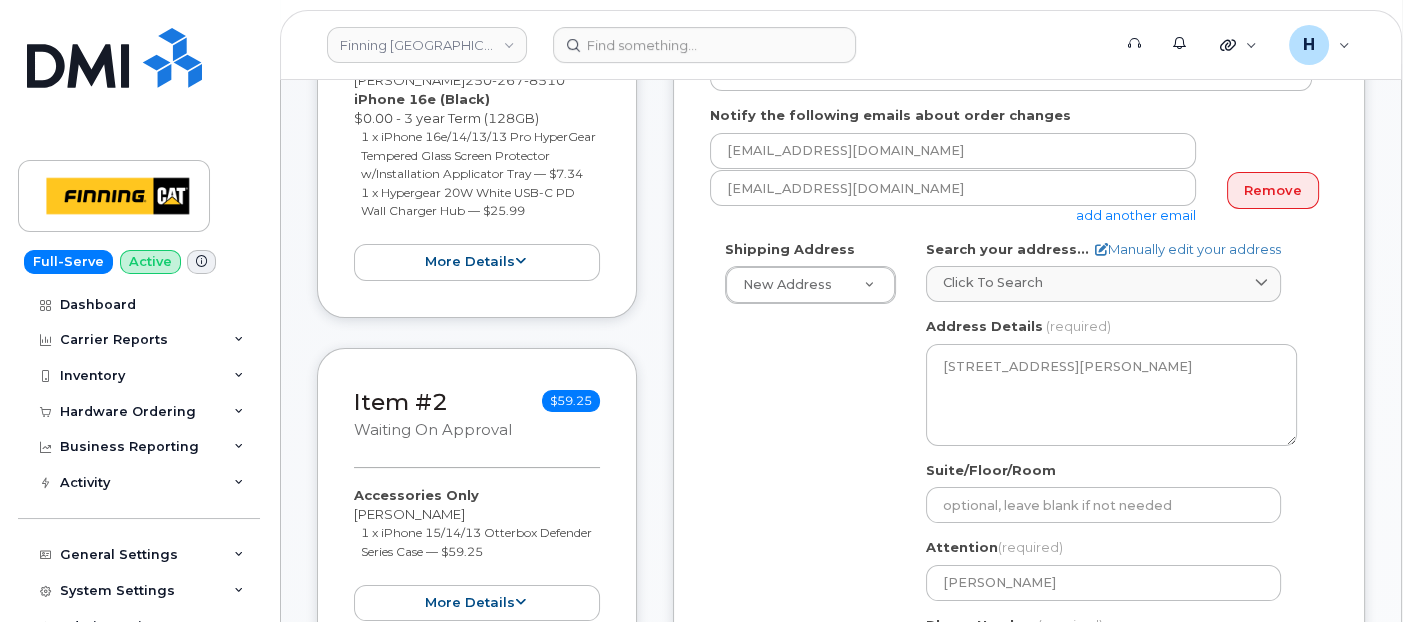 scroll, scrollTop: 777, scrollLeft: 0, axis: vertical 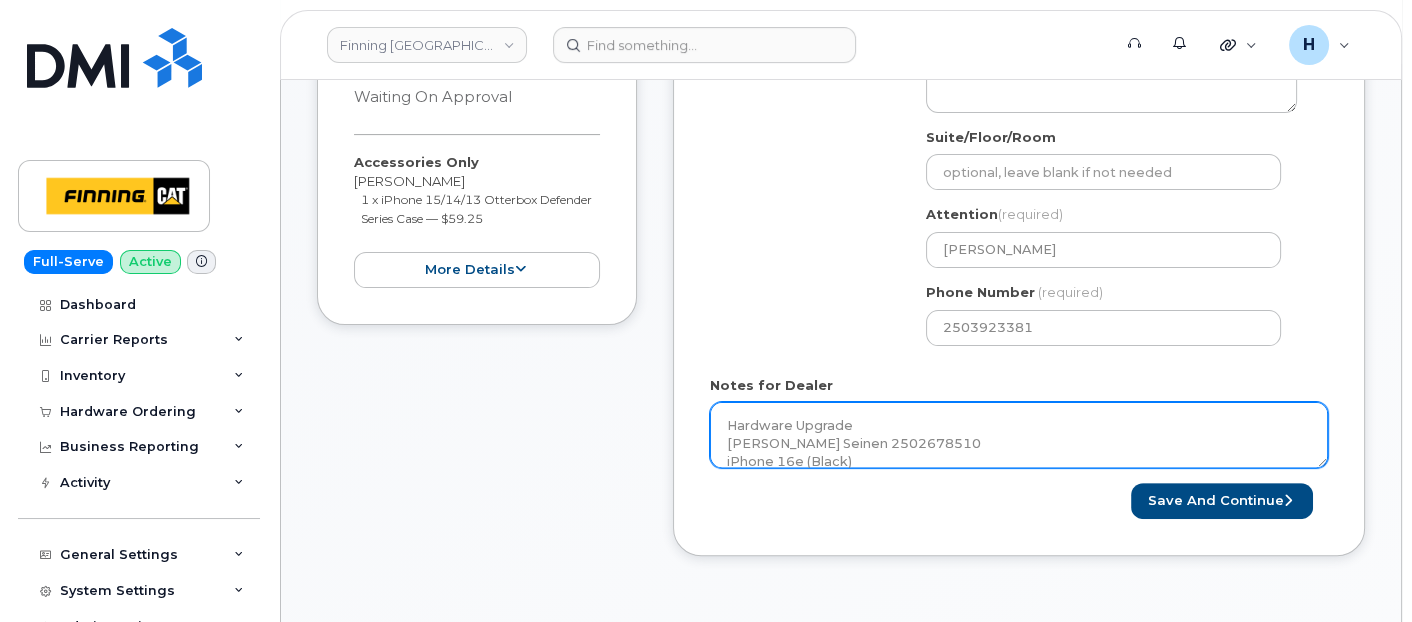 click on "Hardware Upgrade
[PERSON_NAME] Seinen 2502678510
iPhone 16e (Black)
$0.00 - 3 year Term (128GB)
1 x iPhone 16e/14/13/13 Pro HyperGear Tempered Glass Screen Protector w/Installation Applicator Tray — $7.34
1 x Hypergear 20W White USB-C PD Wall Charger Hub — $25.99
1 x iPhone 15/14/13 Otterbox Defender Series Case — $59.25
***Hardware Upgrade- No SIM Card Required***
Purolator AWB:" at bounding box center (1019, 435) 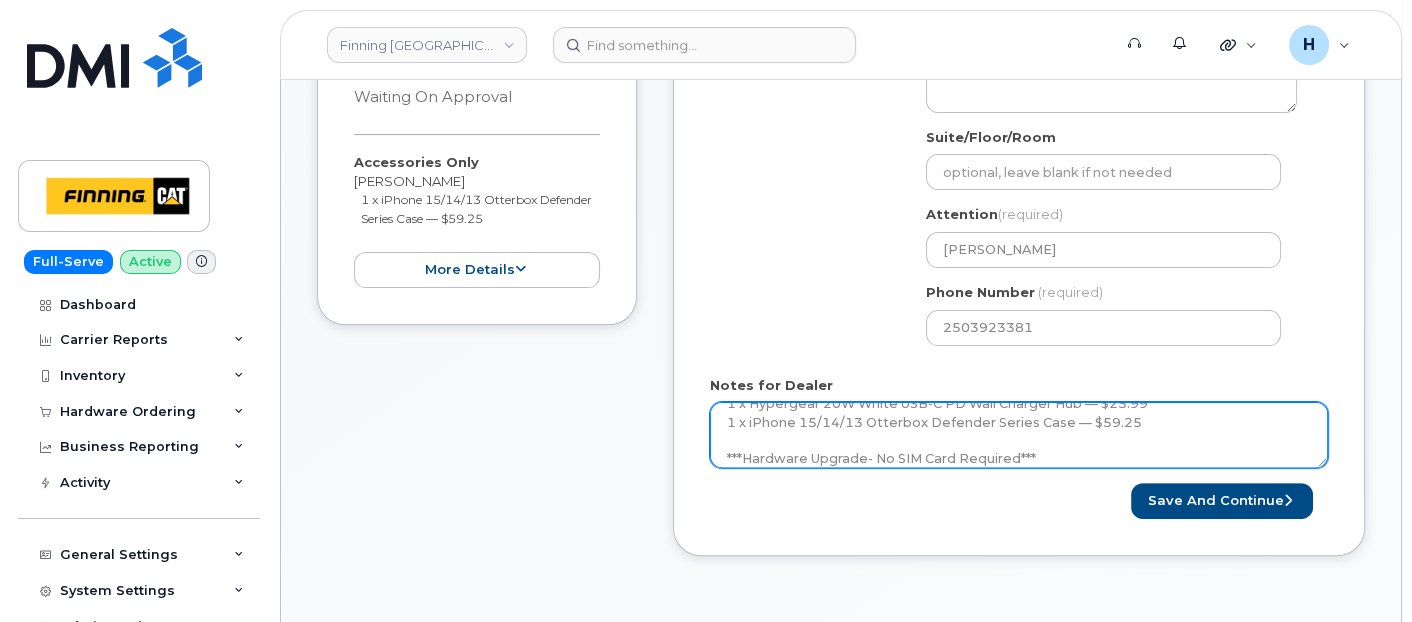 scroll, scrollTop: 200, scrollLeft: 0, axis: vertical 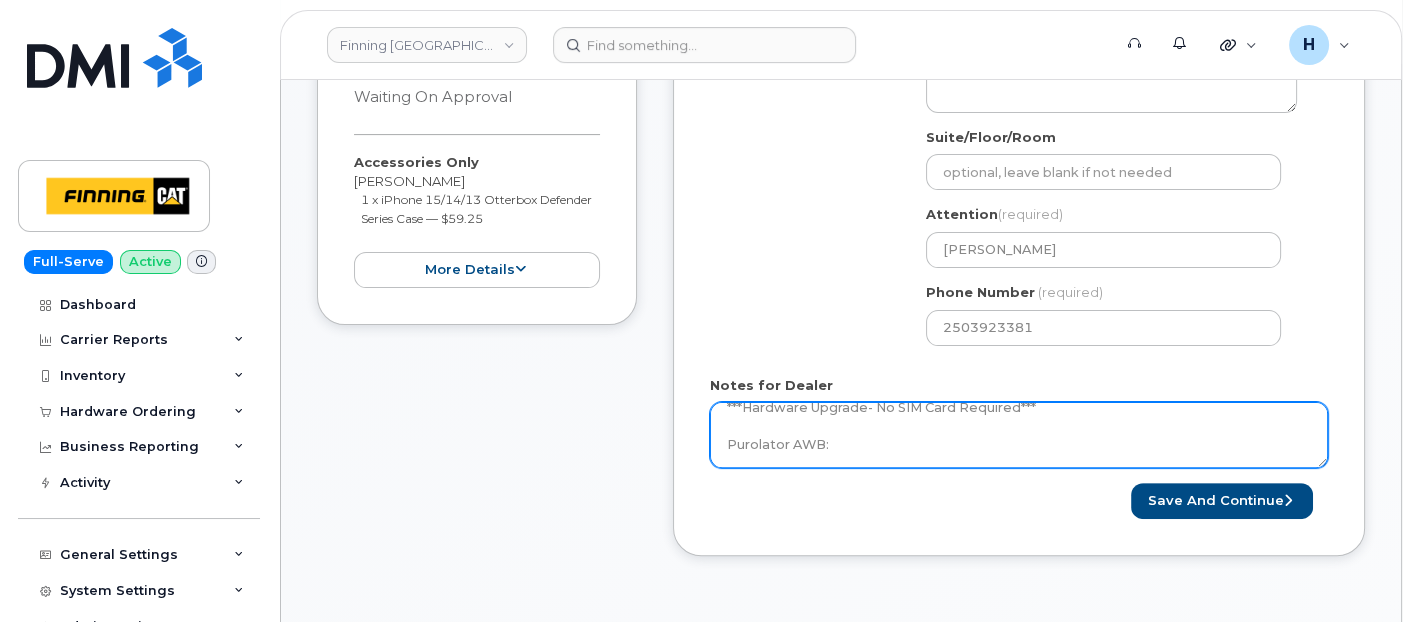 click on "Hardware Upgrade
[PERSON_NAME] Seinen 2502678510
iPhone 16e (Black)
$0.00 - 3 year Term (128GB)
1 x iPhone 16e/14/13/13 Pro HyperGear Tempered Glass Screen Protector w/Installation Applicator Tray — $7.34
1 x Hypergear 20W White USB-C PD Wall Charger Hub — $25.99
1 x iPhone 15/14/13 Otterbox Defender Series Case — $59.25
***Hardware Upgrade- No SIM Card Required***
Purolator AWB:" at bounding box center (1019, 435) 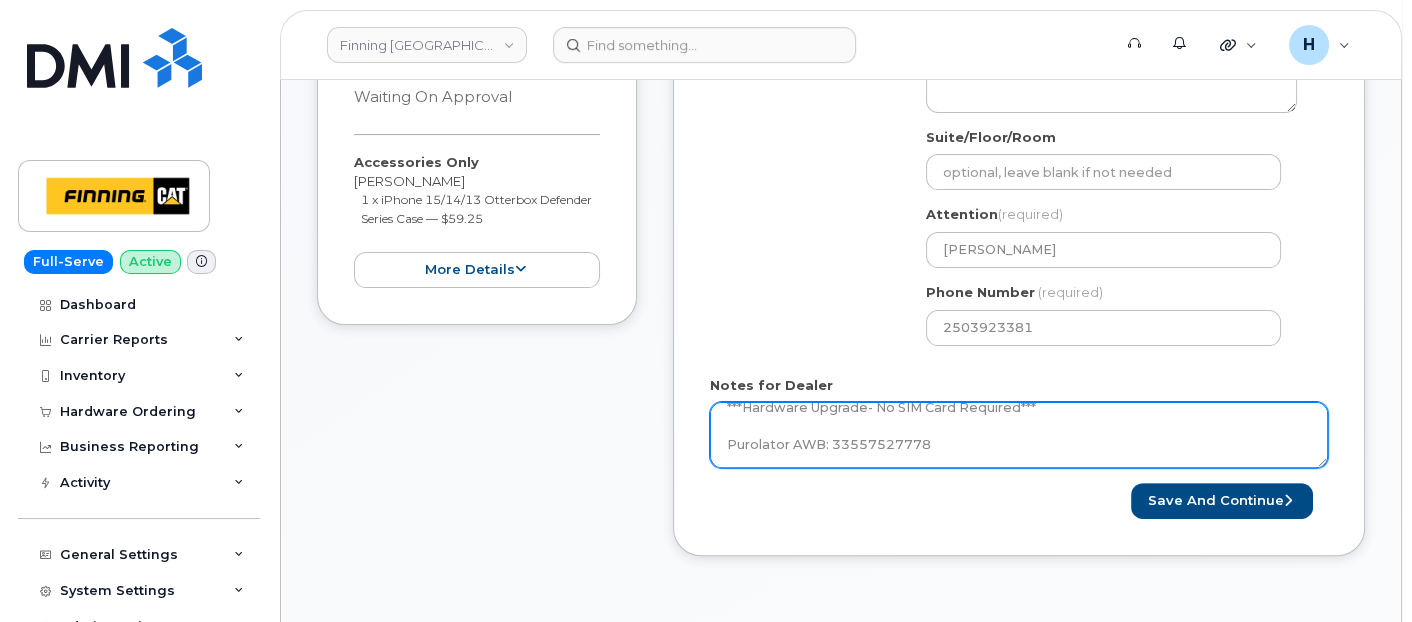 scroll, scrollTop: 182, scrollLeft: 0, axis: vertical 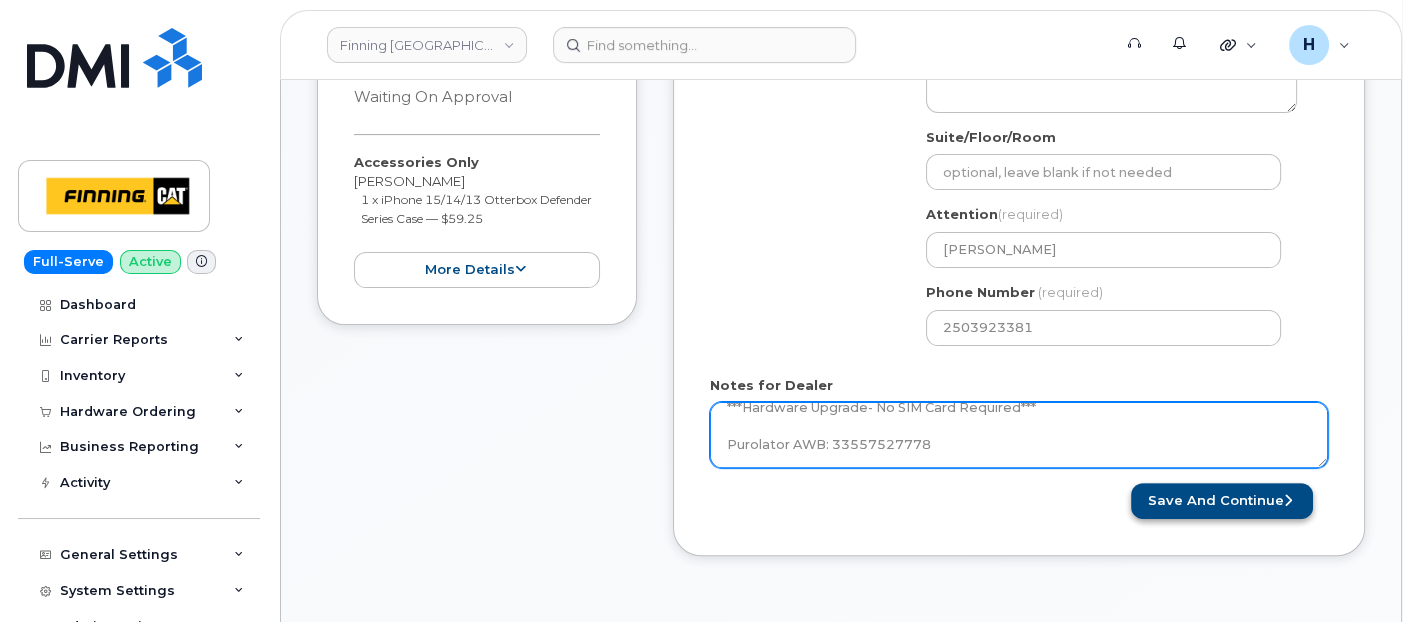 type on "Hardware Upgrade
Jeremi Seinen 2502678510
iPhone 16e (Black)
$0.00 - 3 year Term (128GB)
1 x iPhone 16e/14/13/13 Pro HyperGear Tempered Glass Screen Protector w/Installation Applicator Tray — $7.34
1 x Hypergear 20W White USB-C PD Wall Charger Hub — $25.99
1 x iPhone 15/14/13 Otterbox Defender Series Case — $59.25
***Hardware Upgrade- No SIM Card Required***
Purolator AWB: 33557527778" 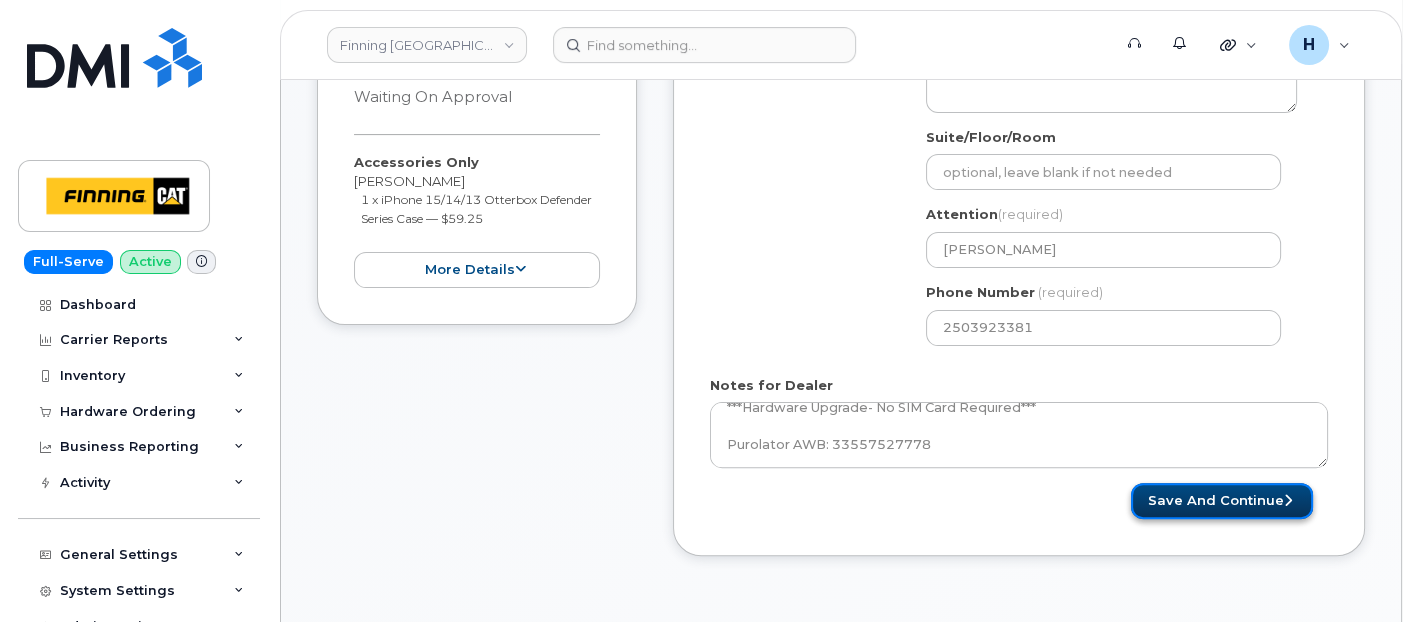 click on "Save and Continue" at bounding box center [1222, 501] 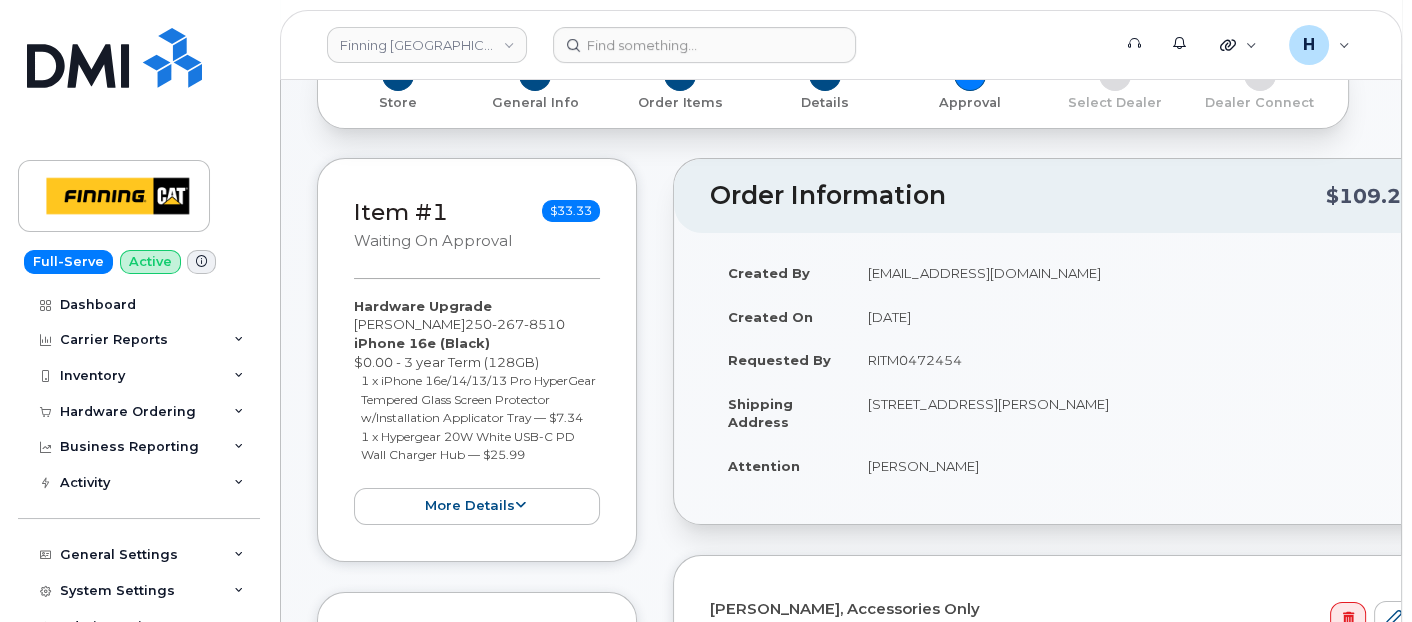 scroll, scrollTop: 444, scrollLeft: 0, axis: vertical 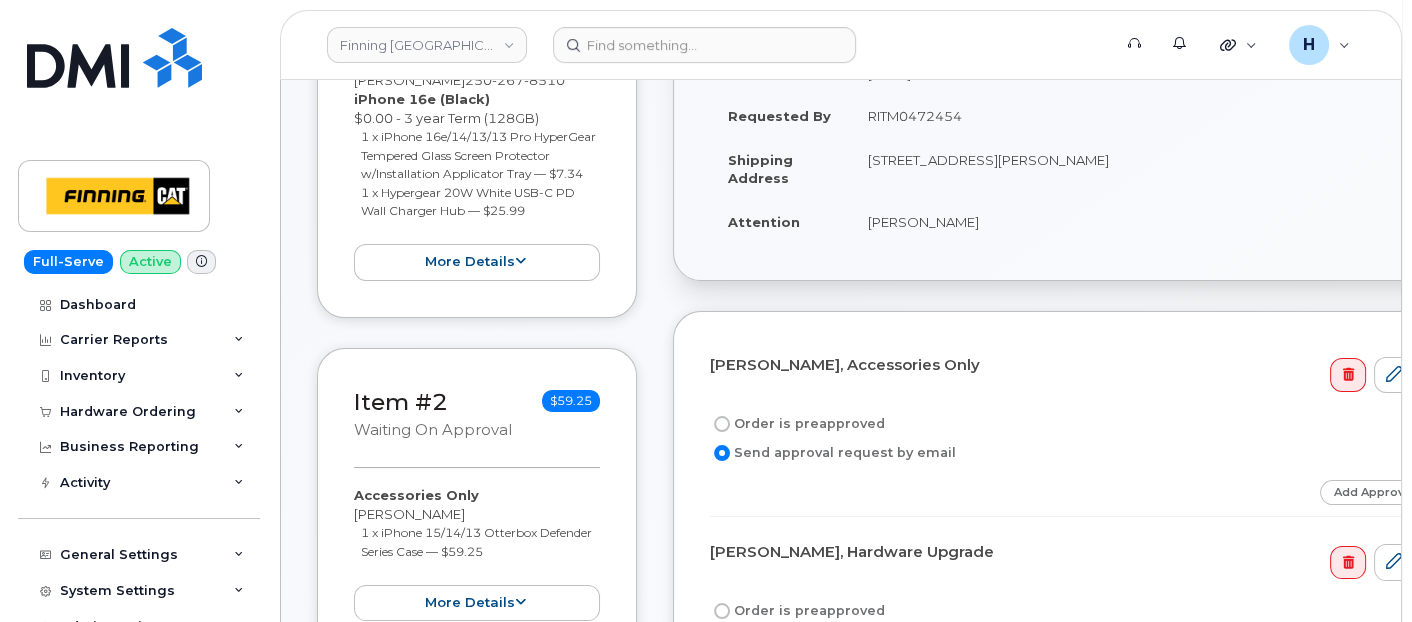 drag, startPoint x: 863, startPoint y: 119, endPoint x: 962, endPoint y: 119, distance: 99 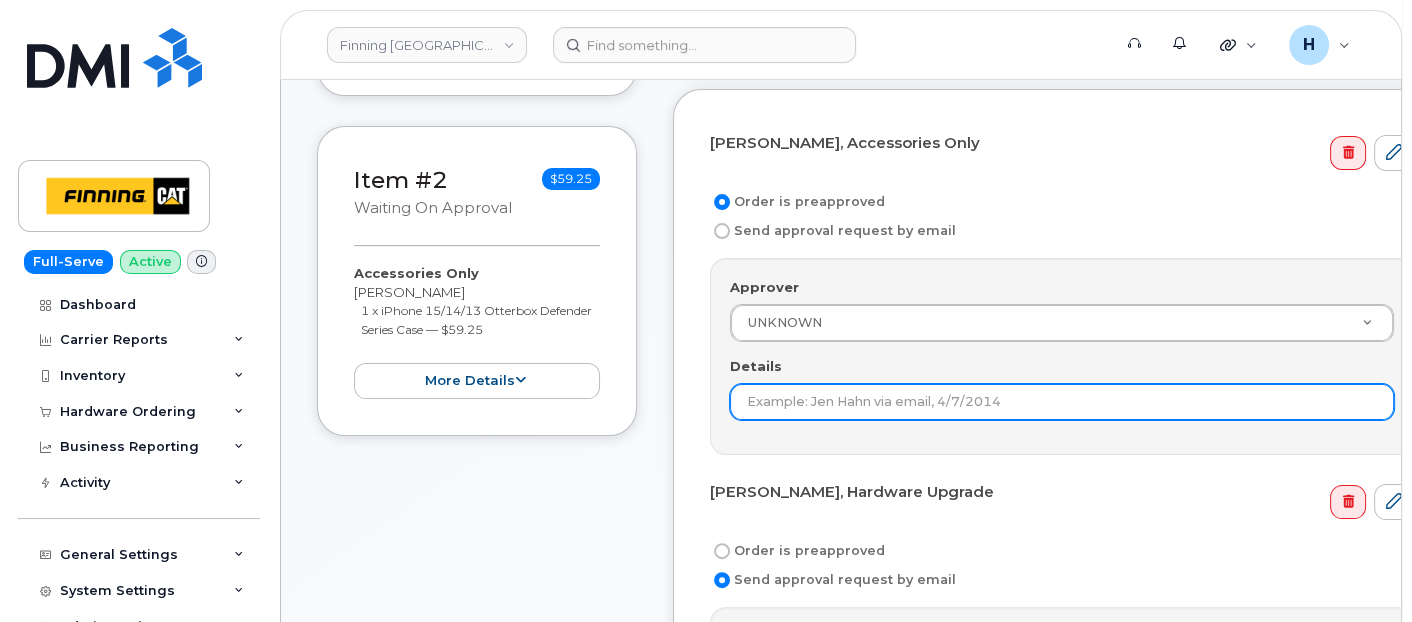 click on "Details" at bounding box center [1062, 402] 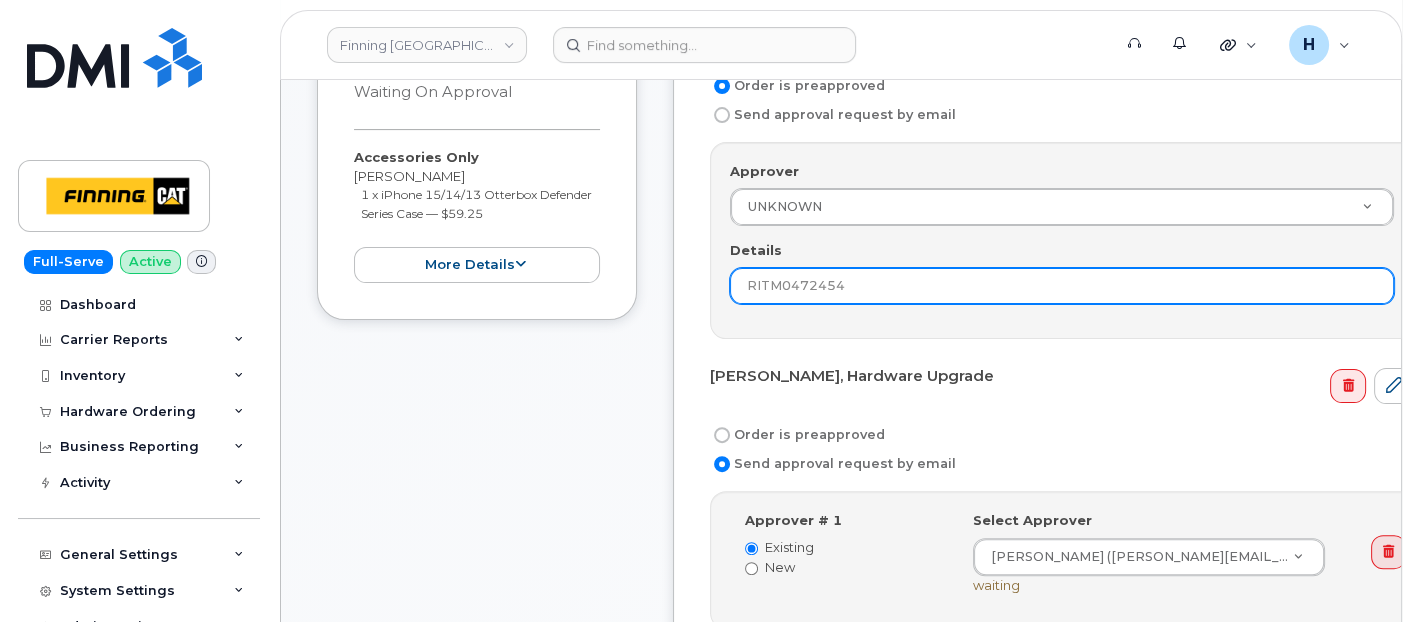 scroll, scrollTop: 888, scrollLeft: 0, axis: vertical 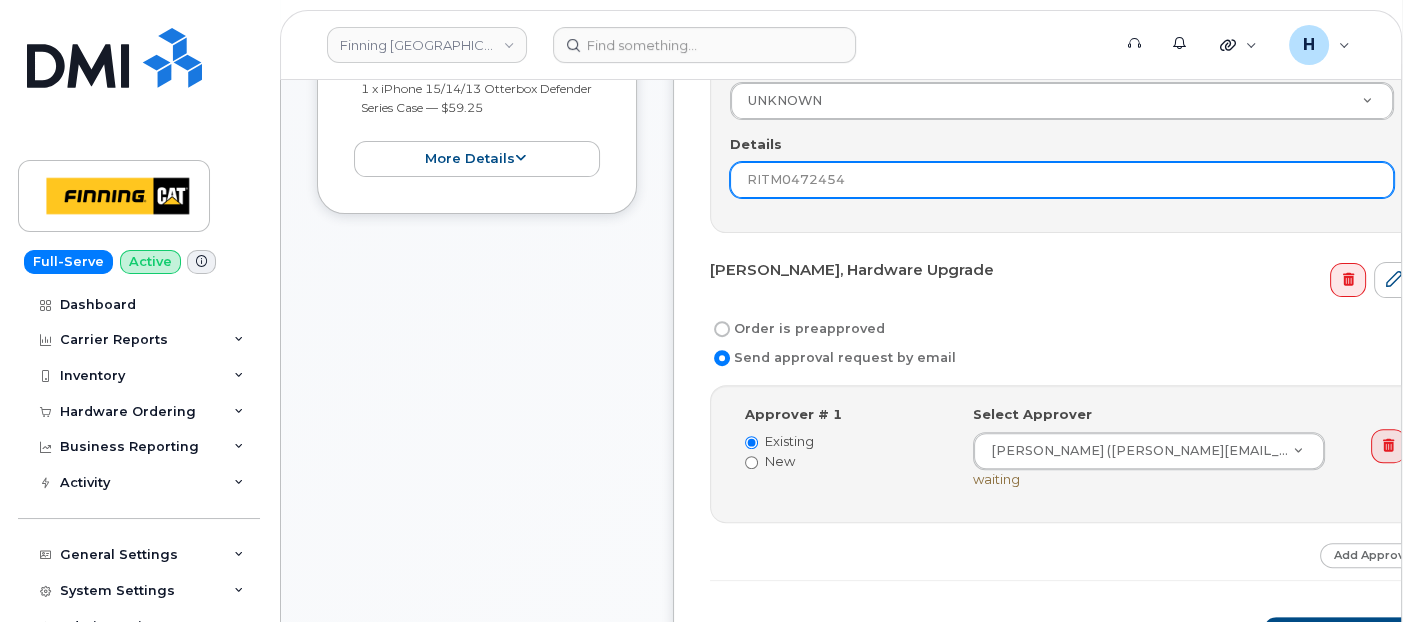 type on "RITM0472454" 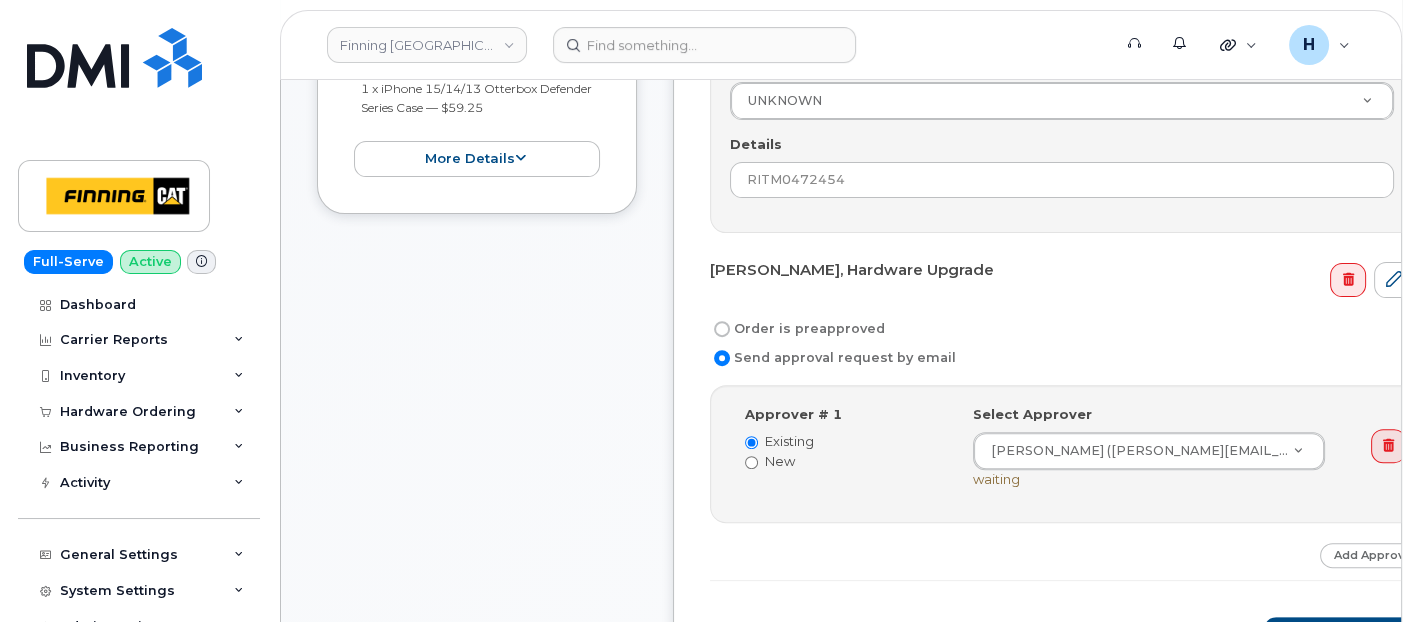 click on "Order is preapproved" at bounding box center [797, 329] 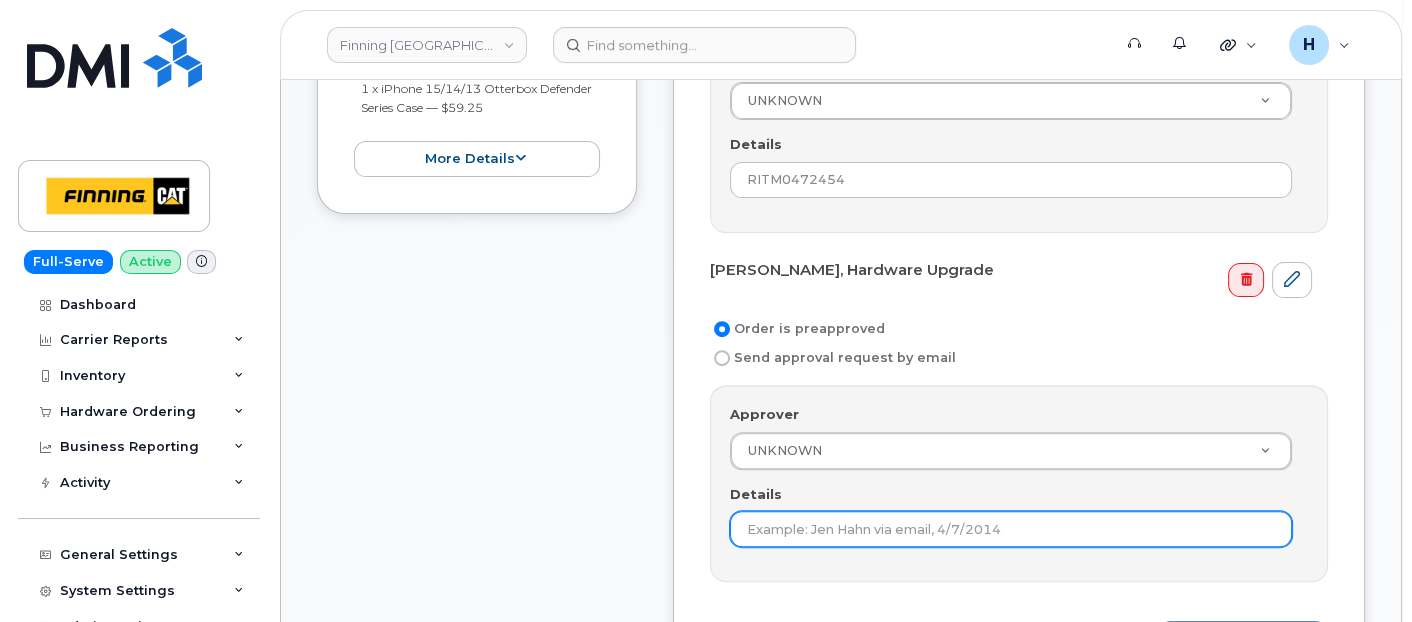 click on "Details" at bounding box center [1011, 529] 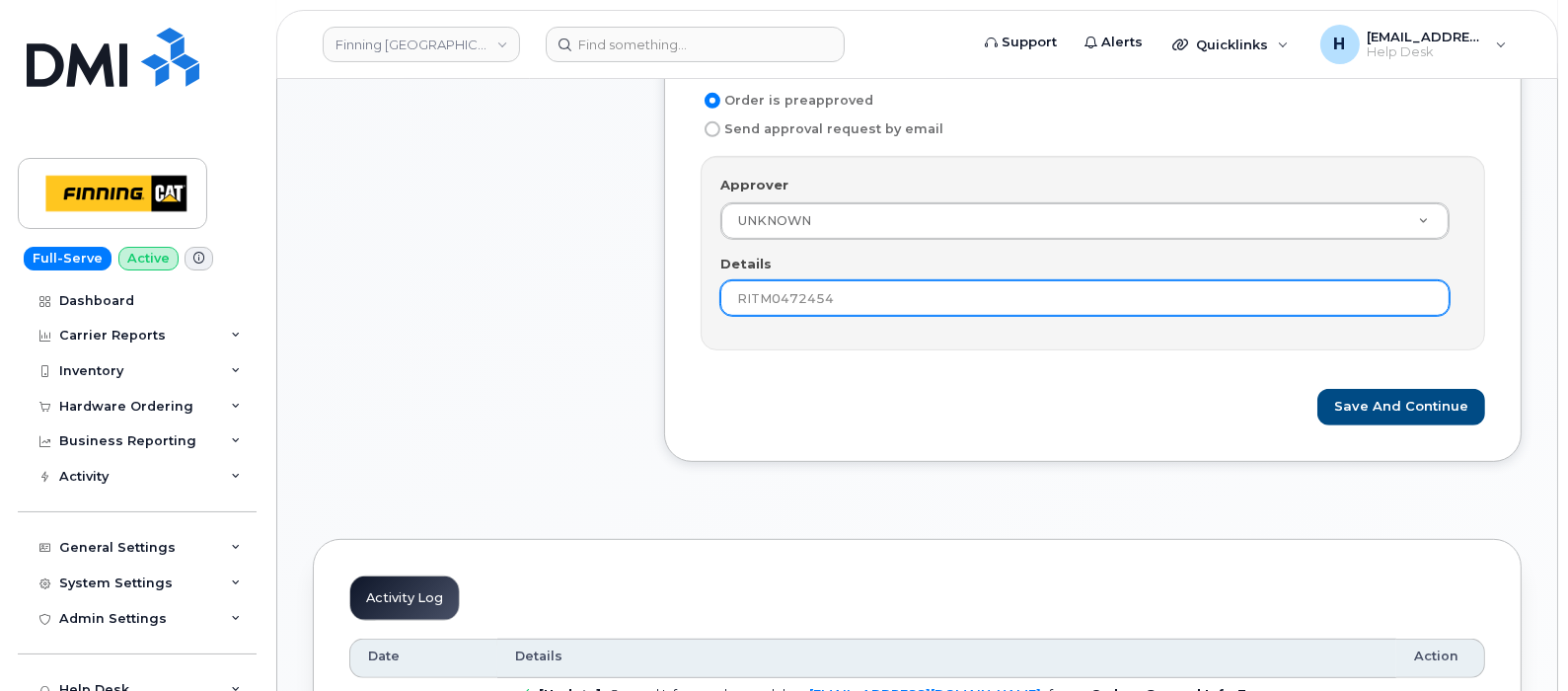 scroll, scrollTop: 1111, scrollLeft: 0, axis: vertical 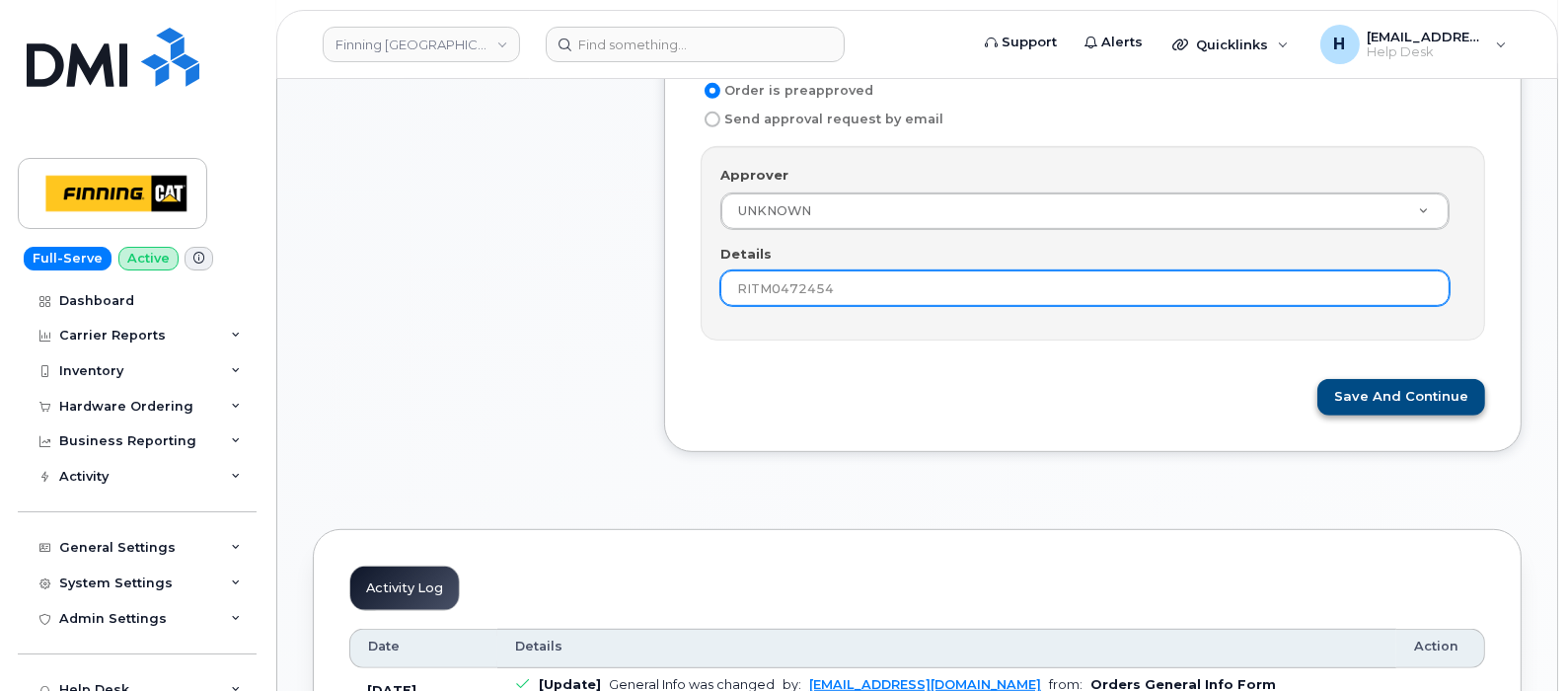 type on "RITM0472454" 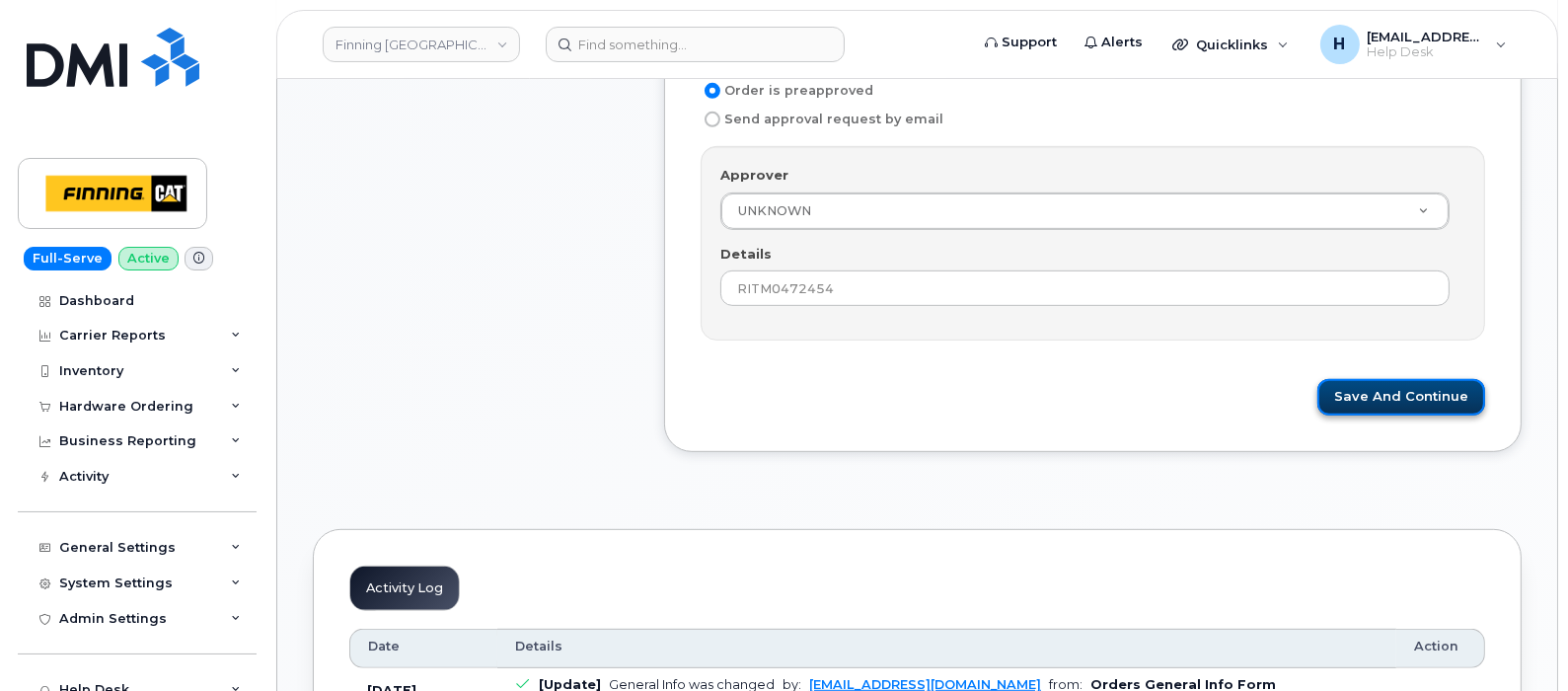 click on "Save and Continue" at bounding box center (1401, 397) 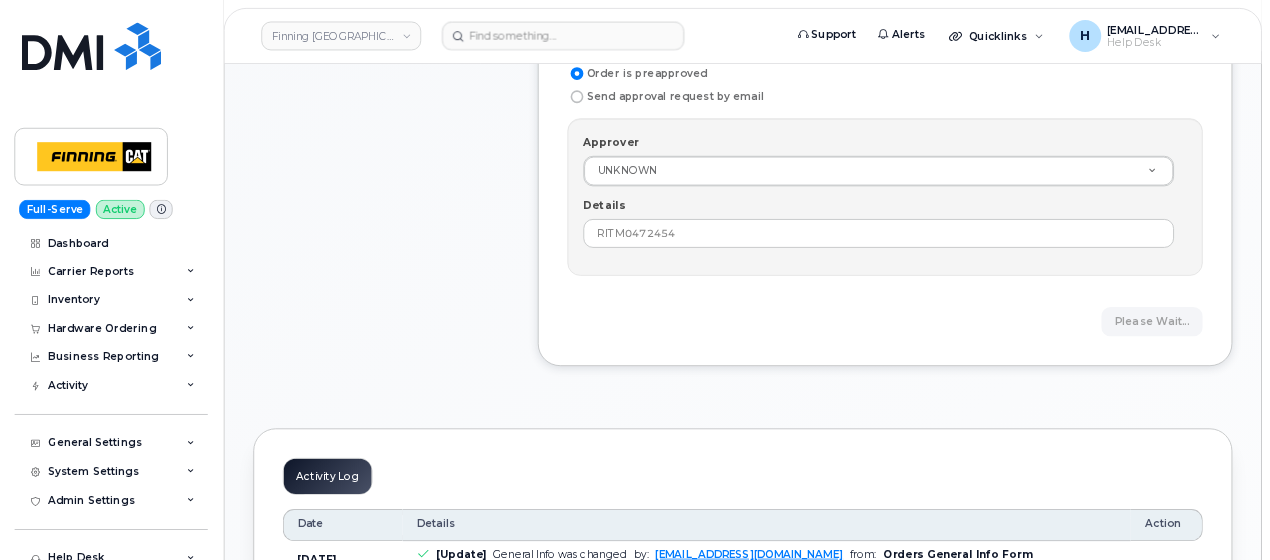 scroll, scrollTop: 1125, scrollLeft: 0, axis: vertical 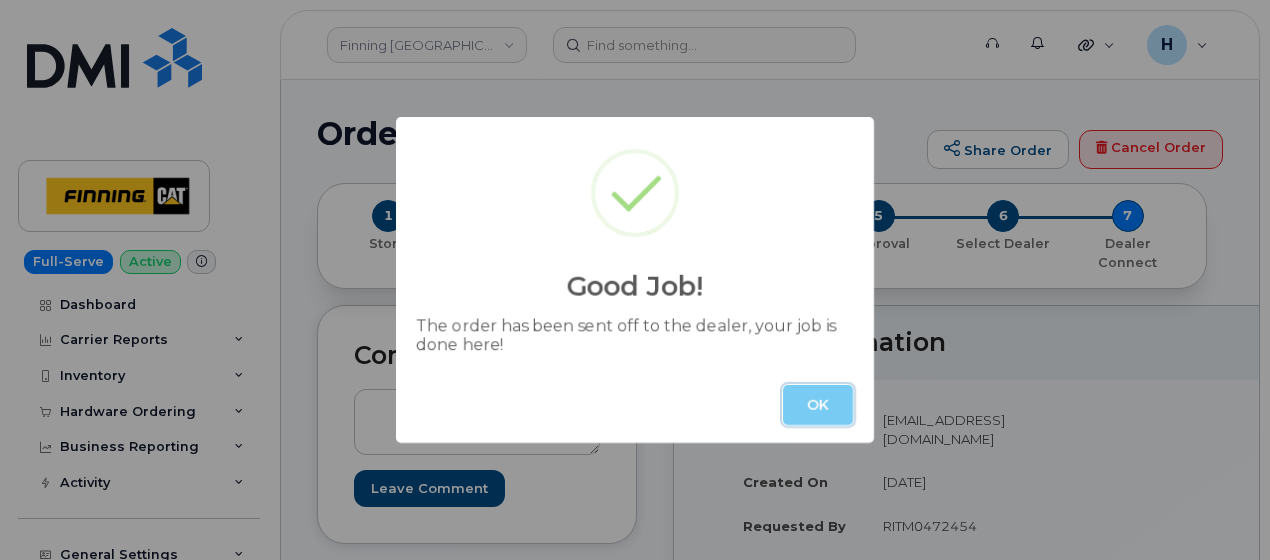click on "OK" at bounding box center (818, 405) 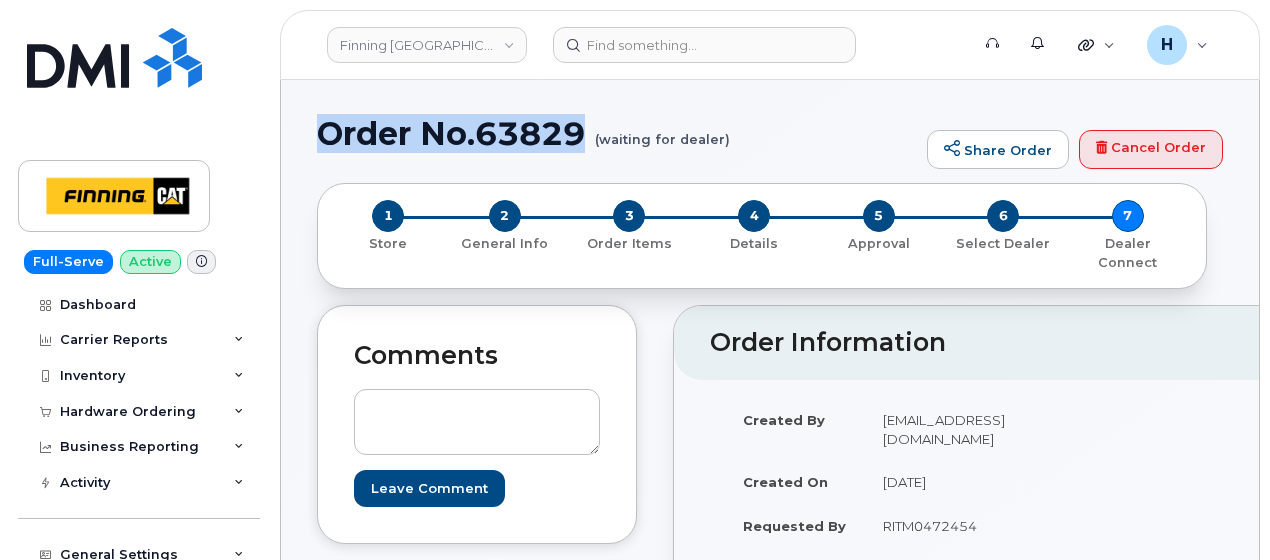 drag, startPoint x: 316, startPoint y: 136, endPoint x: 585, endPoint y: 130, distance: 269.0669 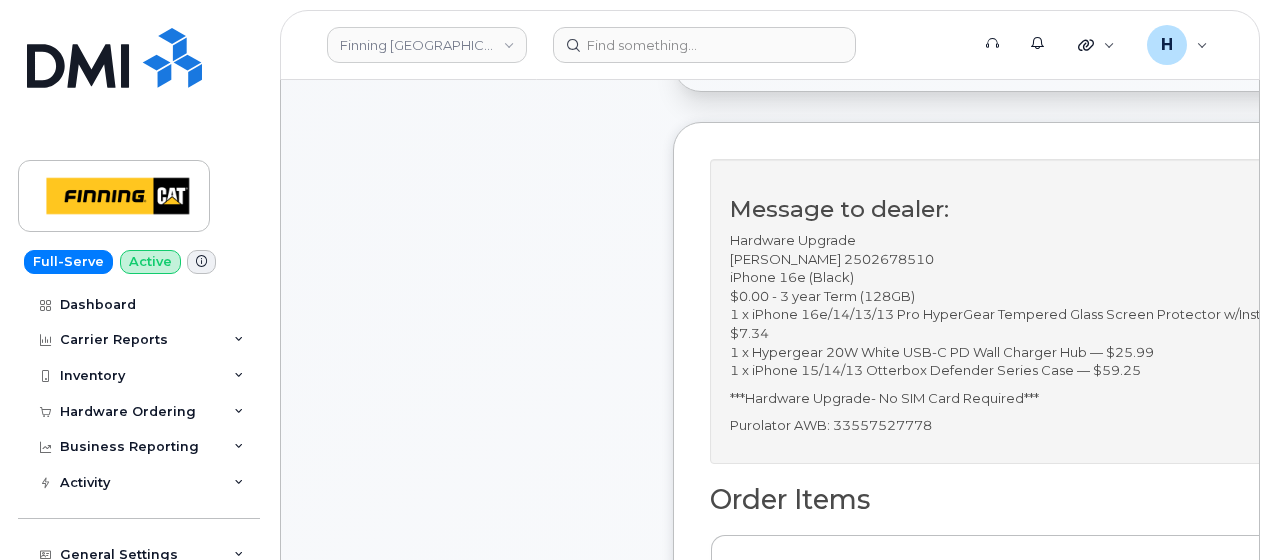 scroll, scrollTop: 600, scrollLeft: 0, axis: vertical 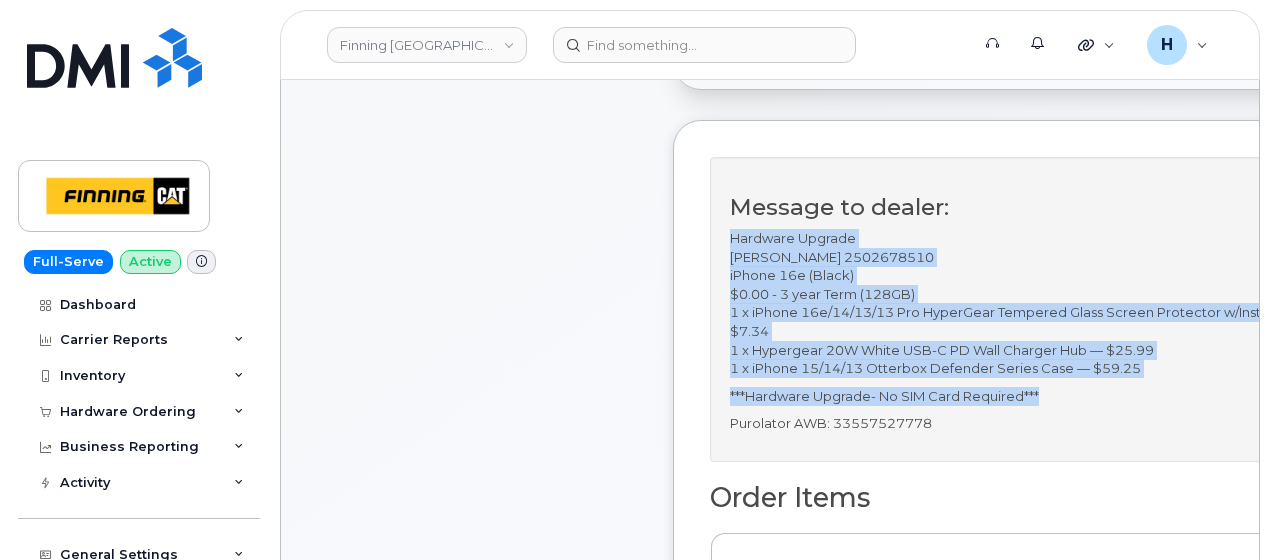 drag, startPoint x: 721, startPoint y: 233, endPoint x: 1064, endPoint y: 382, distance: 373.96524 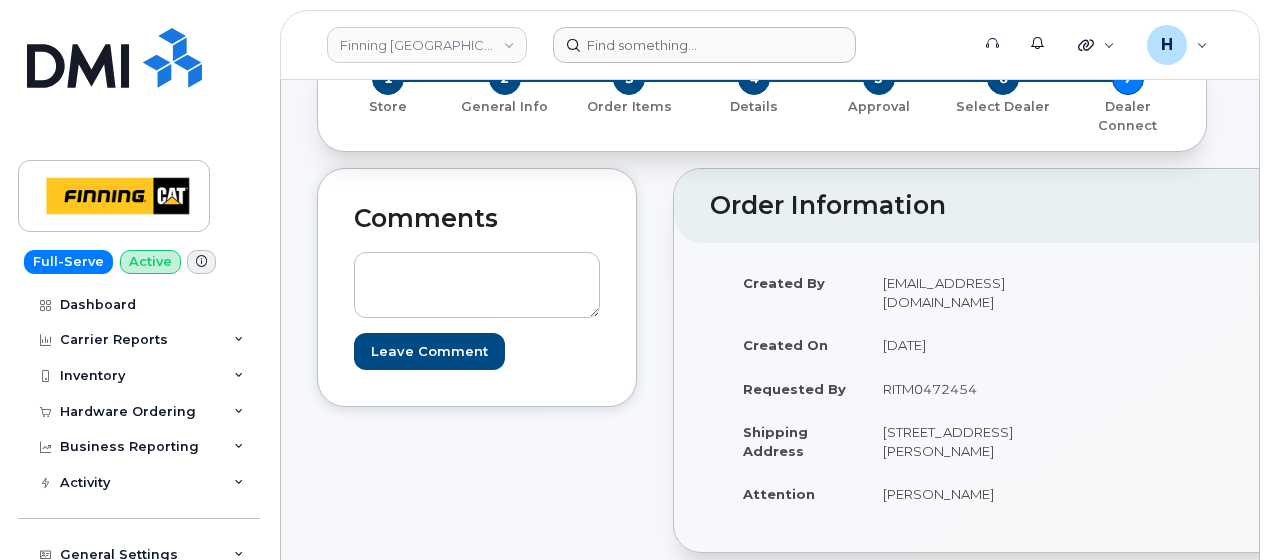 scroll, scrollTop: 100, scrollLeft: 0, axis: vertical 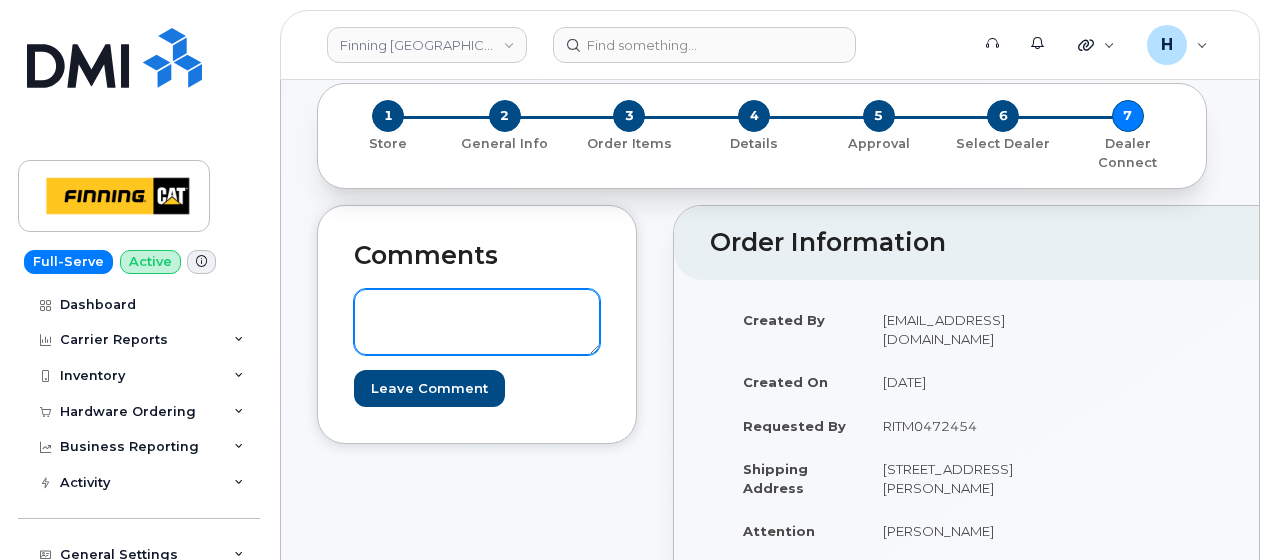 click at bounding box center (477, 322) 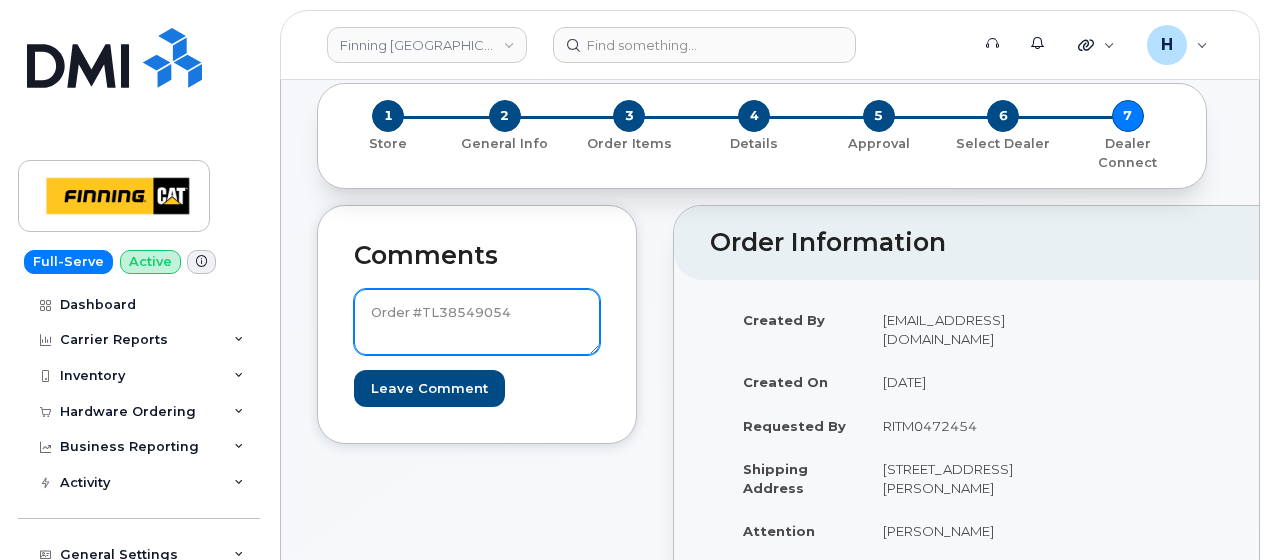 click on "Order #TL38549054" at bounding box center [477, 322] 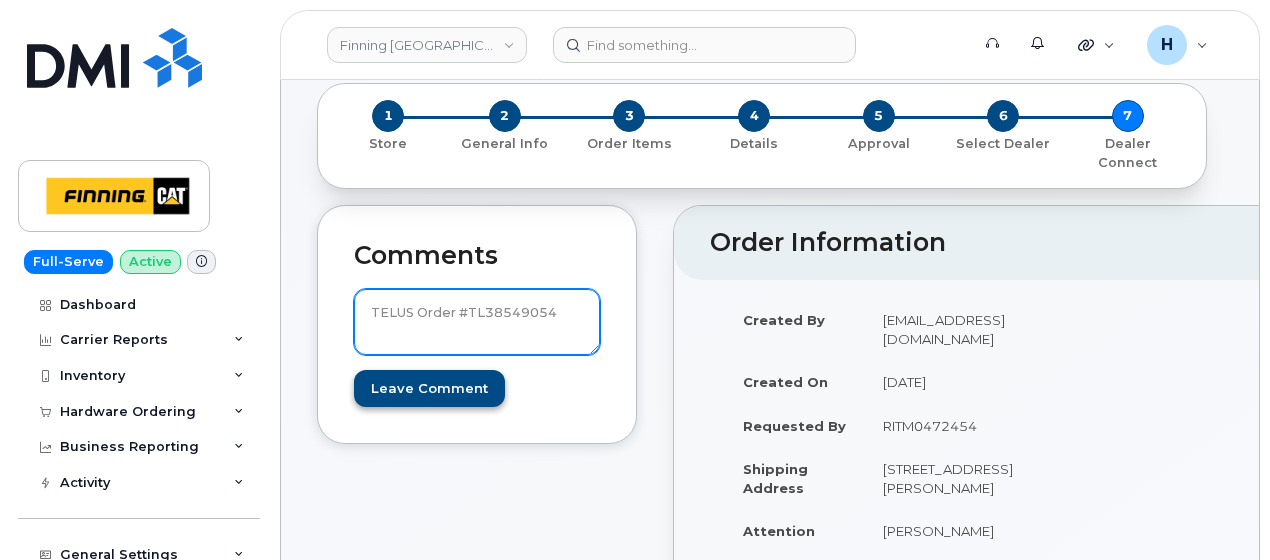 type on "TELUS Order #TL38549054" 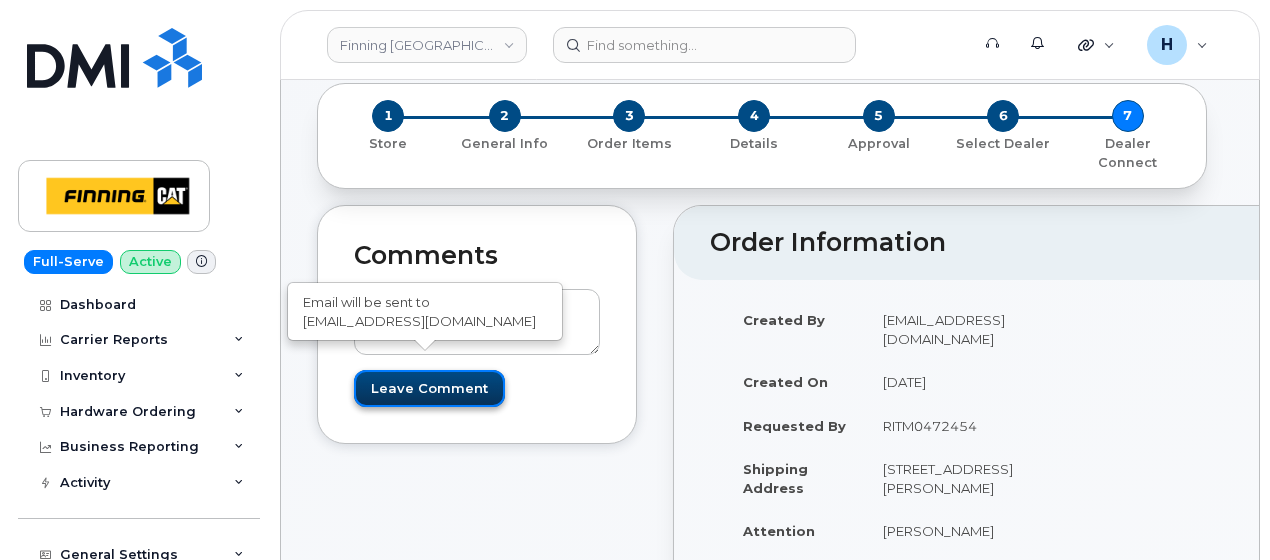 click on "Leave Comment" at bounding box center (429, 388) 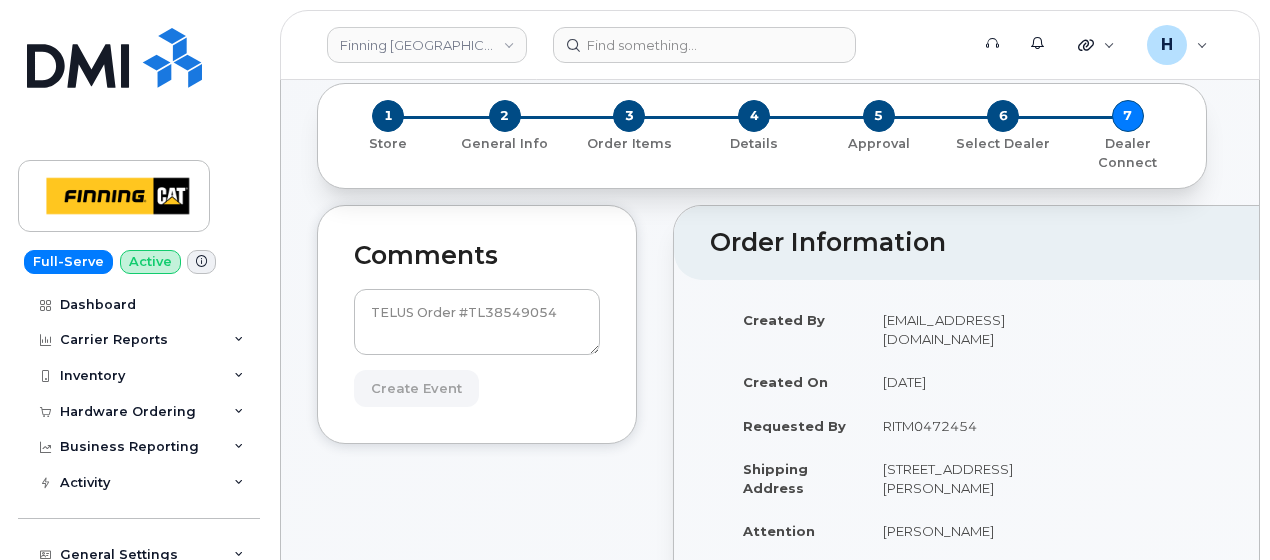 type on "Create Event" 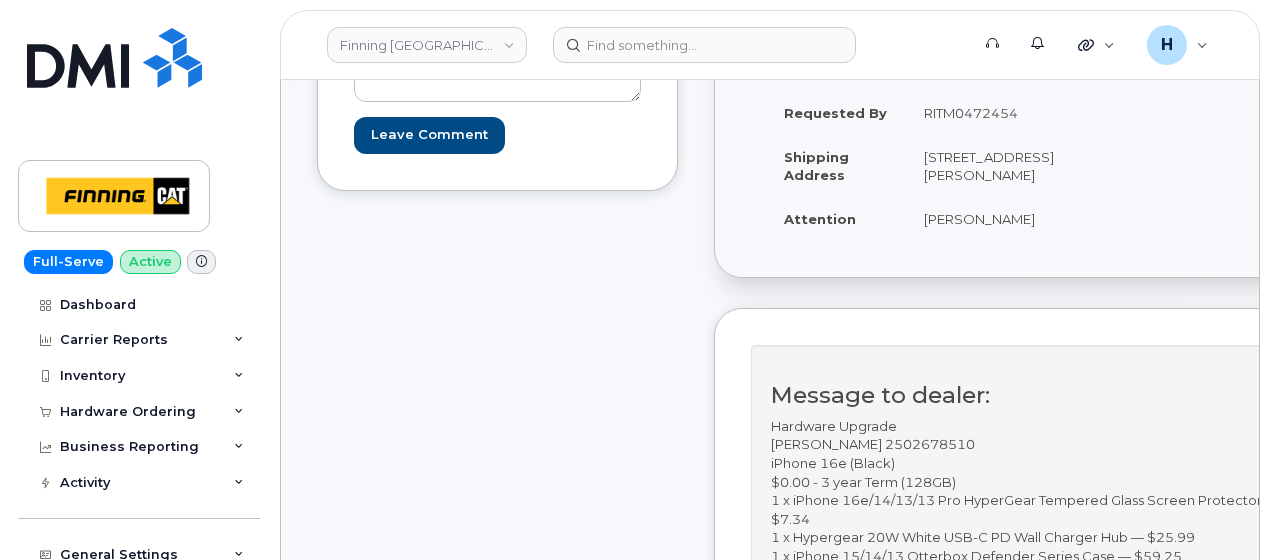 scroll, scrollTop: 900, scrollLeft: 0, axis: vertical 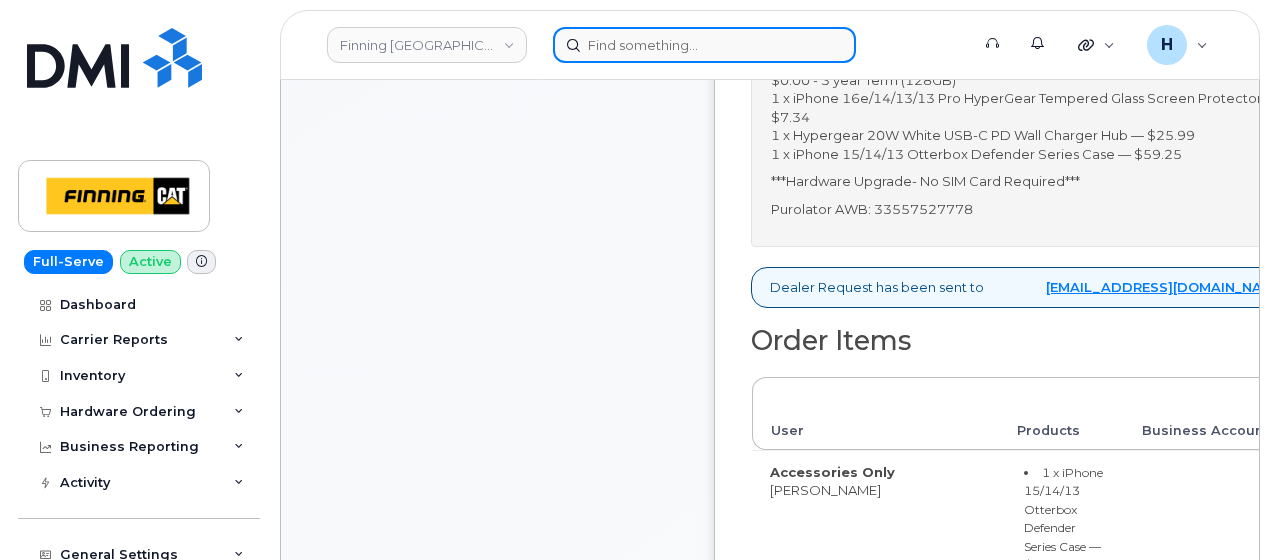 click at bounding box center (704, 45) 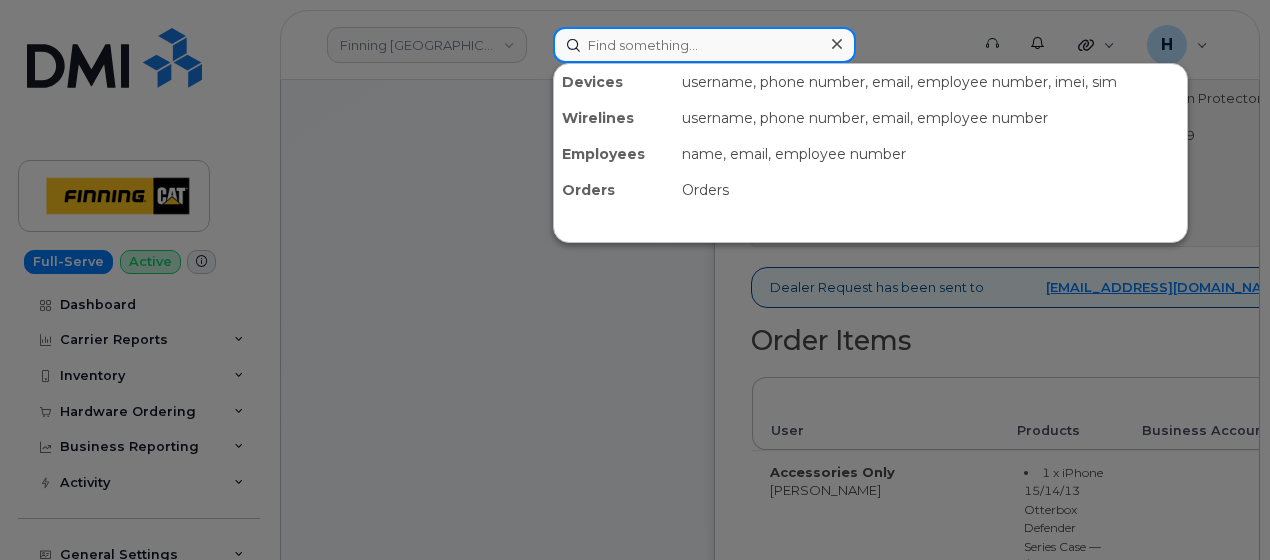 paste on "[PERSON_NAME]" 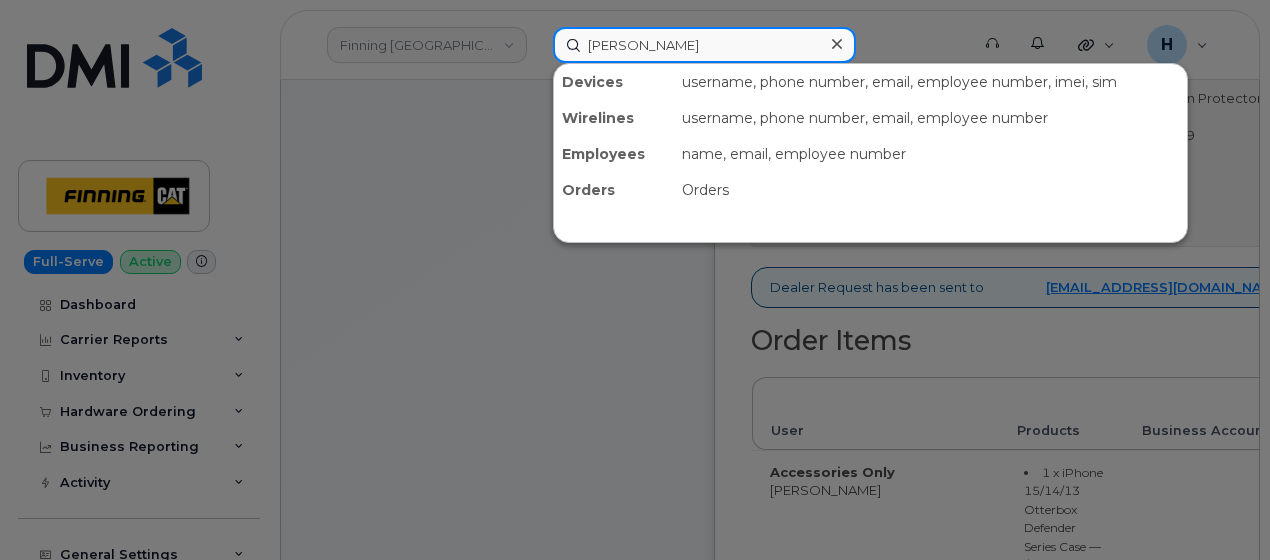 type on "[PERSON_NAME]" 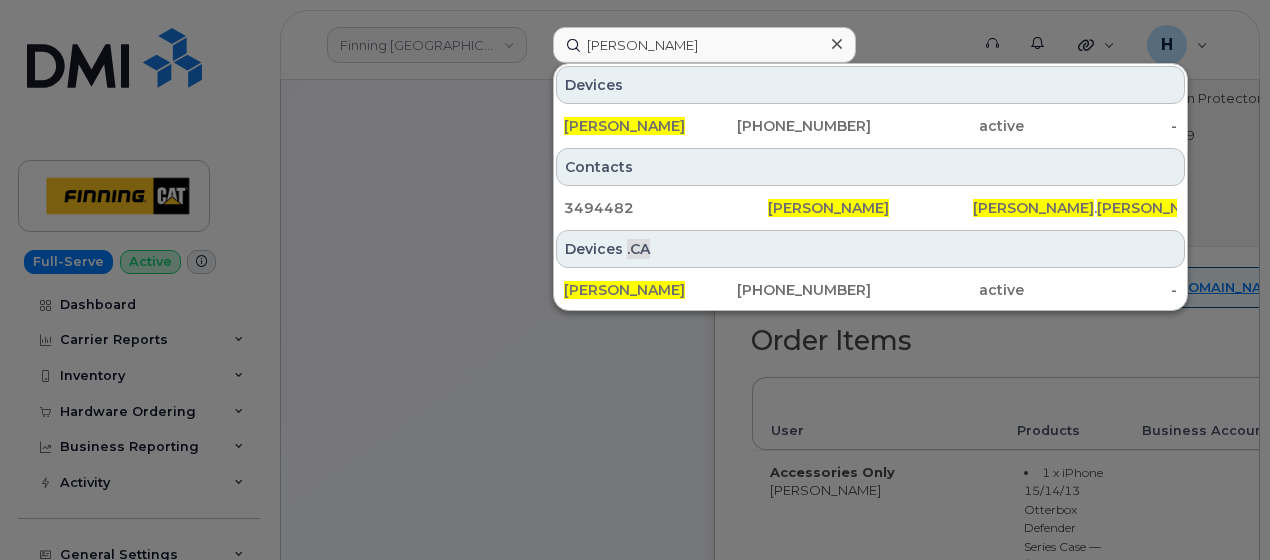 click 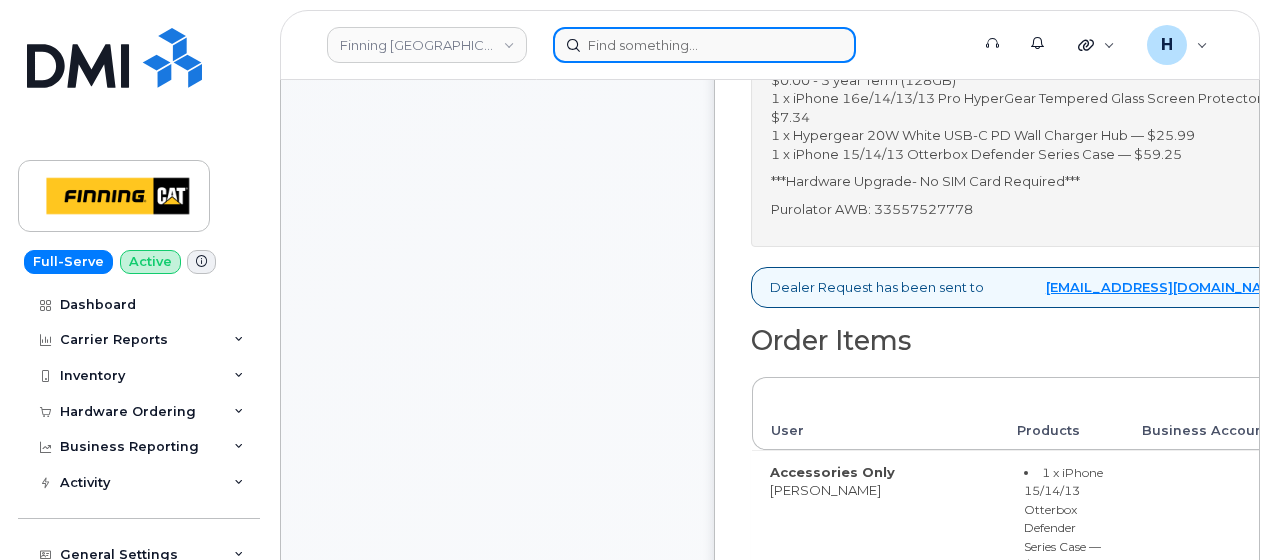 click at bounding box center [704, 45] 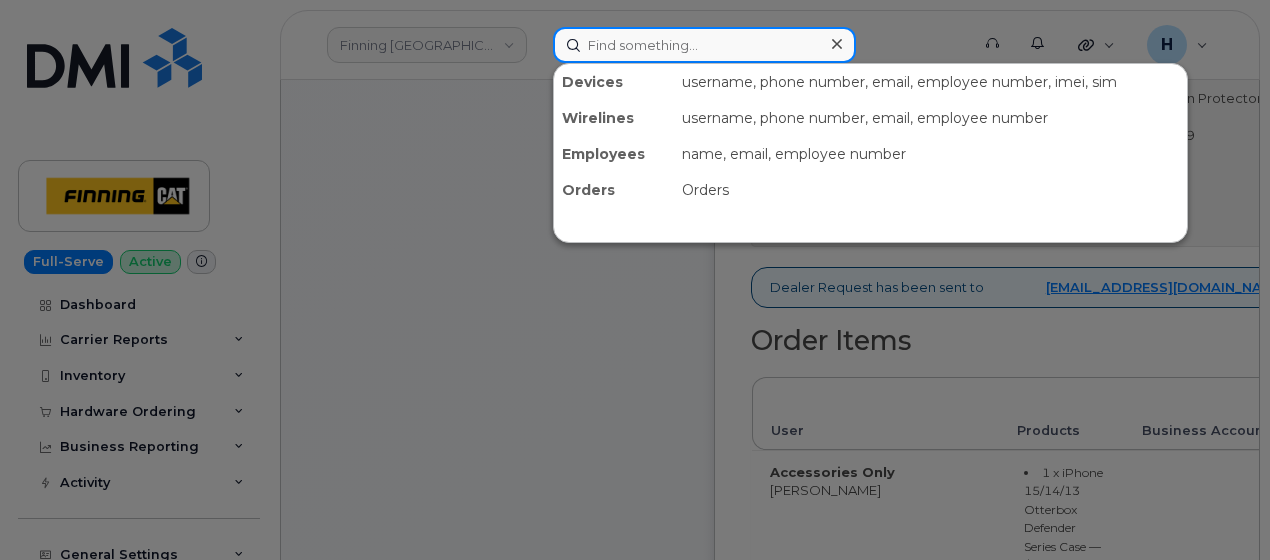 paste on "[PERSON_NAME]" 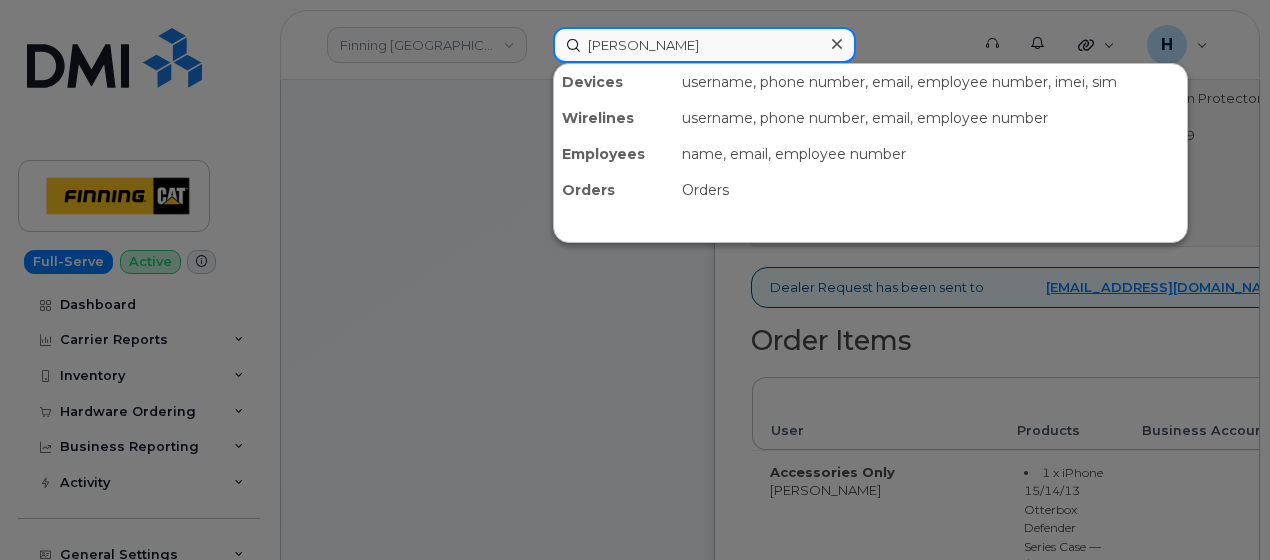 type on "[PERSON_NAME]" 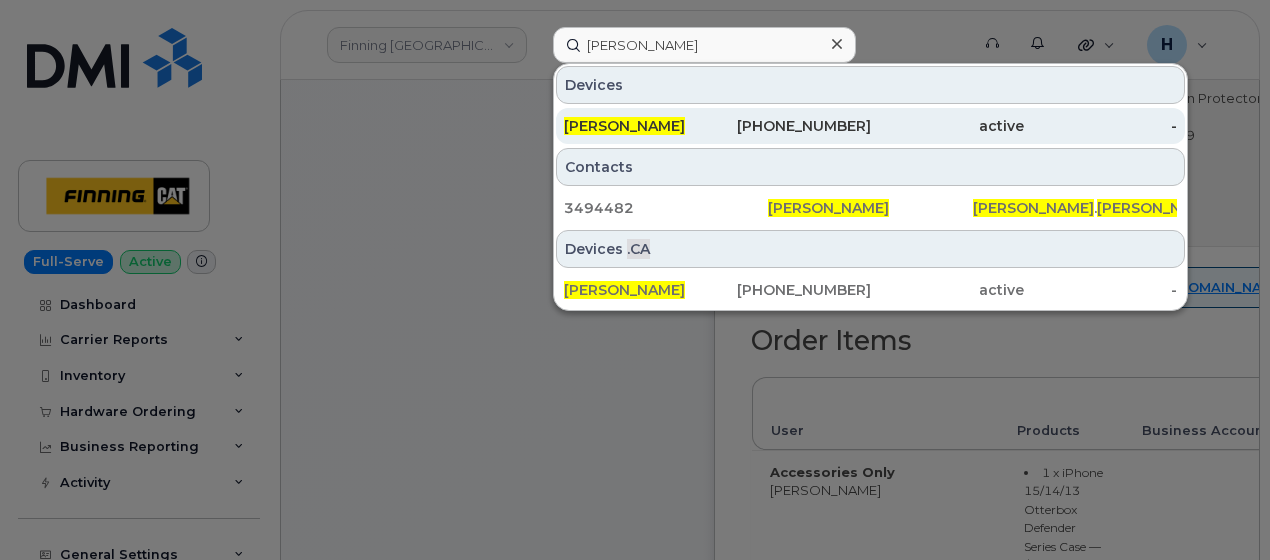 click on "[PERSON_NAME]" at bounding box center (624, 126) 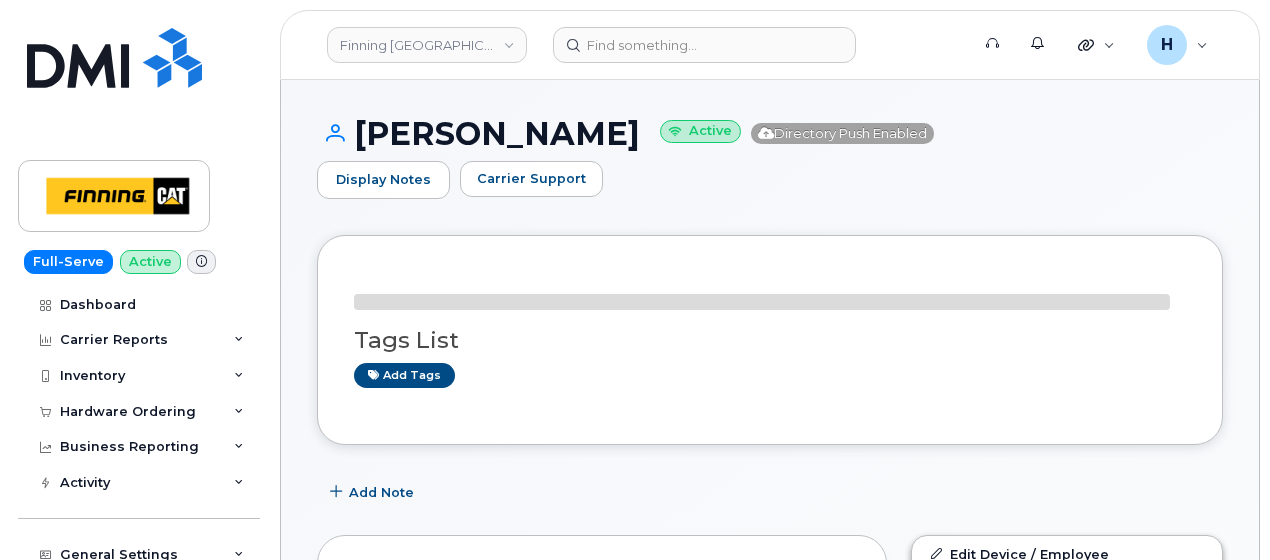 scroll, scrollTop: 400, scrollLeft: 0, axis: vertical 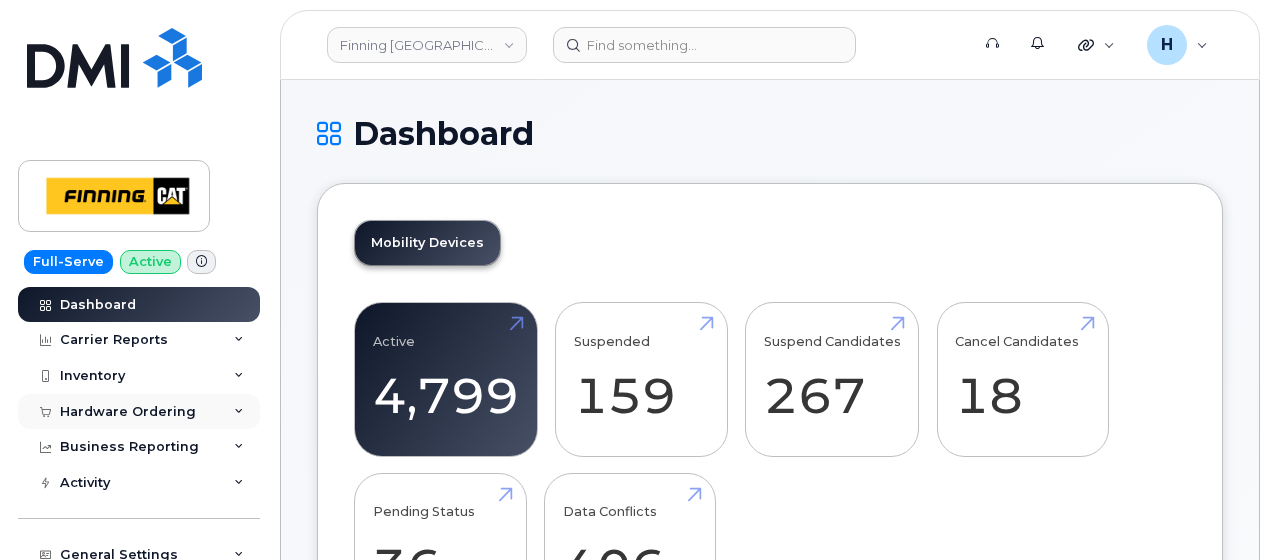 drag, startPoint x: 155, startPoint y: 402, endPoint x: 144, endPoint y: 420, distance: 21.095022 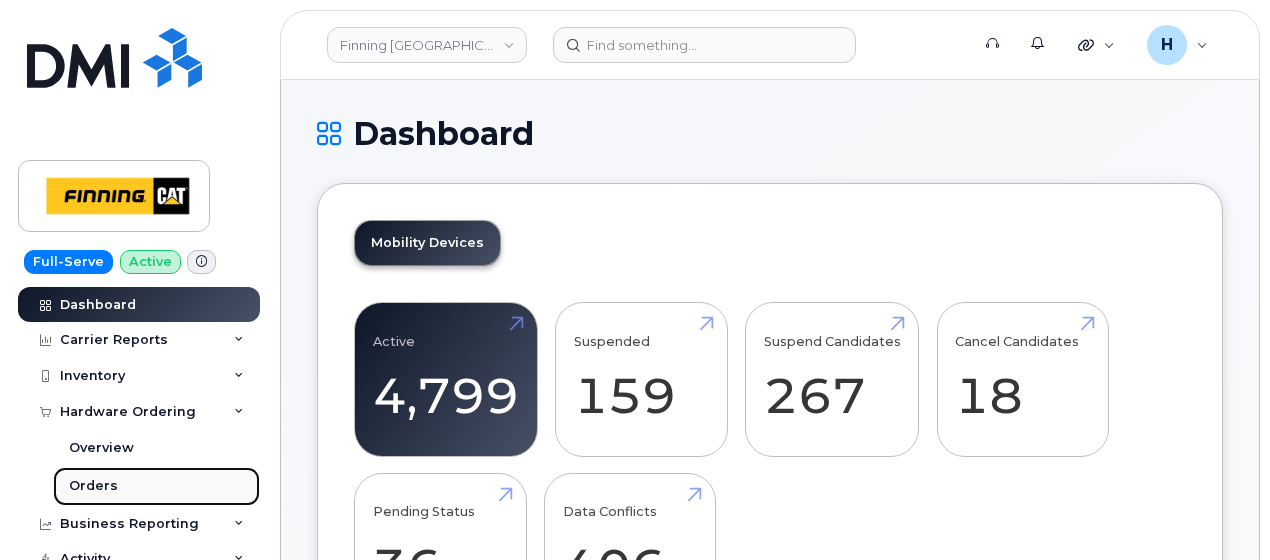 click on "Orders" at bounding box center [156, 486] 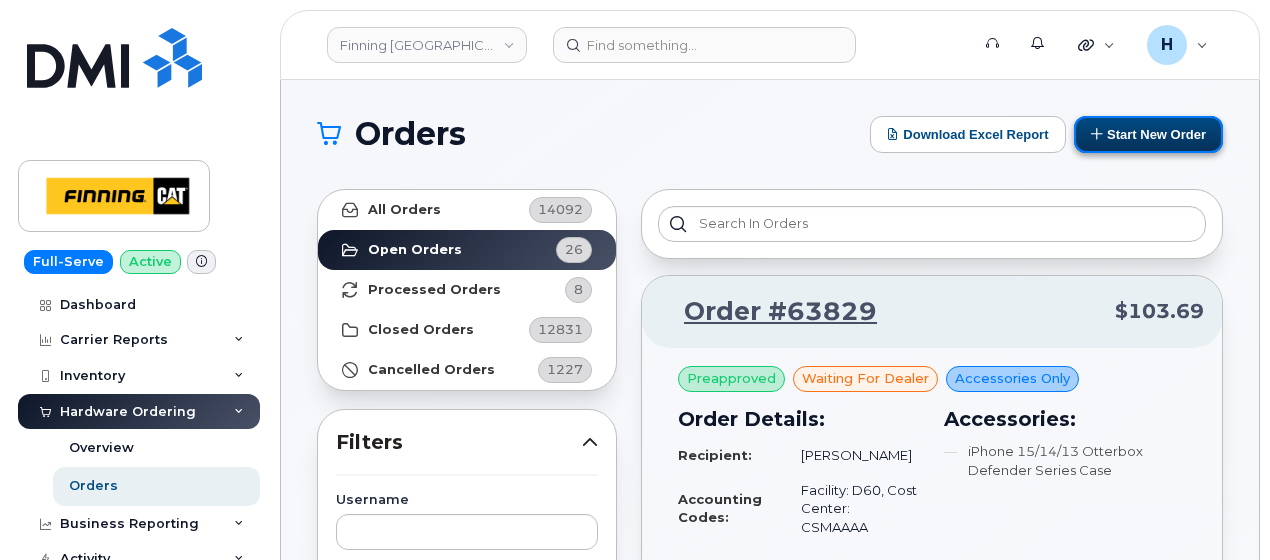 click on "Start New Order" at bounding box center [1148, 134] 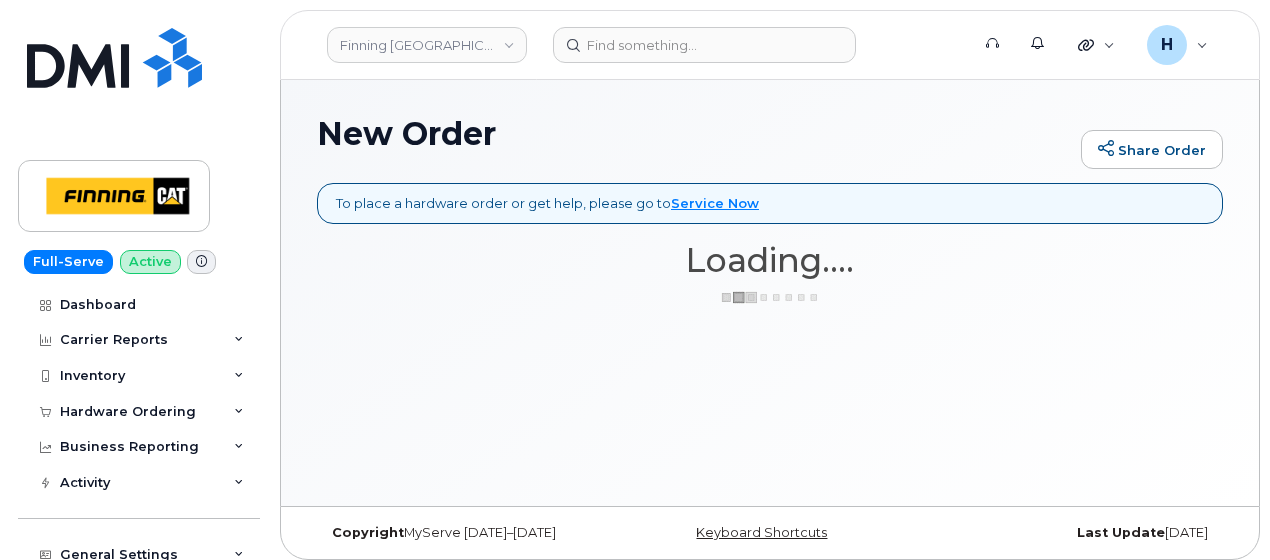 scroll, scrollTop: 0, scrollLeft: 0, axis: both 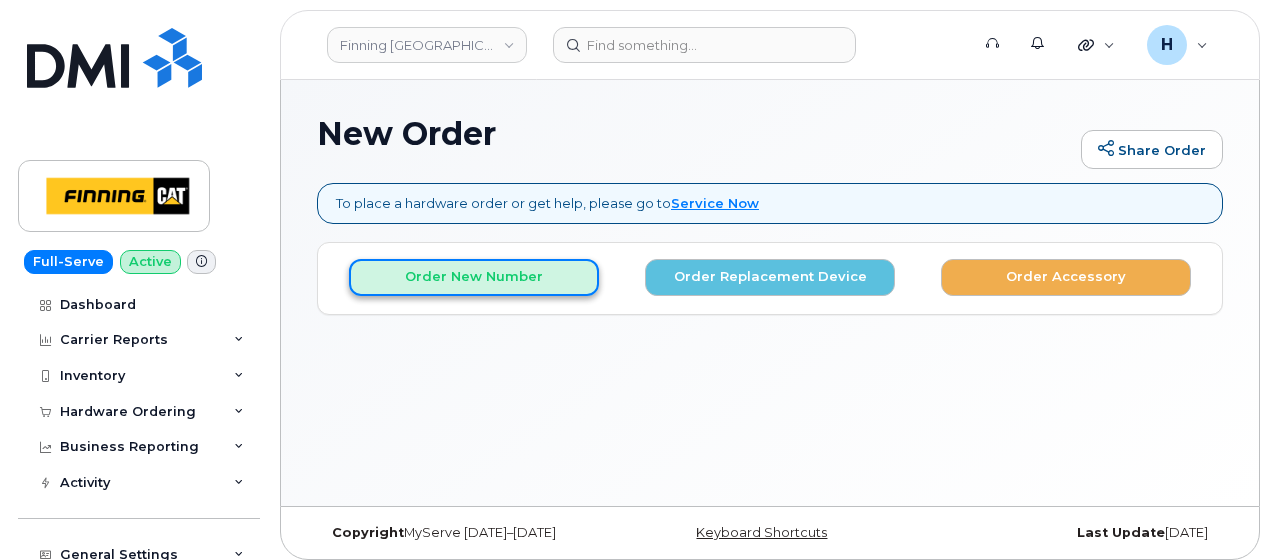 click on "Order New Number" at bounding box center [474, 277] 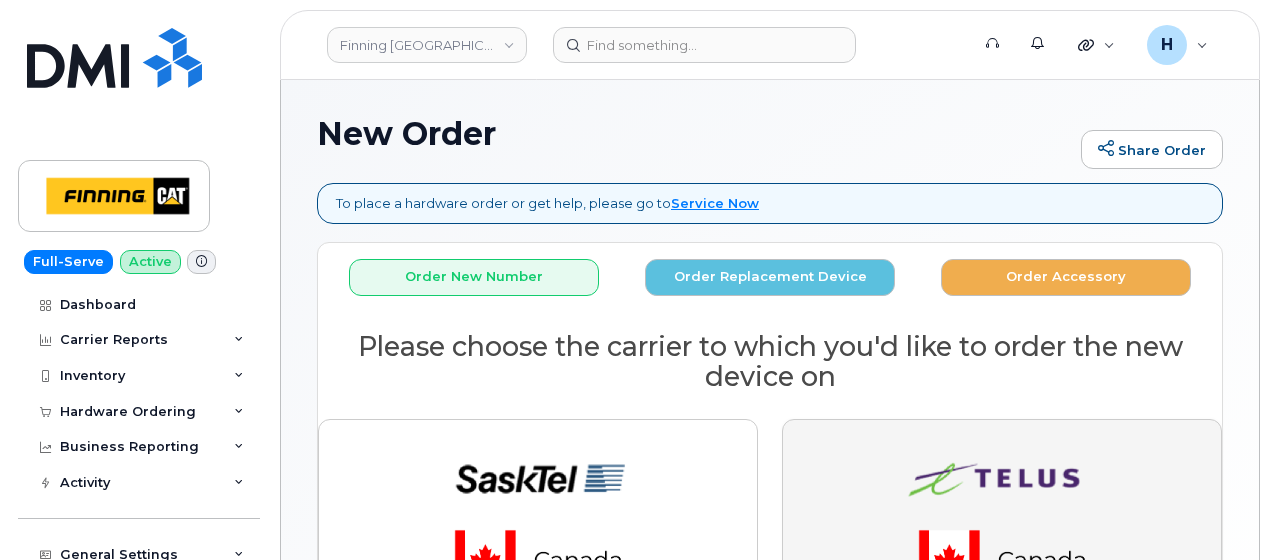click at bounding box center (1002, 520) 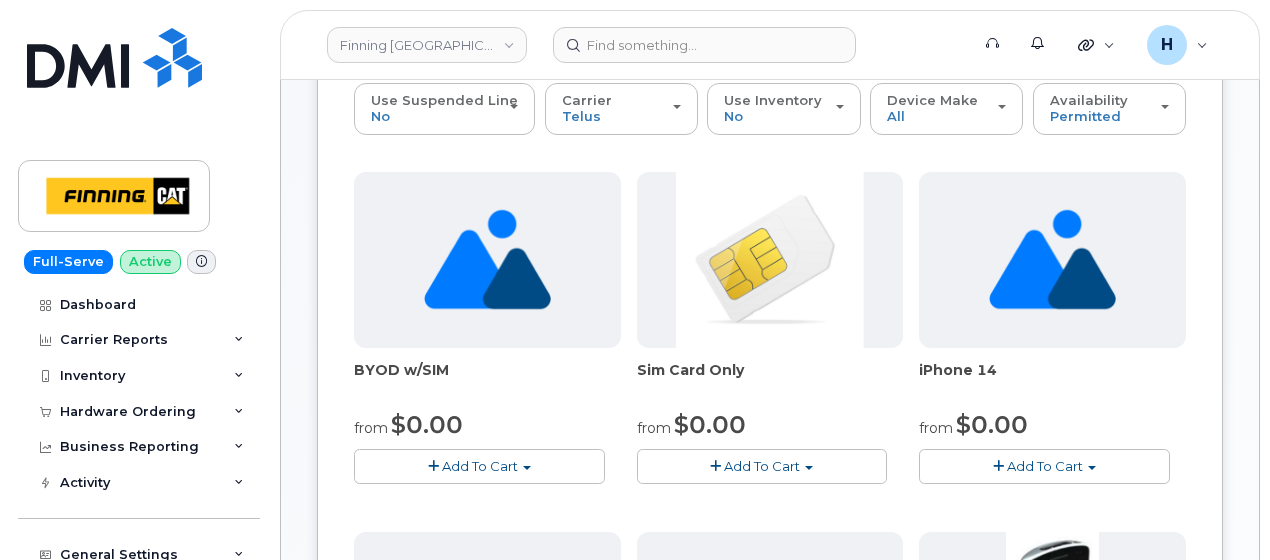 scroll, scrollTop: 400, scrollLeft: 0, axis: vertical 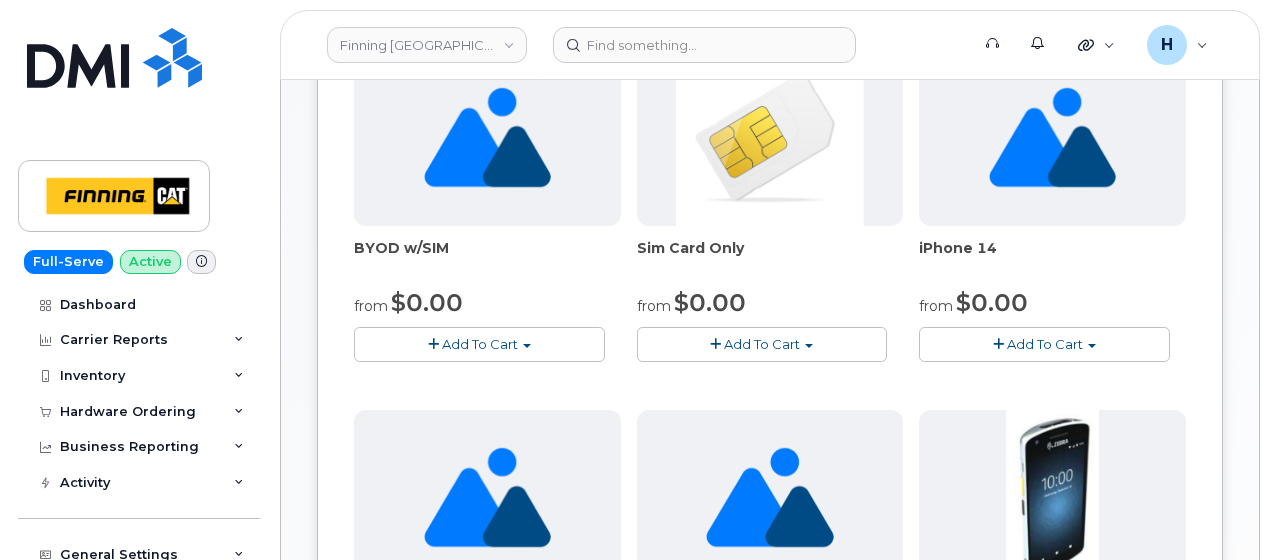 click at bounding box center (715, 344) 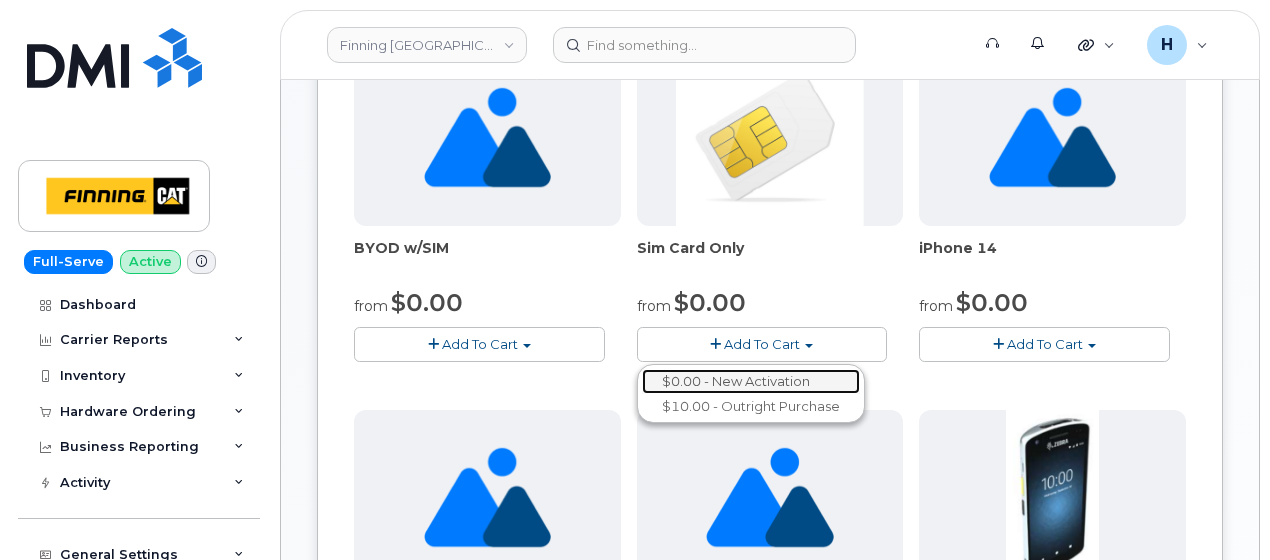 click on "$0.00 - New Activation" at bounding box center (751, 381) 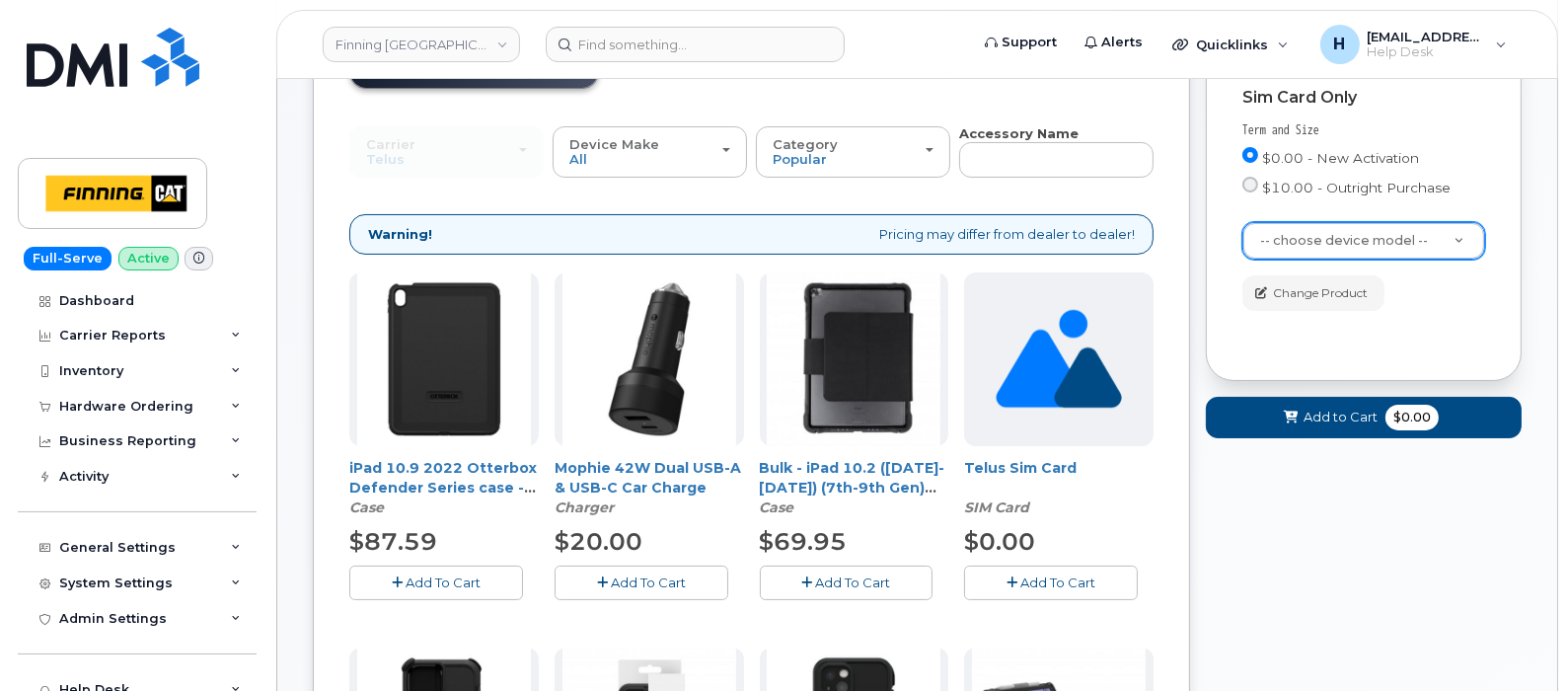 scroll, scrollTop: 111, scrollLeft: 0, axis: vertical 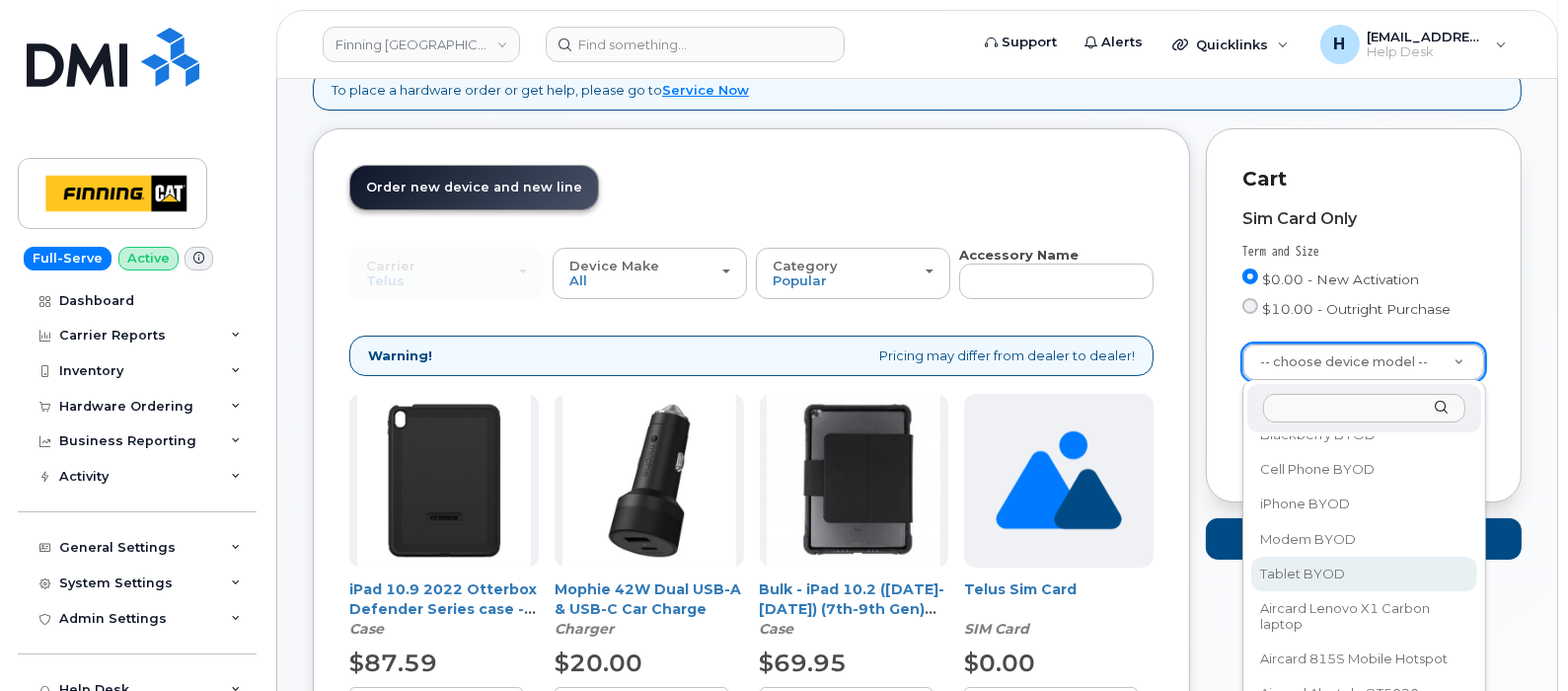 select on "2550" 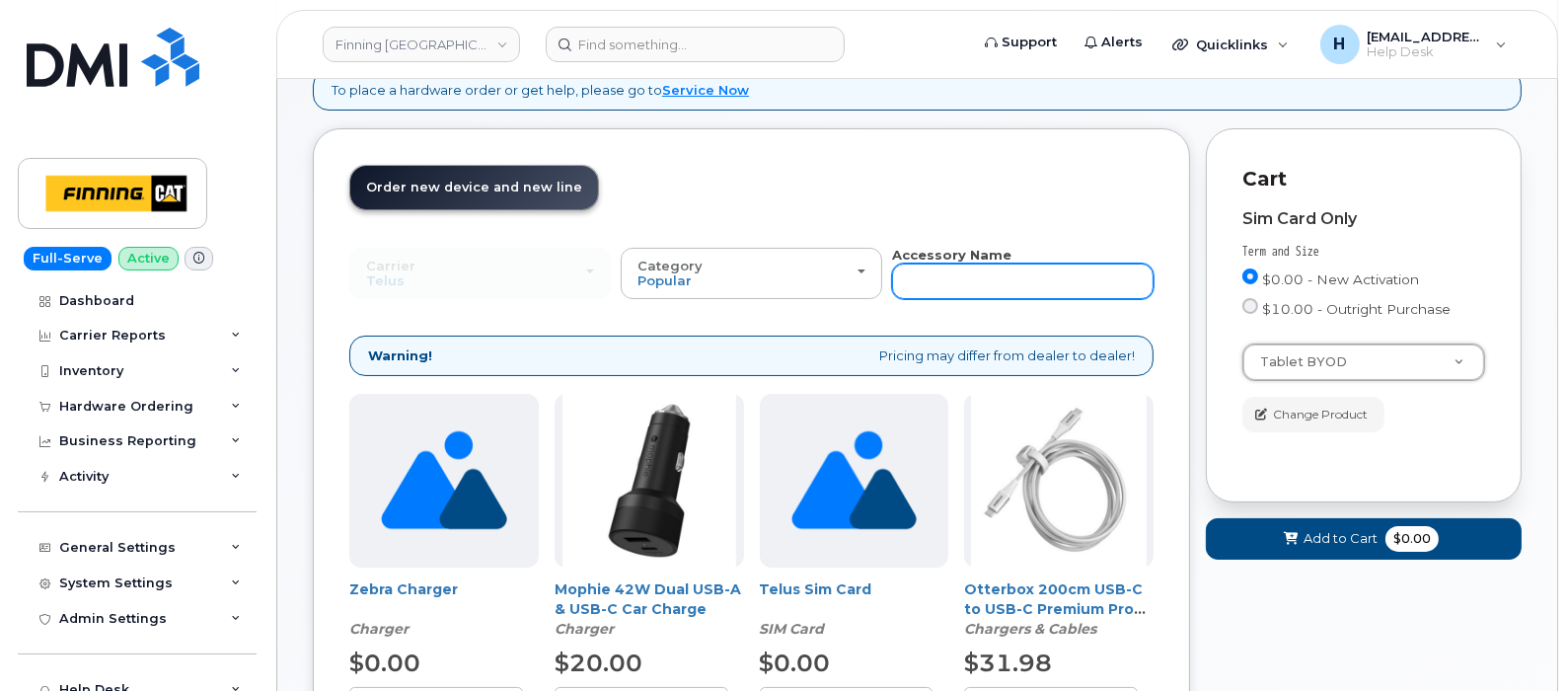 click at bounding box center (1022, 281) 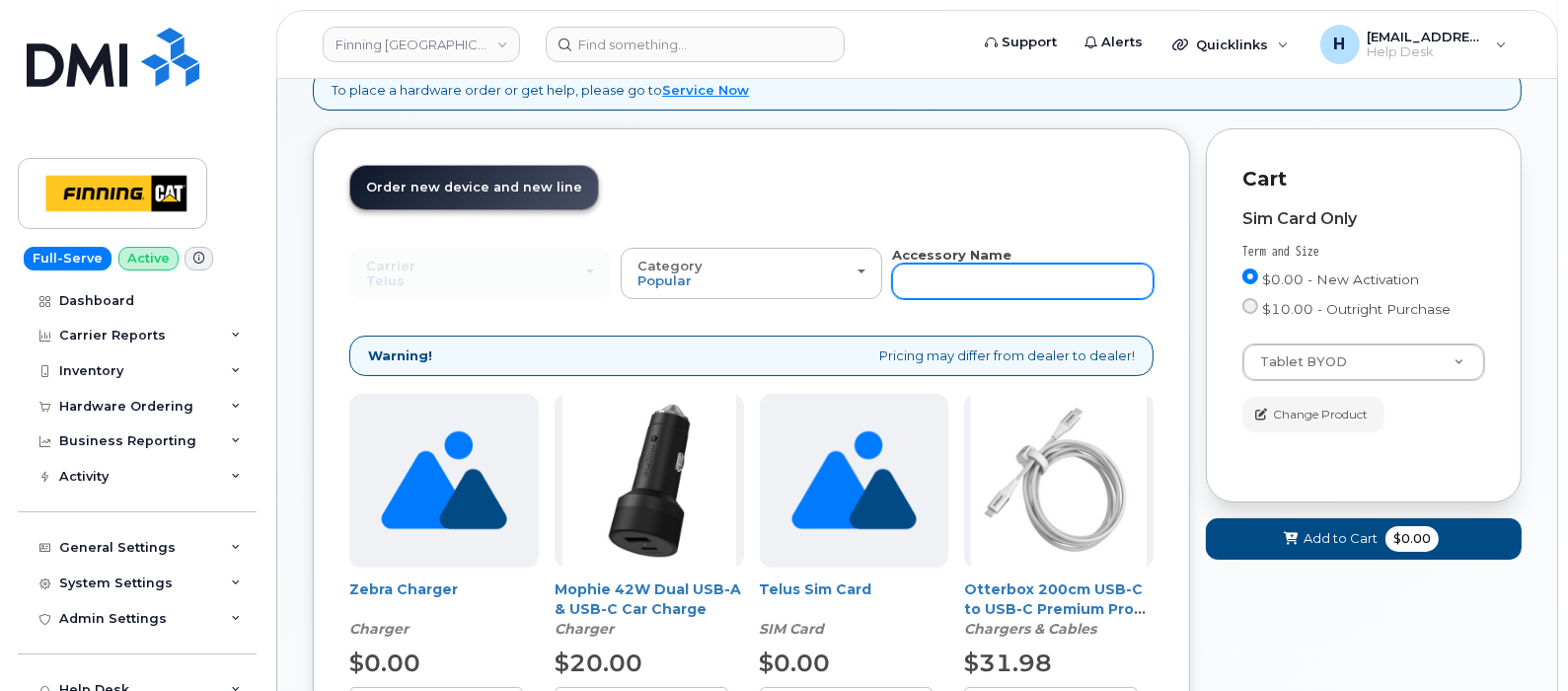click at bounding box center (1022, 281) 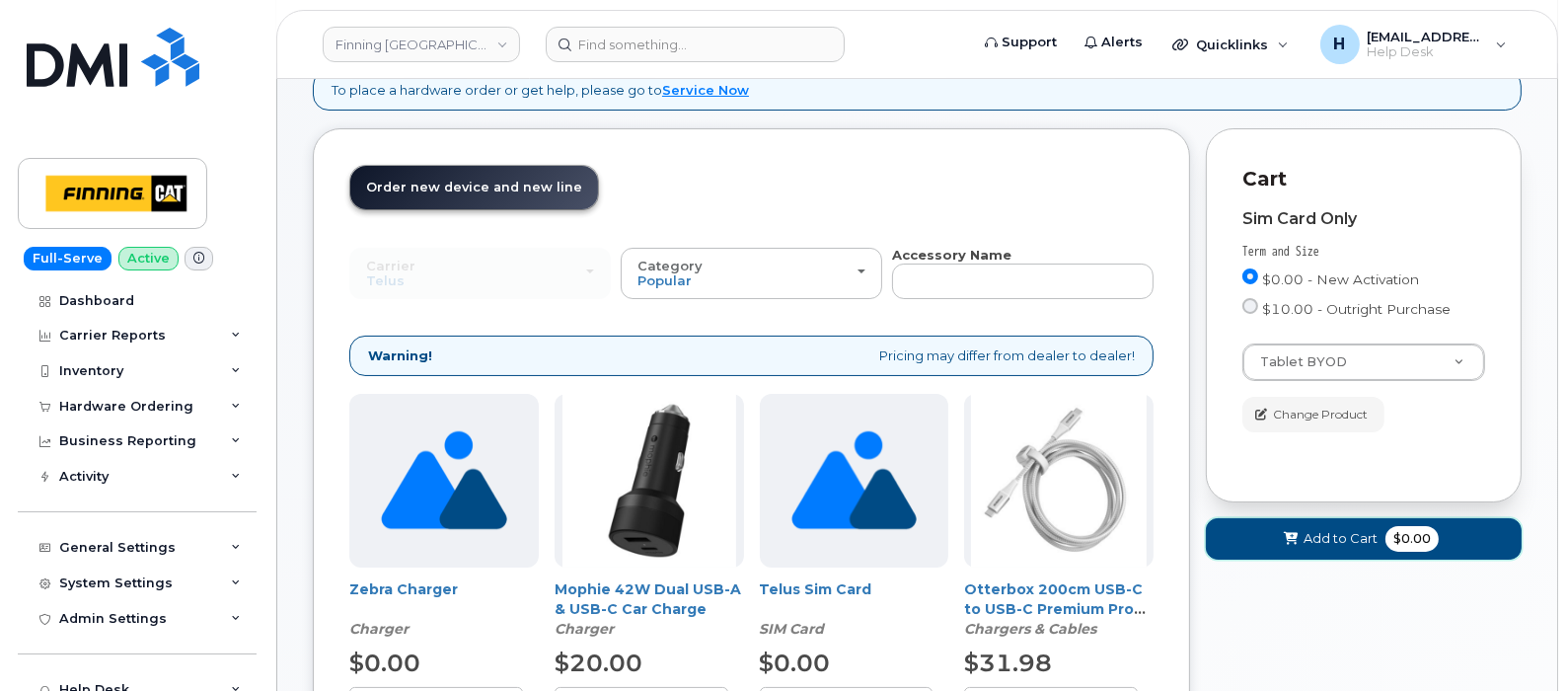 click on "Add to Cart
$0.00" at bounding box center (1364, 539) 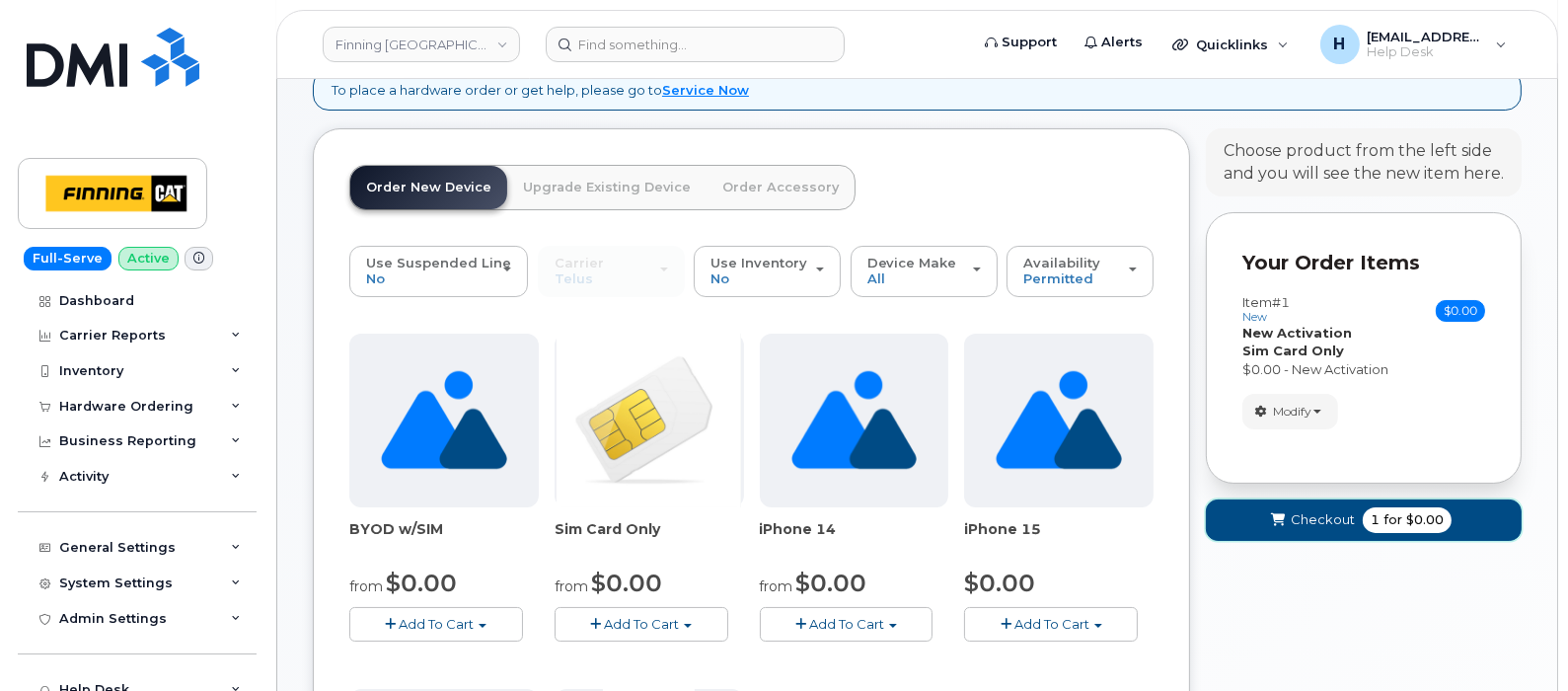 click on "Checkout" at bounding box center [1322, 519] 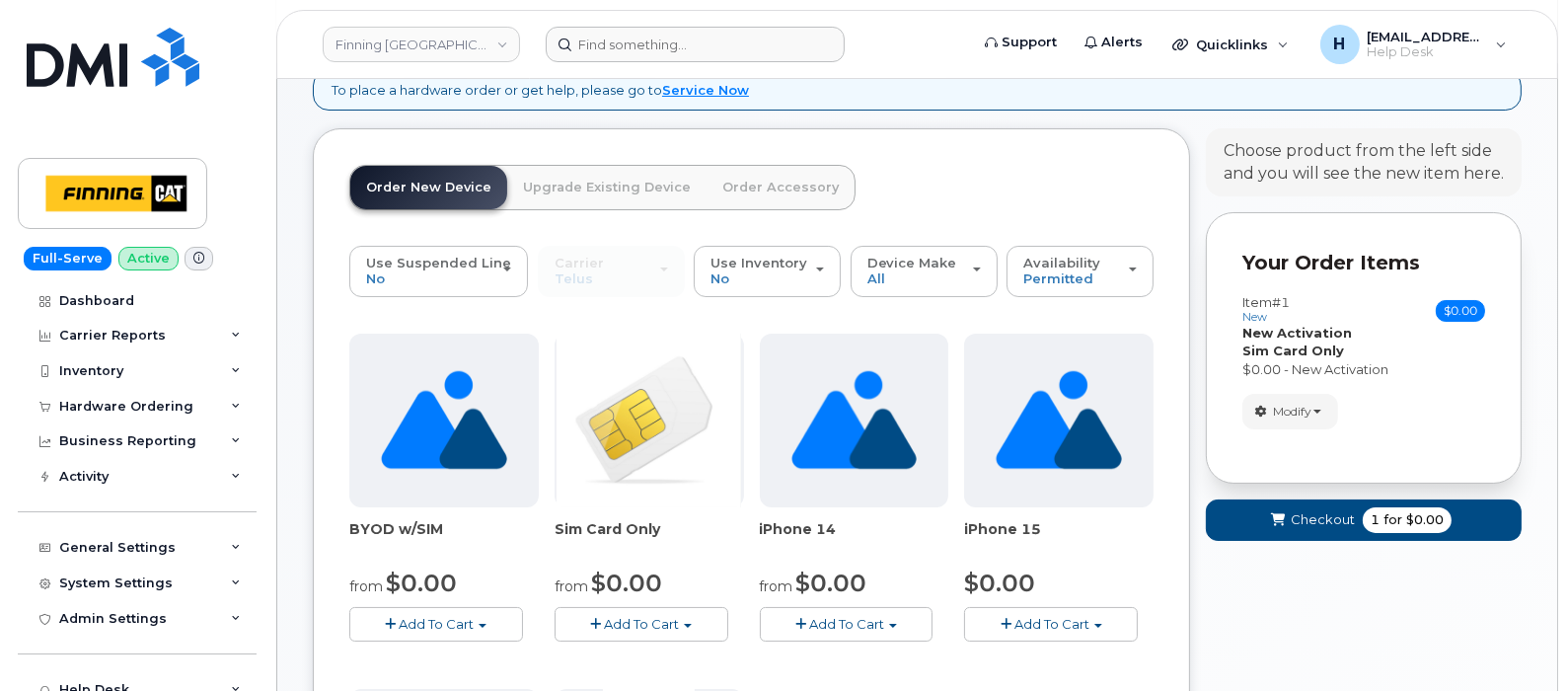 scroll, scrollTop: 10, scrollLeft: 0, axis: vertical 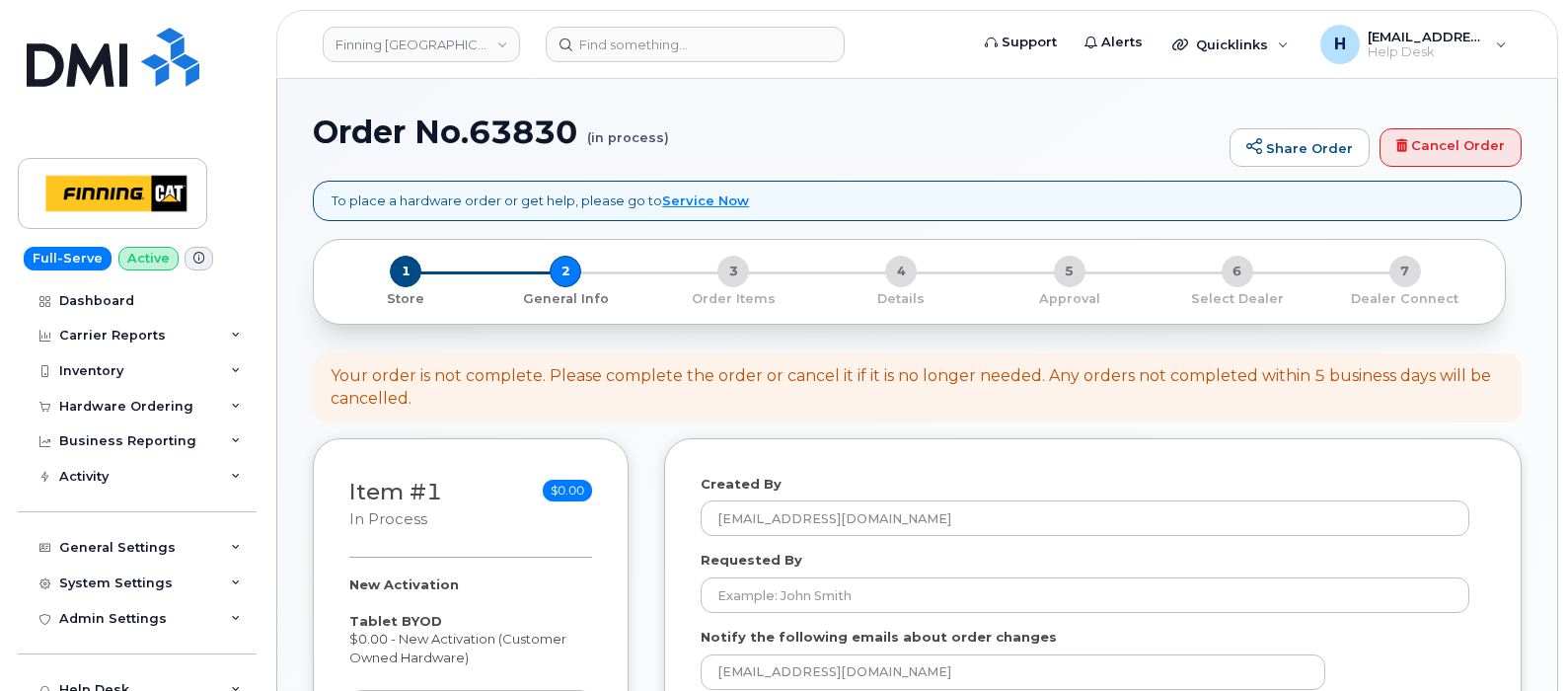 select 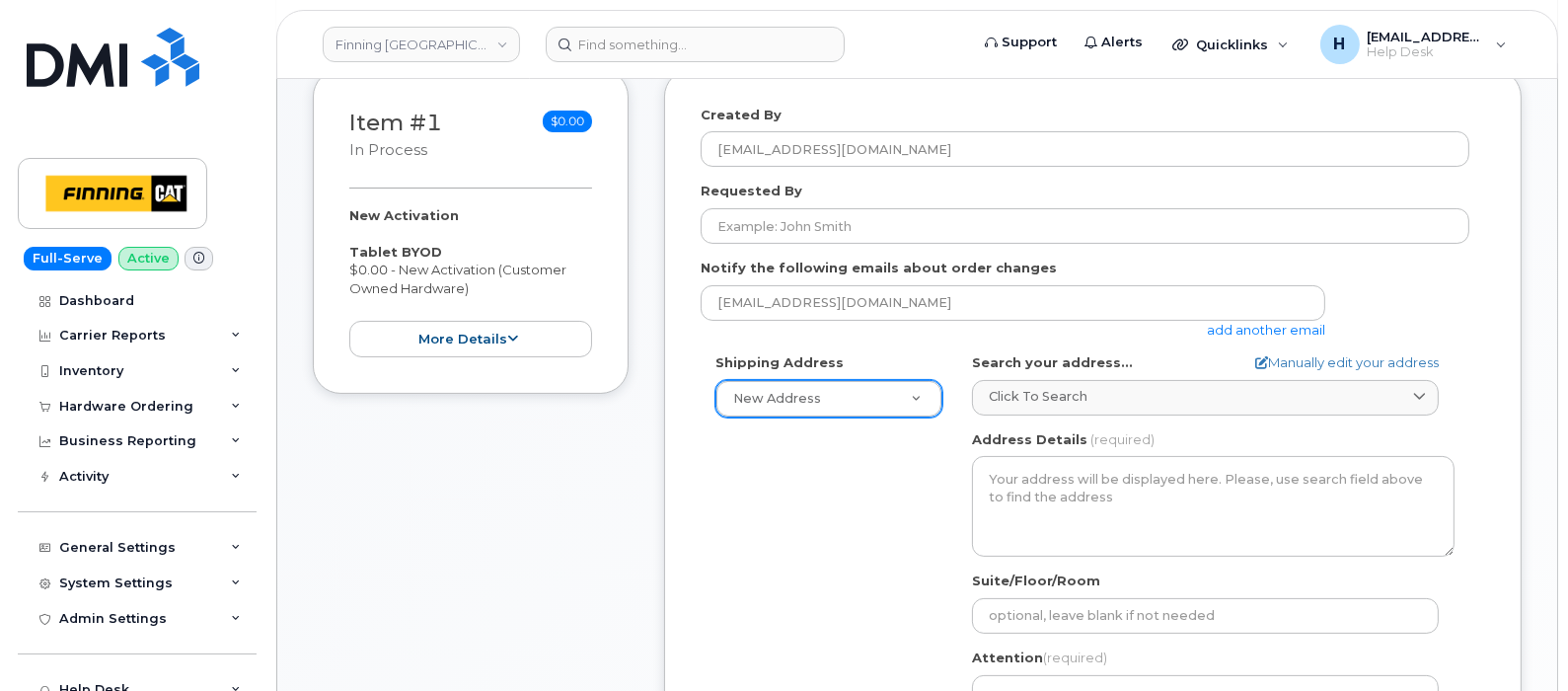 scroll, scrollTop: 370, scrollLeft: 0, axis: vertical 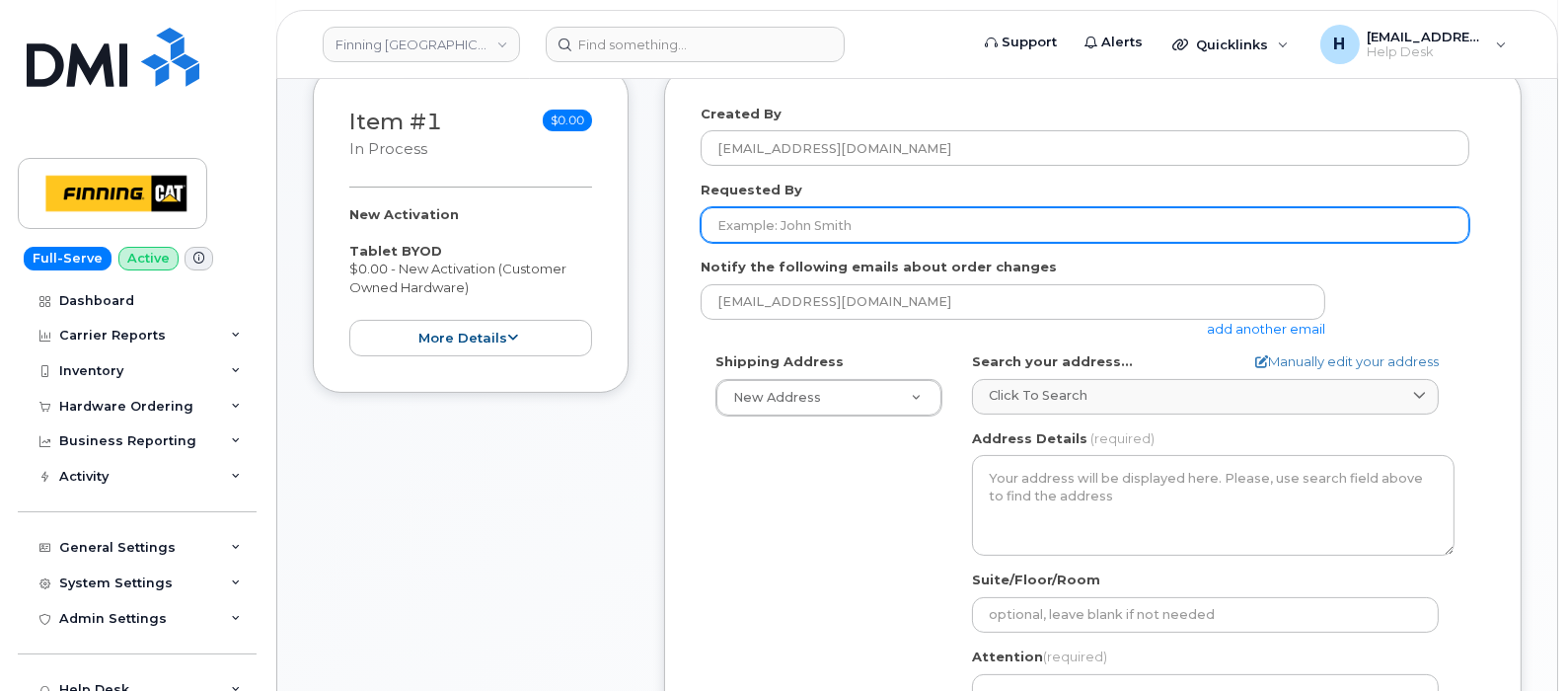click on "Requested By" at bounding box center [1084, 225] 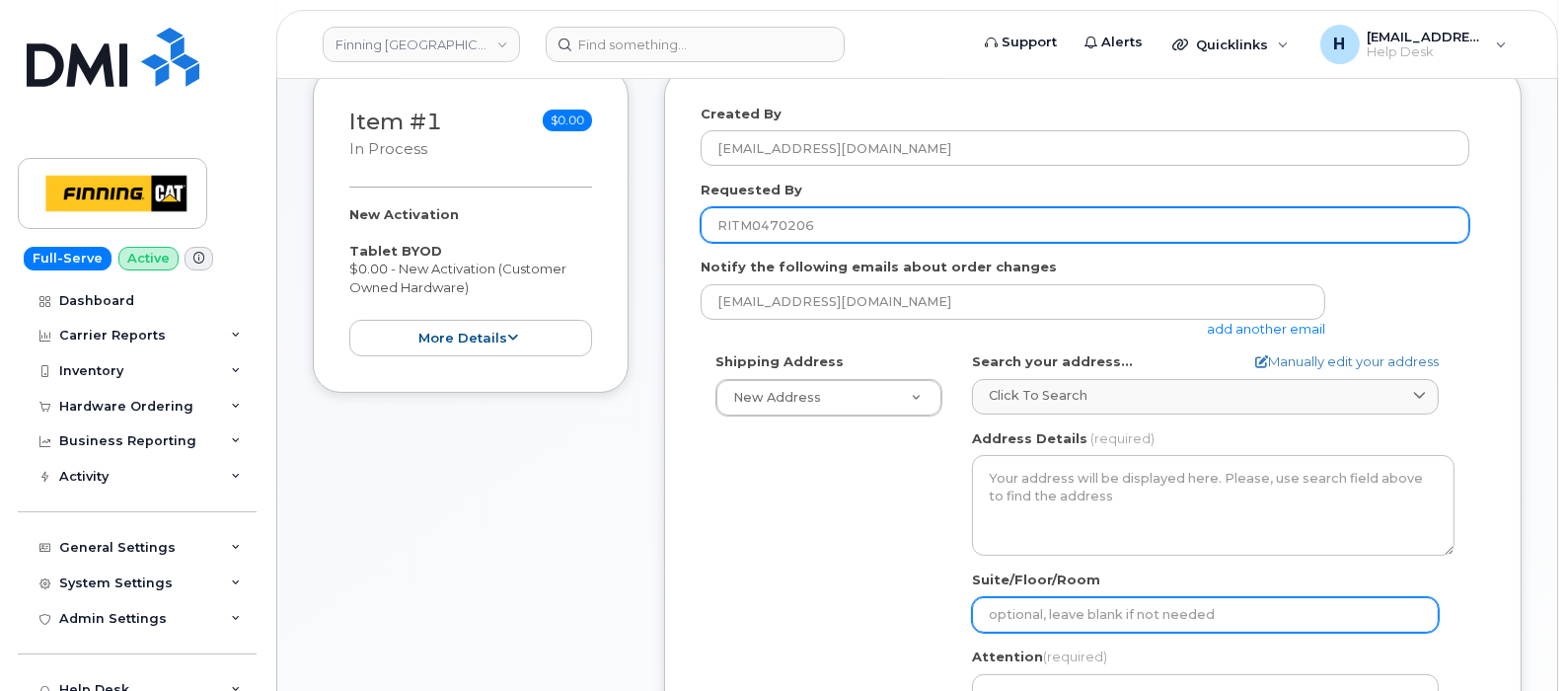 scroll, scrollTop: 617, scrollLeft: 0, axis: vertical 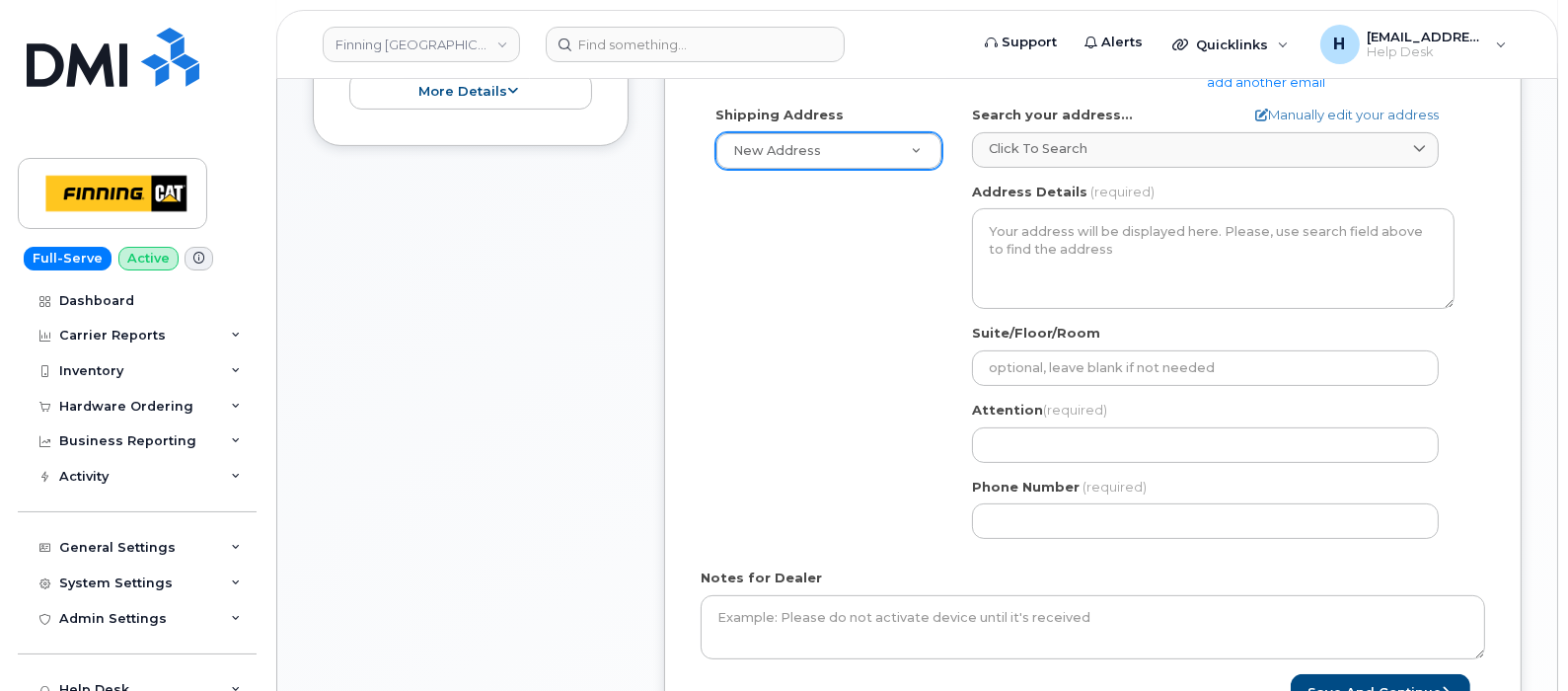 type on "RITM0470206" 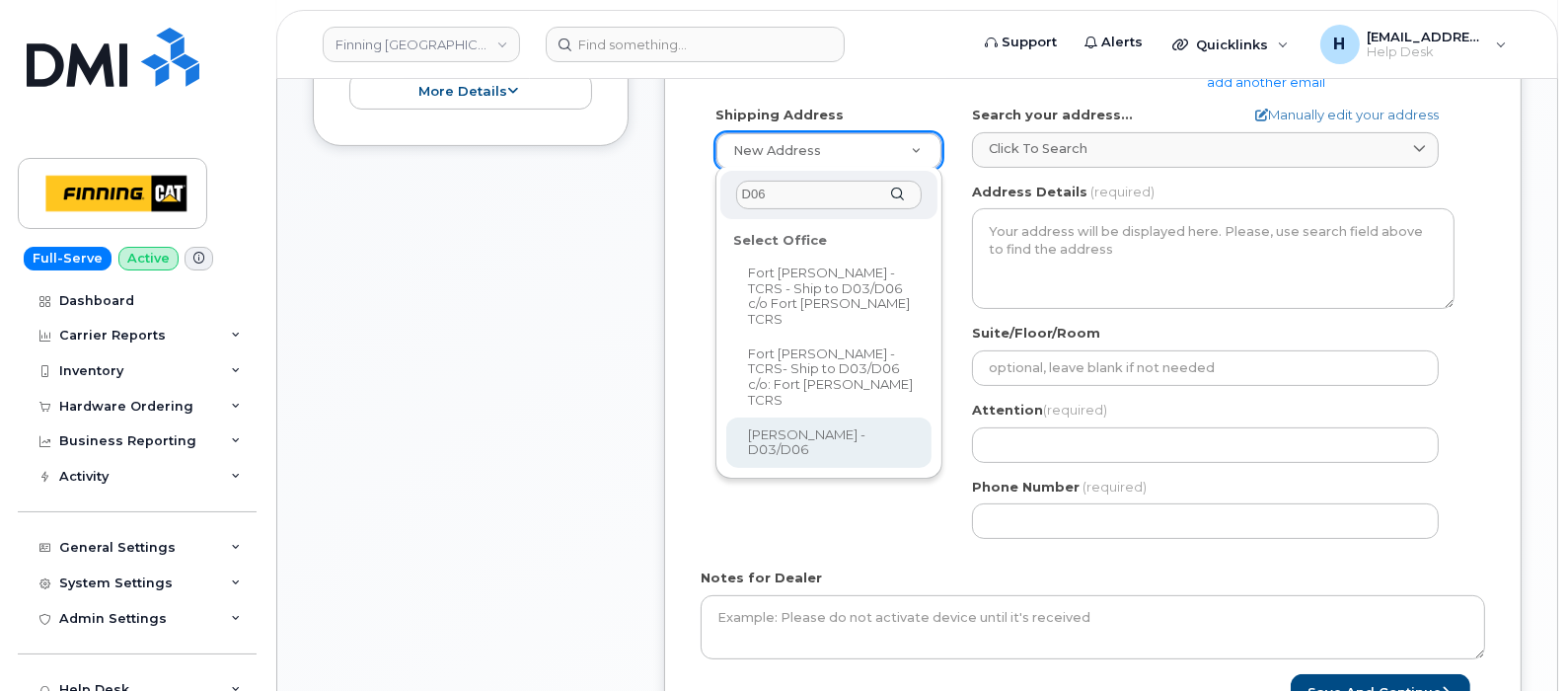 type on "D06" 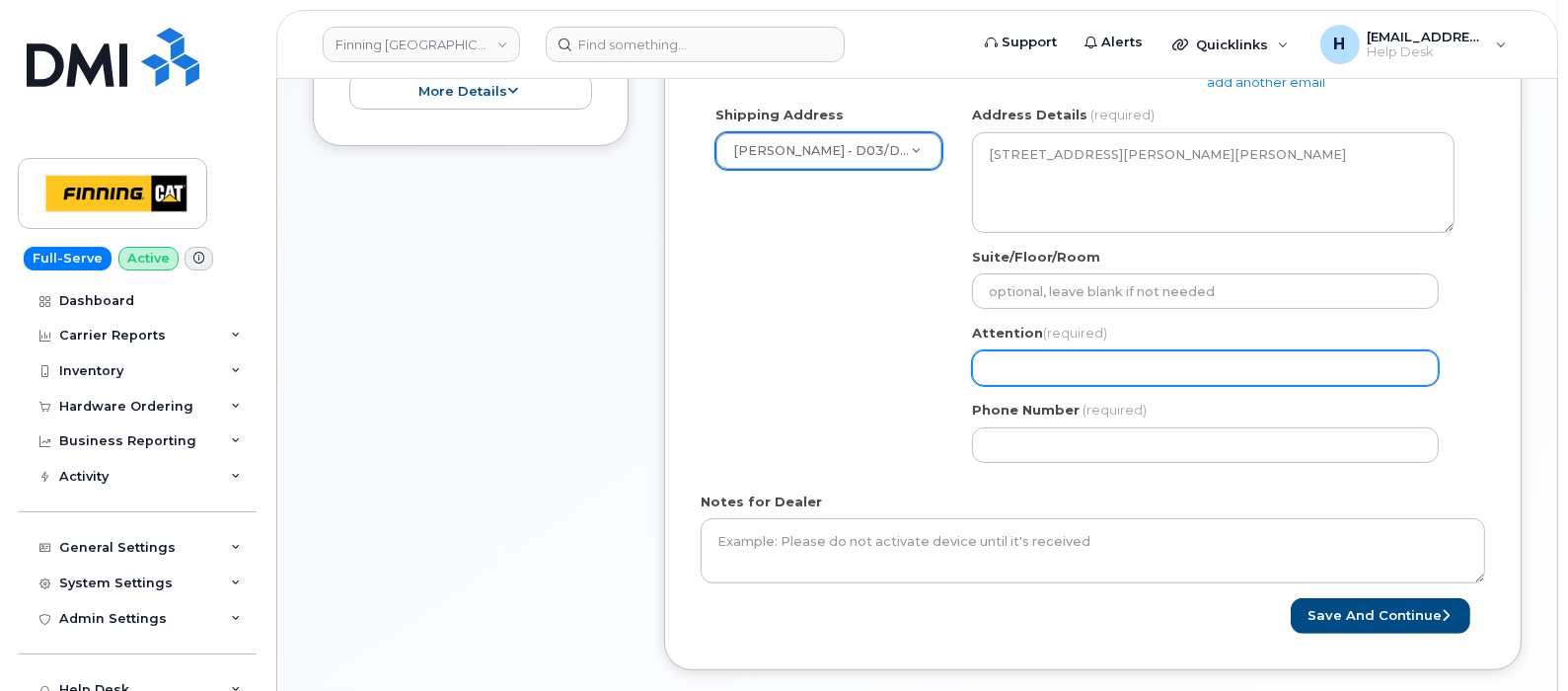 click on "Attention
(required)" at bounding box center [1205, 368] 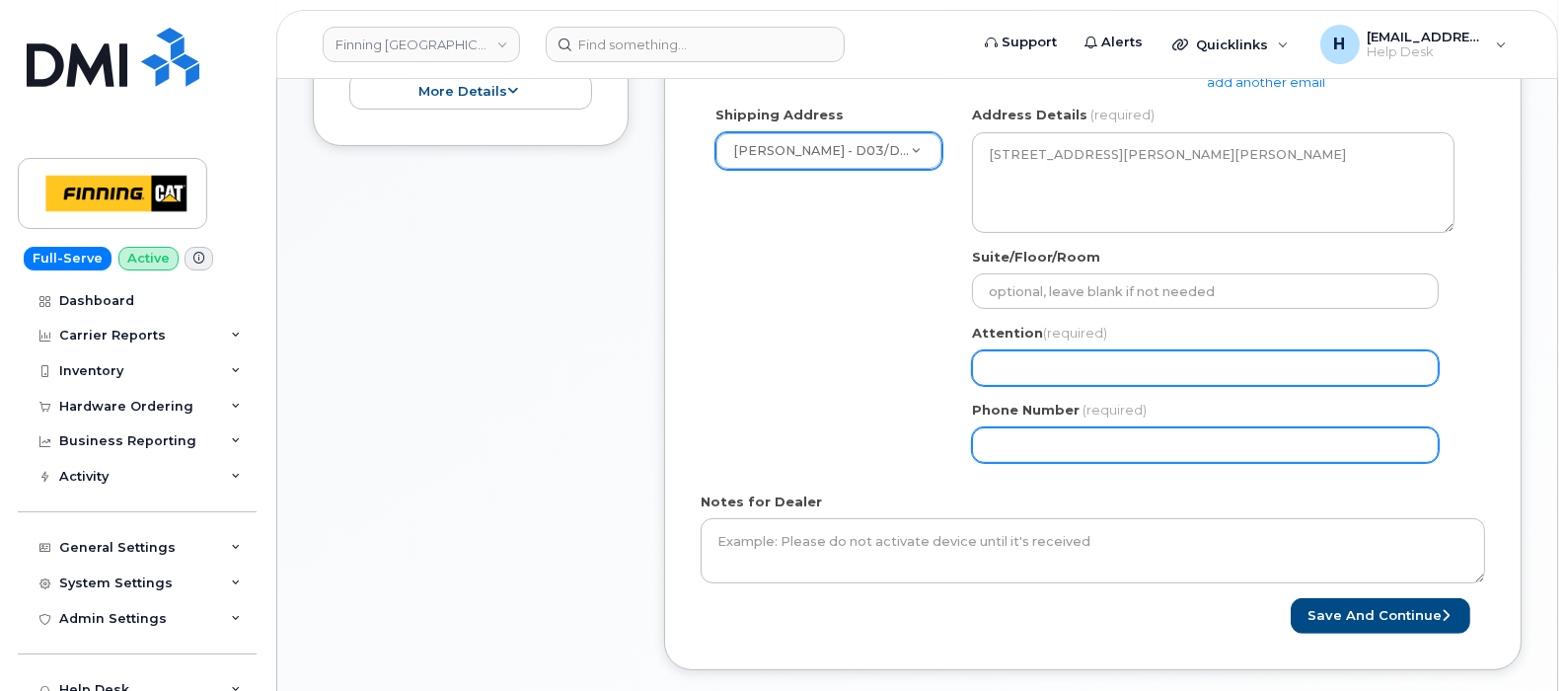 paste on "[PERSON_NAME]" 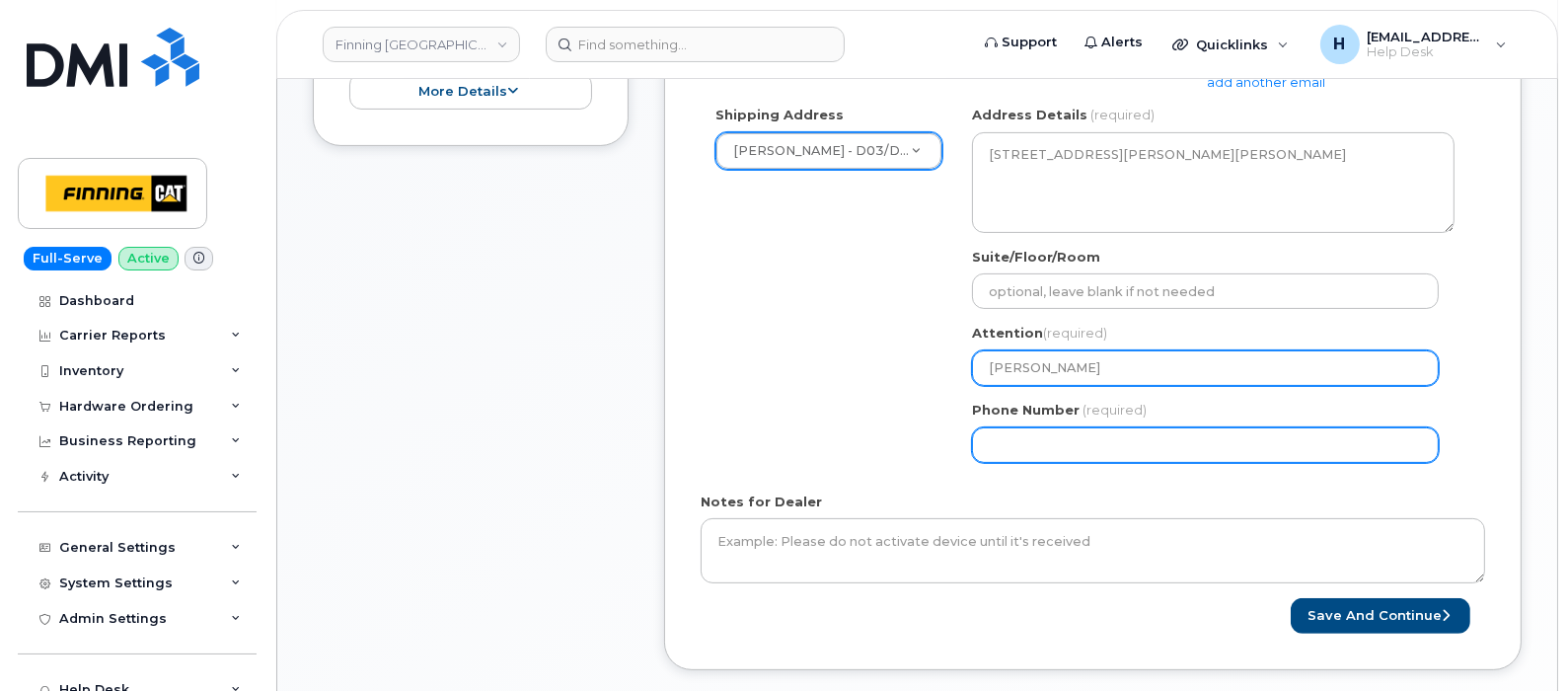 type on "[PERSON_NAME]" 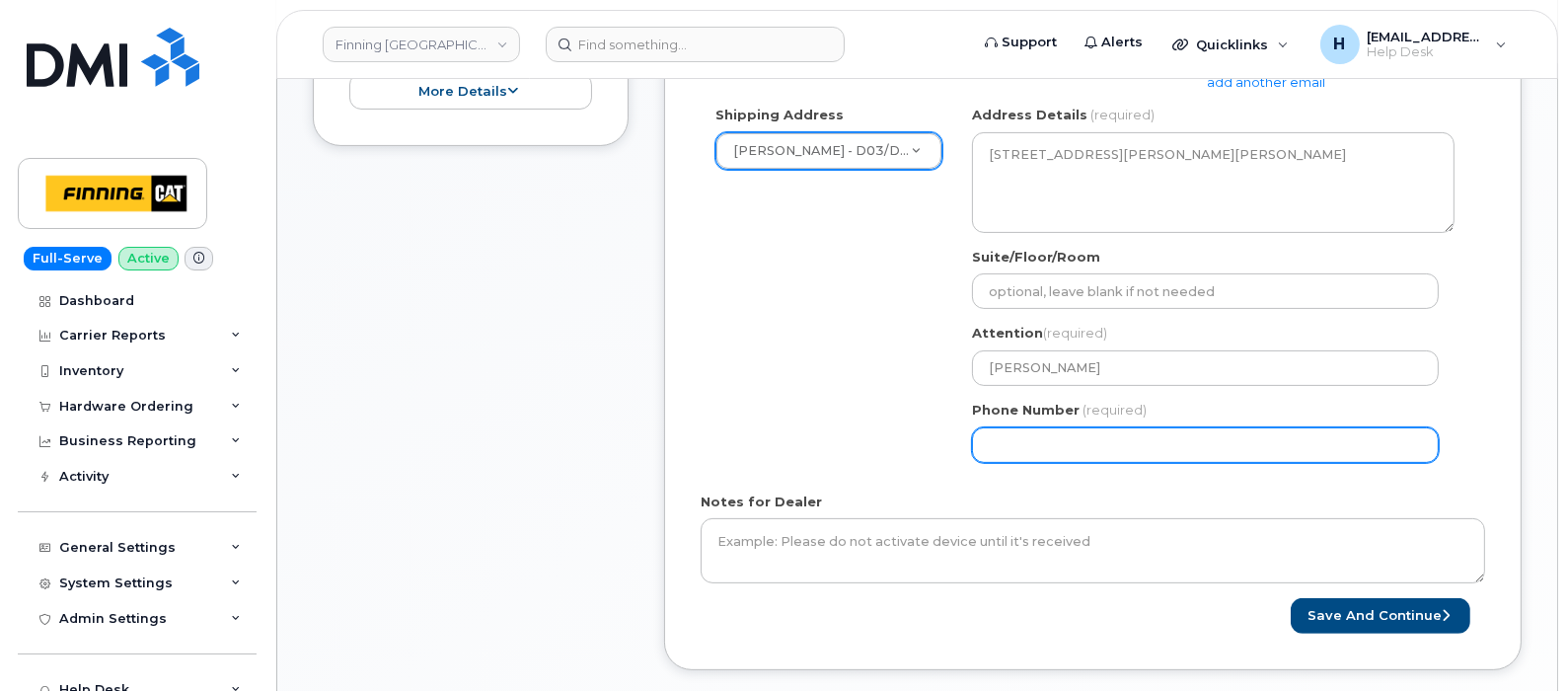 click on "Phone Number" at bounding box center [1205, 445] 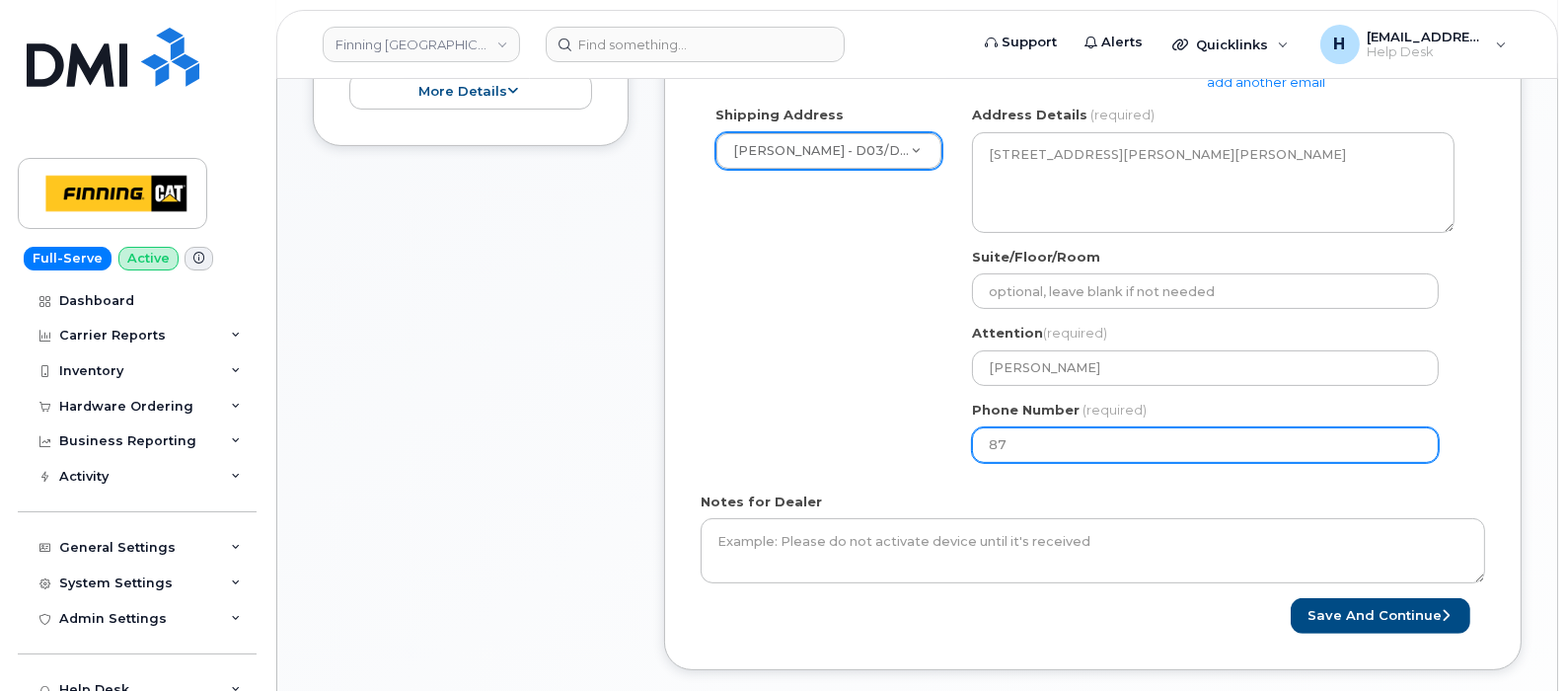 type on "8" 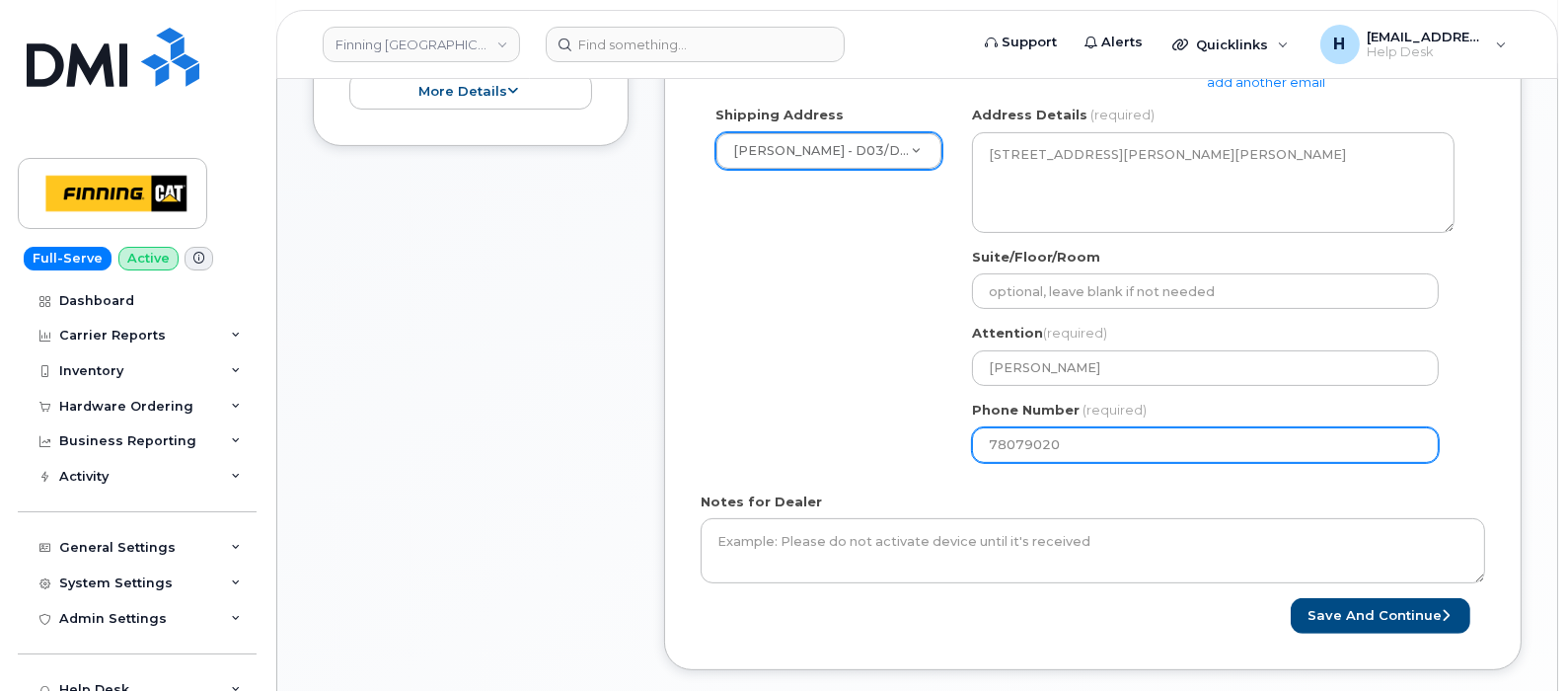 type on "780790201" 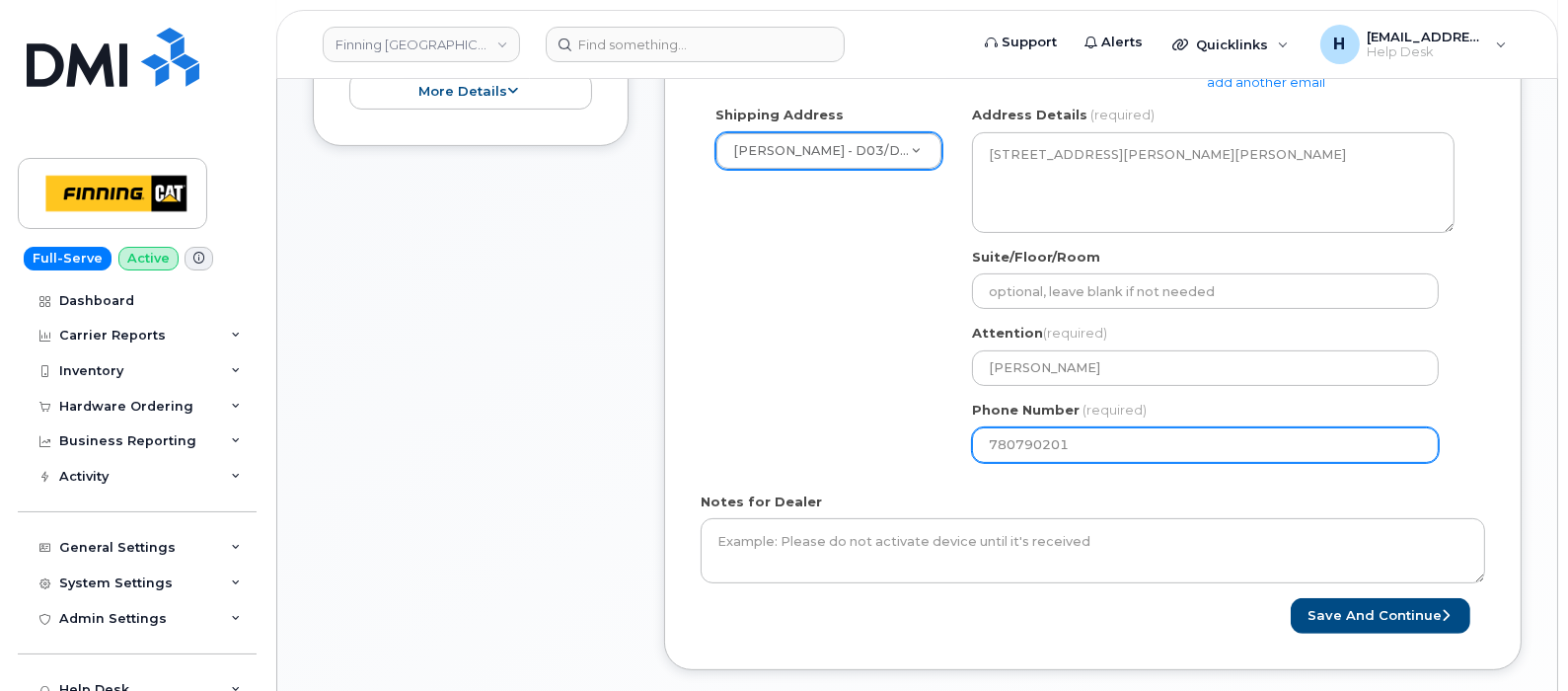 select 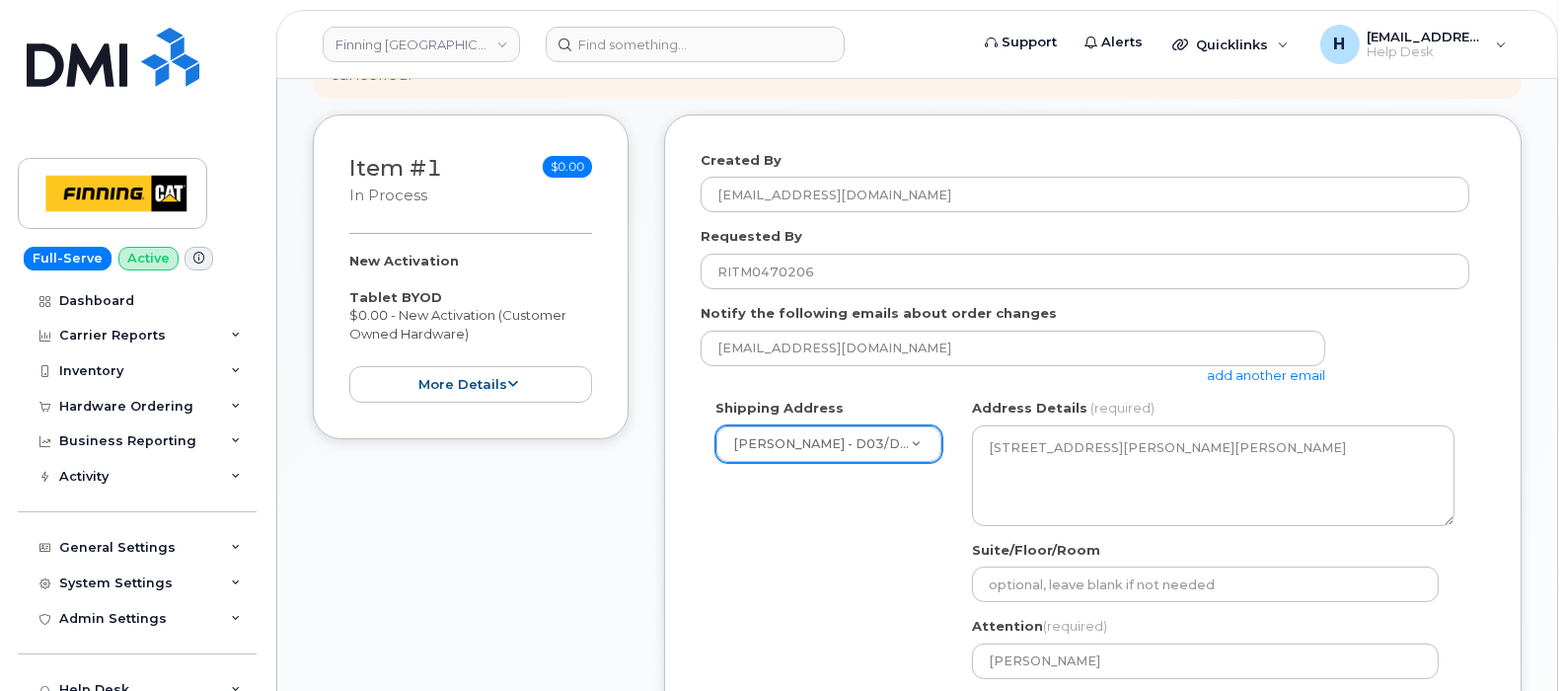 scroll, scrollTop: 246, scrollLeft: 0, axis: vertical 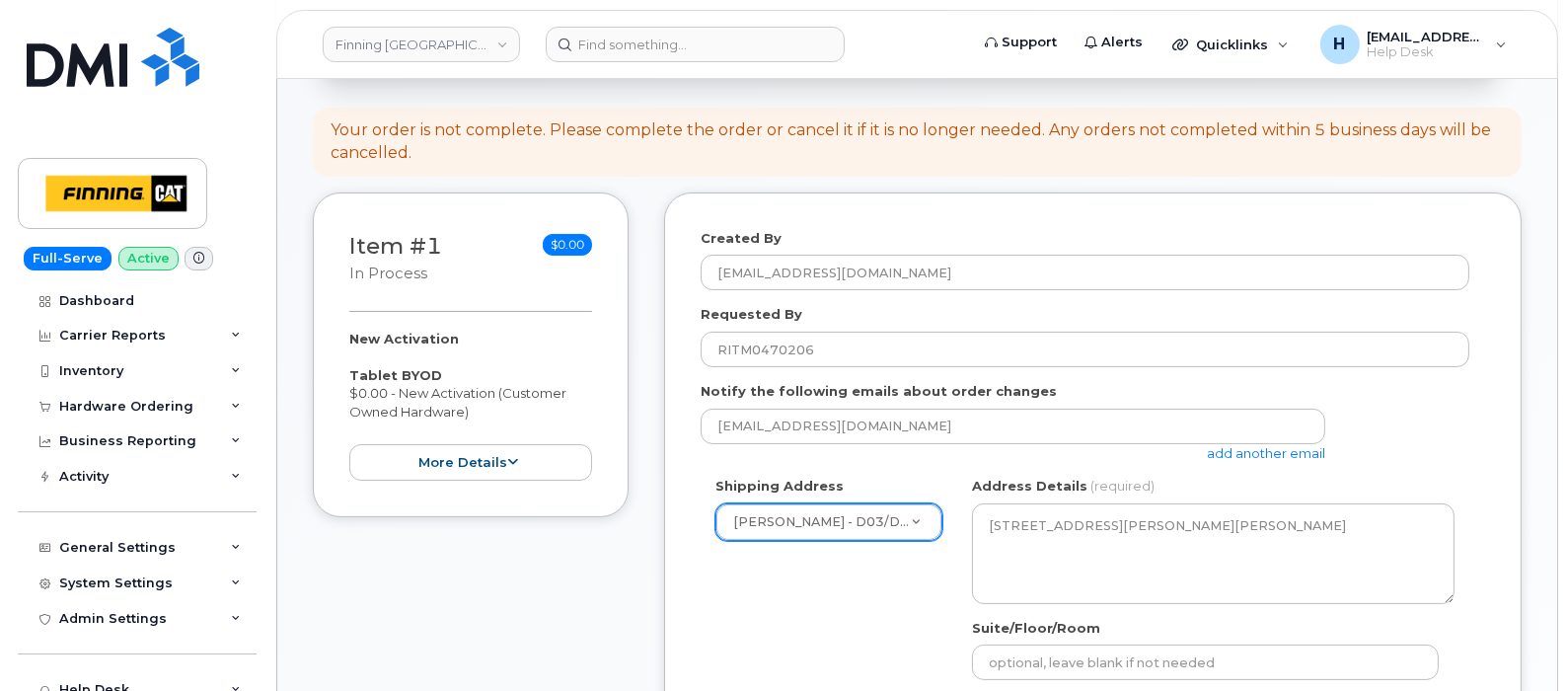 type on "7807902010" 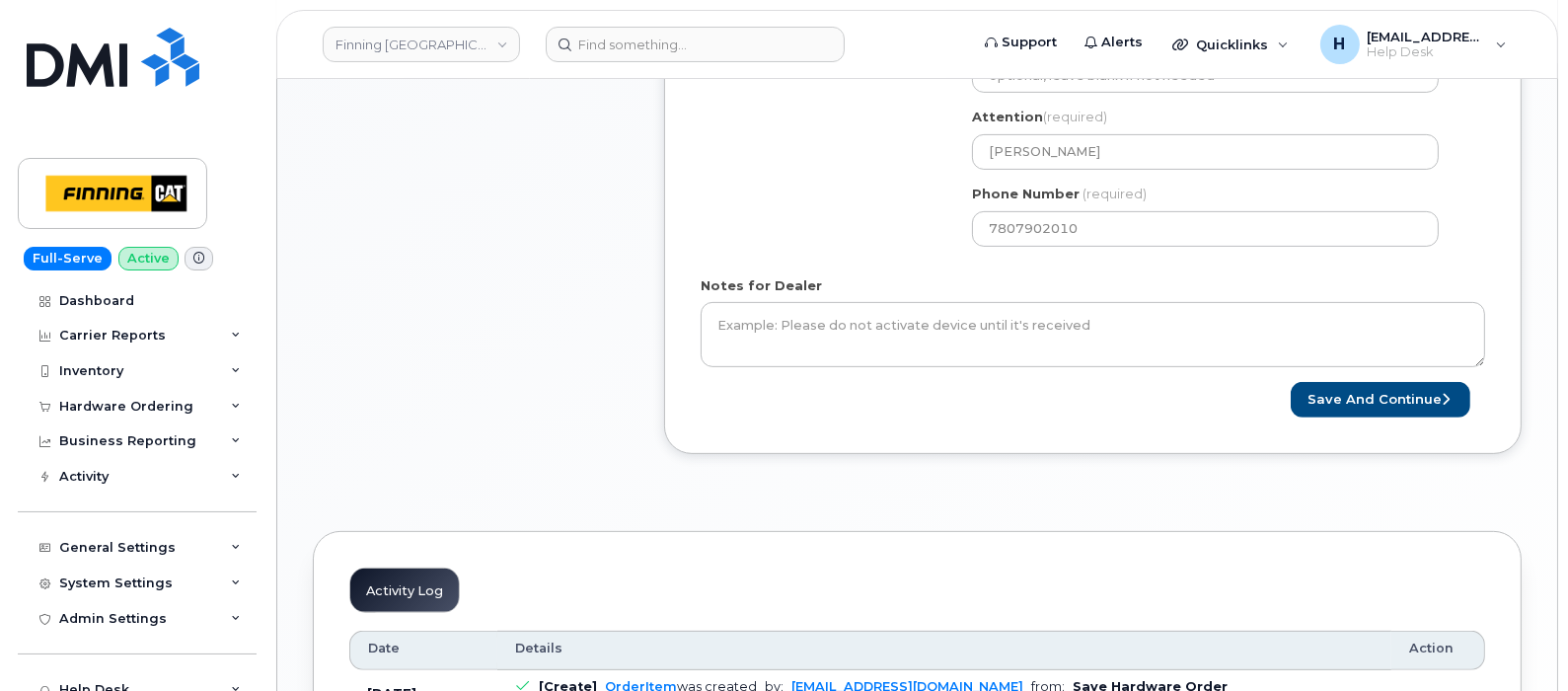 scroll, scrollTop: 863, scrollLeft: 0, axis: vertical 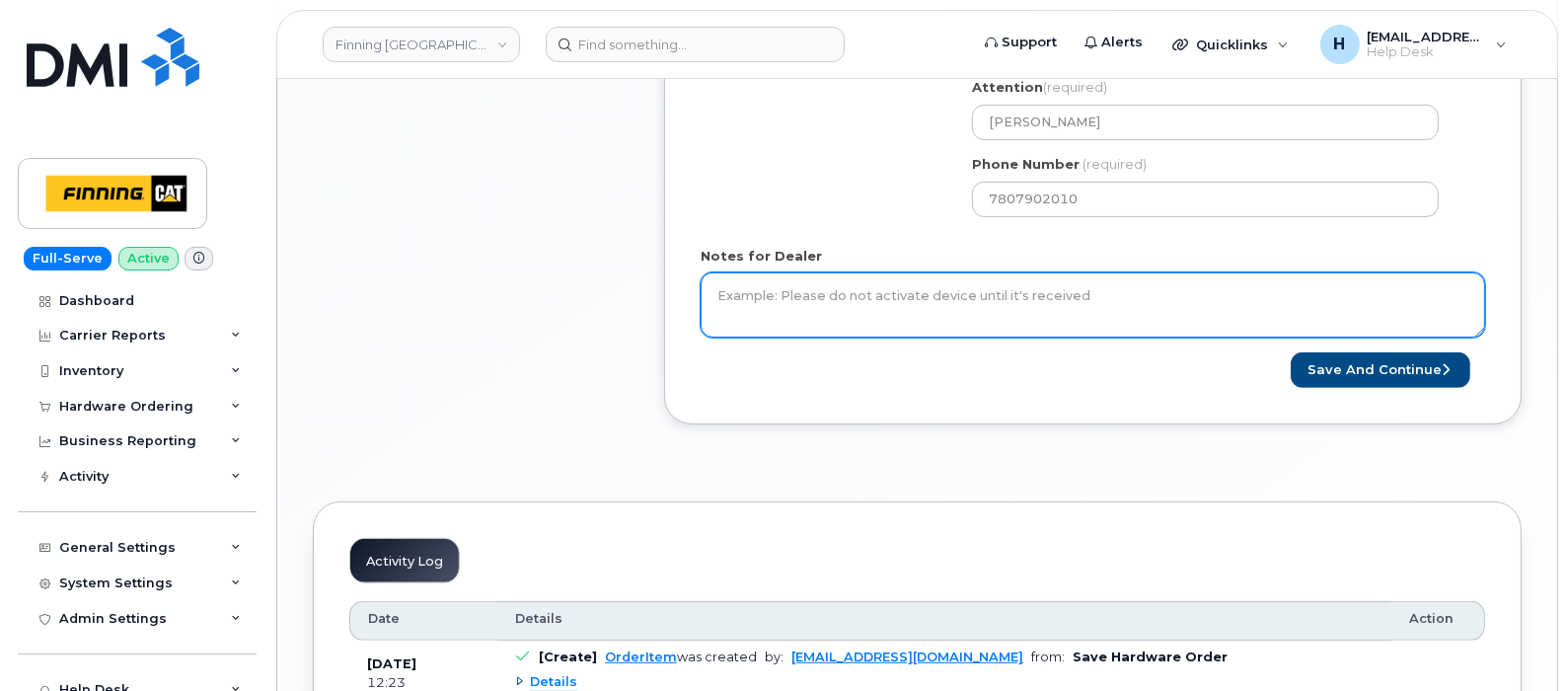 click on "Notes for Dealer" at bounding box center [1092, 305] 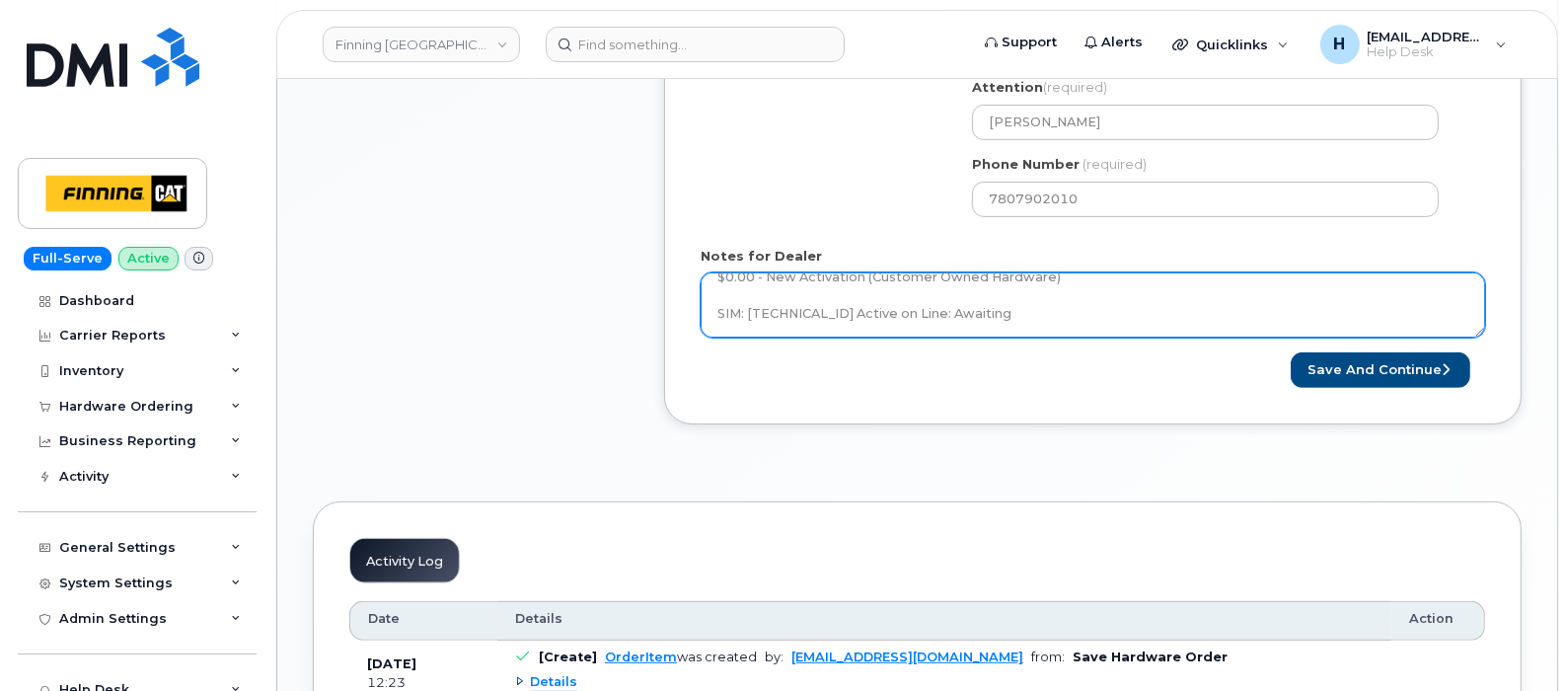 scroll, scrollTop: 94, scrollLeft: 0, axis: vertical 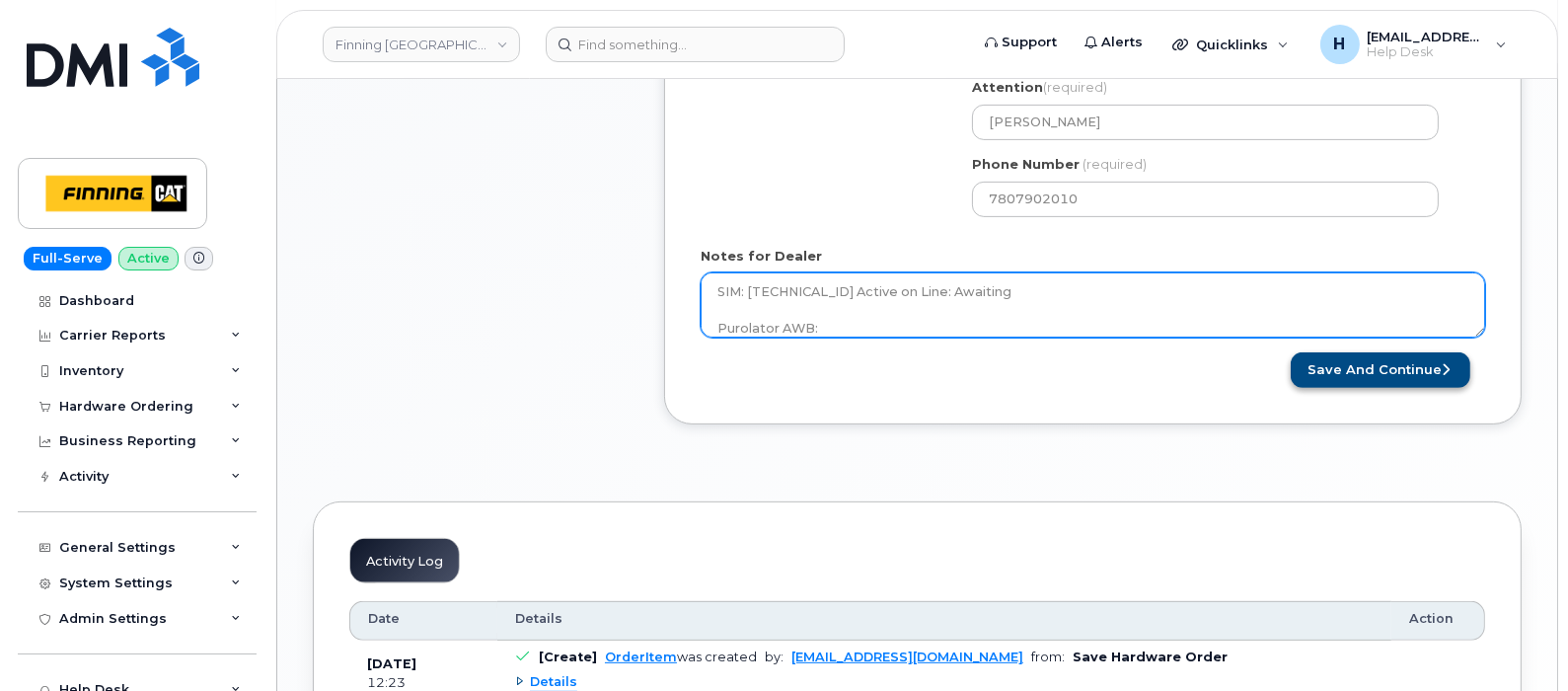 type on "New Activation
Tablet BYOD
$0.00 - New Activation (Customer Owned Hardware)
SIM: [TECHNICAL_ID] Active on Line: Awaiting
Purolator AWB:" 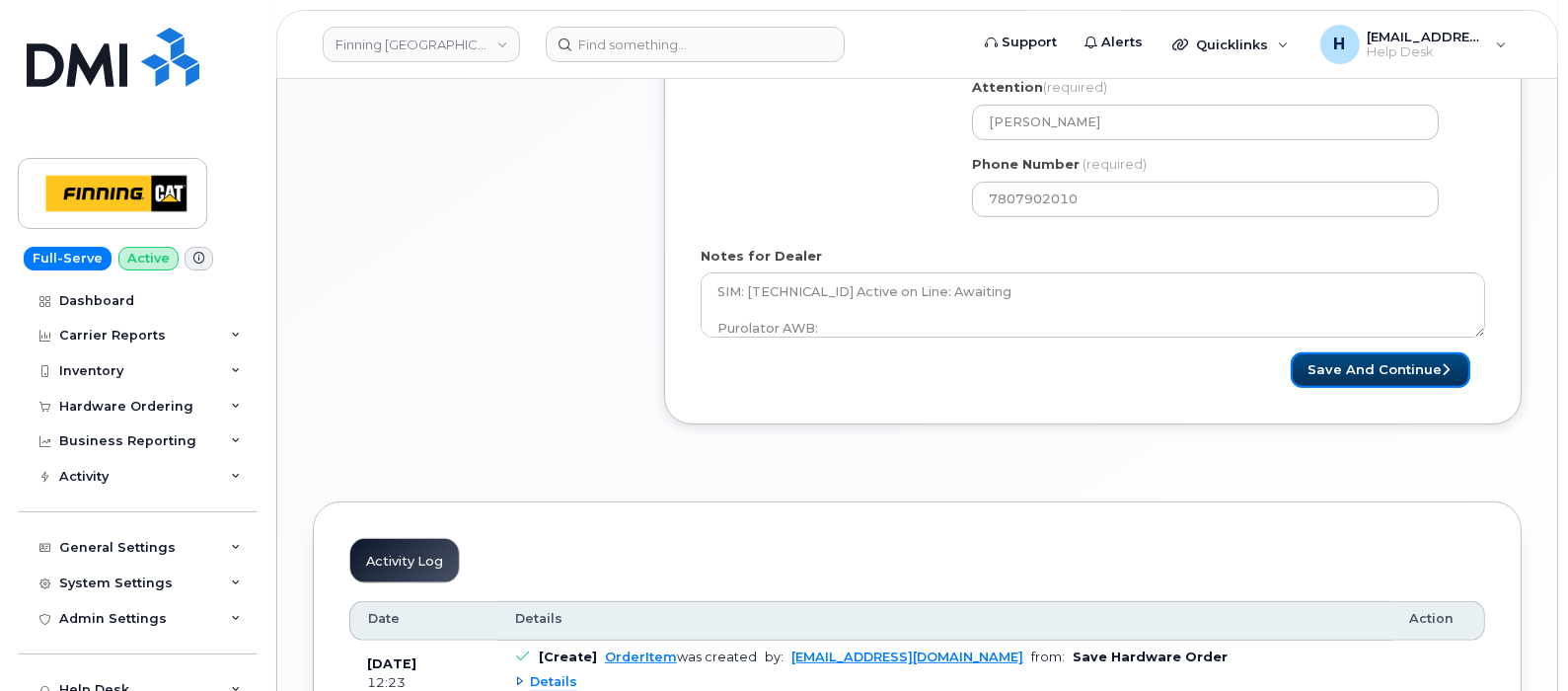 drag, startPoint x: 1390, startPoint y: 370, endPoint x: 0, endPoint y: 605, distance: 1409.7252 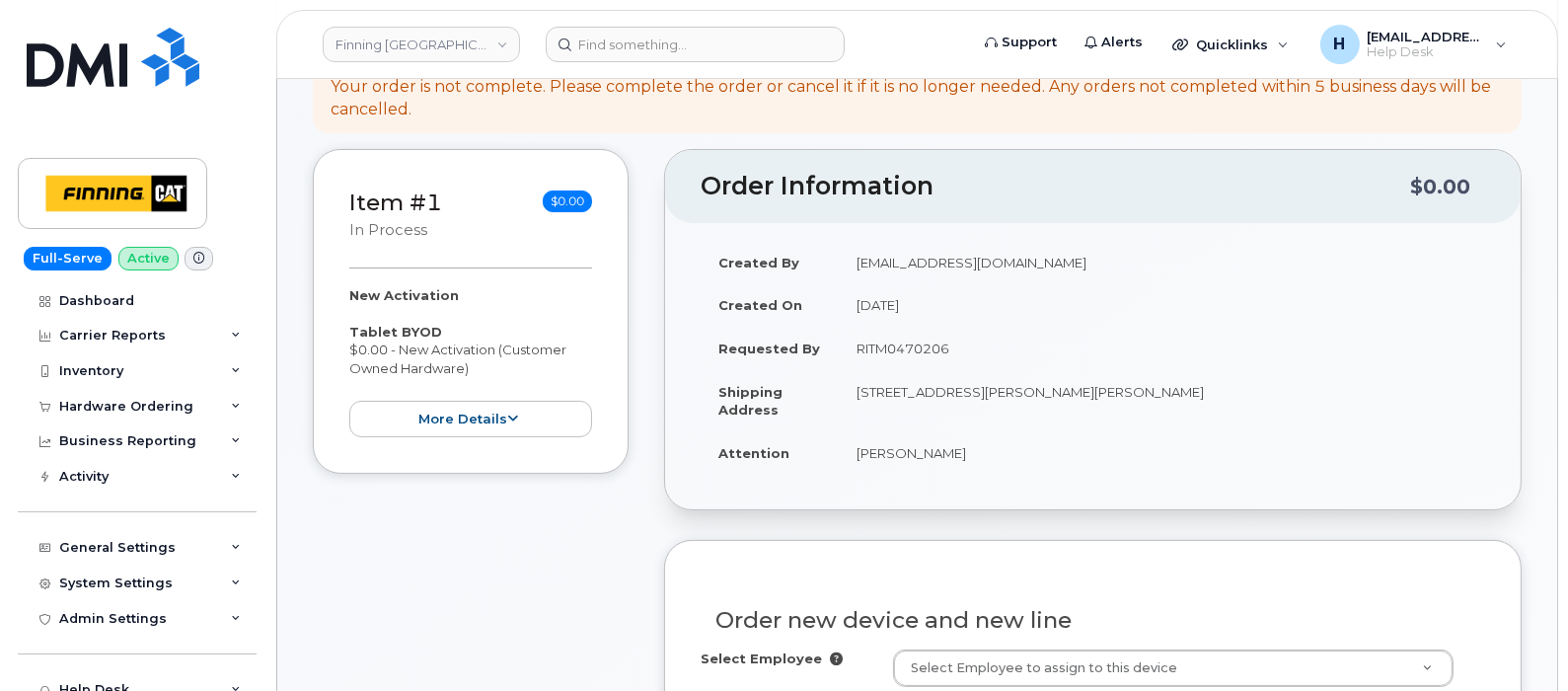 scroll, scrollTop: 370, scrollLeft: 0, axis: vertical 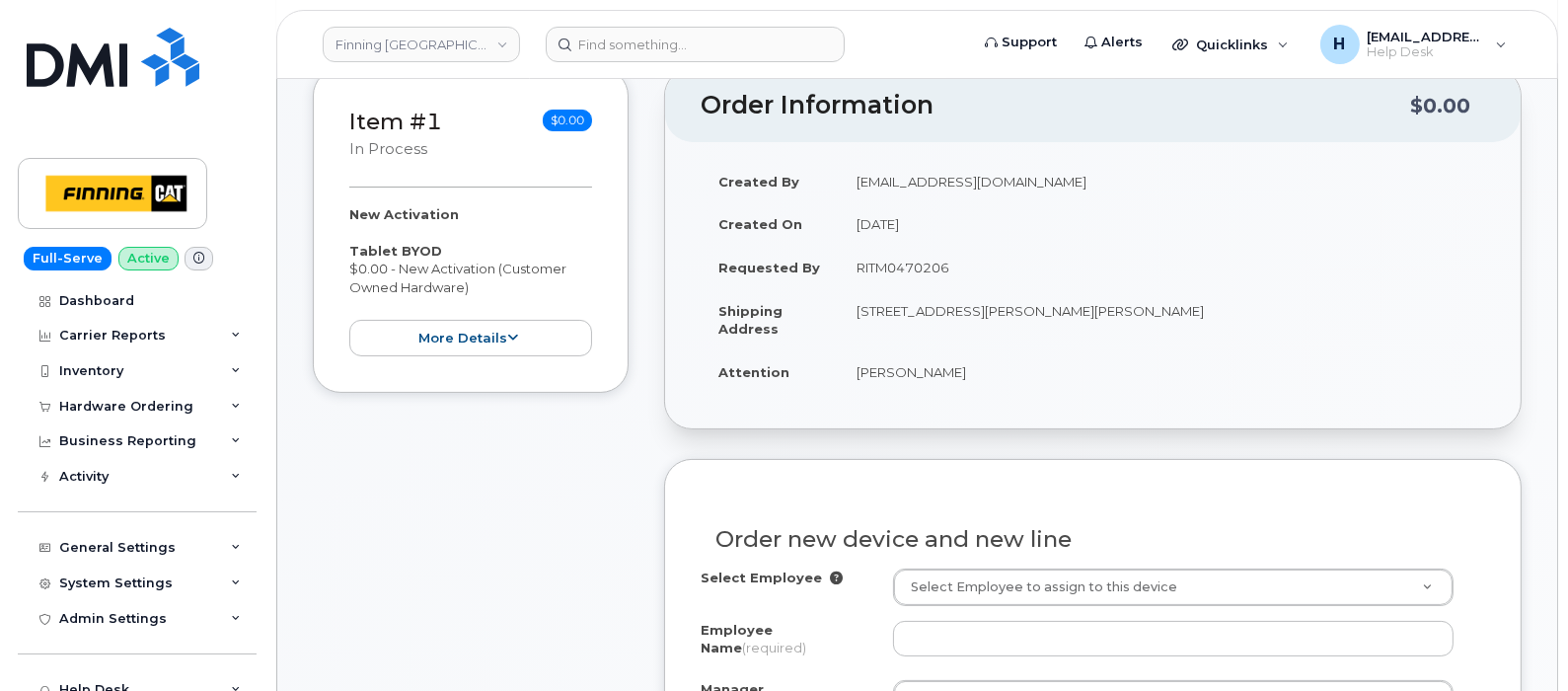 drag, startPoint x: 849, startPoint y: 364, endPoint x: 1012, endPoint y: 365, distance: 163.003 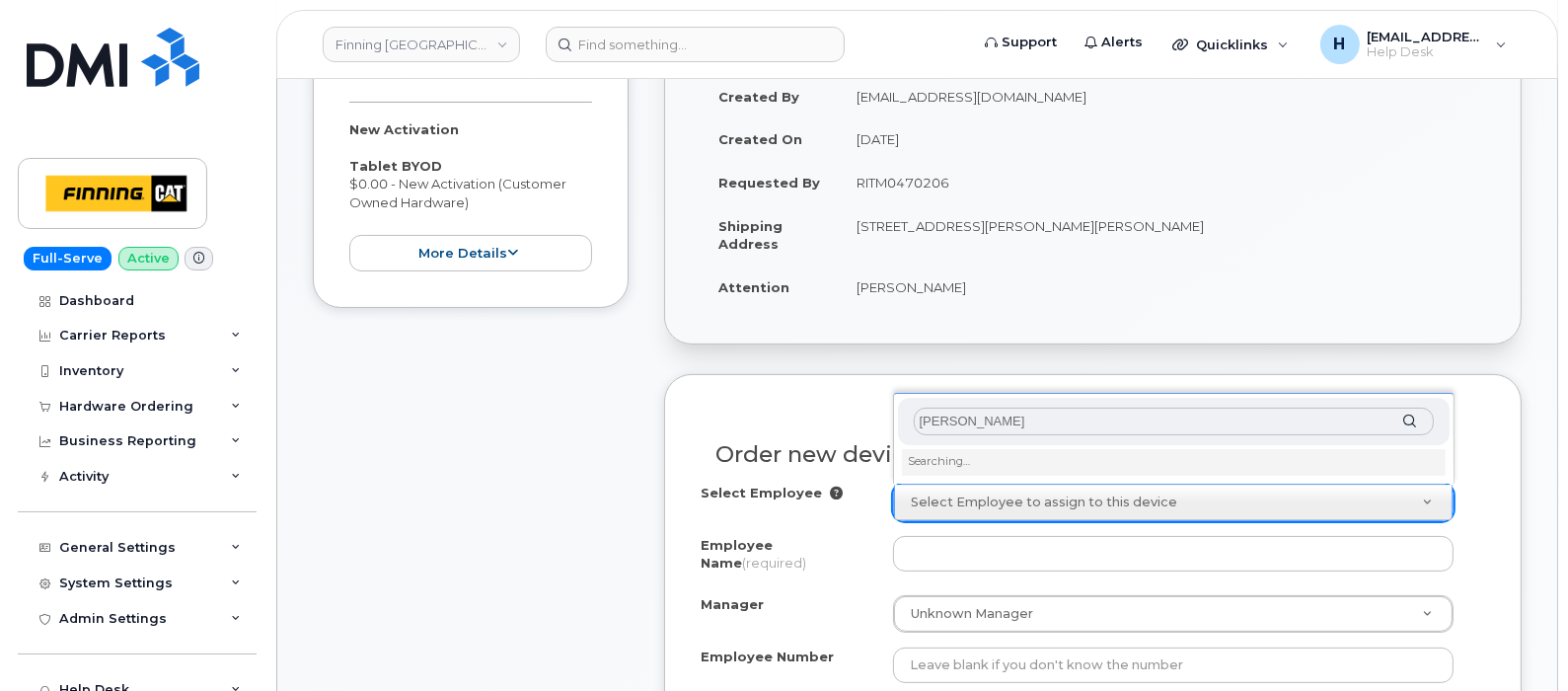 scroll, scrollTop: 493, scrollLeft: 0, axis: vertical 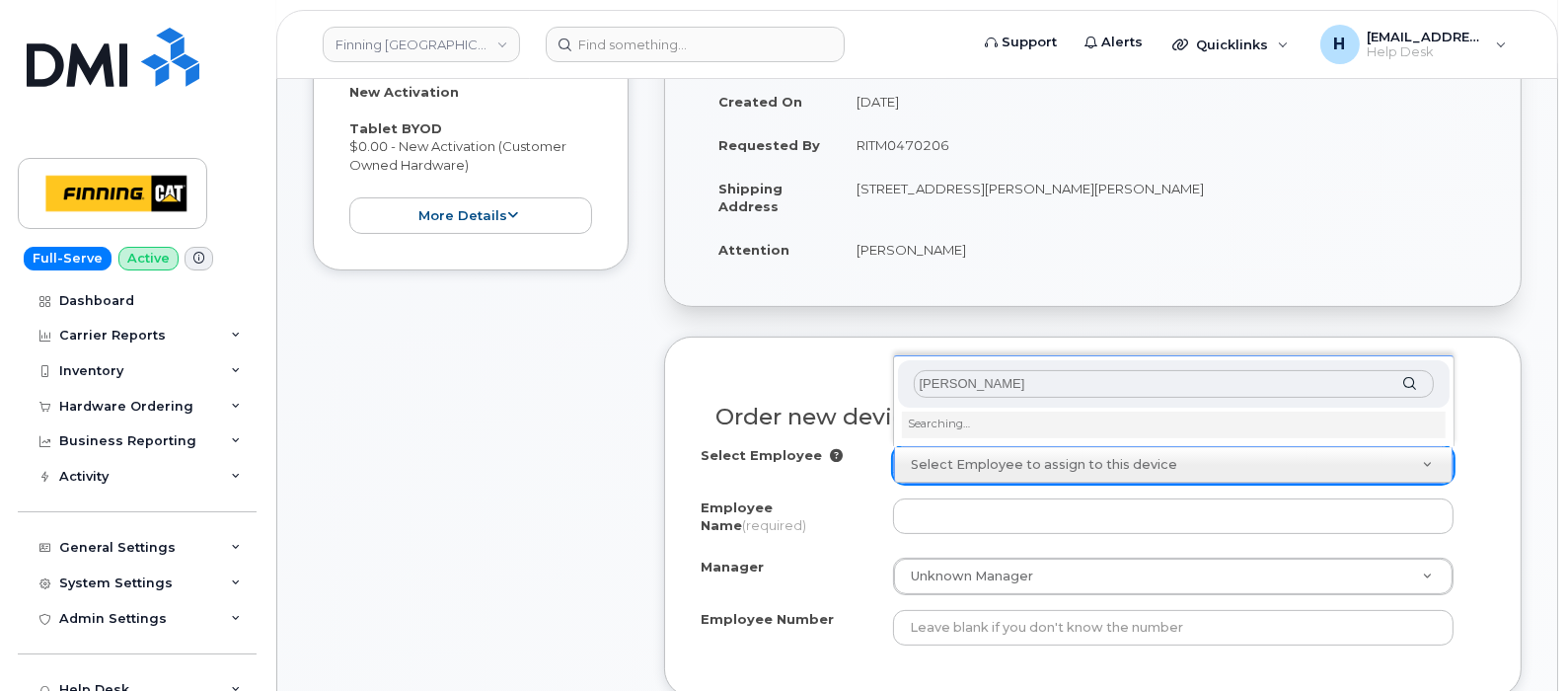 type on "[PERSON_NAME]" 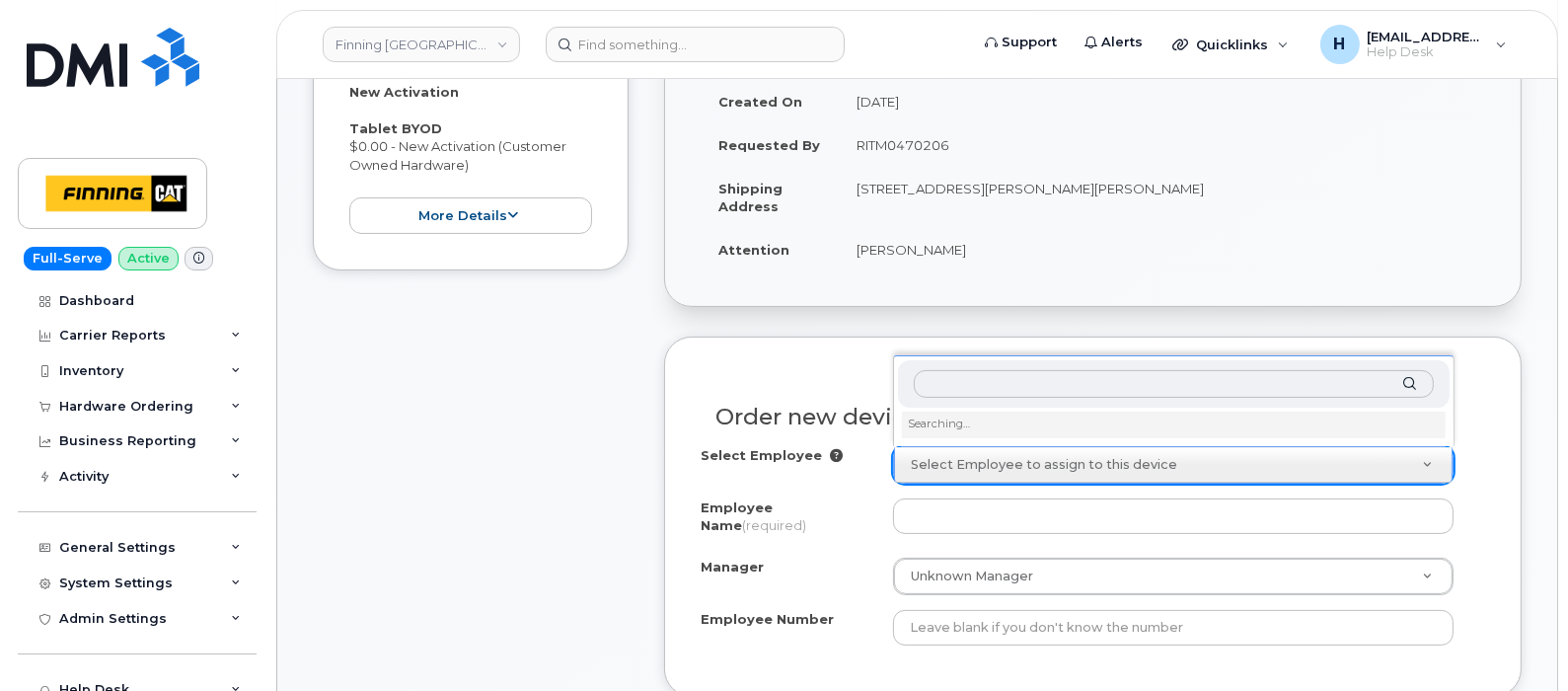 type on "[PERSON_NAME]" 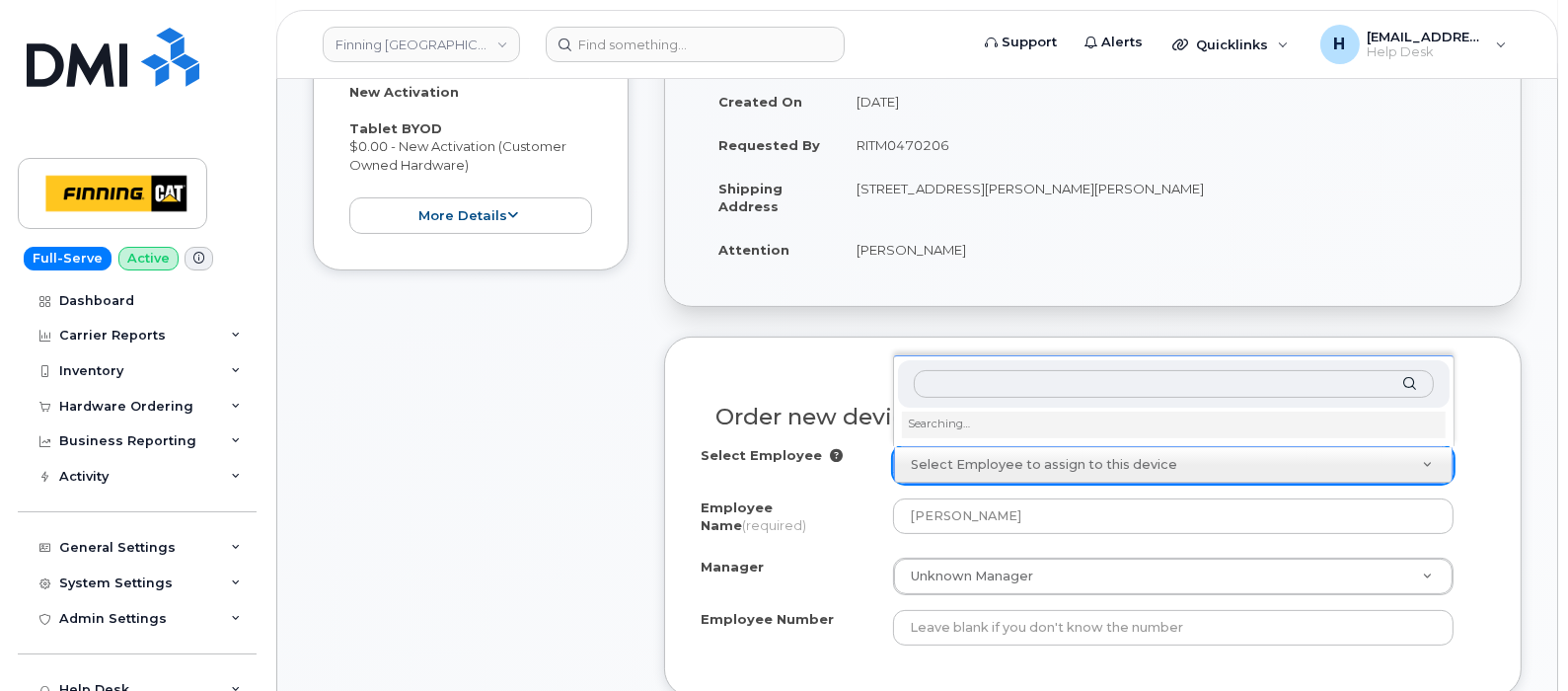 type on "3494482" 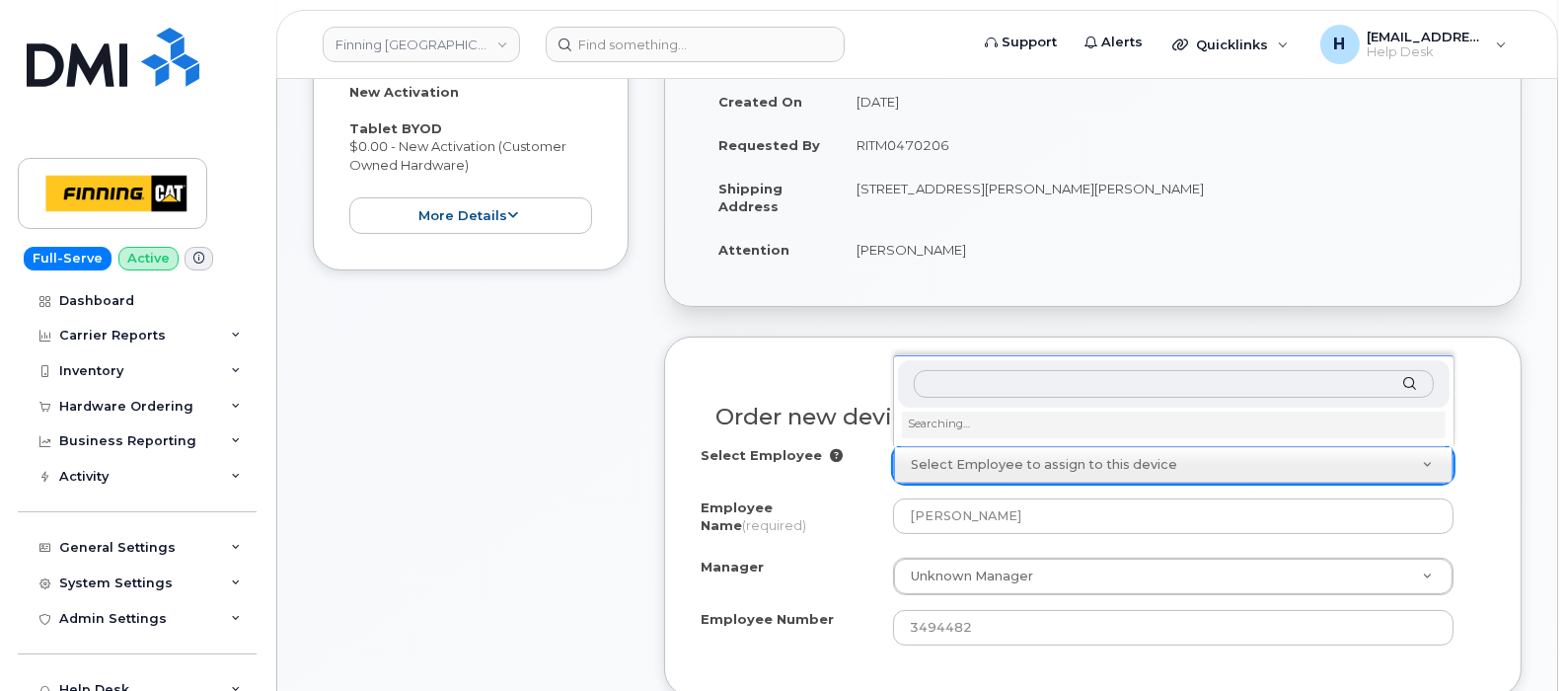 select on "712532" 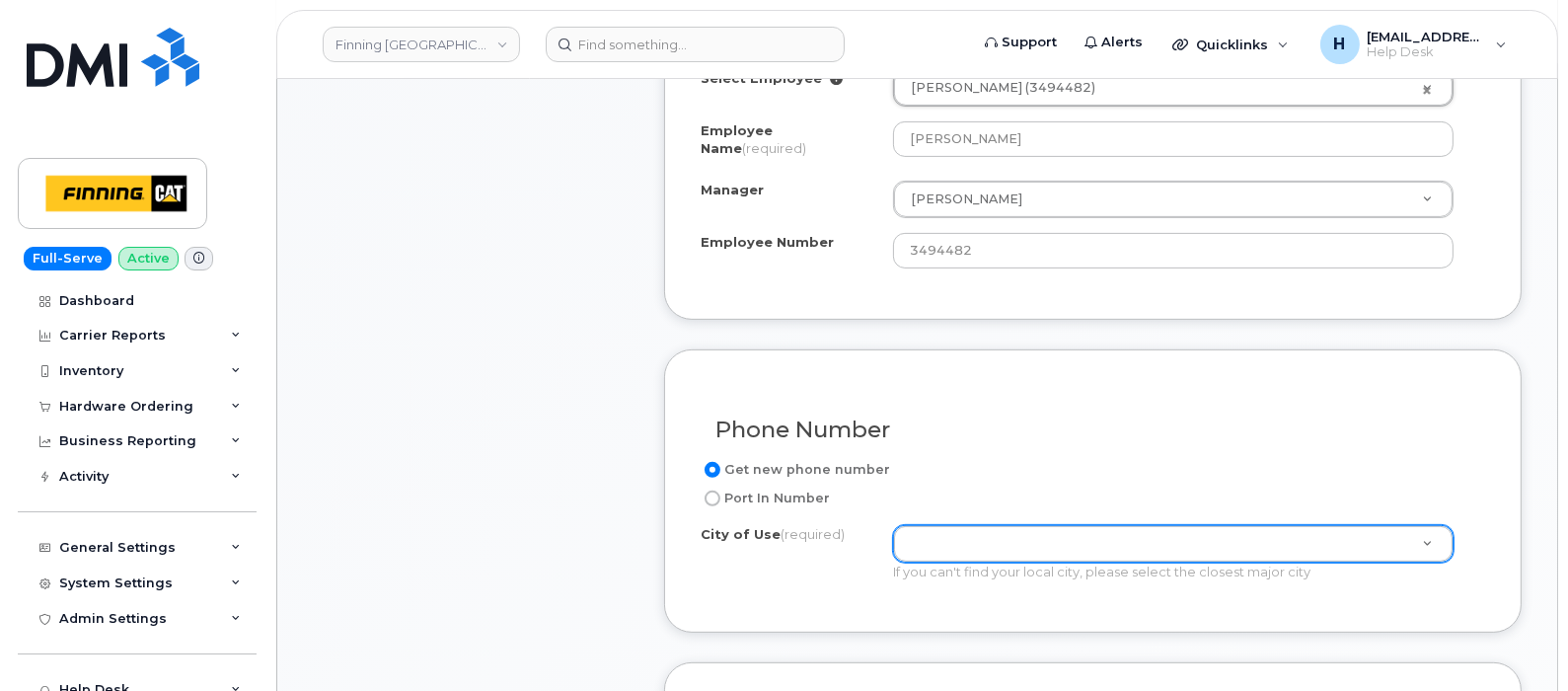scroll, scrollTop: 986, scrollLeft: 0, axis: vertical 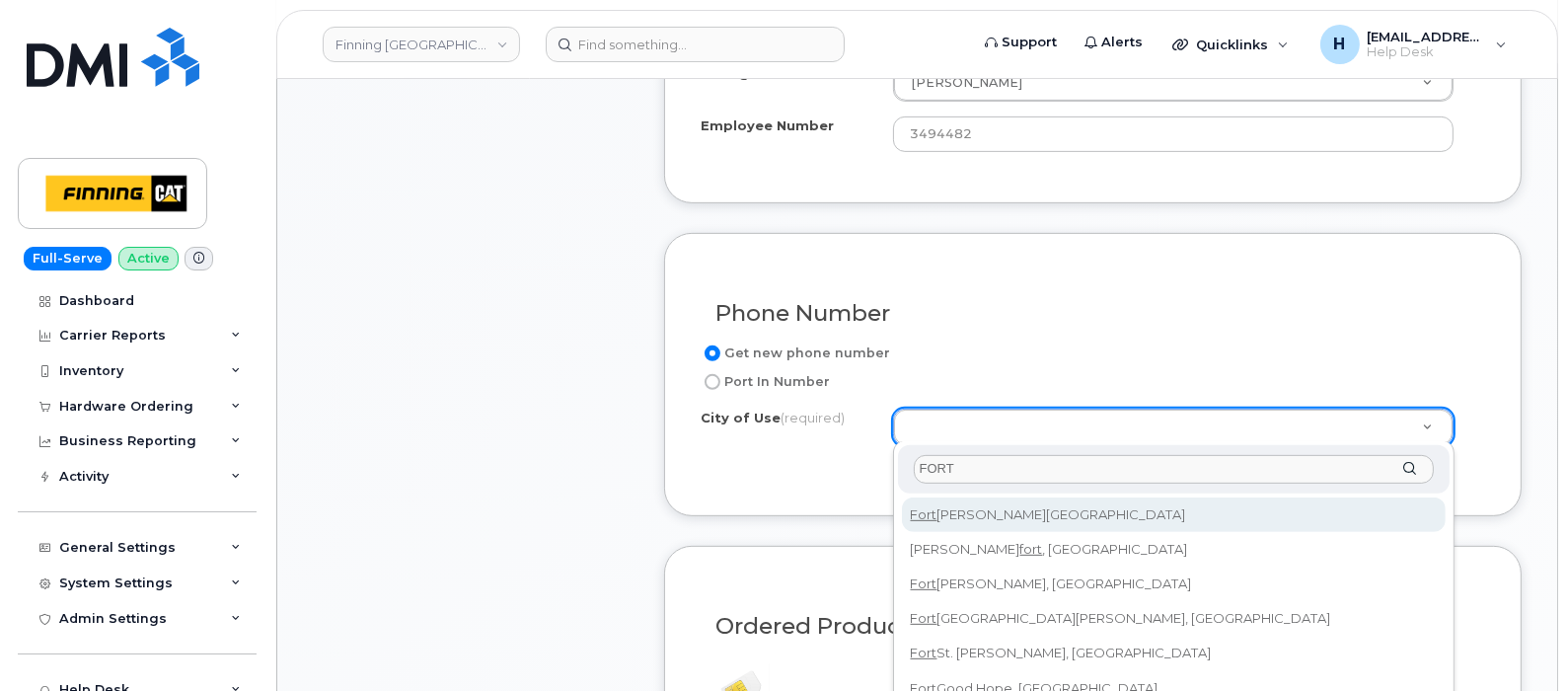 type on "FORT" 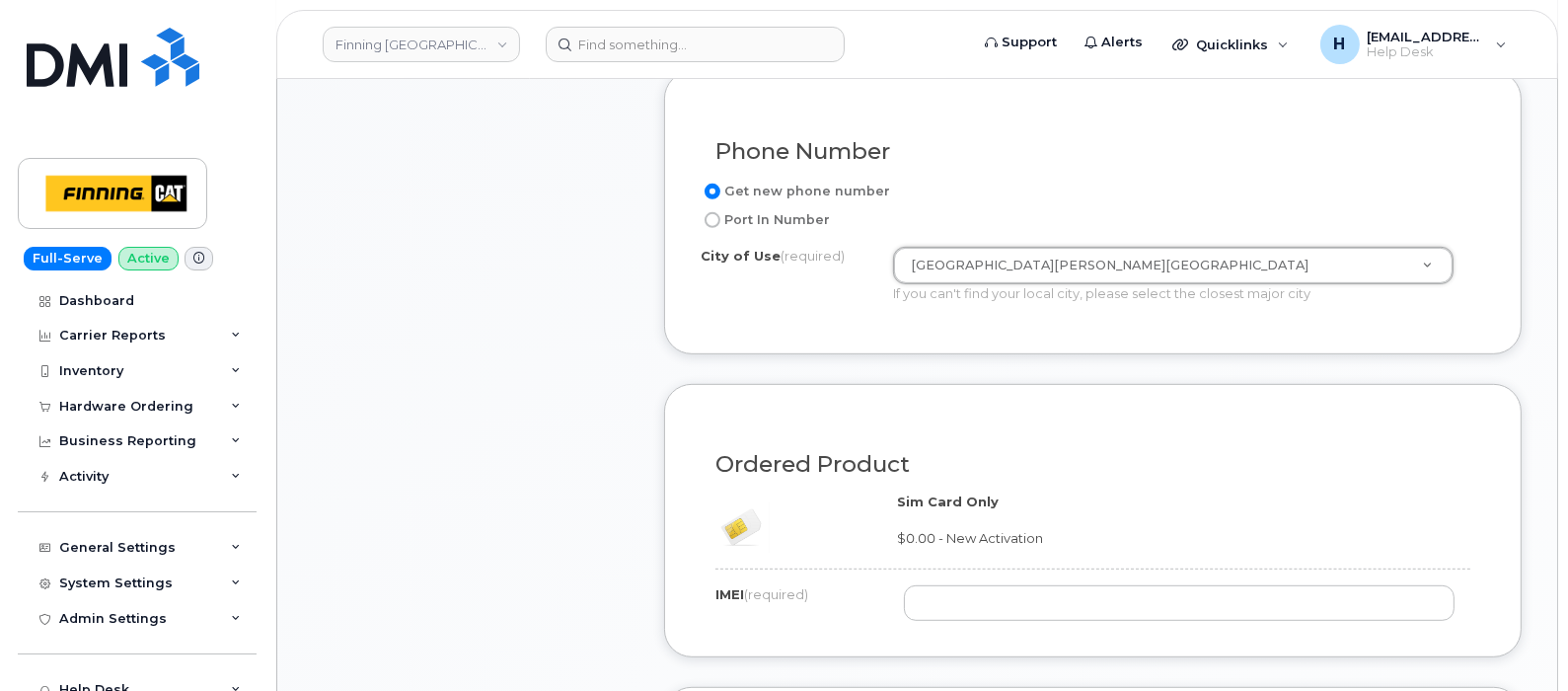 scroll, scrollTop: 1357, scrollLeft: 0, axis: vertical 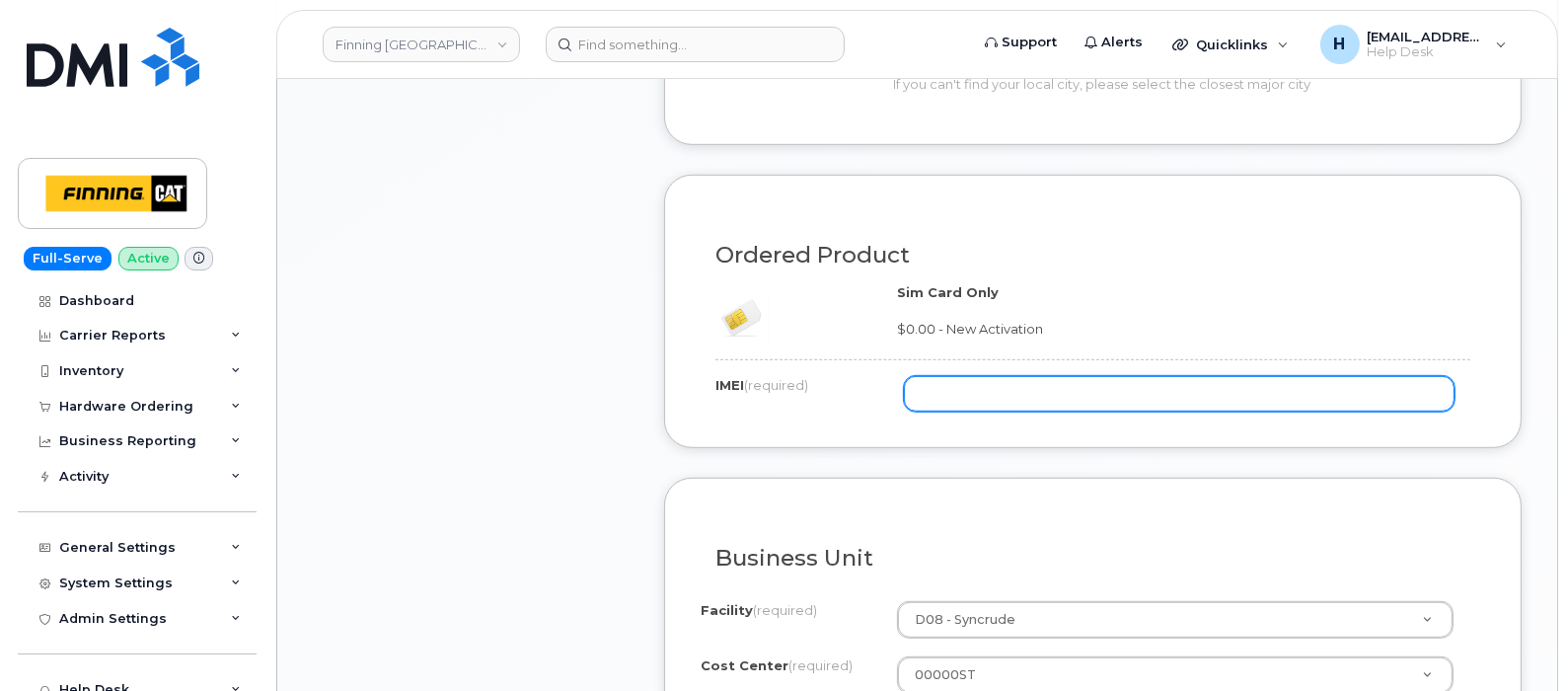 click at bounding box center [1179, 394] 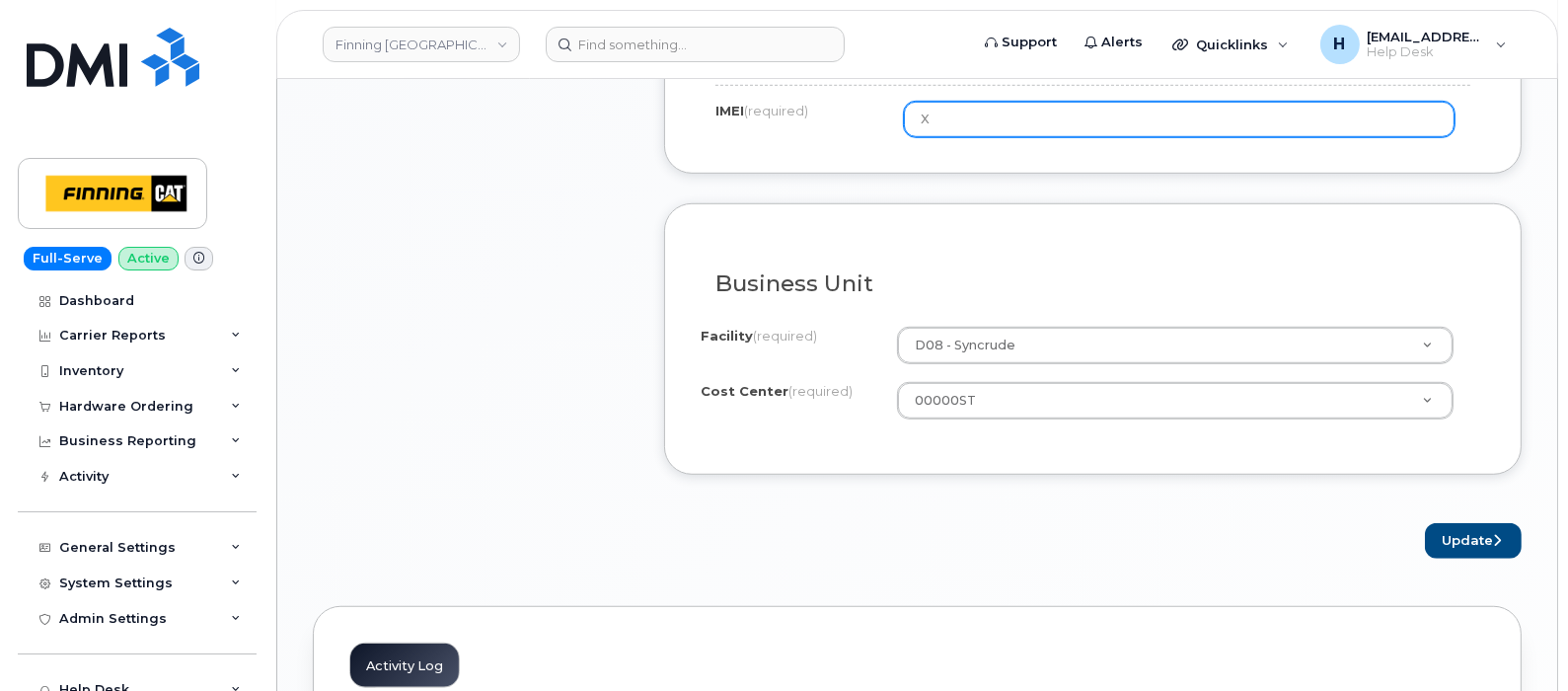scroll, scrollTop: 1727, scrollLeft: 0, axis: vertical 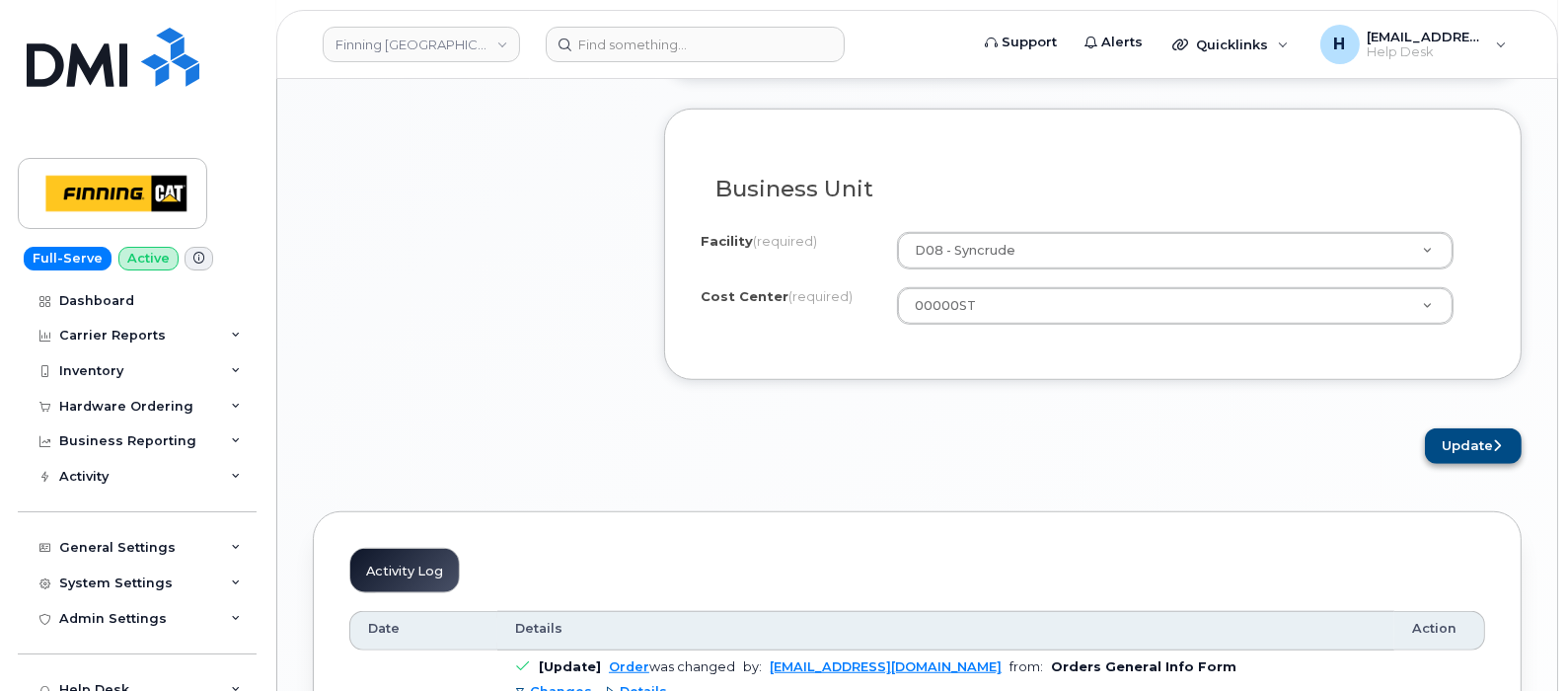 type on "X" 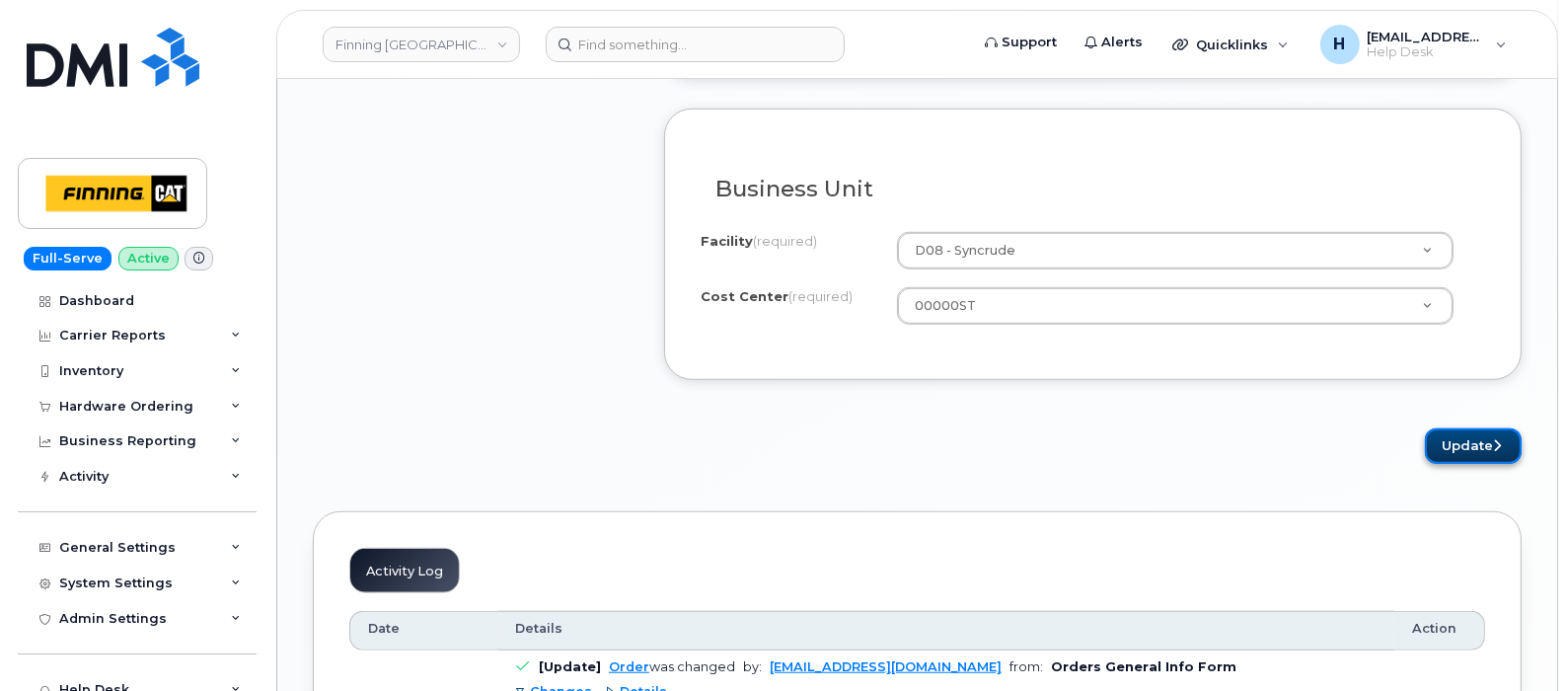 click on "Update" at bounding box center (1473, 446) 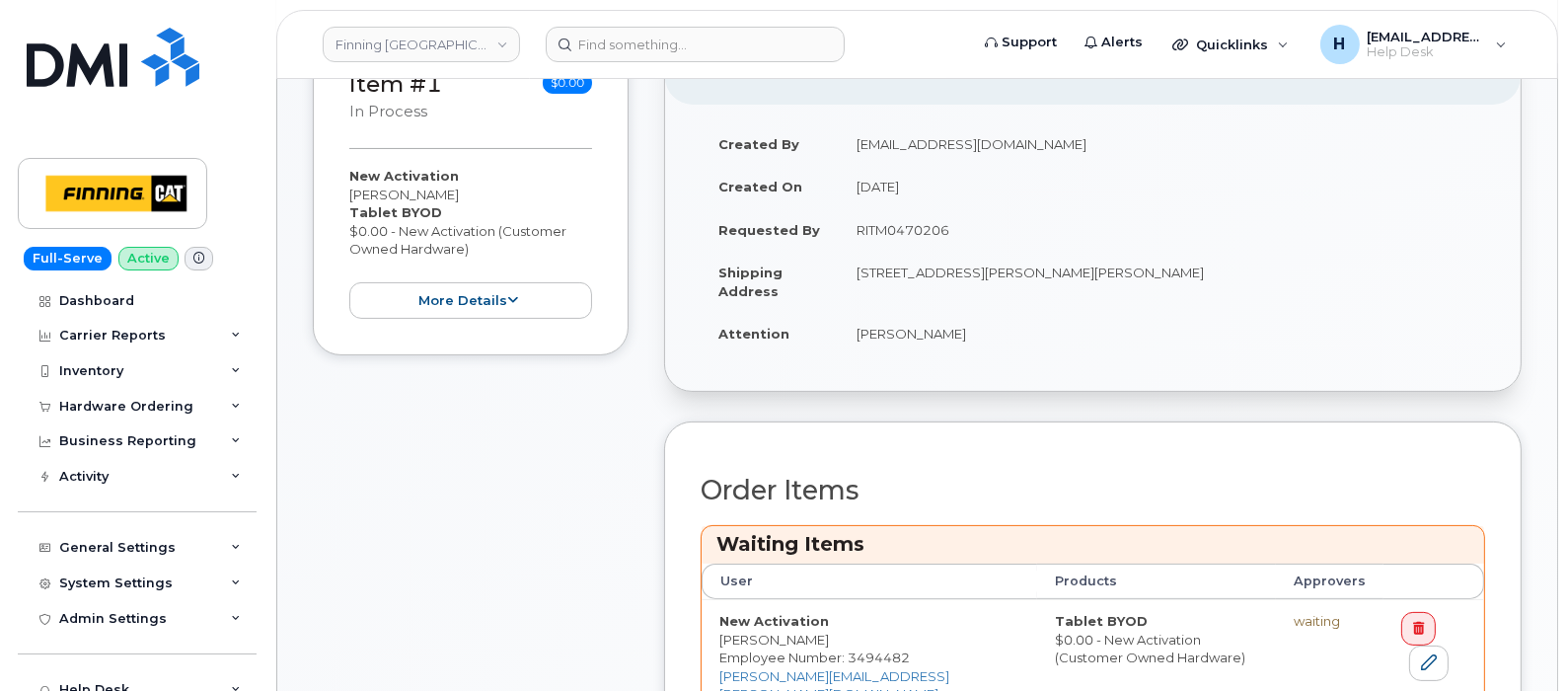 scroll, scrollTop: 863, scrollLeft: 0, axis: vertical 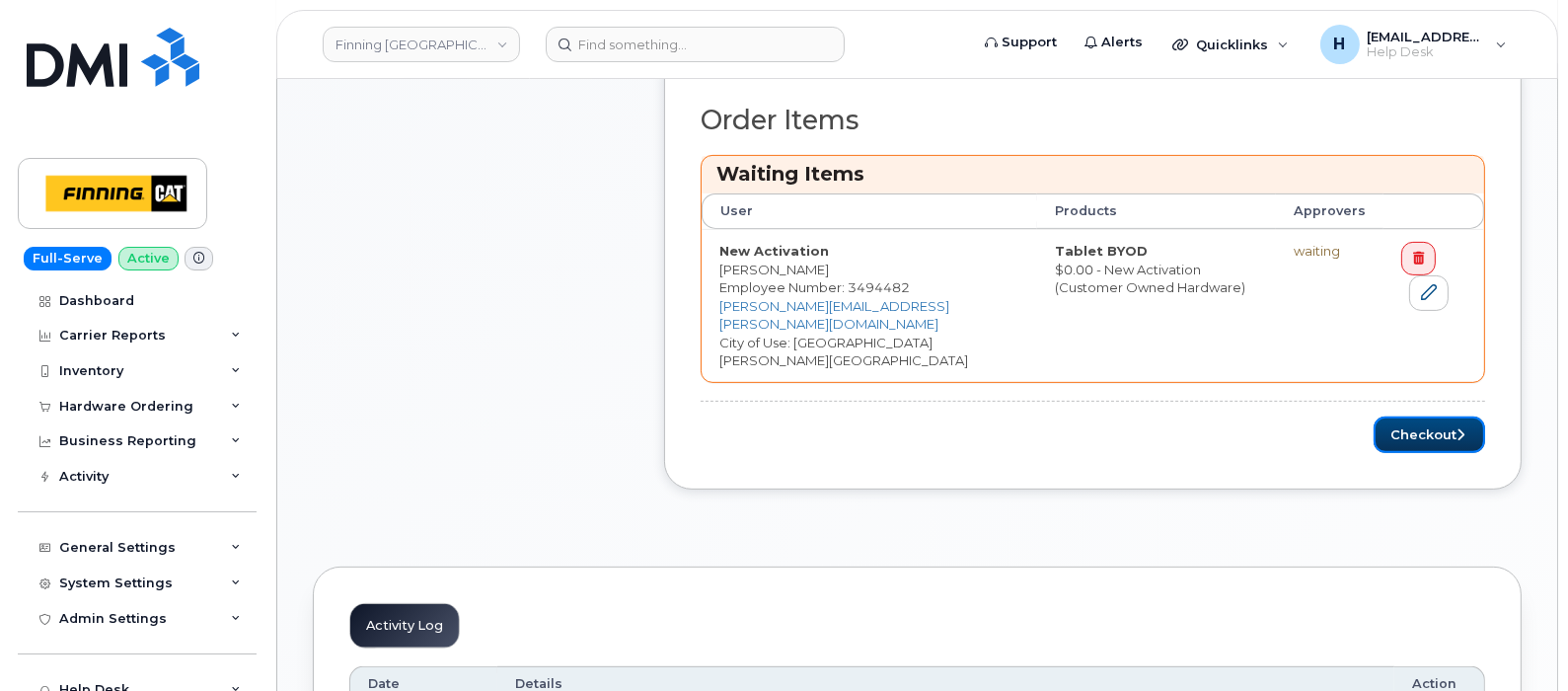 drag, startPoint x: 1391, startPoint y: 394, endPoint x: 514, endPoint y: 640, distance: 910.8485 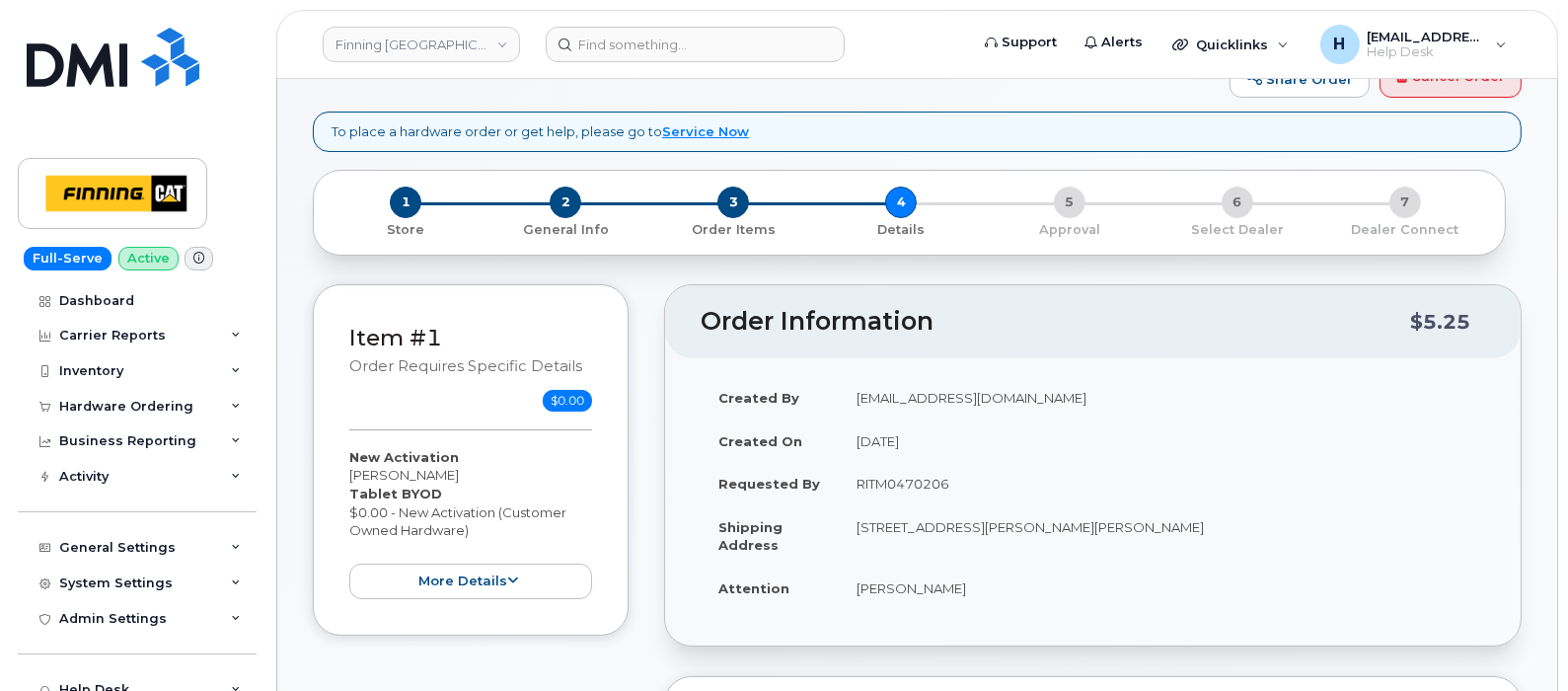 scroll, scrollTop: 122, scrollLeft: 0, axis: vertical 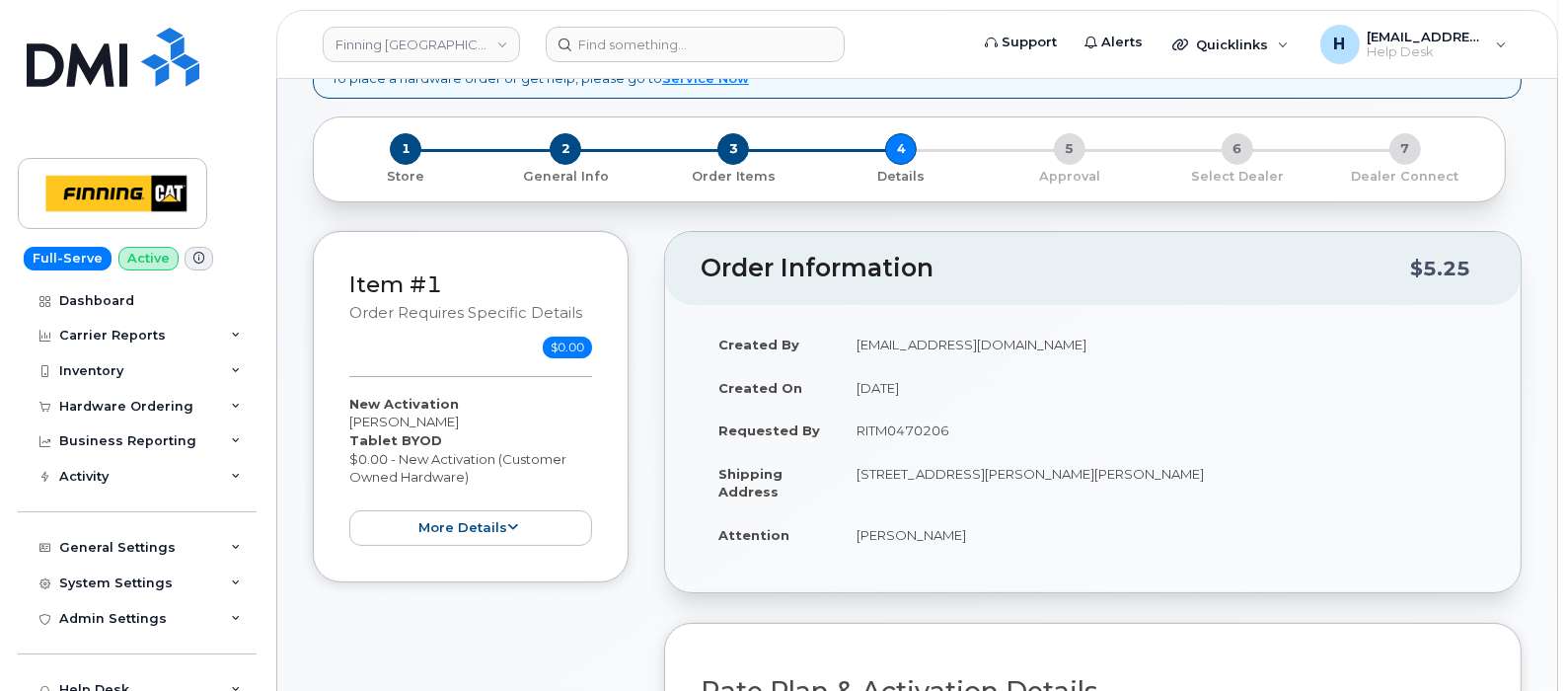 drag, startPoint x: 853, startPoint y: 529, endPoint x: 1104, endPoint y: 536, distance: 251.09759 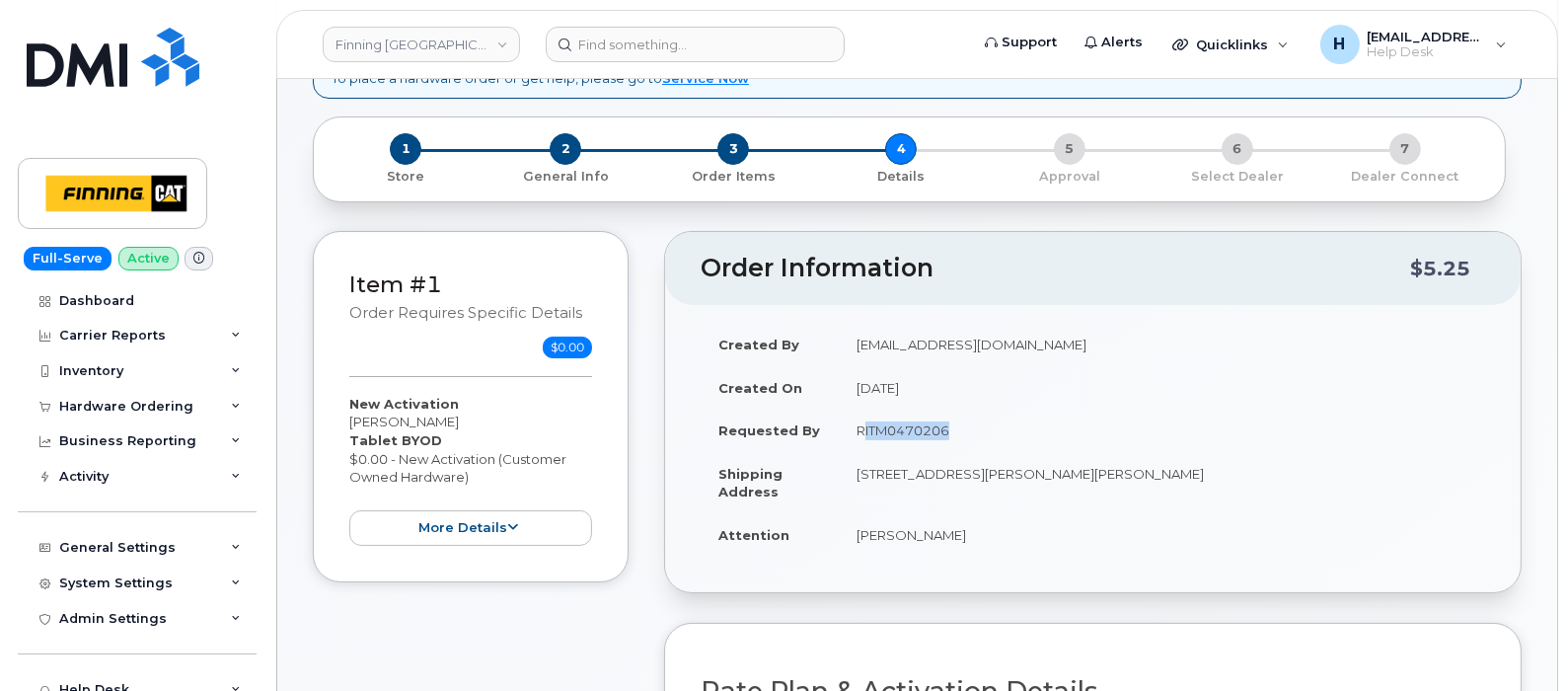 drag, startPoint x: 844, startPoint y: 426, endPoint x: 944, endPoint y: 426, distance: 100 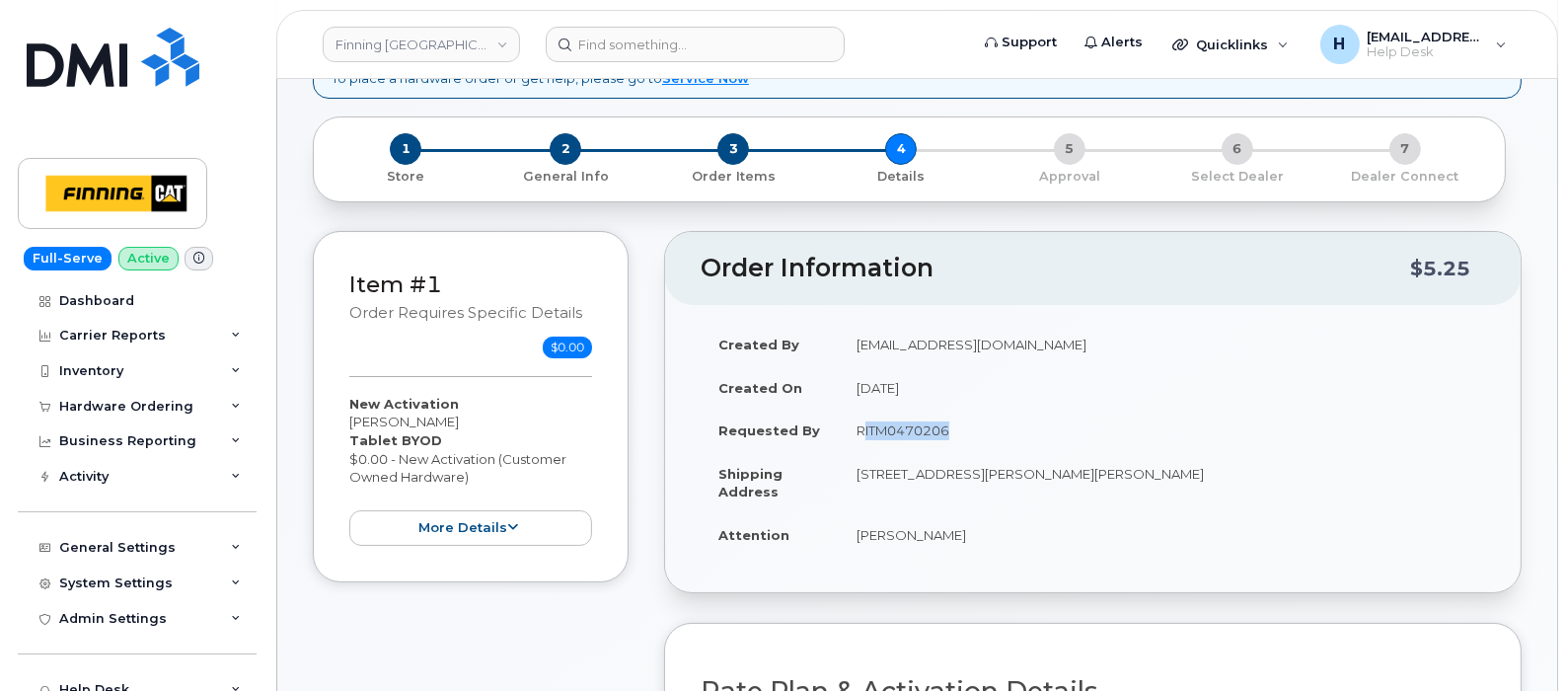 copy on "RITM047020" 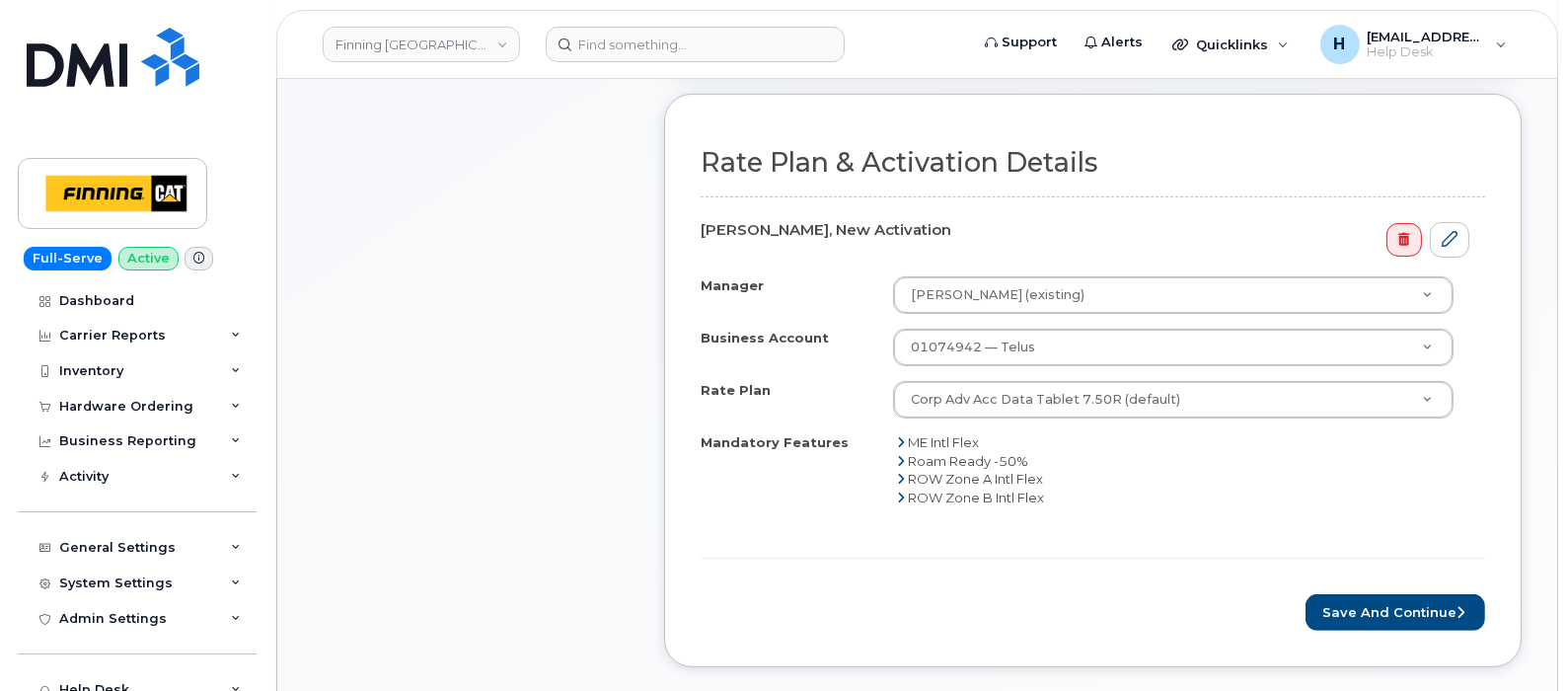scroll, scrollTop: 740, scrollLeft: 0, axis: vertical 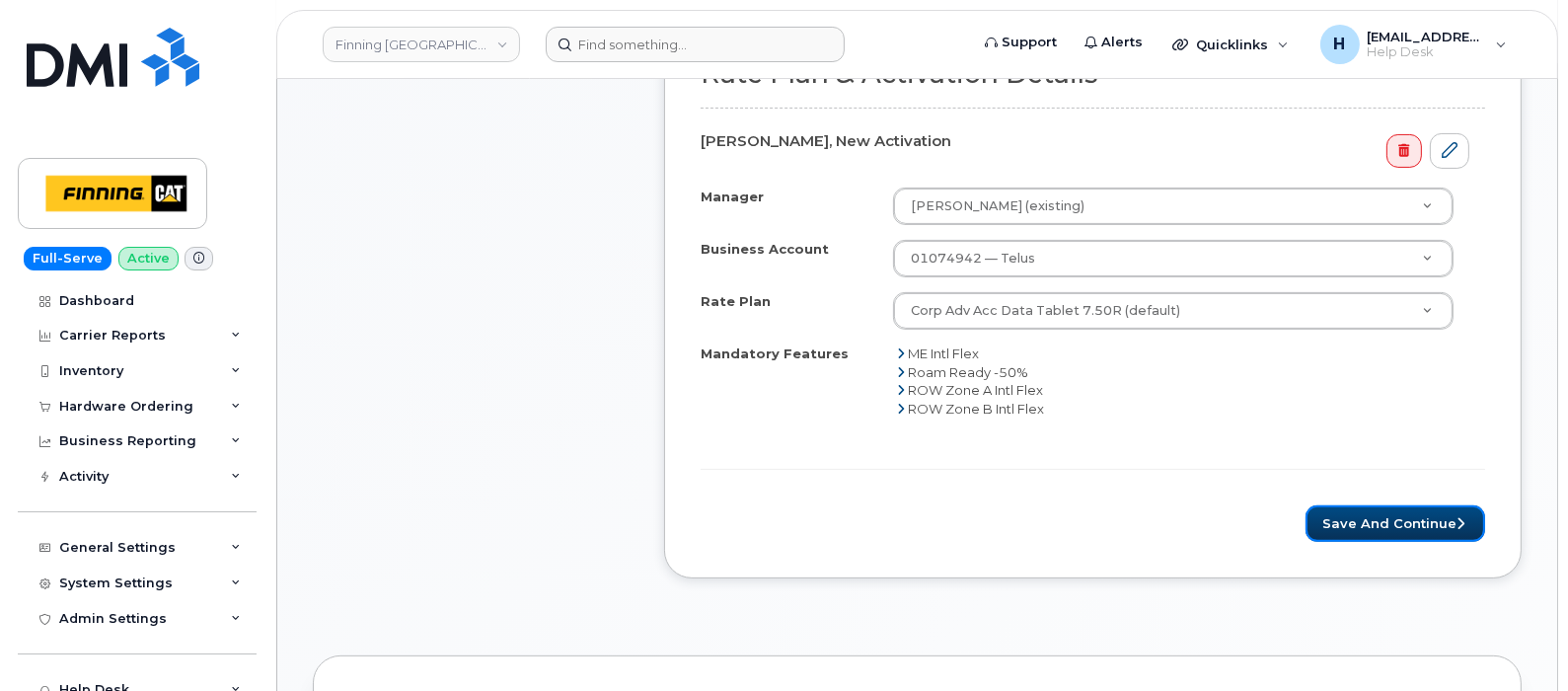 drag, startPoint x: 1372, startPoint y: 518, endPoint x: 797, endPoint y: 26, distance: 756.76218 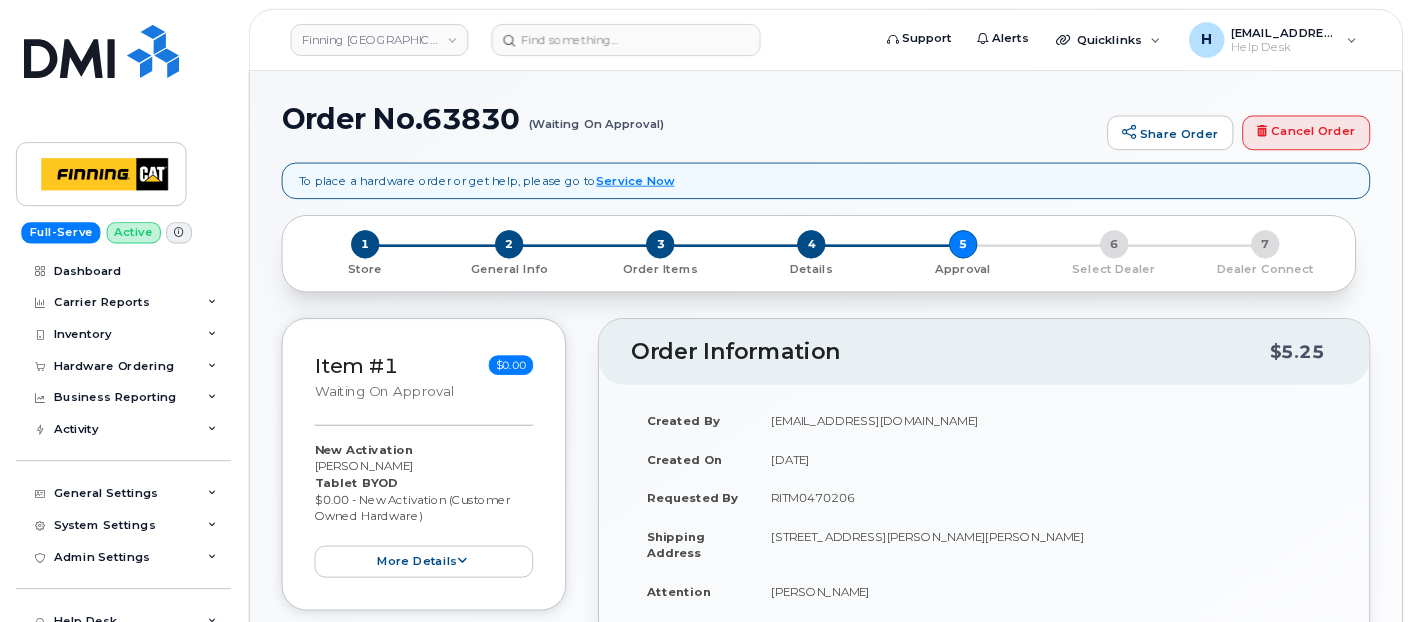 scroll, scrollTop: 0, scrollLeft: 0, axis: both 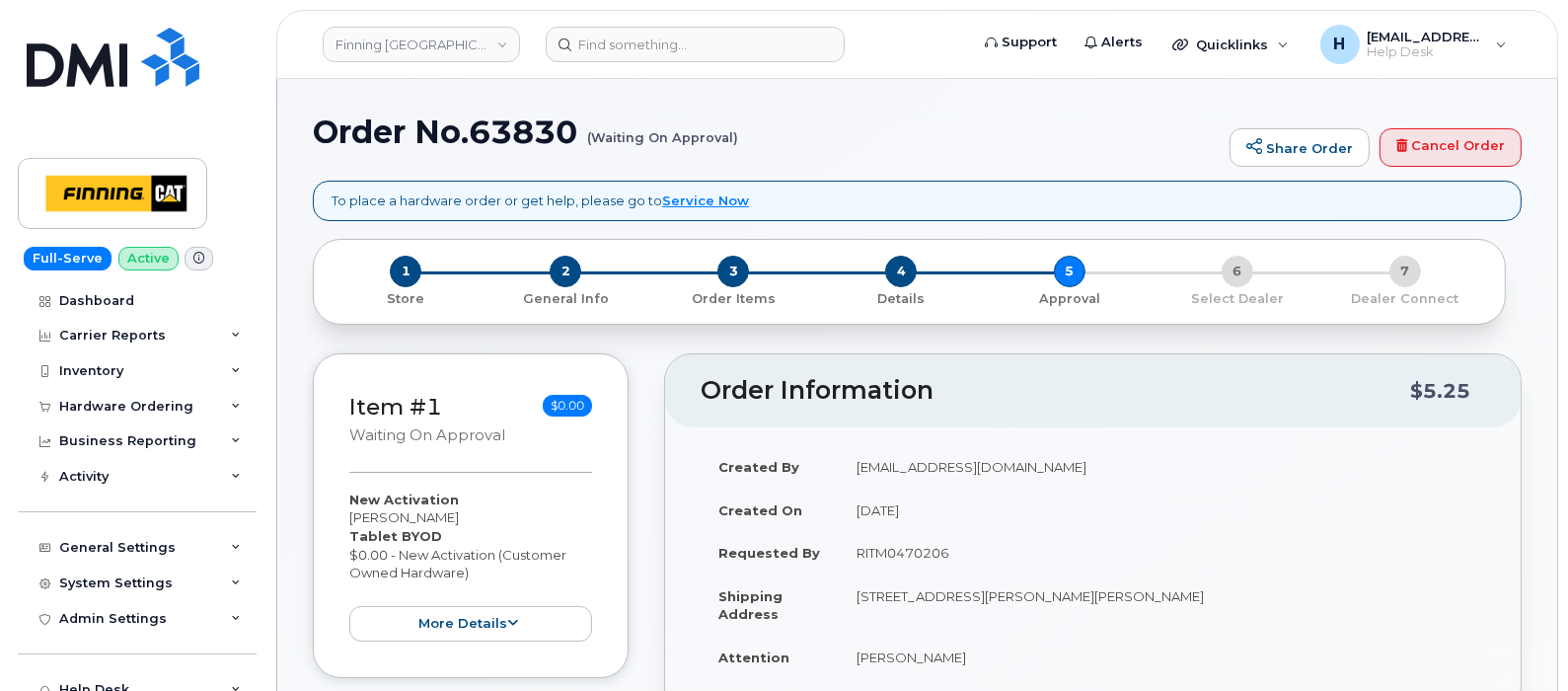 click on "Order No.63830
(Waiting On Approval)" at bounding box center (766, 131) 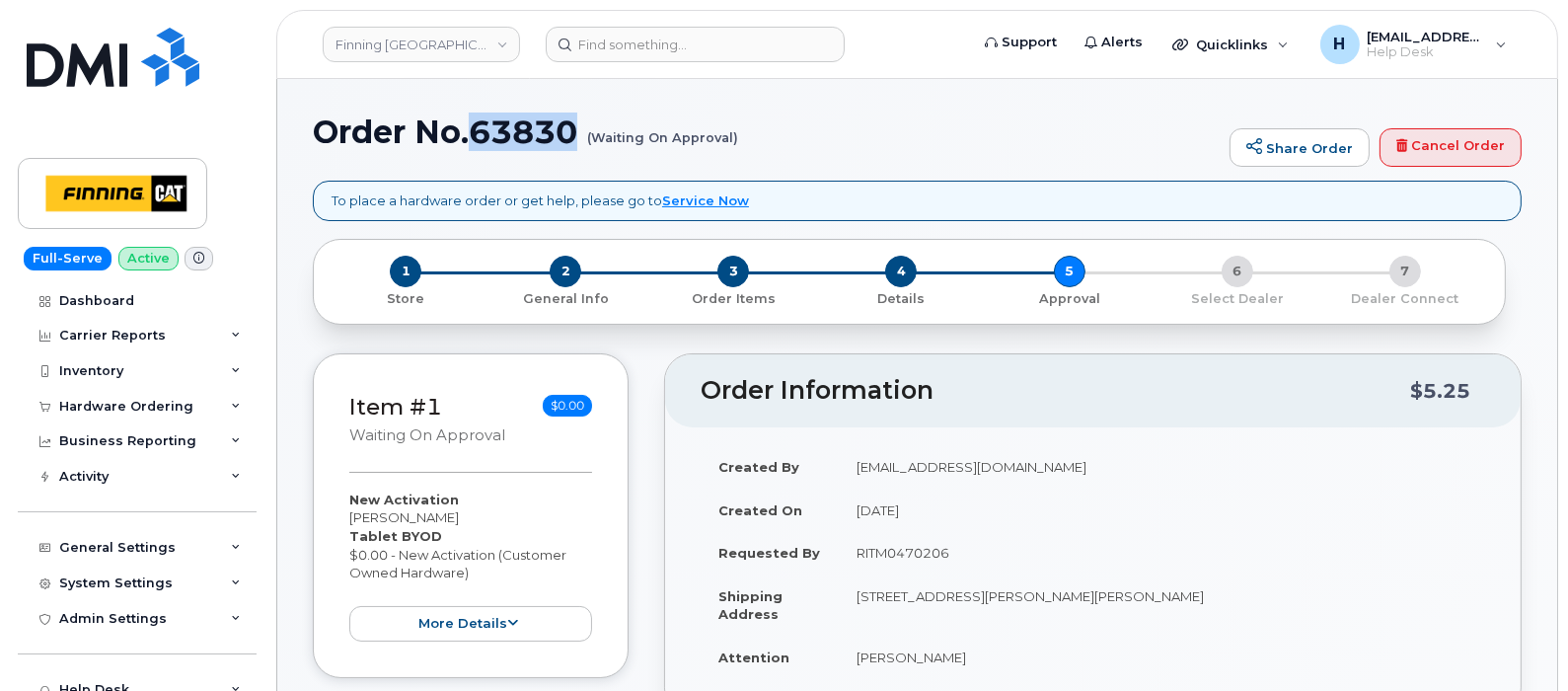 click on "Order No.63830
(Waiting On Approval)" at bounding box center (766, 131) 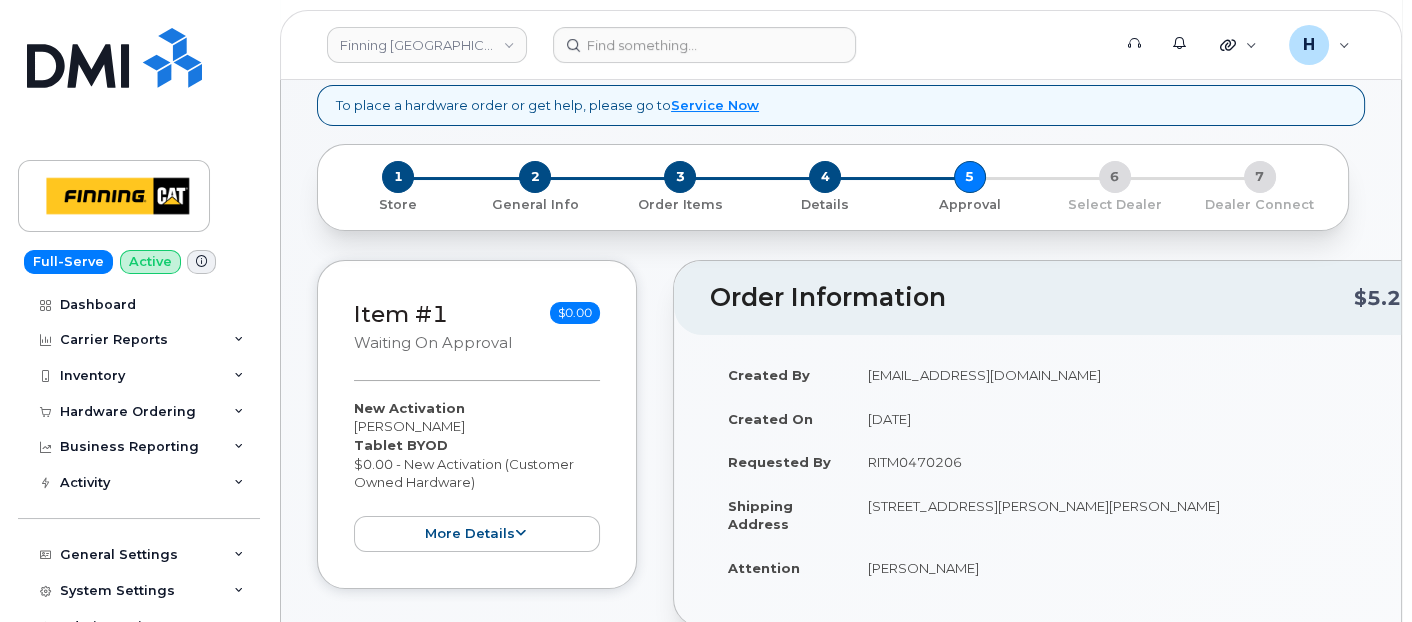scroll, scrollTop: 222, scrollLeft: 0, axis: vertical 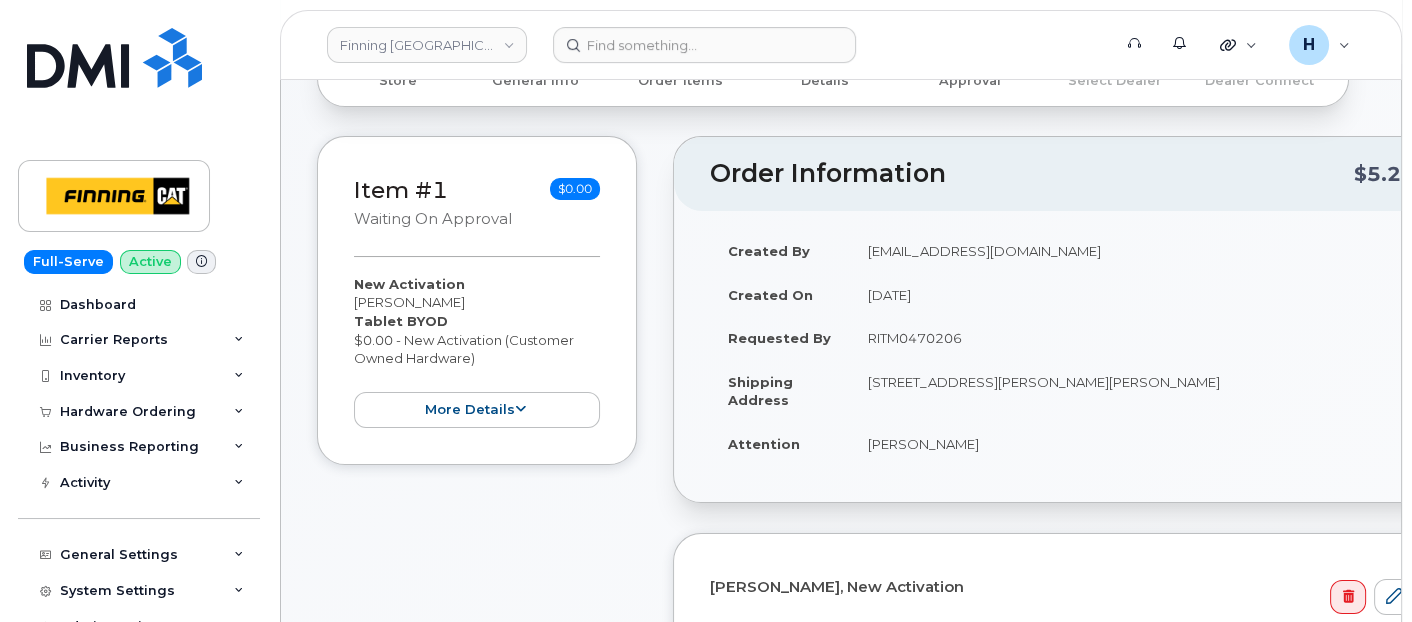 copy on "RITM0470206" 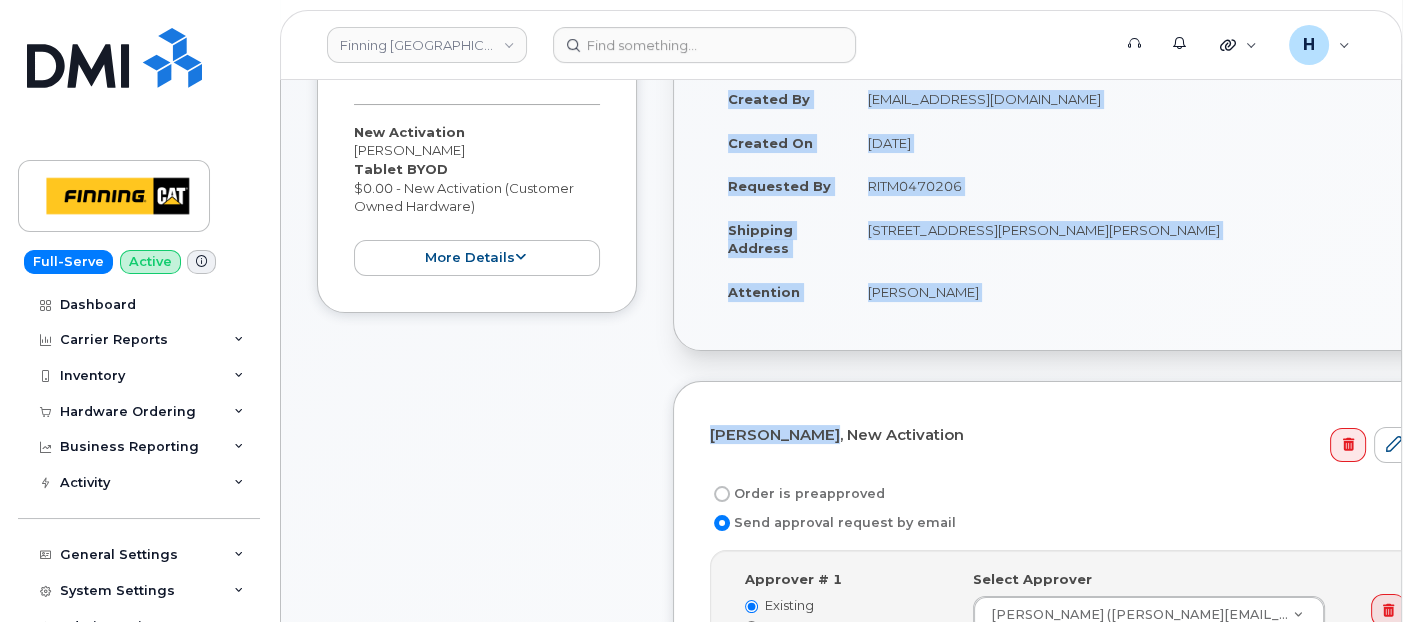 drag, startPoint x: 965, startPoint y: 342, endPoint x: 780, endPoint y: 448, distance: 213.21585 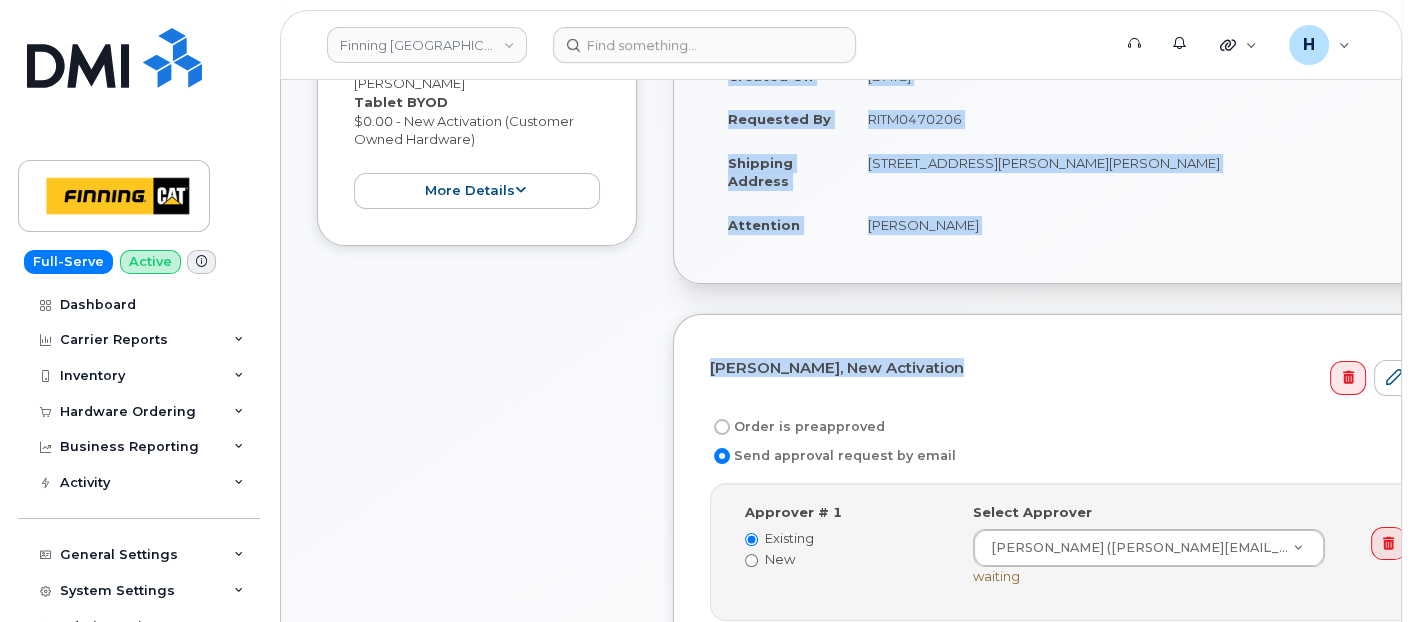 scroll, scrollTop: 444, scrollLeft: 0, axis: vertical 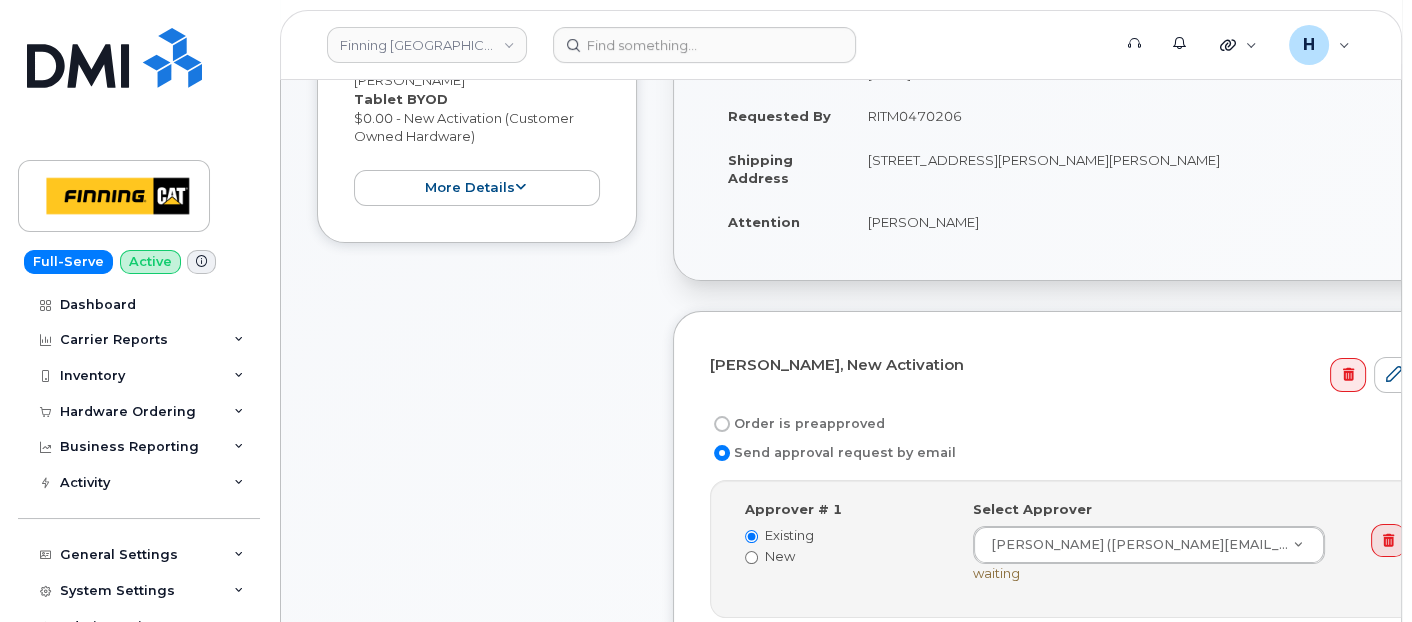 drag, startPoint x: 780, startPoint y: 448, endPoint x: 754, endPoint y: 426, distance: 34.058773 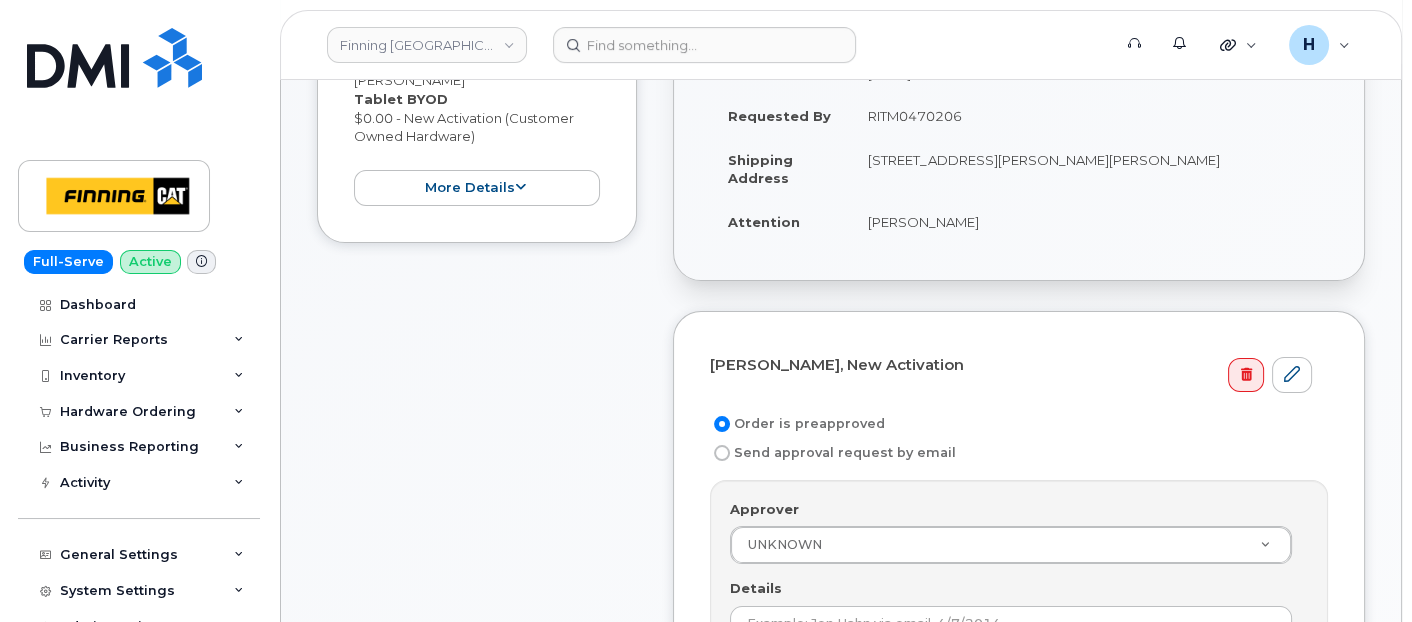 click on "Order is preapproved" at bounding box center (797, 424) 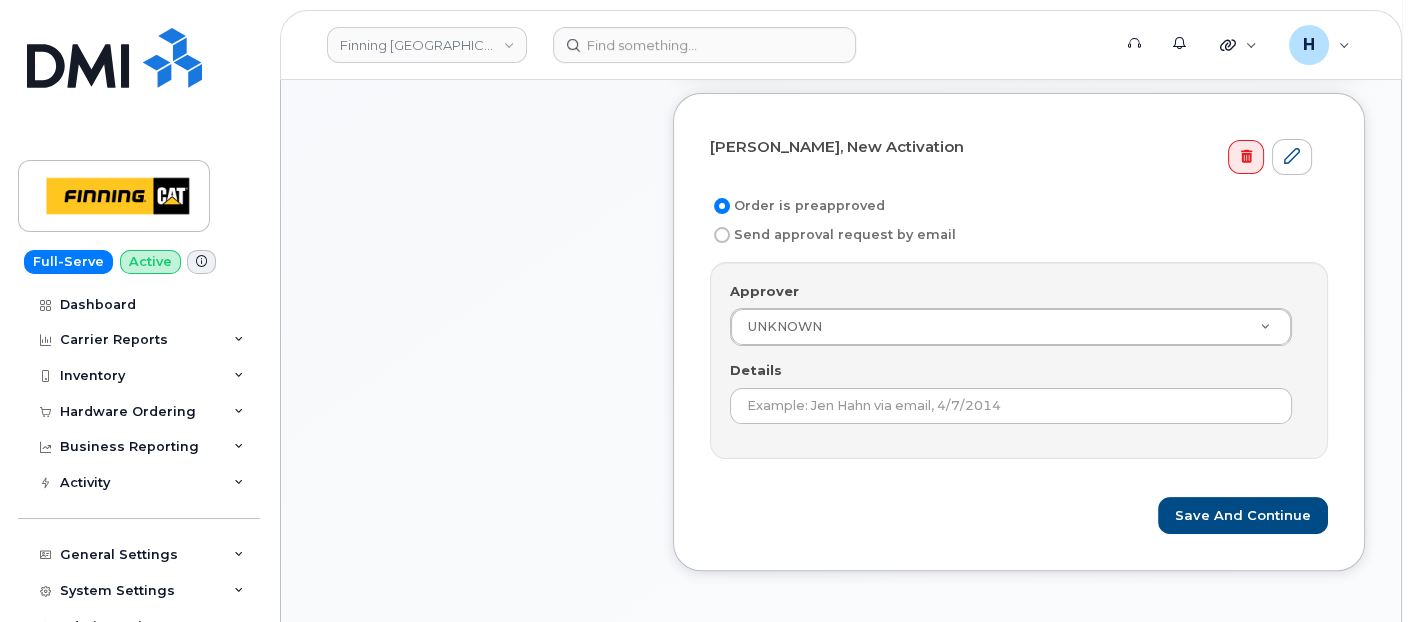 scroll, scrollTop: 666, scrollLeft: 0, axis: vertical 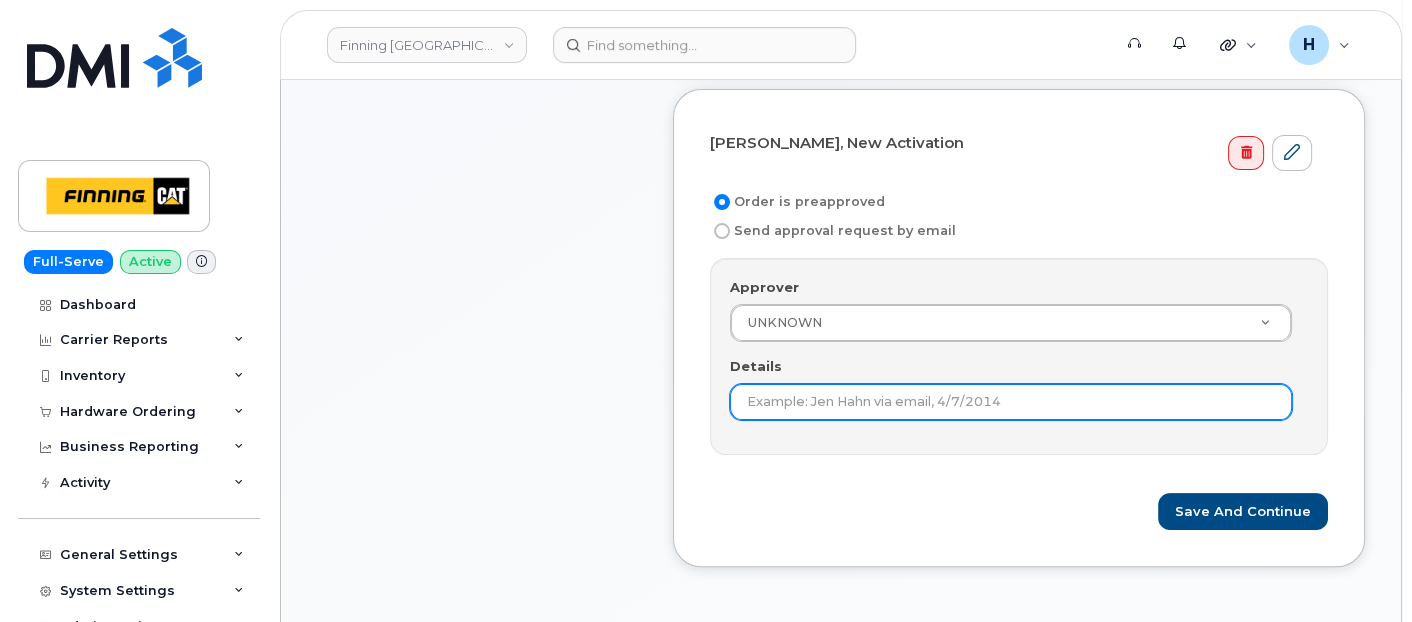 click on "Details" at bounding box center [1011, 402] 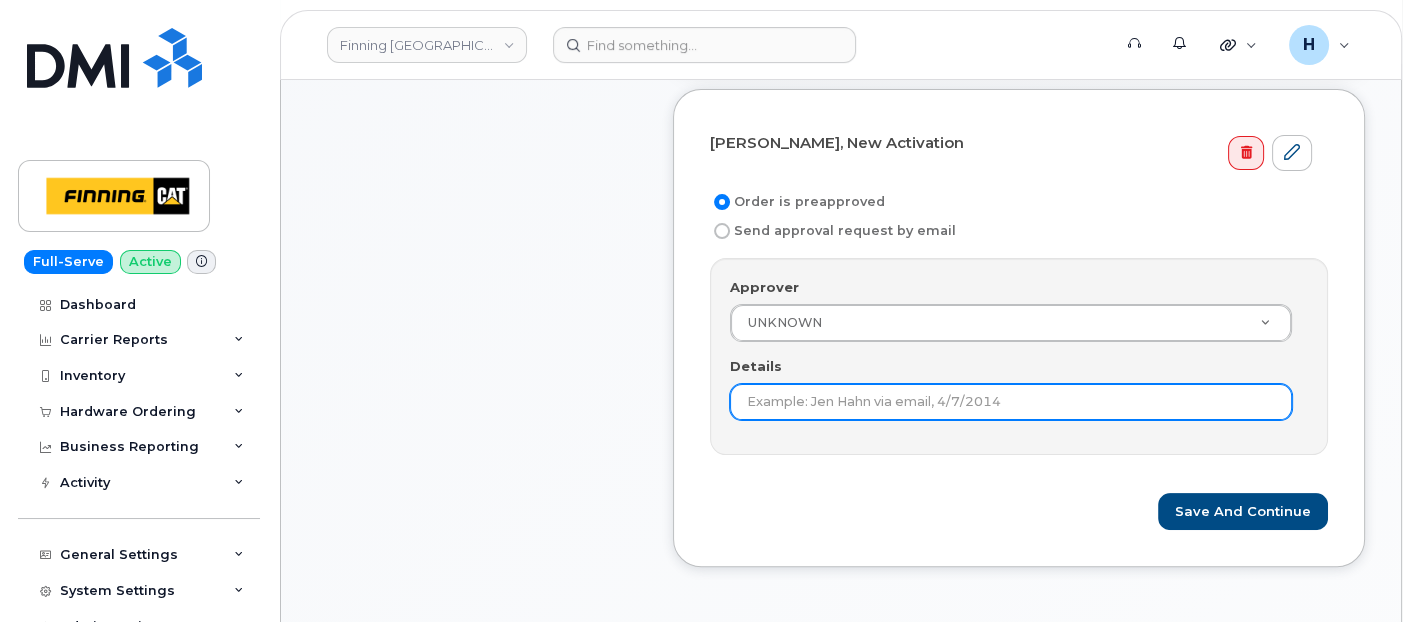 paste on "RITM0470206" 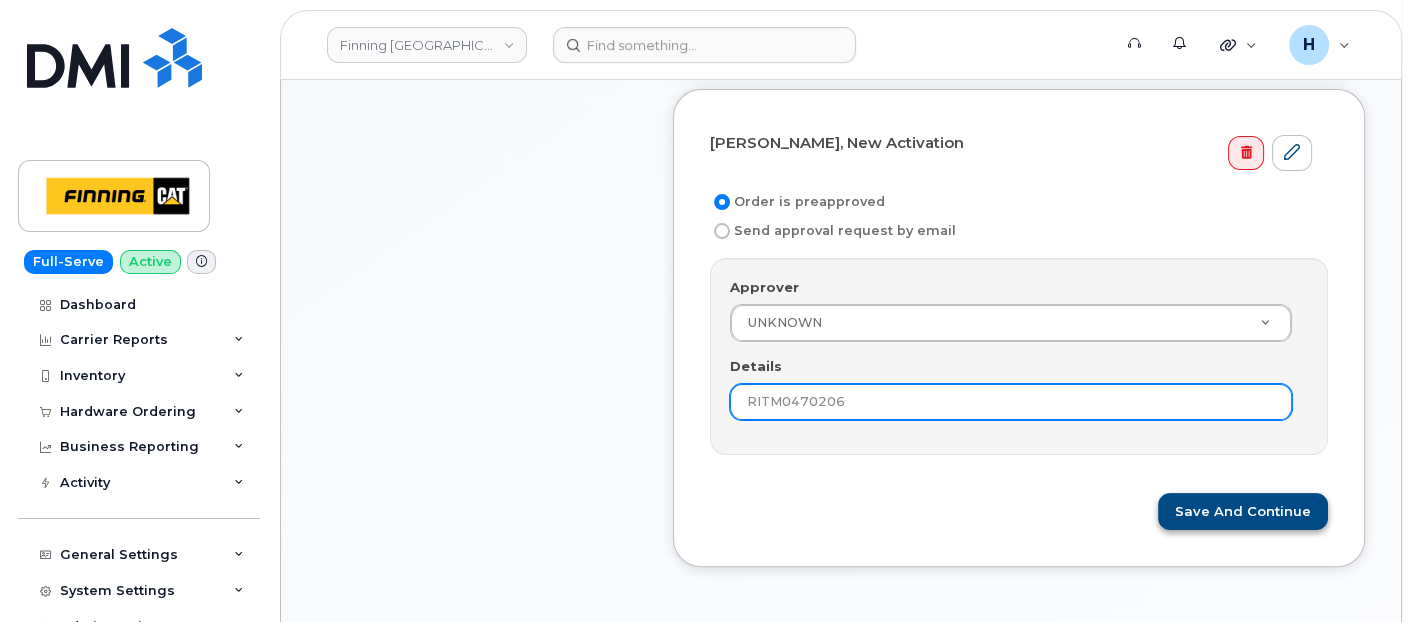type on "RITM0470206" 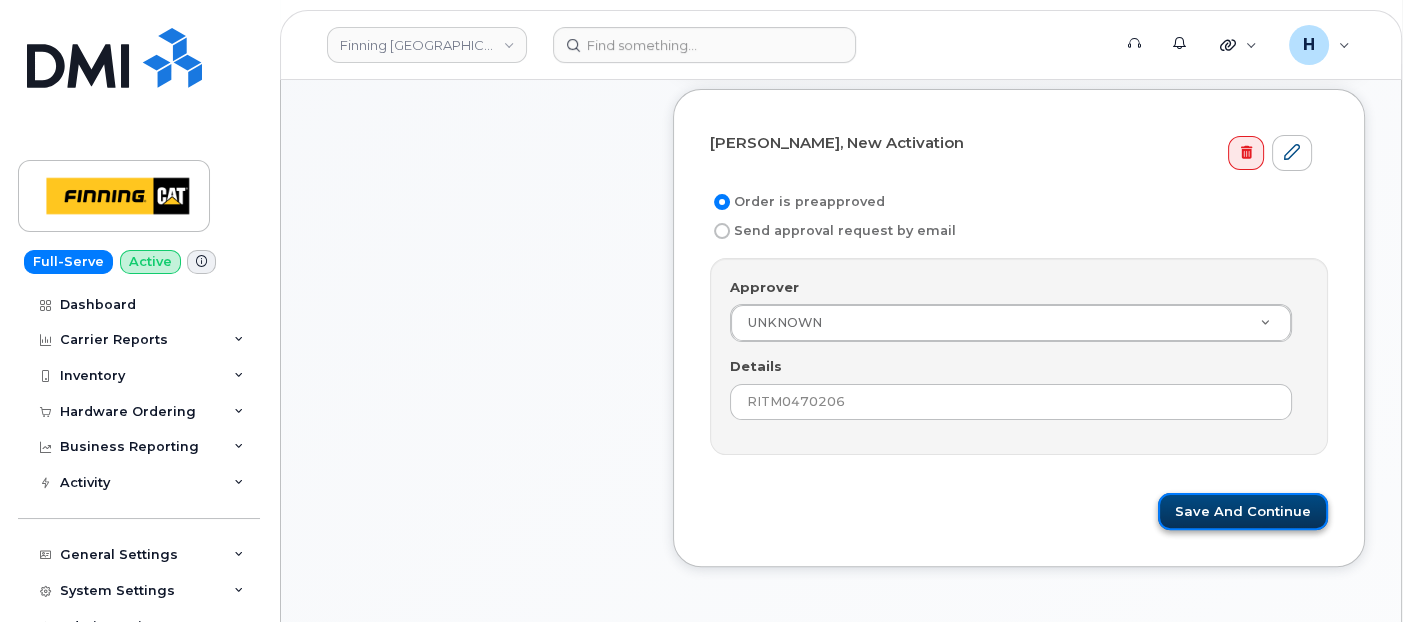 click on "Save and Continue" at bounding box center [1243, 511] 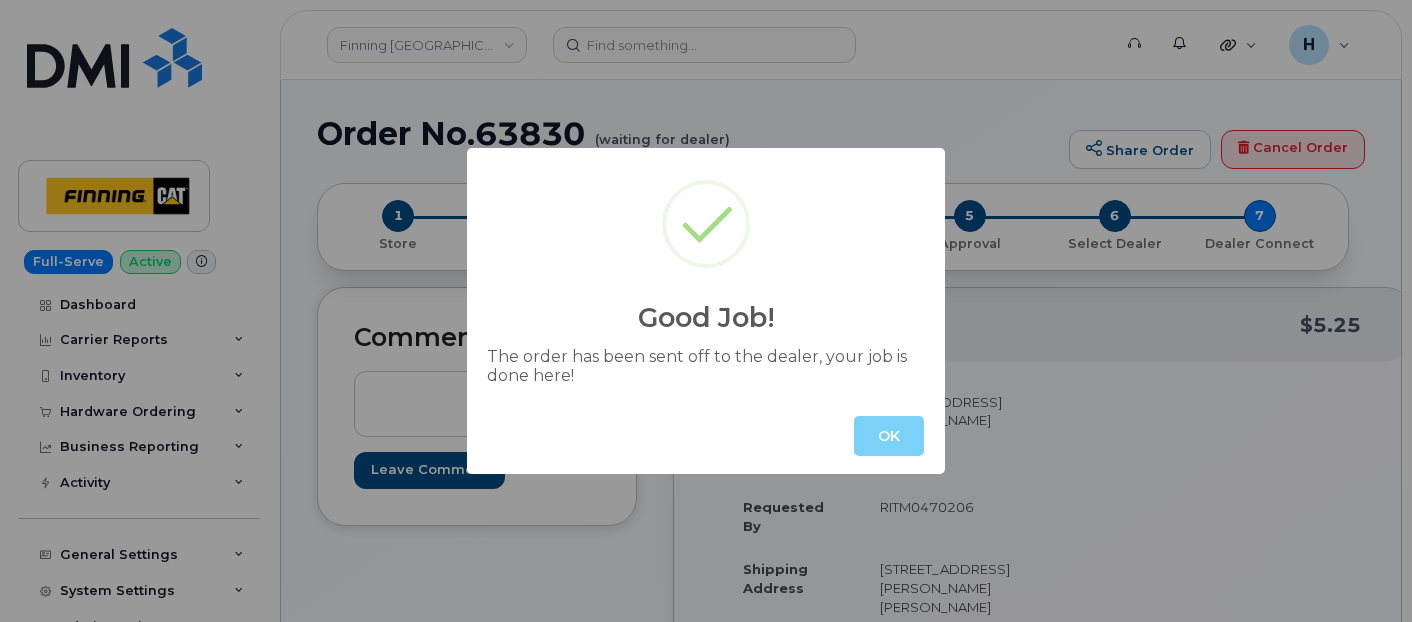 scroll, scrollTop: 0, scrollLeft: 0, axis: both 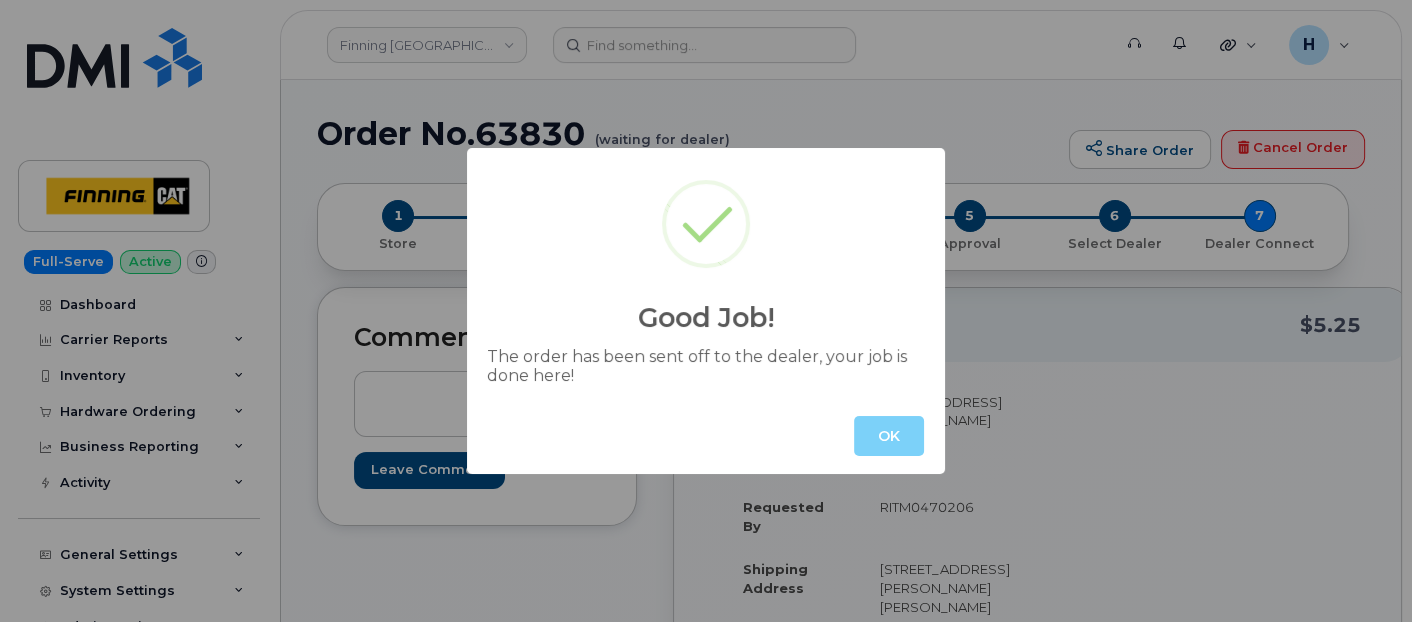 click on "OK" at bounding box center [706, 436] 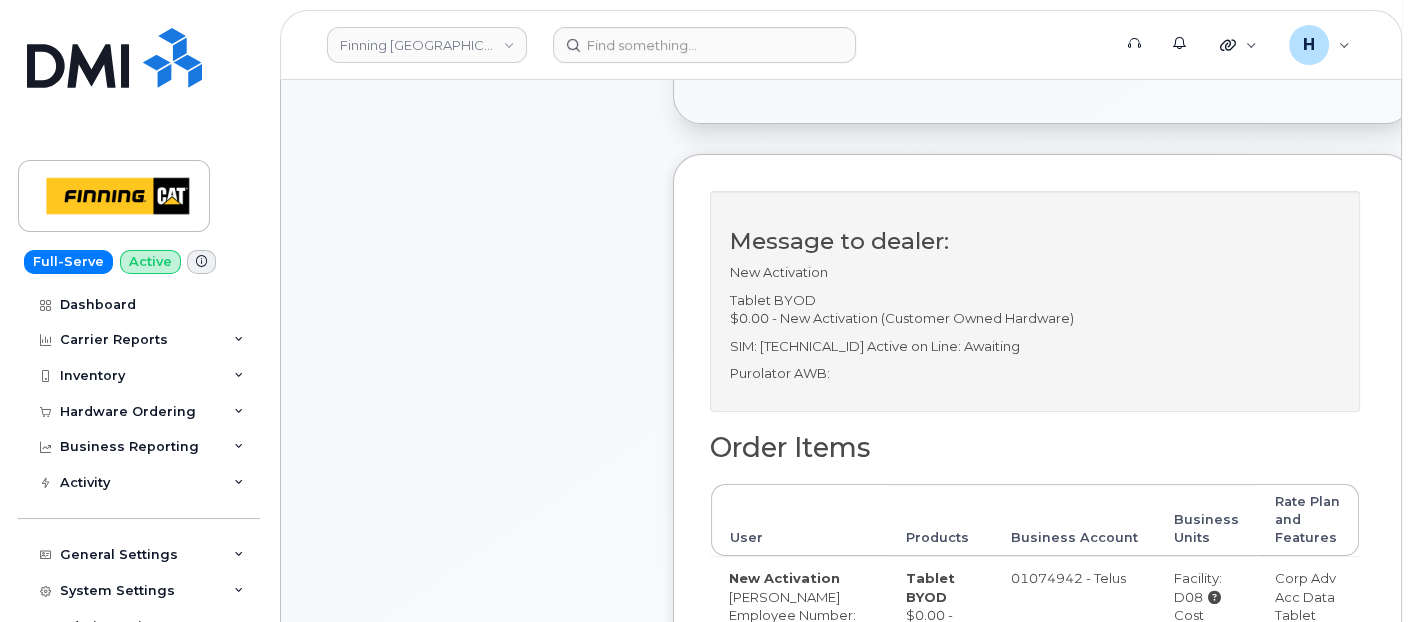scroll, scrollTop: 777, scrollLeft: 0, axis: vertical 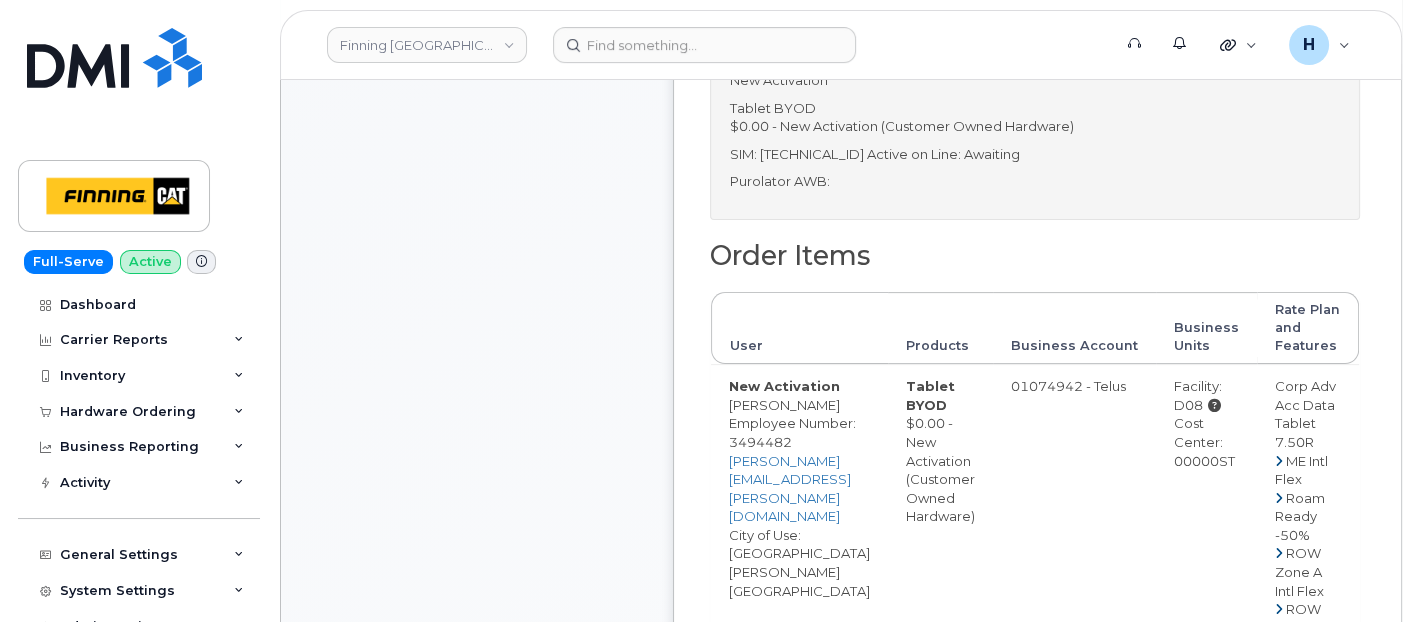 drag, startPoint x: 1254, startPoint y: 439, endPoint x: 1322, endPoint y: 442, distance: 68.06615 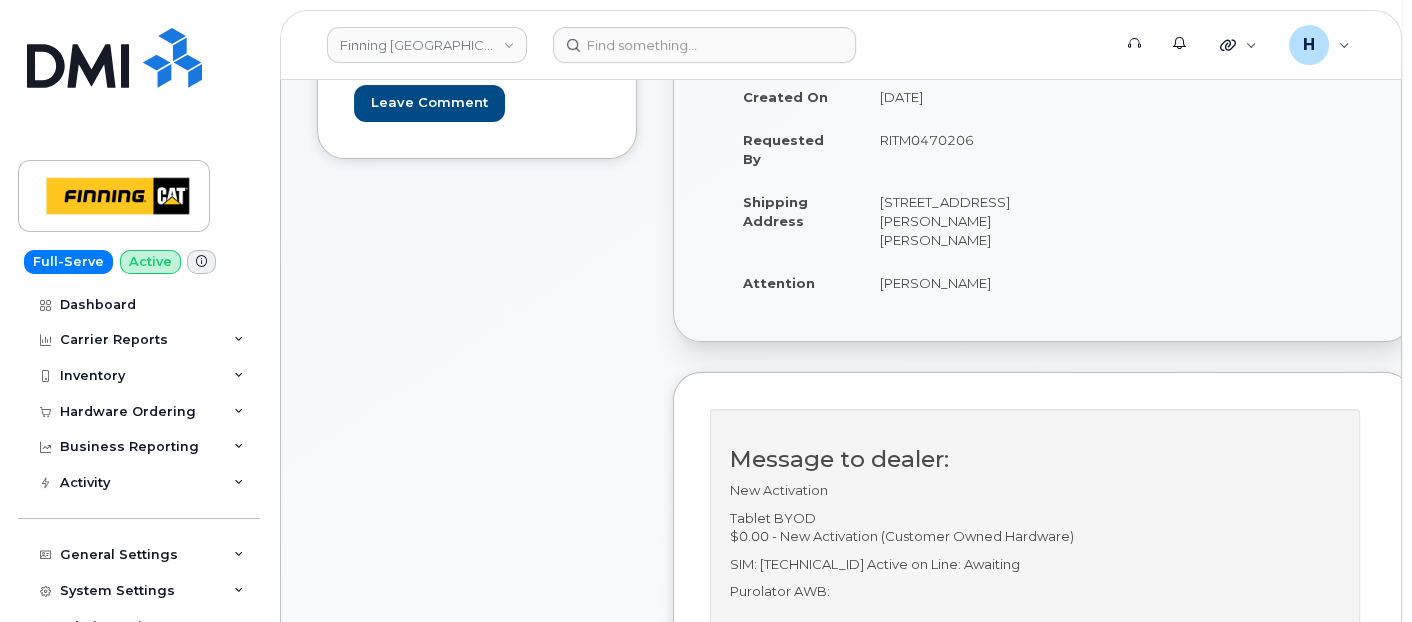 scroll, scrollTop: 333, scrollLeft: 0, axis: vertical 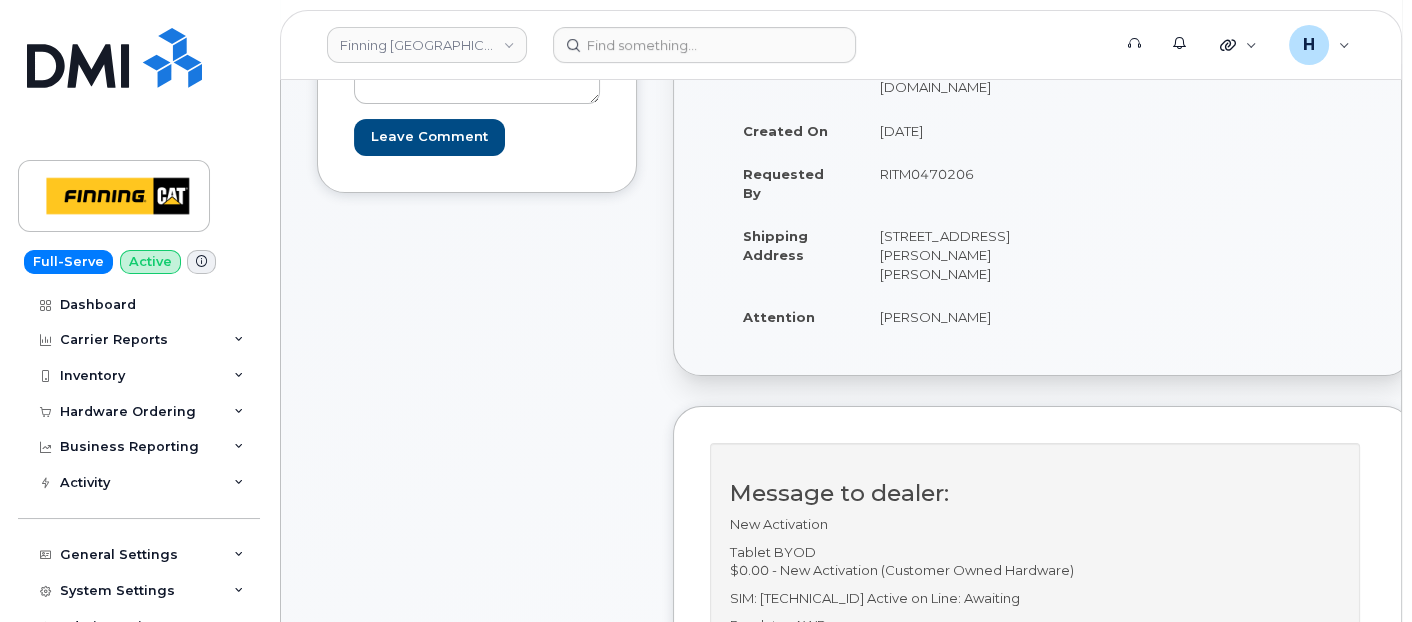 drag, startPoint x: 913, startPoint y: 253, endPoint x: 1020, endPoint y: 237, distance: 108.18965 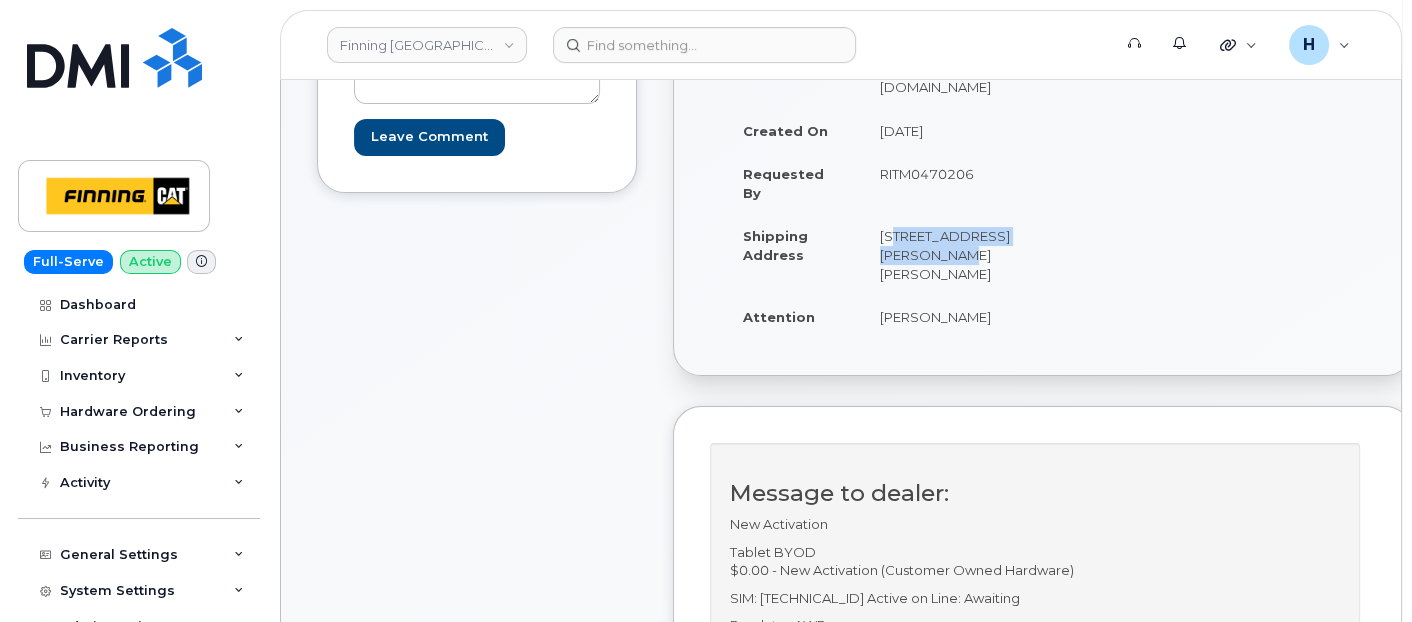 drag, startPoint x: 872, startPoint y: 190, endPoint x: 917, endPoint y: 210, distance: 49.24429 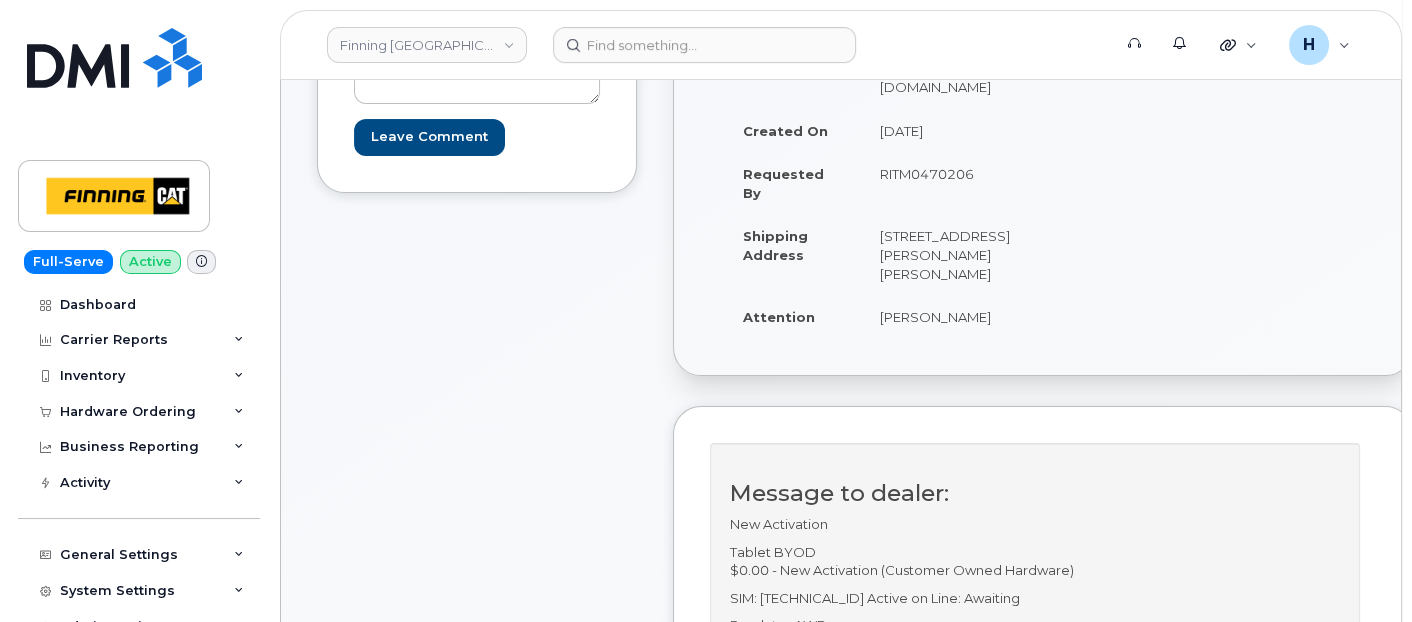 click on "[STREET_ADDRESS][PERSON_NAME][PERSON_NAME]" at bounding box center (945, 254) 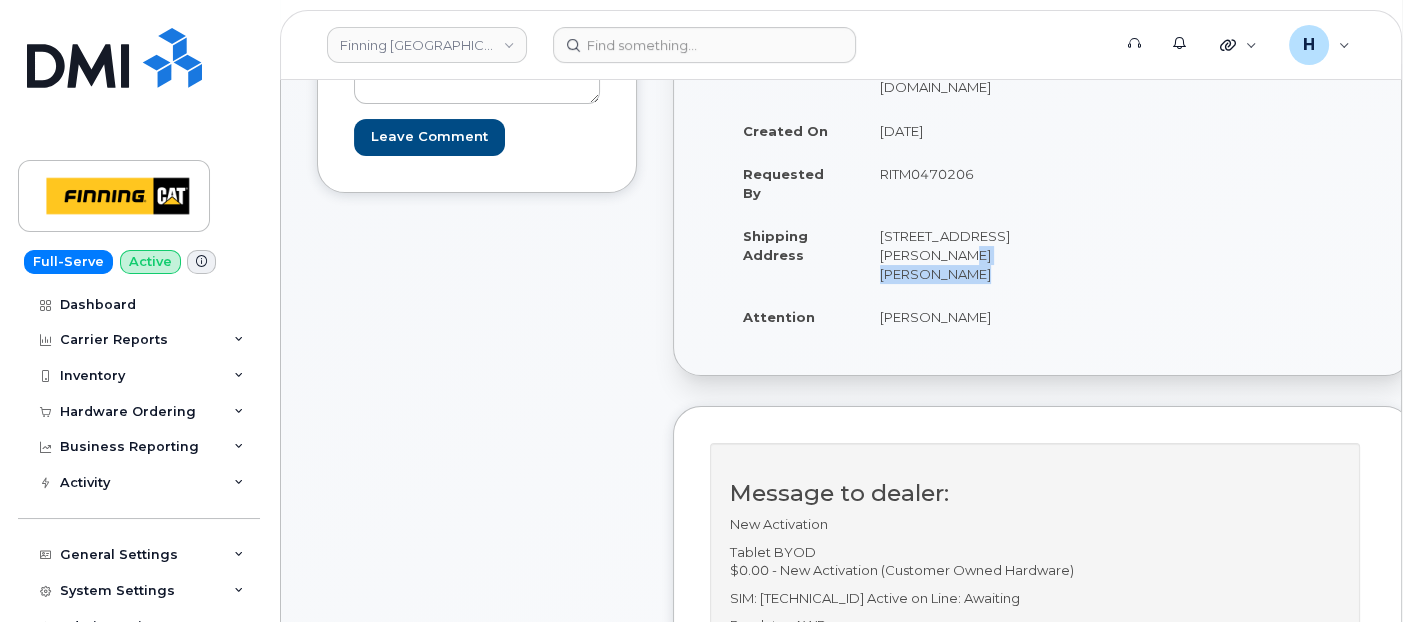 drag, startPoint x: 915, startPoint y: 214, endPoint x: 1012, endPoint y: 215, distance: 97.00516 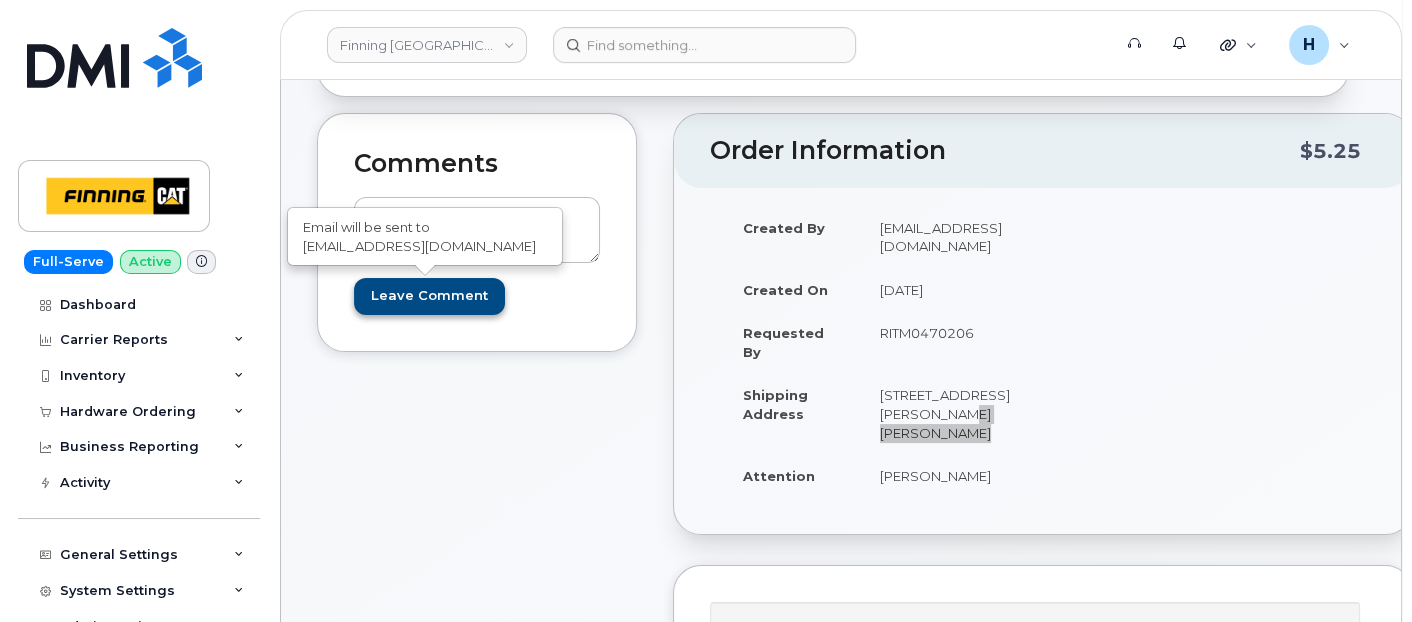 scroll, scrollTop: 0, scrollLeft: 0, axis: both 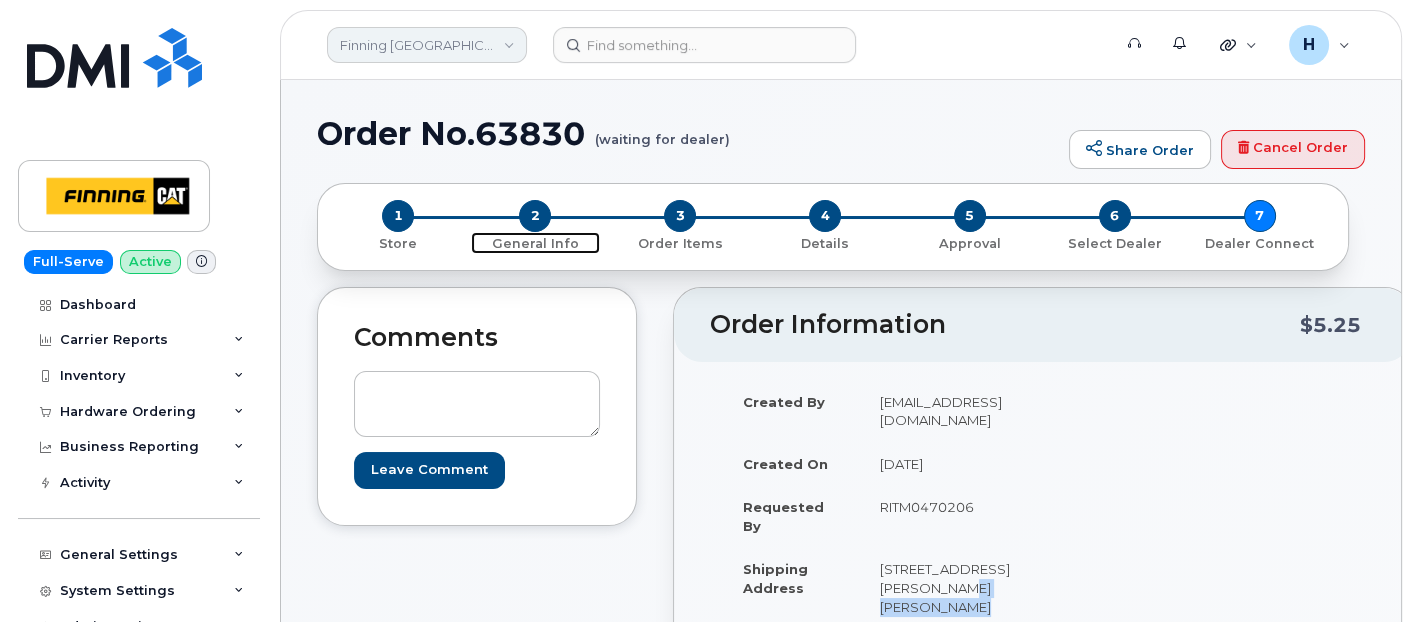 drag, startPoint x: 533, startPoint y: 210, endPoint x: 414, endPoint y: 26, distance: 219.12782 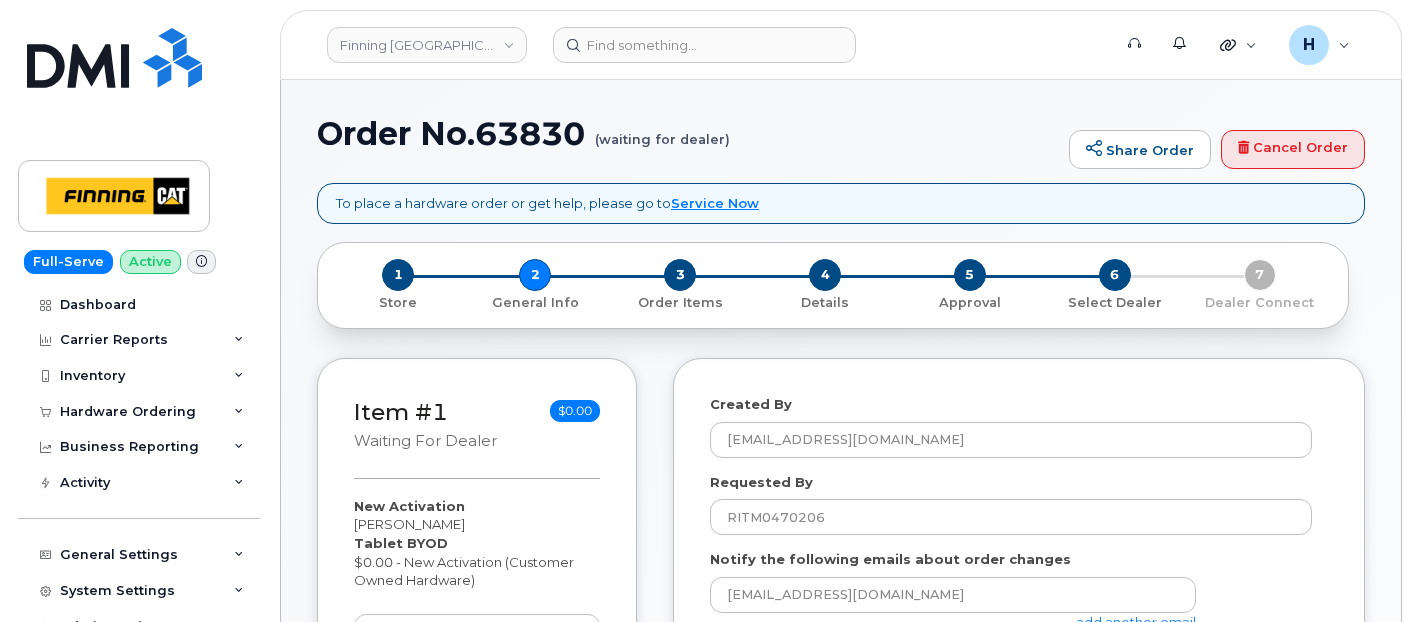 select 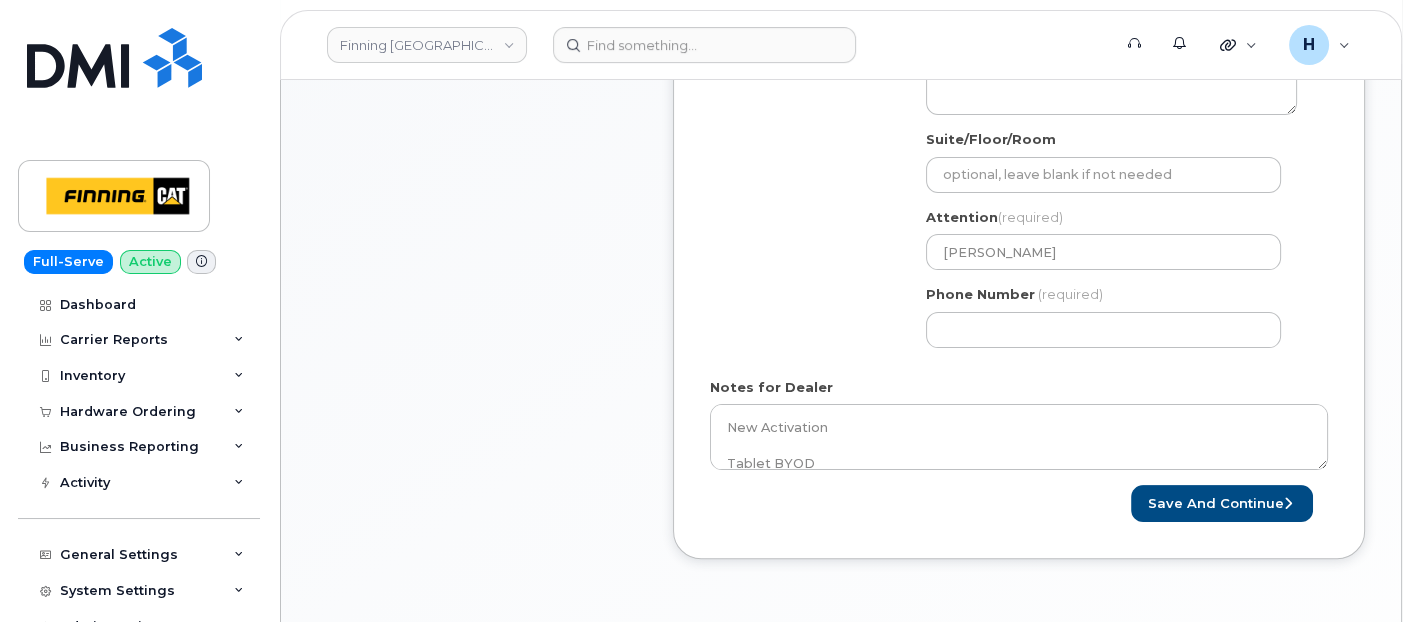 scroll, scrollTop: 888, scrollLeft: 0, axis: vertical 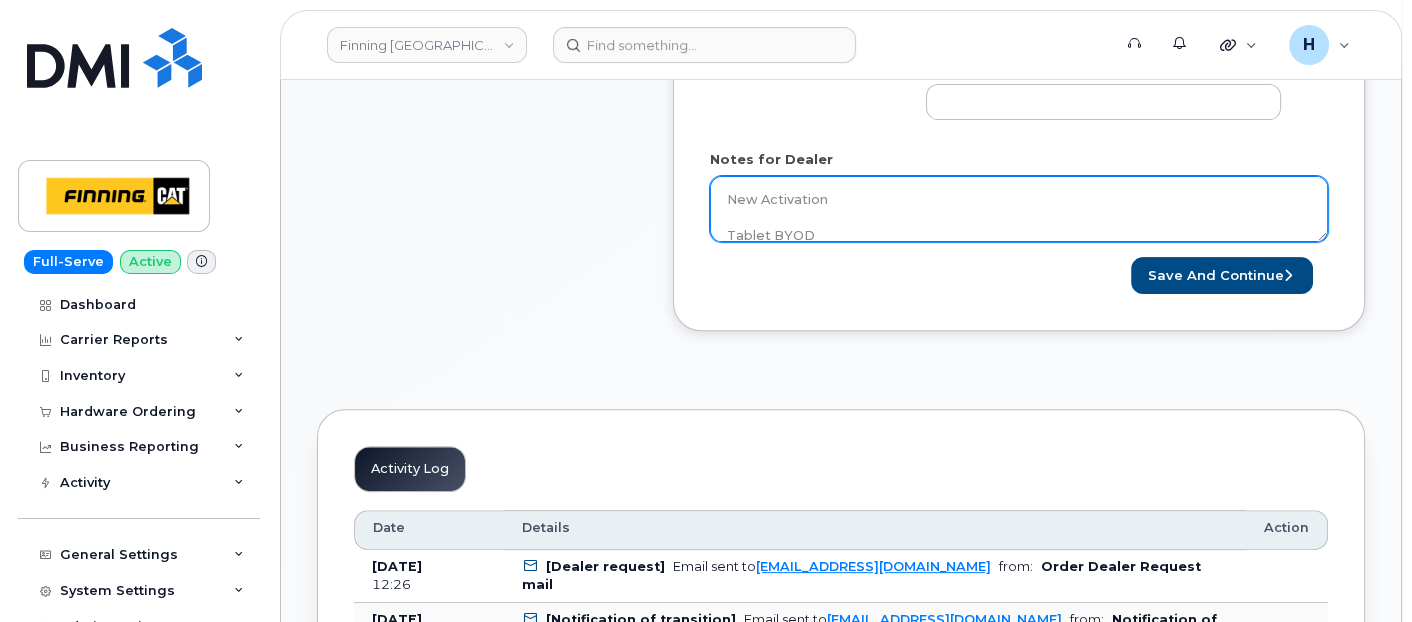 click on "New Activation
Tablet BYOD
$0.00 - New Activation (Customer Owned Hardware)
SIM: [TECHNICAL_ID] Active on Line: Awaiting
Purolator AWB:" at bounding box center (1019, 209) 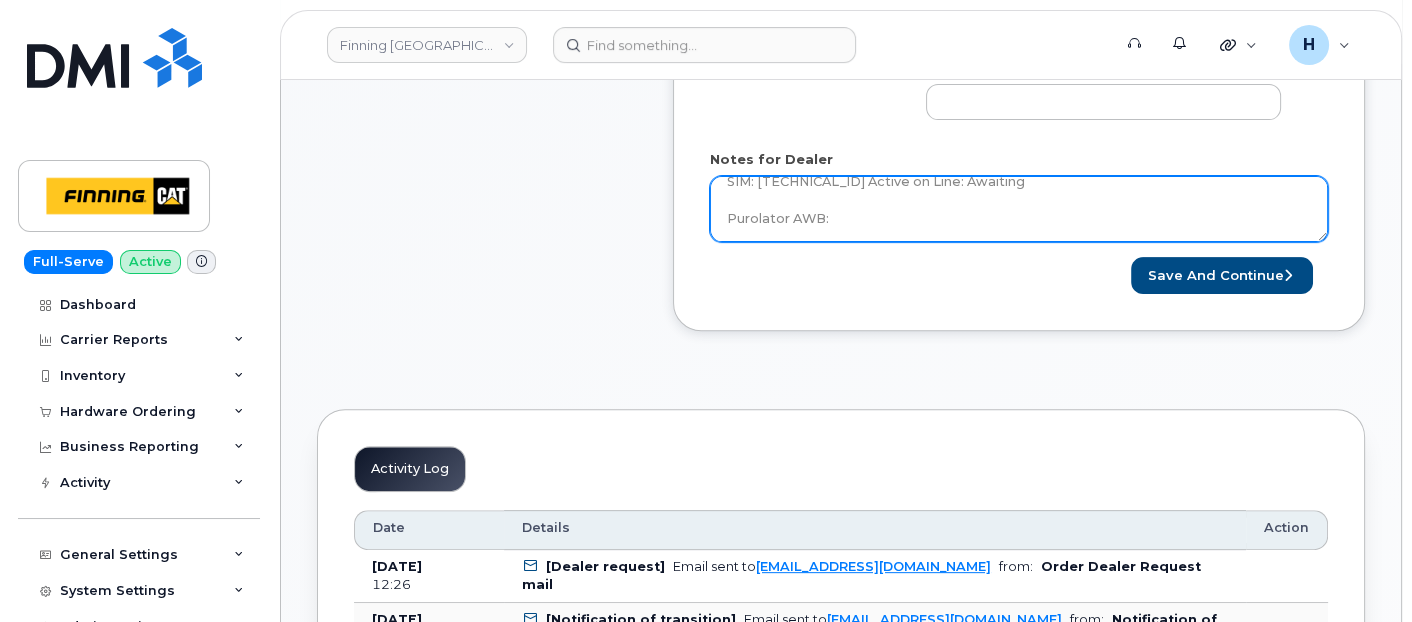 click on "New Activation
Tablet BYOD
$0.00 - New Activation (Customer Owned Hardware)
SIM: [TECHNICAL_ID] Active on Line: Awaiting
Purolator AWB:" at bounding box center (1019, 209) 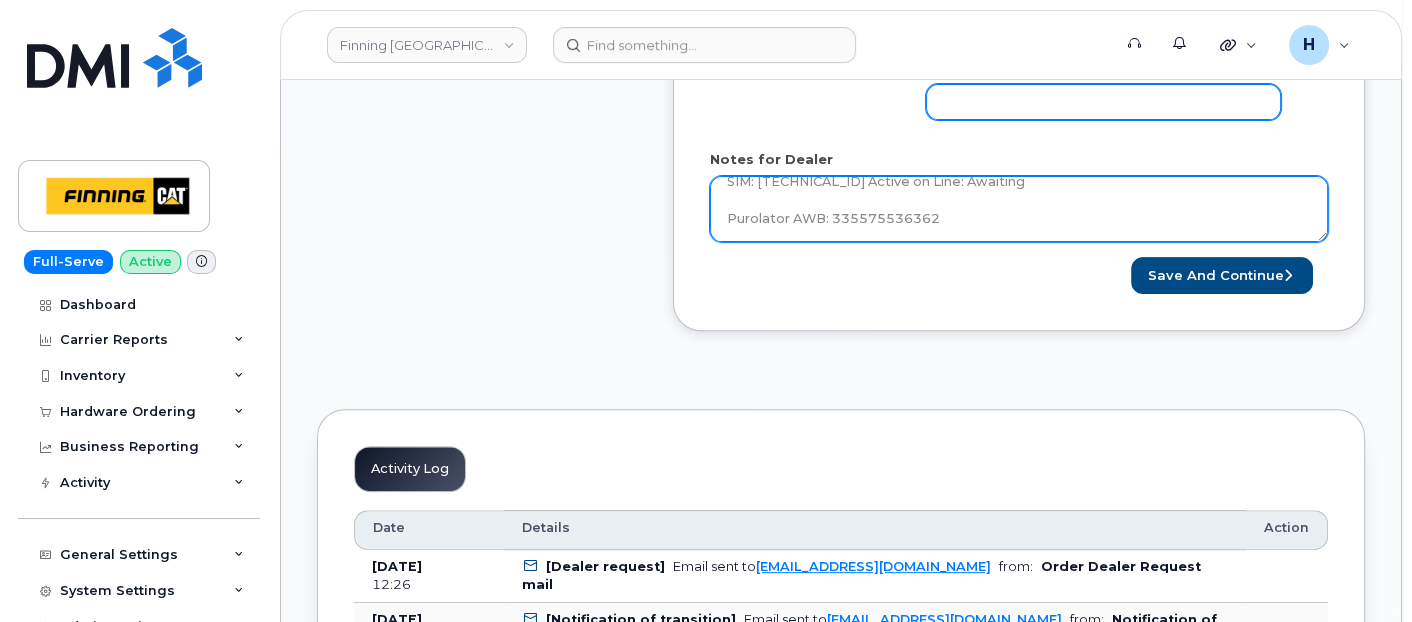 type on "New Activation
Tablet BYOD
$0.00 - New Activation (Customer Owned Hardware)
SIM: [TECHNICAL_ID] Active on Line: Awaiting
Purolator AWB: 335575536362" 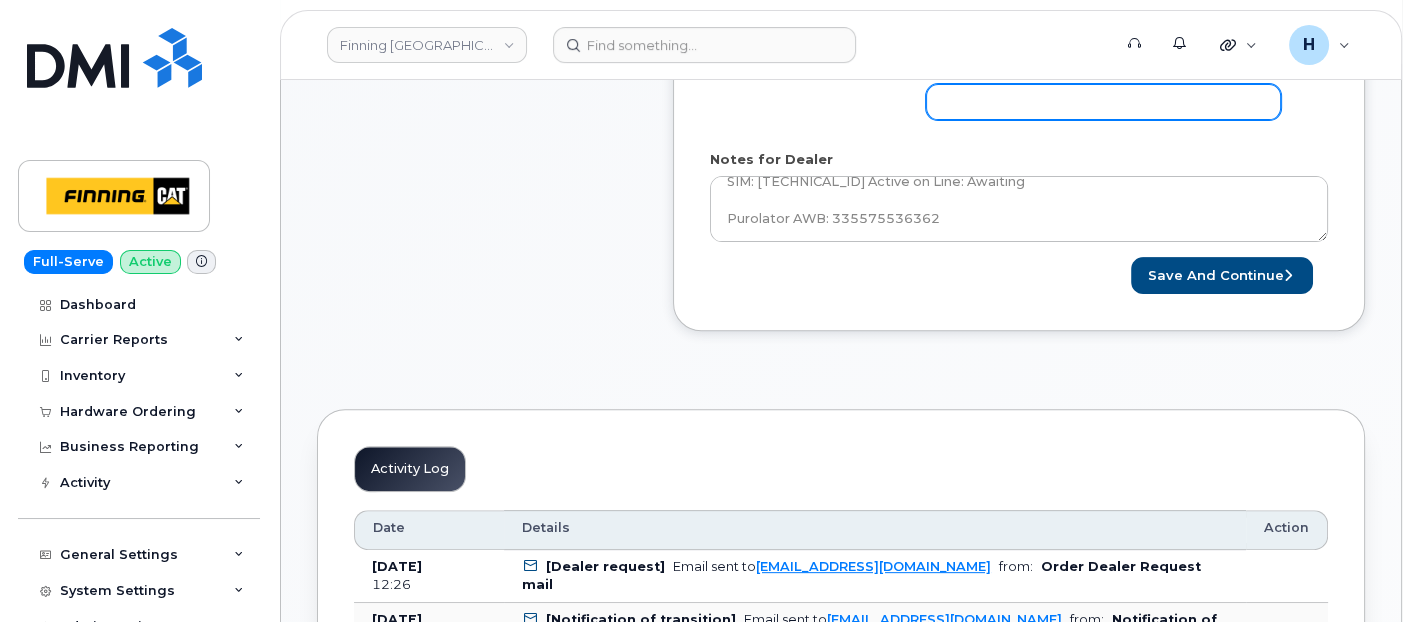 click on "Phone Number" at bounding box center (1103, 102) 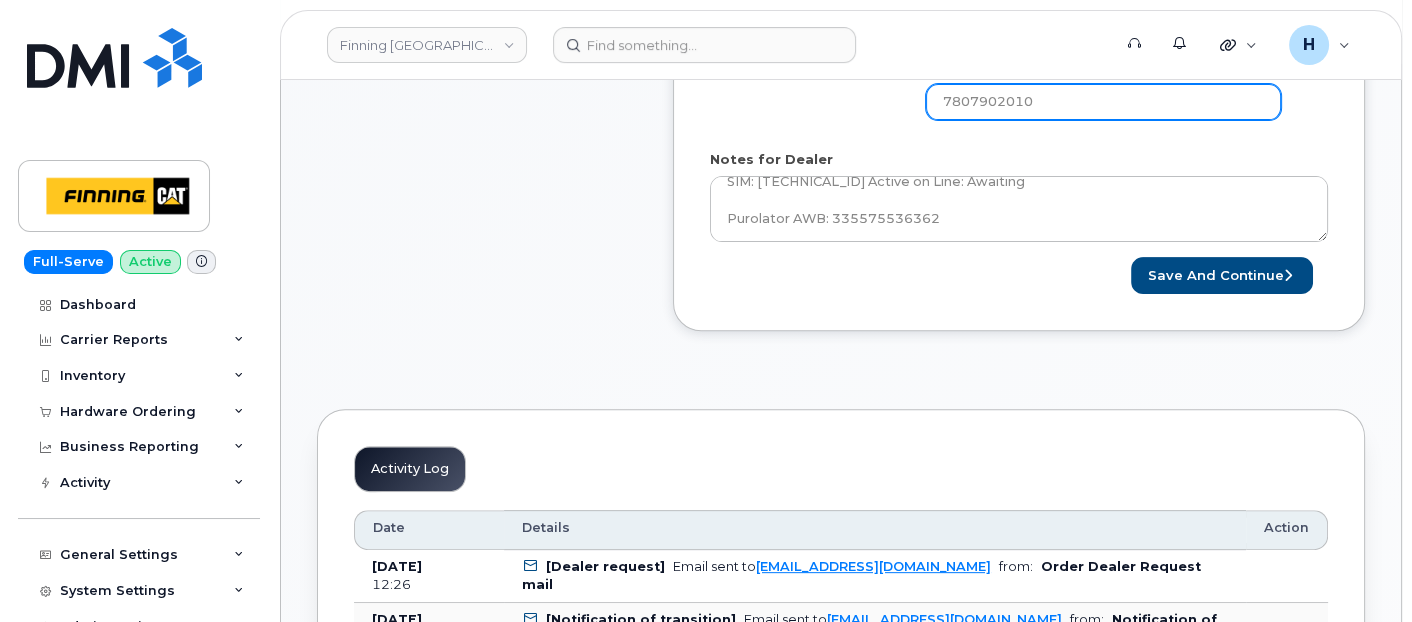 select 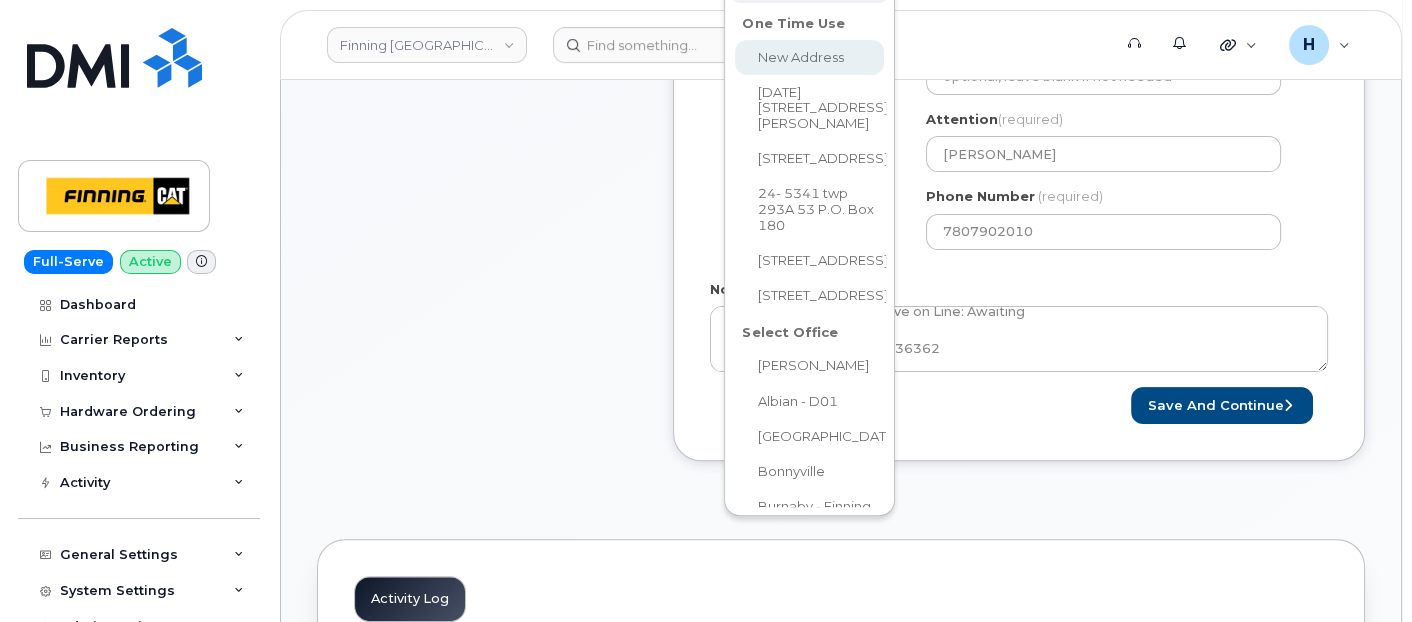 scroll, scrollTop: 361, scrollLeft: 0, axis: vertical 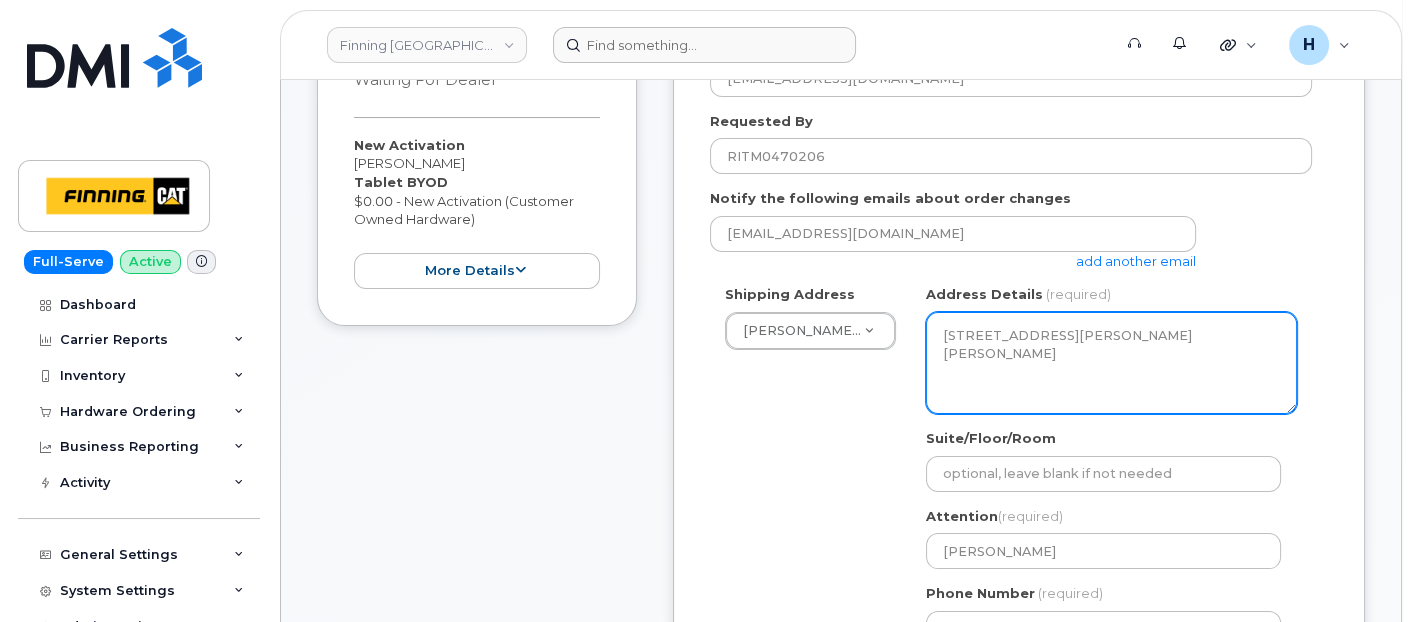 drag, startPoint x: 1169, startPoint y: 391, endPoint x: 795, endPoint y: 35, distance: 516.34485 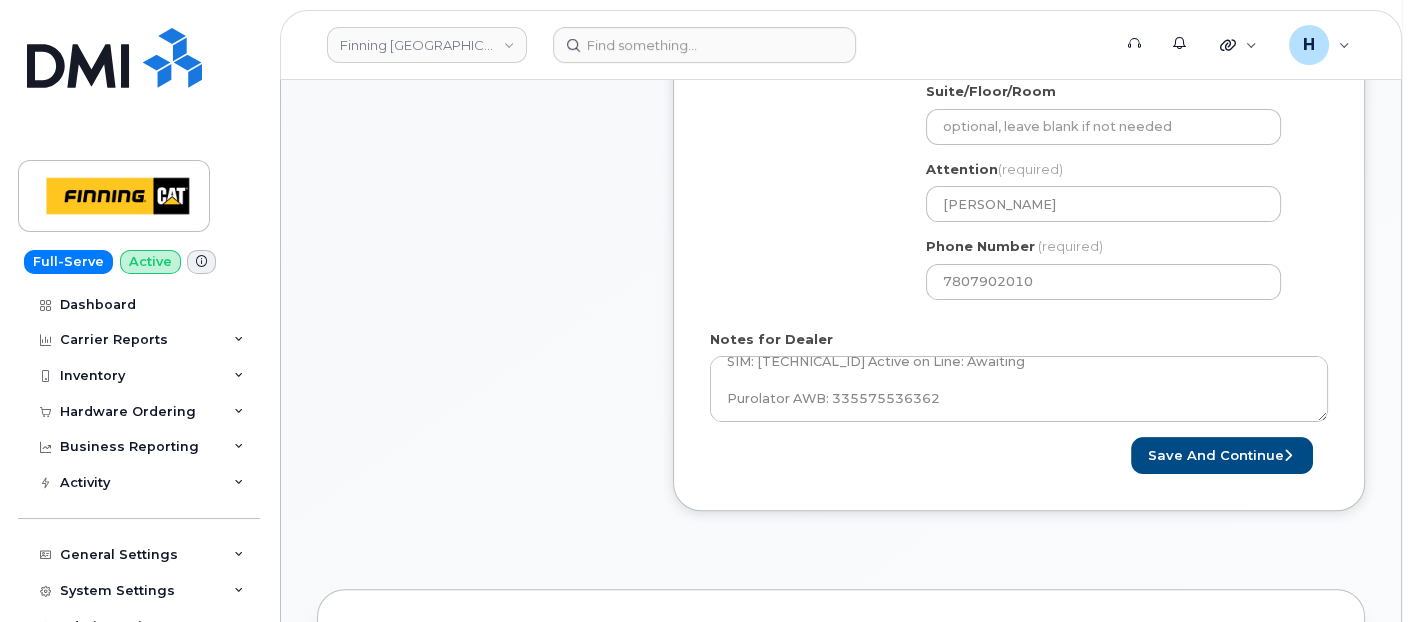 scroll, scrollTop: 917, scrollLeft: 0, axis: vertical 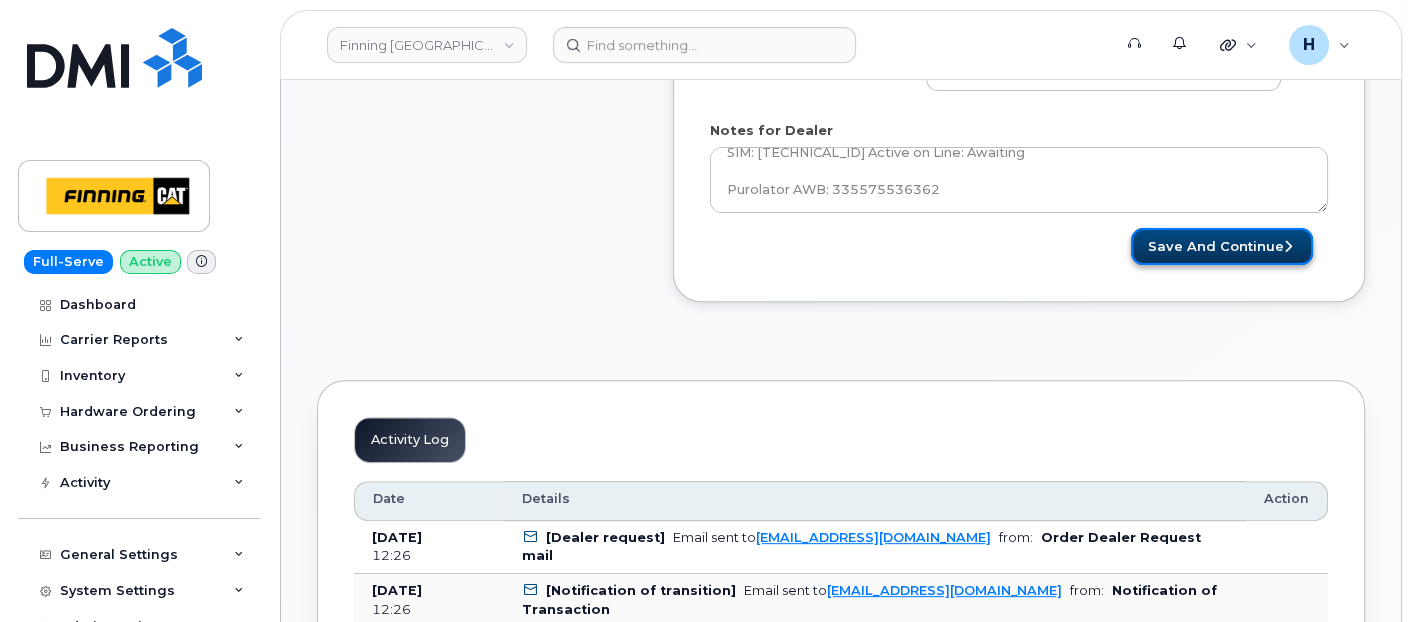 click on "Save and Continue" at bounding box center [1222, 246] 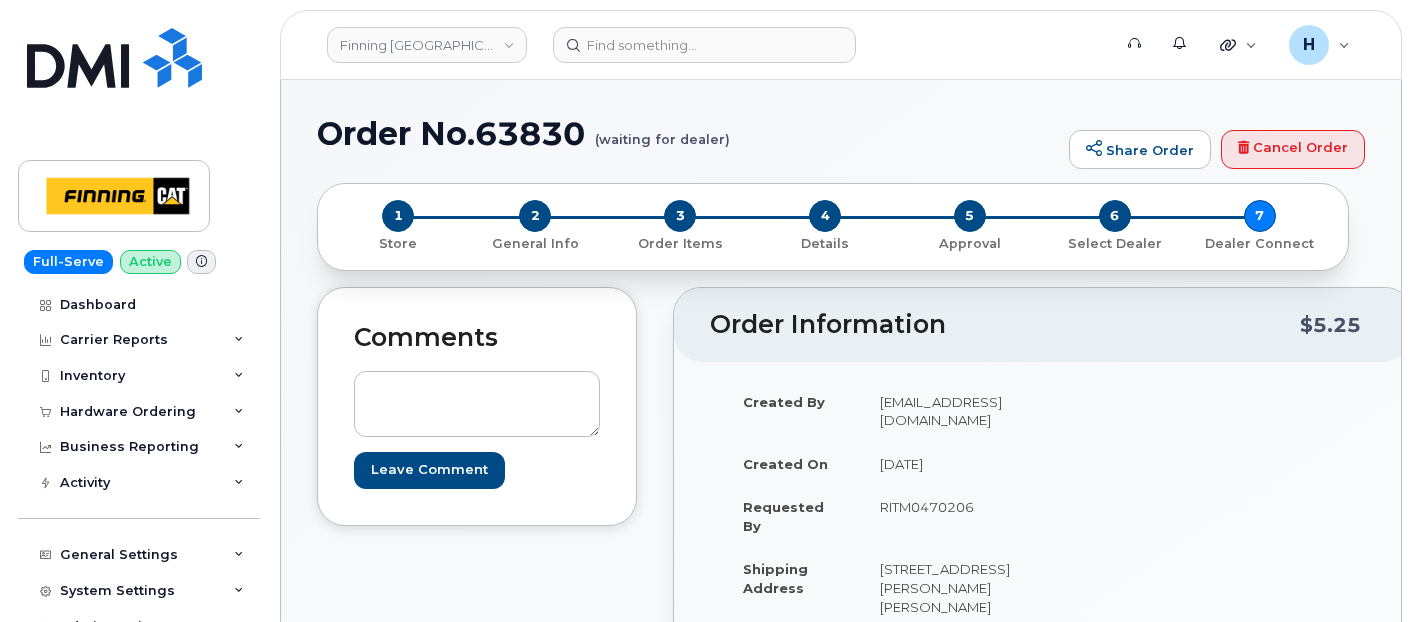 scroll, scrollTop: 0, scrollLeft: 0, axis: both 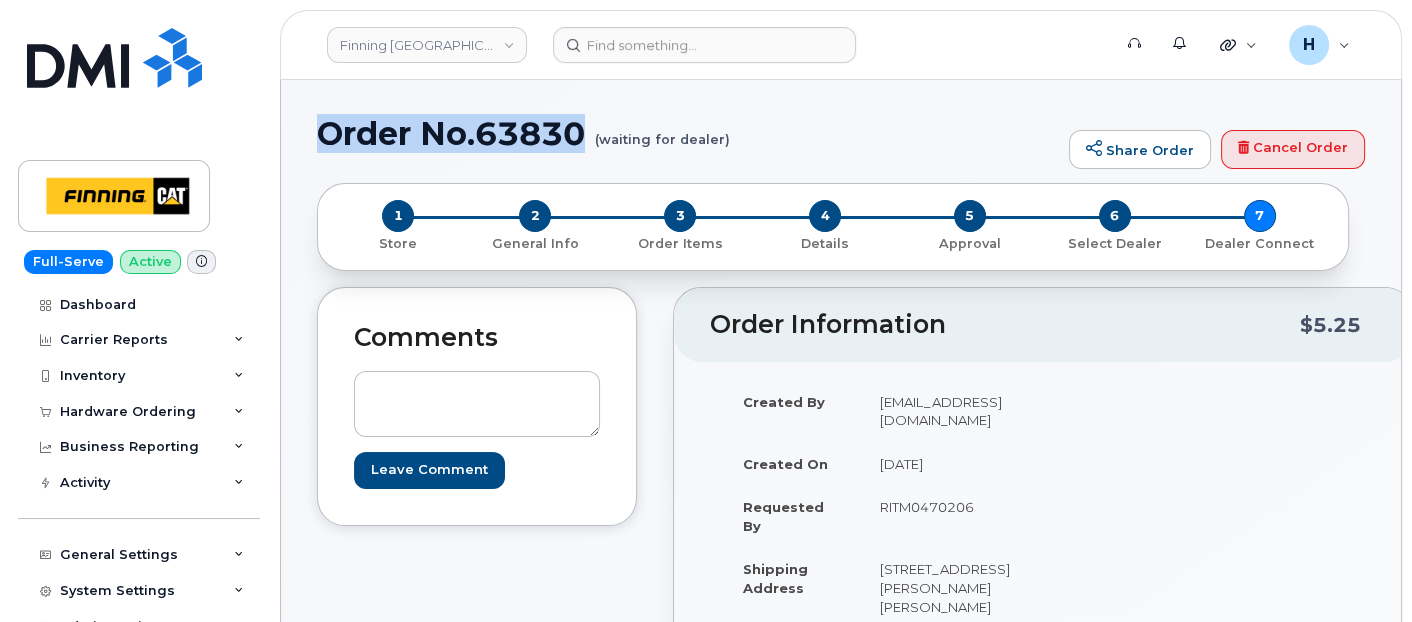drag, startPoint x: 311, startPoint y: 145, endPoint x: 582, endPoint y: 145, distance: 271 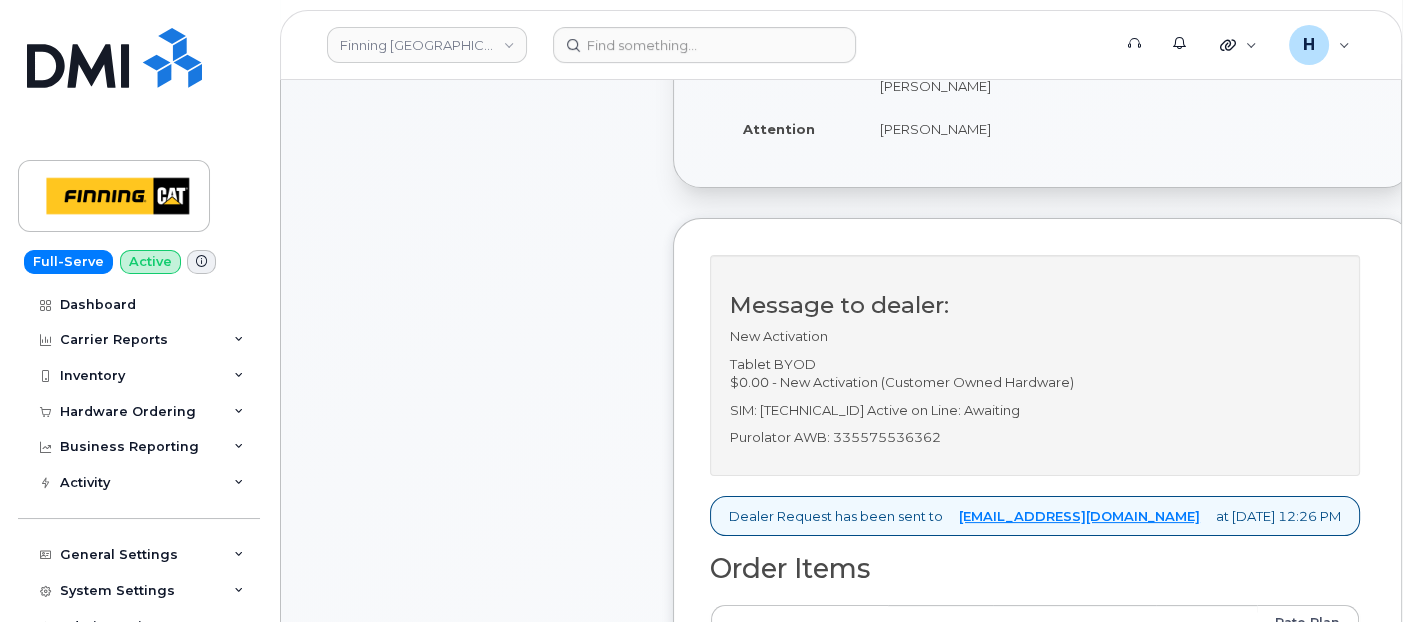 scroll, scrollTop: 555, scrollLeft: 0, axis: vertical 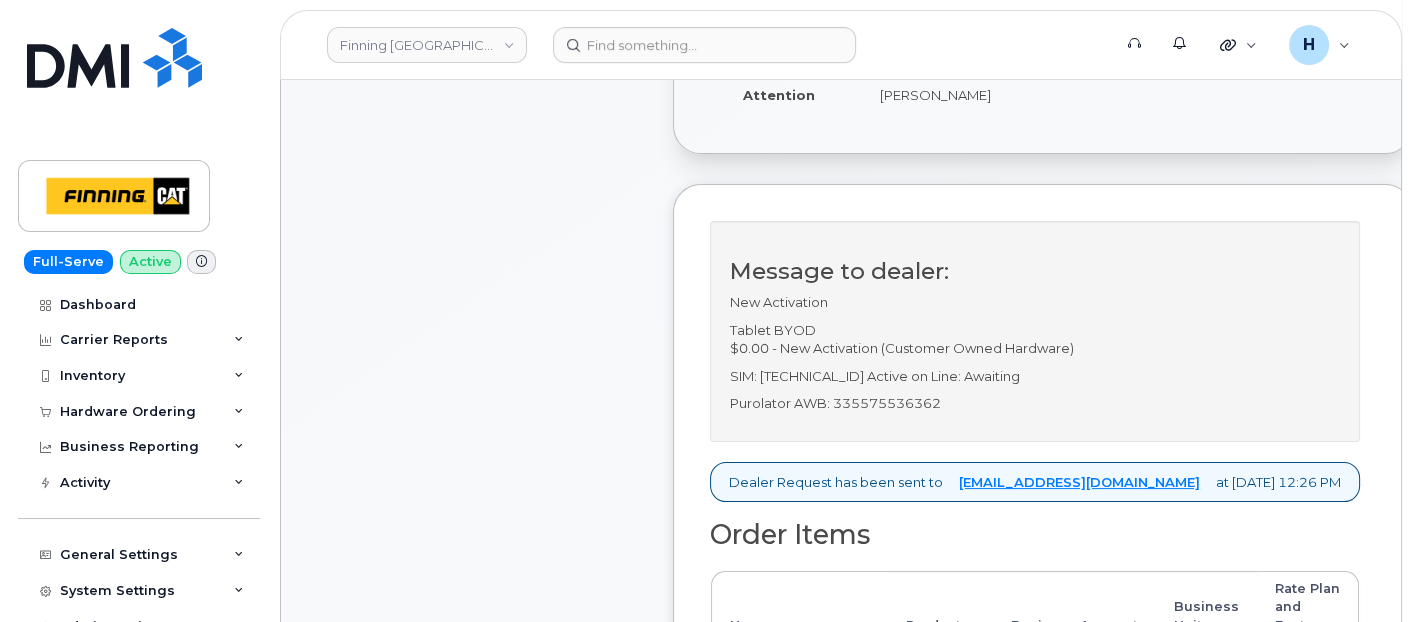 drag, startPoint x: 725, startPoint y: 282, endPoint x: 1125, endPoint y: 341, distance: 404.32785 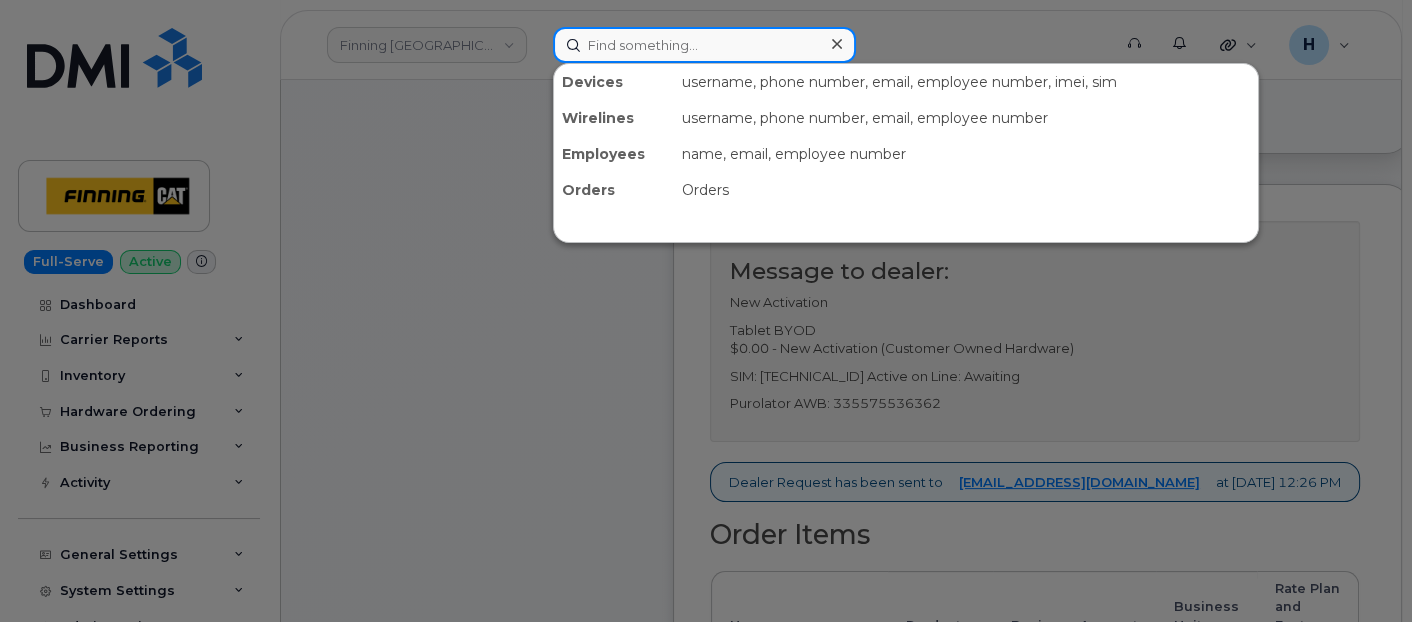click at bounding box center (704, 45) 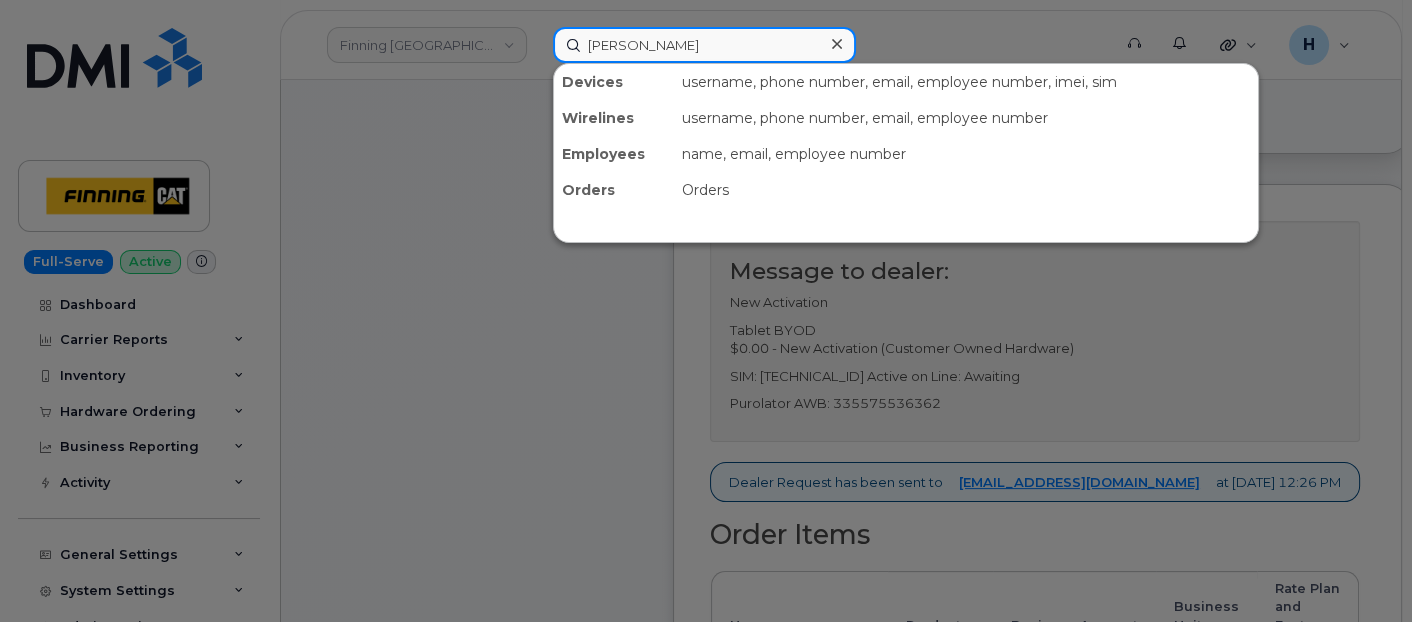 type on "[PERSON_NAME]" 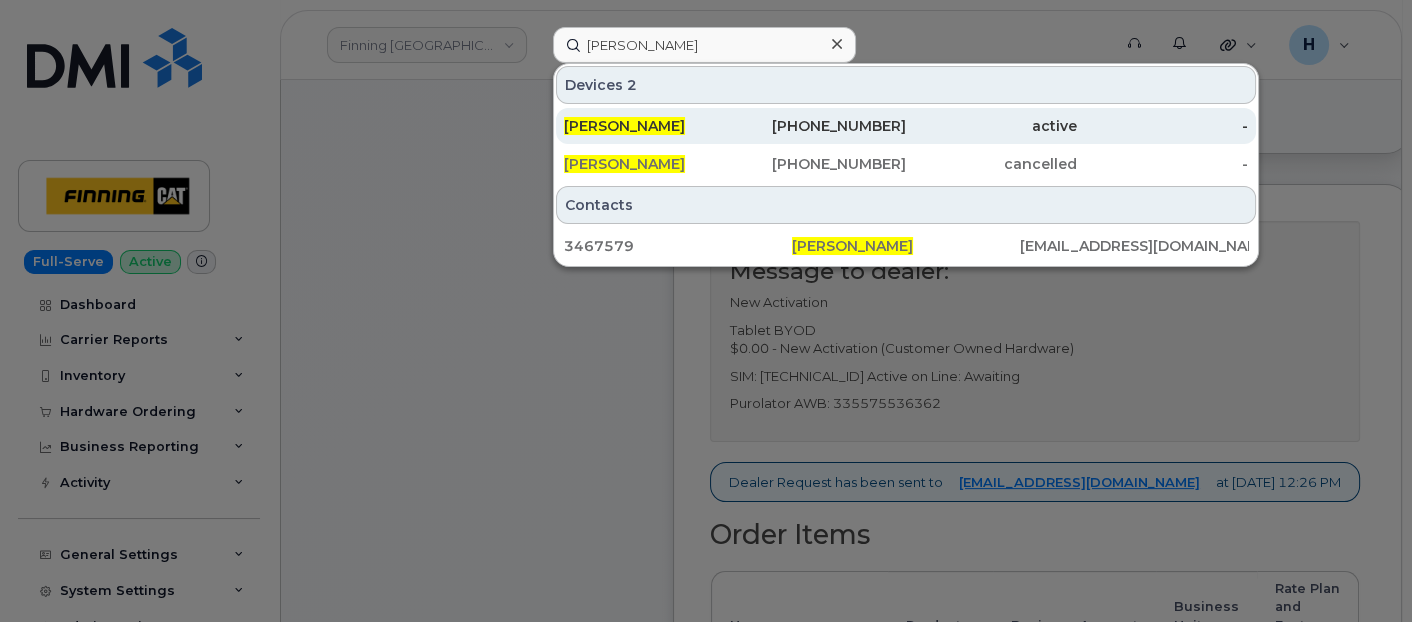 click on "[PERSON_NAME]" at bounding box center [624, 126] 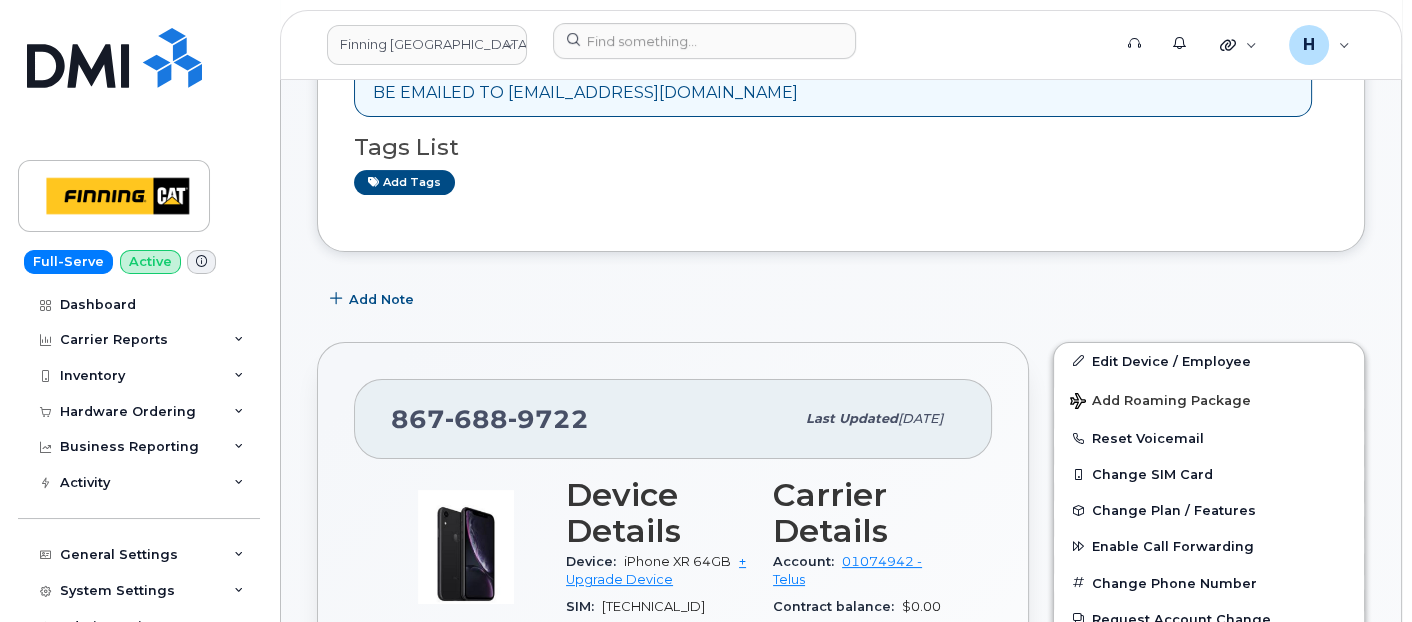 scroll, scrollTop: 444, scrollLeft: 0, axis: vertical 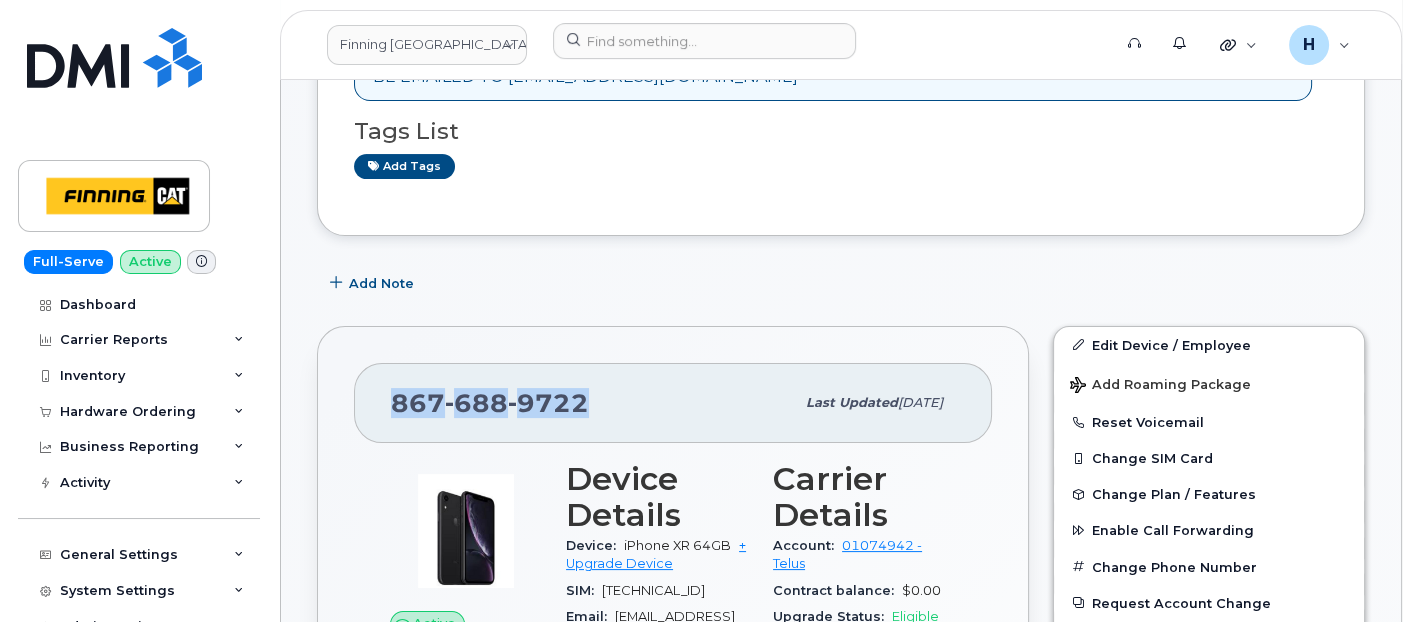 drag, startPoint x: 602, startPoint y: 380, endPoint x: 377, endPoint y: 377, distance: 225.02 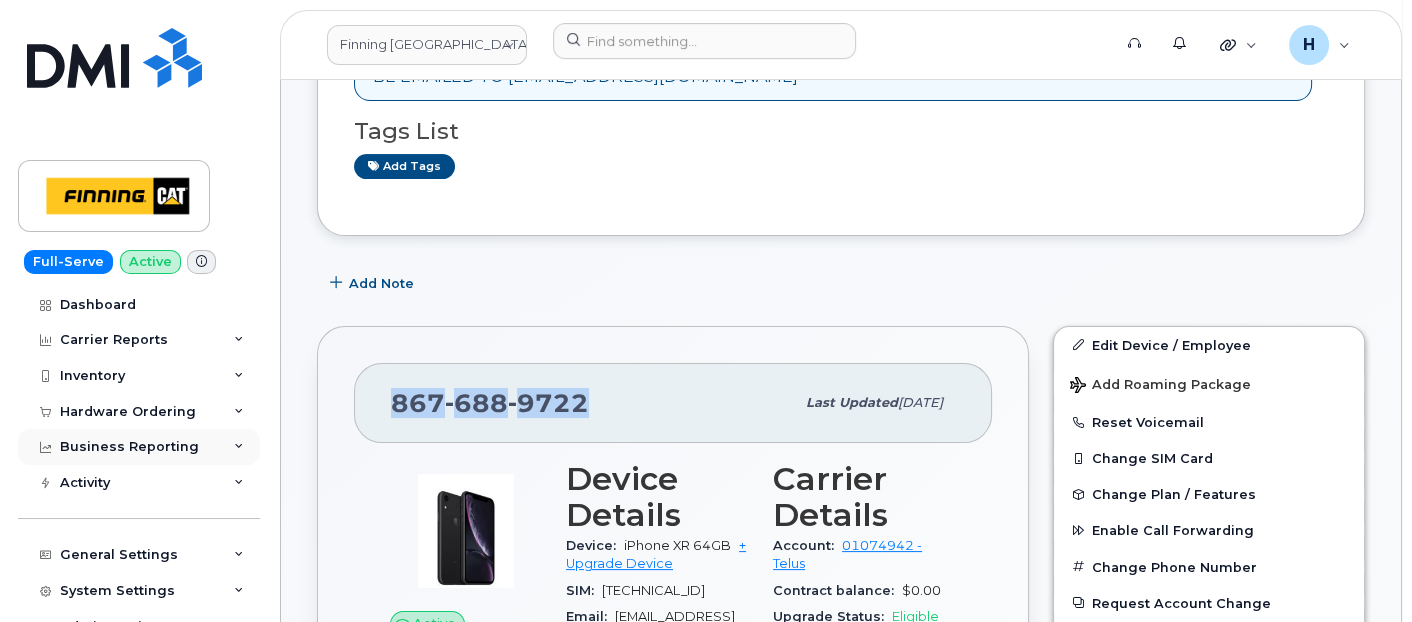 copy on "867 688 9722" 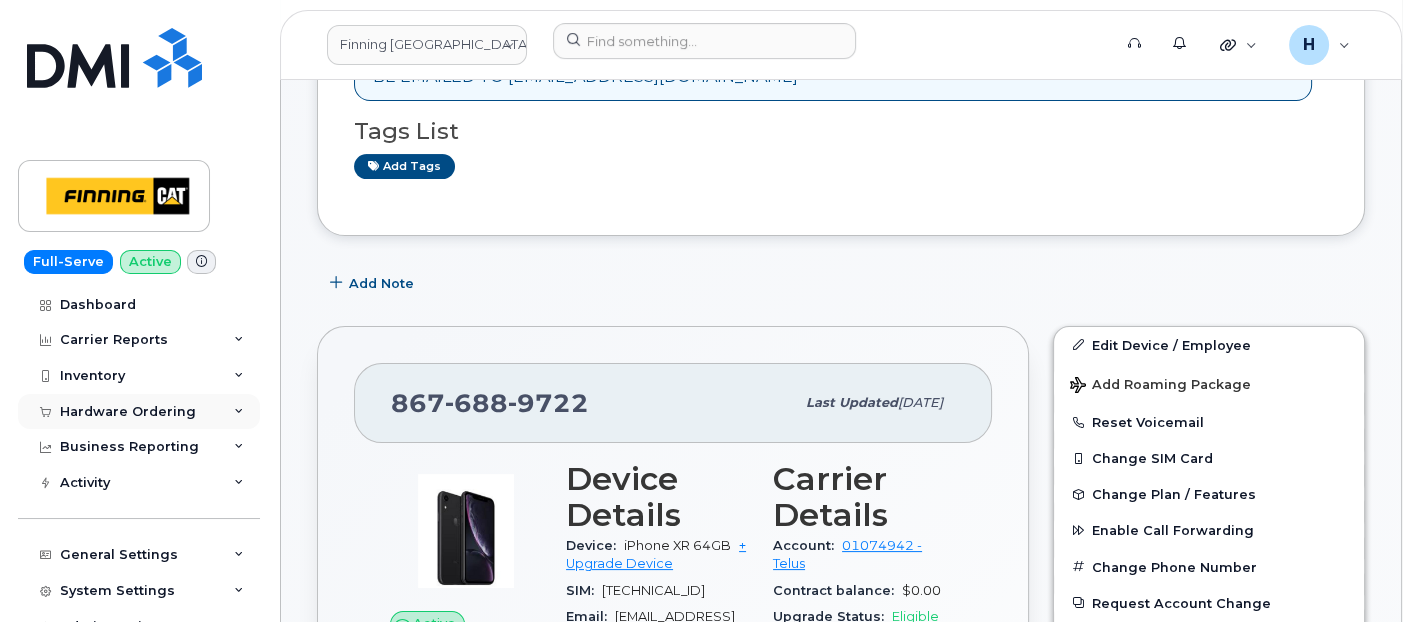 click on "Hardware Ordering" at bounding box center (139, 412) 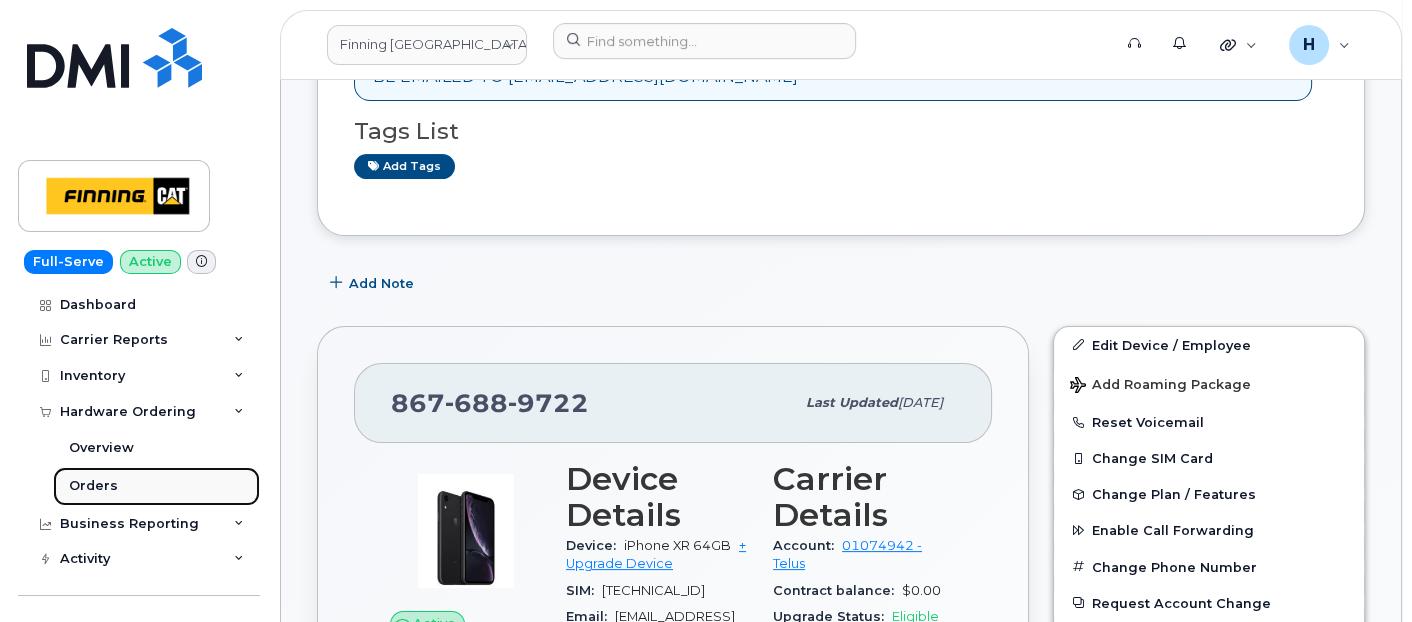 click on "Orders" at bounding box center [156, 486] 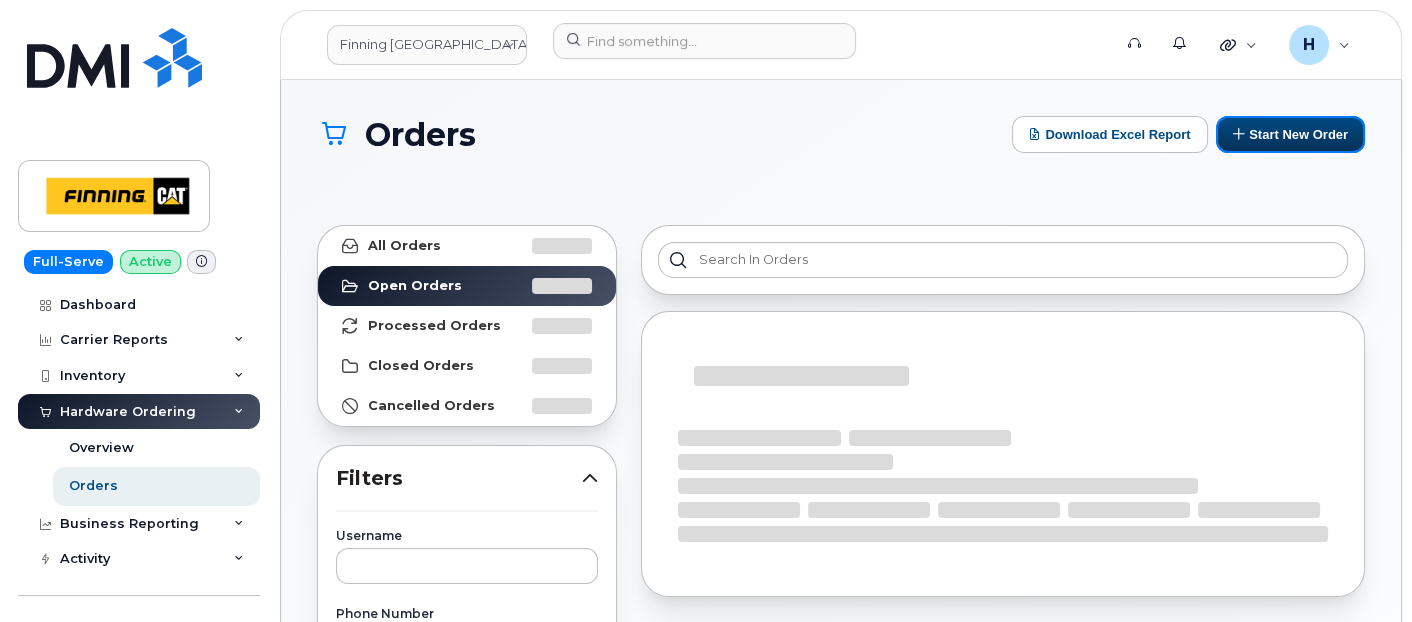 drag, startPoint x: 1244, startPoint y: 127, endPoint x: 908, endPoint y: 8, distance: 356.45056 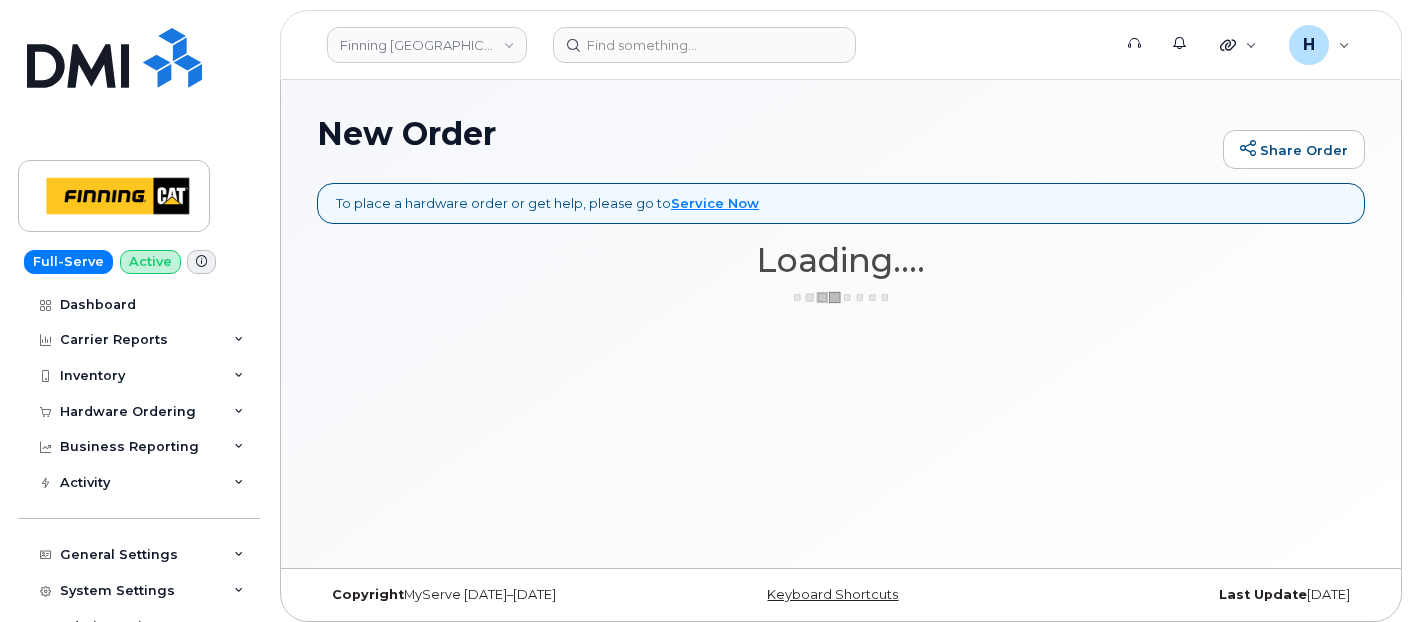 scroll, scrollTop: 0, scrollLeft: 0, axis: both 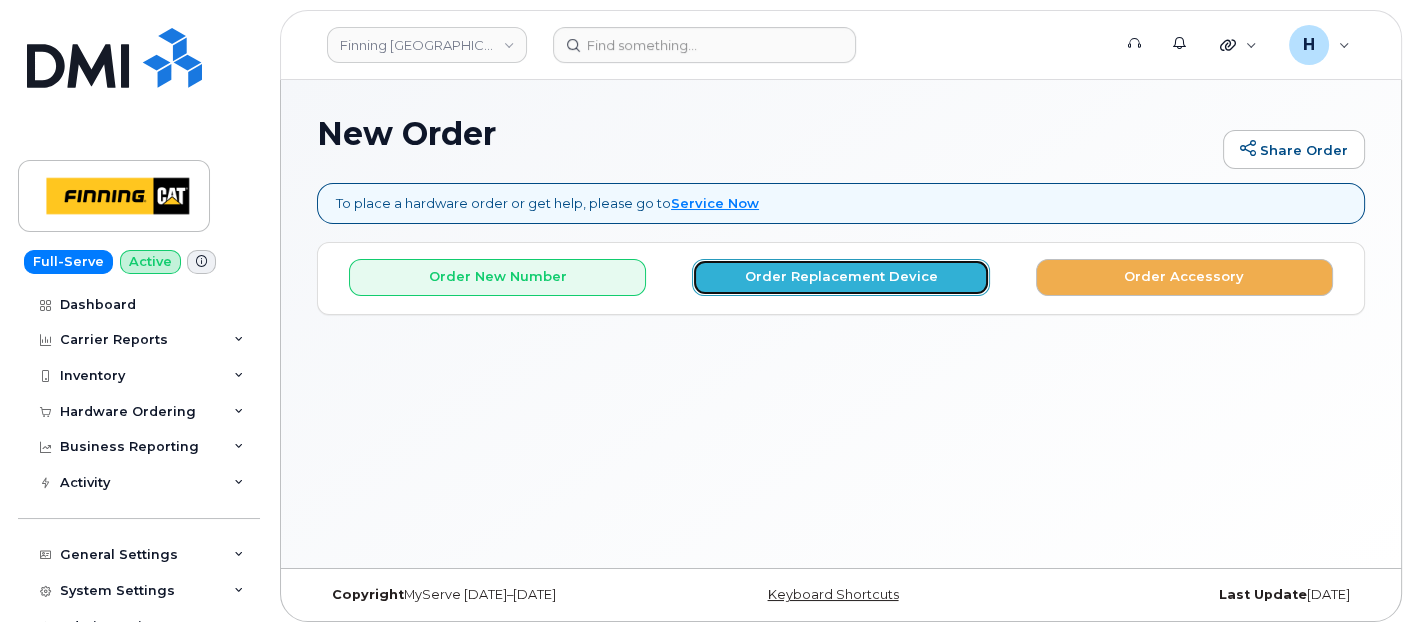 click on "Order Replacement Device" at bounding box center [840, 277] 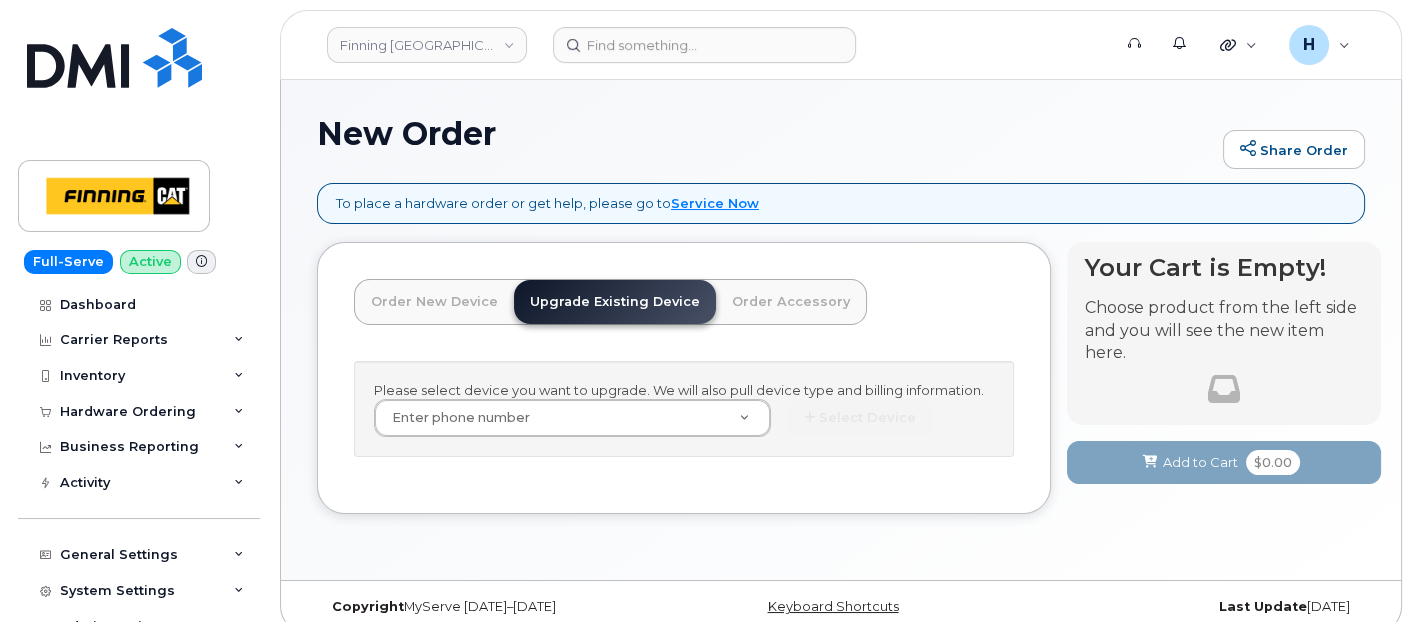 click on "Please select device you want to upgrade. We will also pull device type and billing information.
Enter phone number
Select Device
*" at bounding box center (684, 409) 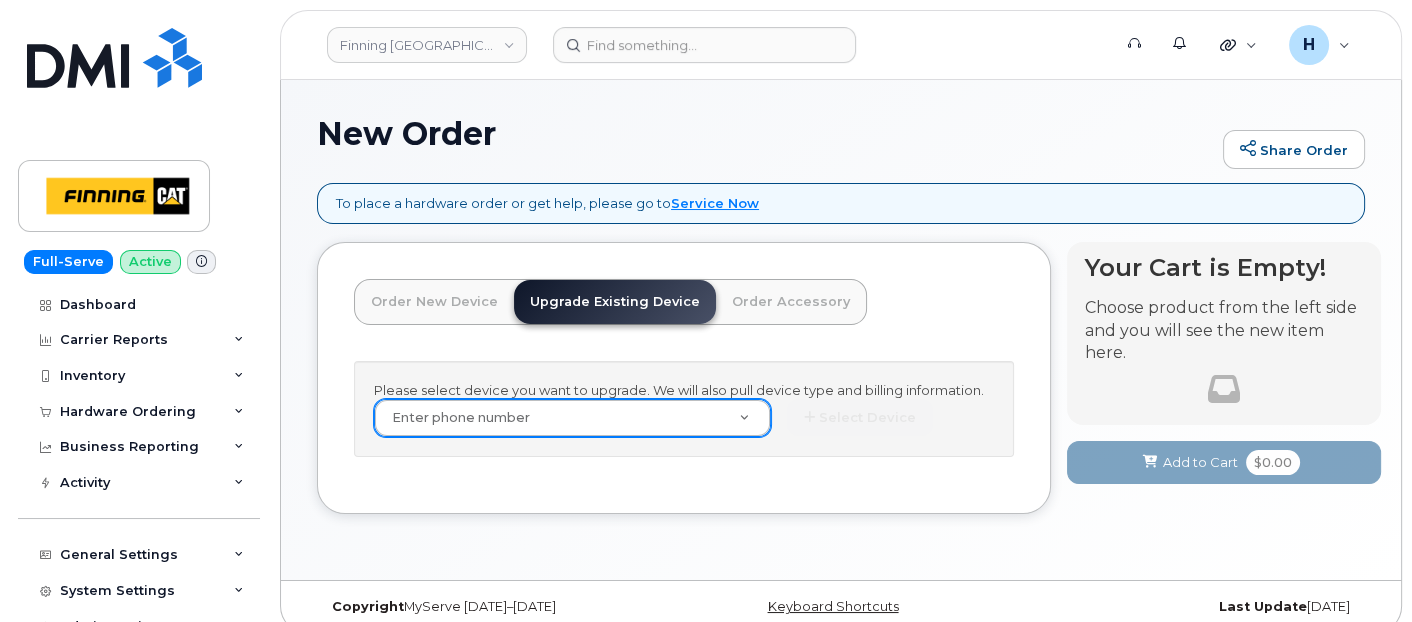 paste on "8676889722" 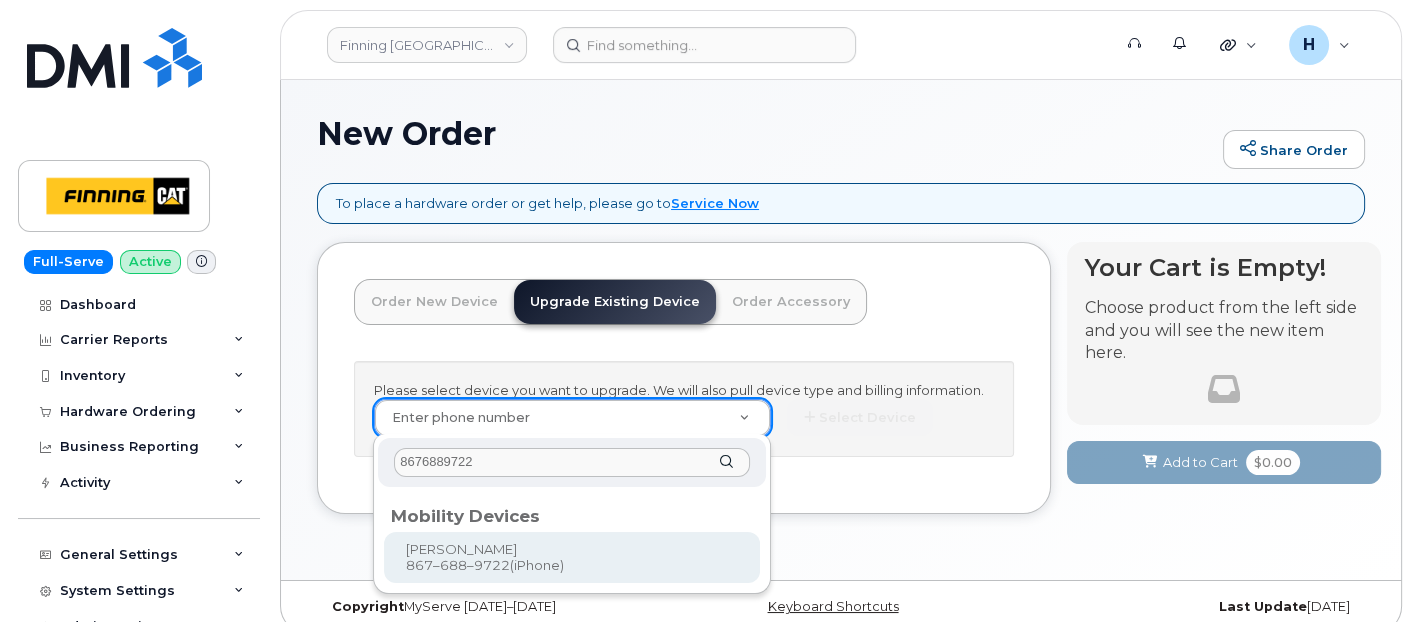 type on "8676889722" 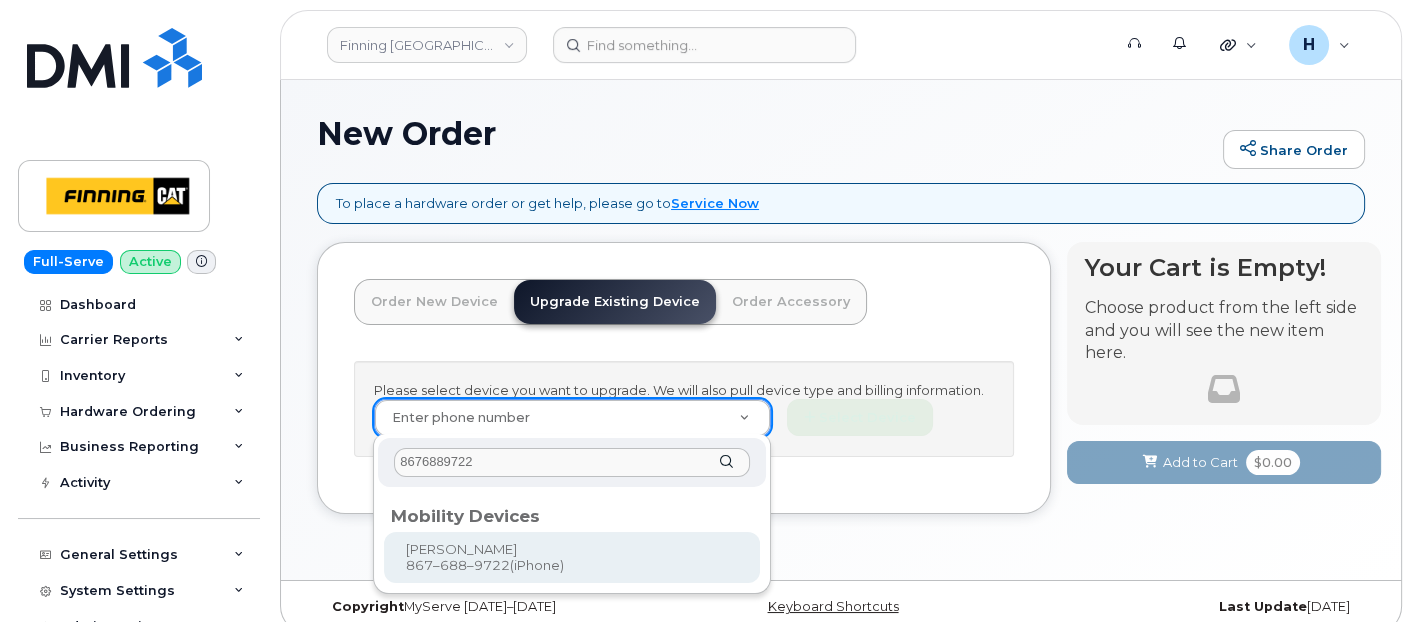 drag, startPoint x: 537, startPoint y: 542, endPoint x: 833, endPoint y: 428, distance: 317.19394 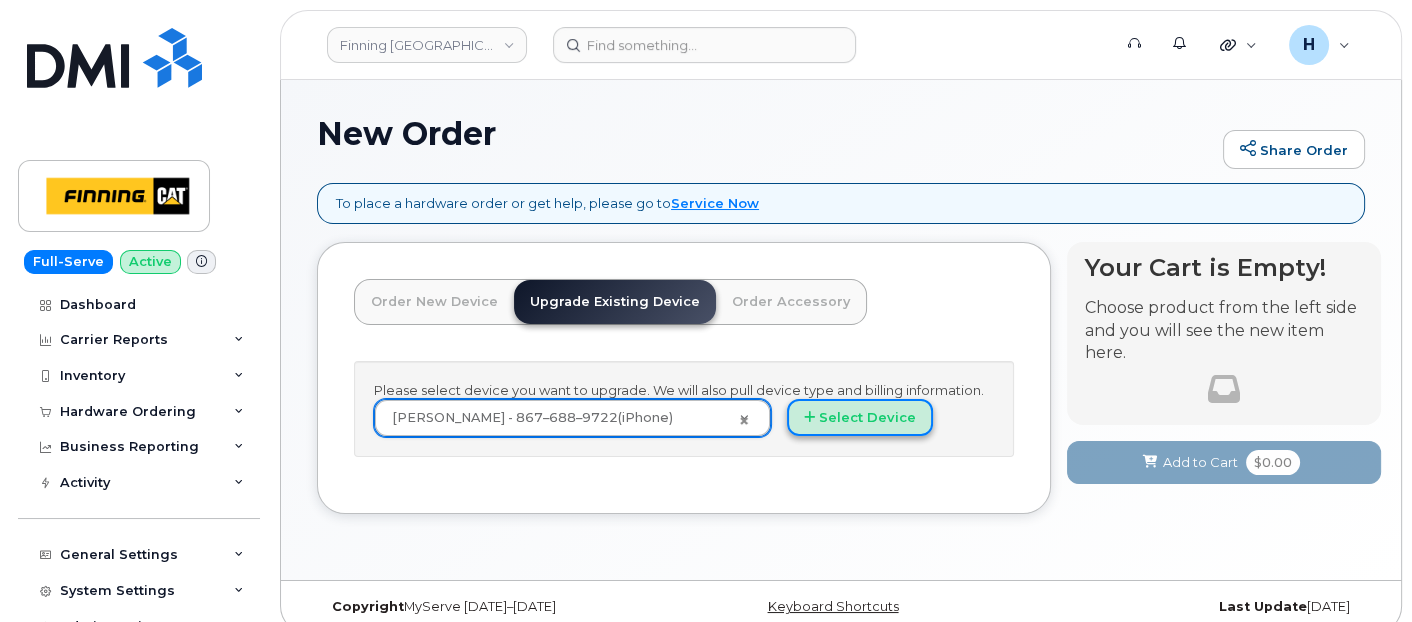 click on "Select Device" at bounding box center [860, 417] 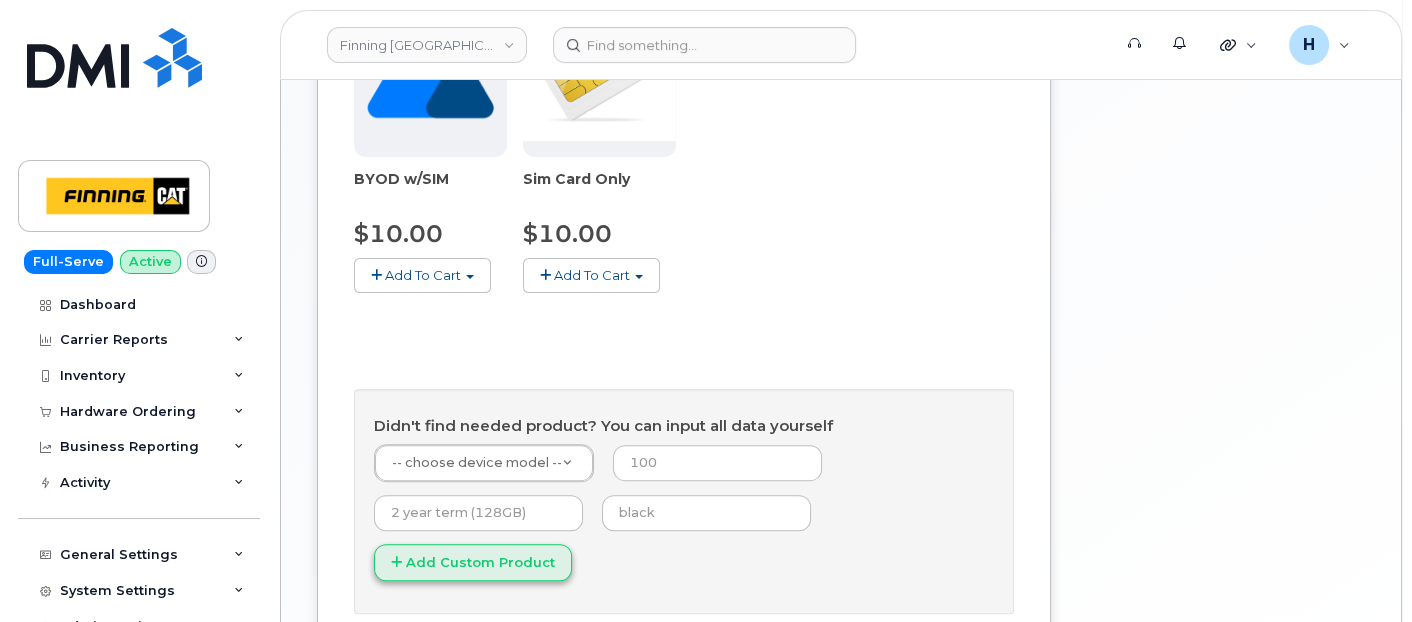scroll, scrollTop: 1000, scrollLeft: 0, axis: vertical 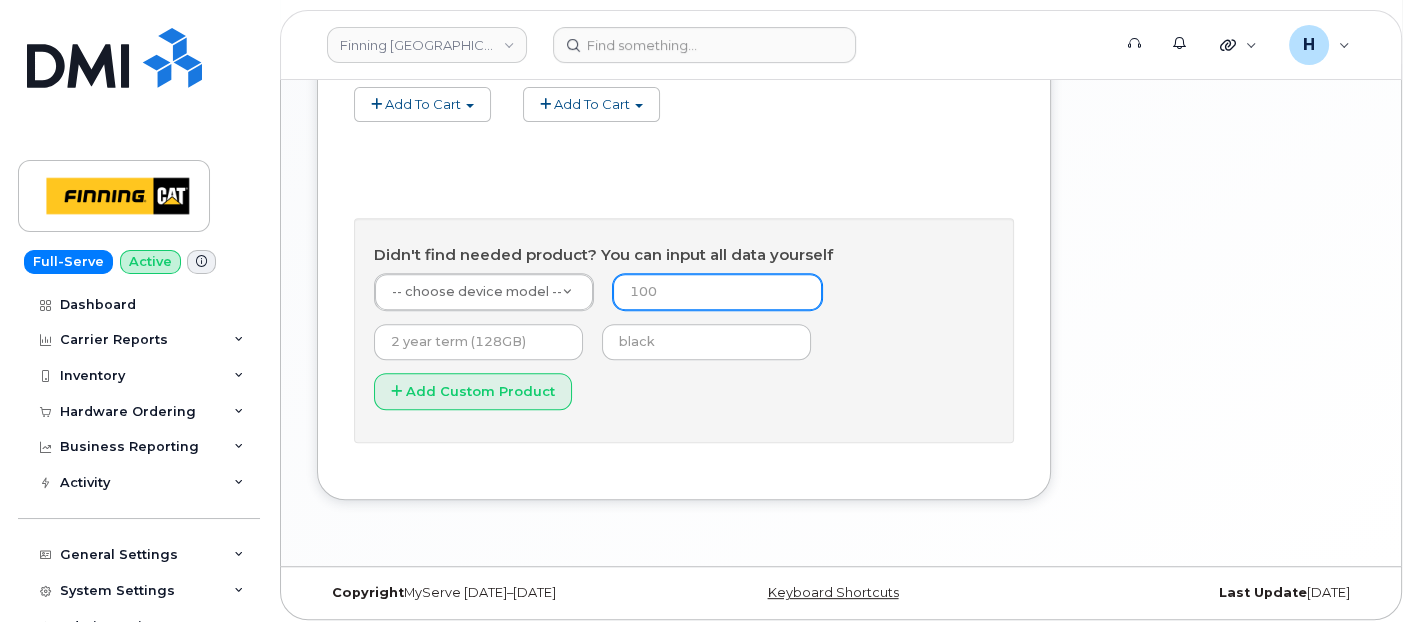 click at bounding box center [717, 292] 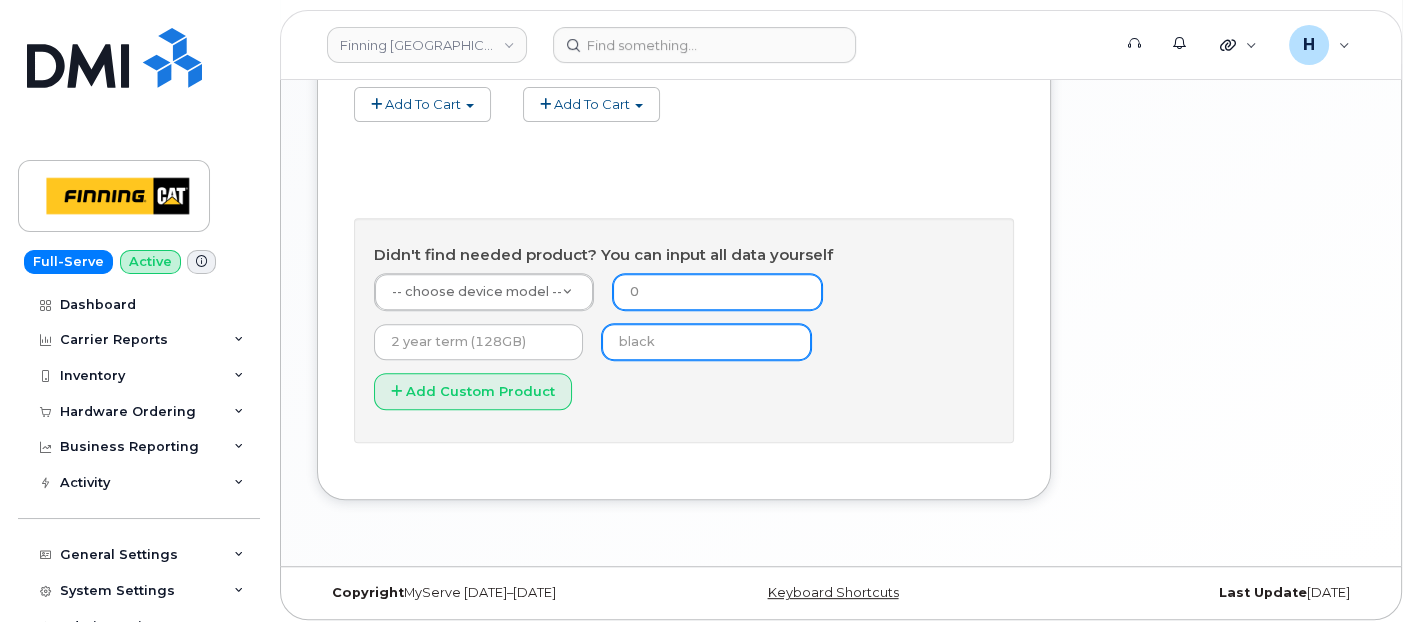 type on "0" 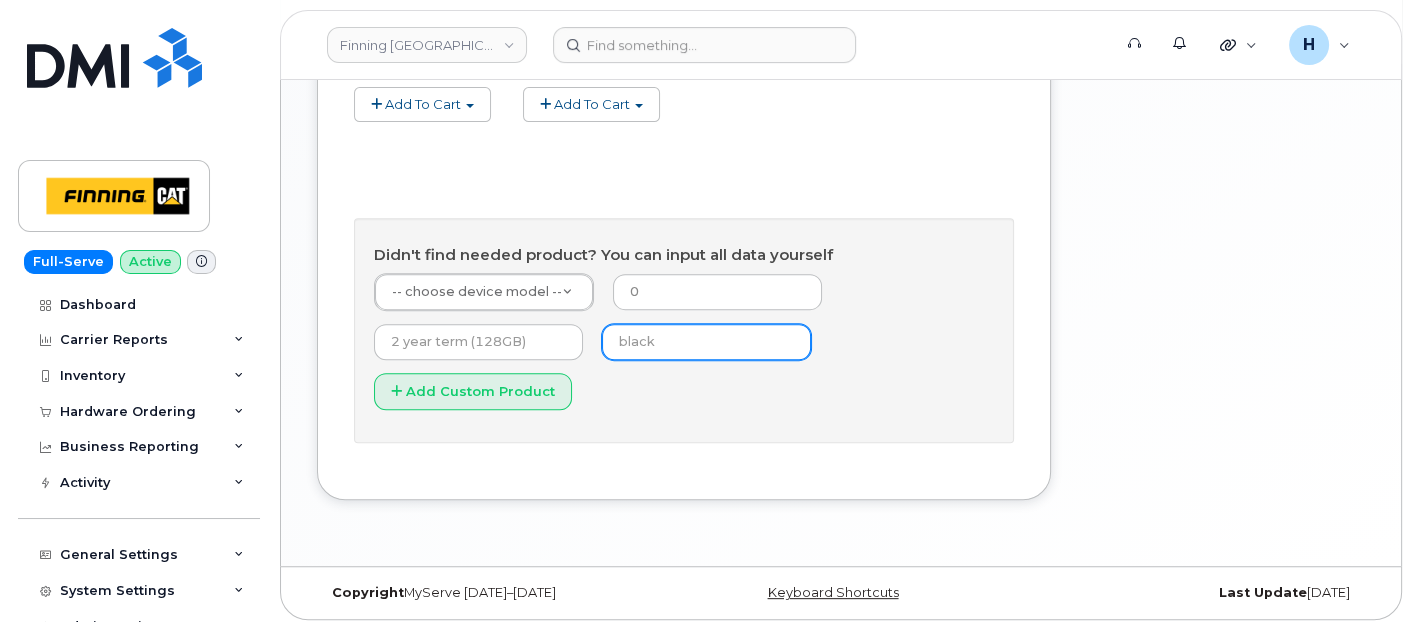 click at bounding box center (706, 342) 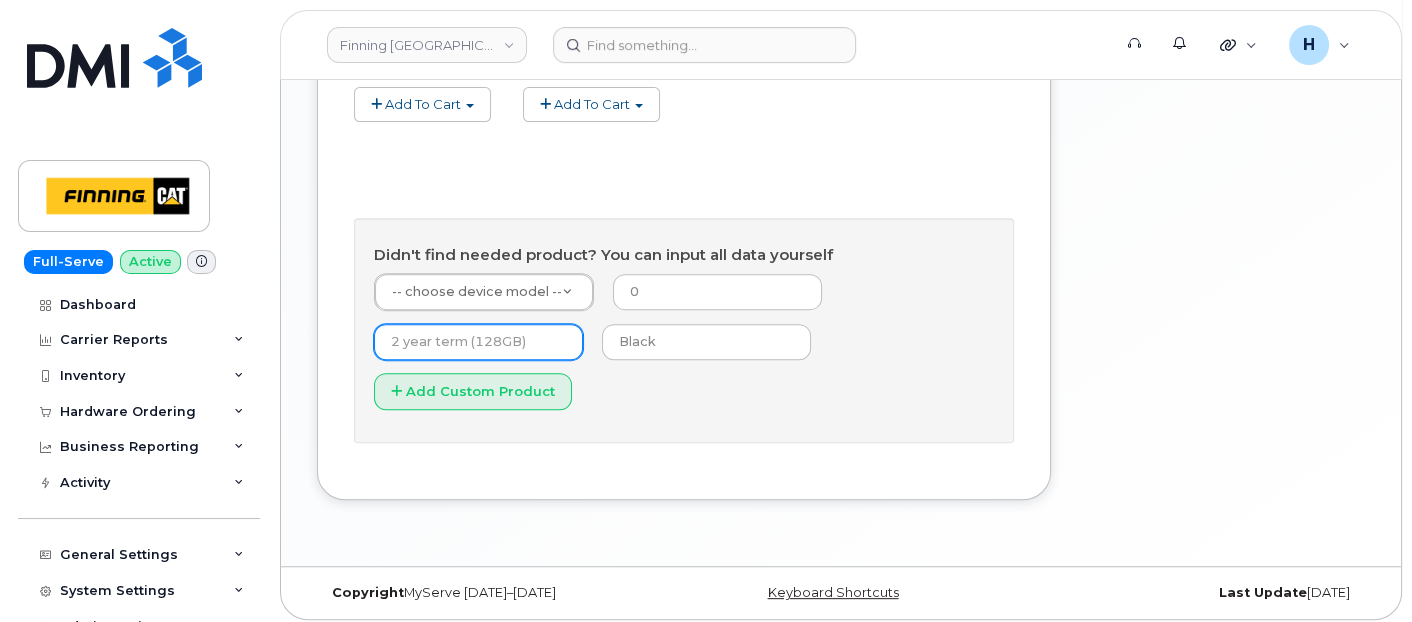 click at bounding box center (478, 342) 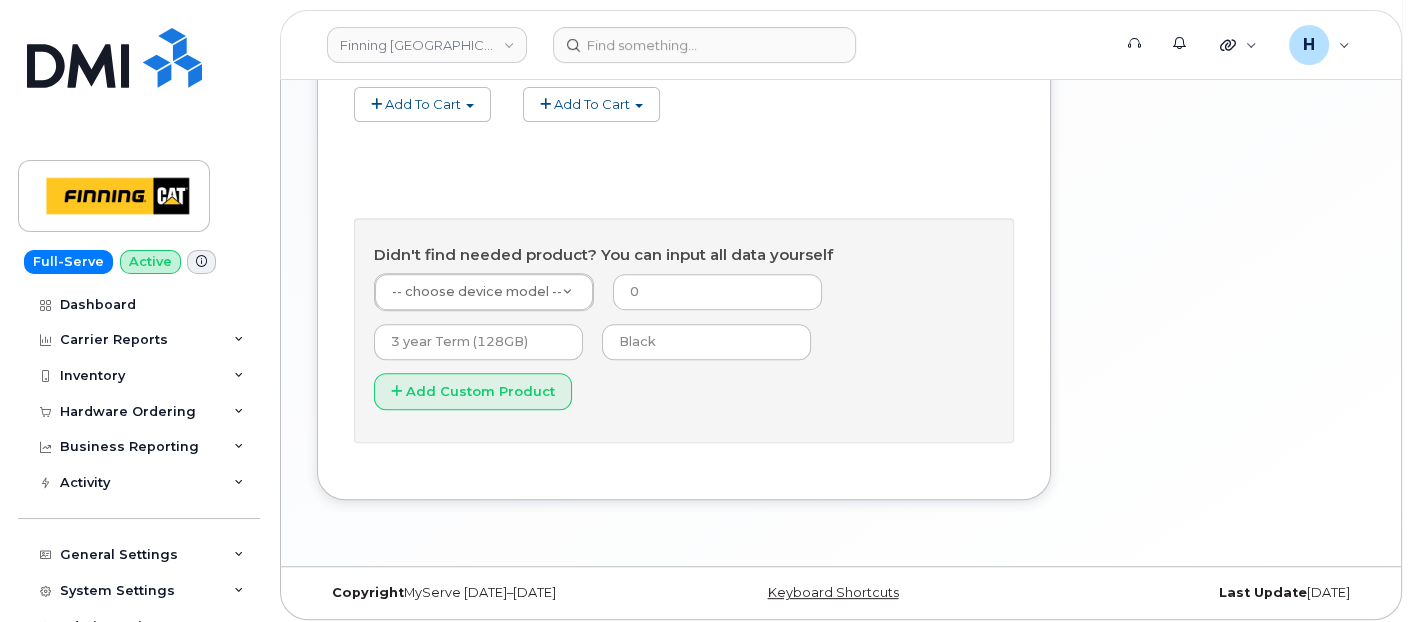click on "-- choose device model --
-- choose device model --
Aircard E5836S
Aircard Verizon Wireless USB727 Modem
Aircard Verizon Wireless MiFi 2200...
Aircard Huawei P20 Lite
Aircard BeWhere M-IOT
Aircard Dell EVDO Laptop
Aircard Sierra 580 EVDO
Aircard Sierra 555
Aircard ZTE MF833 Mobile Internet Key
Aircard Sierra U330
Aircard LG 4G LTE USB Modem VL600
Aircard Verizon USB Modem 551L
Aircard Verizon Jetpack 890L
Aircard Sonim Spot H500 5G MHS
Aircard Pantech 4G LTE Global USB ...
Aircard Jetpack 4G Mobile Hotspot ...
Aircard Verizon Jetpack 4620LE
Aircard Verizon Jetpac MiFi 4620L
Aircard Novatel U998
Aircard Novatel U950
Aircard Verizon USB Modem UML295
Aircard Novatel U727
Aircard Motorola Case Moto G4 Plus
Aircard Jetpack 4G LTE Mobile Hots...
Aircard Sierra AC574S
Aircard HP Mini 1000(1151NR)
Aircard HP Mini 210 1076NR Netbook
Aircard ZTE MF680
Aircard Novatel Wireless U679
Aircard Novatel U547" at bounding box center [684, 348] 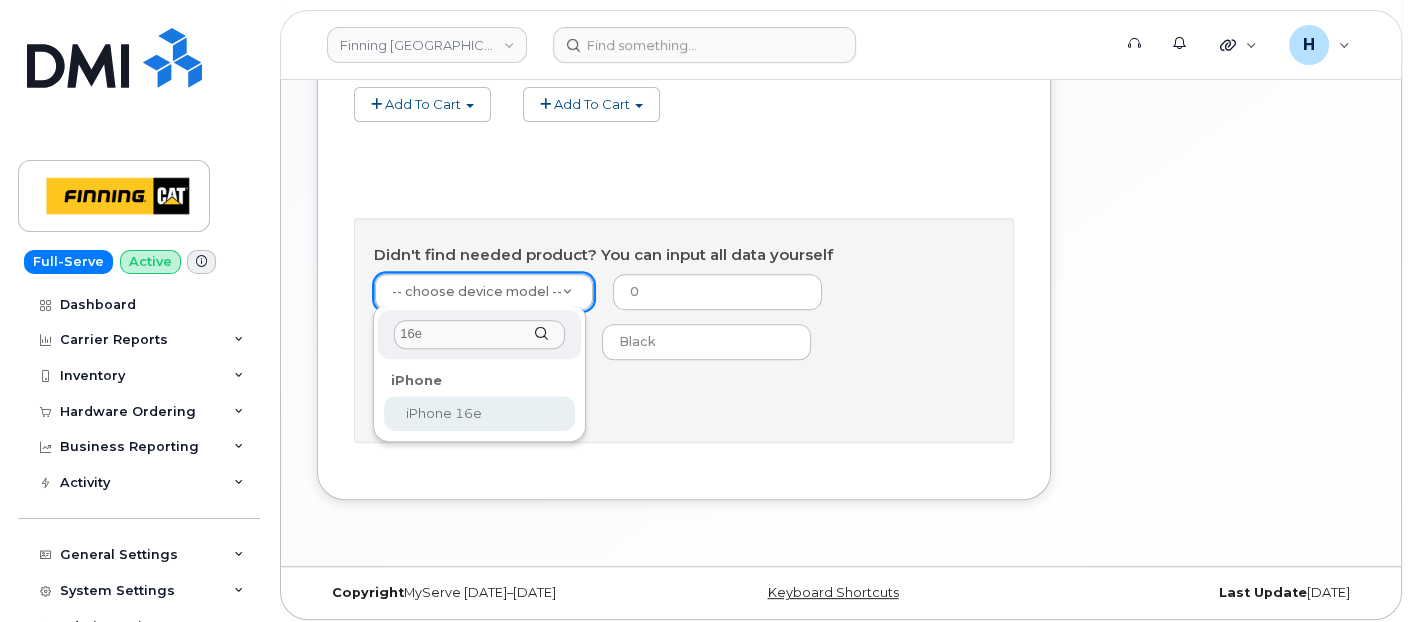 type on "16e" 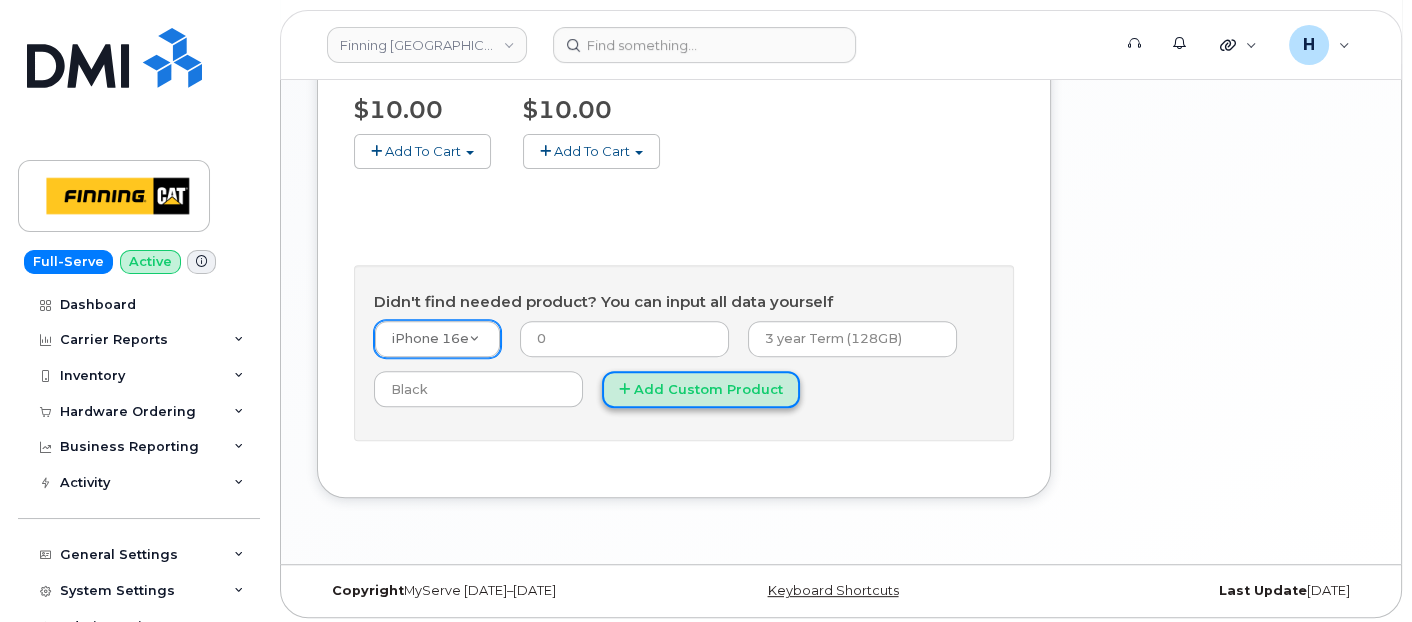 click on "Add Custom Product" at bounding box center [701, 389] 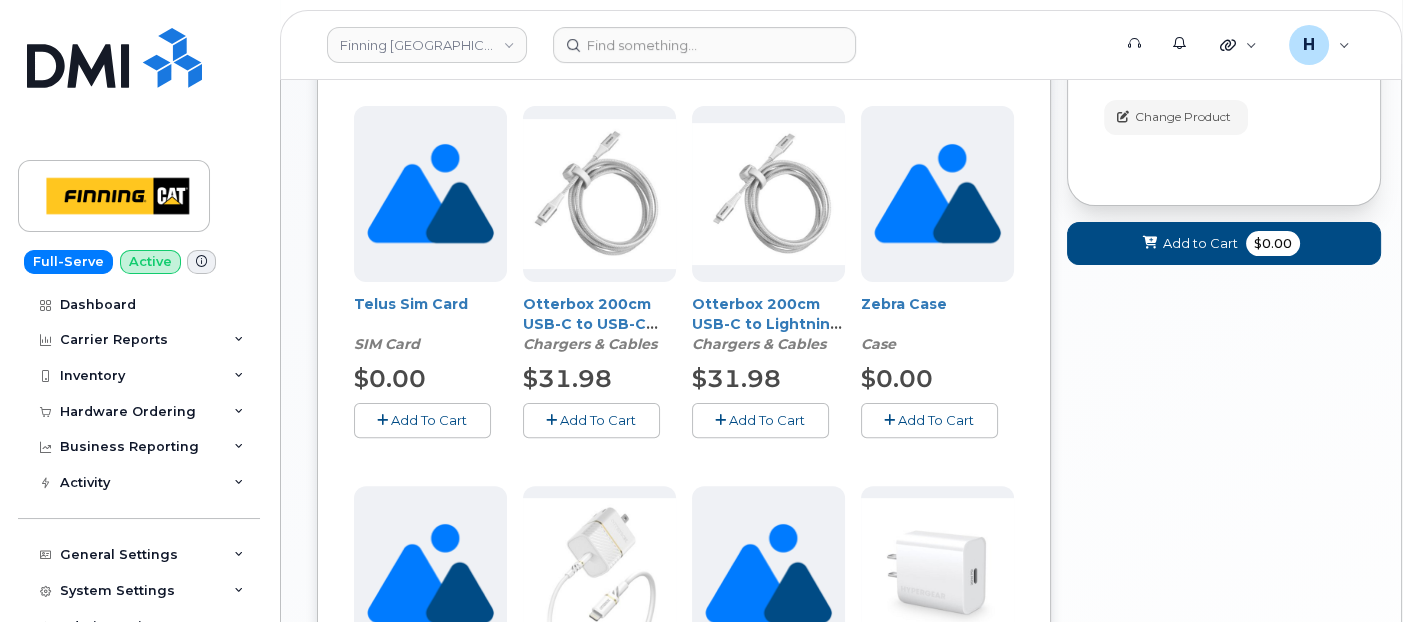 scroll, scrollTop: 508, scrollLeft: 0, axis: vertical 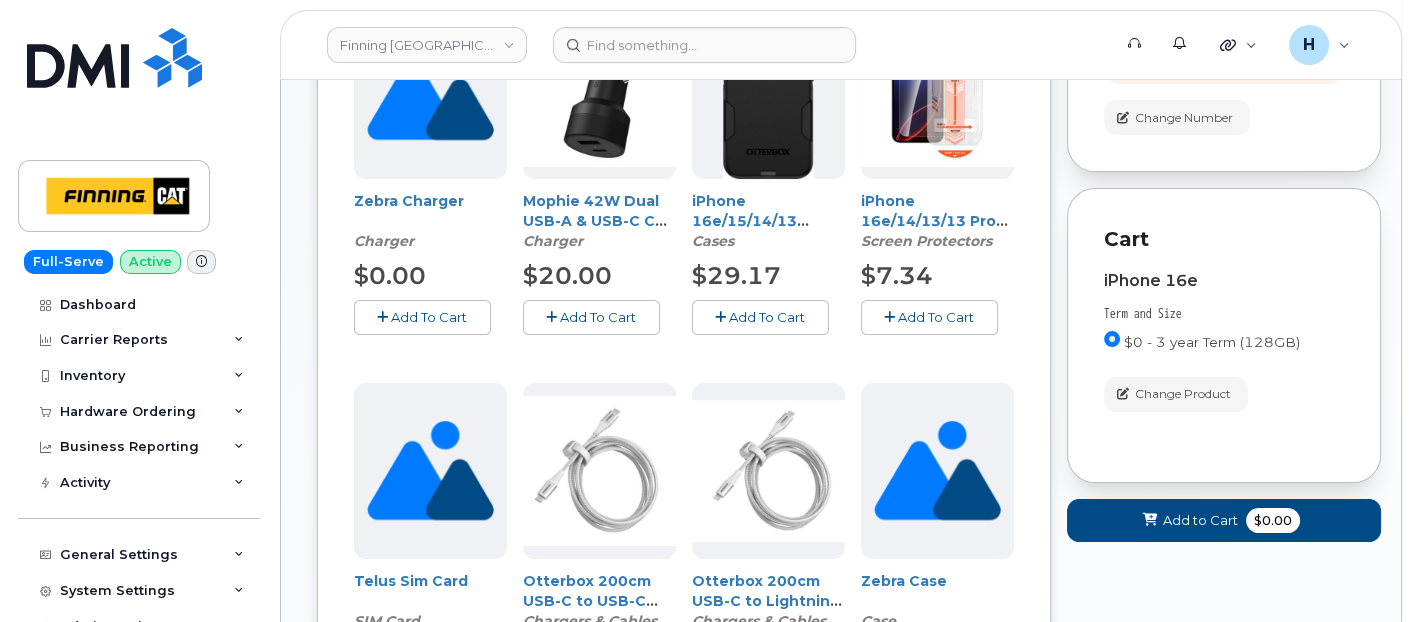 click on "Add To Cart" at bounding box center (929, 317) 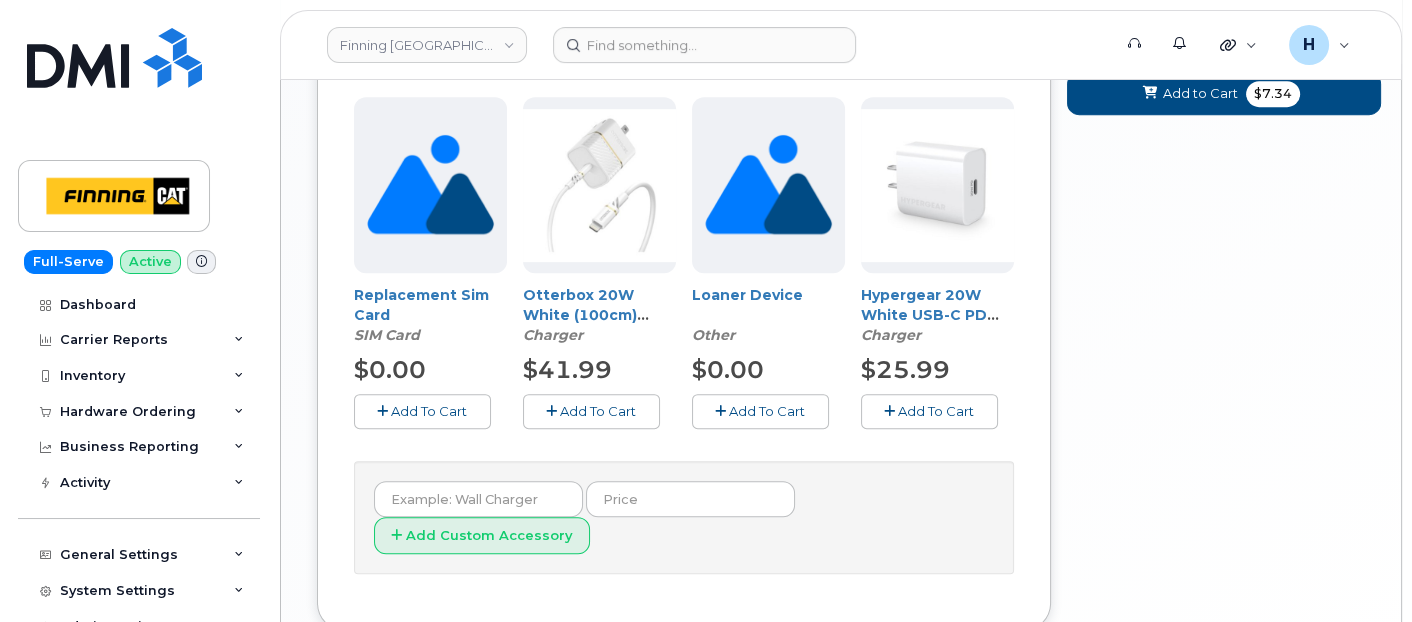 scroll, scrollTop: 1175, scrollLeft: 0, axis: vertical 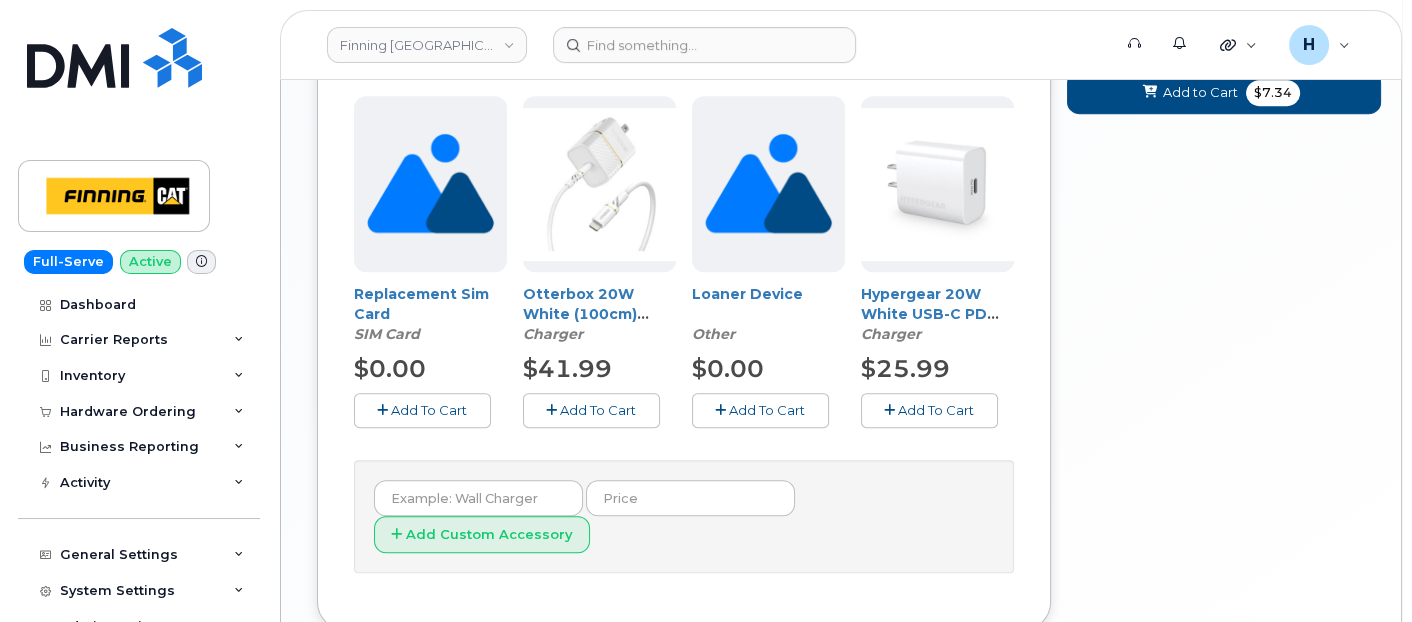 click on "Add To Cart" at bounding box center (936, 410) 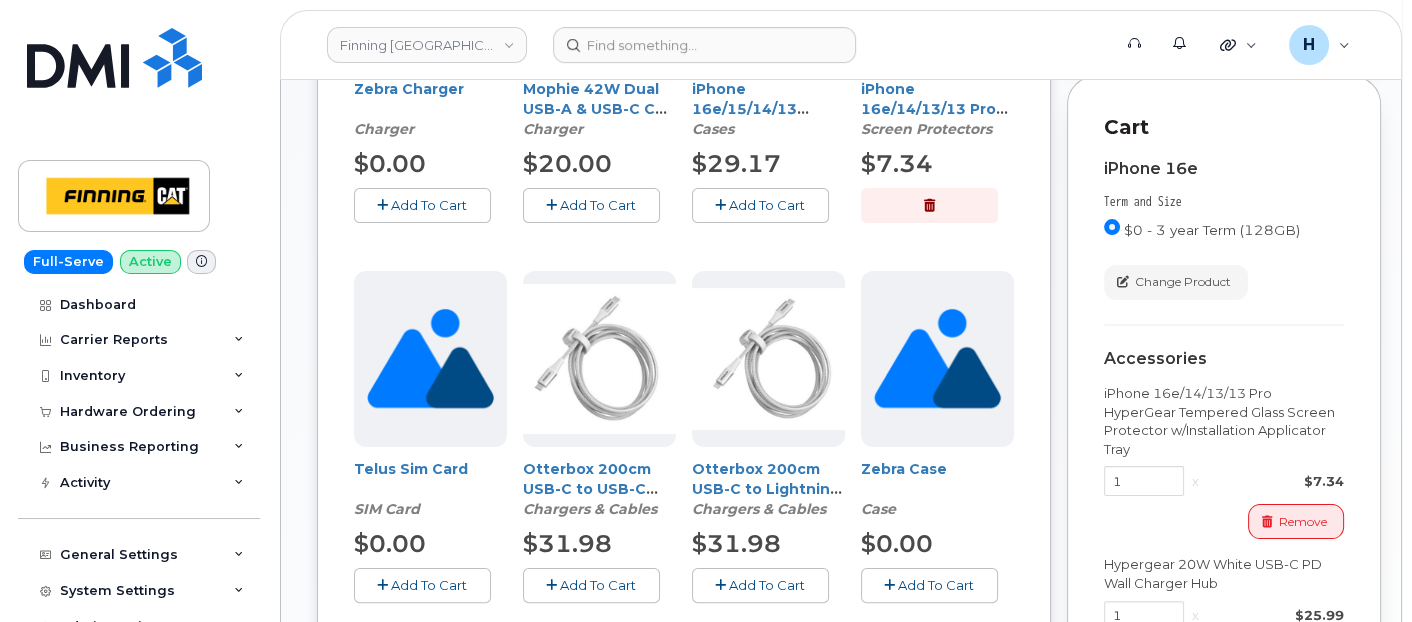 scroll, scrollTop: 64, scrollLeft: 0, axis: vertical 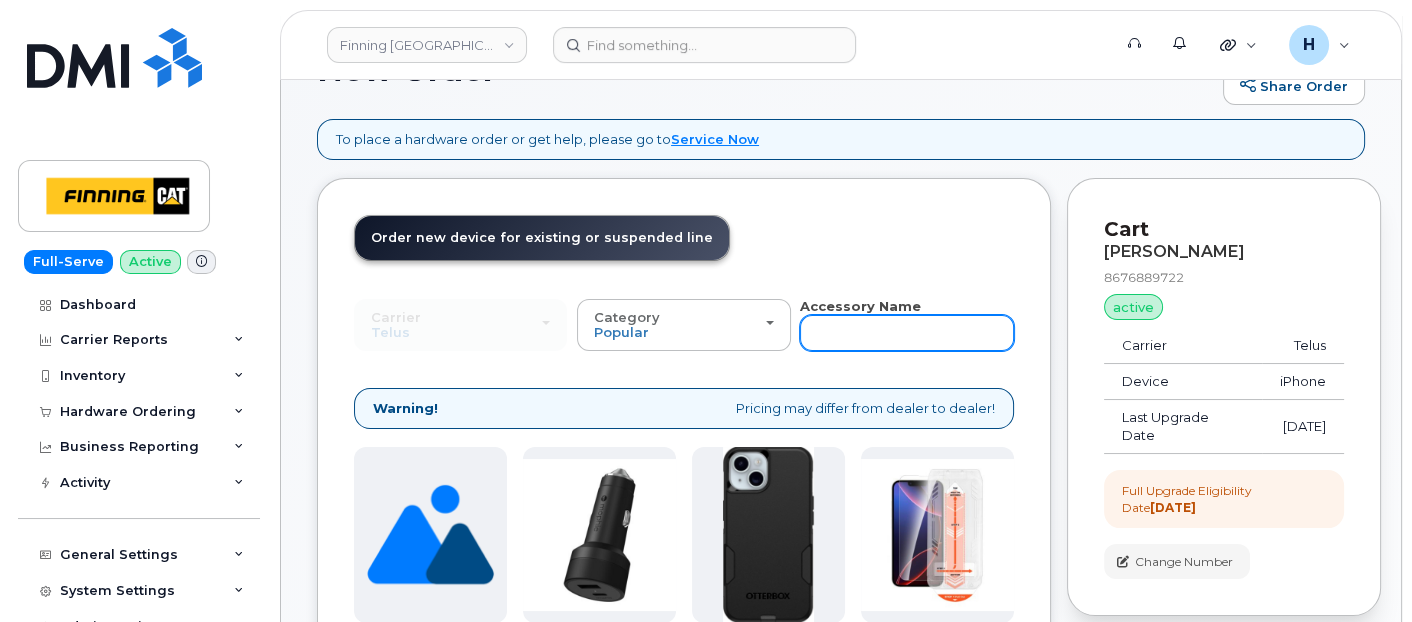click at bounding box center (906, 333) 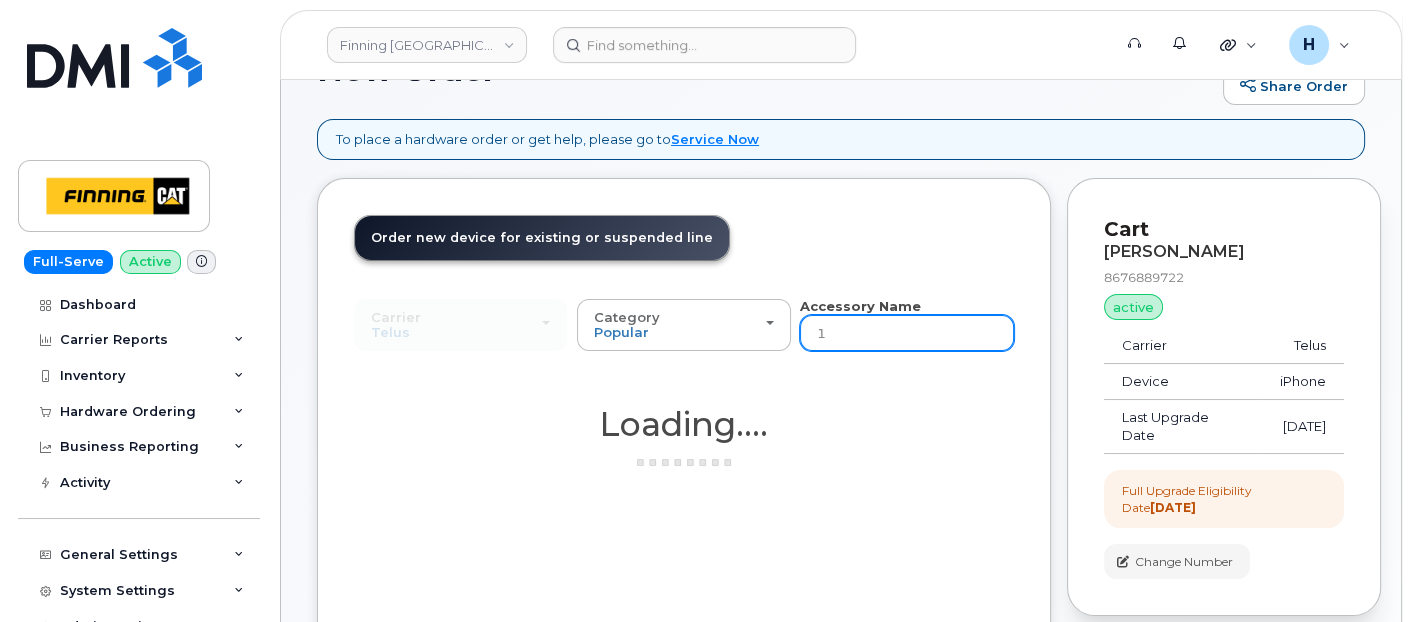 type on "15" 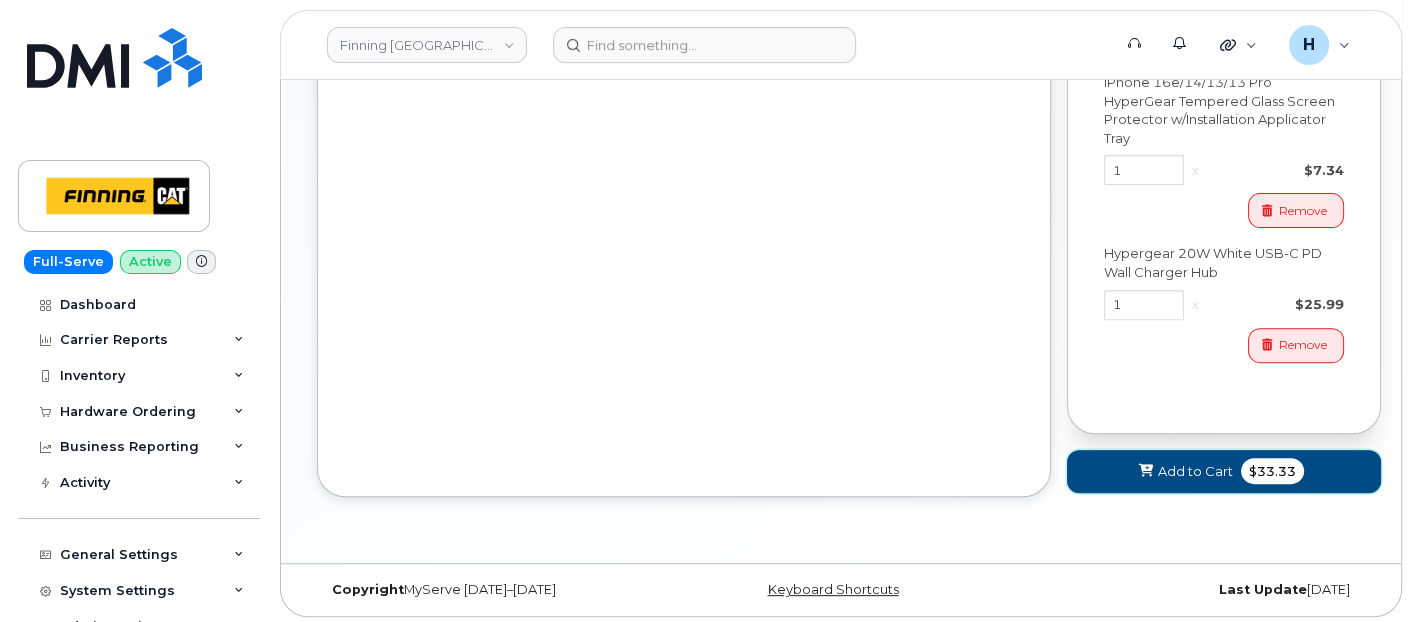 click on "Add to Cart
$33.33" at bounding box center (1224, 471) 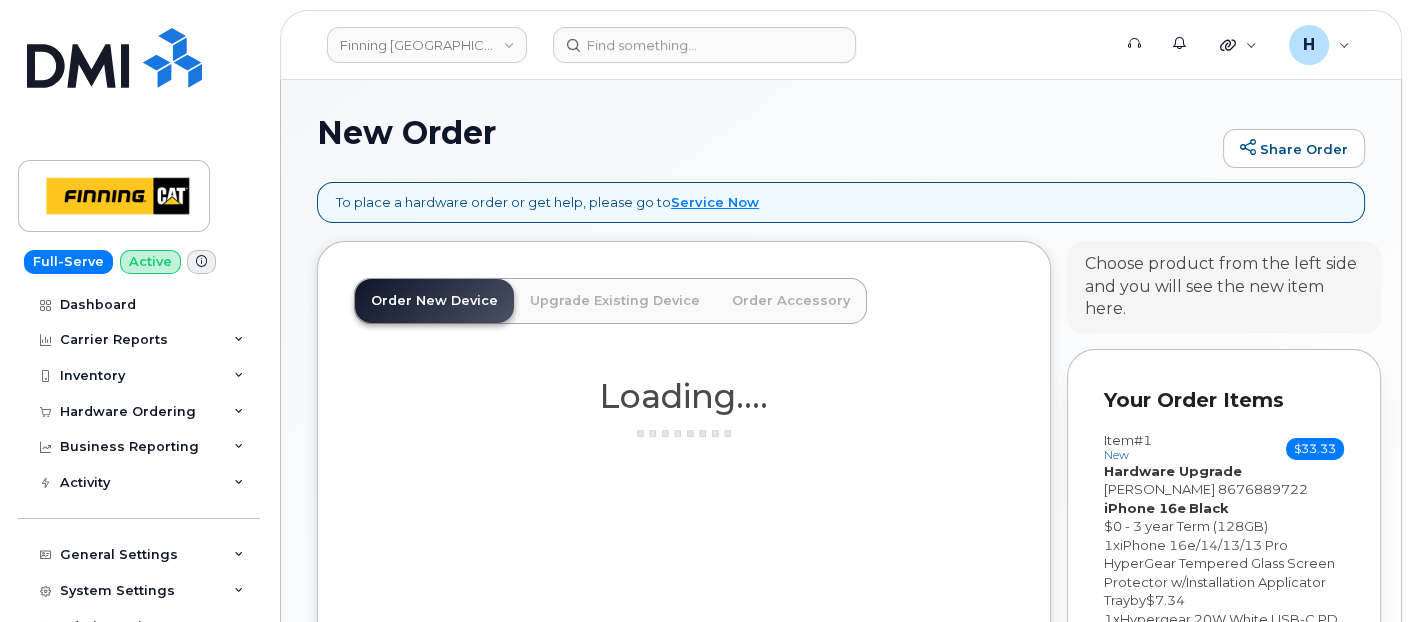 scroll, scrollTop: 0, scrollLeft: 0, axis: both 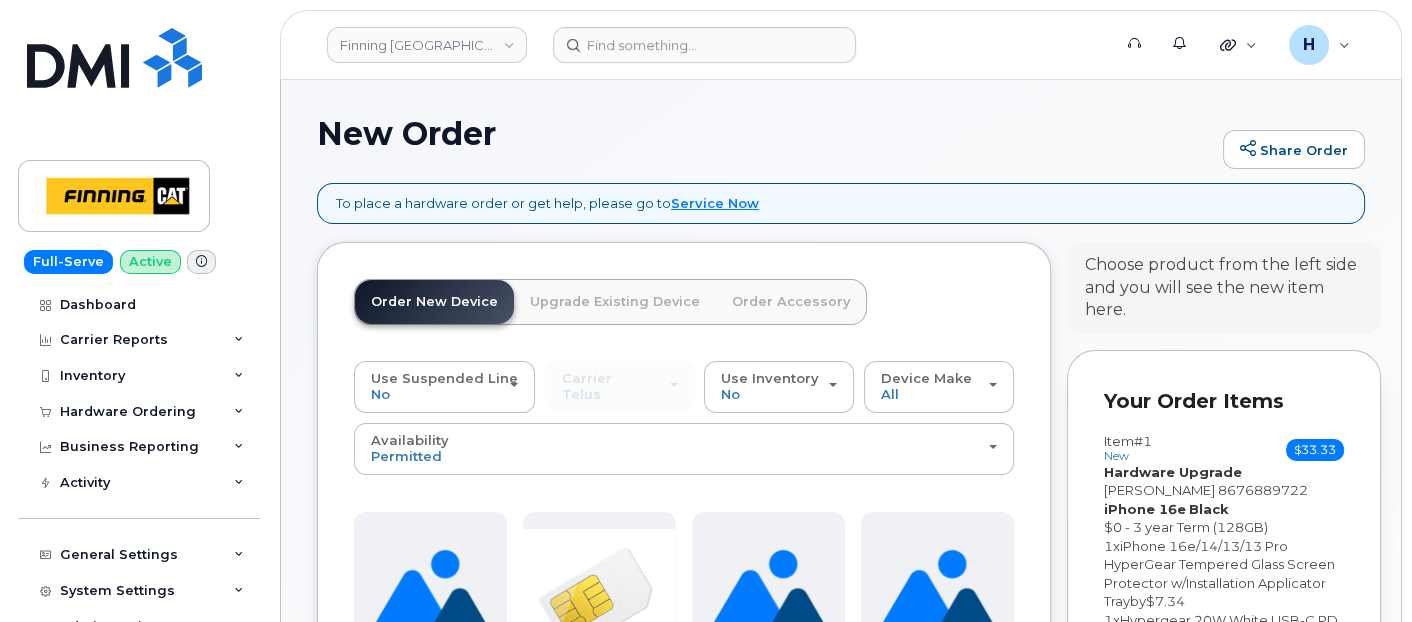 click on "Order Accessory" at bounding box center [791, 302] 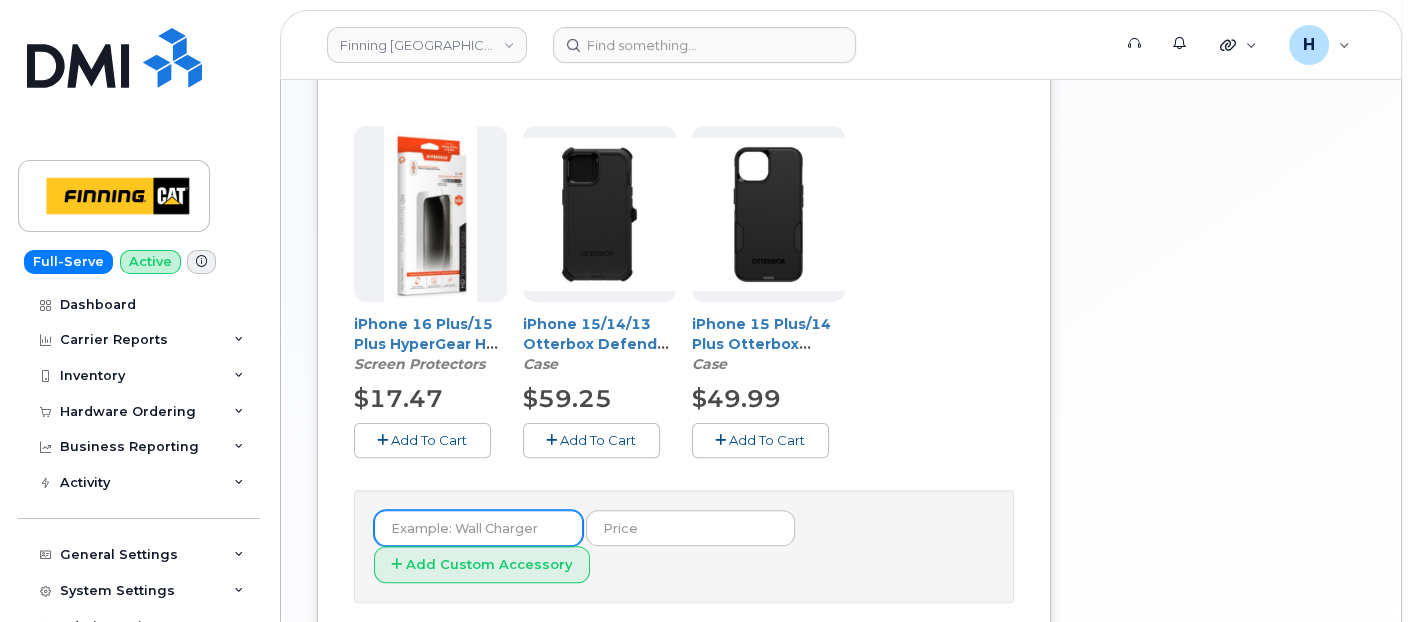 scroll, scrollTop: 888, scrollLeft: 0, axis: vertical 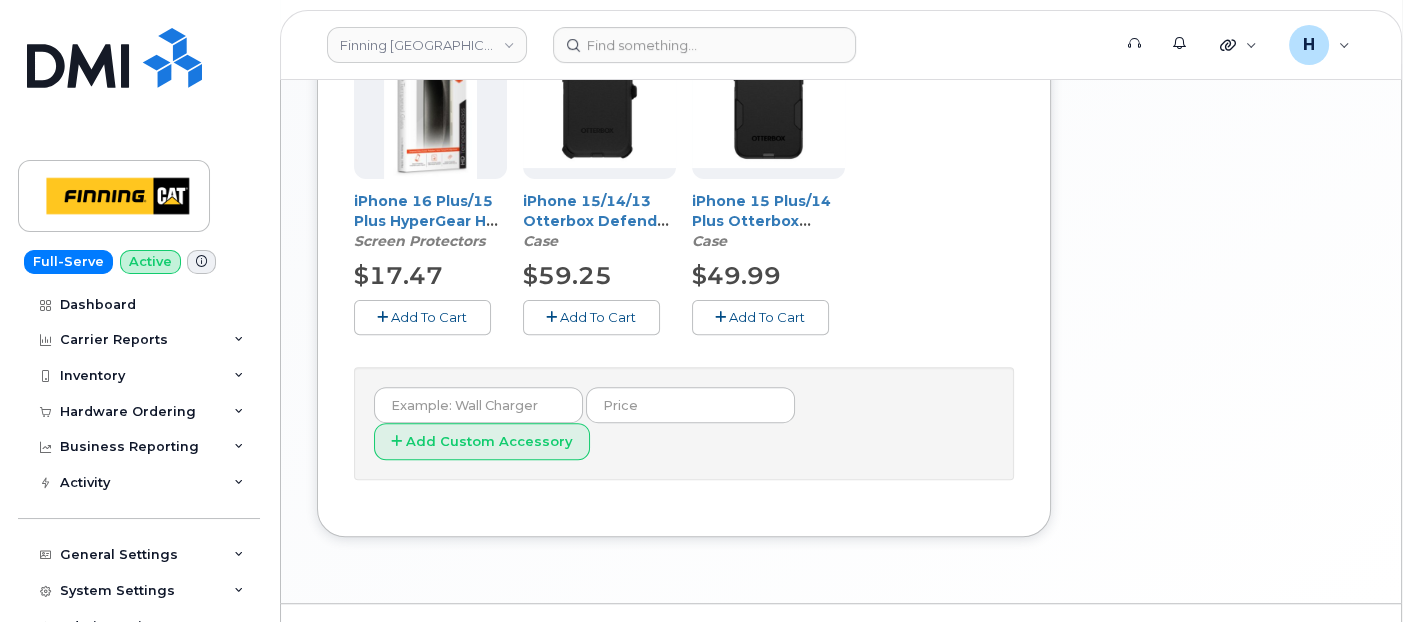 click on "Add To Cart" at bounding box center [598, 317] 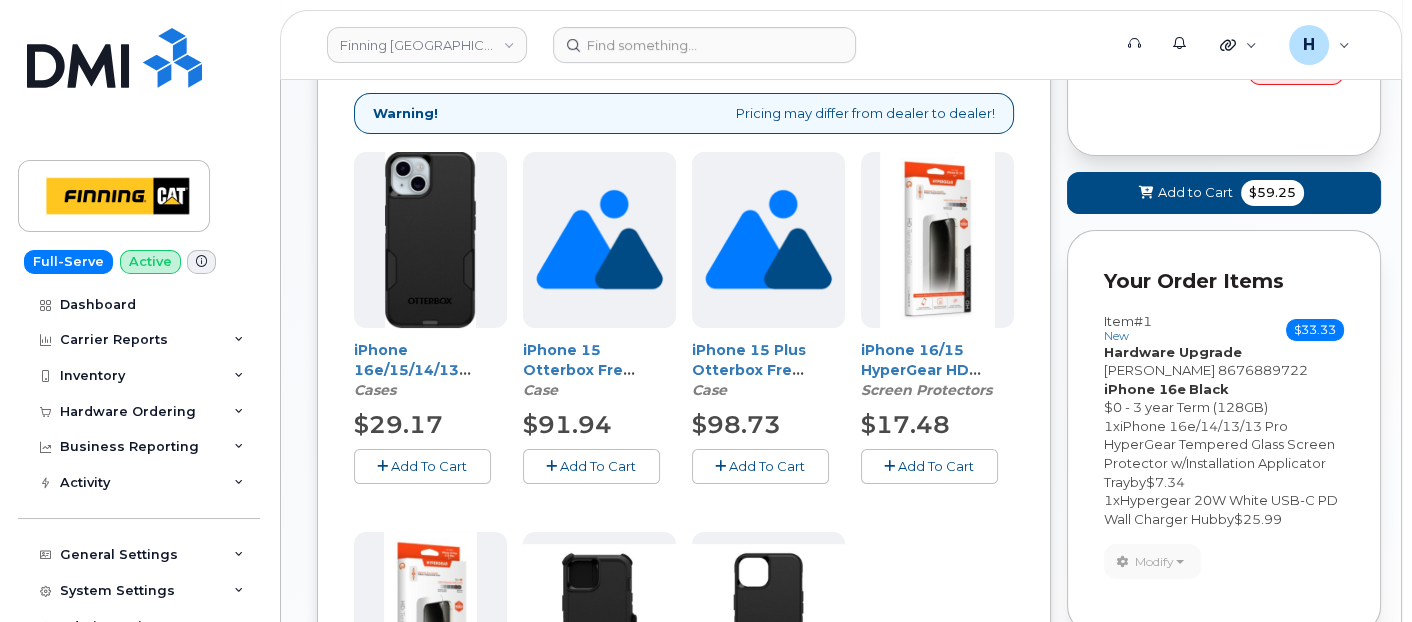 scroll, scrollTop: 333, scrollLeft: 0, axis: vertical 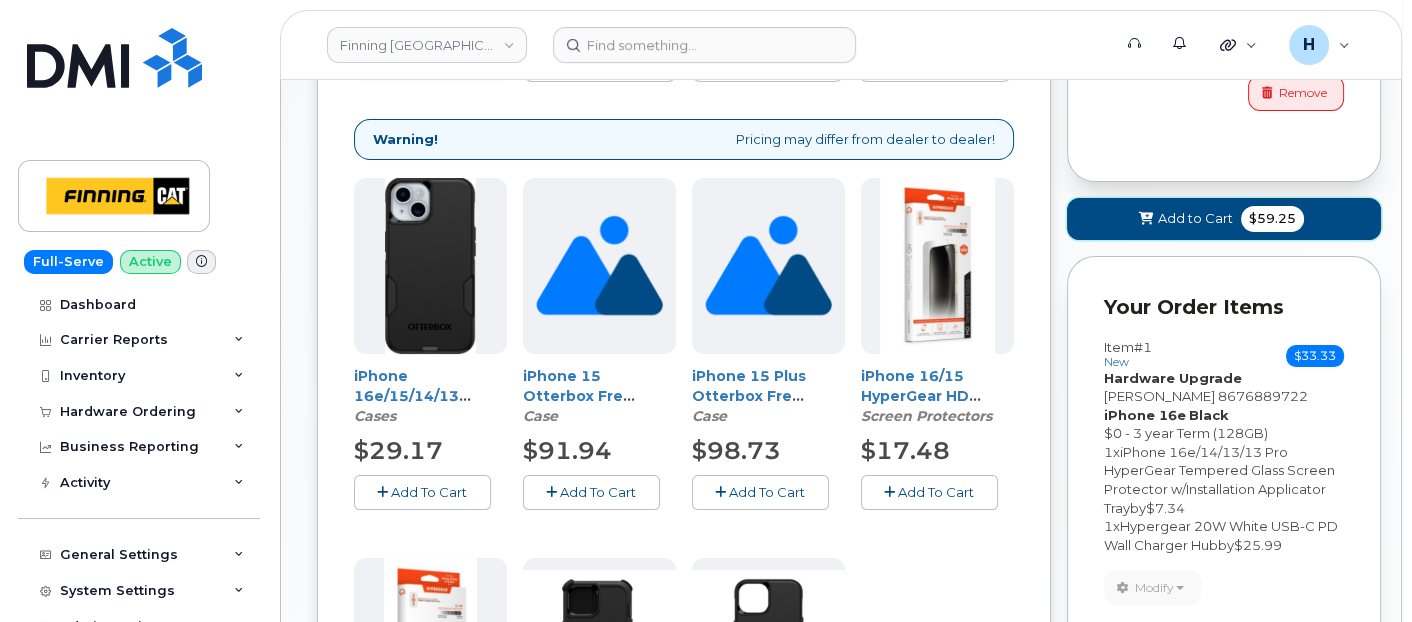 click on "Add to Cart" at bounding box center (1195, 218) 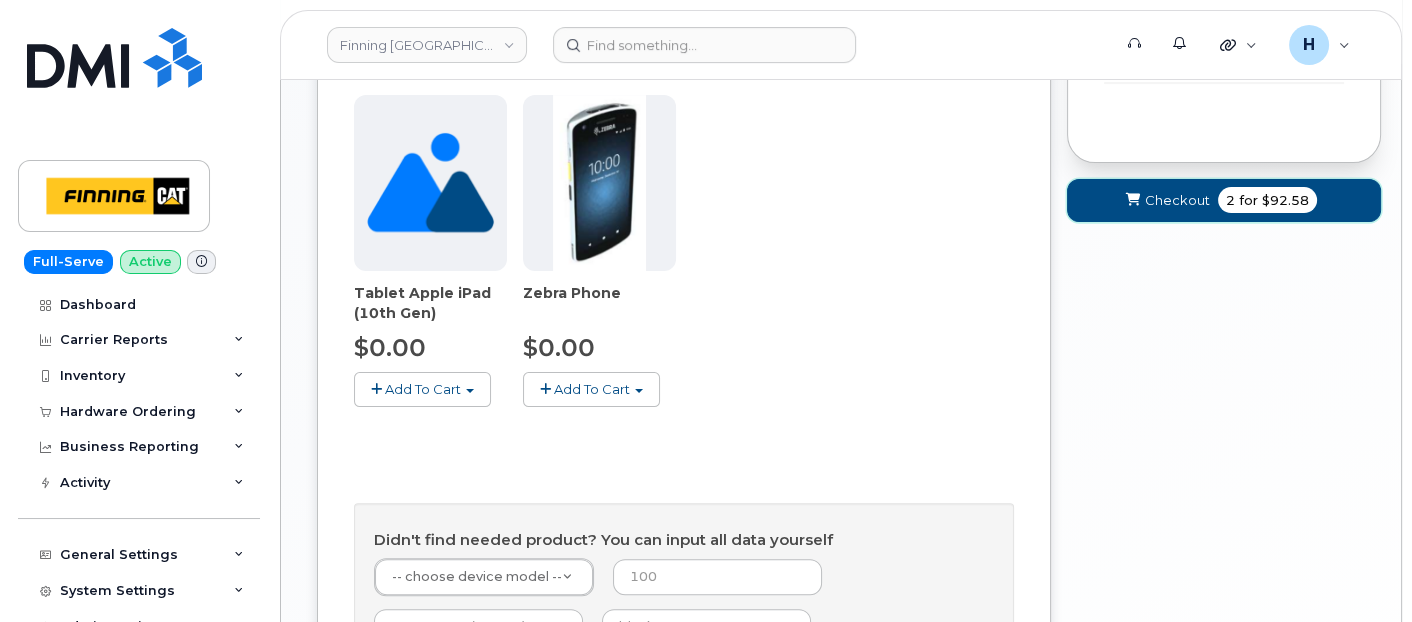 drag, startPoint x: 1158, startPoint y: 202, endPoint x: 0, endPoint y: 535, distance: 1204.9286 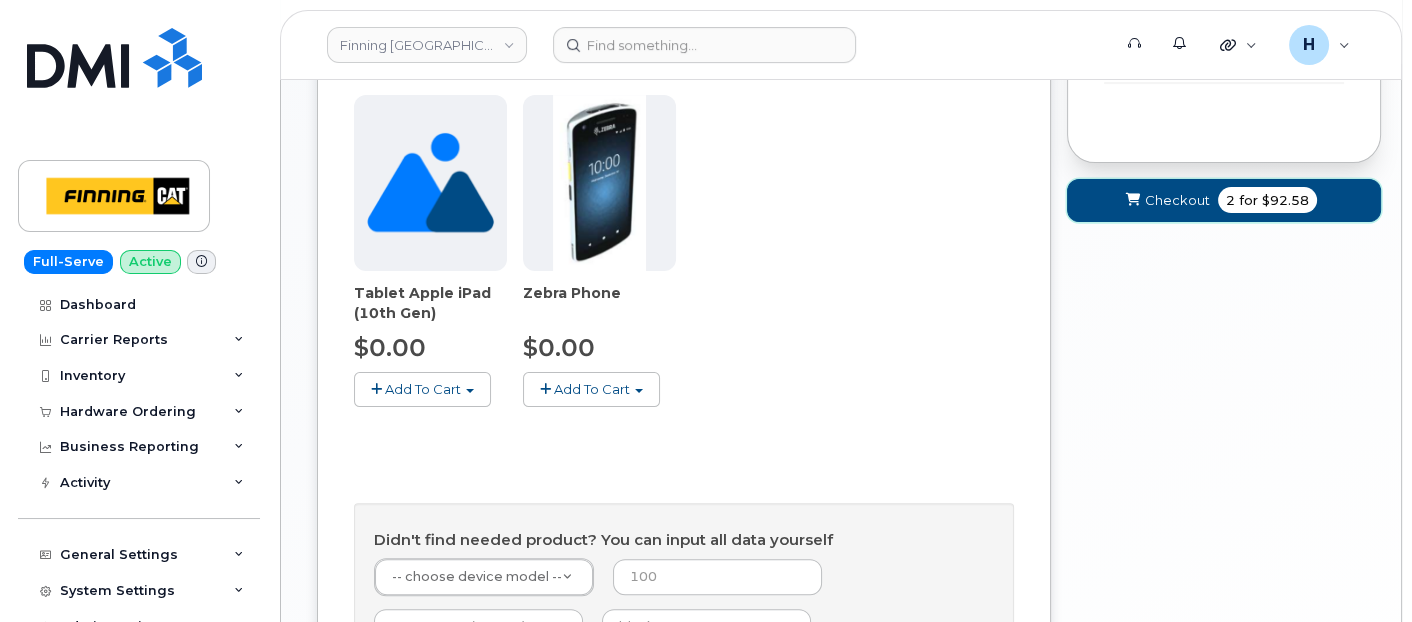 click on "Checkout" at bounding box center (1177, 200) 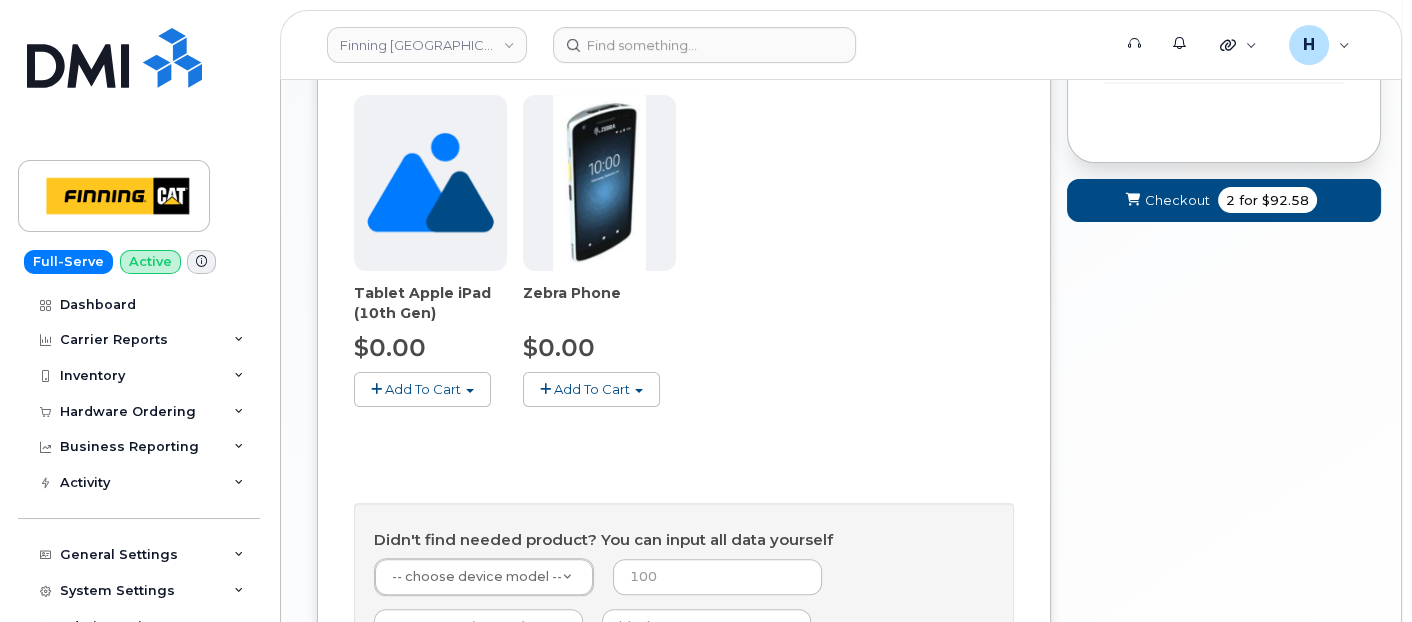 scroll, scrollTop: 9, scrollLeft: 0, axis: vertical 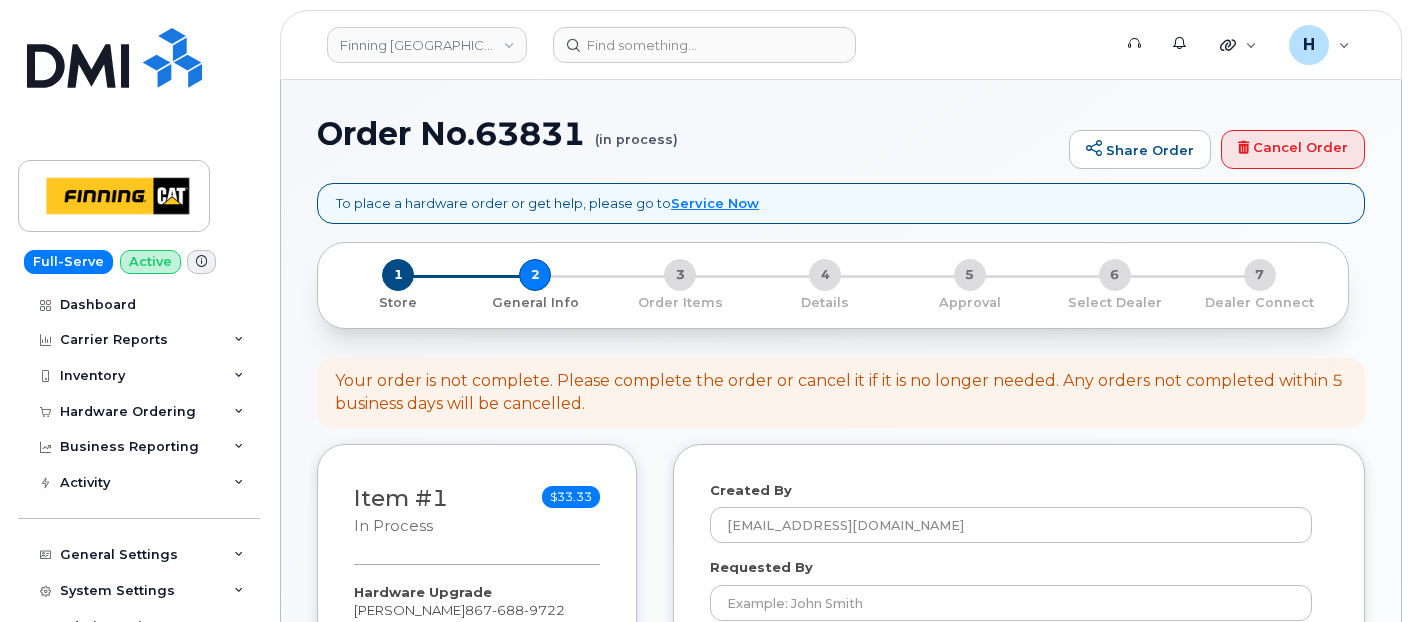 select 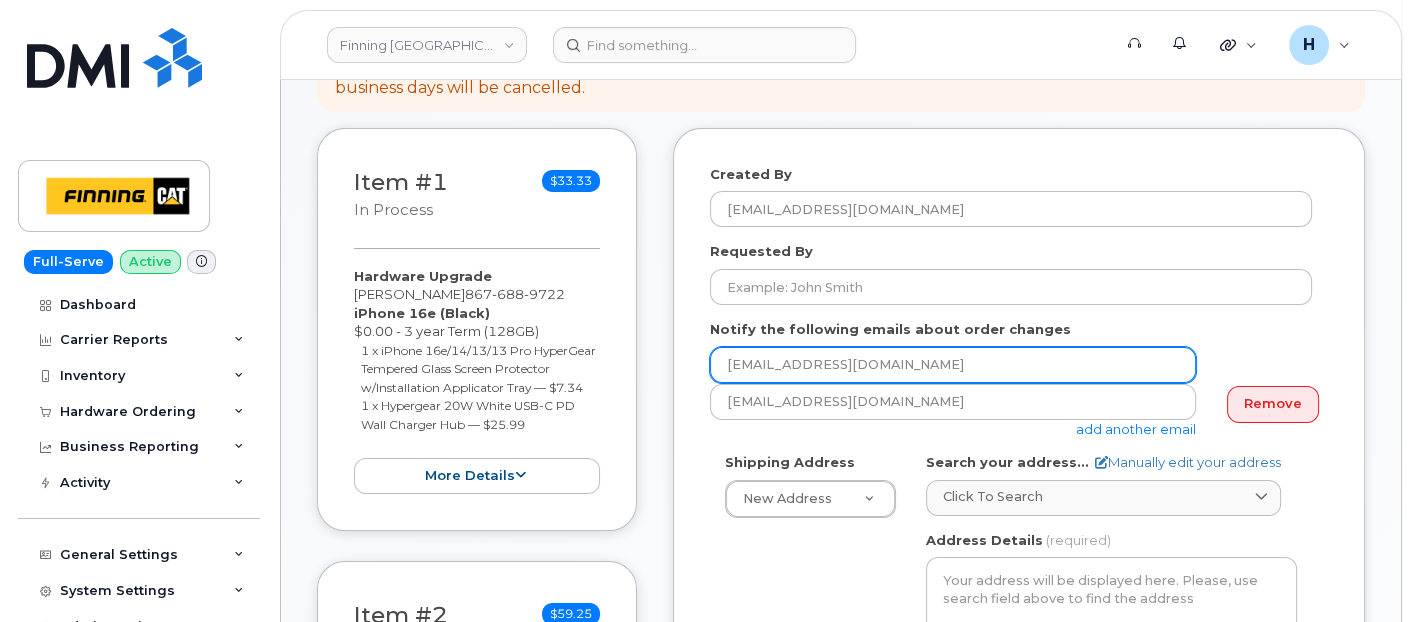 scroll, scrollTop: 333, scrollLeft: 0, axis: vertical 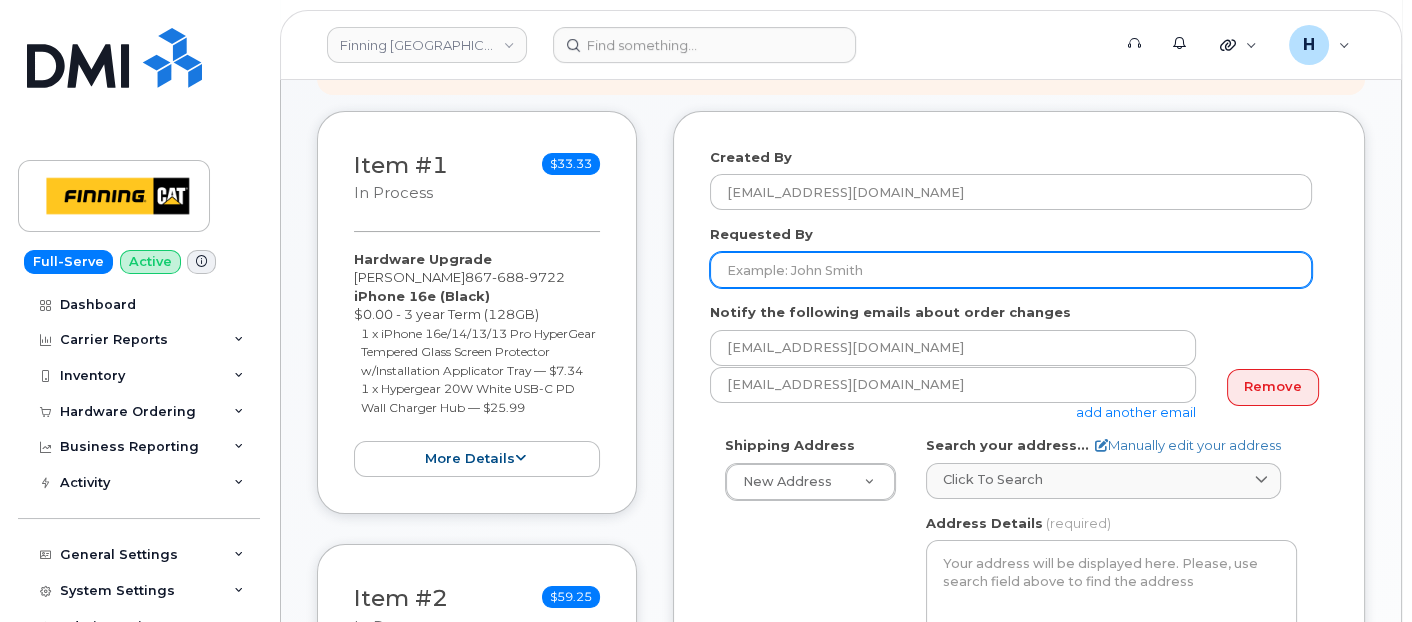 click on "Requested By" at bounding box center [1011, 270] 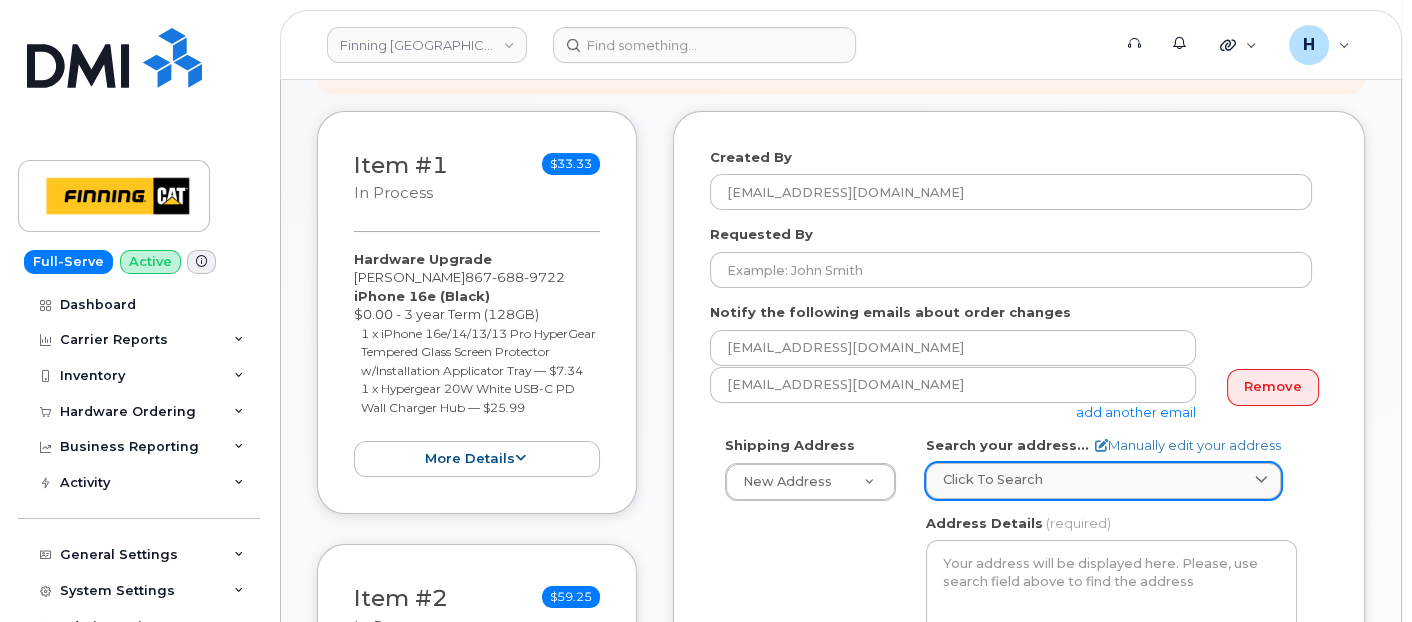 click on "Click to search" at bounding box center [1103, 481] 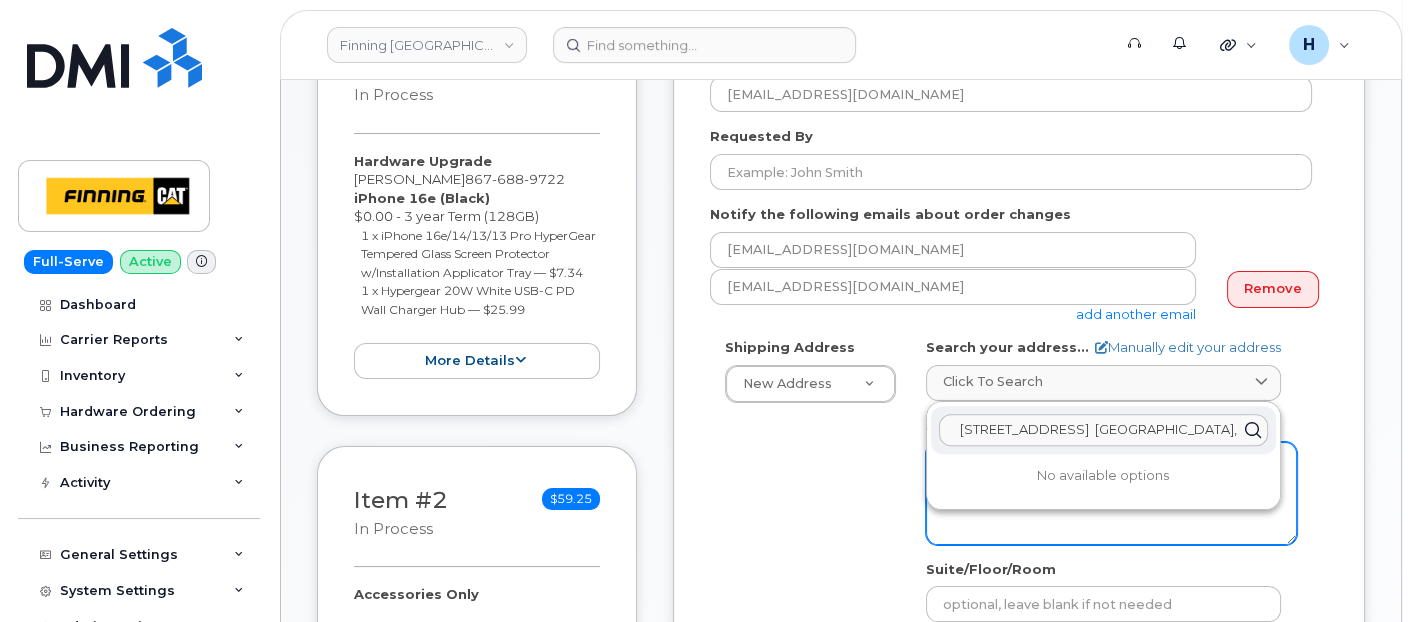 scroll, scrollTop: 555, scrollLeft: 0, axis: vertical 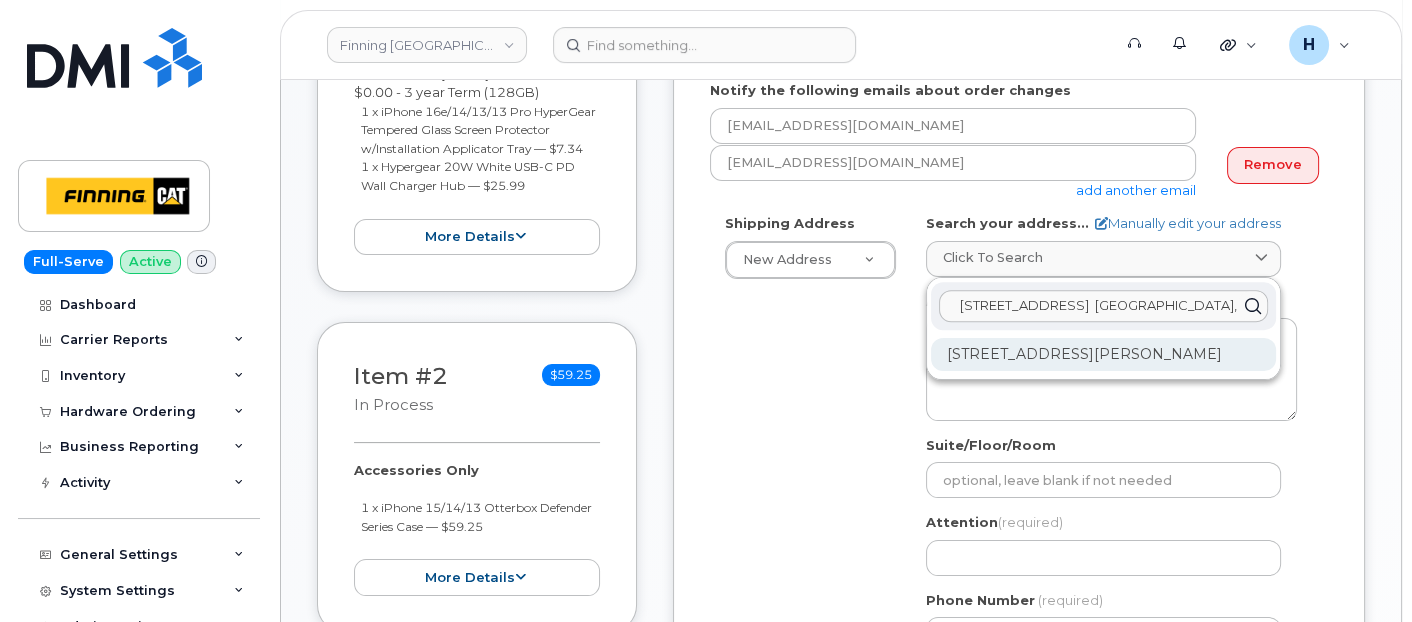 type on "[STREET_ADDRESS]  [GEOGRAPHIC_DATA], NT X0E0R7" 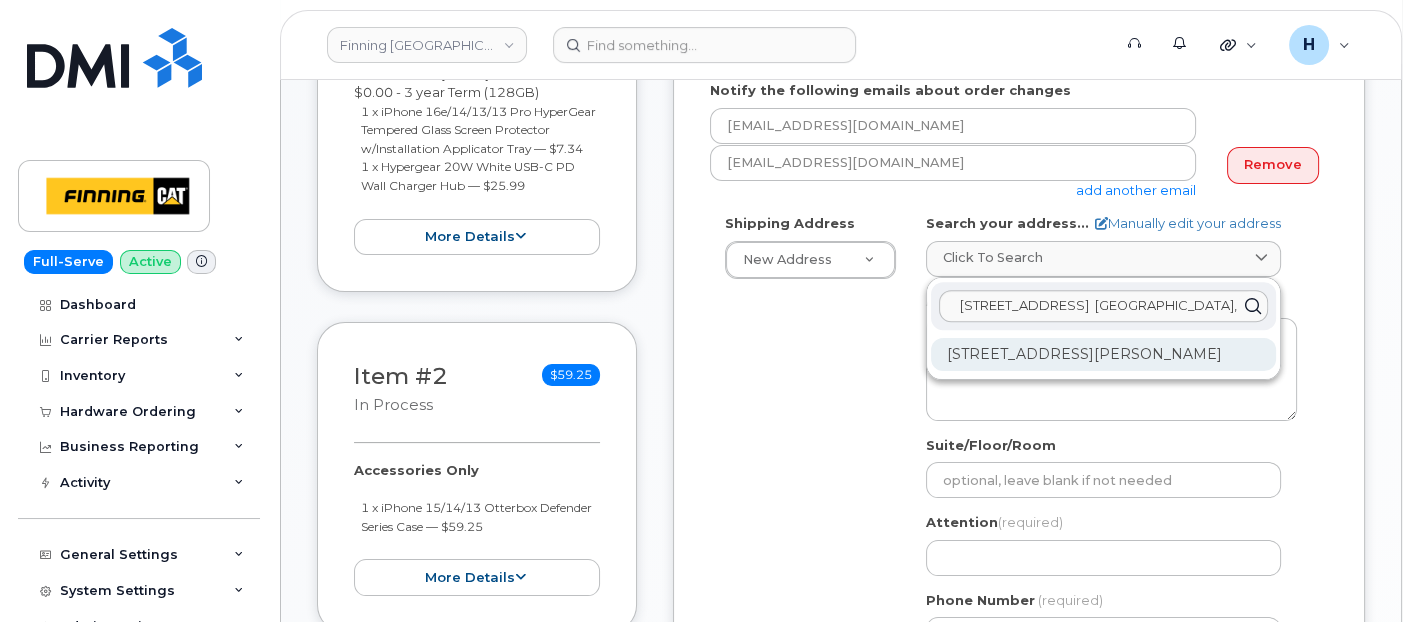 click on "[STREET_ADDRESS][PERSON_NAME]" 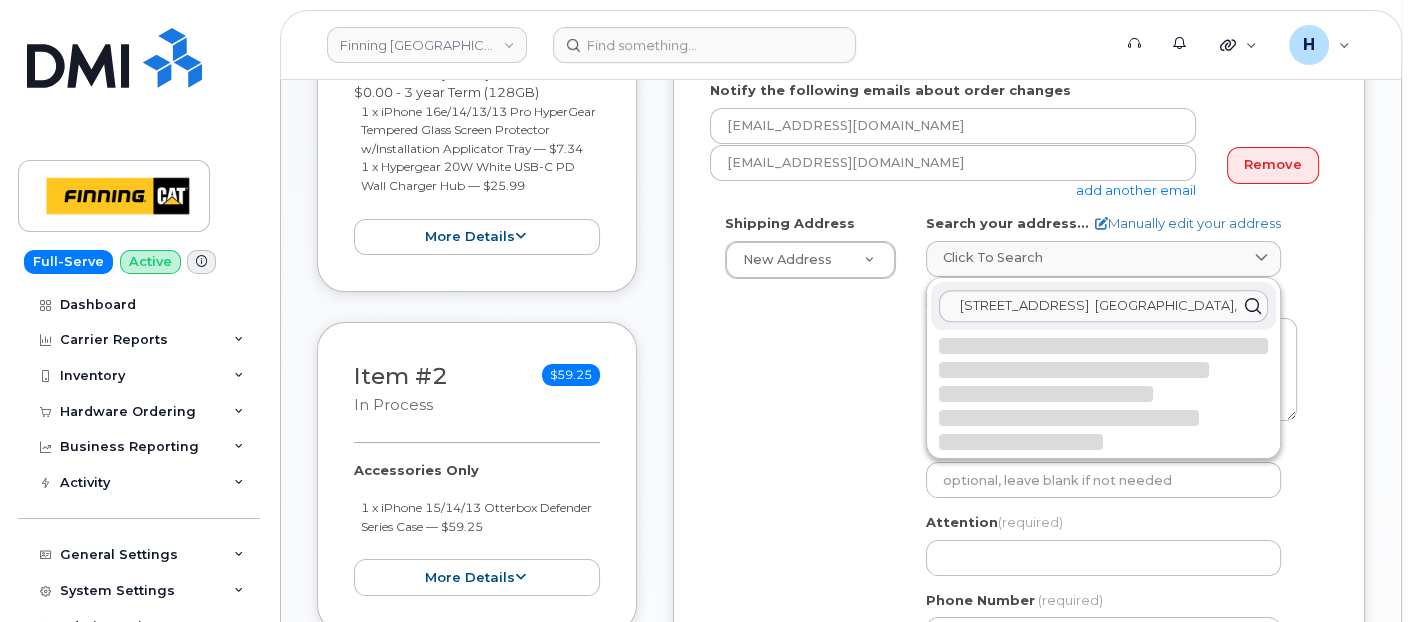 select 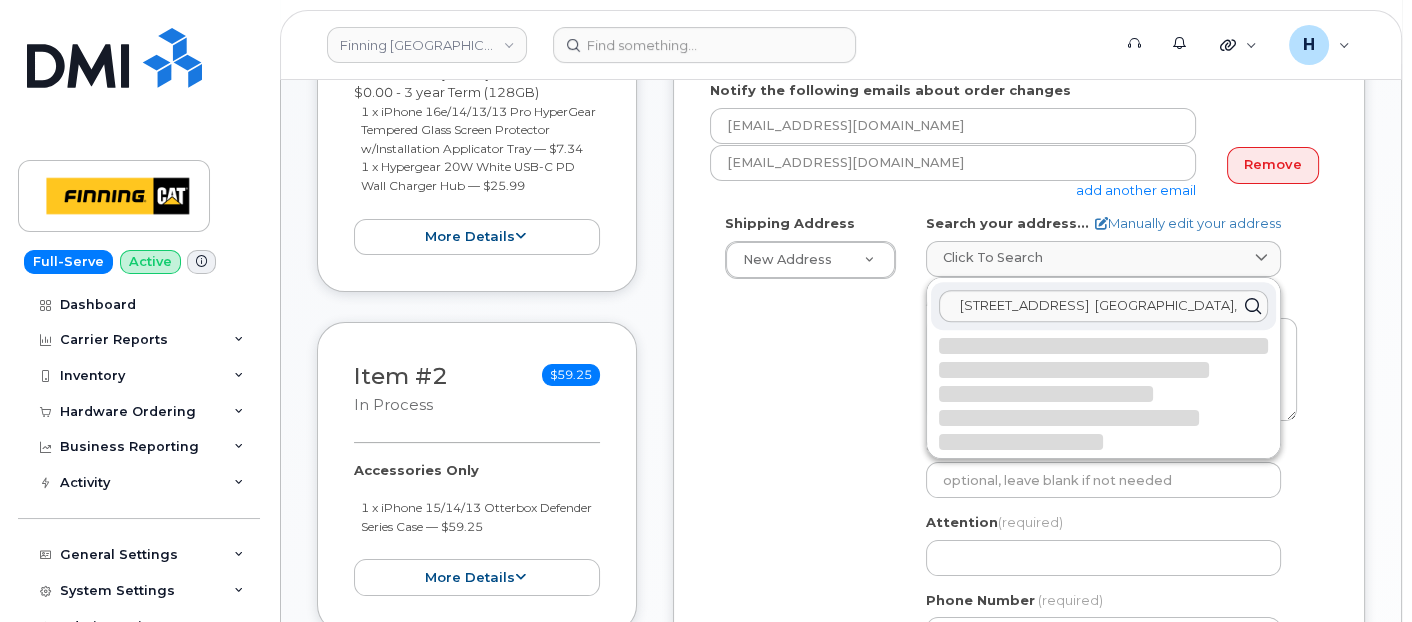 type on "[STREET_ADDRESS][PERSON_NAME]" 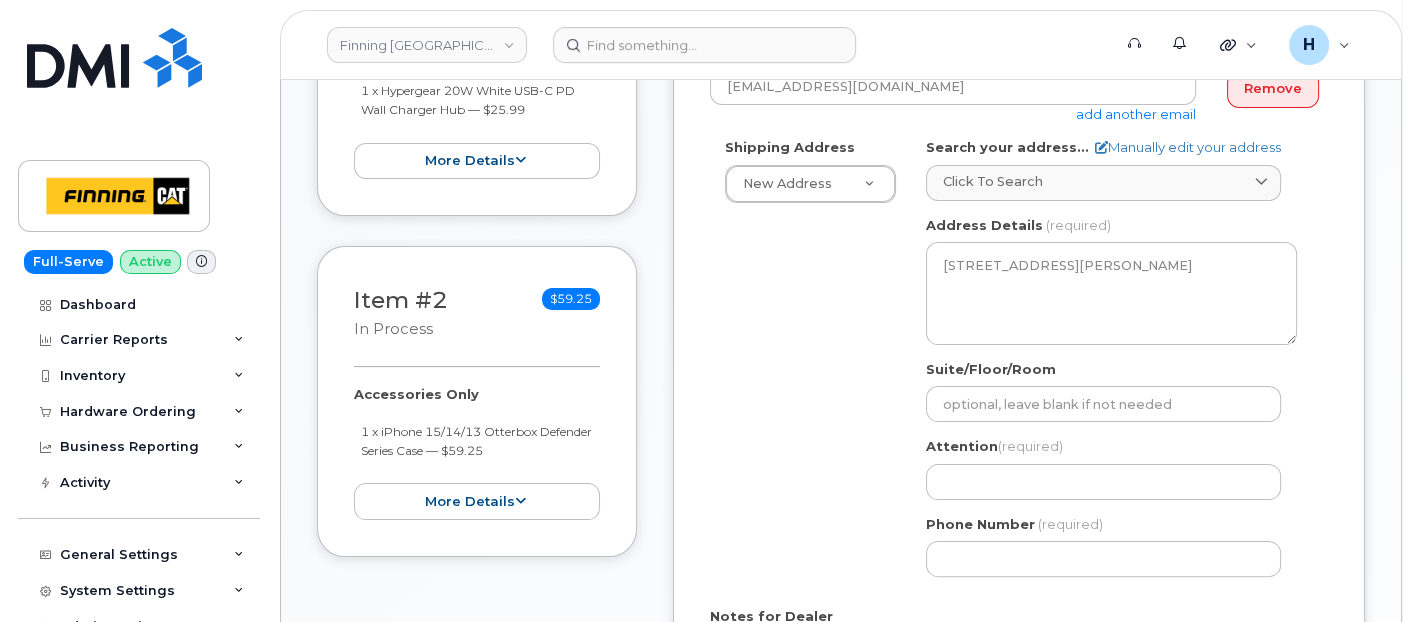 scroll, scrollTop: 666, scrollLeft: 0, axis: vertical 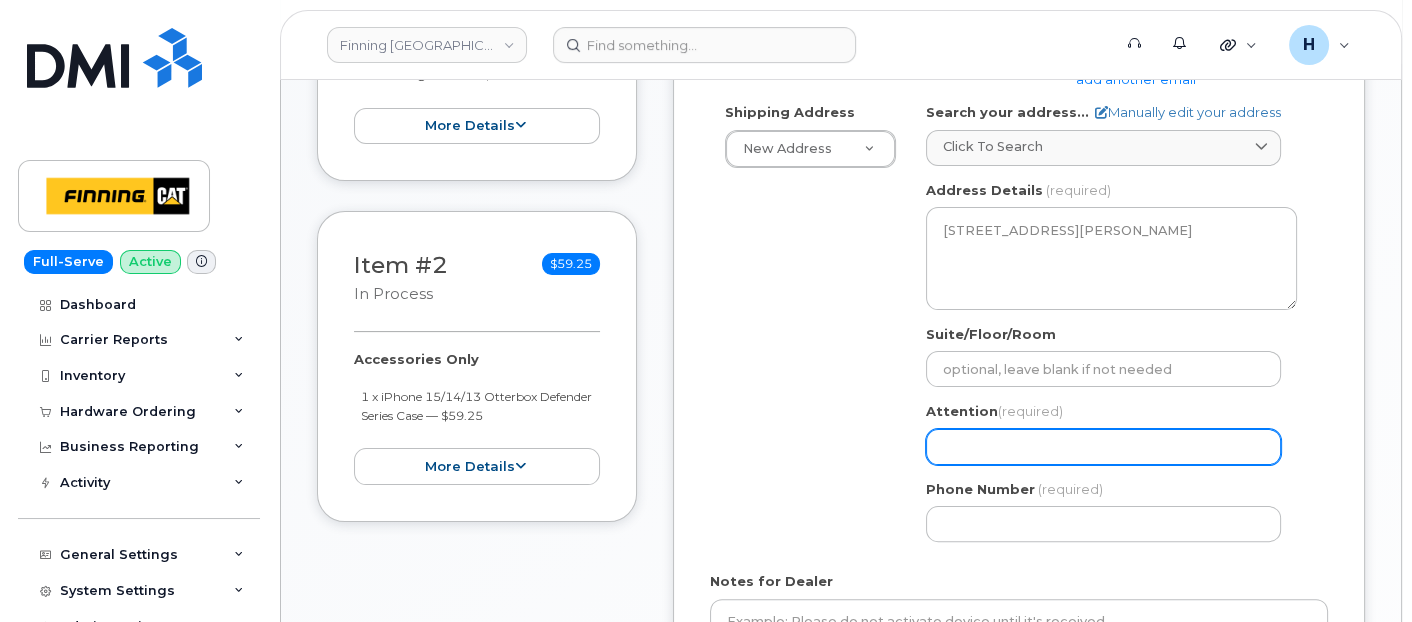 click on "Attention
(required)" at bounding box center [1103, 447] 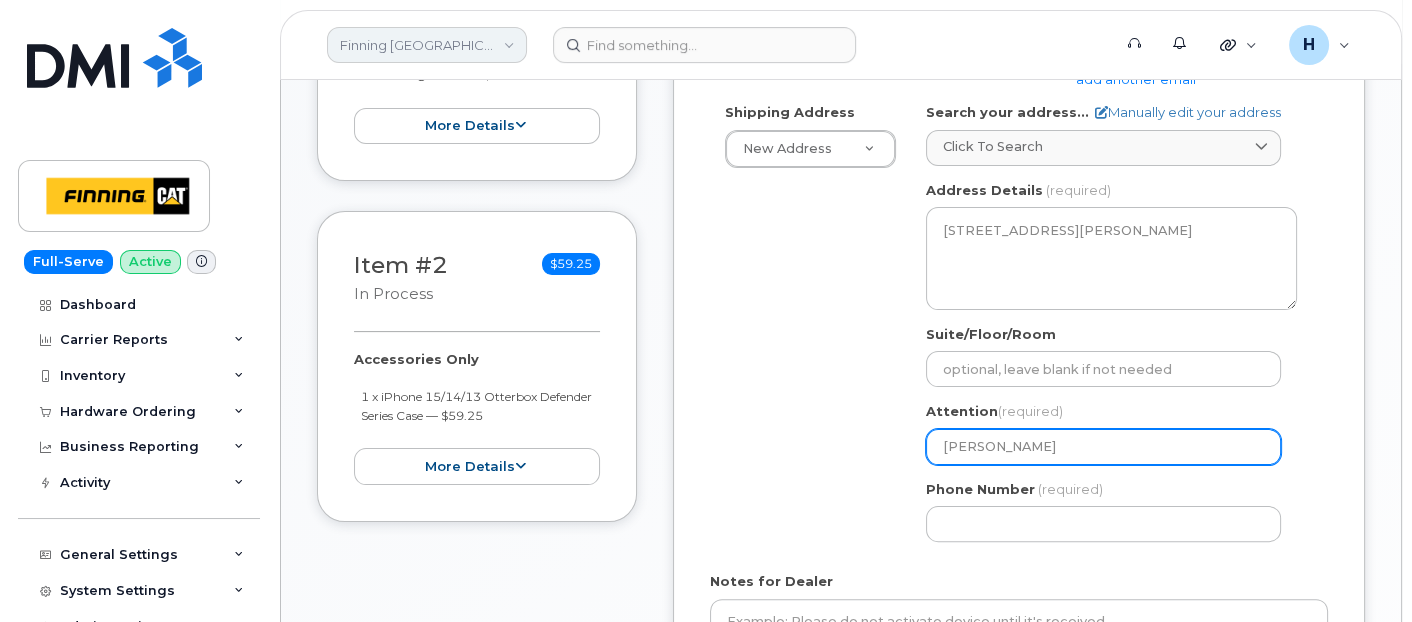 type on "[PERSON_NAME]" 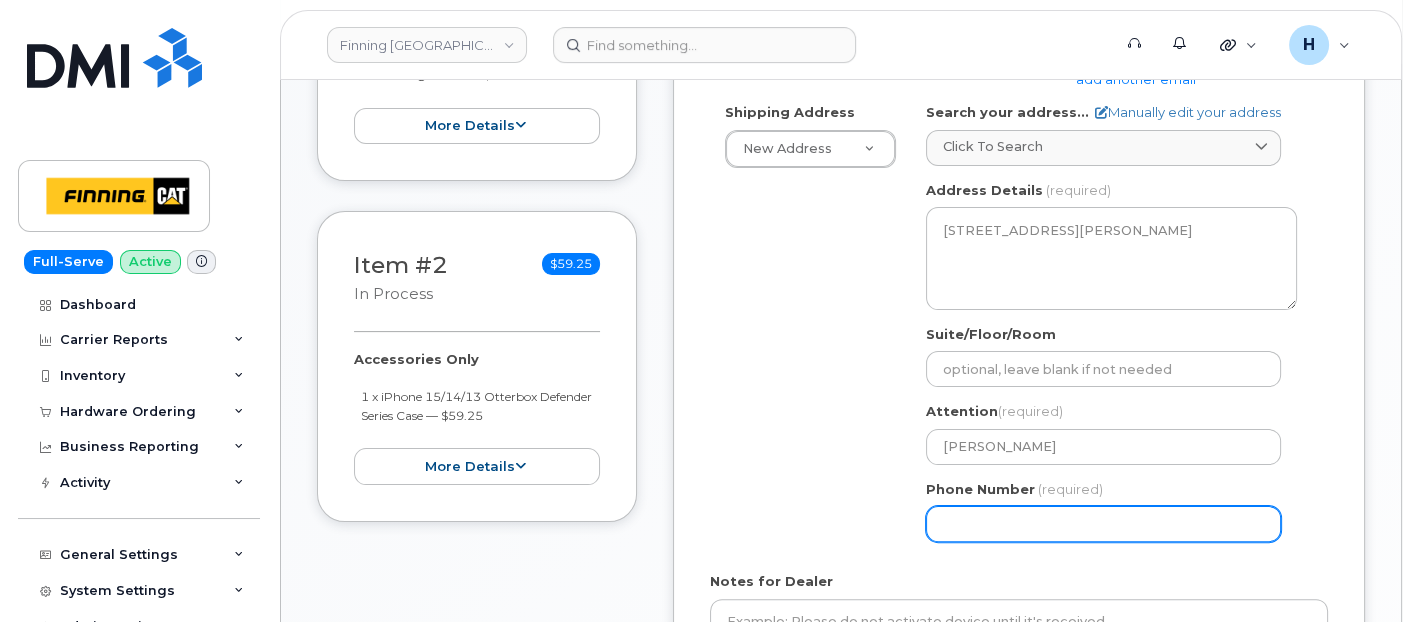 click on "Phone Number" at bounding box center [1103, 524] 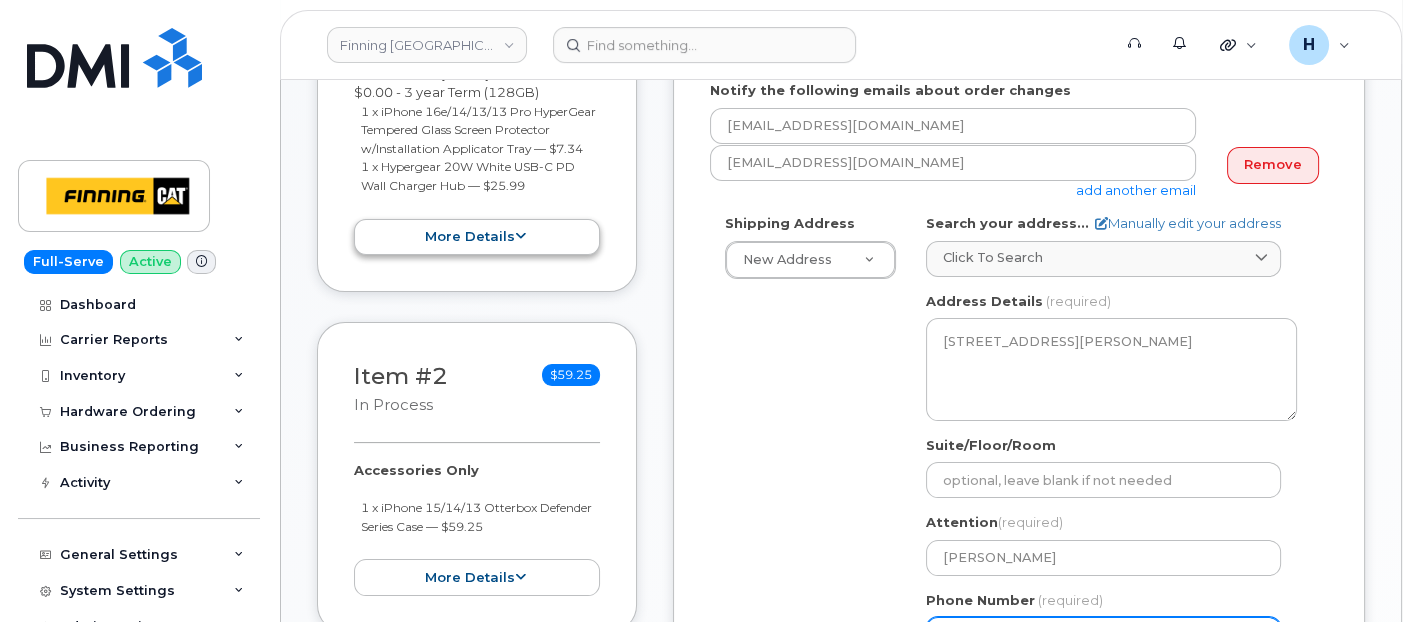 scroll, scrollTop: 444, scrollLeft: 0, axis: vertical 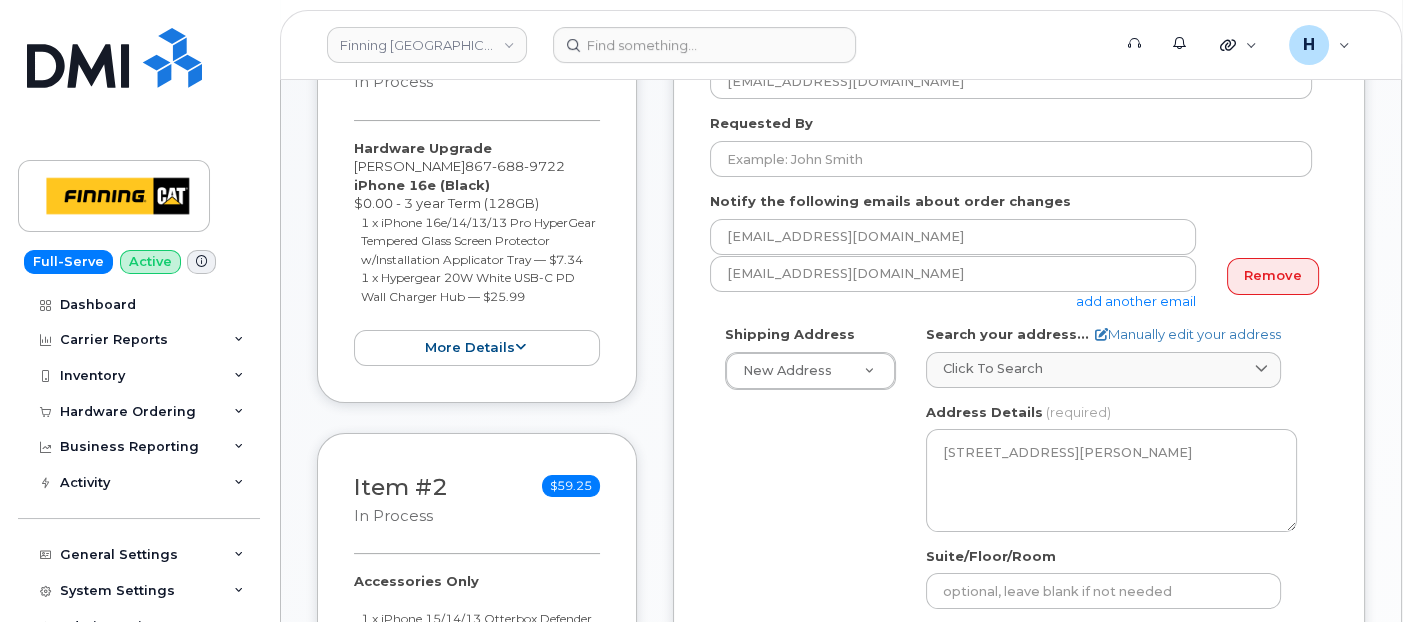type on "18676889722" 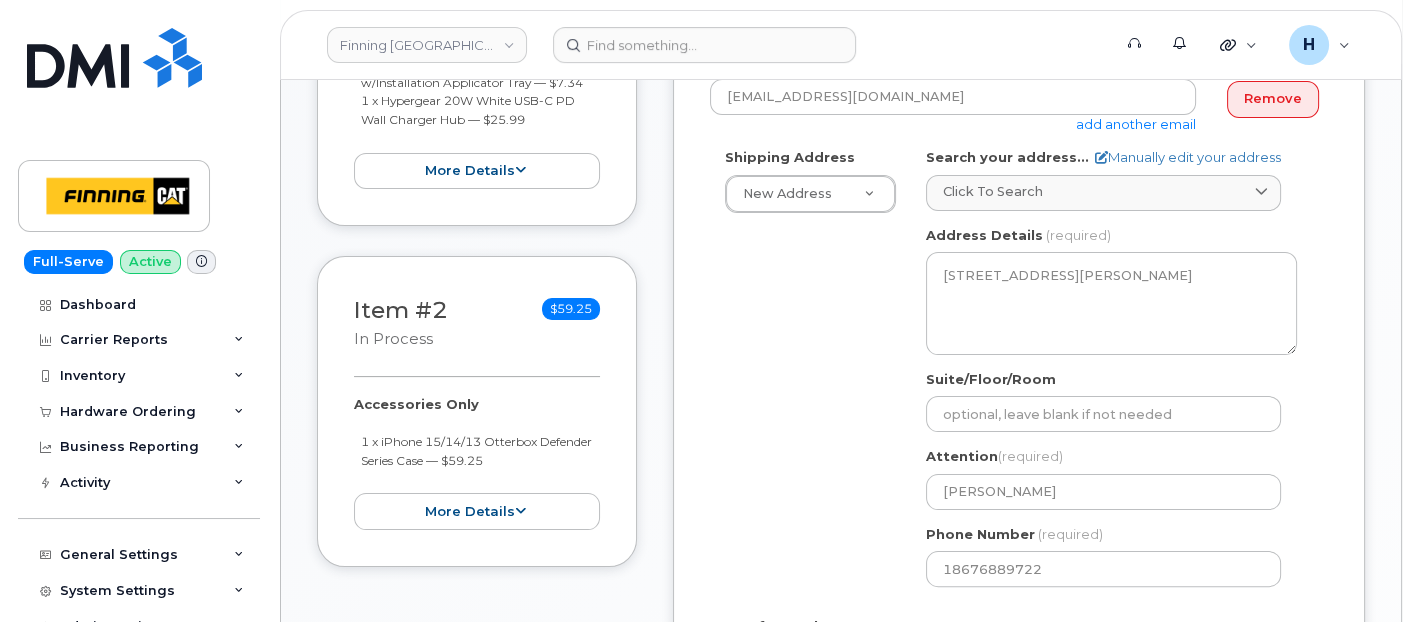 scroll, scrollTop: 777, scrollLeft: 0, axis: vertical 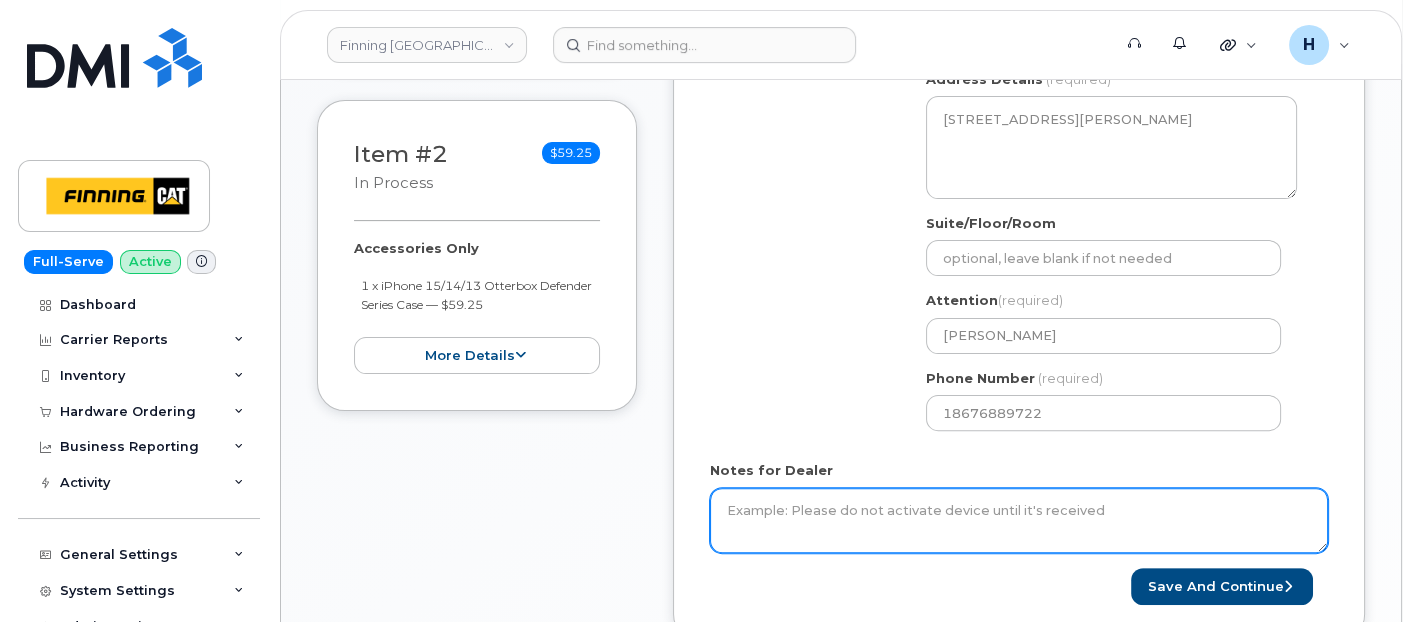 click on "Notes for Dealer" at bounding box center [1019, 521] 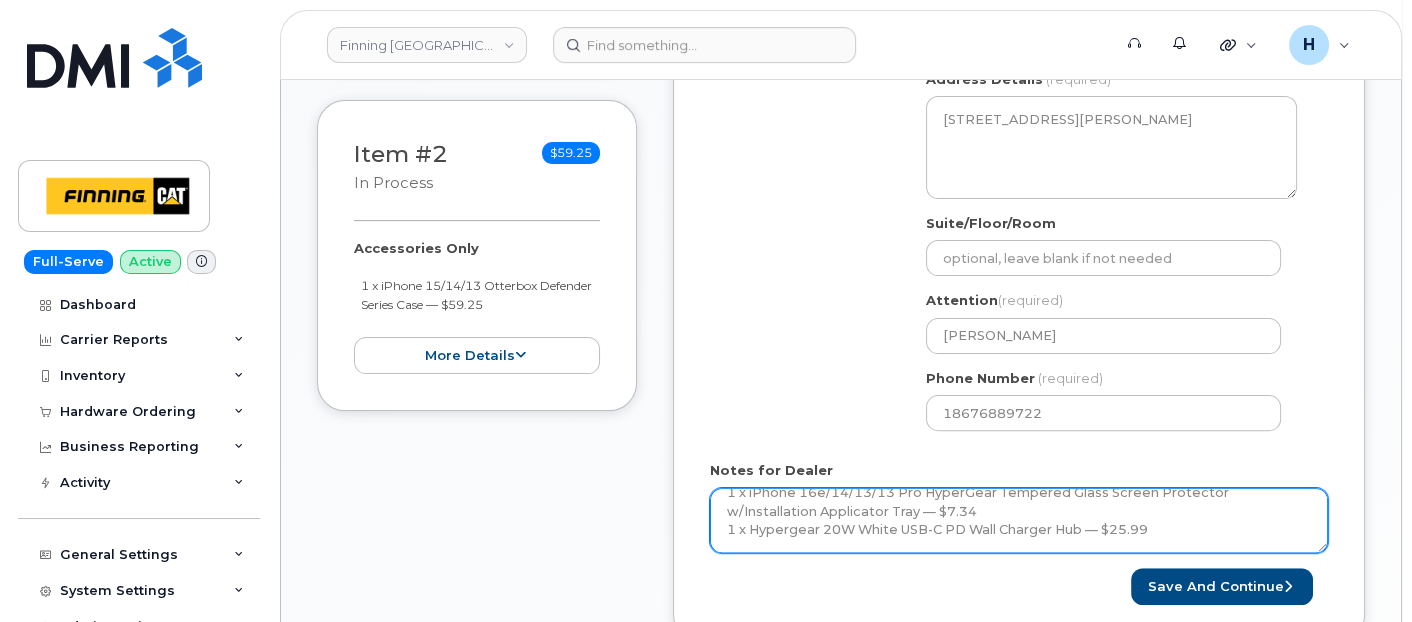 scroll, scrollTop: 113, scrollLeft: 0, axis: vertical 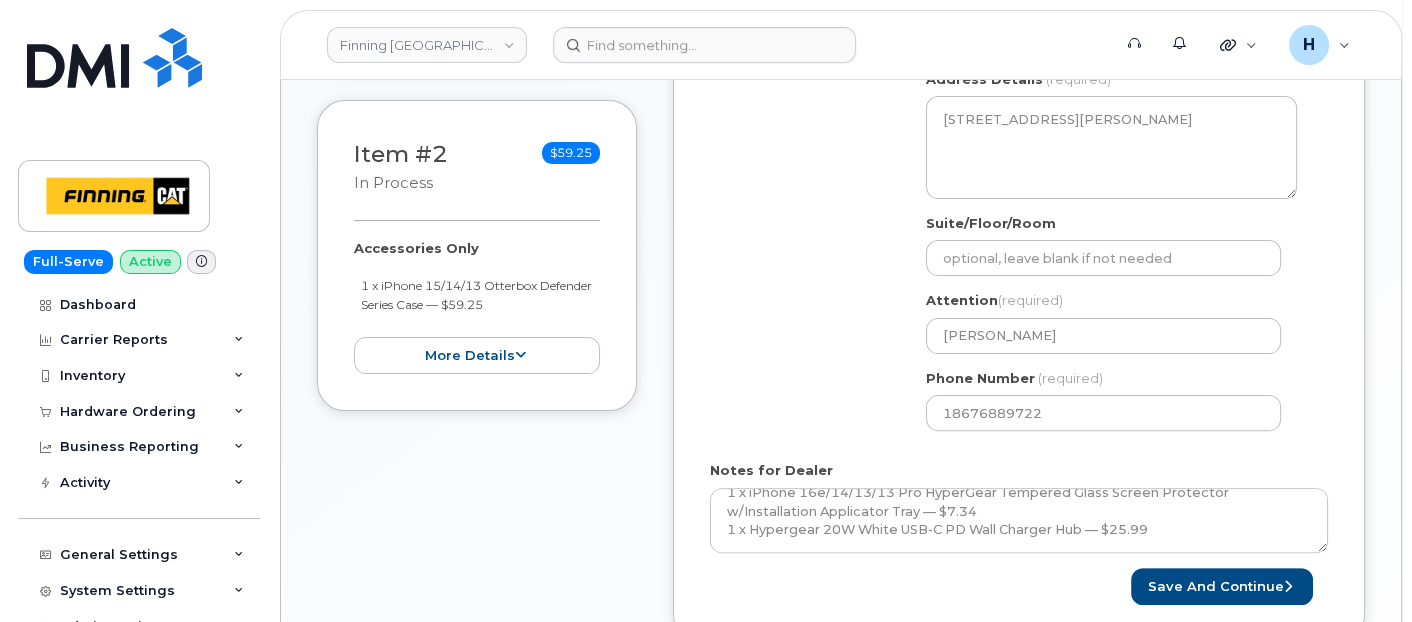 drag, startPoint x: 345, startPoint y: 259, endPoint x: 585, endPoint y: 321, distance: 247.879 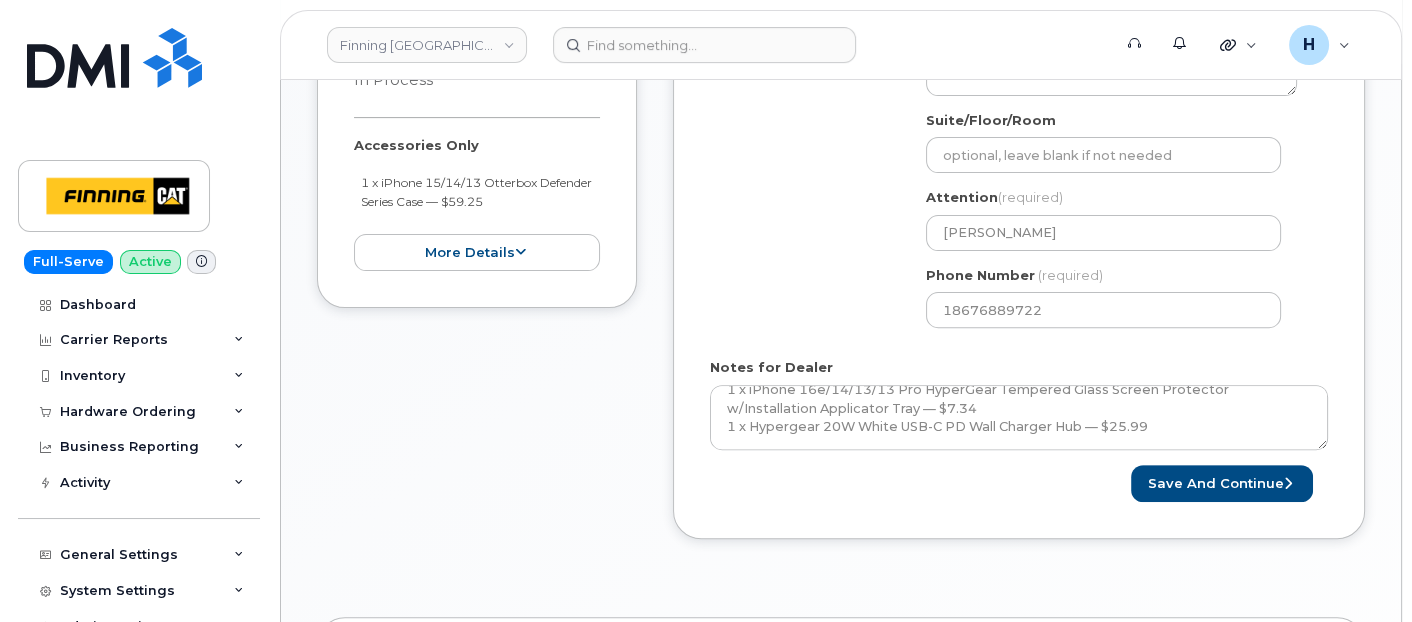 scroll, scrollTop: 1111, scrollLeft: 0, axis: vertical 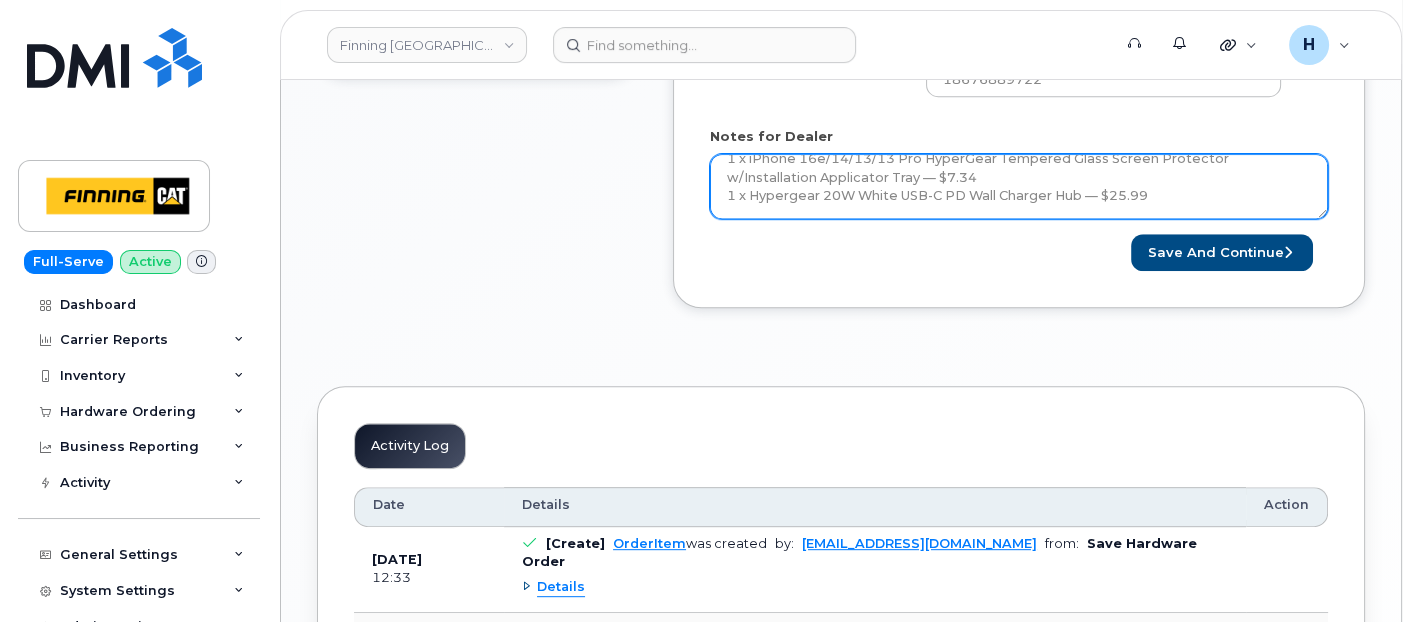 click on "Hardware Upgrade
[PERSON_NAME] 8676889722
iPhone 16e (Black)
$0.00 - 3 year Term (128GB)
1 x iPhone 16e/14/13/13 Pro HyperGear Tempered Glass Screen Protector w/Installation Applicator Tray — $7.34
1 x Hypergear 20W White USB-C PD Wall Charger Hub — $25.99" at bounding box center [1019, 187] 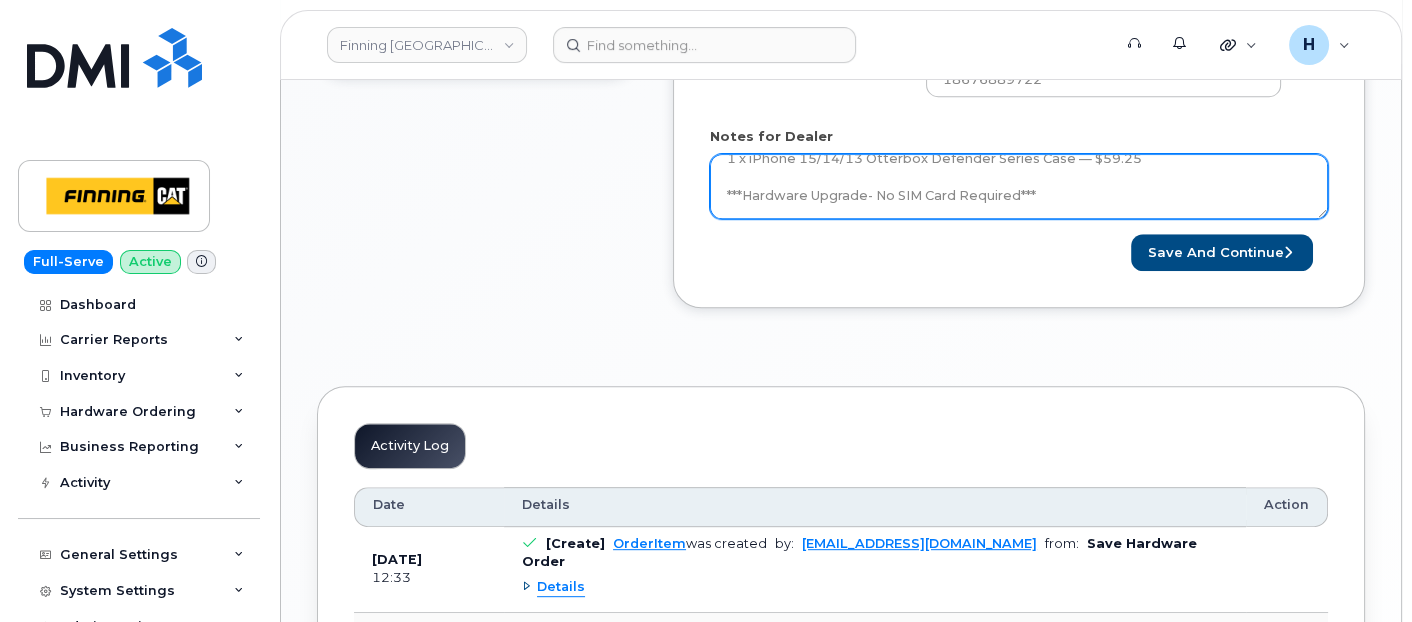 scroll, scrollTop: 222, scrollLeft: 0, axis: vertical 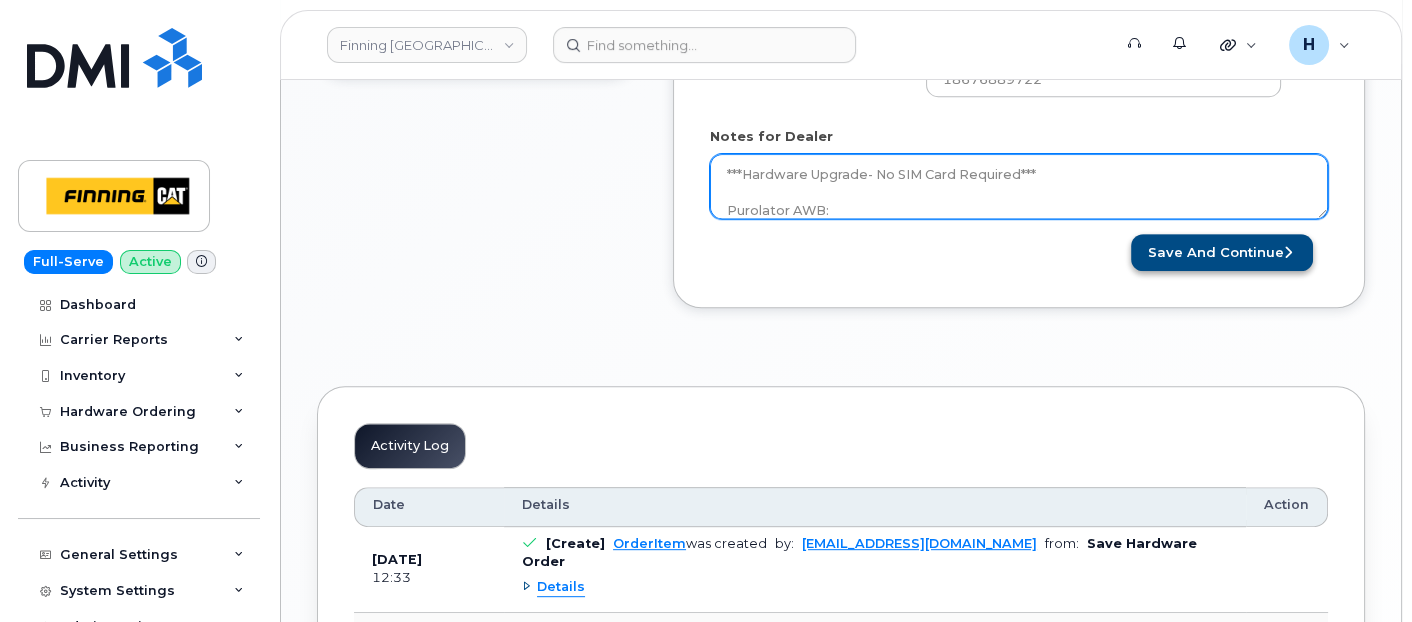 type on "Hardware Upgrade
Michael Buhler 8676889722
iPhone 16e (Black)
$0.00 - 3 year Term (128GB)
1 x iPhone 16e/14/13/13 Pro HyperGear Tempered Glass Screen Protector w/Installation Applicator Tray — $7.34
1 x Hypergear 20W White USB-C PD Wall Charger Hub — $25.99
Accessories Only
1 x iPhone 15/14/13 Otterbox Defender Series Case — $59.25
***Hardware Upgrade- No SIM Card Required***
Purolator AWB:" 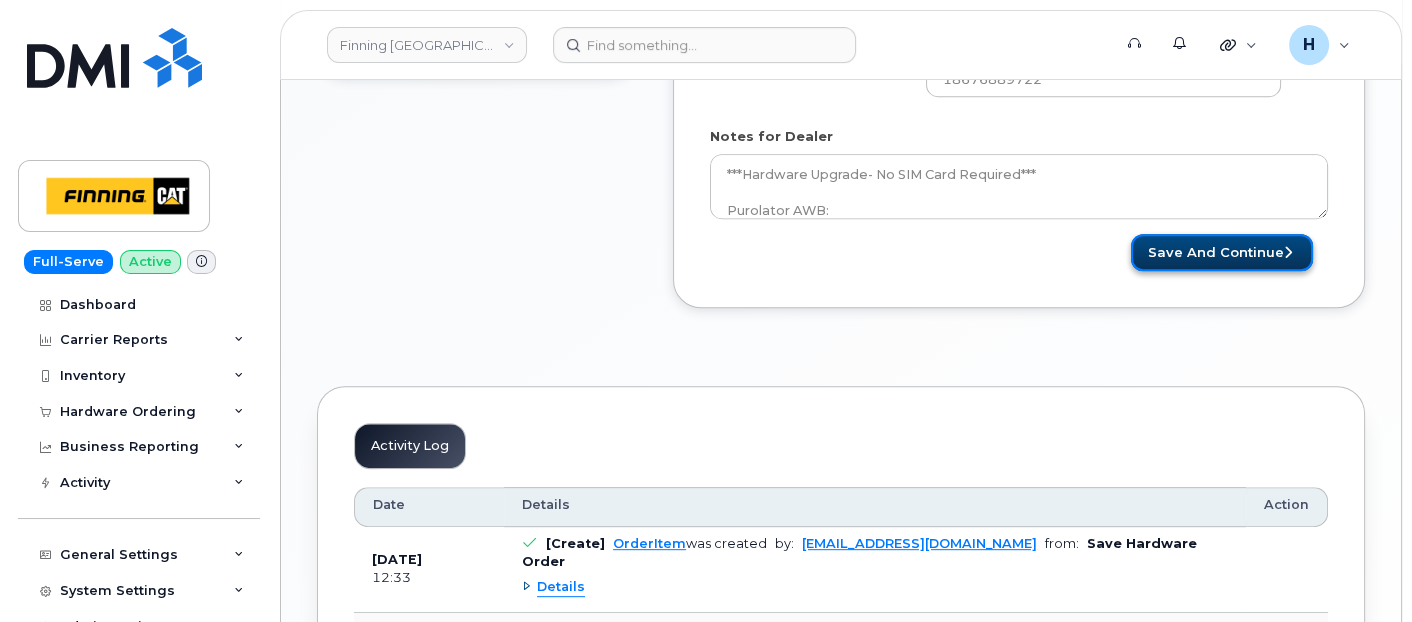 click on "Save and Continue" at bounding box center (1222, 252) 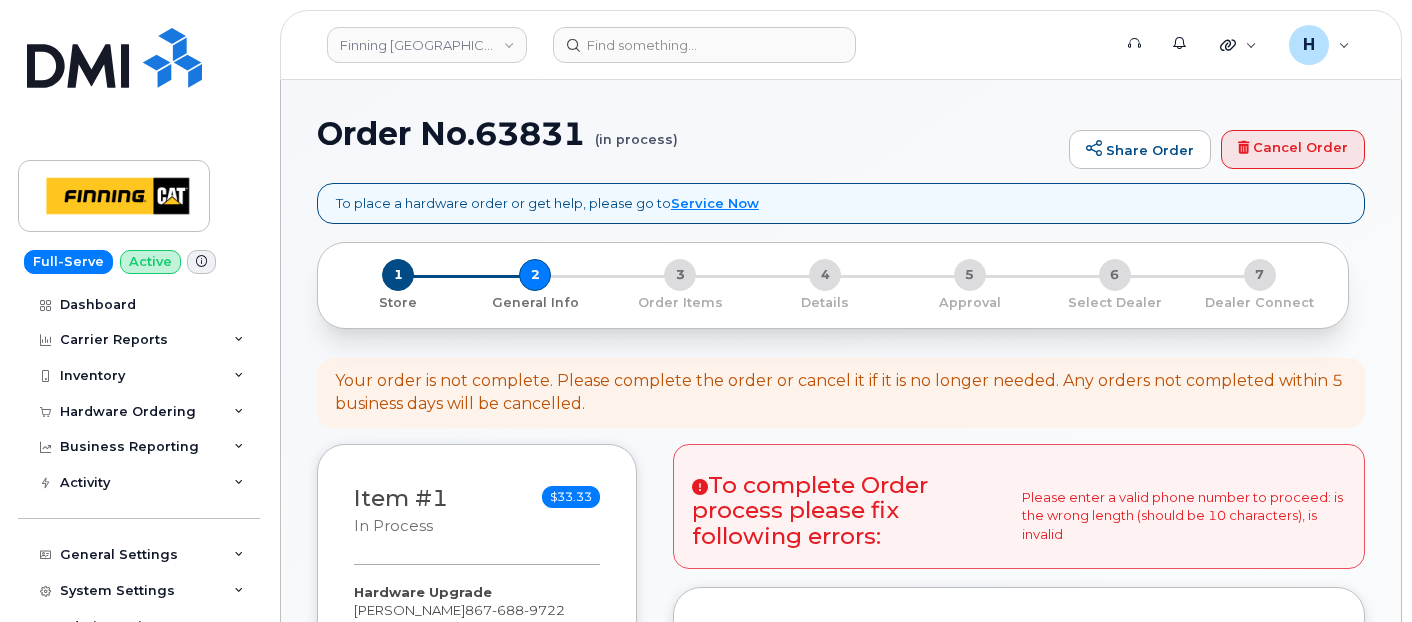 select 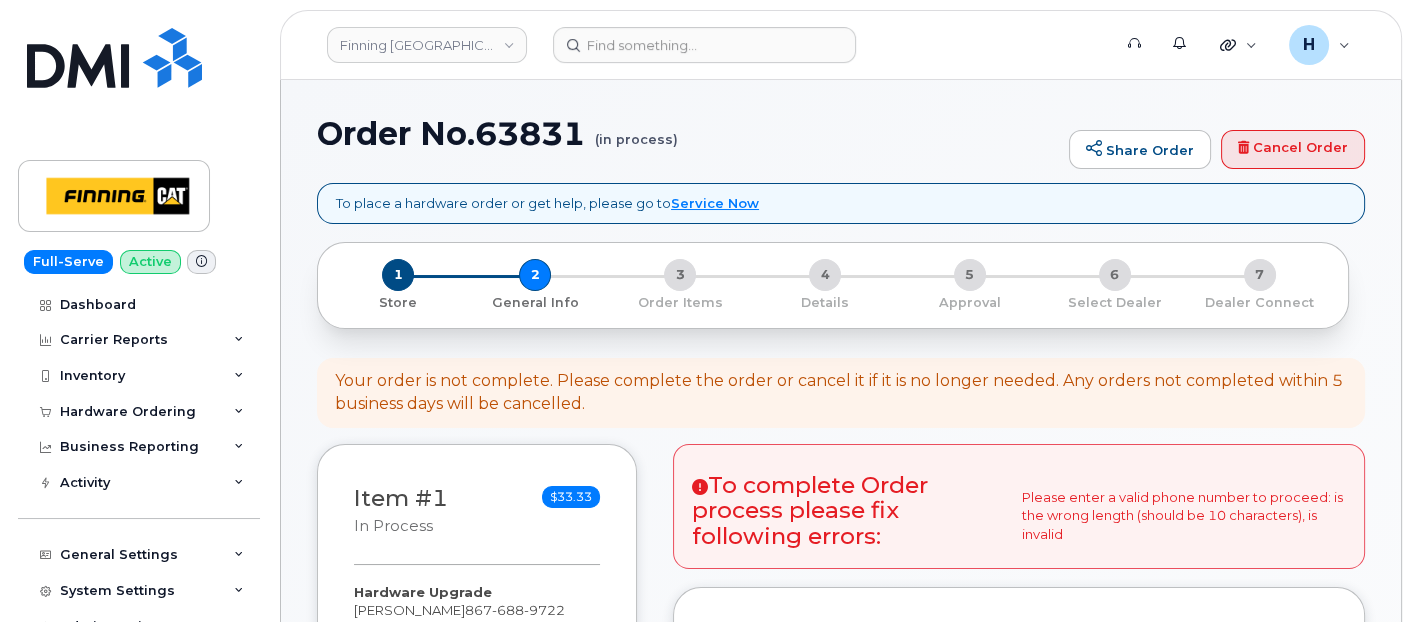 click on "Order No.63831
(in process)
Share Order
Cancel Order
To place a hardware order or get help, please go to
Service Now
×
Share This Order
If you want to allow others to create or edit orders, share this link with them:
[URL][DOMAIN_NAME]
1
Store
2
General Info
3
Order Items
4
Details
5
Approval
6
Select Dealer
7
Dealer Connect
Your order is not complete. Please complete the order or cancel it if it is no longer needed. Any orders not completed within 5 business days will be cancelled.
Item #1
in process
$33.33
Hardware Upgrade
[PERSON_NAME]  [PHONE_NUMBER]
iPhone 16e
(Black)
$0.00 - 3 year Term (128GB)
1 x iPhone 16e/14/13/13 Pro HyperGear Tempered Glass Screen Protector w/Installation Applicator Tray
—
$7.34" at bounding box center (841, 1146) 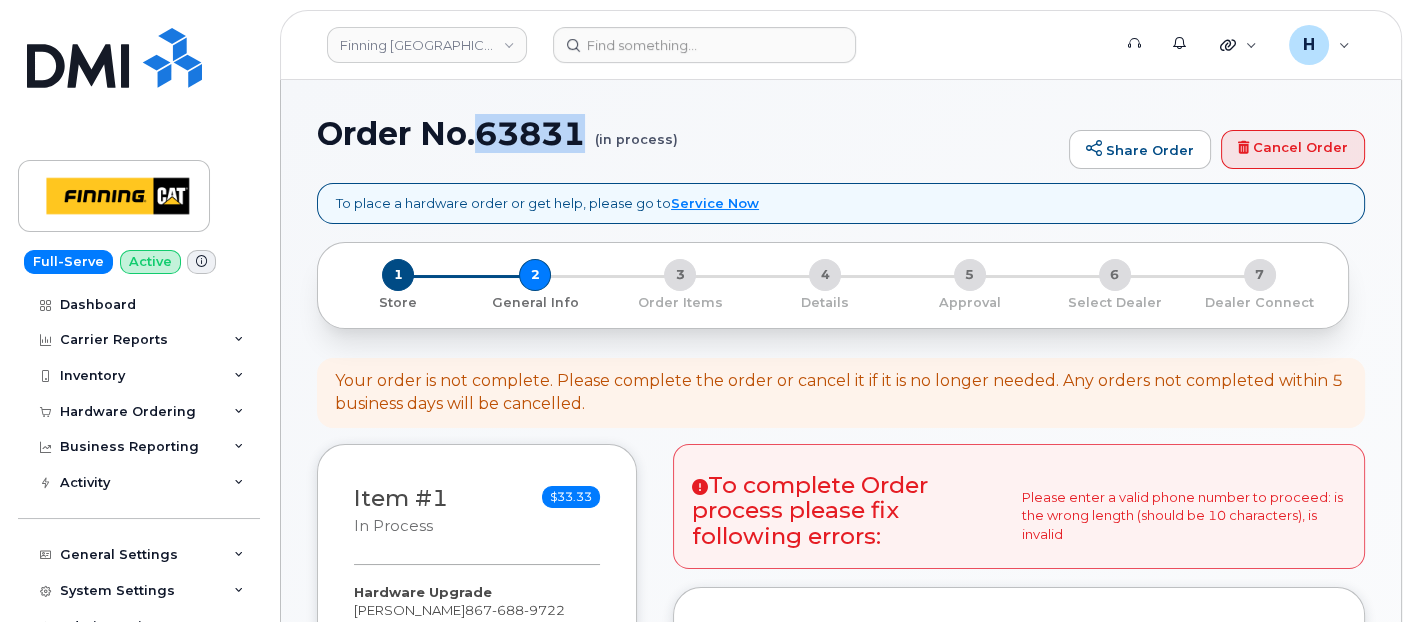 click on "Order No.63831
(in process)
Share Order
Cancel Order
To place a hardware order or get help, please go to
Service Now
×
Share This Order
If you want to allow others to create or edit orders, share this link with them:
[URL][DOMAIN_NAME]
1
Store
2
General Info
3
Order Items
4
Details
5
Approval
6
Select Dealer
7
Dealer Connect
Your order is not complete. Please complete the order or cancel it if it is no longer needed. Any orders not completed within 5 business days will be cancelled.
Item #1
in process
$33.33
Hardware Upgrade
[PERSON_NAME]  [PHONE_NUMBER]
iPhone 16e
(Black)
$0.00 - 3 year Term (128GB)
1 x iPhone 16e/14/13/13 Pro HyperGear Tempered Glass Screen Protector w/Installation Applicator Tray
—
$7.34" at bounding box center [841, 1146] 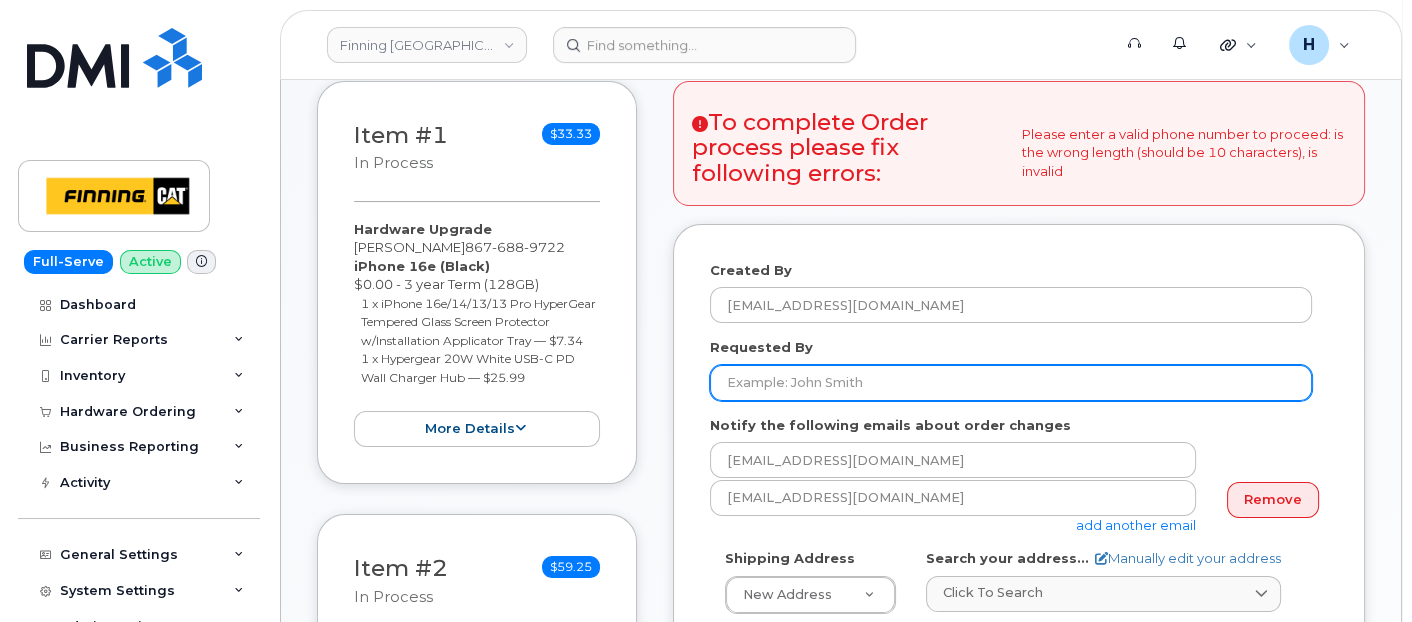 scroll, scrollTop: 555, scrollLeft: 0, axis: vertical 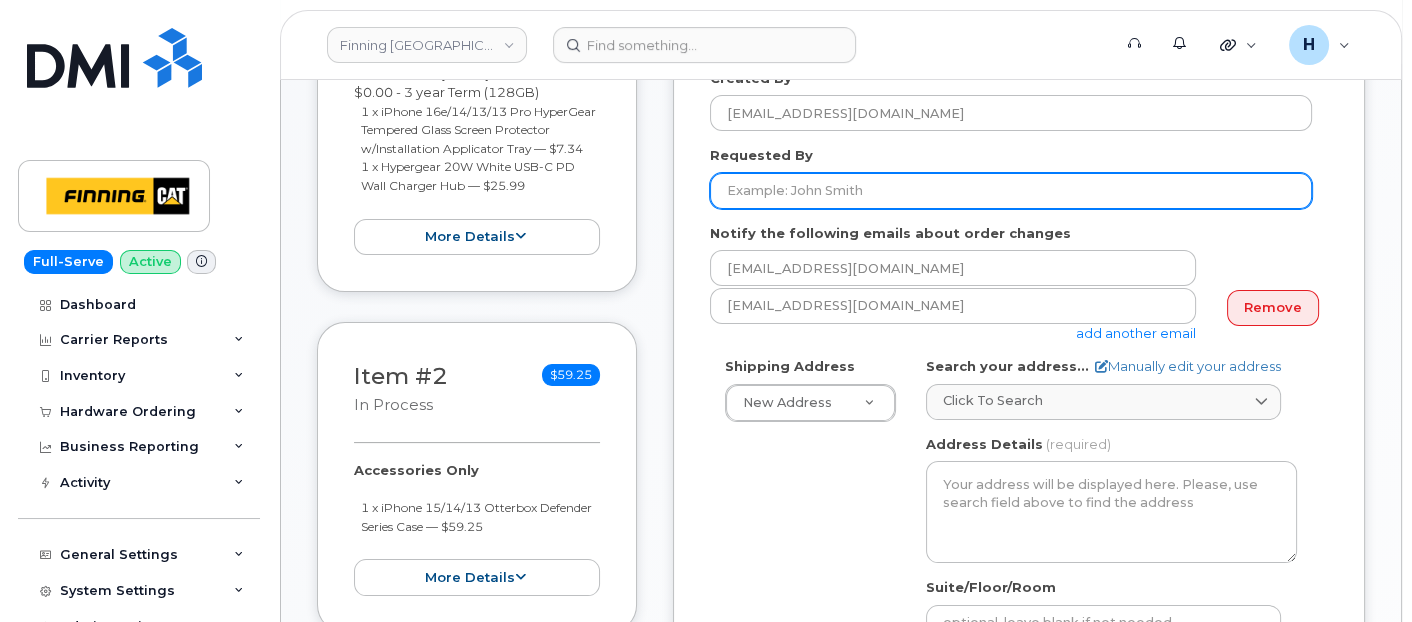 click on "Requested By" at bounding box center (1011, 191) 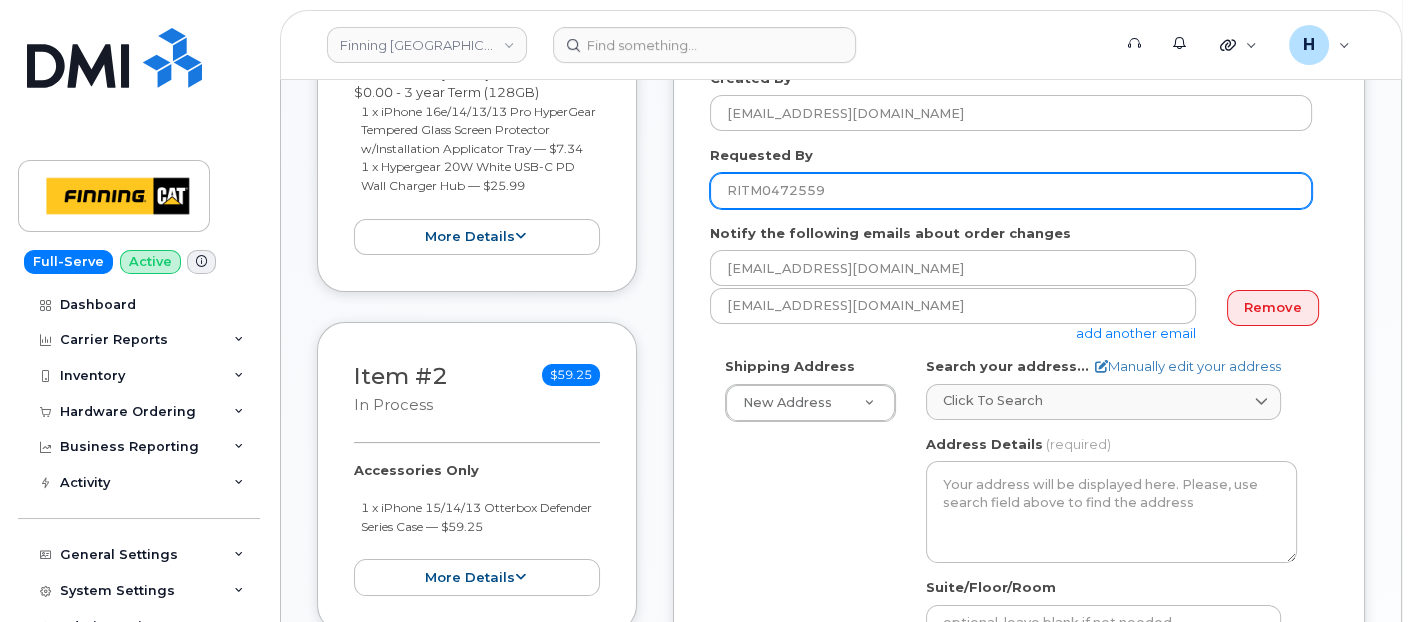 type on "RITM0472559" 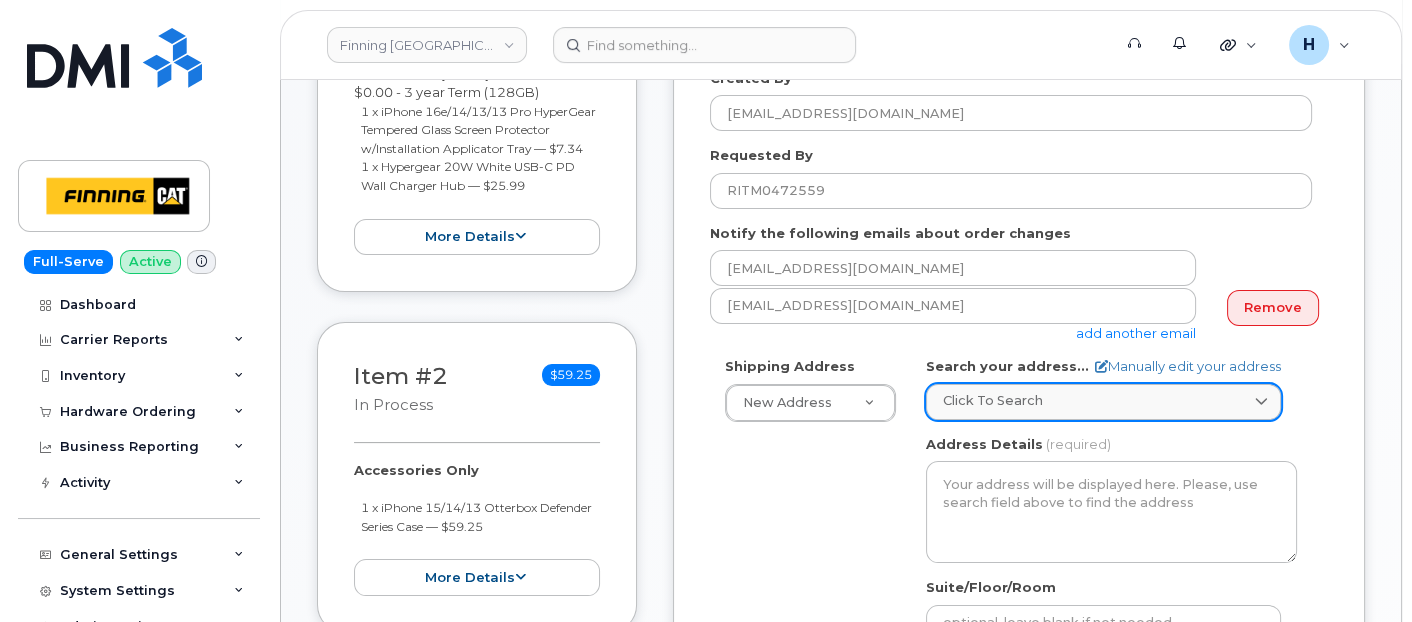 click on "Click to search" at bounding box center [1103, 400] 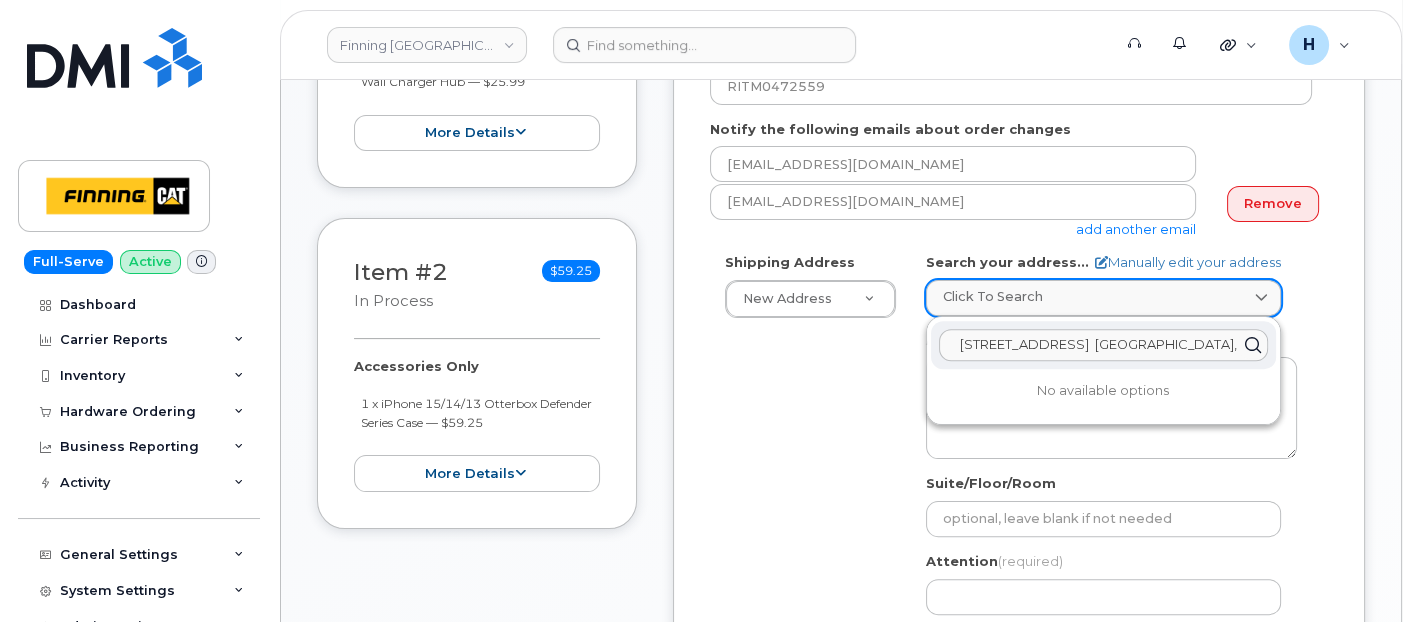 scroll, scrollTop: 777, scrollLeft: 0, axis: vertical 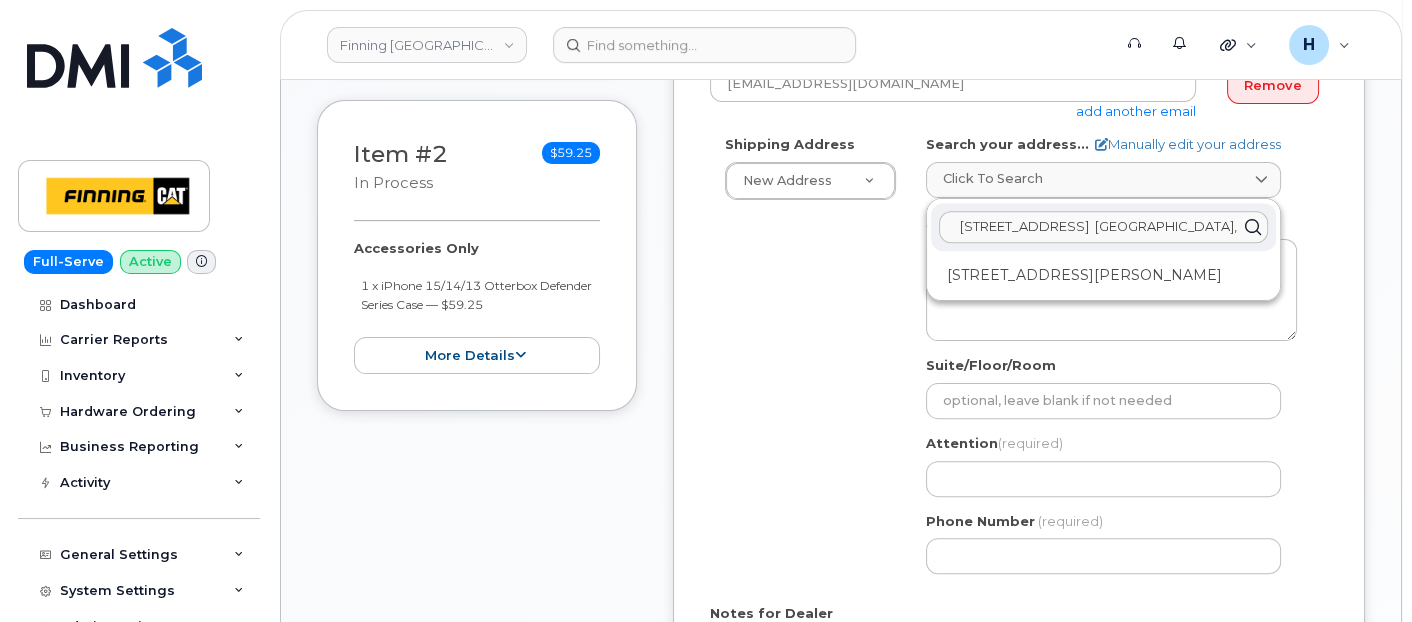 type on "1 Woodland dr.  Hay River, NT X0E0R7" 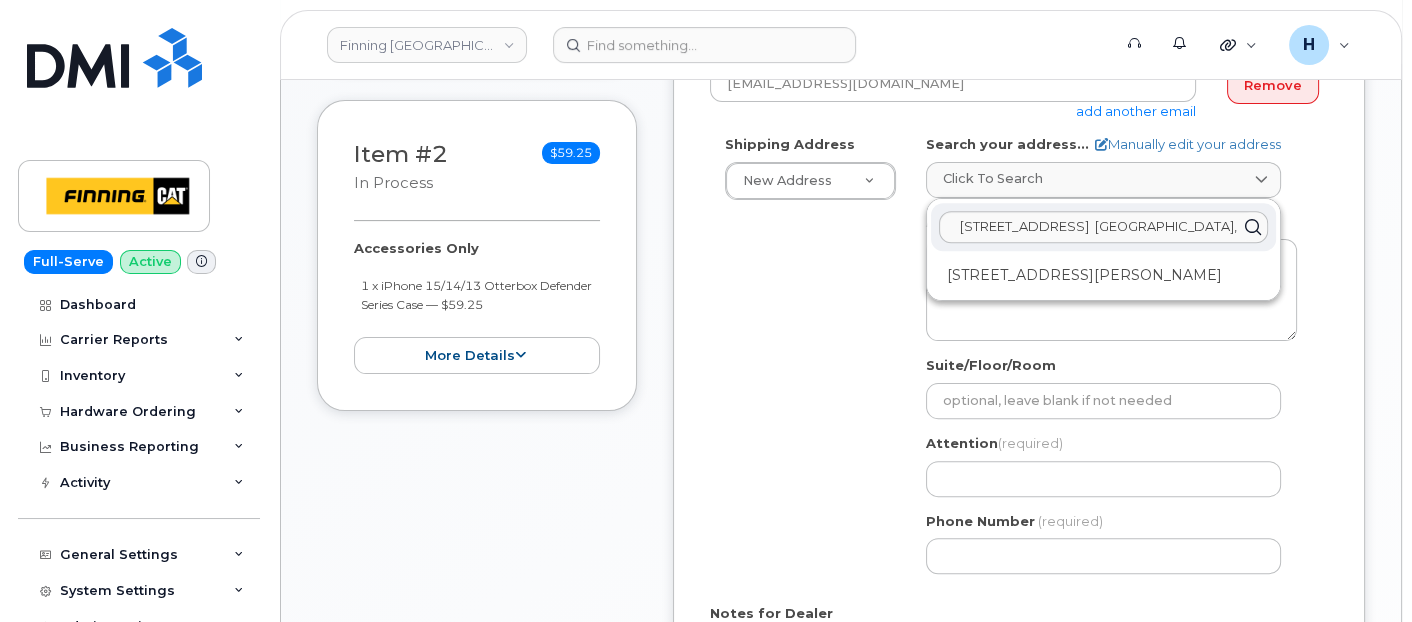 click on "1 Woodland Dr Hay River NT X0E 0R7" 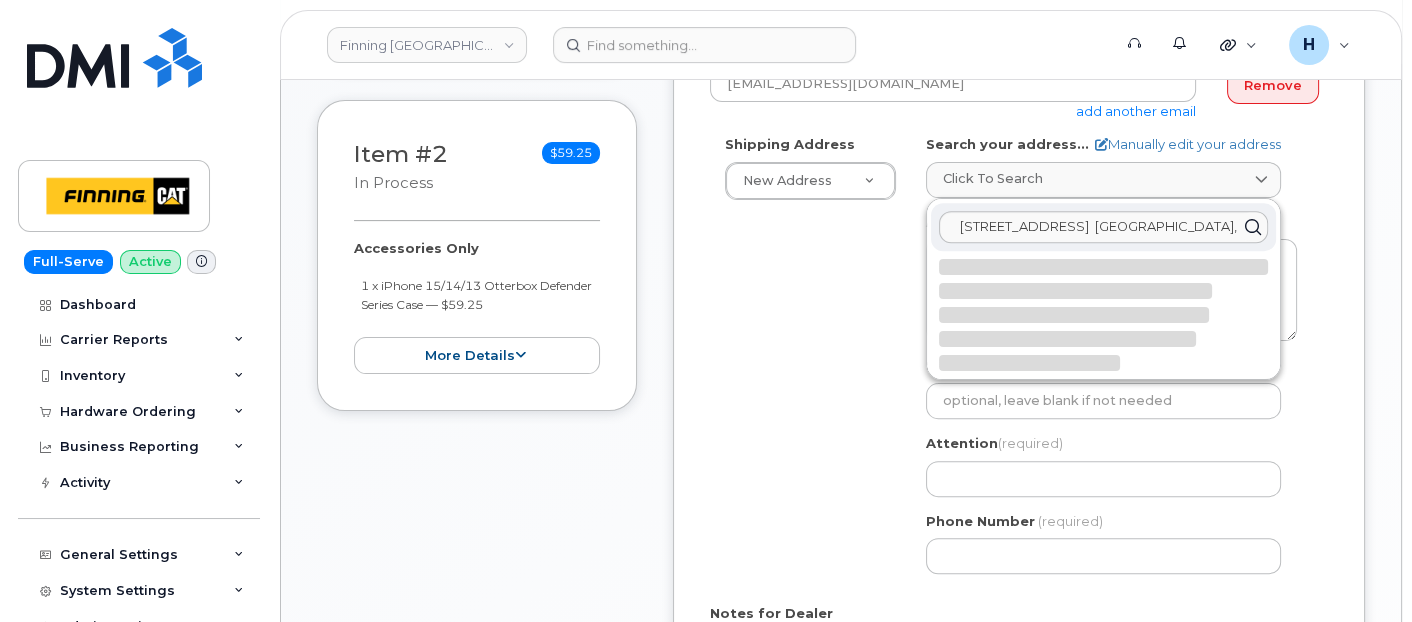 select 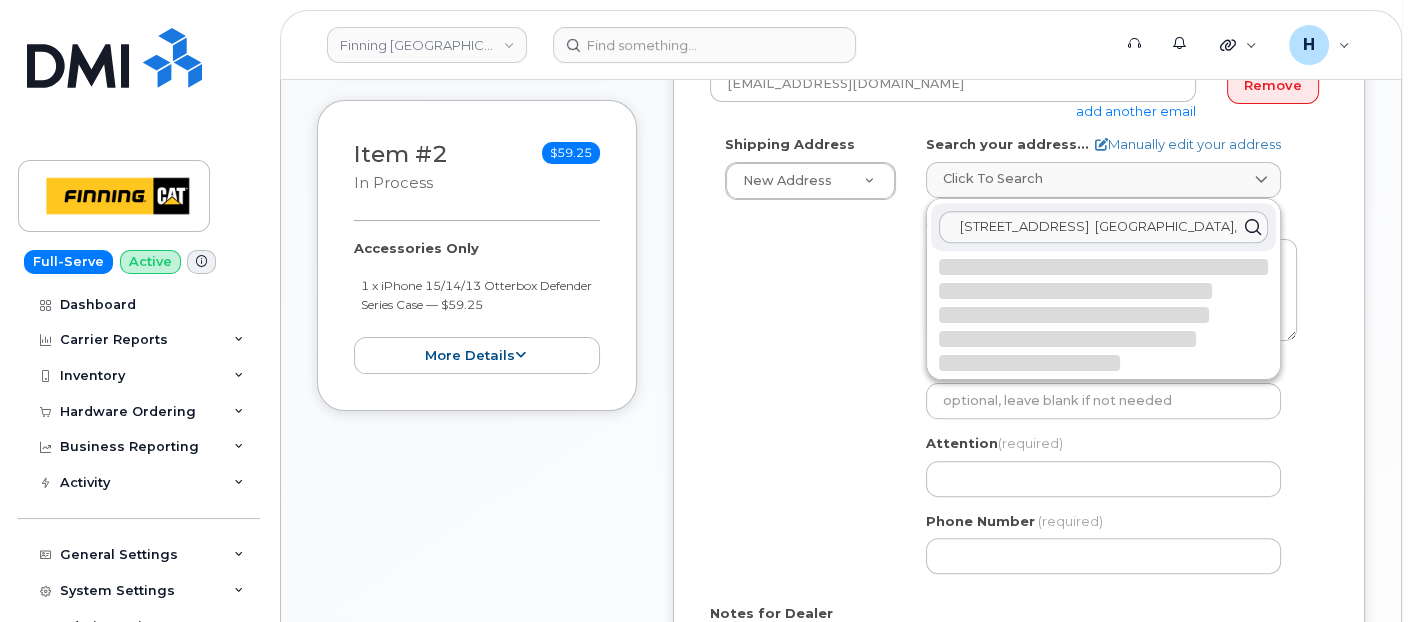 type on "1 Woodland Dr
HAY RIVER NT X0E 0R7
CANADA" 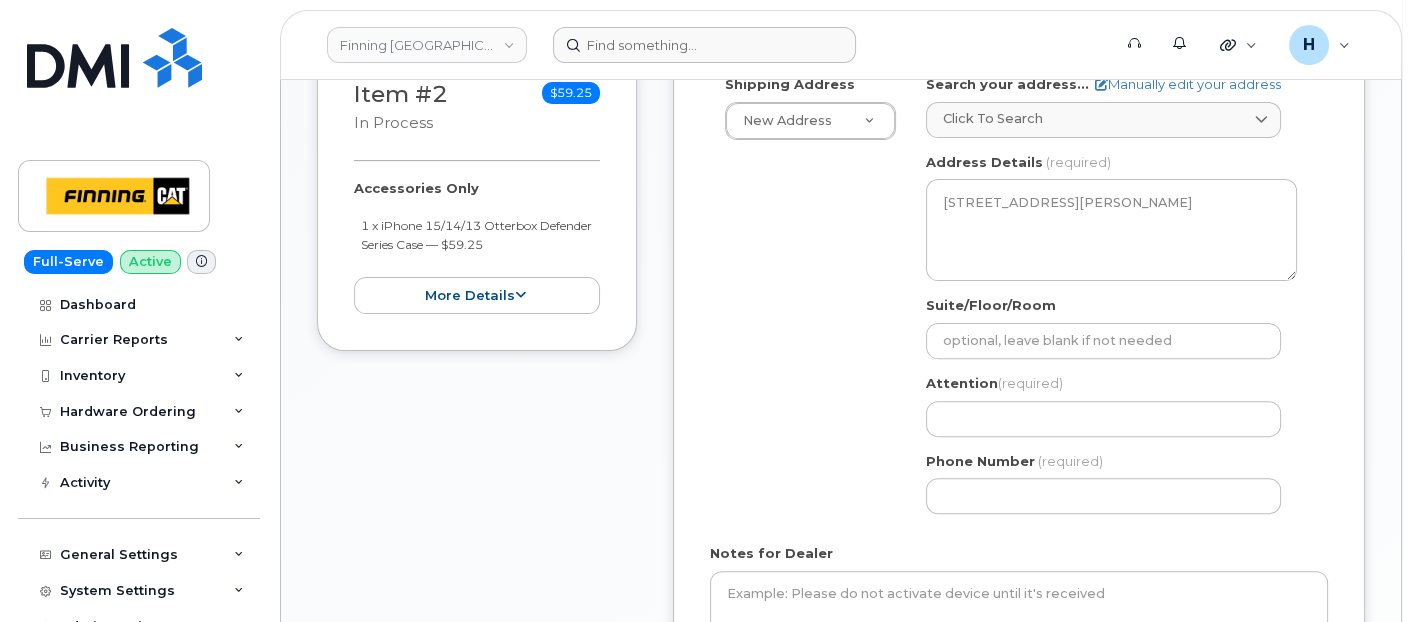 scroll, scrollTop: 888, scrollLeft: 0, axis: vertical 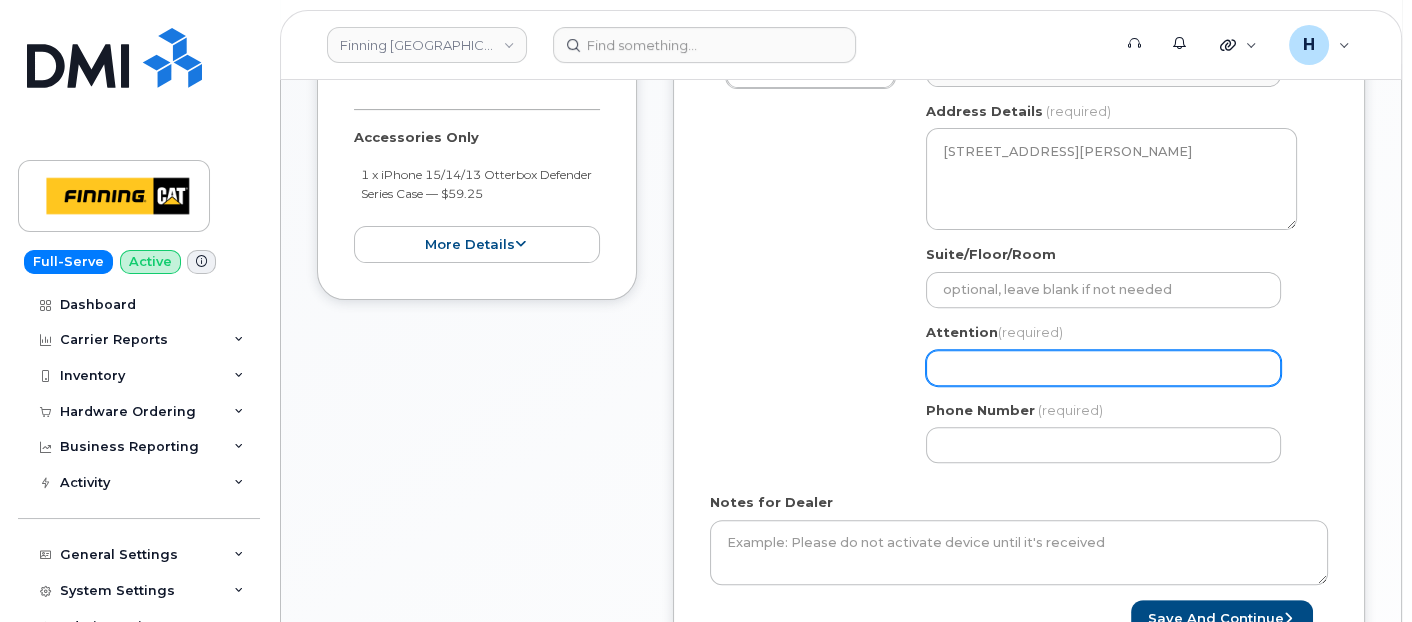 click on "Attention
(required)" at bounding box center (1103, 368) 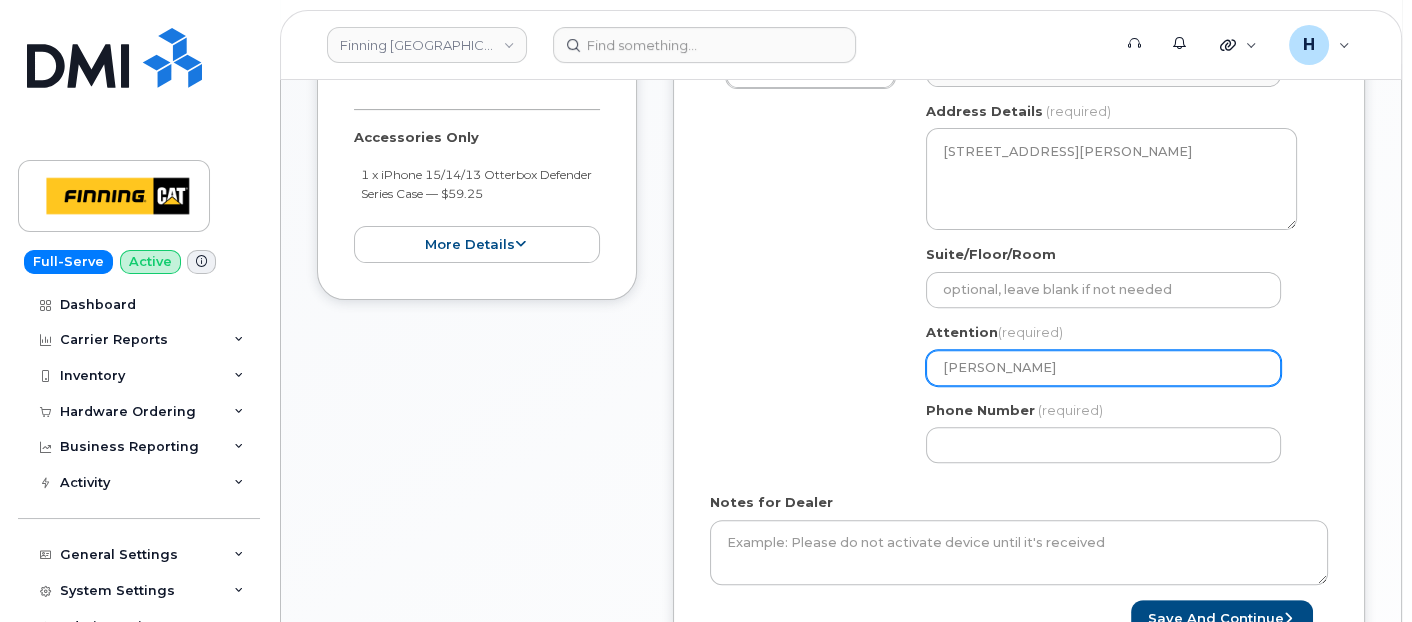 type on "[PERSON_NAME]" 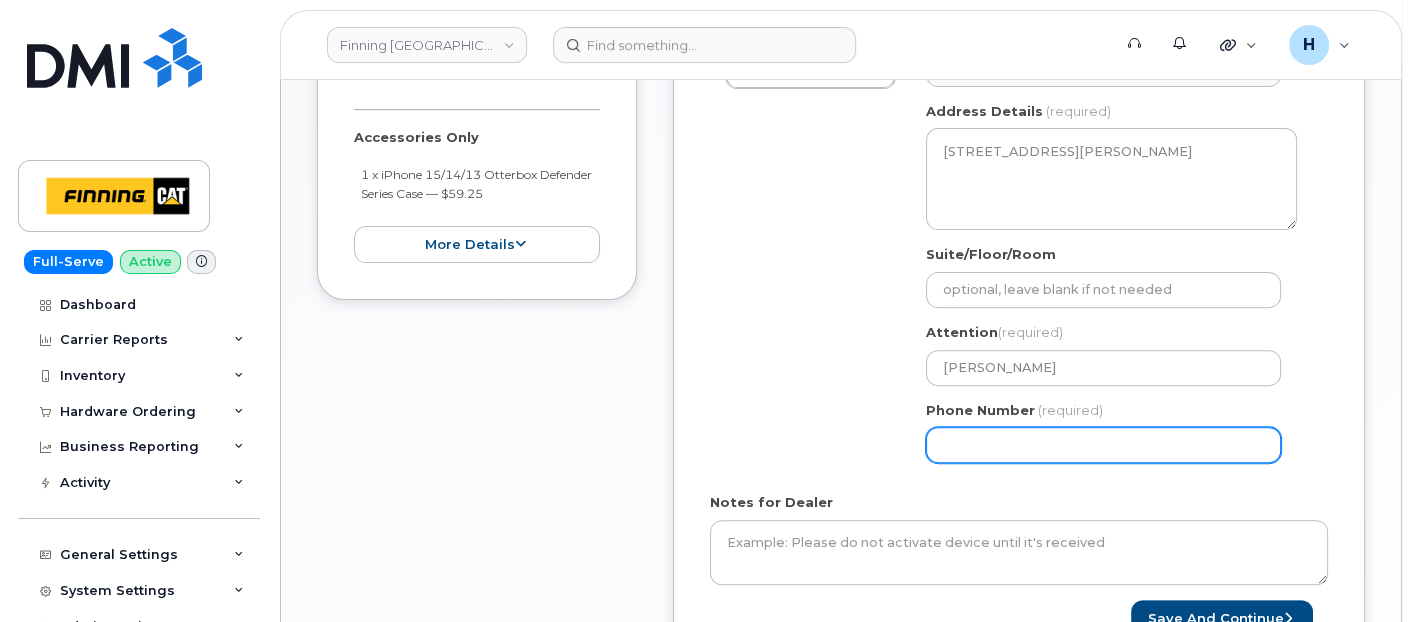 click on "Phone Number" at bounding box center [1103, 445] 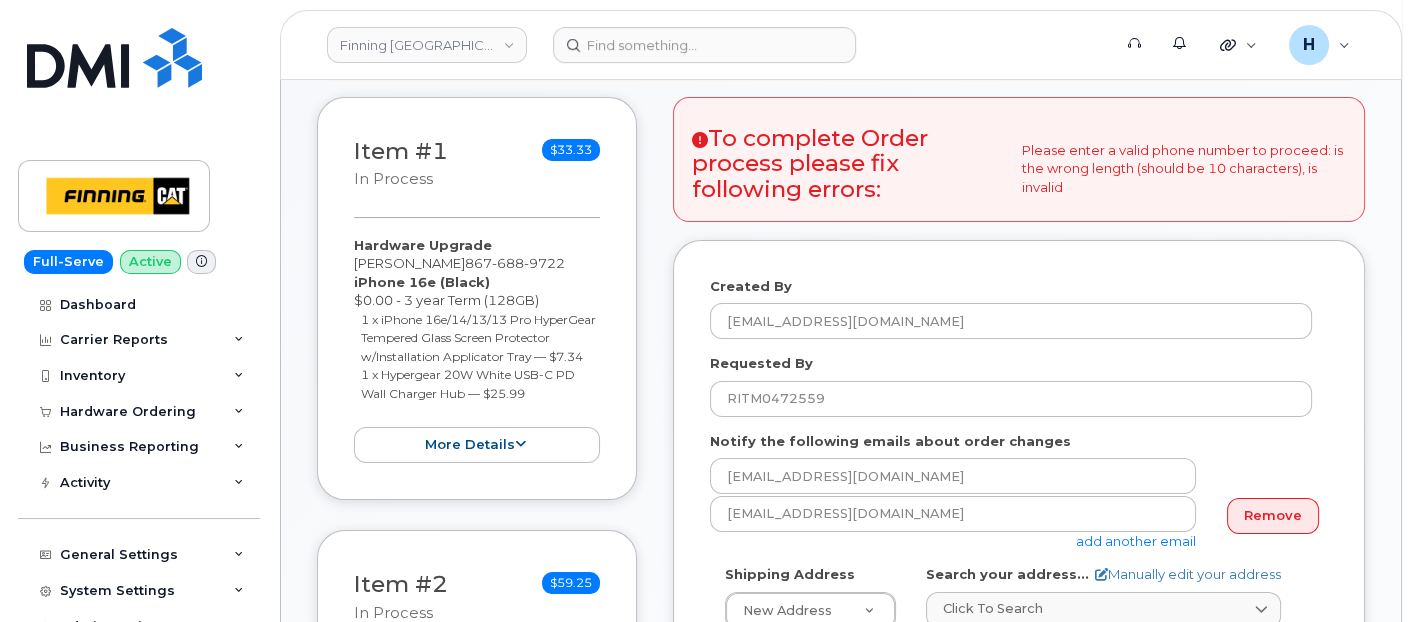 scroll, scrollTop: 333, scrollLeft: 0, axis: vertical 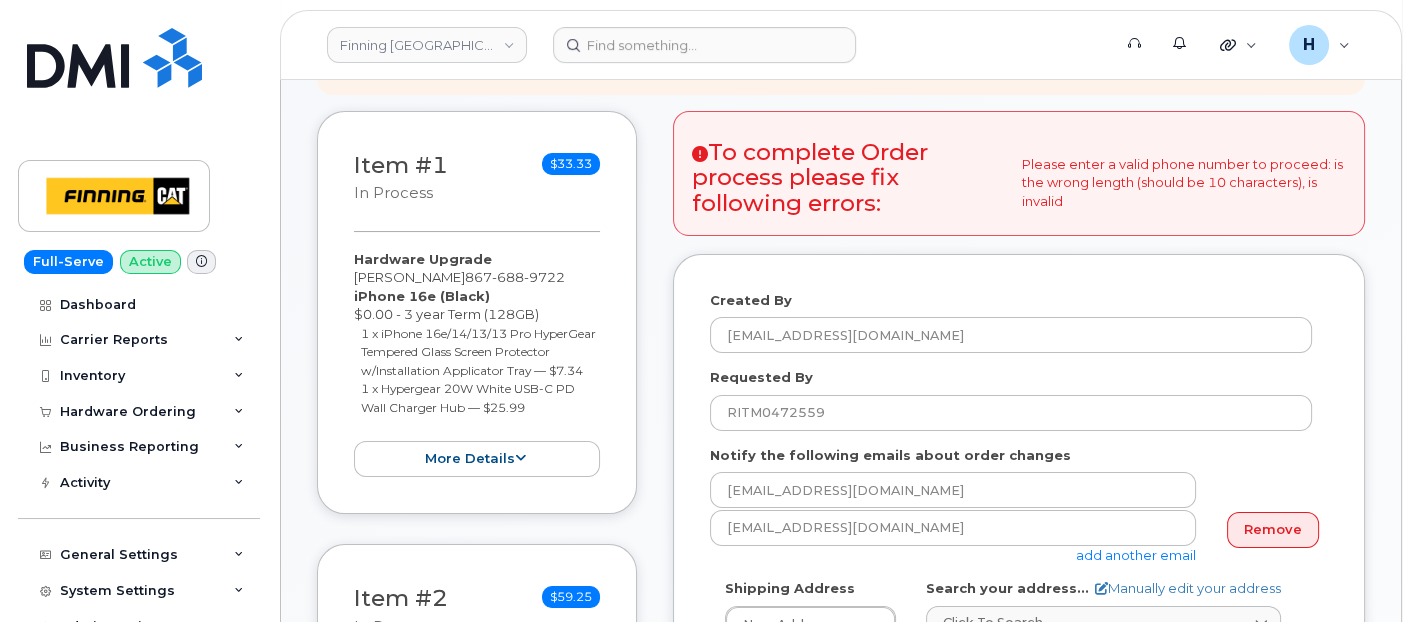 type on "8676889722" 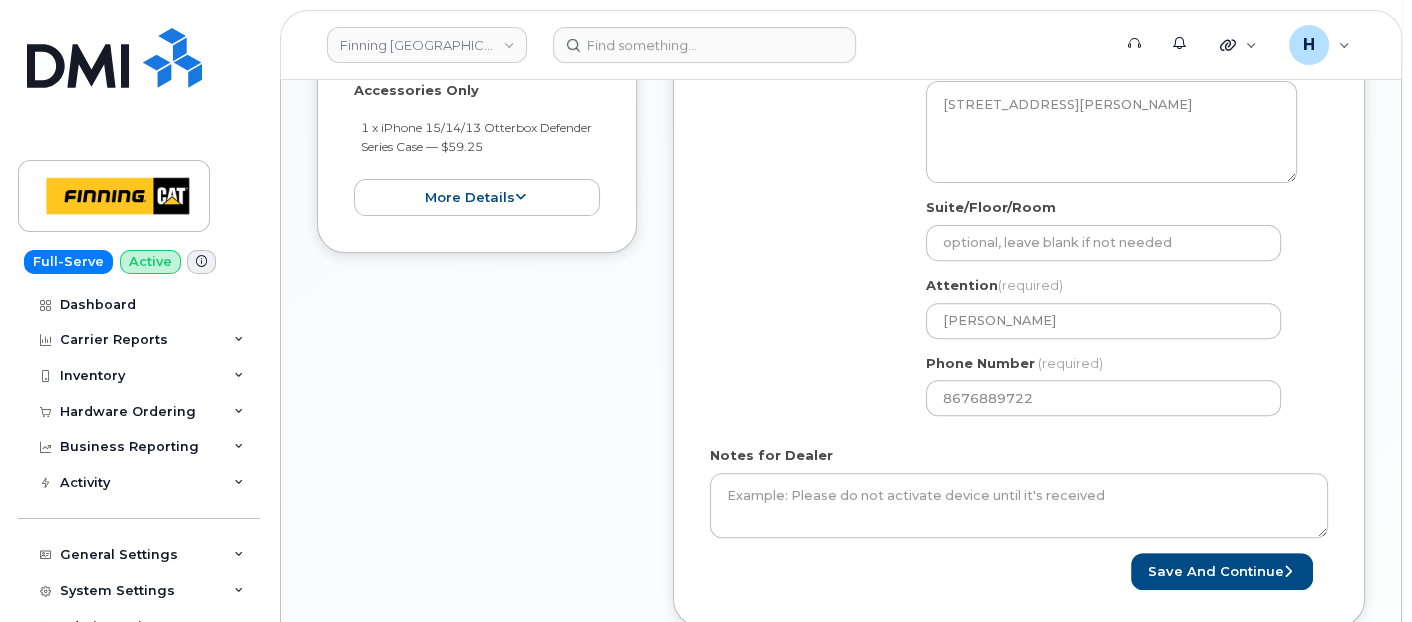 scroll, scrollTop: 1000, scrollLeft: 0, axis: vertical 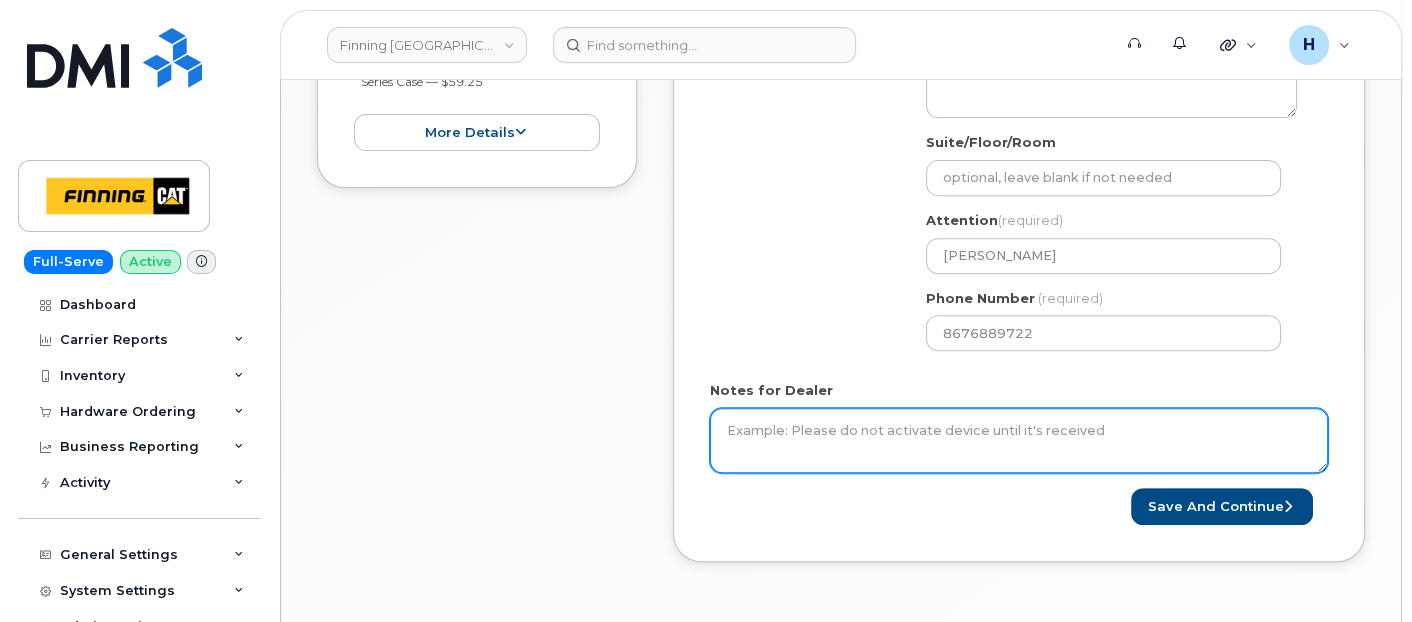 click on "Notes for Dealer" at bounding box center [1019, 441] 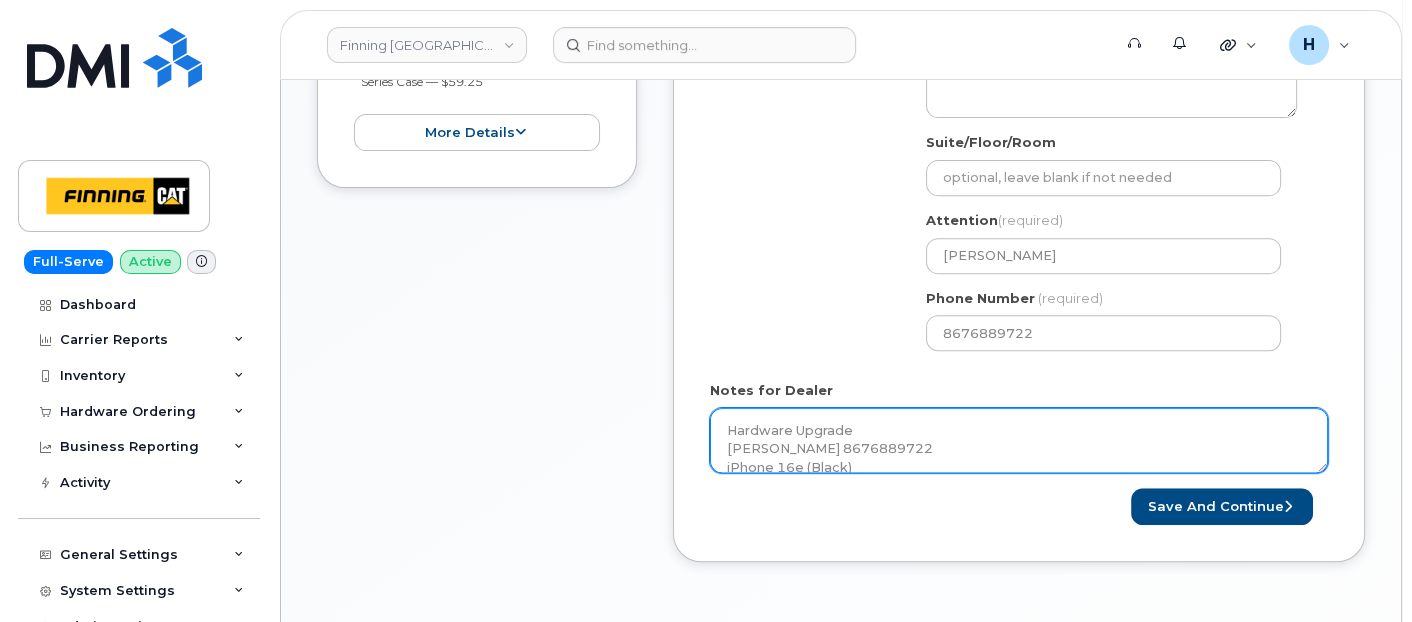 scroll, scrollTop: 77, scrollLeft: 0, axis: vertical 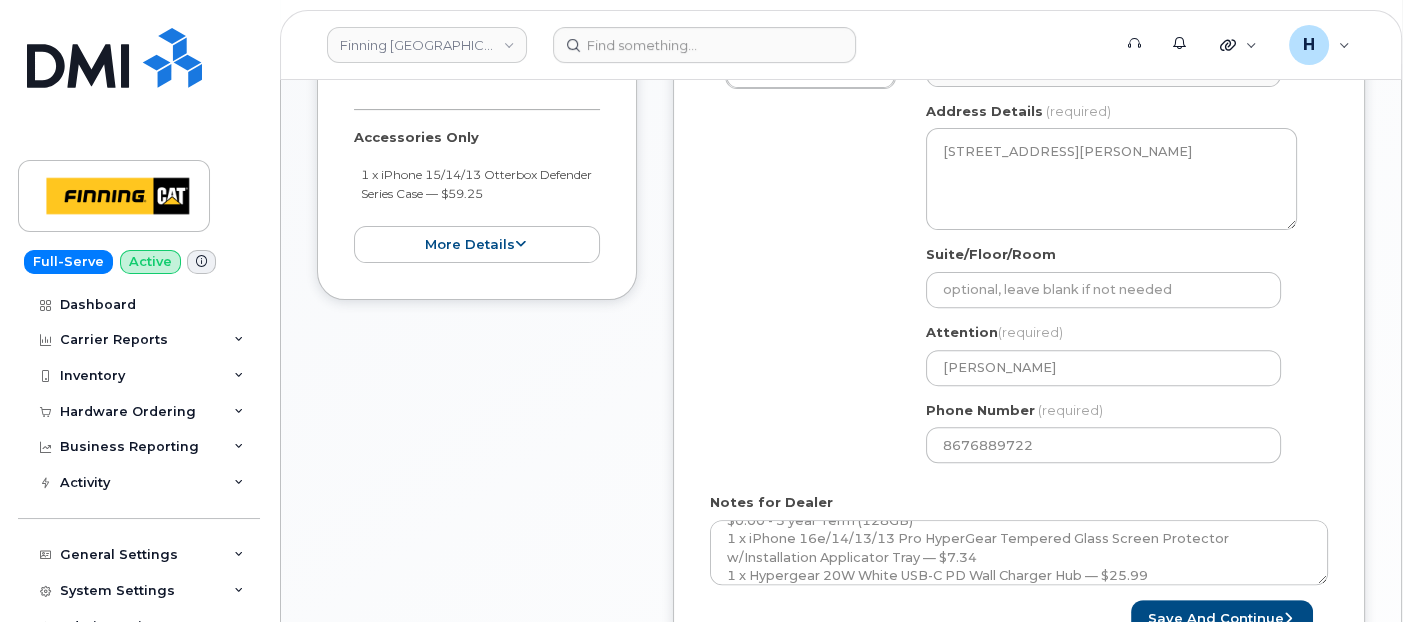 drag, startPoint x: 338, startPoint y: 158, endPoint x: 559, endPoint y: 211, distance: 227.26636 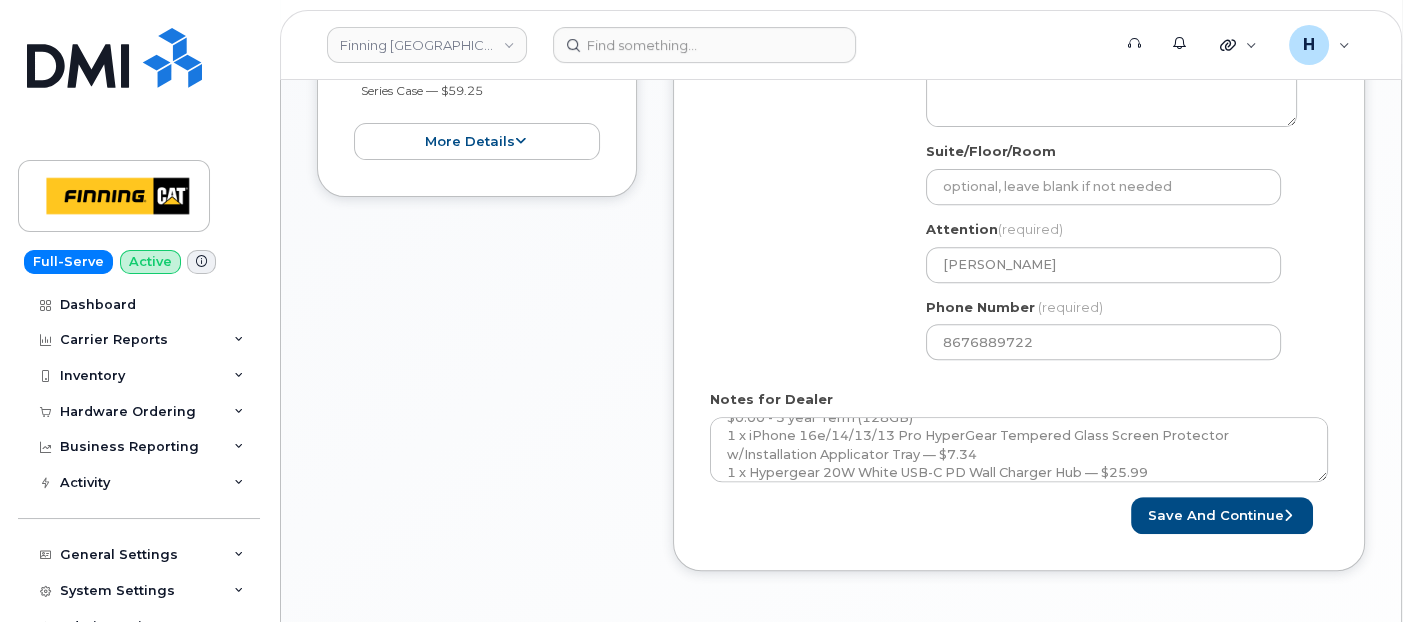 scroll, scrollTop: 1222, scrollLeft: 0, axis: vertical 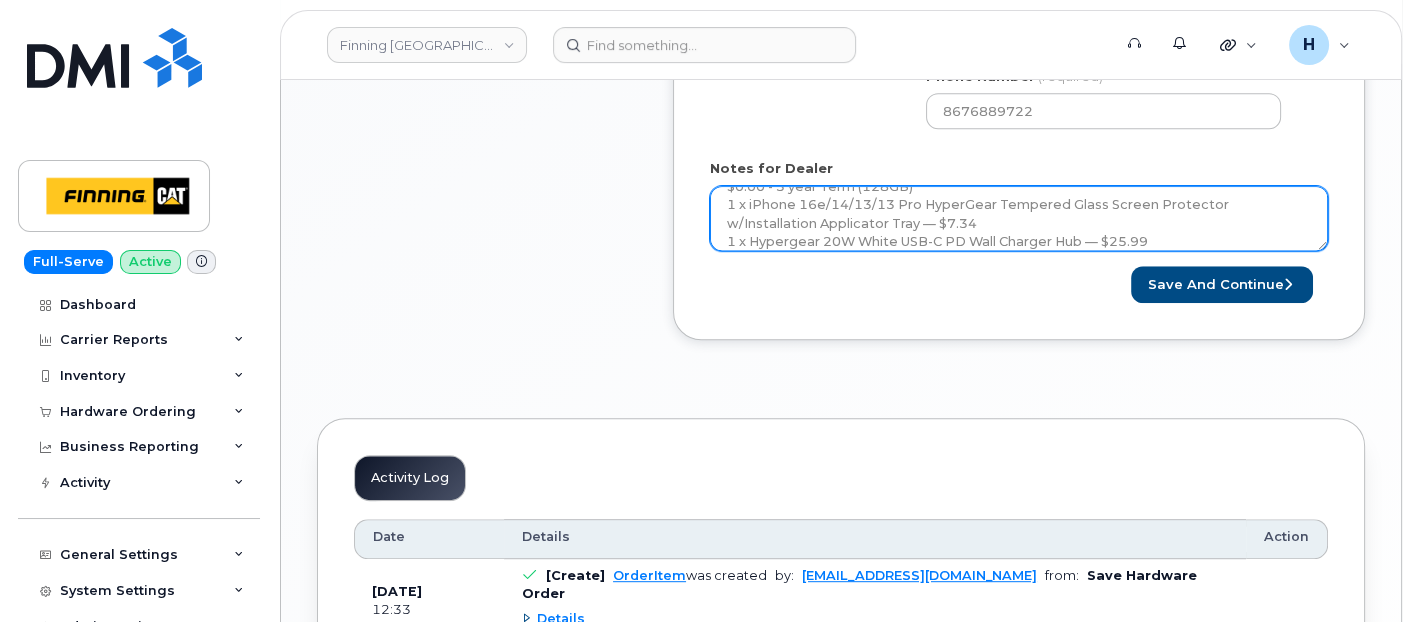 click on "Hardware Upgrade
Michael Buhler 8676889722
iPhone 16e (Black)
$0.00 - 3 year Term (128GB)
1 x iPhone 16e/14/13/13 Pro HyperGear Tempered Glass Screen Protector w/Installation Applicator Tray — $7.34
1 x Hypergear 20W White USB-C PD Wall Charger Hub — $25.99" at bounding box center (1019, 219) 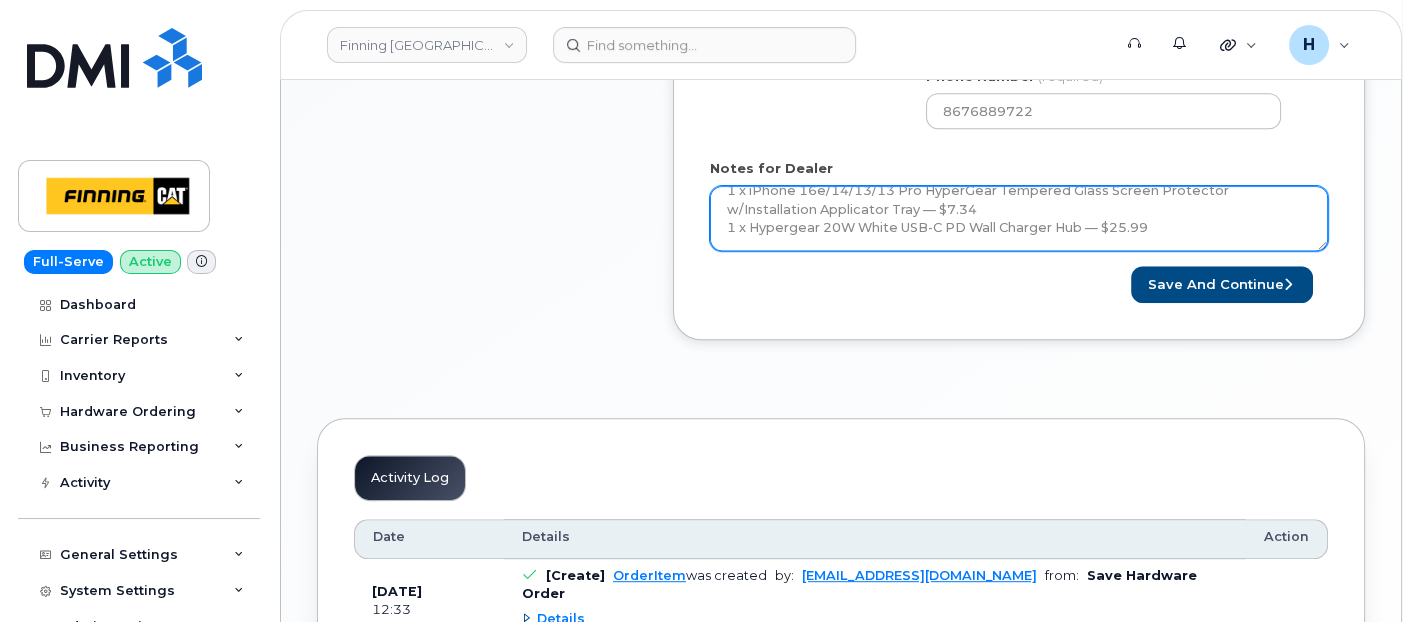click on "Hardware Upgrade
Michael Buhler 8676889722
iPhone 16e (Black)
$0.00 - 3 year Term (128GB)
1 x iPhone 16e/14/13/13 Pro HyperGear Tempered Glass Screen Protector w/Installation Applicator Tray — $7.34
1 x Hypergear 20W White USB-C PD Wall Charger Hub — $25.99" at bounding box center [1019, 219] 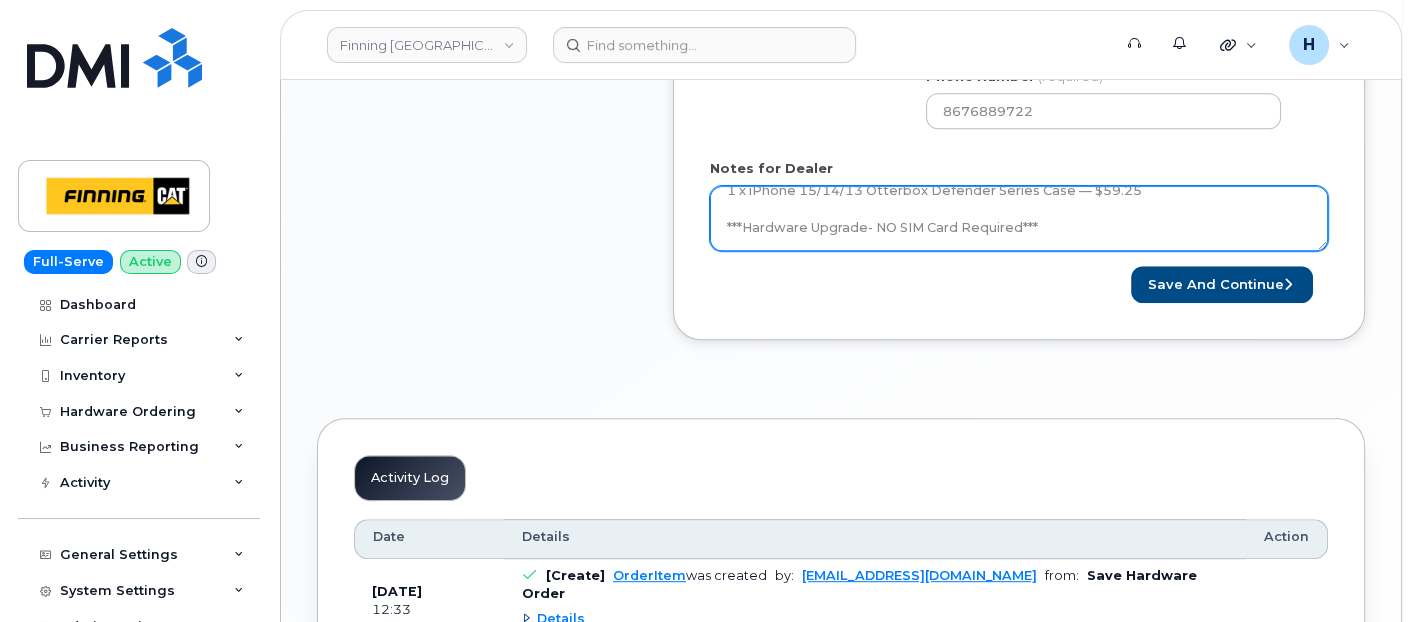 scroll, scrollTop: 222, scrollLeft: 0, axis: vertical 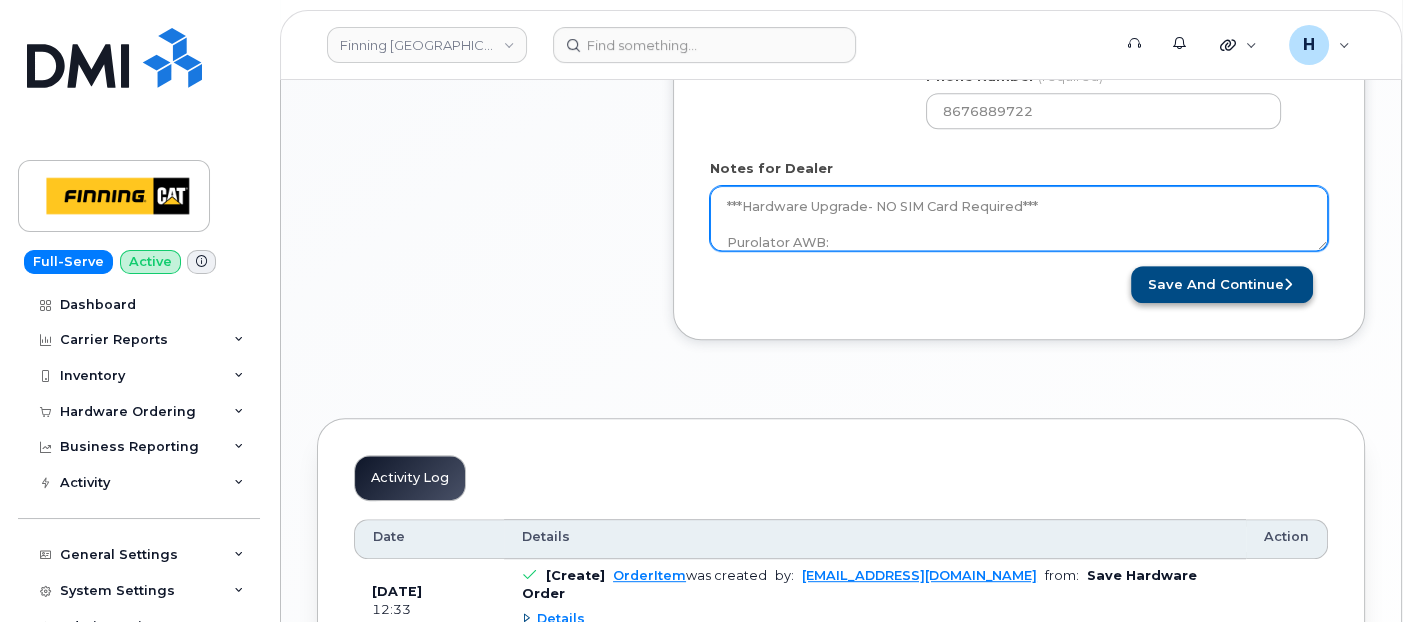 type on "Hardware Upgrade
[PERSON_NAME] 8676889722
iPhone 16e (Black)
$0.00 - 3 year Term (128GB)
1 x iPhone 16e/14/13/13 Pro HyperGear Tempered Glass Screen Protector w/Installation Applicator Tray — $7.34
1 x Hypergear 20W White USB-C PD Wall Charger Hub — $25.99
Accessories Only
1 x iPhone 15/14/13 Otterbox Defender Series Case — $59.25
***Hardware Upgrade- NO SIM Card Required***
Purolator AWB:" 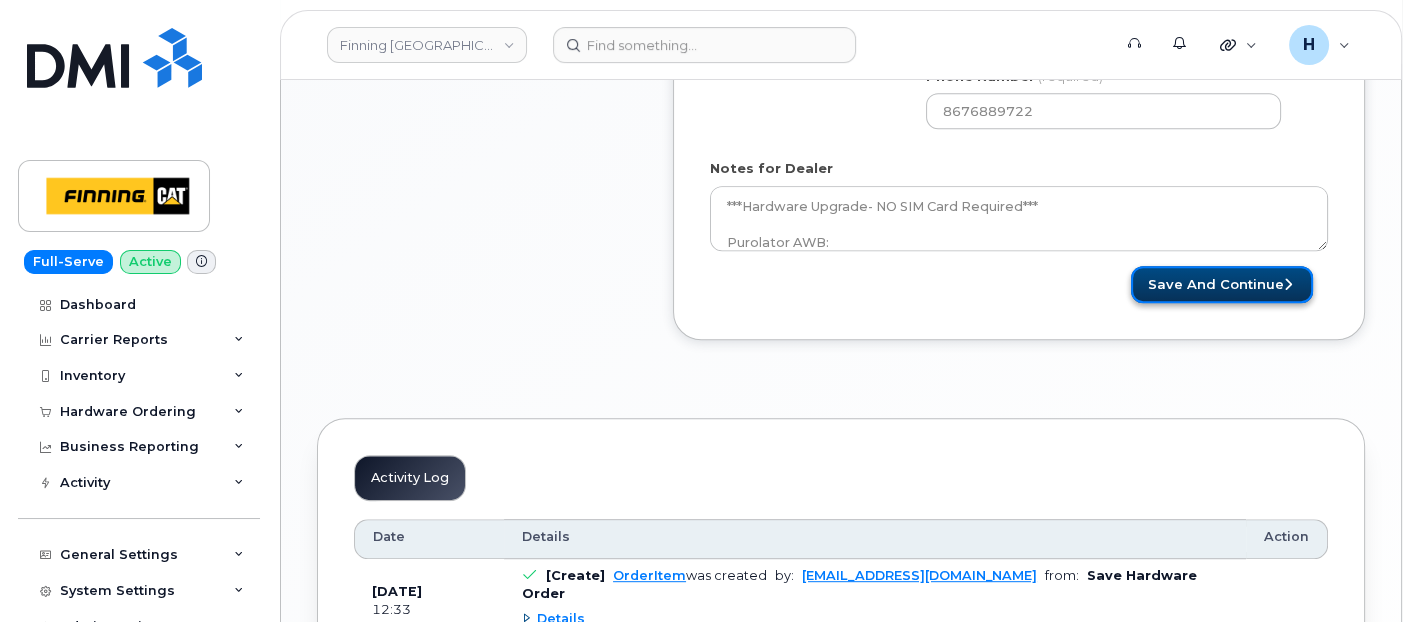 click on "Save and Continue" at bounding box center (1222, 284) 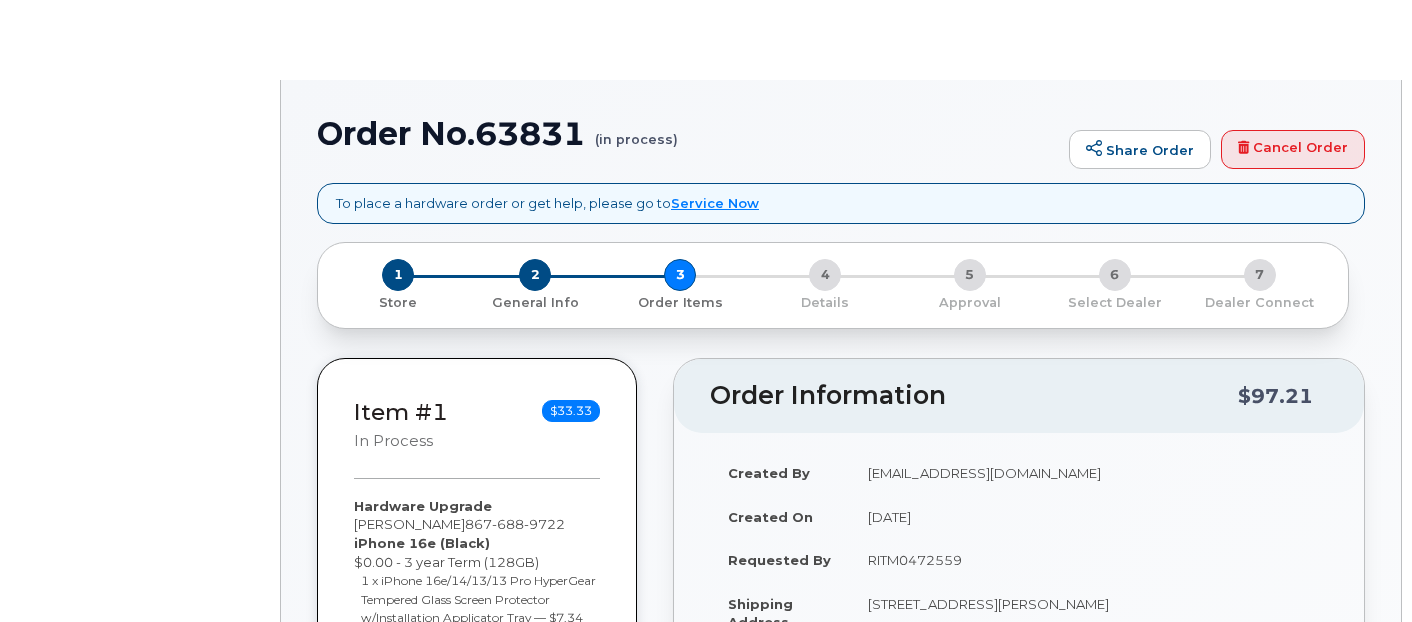type on "[PERSON_NAME]" 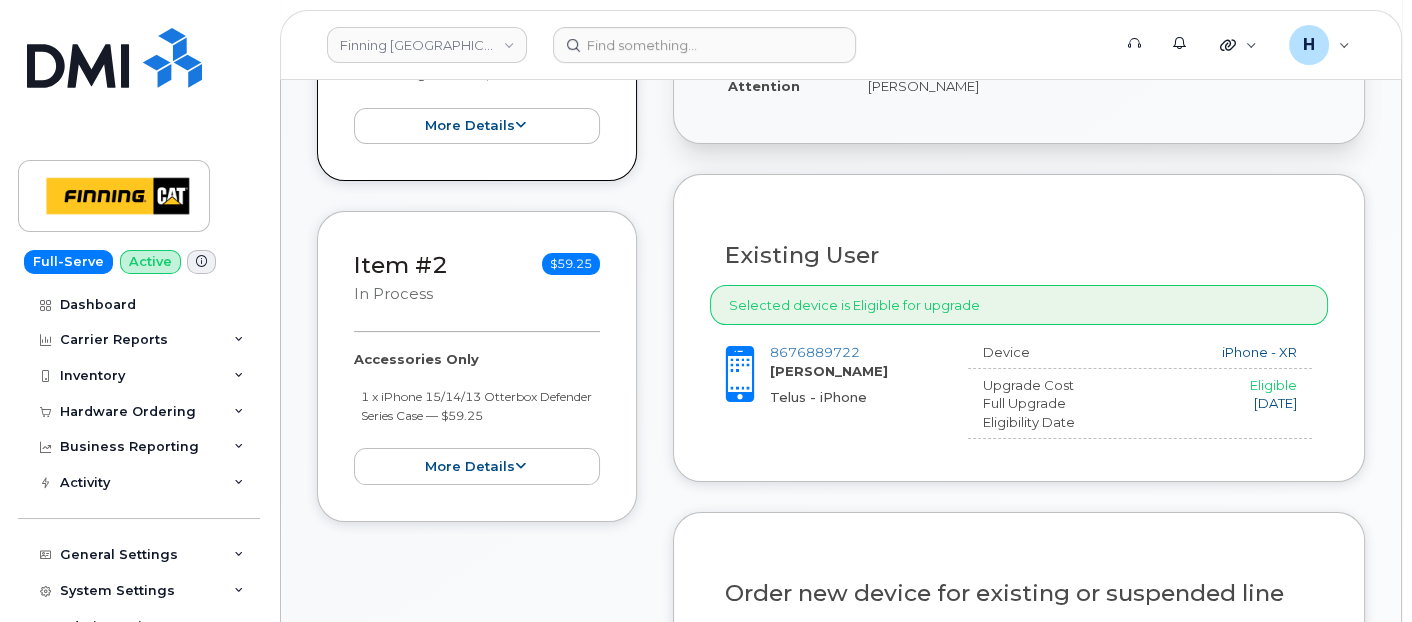 scroll, scrollTop: 1000, scrollLeft: 0, axis: vertical 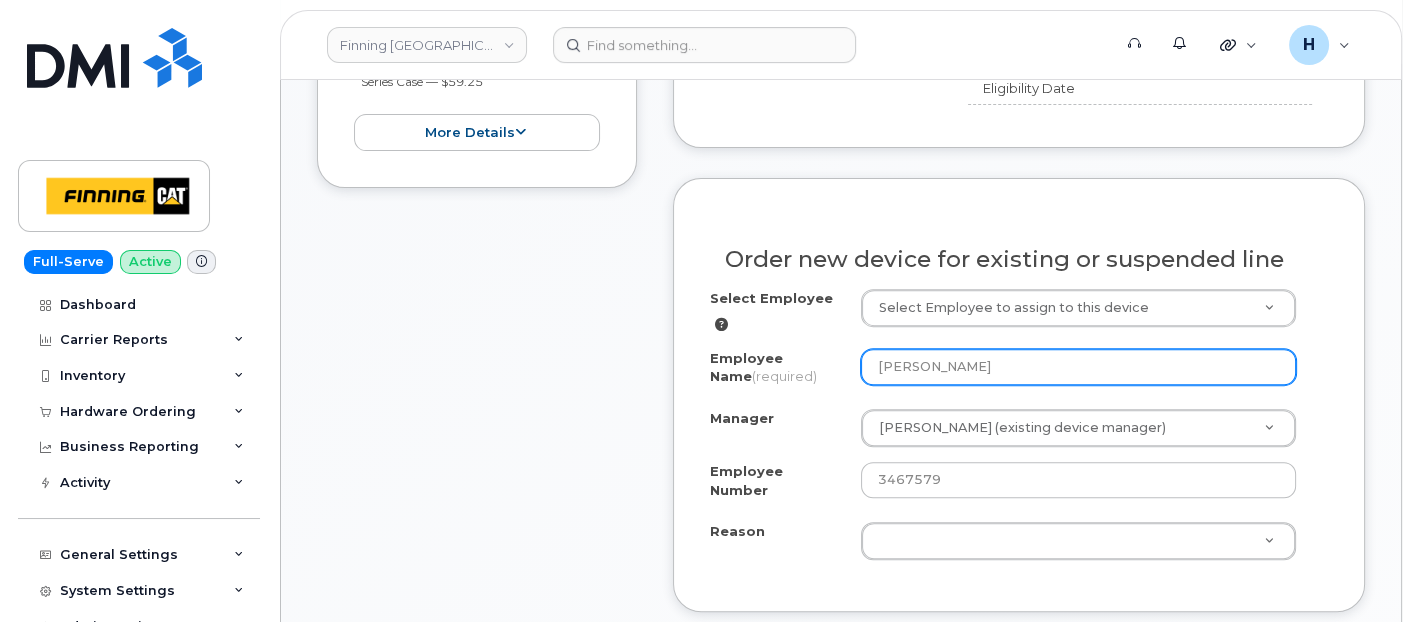 drag, startPoint x: 866, startPoint y: 360, endPoint x: 1093, endPoint y: 361, distance: 227.0022 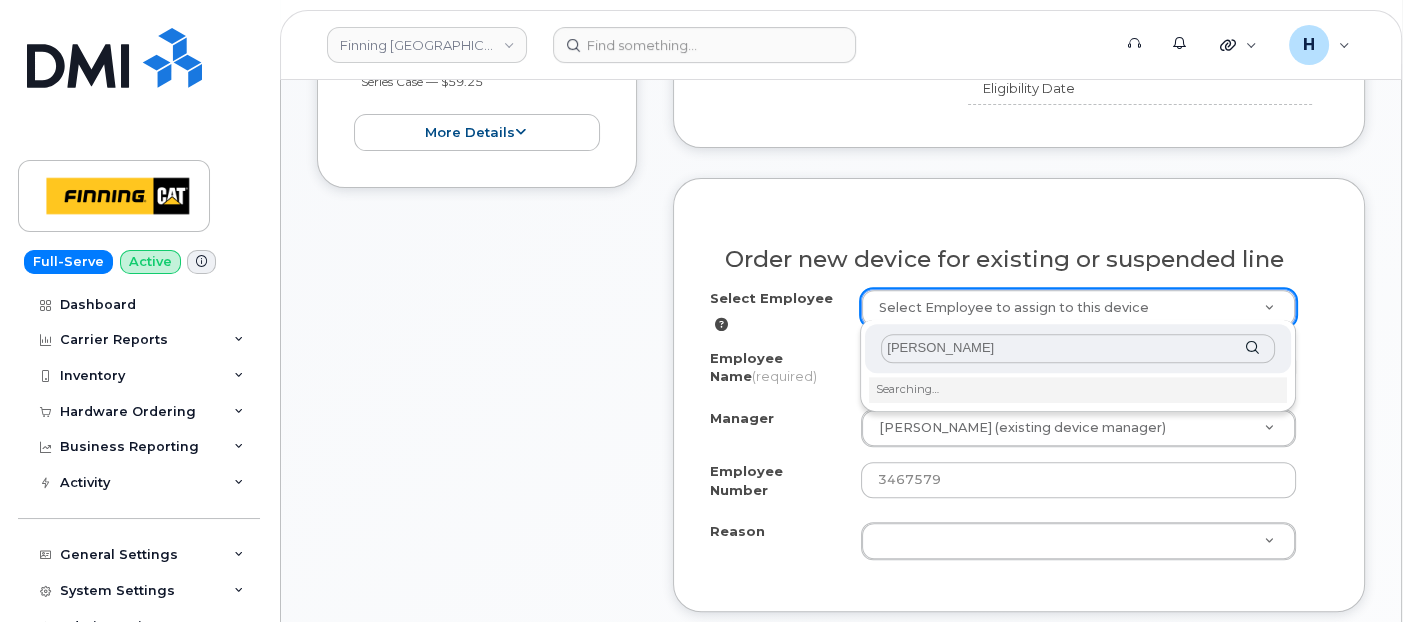 type on "[PERSON_NAME]" 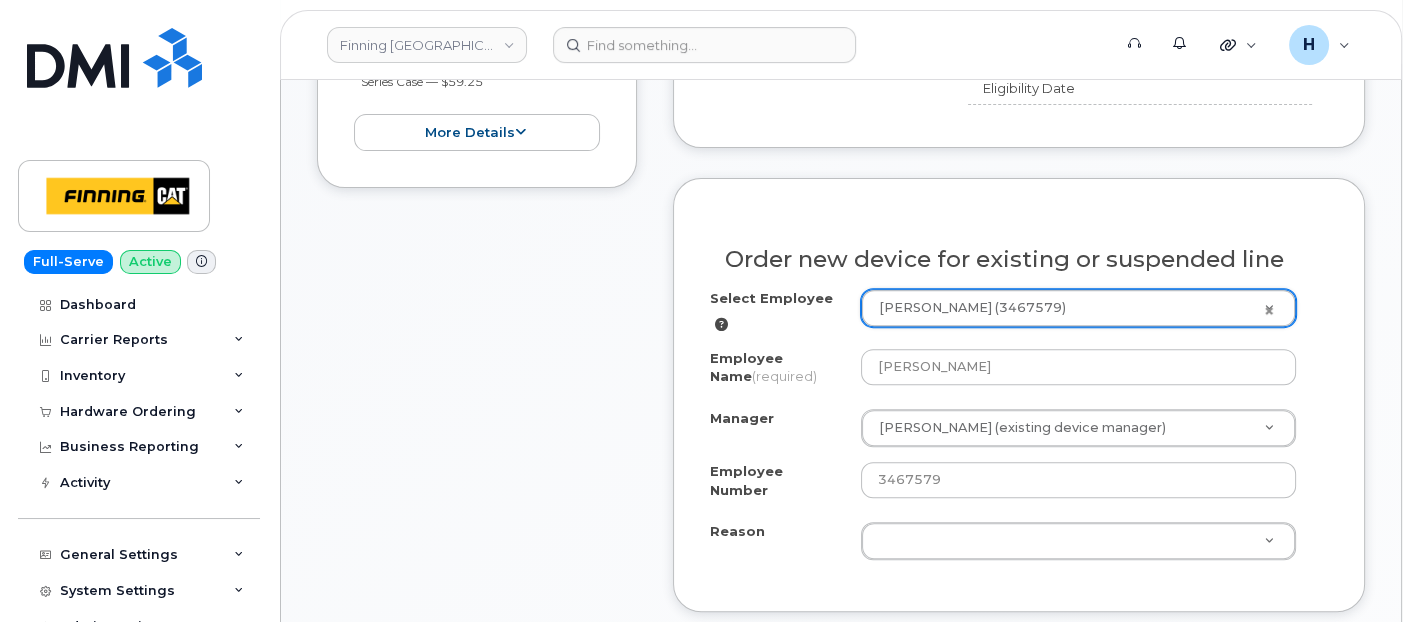 select on "761972" 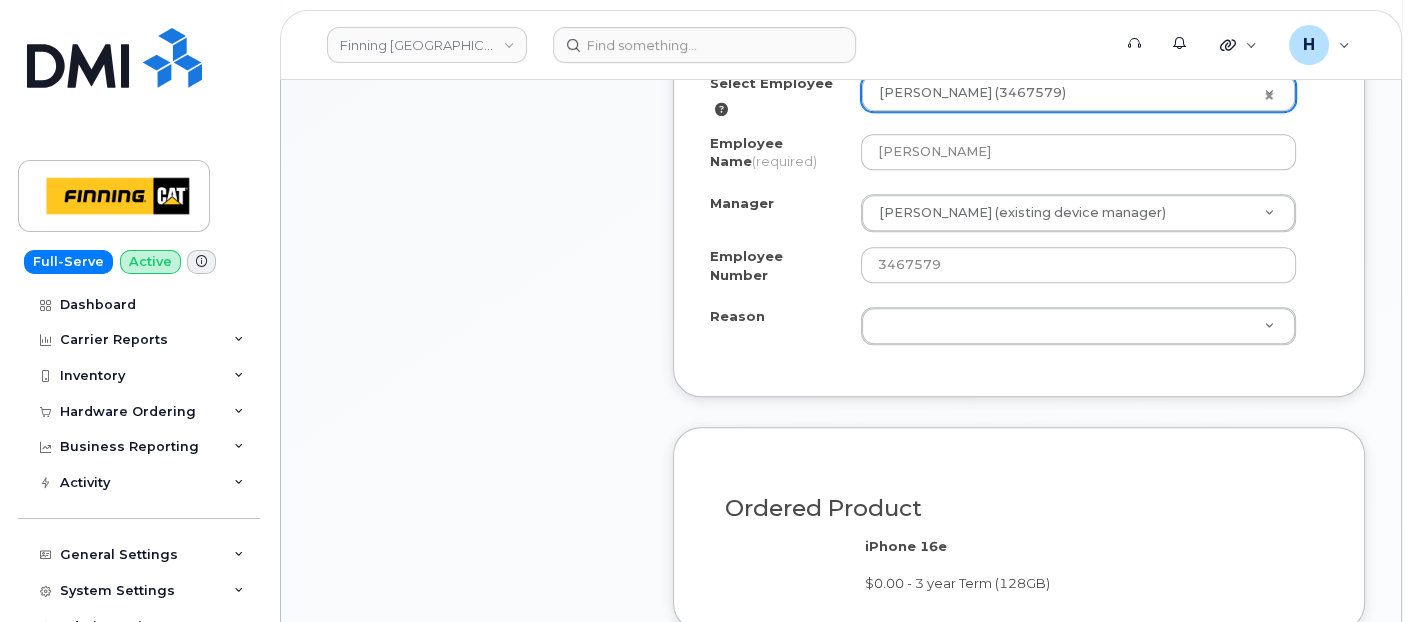 scroll, scrollTop: 1222, scrollLeft: 0, axis: vertical 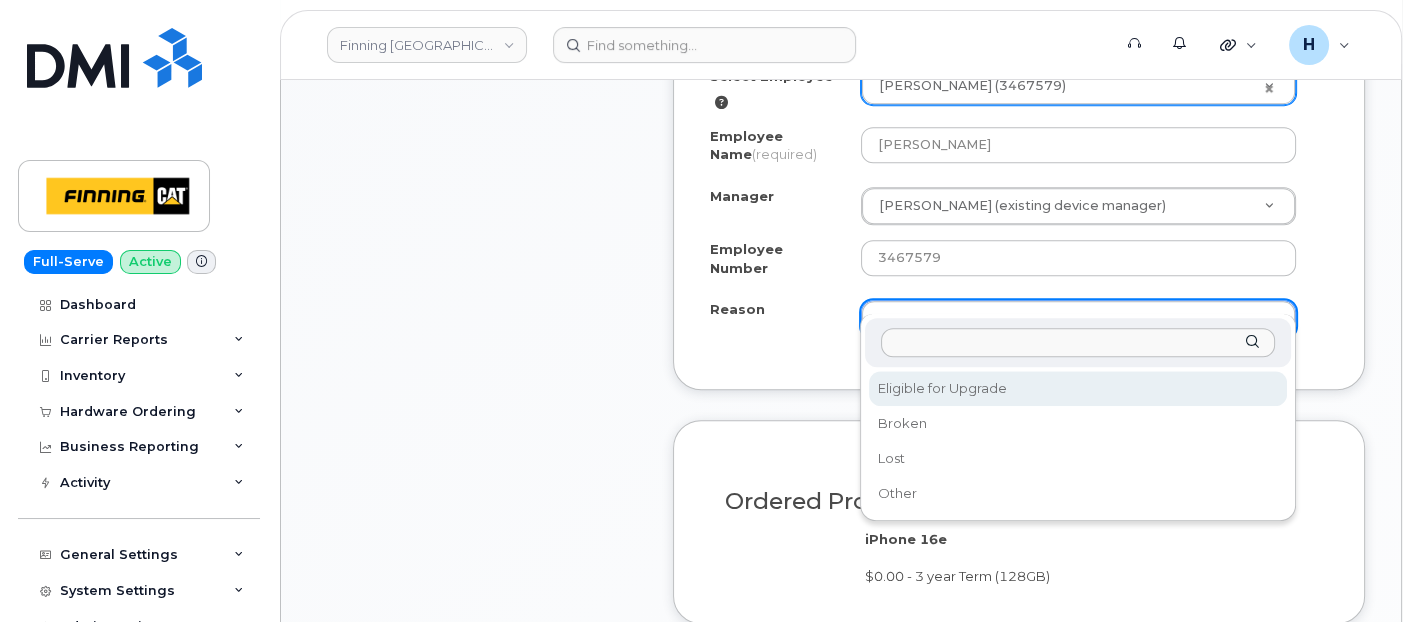 select on "eligible_for_upgrade" 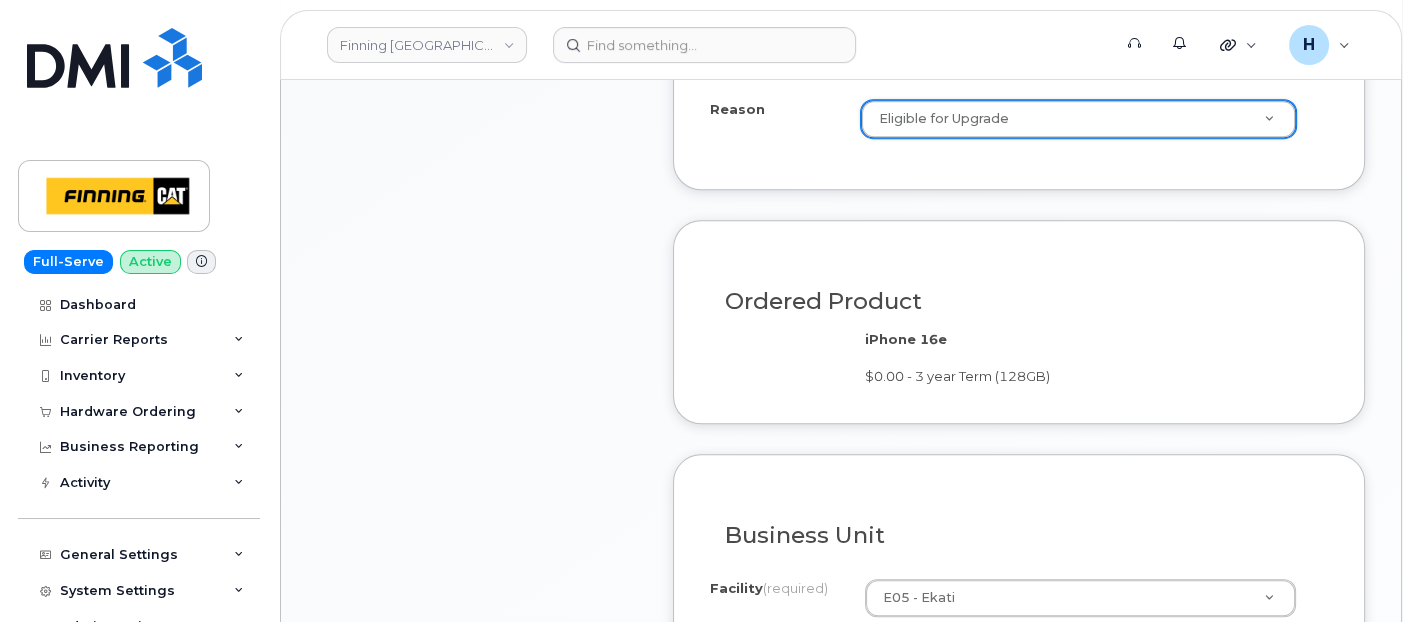 scroll, scrollTop: 1666, scrollLeft: 0, axis: vertical 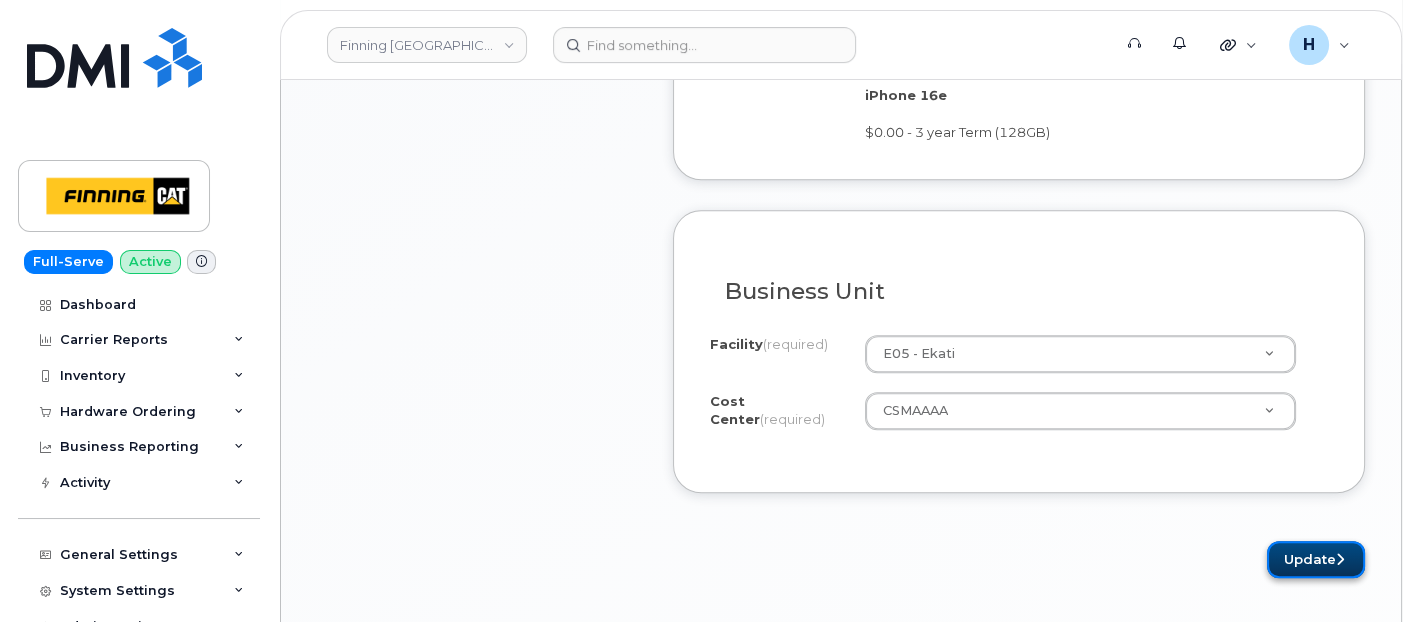 click on "Update" at bounding box center [1316, 559] 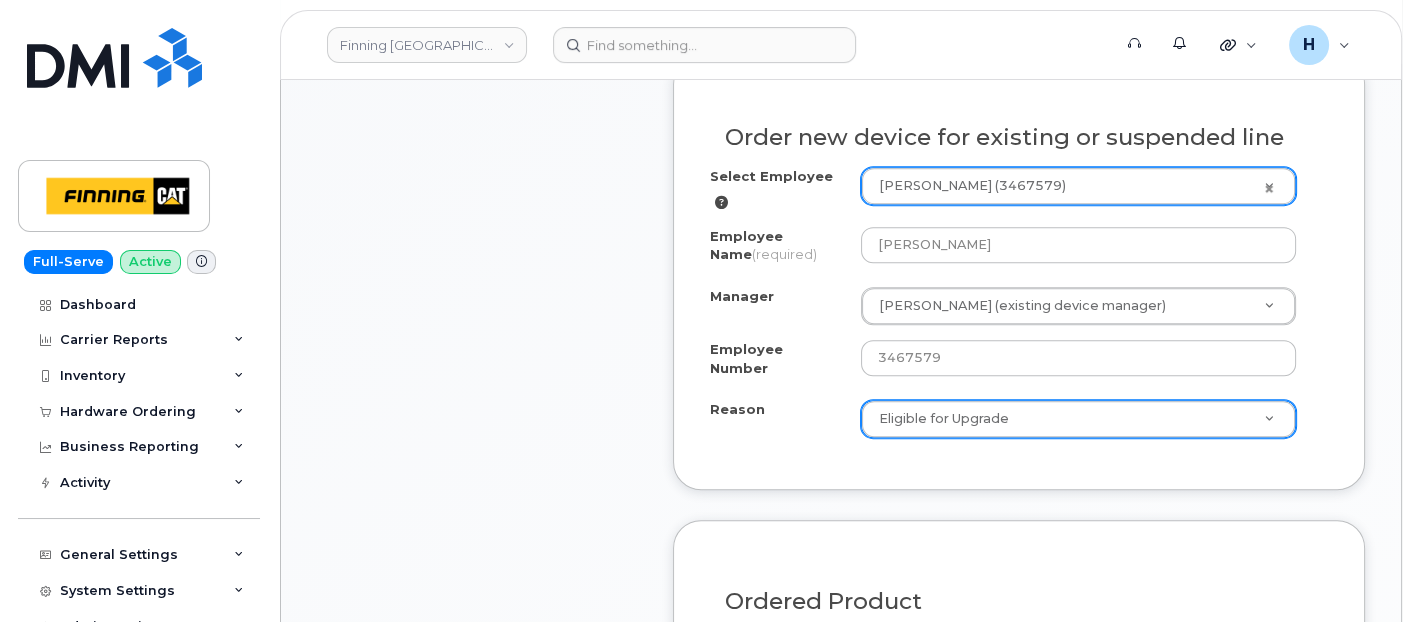scroll, scrollTop: 888, scrollLeft: 0, axis: vertical 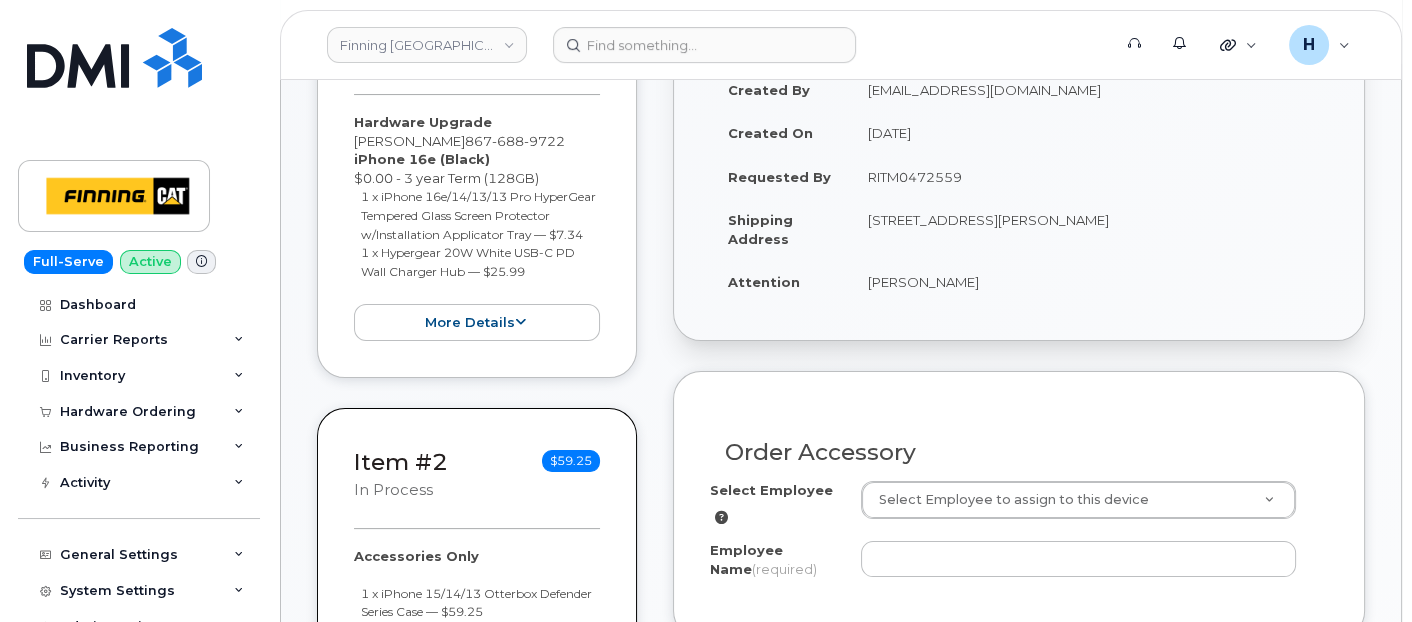 drag, startPoint x: 860, startPoint y: 182, endPoint x: 1026, endPoint y: 177, distance: 166.07529 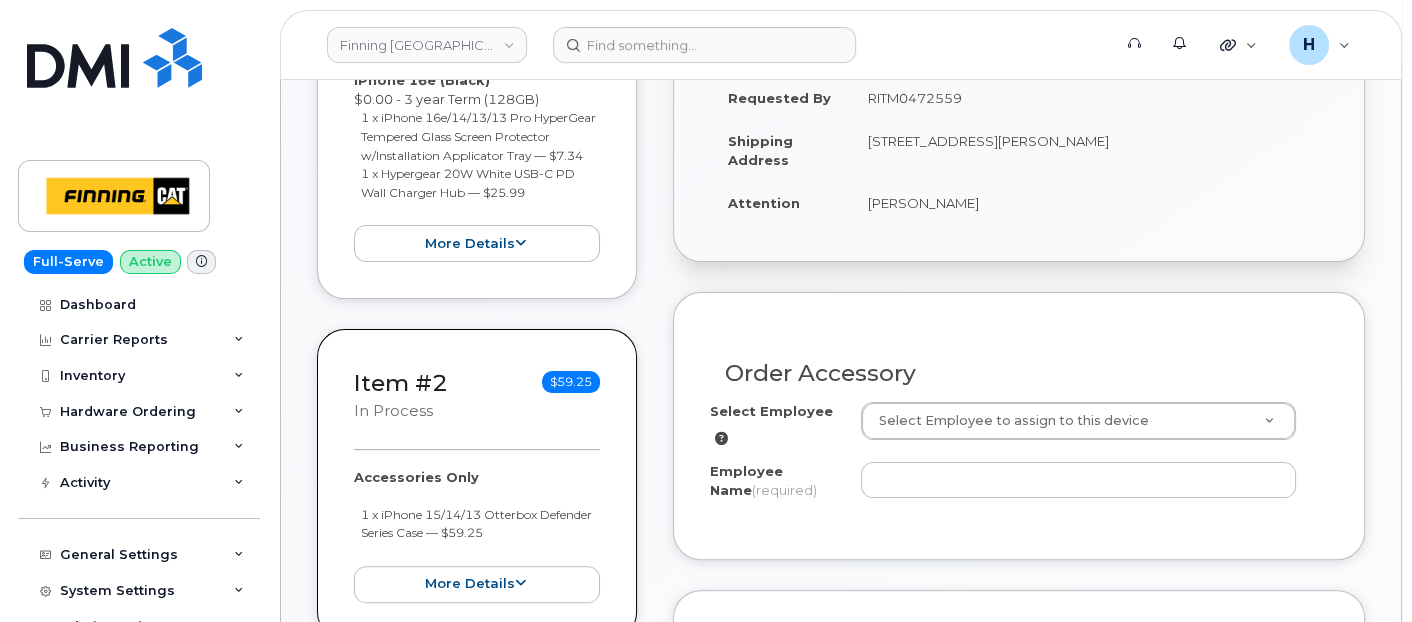 scroll, scrollTop: 555, scrollLeft: 0, axis: vertical 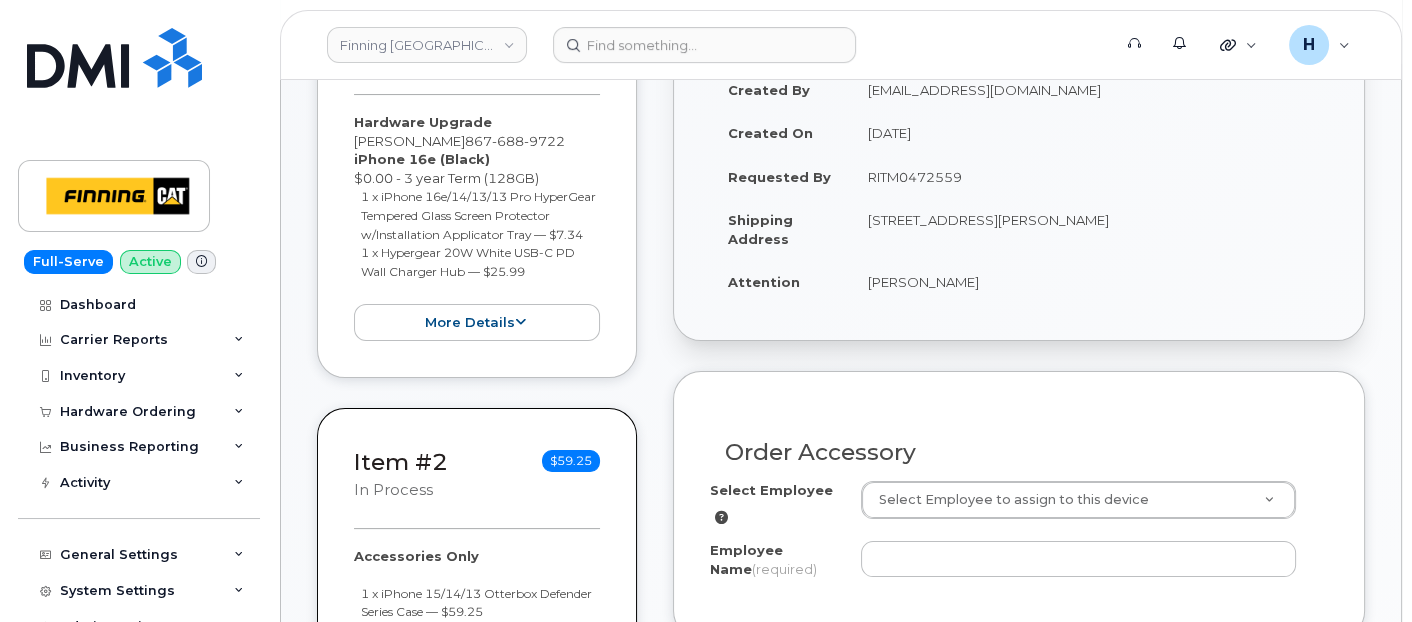 copy on "[PERSON_NAME]" 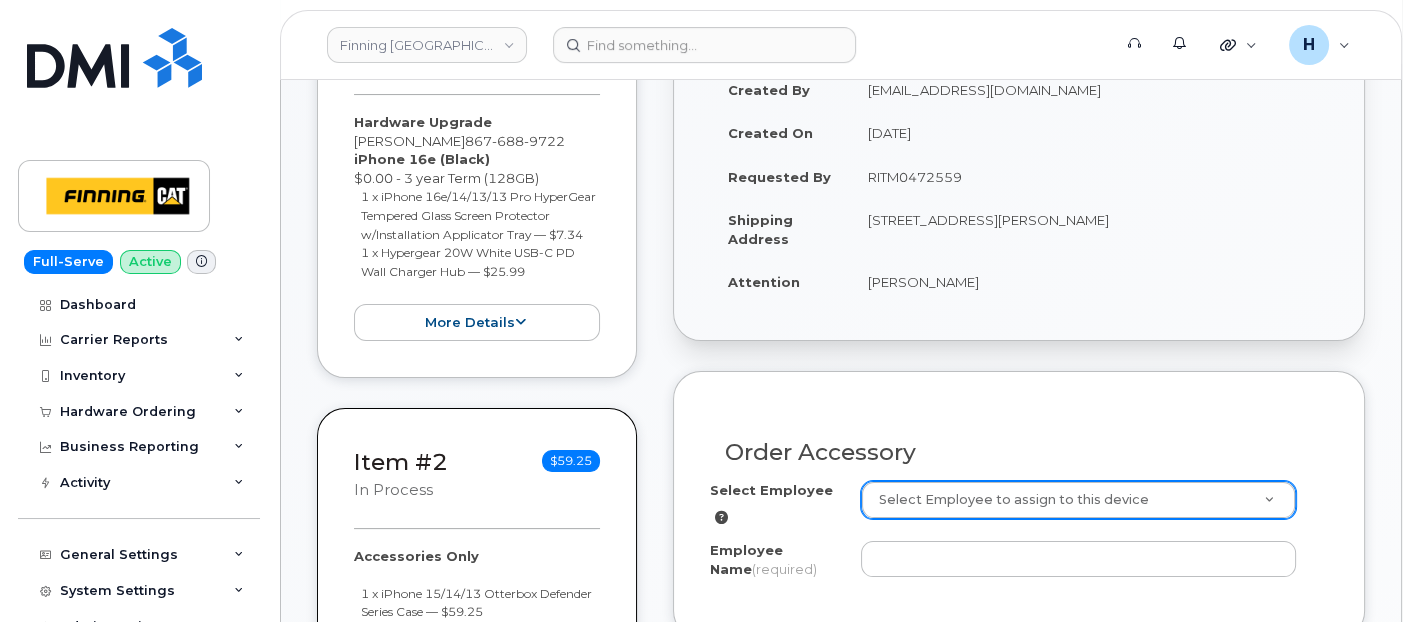 paste on "[PERSON_NAME]" 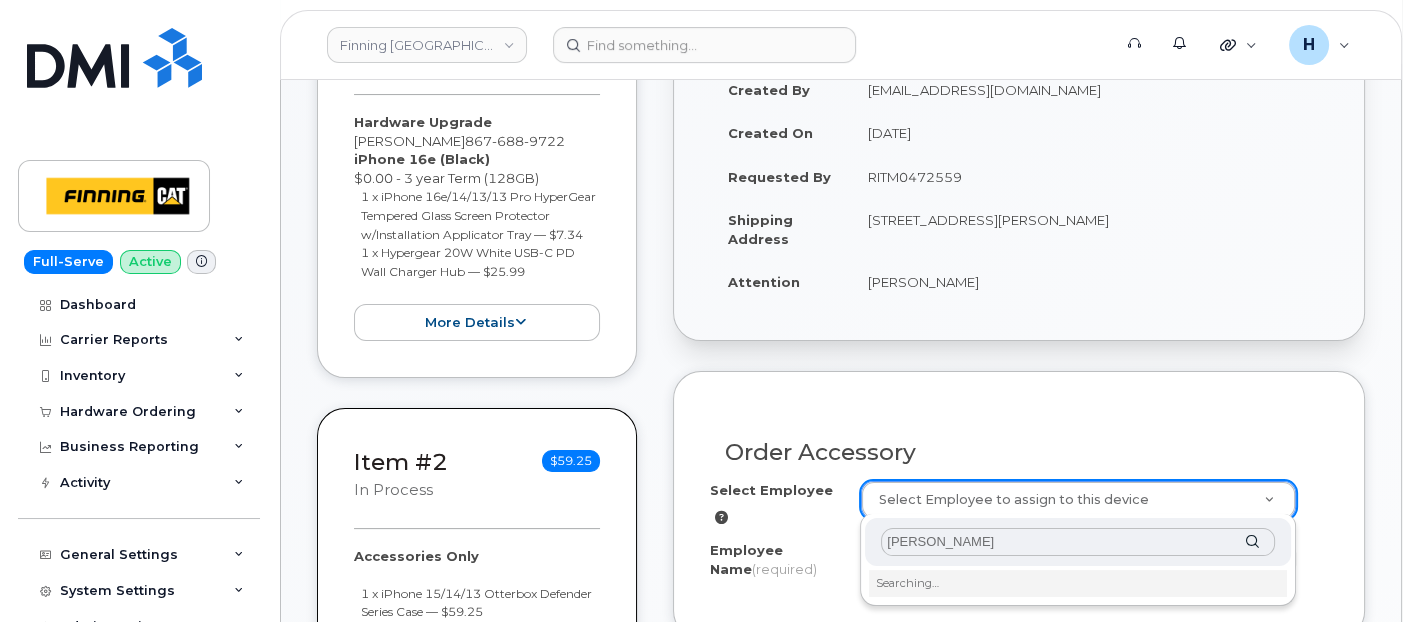 scroll, scrollTop: 666, scrollLeft: 0, axis: vertical 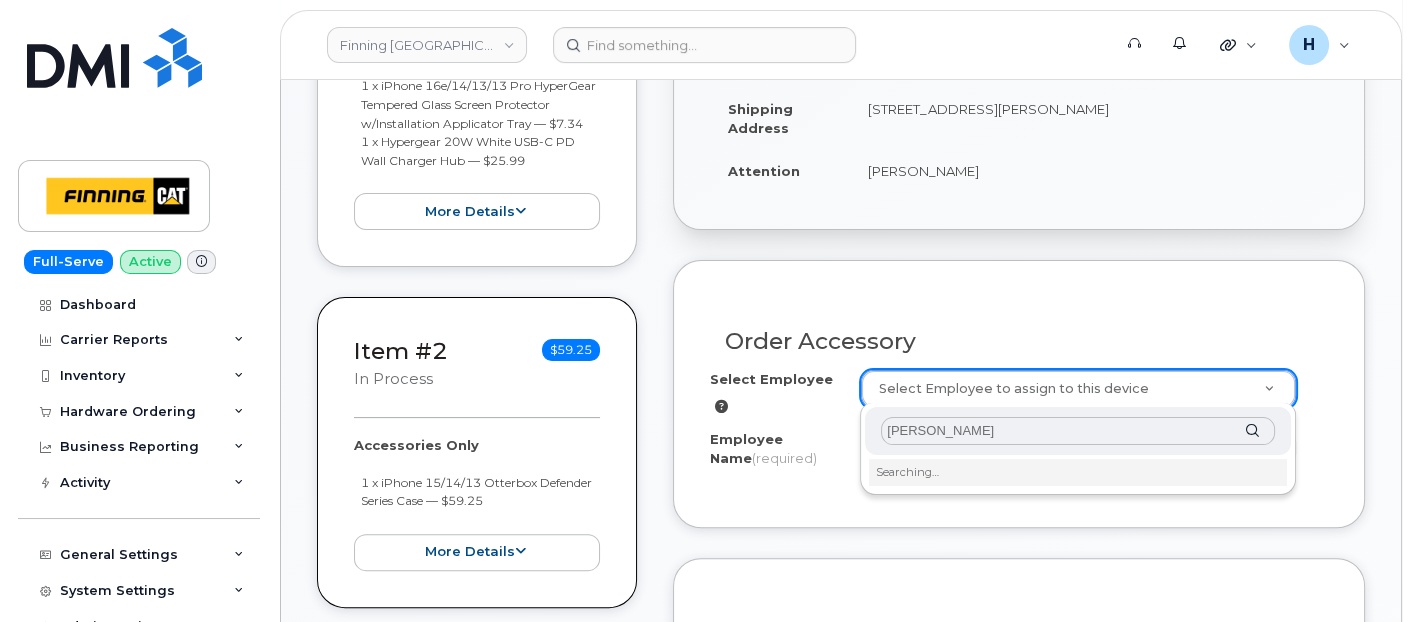 type on "[PERSON_NAME]" 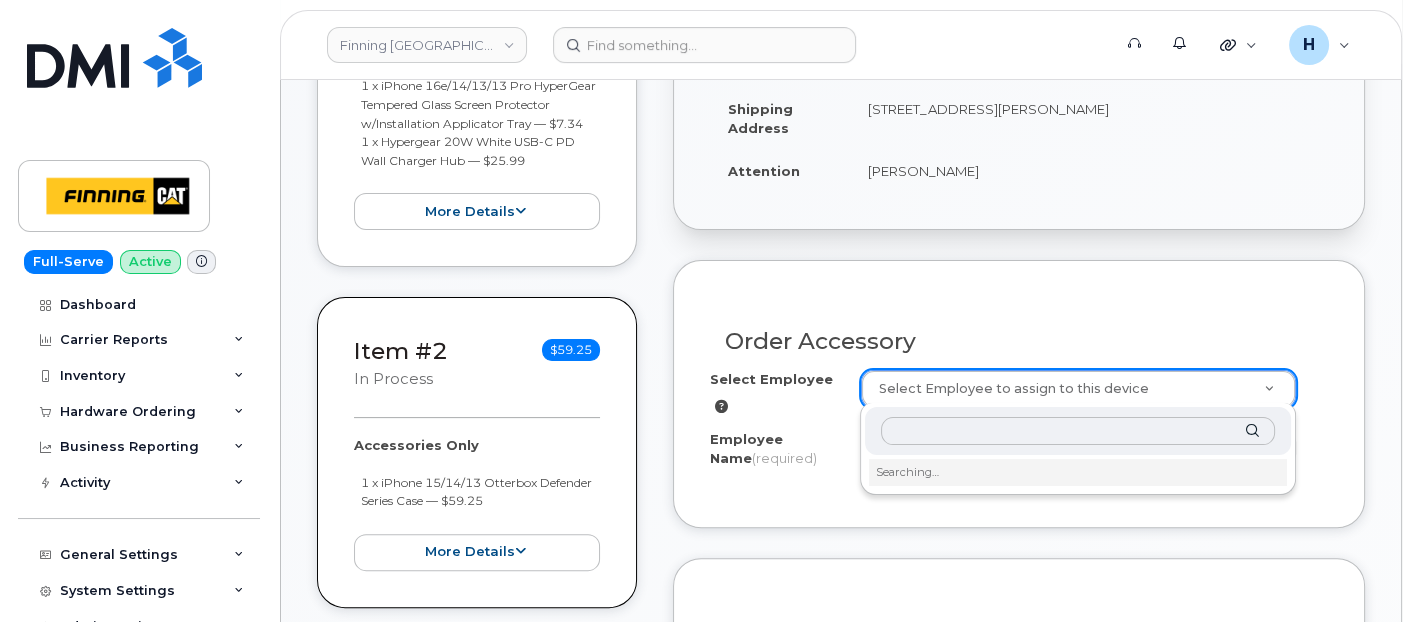 type on "[PERSON_NAME]" 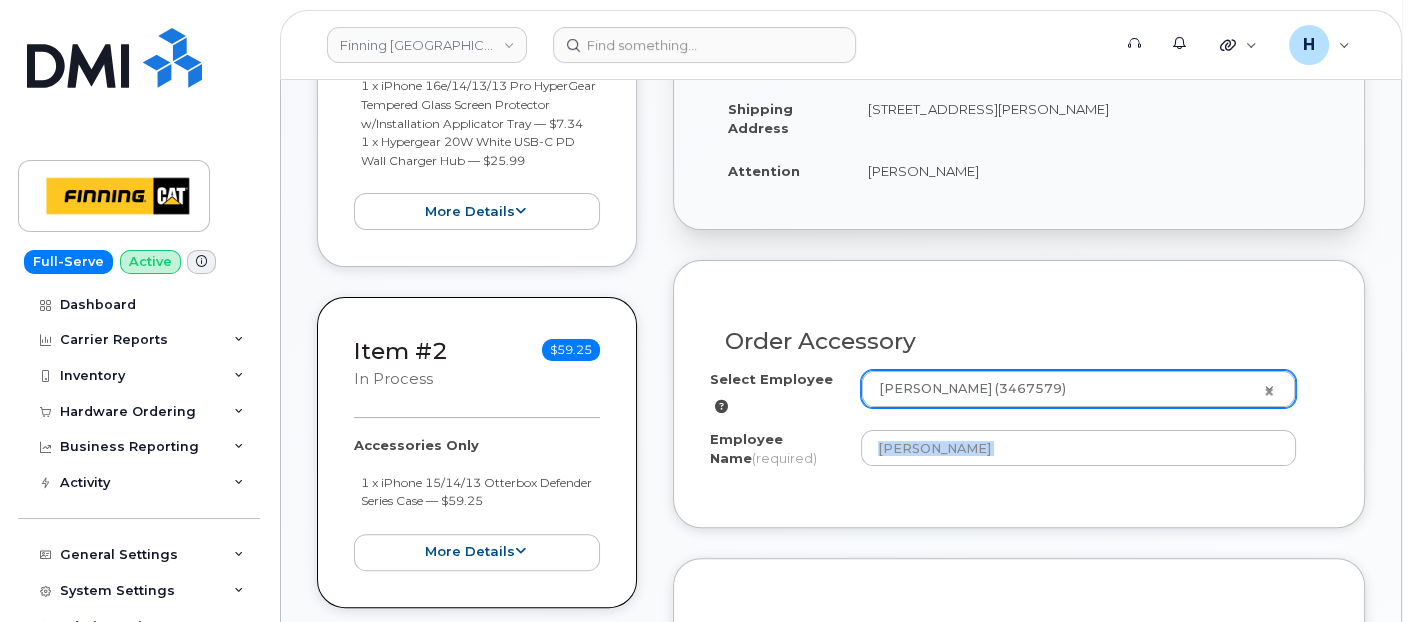 click on "Select Employee
Michael Buhler (3467579)     55907
Employee Name
(required)
Michael Buhler" at bounding box center [1019, 430] 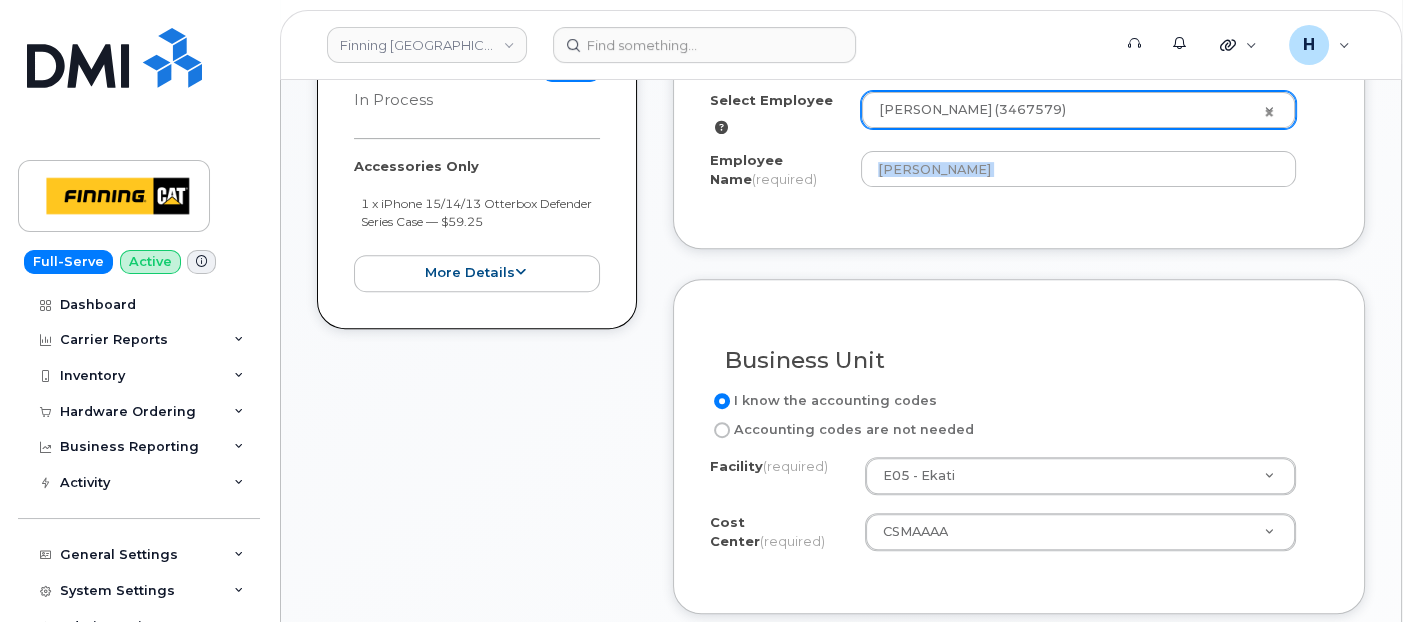 scroll, scrollTop: 1111, scrollLeft: 0, axis: vertical 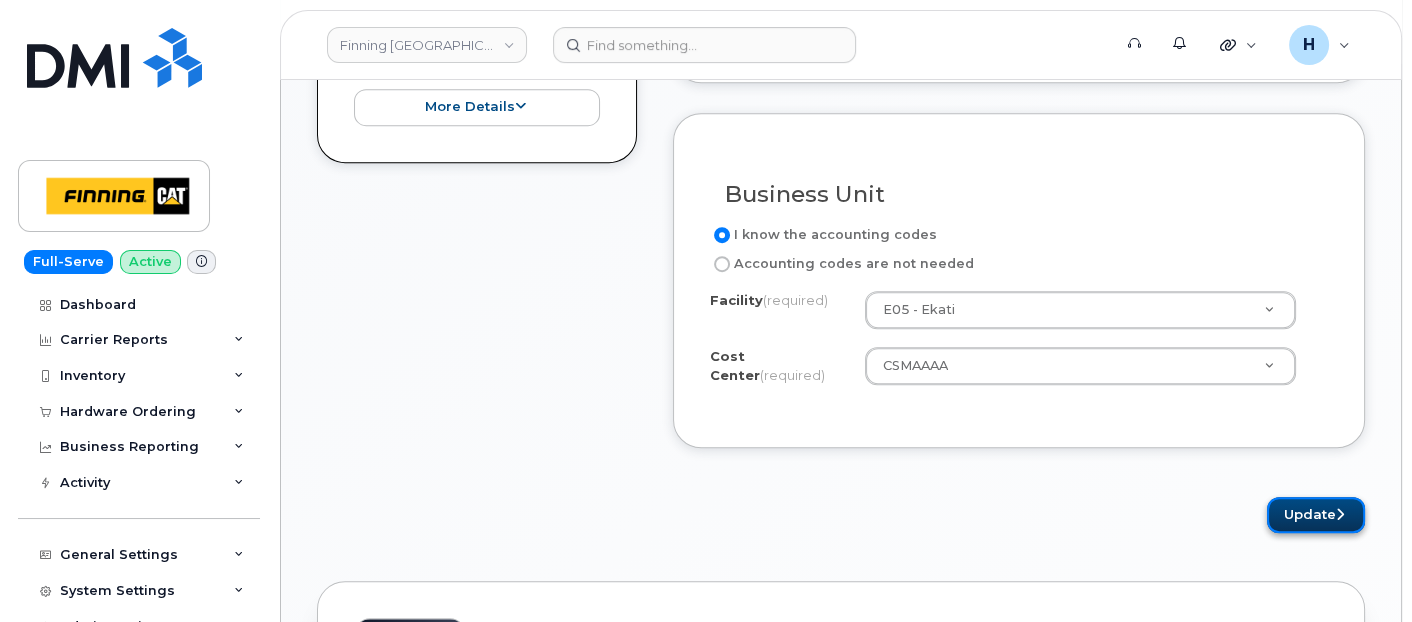 click on "Update" at bounding box center (1316, 515) 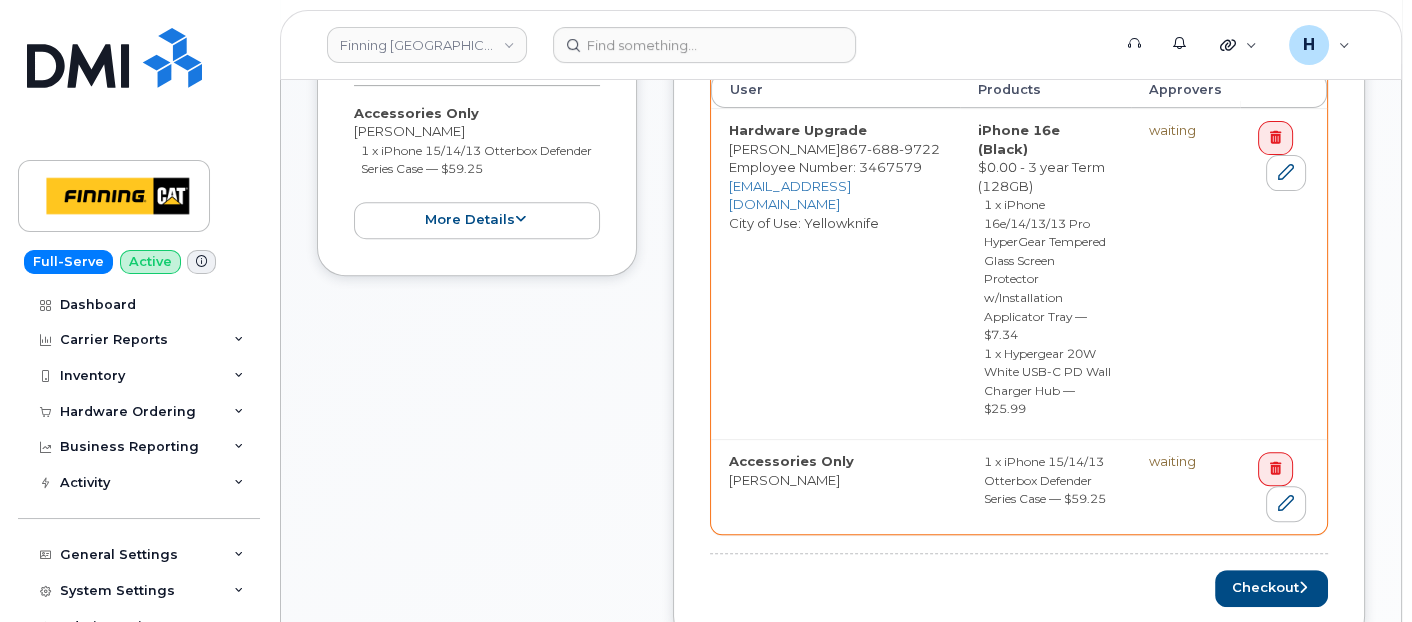 scroll, scrollTop: 1000, scrollLeft: 0, axis: vertical 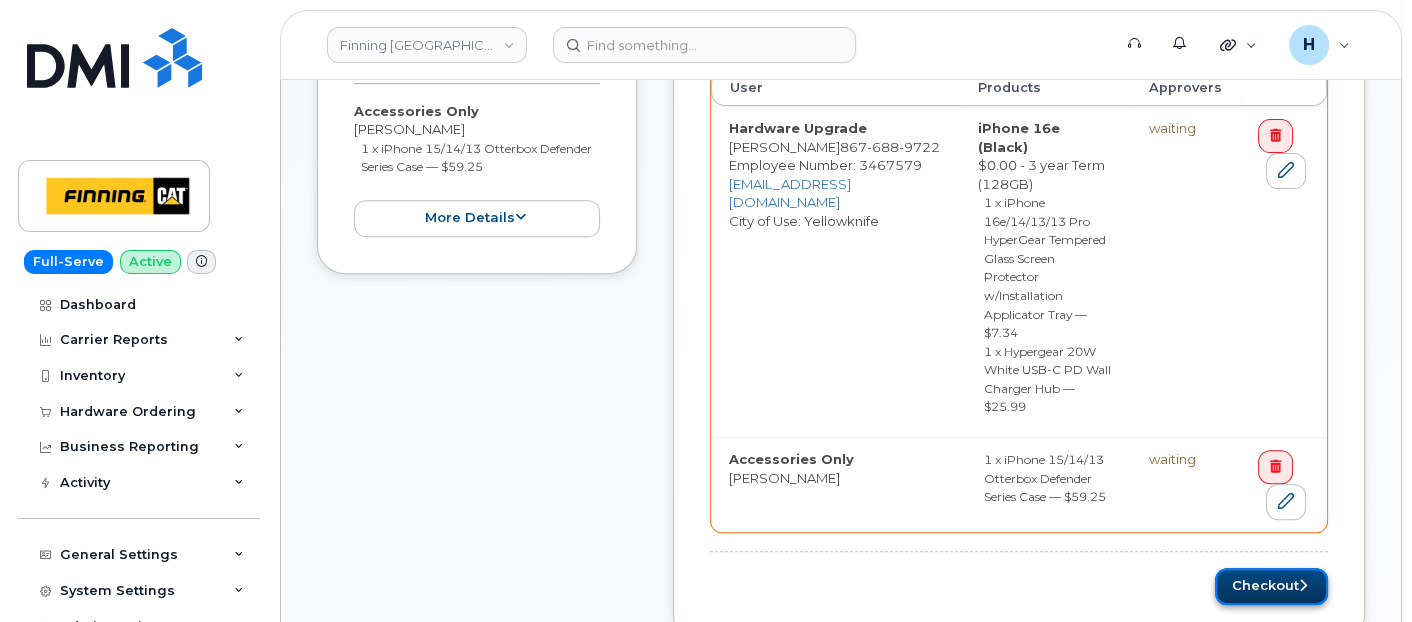 click on "Checkout" at bounding box center (1271, 586) 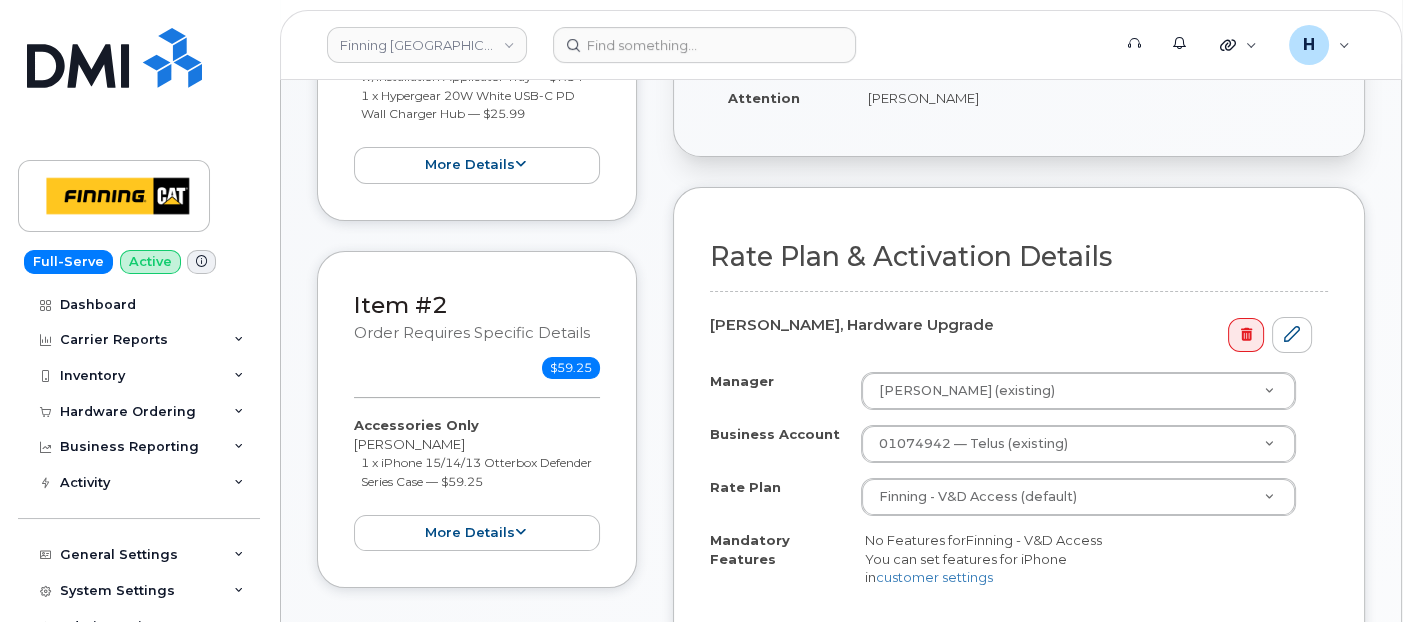 scroll, scrollTop: 666, scrollLeft: 0, axis: vertical 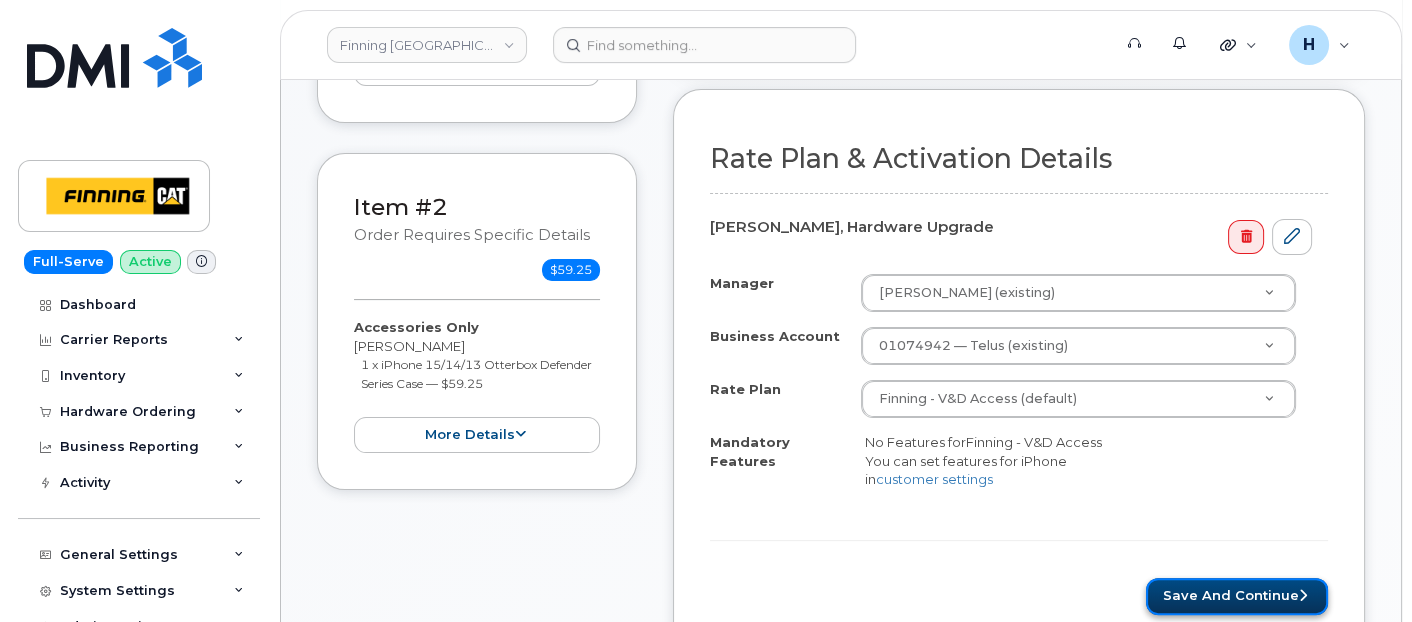click on "Save and Continue" at bounding box center [1237, 596] 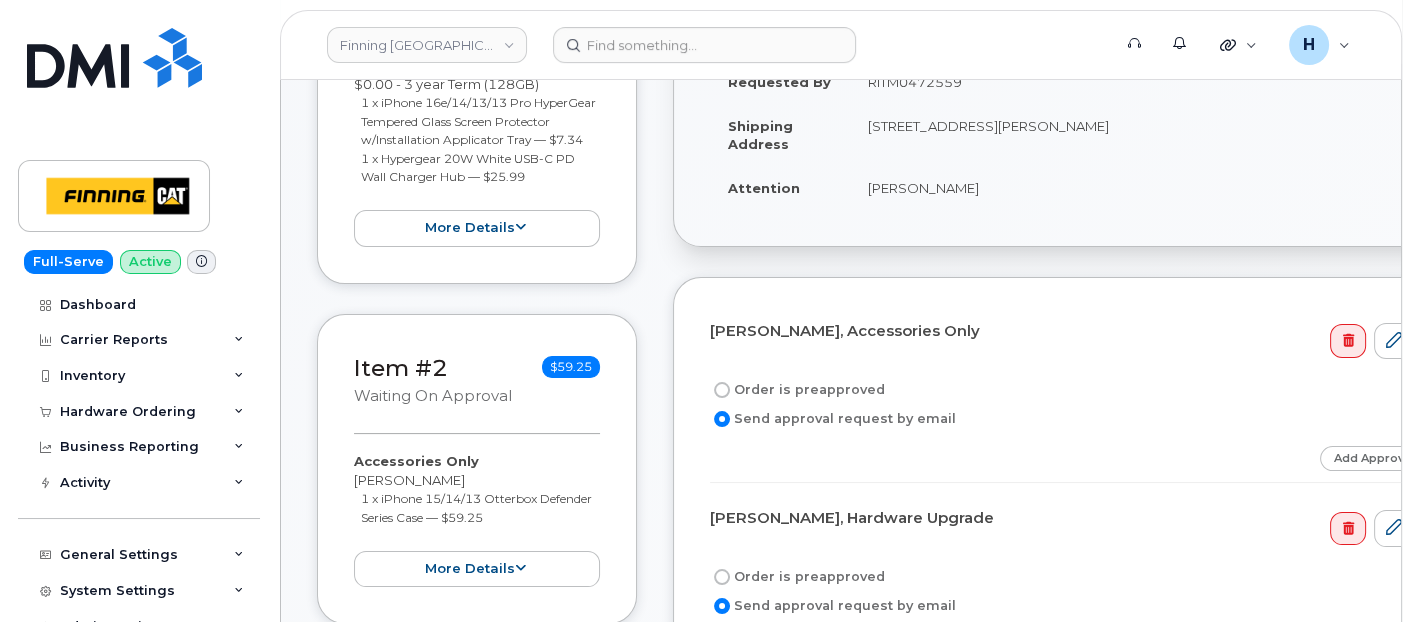 scroll, scrollTop: 444, scrollLeft: 0, axis: vertical 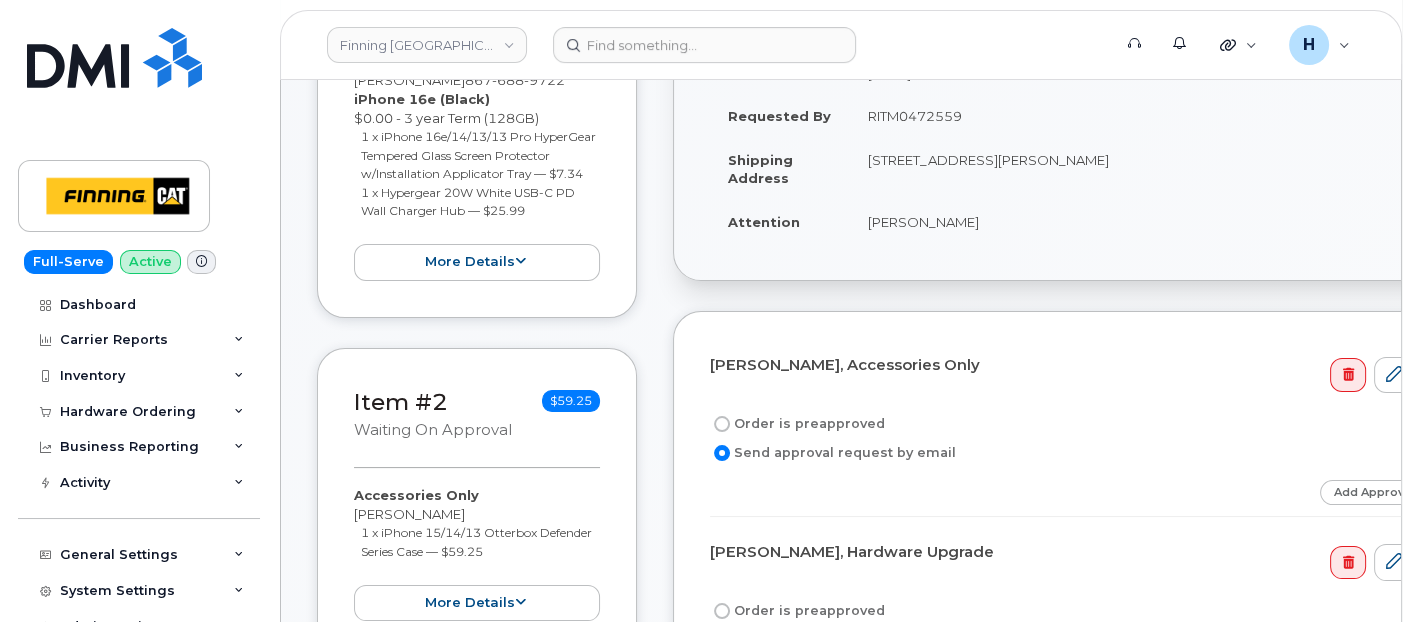drag, startPoint x: 860, startPoint y: 119, endPoint x: 963, endPoint y: 112, distance: 103.23759 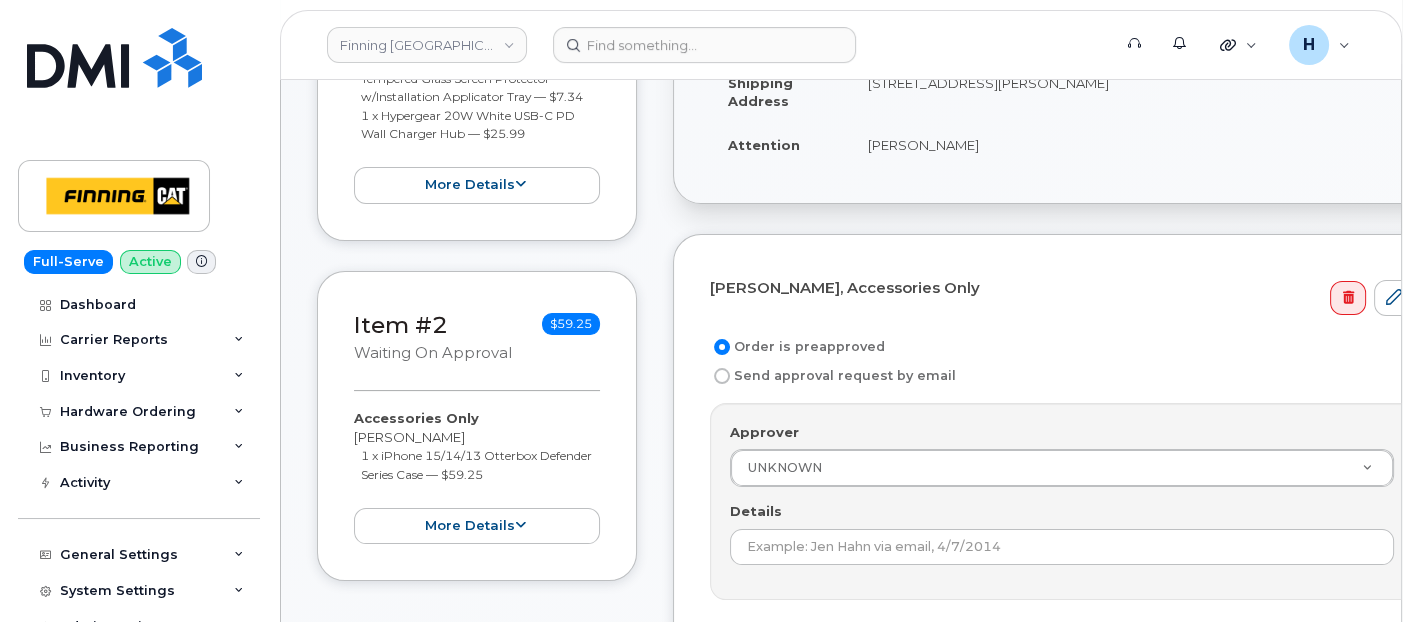 scroll, scrollTop: 555, scrollLeft: 0, axis: vertical 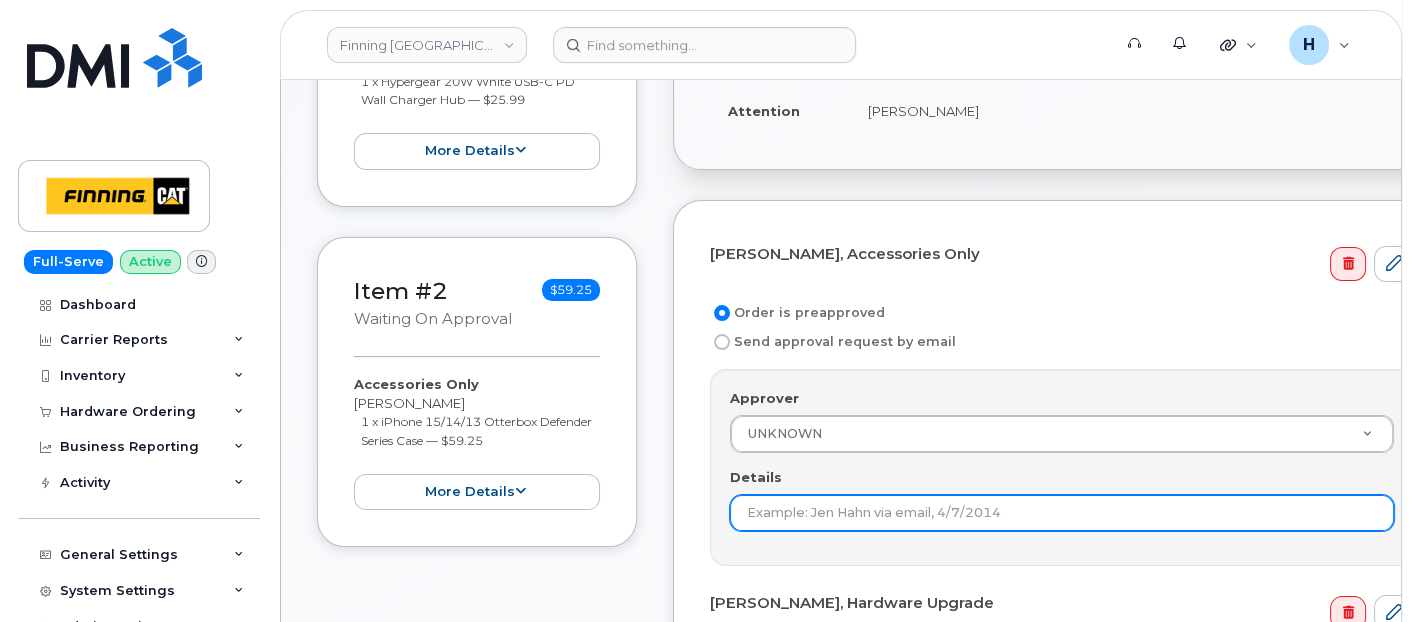 click on "Details" at bounding box center (1062, 513) 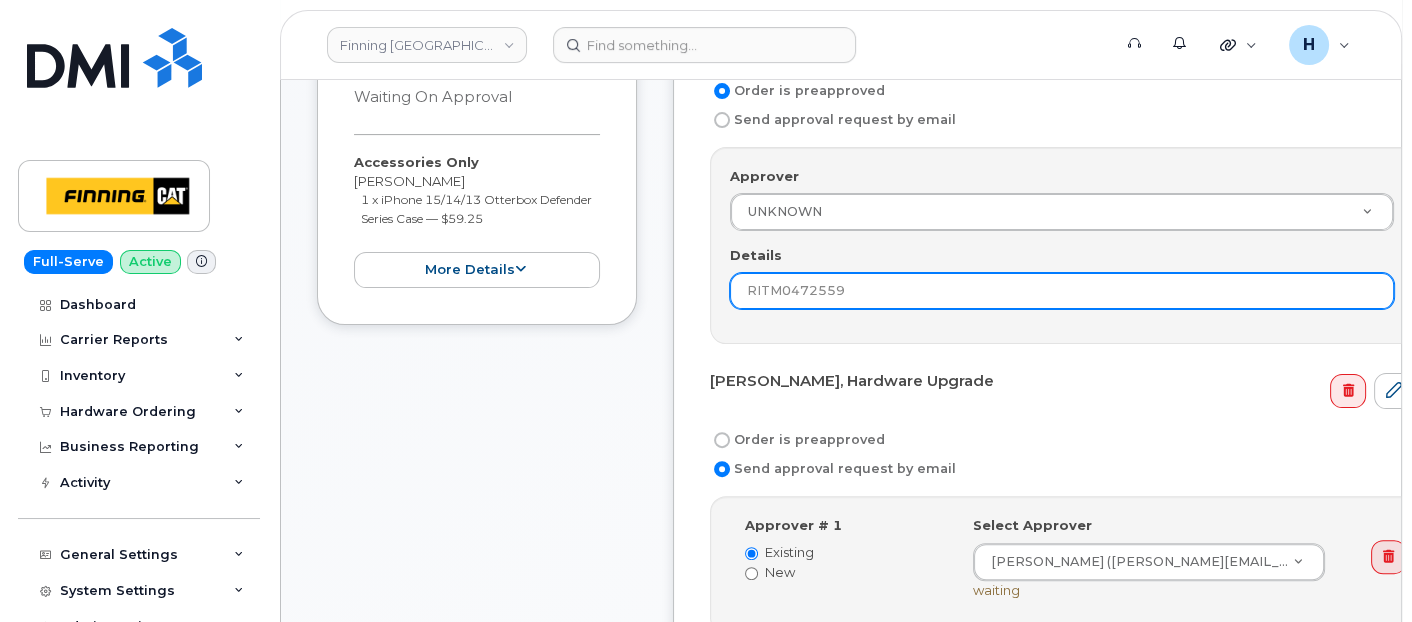 type on "RITM0472559" 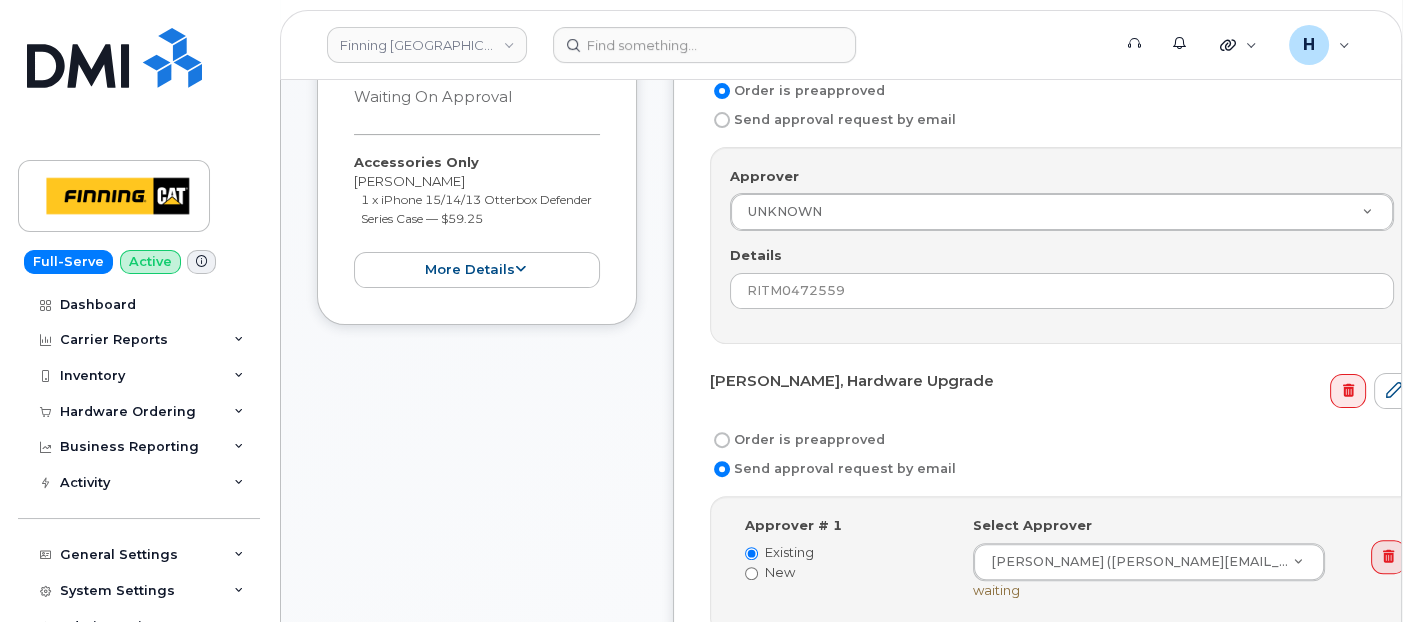 click on "Order is preapproved" at bounding box center [797, 440] 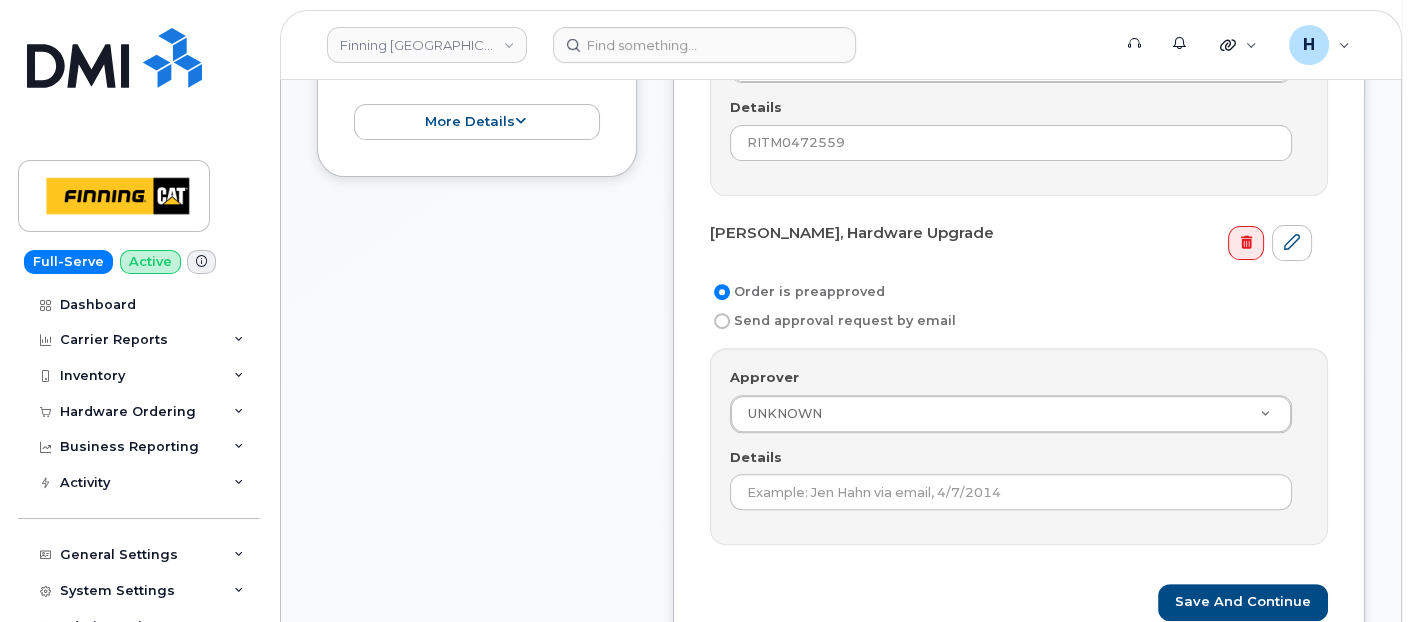 scroll, scrollTop: 1000, scrollLeft: 0, axis: vertical 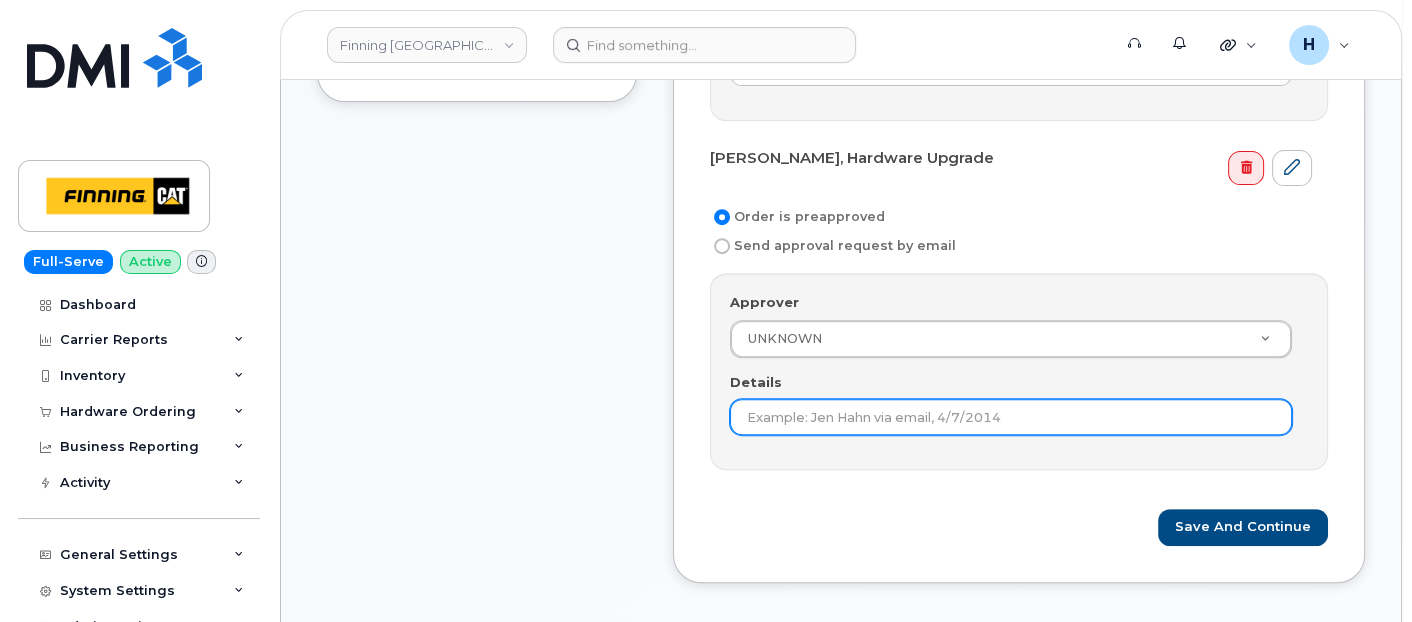 click on "Details" at bounding box center (1011, 417) 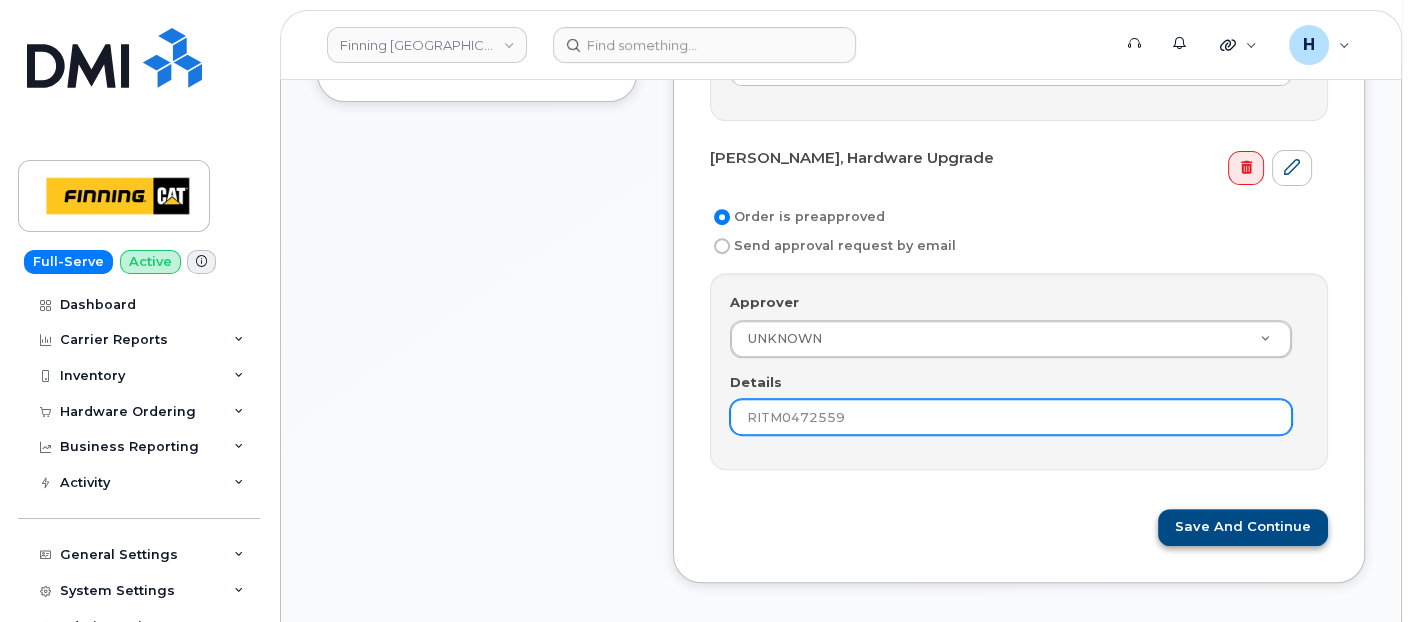 type on "RITM0472559" 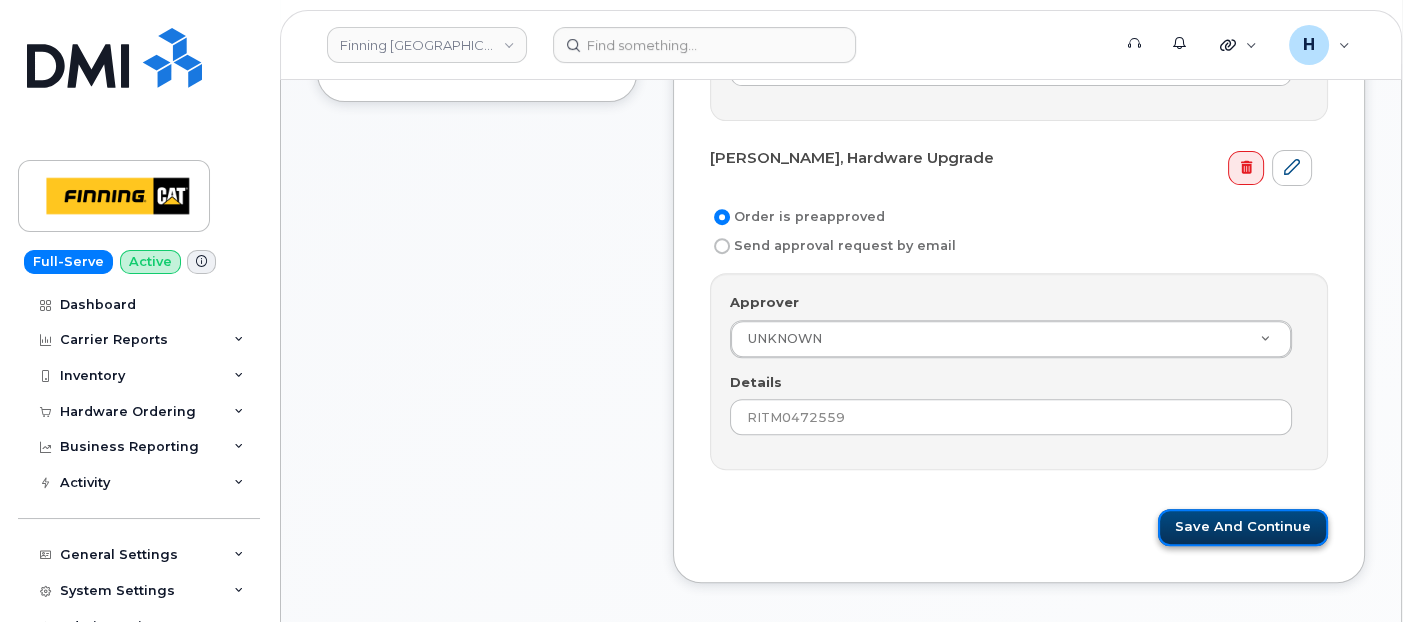 click on "Save and Continue" at bounding box center (1243, 527) 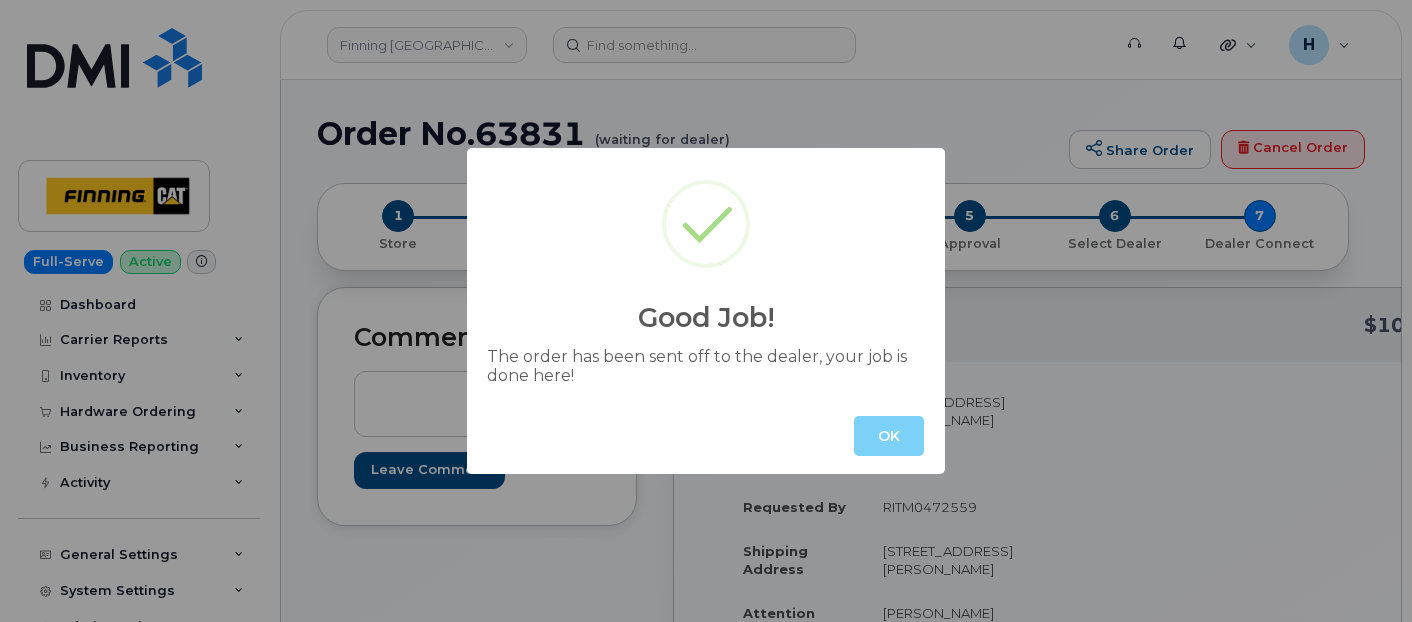 scroll, scrollTop: 0, scrollLeft: 0, axis: both 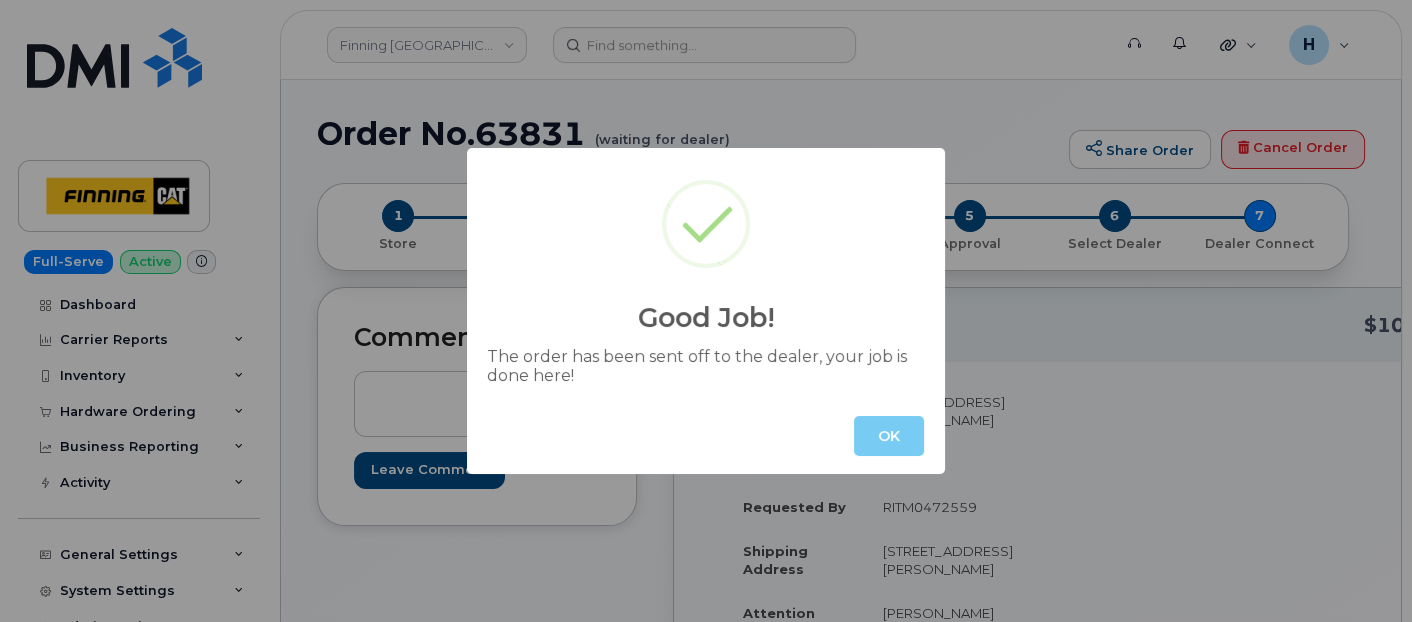 click on "OK" at bounding box center [889, 436] 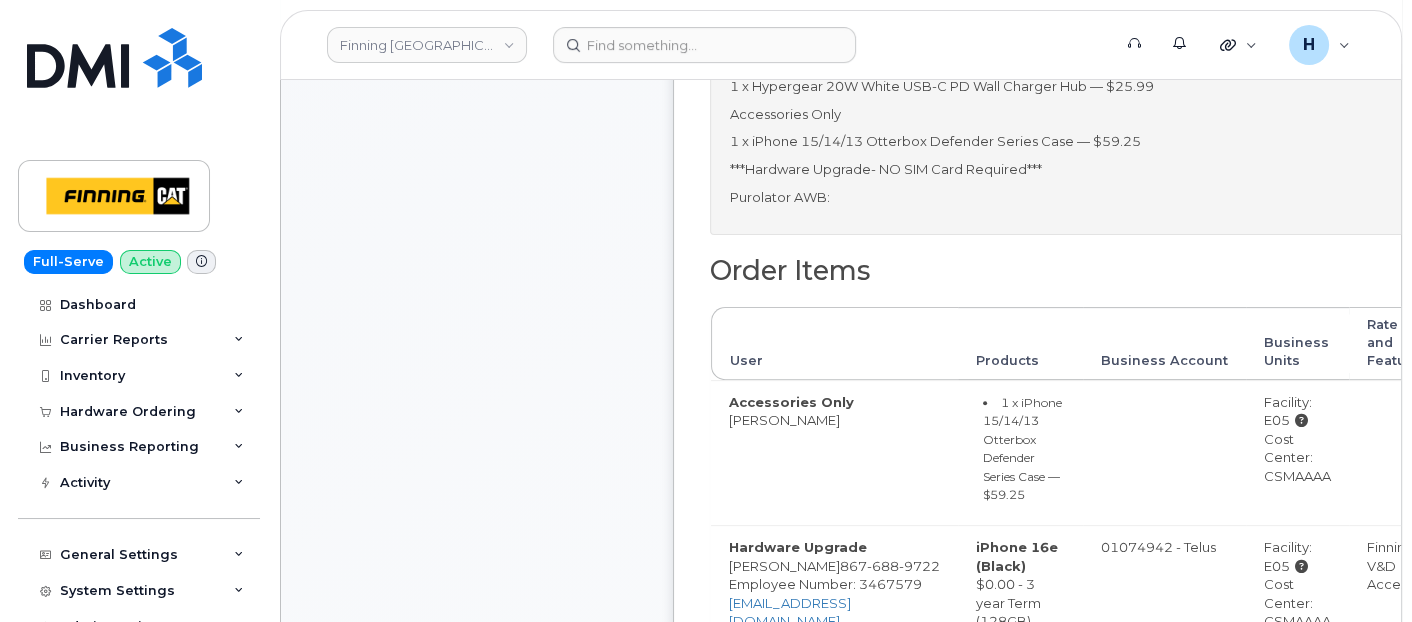 scroll, scrollTop: 1000, scrollLeft: 0, axis: vertical 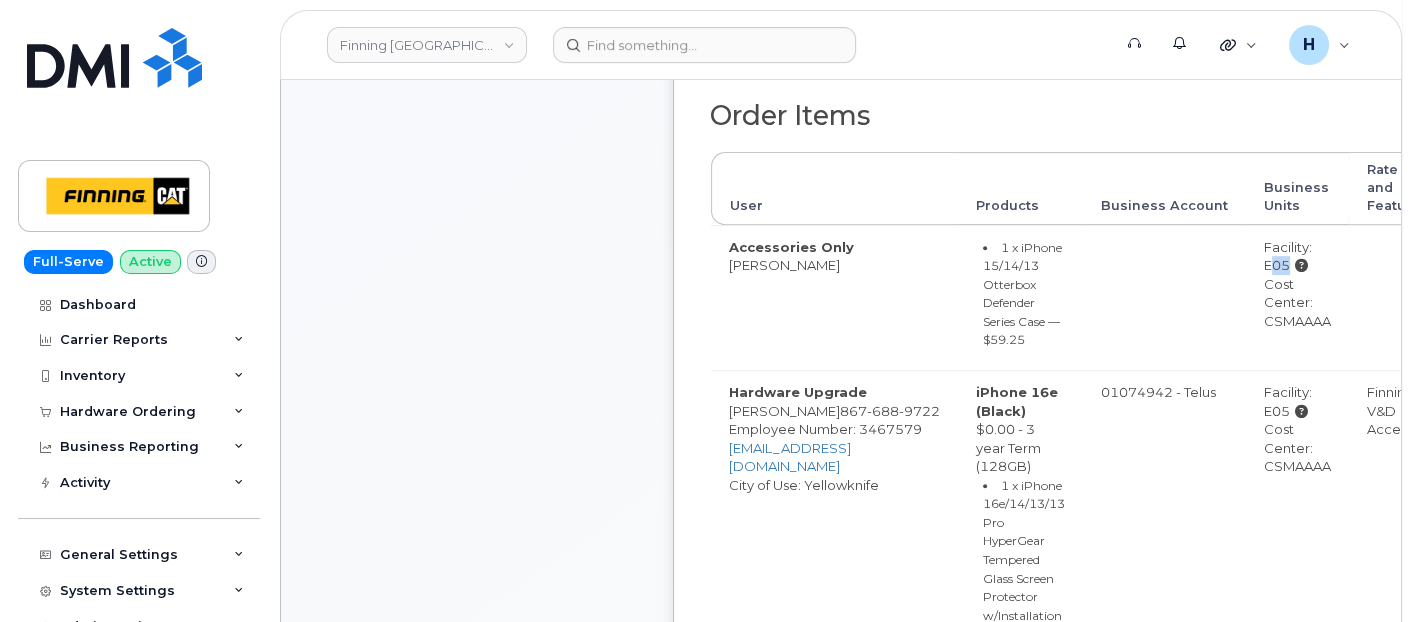 drag, startPoint x: 1182, startPoint y: 258, endPoint x: 1212, endPoint y: 237, distance: 36.619667 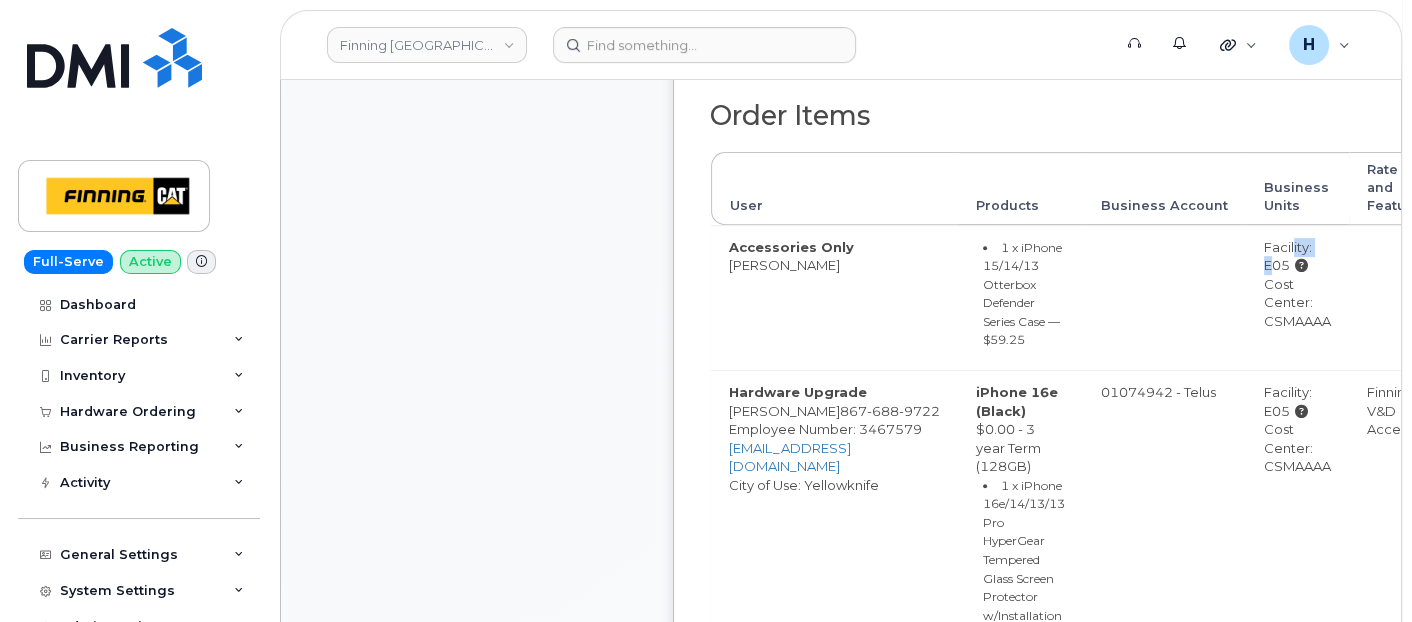 copy on "lity:" 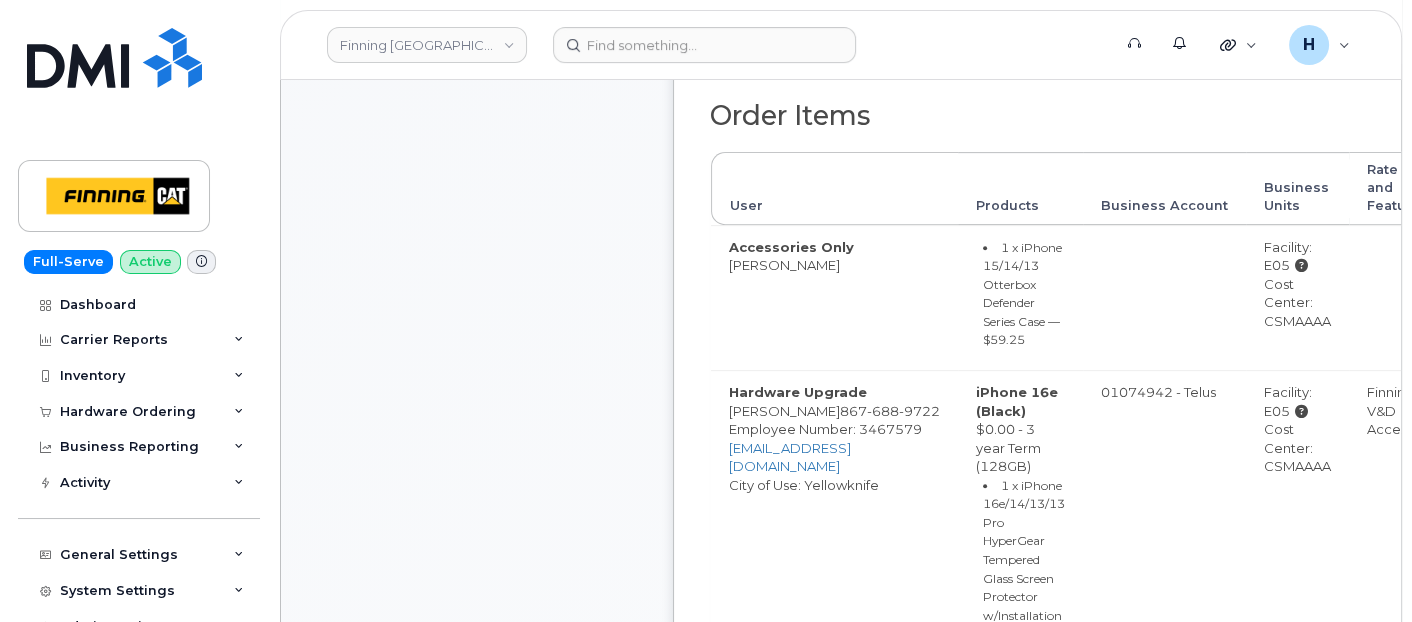 click on "Facility:
E05" at bounding box center (1297, 256) 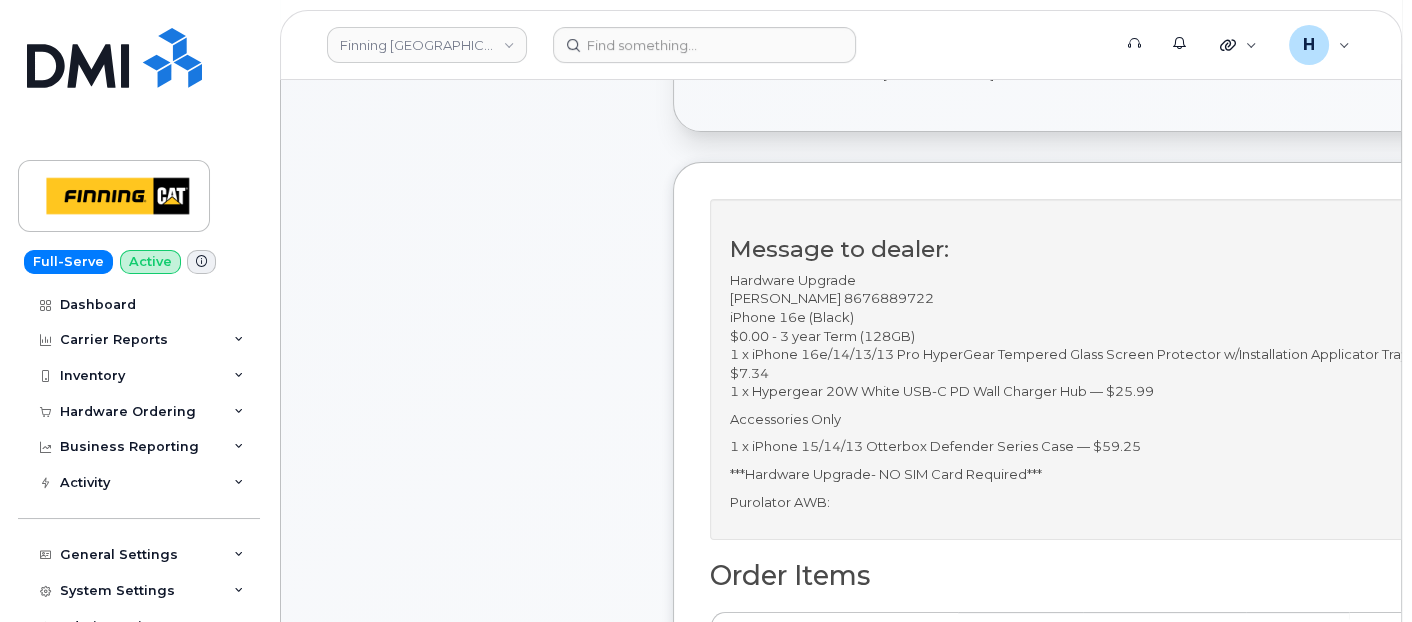scroll, scrollTop: 111, scrollLeft: 0, axis: vertical 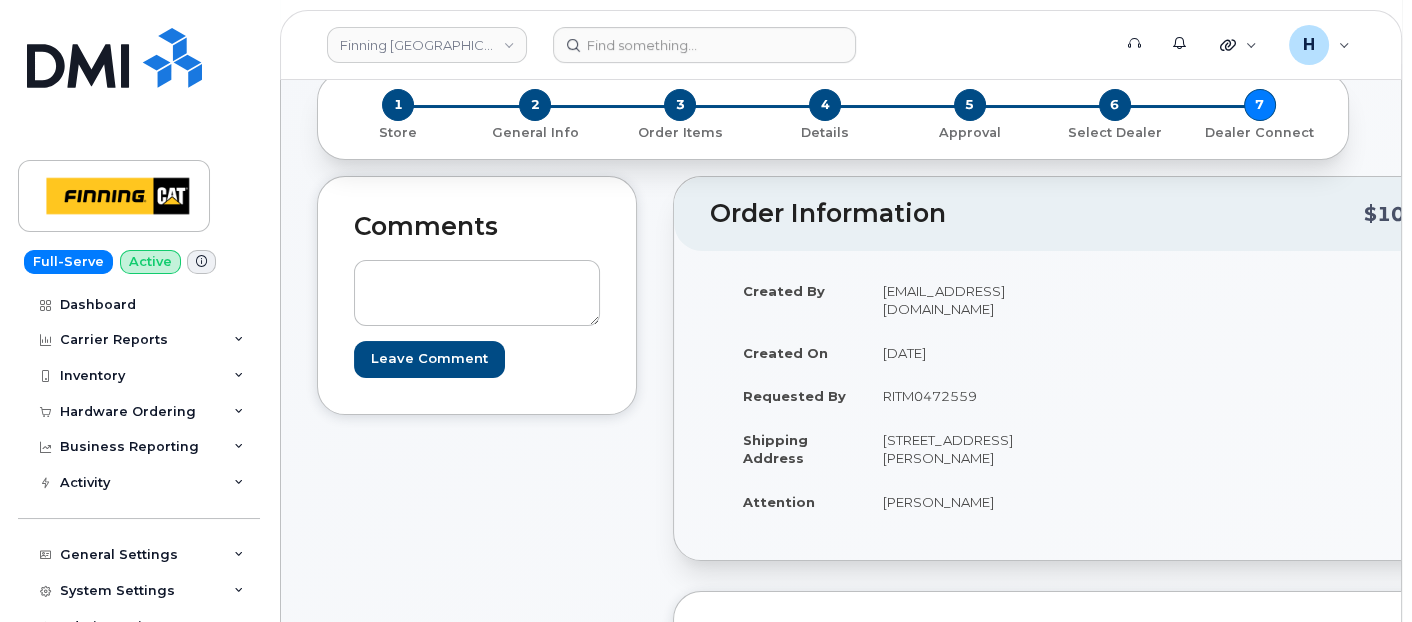 drag, startPoint x: 947, startPoint y: 437, endPoint x: 1011, endPoint y: 439, distance: 64.03124 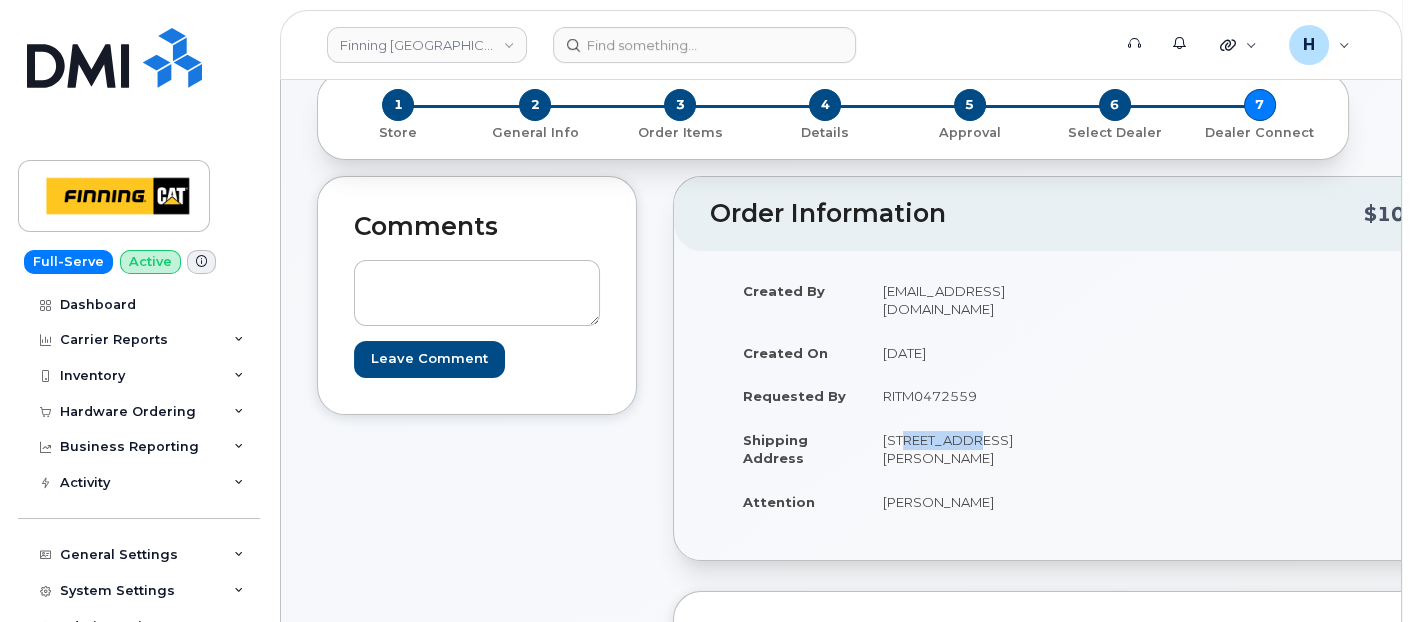 drag, startPoint x: 892, startPoint y: 412, endPoint x: 962, endPoint y: 425, distance: 71.19691 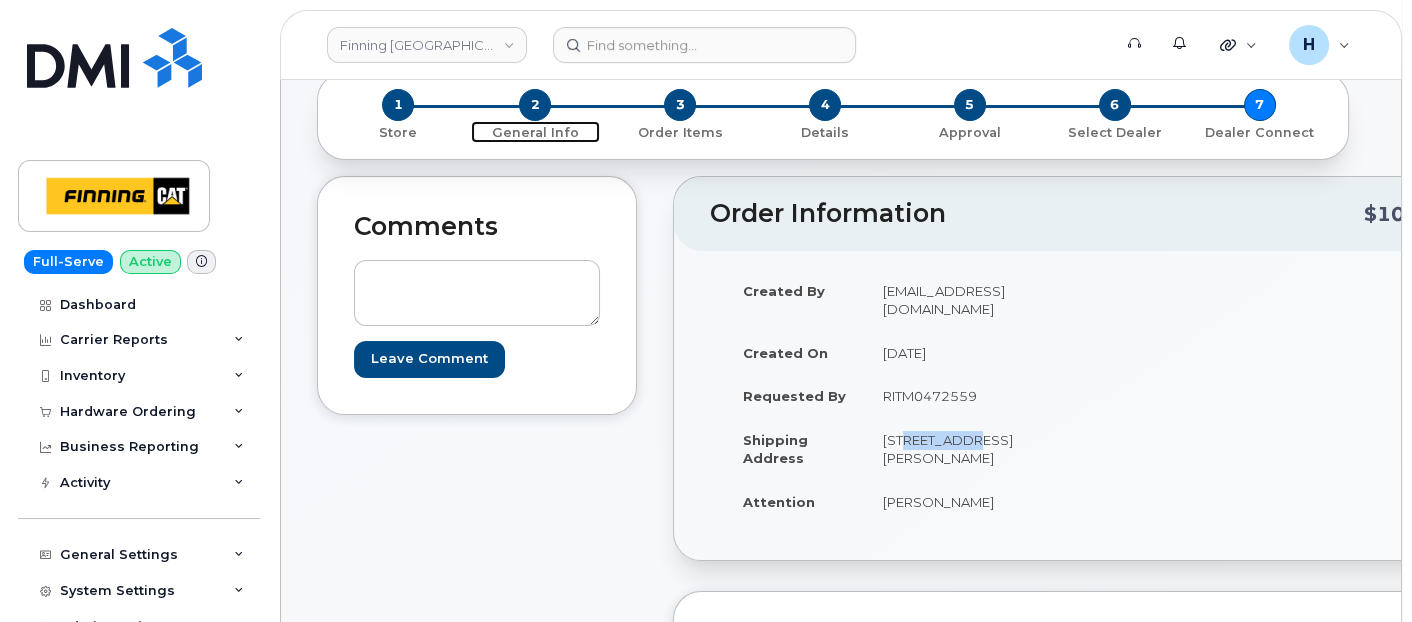 click on "2" at bounding box center [535, 105] 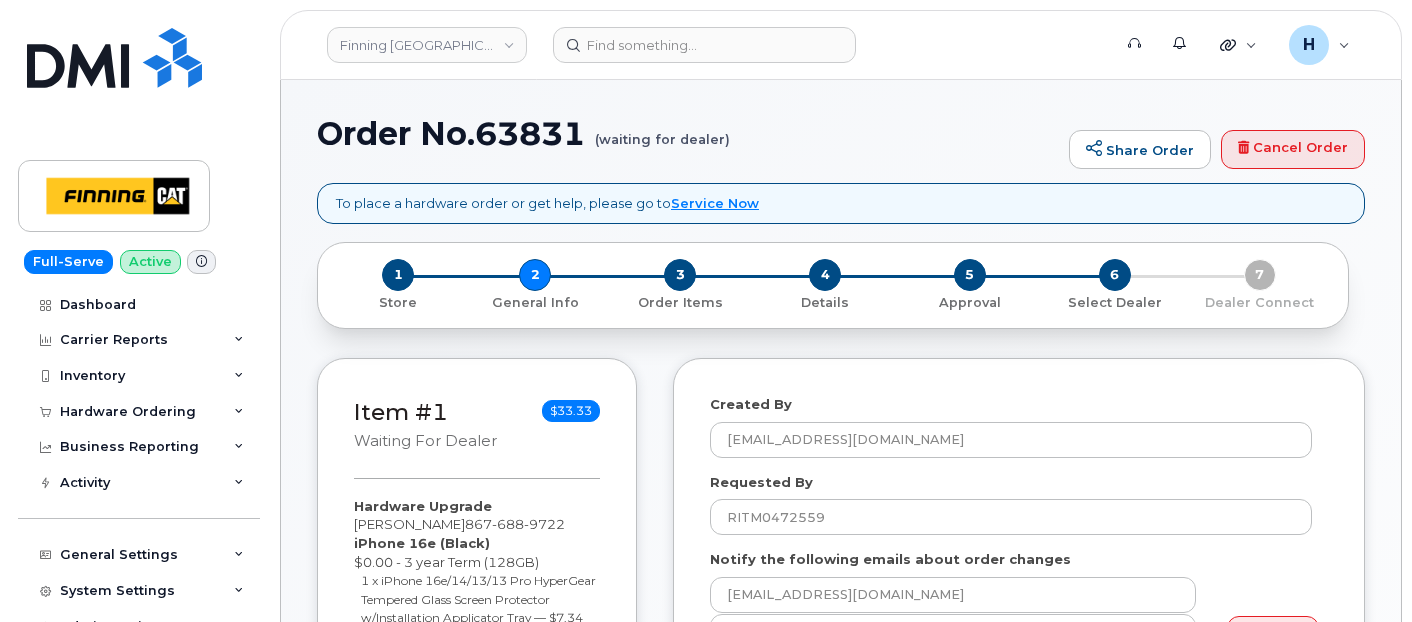 select 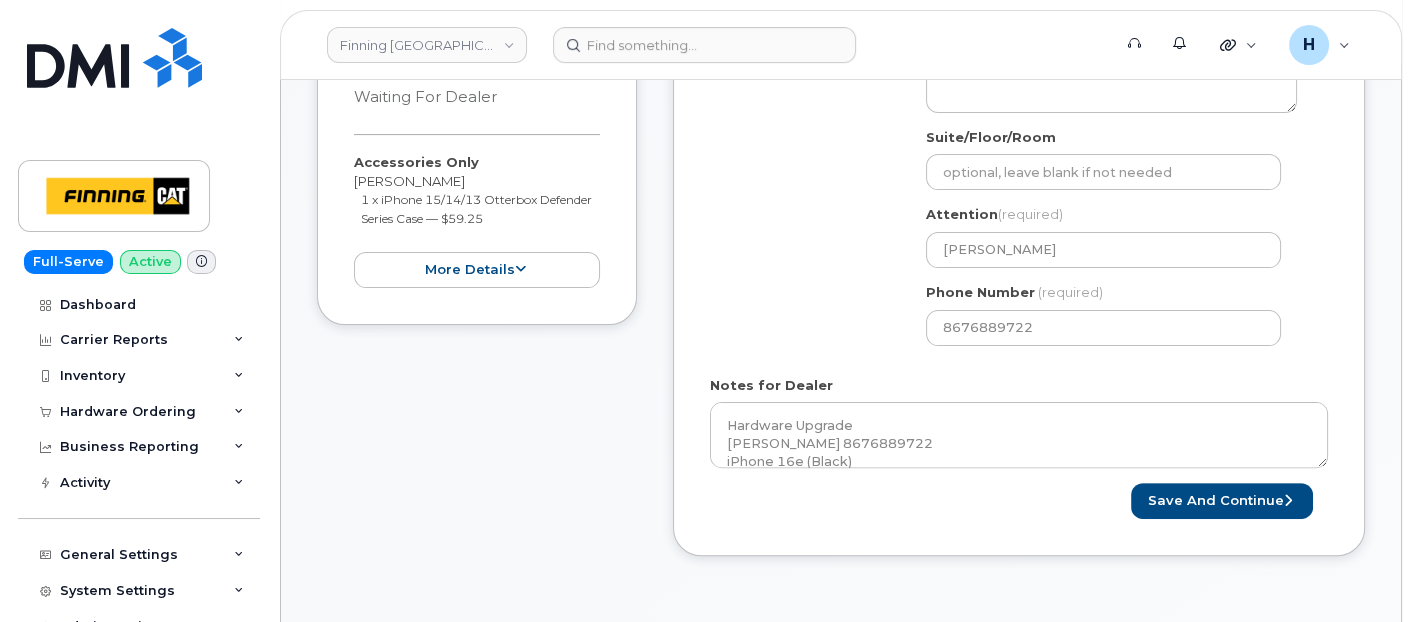 scroll, scrollTop: 1000, scrollLeft: 0, axis: vertical 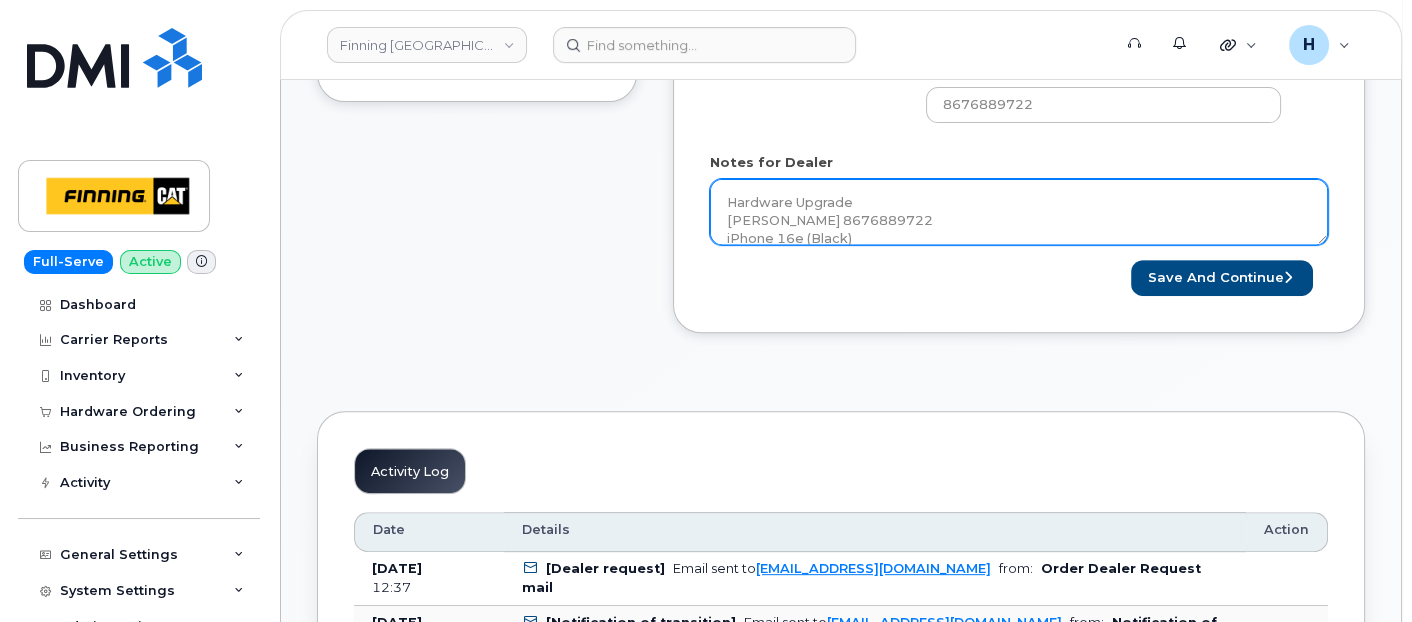 click on "Hardware Upgrade
[PERSON_NAME] 8676889722
iPhone 16e (Black)
$0.00 - 3 year Term (128GB)
1 x iPhone 16e/14/13/13 Pro HyperGear Tempered Glass Screen Protector w/Installation Applicator Tray — $7.34
1 x Hypergear 20W White USB-C PD Wall Charger Hub — $25.99
Accessories Only
1 x iPhone 15/14/13 Otterbox Defender Series Case — $59.25
***Hardware Upgrade- NO SIM Card Required***
Purolator AWB:" at bounding box center (1019, 212) 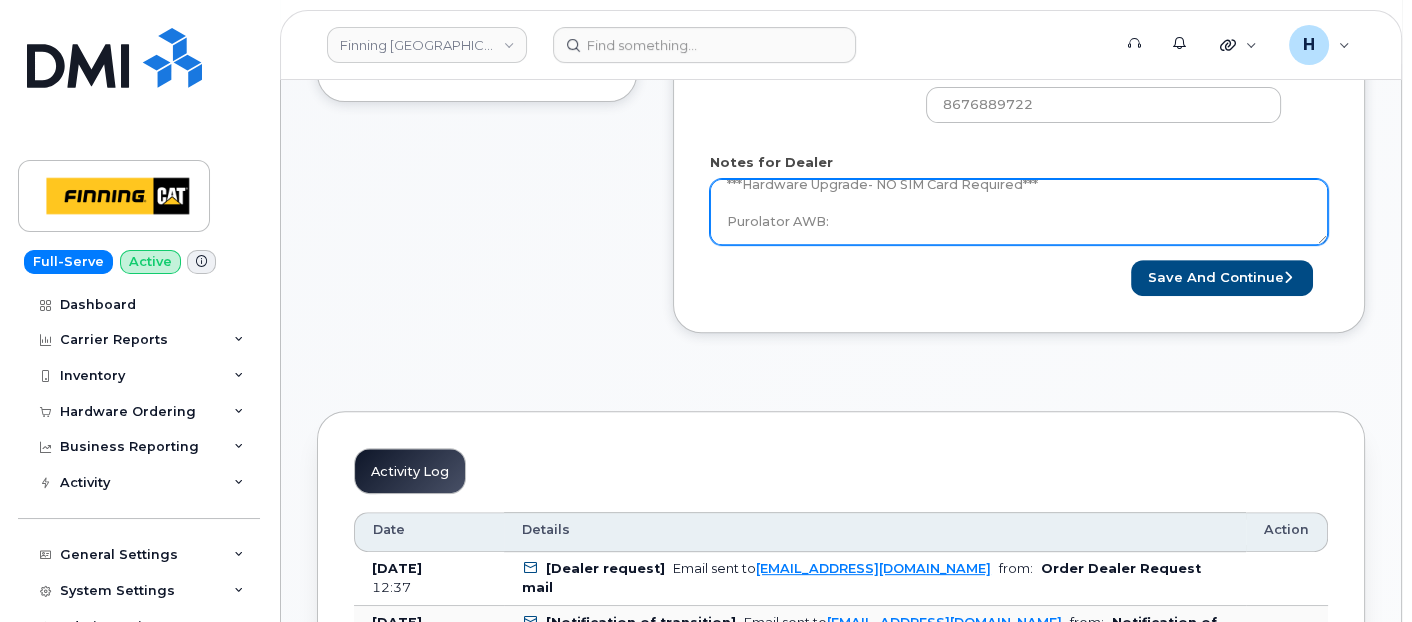 click on "Hardware Upgrade
[PERSON_NAME] 8676889722
iPhone 16e (Black)
$0.00 - 3 year Term (128GB)
1 x iPhone 16e/14/13/13 Pro HyperGear Tempered Glass Screen Protector w/Installation Applicator Tray — $7.34
1 x Hypergear 20W White USB-C PD Wall Charger Hub — $25.99
Accessories Only
1 x iPhone 15/14/13 Otterbox Defender Series Case — $59.25
***Hardware Upgrade- NO SIM Card Required***
Purolator AWB:" at bounding box center (1019, 212) 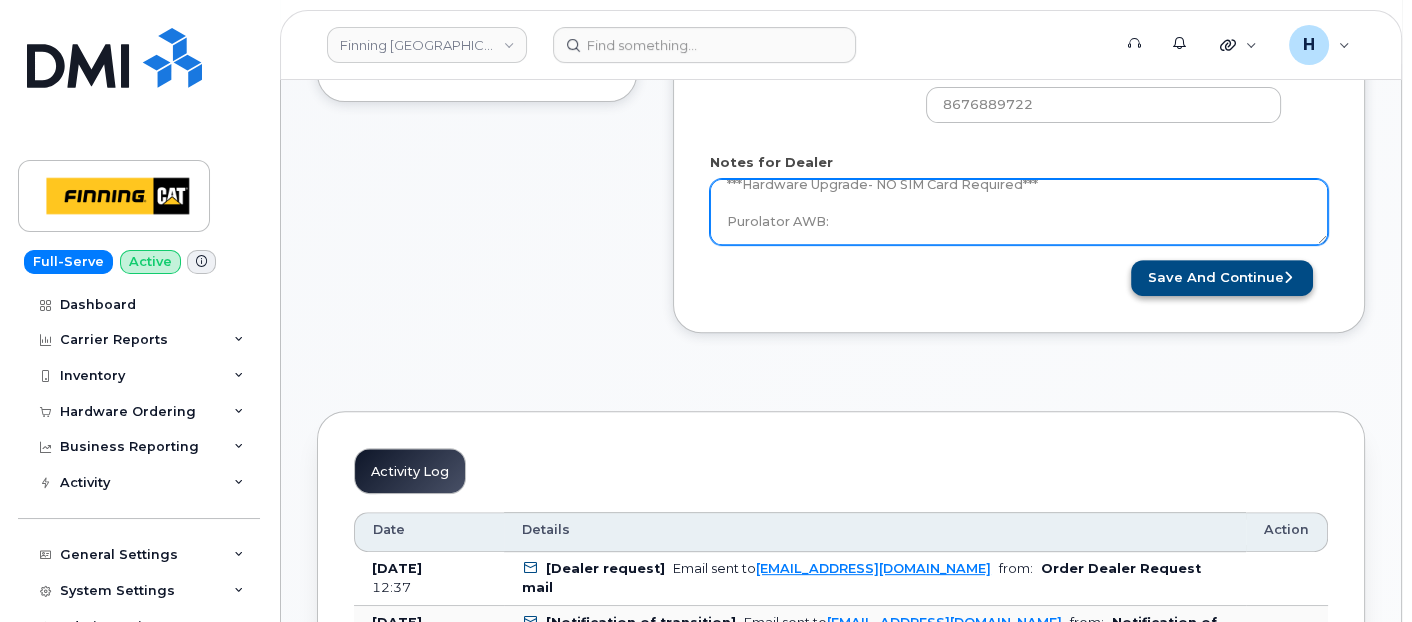 paste on "335575597224" 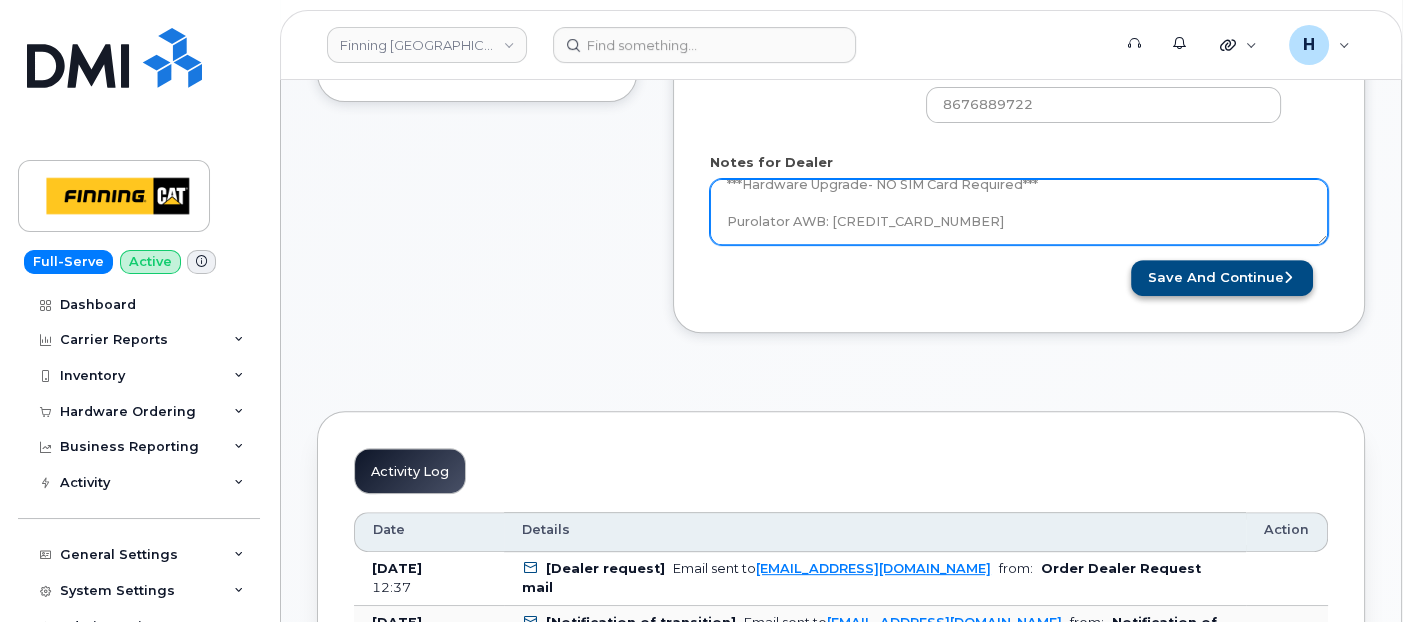type on "Hardware Upgrade
[PERSON_NAME] 8676889722
iPhone 16e (Black)
$0.00 - 3 year Term (128GB)
1 x iPhone 16e/14/13/13 Pro HyperGear Tempered Glass Screen Protector w/Installation Applicator Tray — $7.34
1 x Hypergear 20W White USB-C PD Wall Charger Hub — $25.99
Accessories Only
1 x iPhone 15/14/13 Otterbox Defender Series Case — $59.25
***Hardware Upgrade- NO SIM Card Required***
Purolator AWB: [CREDIT_CARD_NUMBER]" 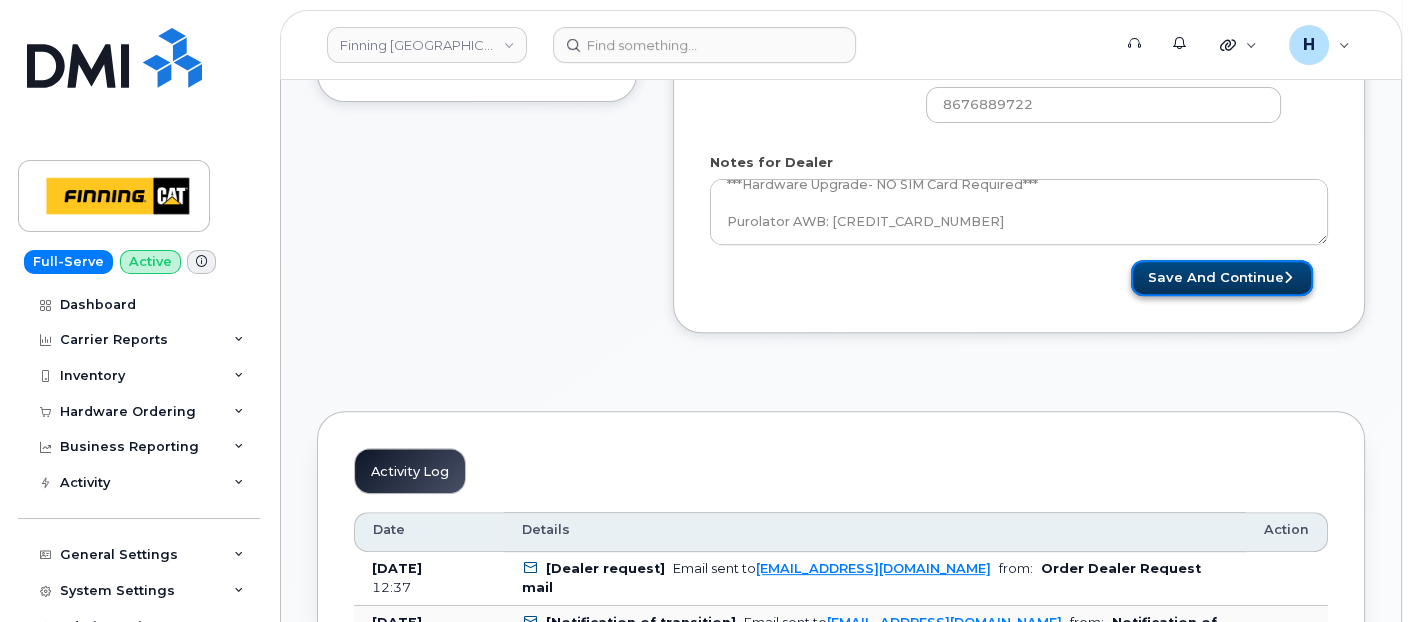 click on "Save and Continue" at bounding box center (1222, 278) 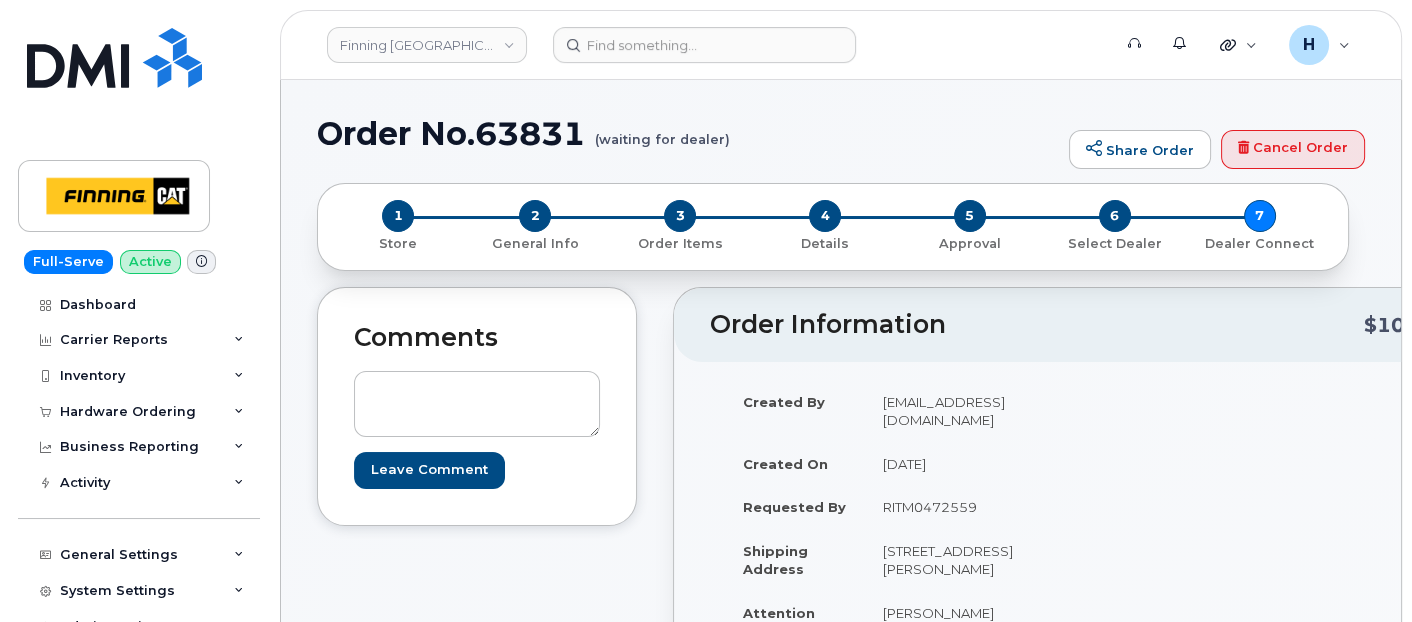 scroll, scrollTop: 222, scrollLeft: 0, axis: vertical 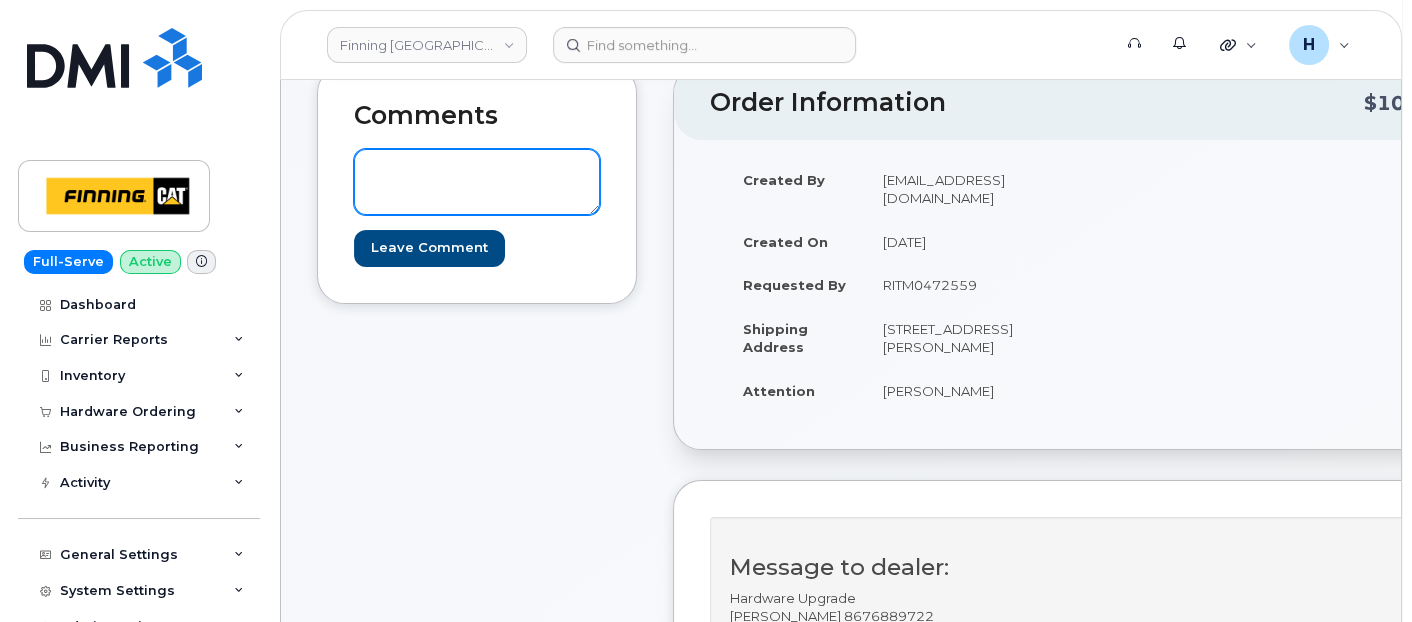 click at bounding box center (477, 182) 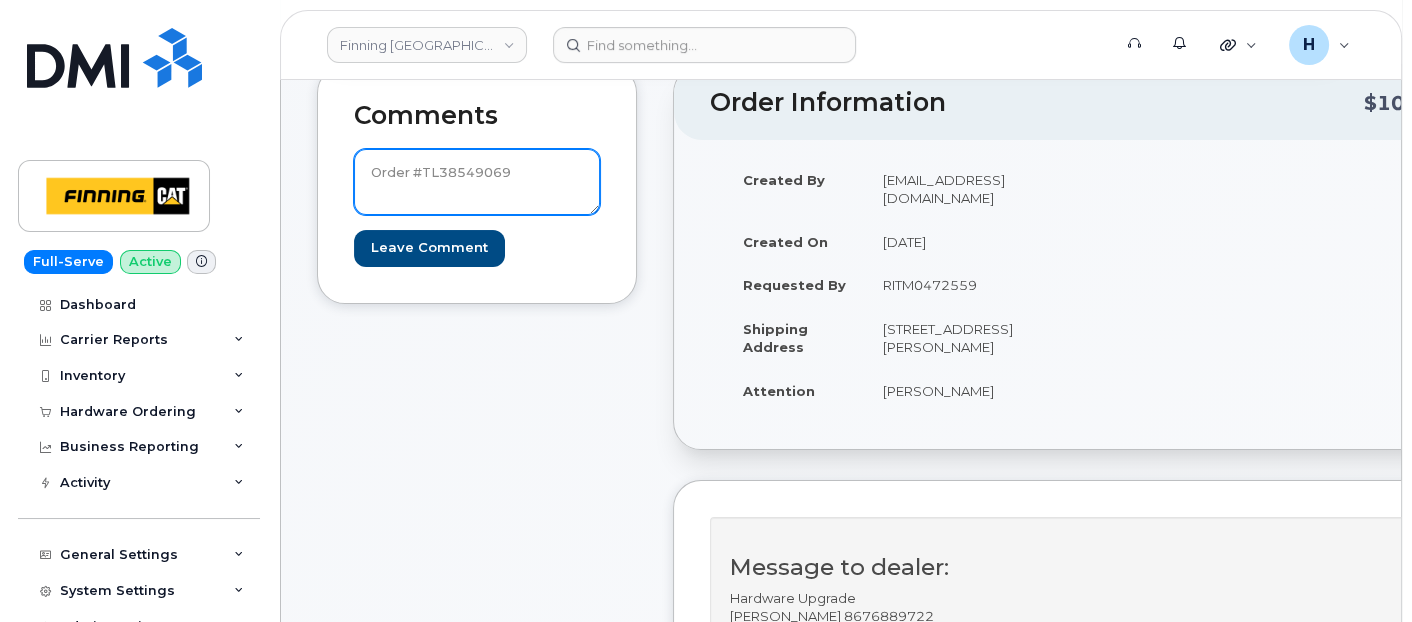 click on "Order #TL38549069" at bounding box center (477, 182) 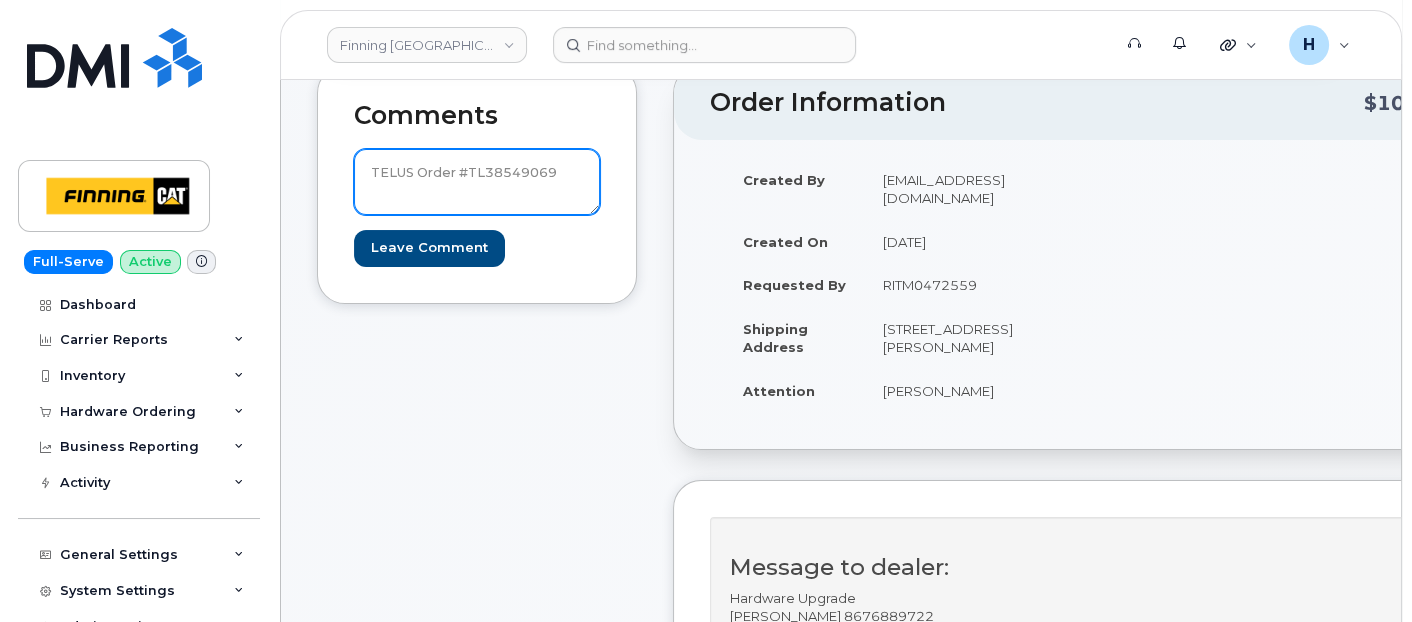 drag, startPoint x: 562, startPoint y: 174, endPoint x: 234, endPoint y: 176, distance: 328.0061 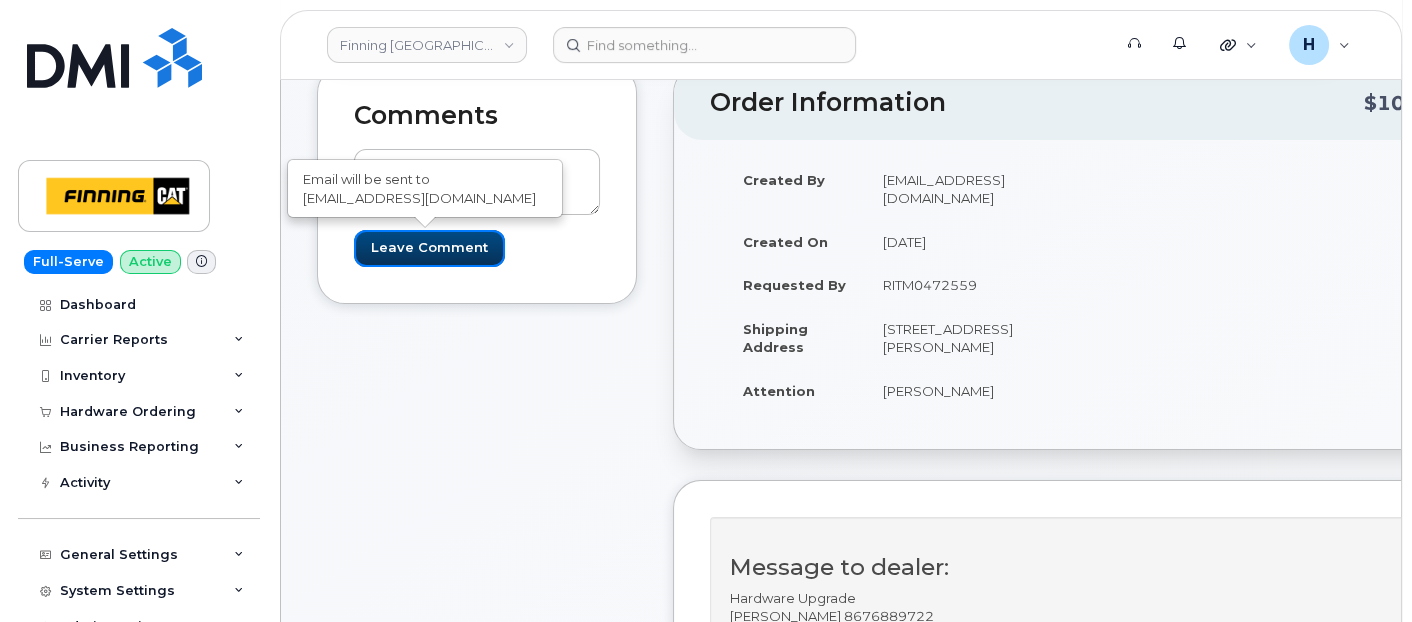 drag, startPoint x: 402, startPoint y: 248, endPoint x: 199, endPoint y: 31, distance: 297.14978 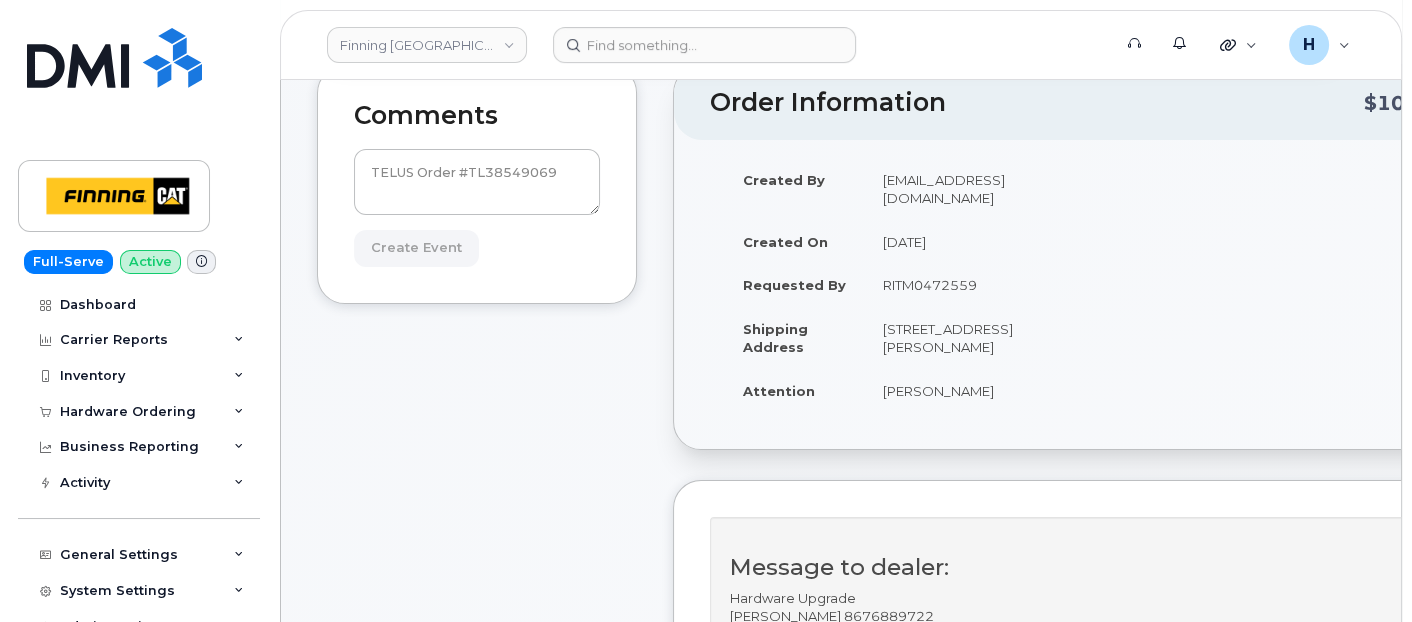 type on "Create Event" 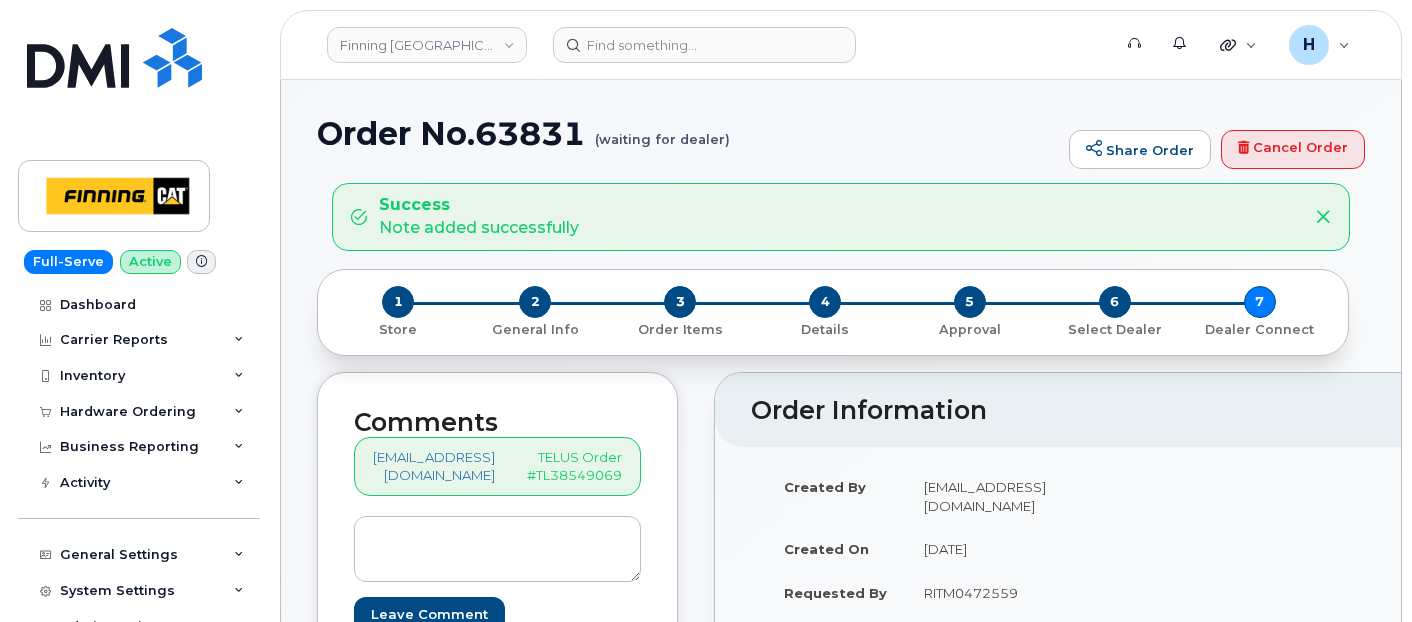 scroll, scrollTop: 0, scrollLeft: 0, axis: both 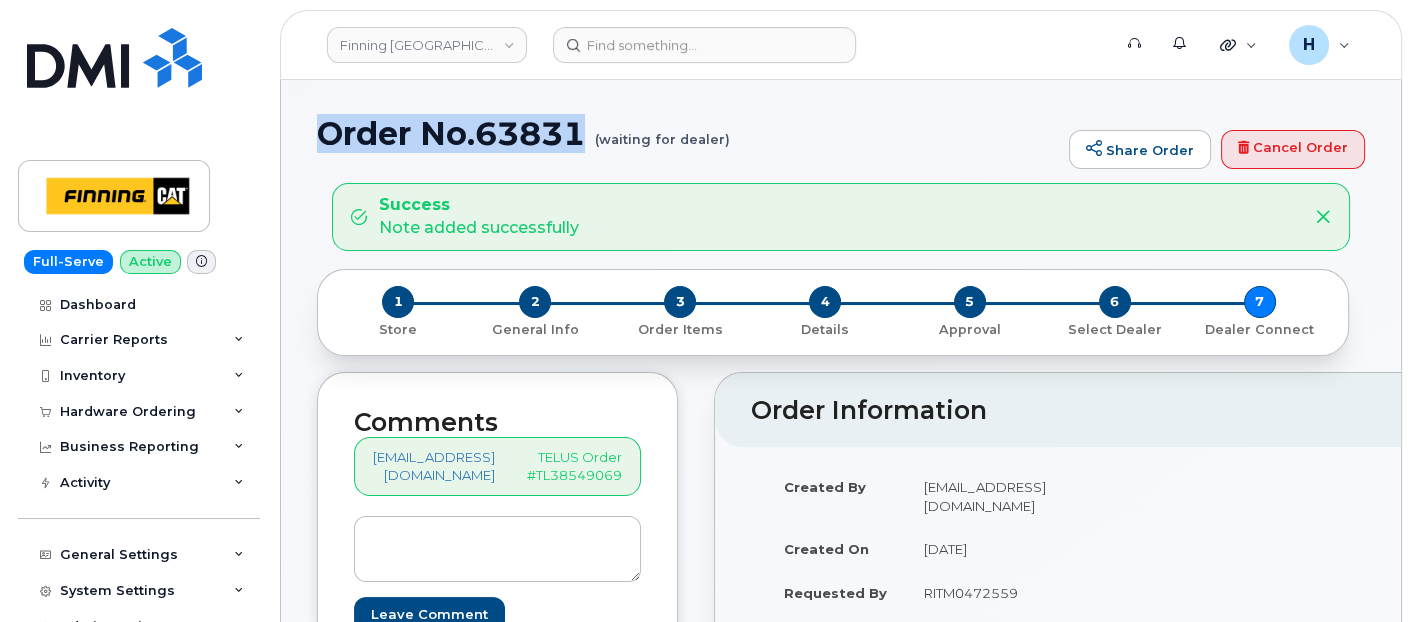 drag, startPoint x: 305, startPoint y: 120, endPoint x: 596, endPoint y: 137, distance: 291.49615 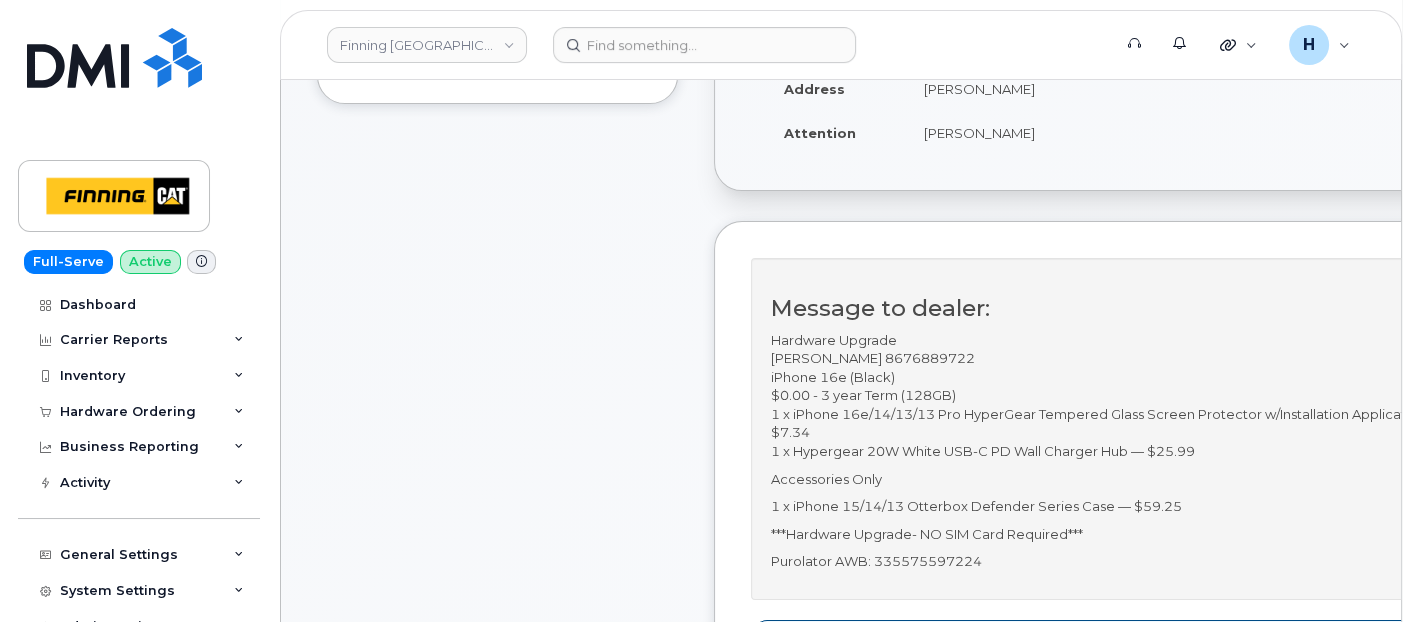 scroll, scrollTop: 666, scrollLeft: 0, axis: vertical 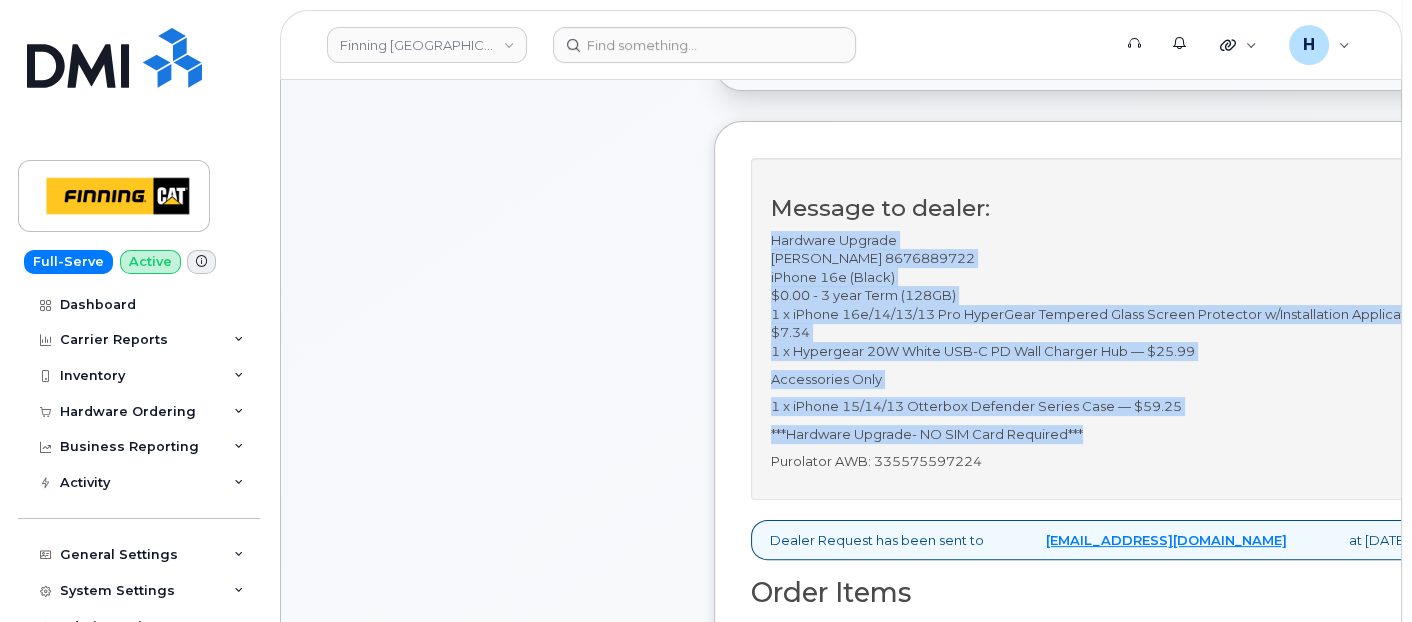 drag, startPoint x: 773, startPoint y: 234, endPoint x: 1140, endPoint y: 420, distance: 411.4426 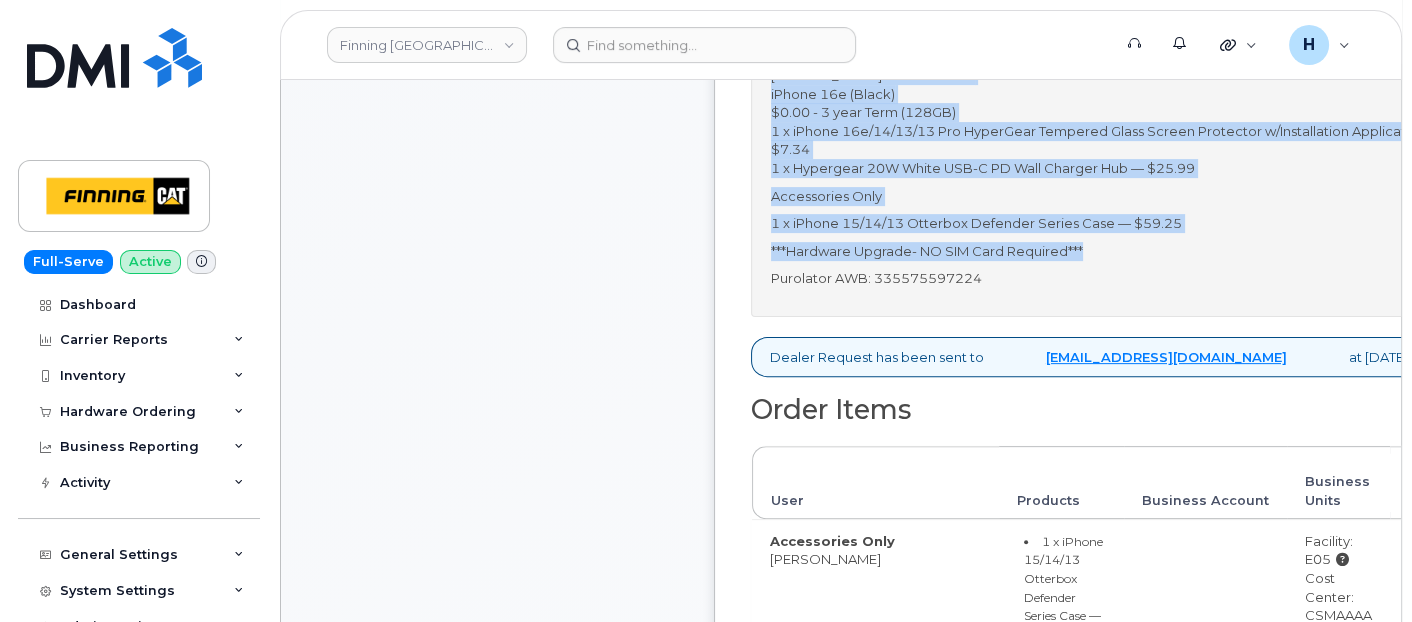 scroll, scrollTop: 1000, scrollLeft: 0, axis: vertical 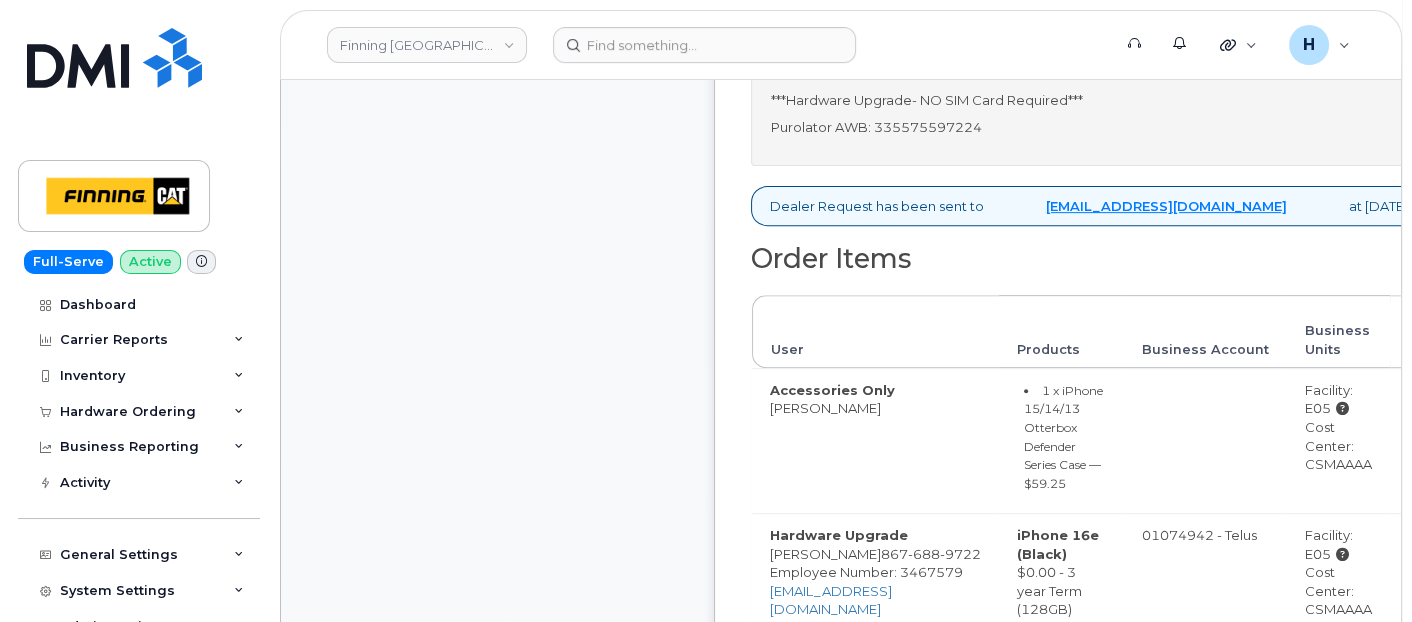 drag, startPoint x: 560, startPoint y: 197, endPoint x: 0, endPoint y: 46, distance: 580.00085 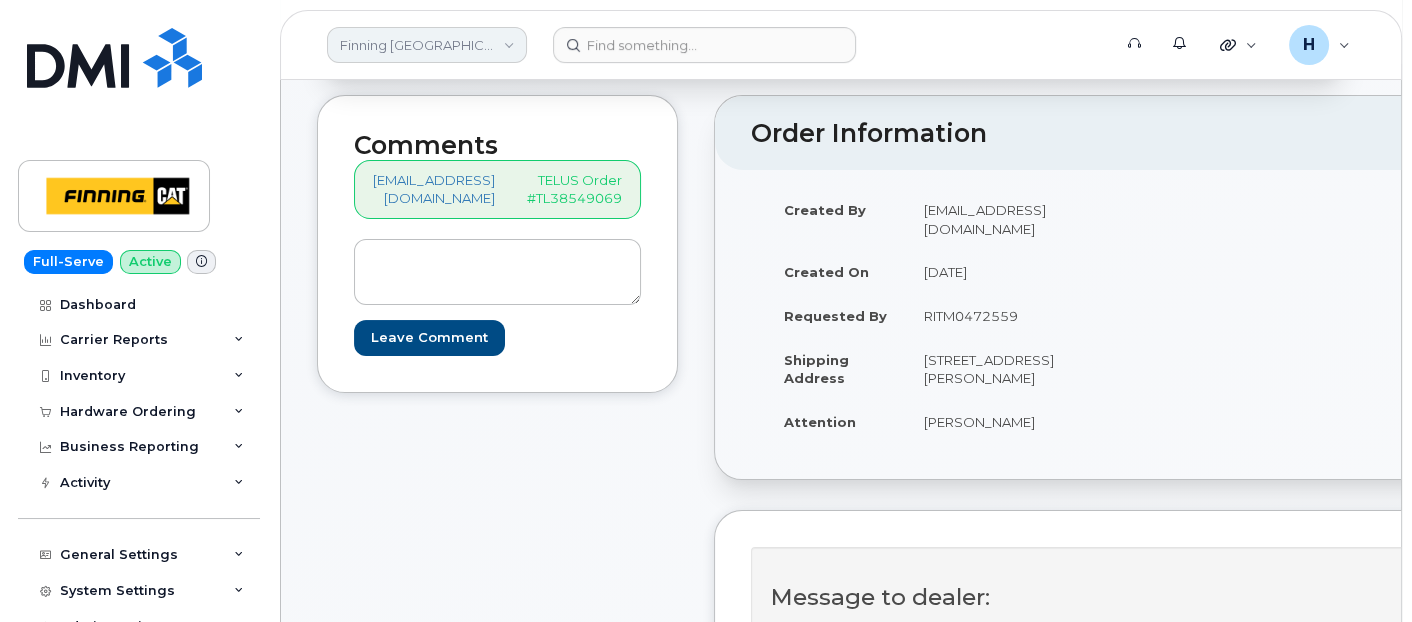 scroll, scrollTop: 111, scrollLeft: 0, axis: vertical 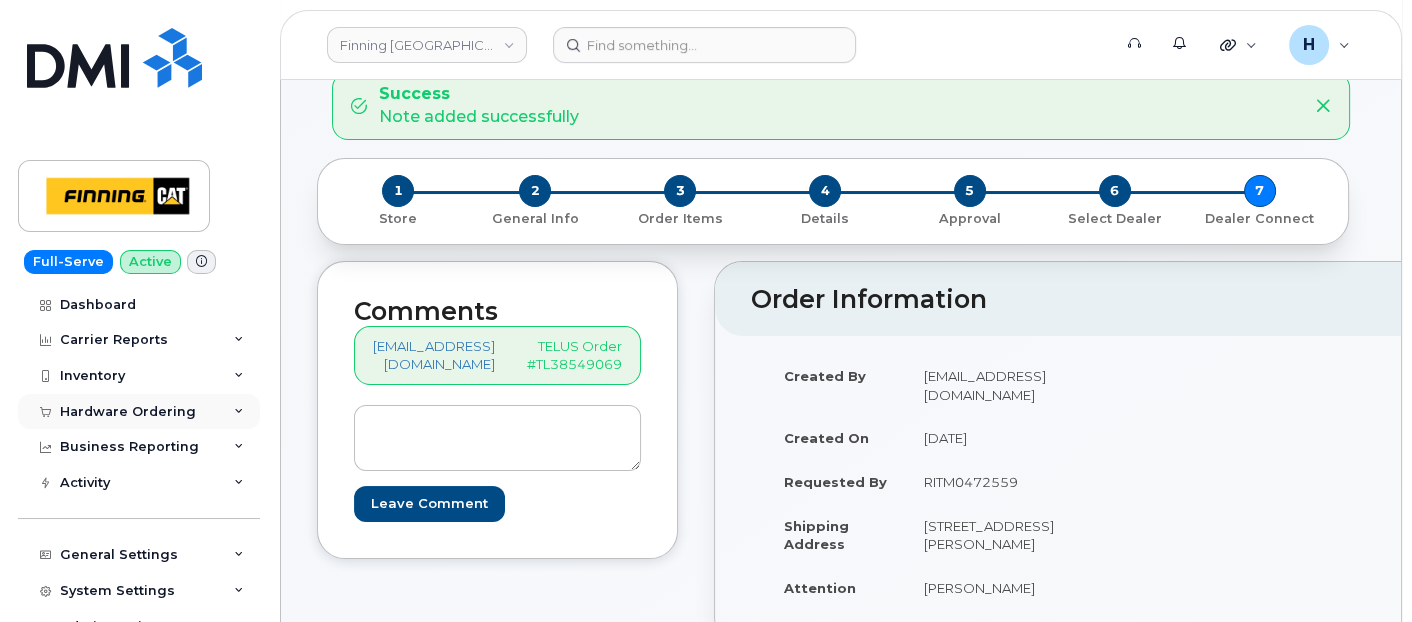 click on "Hardware Ordering" at bounding box center (128, 412) 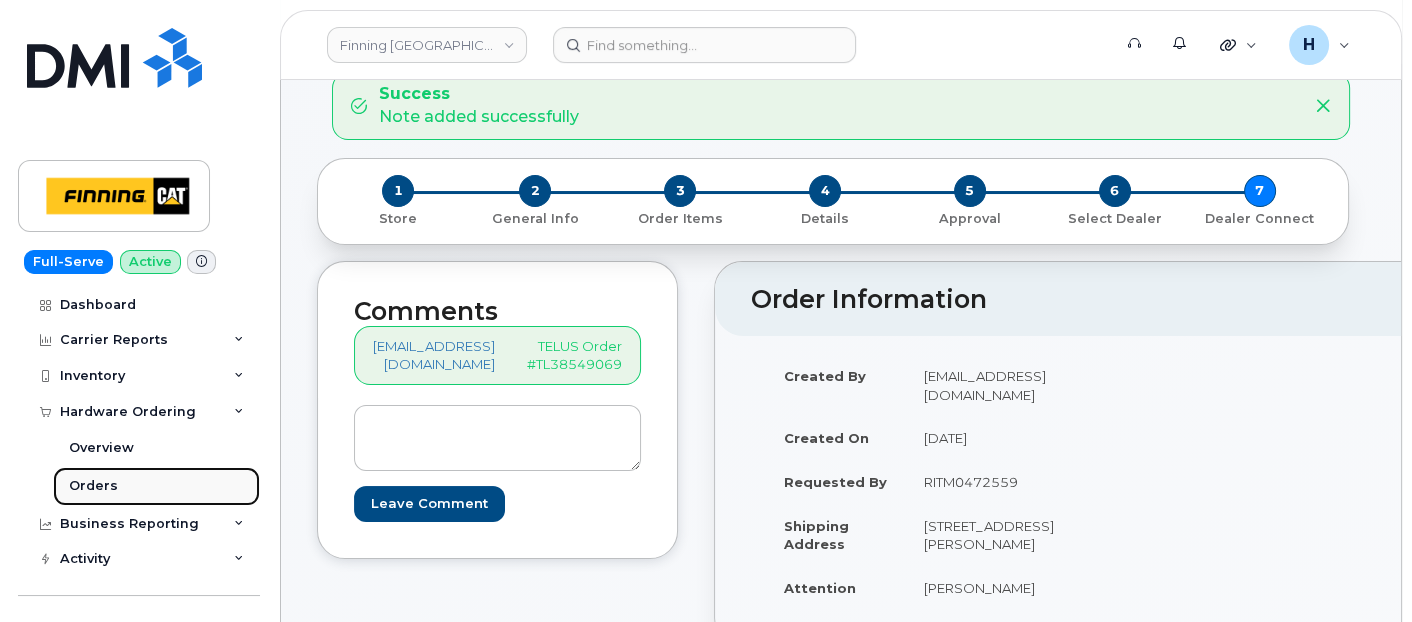 click on "Orders" at bounding box center [93, 486] 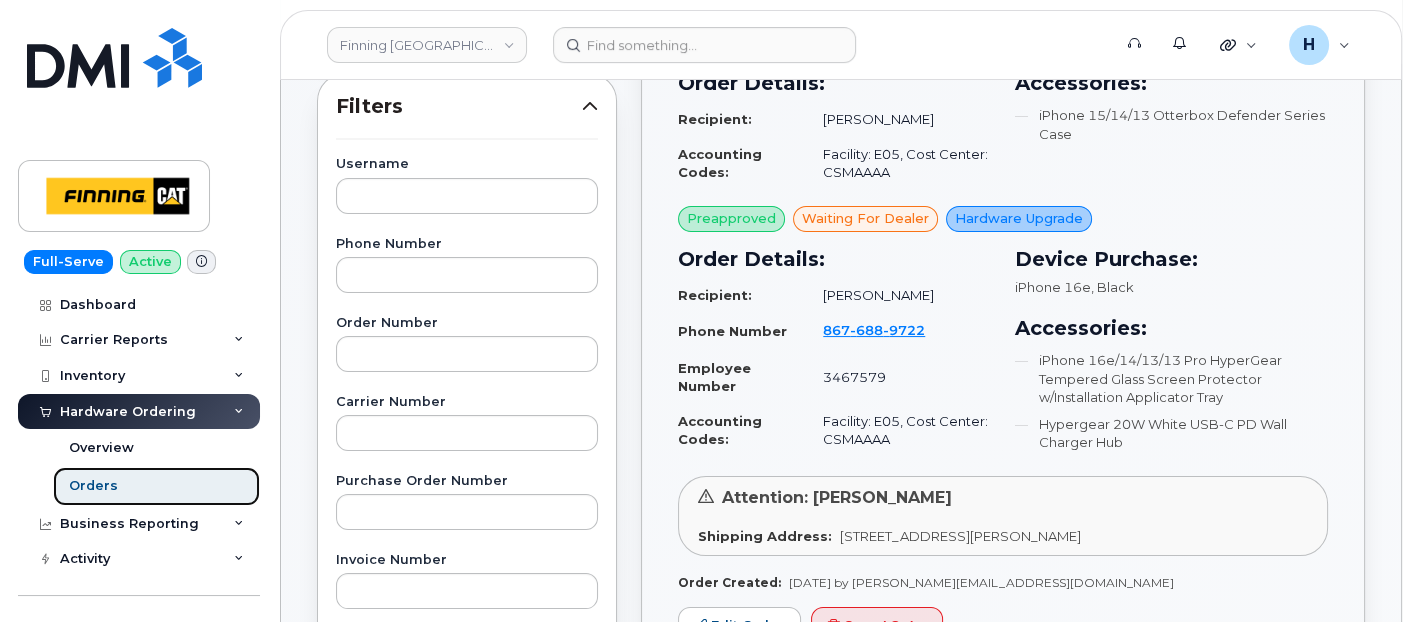 scroll, scrollTop: 444, scrollLeft: 0, axis: vertical 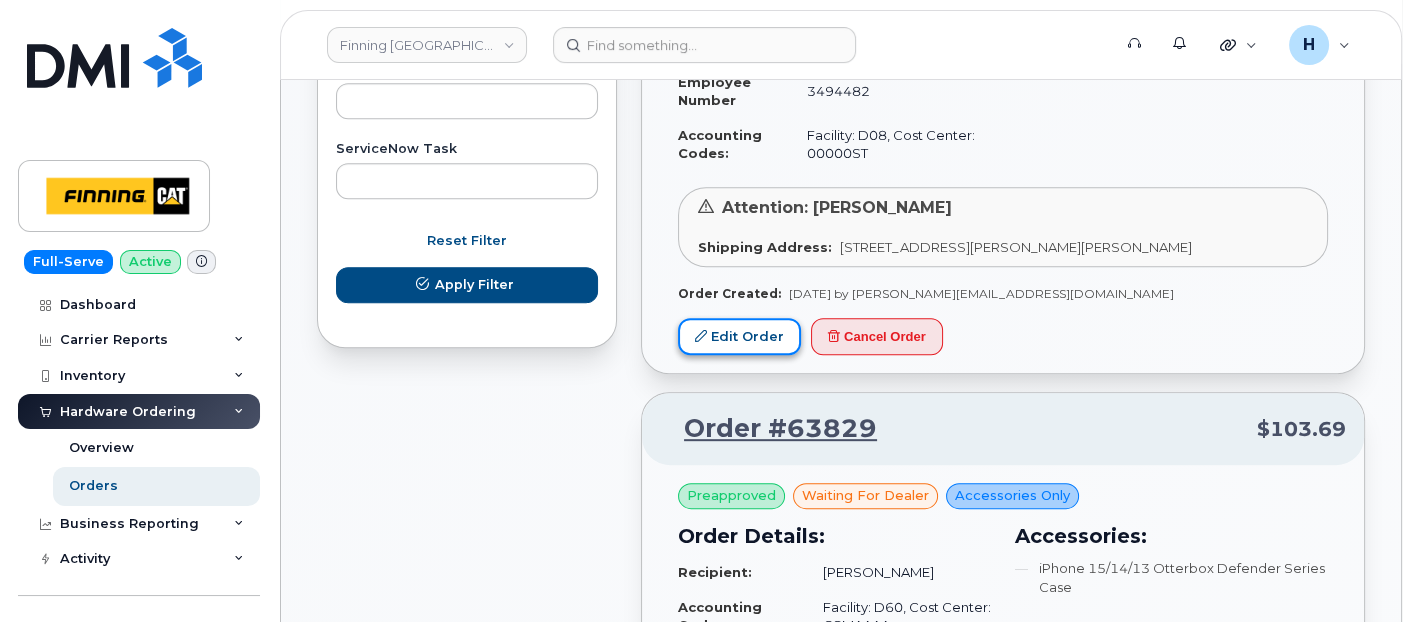click on "Edit Order" at bounding box center (739, 336) 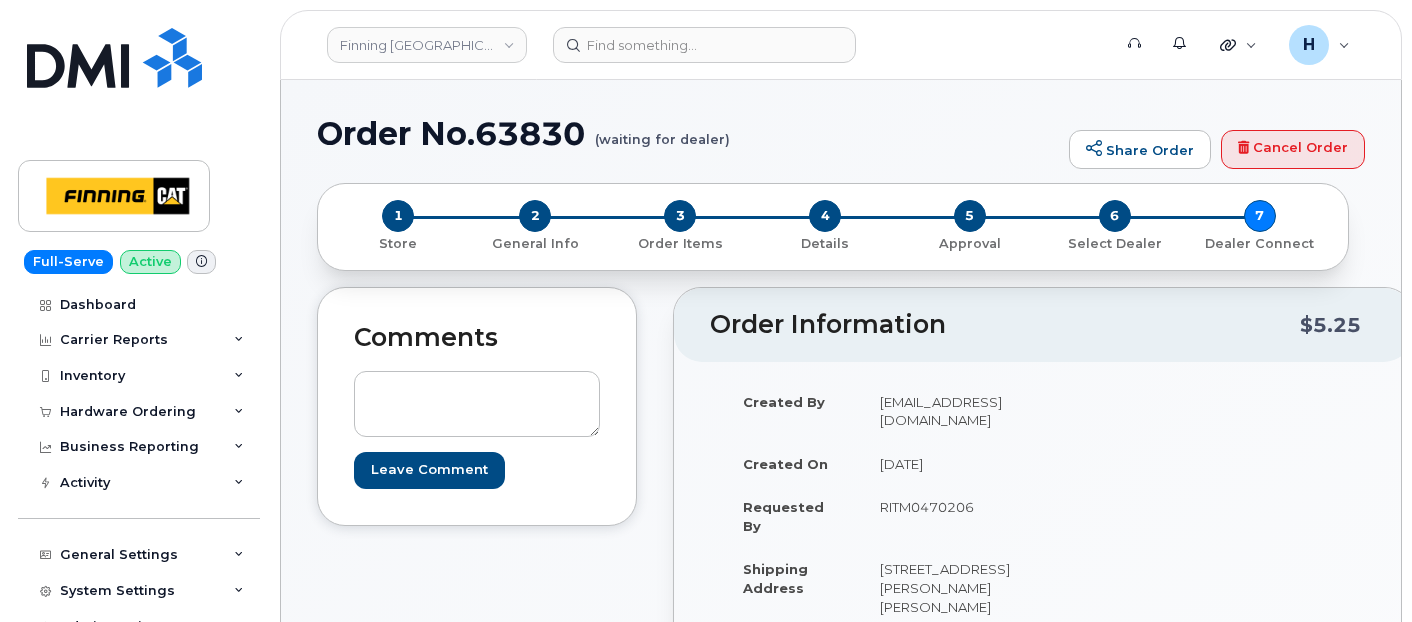 scroll, scrollTop: 0, scrollLeft: 0, axis: both 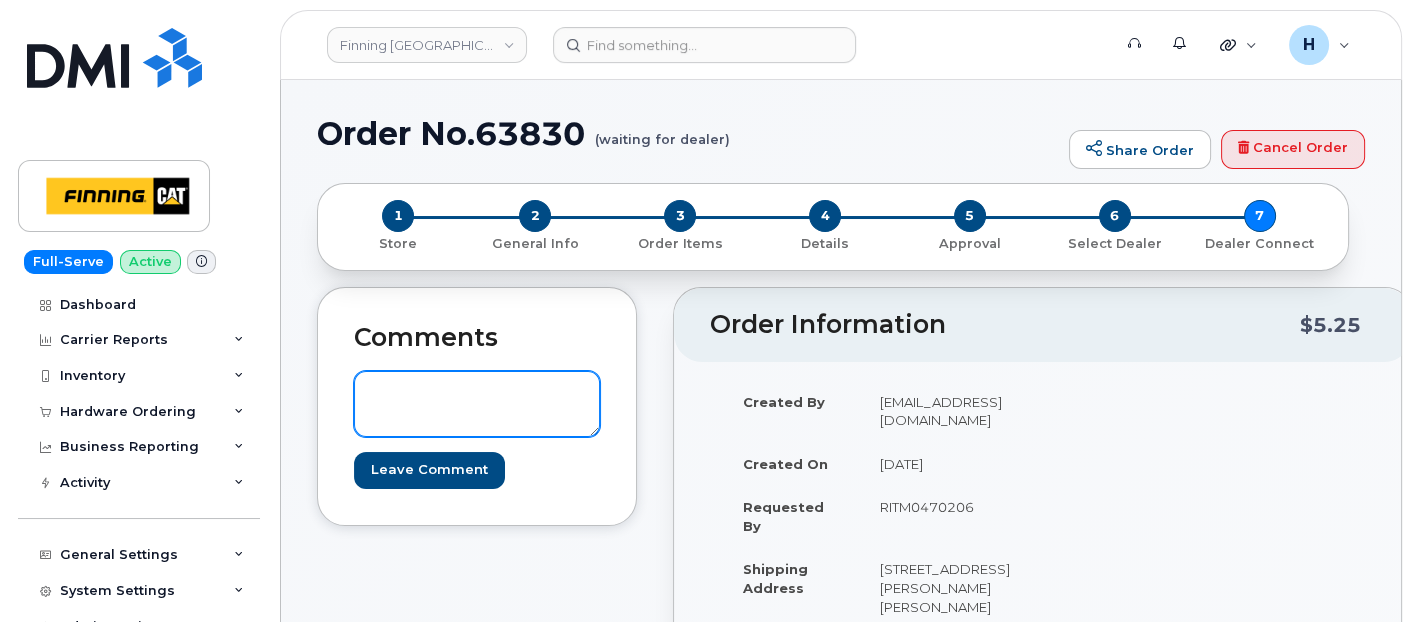 click at bounding box center (477, 404) 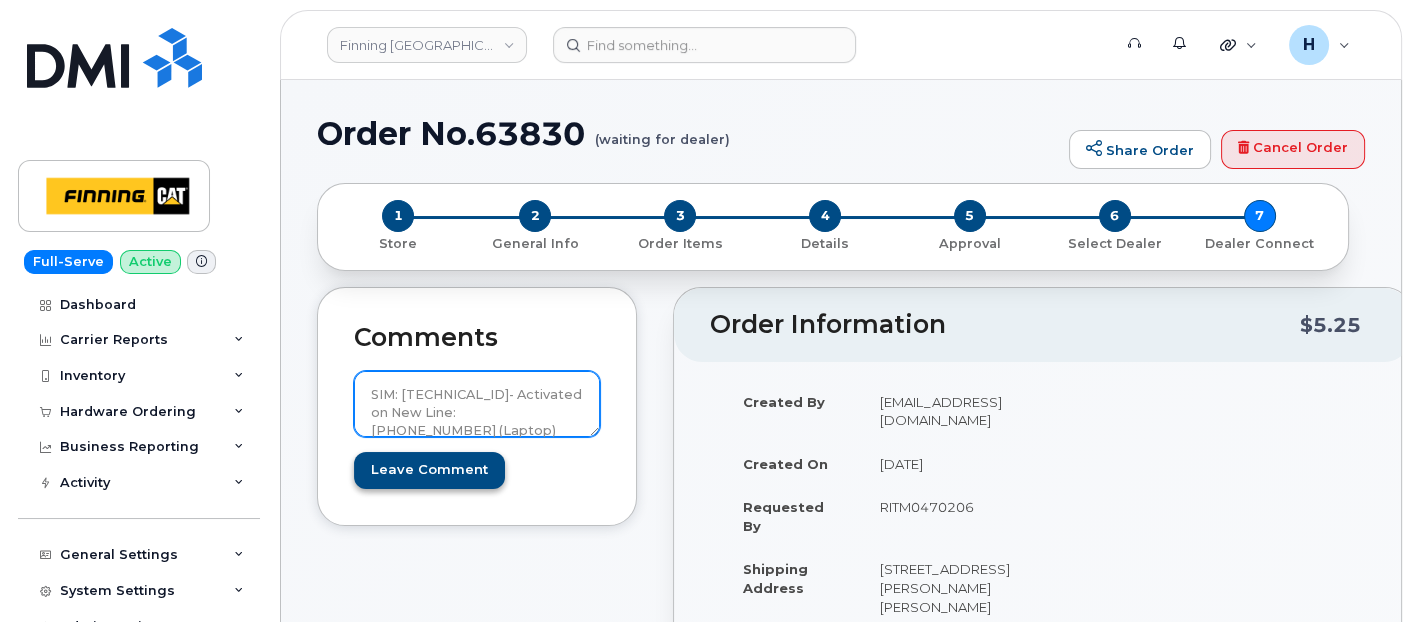 scroll, scrollTop: 2, scrollLeft: 0, axis: vertical 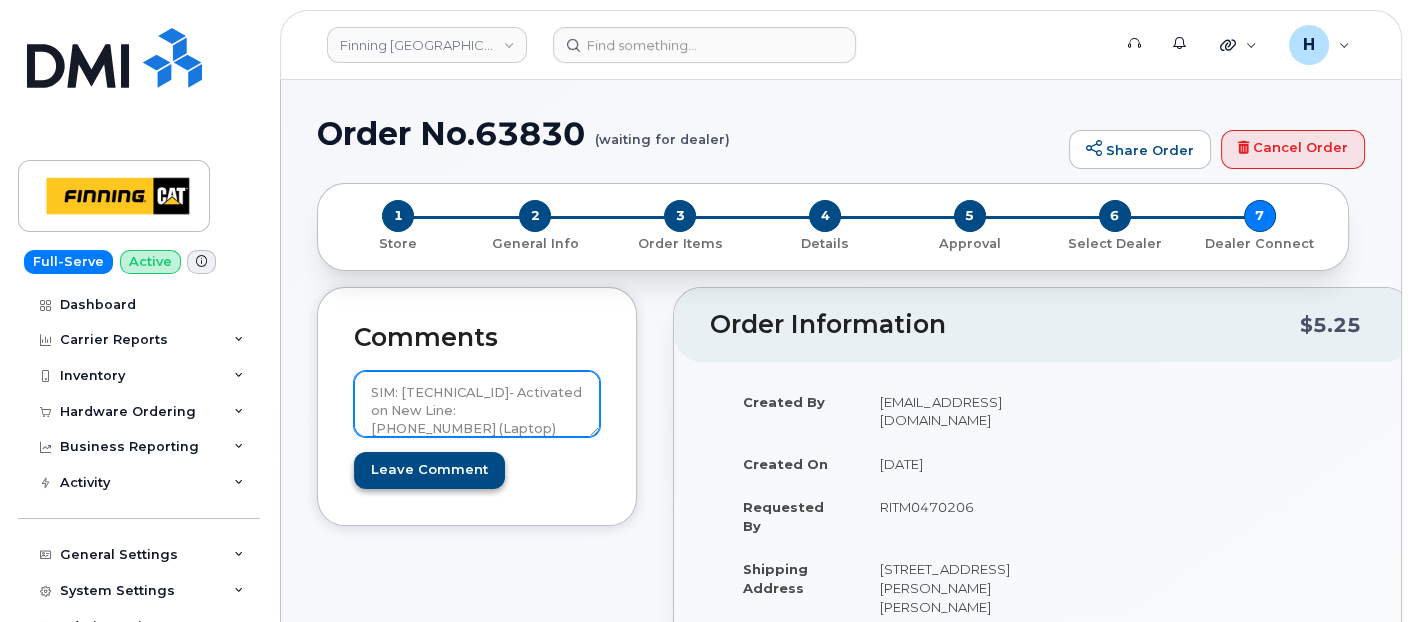 type on "SIM: 8912230102351110089- Activated on New Line: 587-645-6277 (Laptop)" 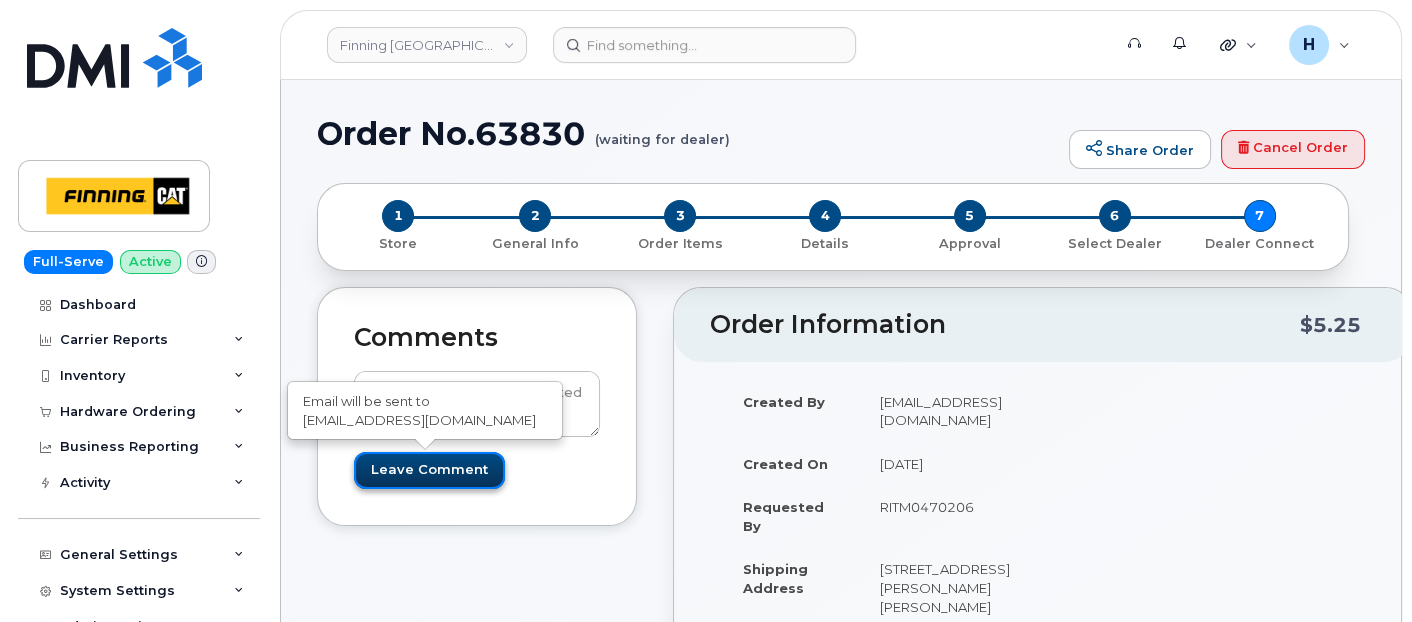 click on "Leave Comment" at bounding box center [429, 470] 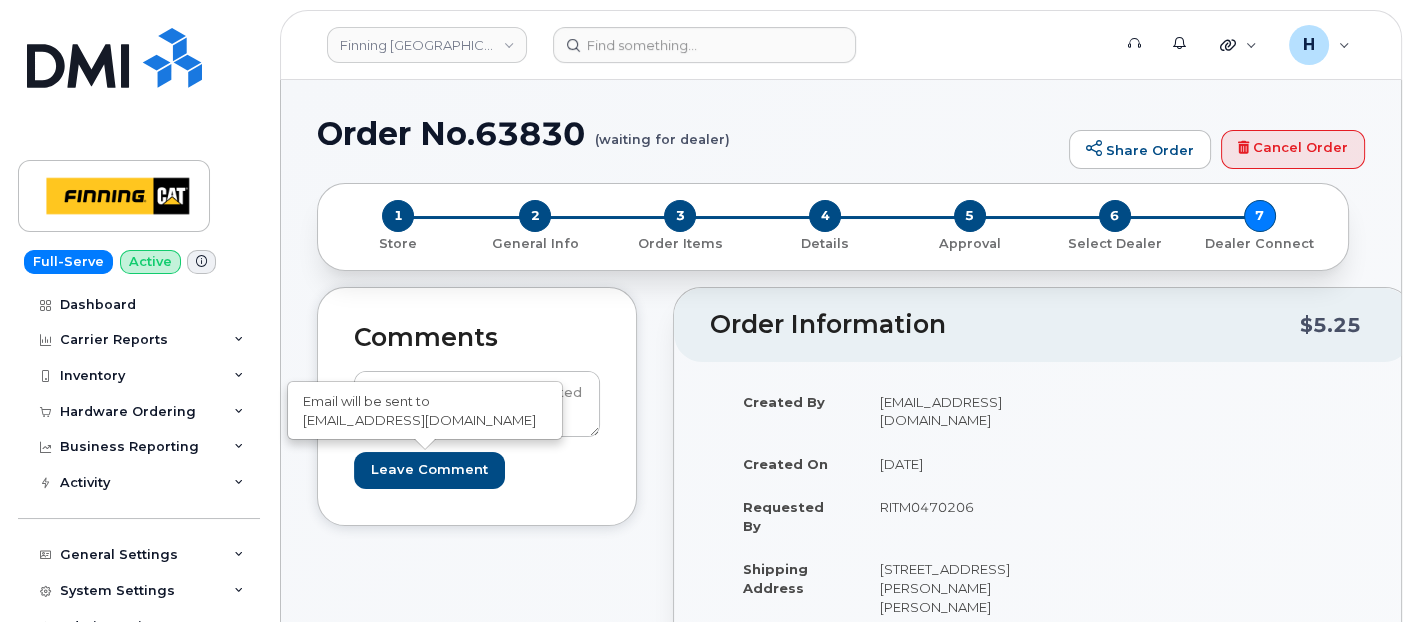 type on "Create Event" 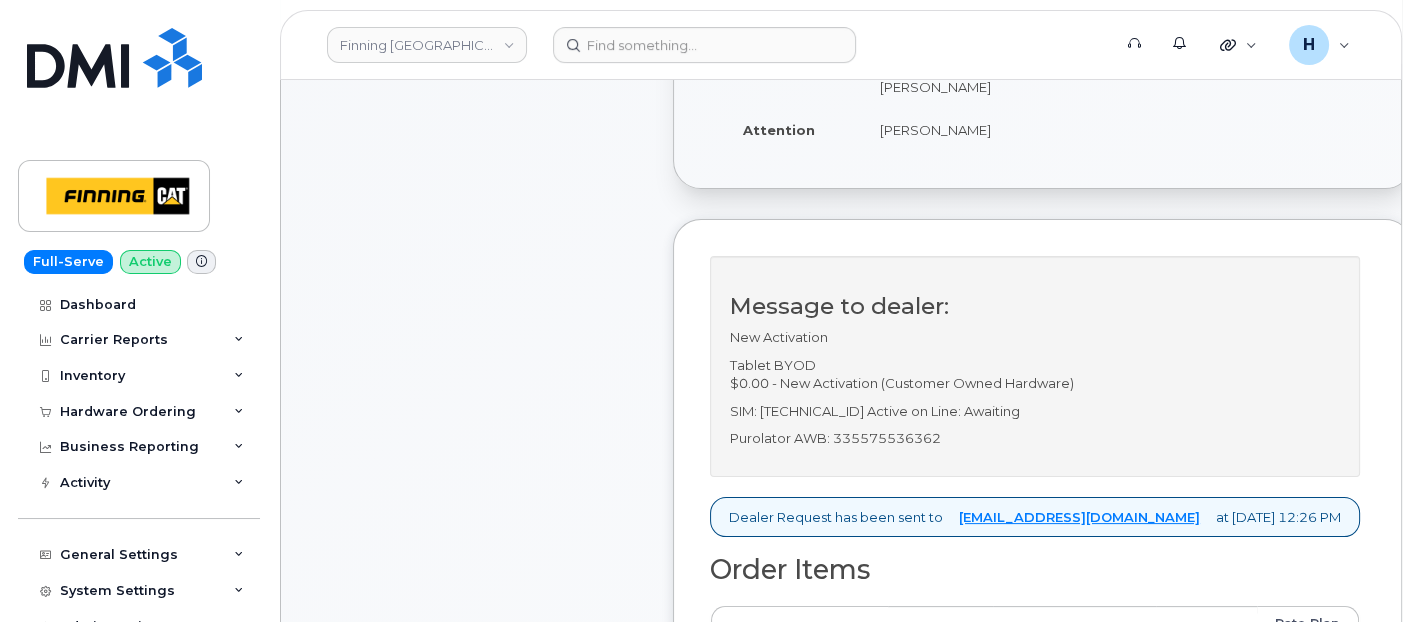 scroll, scrollTop: 555, scrollLeft: 0, axis: vertical 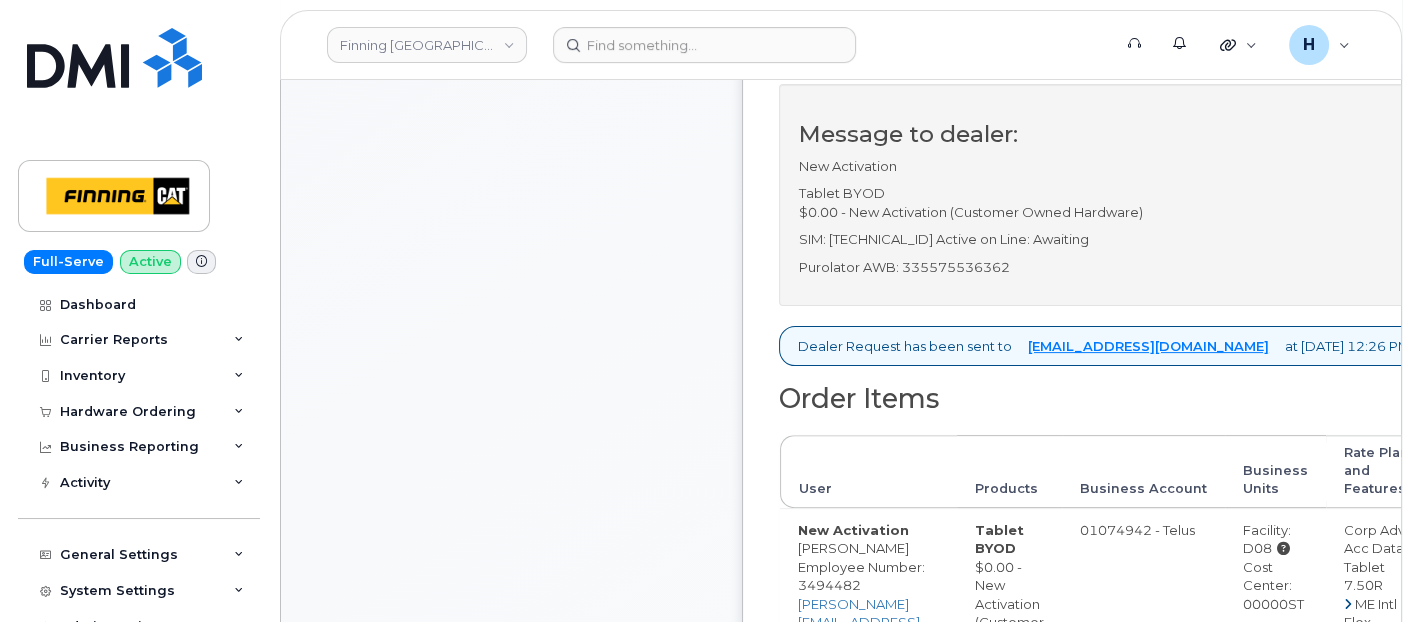 click on "Purolator AWB: 335575536362" at bounding box center (1104, 267) 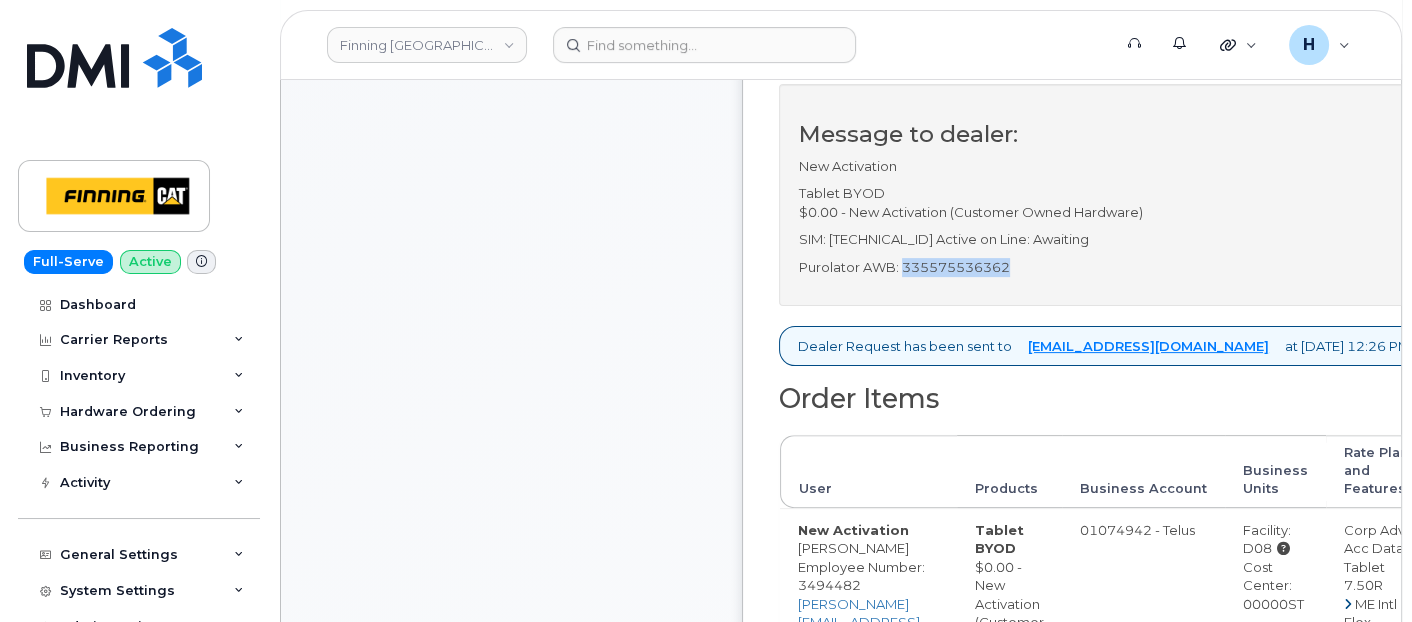 click on "Purolator AWB: 335575536362" at bounding box center (1104, 267) 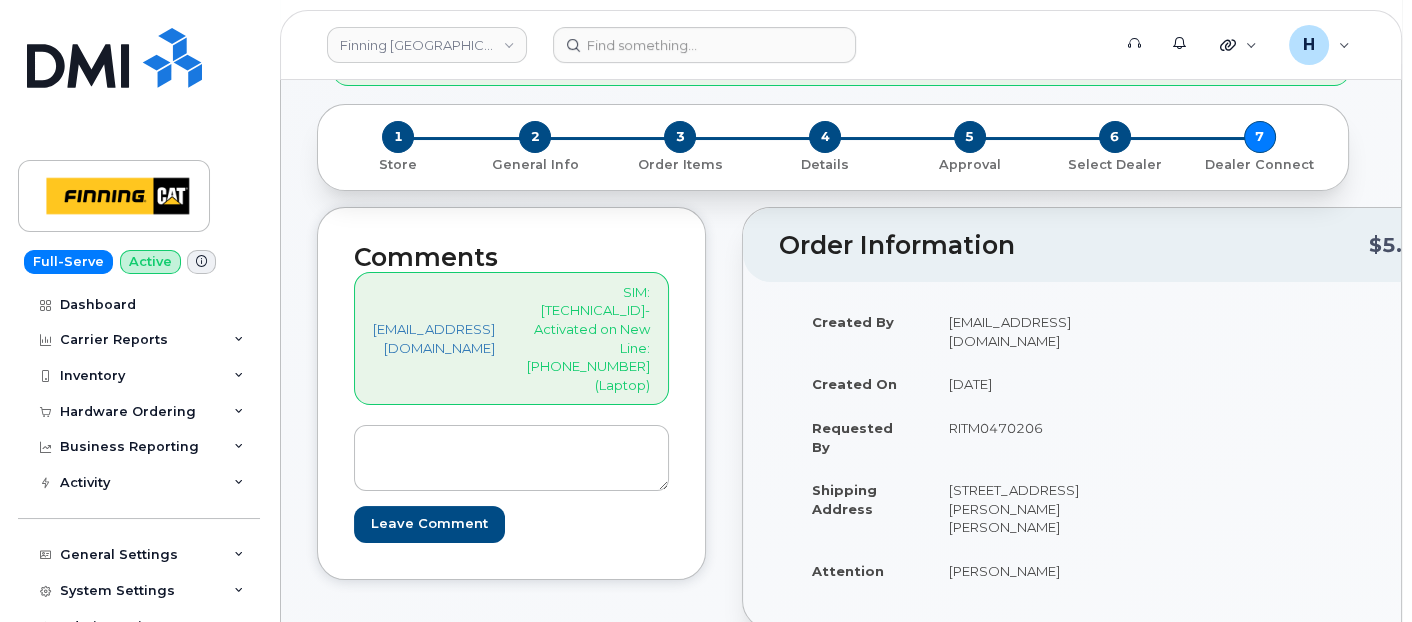 scroll, scrollTop: 0, scrollLeft: 0, axis: both 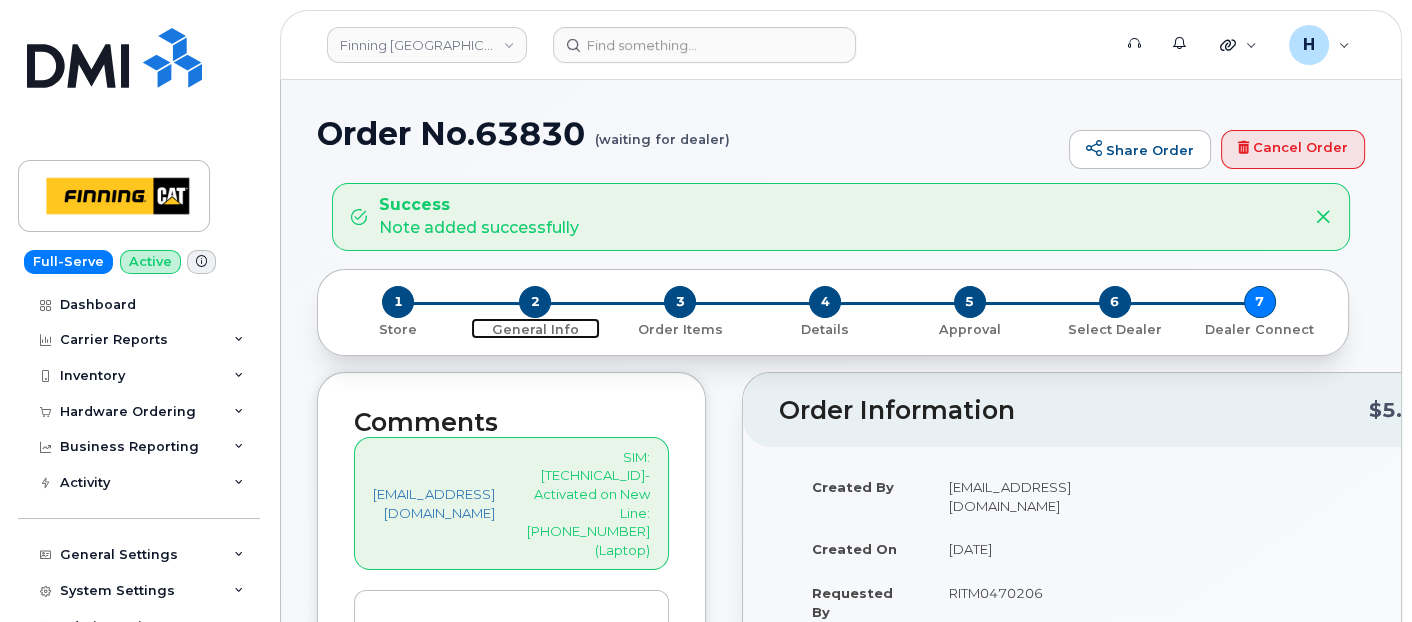 click on "2" at bounding box center (535, 302) 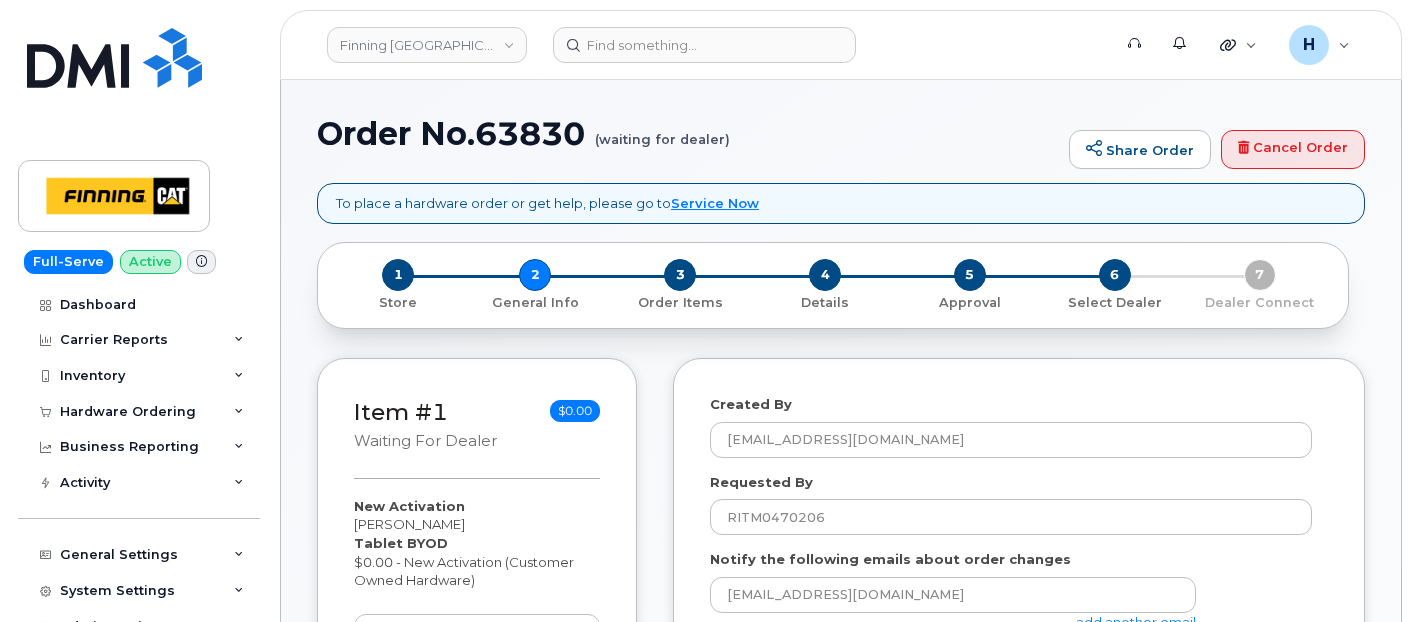 select 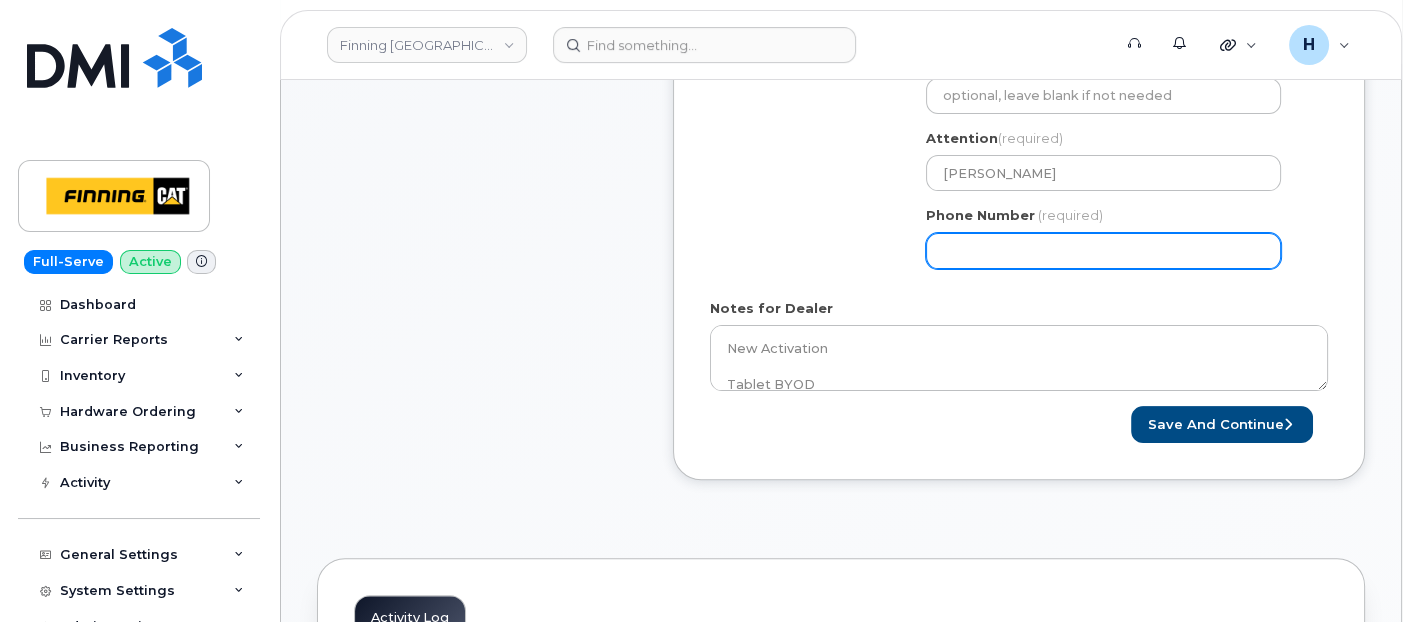 scroll, scrollTop: 888, scrollLeft: 0, axis: vertical 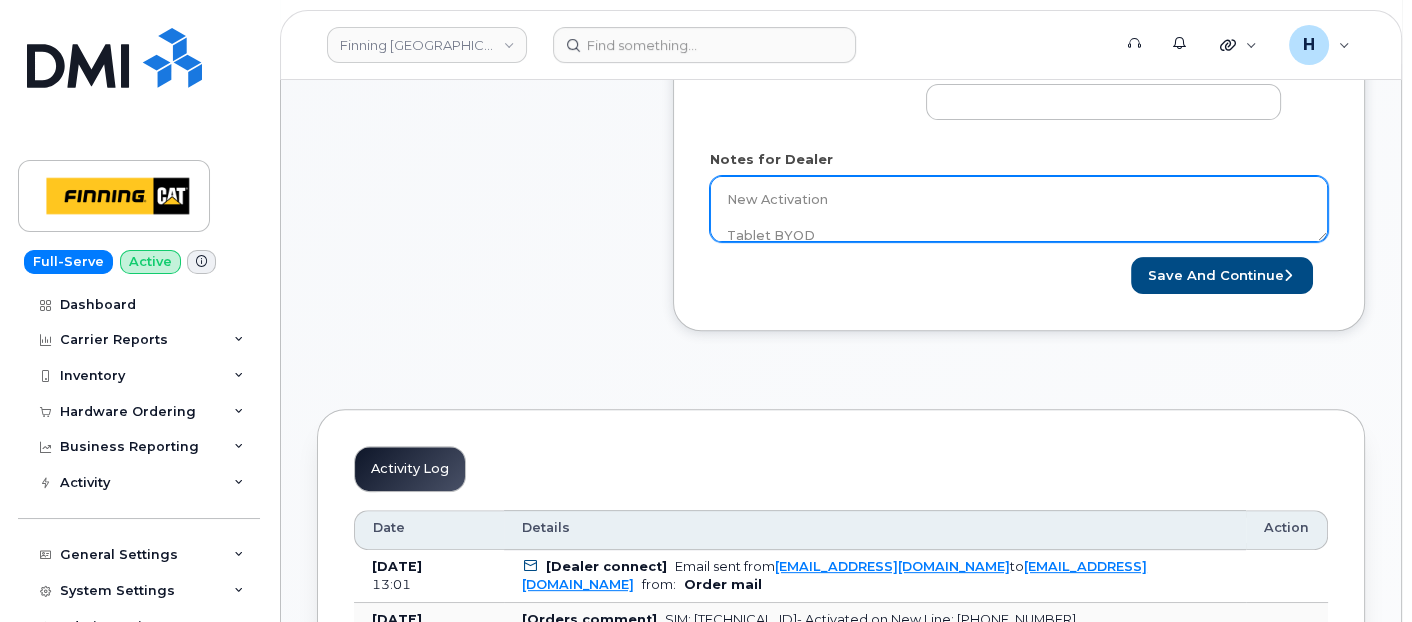 click on "New Activation
Tablet BYOD
$0.00 - New Activation (Customer Owned Hardware)
SIM: 8912230102351110089 Active on Line: Awaiting
Purolator AWB: 335575536362" at bounding box center [1019, 209] 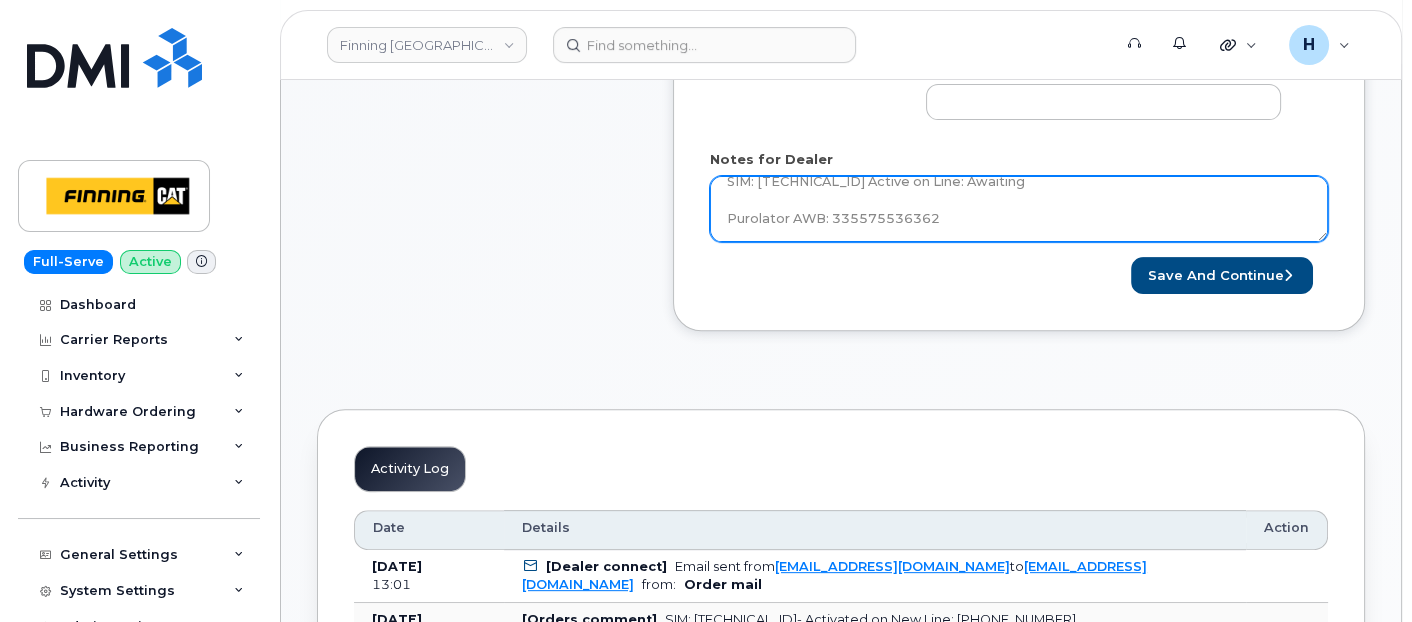 scroll, scrollTop: 101, scrollLeft: 0, axis: vertical 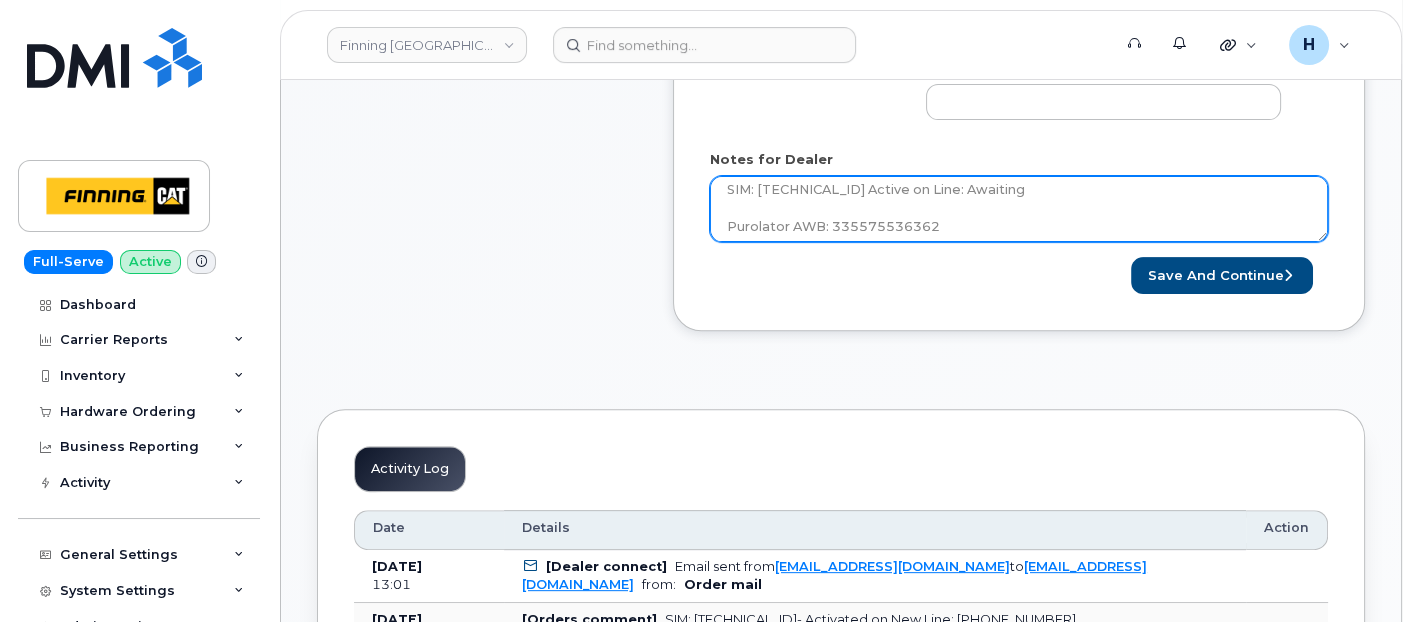 drag, startPoint x: 1065, startPoint y: 183, endPoint x: 569, endPoint y: 191, distance: 496.0645 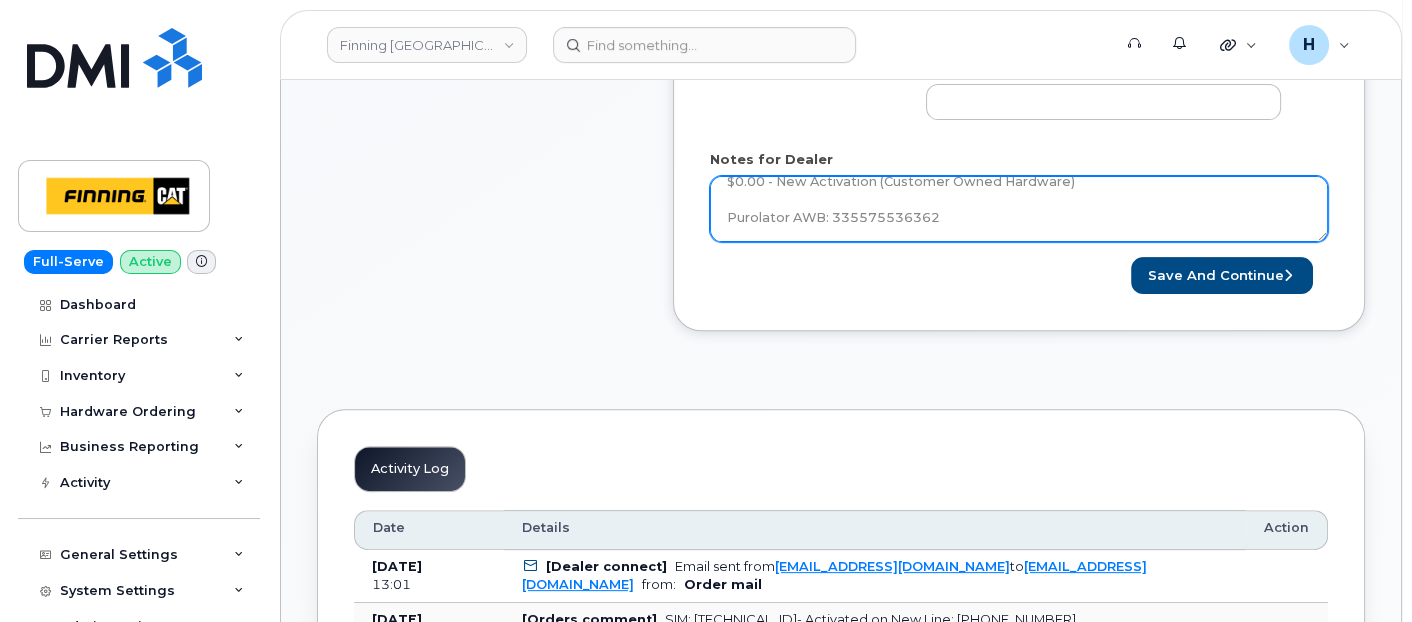 scroll, scrollTop: 73, scrollLeft: 0, axis: vertical 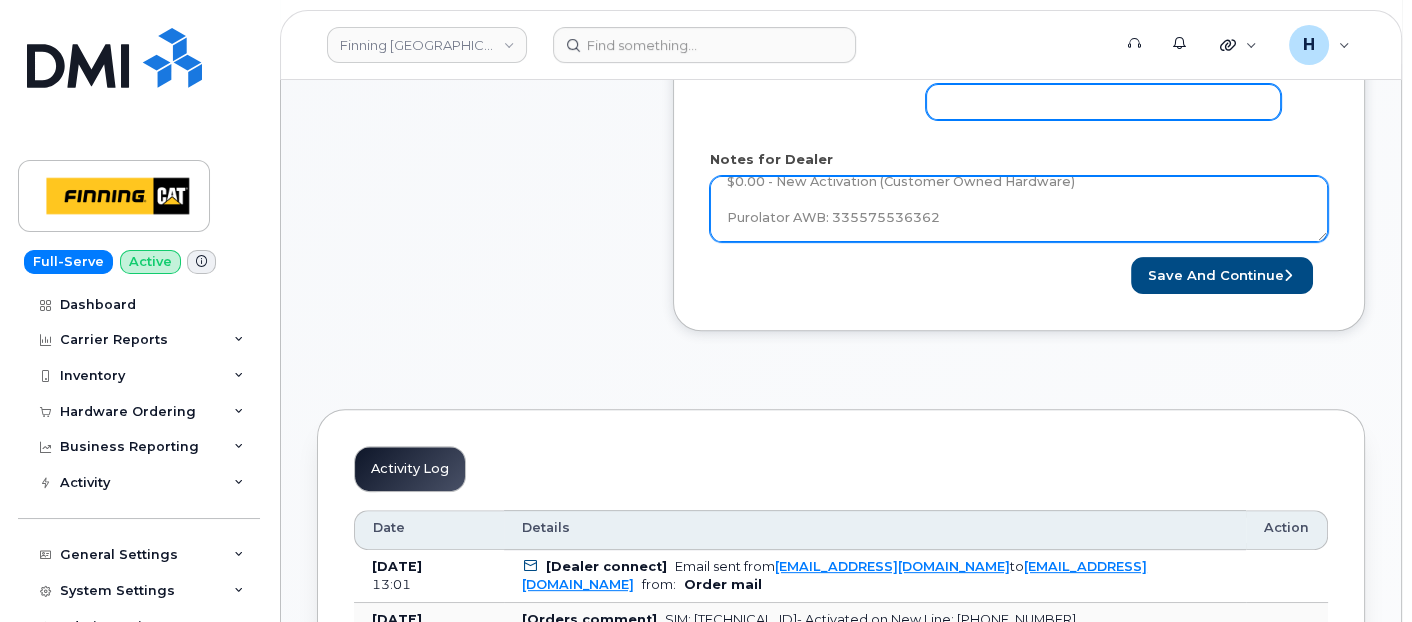 type on "New Activation
Tablet BYOD
$0.00 - New Activation (Customer Owned Hardware)
Purolator AWB: 335575536362" 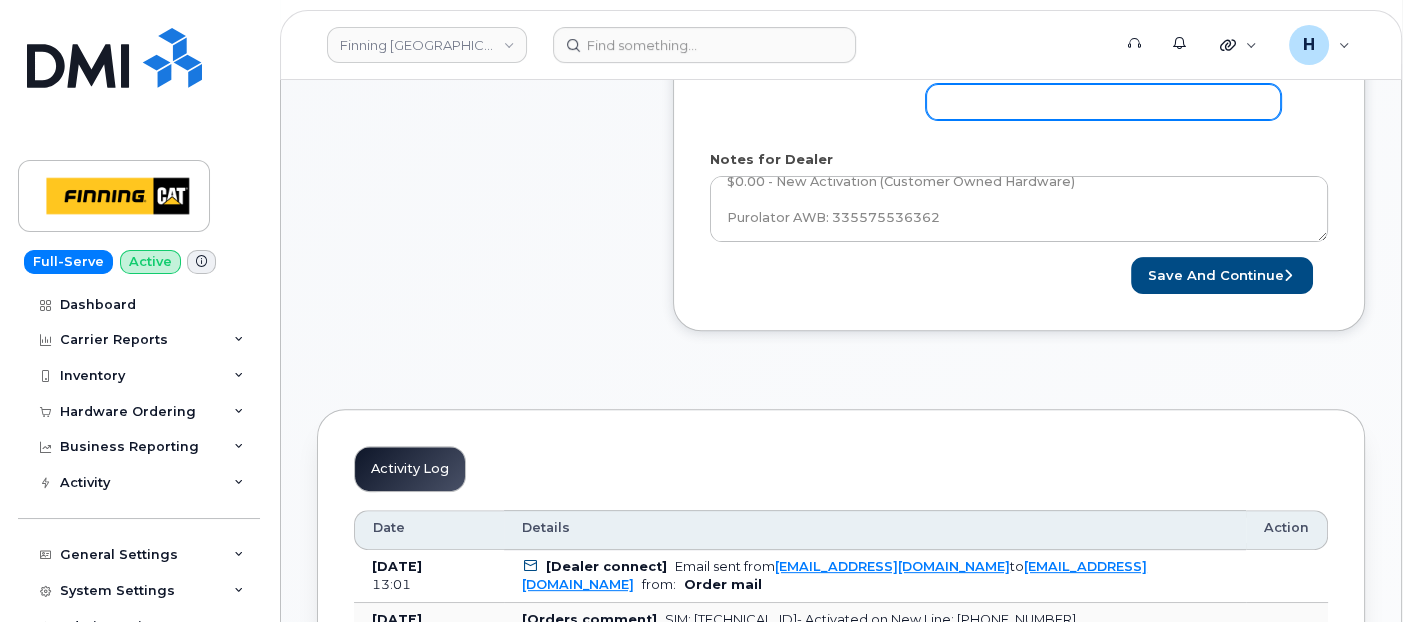 click on "Phone Number" at bounding box center (1103, 102) 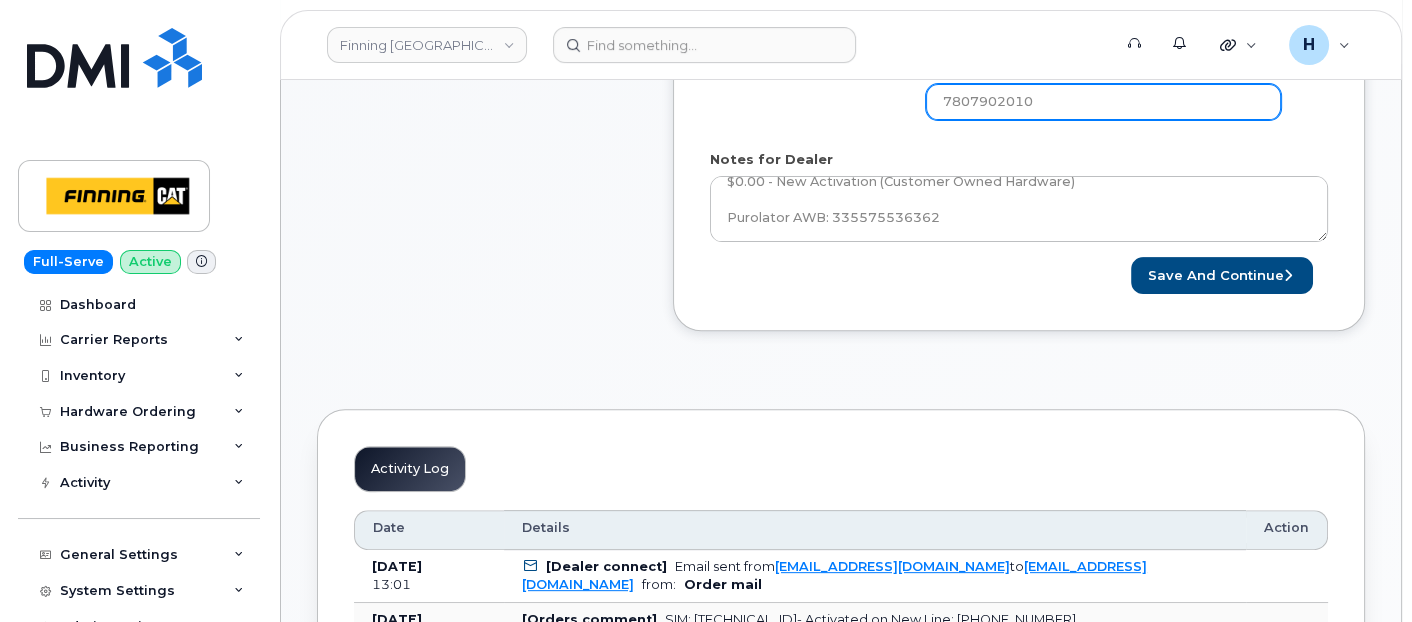 select 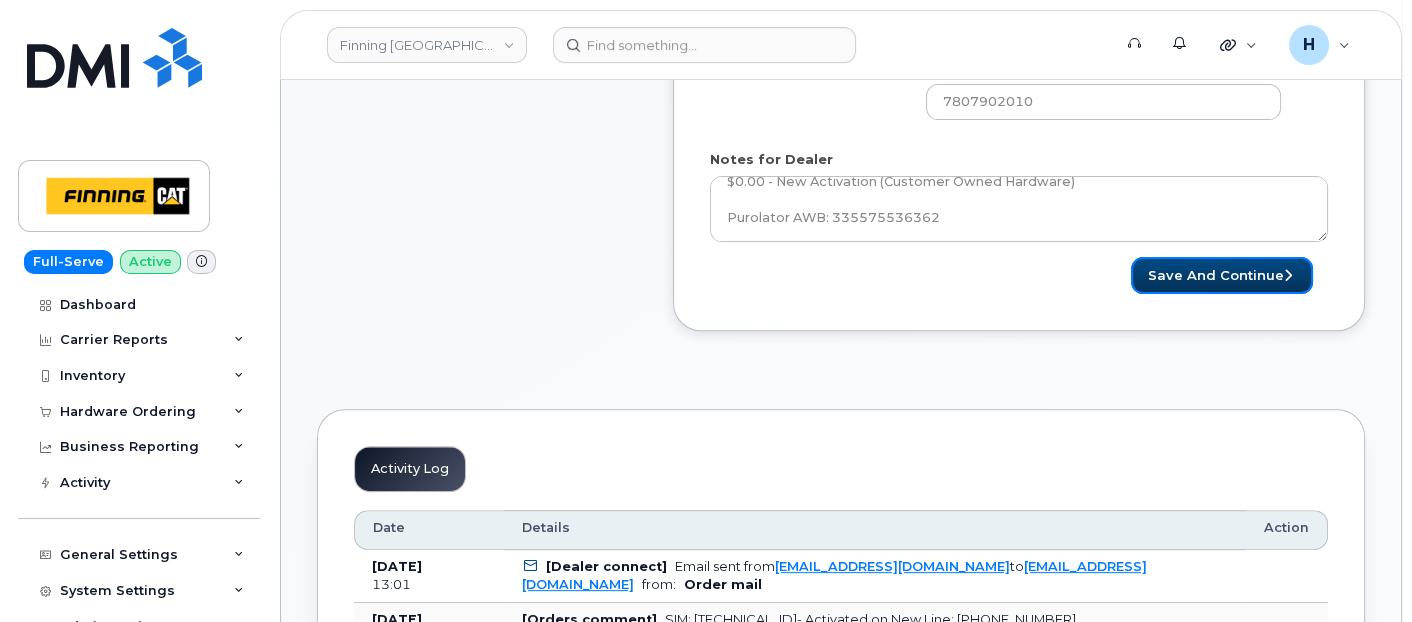 drag, startPoint x: 1199, startPoint y: 265, endPoint x: 733, endPoint y: 1, distance: 535.58563 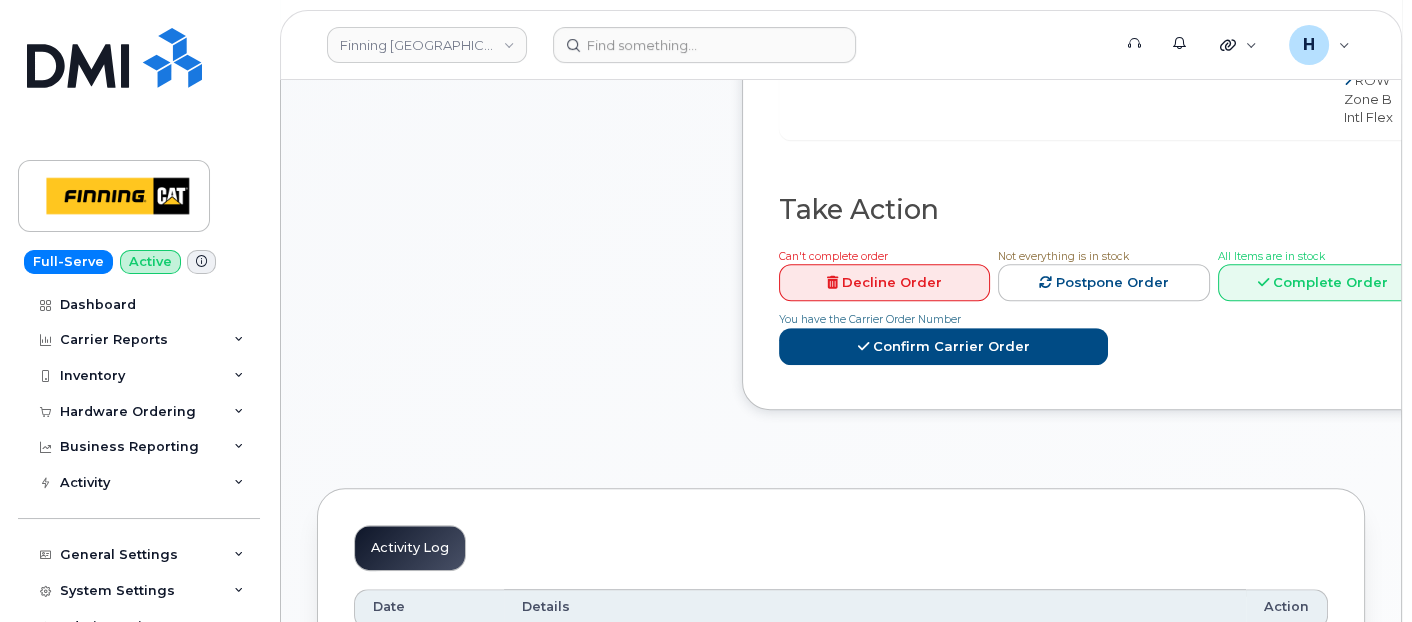 scroll, scrollTop: 1333, scrollLeft: 0, axis: vertical 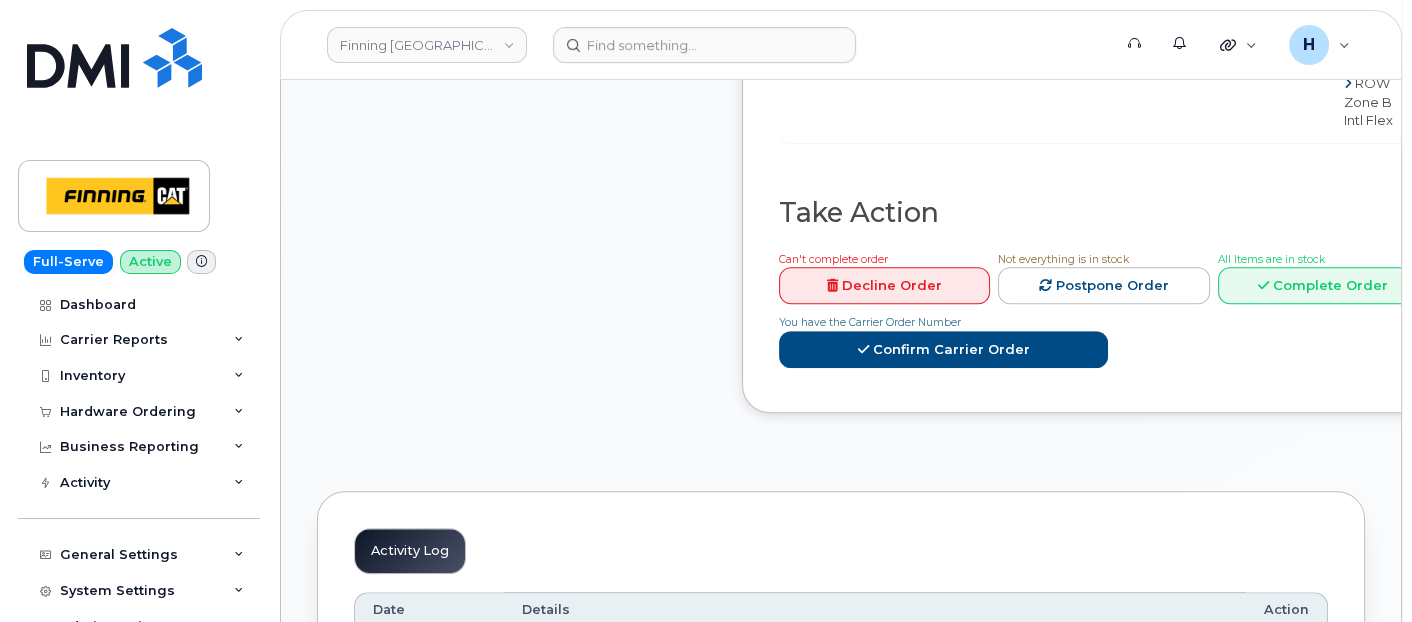 click on "All Items are in stock
Complete Order" at bounding box center (1323, 277) 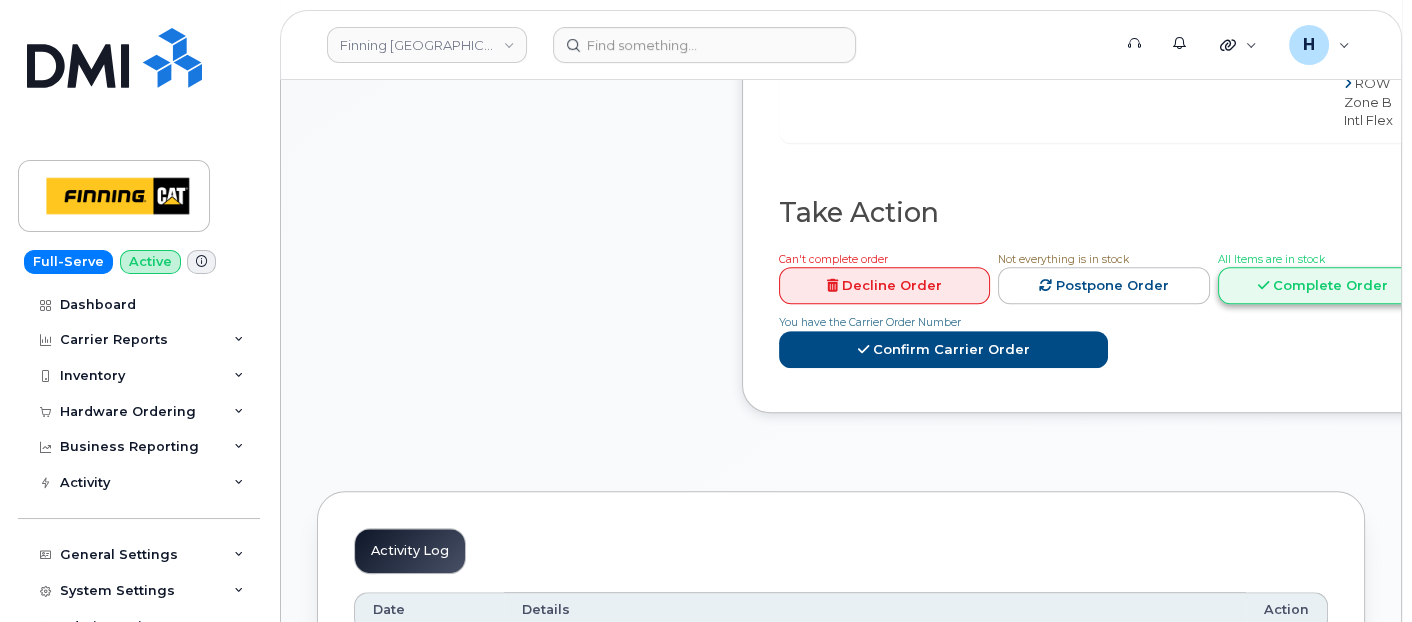 click on "Complete Order" at bounding box center [1323, 285] 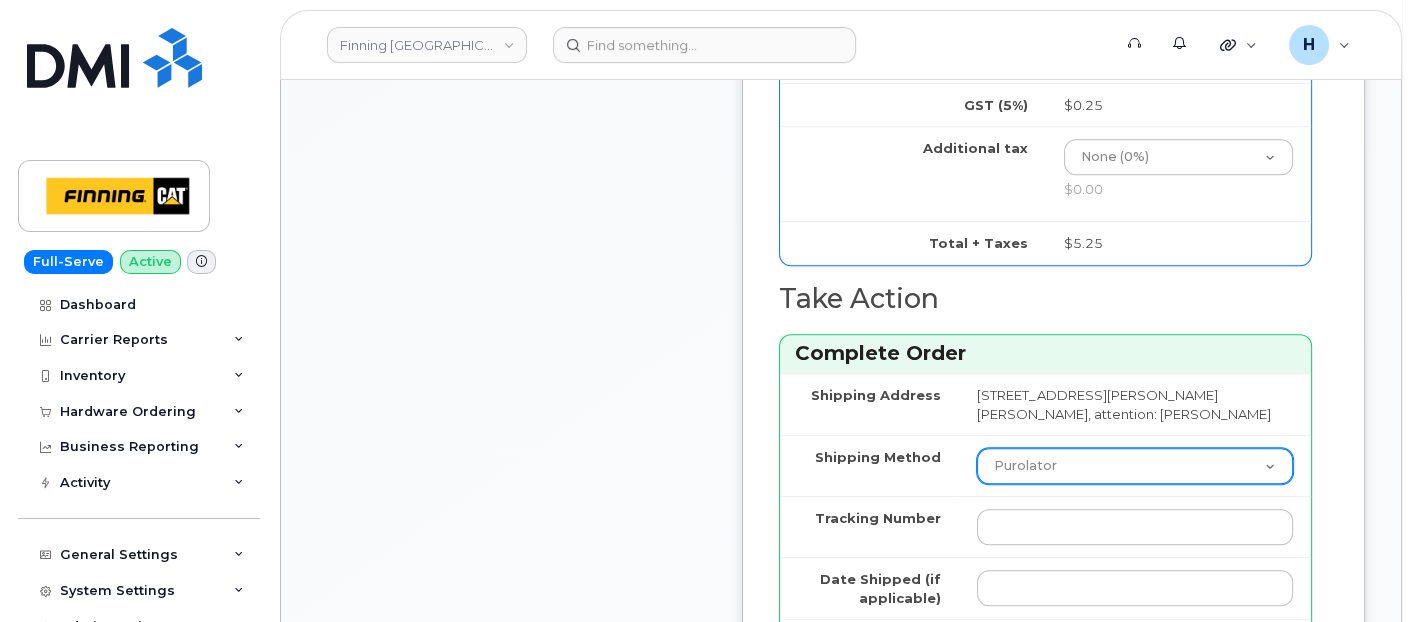 scroll, scrollTop: 2000, scrollLeft: 0, axis: vertical 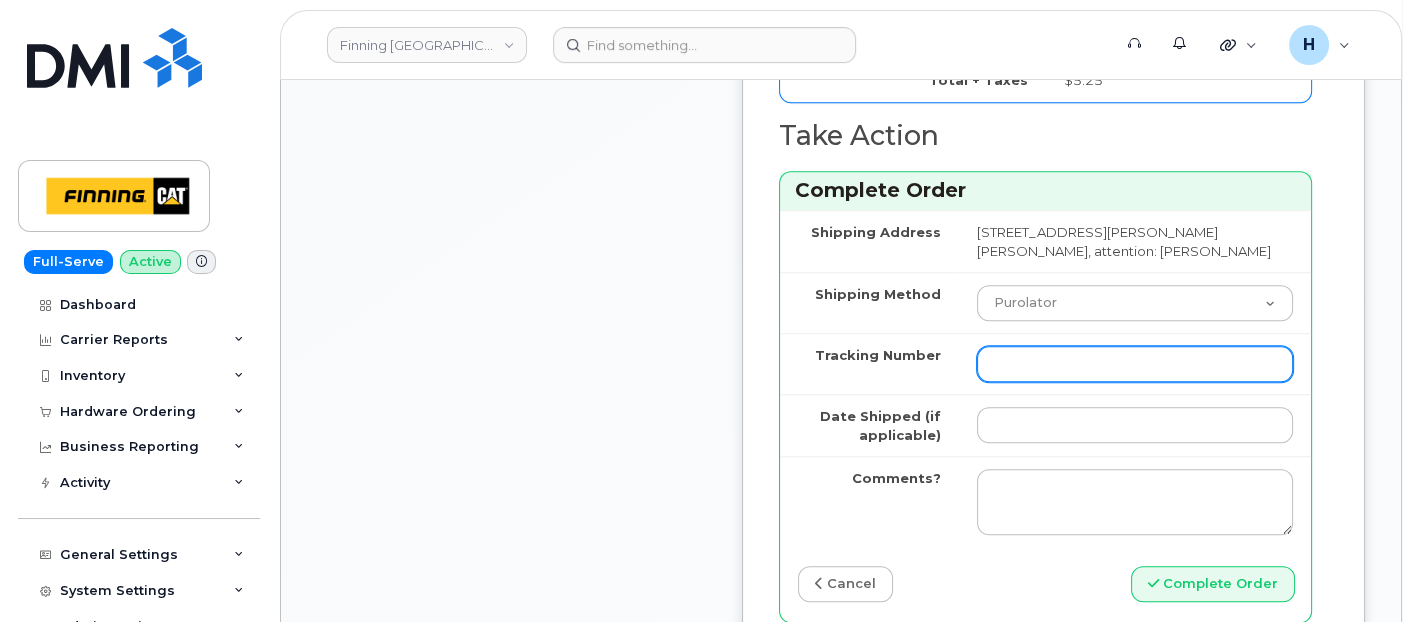 click on "Tracking Number" at bounding box center (1135, 364) 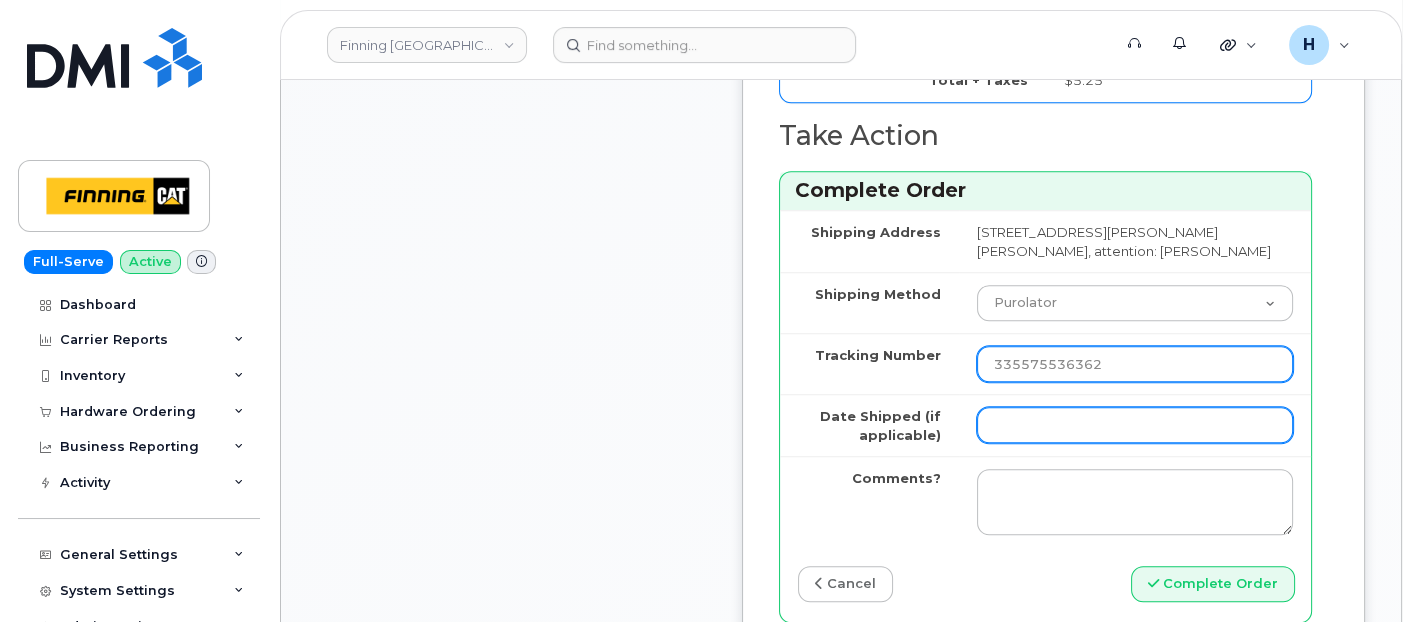 type on "335575536362" 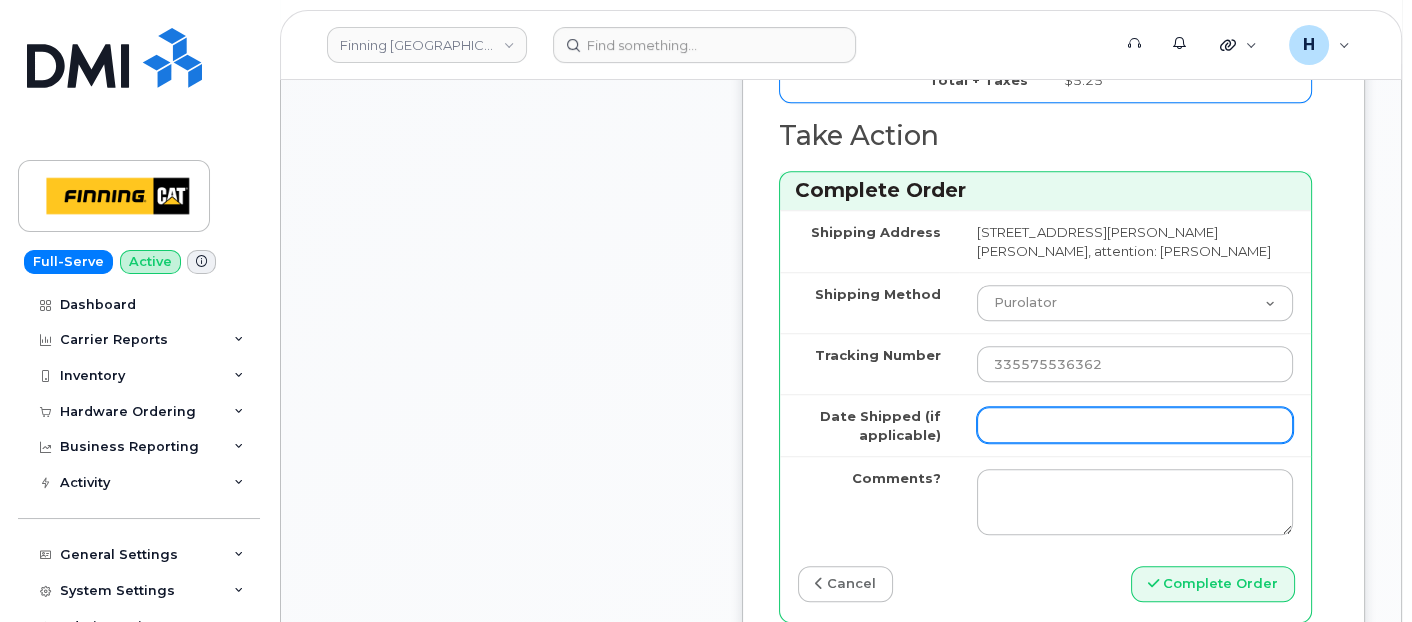 click on "Date Shipped (if applicable)" at bounding box center [1135, 425] 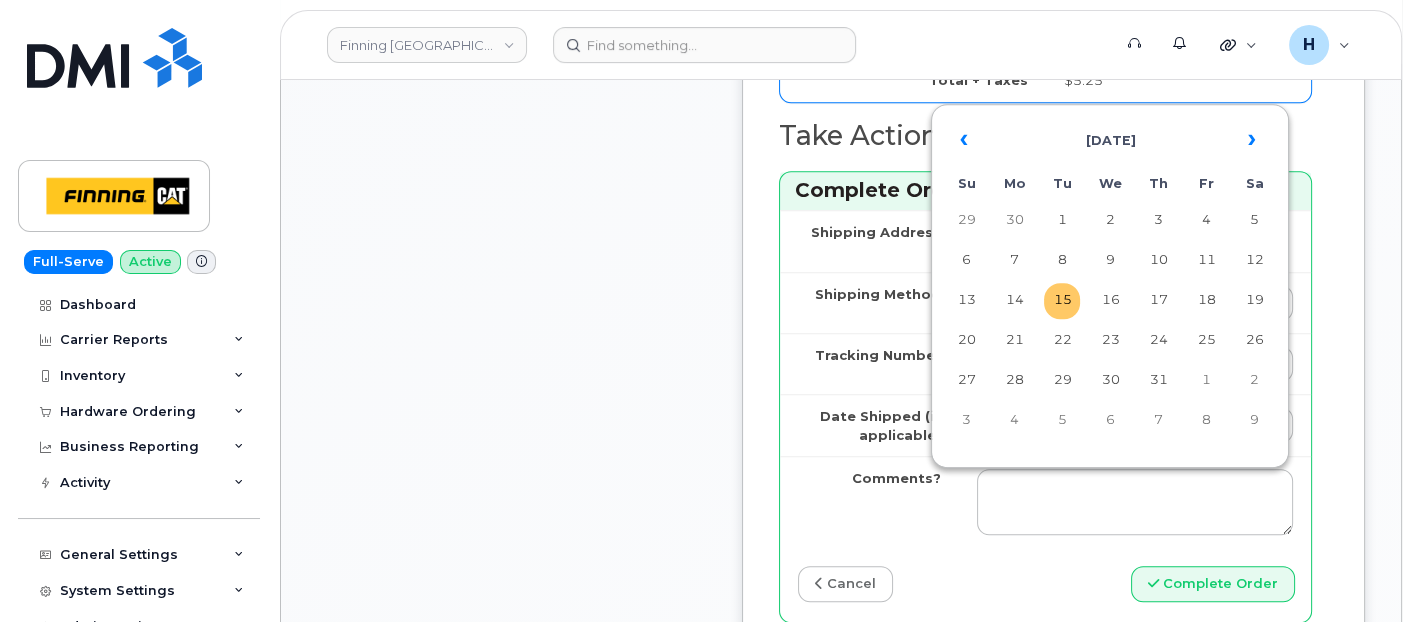 click on "« July 2025 » Su Mo Tu We Th Fr Sa 29 30 1 2 3 4 5 6 7 8 9 10 11 12 13 14 15 16 17 18 19 20 21 22 23 24 25 26 27 28 29 30 31 1 2 3 4 5 6 7 8 9 Today Clear" at bounding box center [1110, 280] 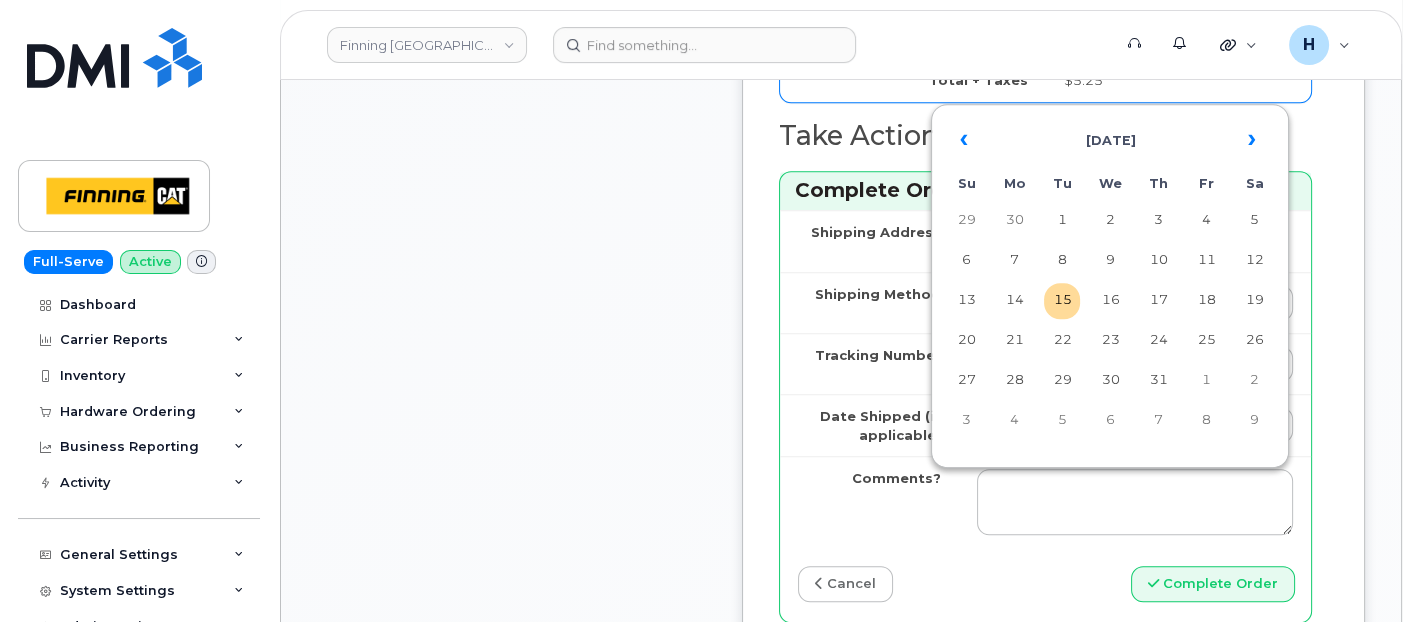 click on "15" at bounding box center (1062, 301) 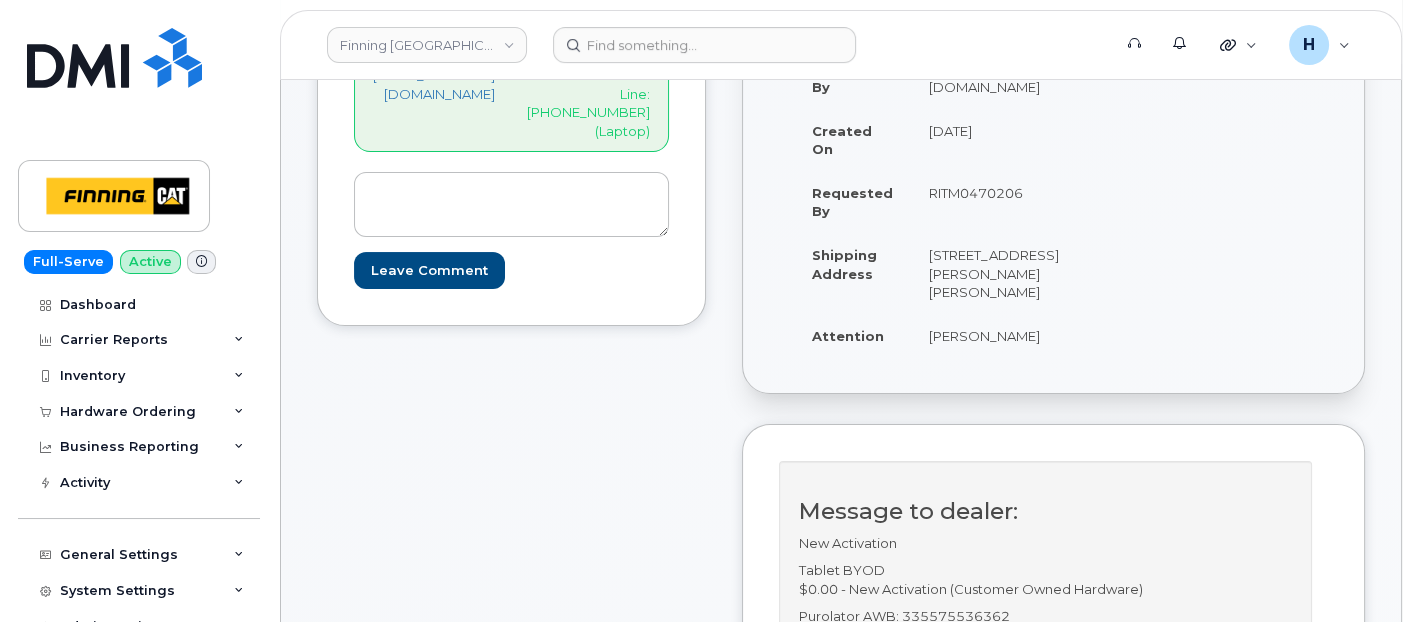 scroll, scrollTop: 222, scrollLeft: 0, axis: vertical 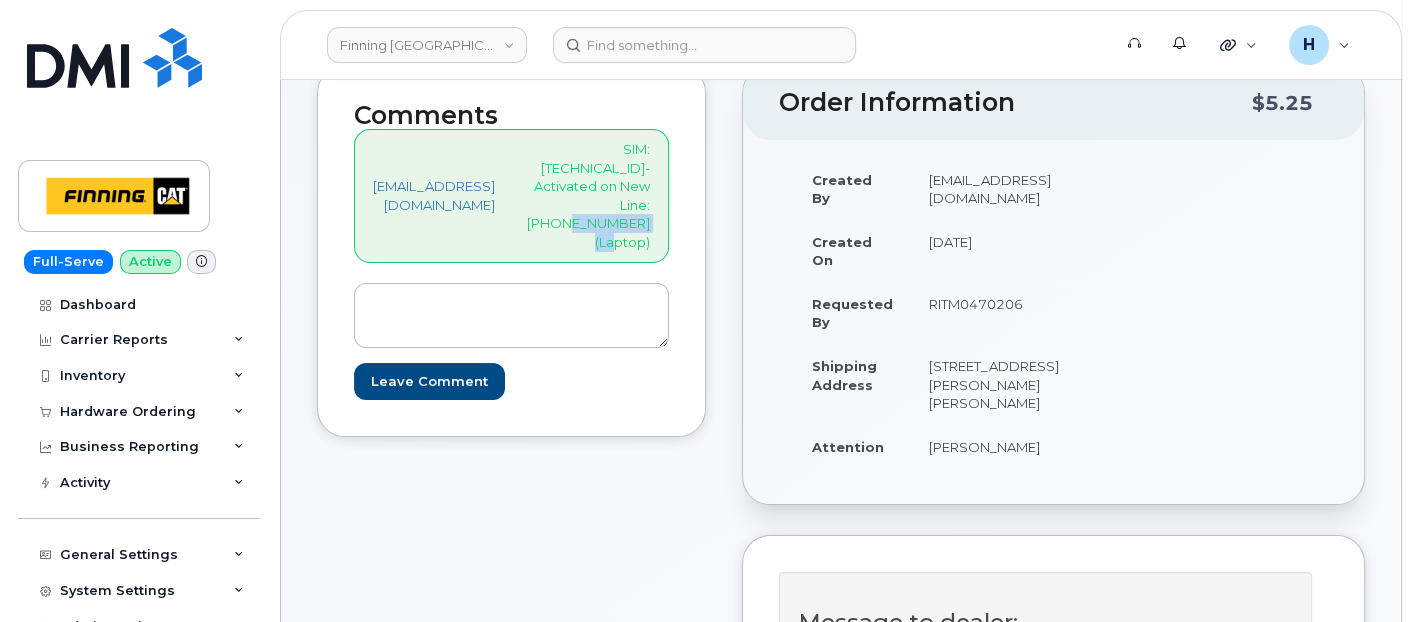 drag, startPoint x: 659, startPoint y: 197, endPoint x: 556, endPoint y: 202, distance: 103.121284 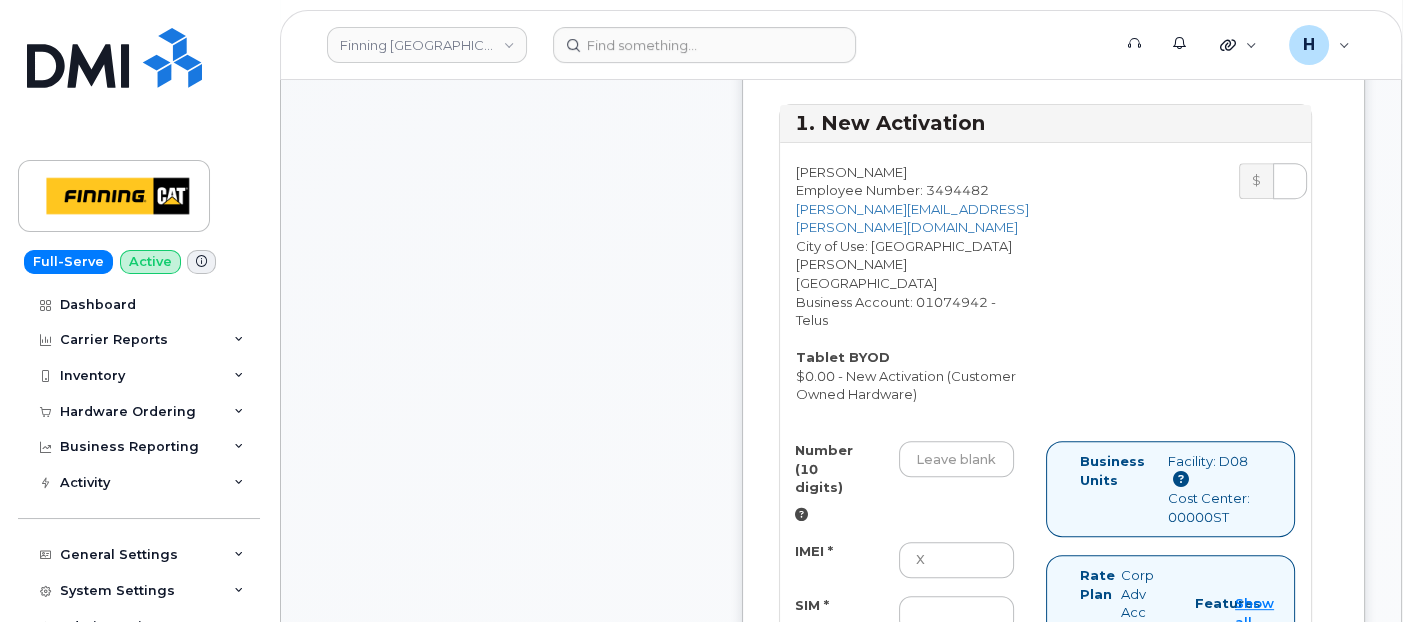 scroll, scrollTop: 1111, scrollLeft: 0, axis: vertical 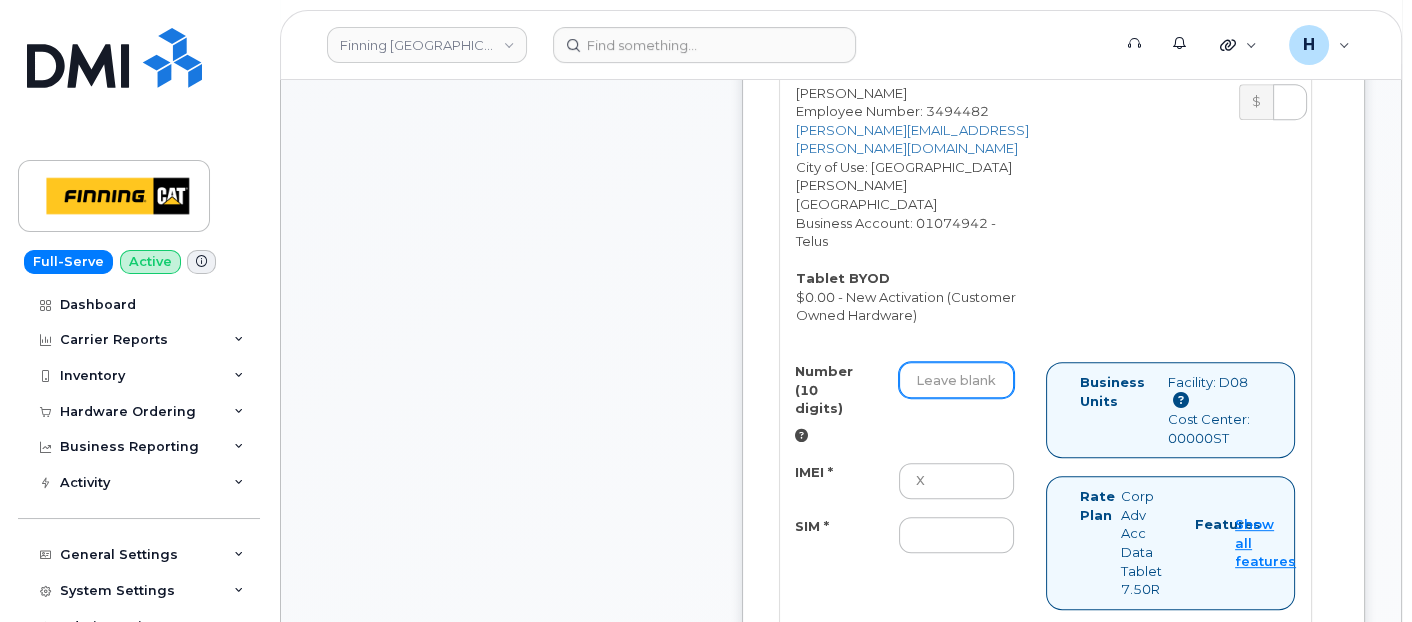 click on "Number (10 digits)" at bounding box center [957, 380] 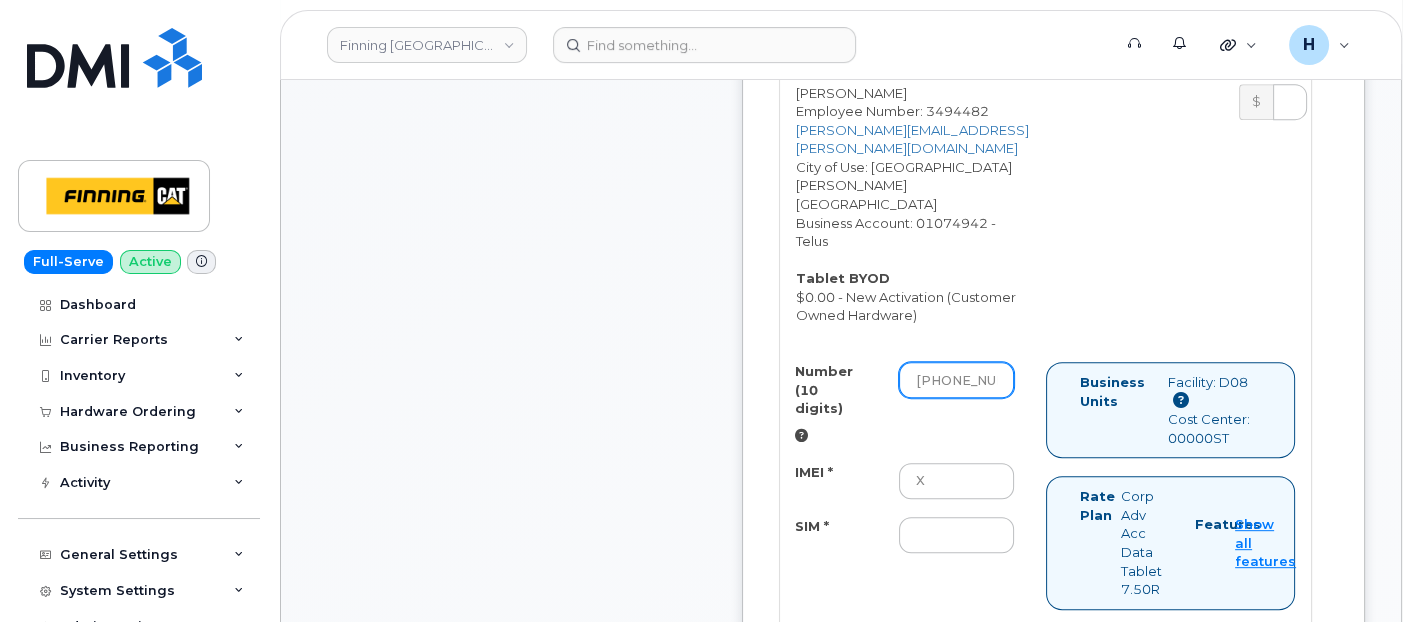 scroll, scrollTop: 0, scrollLeft: 39, axis: horizontal 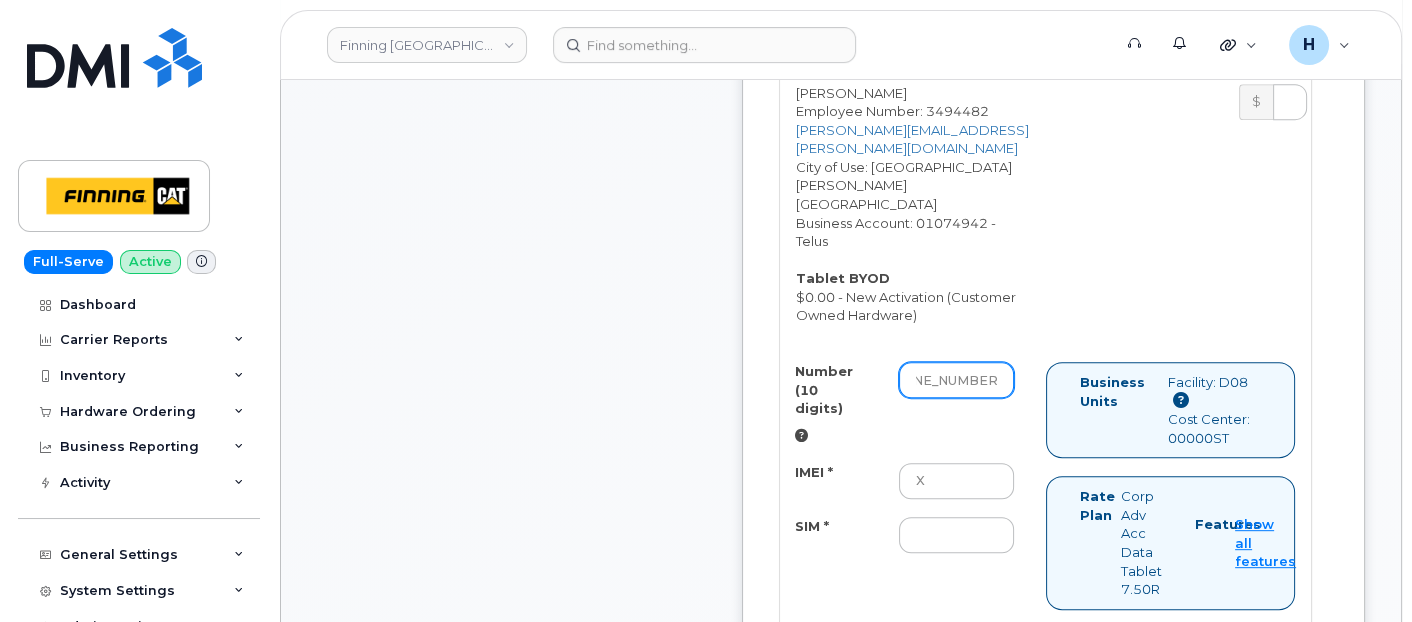 click on "587-645-6277" at bounding box center (957, 380) 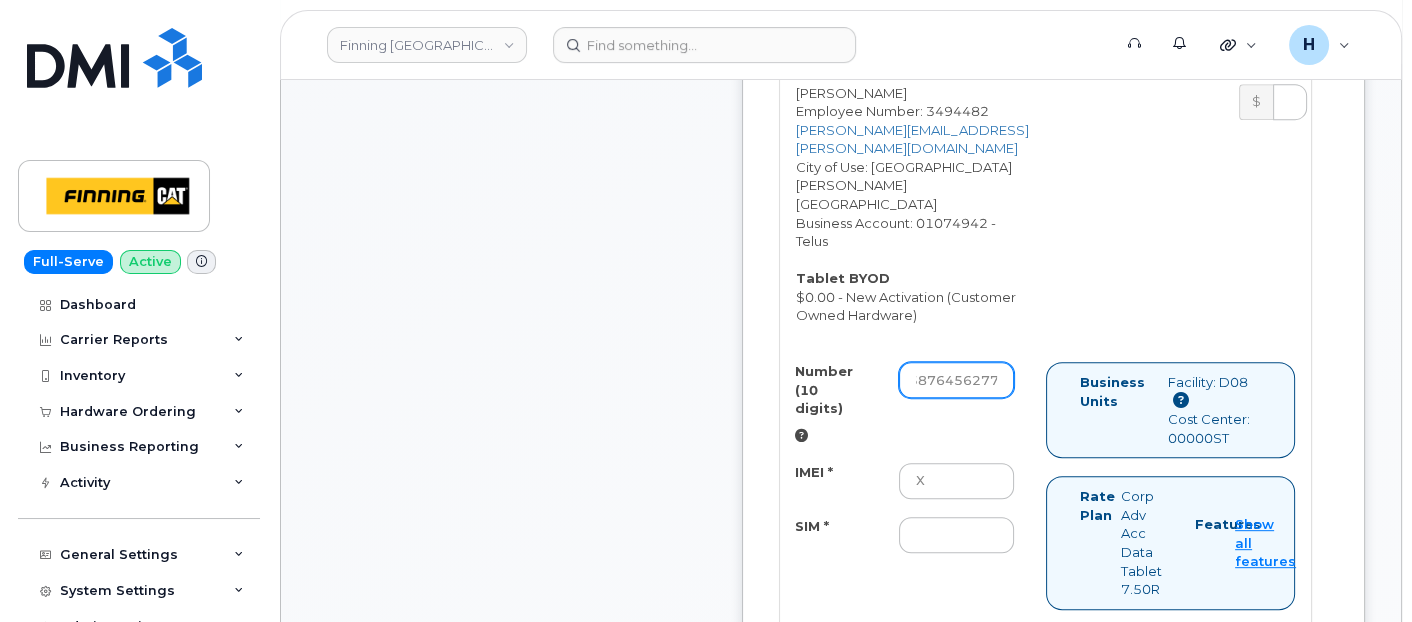 scroll, scrollTop: 0, scrollLeft: 0, axis: both 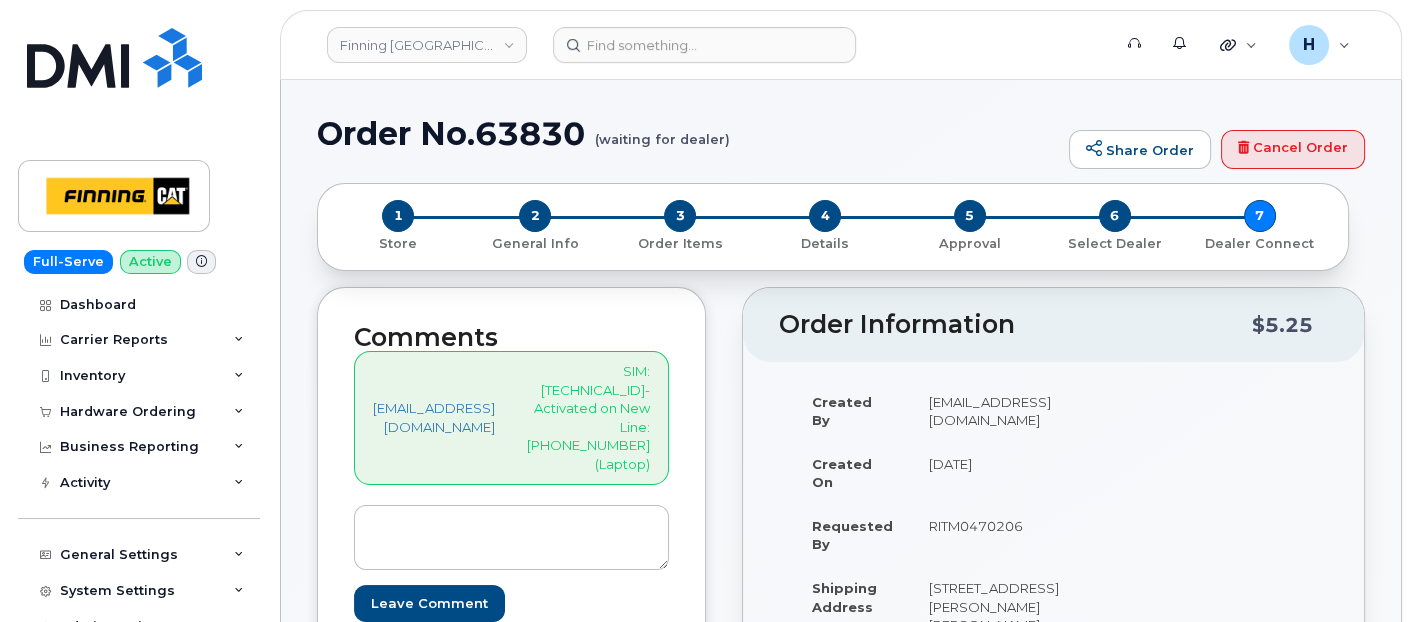type on "5876456277" 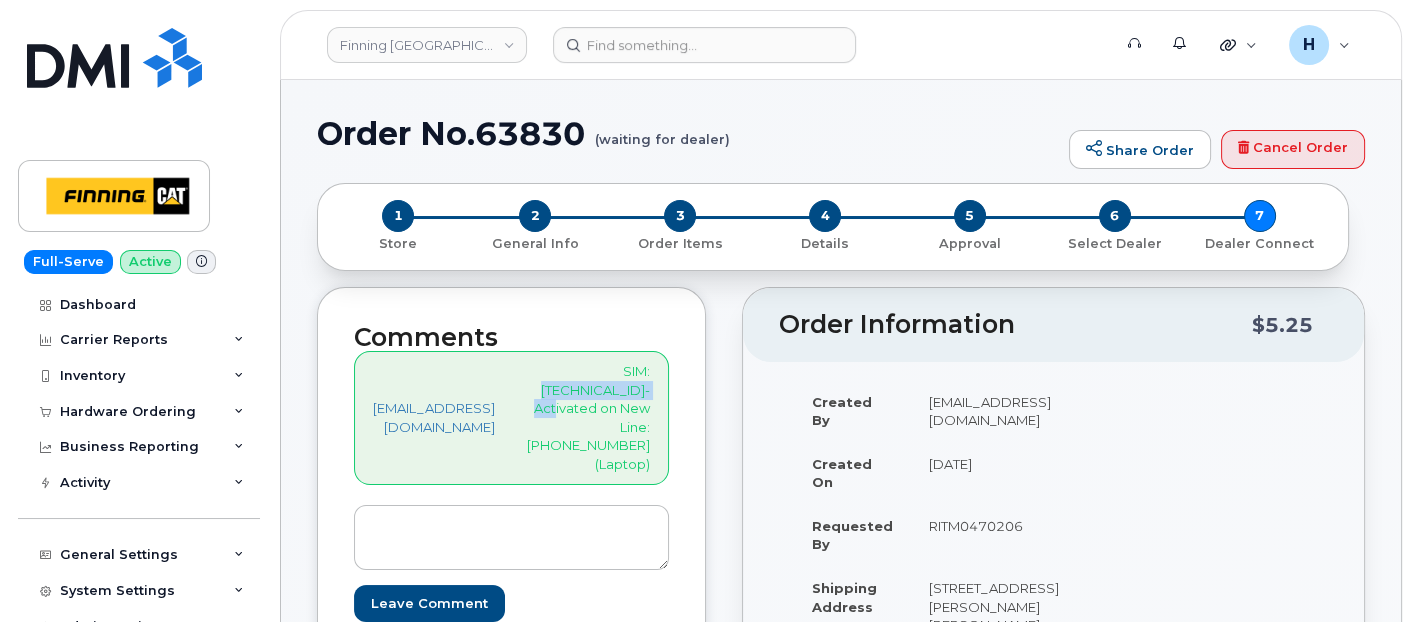 click on "SIM: 8912230102351110089- Activated on New Line: 587-645-6277 (Laptop)" at bounding box center [588, 417] 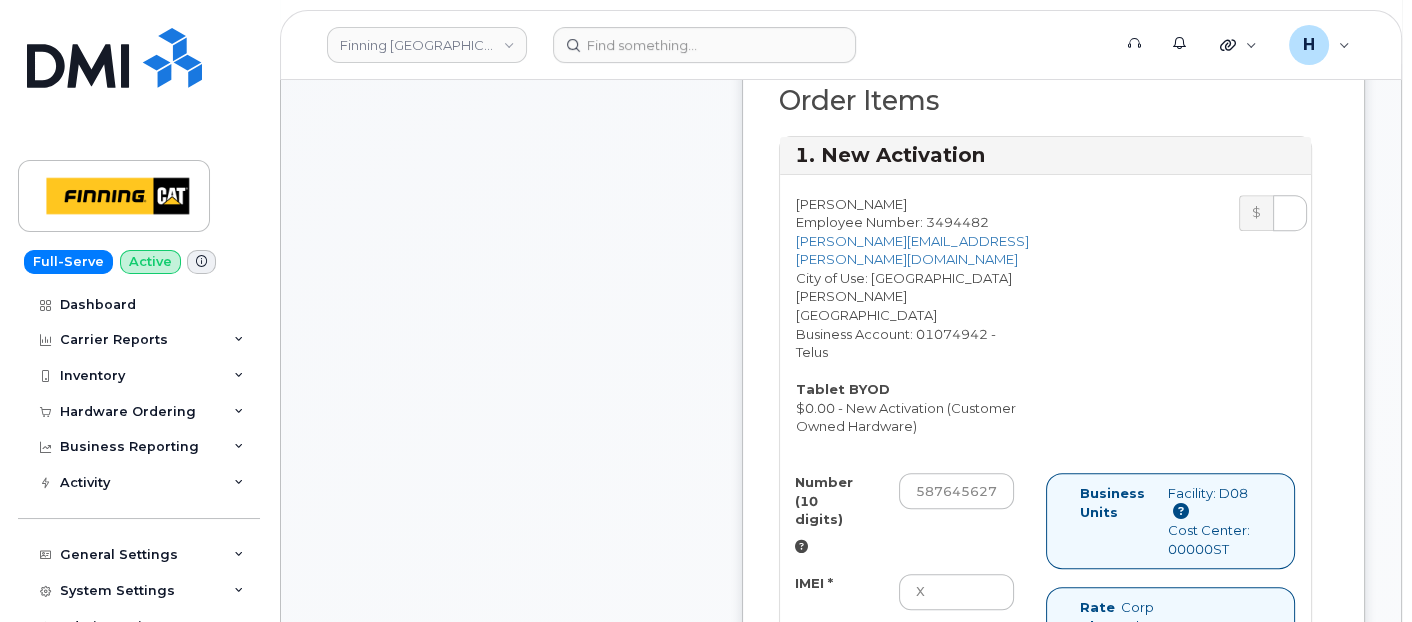 scroll, scrollTop: 1555, scrollLeft: 0, axis: vertical 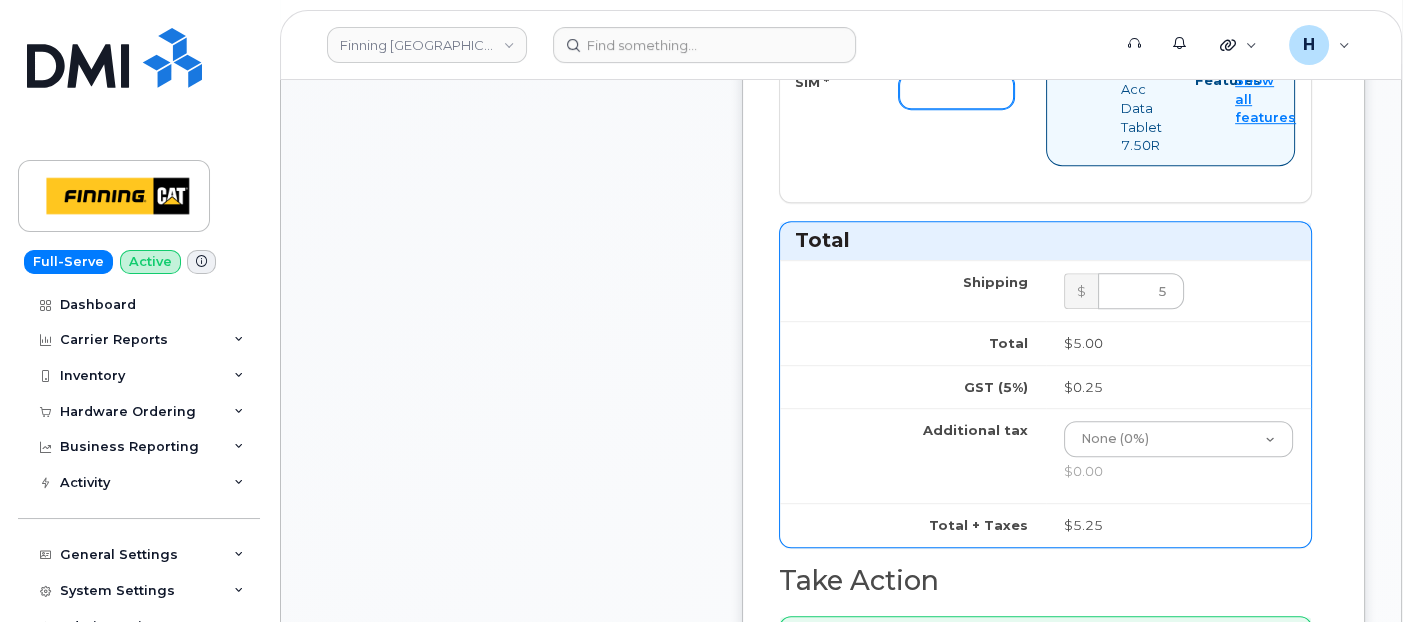 click on "SIM *" at bounding box center [957, 91] 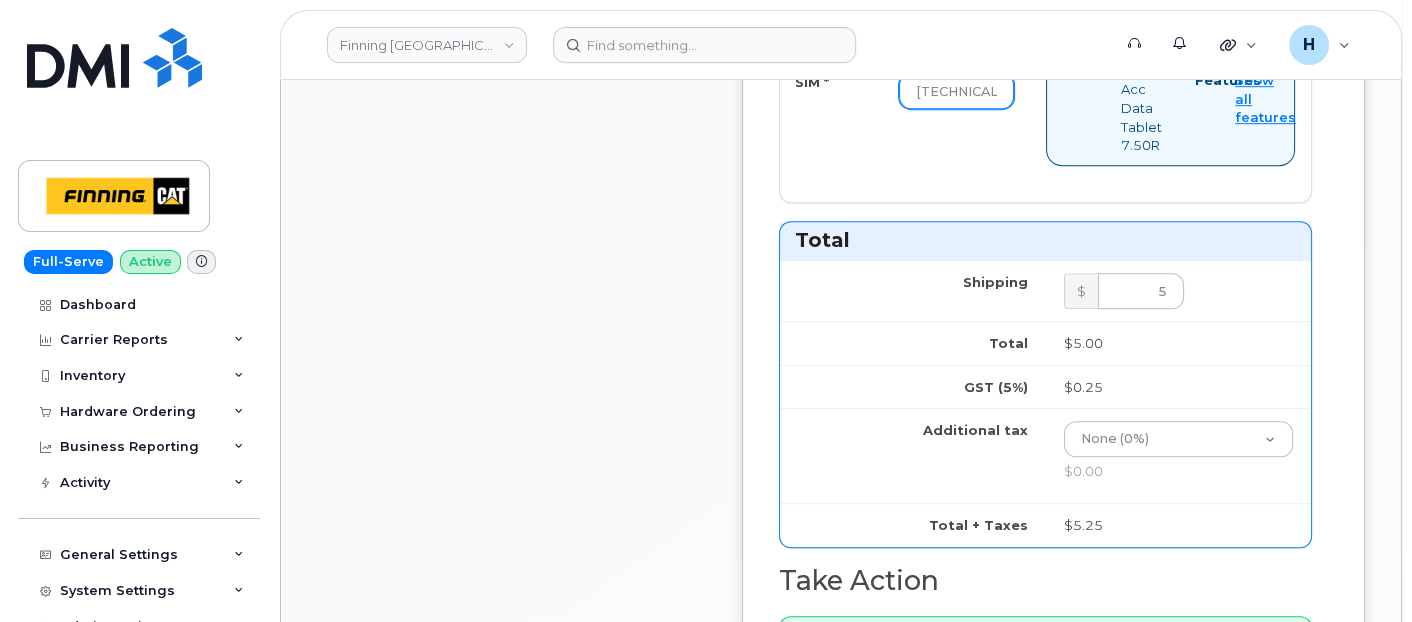 scroll, scrollTop: 0, scrollLeft: 106, axis: horizontal 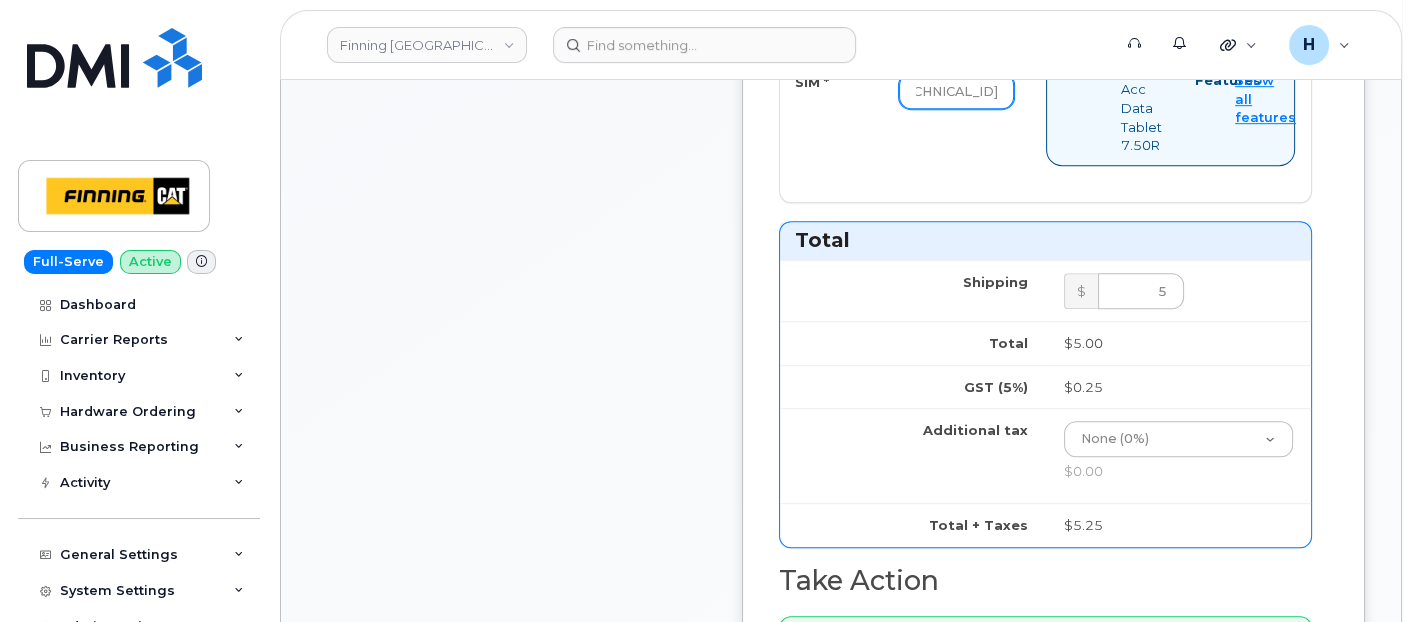 type on "8912230102351110089" 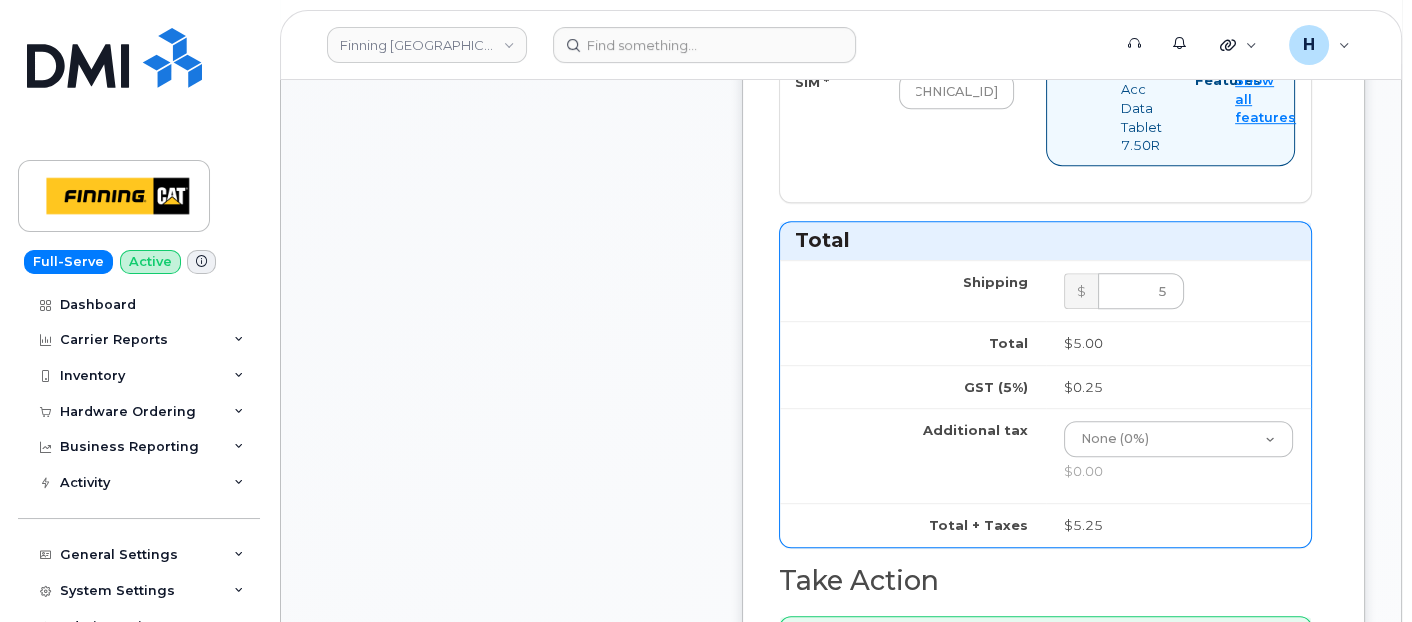 click on "Comments
hakaur@dminc.com
SIM: 8912230102351110089- Activated on New Line: 587-645-6277 (Laptop)
Leave Comment" at bounding box center [511, -57] 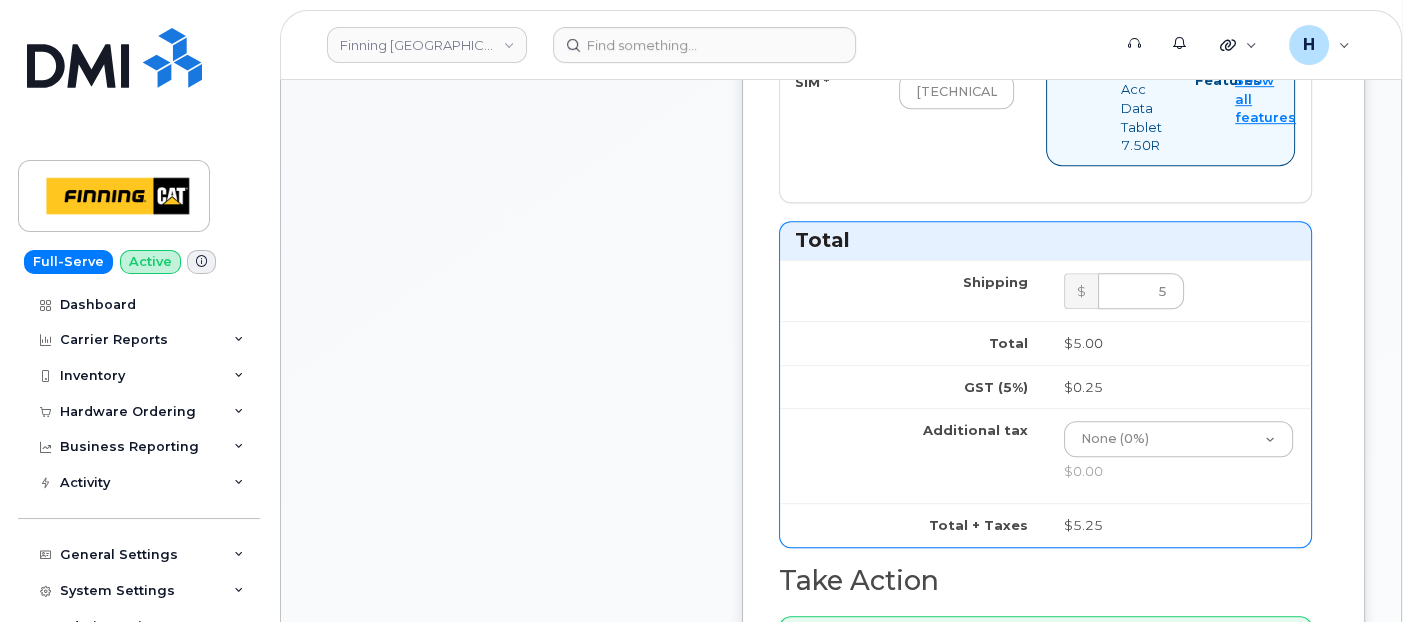 click on "Comments
hakaur@dminc.com
SIM: 8912230102351110089- Activated on New Line: 587-645-6277 (Laptop)
Leave Comment" at bounding box center [511, -57] 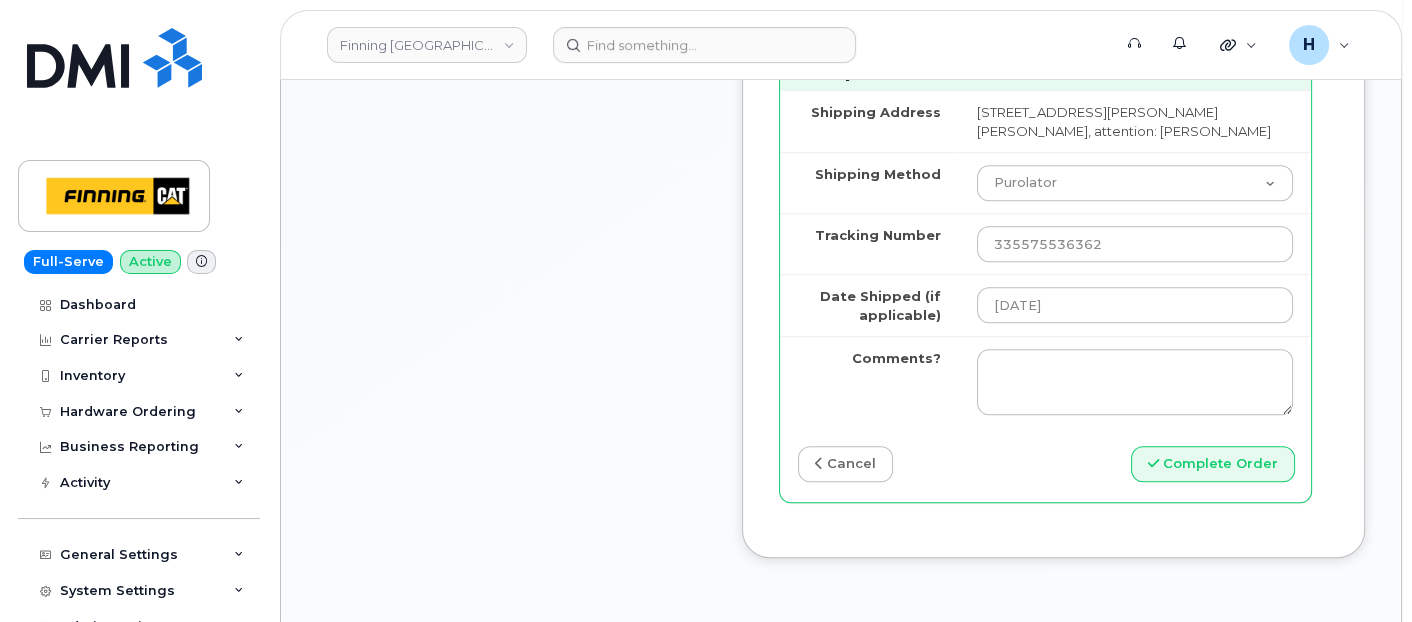 scroll, scrollTop: 2222, scrollLeft: 0, axis: vertical 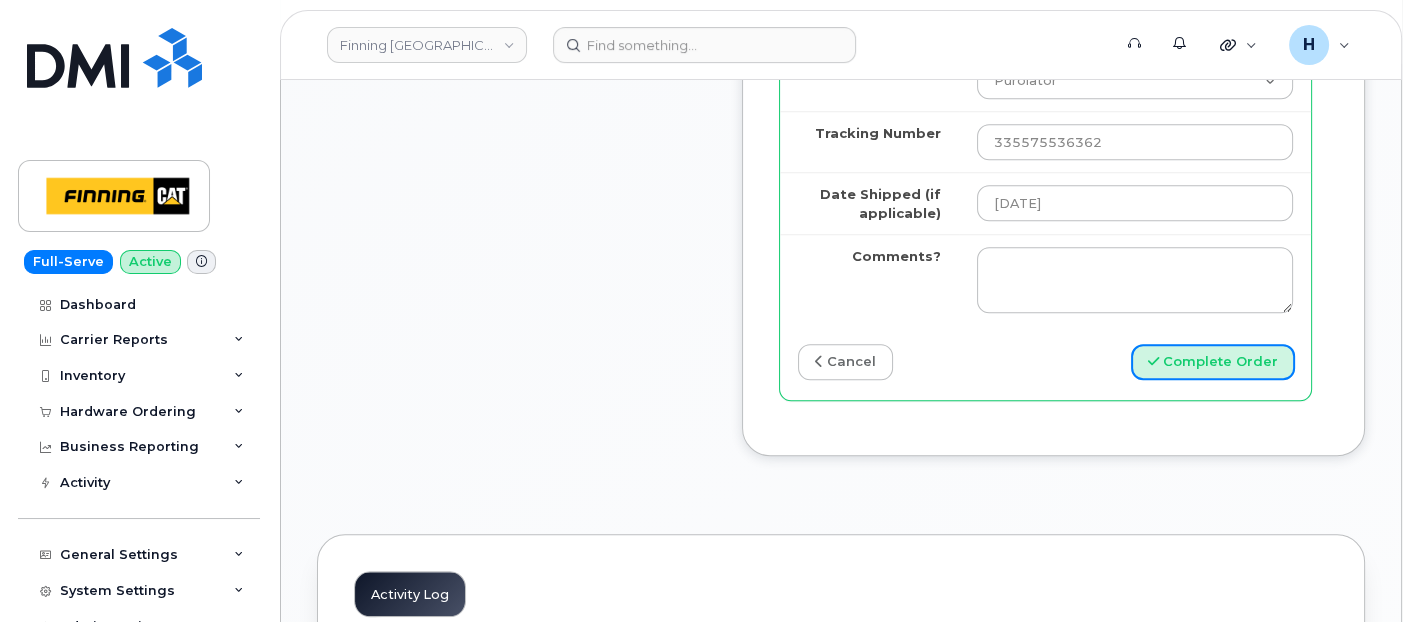 click on "Complete Order" at bounding box center (1213, 362) 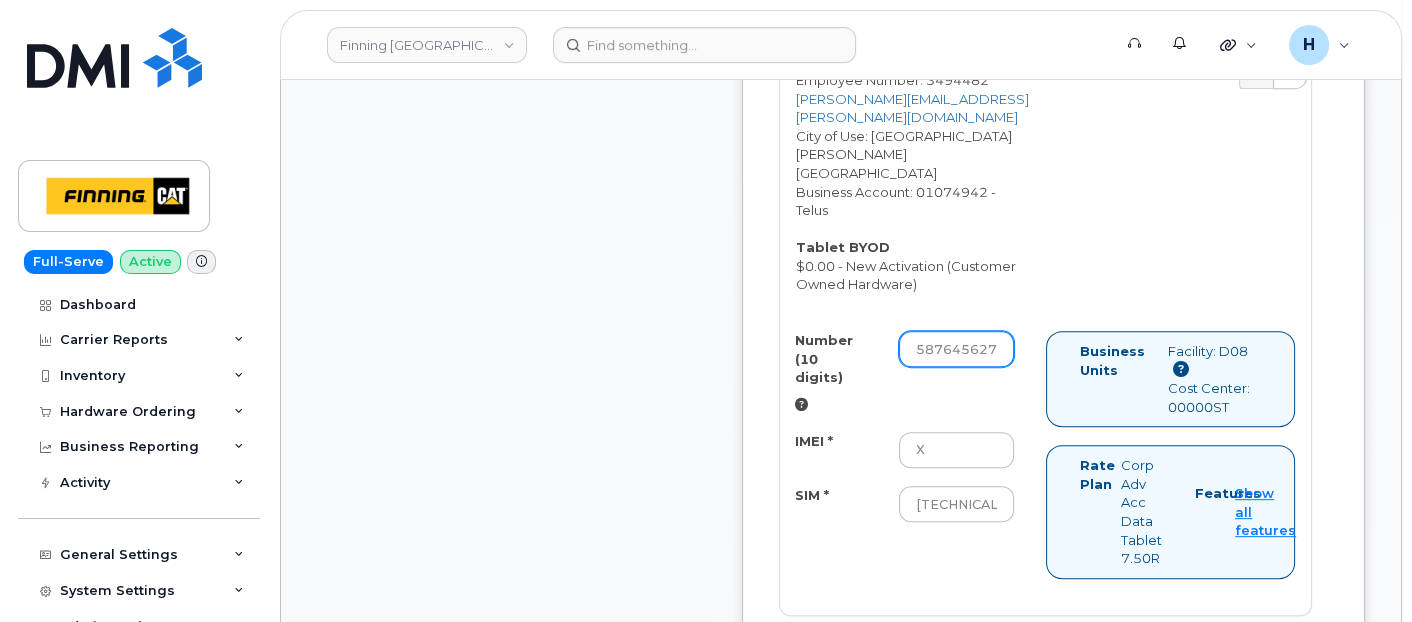scroll, scrollTop: 1172, scrollLeft: 0, axis: vertical 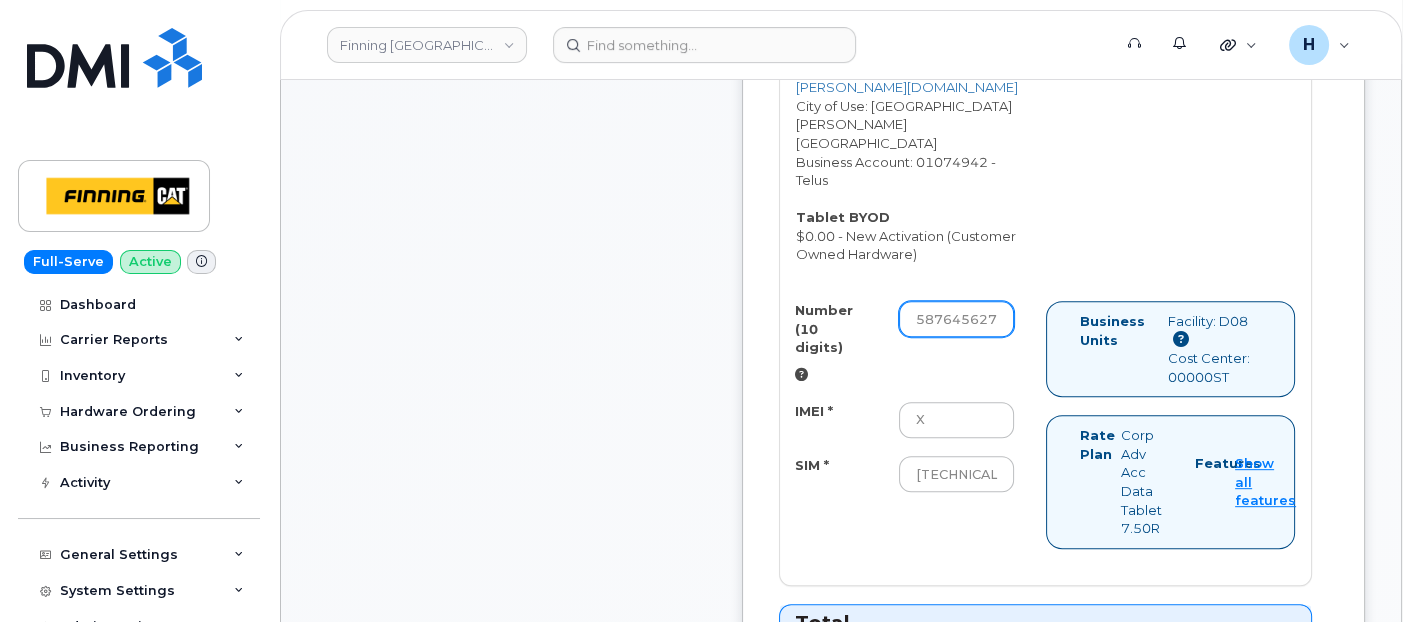 click on "5876456277" at bounding box center [957, 319] 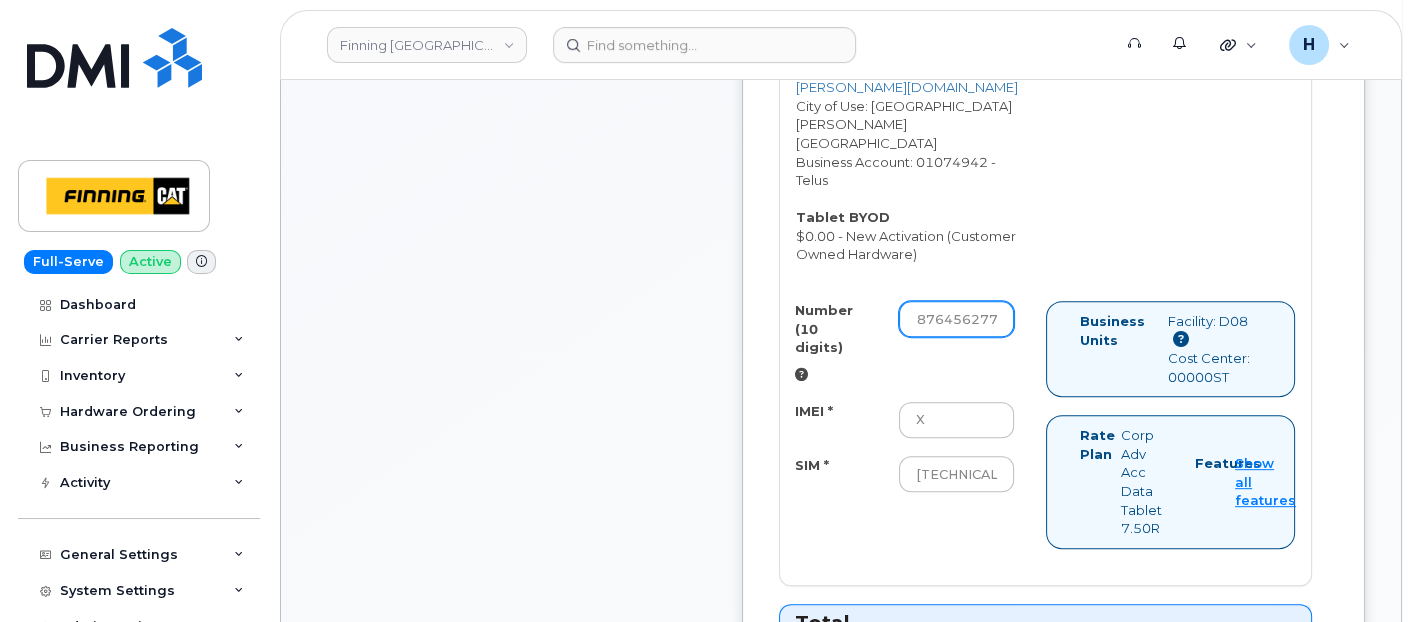 scroll, scrollTop: 0, scrollLeft: 25, axis: horizontal 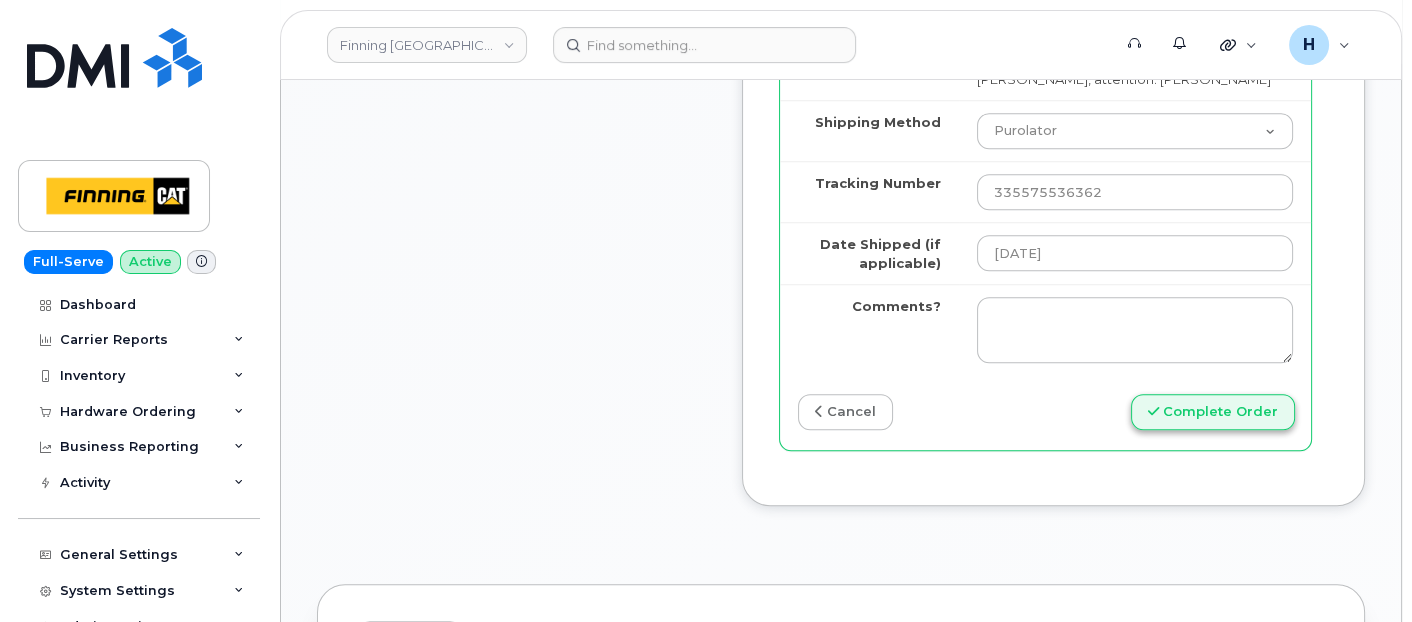 type on "5876456277" 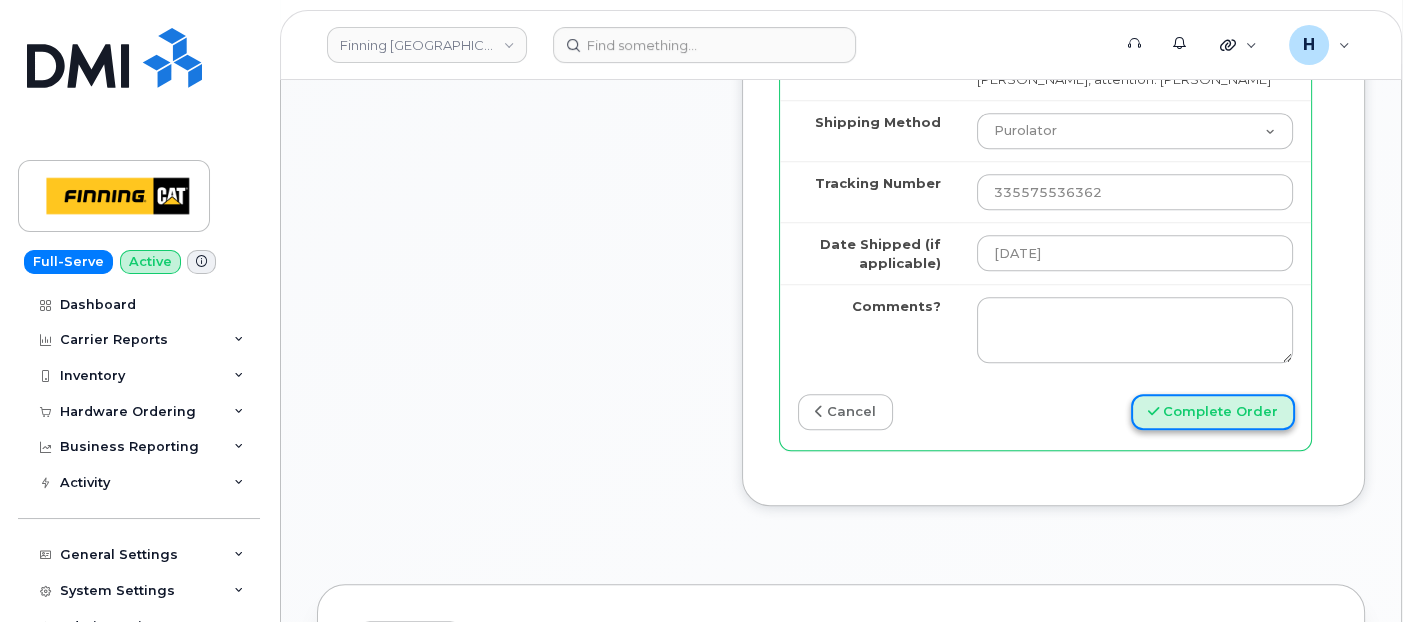 click on "Complete Order" at bounding box center [1213, 412] 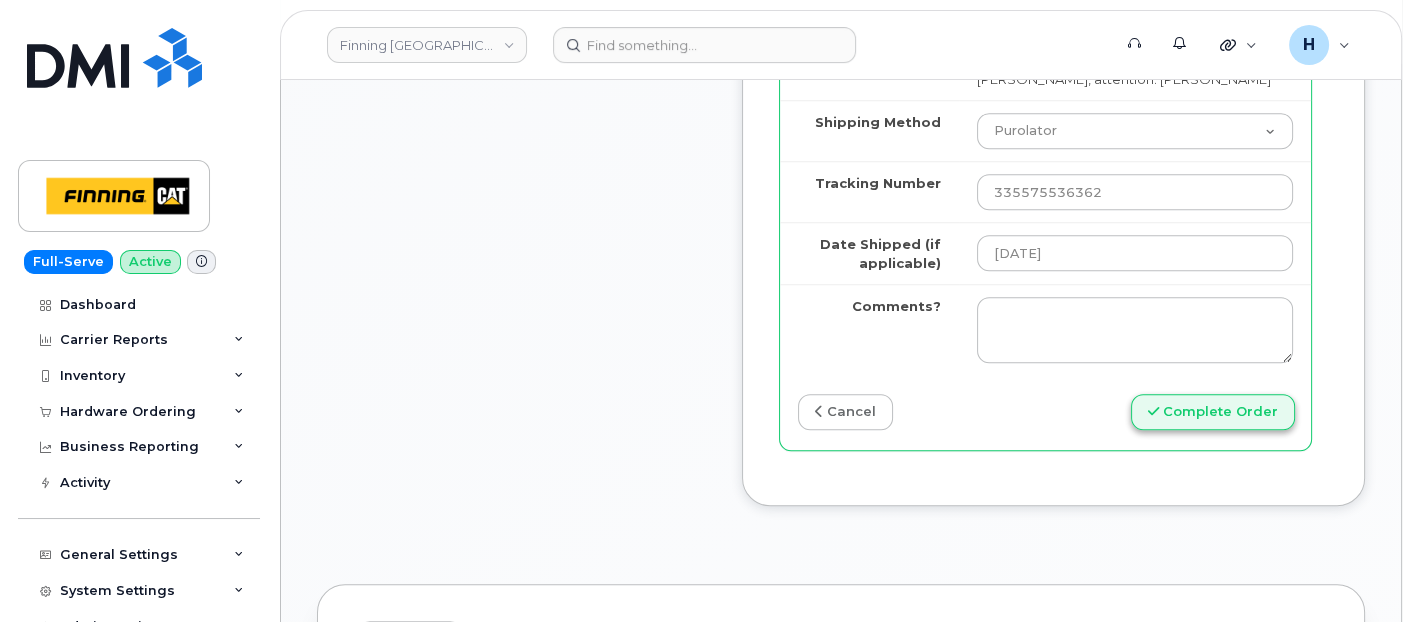 scroll, scrollTop: 0, scrollLeft: 0, axis: both 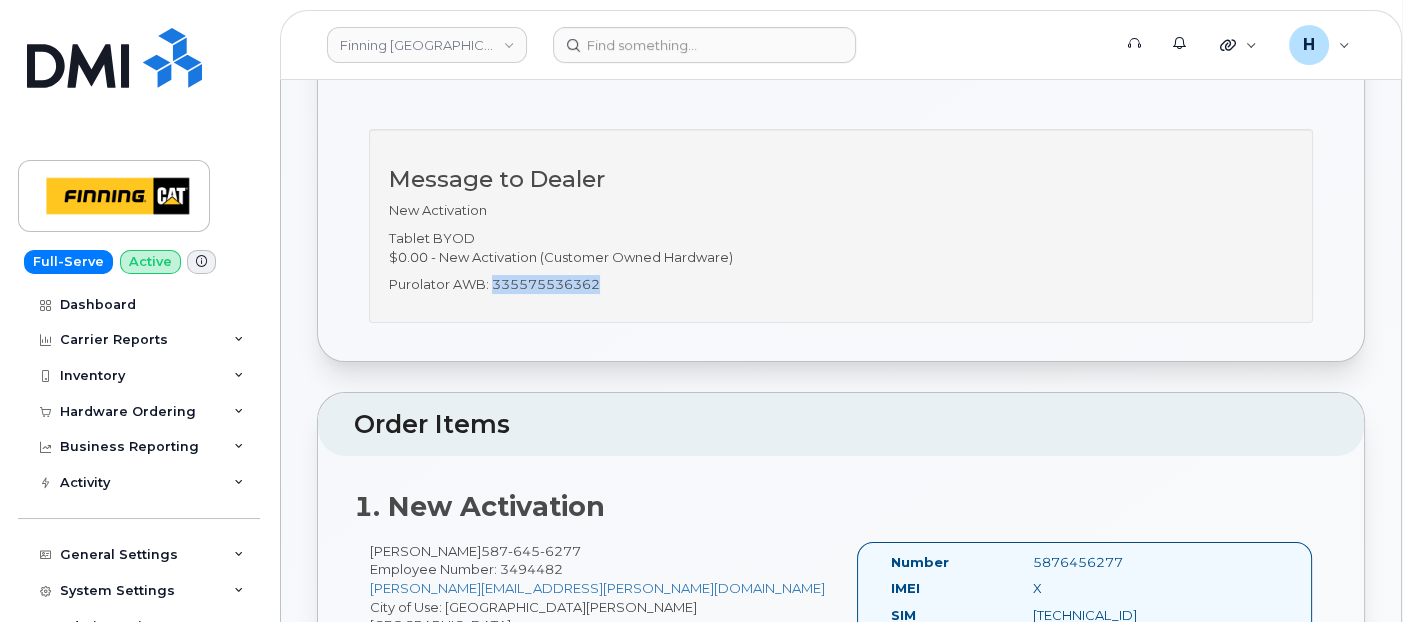 drag, startPoint x: 630, startPoint y: 287, endPoint x: 494, endPoint y: 274, distance: 136.6199 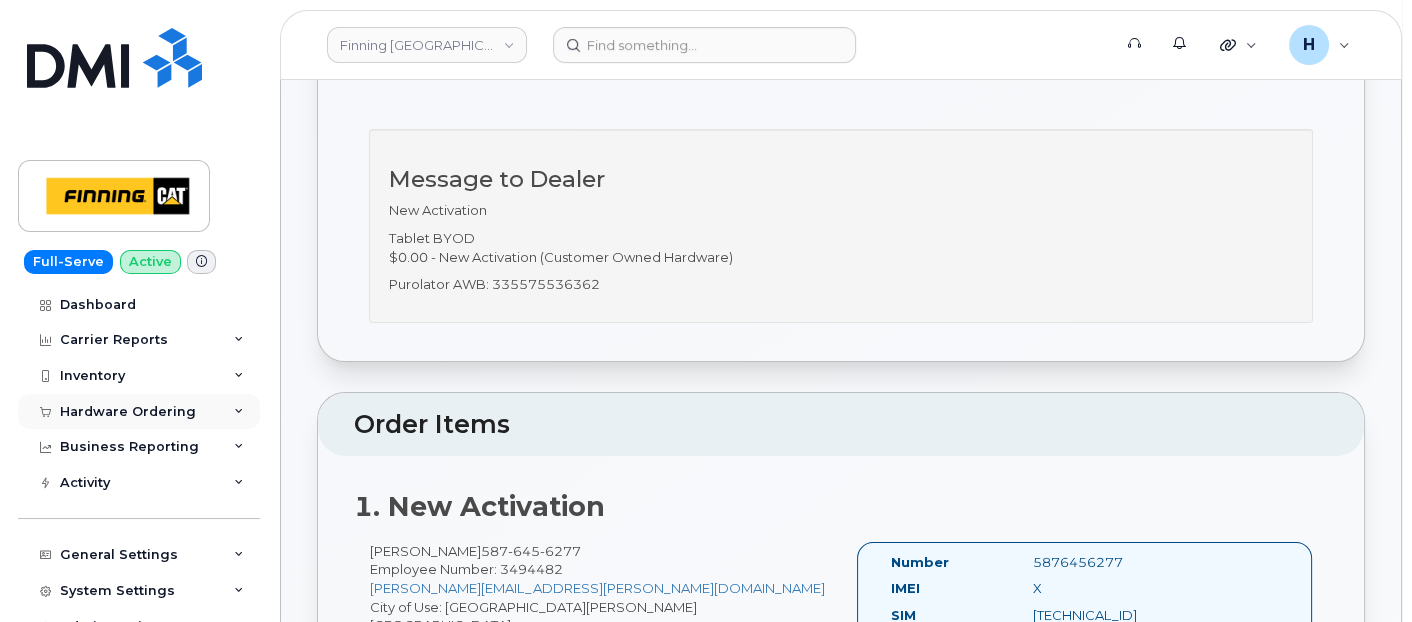 click on "Hardware Ordering" at bounding box center (128, 412) 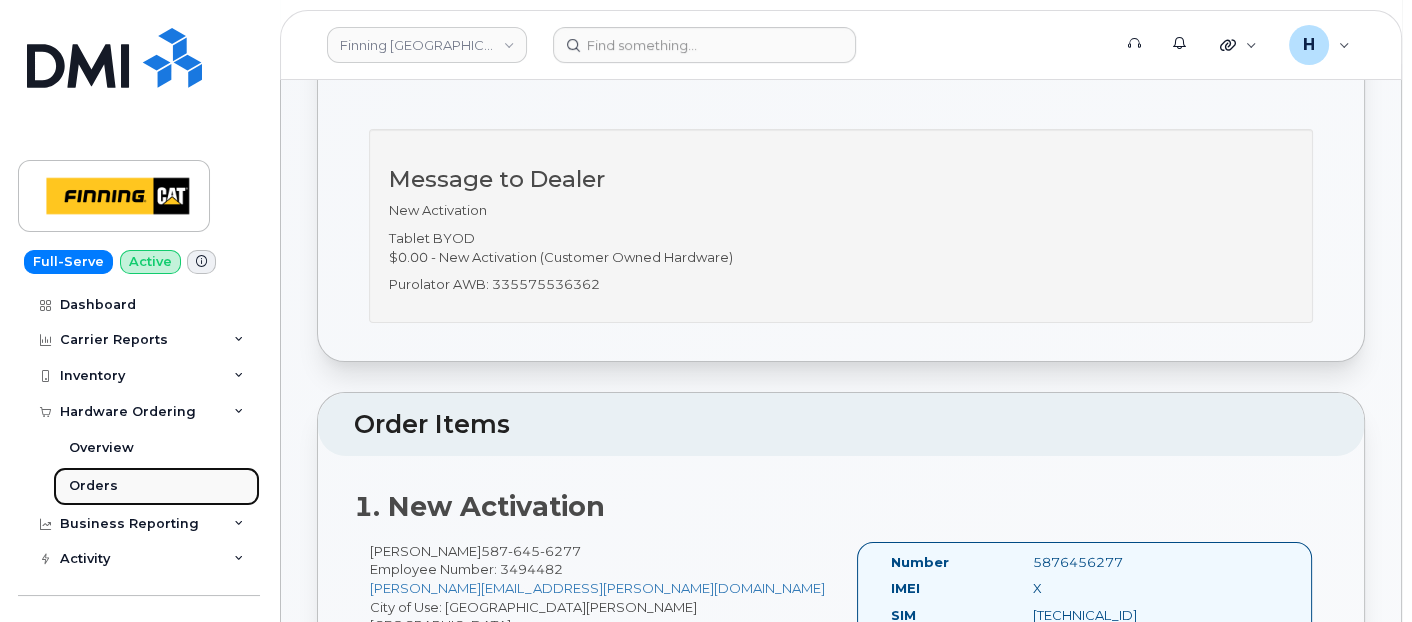 click on "Orders" at bounding box center [93, 486] 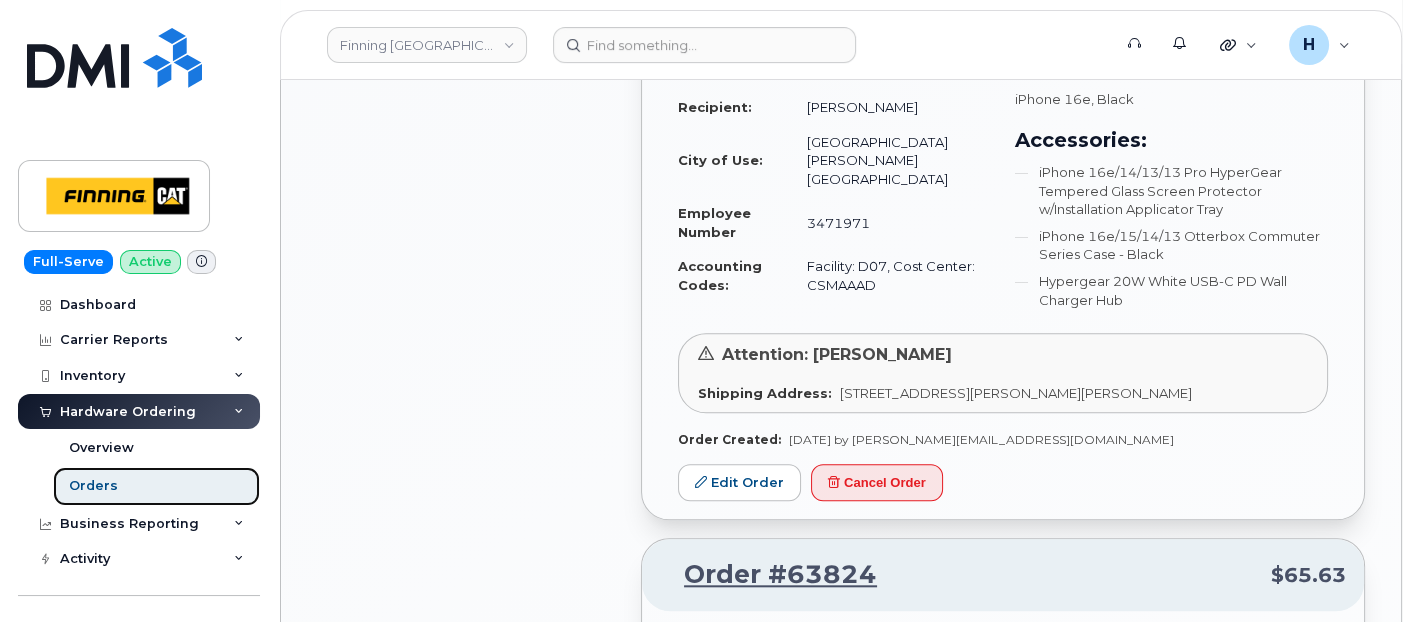 scroll, scrollTop: 2555, scrollLeft: 0, axis: vertical 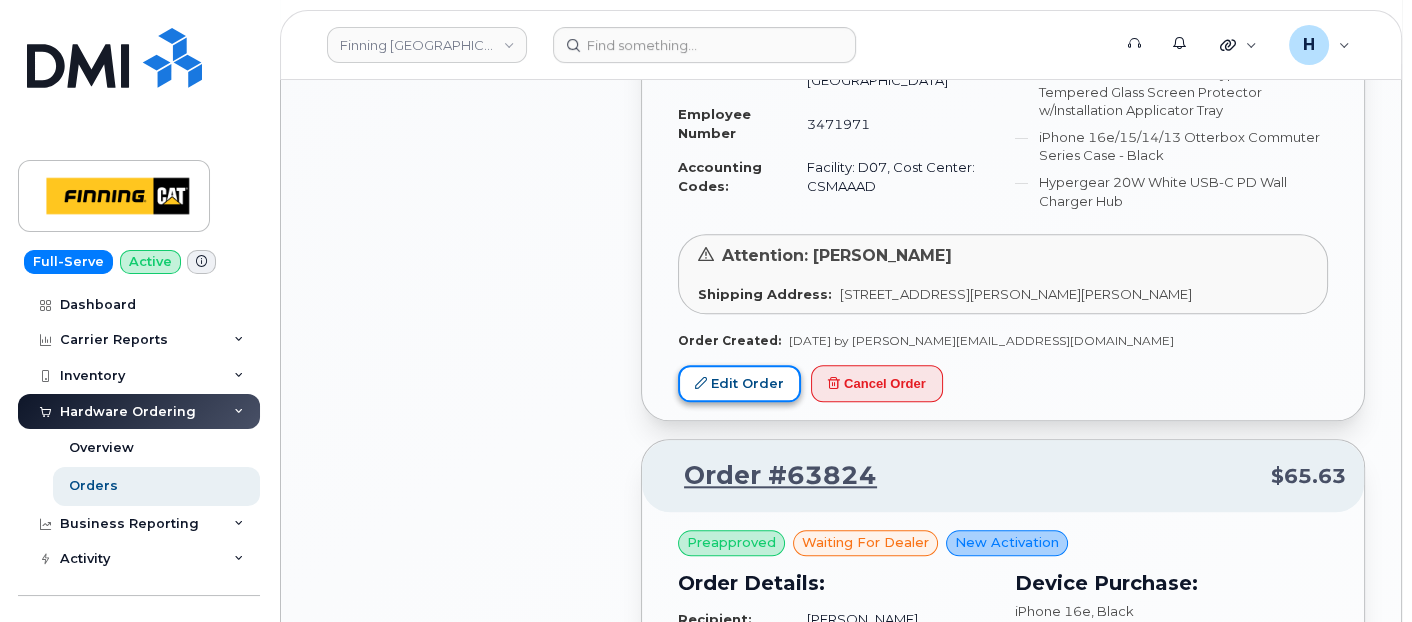 click on "Edit Order" at bounding box center (739, 383) 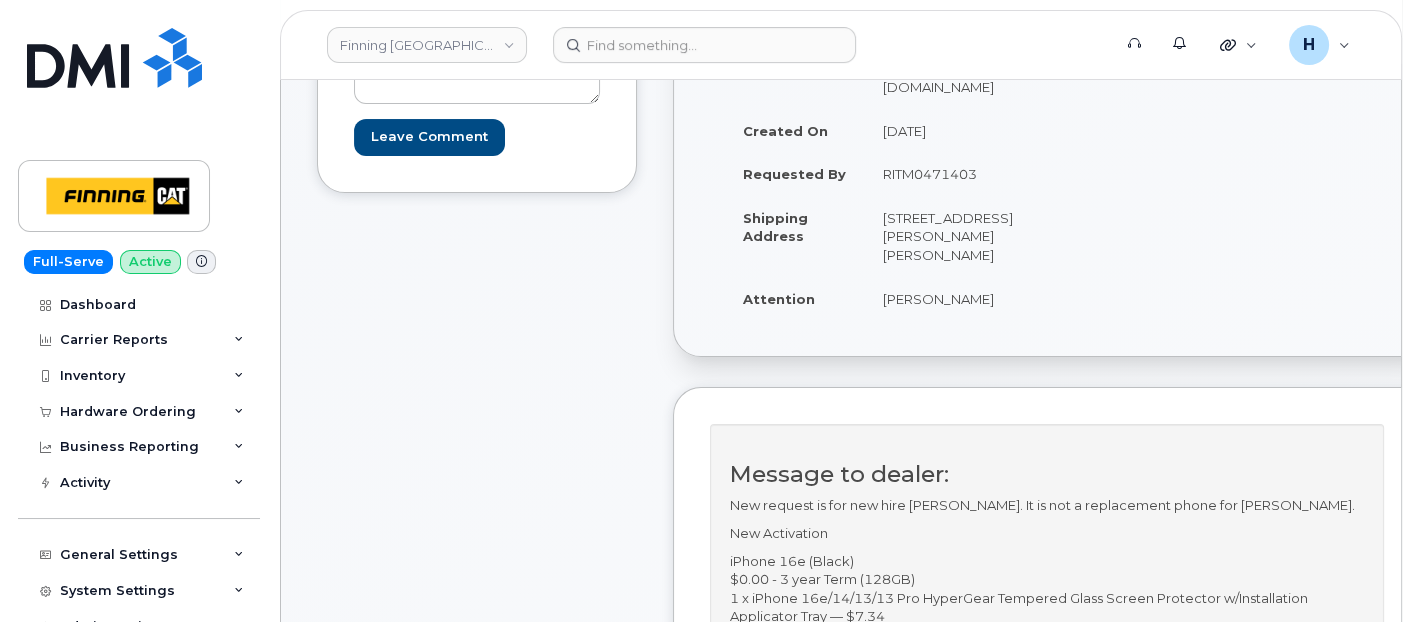 scroll, scrollTop: 111, scrollLeft: 0, axis: vertical 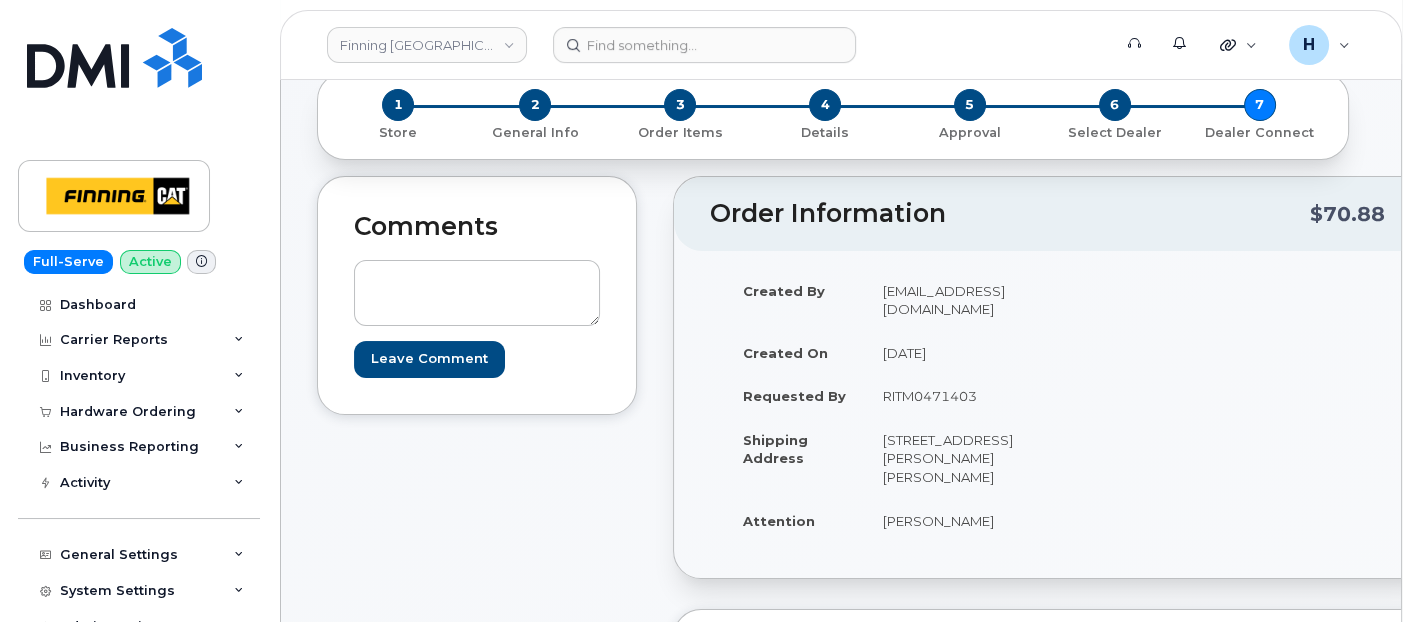 click on "2
General Info" at bounding box center (535, 115) 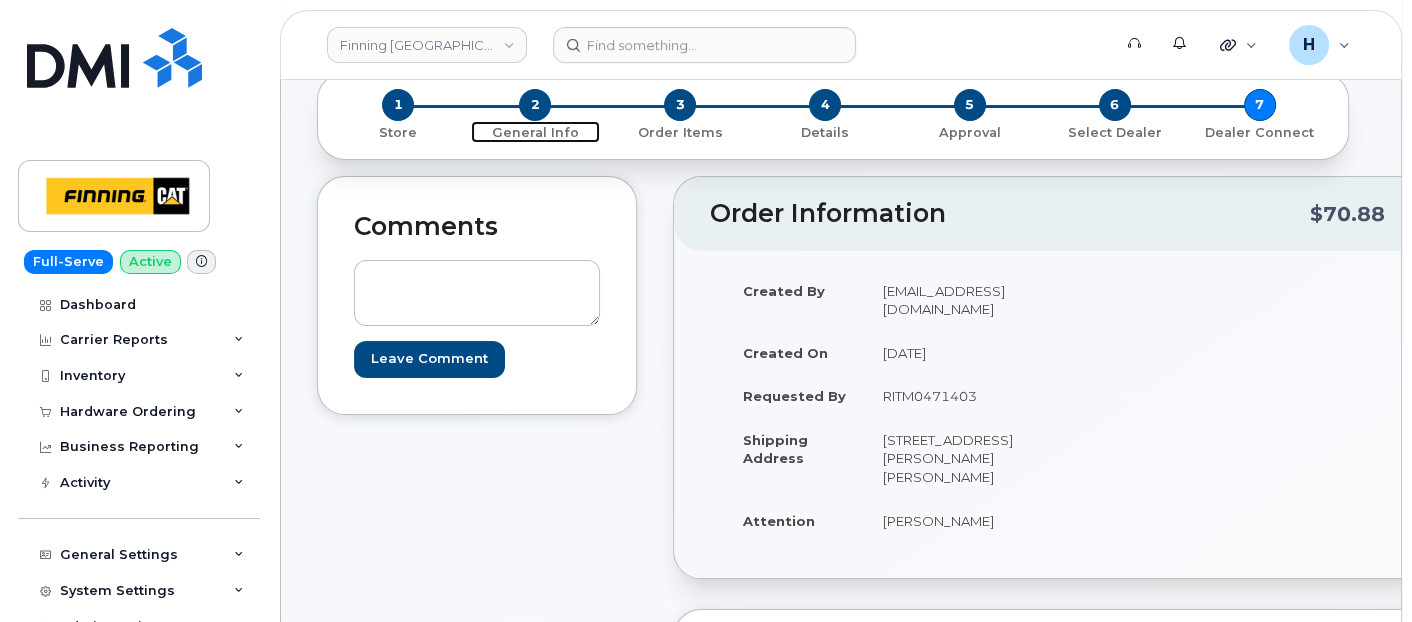 click on "2" at bounding box center (535, 105) 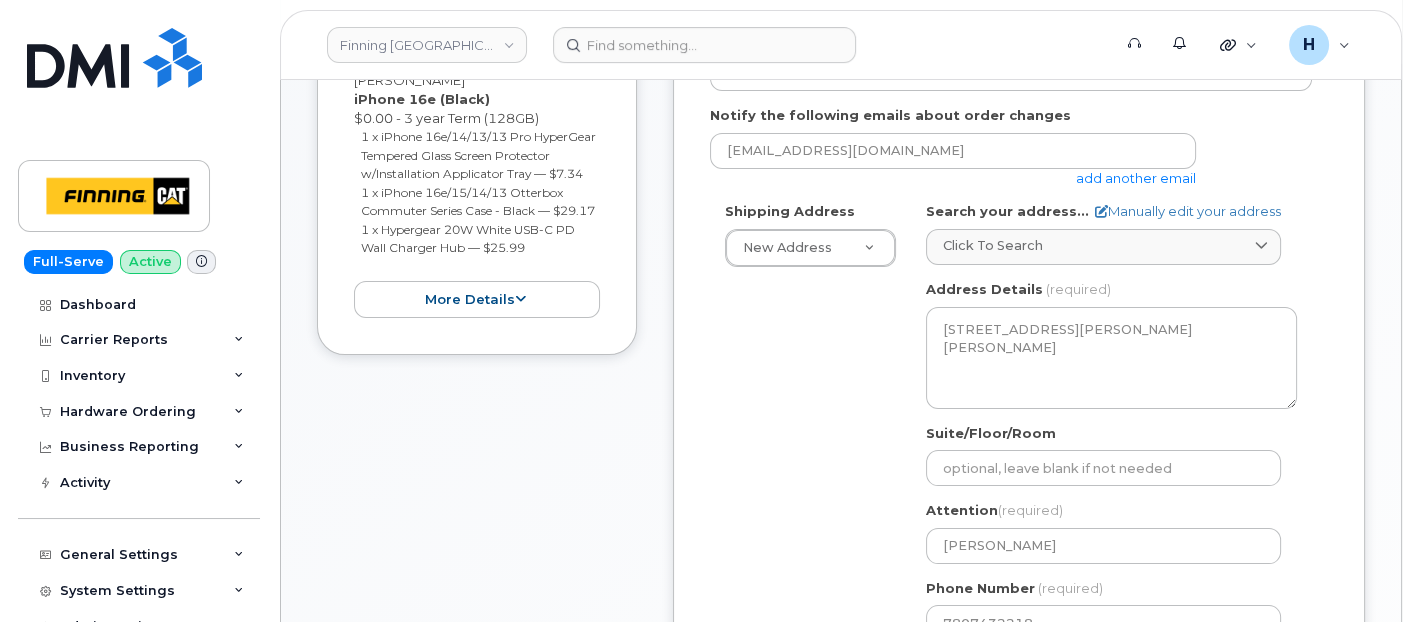 scroll, scrollTop: 777, scrollLeft: 0, axis: vertical 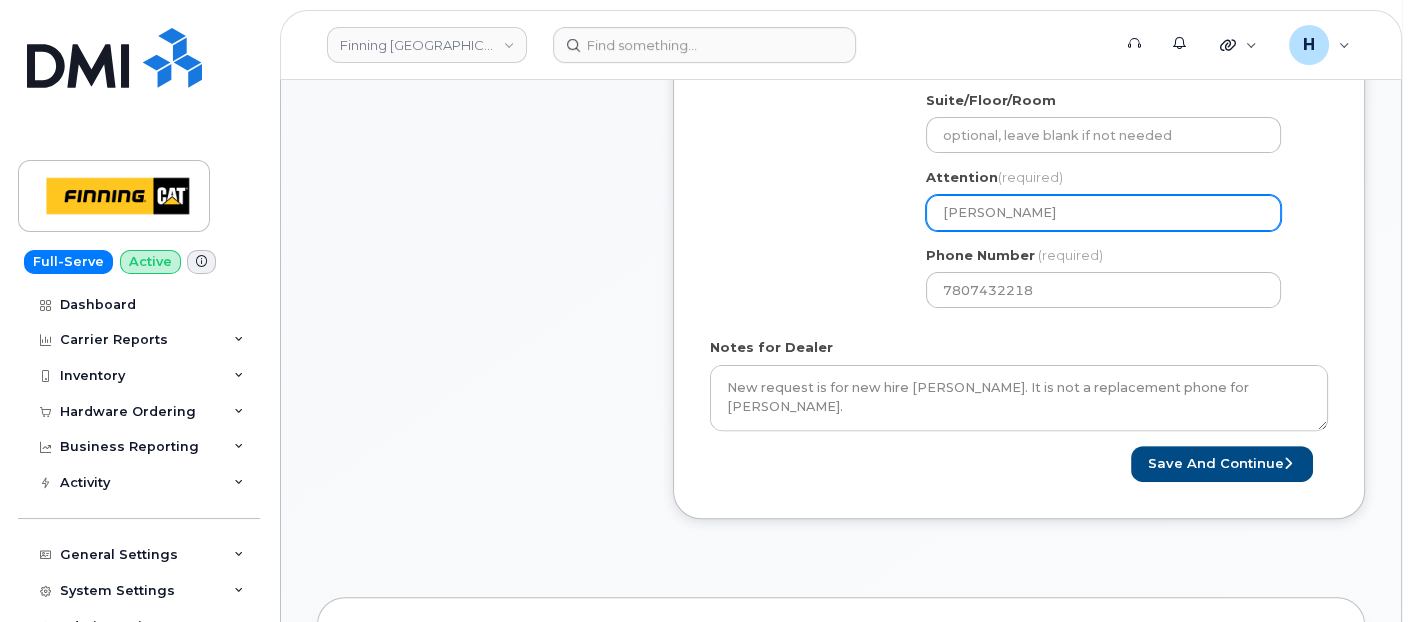 drag, startPoint x: 1067, startPoint y: 209, endPoint x: 907, endPoint y: 203, distance: 160.11246 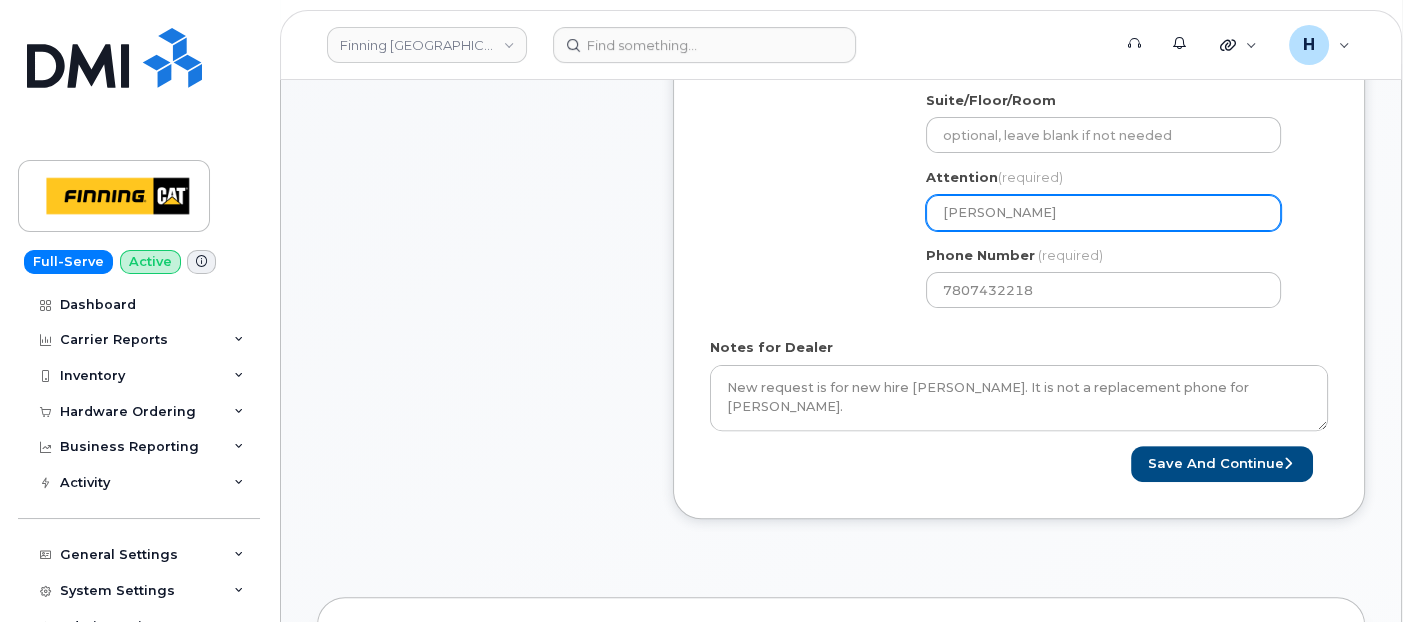 type on "[PERSON_NAME]" 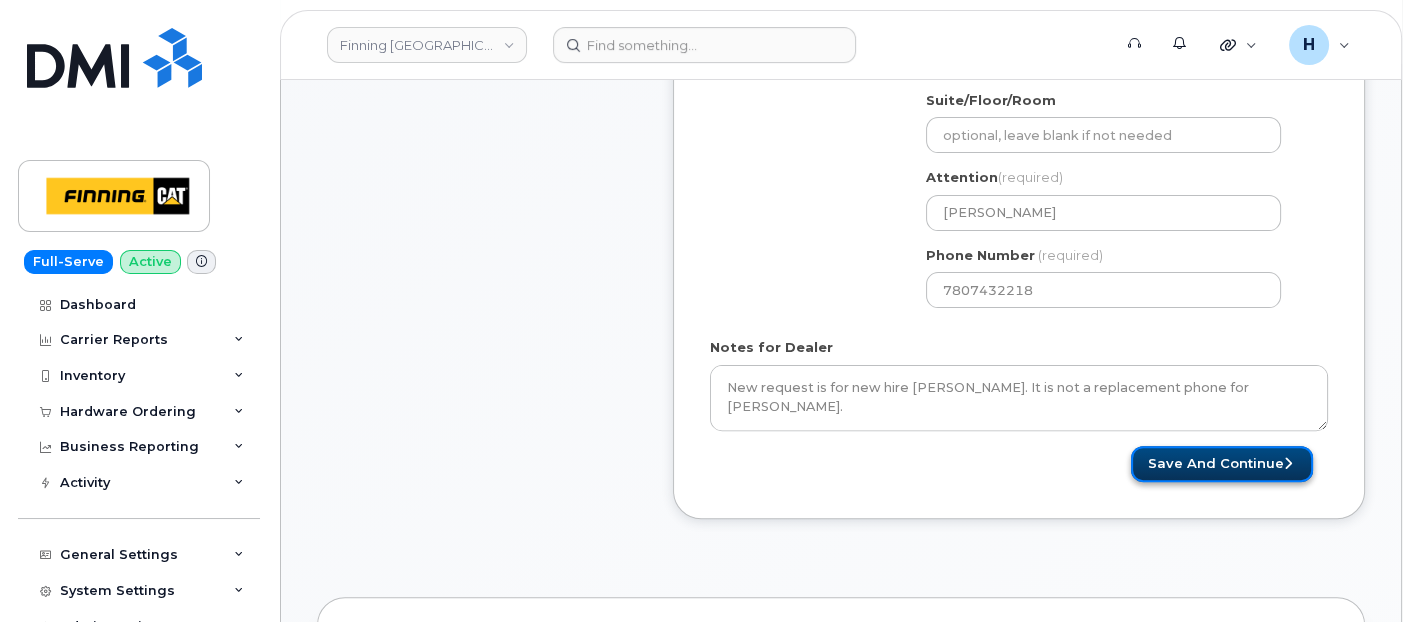 click on "Save and Continue" at bounding box center (1222, 464) 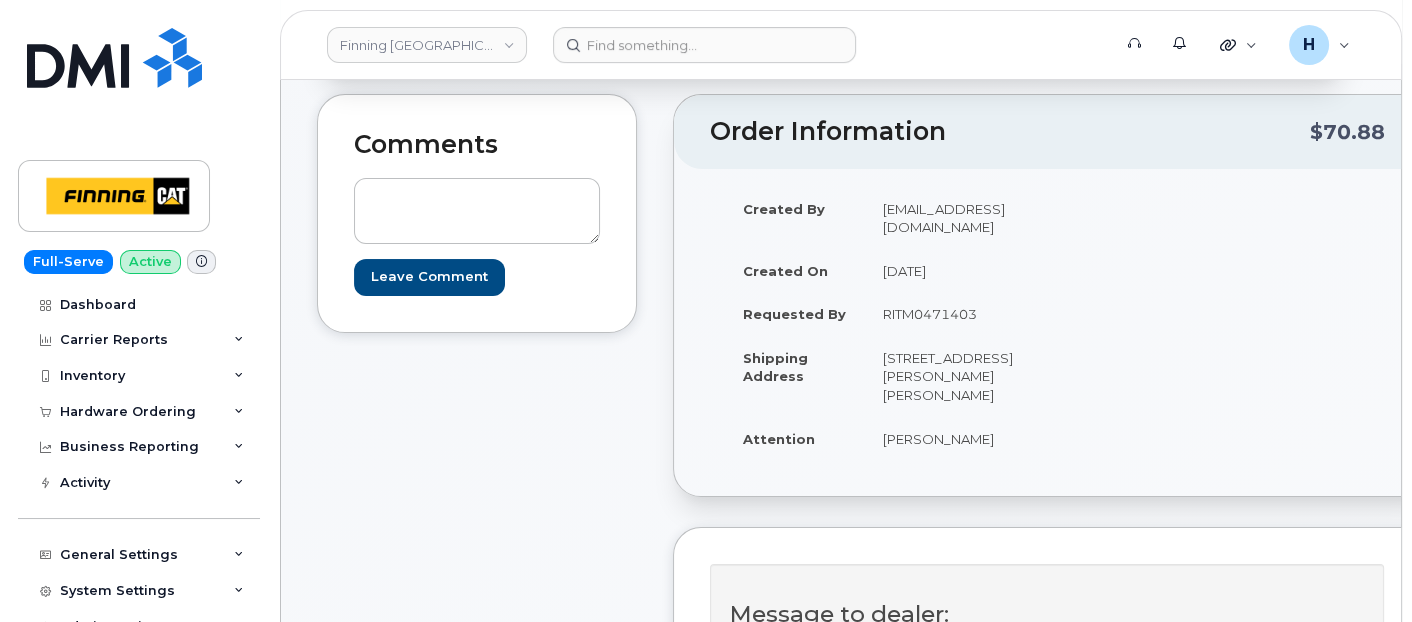 scroll, scrollTop: 0, scrollLeft: 0, axis: both 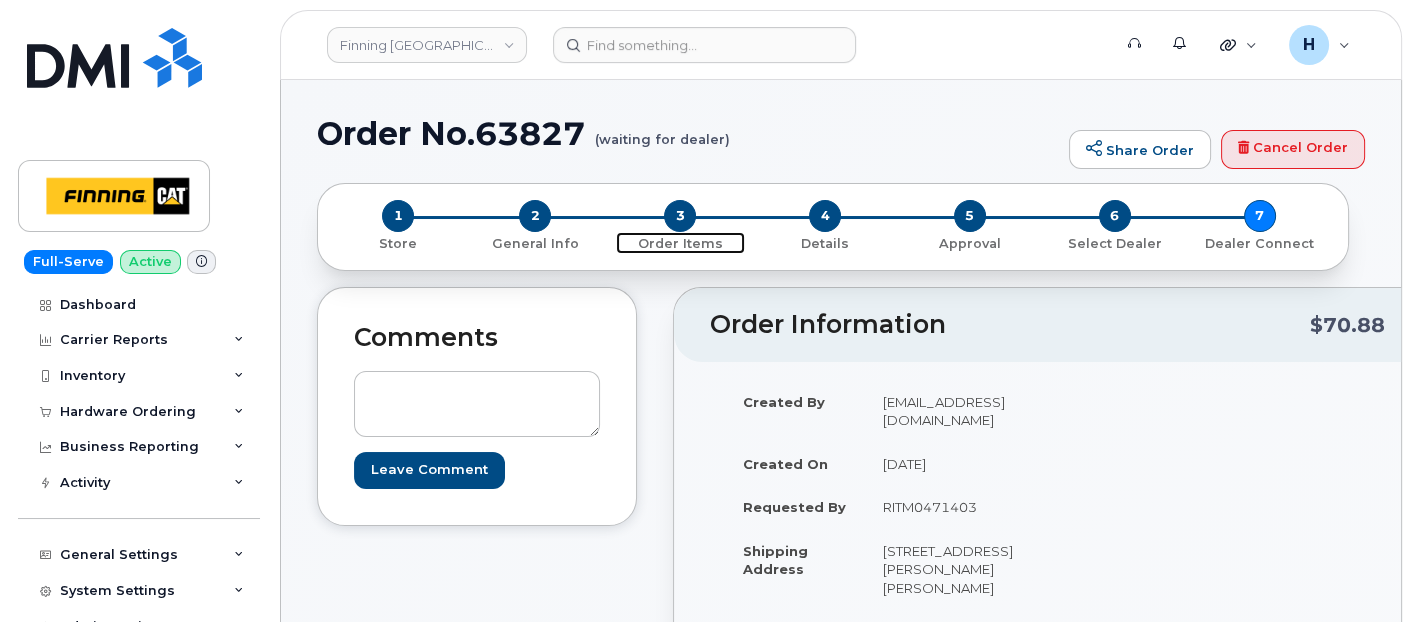 click on "3" at bounding box center [680, 216] 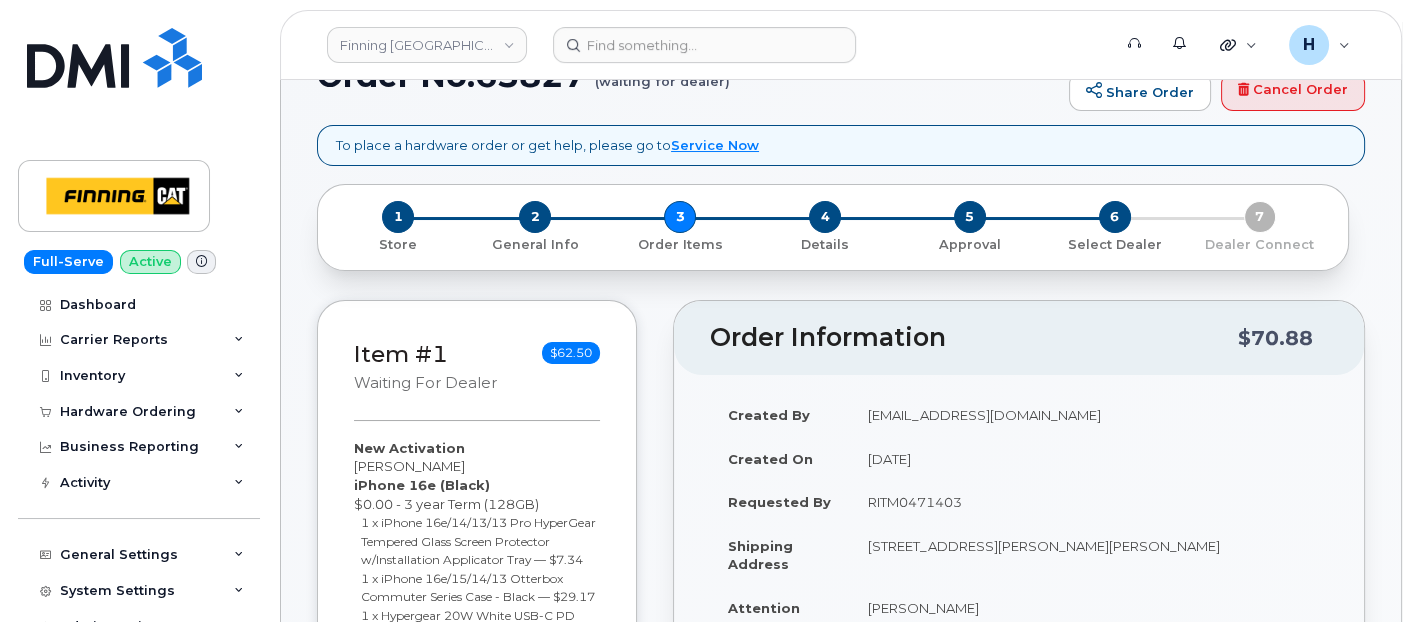 scroll, scrollTop: 0, scrollLeft: 0, axis: both 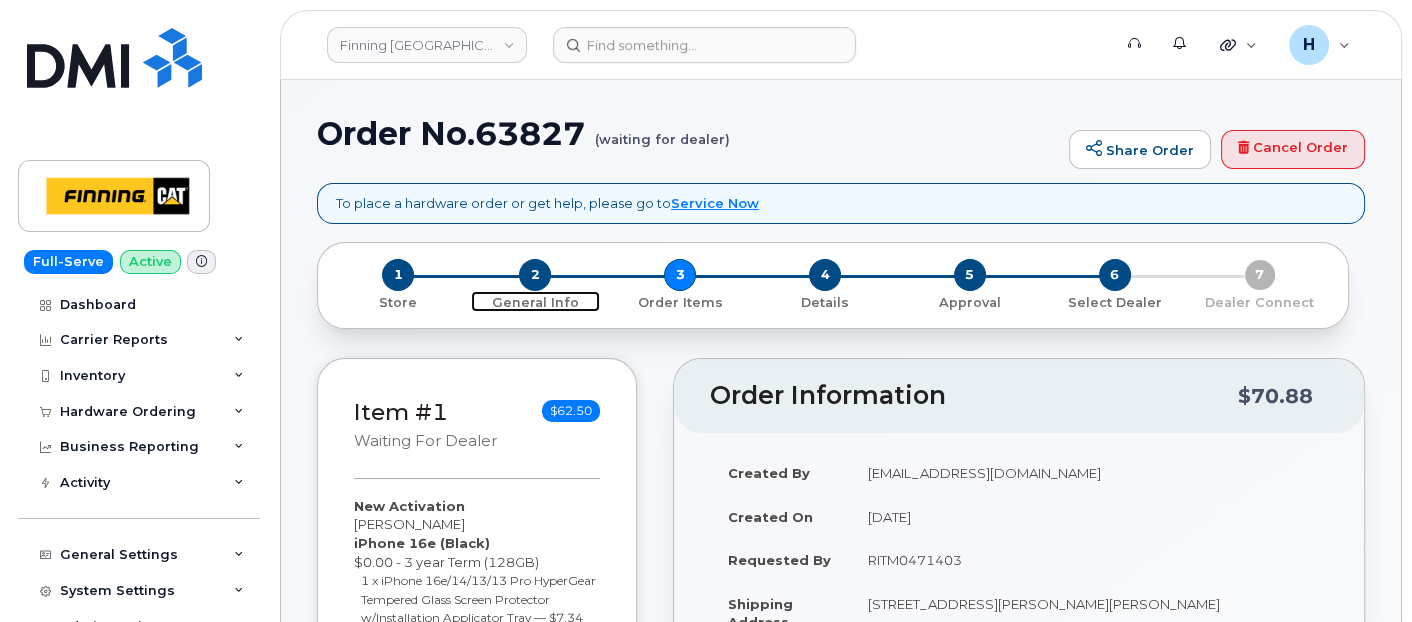 click on "2" at bounding box center (535, 275) 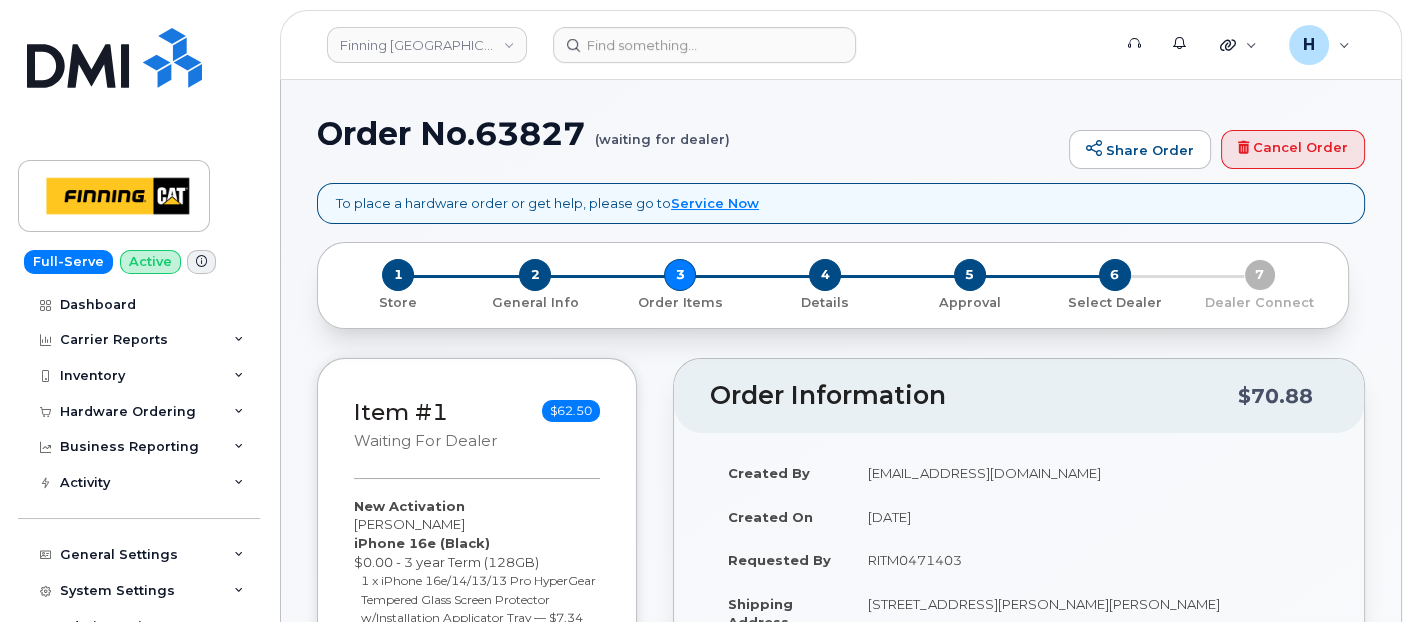 click on "4
Details" at bounding box center (825, 285) 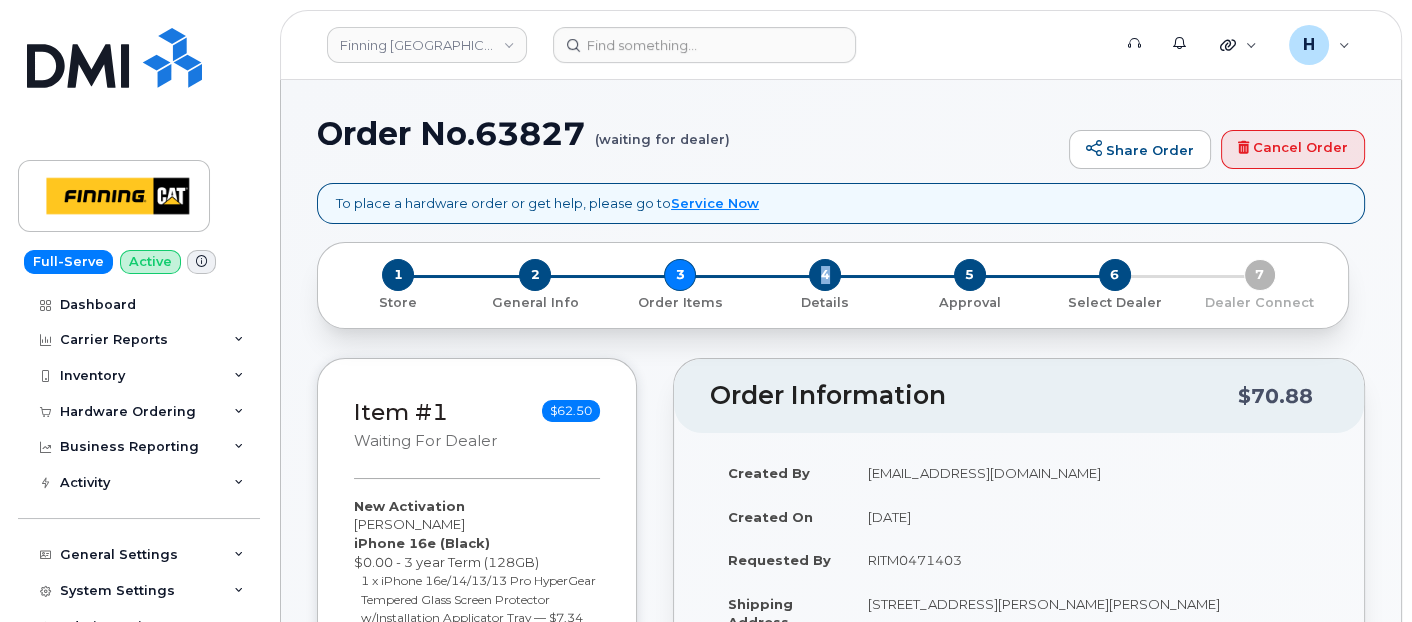 click on "4
Details" at bounding box center [825, 285] 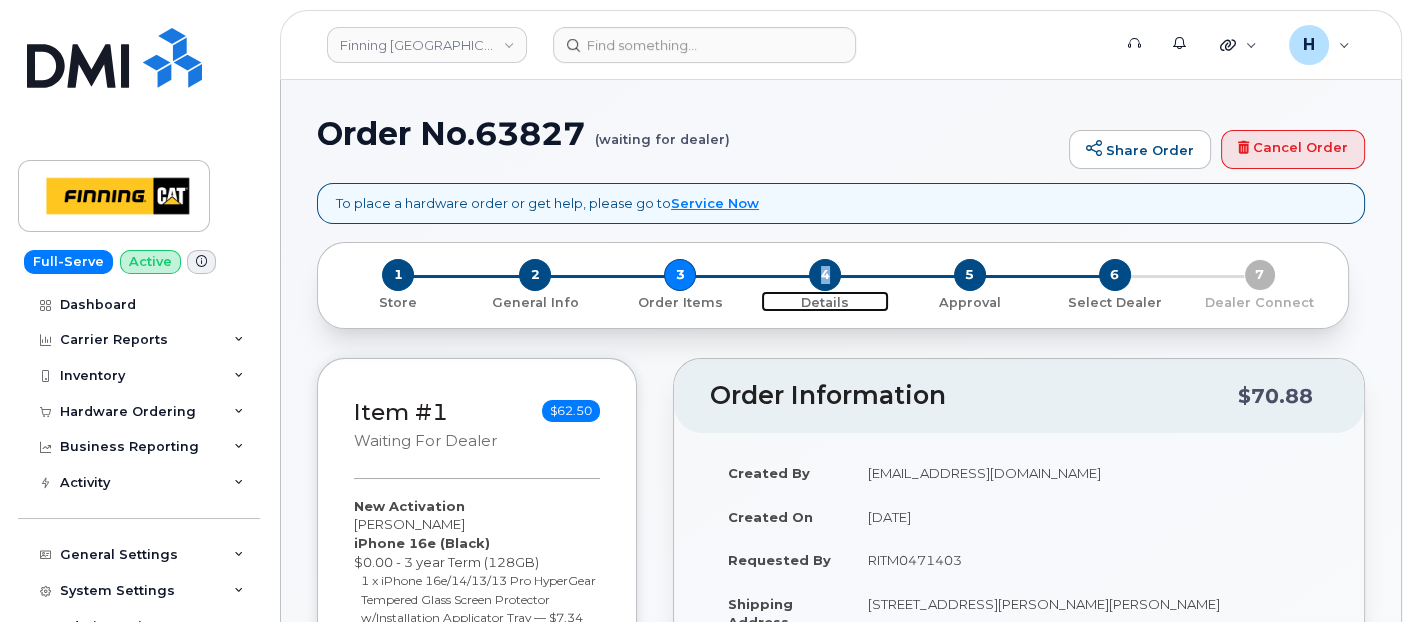 drag, startPoint x: 688, startPoint y: 273, endPoint x: 838, endPoint y: 268, distance: 150.08331 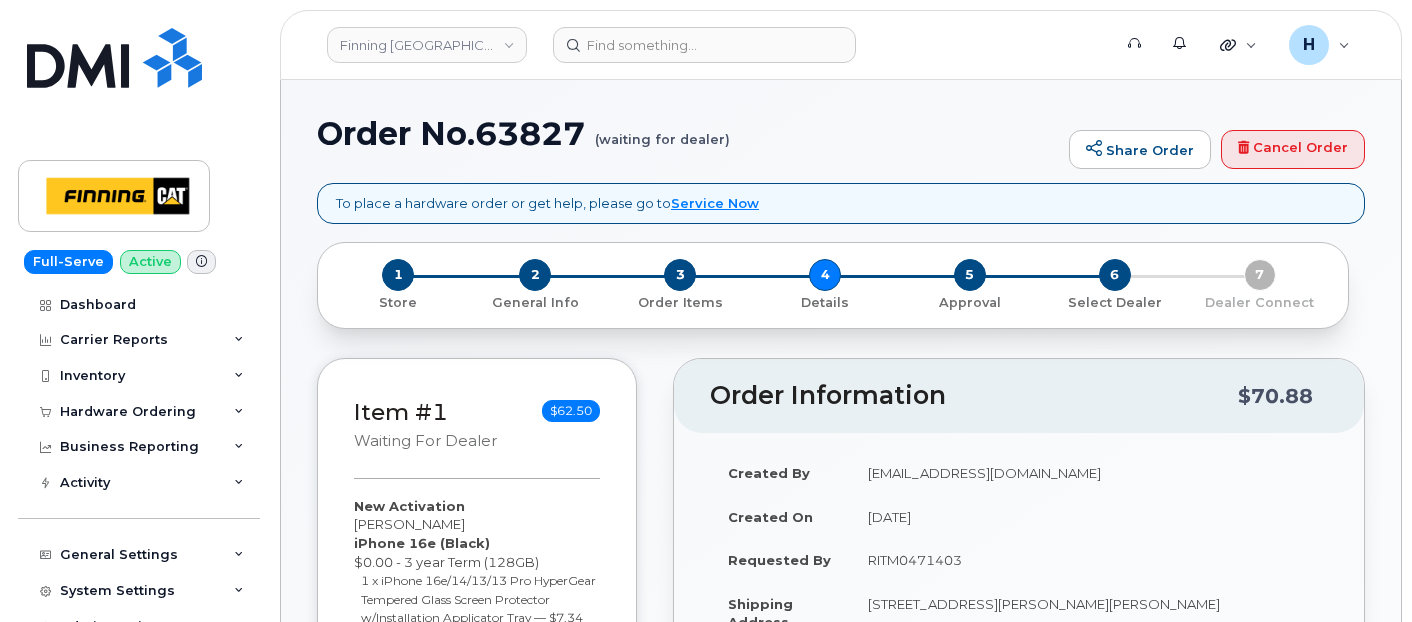 scroll, scrollTop: 0, scrollLeft: 0, axis: both 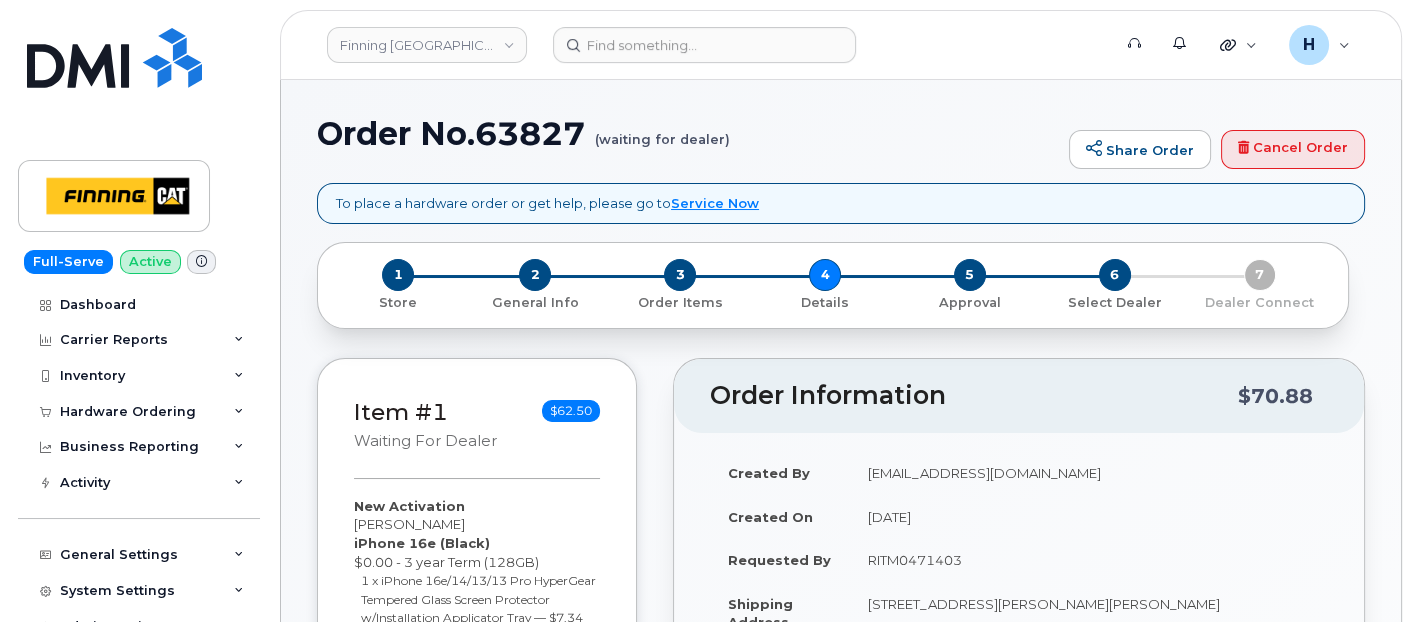 drag, startPoint x: 0, startPoint y: 0, endPoint x: 838, endPoint y: 268, distance: 879.81134 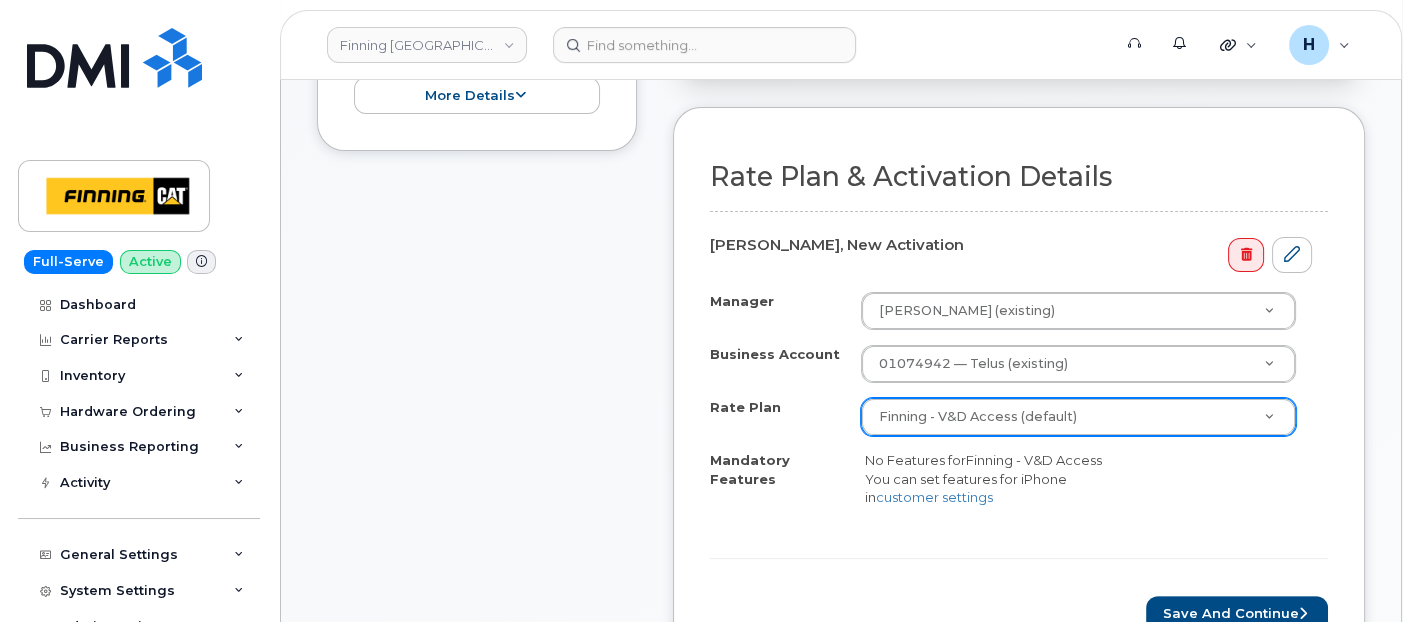 scroll, scrollTop: 777, scrollLeft: 0, axis: vertical 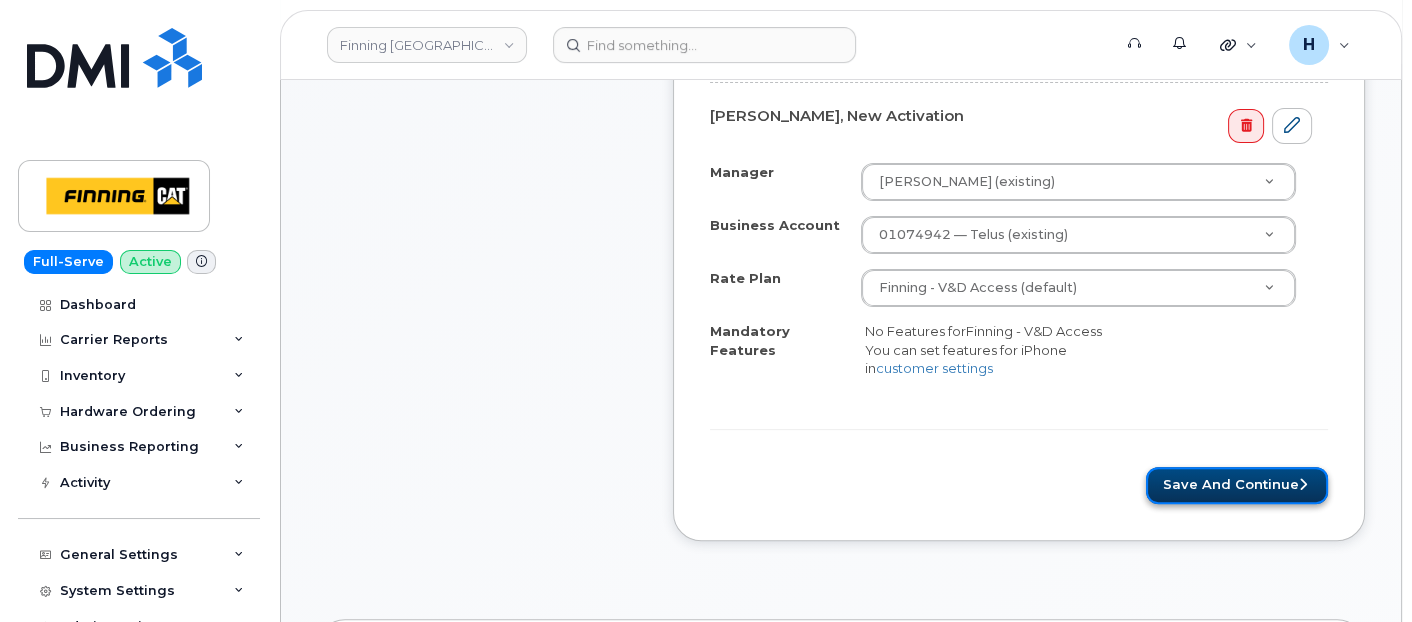 click on "Save and Continue" at bounding box center (1237, 485) 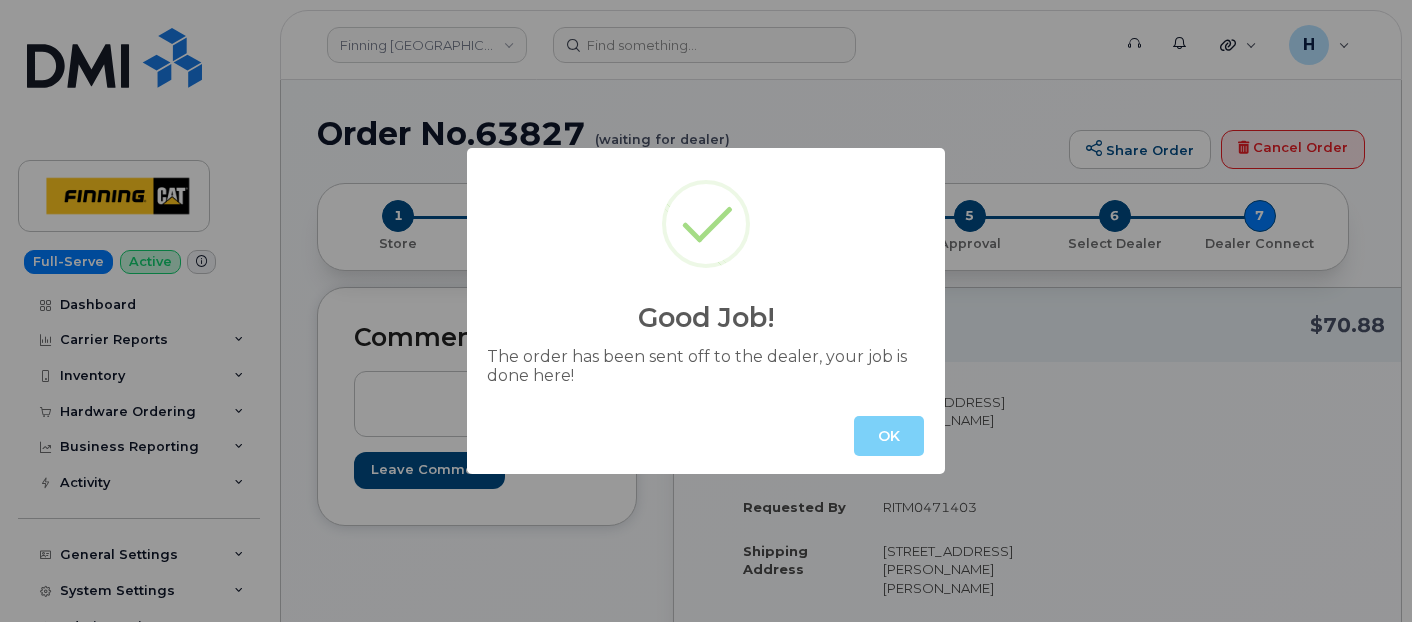scroll, scrollTop: 0, scrollLeft: 0, axis: both 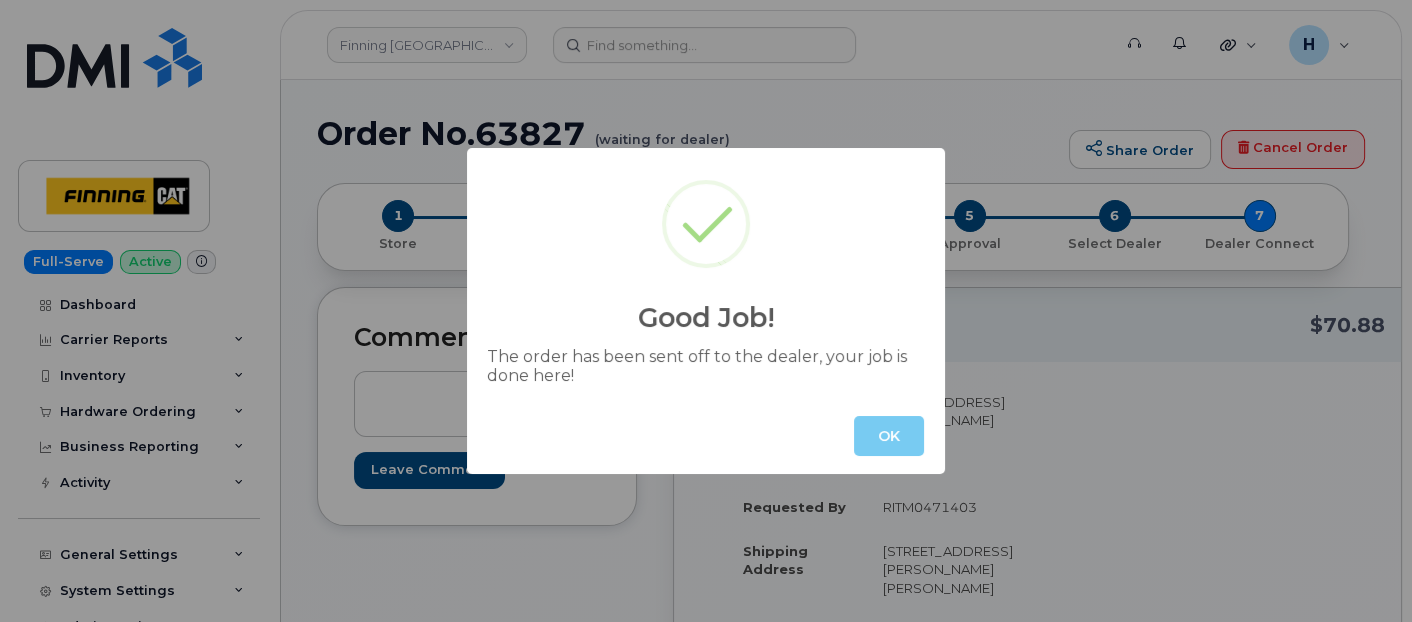 click on "OK" at bounding box center (889, 436) 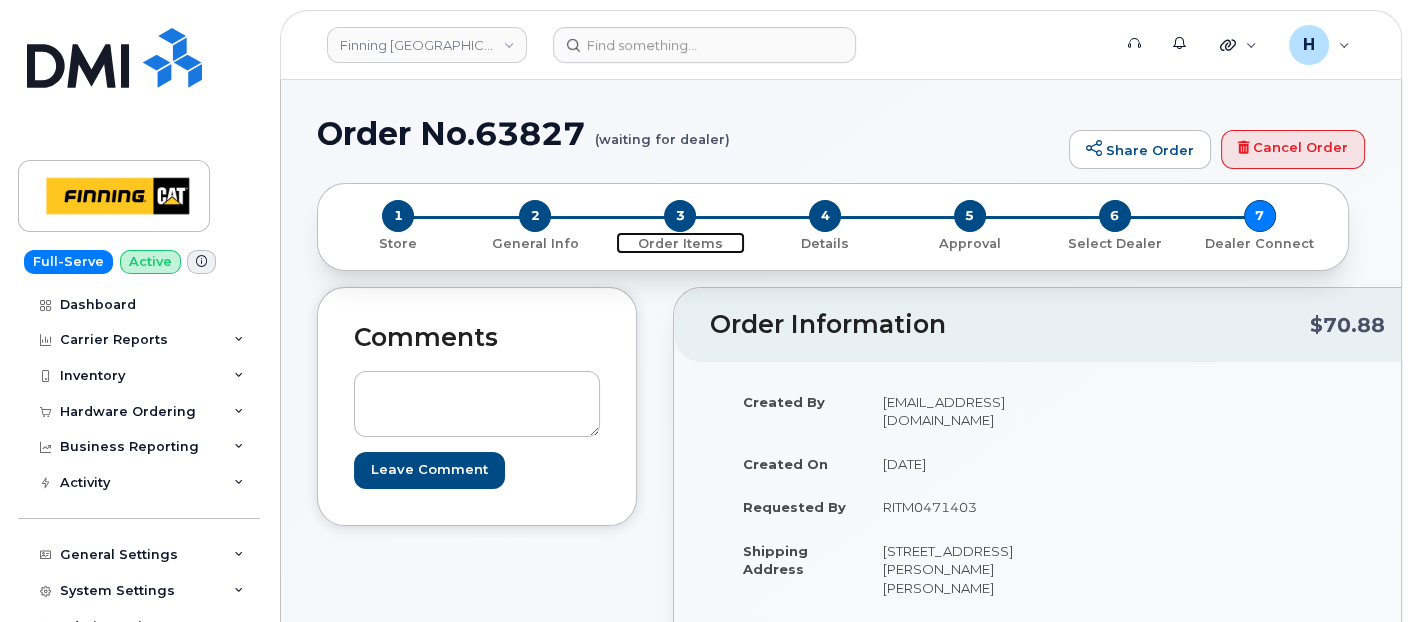 click on "3" at bounding box center [680, 216] 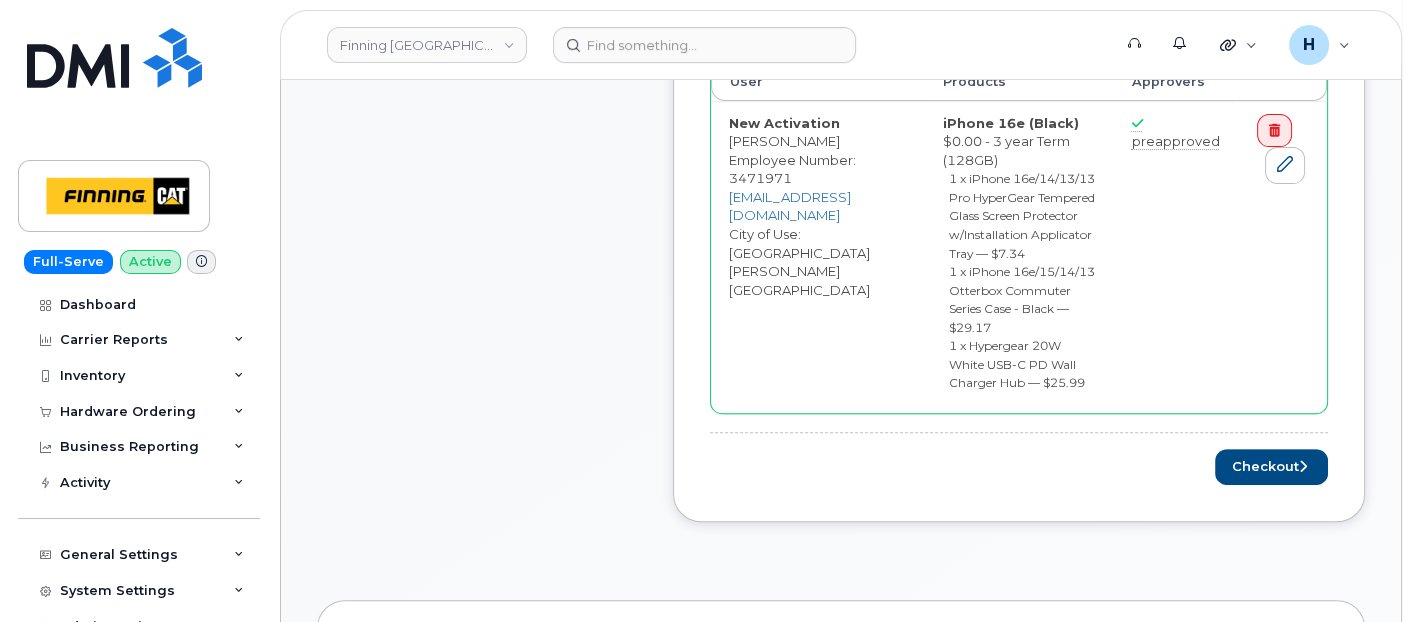 scroll, scrollTop: 888, scrollLeft: 0, axis: vertical 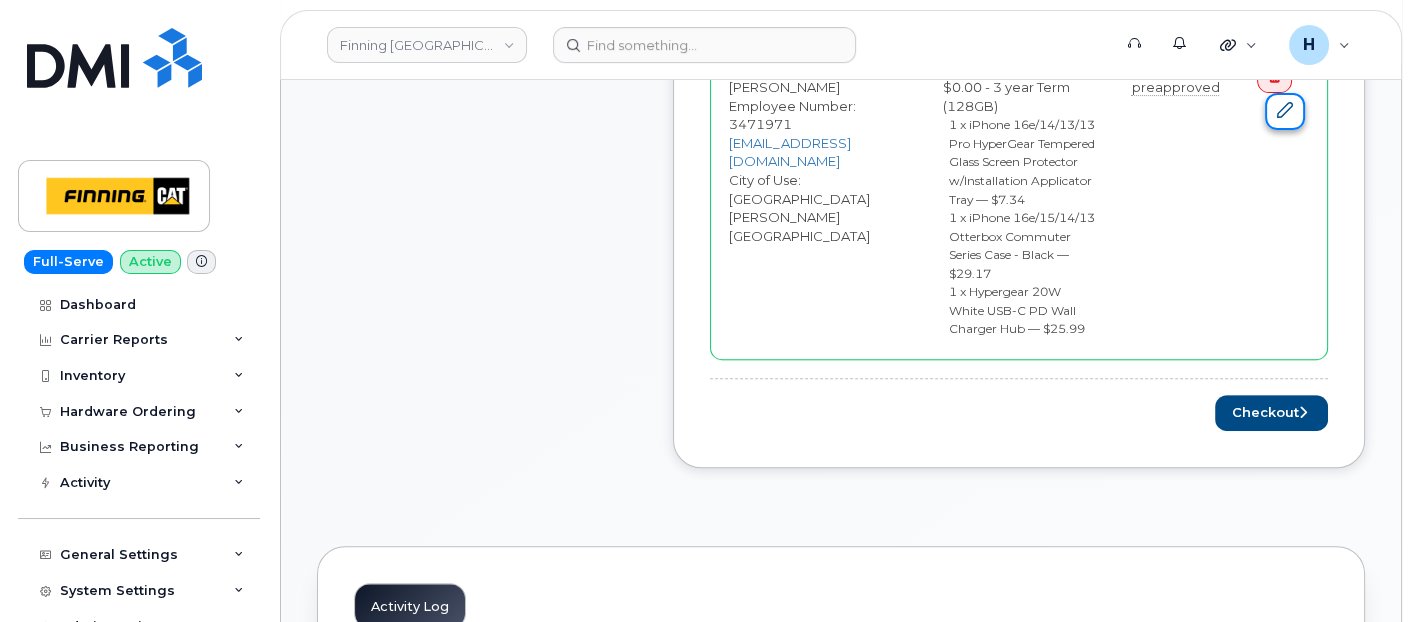 click at bounding box center (1285, 111) 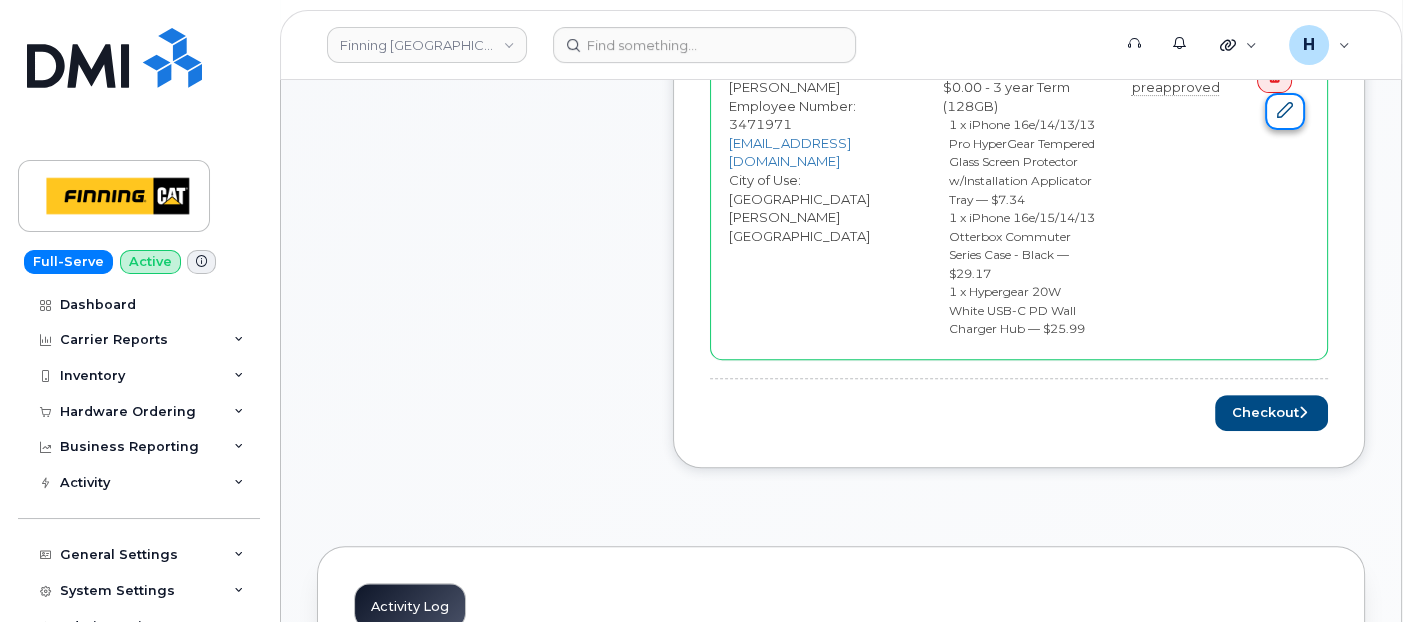 click at bounding box center [1285, 110] 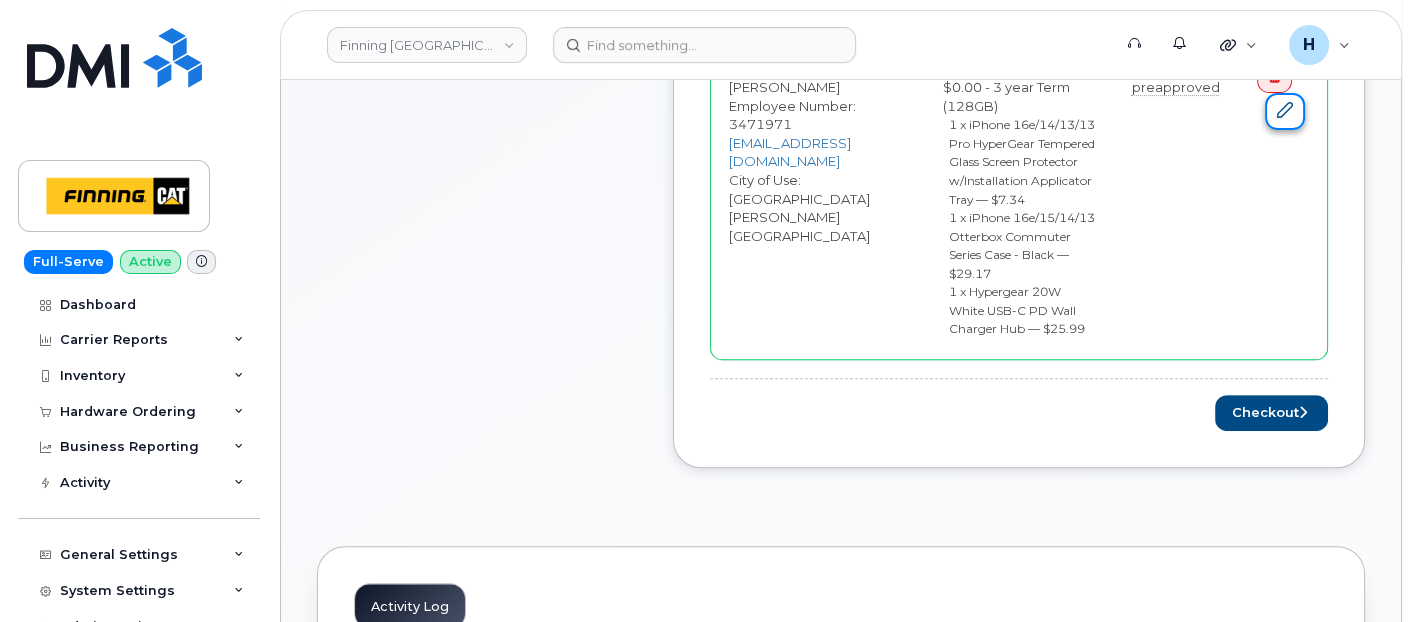 click at bounding box center (1285, 111) 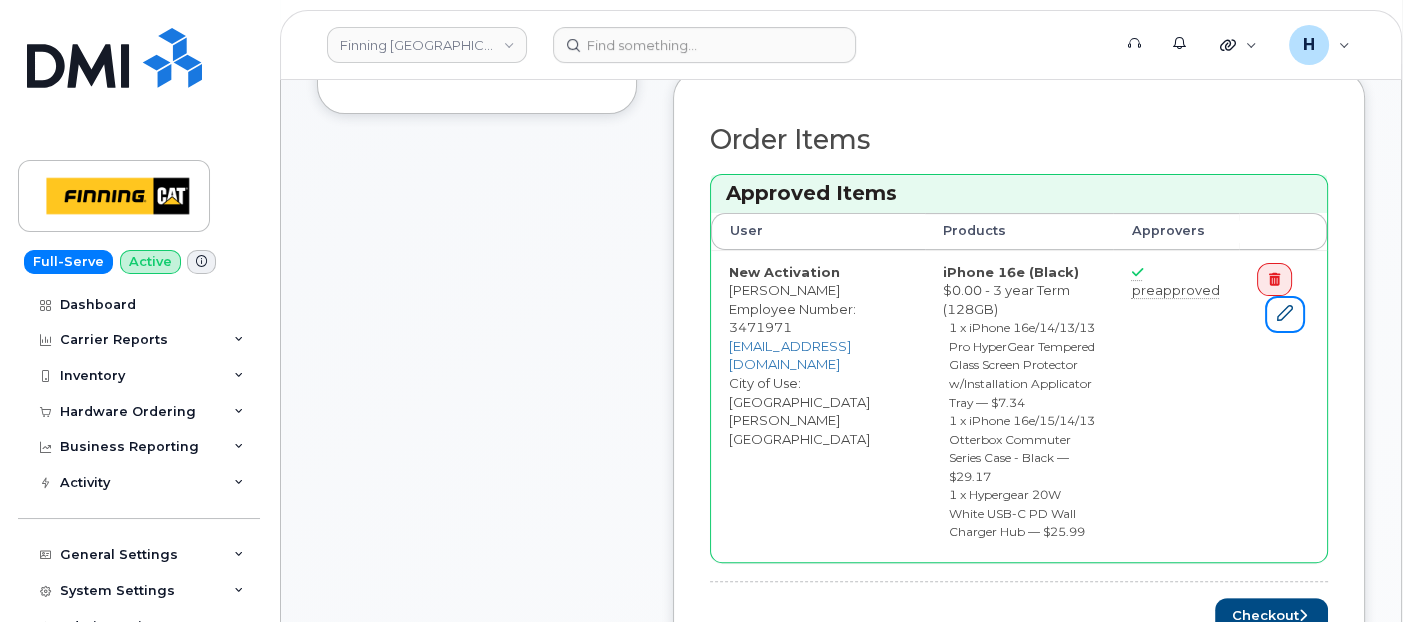 scroll, scrollTop: 666, scrollLeft: 0, axis: vertical 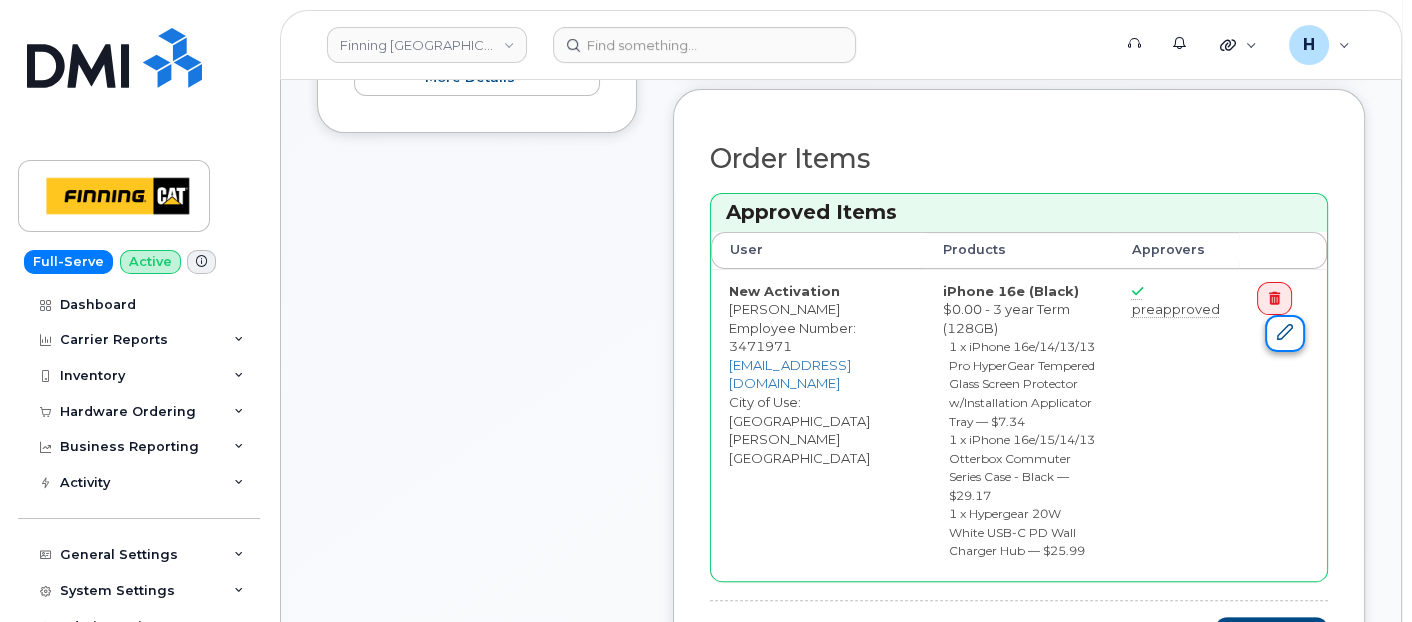 click at bounding box center [1285, 333] 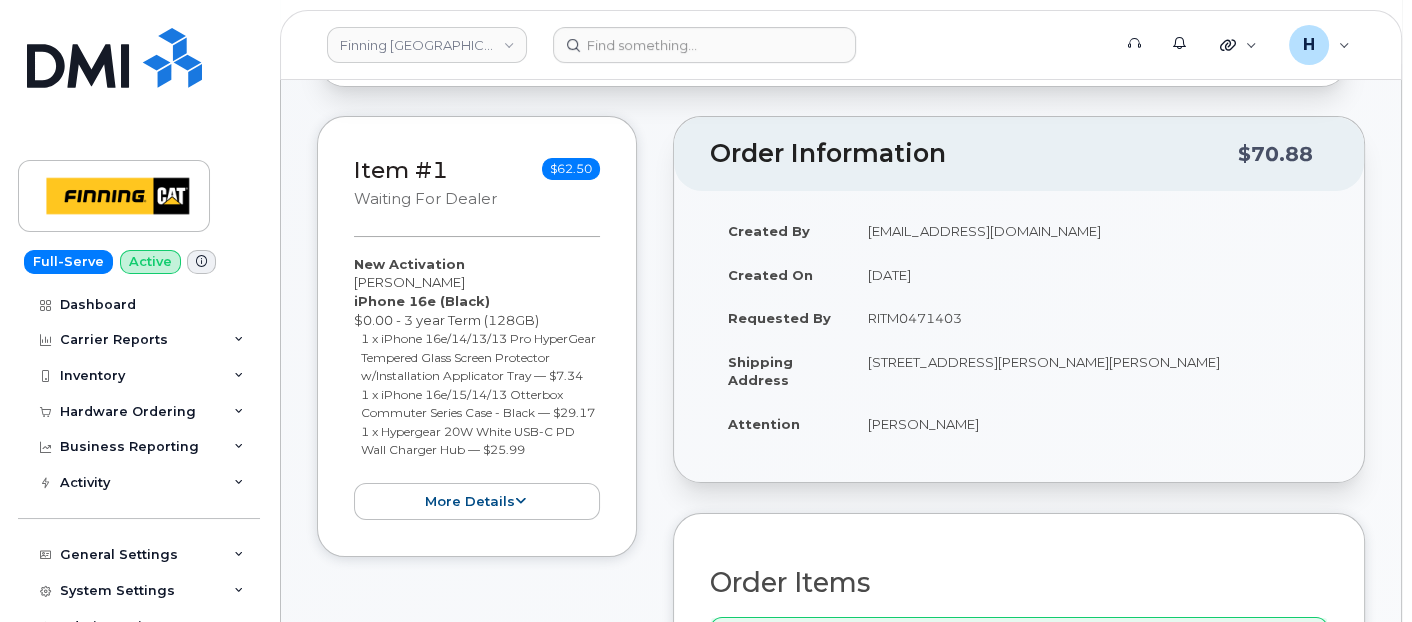 scroll, scrollTop: 222, scrollLeft: 0, axis: vertical 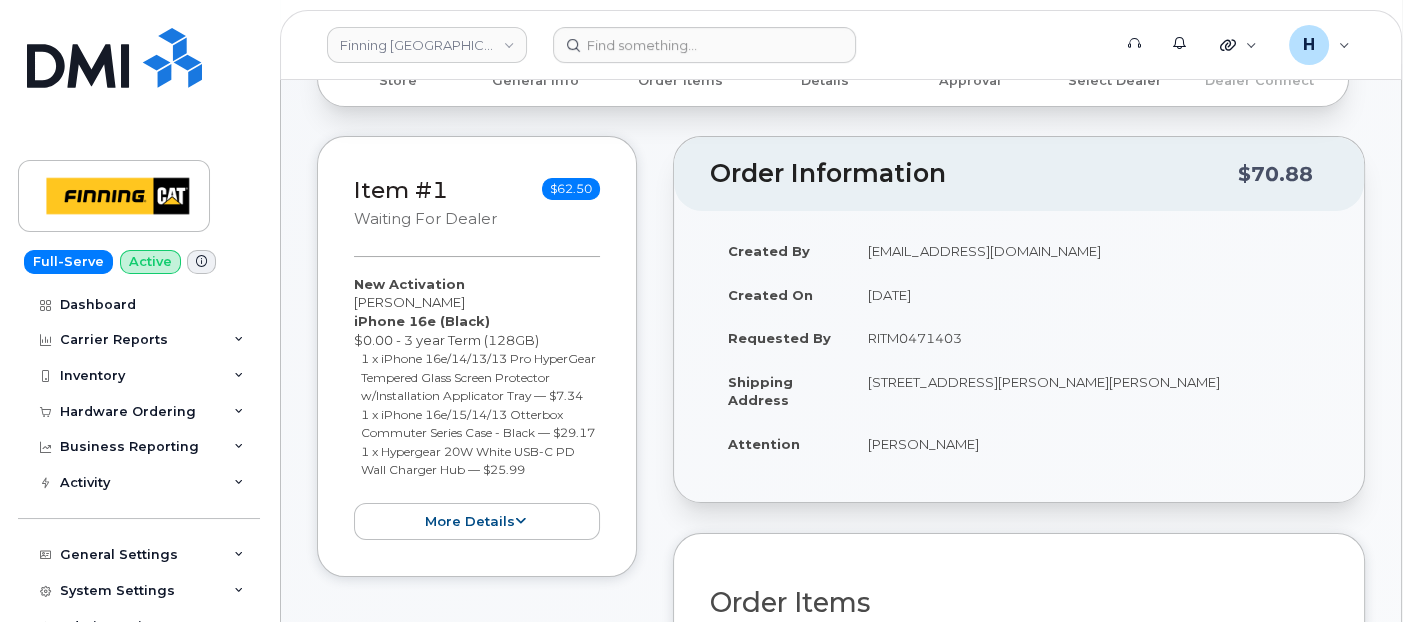 drag, startPoint x: 850, startPoint y: 451, endPoint x: 991, endPoint y: 449, distance: 141.01419 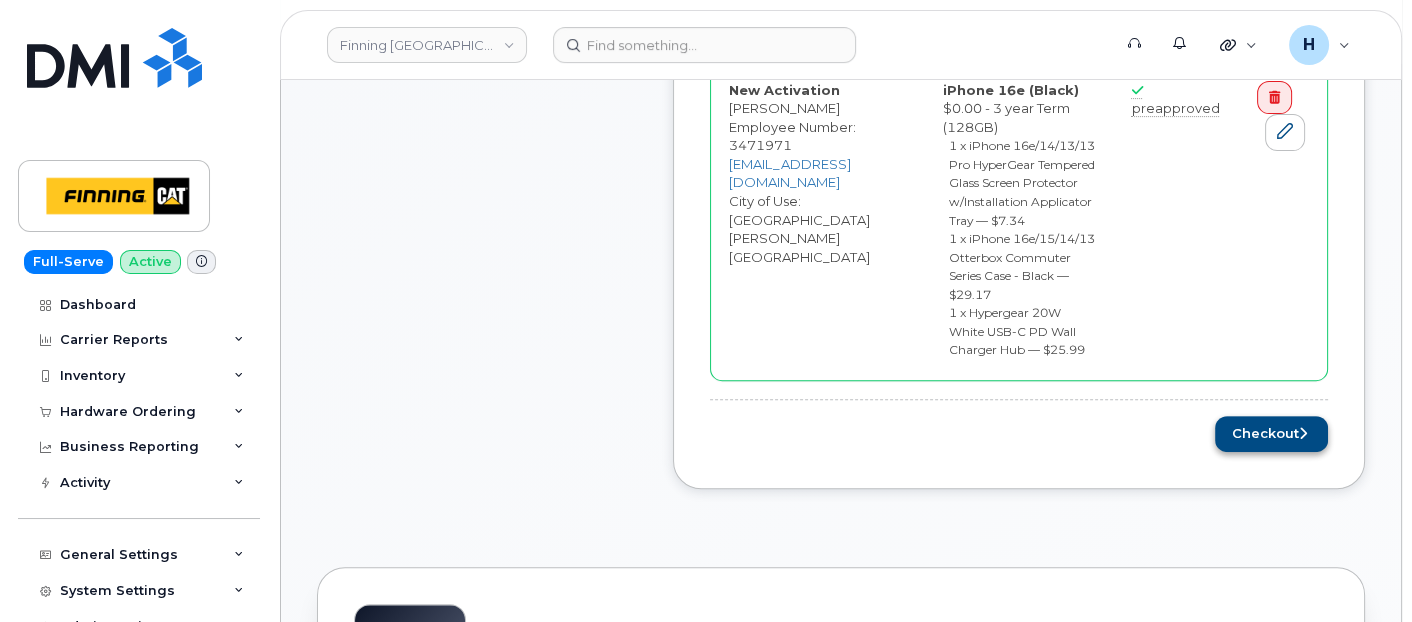scroll, scrollTop: 888, scrollLeft: 0, axis: vertical 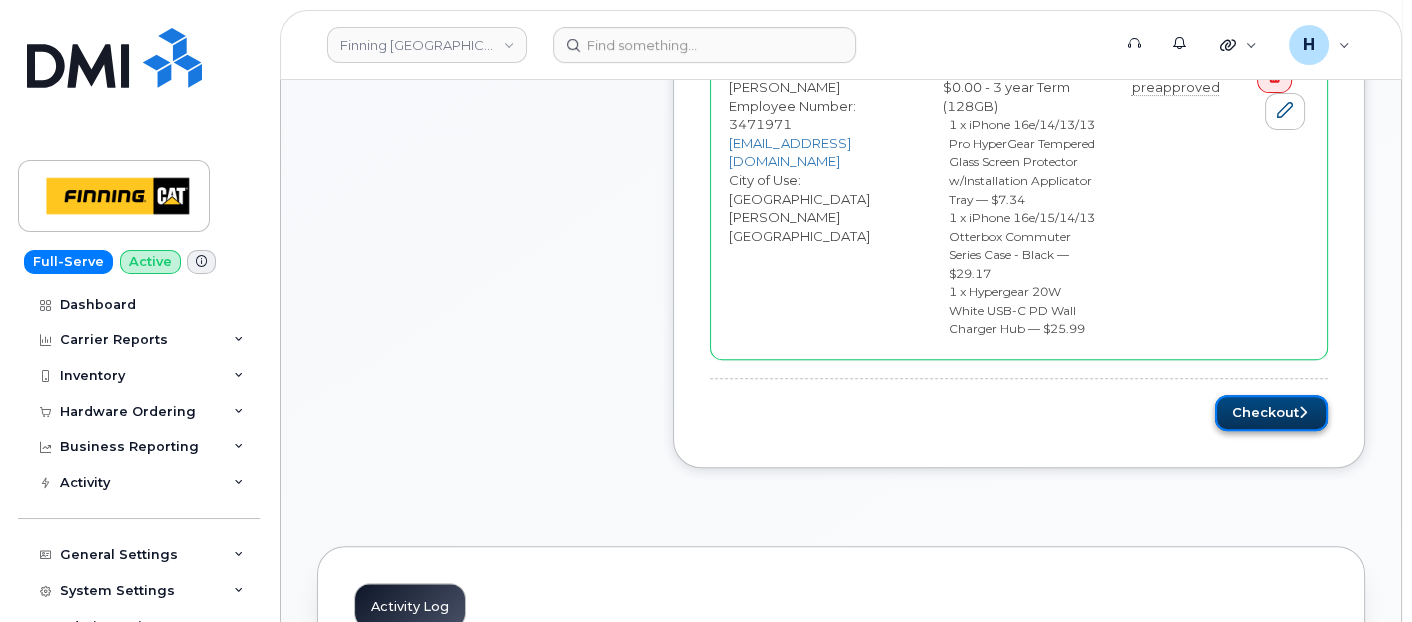 click on "Checkout" at bounding box center (1271, 413) 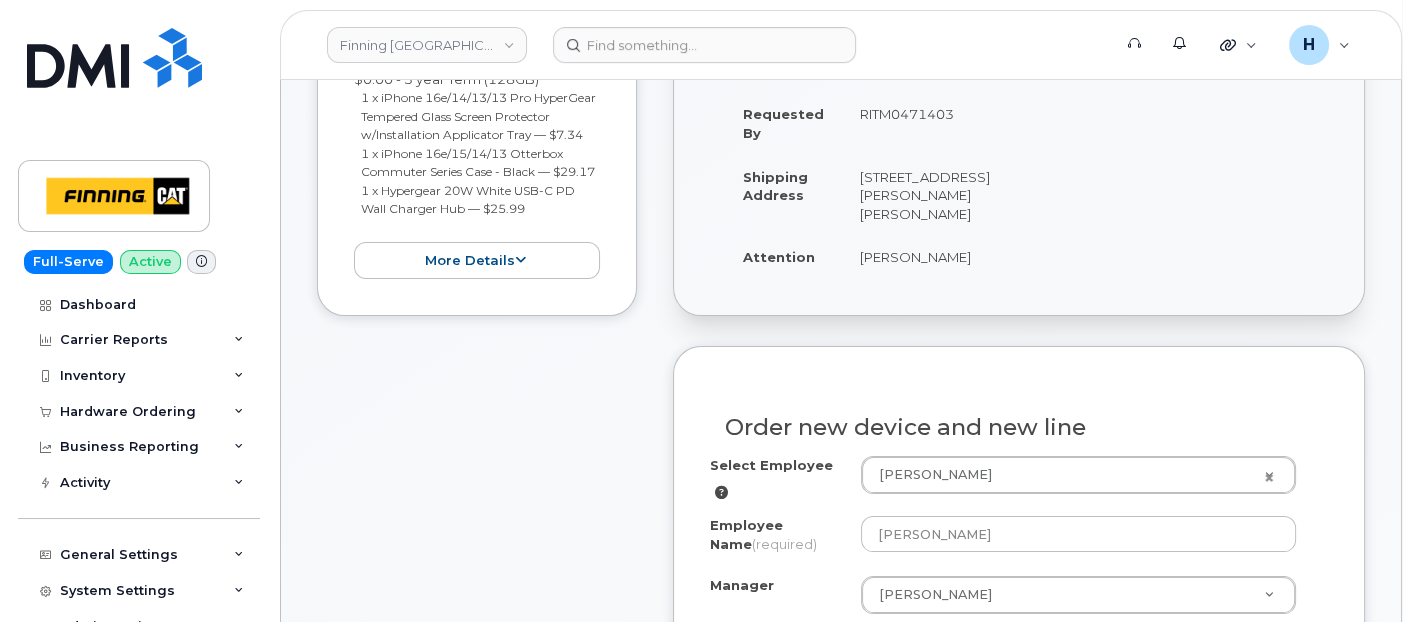 scroll, scrollTop: 666, scrollLeft: 0, axis: vertical 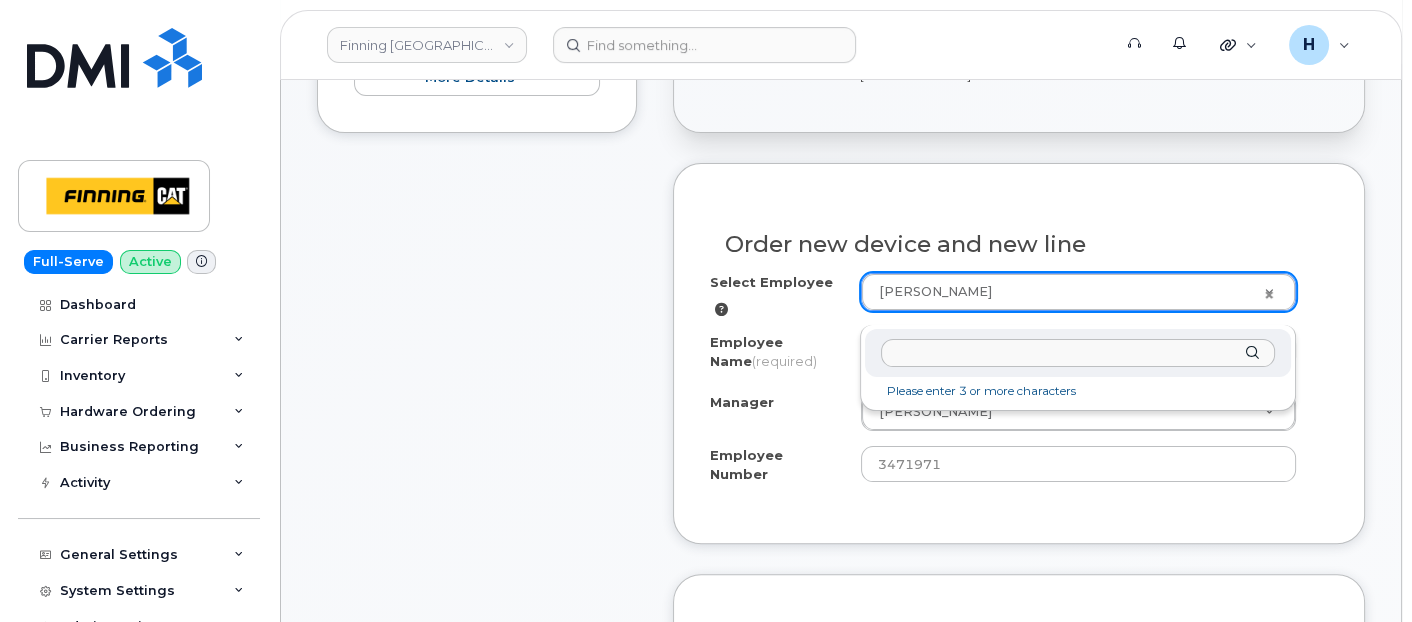 drag, startPoint x: 1008, startPoint y: 305, endPoint x: 795, endPoint y: 314, distance: 213.19006 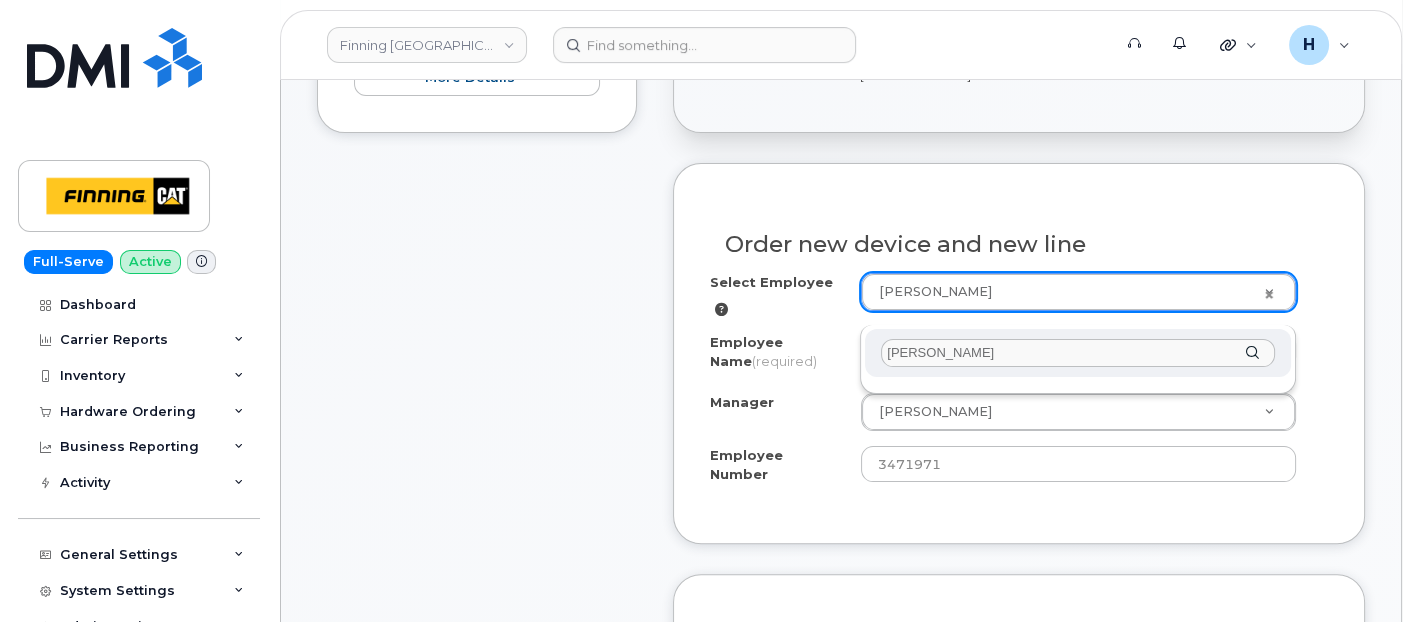 type on "Morgan Baker" 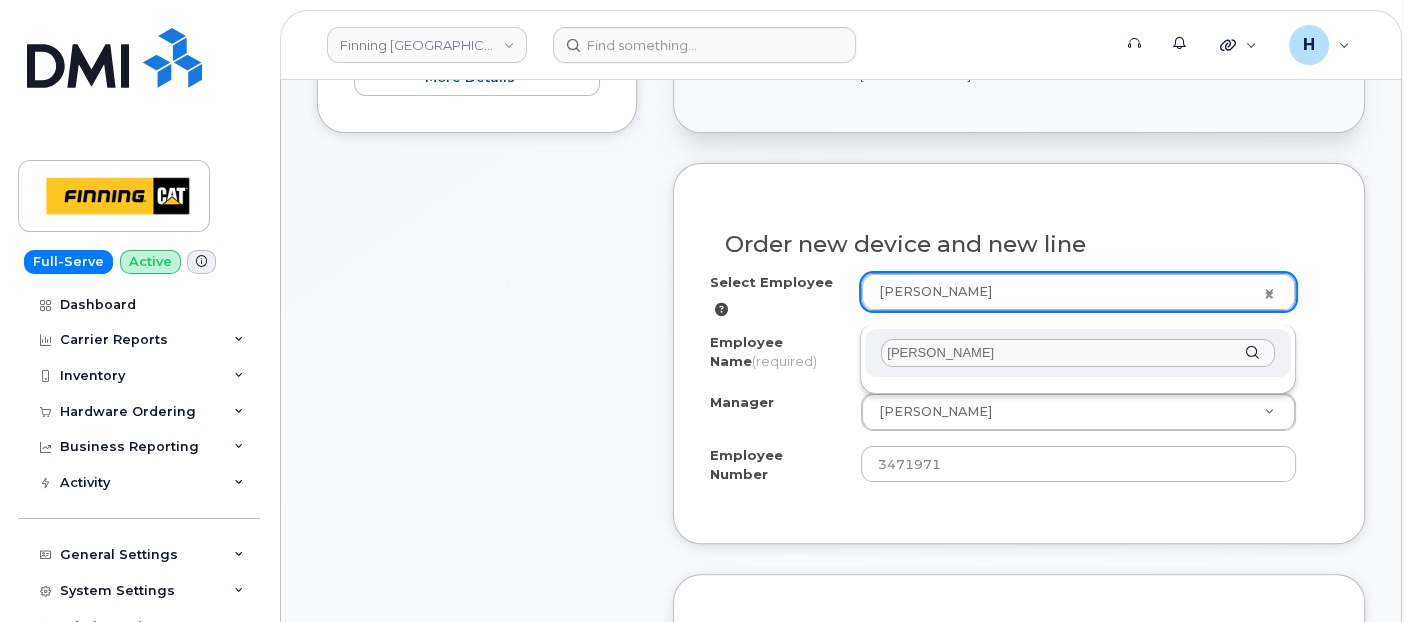 click on "Morgan Baker" at bounding box center (1078, 353) 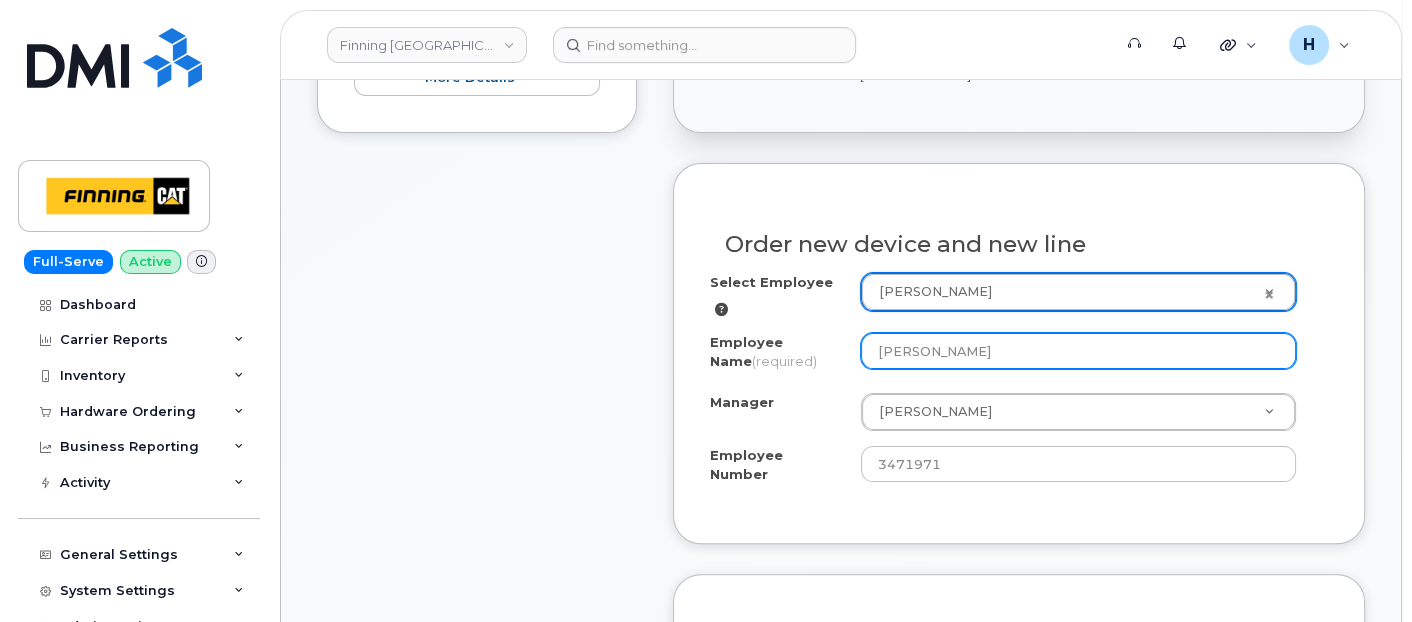 click on "[PERSON_NAME]" at bounding box center [1079, 351] 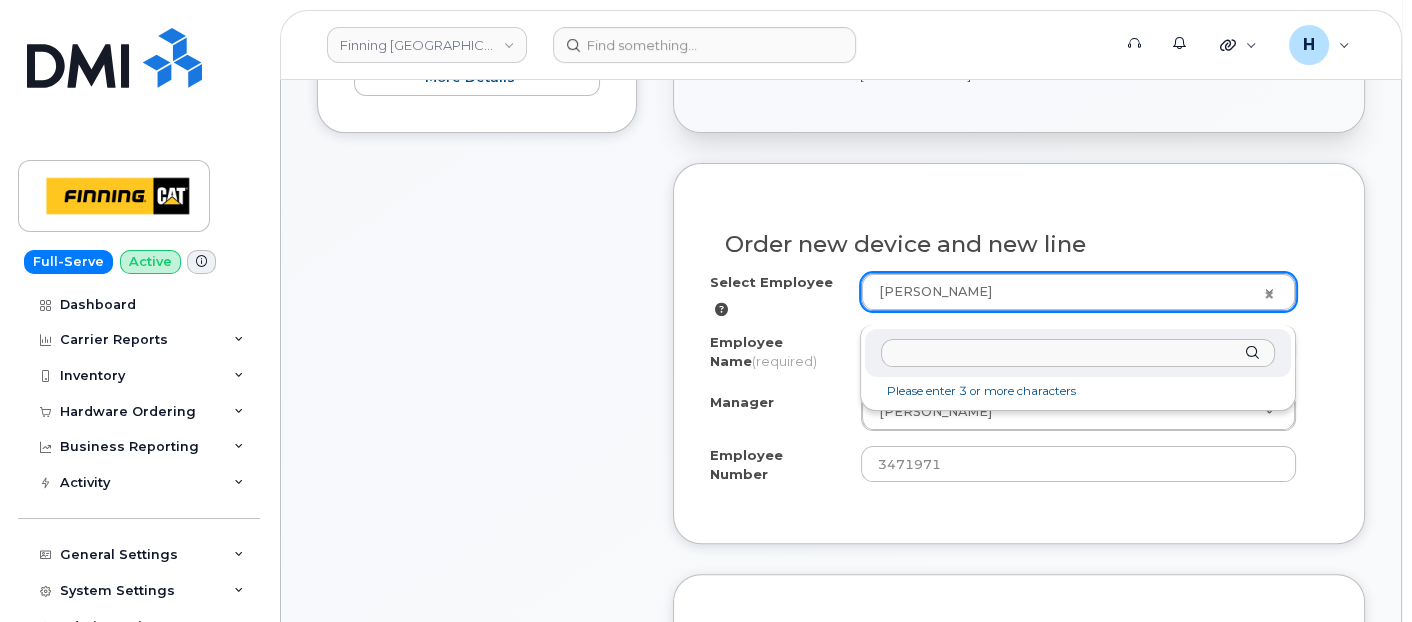 drag, startPoint x: 1024, startPoint y: 297, endPoint x: 722, endPoint y: 262, distance: 304.0214 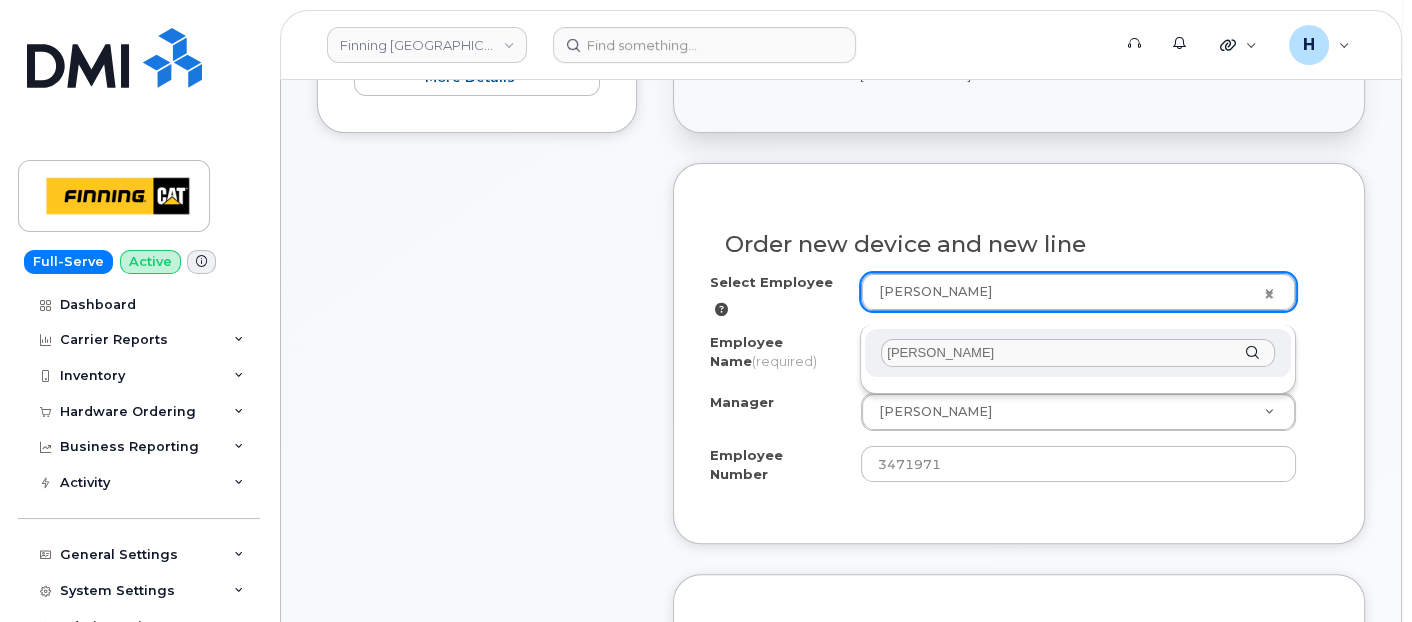 type on "Morgan Baker" 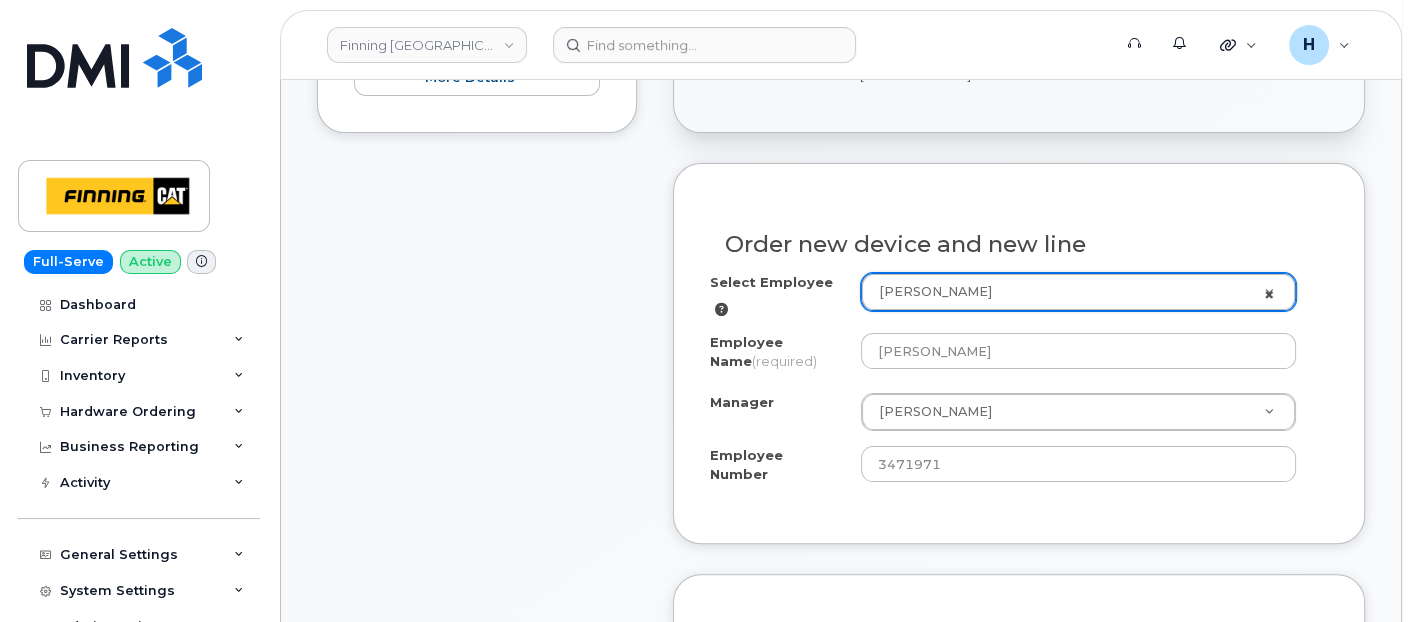 type 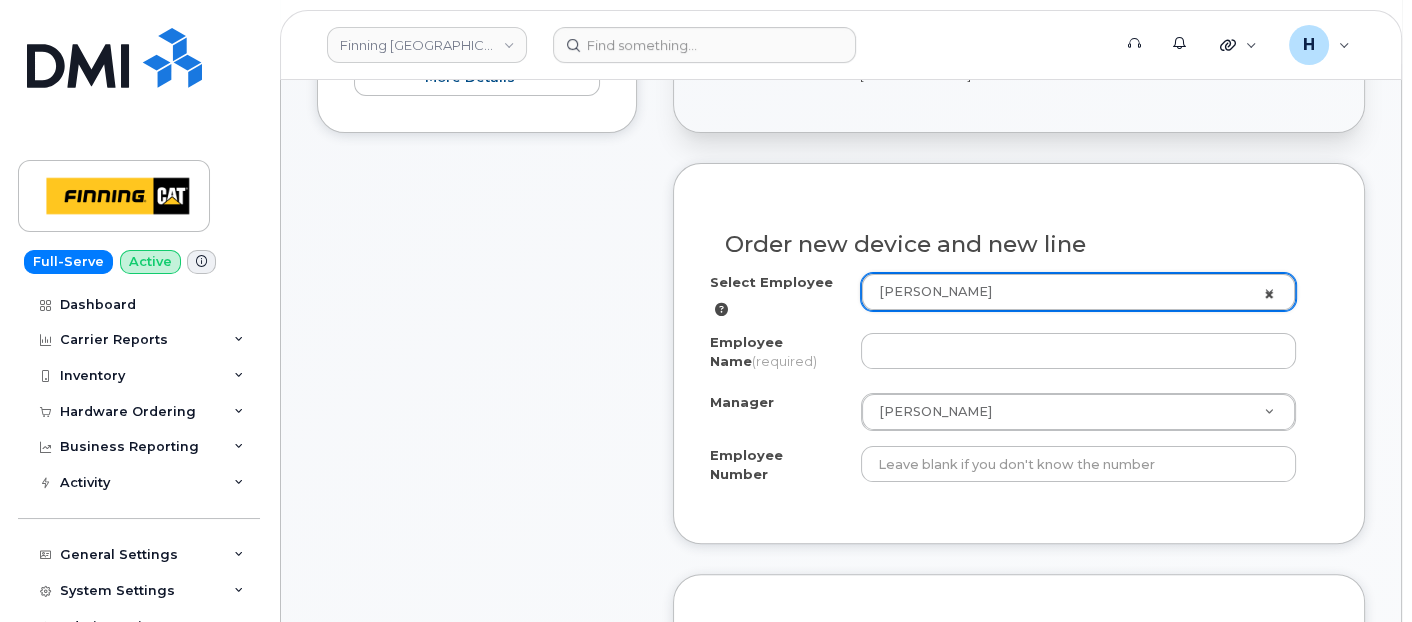 click on "[PERSON_NAME]" at bounding box center (1079, 292) 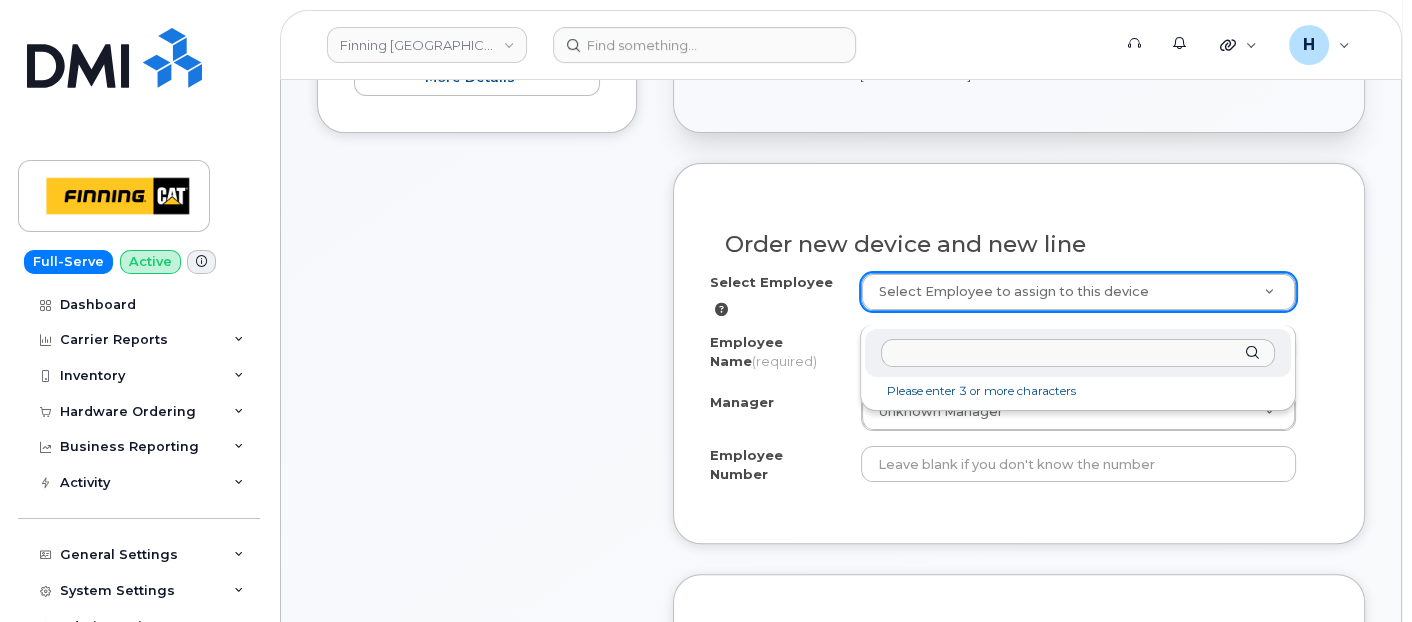 paste on "Morgan Baker" 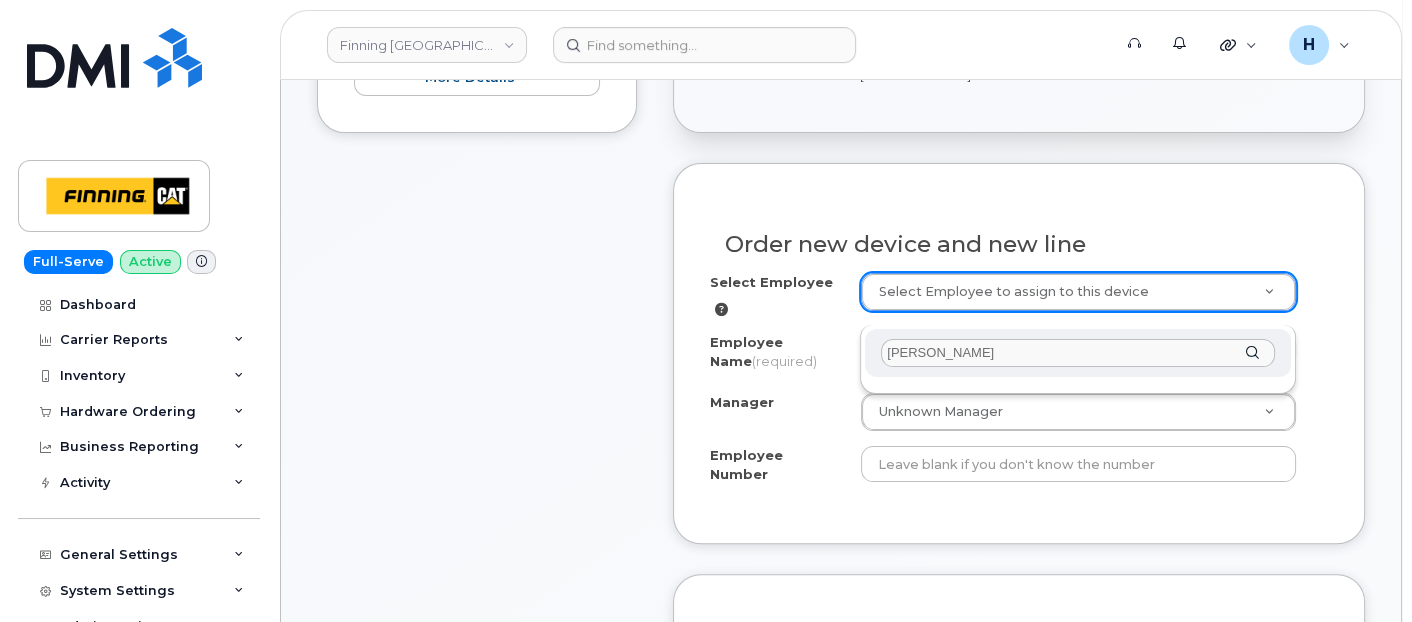 type on "Morgan Baker" 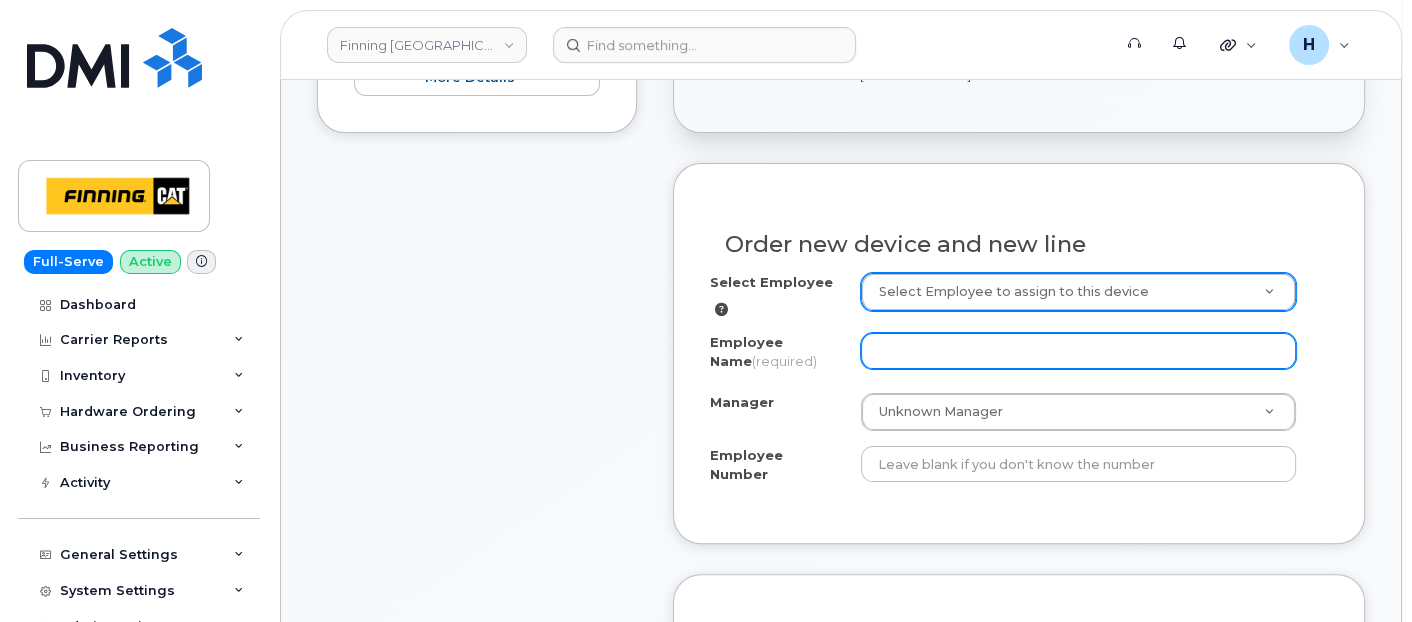 click on "Employee Name
(required)" at bounding box center [1079, 351] 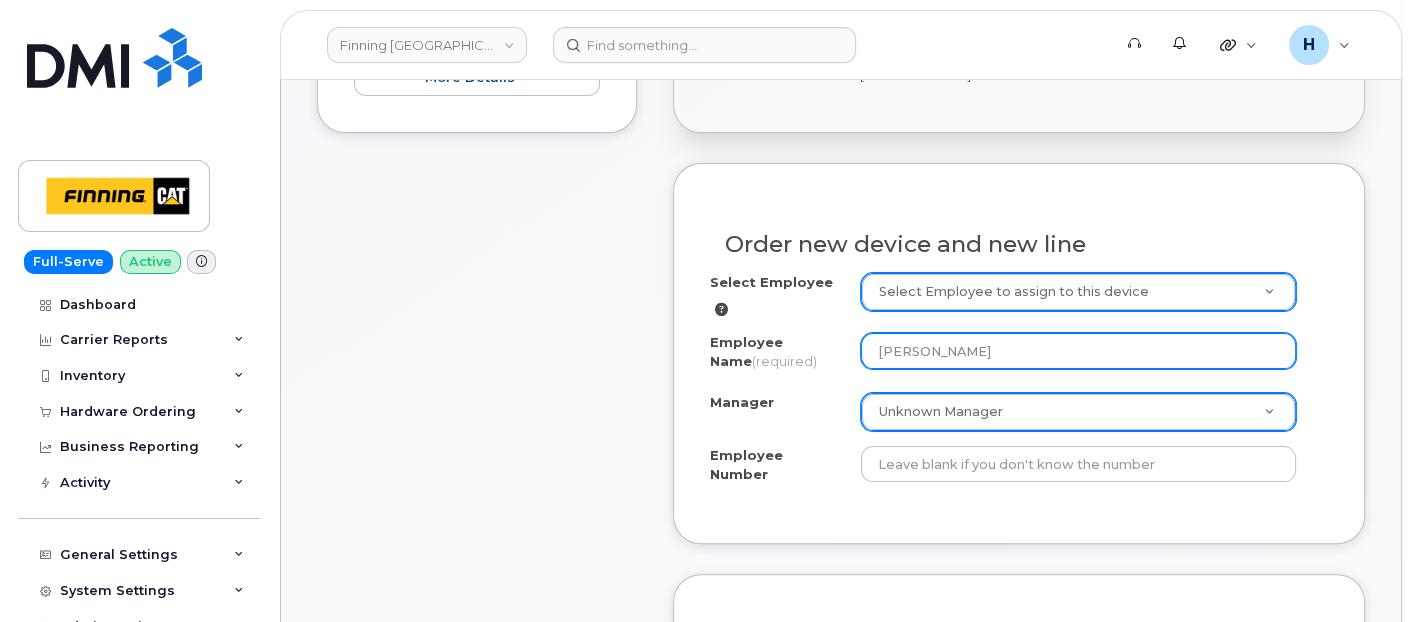 type on "Morgan Baker" 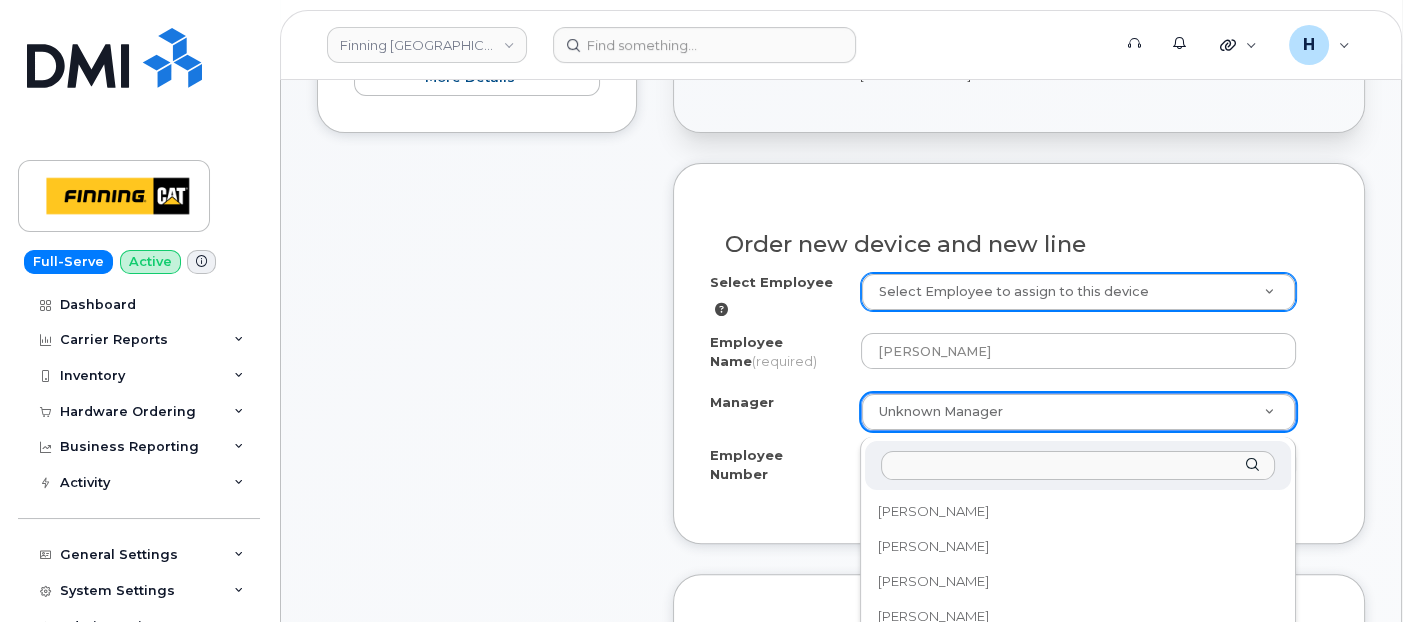 scroll, scrollTop: 56134, scrollLeft: 0, axis: vertical 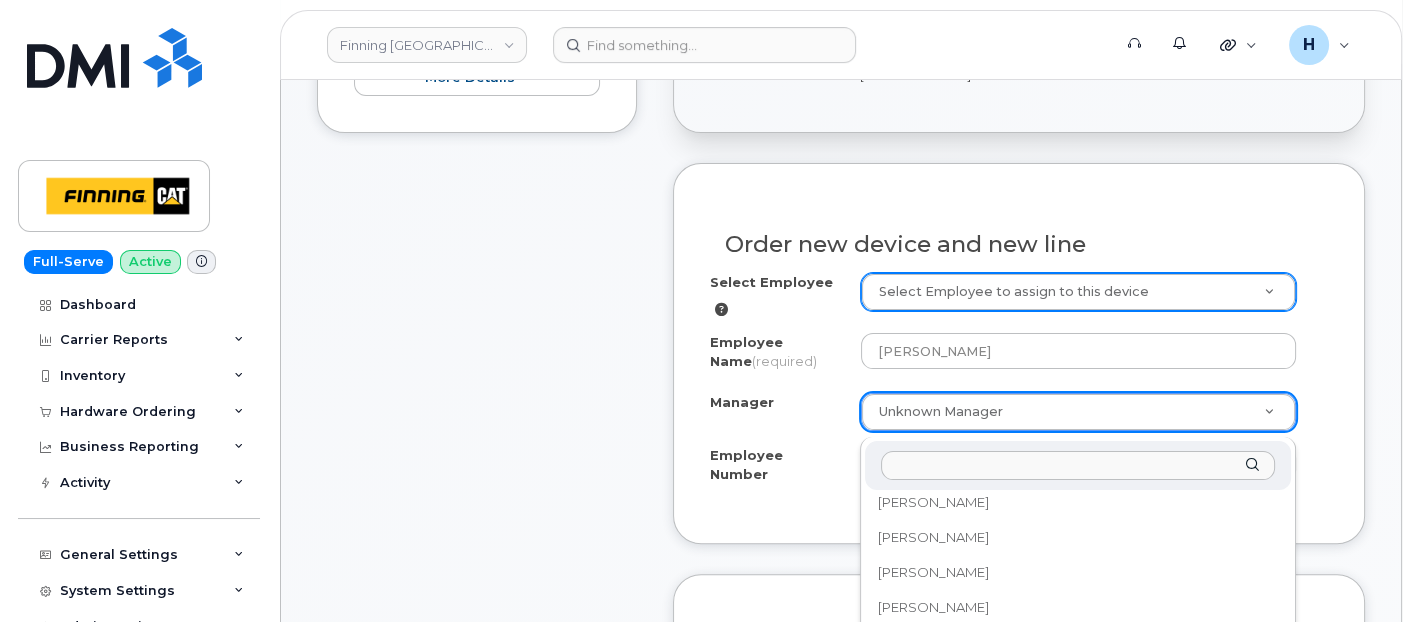 paste on "[PERSON_NAME]" 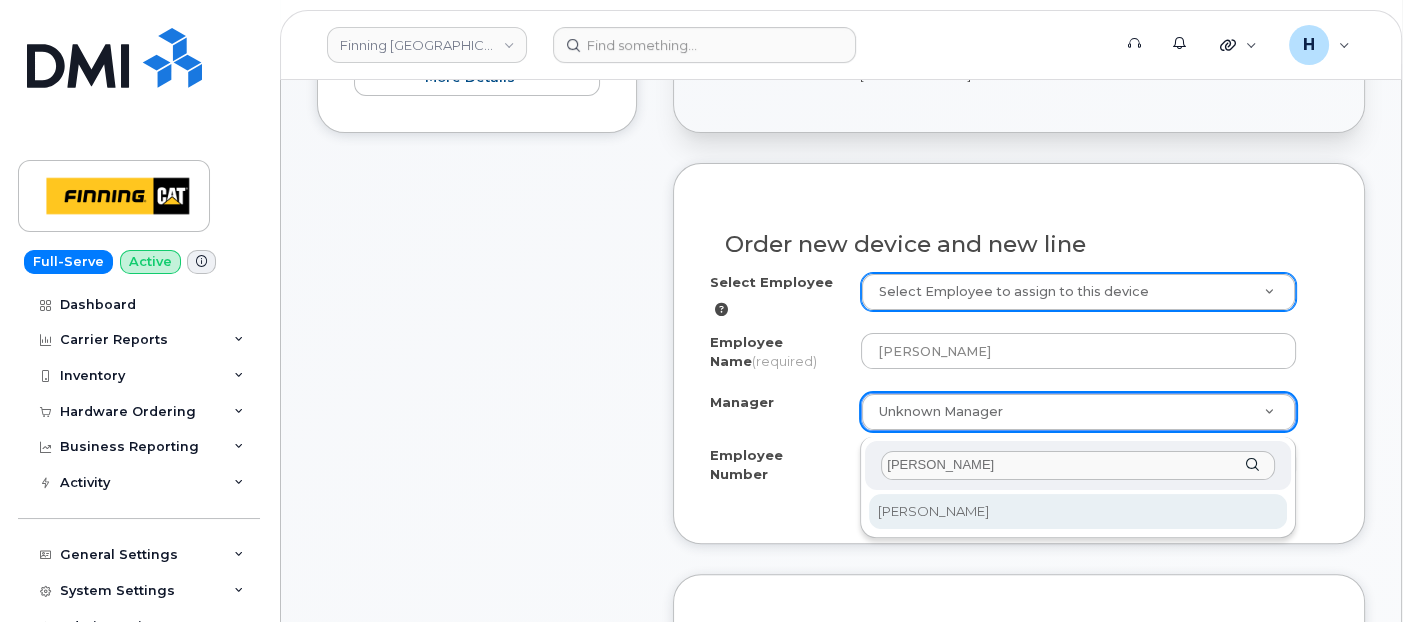 scroll, scrollTop: 0, scrollLeft: 0, axis: both 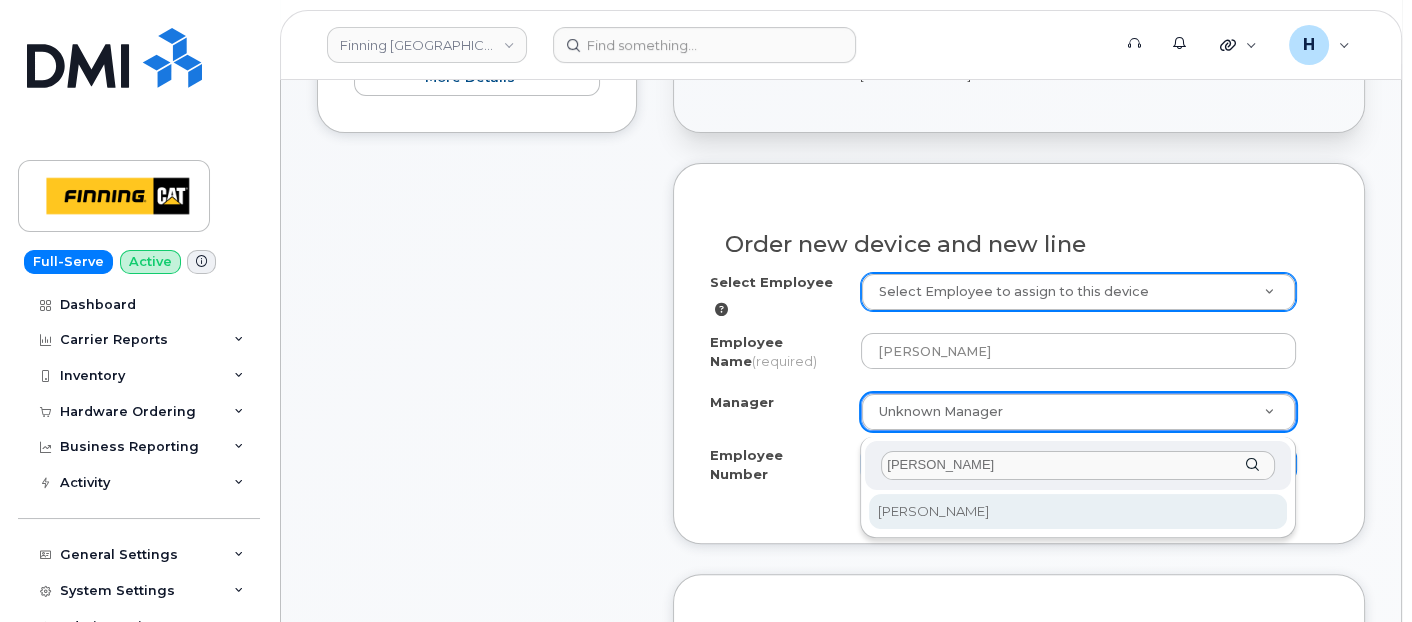 select on "57680" 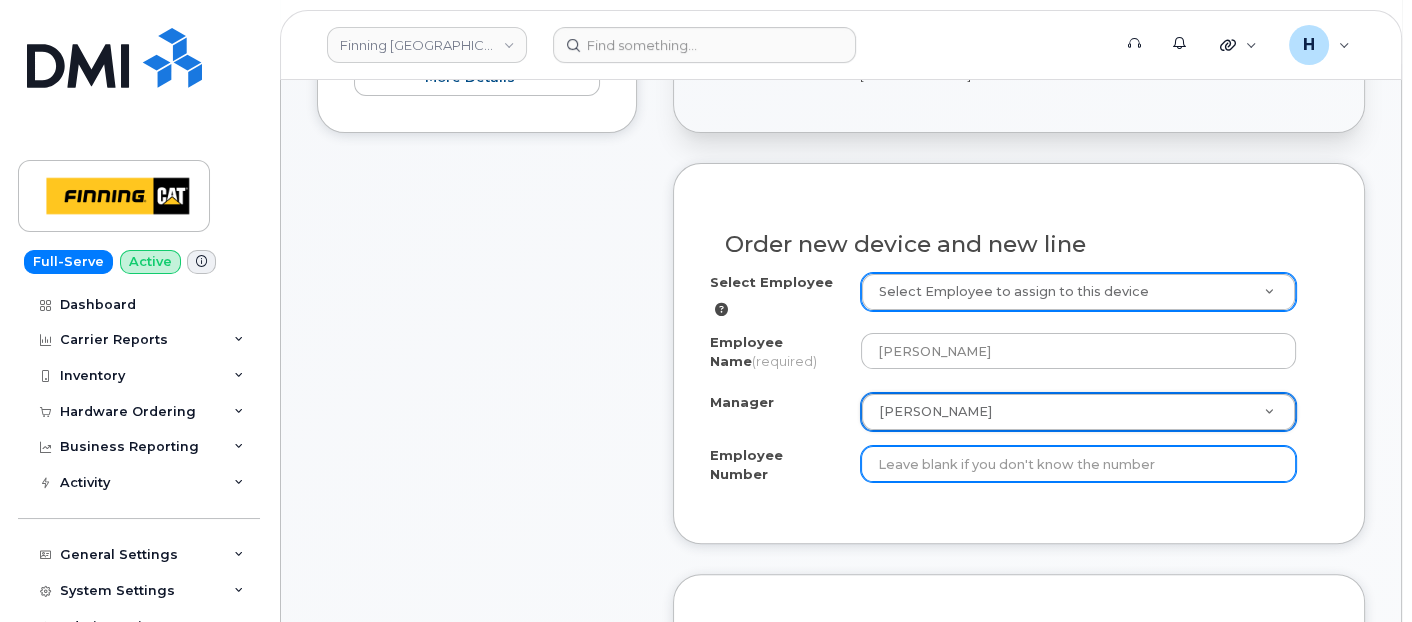 click on "Employee Number" at bounding box center [1079, 464] 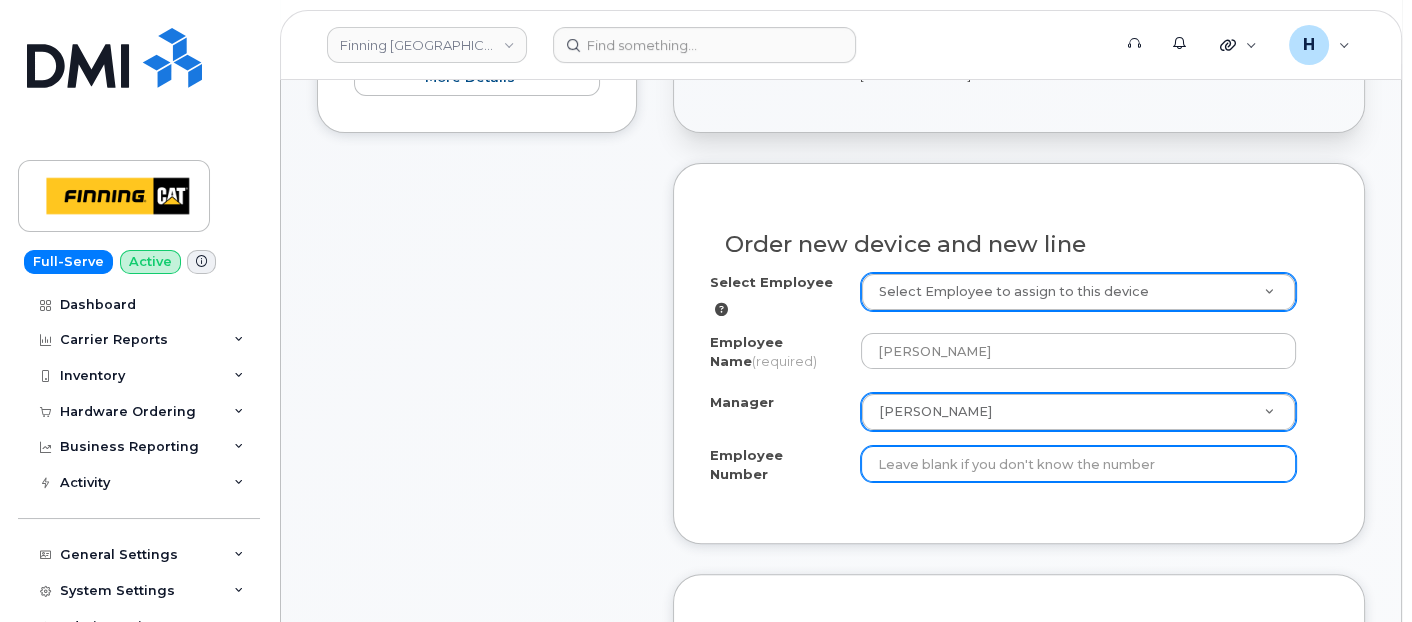 click on "Employee Number" at bounding box center [1079, 464] 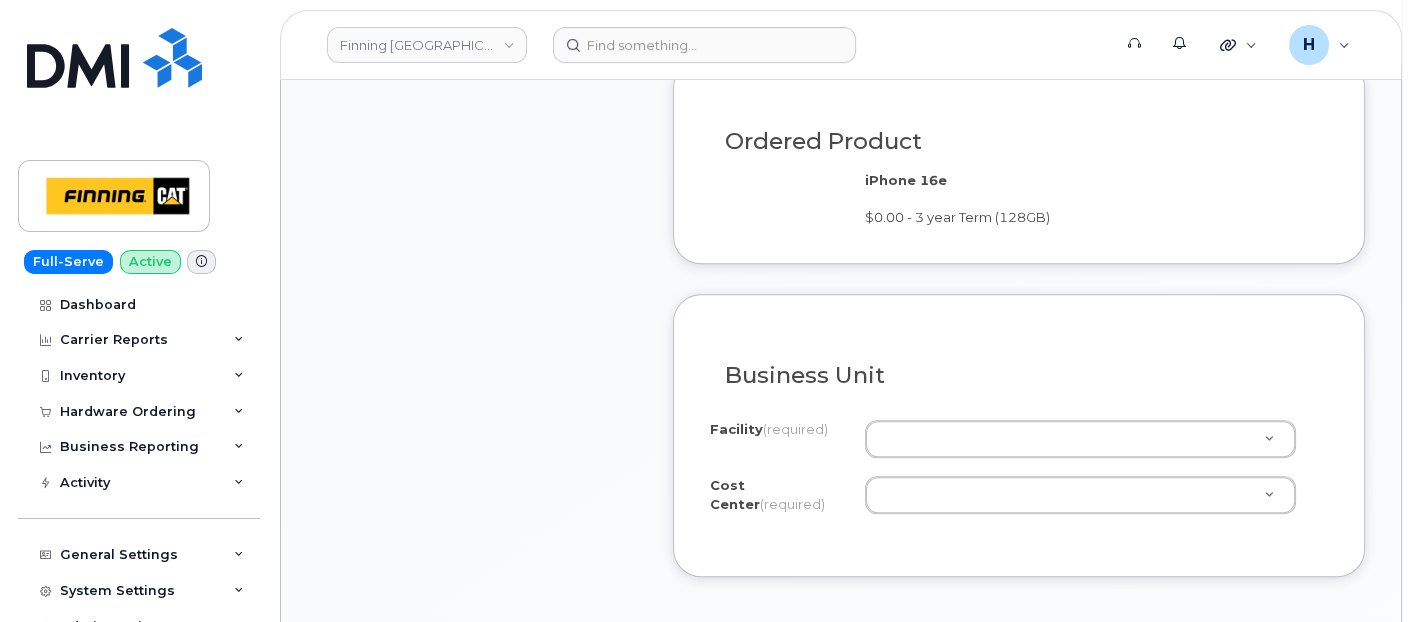 scroll, scrollTop: 1555, scrollLeft: 0, axis: vertical 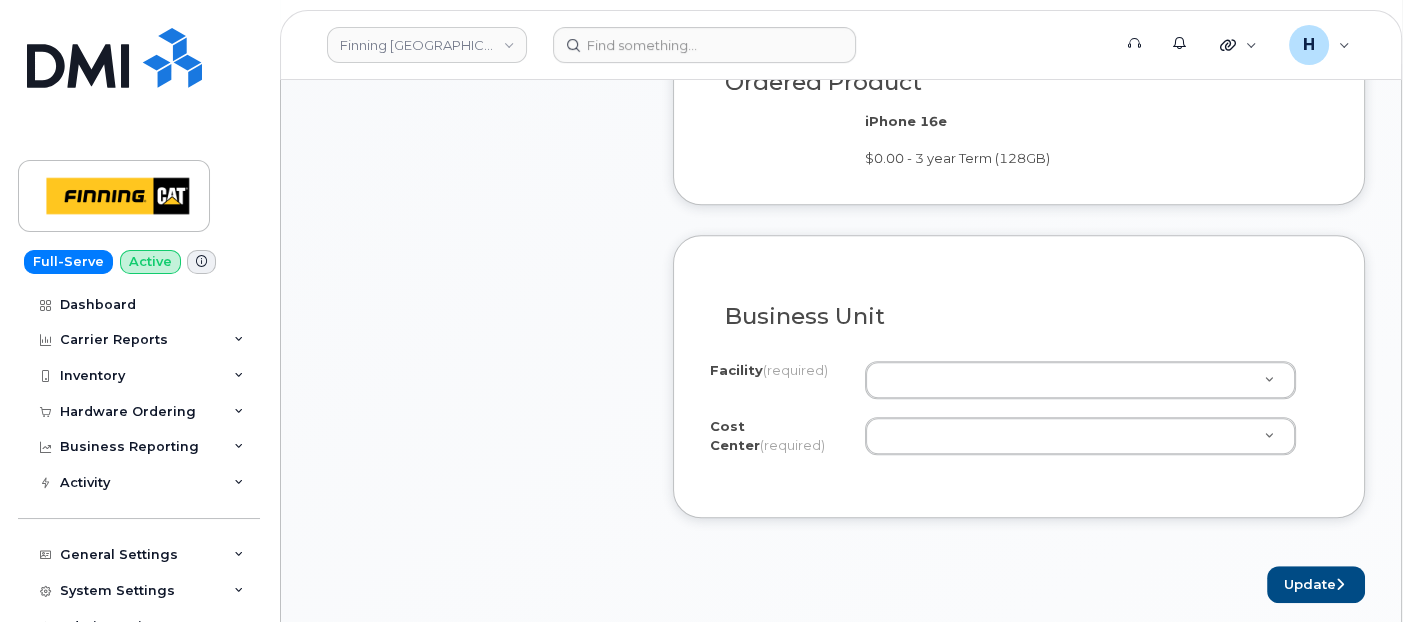 type on "3471971" 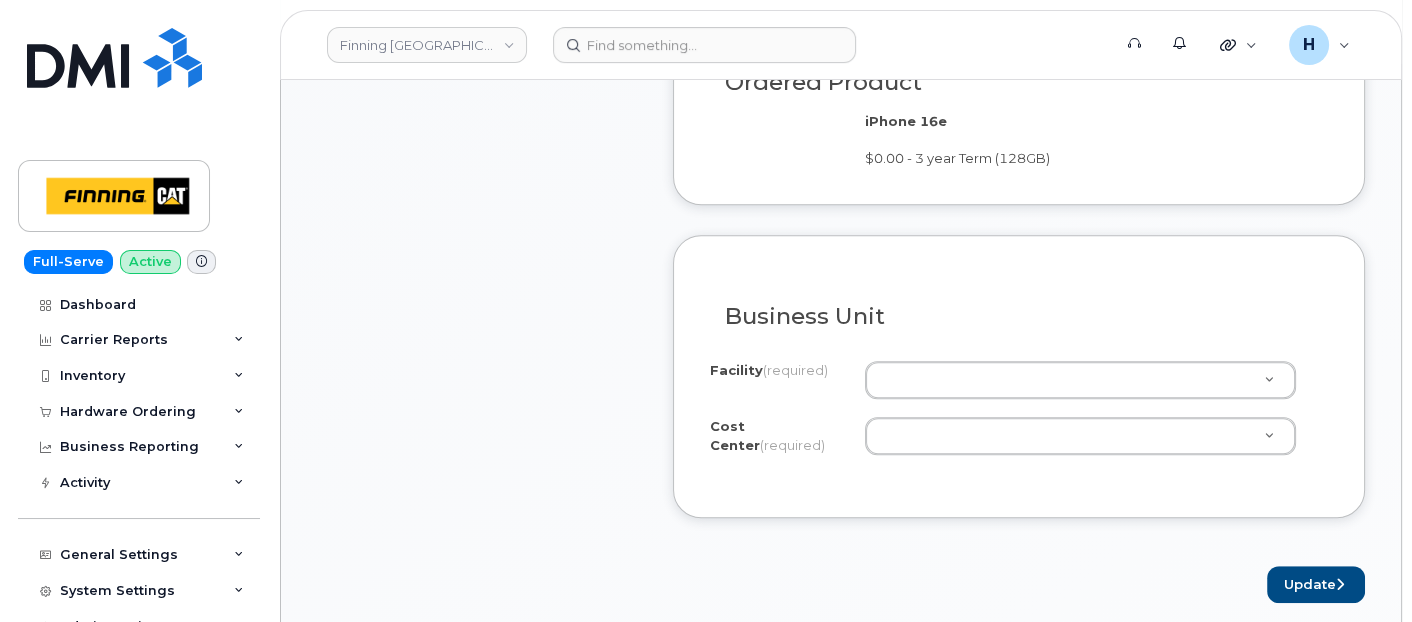 scroll, scrollTop: 1444, scrollLeft: 0, axis: vertical 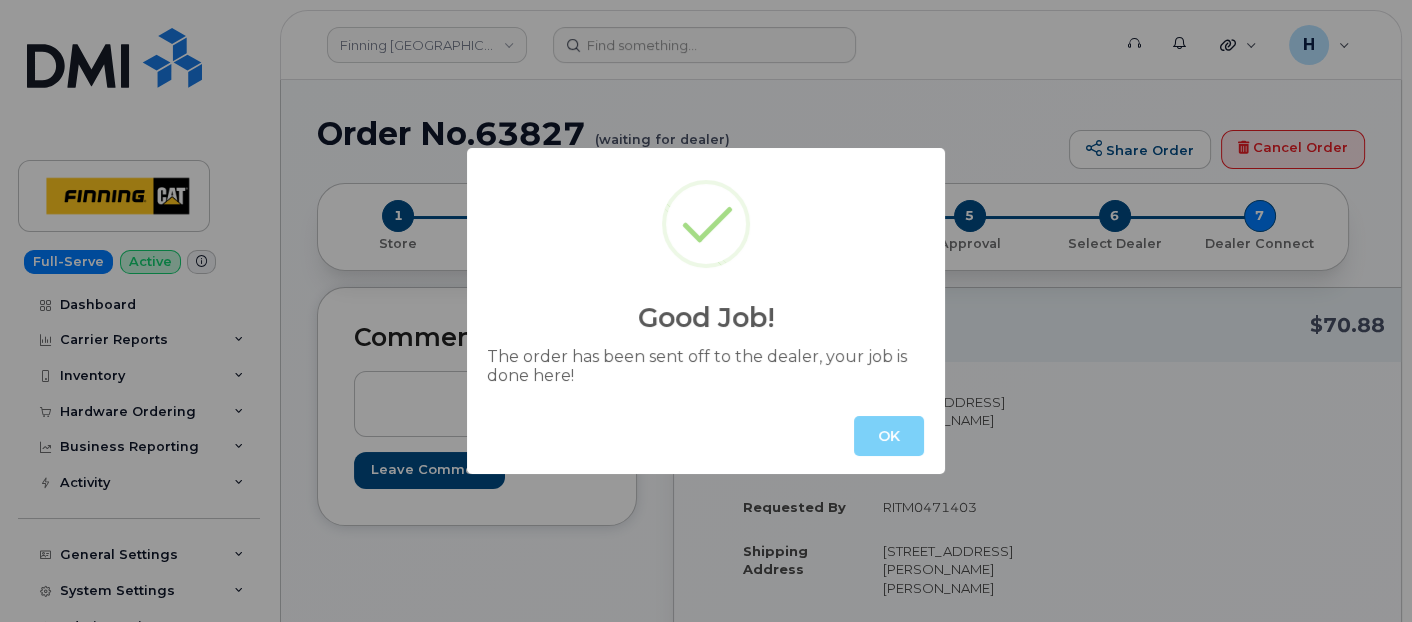 click on "OK" at bounding box center [706, 436] 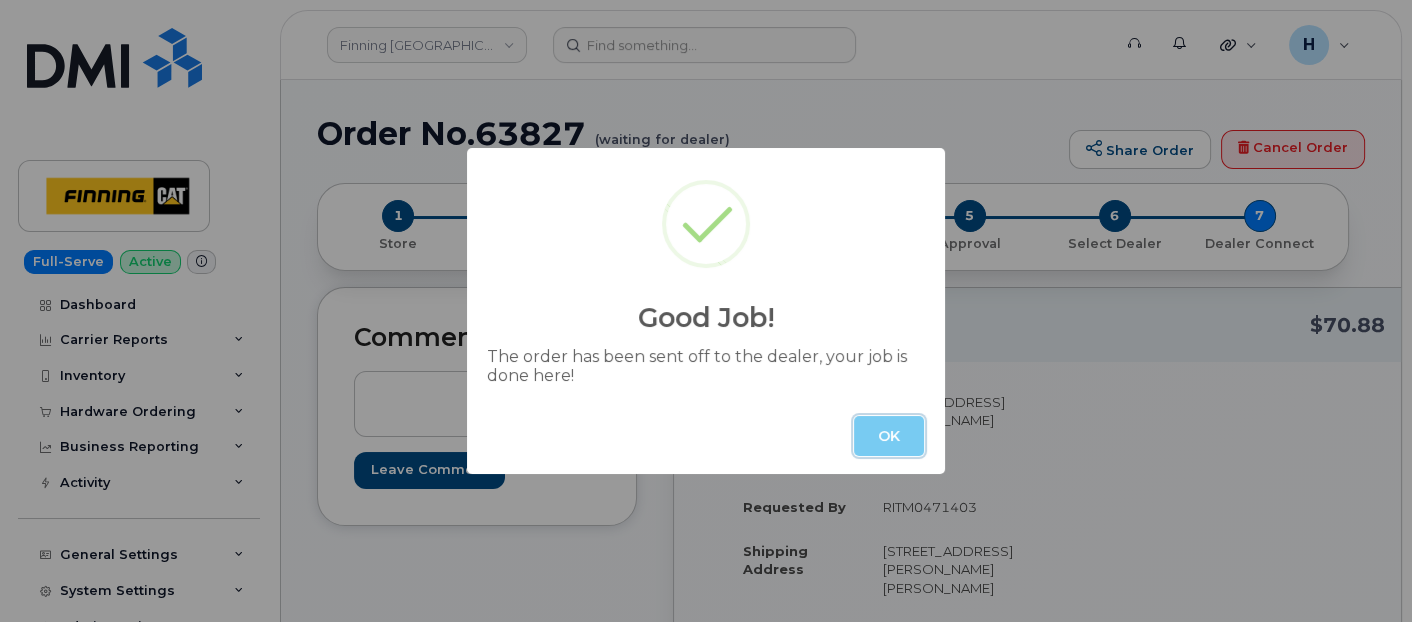 click on "OK" at bounding box center (889, 436) 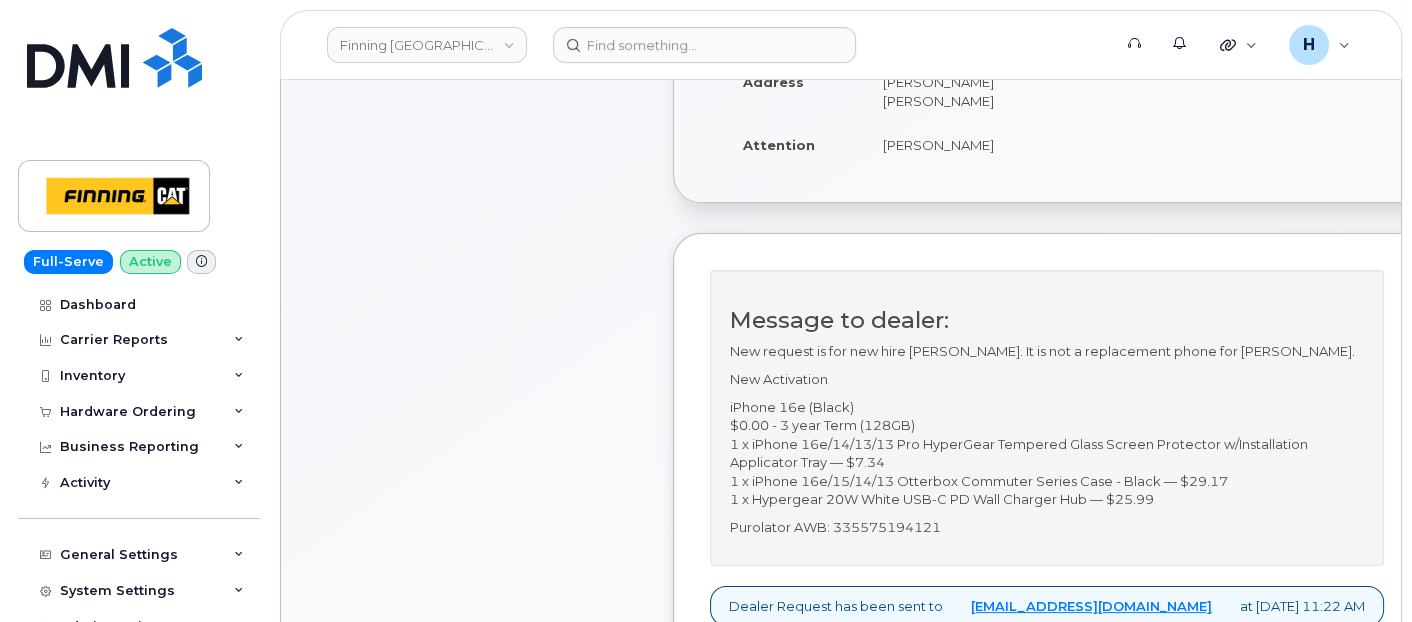 scroll, scrollTop: 333, scrollLeft: 0, axis: vertical 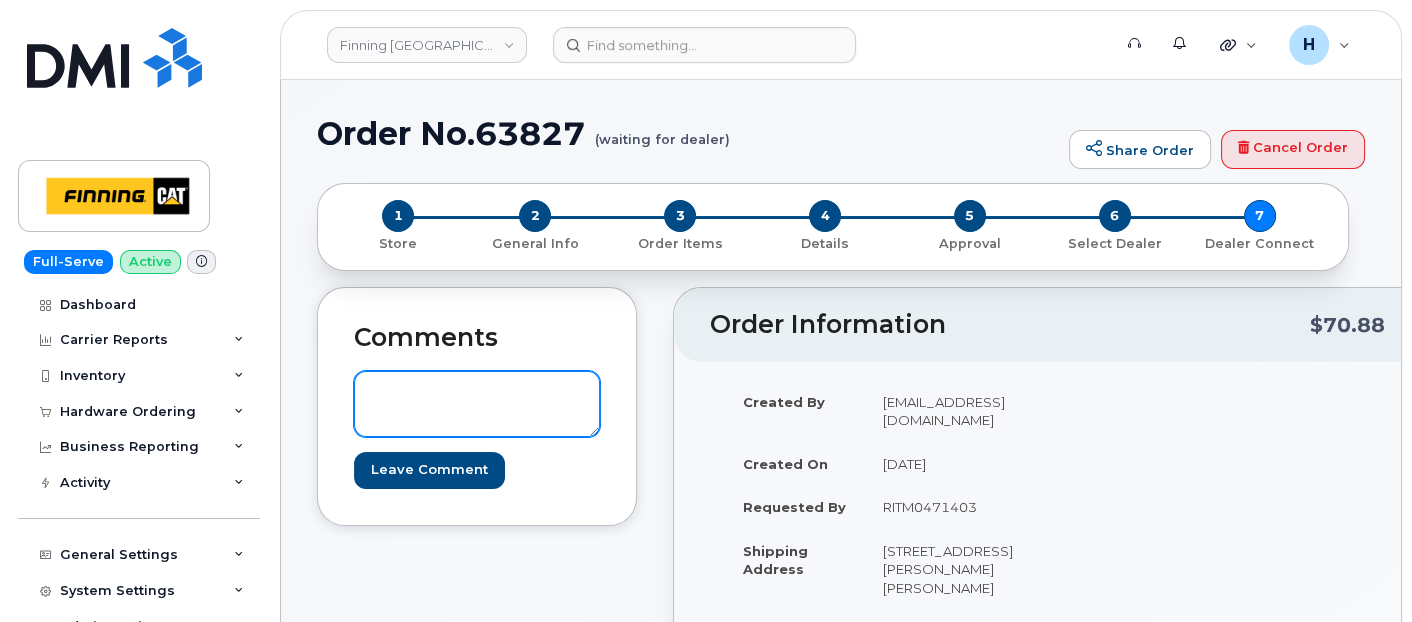 click at bounding box center [477, 404] 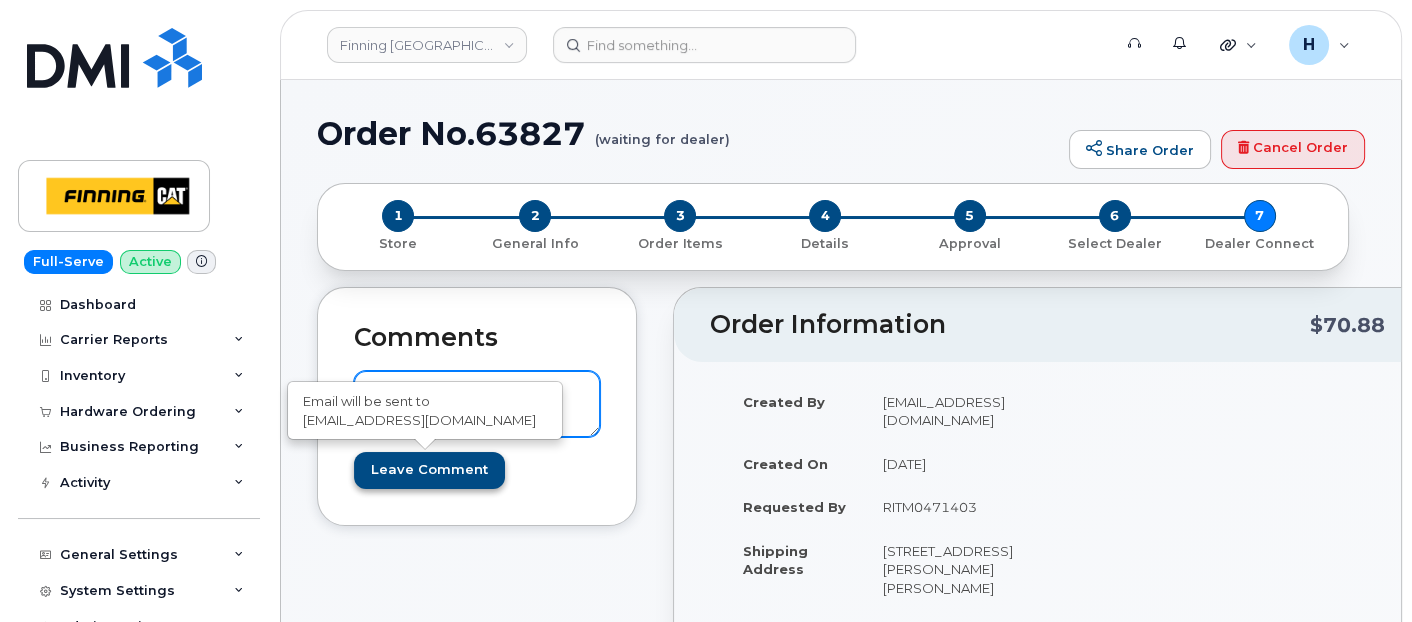 type on "TELUS Order #TL38549036" 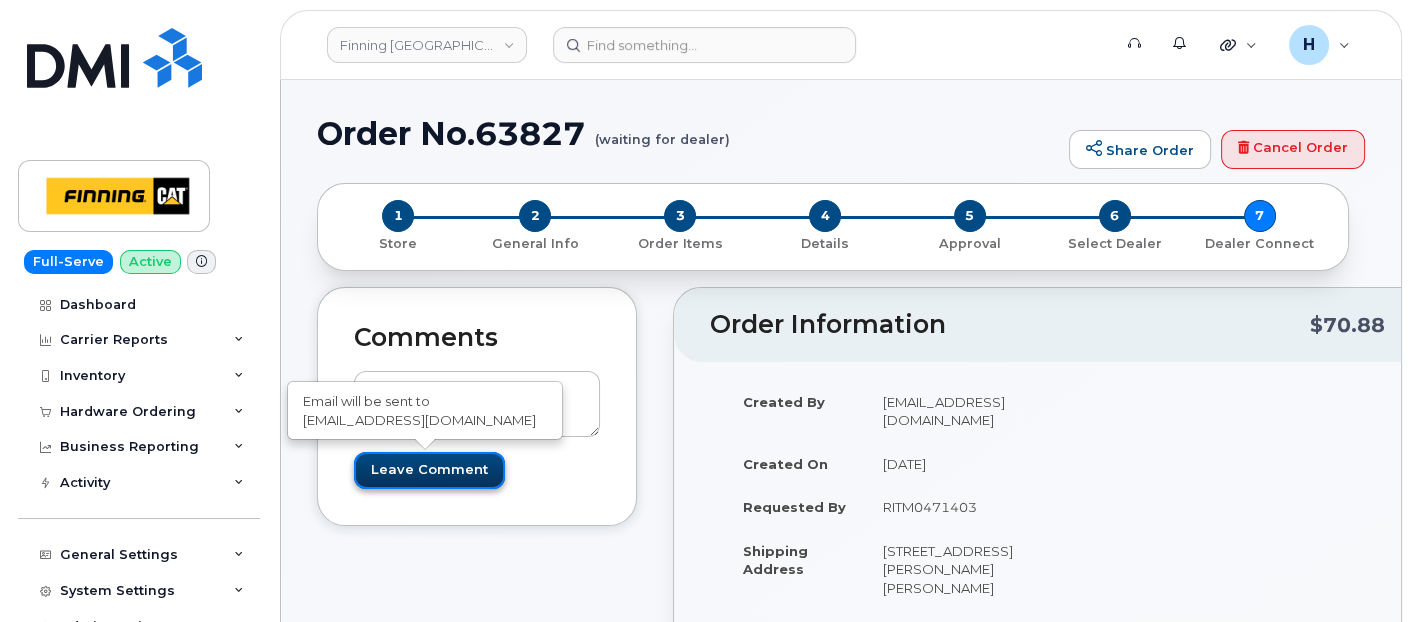 click on "Leave Comment" at bounding box center [429, 470] 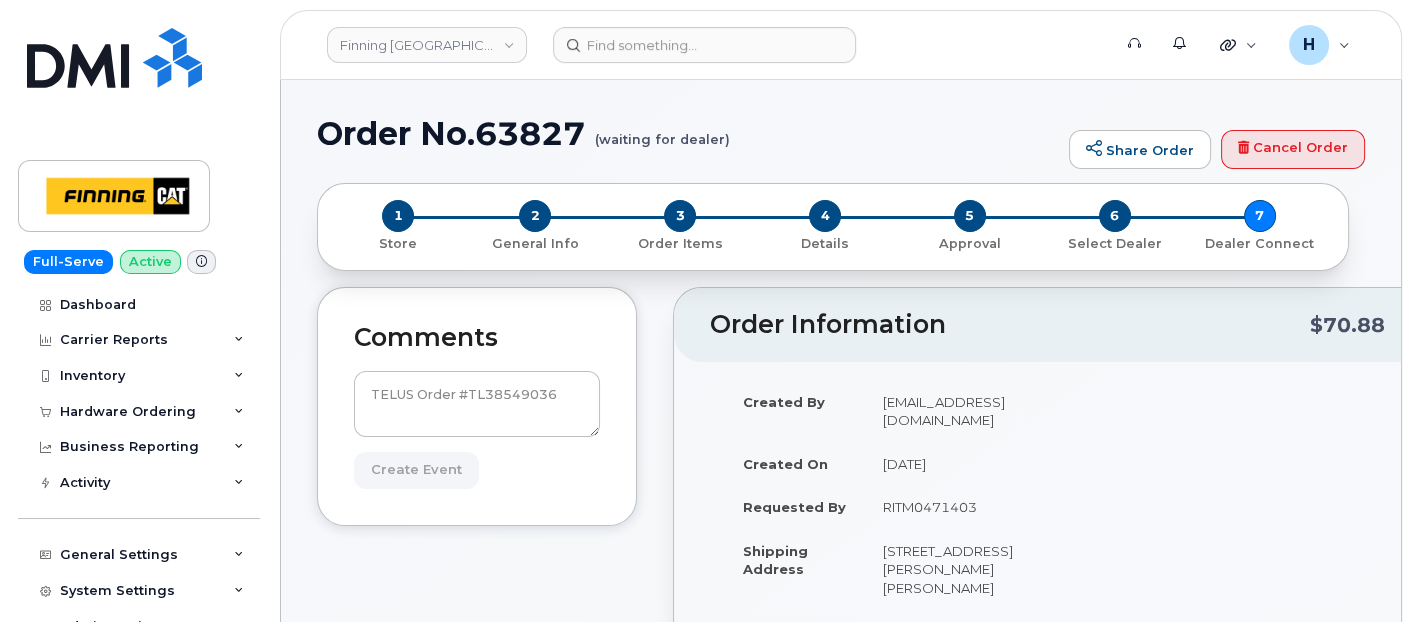 type on "Create Event" 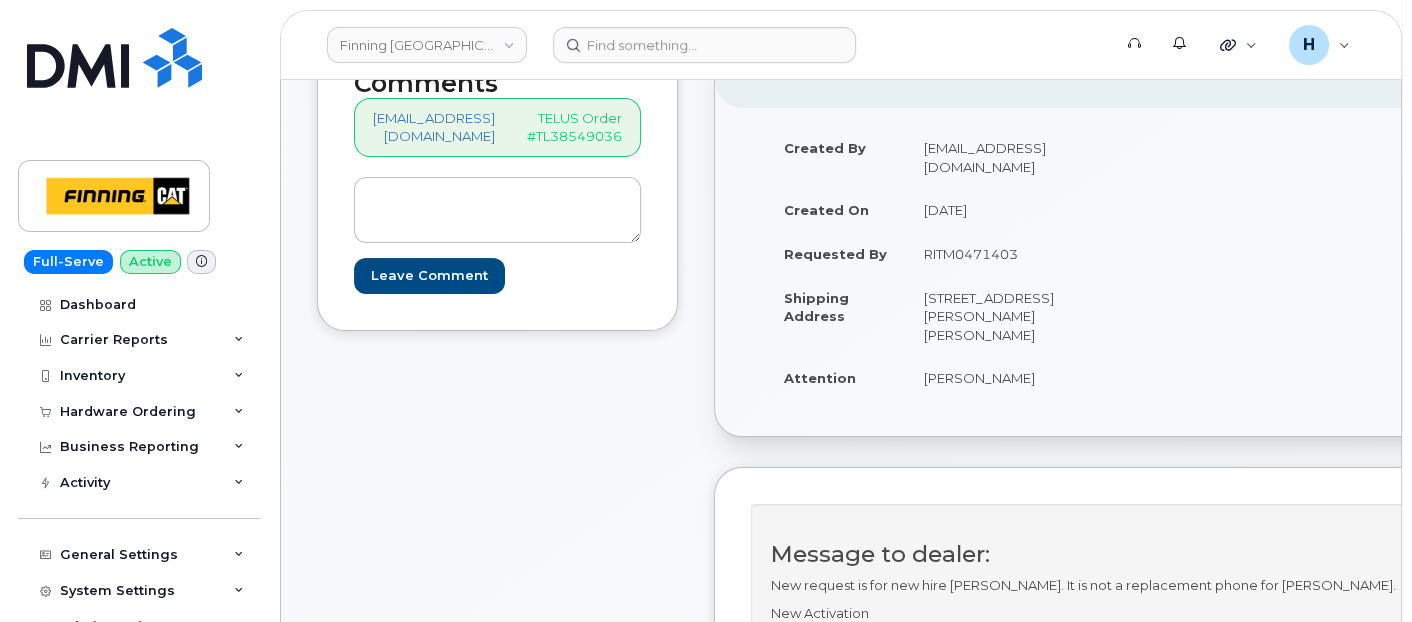 scroll, scrollTop: 333, scrollLeft: 0, axis: vertical 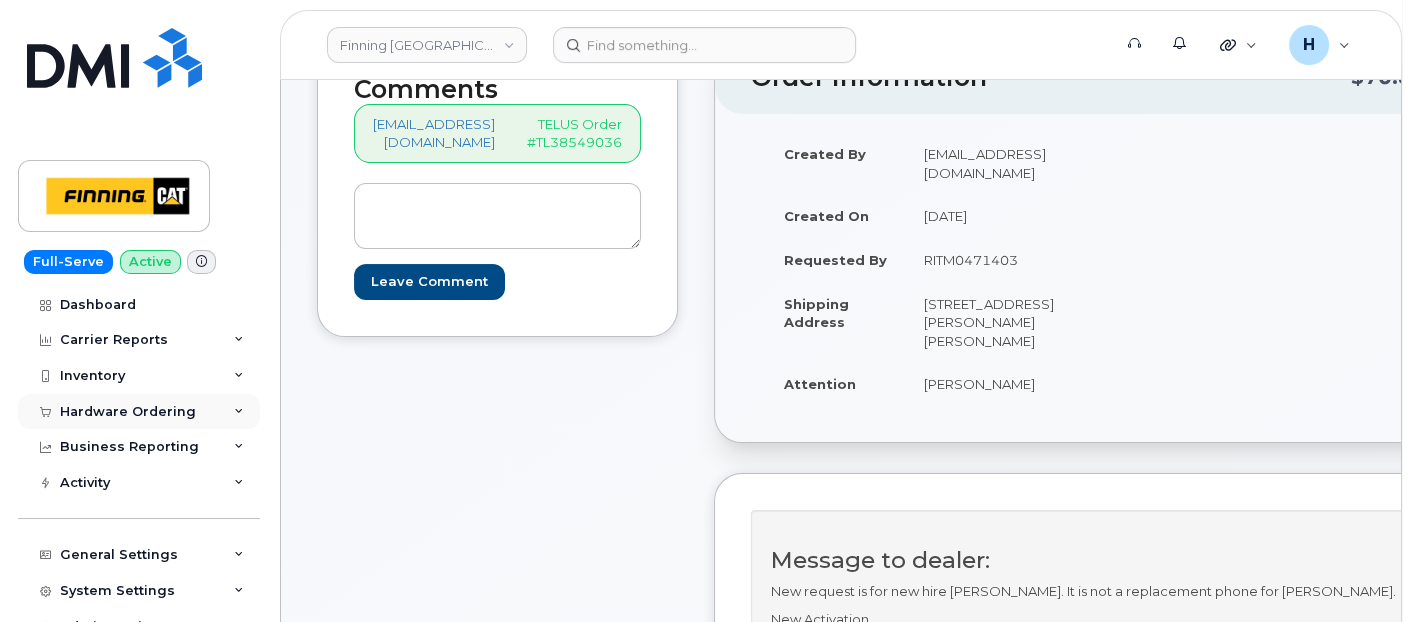 click on "Hardware Ordering" at bounding box center [139, 412] 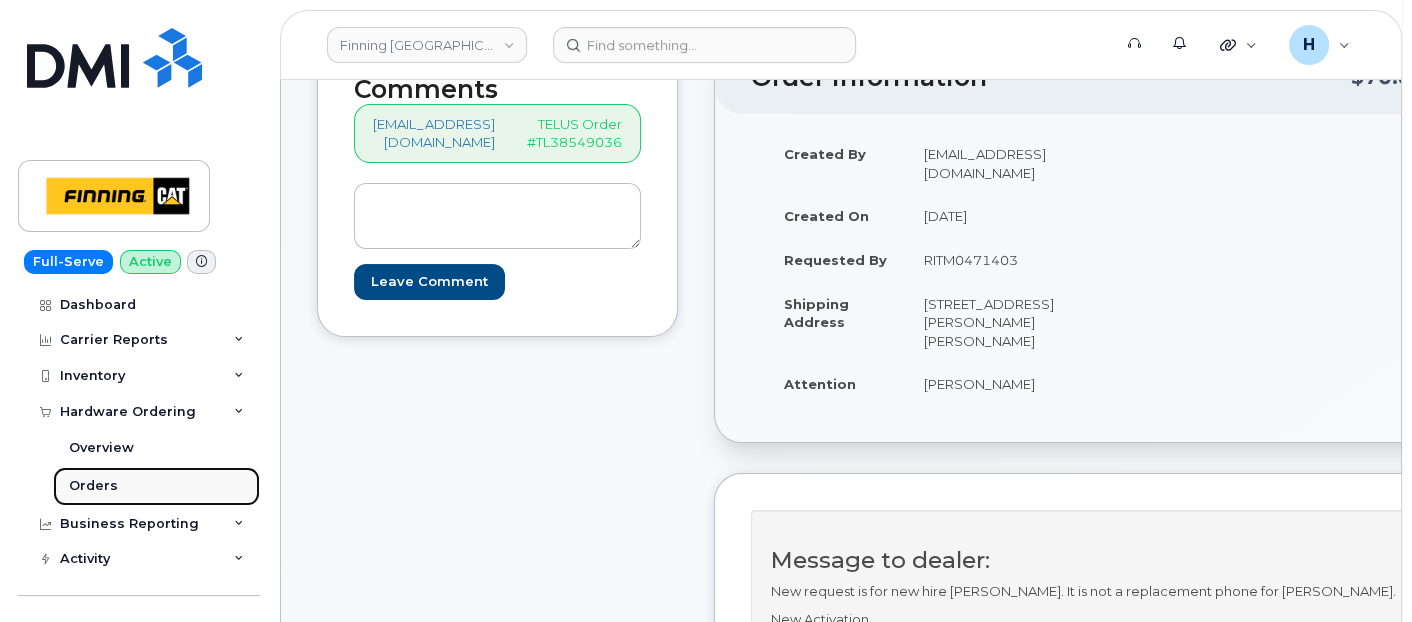 click on "Orders" at bounding box center (156, 486) 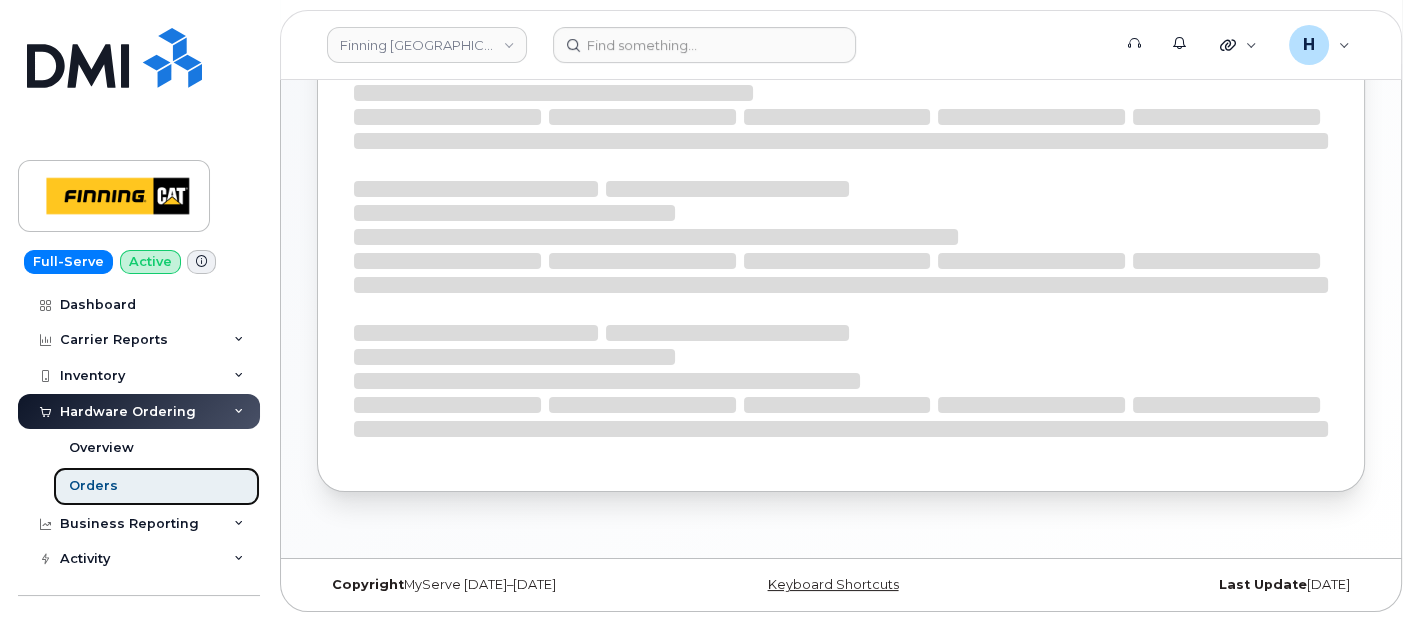 scroll, scrollTop: 0, scrollLeft: 0, axis: both 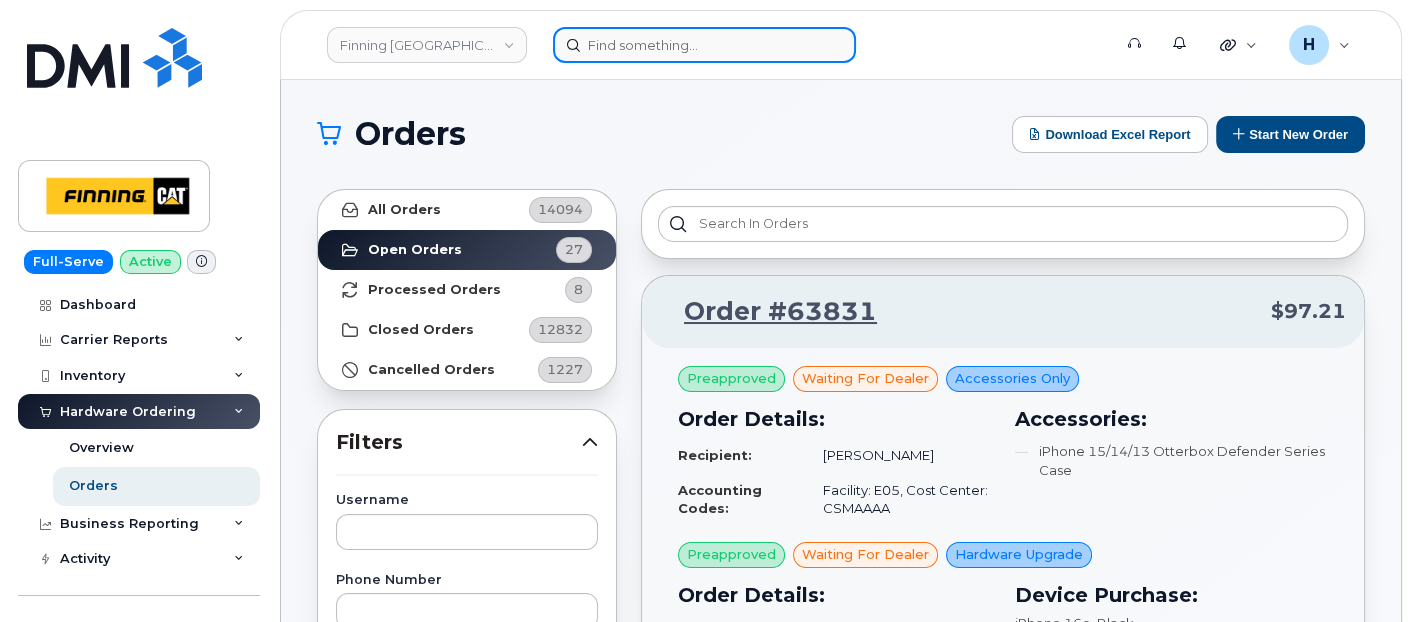 click at bounding box center (704, 45) 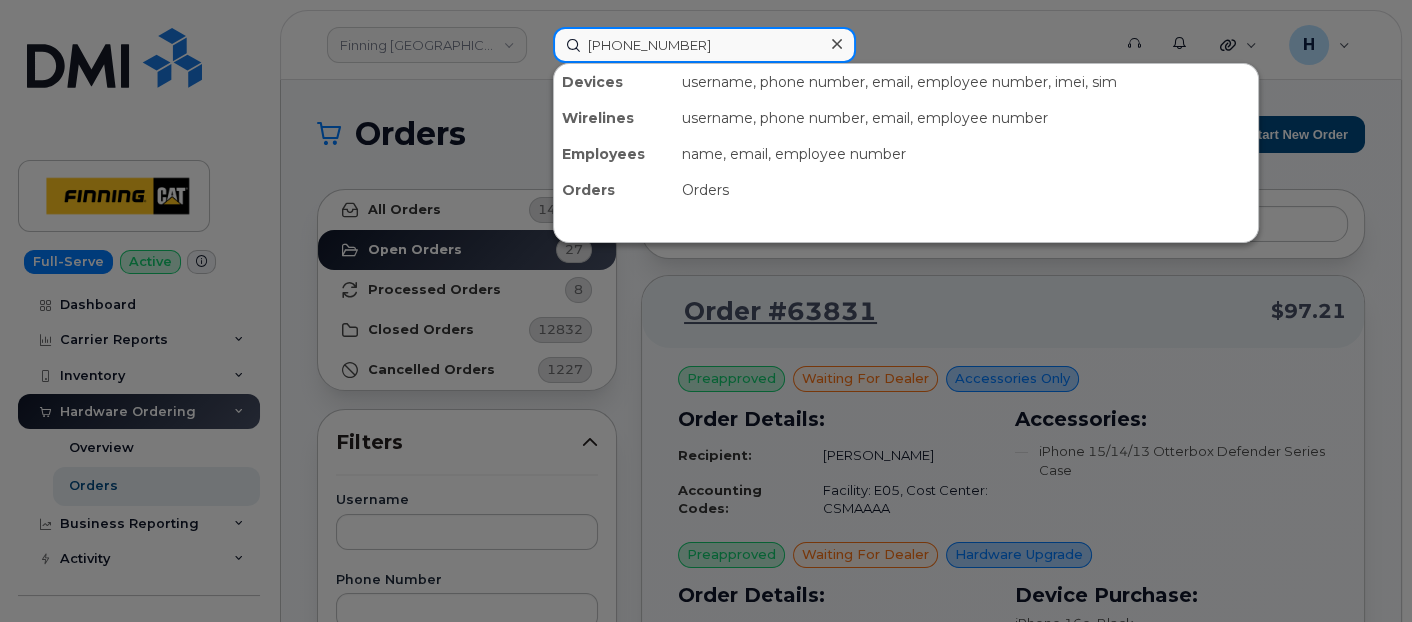 type on "587-578-3915" 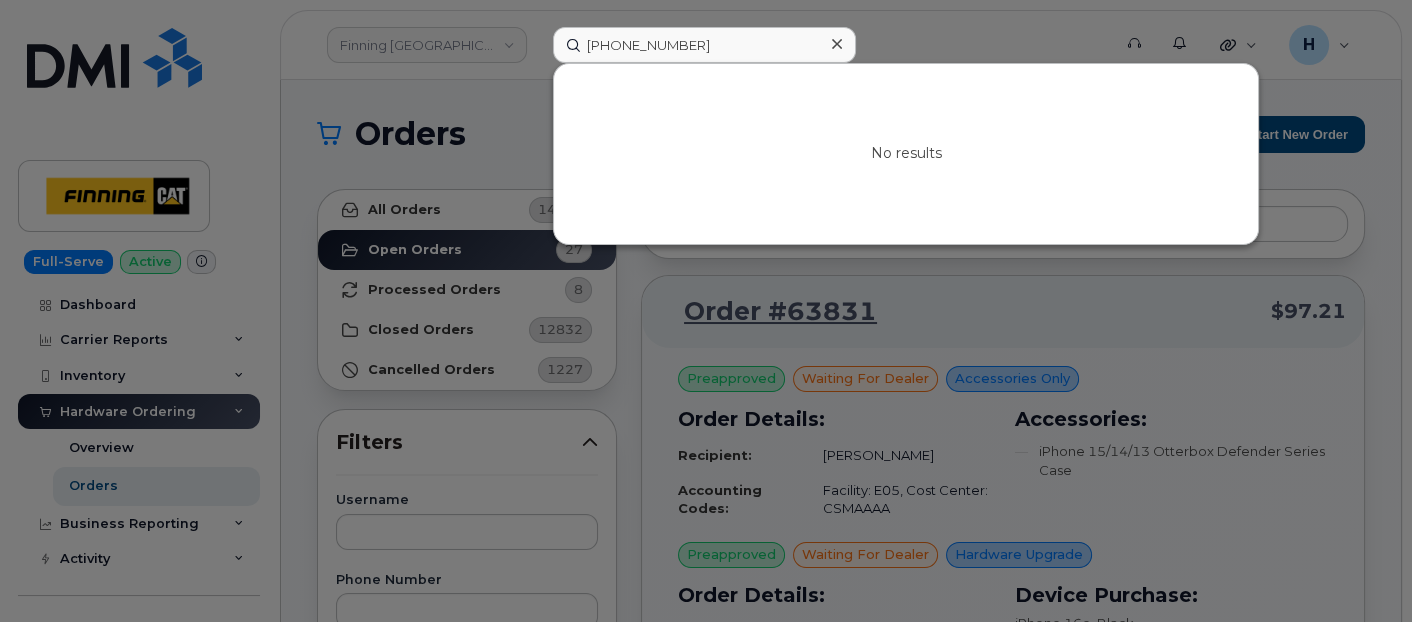 click 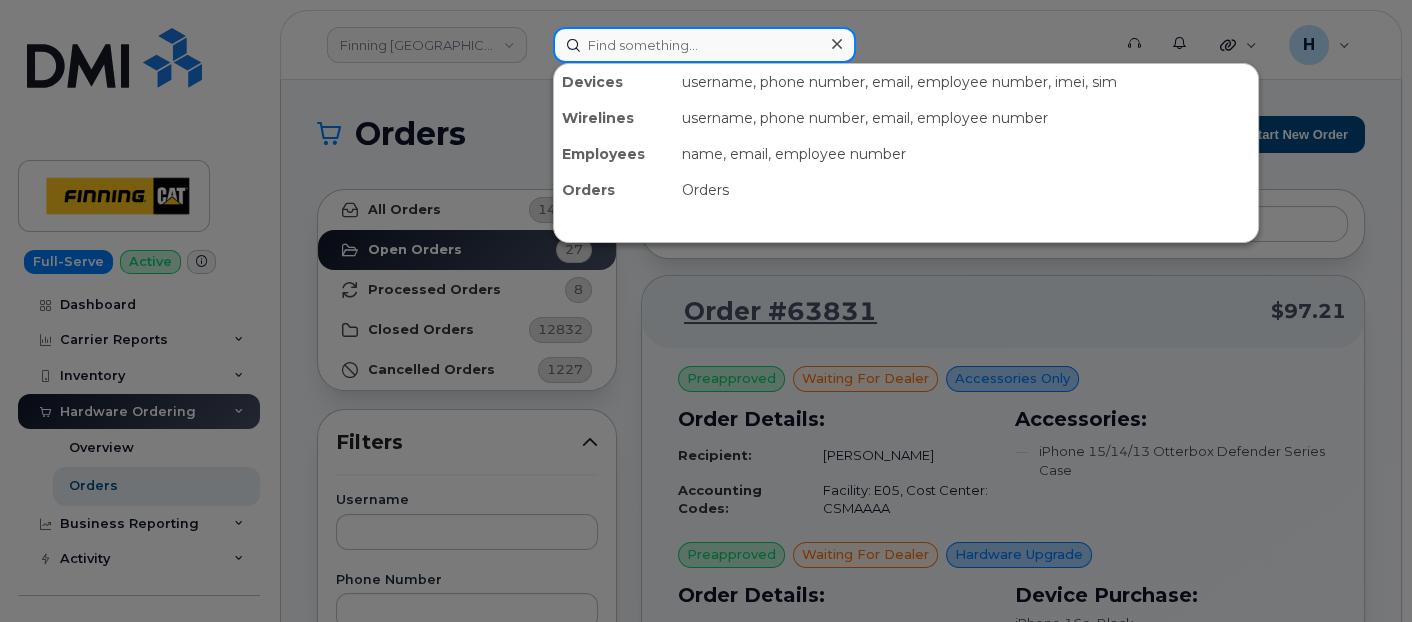click at bounding box center (704, 45) 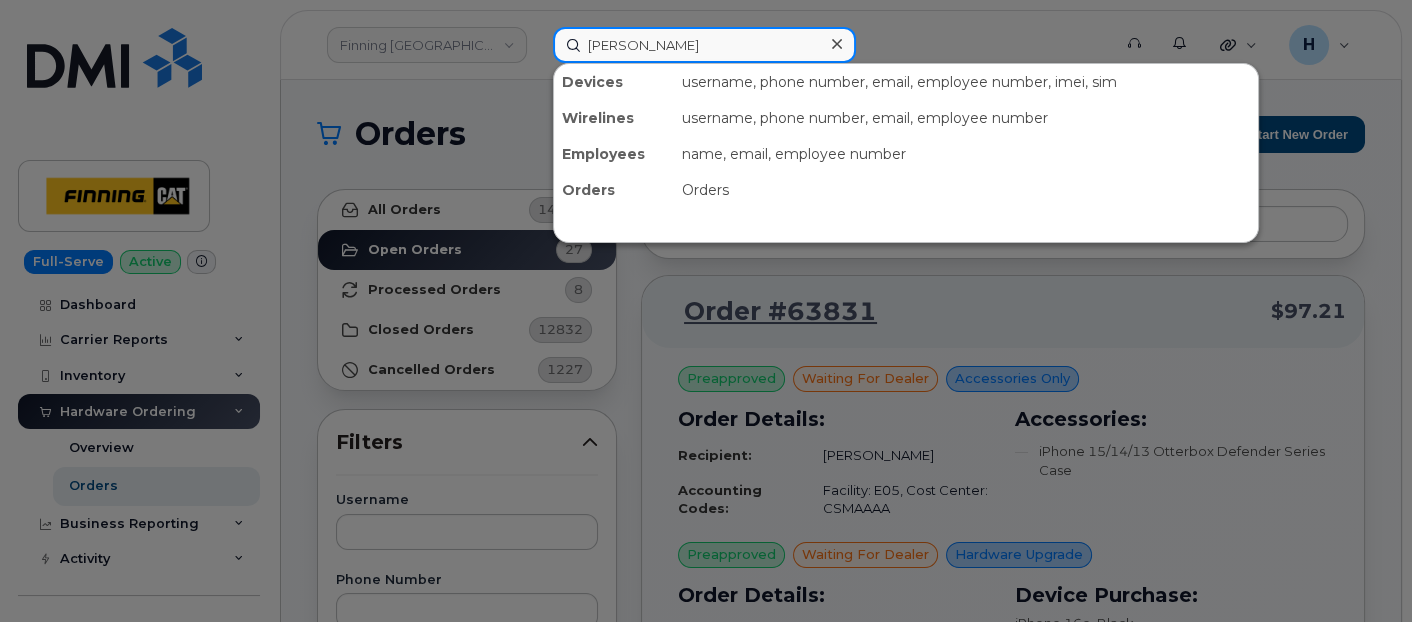 type on "matthew graham" 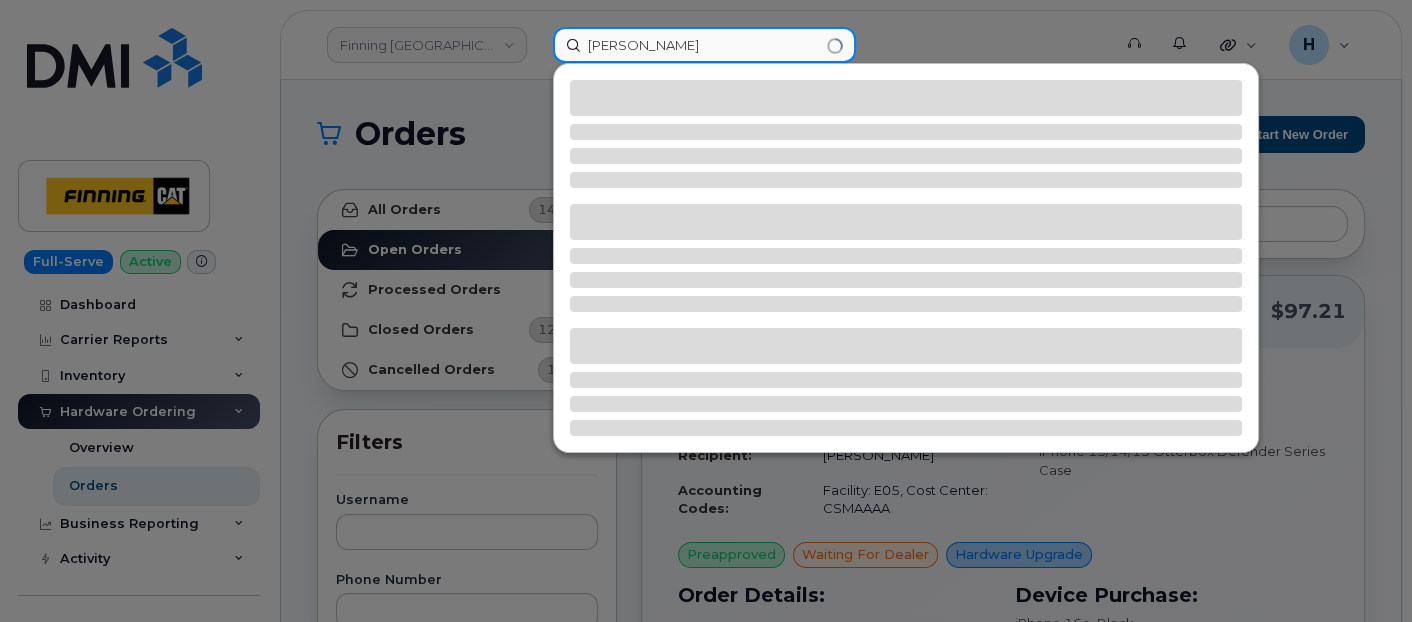 click on "matthew graham" at bounding box center (704, 45) 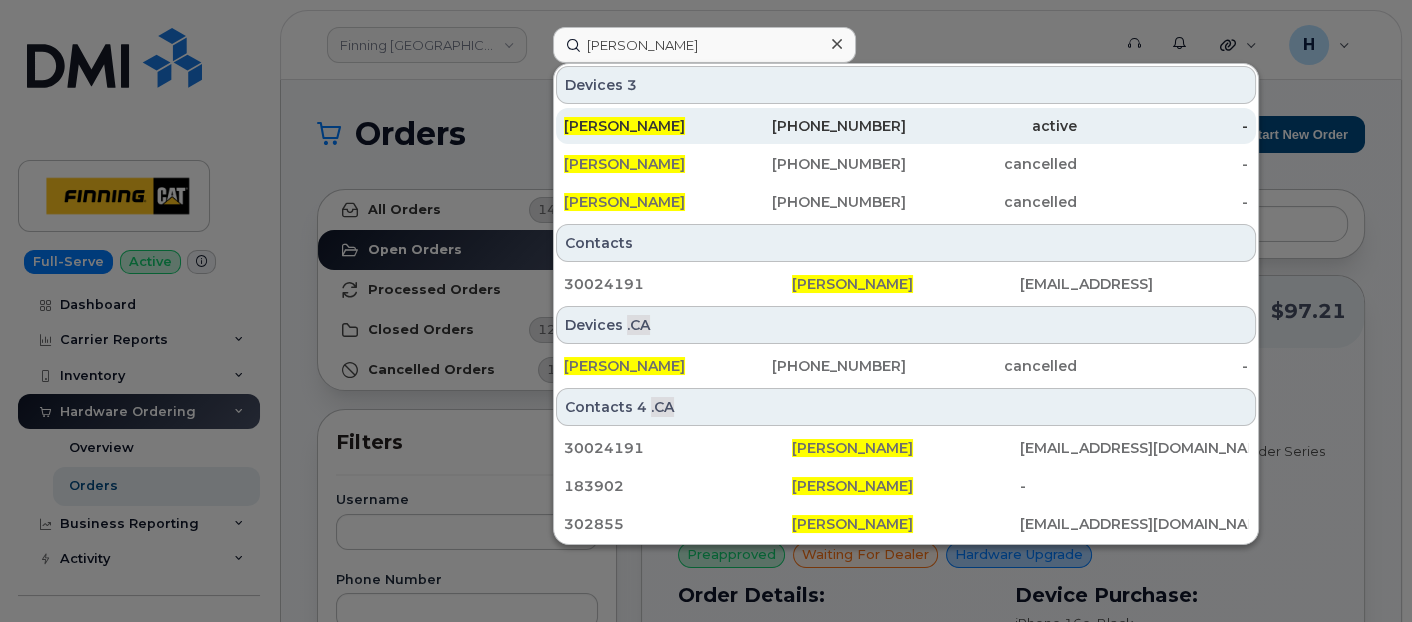 click on "[PERSON_NAME]" at bounding box center (624, 126) 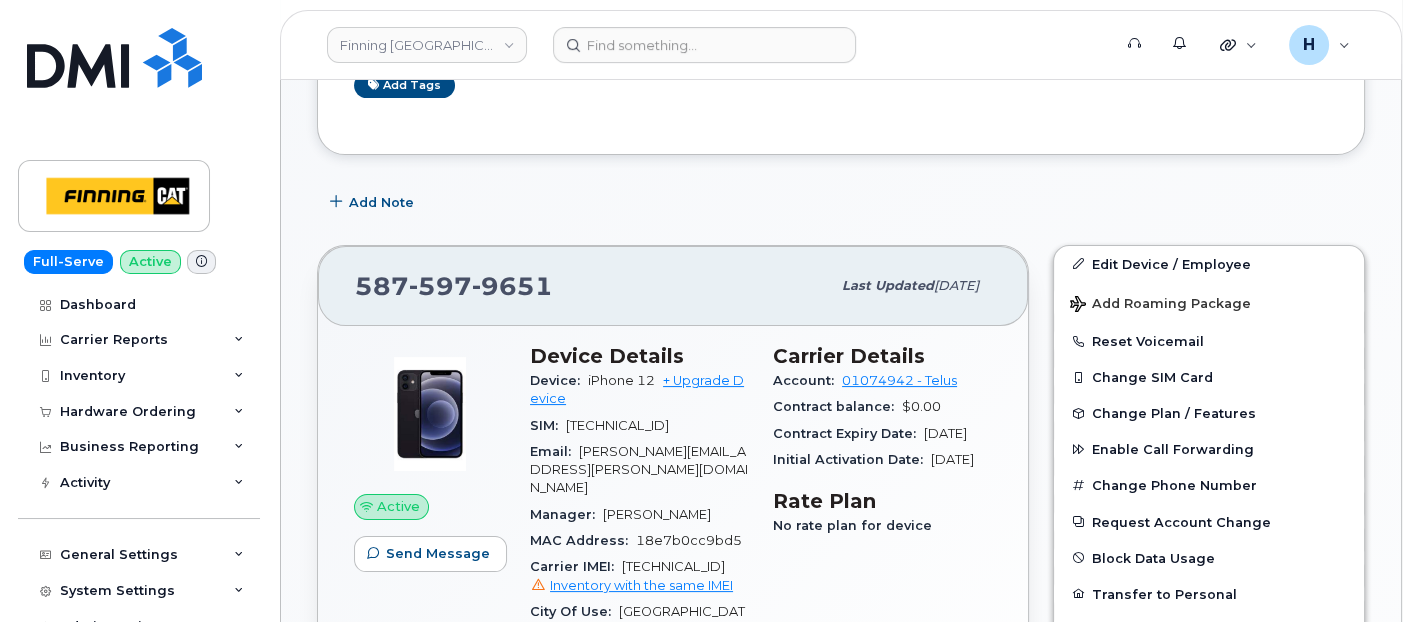 scroll, scrollTop: 502, scrollLeft: 0, axis: vertical 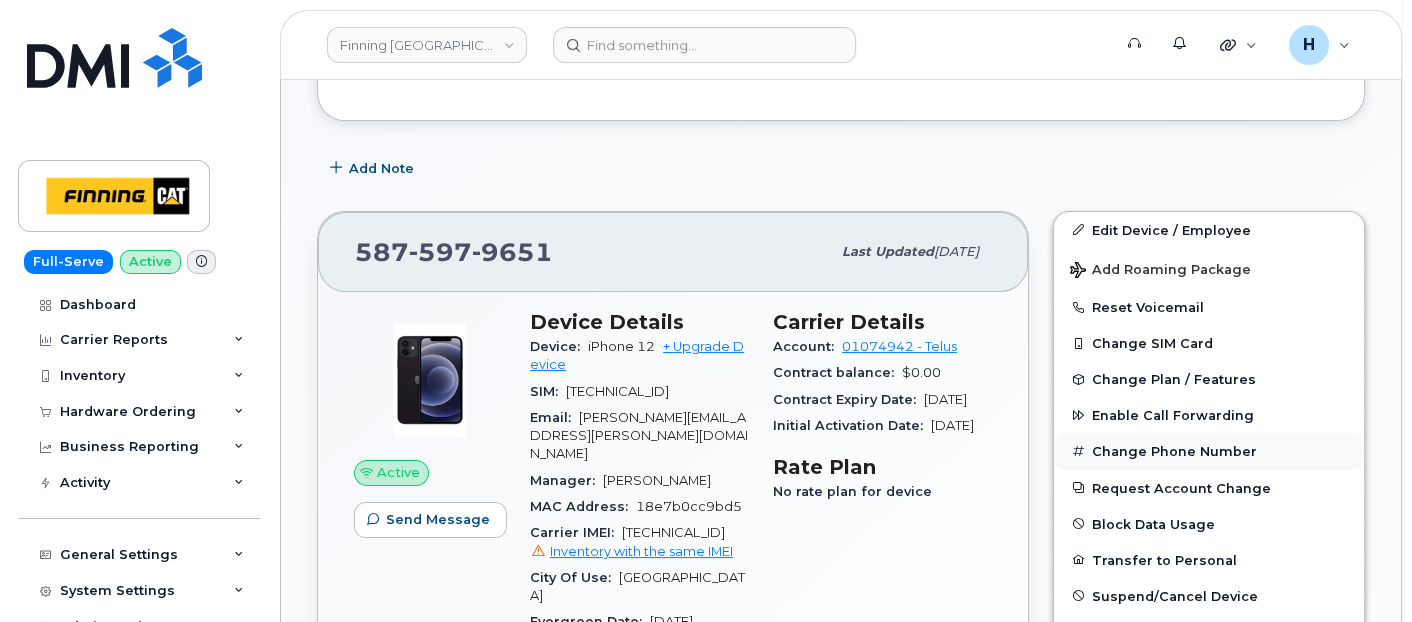 click on "Change Phone Number" at bounding box center (1209, 451) 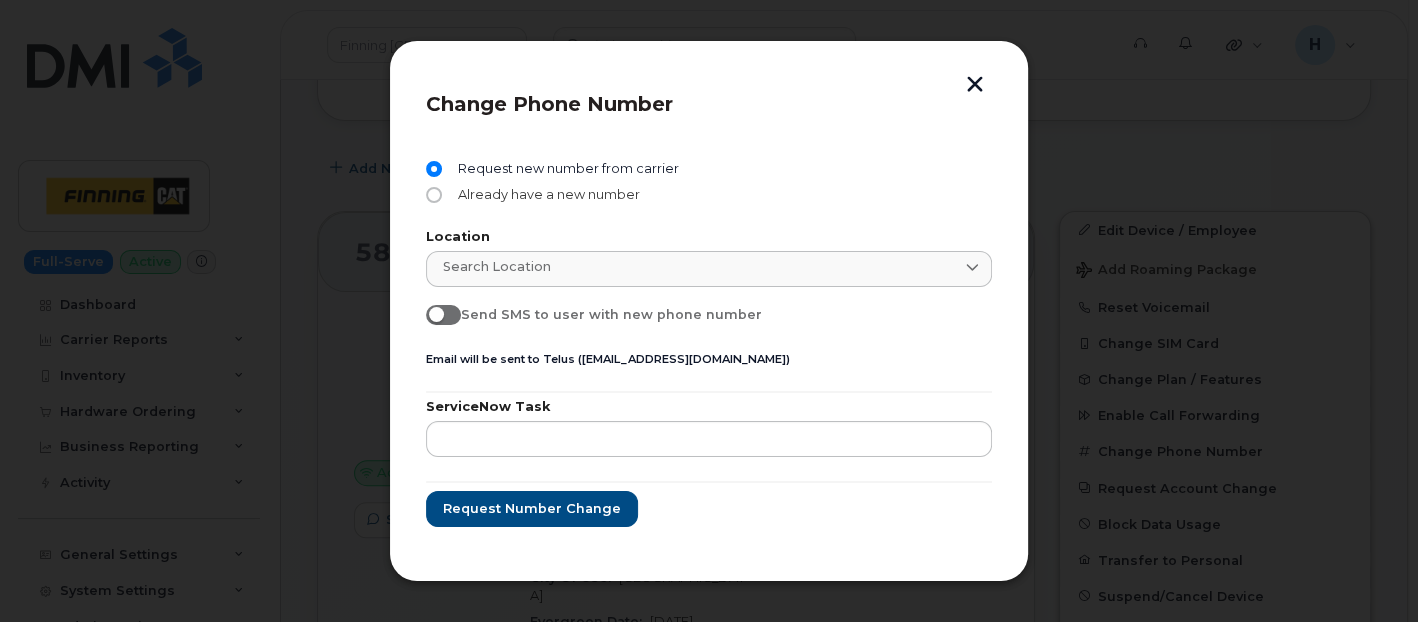 click on "Already have a new number" at bounding box center [545, 195] 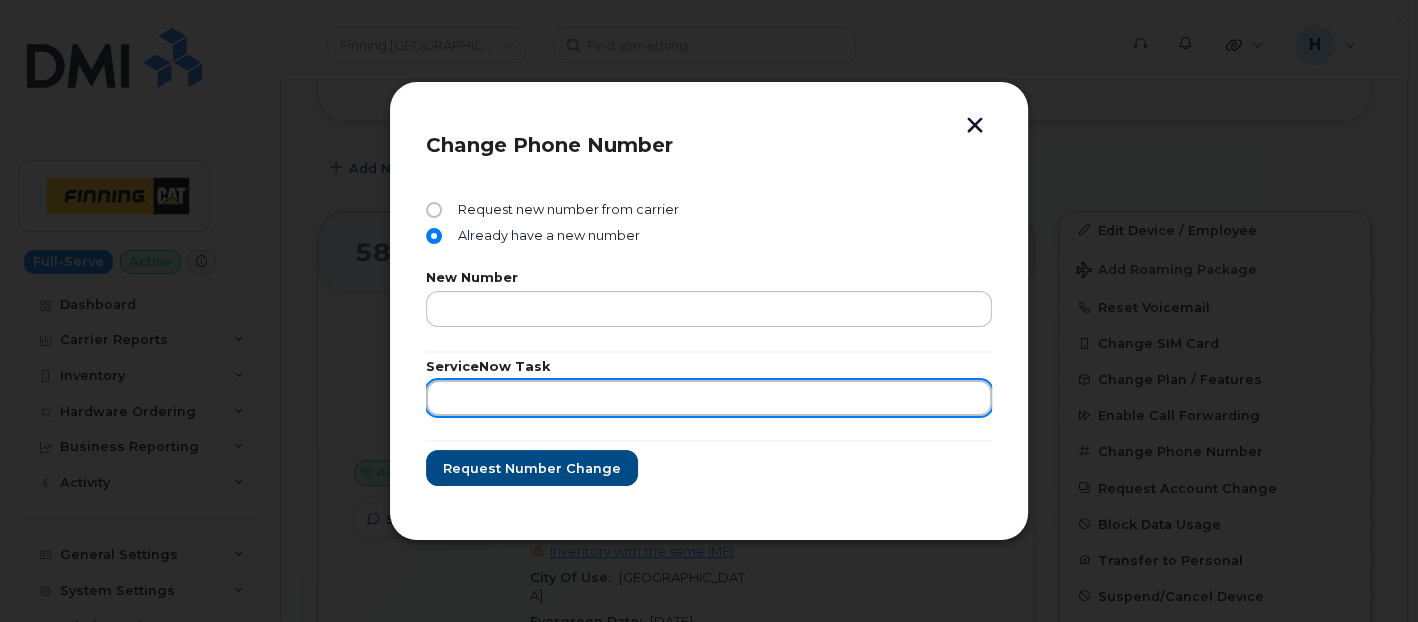 click at bounding box center [709, 398] 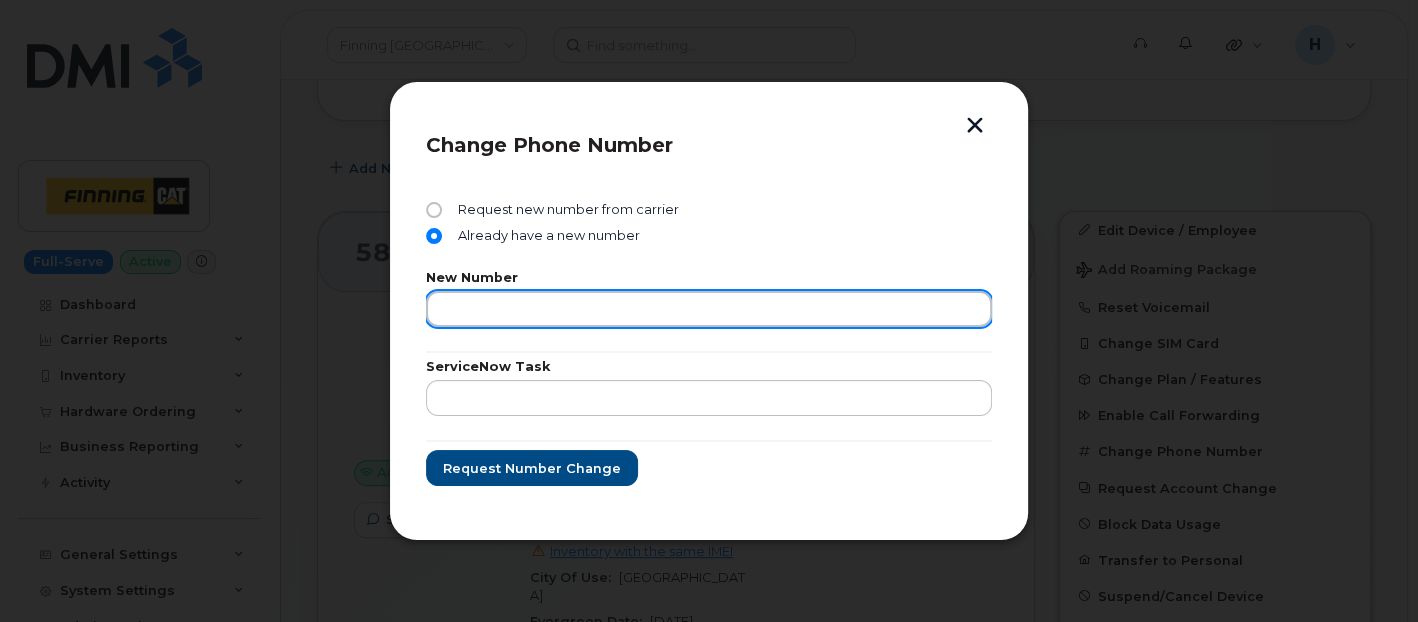 click at bounding box center [709, 309] 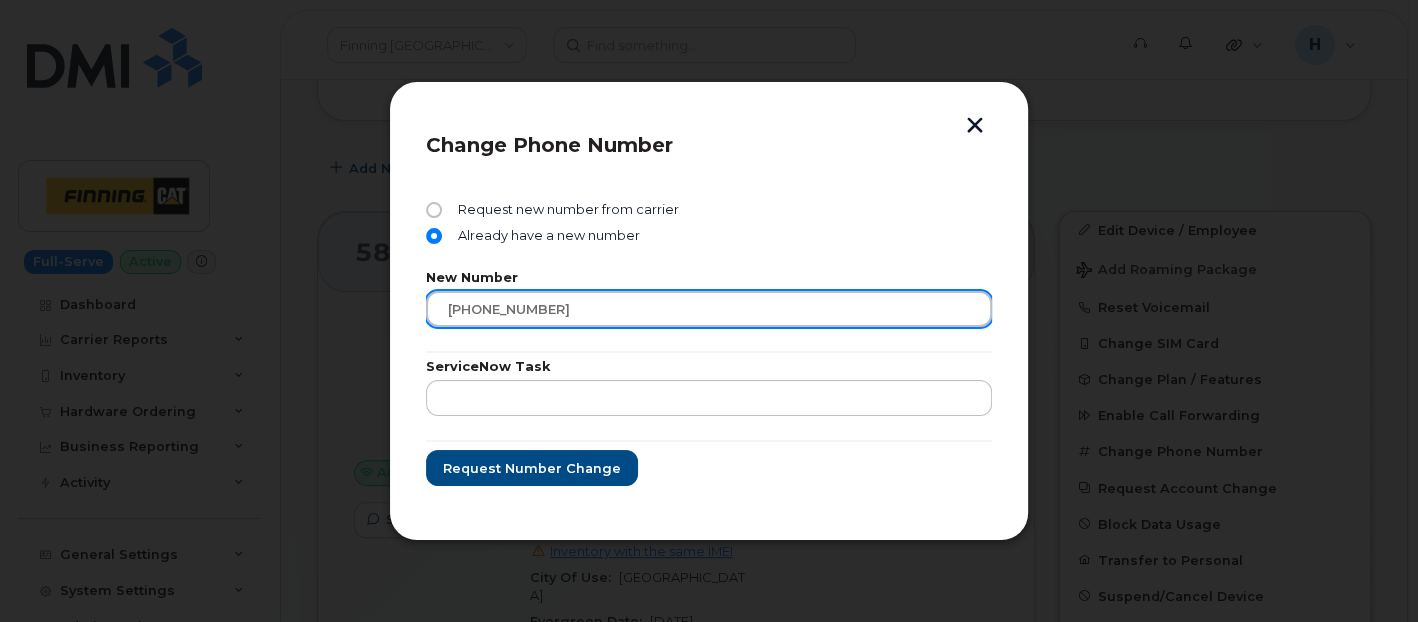 click on "587-578-3915" at bounding box center [709, 309] 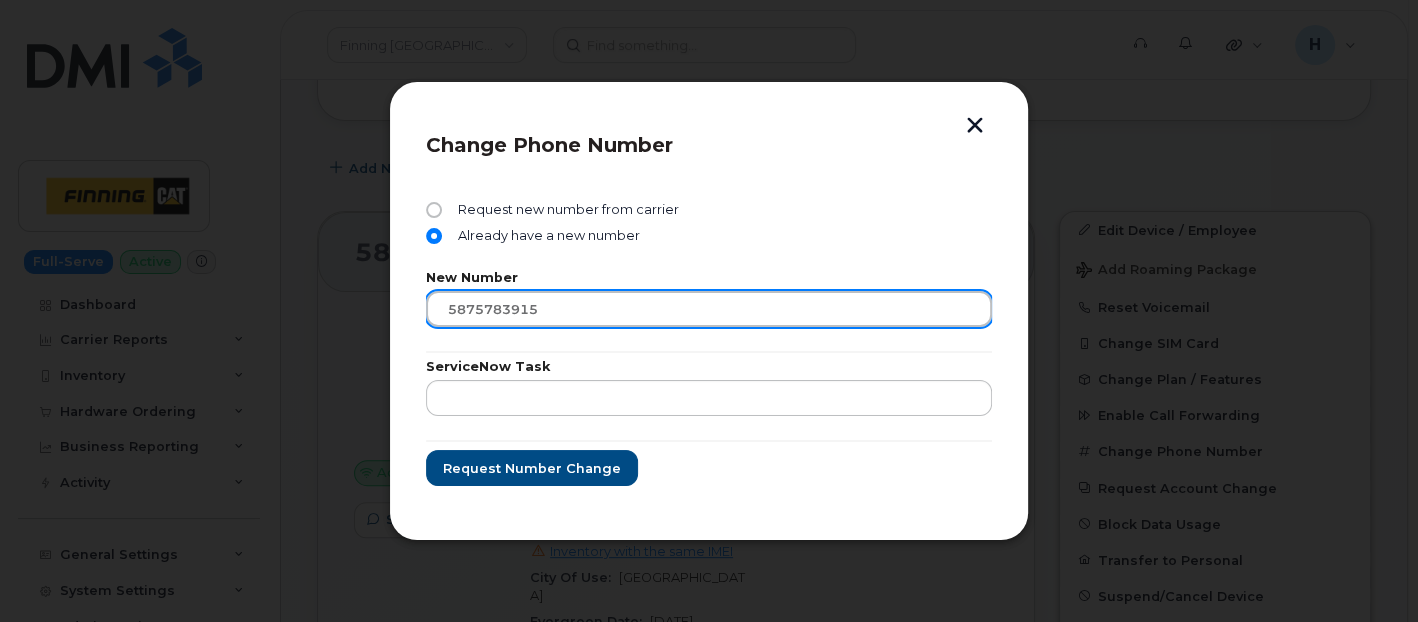 type on "5875783915" 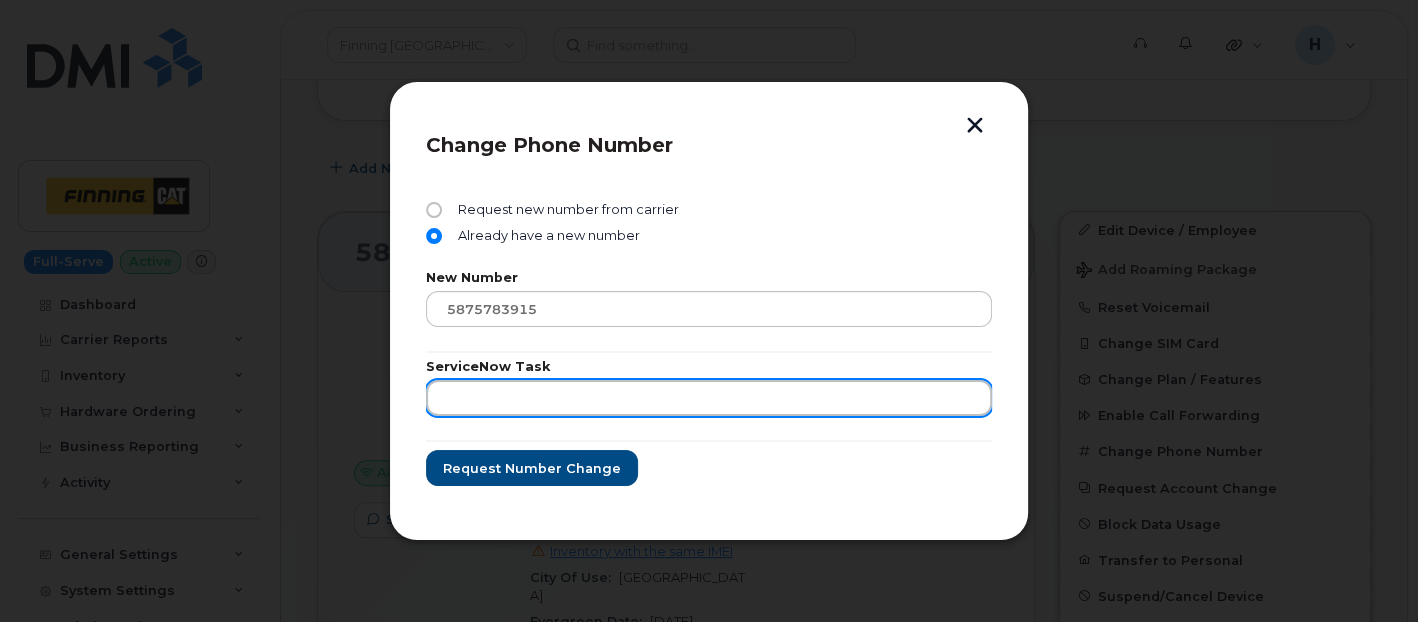 click at bounding box center [709, 398] 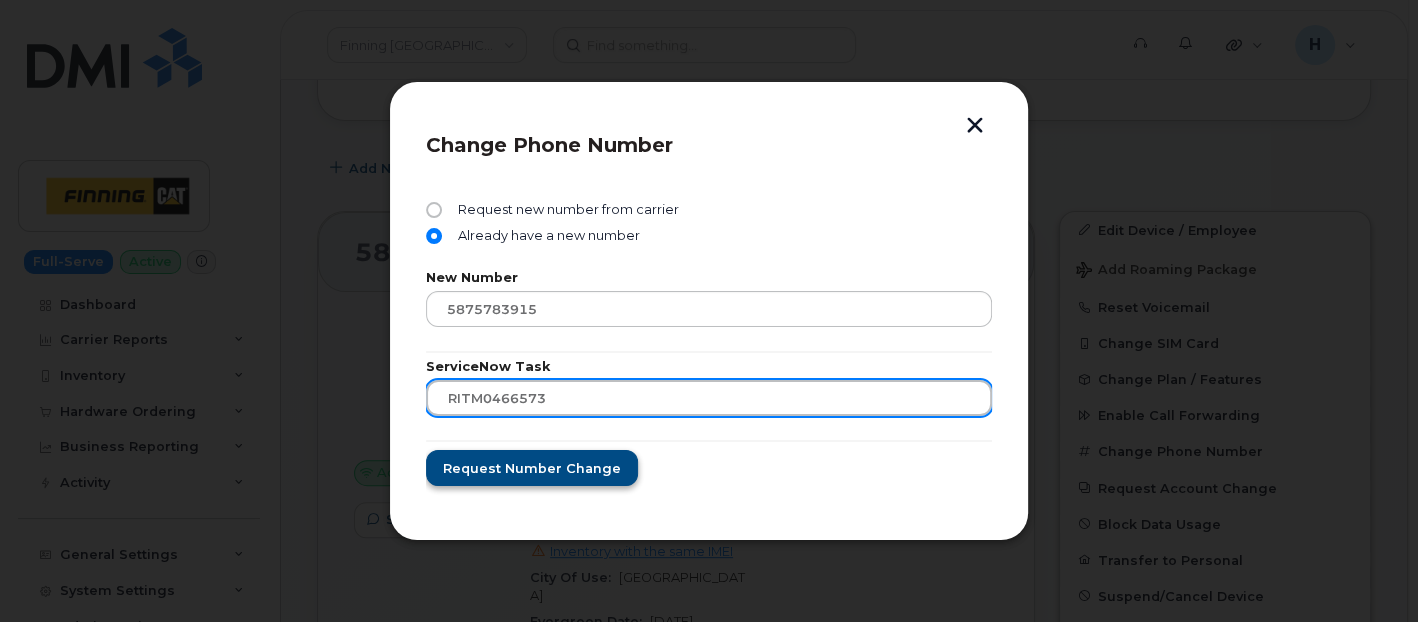 type on "RITM0466573" 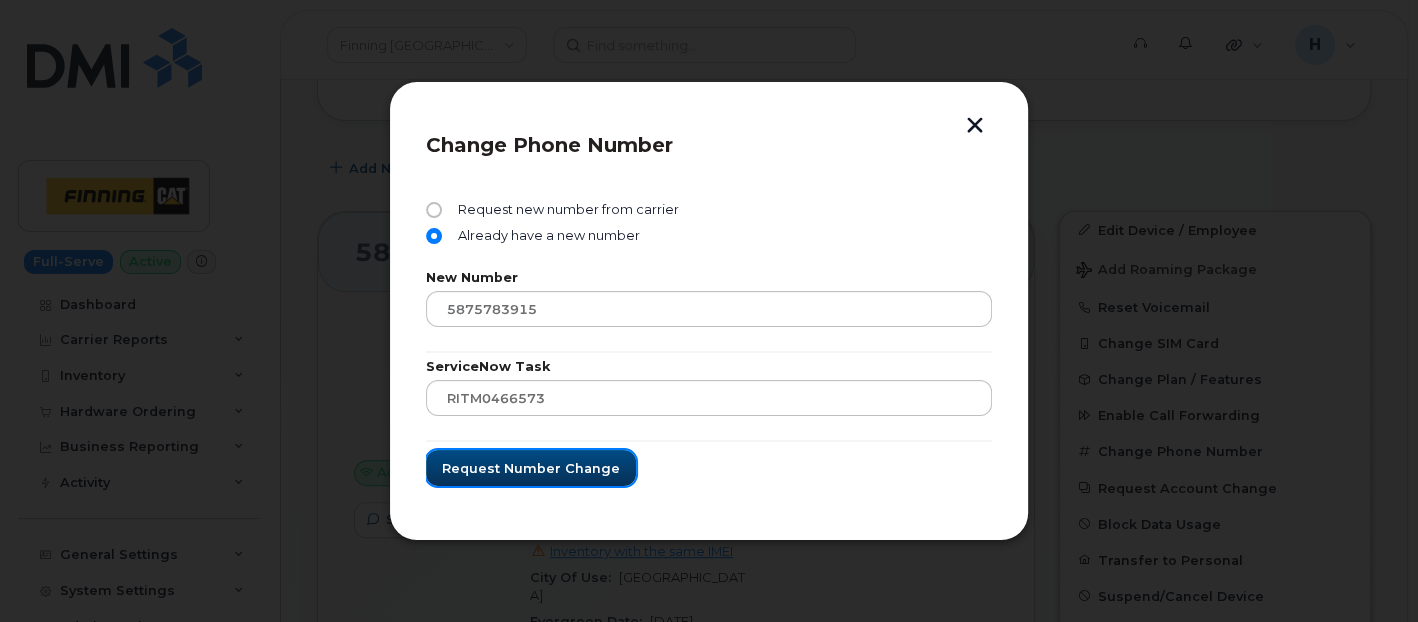 click on "Request number change" at bounding box center [531, 468] 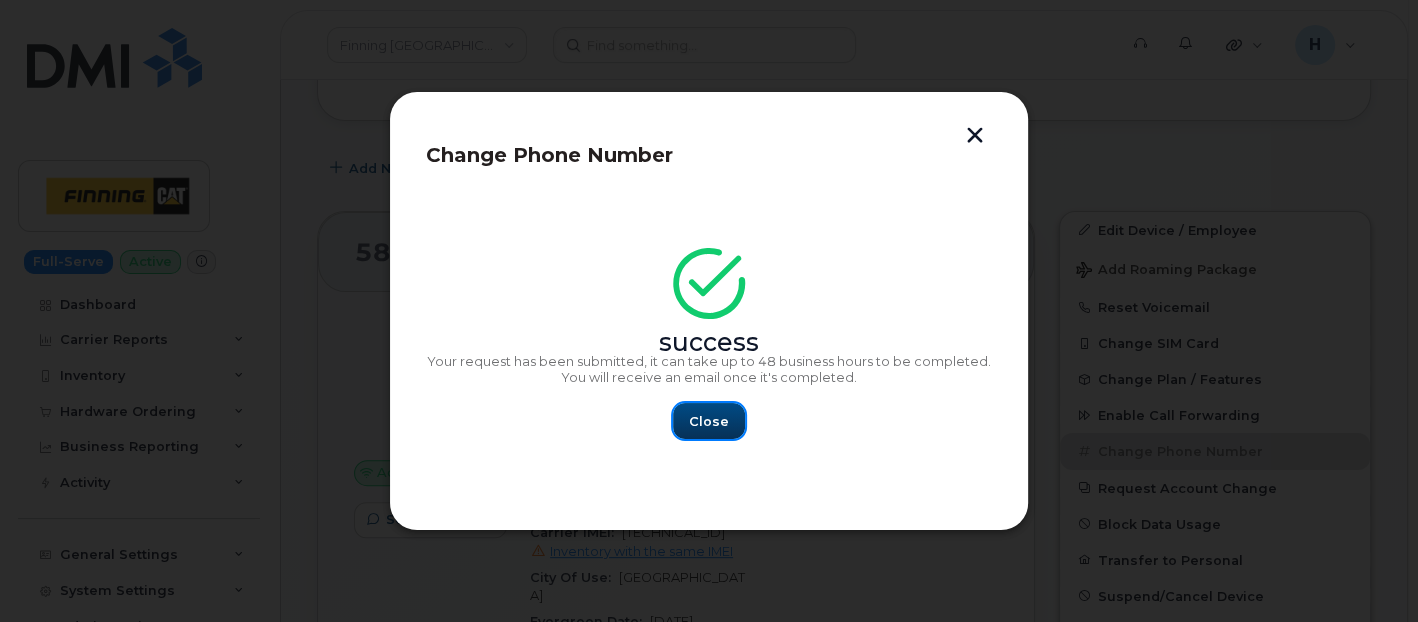 click on "Close" at bounding box center [709, 421] 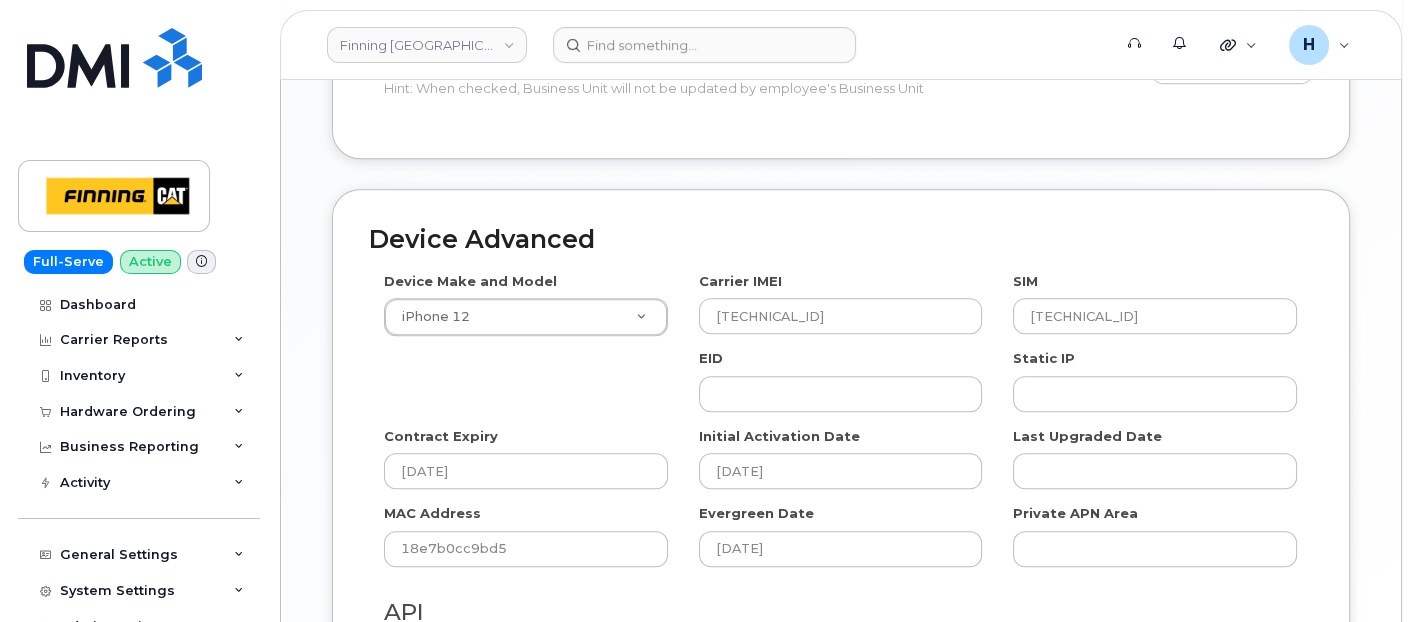 scroll, scrollTop: 1336, scrollLeft: 0, axis: vertical 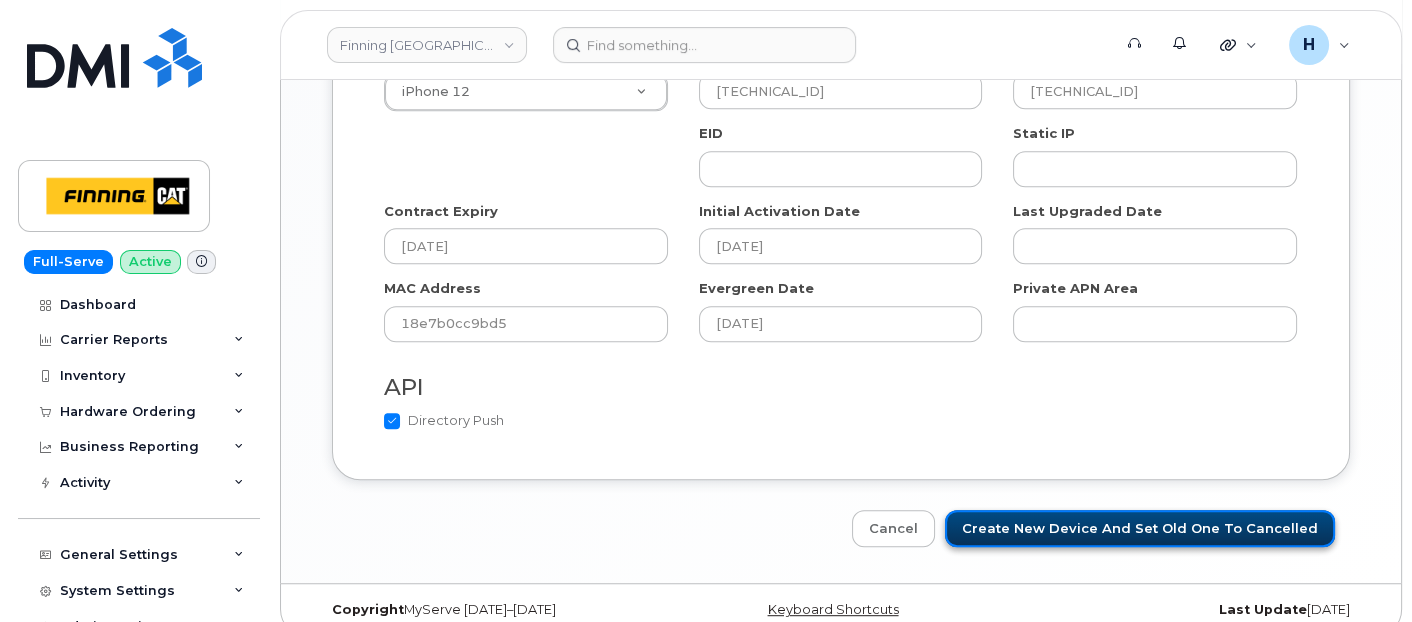 click on "Create New Device and set old one to Cancelled" at bounding box center (1140, 528) 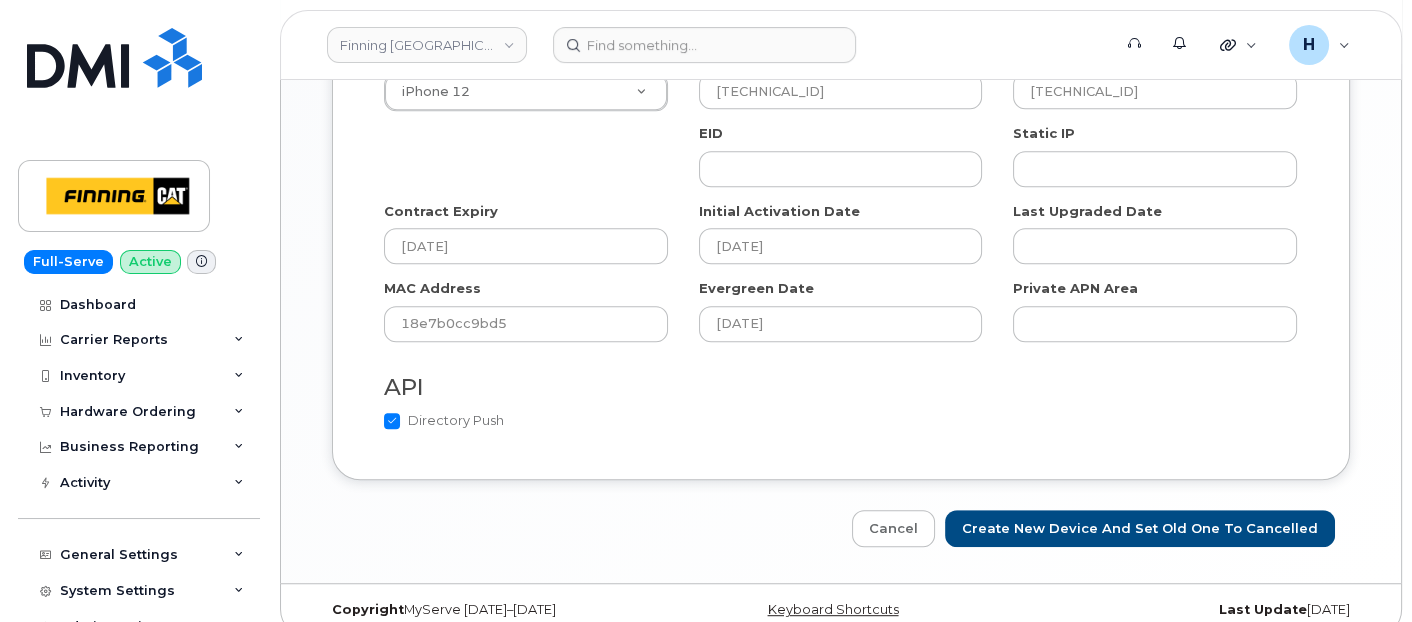 type on "Saving..." 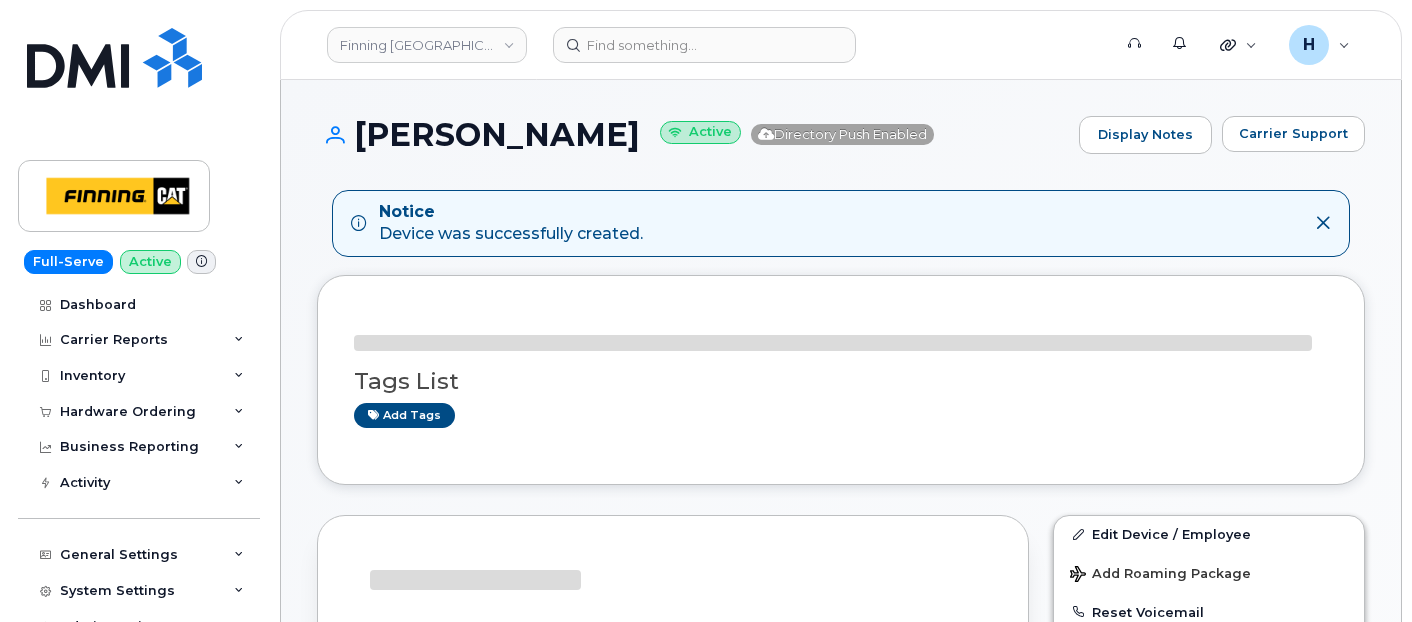 scroll, scrollTop: 0, scrollLeft: 0, axis: both 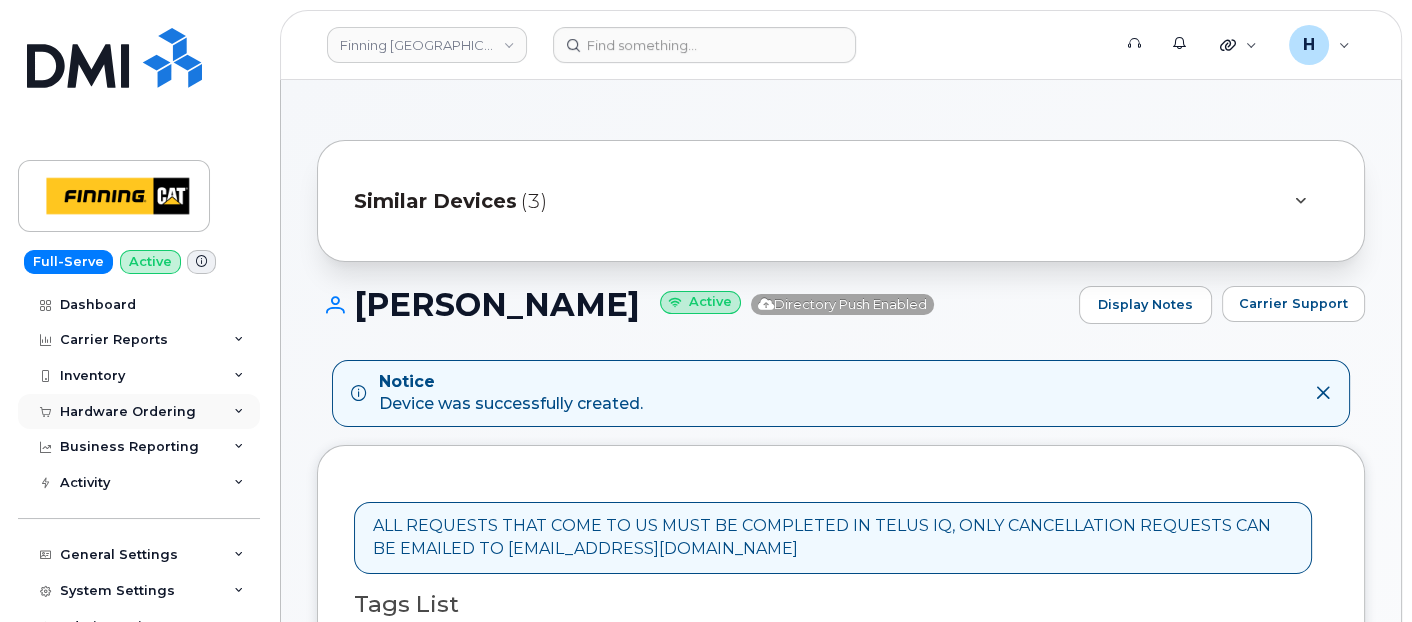 click on "Hardware Ordering" at bounding box center [128, 412] 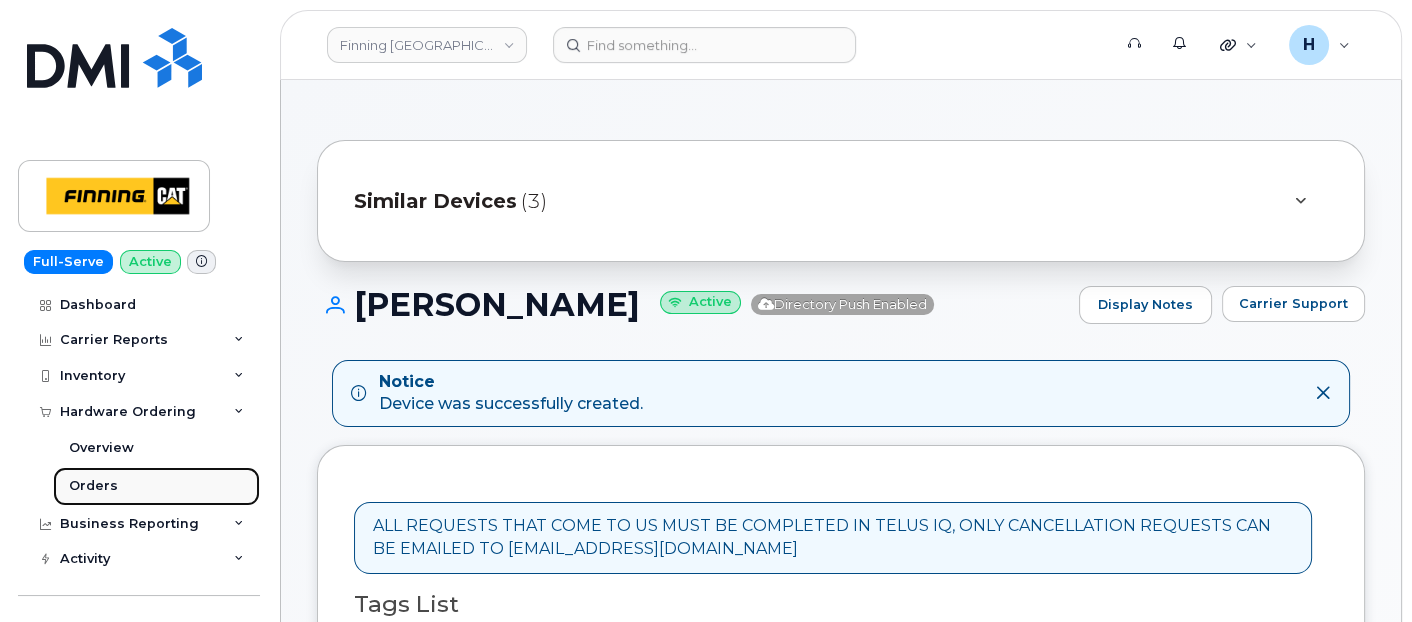 click on "Orders" at bounding box center (93, 486) 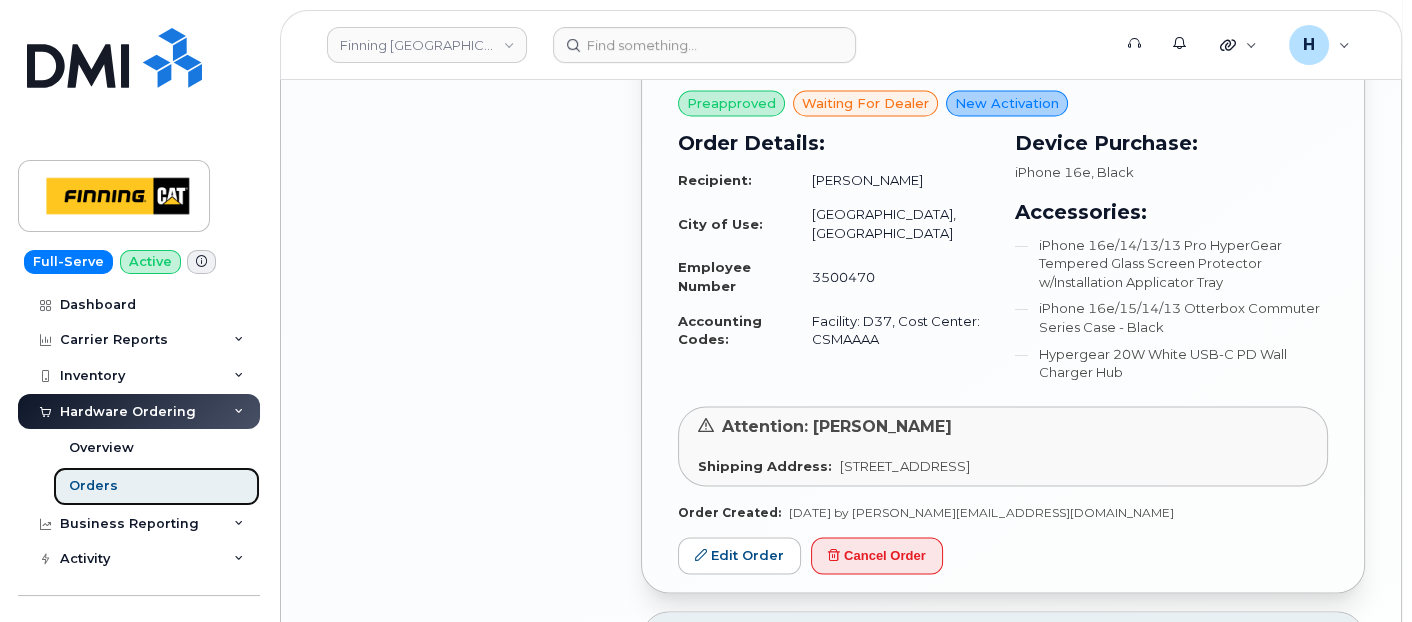 scroll, scrollTop: 3777, scrollLeft: 0, axis: vertical 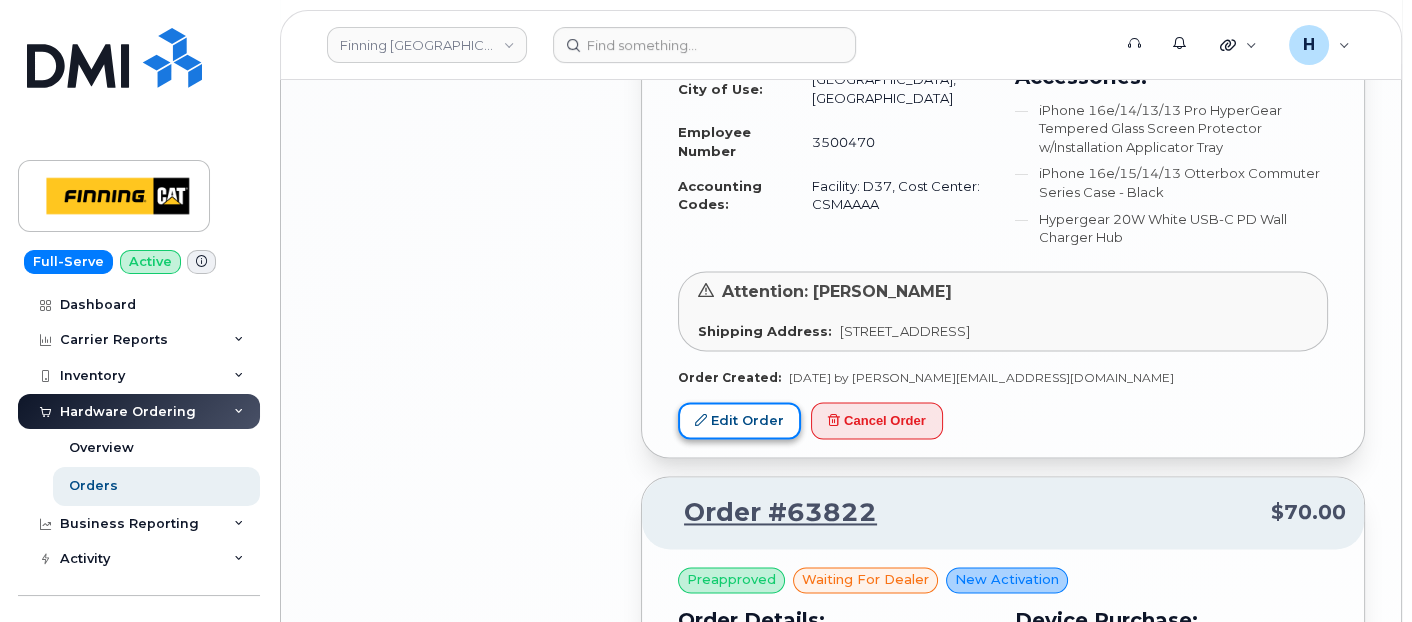 click on "Edit Order" at bounding box center (739, 420) 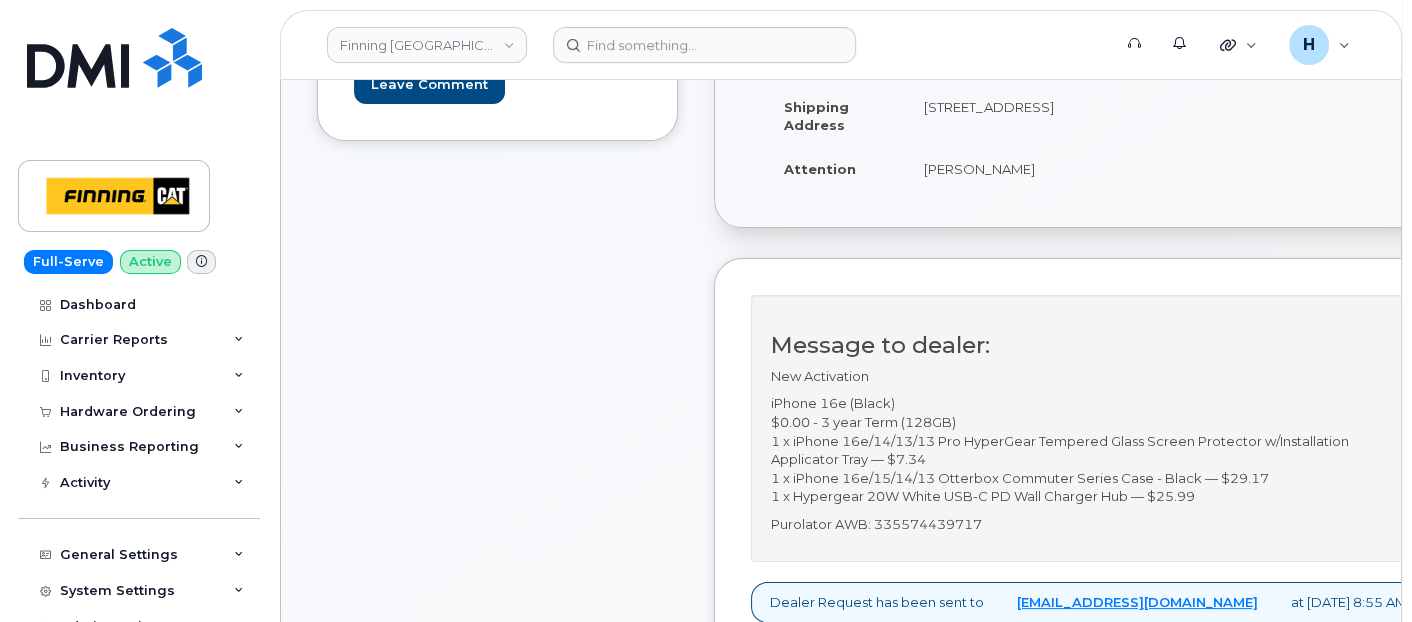scroll, scrollTop: 111, scrollLeft: 0, axis: vertical 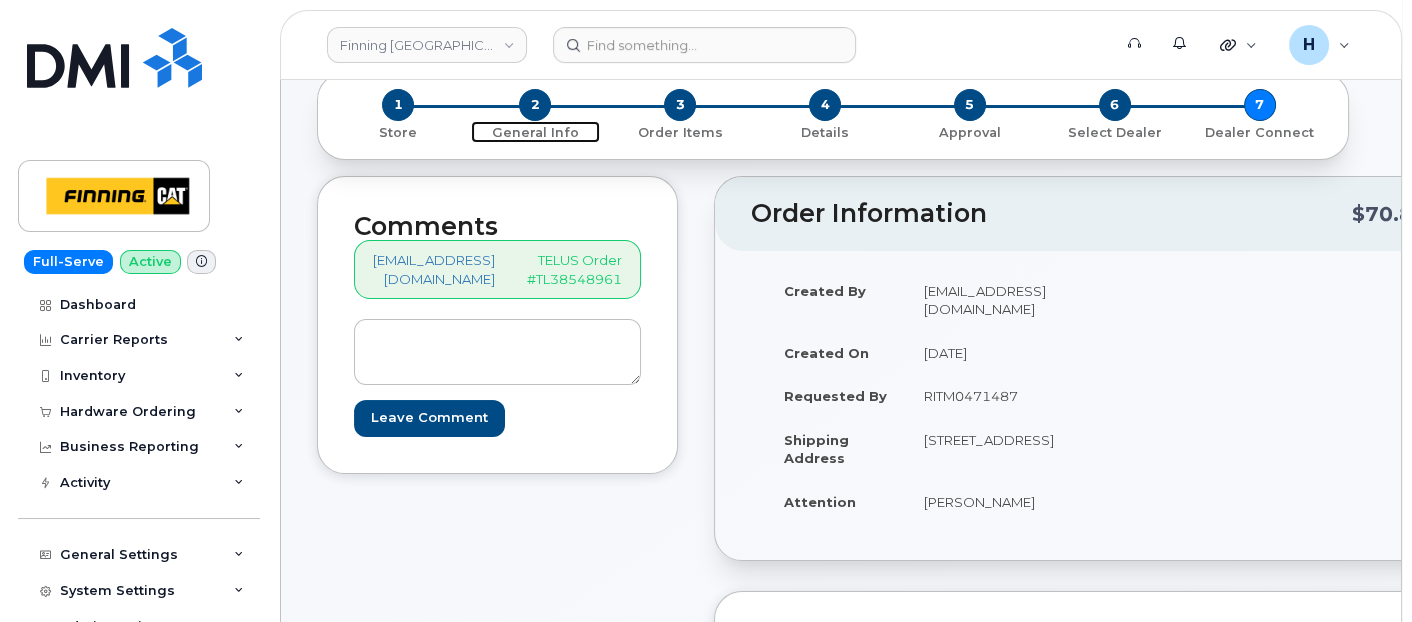 click on "2" at bounding box center (535, 105) 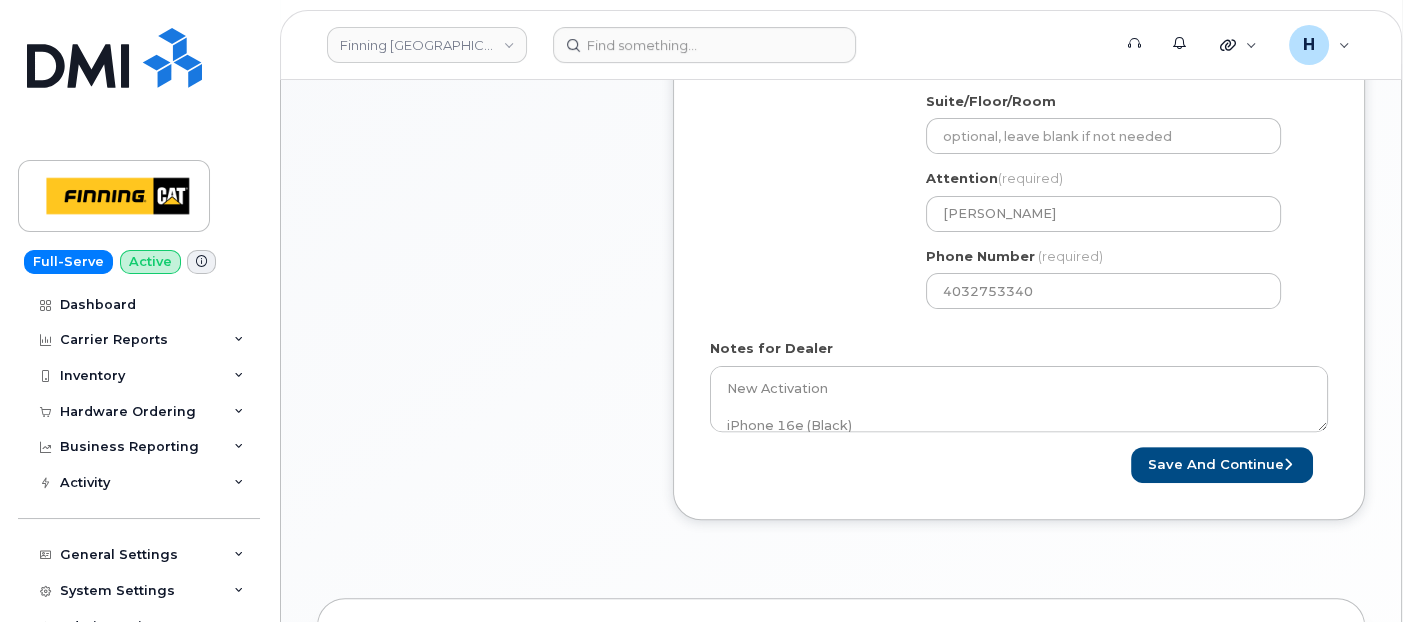 scroll, scrollTop: 777, scrollLeft: 0, axis: vertical 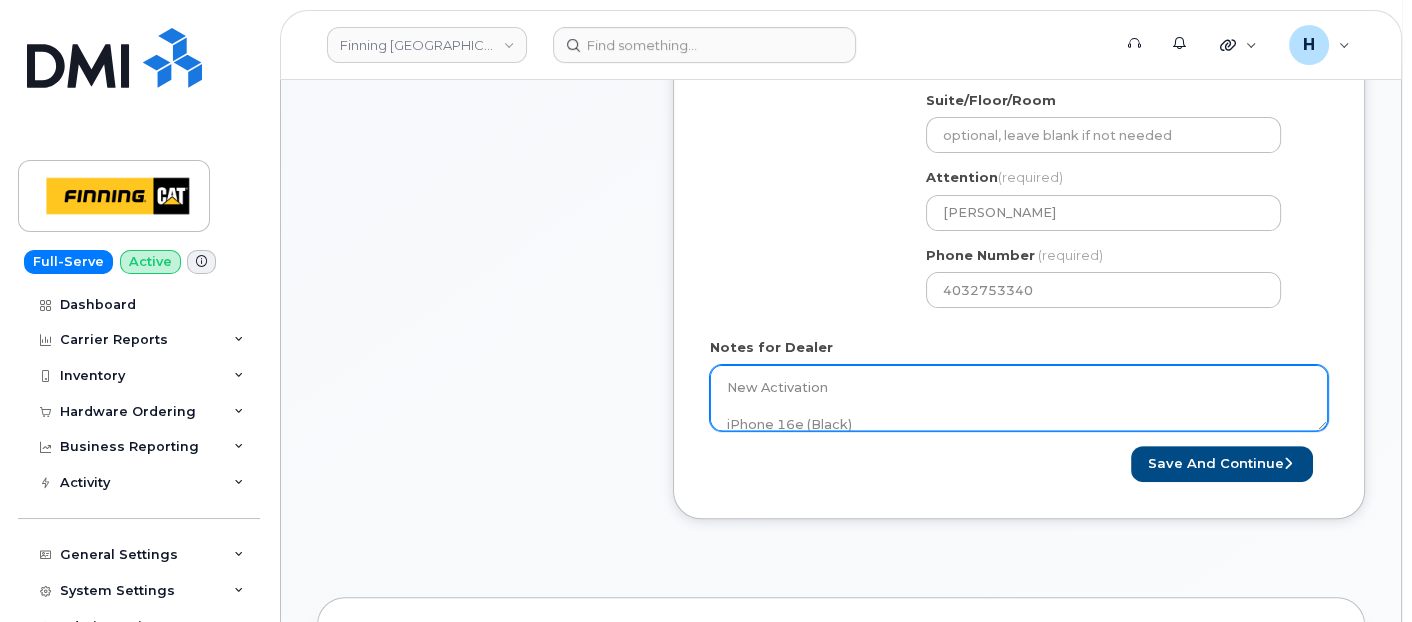 click on "New Activation
iPhone 16e (Black)
$0.00 - 3 year Term (128GB)
1 x iPhone 16e/14/13/13 Pro HyperGear Tempered Glass Screen Protector w/Installation Applicator Tray — $7.34
1 x iPhone 16e/15/14/13 Otterbox Commuter Series Case - Black — $29.17
1 x Hypergear 20W White USB-C PD Wall Charger Hub — $25.99
Purolator AWB: 335574439717" at bounding box center [1019, 398] 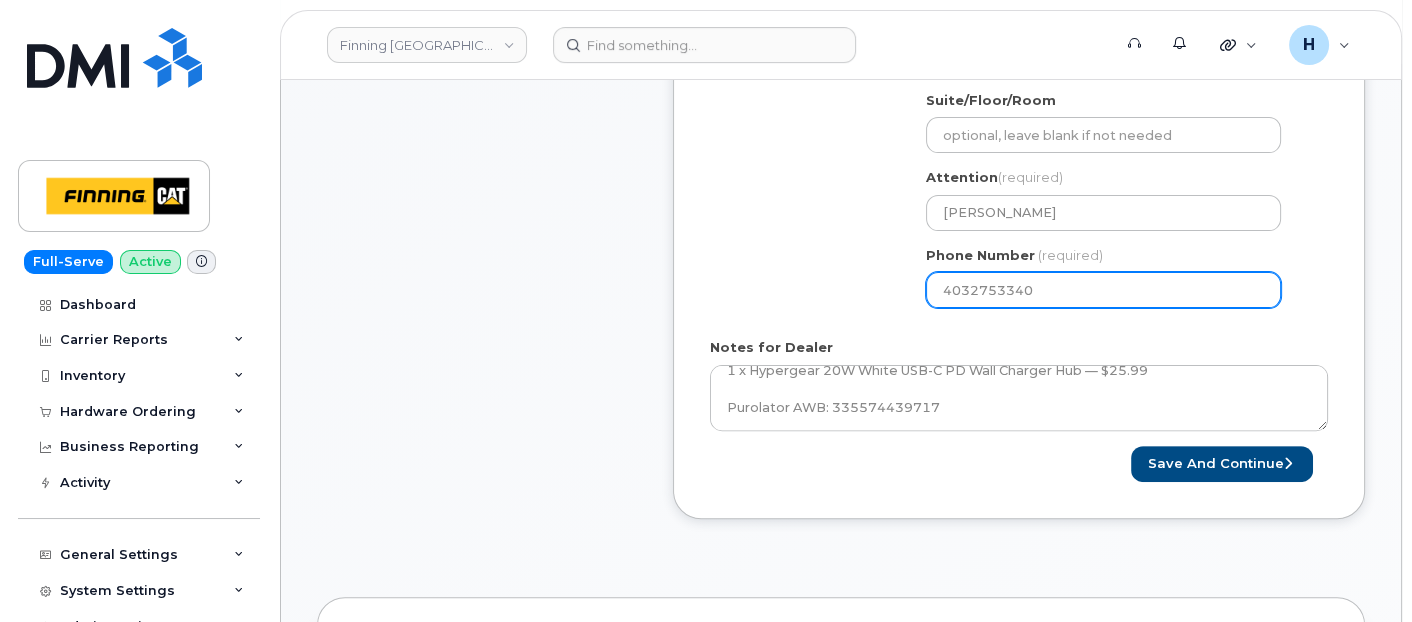 click on "4032753340" at bounding box center [1103, 290] 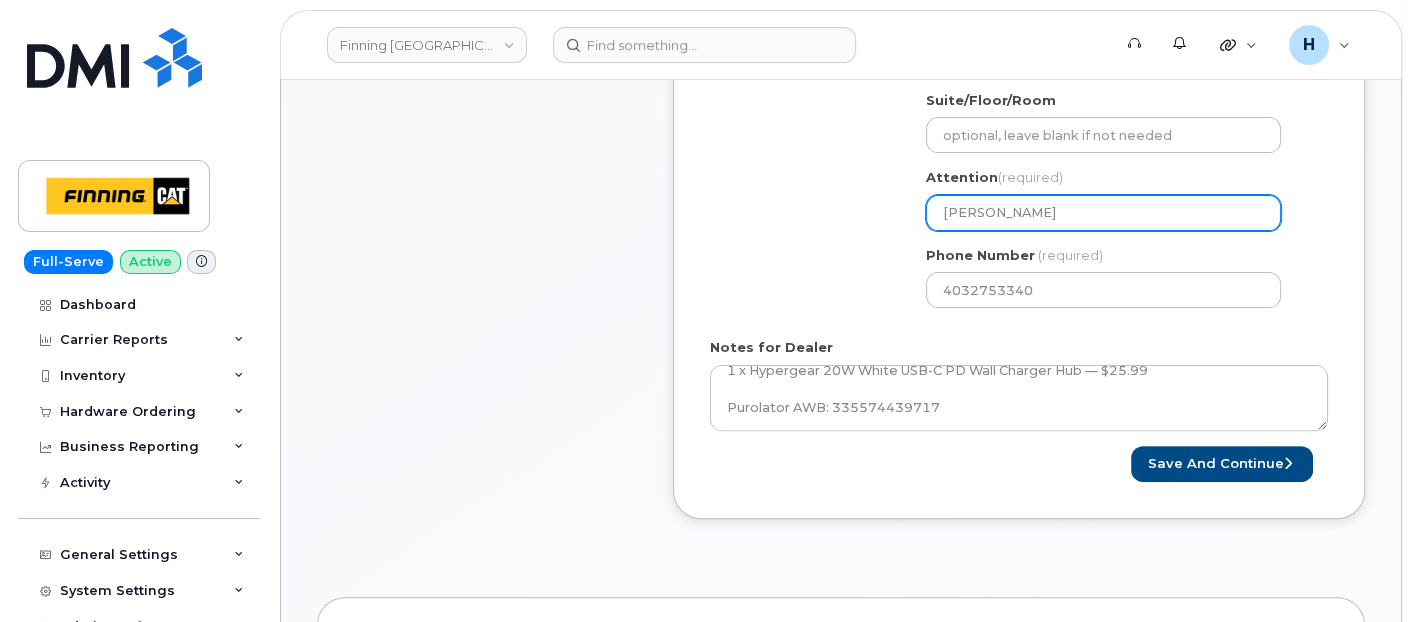 paste on "[PERSON_NAME]" 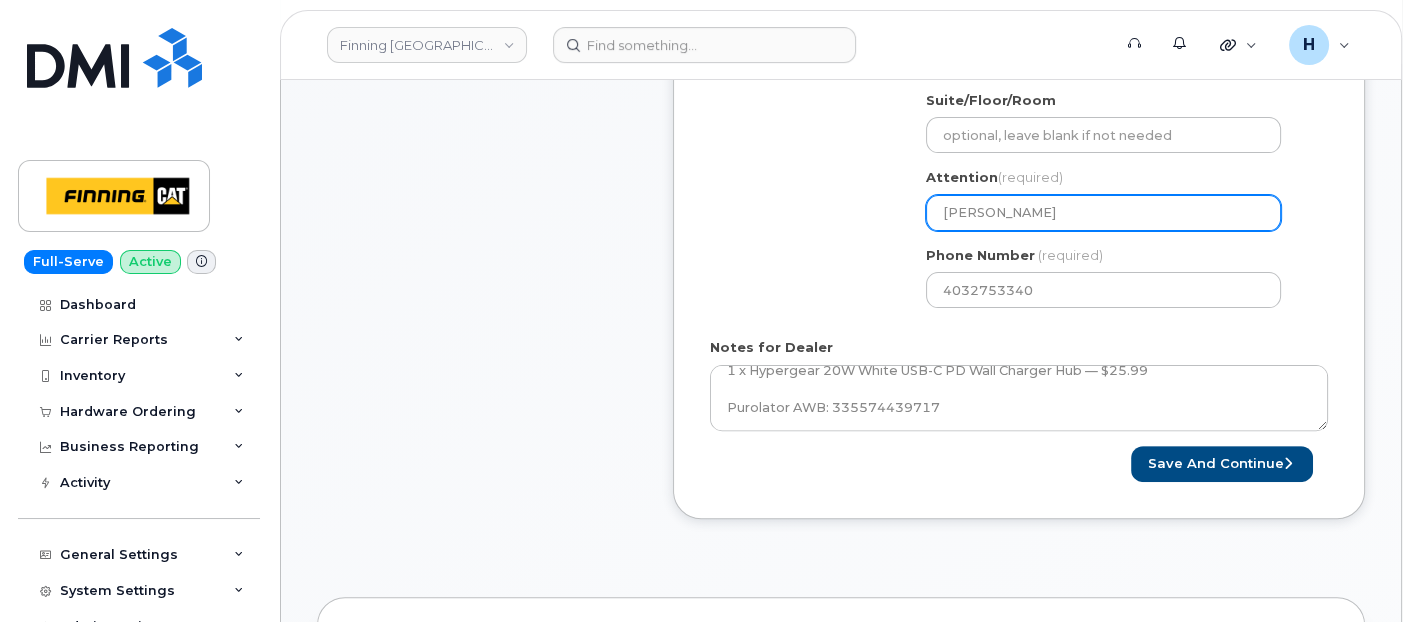 select 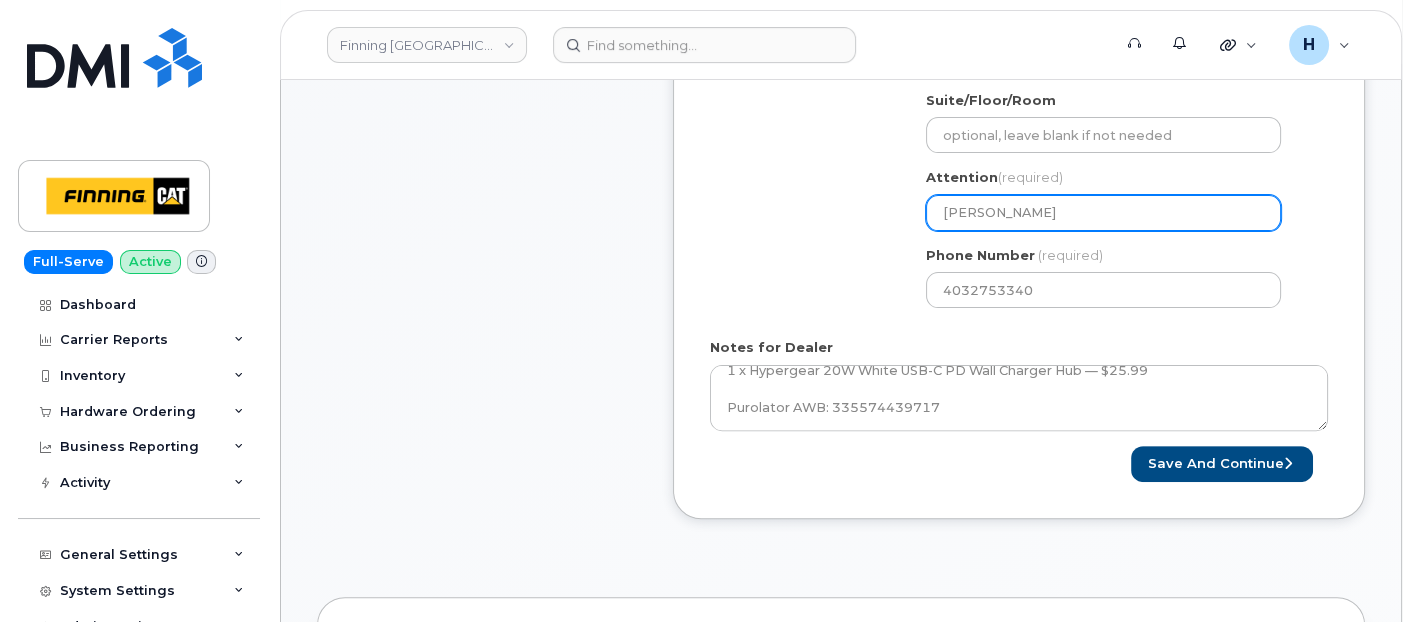 paste on "[PERSON_NAME]" 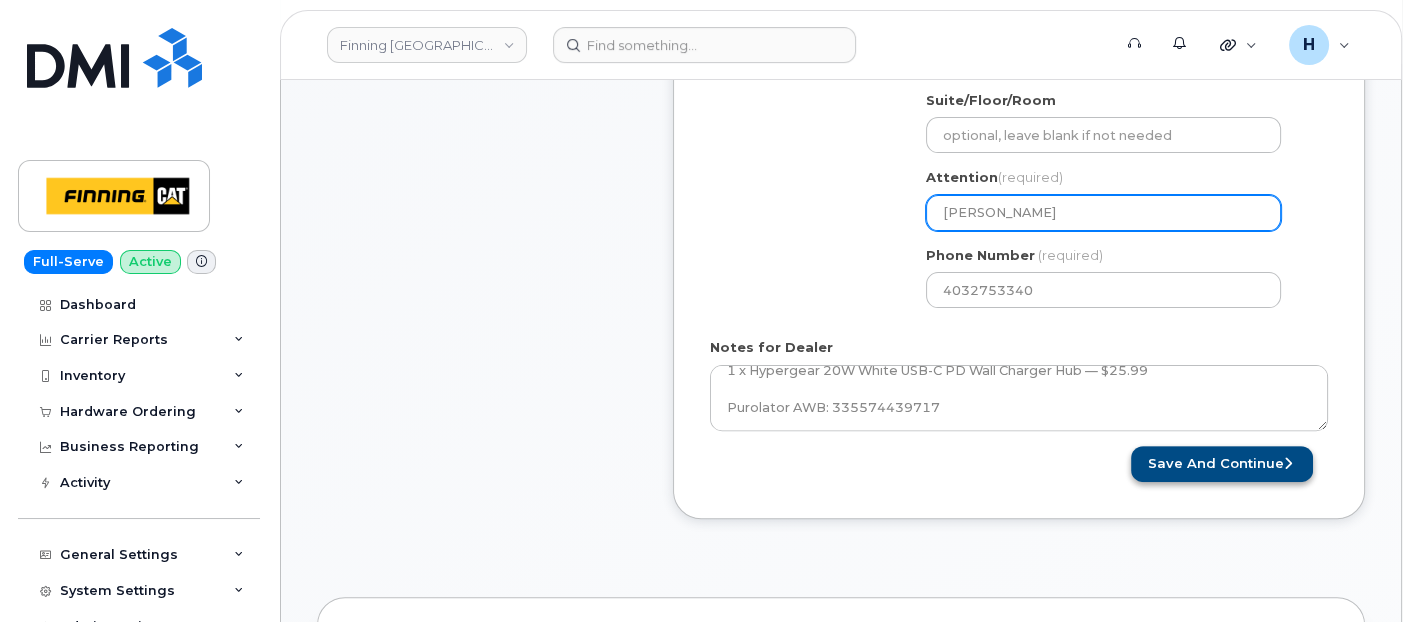 type on "[PERSON_NAME]" 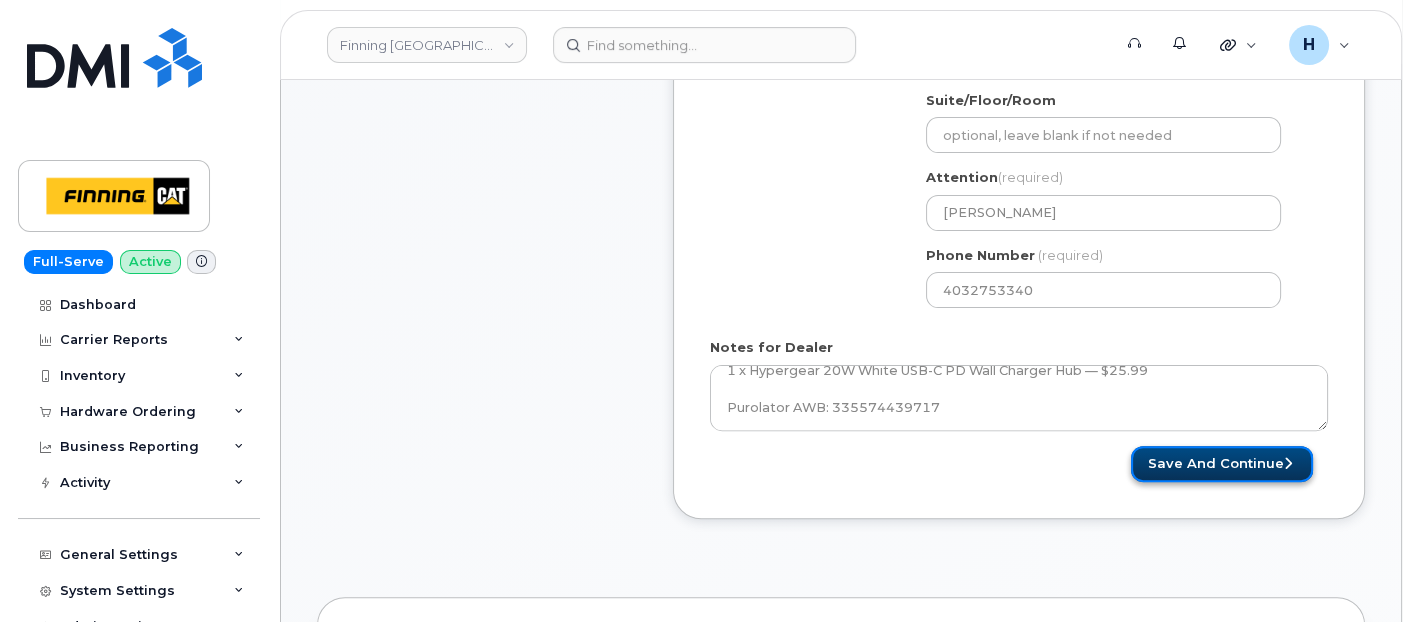 click on "Save and Continue" at bounding box center [1222, 464] 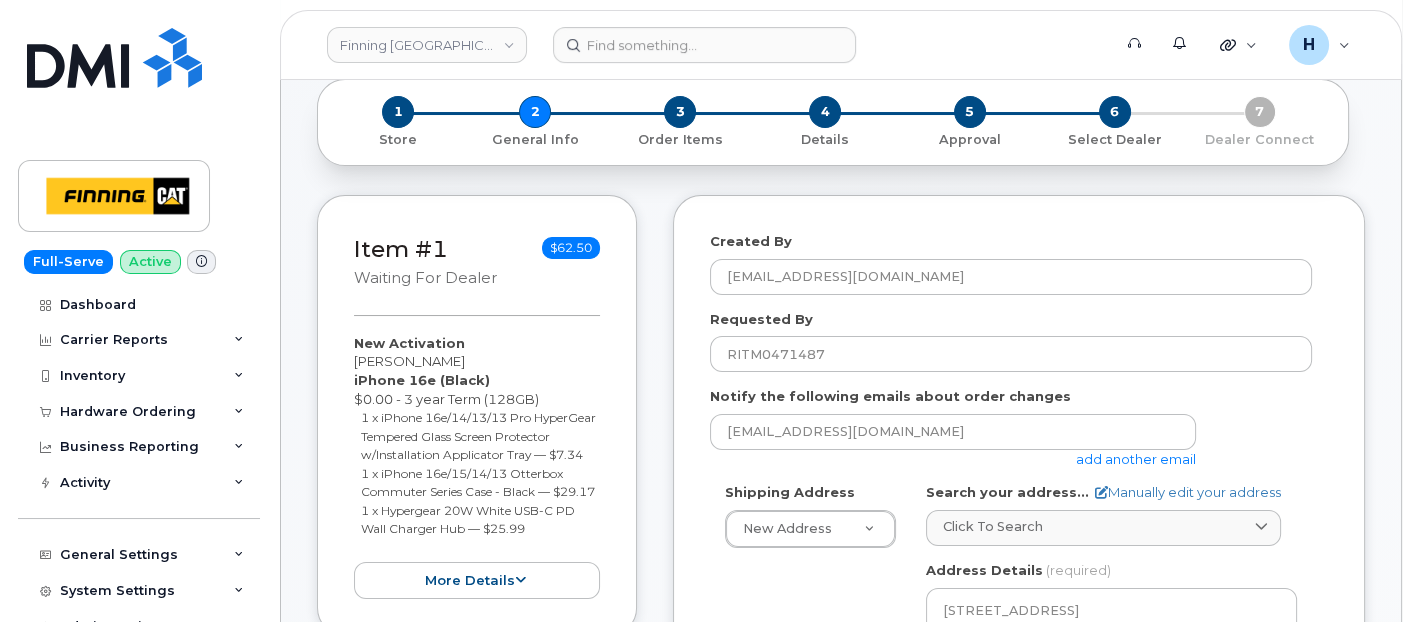 scroll, scrollTop: 0, scrollLeft: 0, axis: both 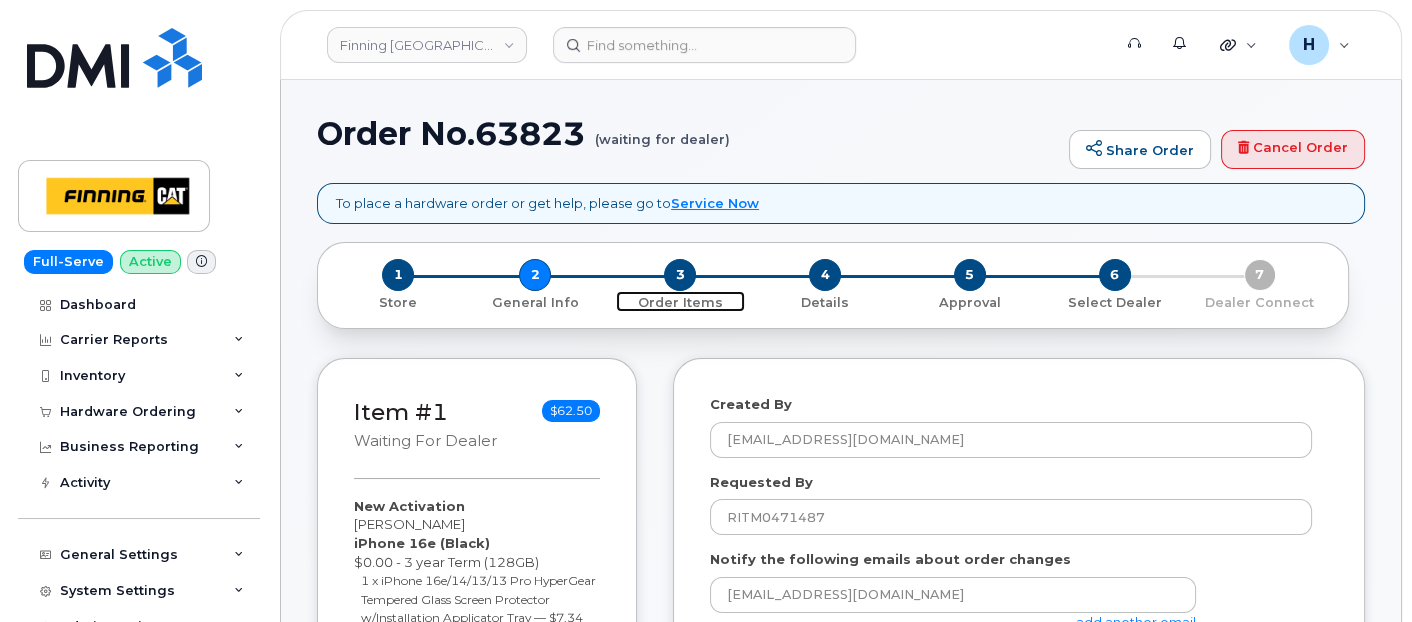 click on "3" at bounding box center [680, 275] 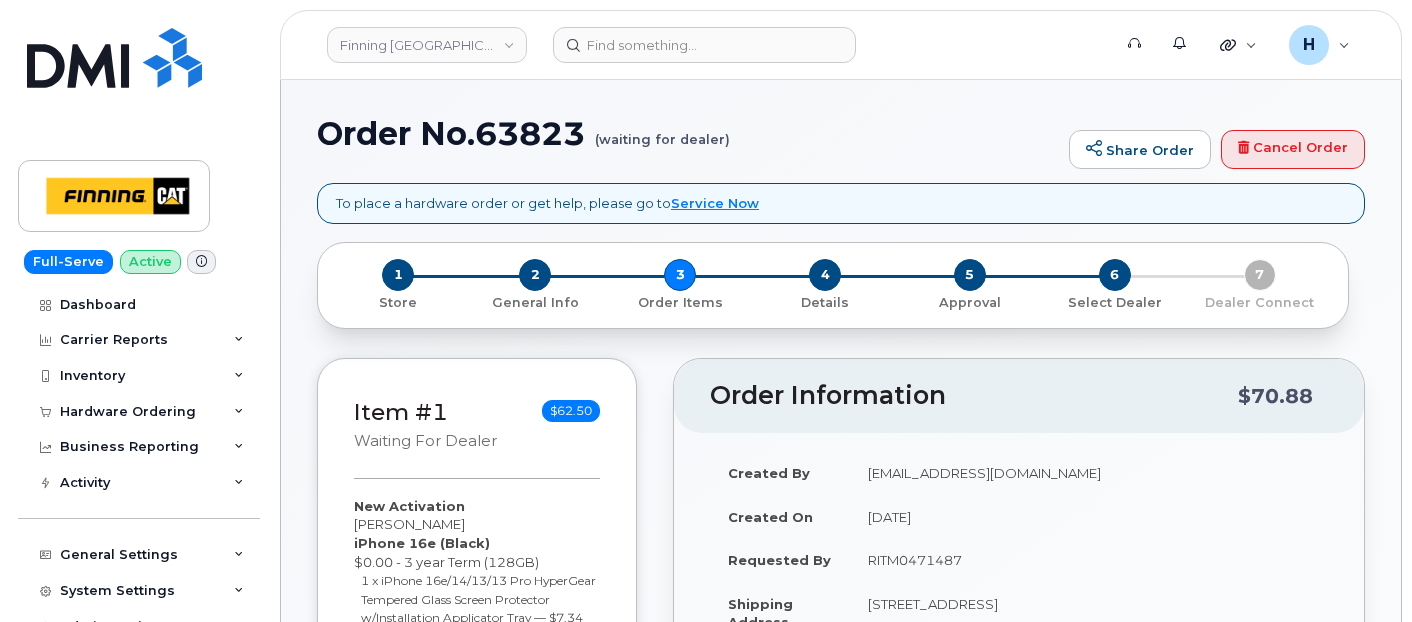 scroll, scrollTop: 0, scrollLeft: 0, axis: both 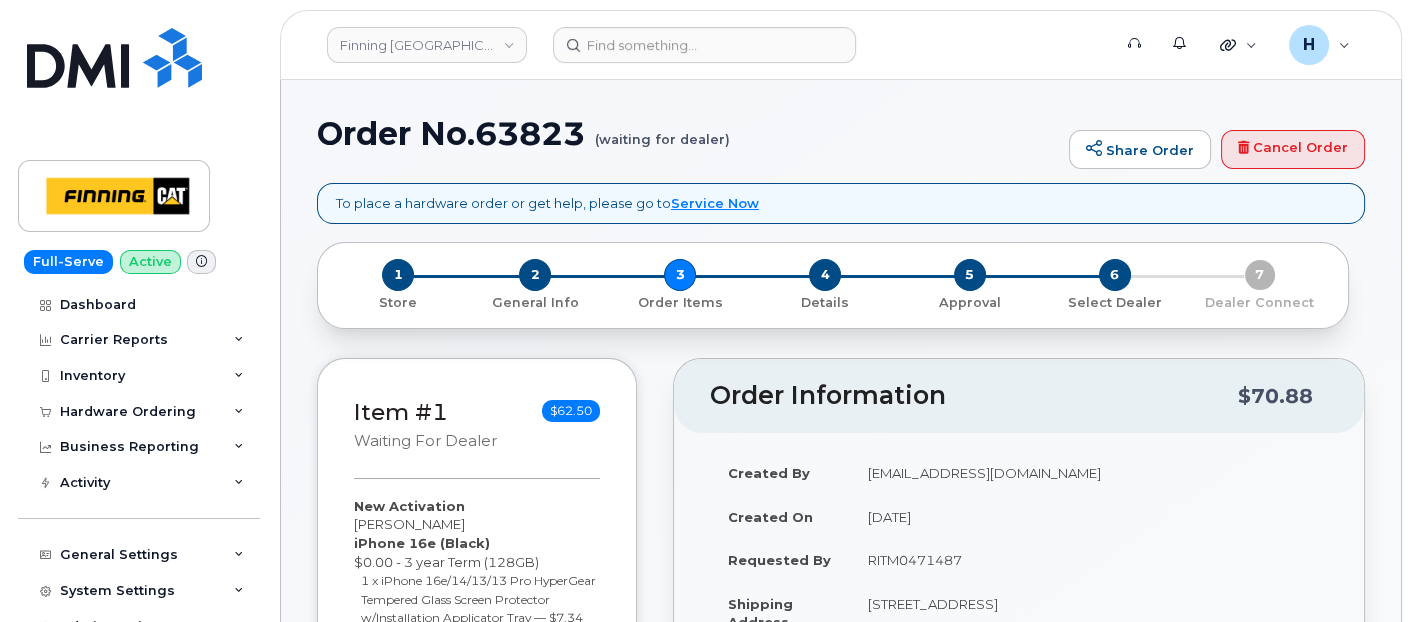 click on "1
Store
2
General Info
3
Order Items
4
Details
5
Approval
6
Select Dealer
7
Dealer Connect" at bounding box center (833, 285) 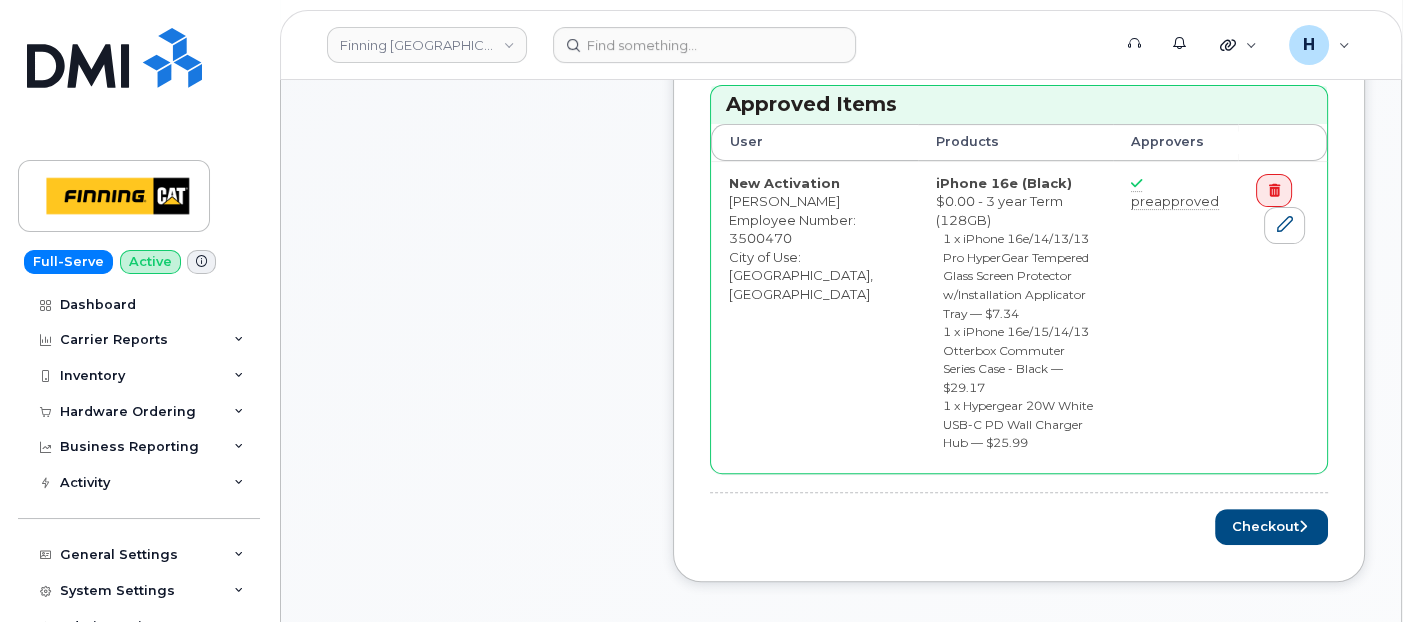 scroll, scrollTop: 777, scrollLeft: 0, axis: vertical 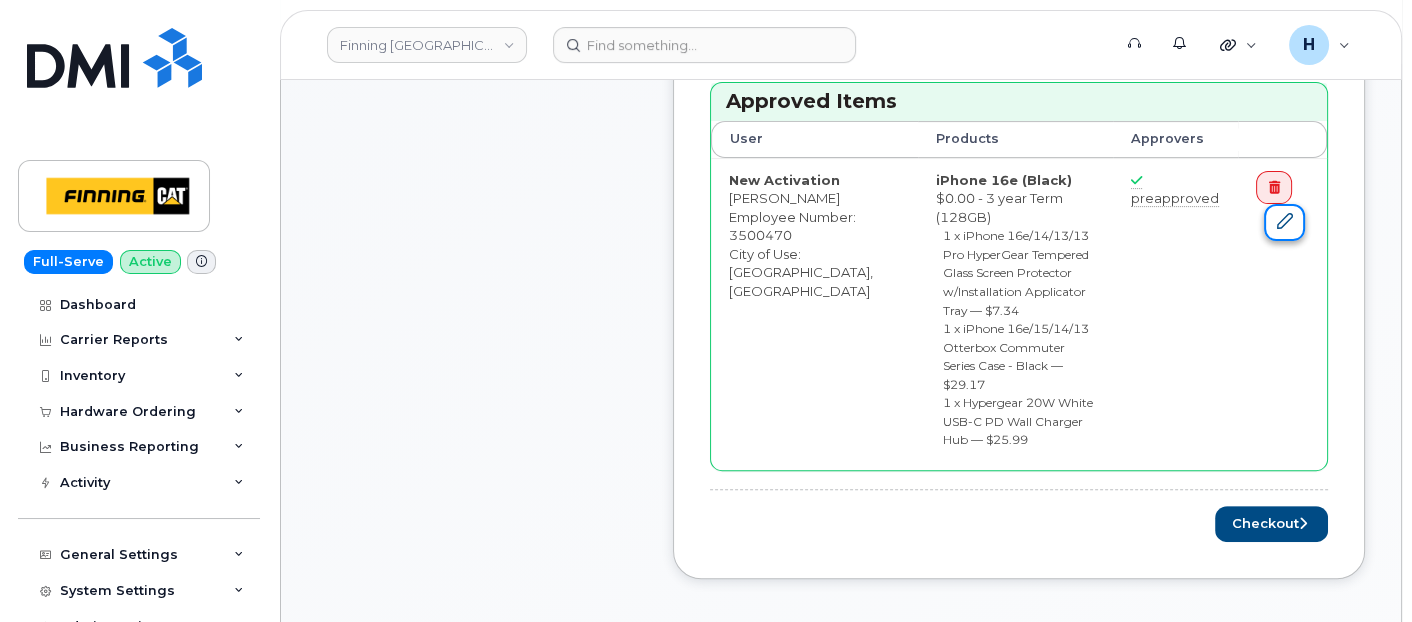 click at bounding box center [1284, 221] 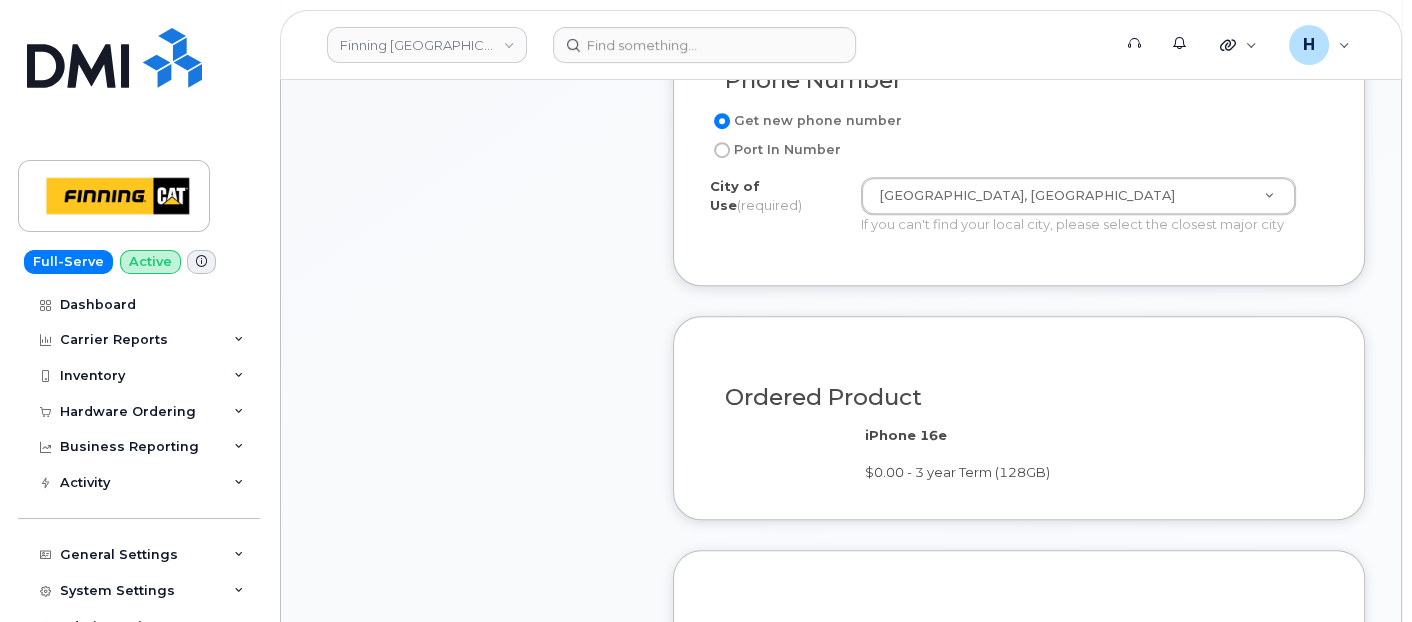 scroll, scrollTop: 1555, scrollLeft: 0, axis: vertical 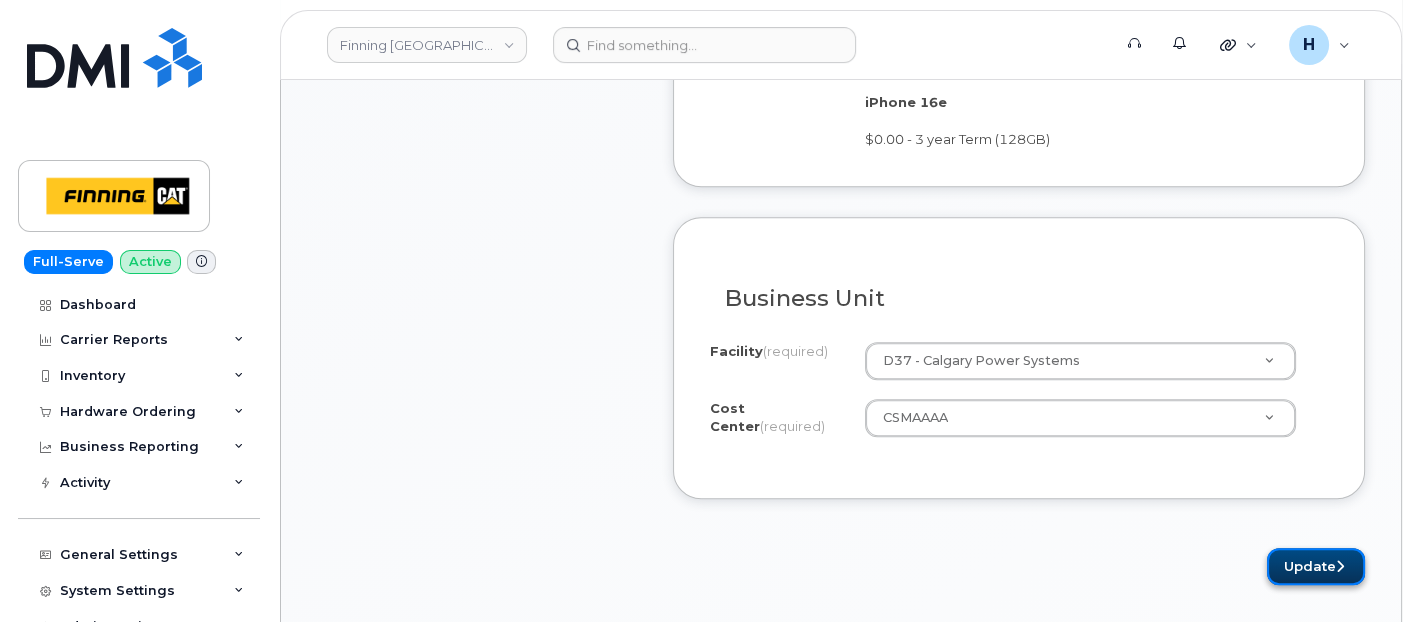 click on "Update" at bounding box center (1316, 566) 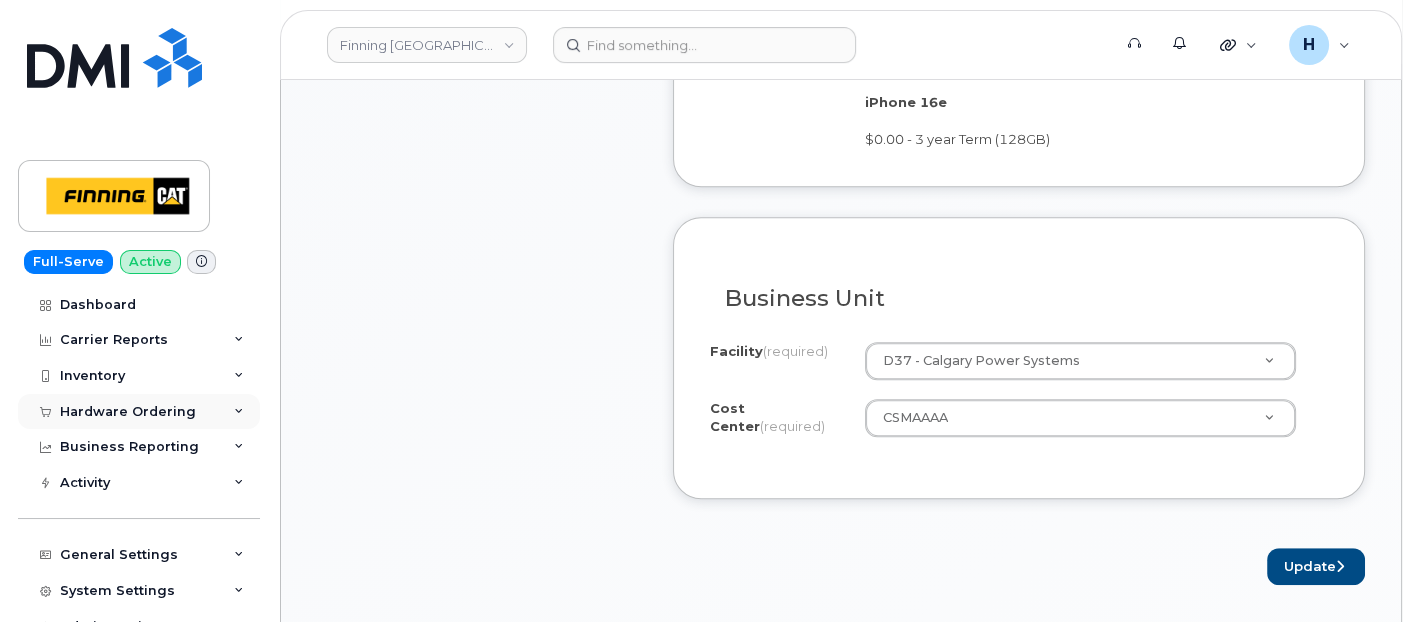 click on "Hardware Ordering" at bounding box center [139, 412] 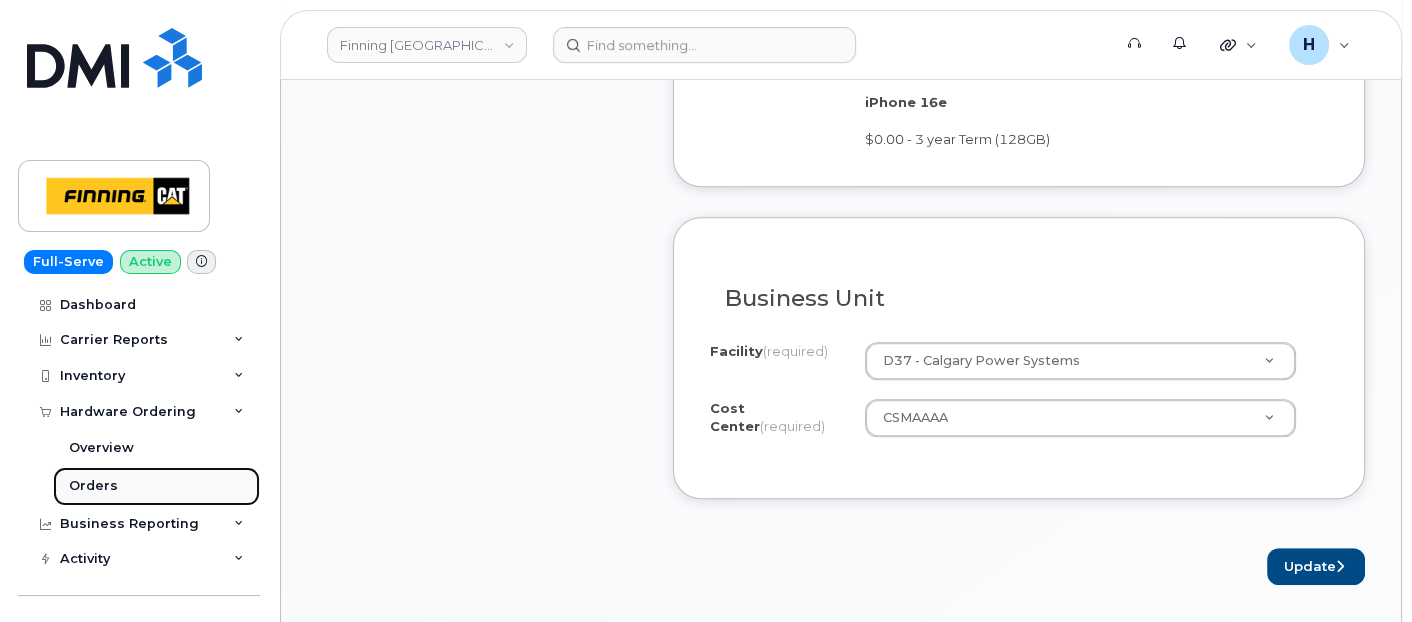 click on "Orders" at bounding box center (156, 486) 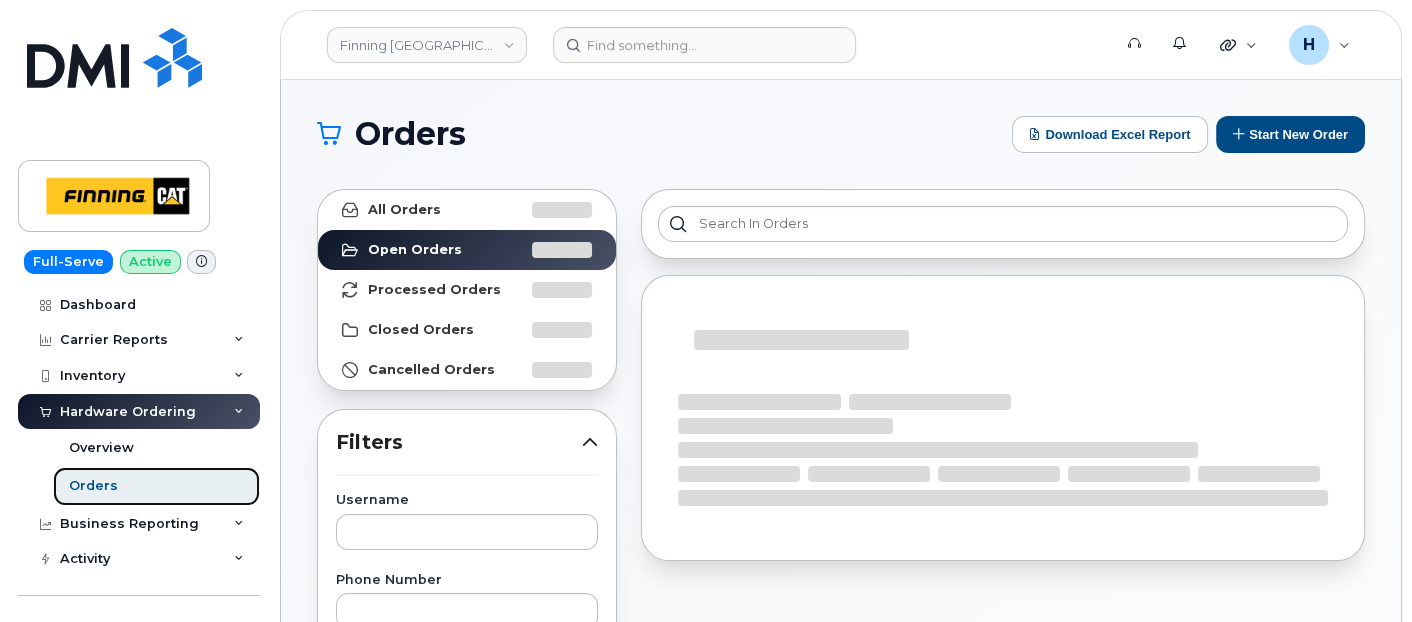 click on "Orders" at bounding box center [156, 486] 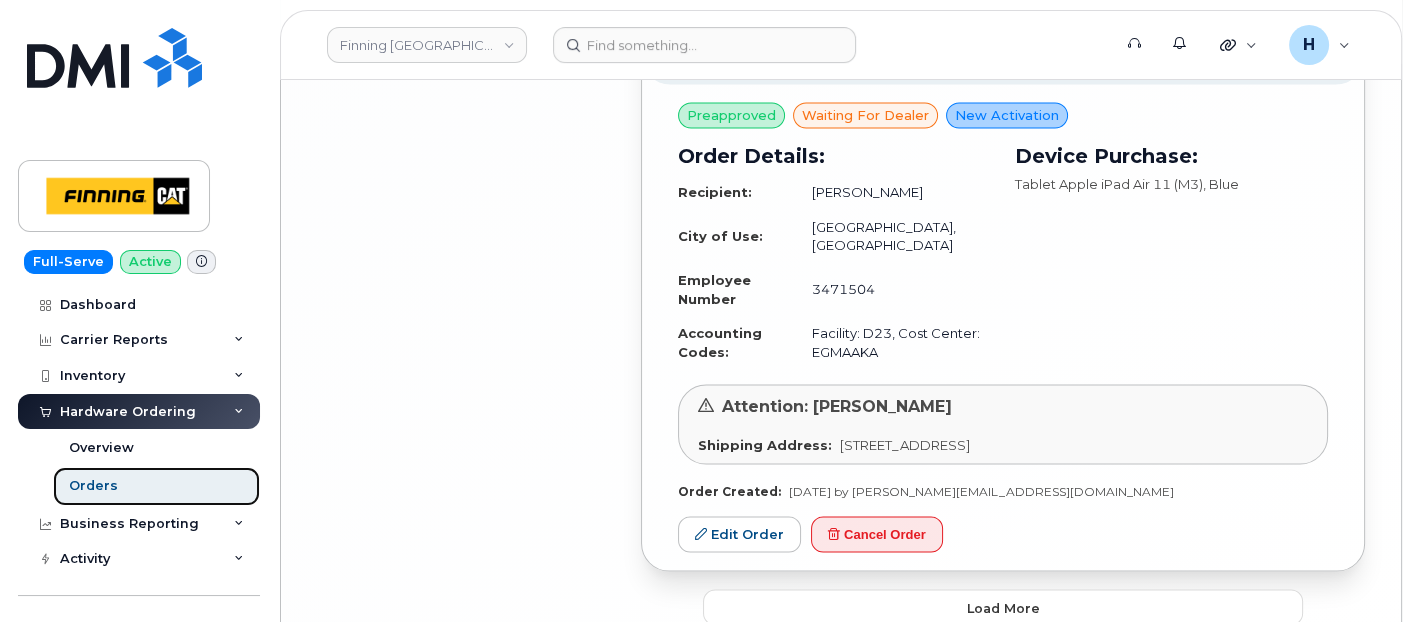 scroll, scrollTop: 4882, scrollLeft: 0, axis: vertical 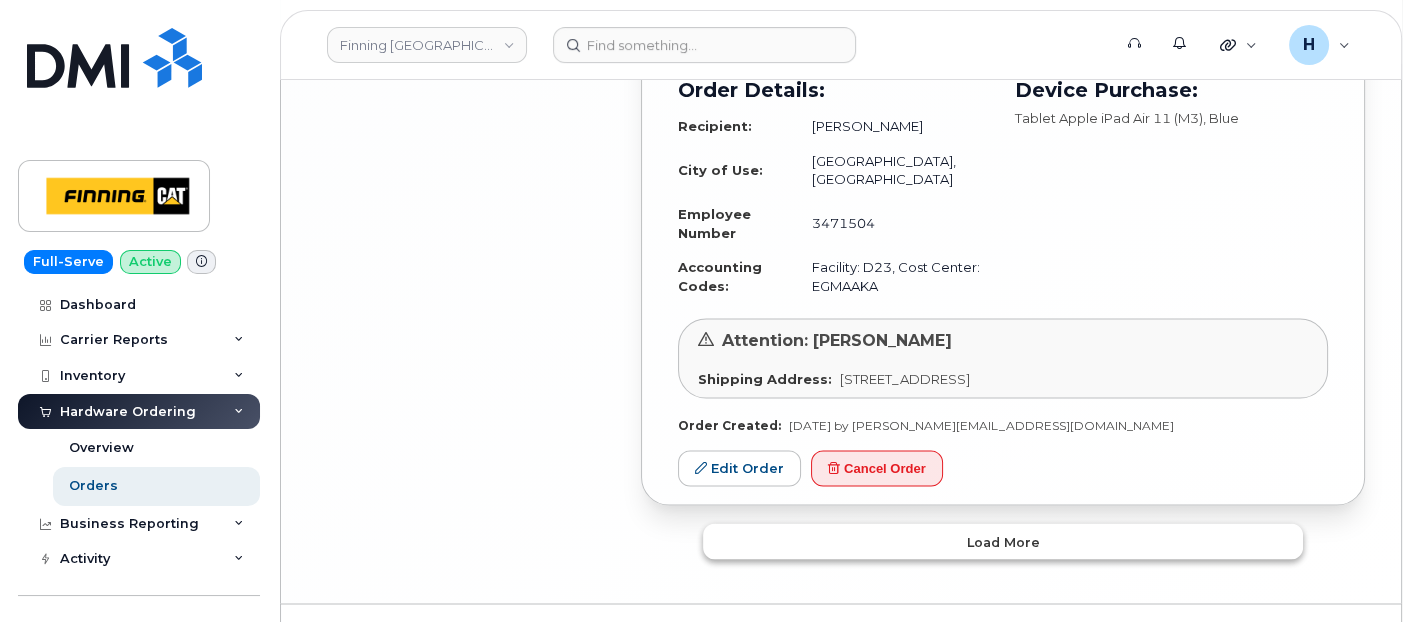 click on "Load more" at bounding box center [1003, 542] 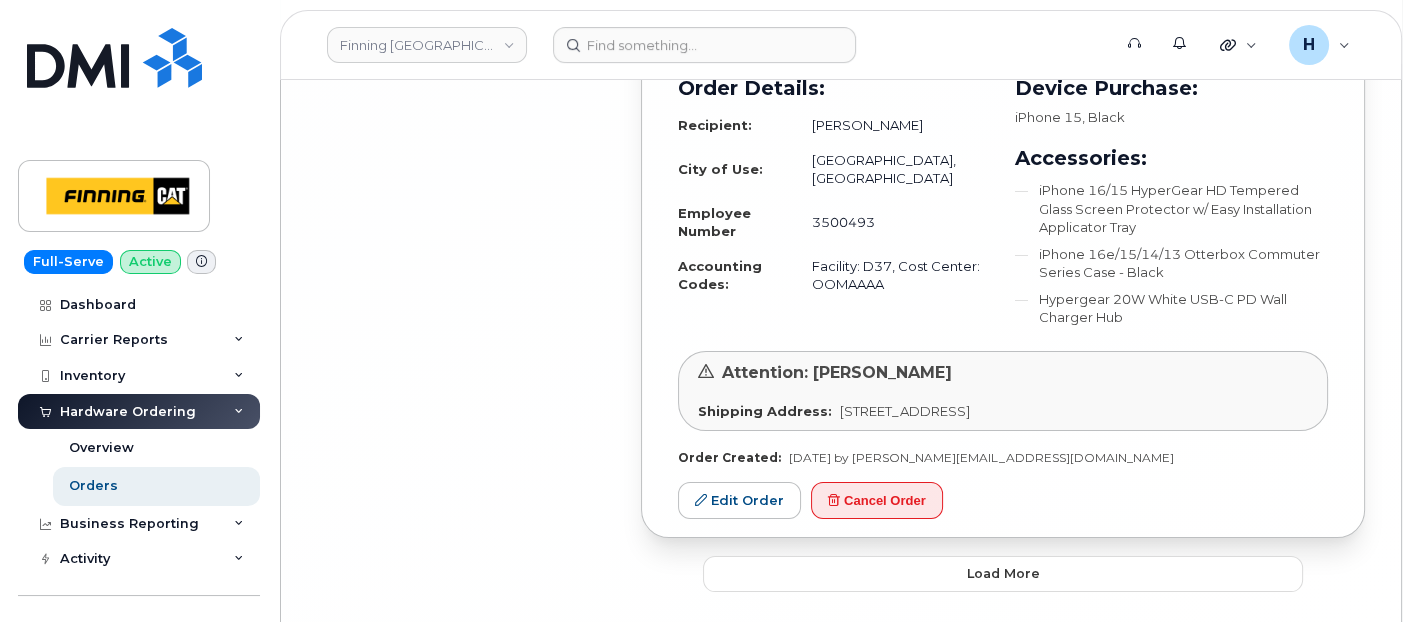 scroll, scrollTop: 9885, scrollLeft: 0, axis: vertical 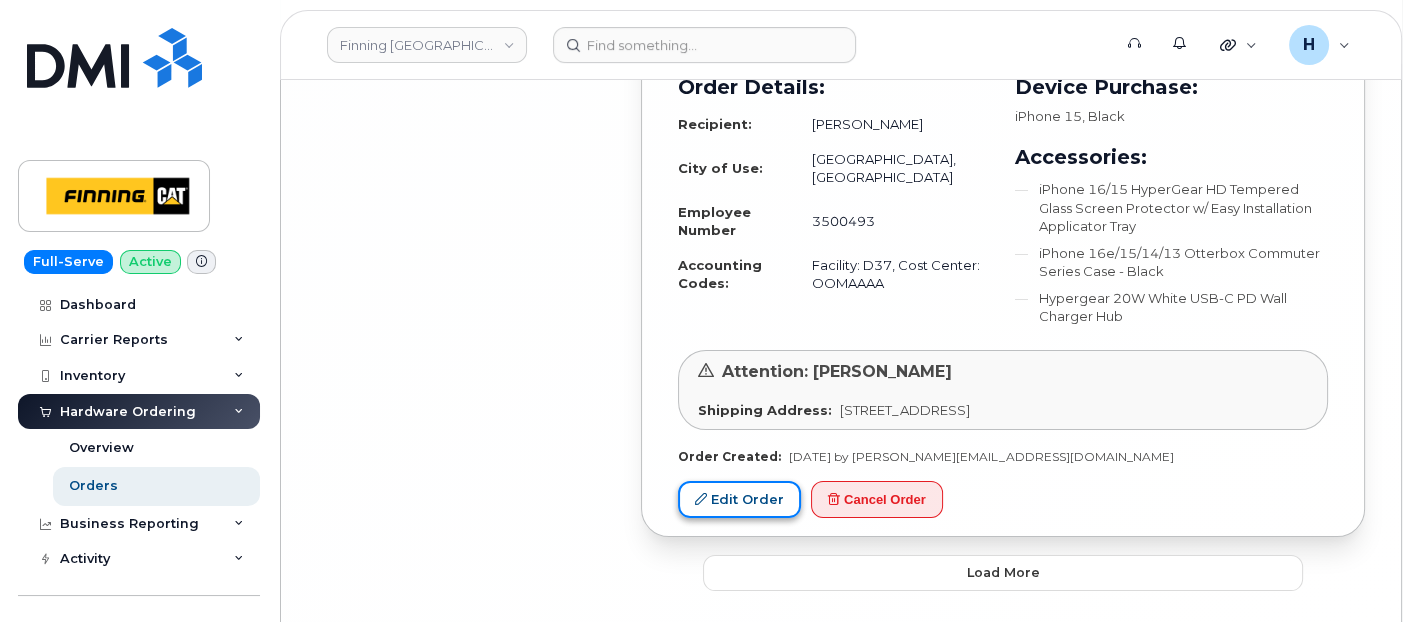 click on "Edit Order" at bounding box center (739, 499) 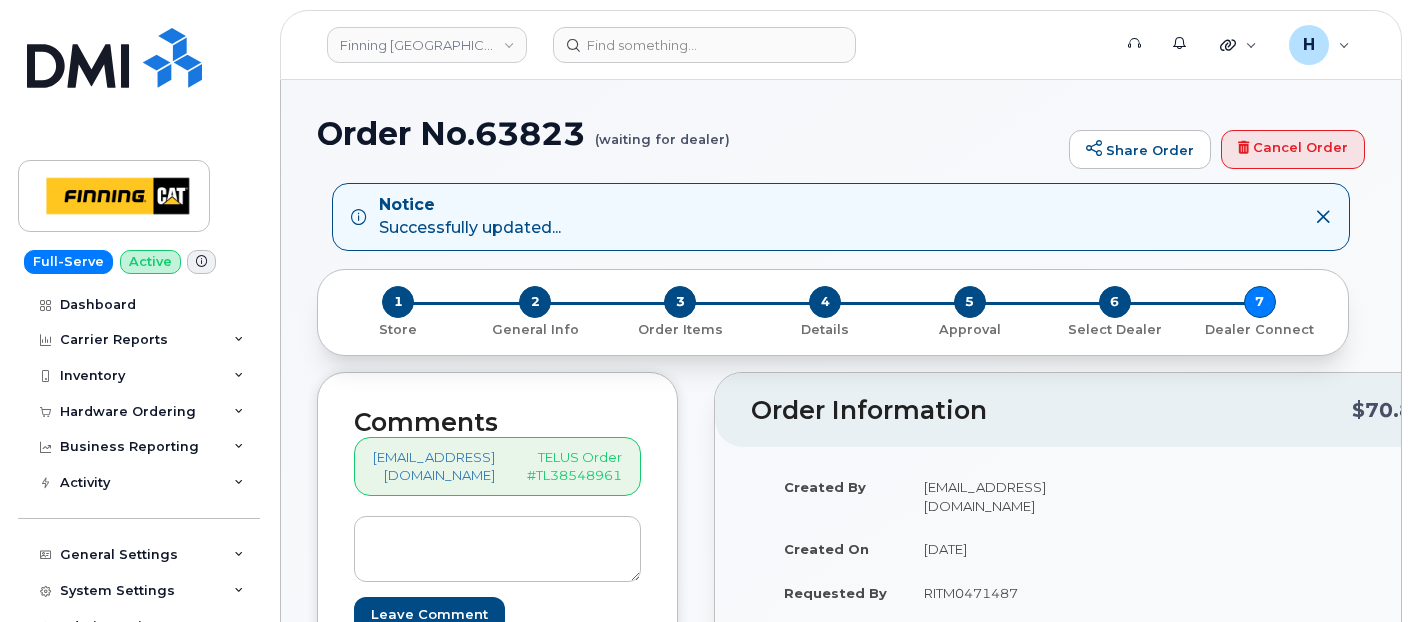 scroll, scrollTop: 0, scrollLeft: 0, axis: both 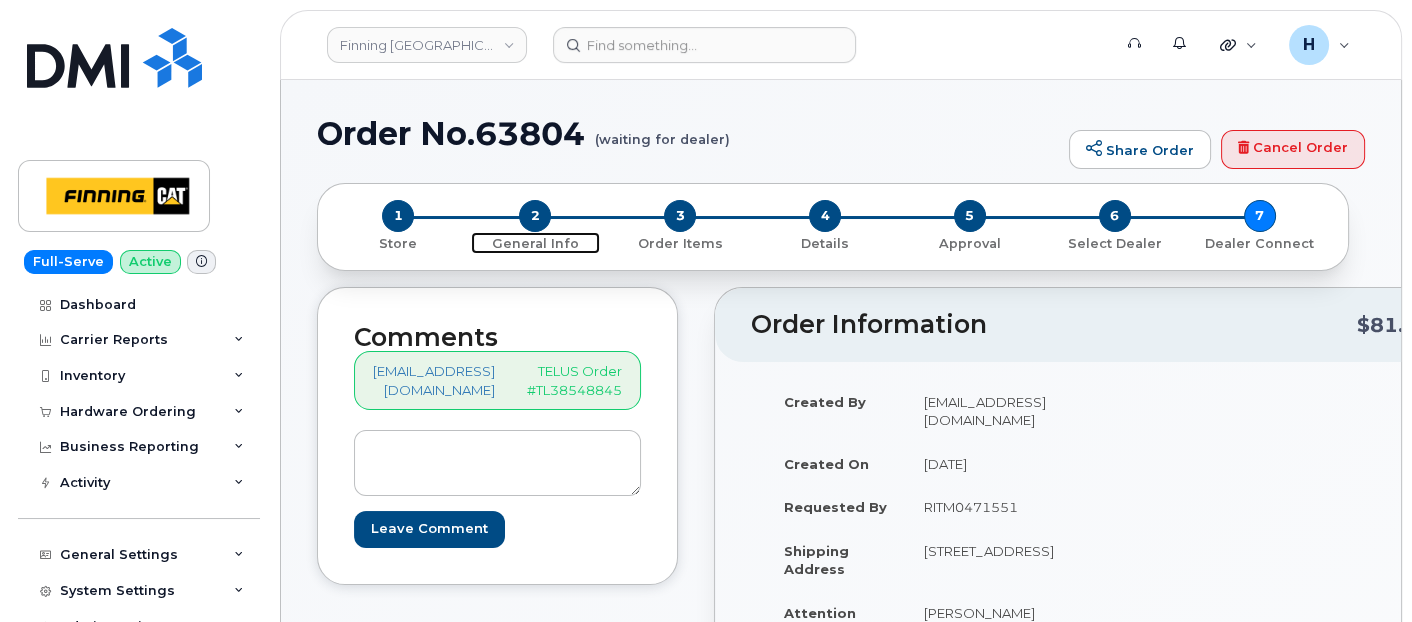 click on "2" at bounding box center [535, 216] 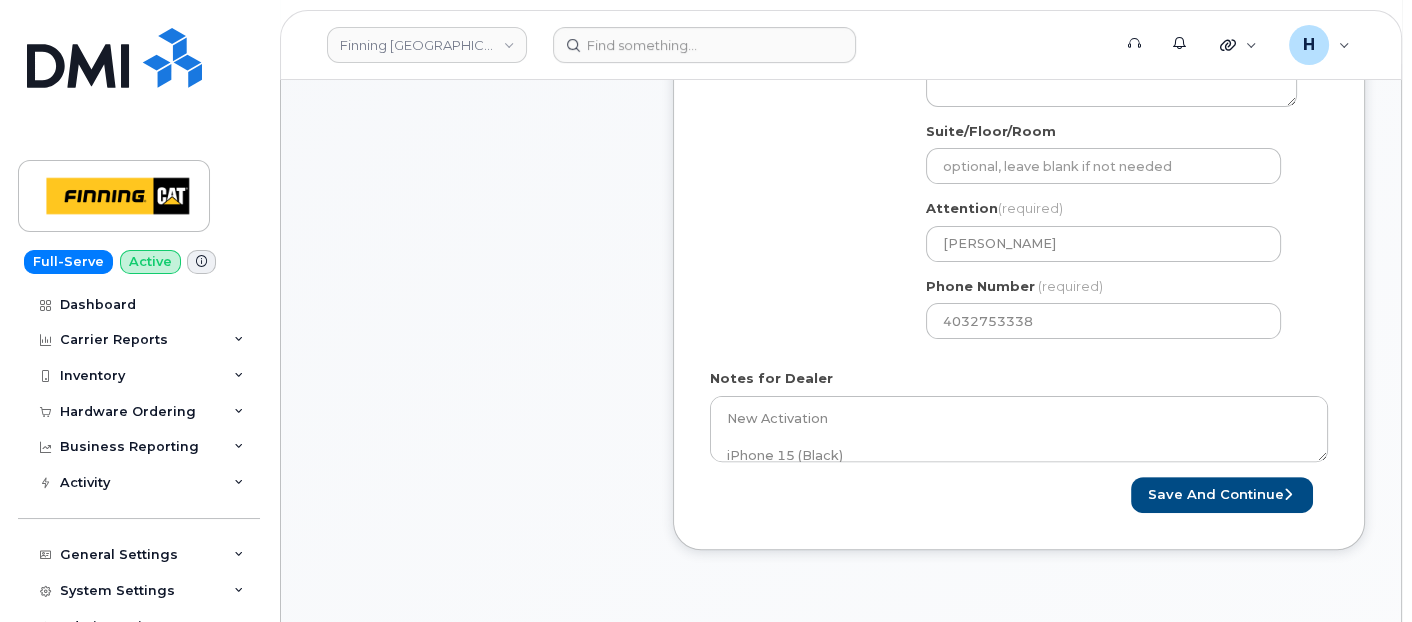 scroll, scrollTop: 666, scrollLeft: 0, axis: vertical 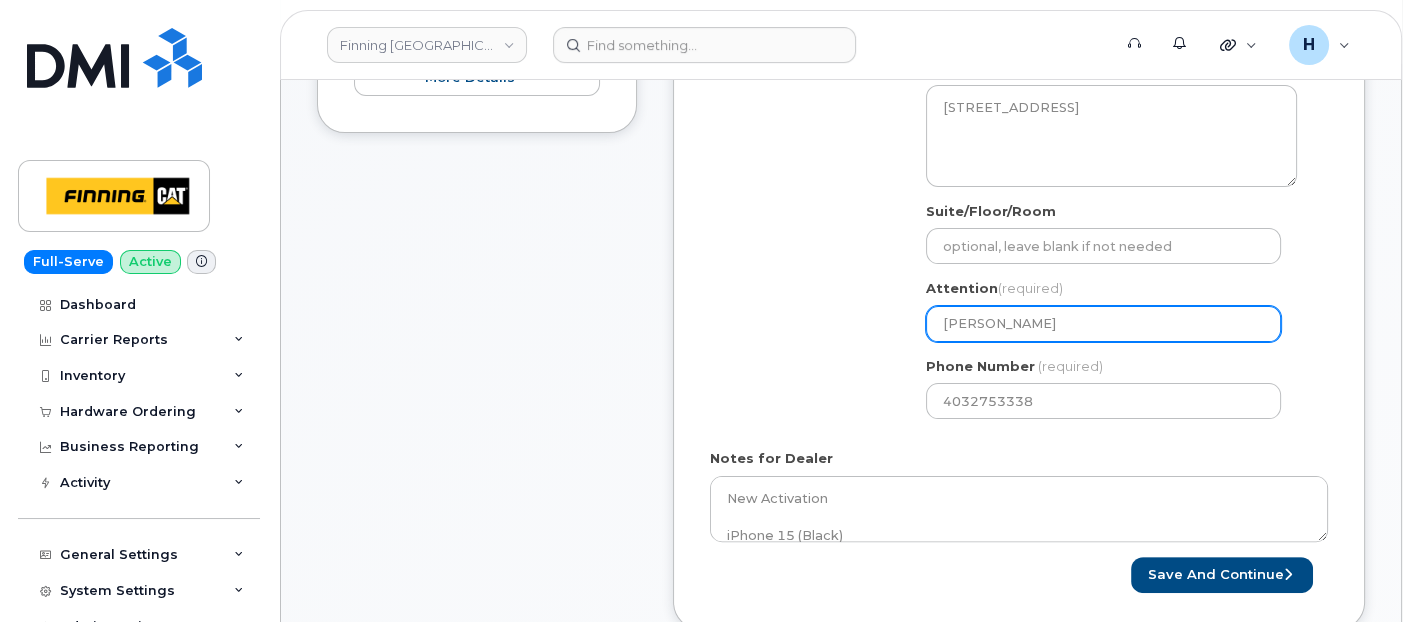 drag, startPoint x: 1065, startPoint y: 320, endPoint x: 878, endPoint y: 326, distance: 187.09624 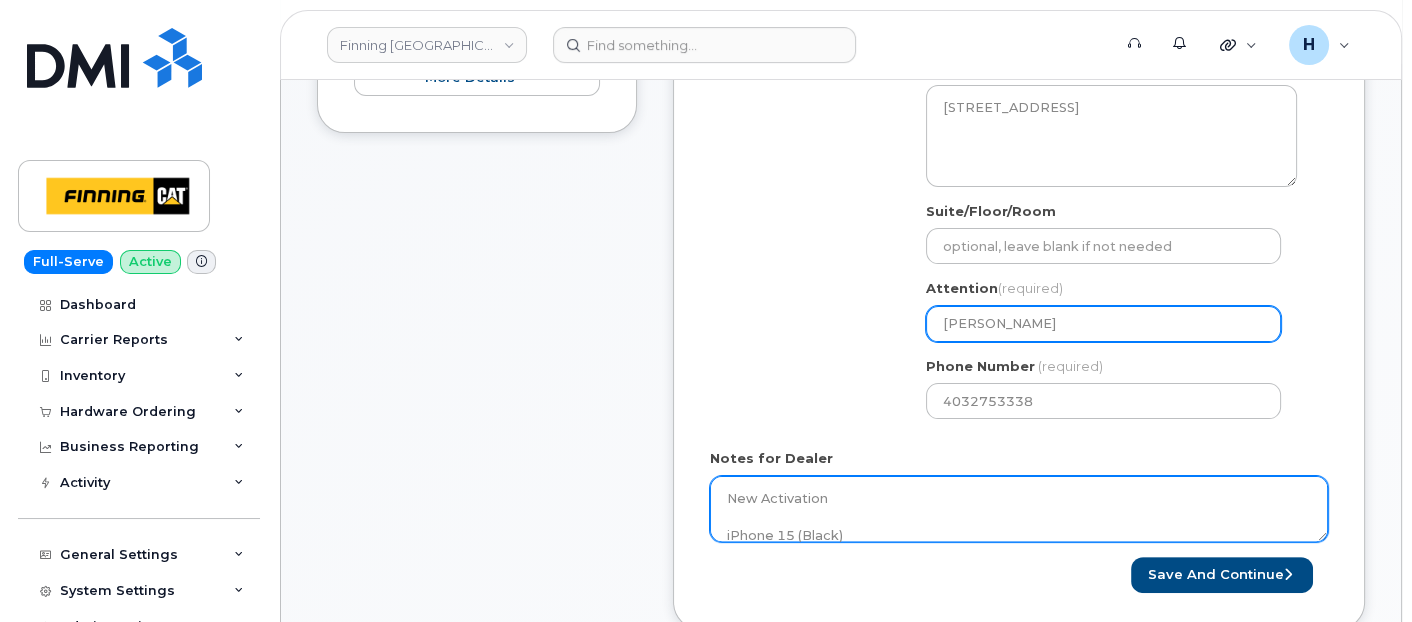 paste on "[PERSON_NAME]" 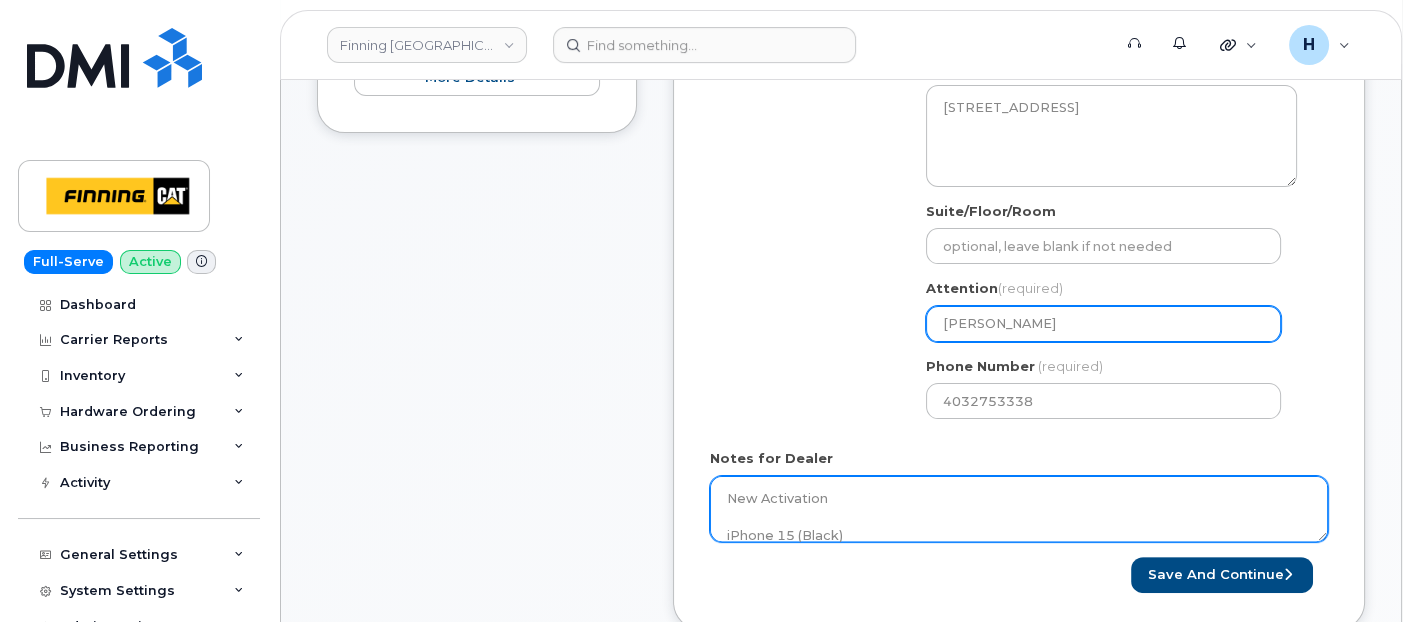 select 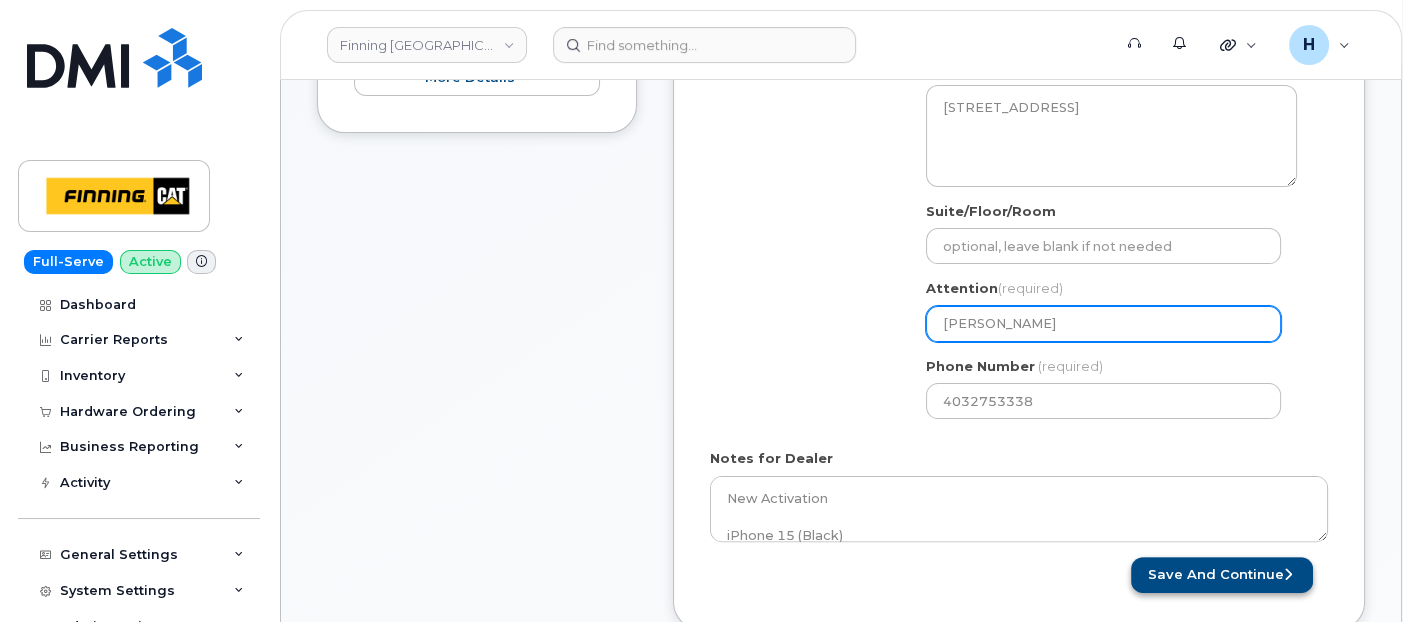 type on "[PERSON_NAME]" 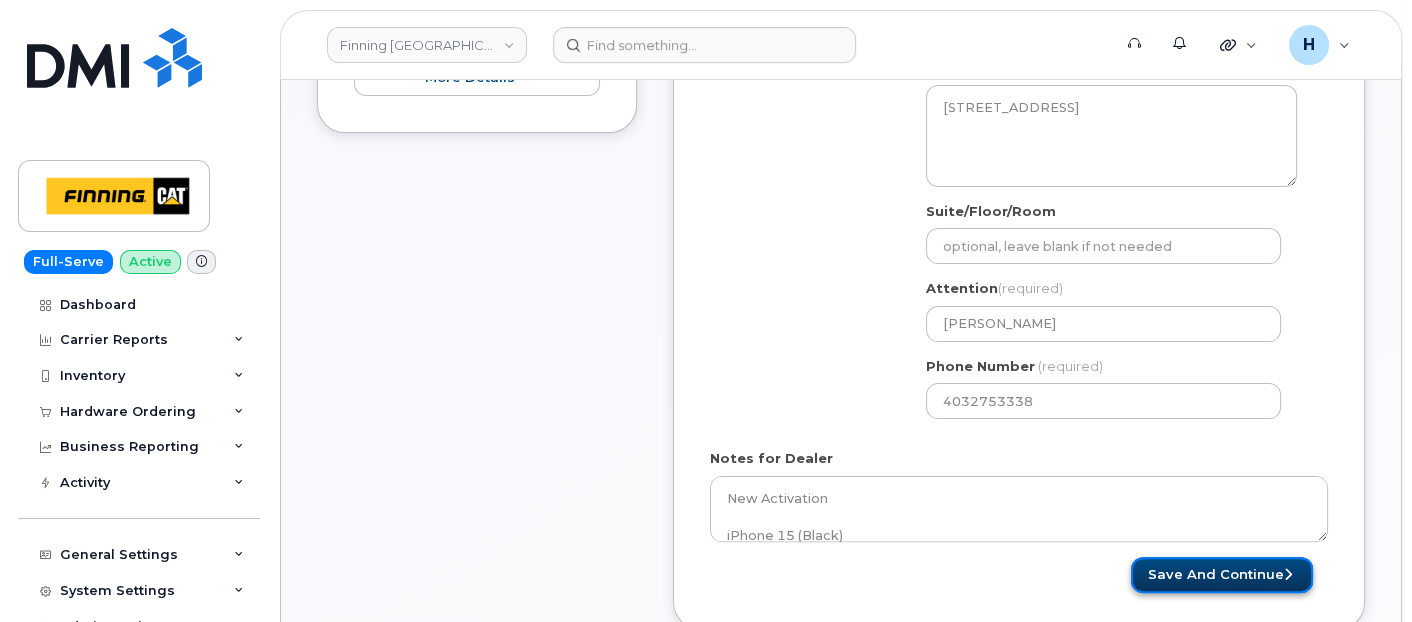 click on "Save and Continue" at bounding box center (1222, 575) 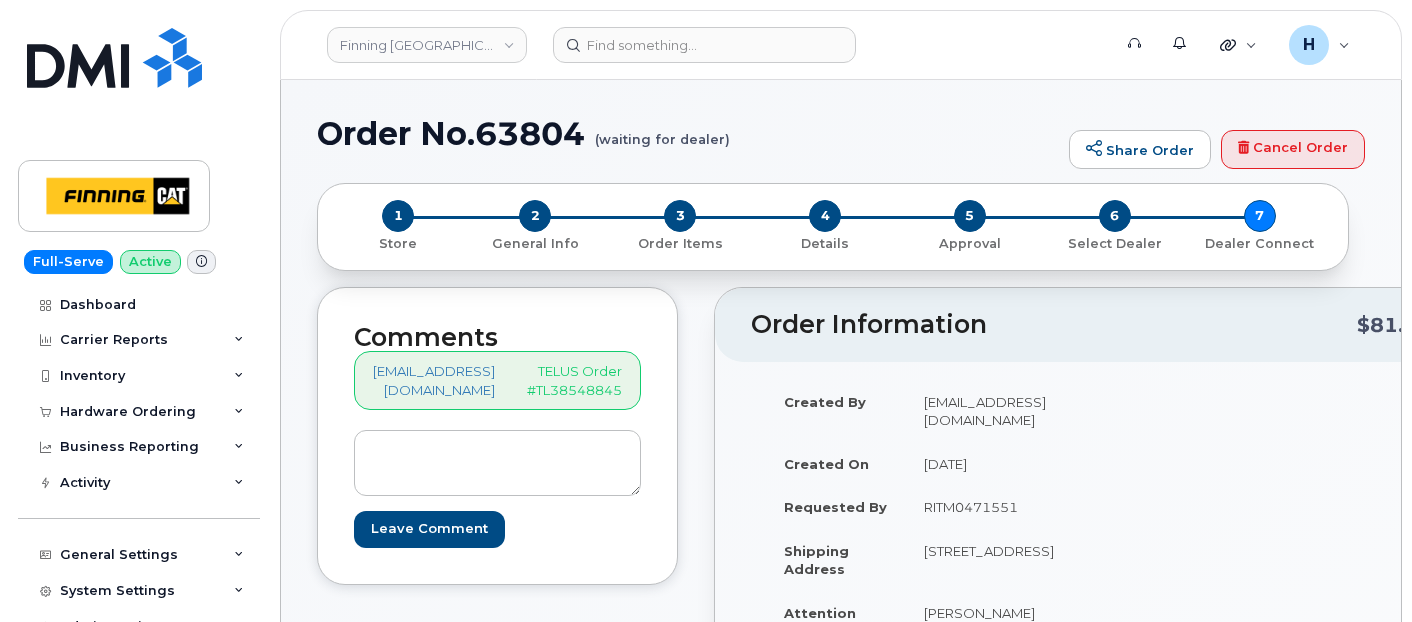 scroll, scrollTop: 0, scrollLeft: 0, axis: both 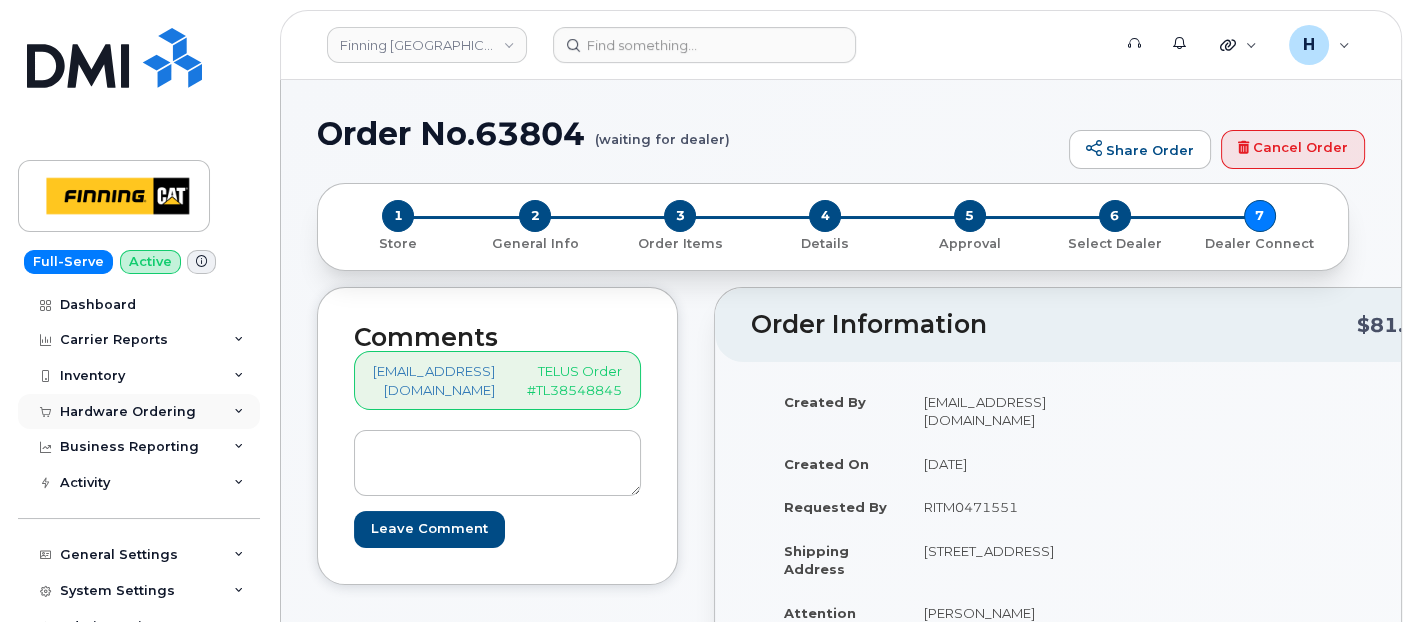 click on "Hardware Ordering" at bounding box center [128, 412] 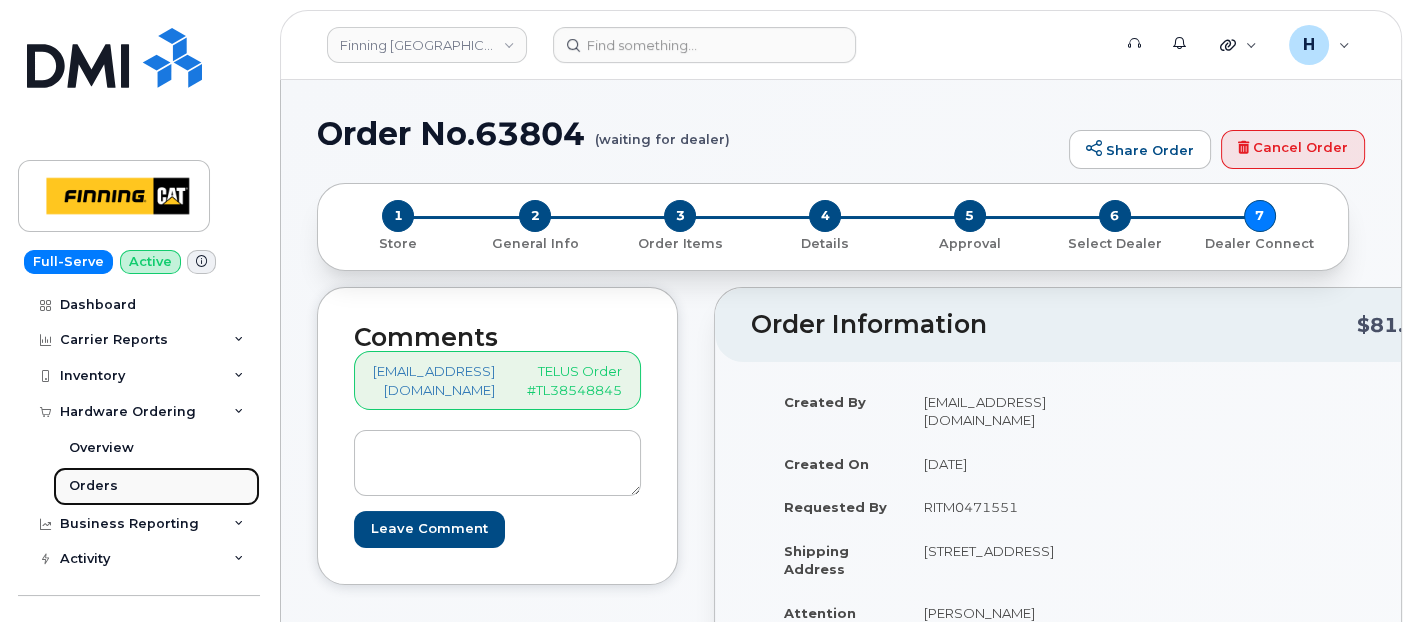 click on "Orders" at bounding box center (93, 486) 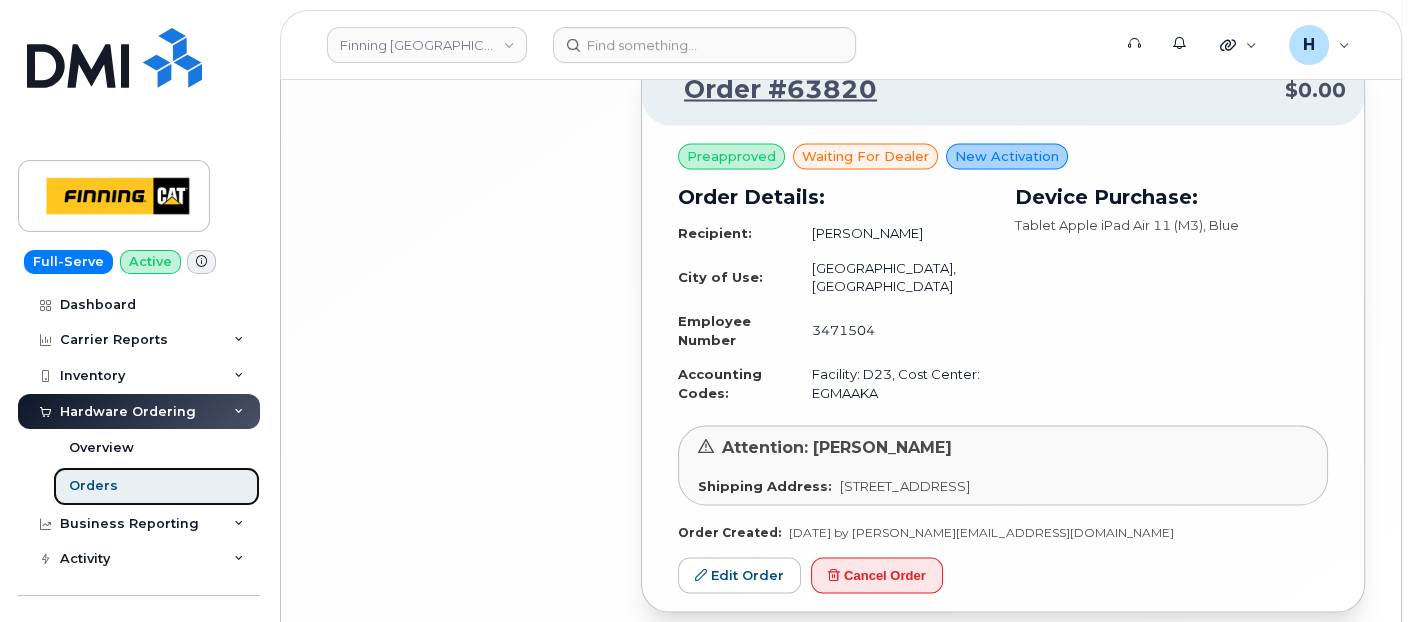 scroll, scrollTop: 4882, scrollLeft: 0, axis: vertical 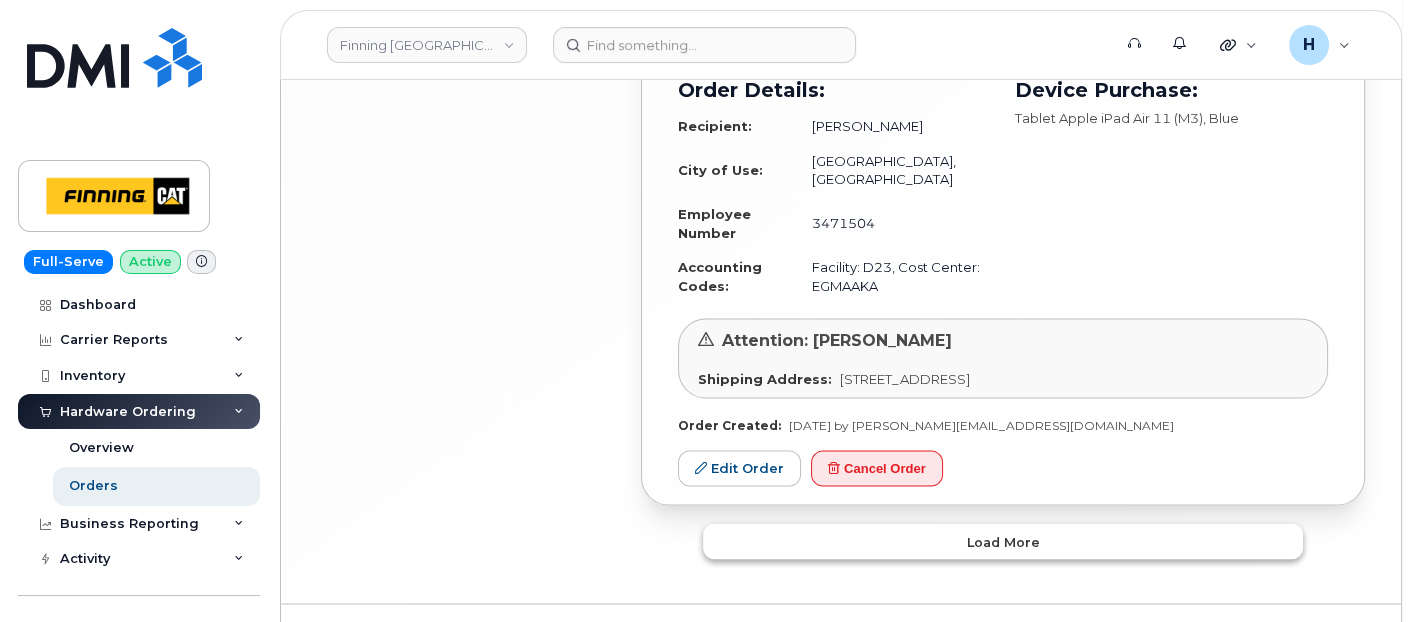 click on "Load more" at bounding box center (1003, 542) 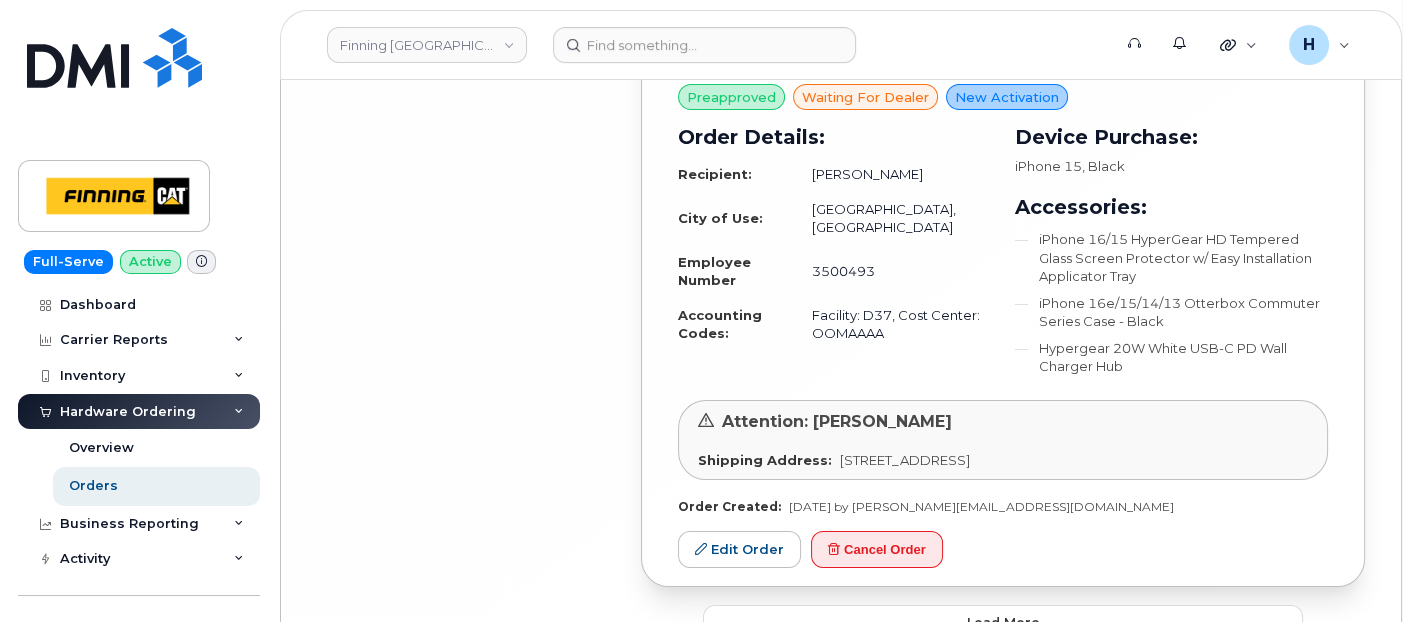 scroll, scrollTop: 9885, scrollLeft: 0, axis: vertical 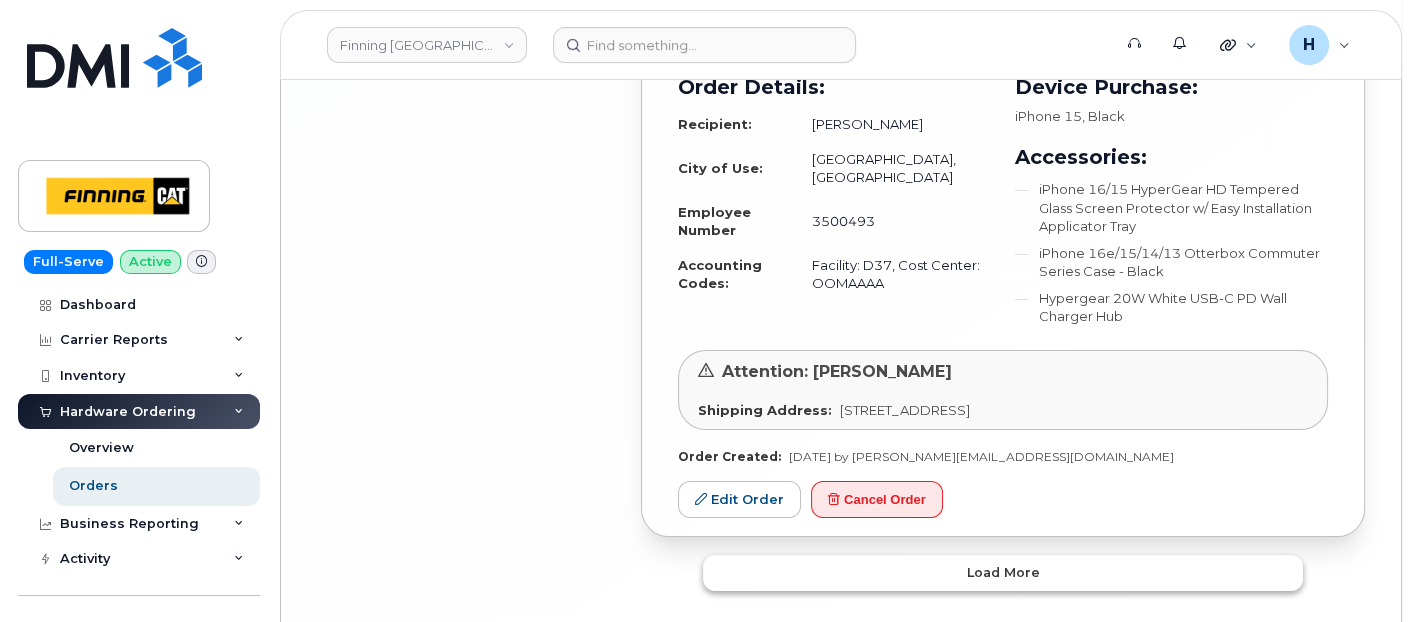 click on "Load more" at bounding box center [1003, 573] 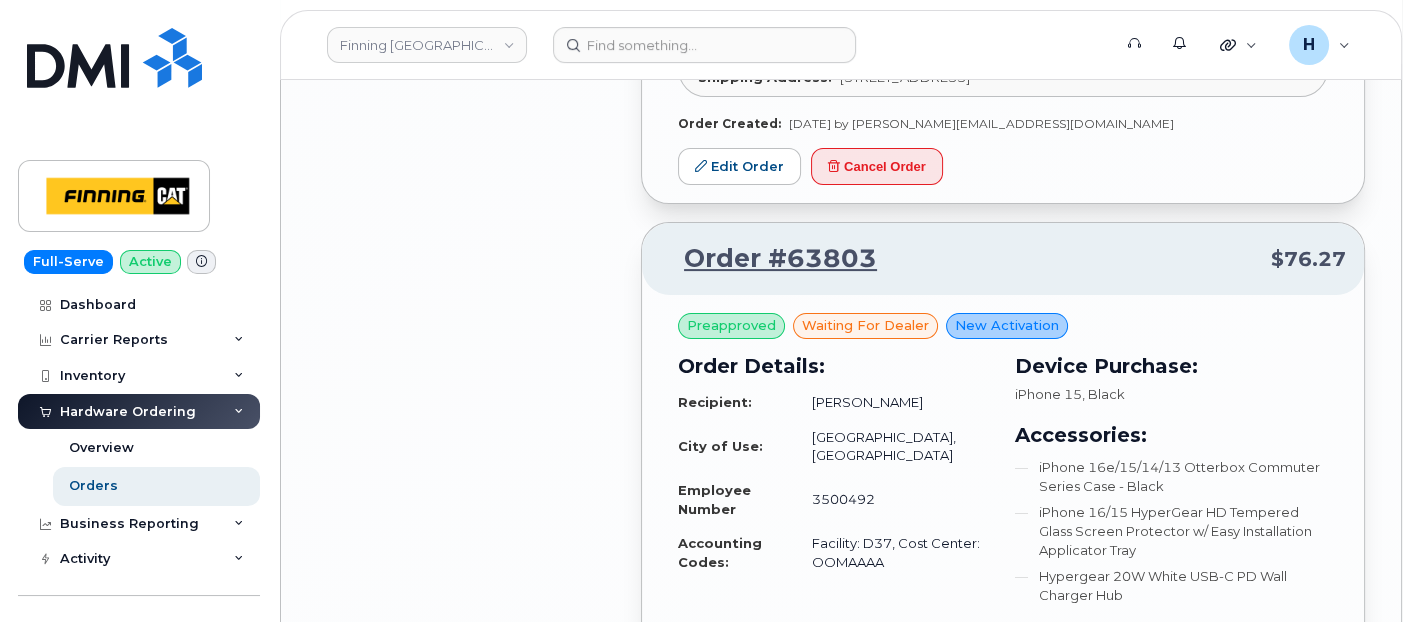 scroll, scrollTop: 10440, scrollLeft: 0, axis: vertical 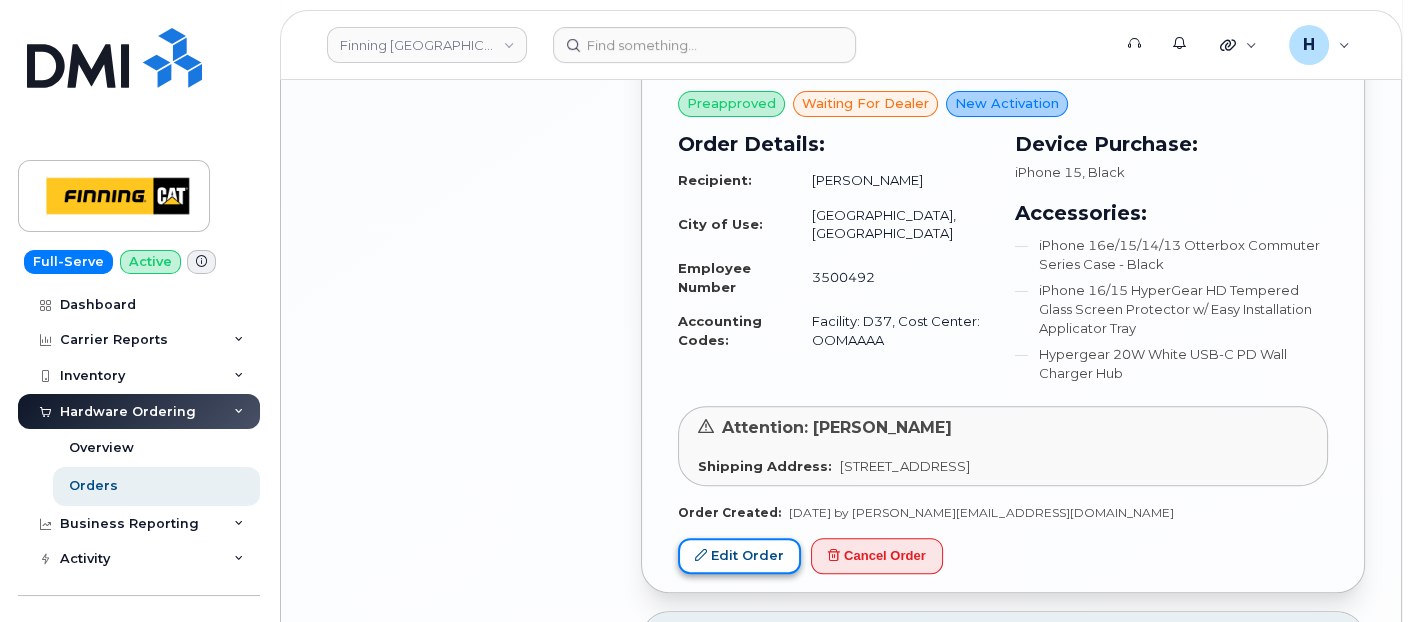 click on "Edit Order" at bounding box center [739, 556] 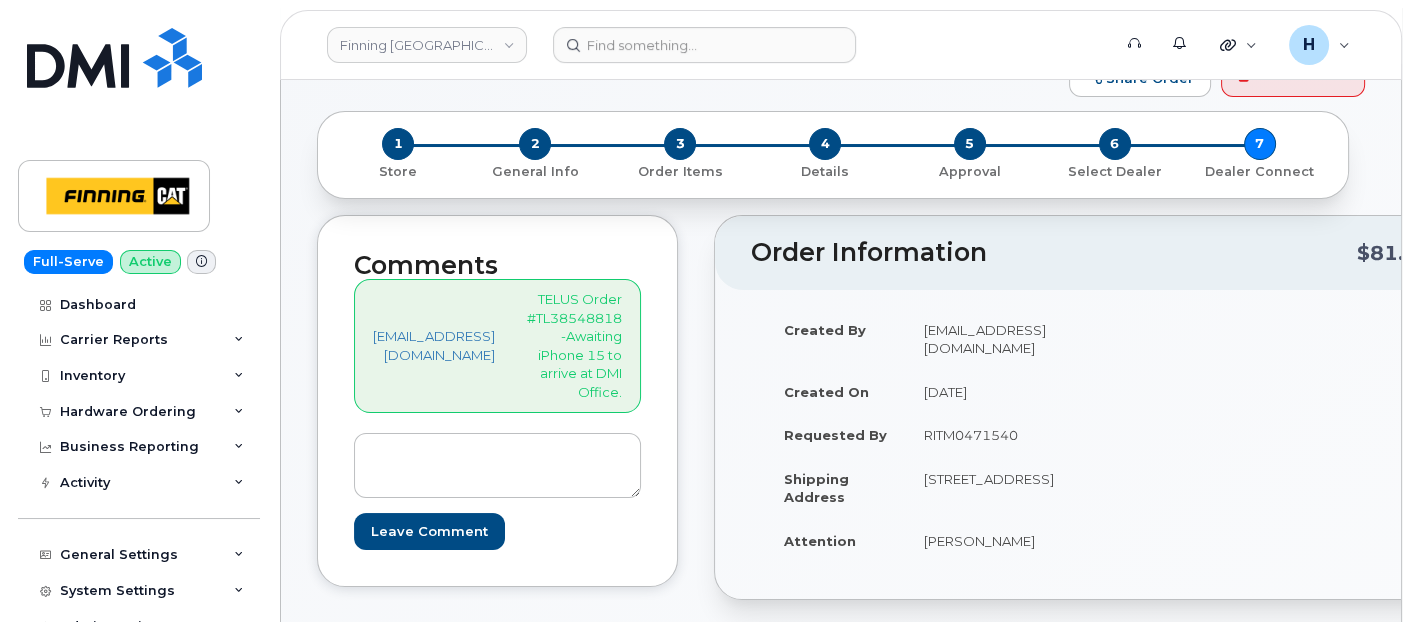 scroll, scrollTop: 0, scrollLeft: 0, axis: both 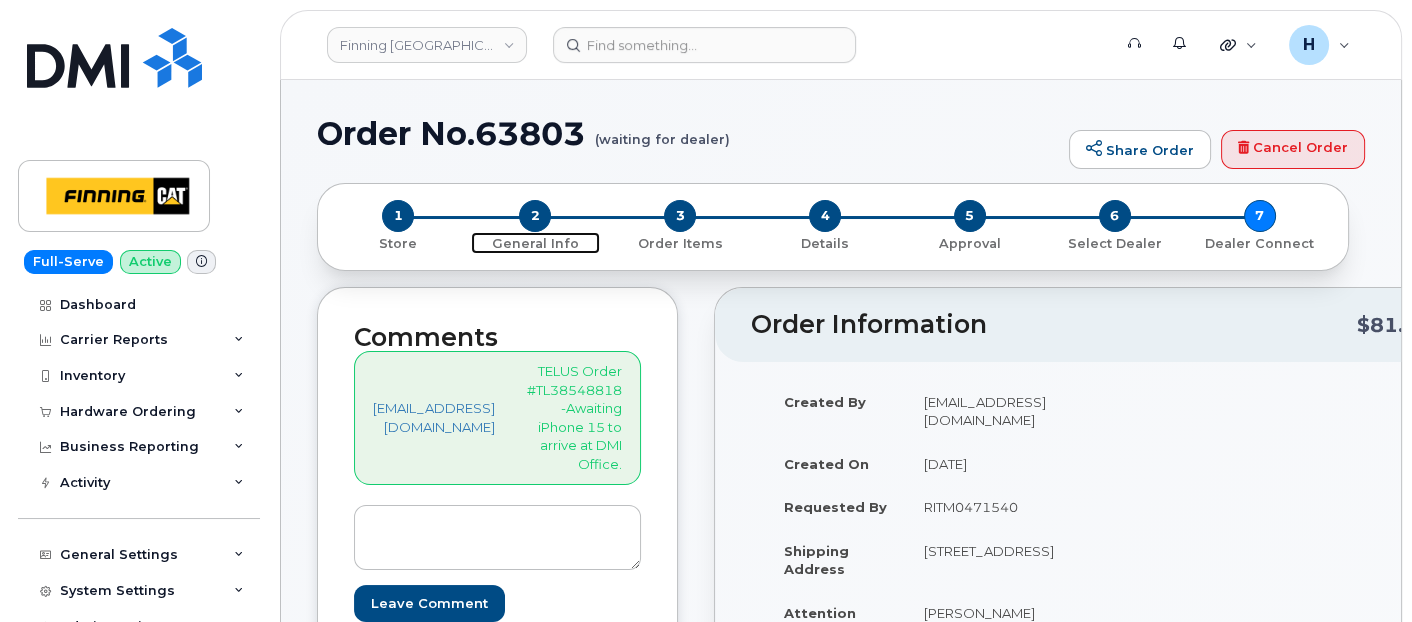 click on "2" at bounding box center (535, 216) 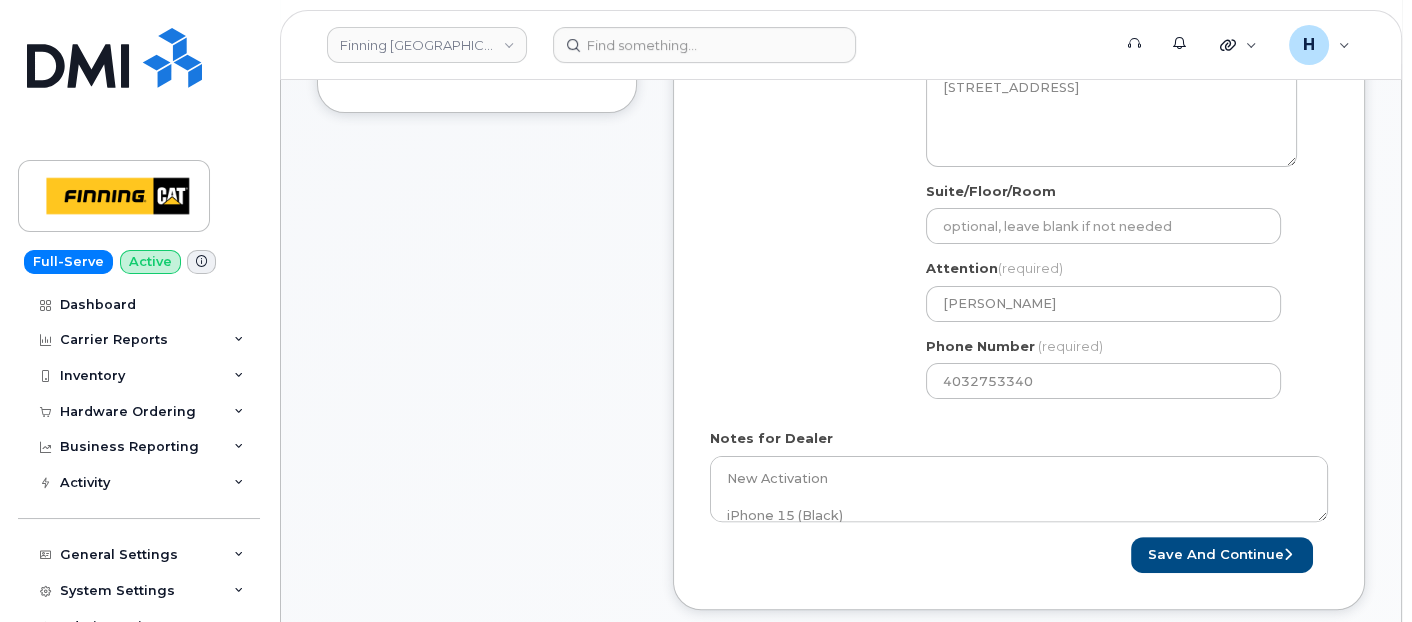 scroll, scrollTop: 666, scrollLeft: 0, axis: vertical 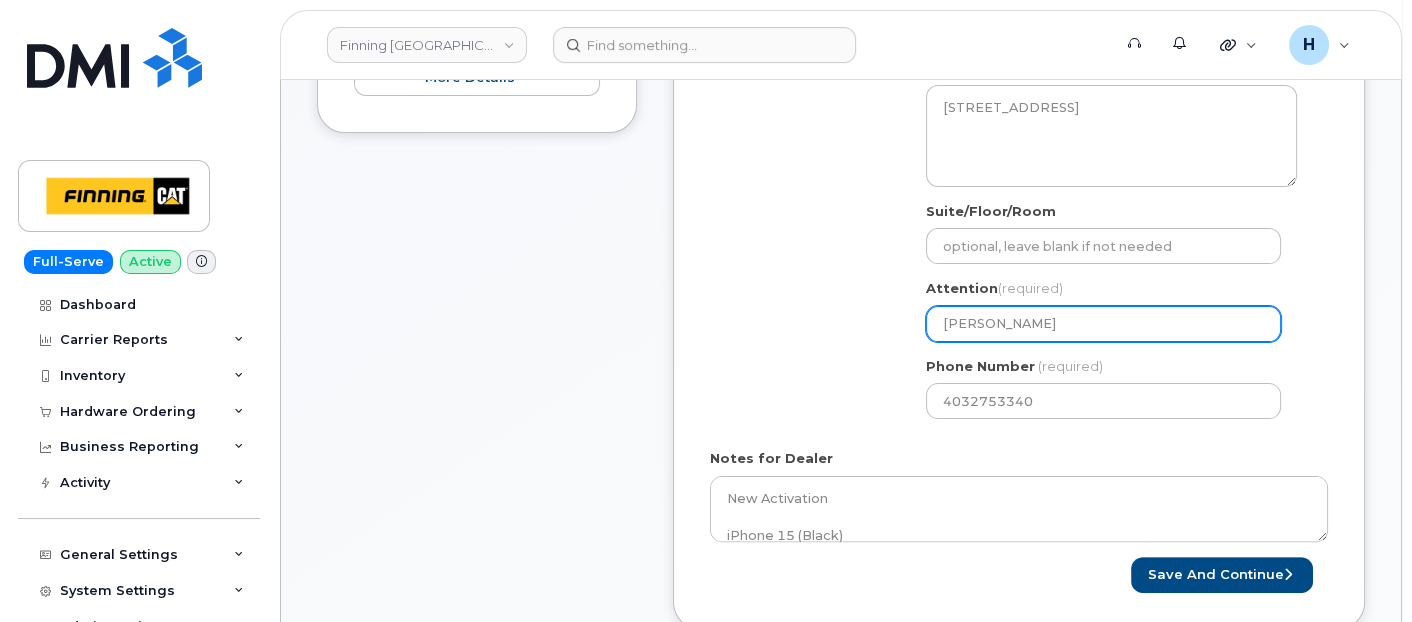 drag, startPoint x: 1031, startPoint y: 324, endPoint x: 771, endPoint y: 320, distance: 260.03076 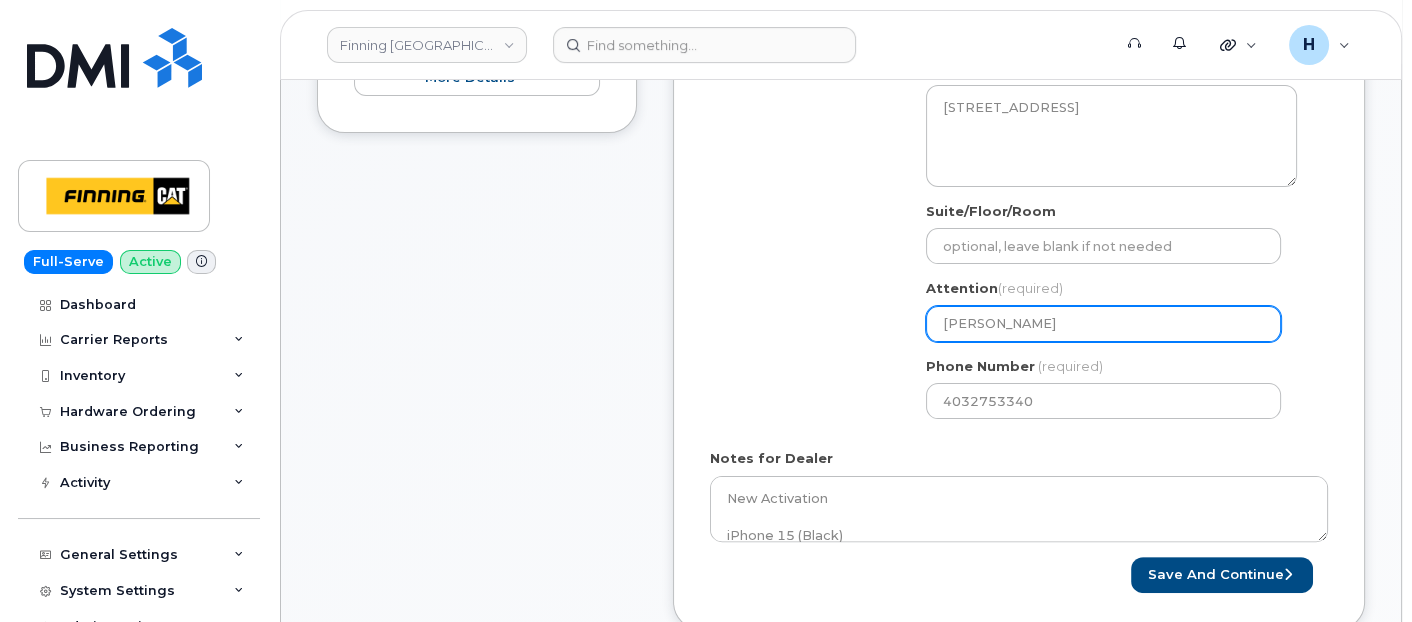 drag, startPoint x: 1058, startPoint y: 311, endPoint x: 694, endPoint y: 319, distance: 364.0879 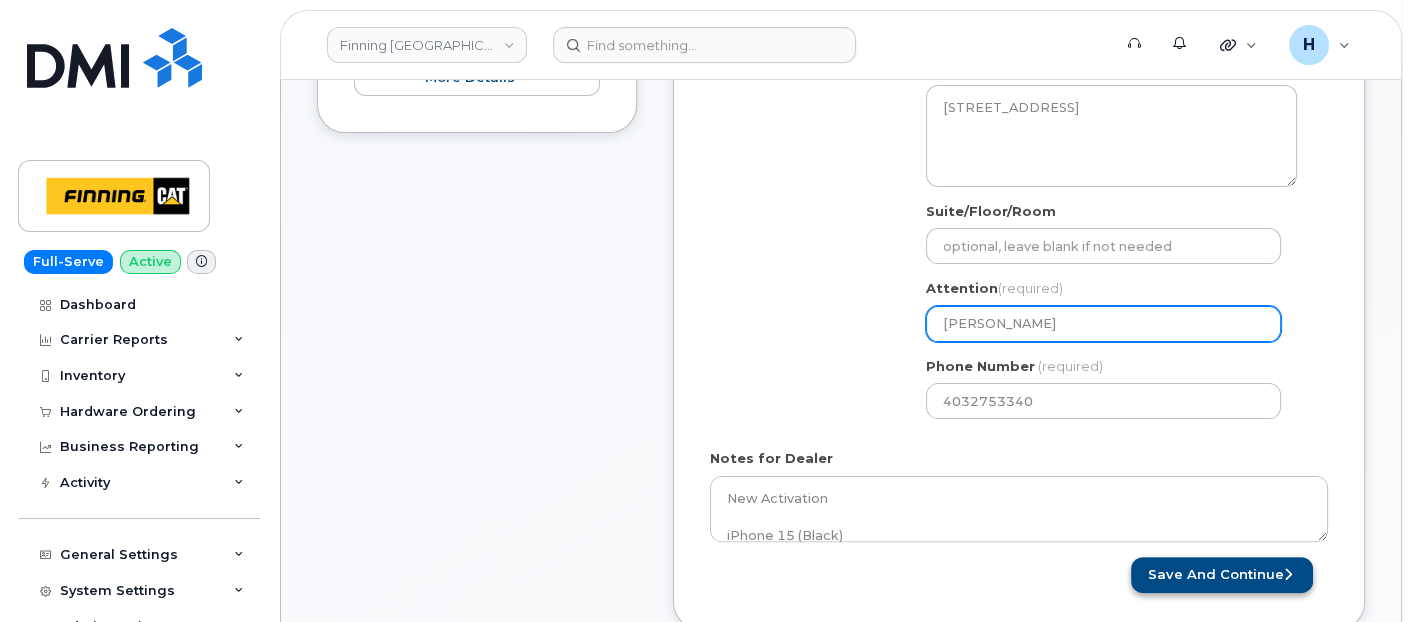 type on "[PERSON_NAME]" 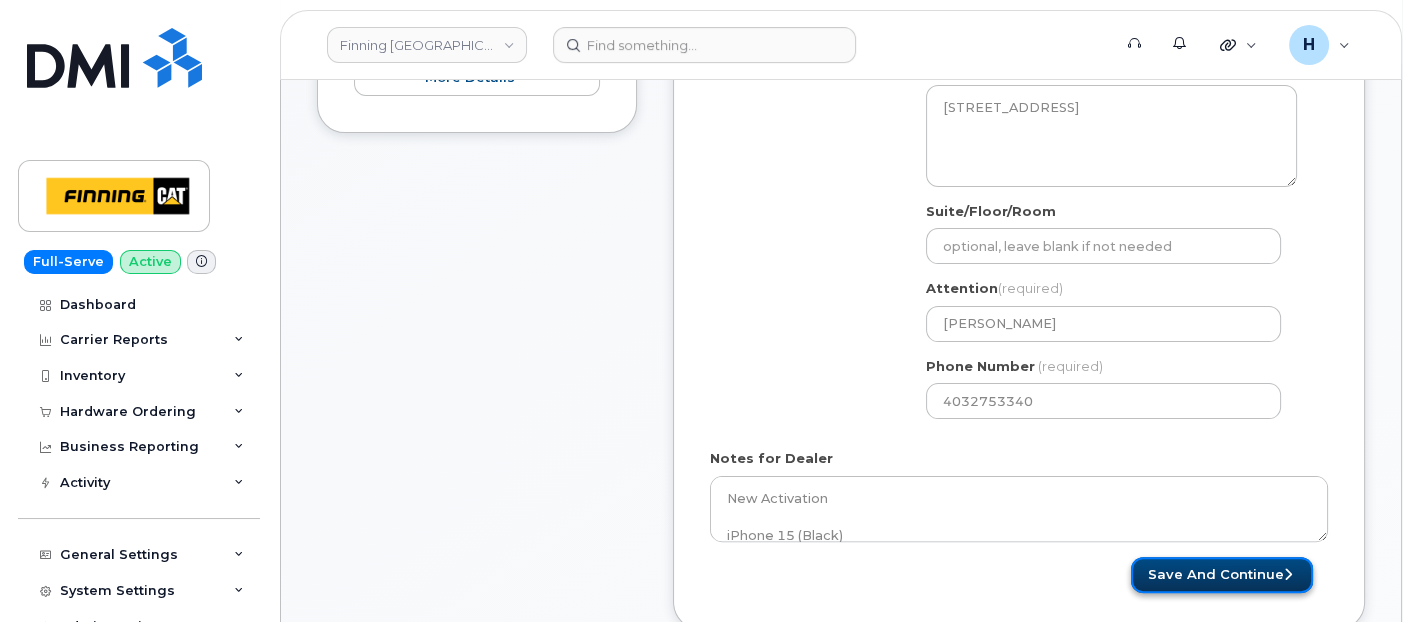 click on "Save and Continue" at bounding box center (1222, 575) 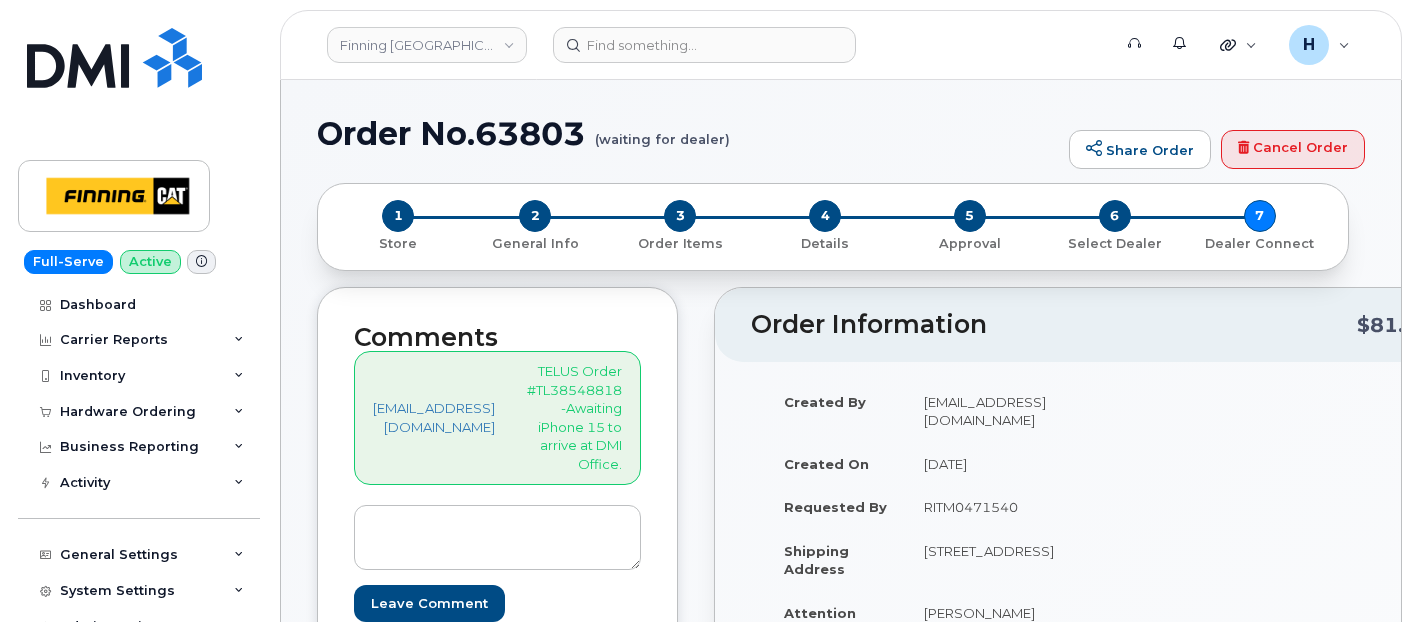 scroll, scrollTop: 0, scrollLeft: 0, axis: both 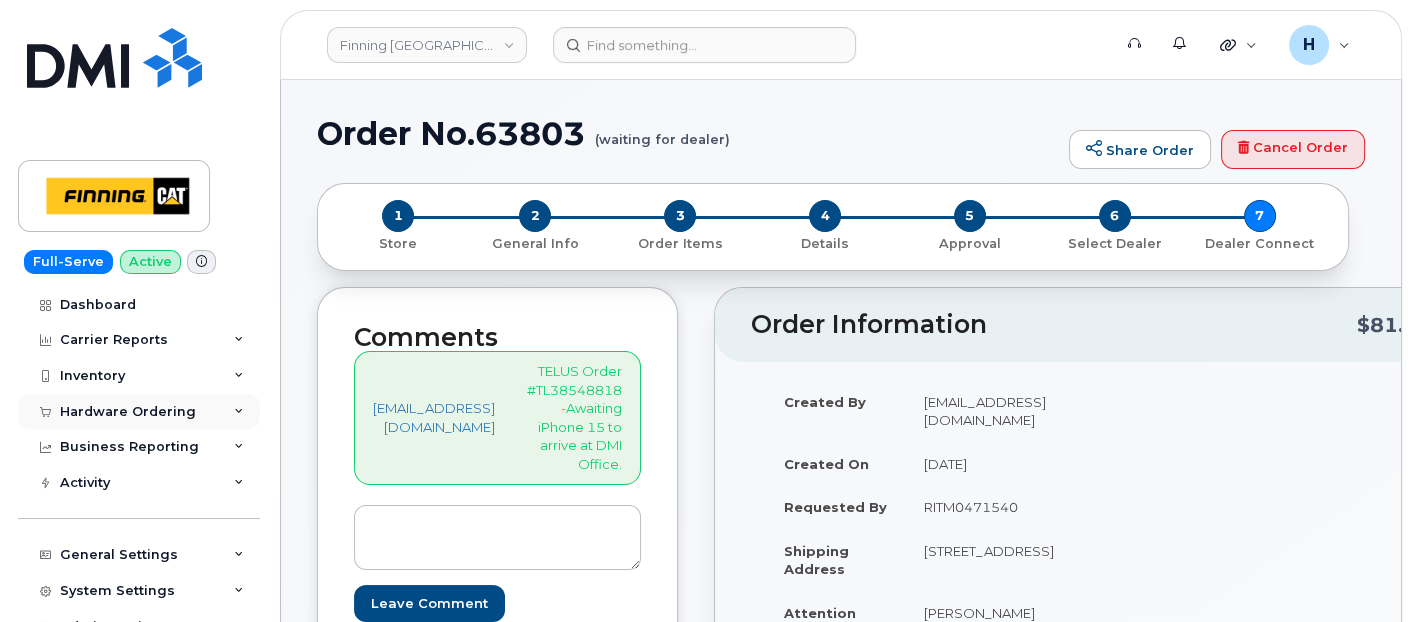 click on "Hardware Ordering" at bounding box center [128, 412] 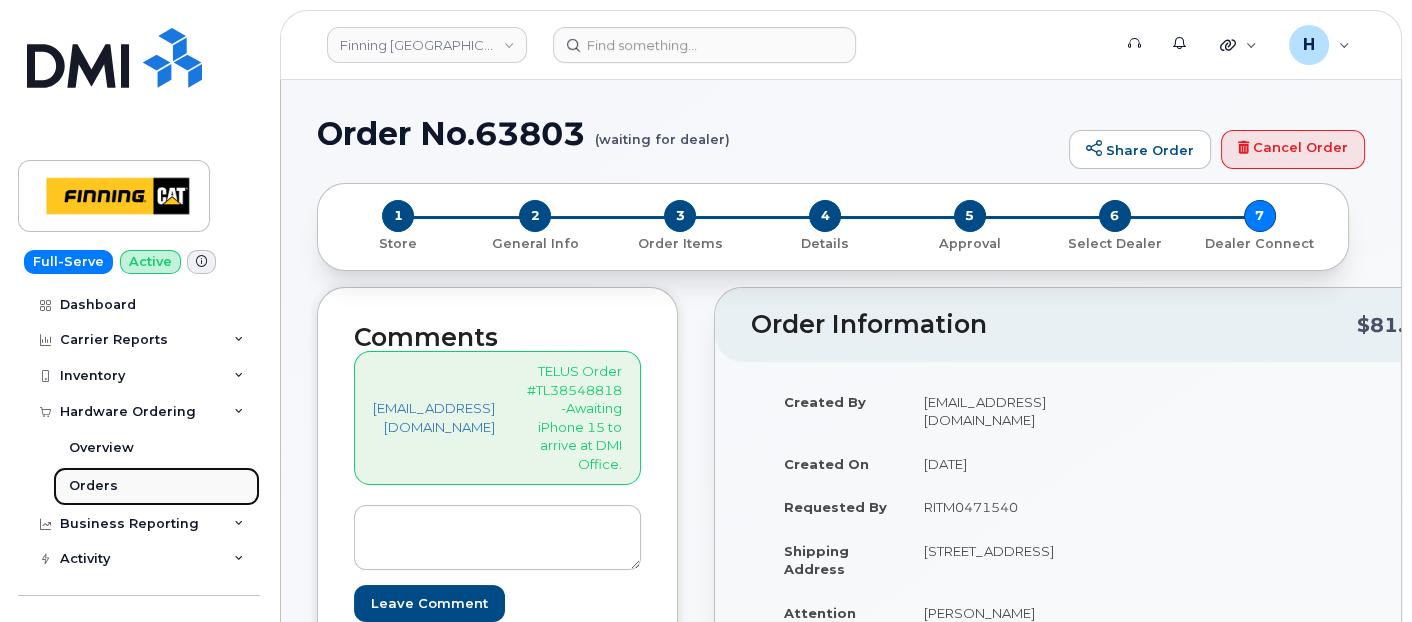 click on "Orders" at bounding box center (156, 486) 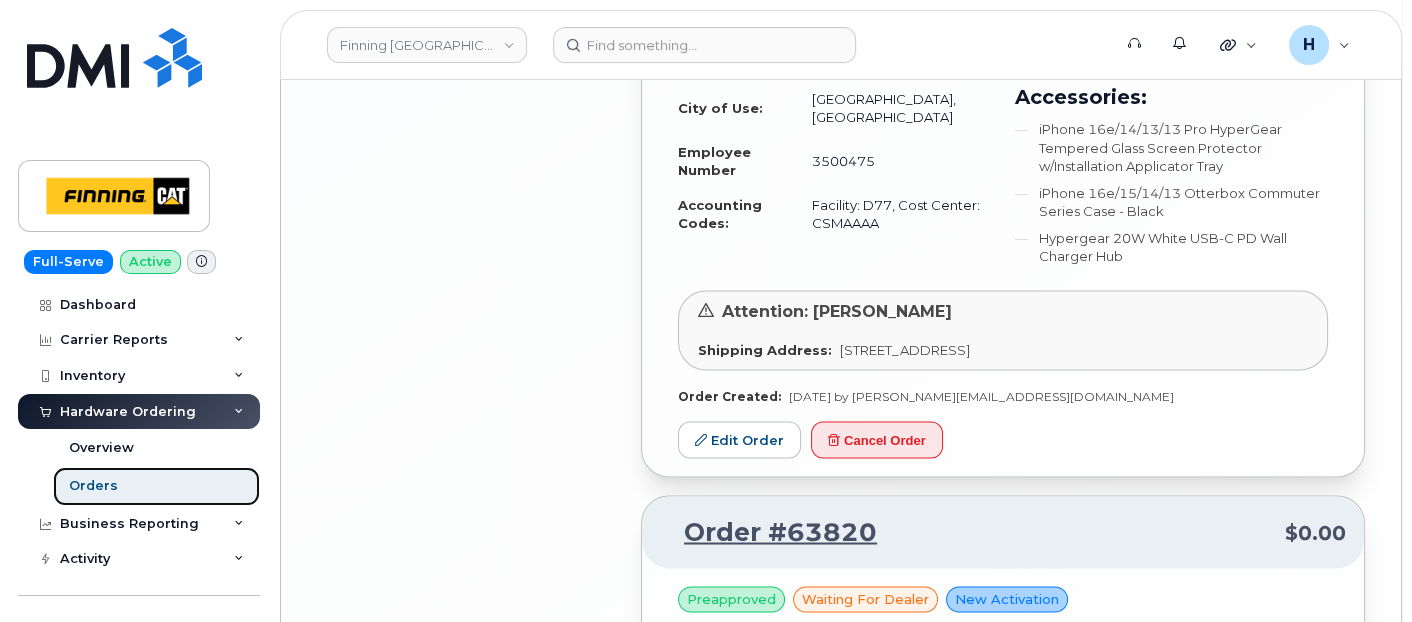 scroll, scrollTop: 4882, scrollLeft: 0, axis: vertical 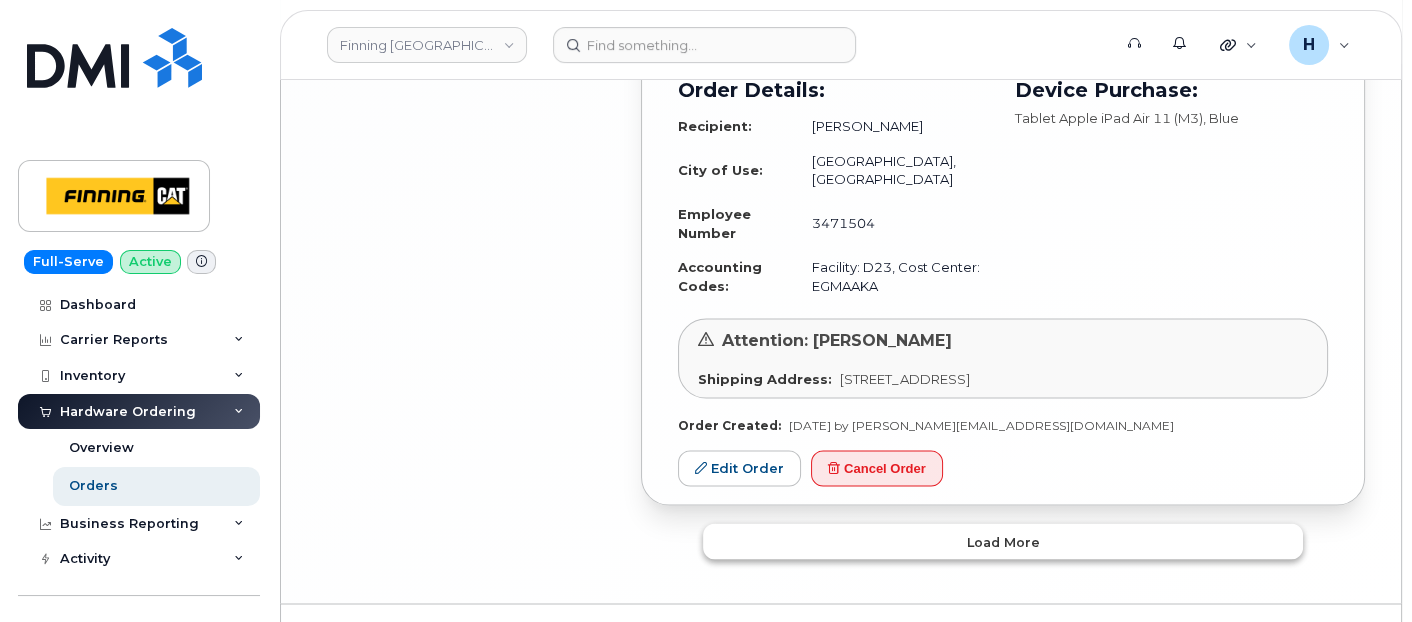 click on "Load more" at bounding box center (1003, 542) 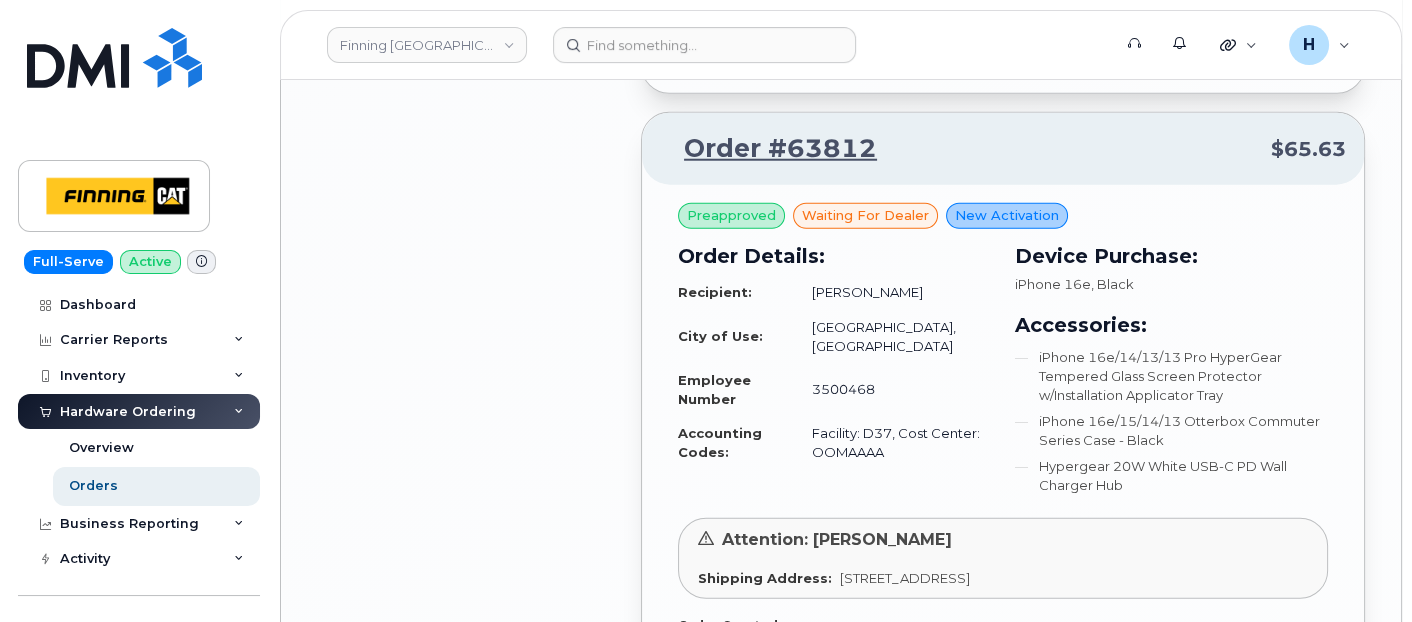 scroll, scrollTop: 6882, scrollLeft: 0, axis: vertical 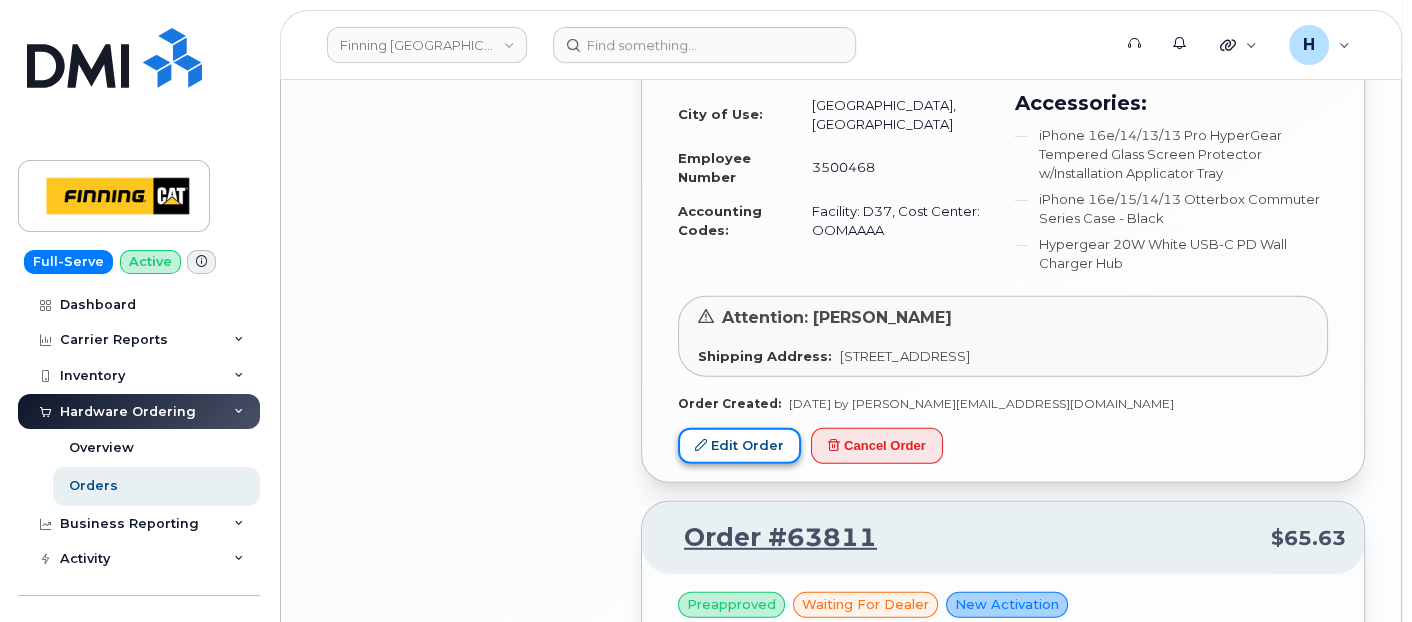 click on "Edit Order" at bounding box center [739, 446] 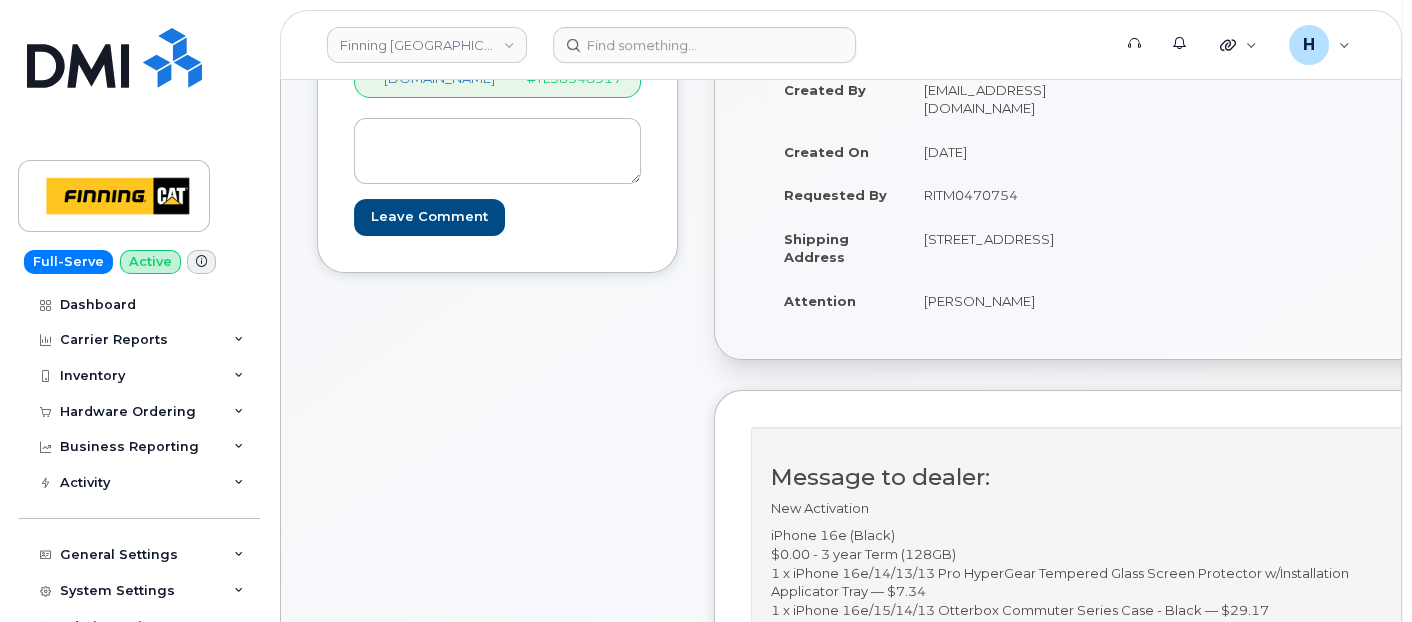 scroll, scrollTop: 0, scrollLeft: 0, axis: both 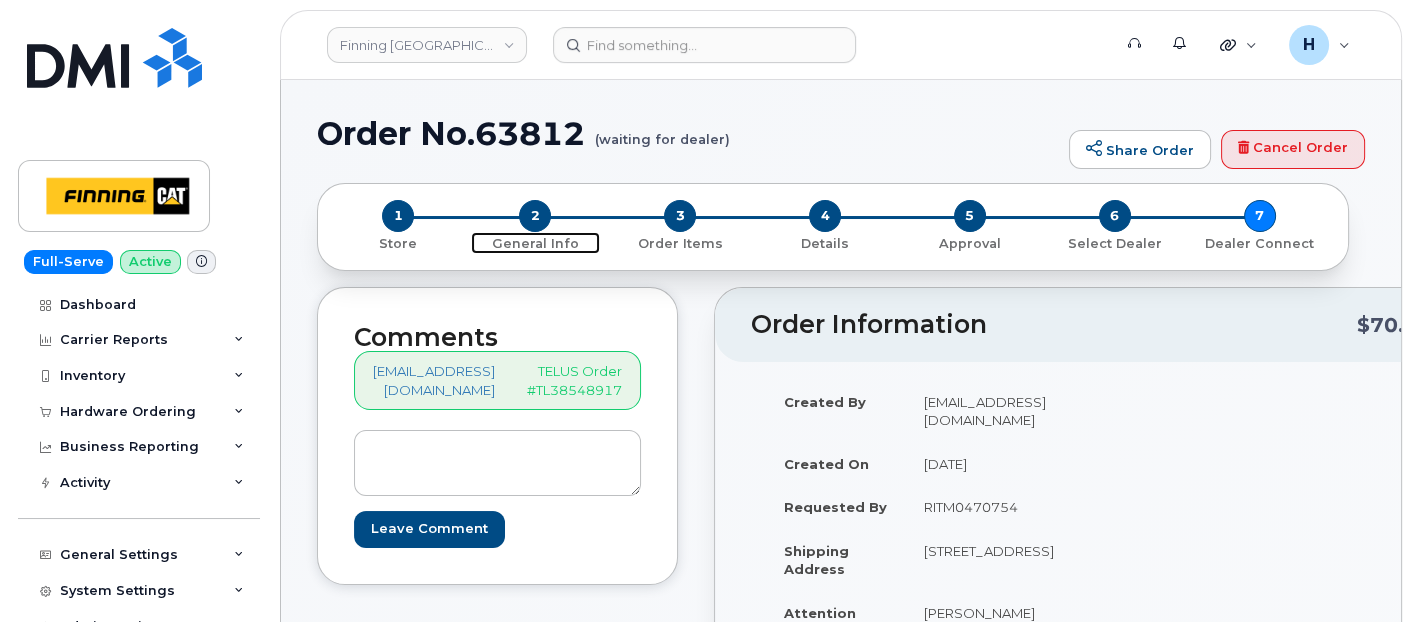 click on "2" at bounding box center (535, 216) 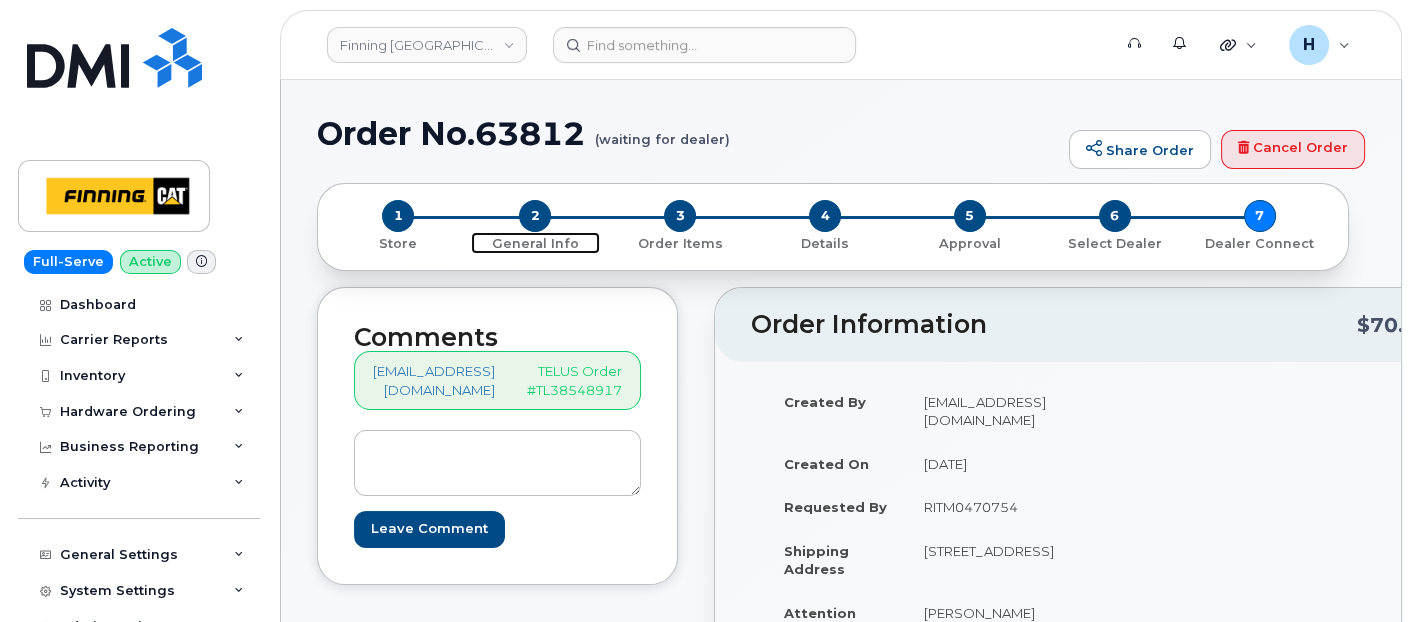 click on "2" at bounding box center (535, 216) 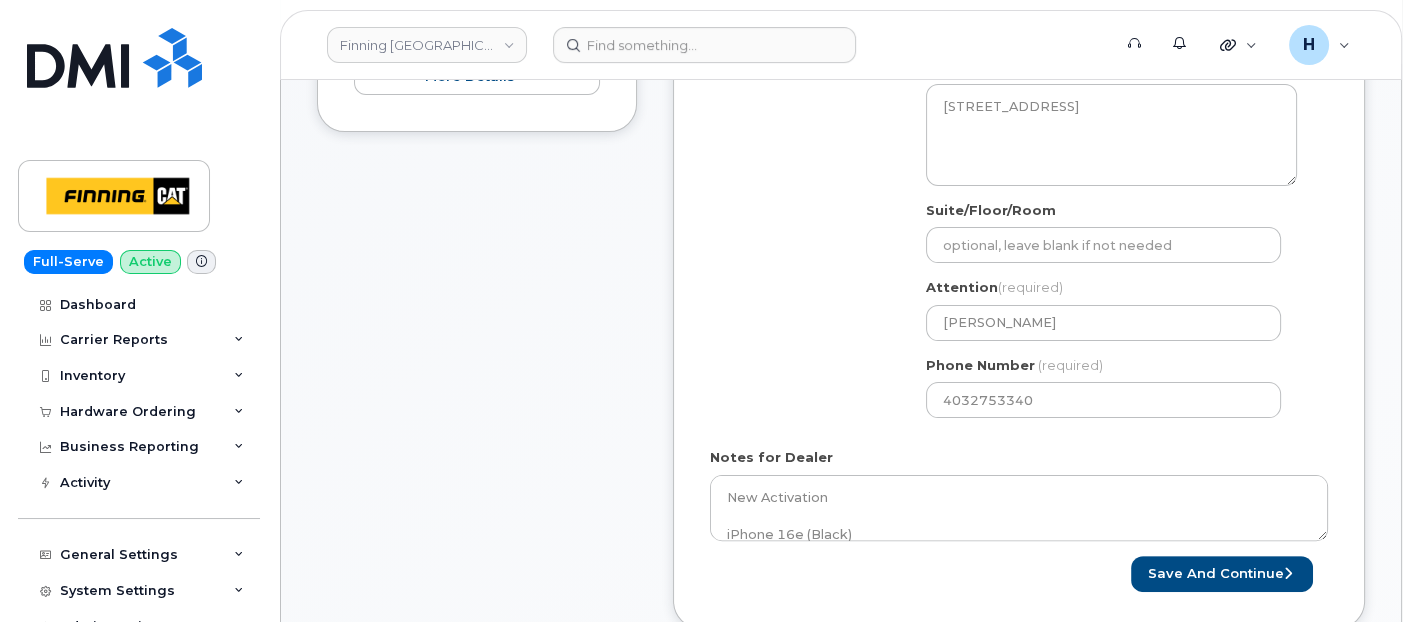 scroll, scrollTop: 666, scrollLeft: 0, axis: vertical 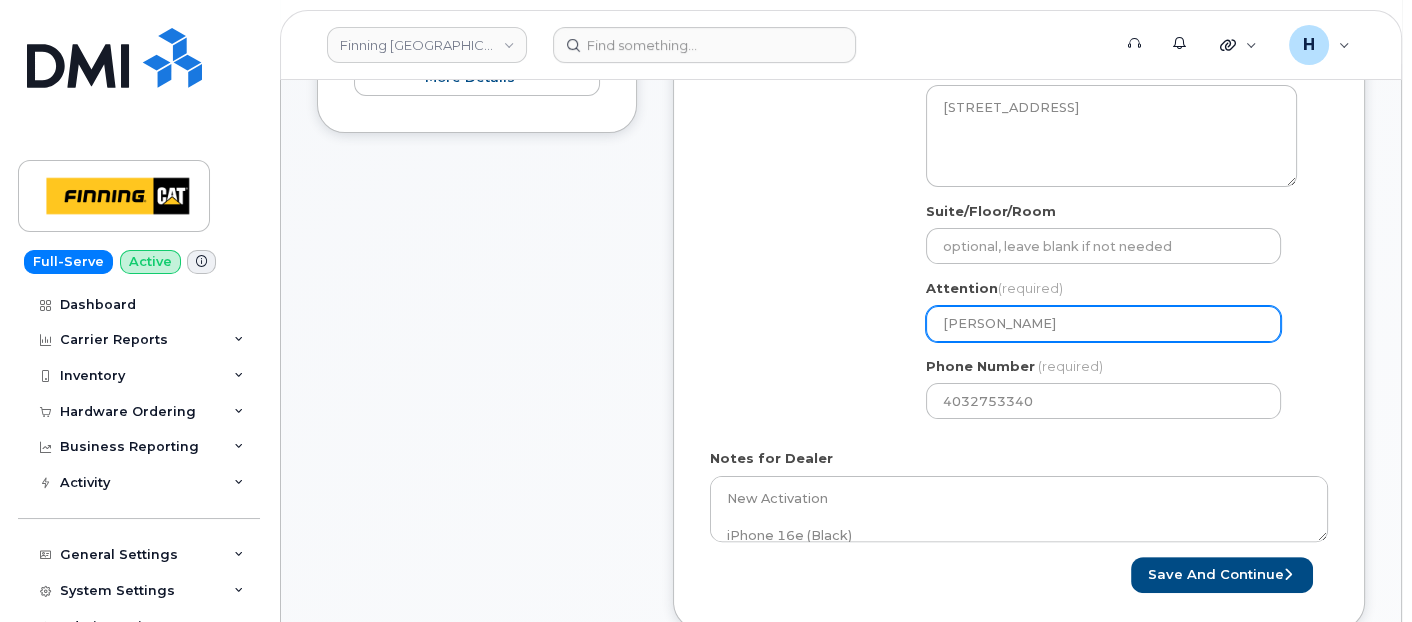 drag, startPoint x: 1045, startPoint y: 313, endPoint x: 843, endPoint y: 322, distance: 202.2004 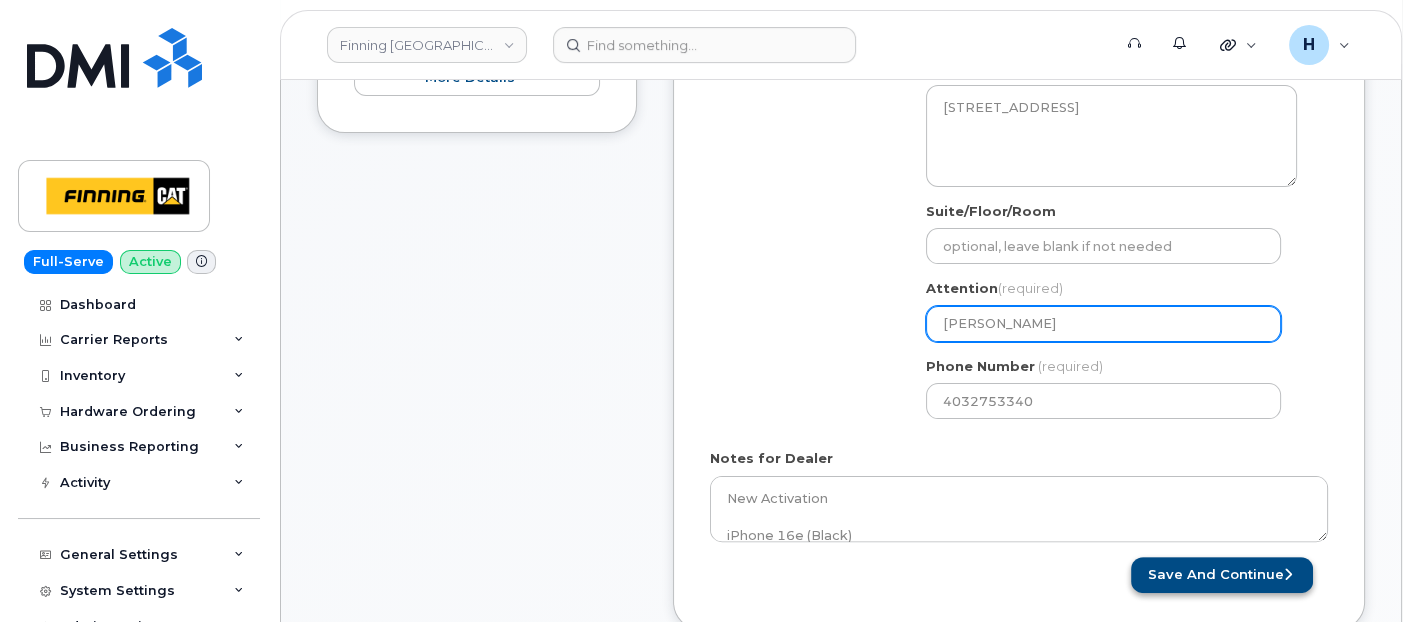 type on "[PERSON_NAME]" 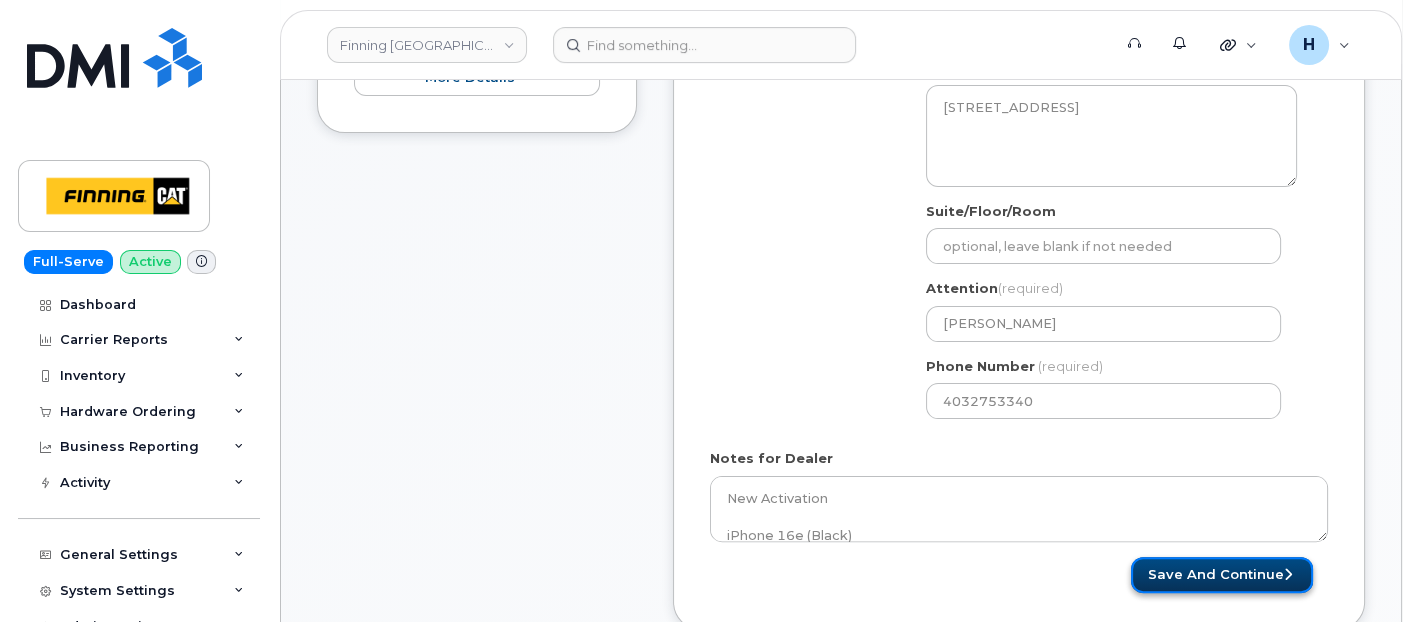 click on "Save and Continue" at bounding box center (1222, 575) 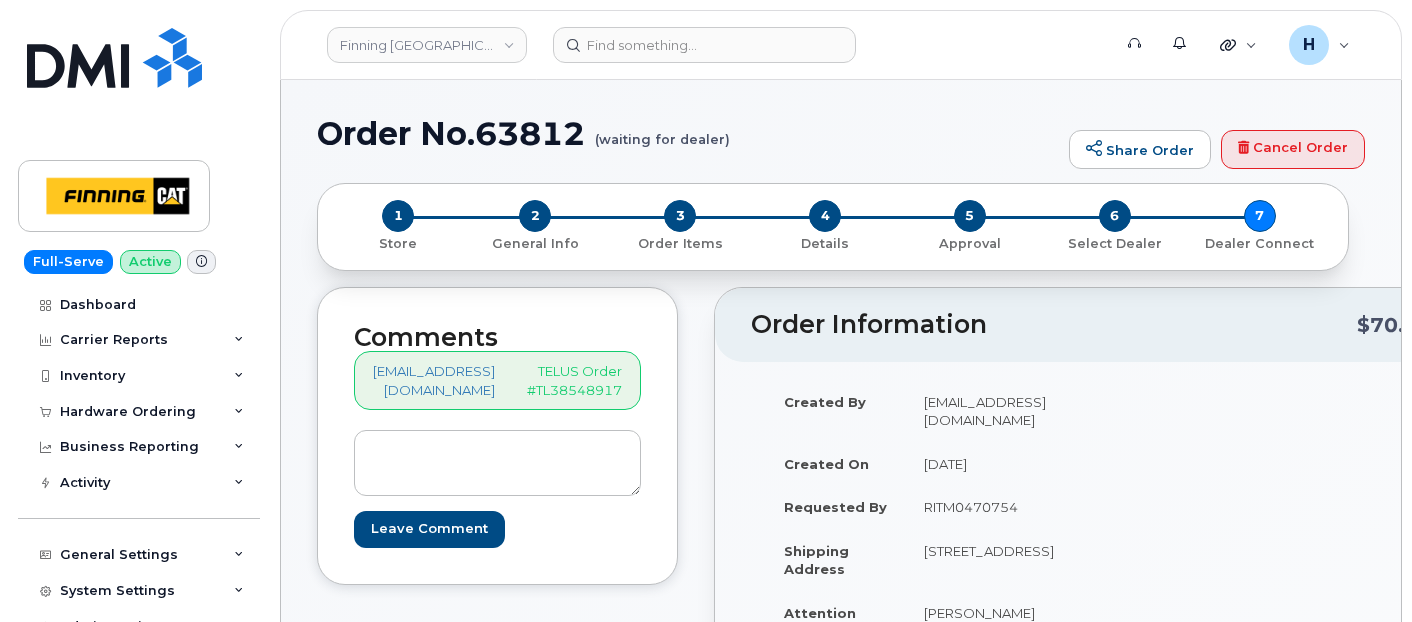 scroll, scrollTop: 0, scrollLeft: 0, axis: both 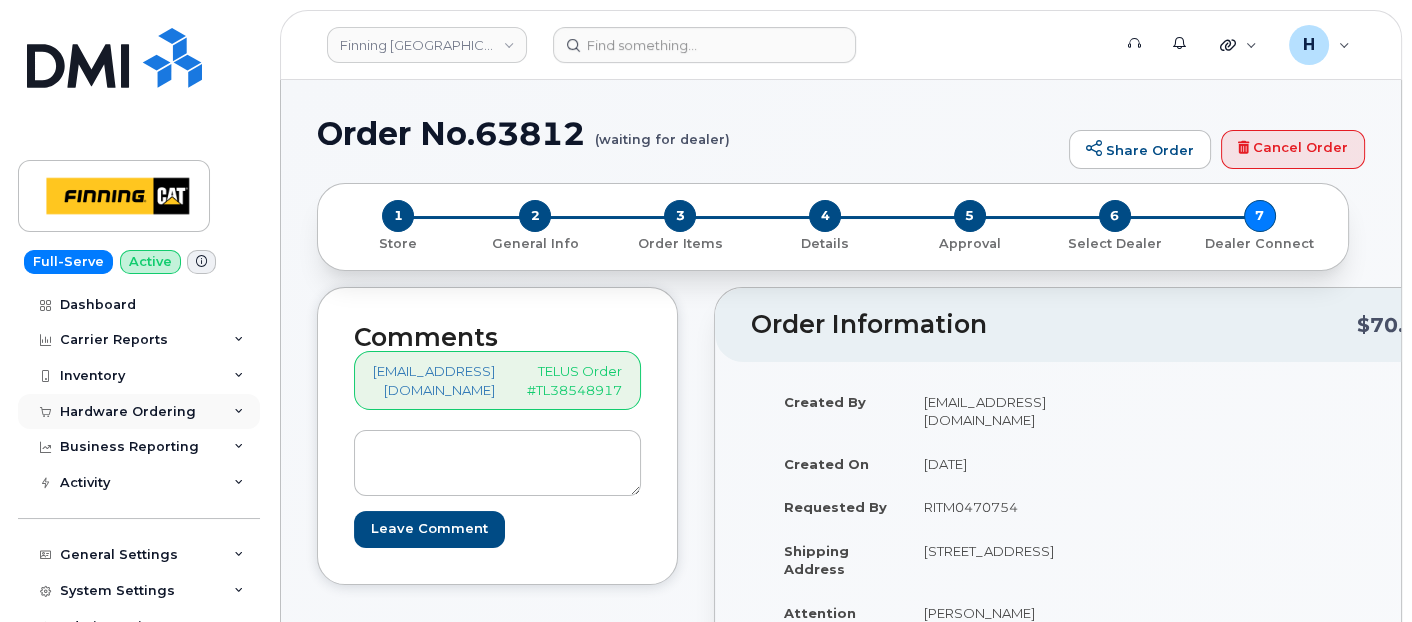 drag, startPoint x: 157, startPoint y: 400, endPoint x: 145, endPoint y: 425, distance: 27.730848 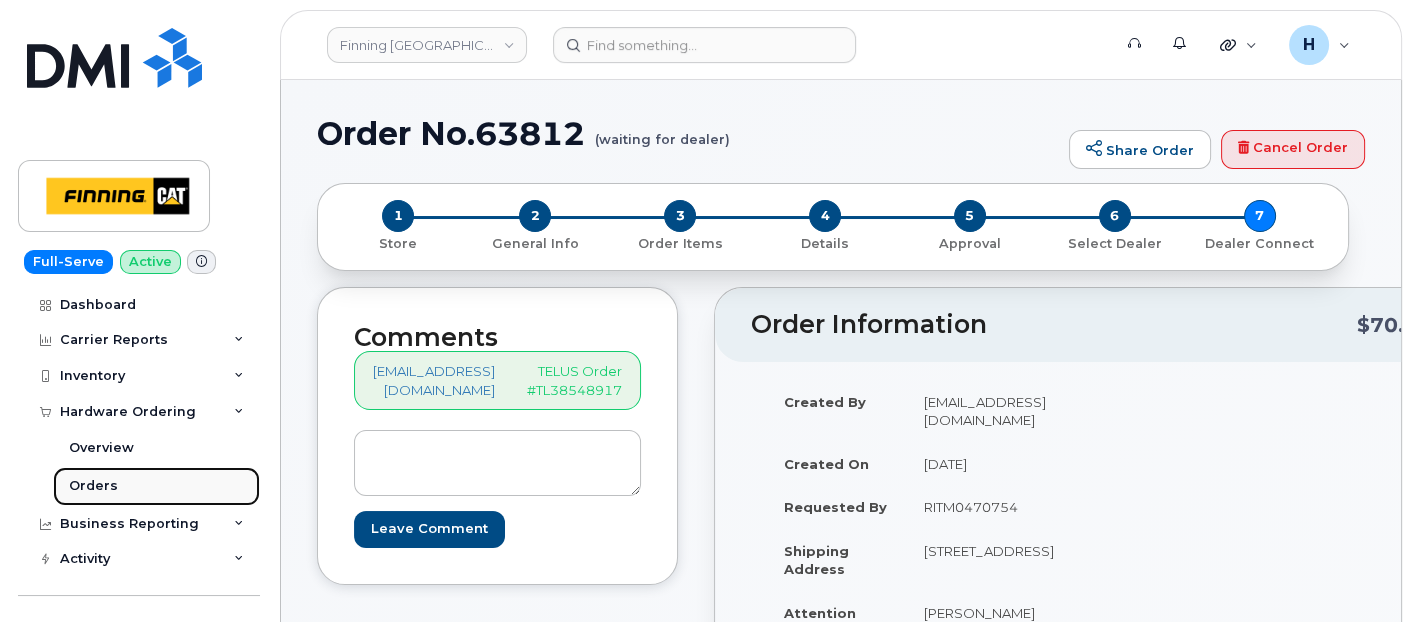 click on "Orders" at bounding box center (156, 486) 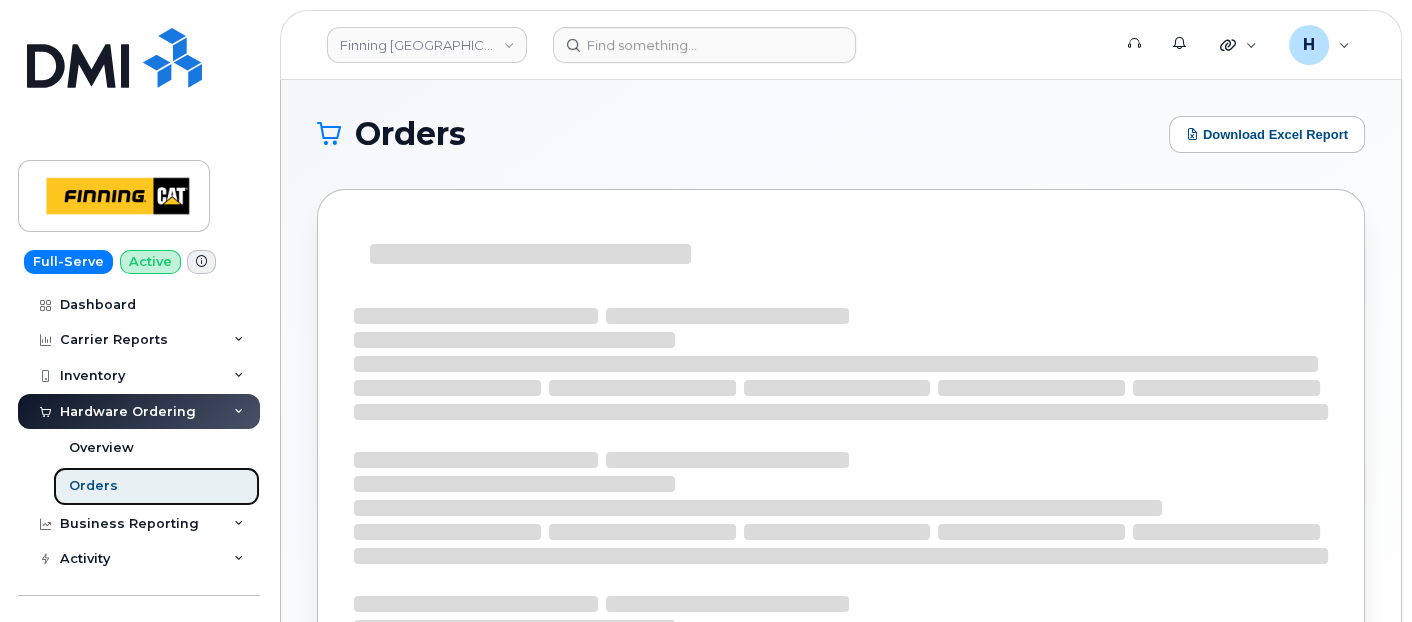 click on "Orders" at bounding box center [156, 486] 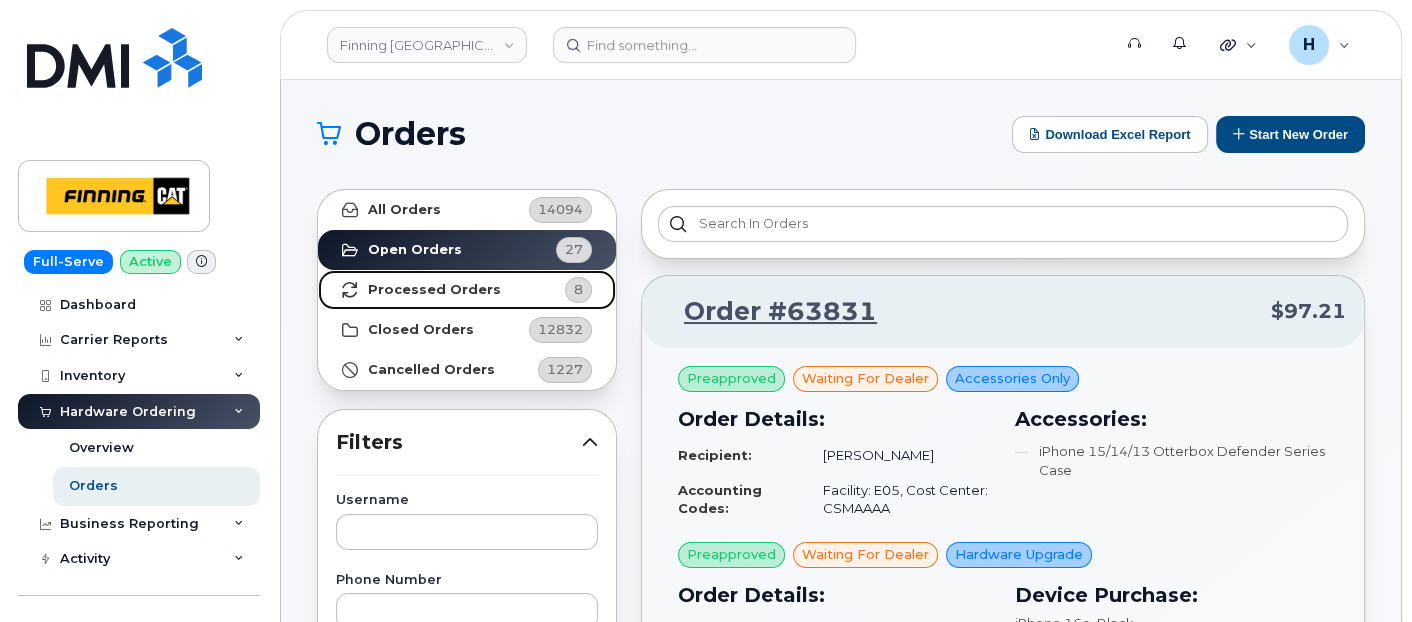click on "Processed Orders 8" at bounding box center [467, 290] 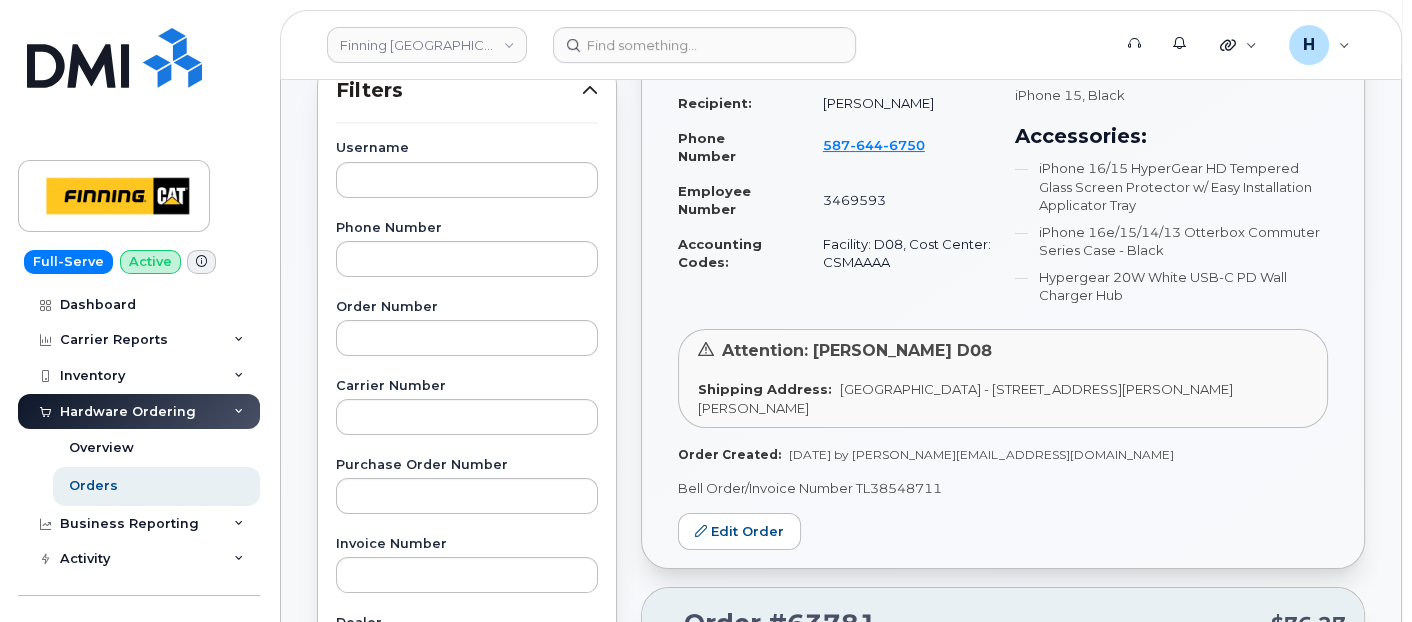 scroll, scrollTop: 0, scrollLeft: 0, axis: both 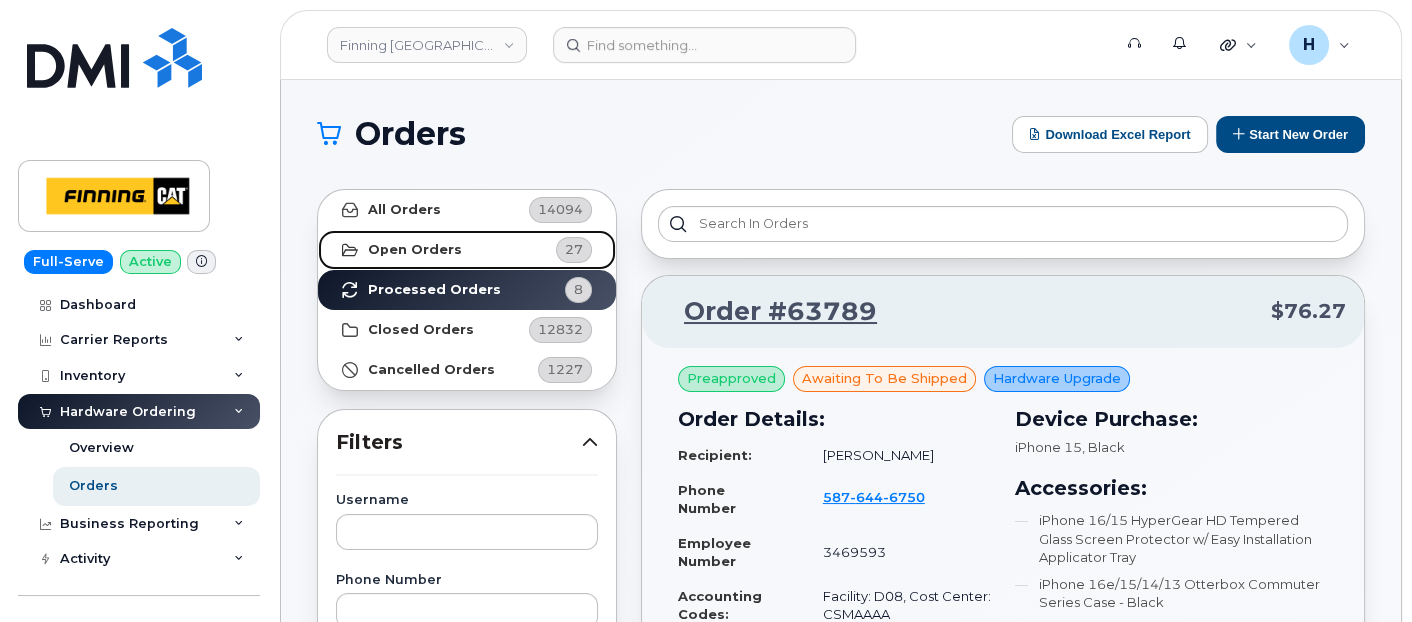 click on "Open Orders" at bounding box center [415, 250] 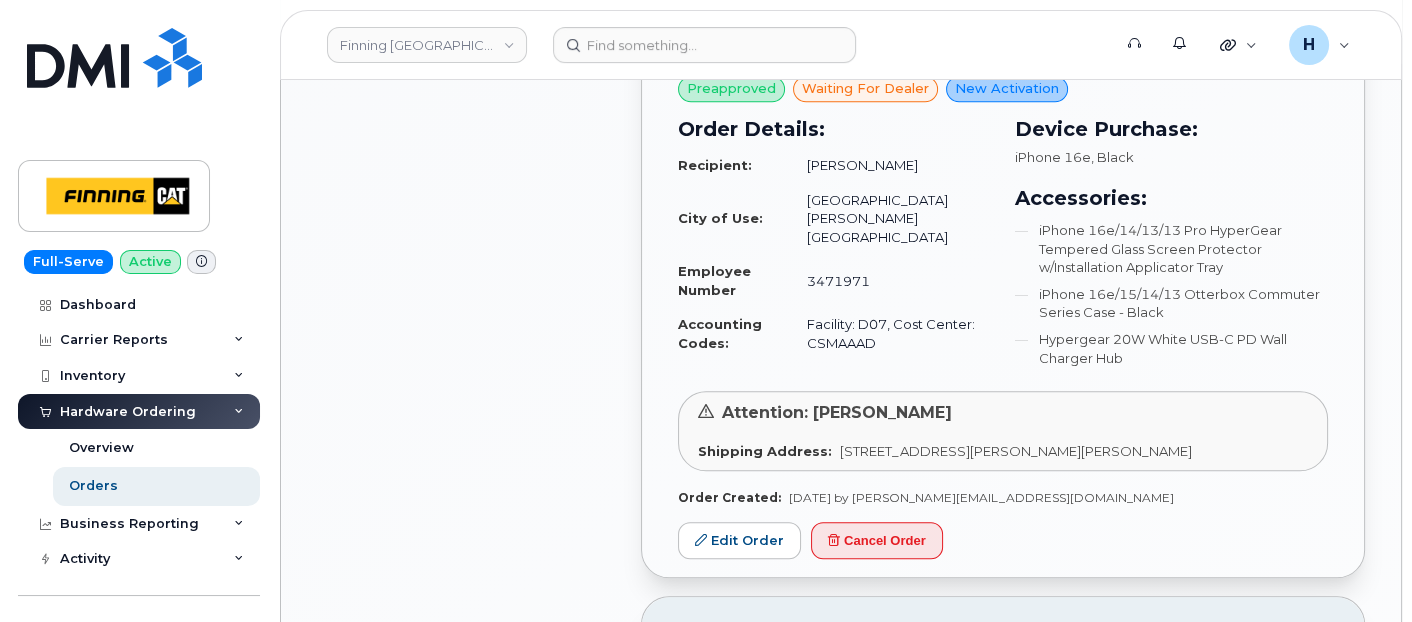 scroll, scrollTop: 2444, scrollLeft: 0, axis: vertical 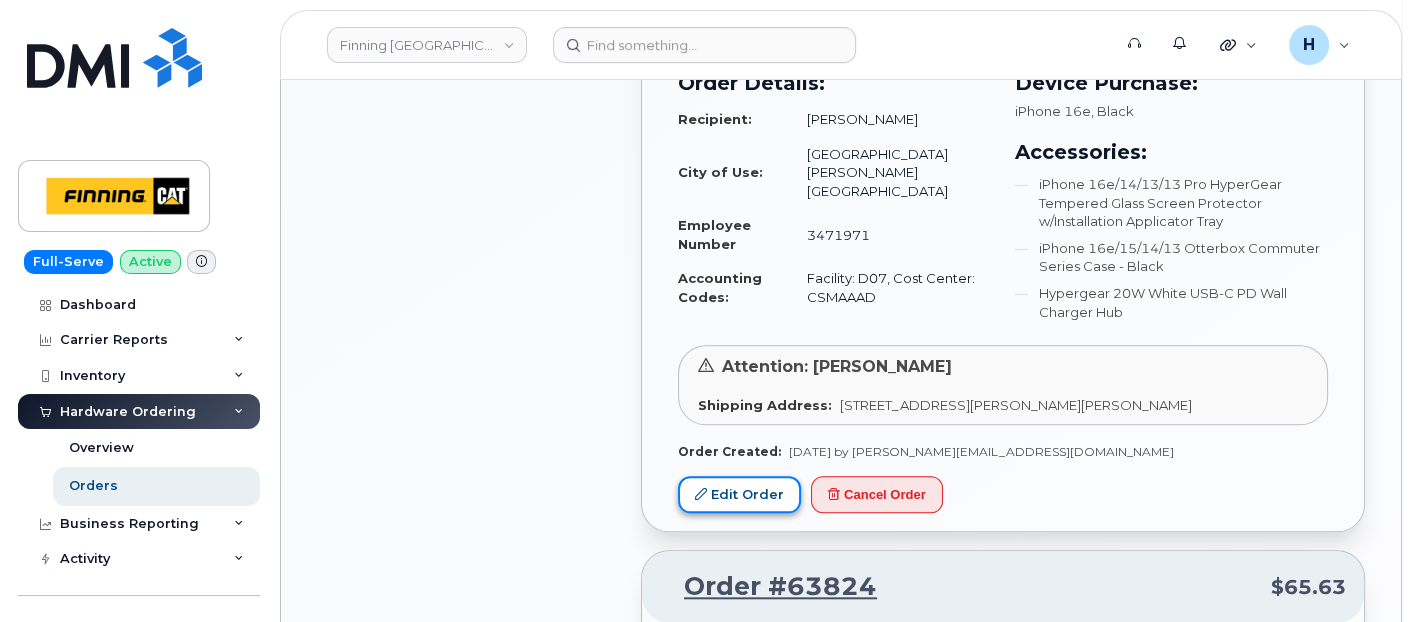 click on "Edit Order" at bounding box center (739, 494) 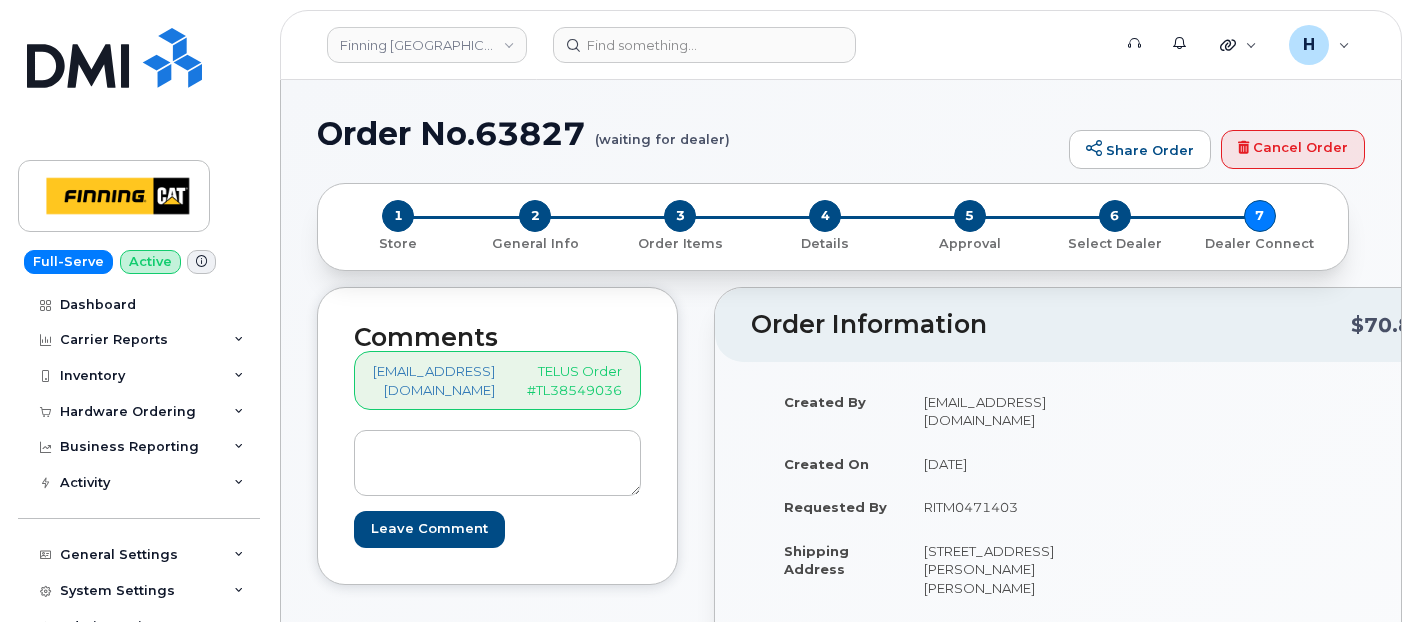scroll, scrollTop: 0, scrollLeft: 0, axis: both 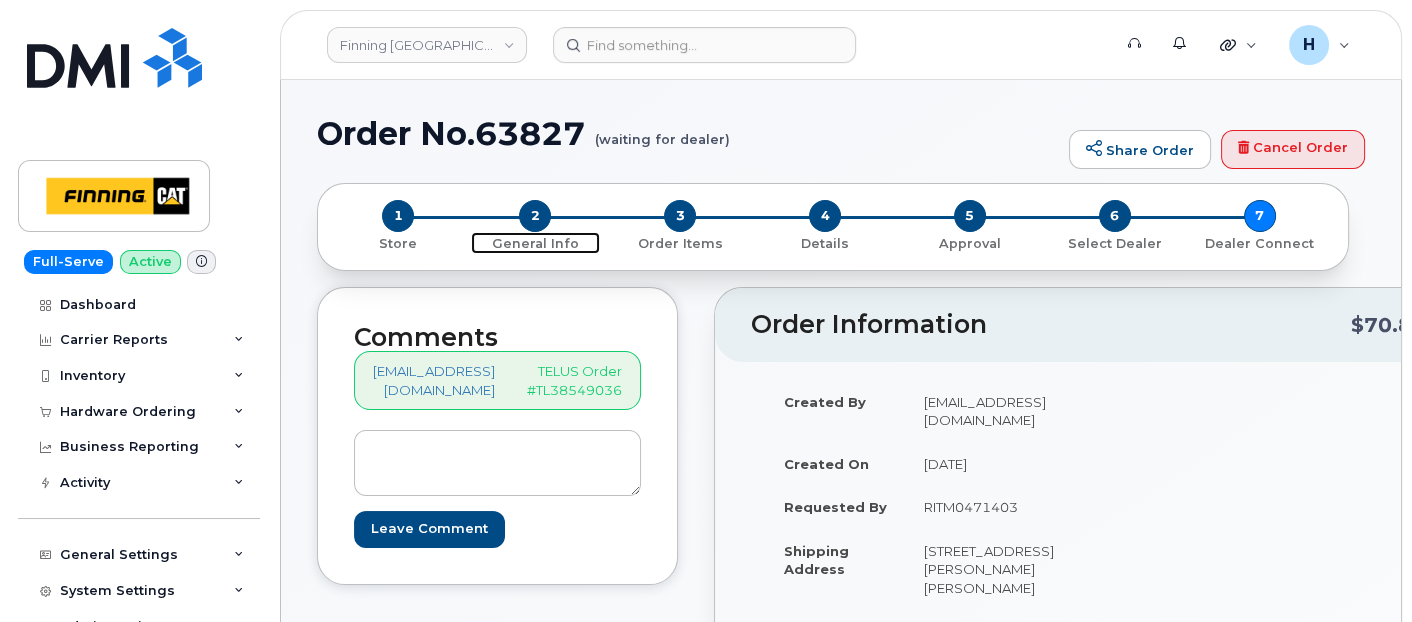 click on "2" at bounding box center (535, 216) 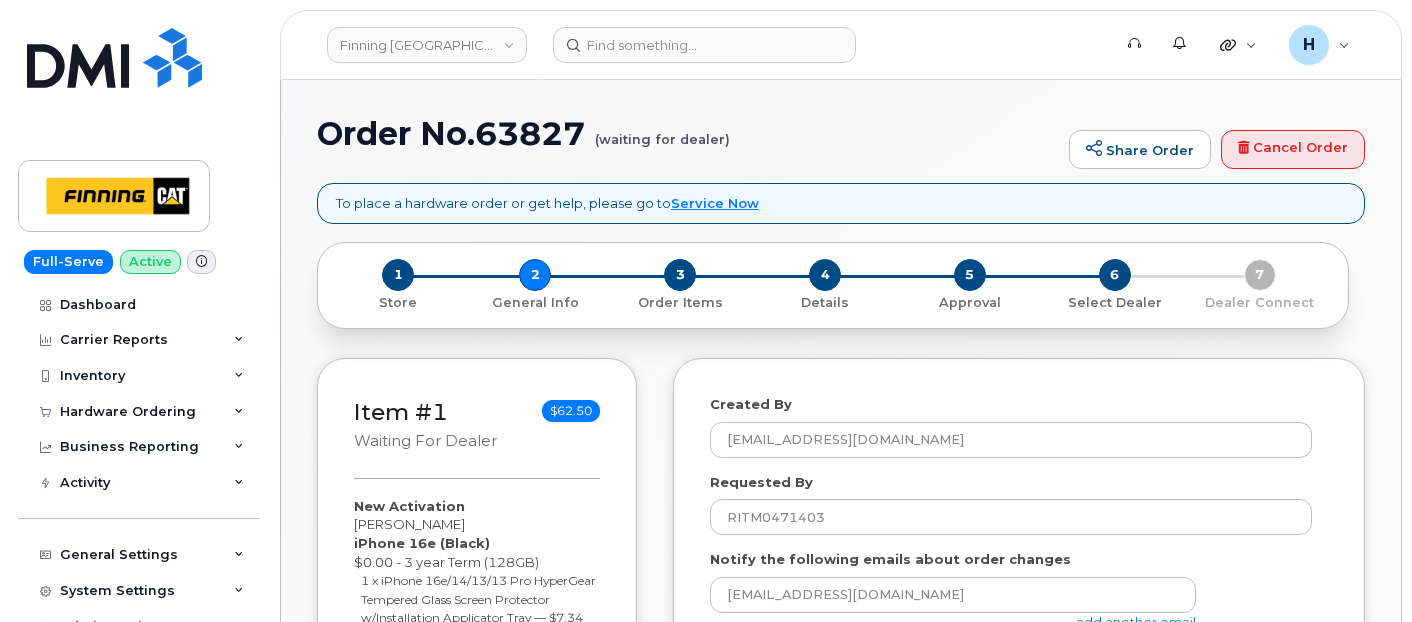 select 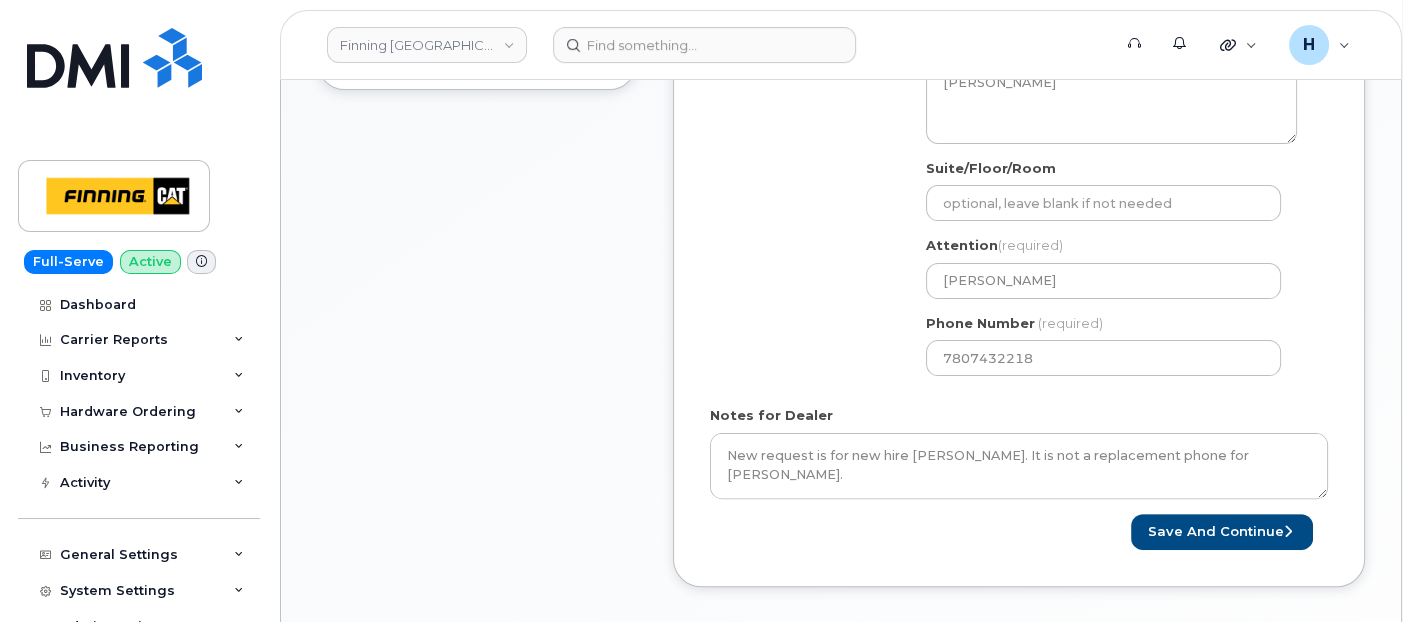 scroll, scrollTop: 777, scrollLeft: 0, axis: vertical 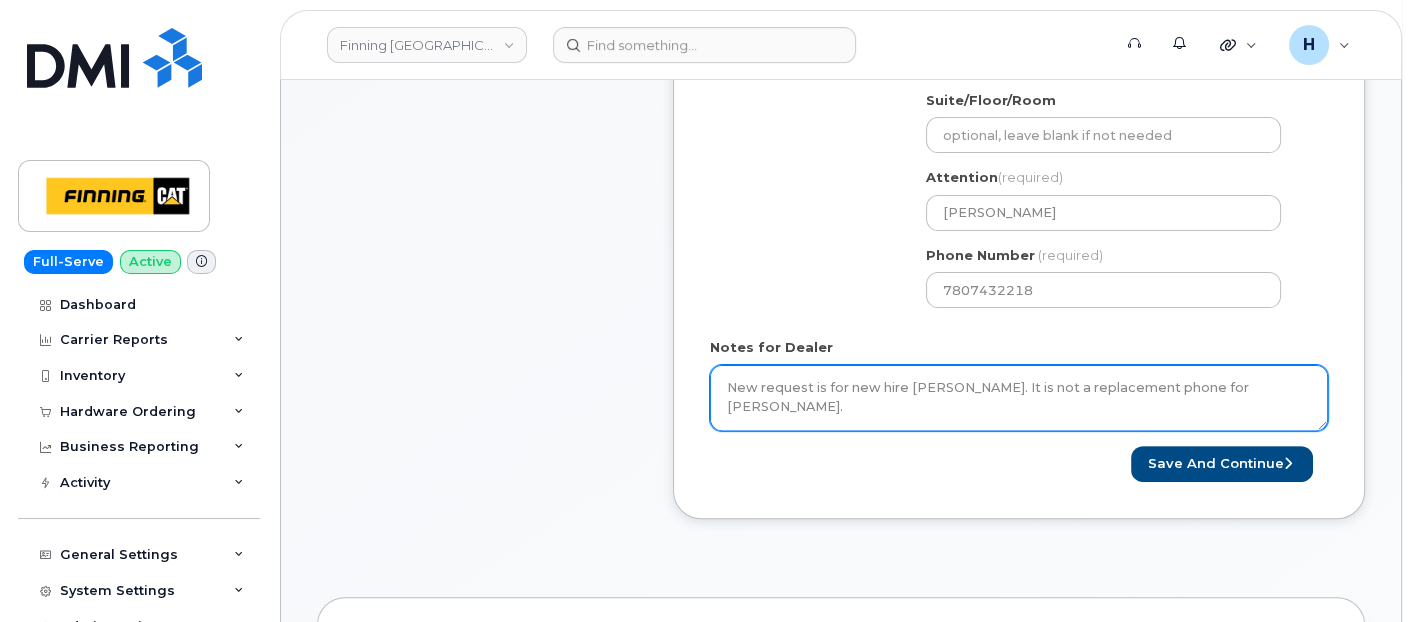 click on "New request is for new hire [PERSON_NAME]. It is not a replacement phone for [PERSON_NAME].
New Activation
iPhone 16e (Black)
$0.00 - 3 year Term (128GB)
1 x iPhone 16e/14/13/13 Pro HyperGear Tempered Glass Screen Protector w/Installation Applicator Tray — $7.34
1 x iPhone 16e/15/14/13 Otterbox Commuter Series Case - Black — $29.17
1 x Hypergear 20W White USB-C PD Wall Charger Hub — $25.99
Purolator AWB: 335575194121" at bounding box center (1019, 398) 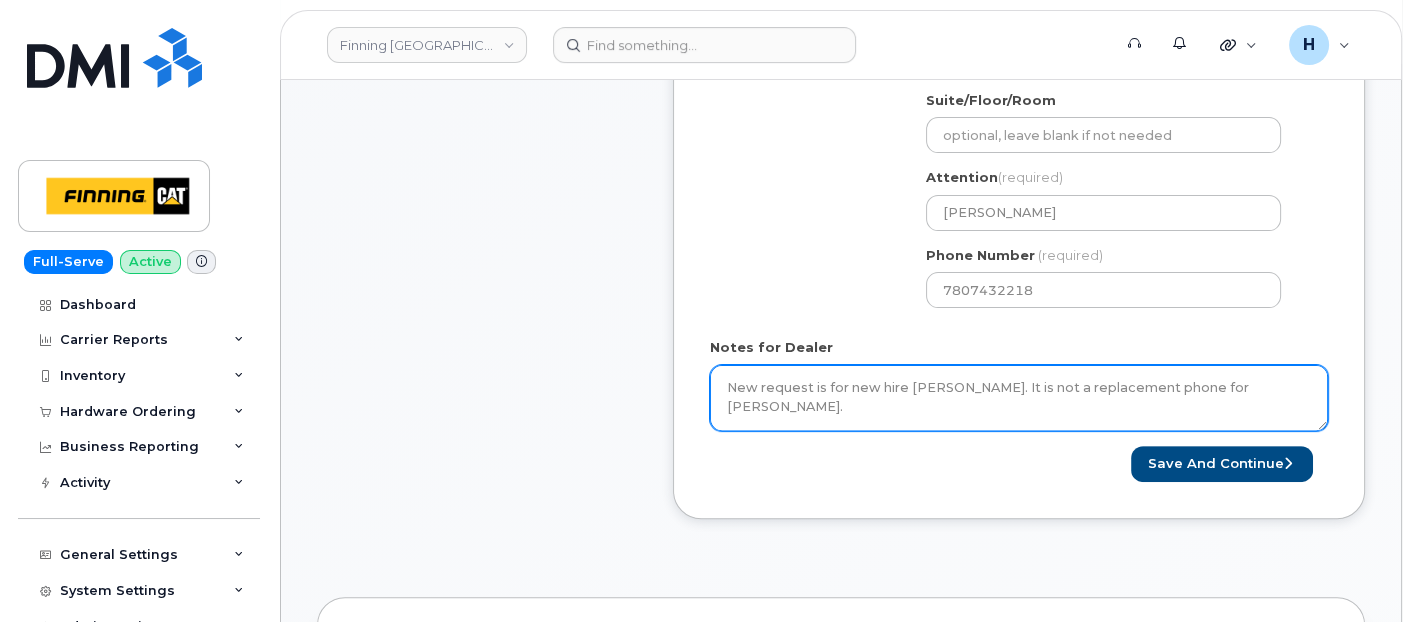 click on "New request is for new hire [PERSON_NAME]. It is not a replacement phone for [PERSON_NAME].
New Activation
iPhone 16e (Black)
$0.00 - 3 year Term (128GB)
1 x iPhone 16e/14/13/13 Pro HyperGear Tempered Glass Screen Protector w/Installation Applicator Tray — $7.34
1 x iPhone 16e/15/14/13 Otterbox Commuter Series Case - Black — $29.17
1 x Hypergear 20W White USB-C PD Wall Charger Hub — $25.99
Purolator AWB: 335575194121" at bounding box center (1019, 398) 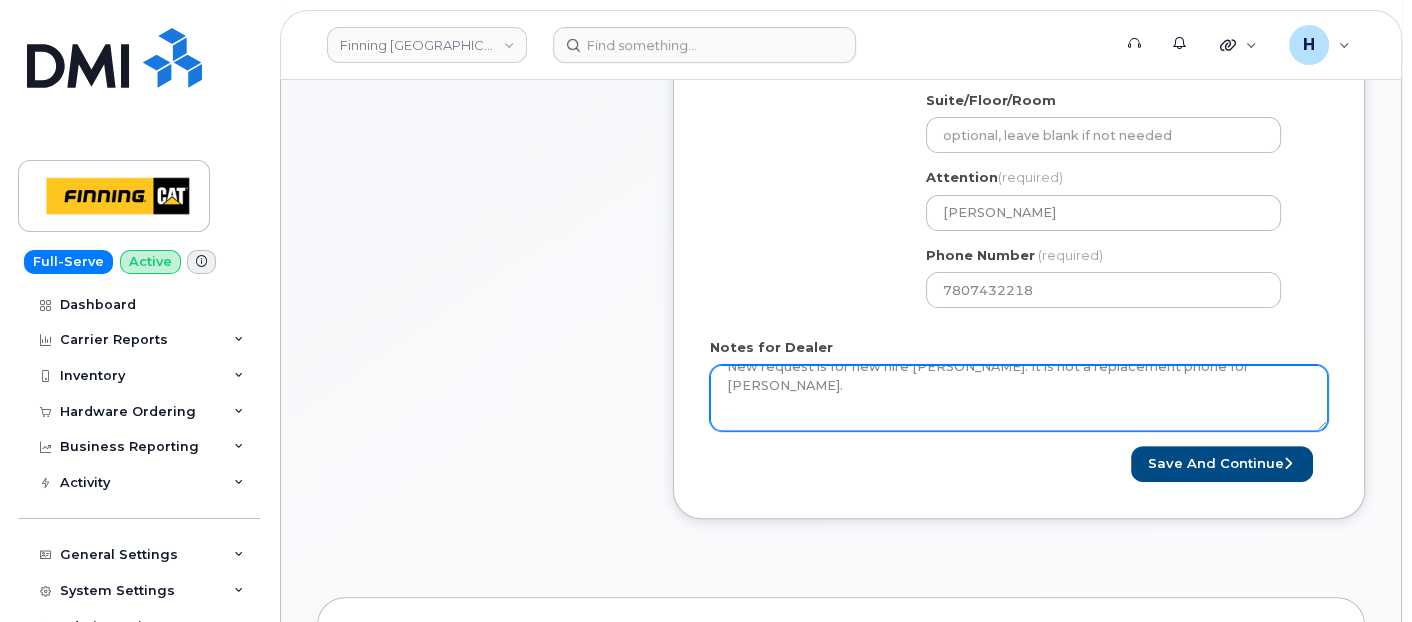 scroll, scrollTop: 14, scrollLeft: 0, axis: vertical 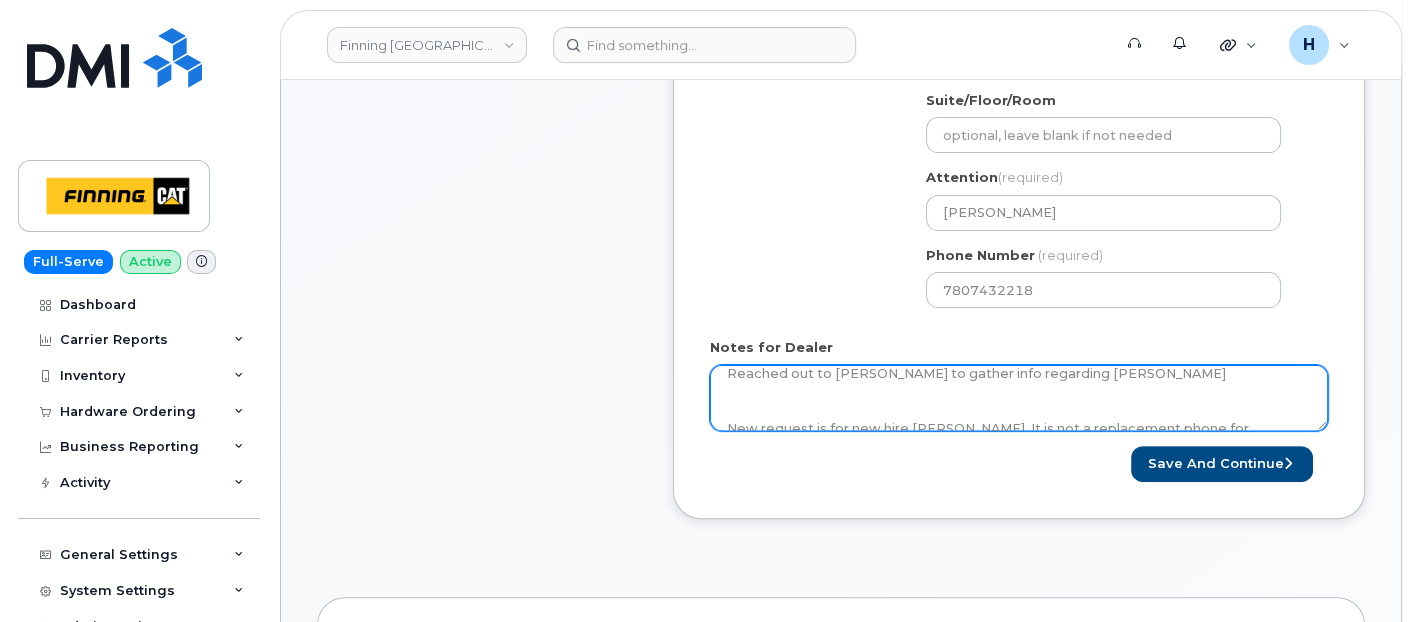 paste on "Employee Number
• Manager Name
• Facility
• Cost Centre" 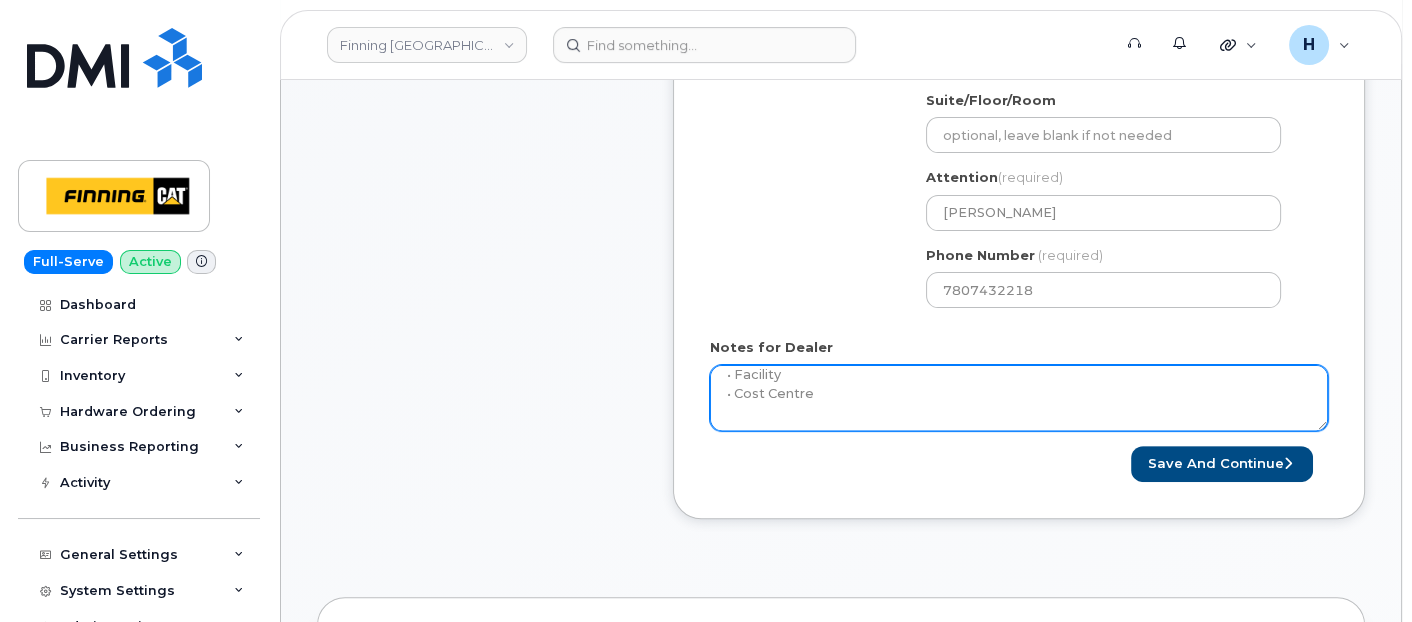 scroll, scrollTop: 0, scrollLeft: 0, axis: both 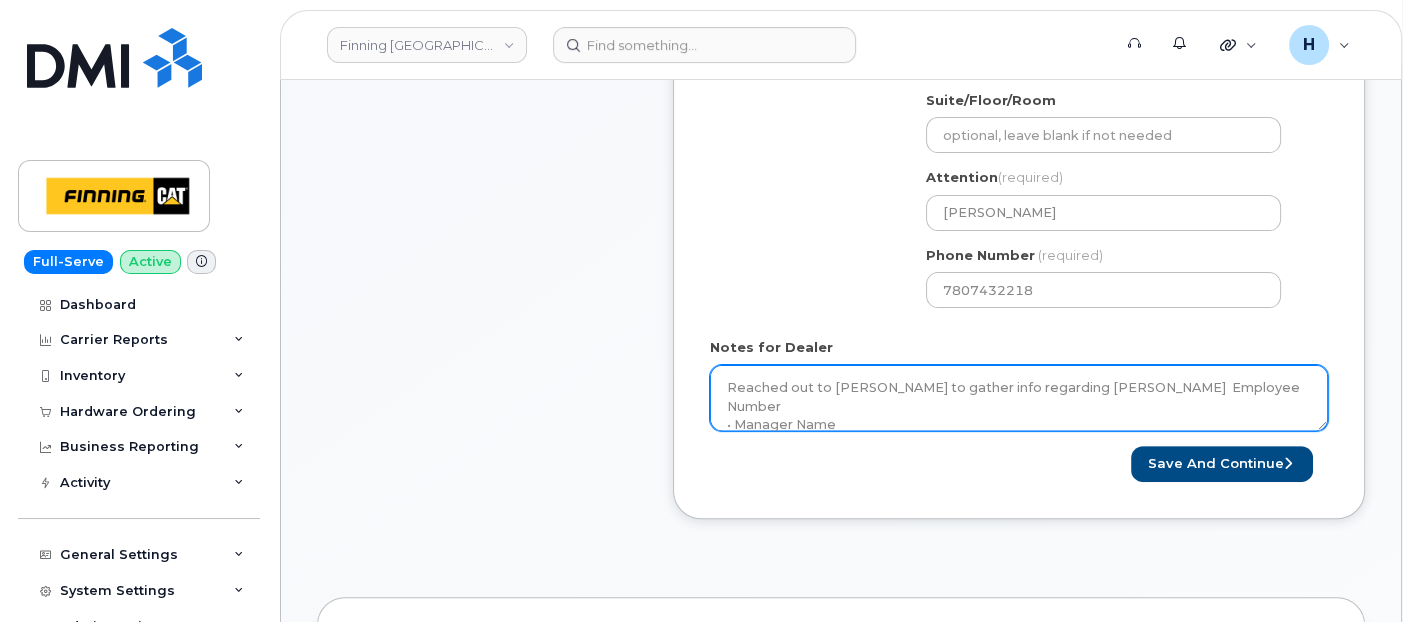 click on "New request is for new hire [PERSON_NAME]. It is not a replacement phone for [PERSON_NAME].
New Activation
iPhone 16e (Black)
$0.00 - 3 year Term (128GB)
1 x iPhone 16e/14/13/13 Pro HyperGear Tempered Glass Screen Protector w/Installation Applicator Tray — $7.34
1 x iPhone 16e/15/14/13 Otterbox Commuter Series Case - Black — $29.17
1 x Hypergear 20W White USB-C PD Wall Charger Hub — $25.99
Purolator AWB: 335575194121" at bounding box center (1019, 398) 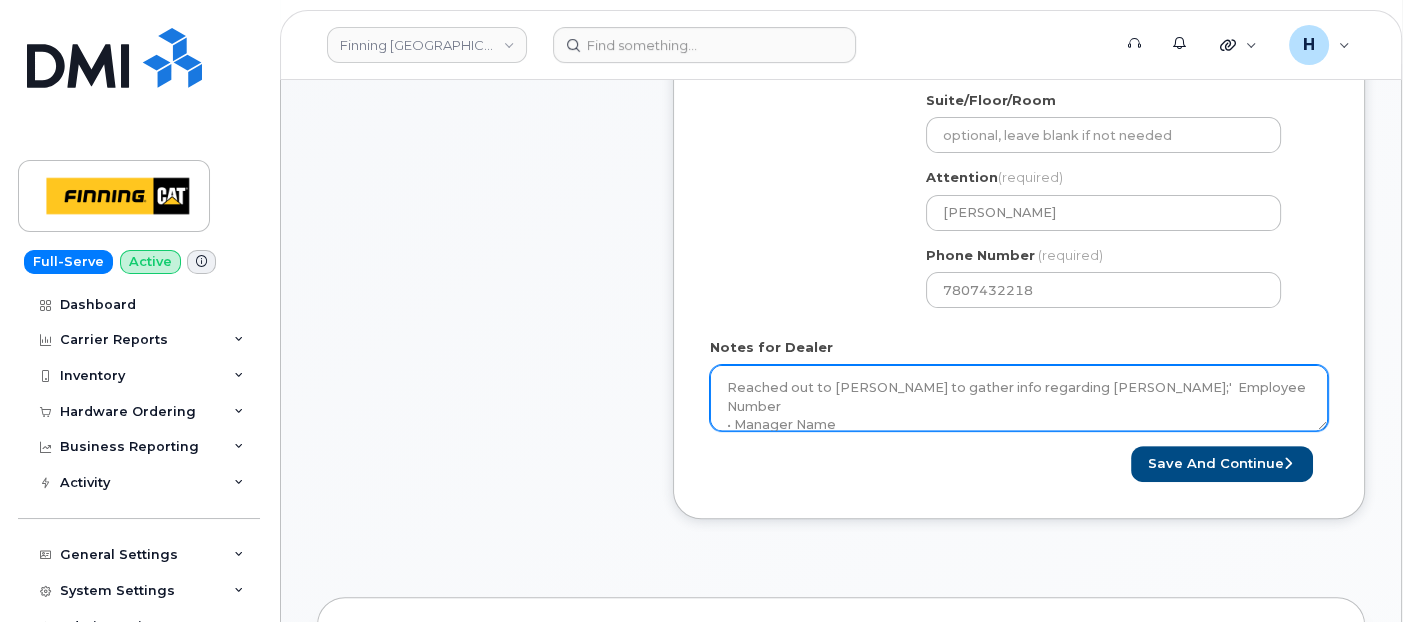 click on "New request is for new hire [PERSON_NAME]. It is not a replacement phone for [PERSON_NAME].
New Activation
iPhone 16e (Black)
$0.00 - 3 year Term (128GB)
1 x iPhone 16e/14/13/13 Pro HyperGear Tempered Glass Screen Protector w/Installation Applicator Tray — $7.34
1 x iPhone 16e/15/14/13 Otterbox Commuter Series Case - Black — $29.17
1 x Hypergear 20W White USB-C PD Wall Charger Hub — $25.99
Purolator AWB: 335575194121" at bounding box center [1019, 398] 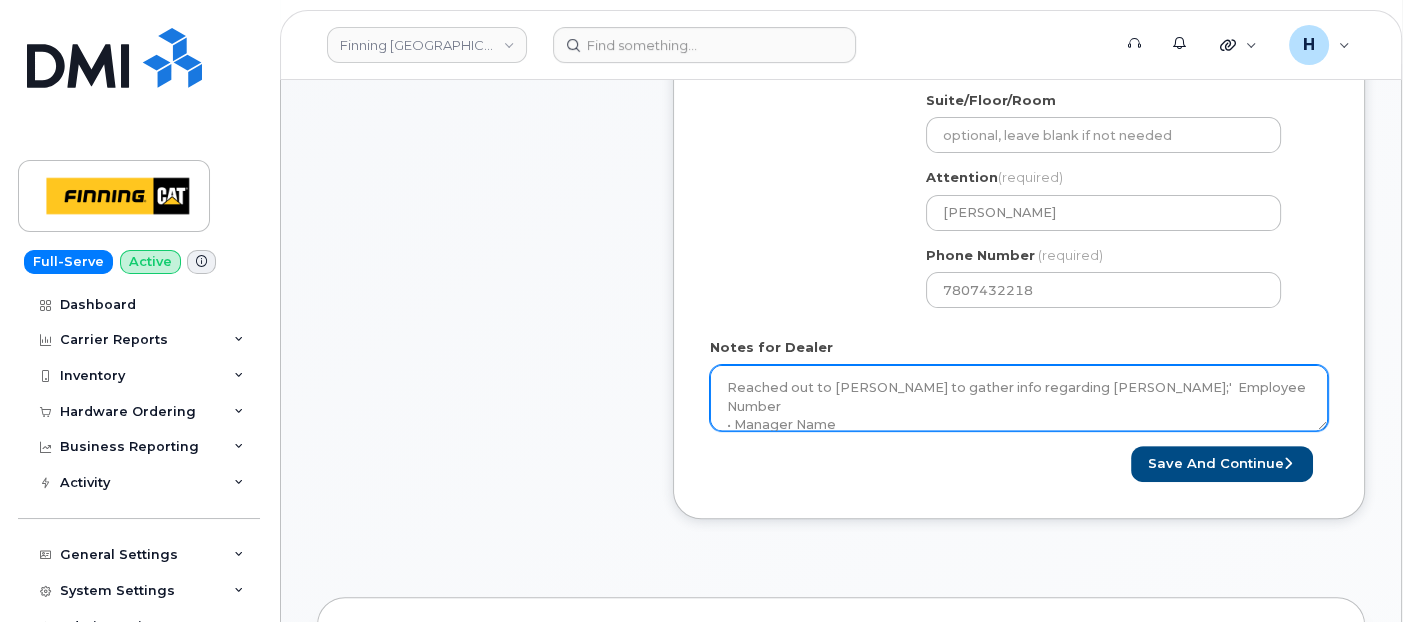 click on "New request is for new hire Morgan Baker. It is not a replacement phone for Charlene.
New Activation
iPhone 16e (Black)
$0.00 - 3 year Term (128GB)
1 x iPhone 16e/14/13/13 Pro HyperGear Tempered Glass Screen Protector w/Installation Applicator Tray — $7.34
1 x iPhone 16e/15/14/13 Otterbox Commuter Series Case - Black — $29.17
1 x Hypergear 20W White USB-C PD Wall Charger Hub — $25.99
Purolator AWB: 335575194121" at bounding box center [1019, 398] 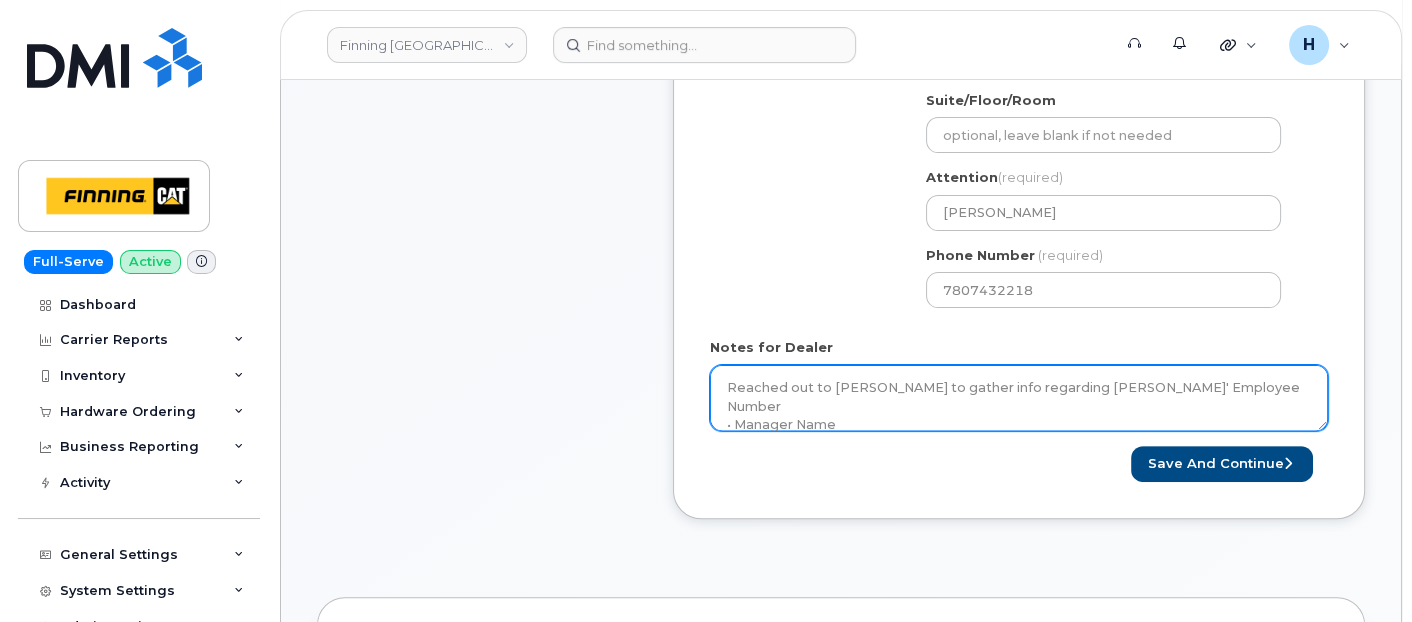 click on "New request is for new hire Morgan Baker. It is not a replacement phone for Charlene.
New Activation
iPhone 16e (Black)
$0.00 - 3 year Term (128GB)
1 x iPhone 16e/14/13/13 Pro HyperGear Tempered Glass Screen Protector w/Installation Applicator Tray — $7.34
1 x iPhone 16e/15/14/13 Otterbox Commuter Series Case - Black — $29.17
1 x Hypergear 20W White USB-C PD Wall Charger Hub — $25.99
Purolator AWB: 335575194121" at bounding box center [1019, 398] 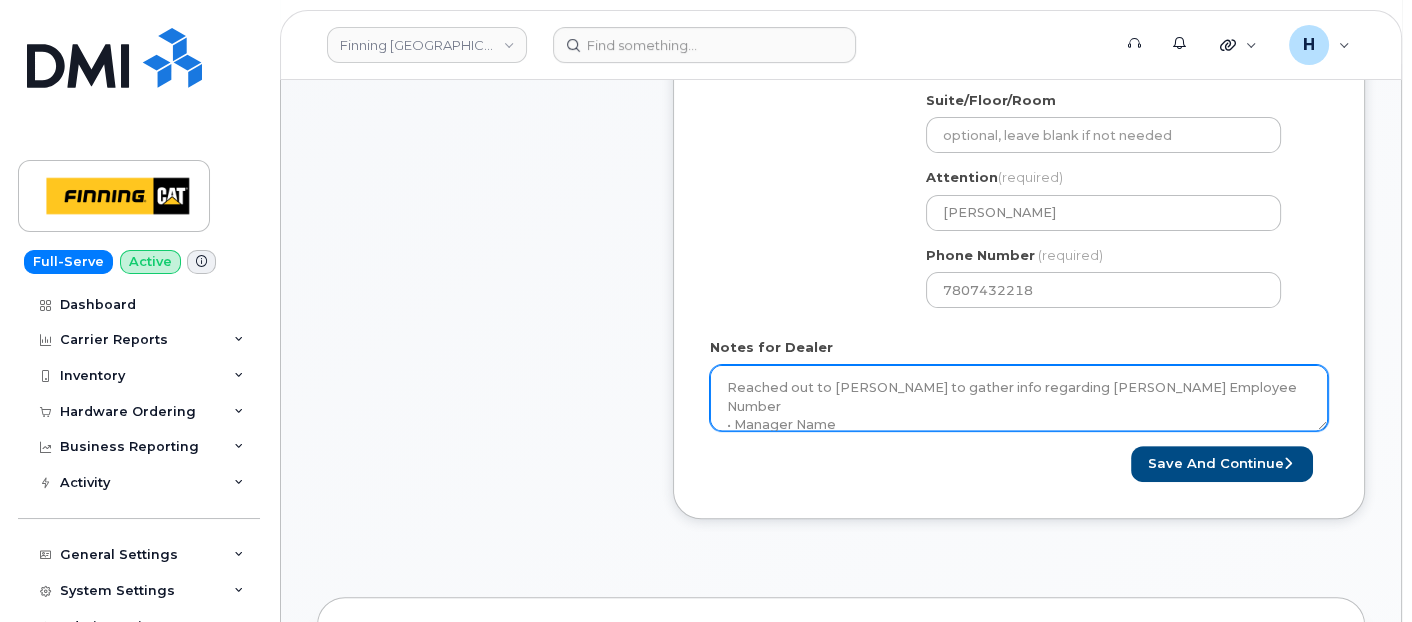 click on "New request is for new hire Morgan Baker. It is not a replacement phone for Charlene.
New Activation
iPhone 16e (Black)
$0.00 - 3 year Term (128GB)
1 x iPhone 16e/14/13/13 Pro HyperGear Tempered Glass Screen Protector w/Installation Applicator Tray — $7.34
1 x iPhone 16e/15/14/13 Otterbox Commuter Series Case - Black — $29.17
1 x Hypergear 20W White USB-C PD Wall Charger Hub — $25.99
Purolator AWB: 335575194121" at bounding box center [1019, 398] 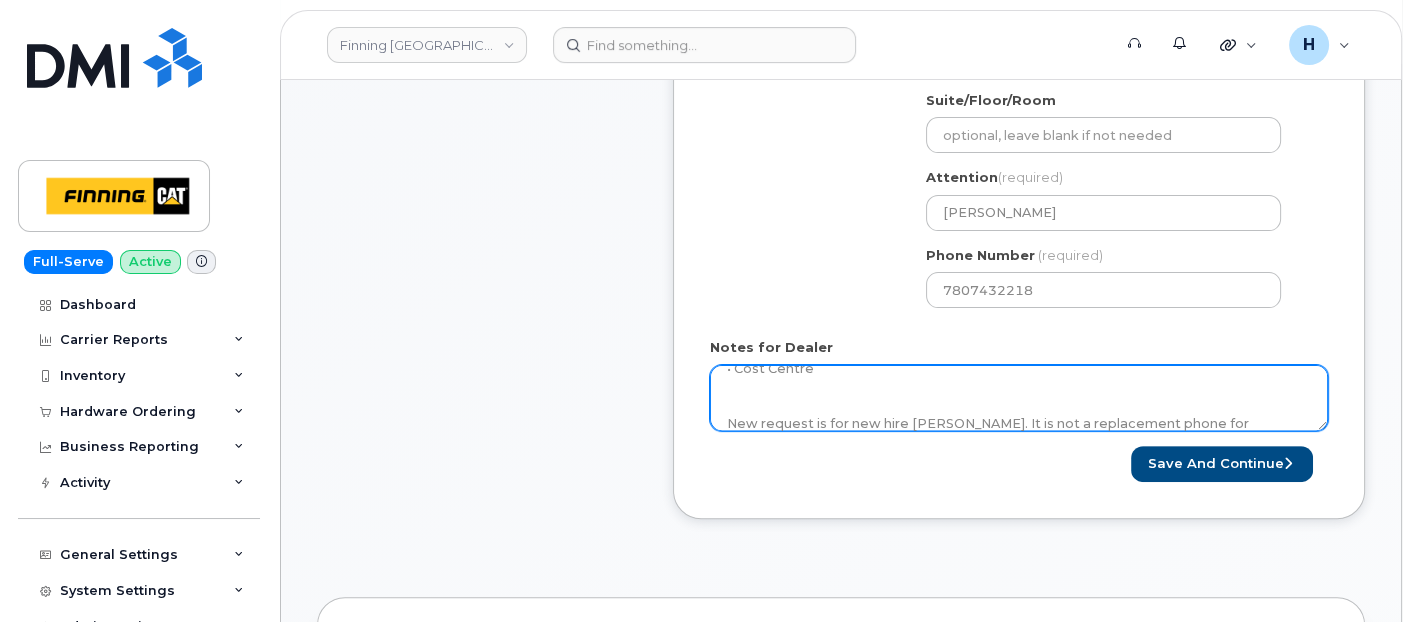 scroll, scrollTop: 0, scrollLeft: 0, axis: both 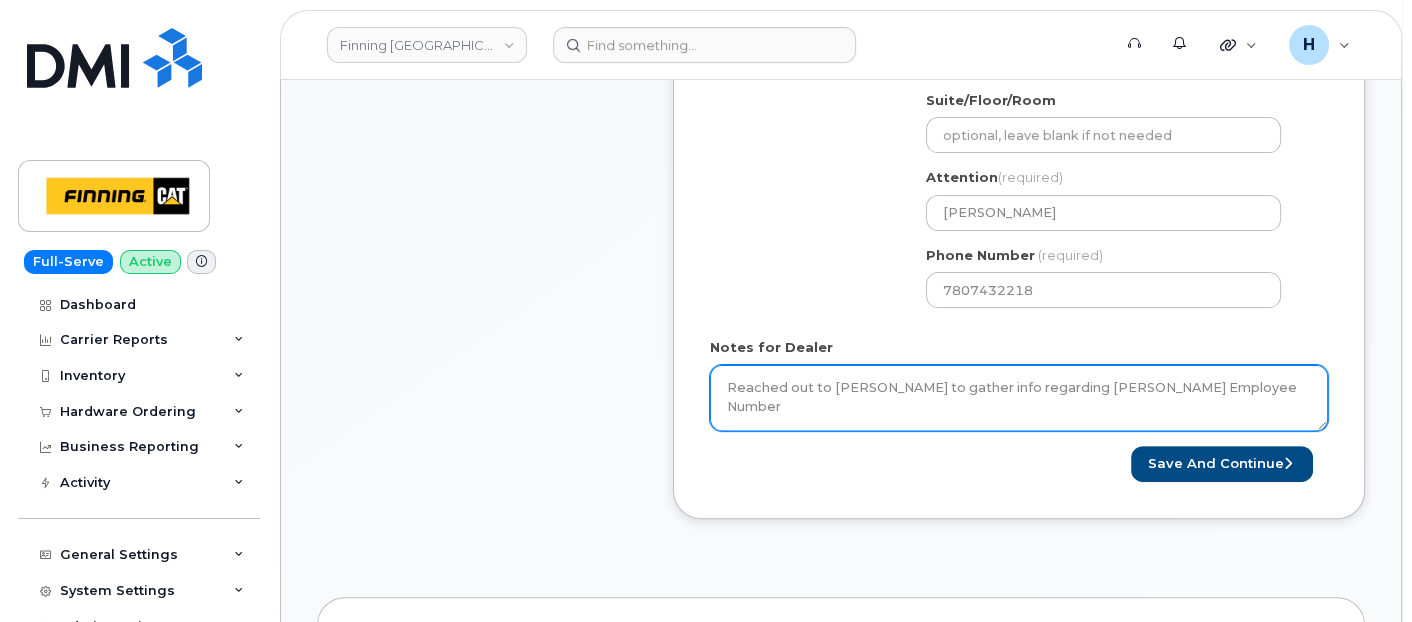 click on "New request is for new hire Morgan Baker. It is not a replacement phone for Charlene.
New Activation
iPhone 16e (Black)
$0.00 - 3 year Term (128GB)
1 x iPhone 16e/14/13/13 Pro HyperGear Tempered Glass Screen Protector w/Installation Applicator Tray — $7.34
1 x iPhone 16e/15/14/13 Otterbox Commuter Series Case - Black — $29.17
1 x Hypergear 20W White USB-C PD Wall Charger Hub — $25.99
Purolator AWB: 335575194121" at bounding box center (1019, 398) 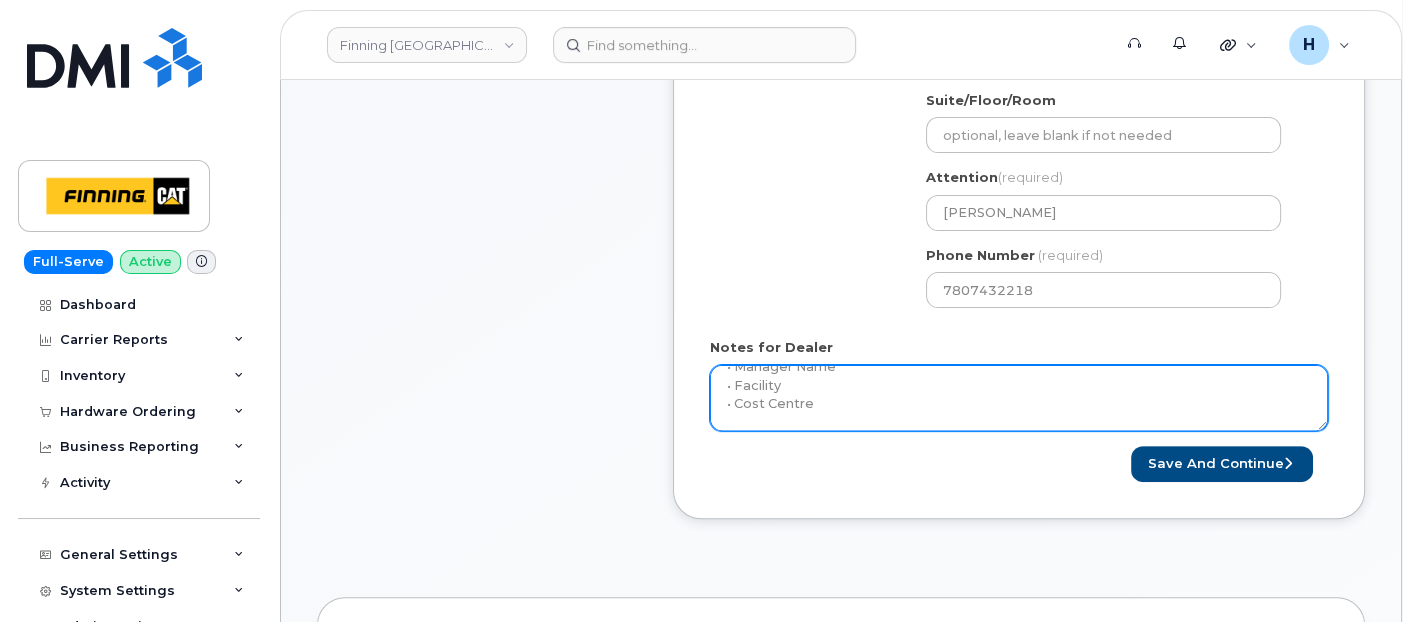 scroll, scrollTop: 94, scrollLeft: 0, axis: vertical 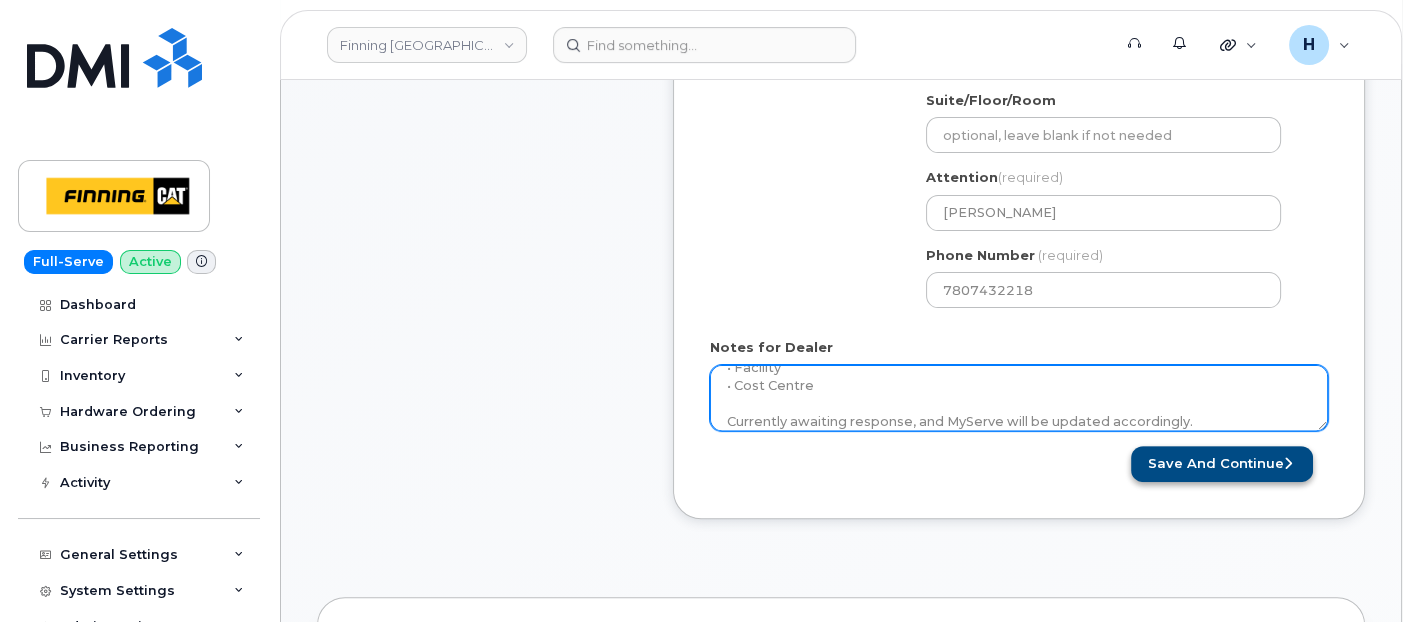 type on "Reached out to Charlene to gather info regarding Morgan's Employee Number
• Manager Name
• Facility
• Cost Centre
Currently awaiting response, and MyServe will be updated accordingly.
--------------------------------------------------------------------------
New request is for new hire Morgan Baker. It is not a replacement phone for Charlene.
New Activation
iPhone 16e (Black)
$0.00 - 3 year Term (128GB)
1 x iPhone 16e/14/13/13 Pro HyperGear Tempered Glass Screen Protector w/Installation Applicator Tray — $7.34
1 x iPhone 16e/15/14/13 Otterbox Commuter Series Case - Black — $29.17
1 x Hypergear 20W White USB-C PD Wall Charger Hub — $25.99
Purolator AWB: 335575194121" 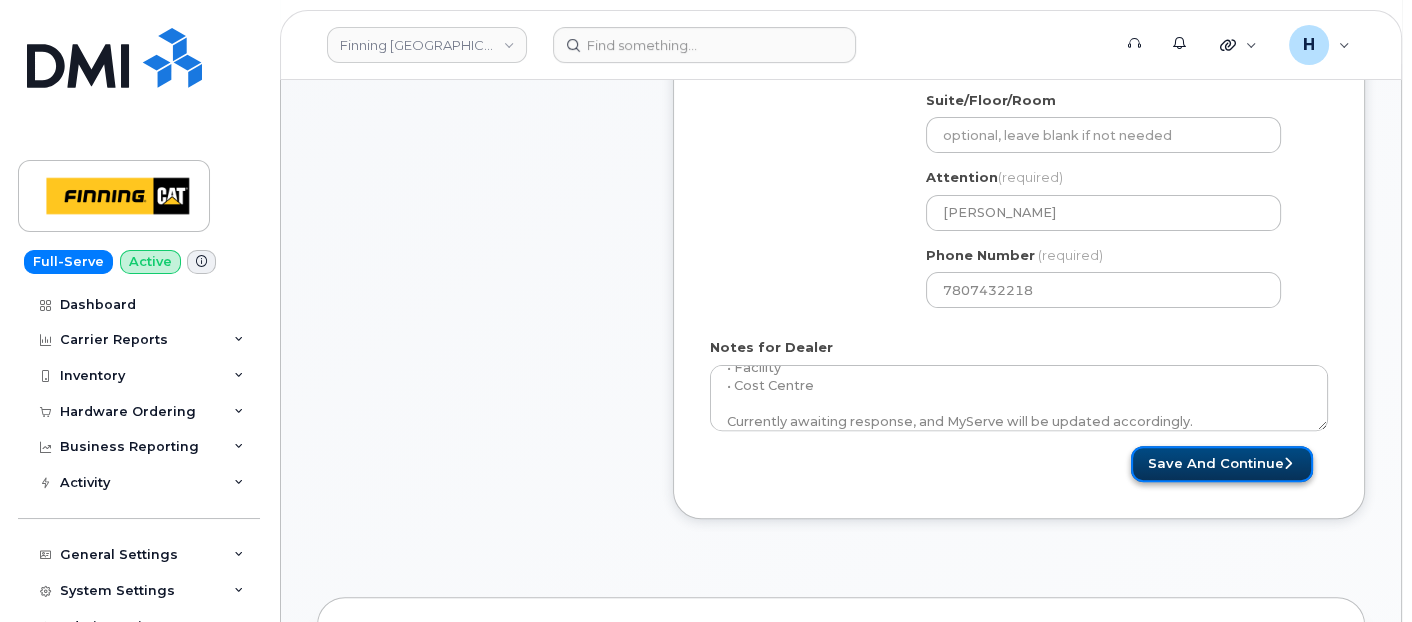 click on "Save and Continue" at bounding box center (1222, 464) 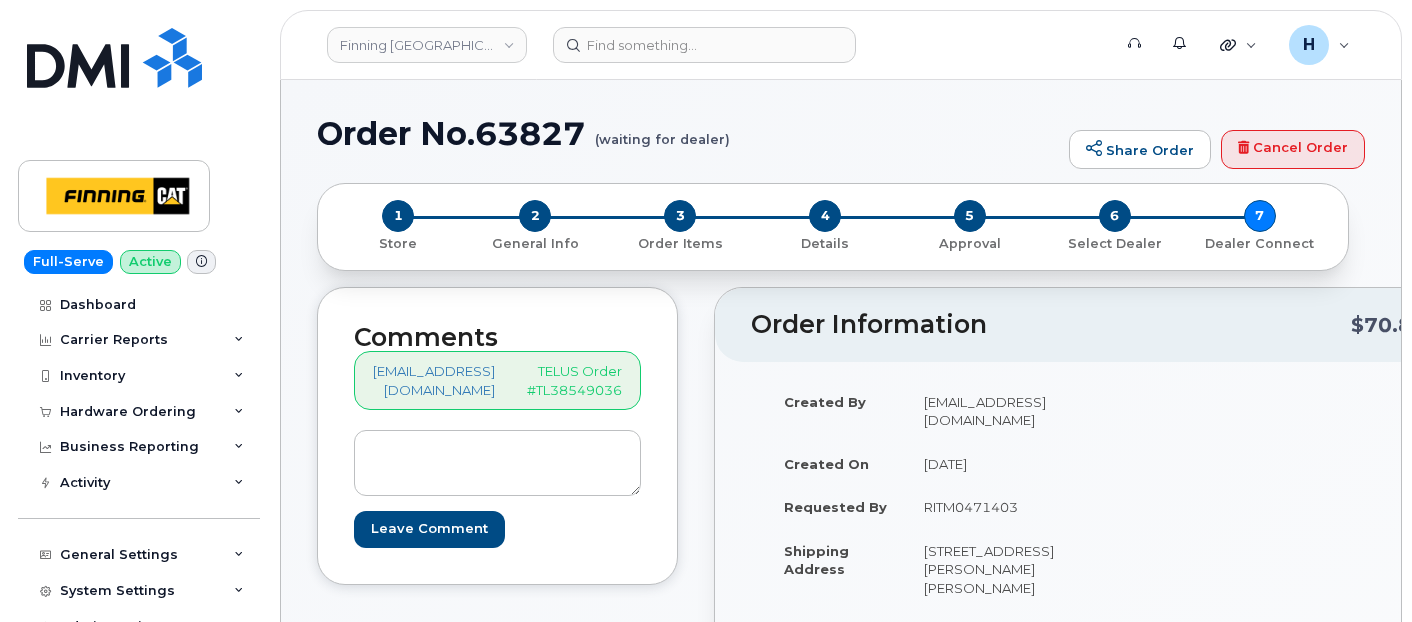 scroll, scrollTop: 0, scrollLeft: 0, axis: both 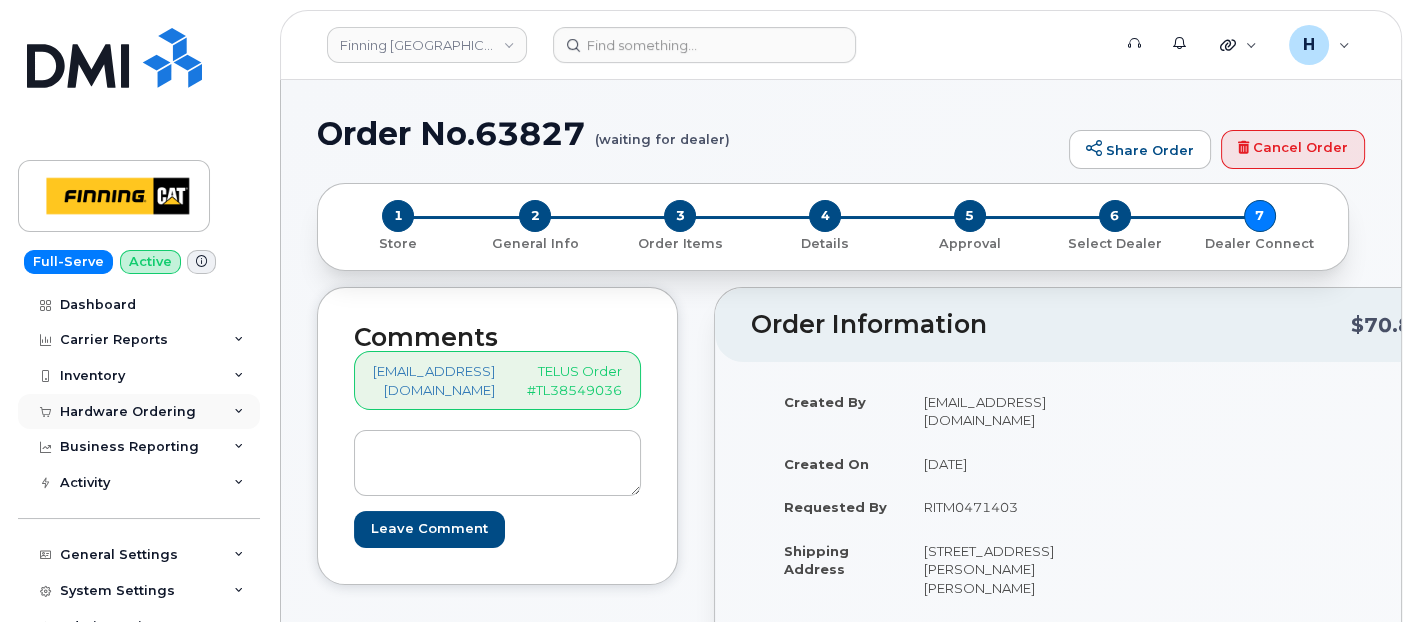 click on "Hardware Ordering" at bounding box center (128, 412) 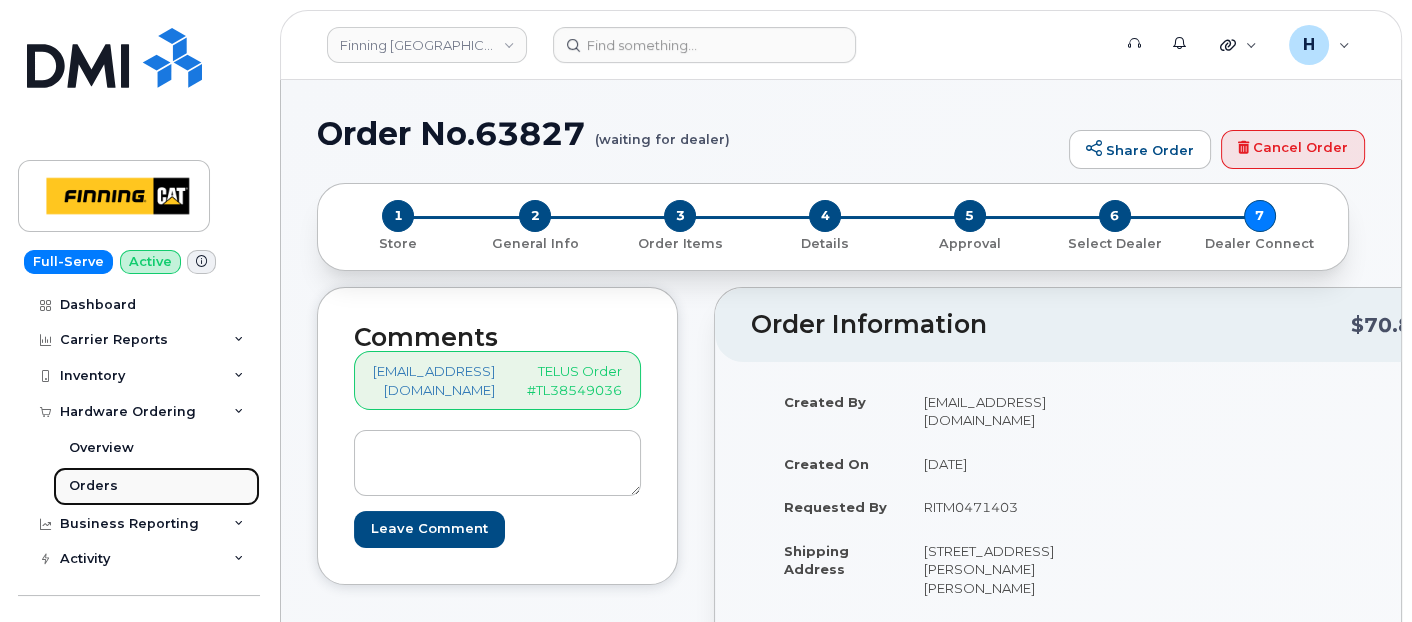 click on "Orders" at bounding box center [156, 486] 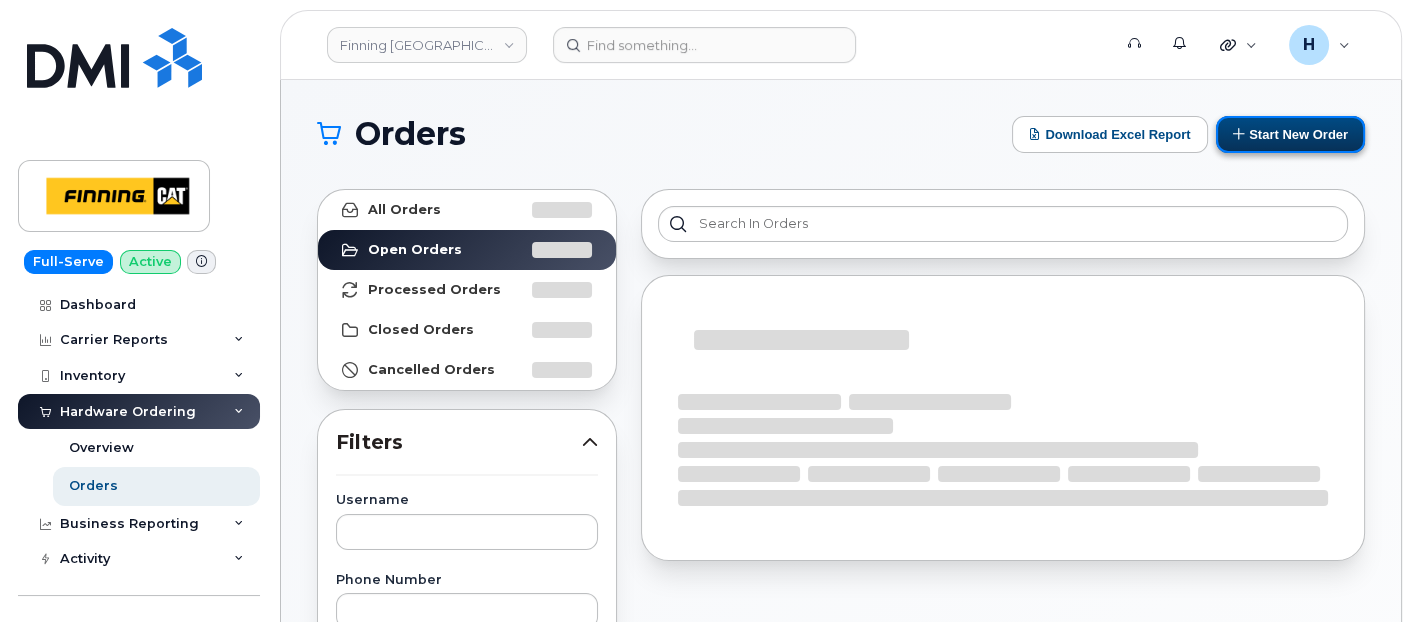 click on "Start New Order" at bounding box center (1290, 134) 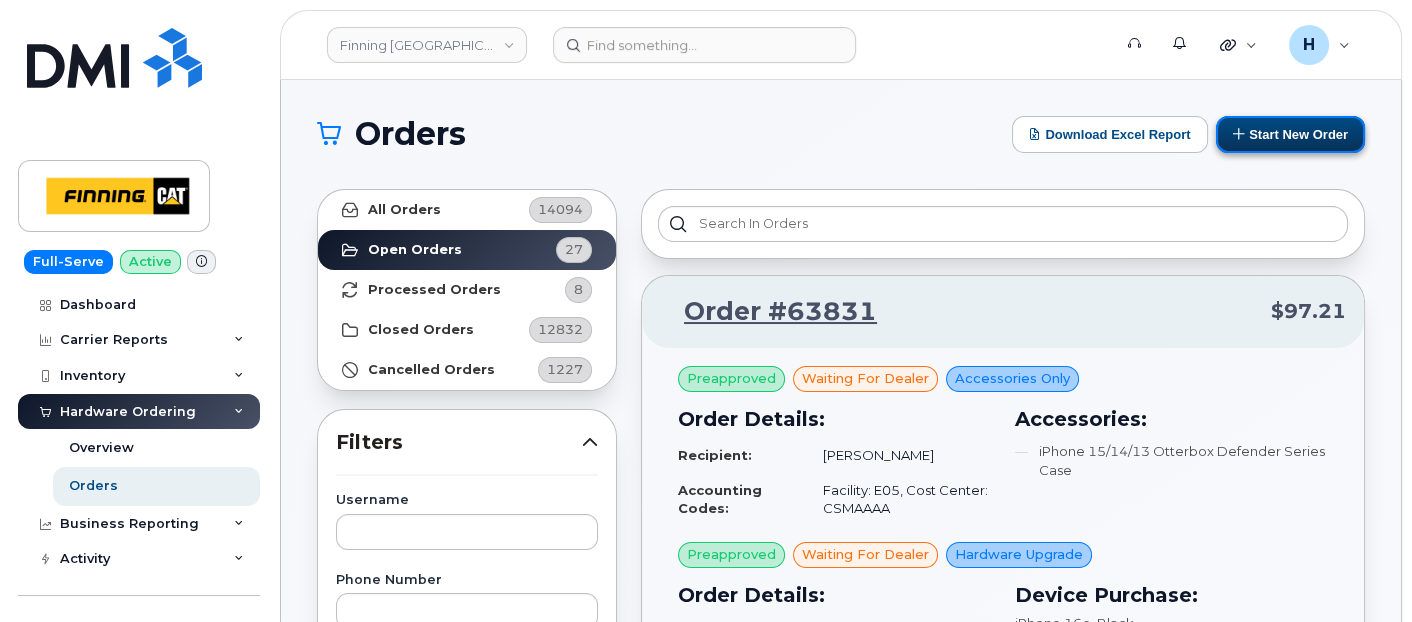 click on "Start New Order" at bounding box center [1290, 134] 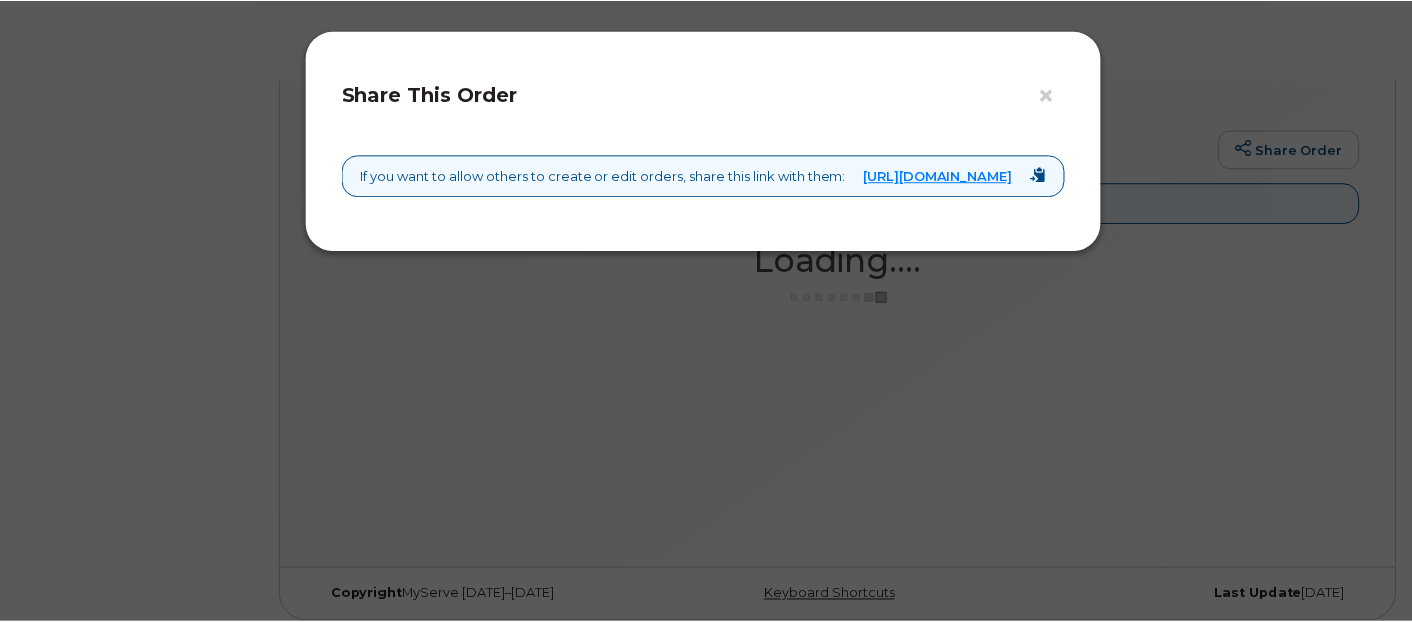 scroll, scrollTop: 0, scrollLeft: 0, axis: both 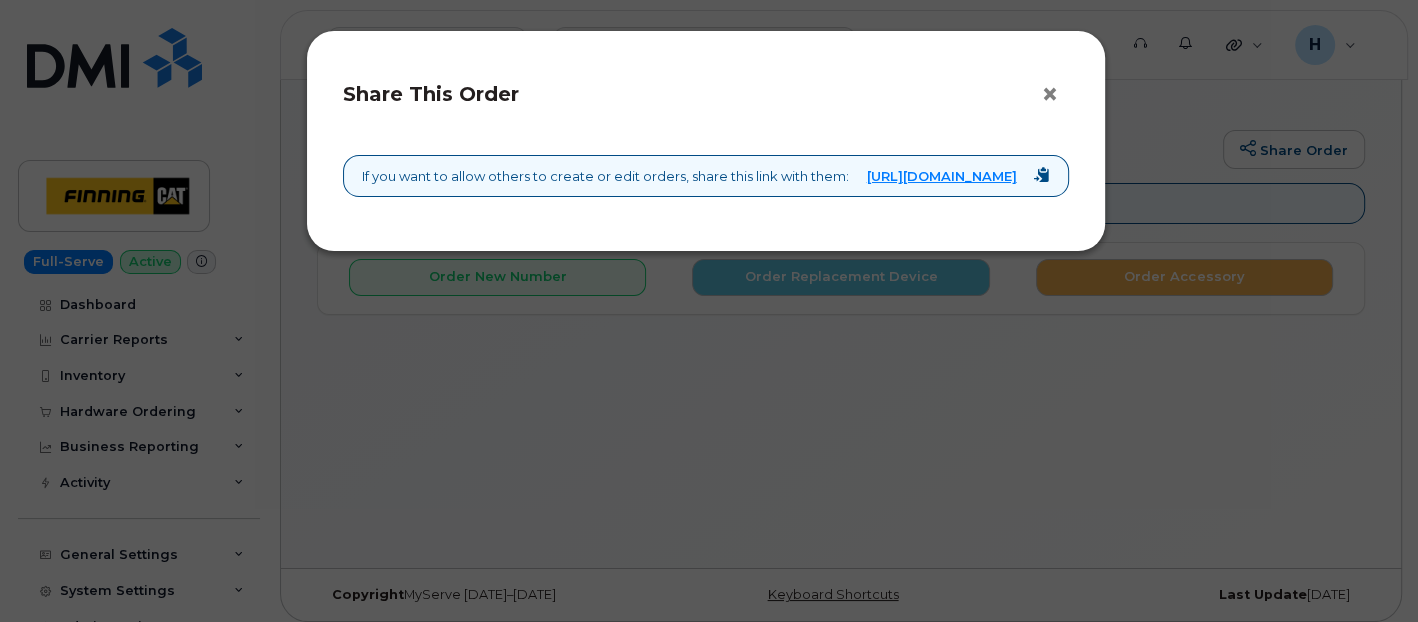 click on "×" at bounding box center (1055, 95) 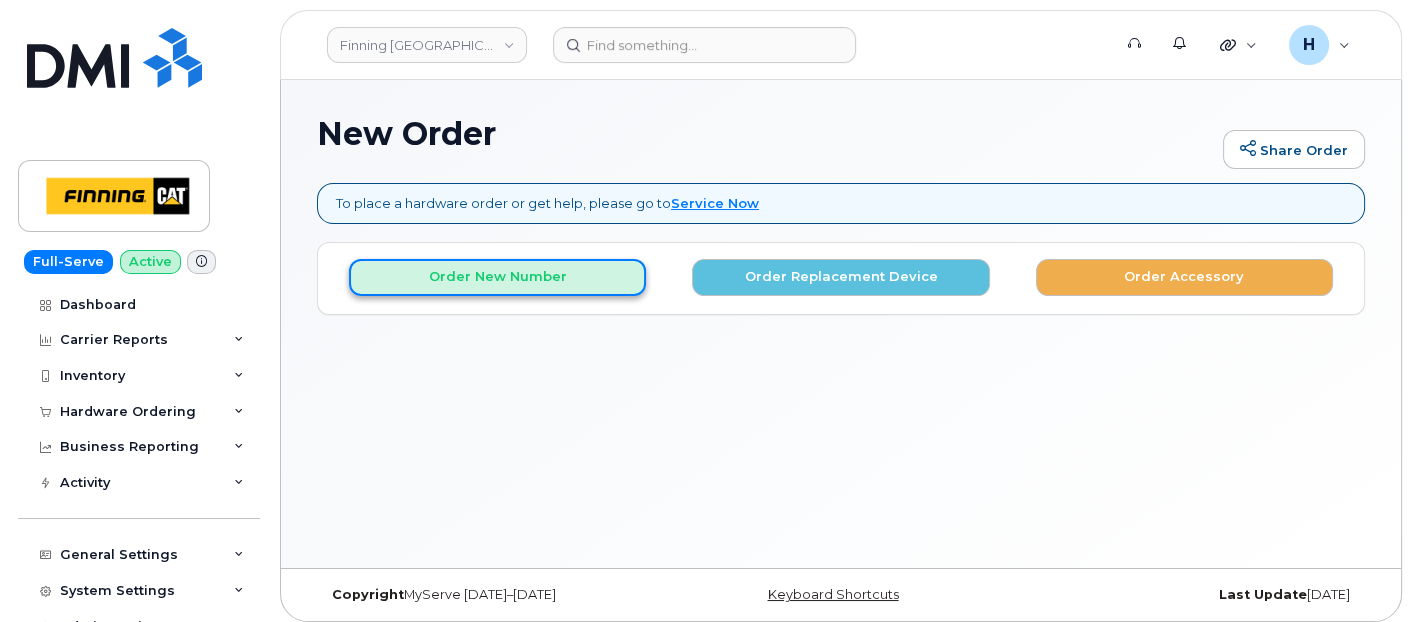 click on "Order New Number" at bounding box center [497, 277] 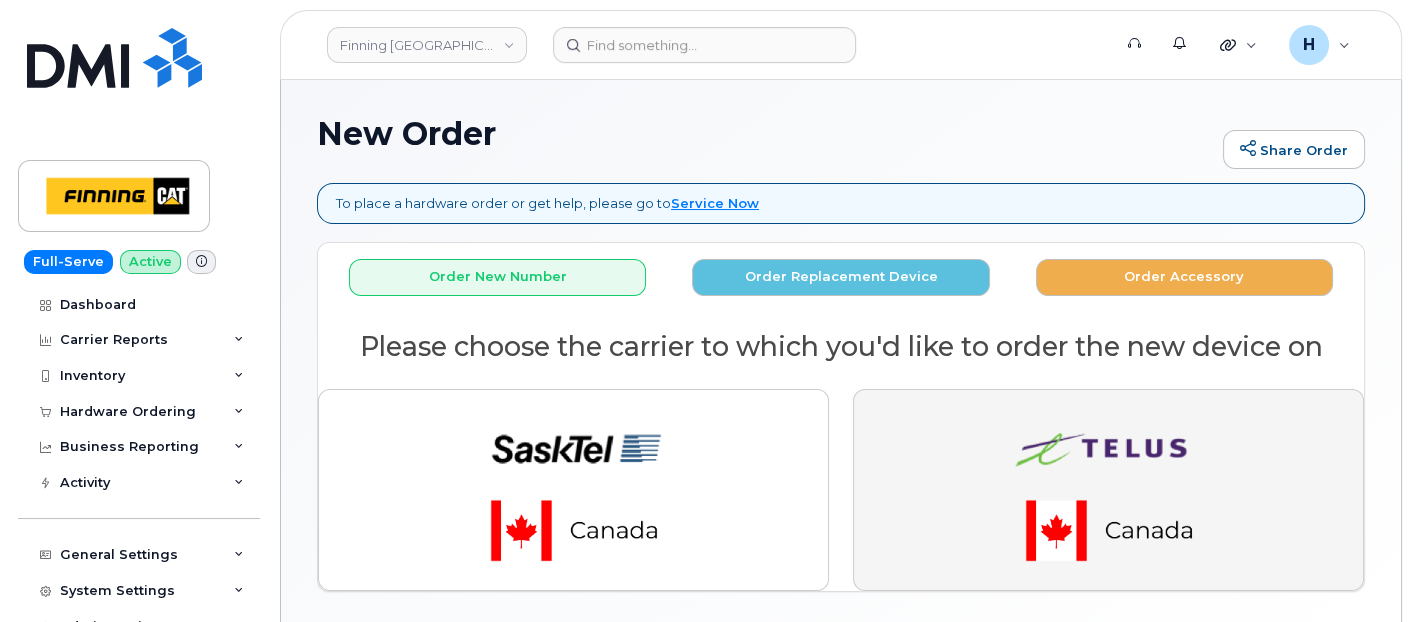 click at bounding box center [1108, 490] 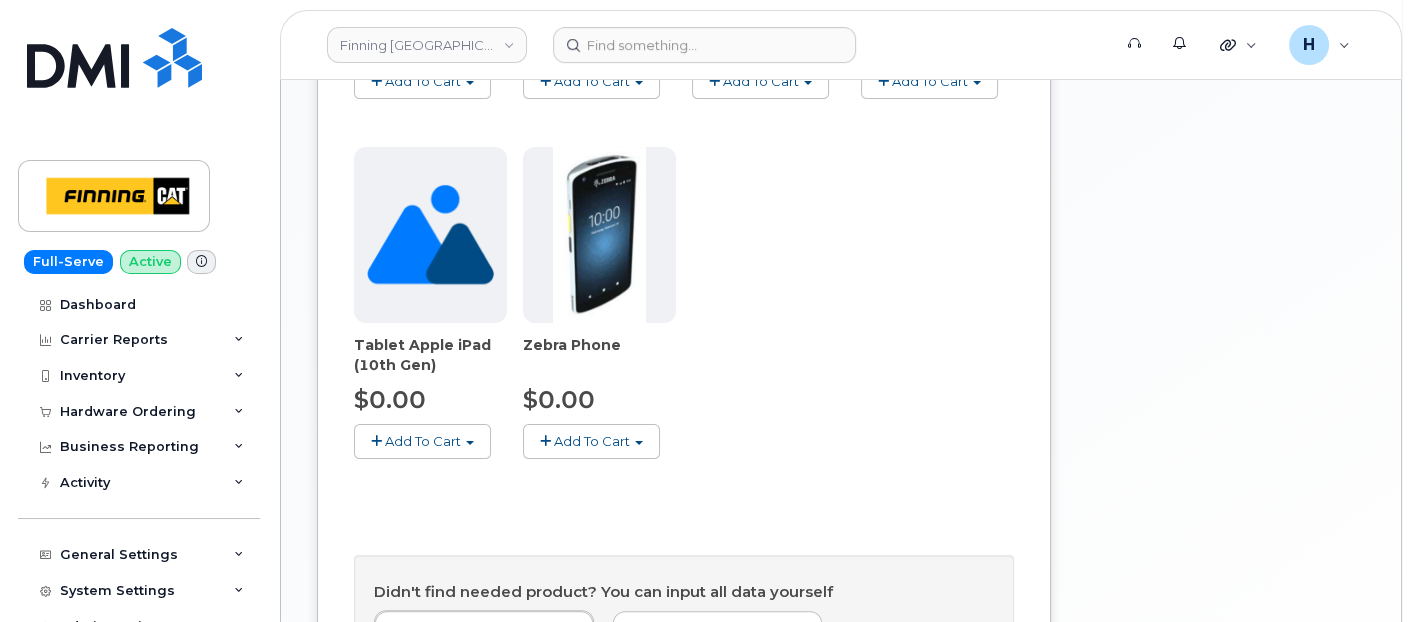 scroll, scrollTop: 888, scrollLeft: 0, axis: vertical 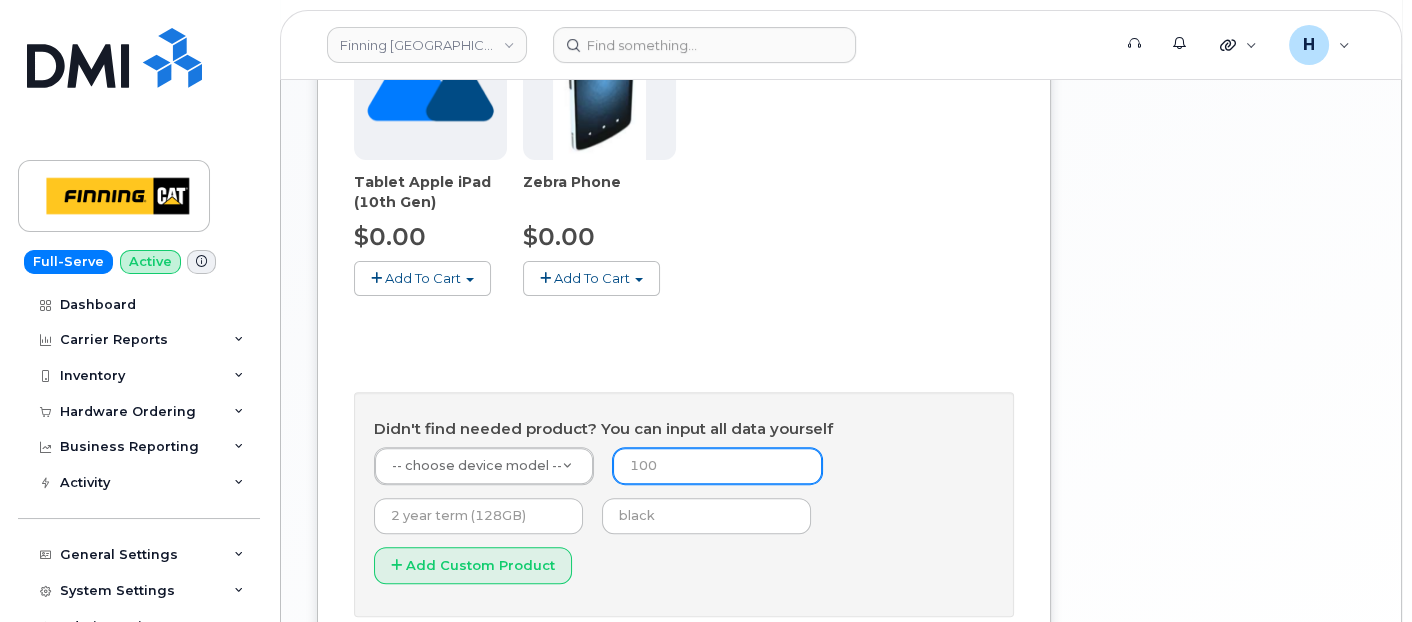click at bounding box center (717, 466) 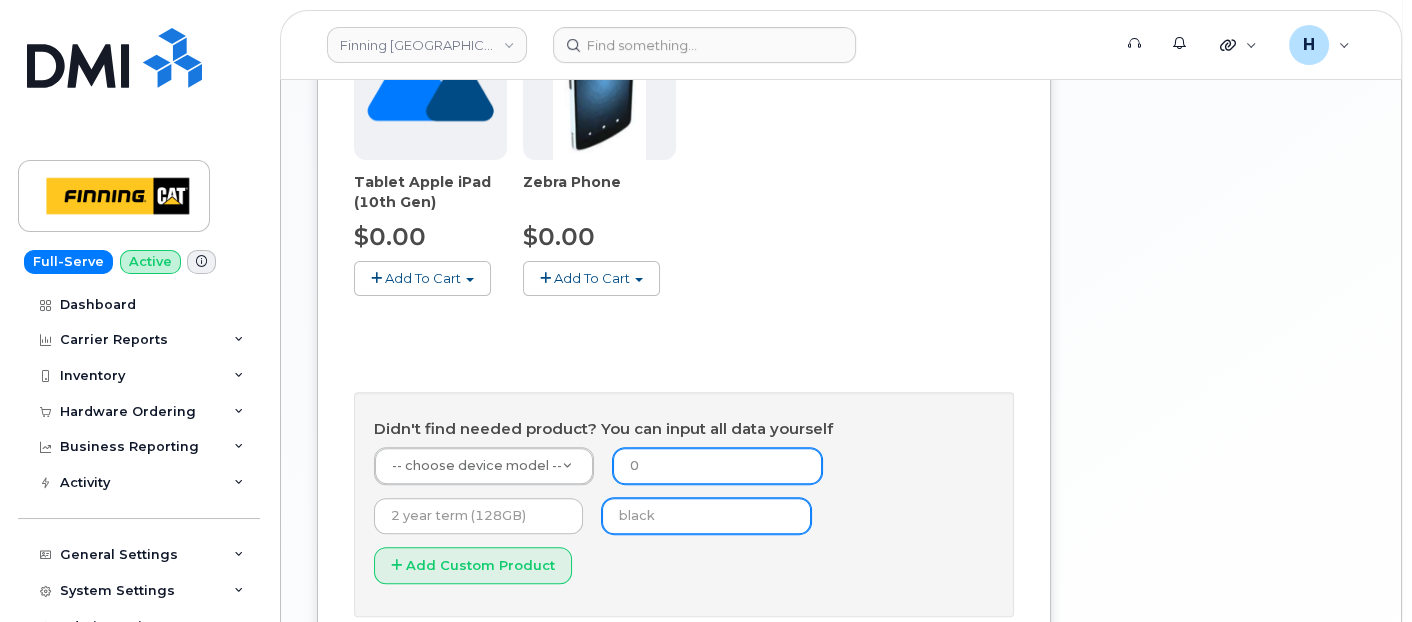 type on "0" 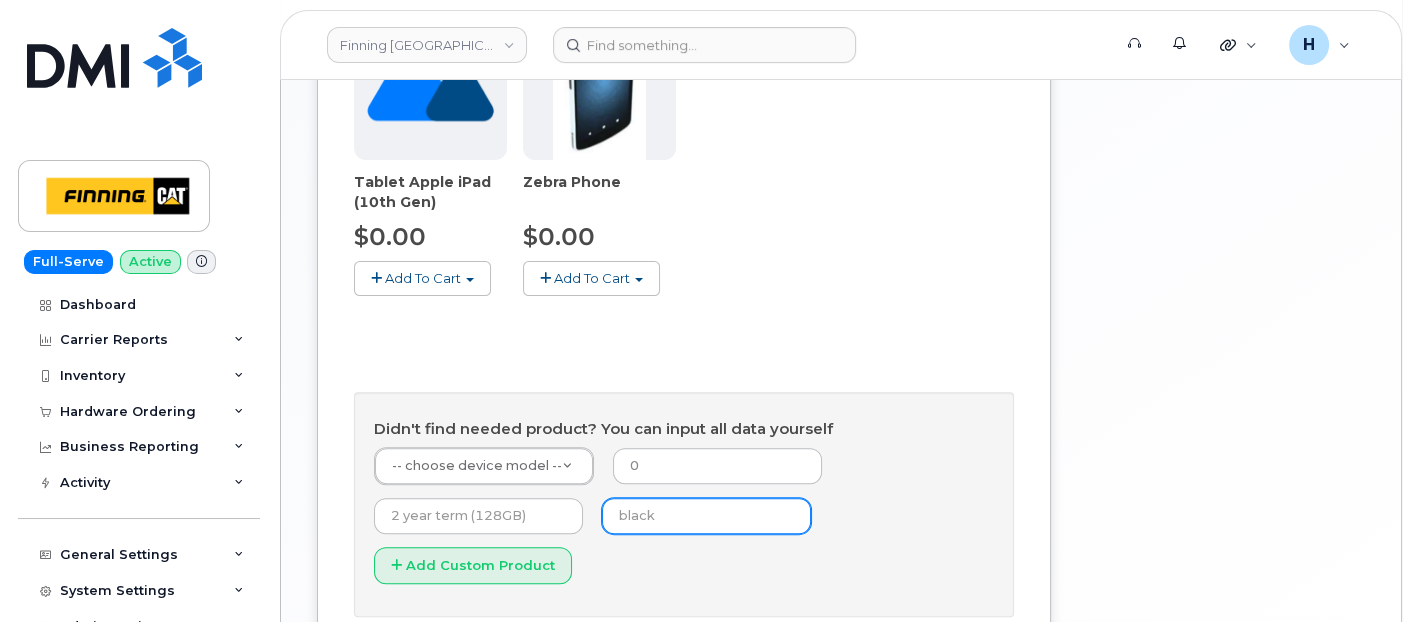 click at bounding box center [706, 516] 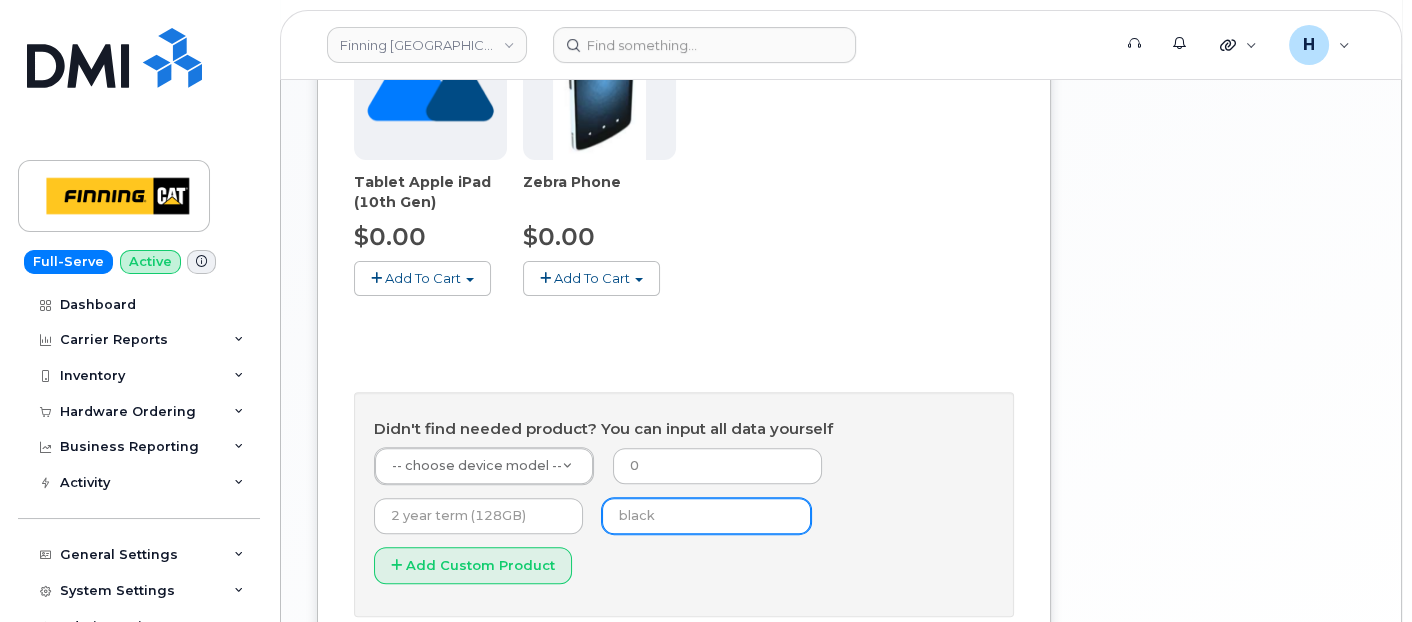 type on "Black" 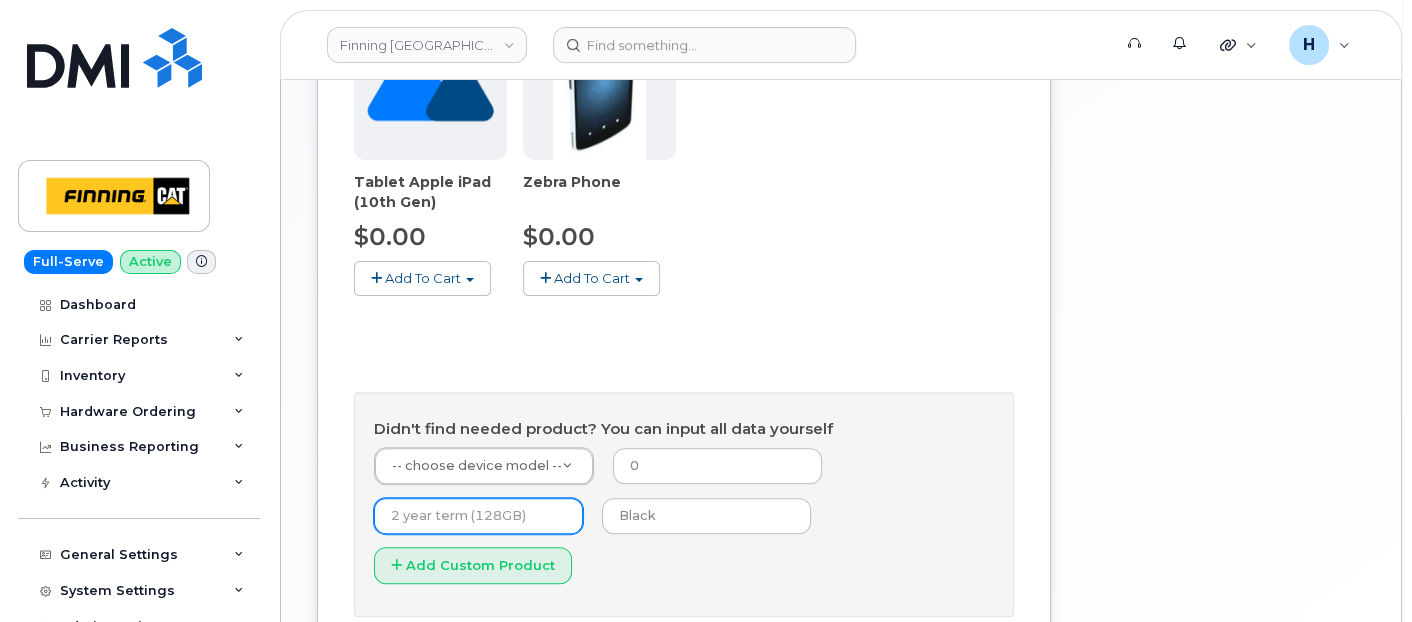click at bounding box center [478, 516] 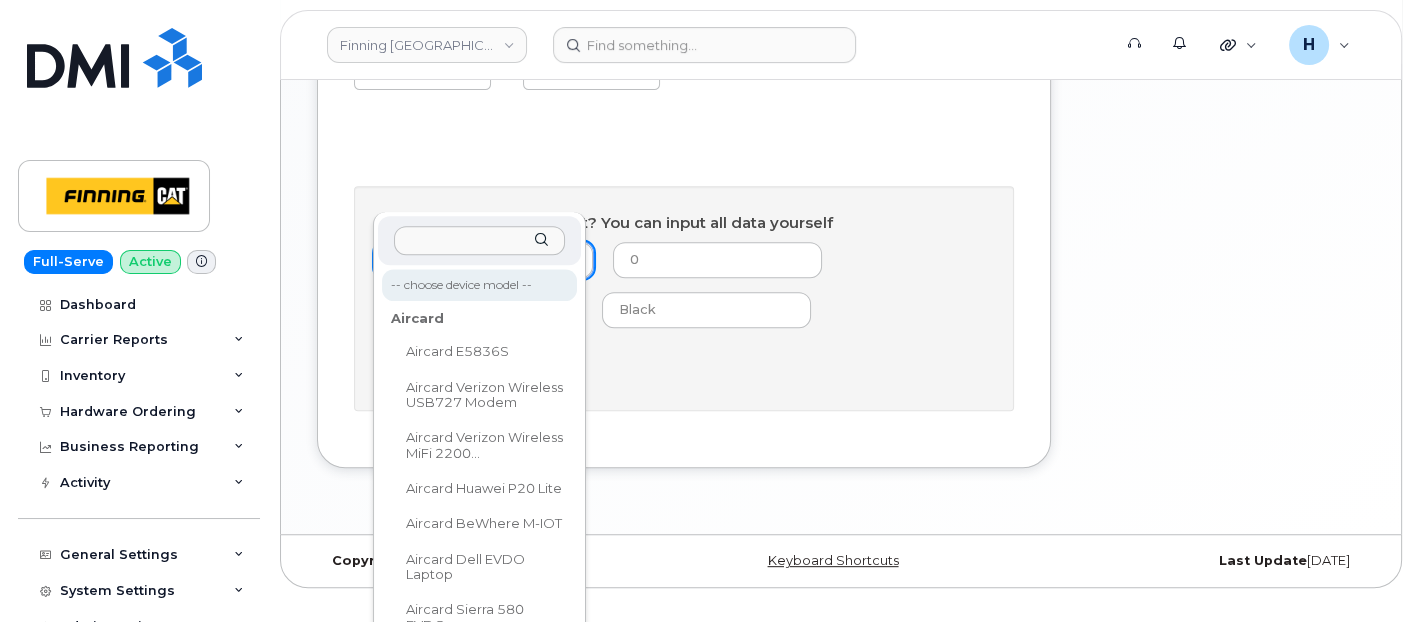 scroll, scrollTop: 1222, scrollLeft: 0, axis: vertical 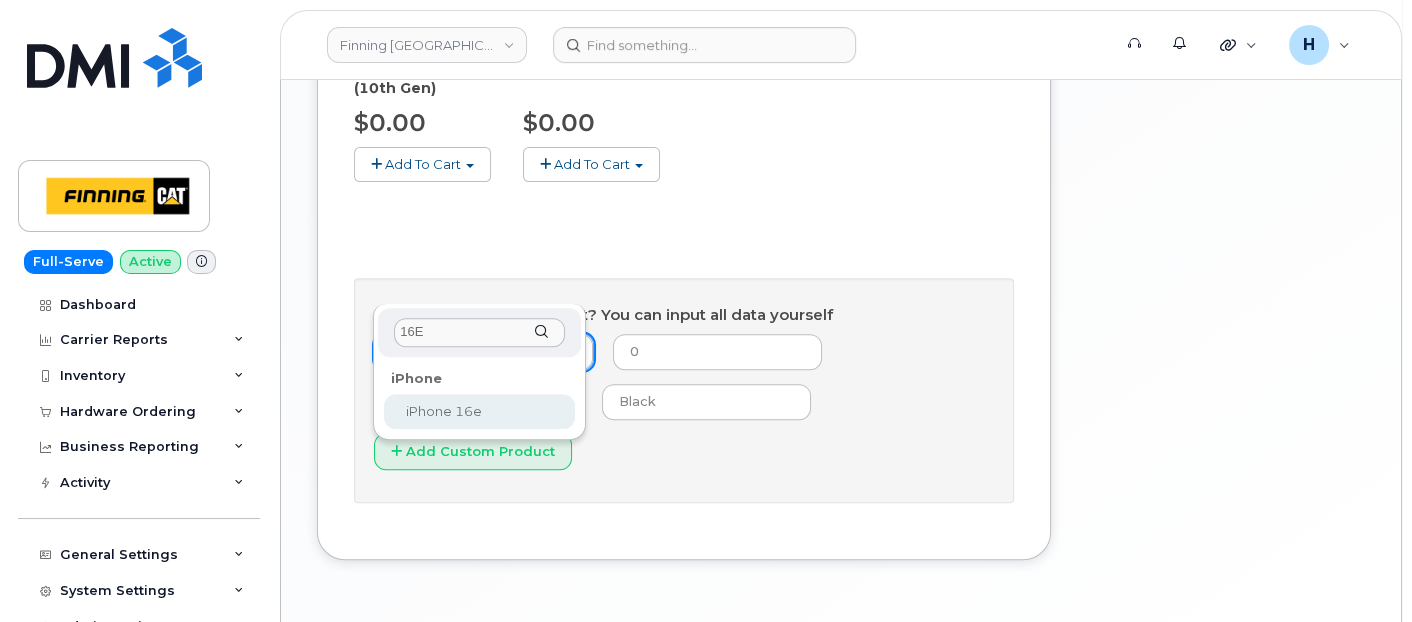 type on "16E" 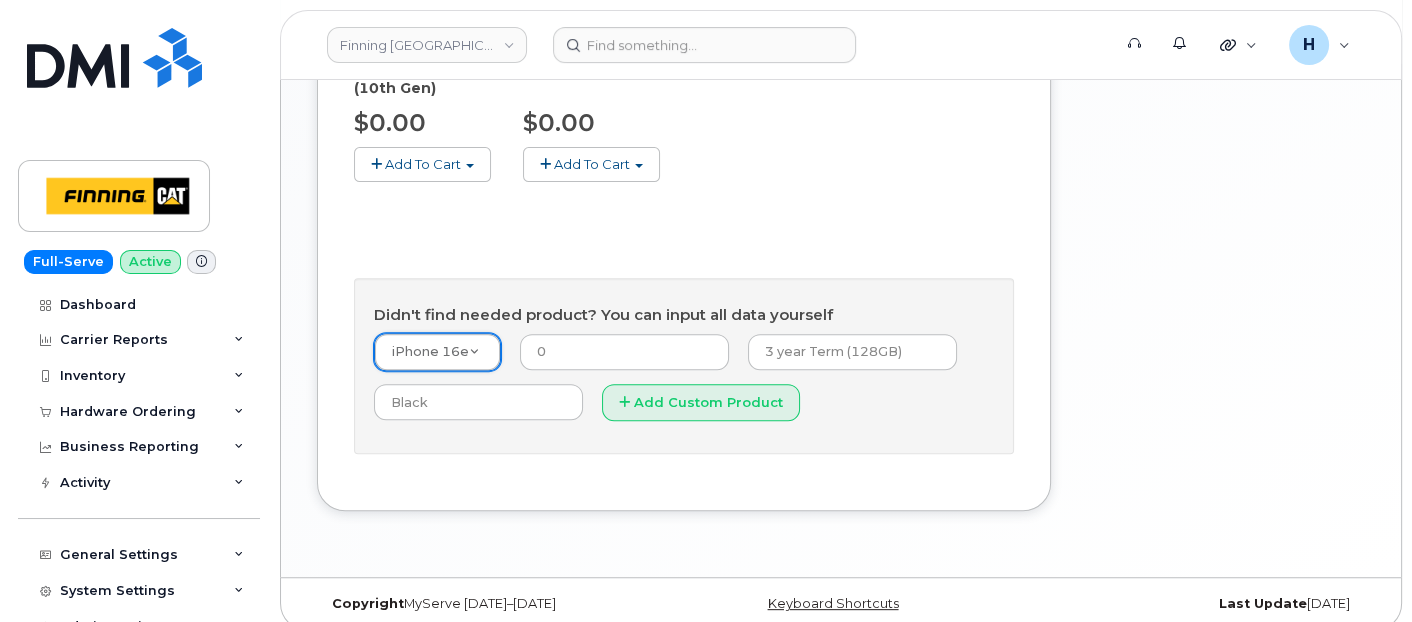 scroll, scrollTop: 953, scrollLeft: 0, axis: vertical 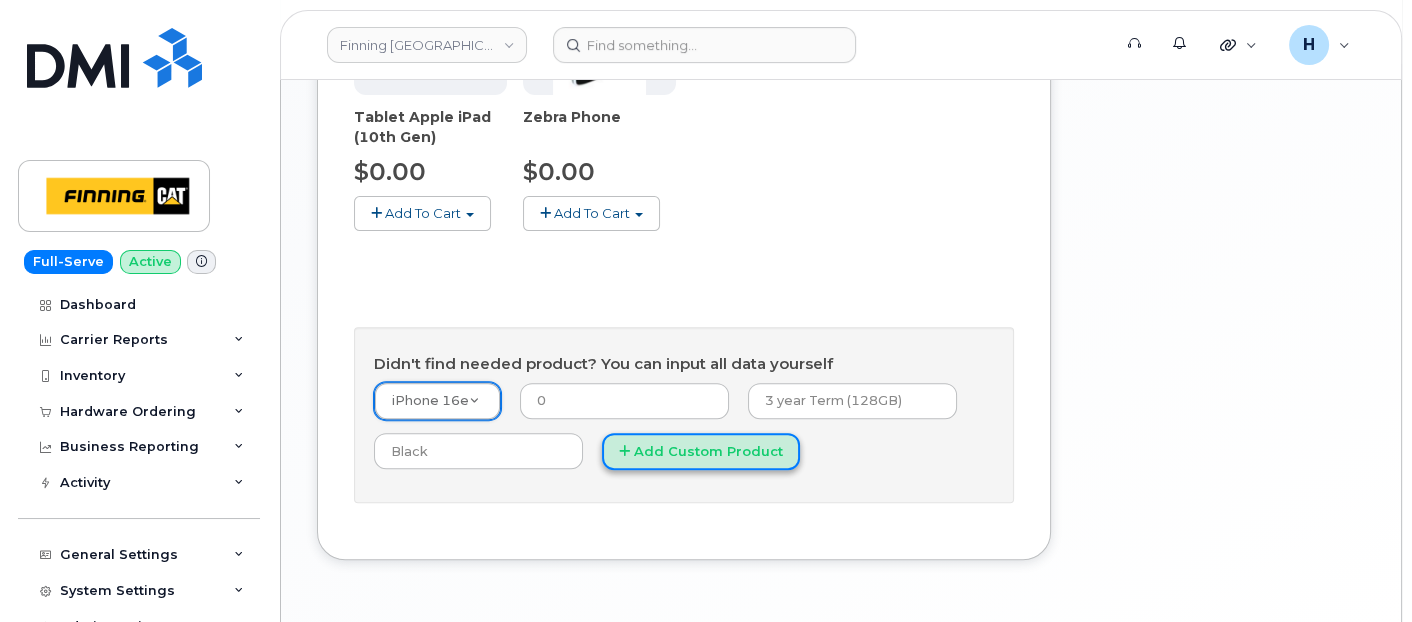 click on "Add Custom Product" at bounding box center (701, 451) 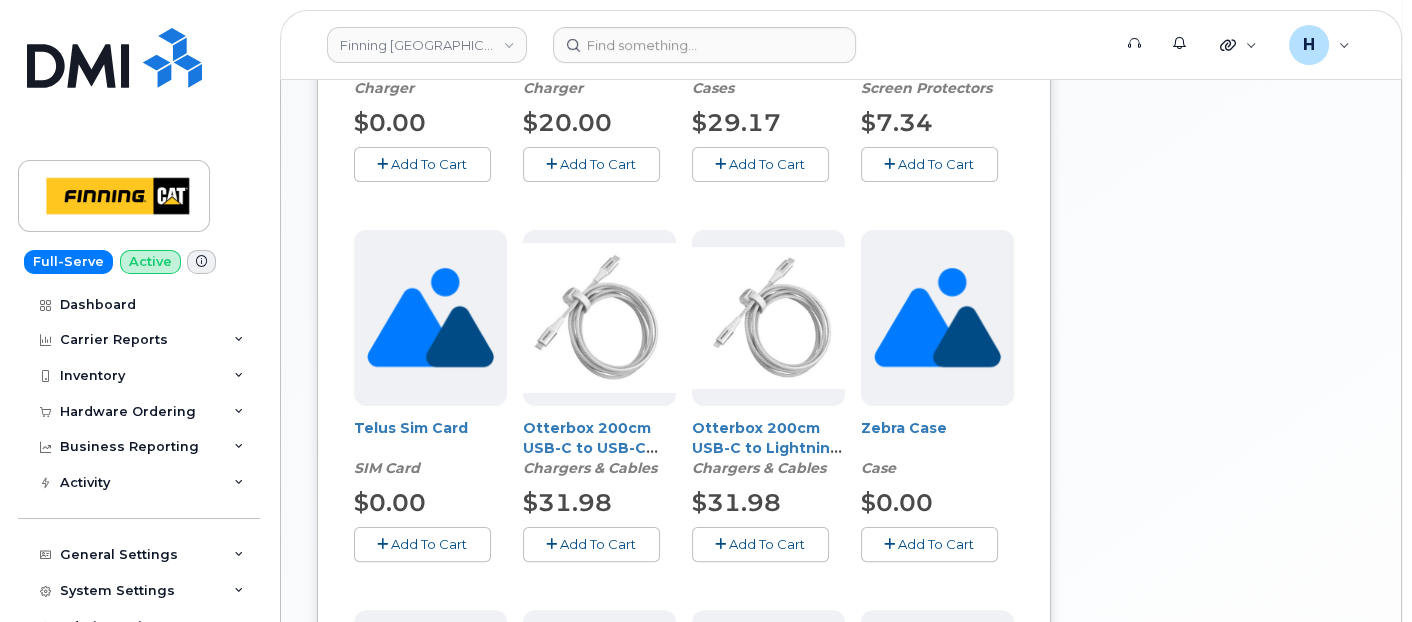 scroll, scrollTop: 397, scrollLeft: 0, axis: vertical 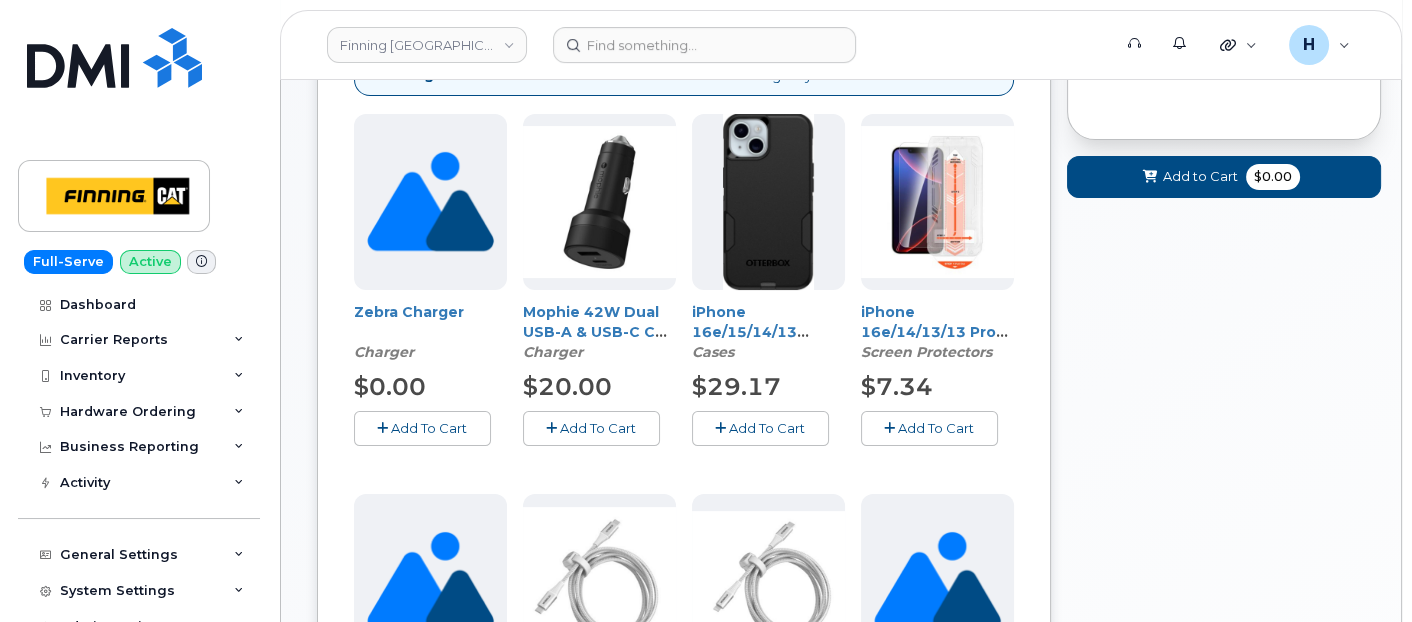 click on "Add To Cart" at bounding box center (929, 428) 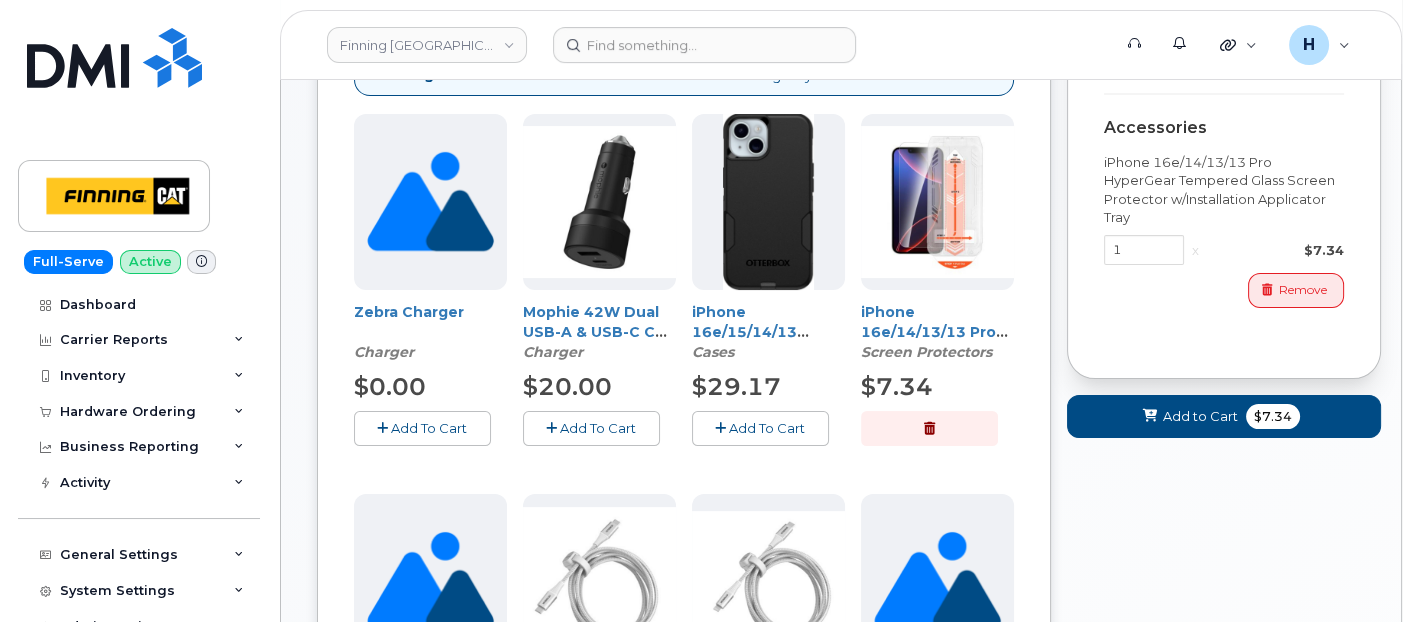 click on "Add To Cart" at bounding box center [767, 428] 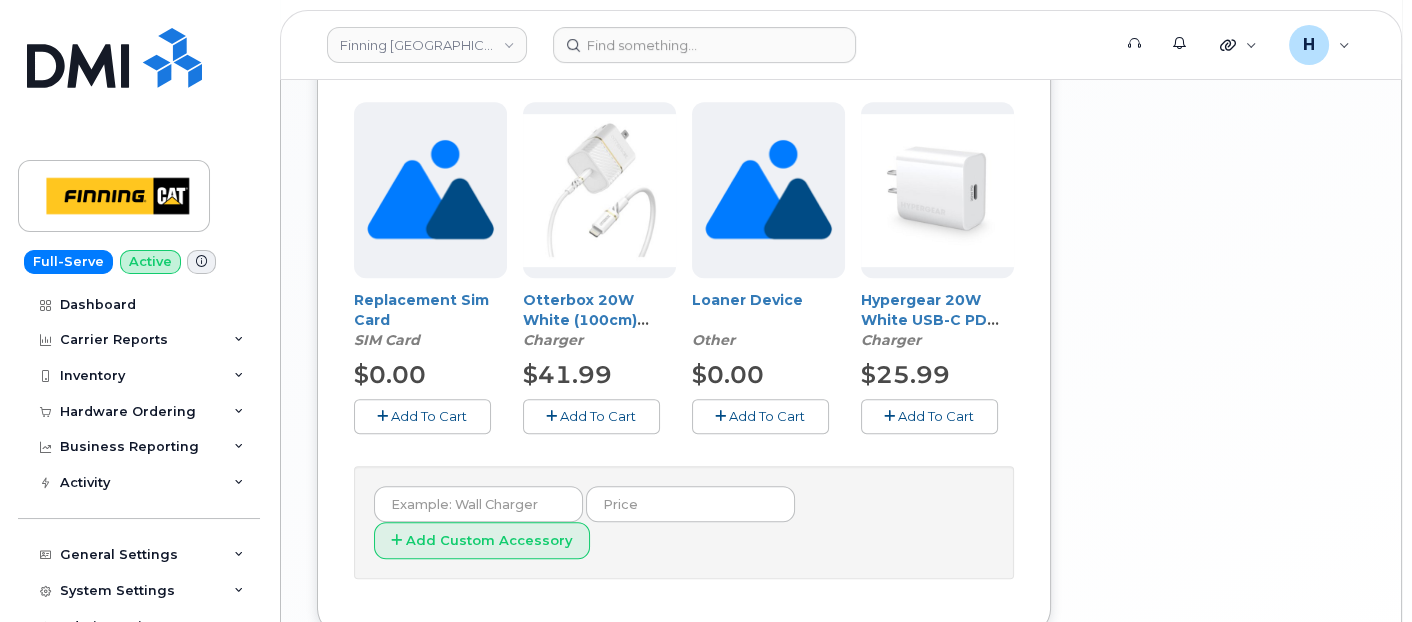 scroll, scrollTop: 1271, scrollLeft: 0, axis: vertical 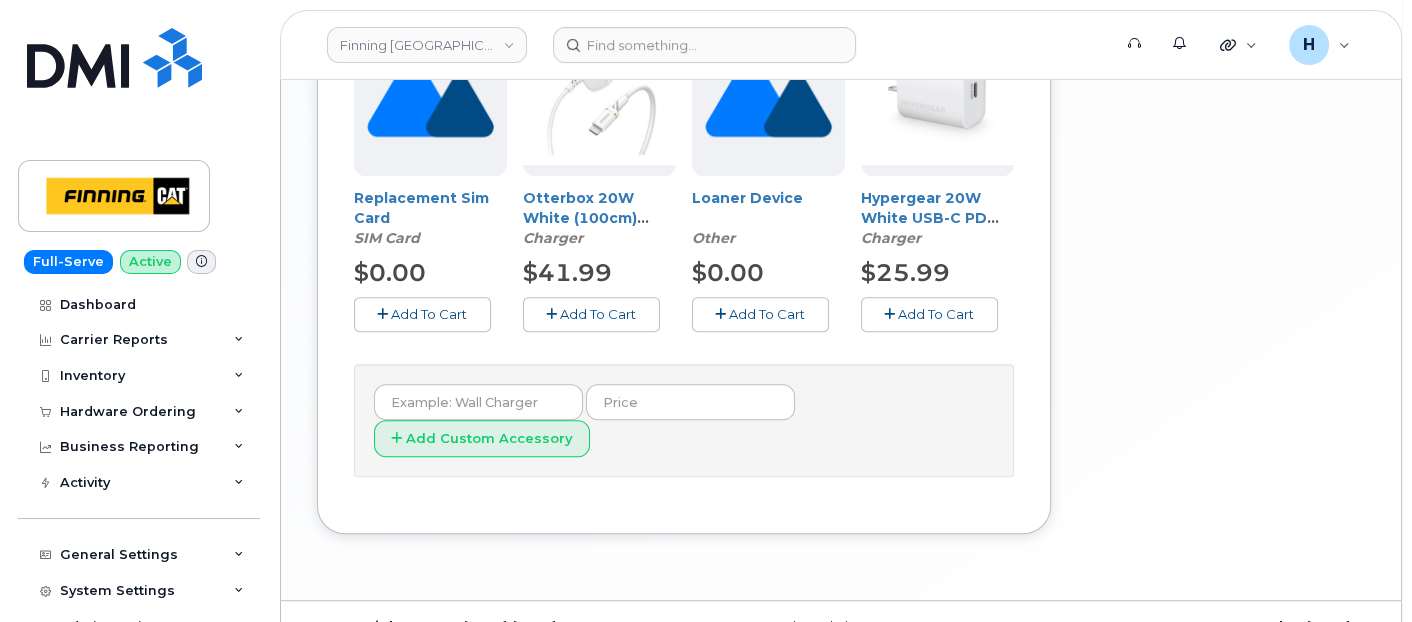 click on "$25.99" at bounding box center (937, 273) 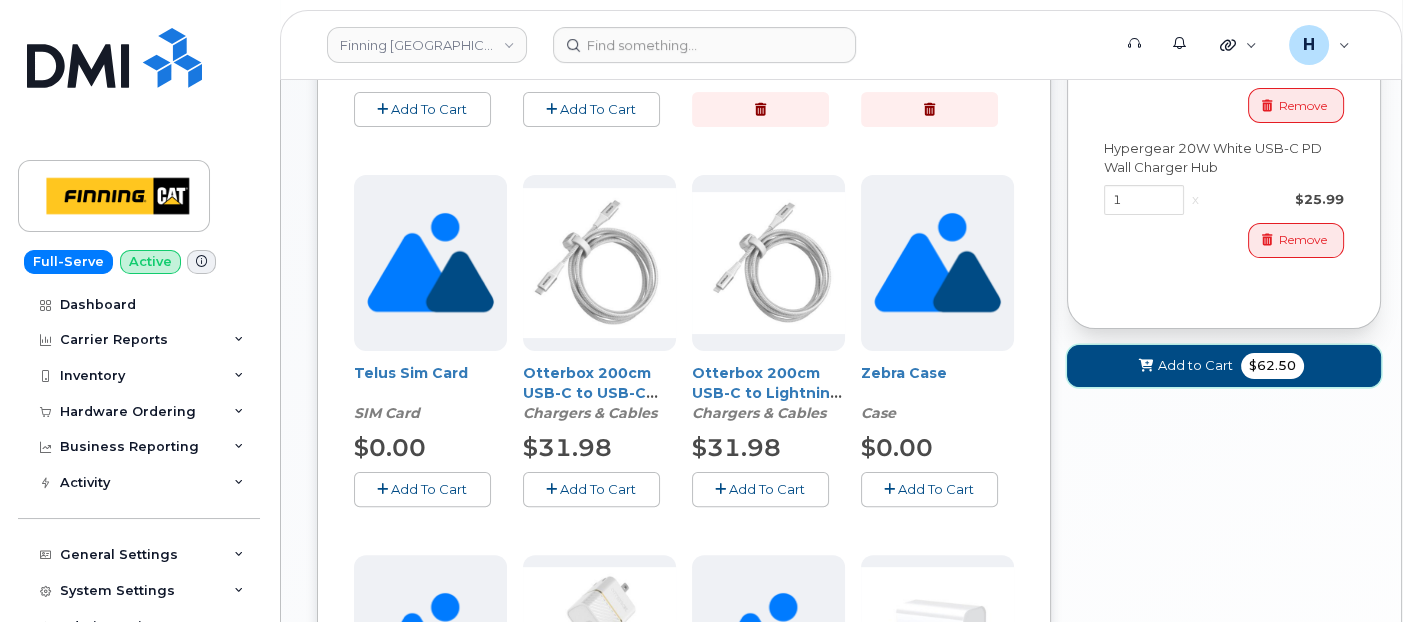 click on "Add to Cart
$62.50" at bounding box center (1224, 366) 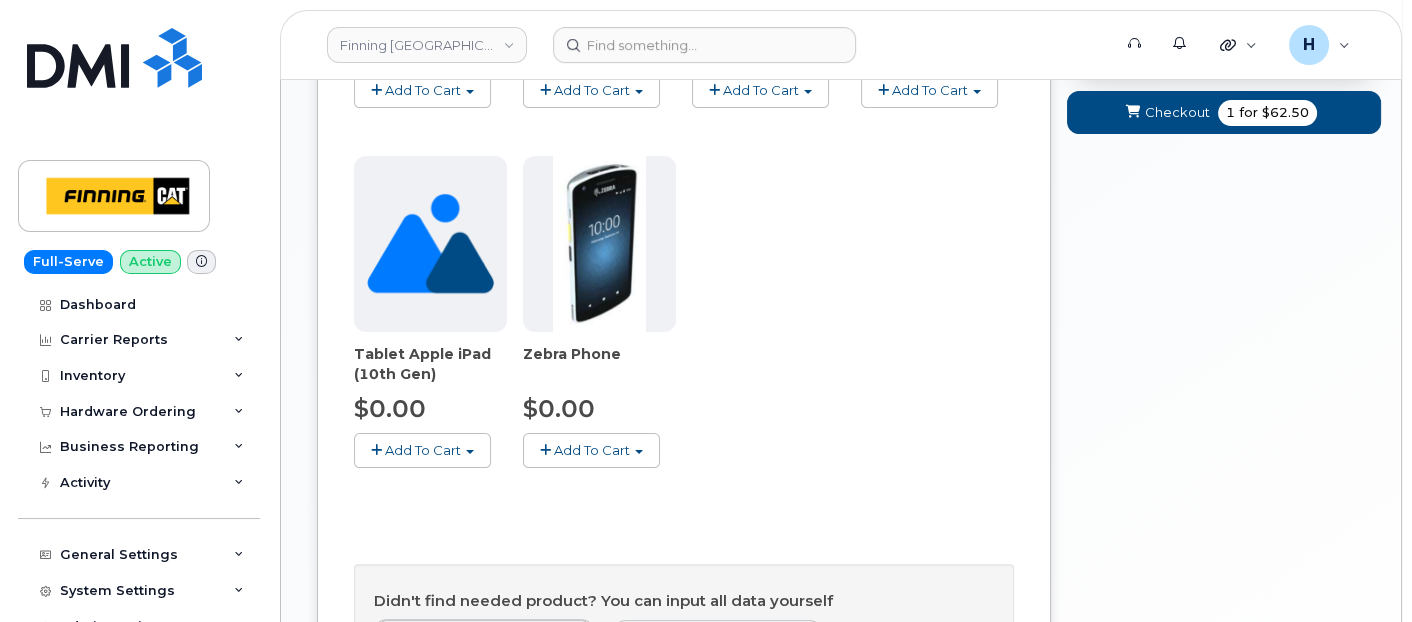 scroll, scrollTop: 1002, scrollLeft: 0, axis: vertical 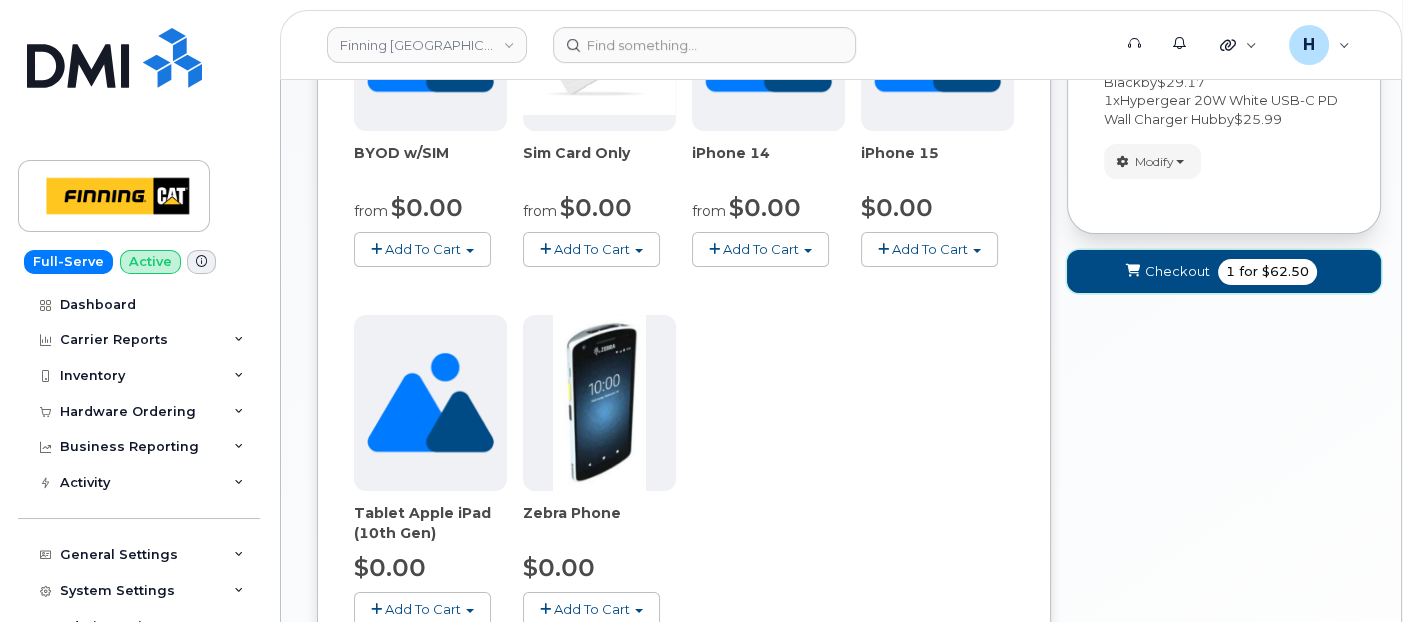 click on "Checkout" at bounding box center (1177, 271) 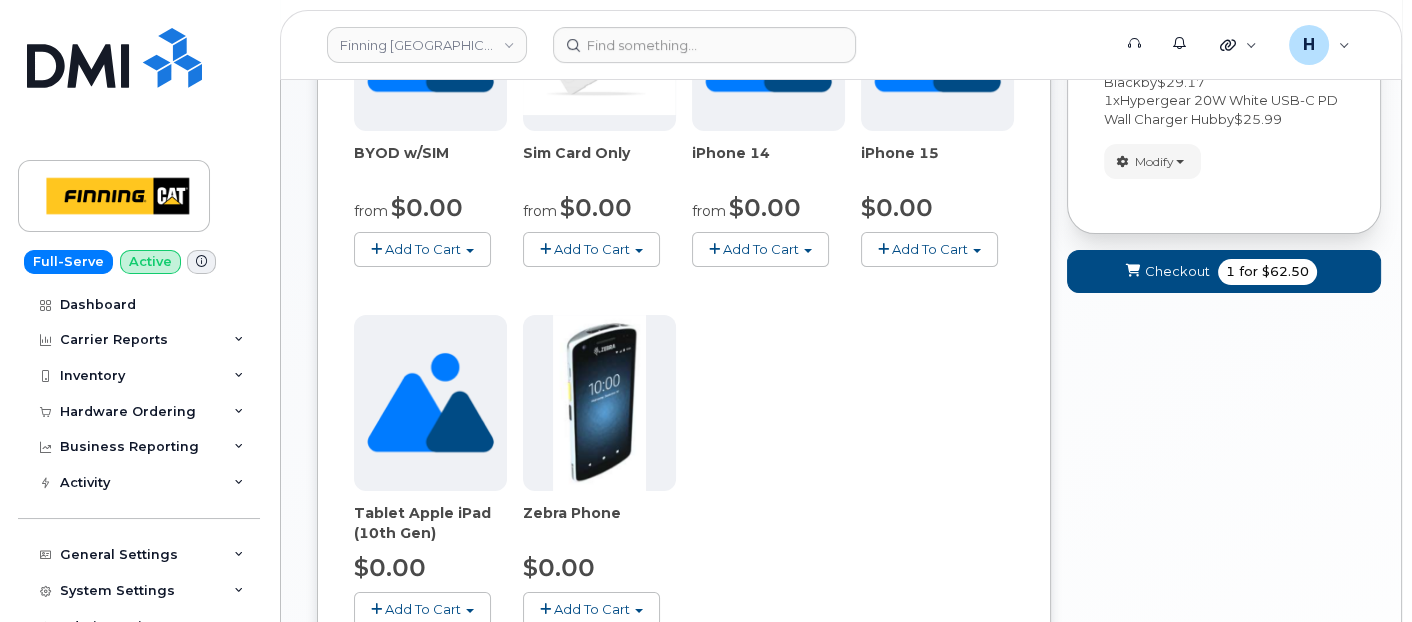 scroll, scrollTop: 9, scrollLeft: 0, axis: vertical 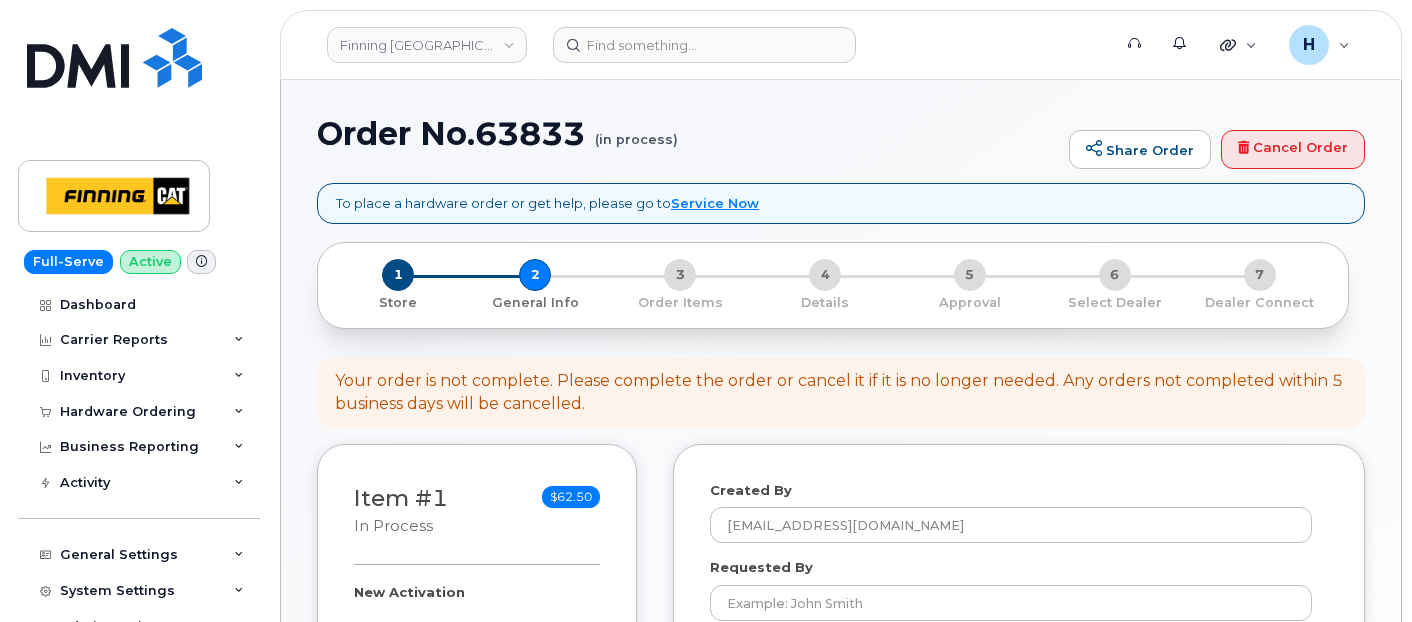 select 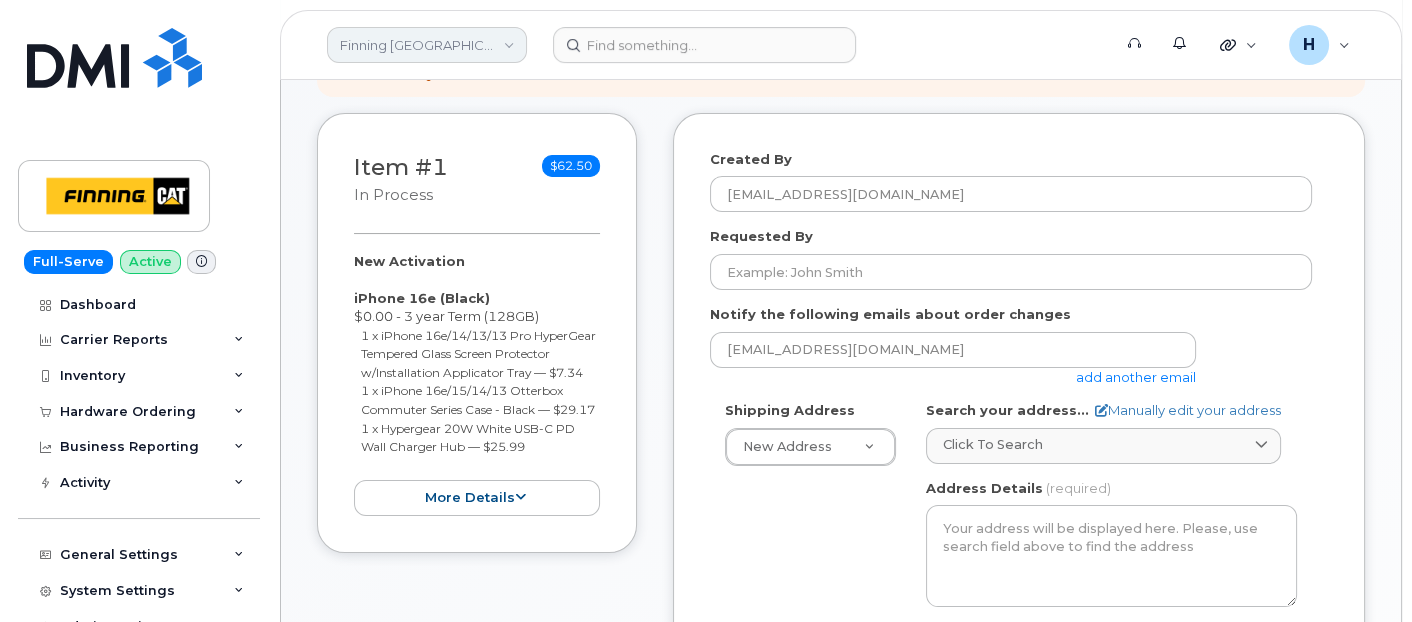 scroll, scrollTop: 333, scrollLeft: 0, axis: vertical 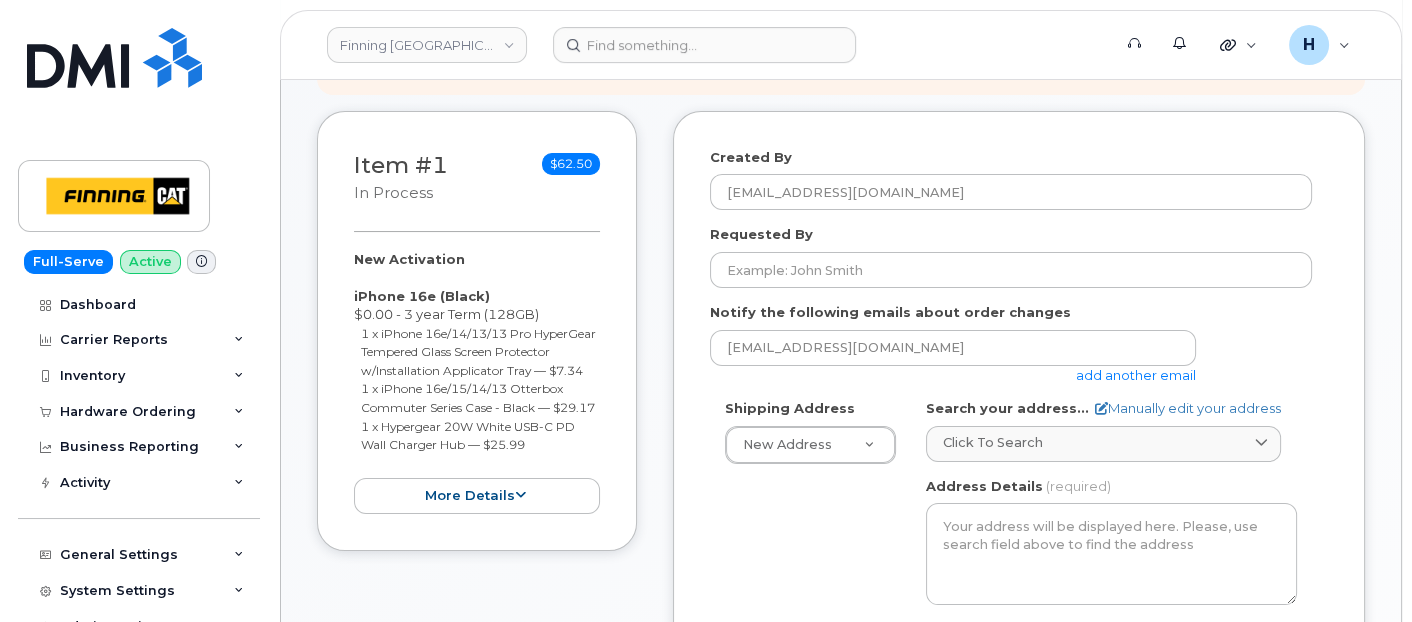 click on "Created By
hakaur@dminc.com
Requested By
Notify the following emails about order changes
hakaur@dminc.com
add another email
Shipping Address
New Address                                     New Address 2360 Pasqua St N 10430 178 St NW 24- 5341 twp 293A 53 P.O. Box 180 111 Nahanni Dr 19100 94 Ave Acheson Albian - D01 Battleford Bonnyville Burnaby - Finning Canada Burnaby - Finning International Calgary - Power Systems and General Line Construction Calgary Power Systems - D37 Calgary - TCRS Calgary - TCRS Specialty Business Calgary - Truck Shop Campbell River Caribou Energy Park - D09 Clairmont,AB - D10/D11 CNRL - D02 Coquitlam Cranbrook Dawson Creek Edmonton - Compact General Construction - D24 Edmonton Dist Centre and Field Service - D17 Edmonton - Drills and Shovels Edmonton - Finning Canada Head Office Edmonton - General Line Construction Edmonton - Head Office TCRS  Edmonton Specialty Branch Edmonton - Heavy Equipment Rentals Edmonton - OEM Ekati" at bounding box center [1019, 580] 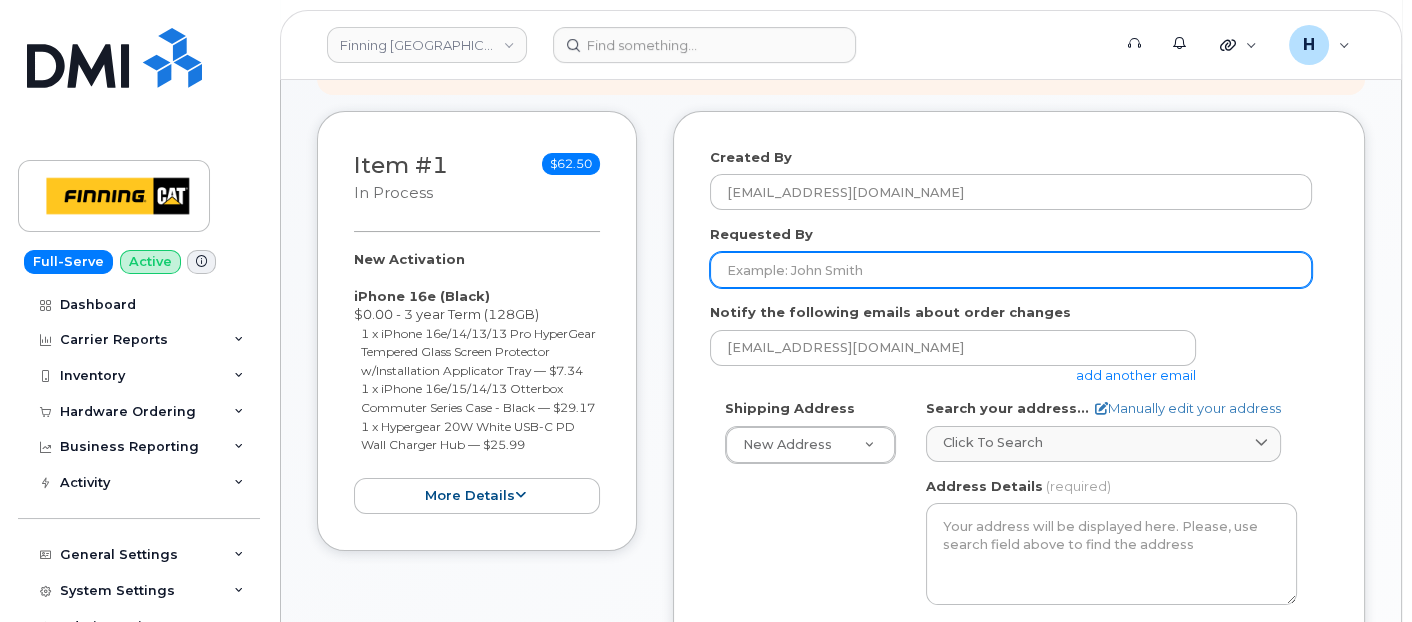 drag, startPoint x: 831, startPoint y: 270, endPoint x: 65, endPoint y: 2, distance: 811.5294 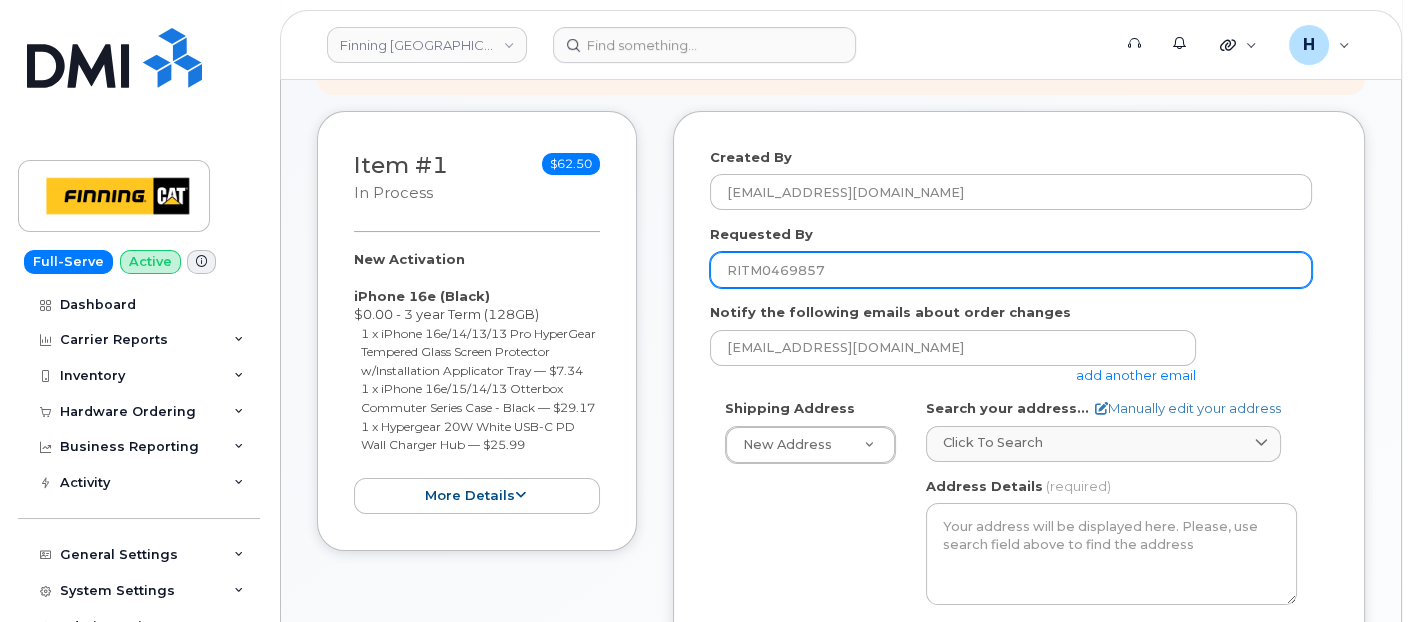 type on "RITM0469857" 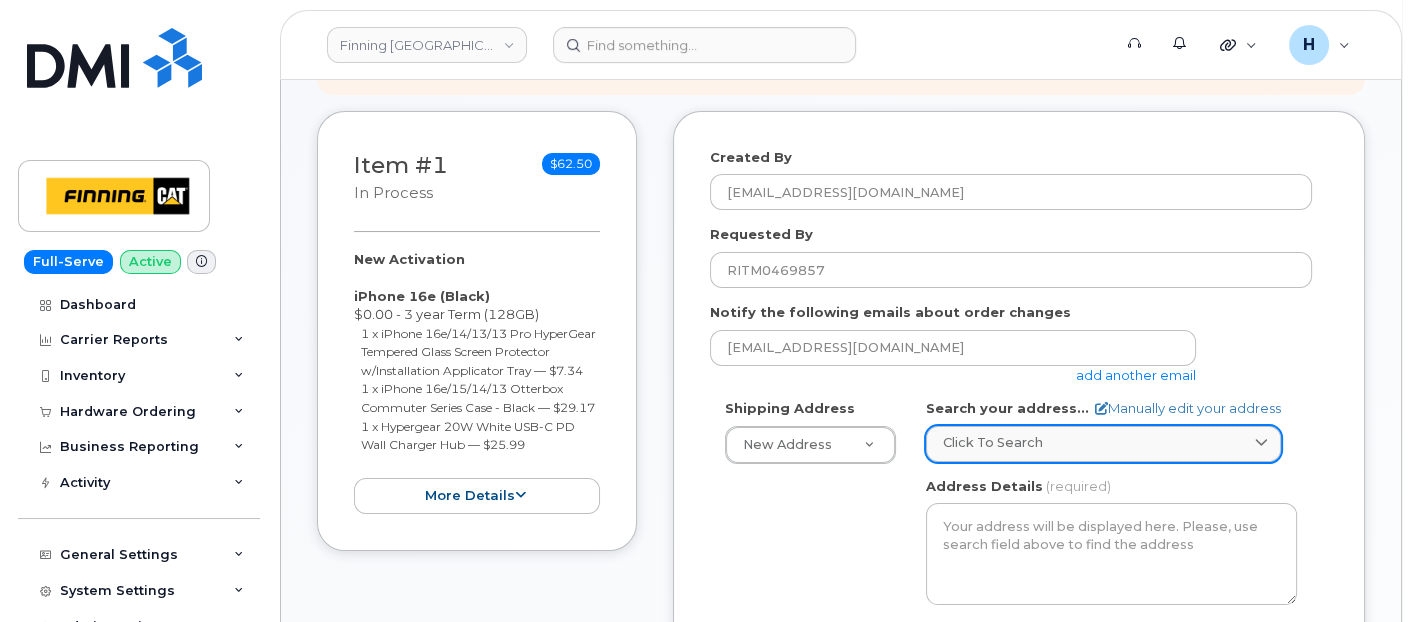 click on "Click to search" at bounding box center (1103, 444) 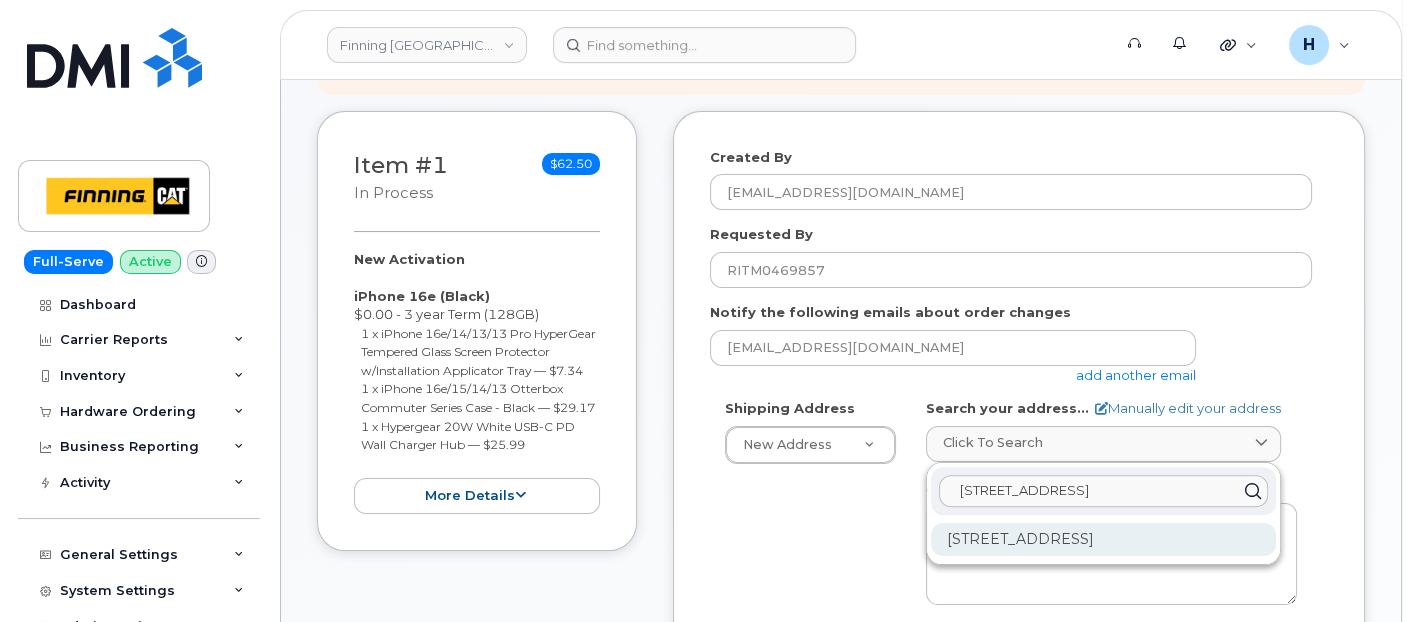 type on "6735 11 St. NE" 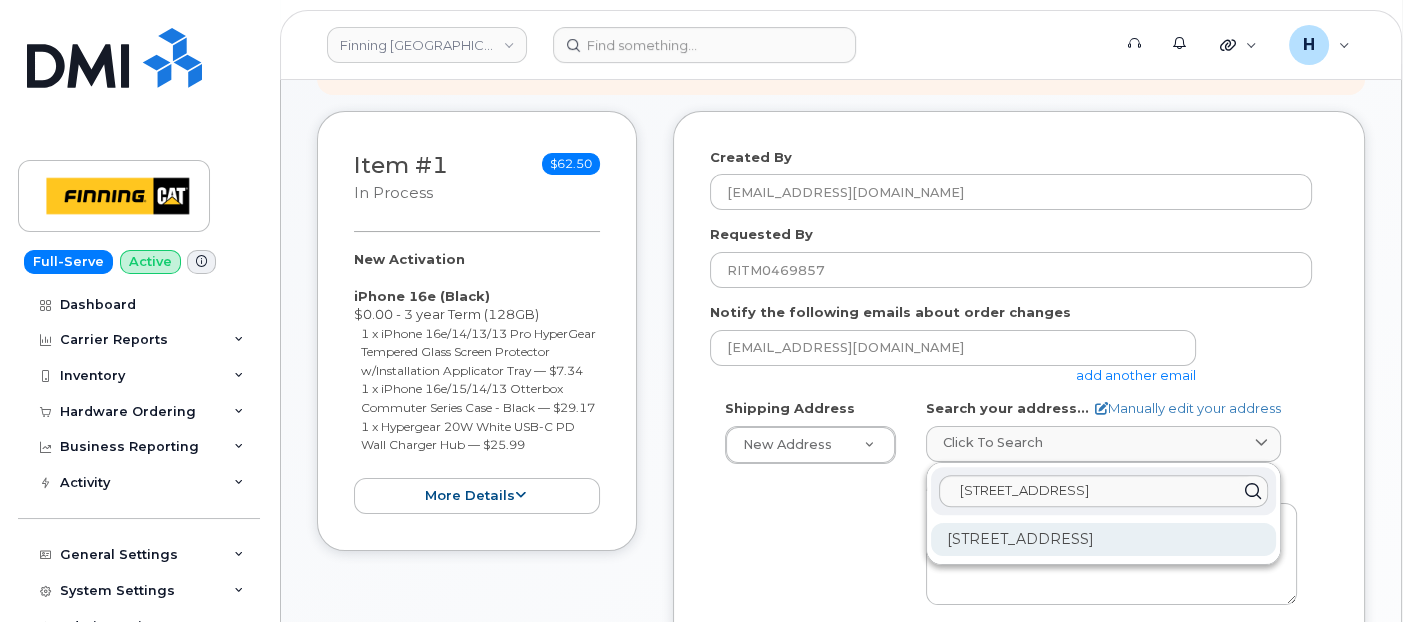 click on "6735 11 St NE Calgary AB T2E 7H9" 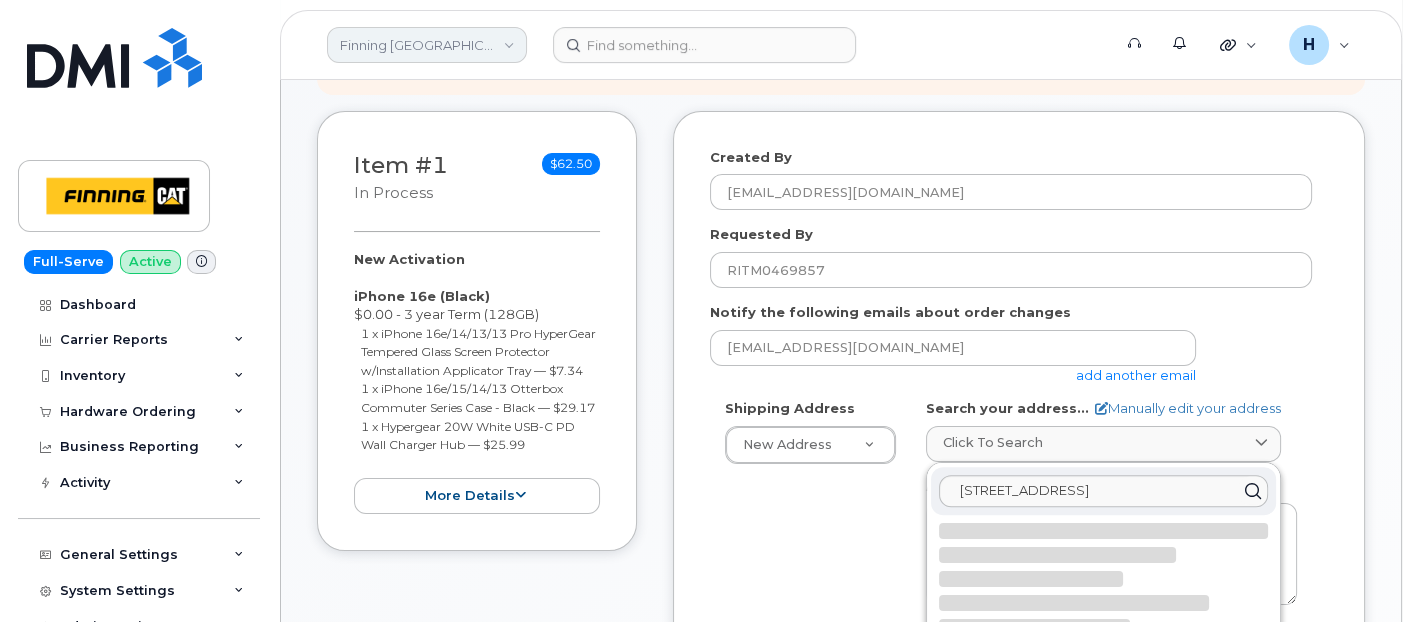 select 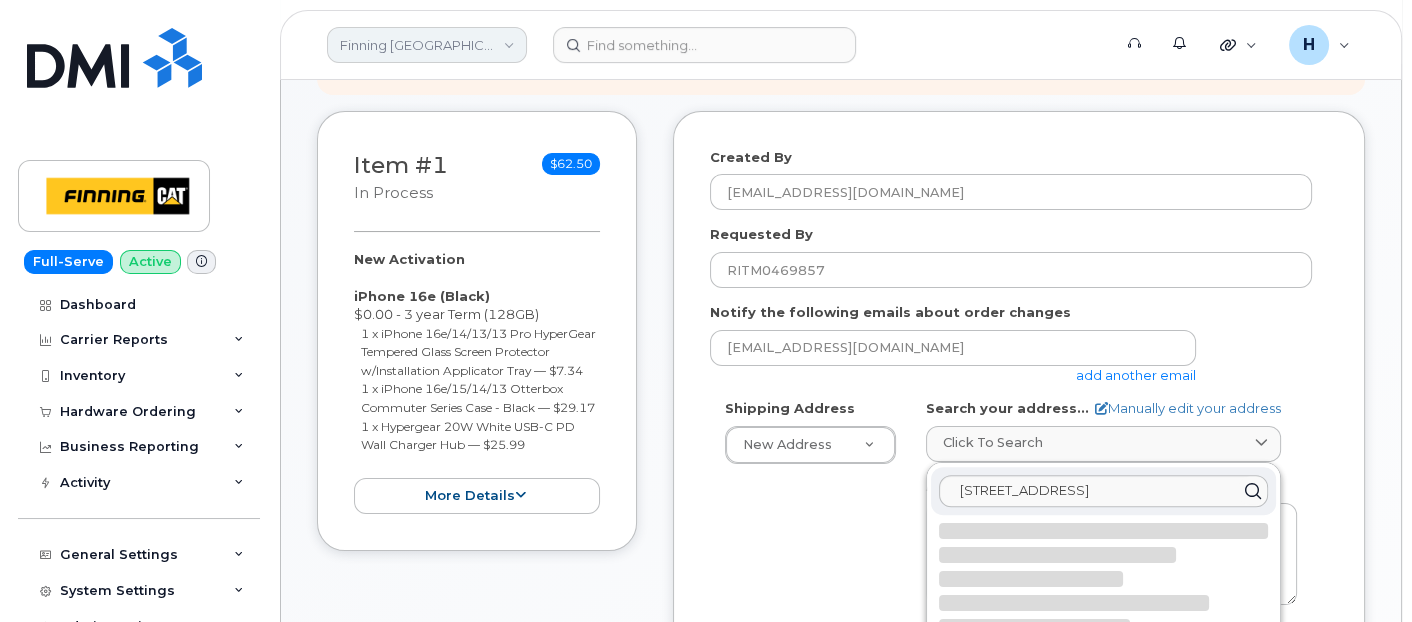 type on "6735 11 St NE
CALGARY AB T2E 7H9
CANADA" 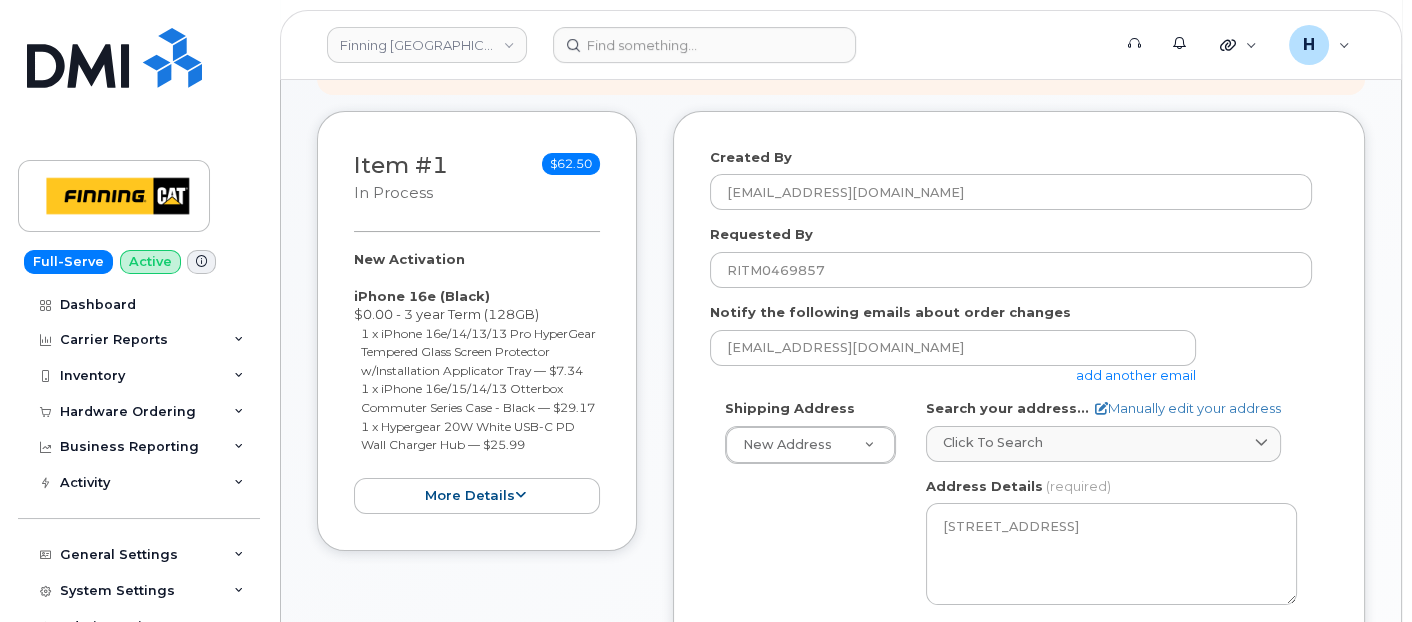 scroll, scrollTop: 555, scrollLeft: 0, axis: vertical 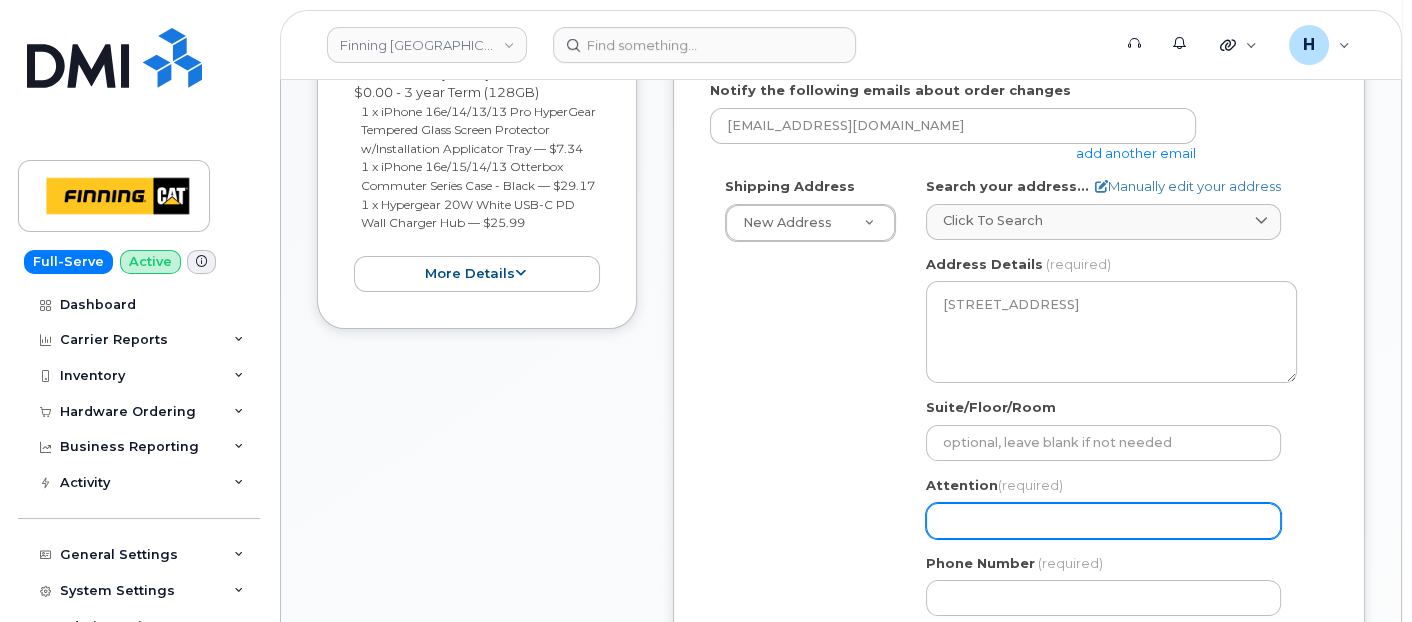 drag, startPoint x: 979, startPoint y: 503, endPoint x: 876, endPoint y: 307, distance: 221.4159 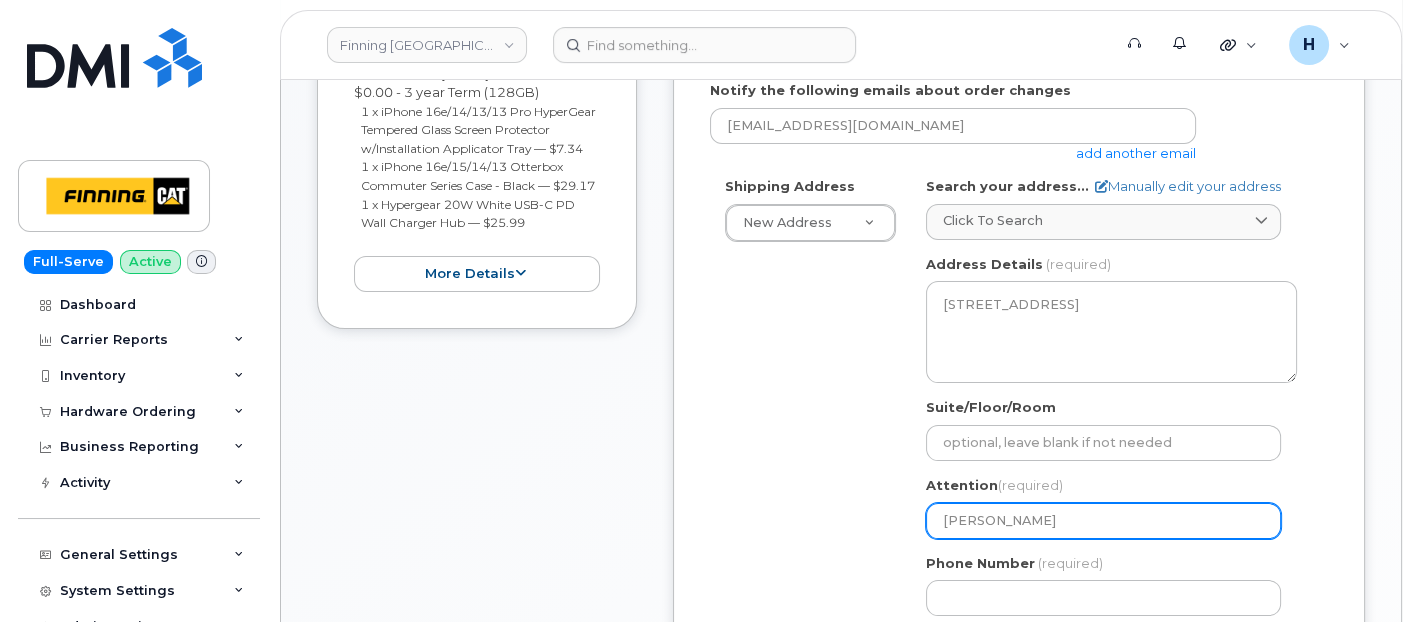 type on "[PERSON_NAME]" 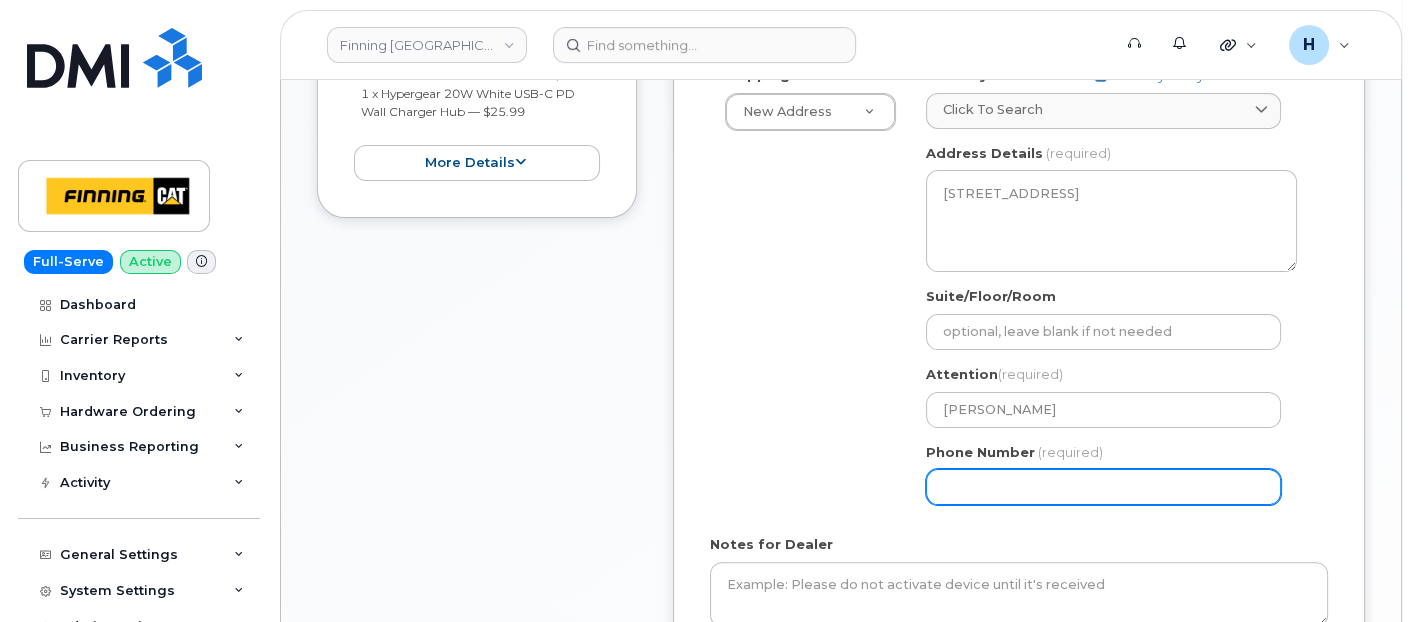 click on "Phone Number" at bounding box center [1103, 487] 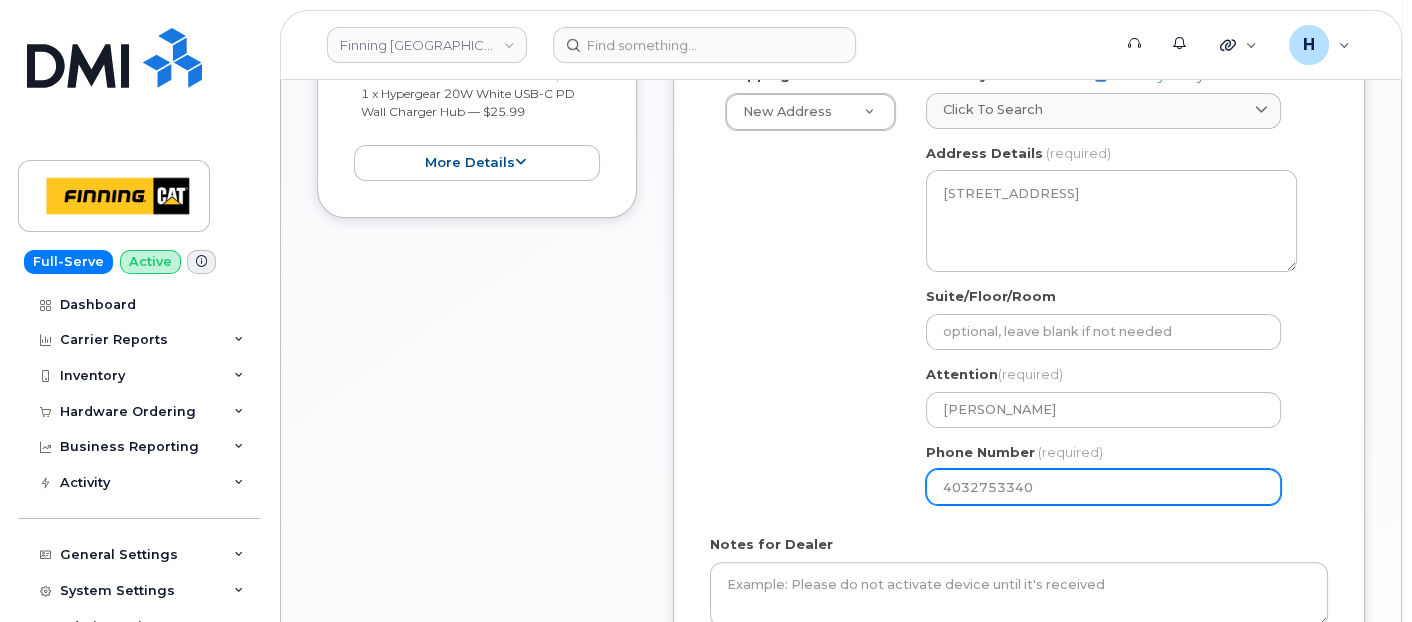 scroll, scrollTop: 333, scrollLeft: 0, axis: vertical 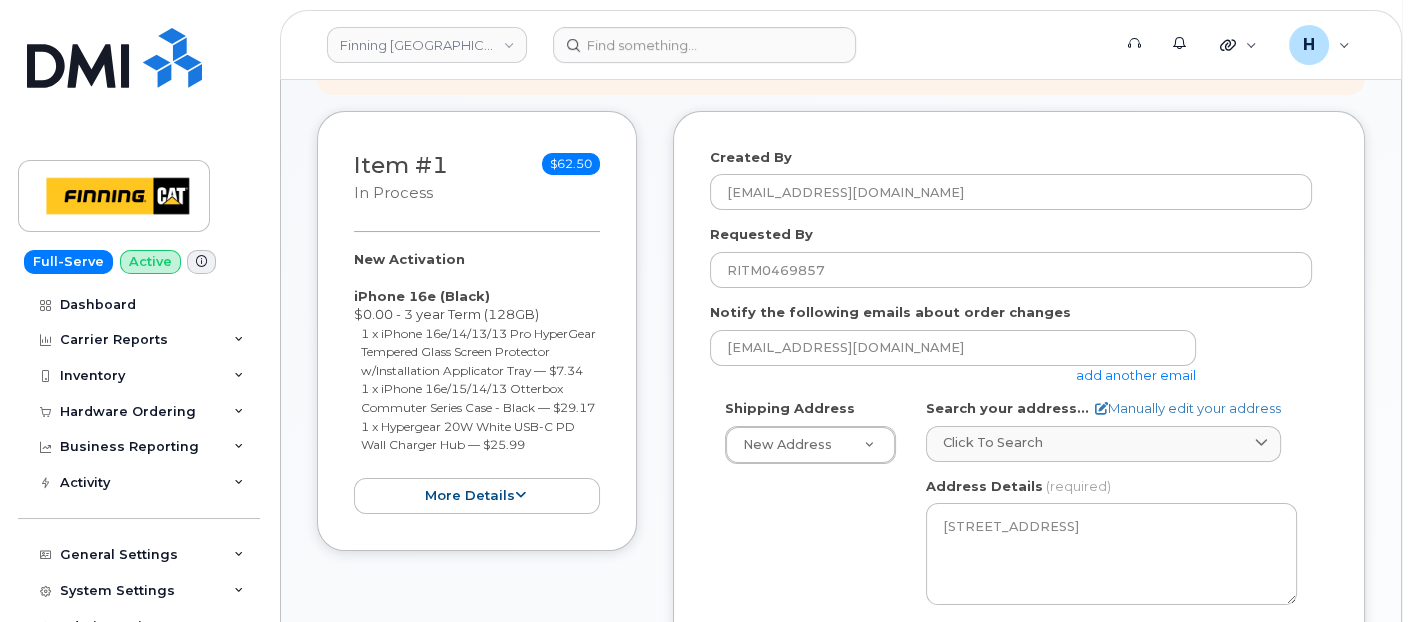 type on "4032753340" 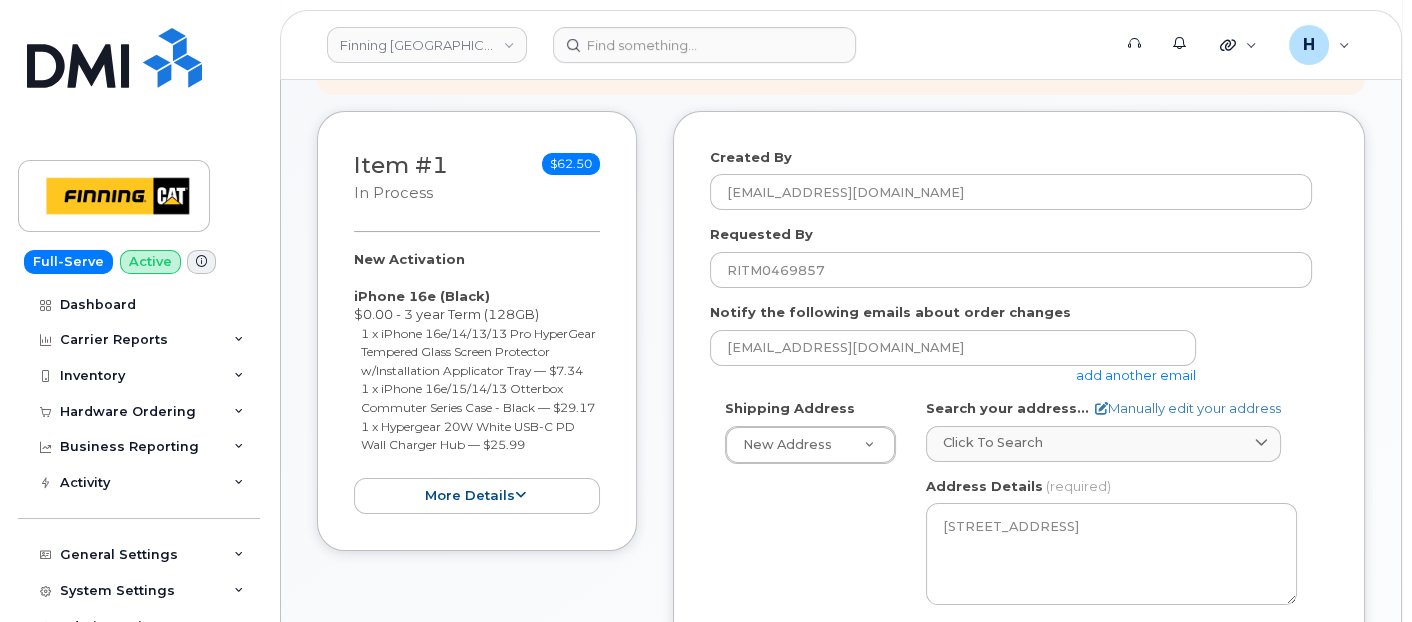 drag, startPoint x: 344, startPoint y: 256, endPoint x: 546, endPoint y: 482, distance: 303.11713 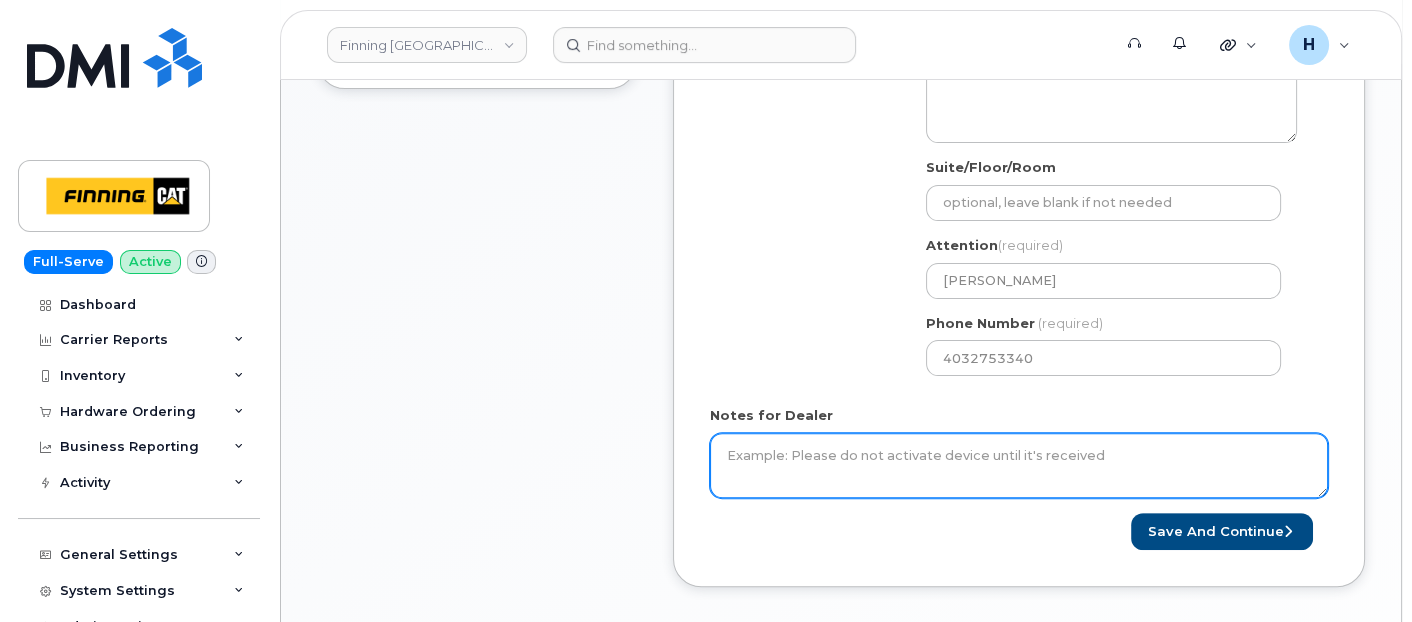 scroll, scrollTop: 888, scrollLeft: 0, axis: vertical 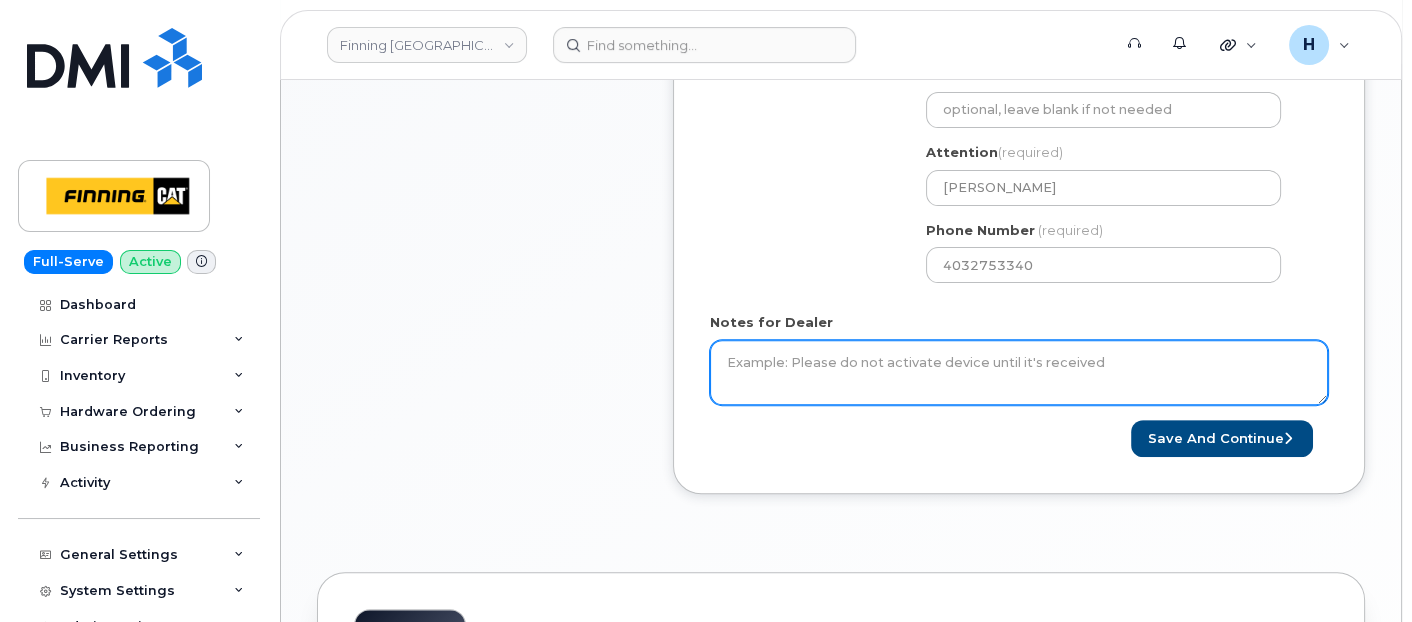click on "Notes for Dealer" at bounding box center (1019, 373) 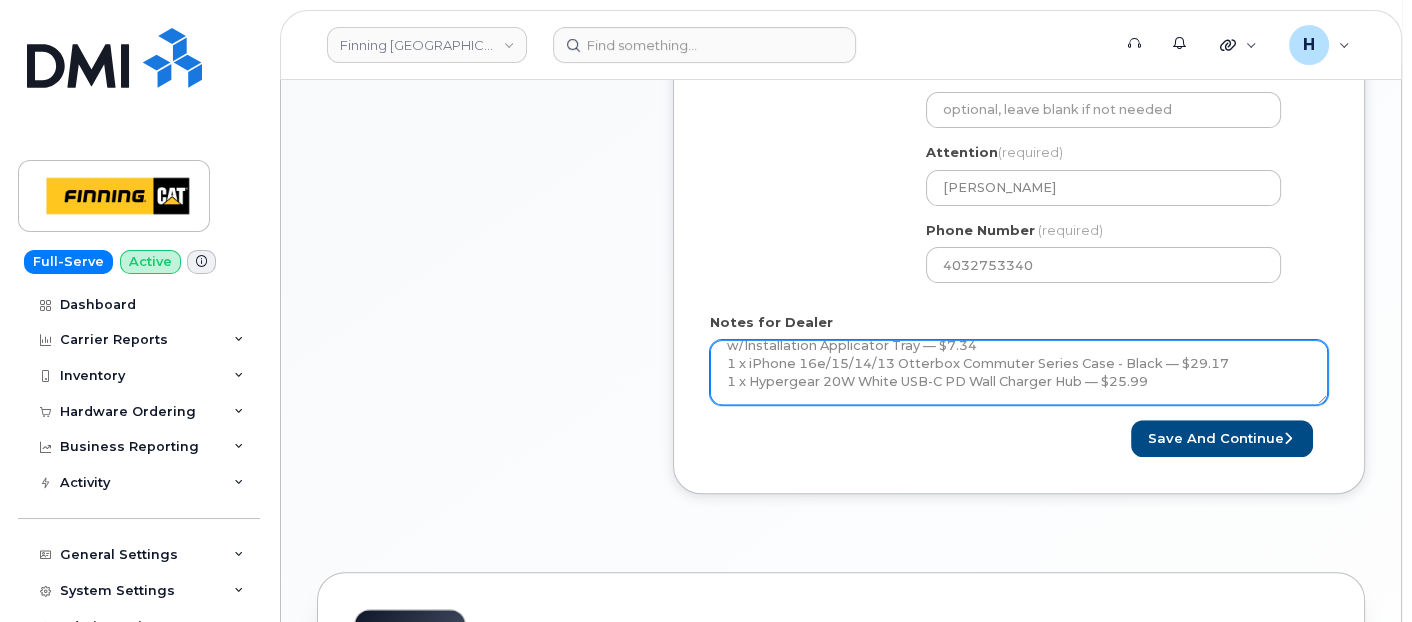 scroll, scrollTop: 131, scrollLeft: 0, axis: vertical 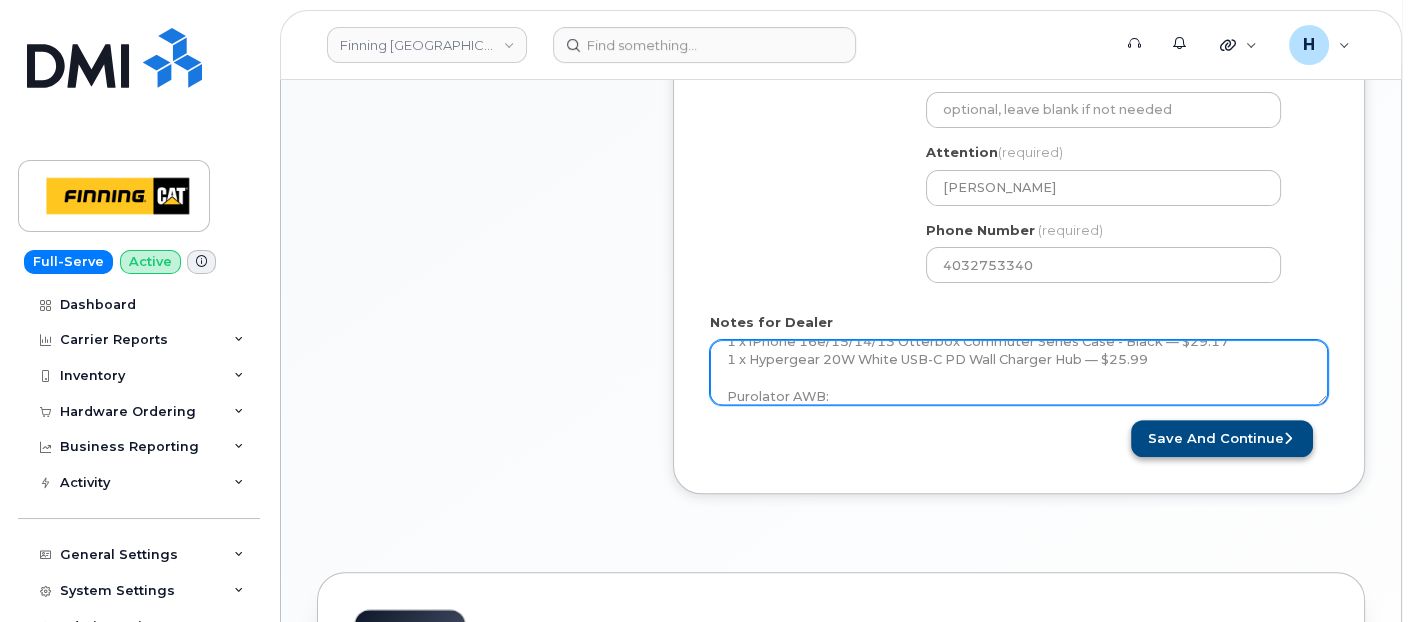 type on "New Activation
iPhone 16e (Black)
$0.00 - 3 year Term (128GB)
1 x iPhone 16e/14/13/13 Pro HyperGear Tempered Glass Screen Protector w/Installation Applicator Tray — $7.34
1 x iPhone 16e/15/14/13 Otterbox Commuter Series Case - Black — $29.17
1 x Hypergear 20W White USB-C PD Wall Charger Hub — $25.99
Purolator AWB:" 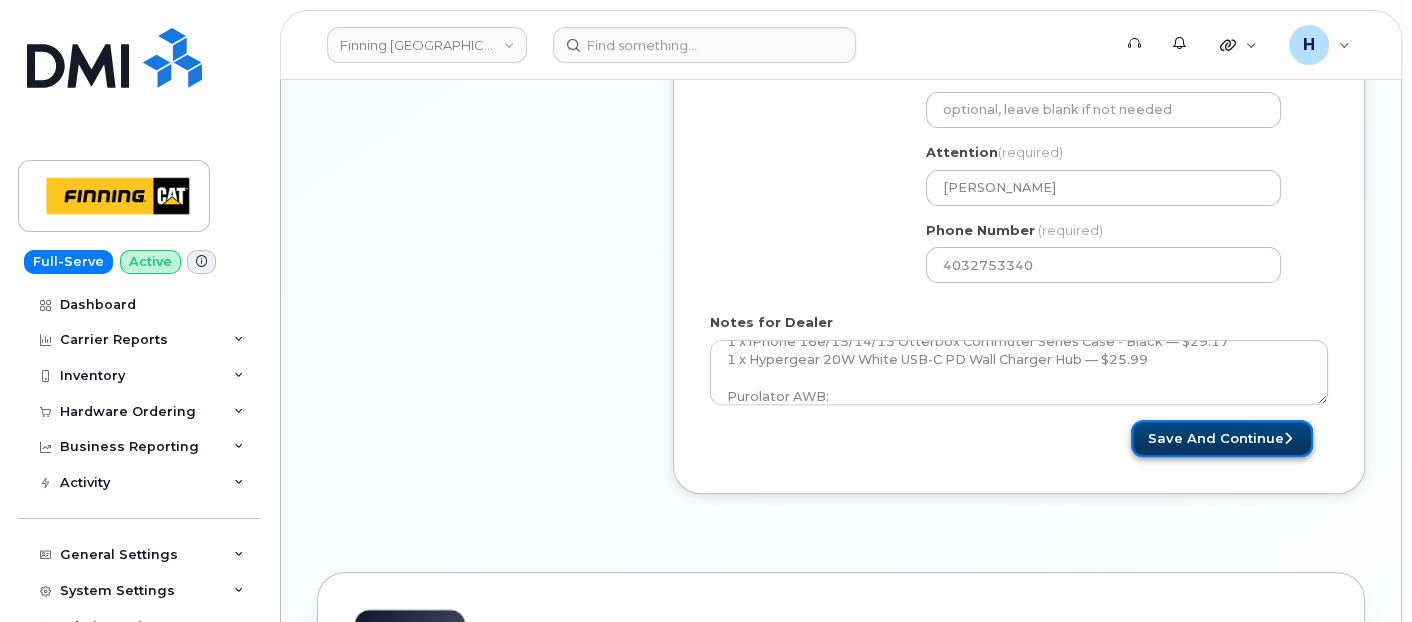 click on "Save and Continue" at bounding box center [1222, 438] 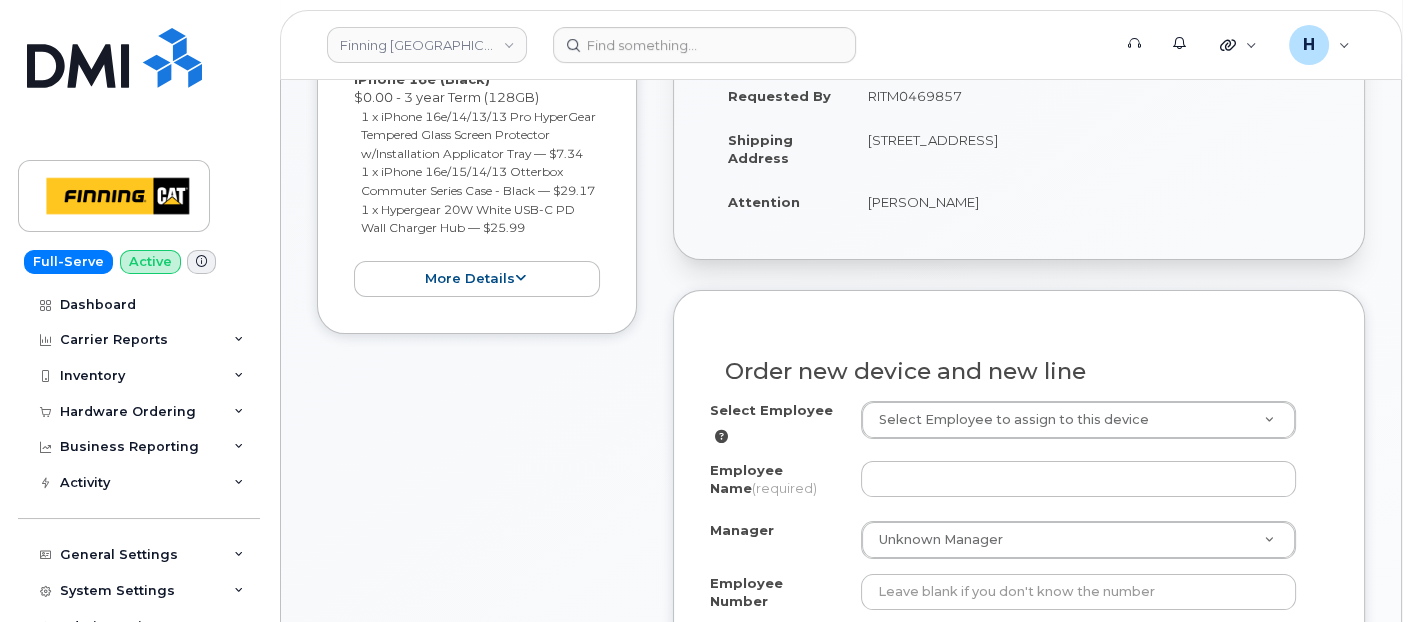 scroll, scrollTop: 555, scrollLeft: 0, axis: vertical 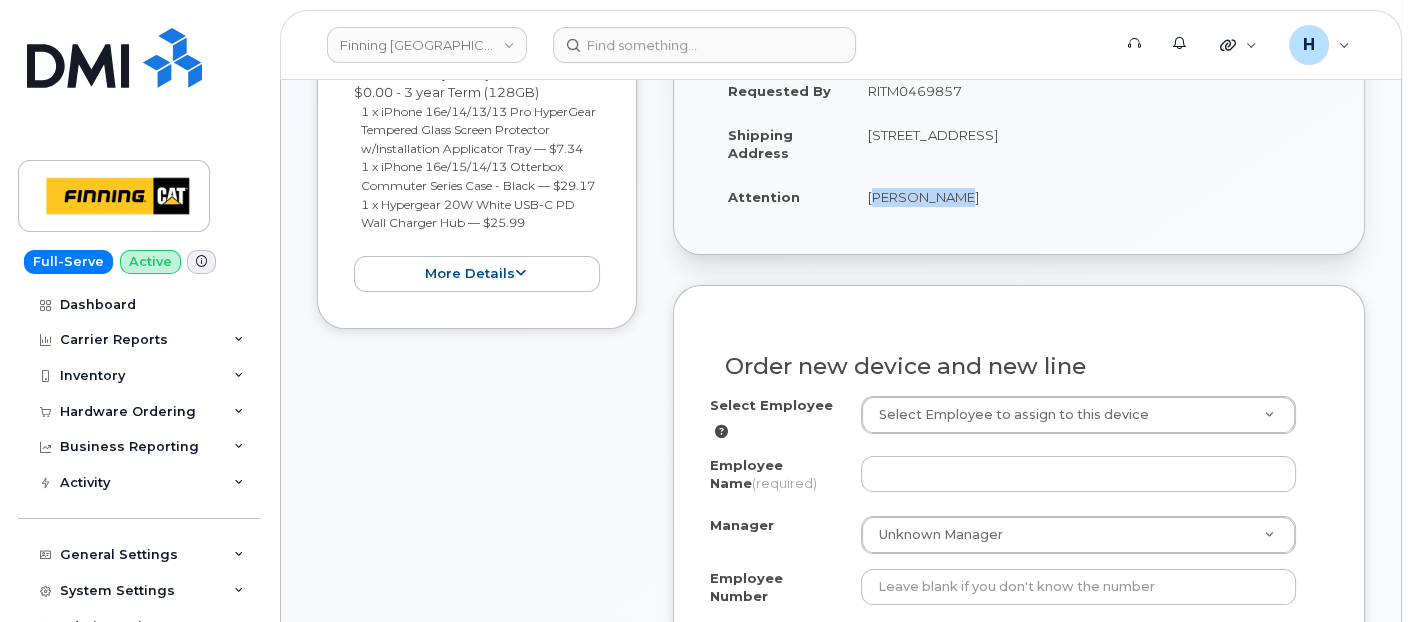 drag, startPoint x: 855, startPoint y: 199, endPoint x: 952, endPoint y: 197, distance: 97.020615 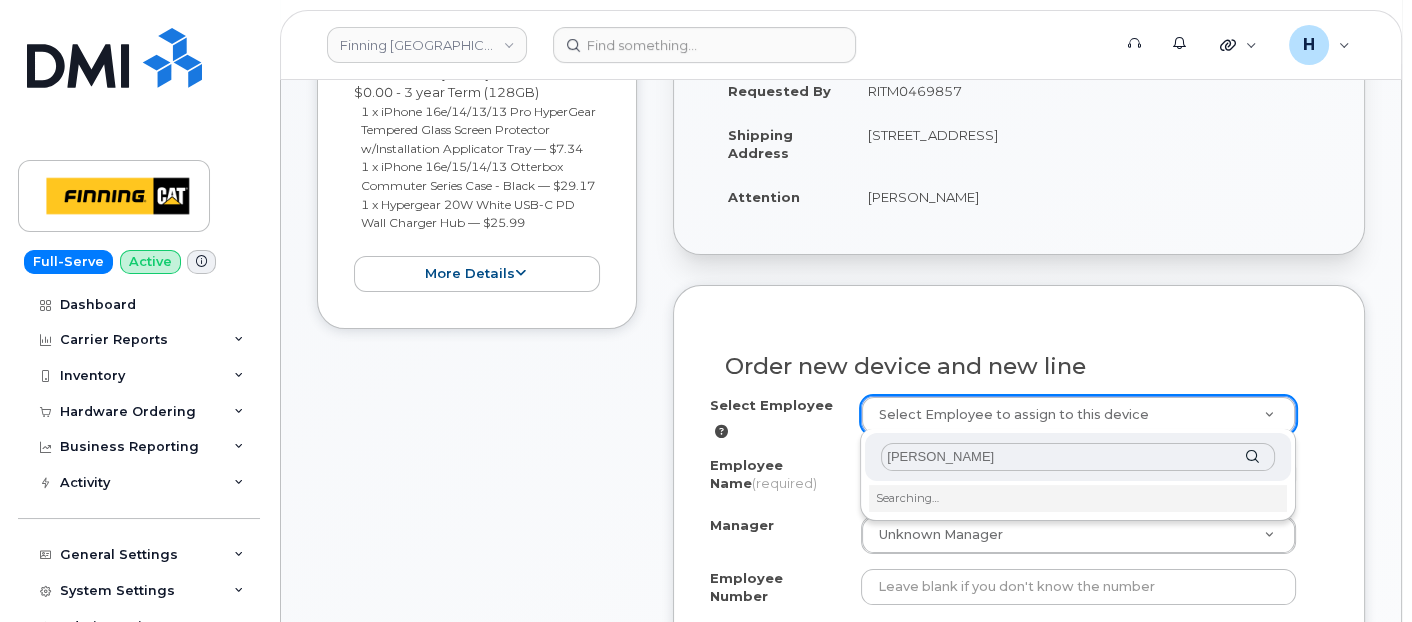 scroll, scrollTop: 666, scrollLeft: 0, axis: vertical 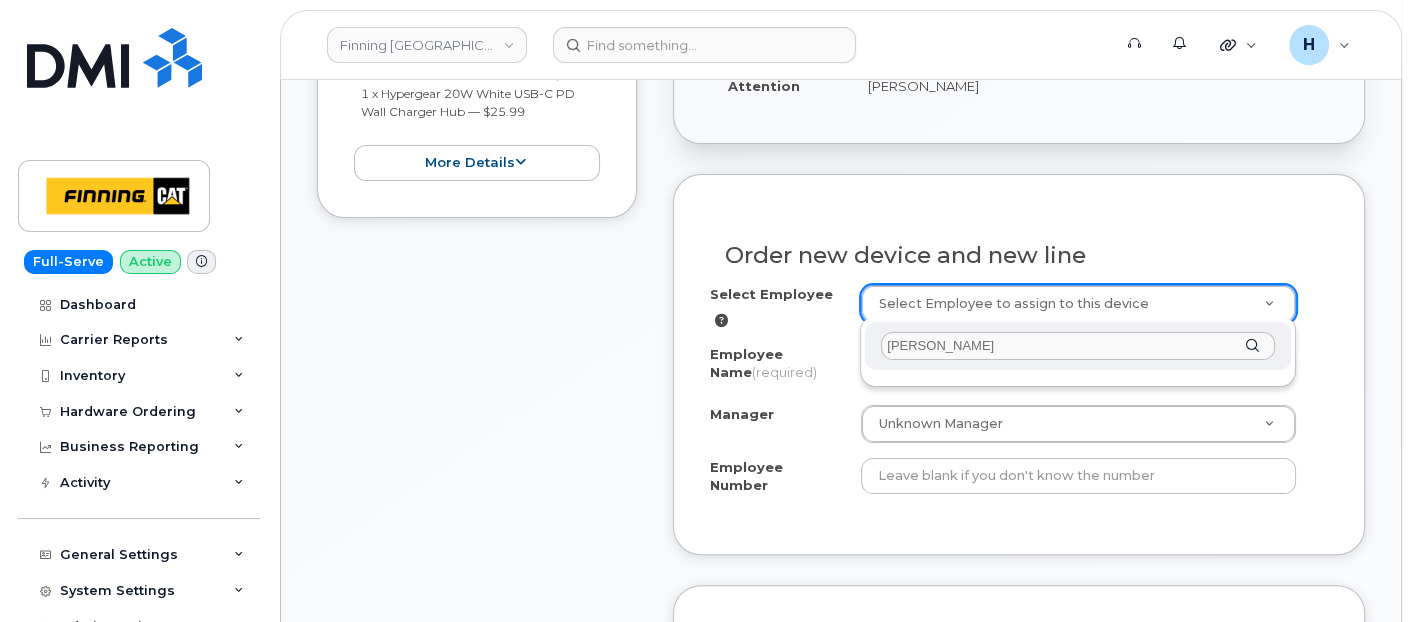 type on "[PERSON_NAME]" 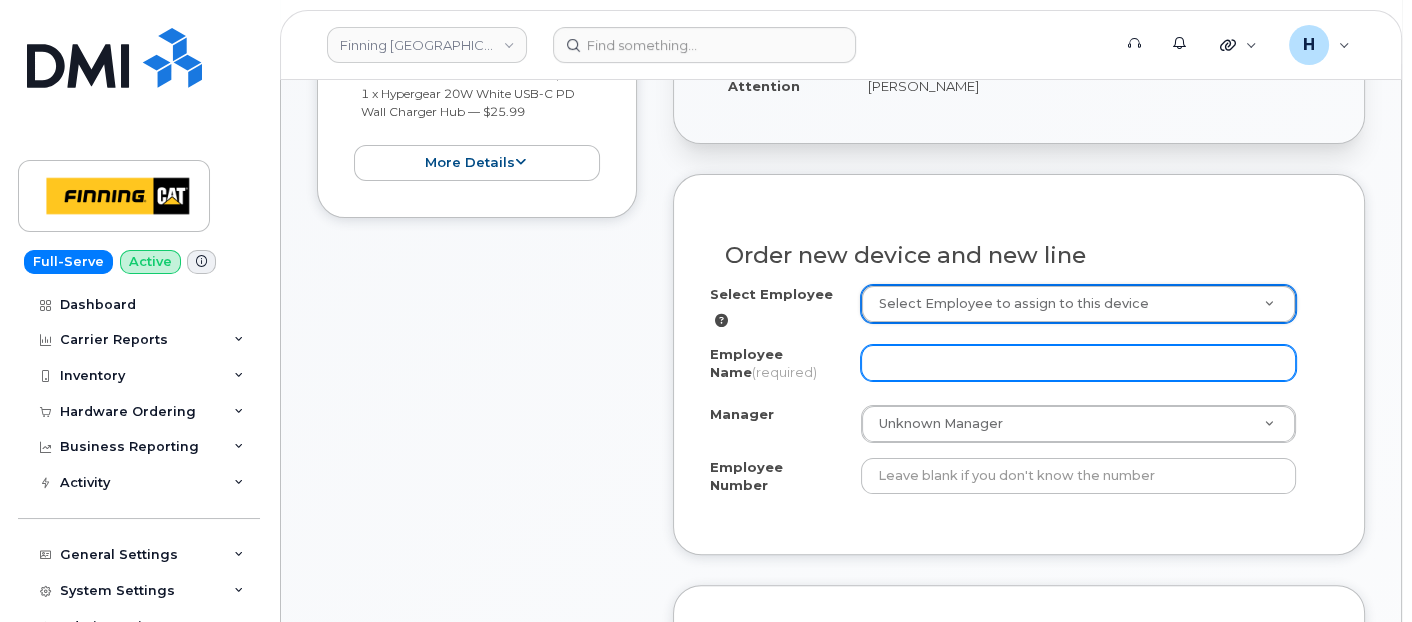 click on "Employee Name
(required)" at bounding box center (1079, 363) 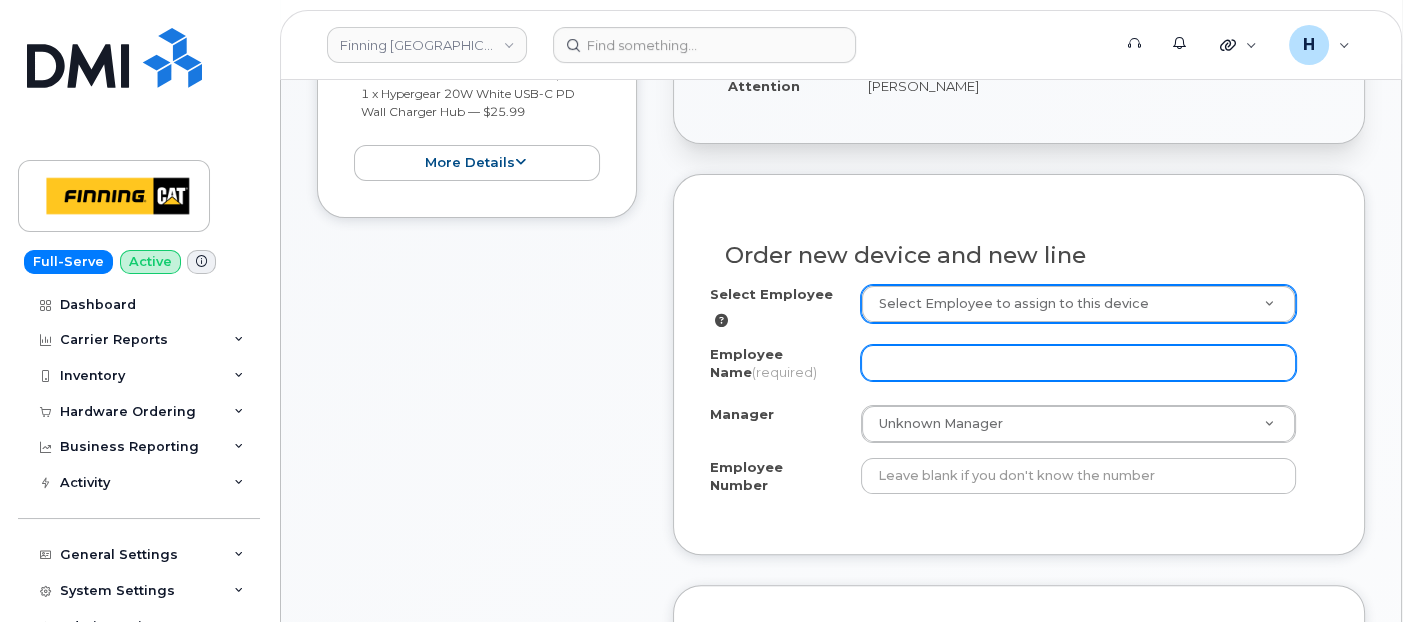 paste on "[PERSON_NAME]" 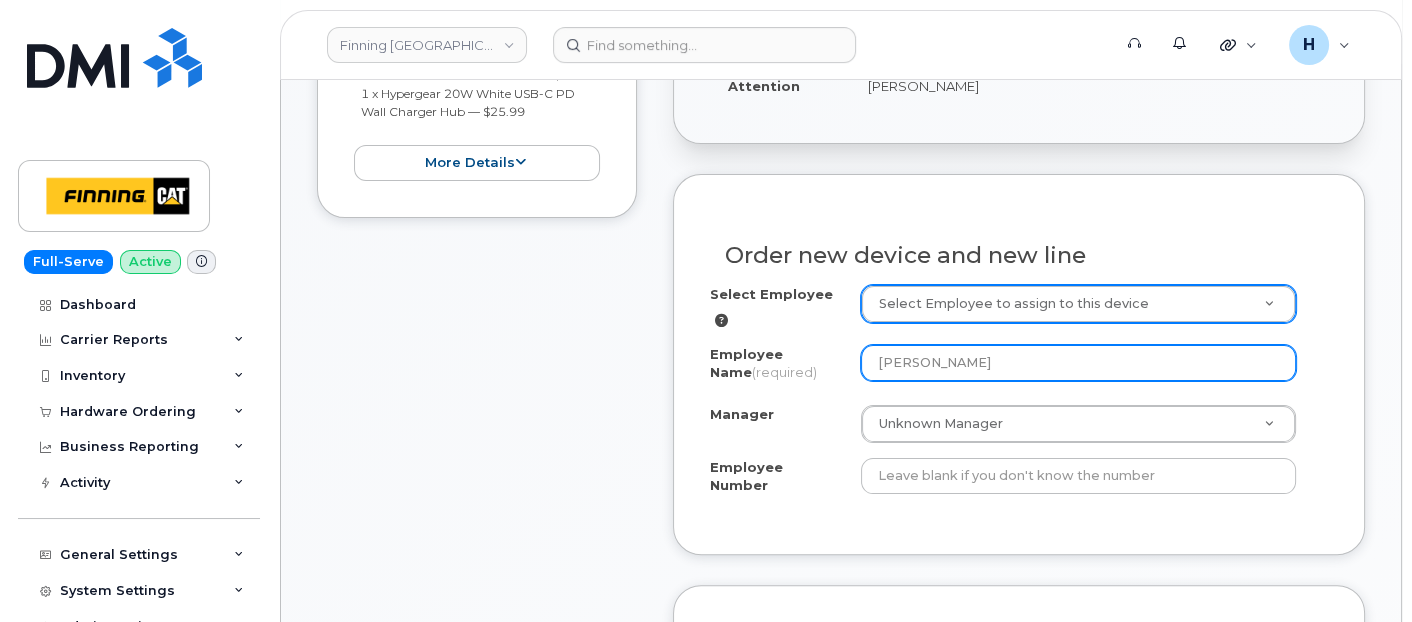 type on "[PERSON_NAME]" 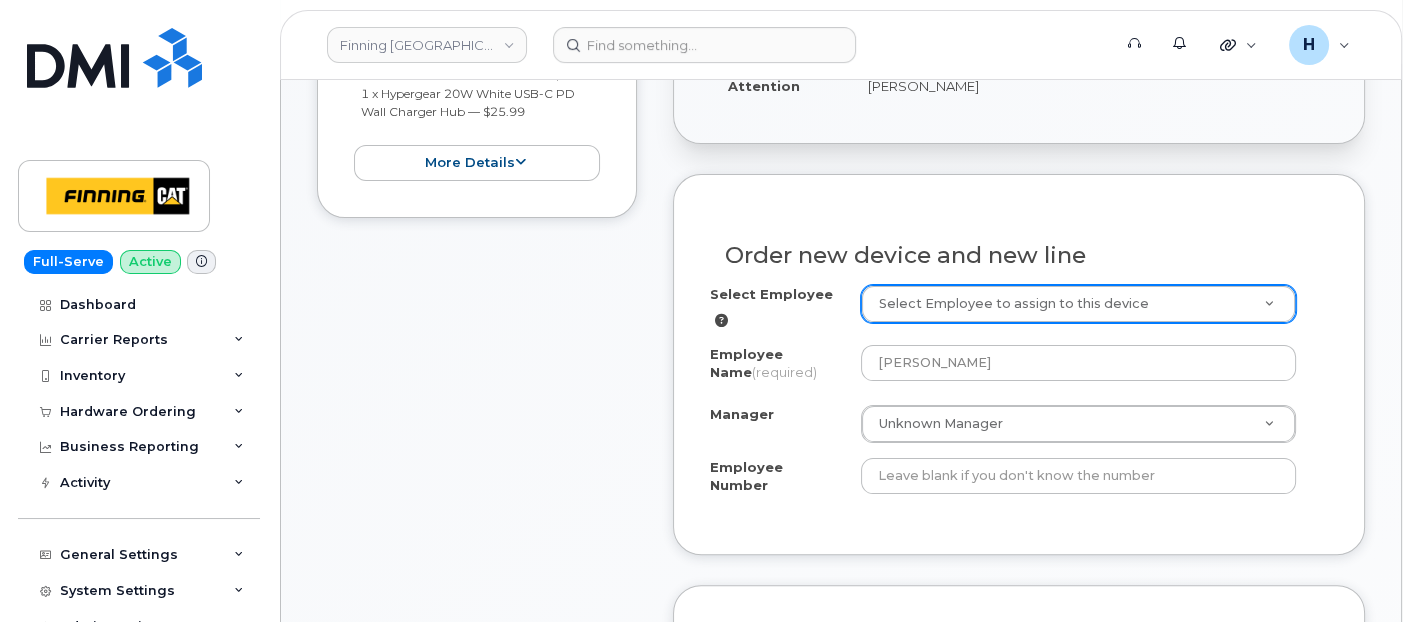 paste on "Wesley Tanner" 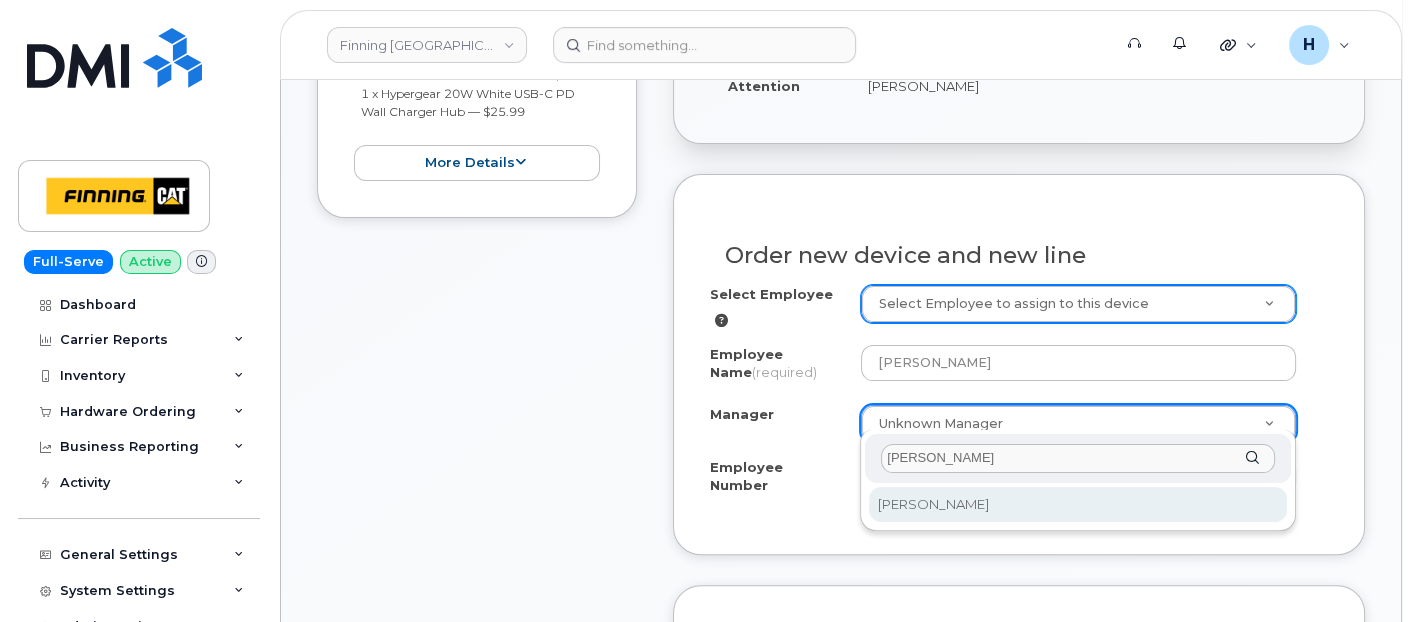 type on "Wesley Tanner" 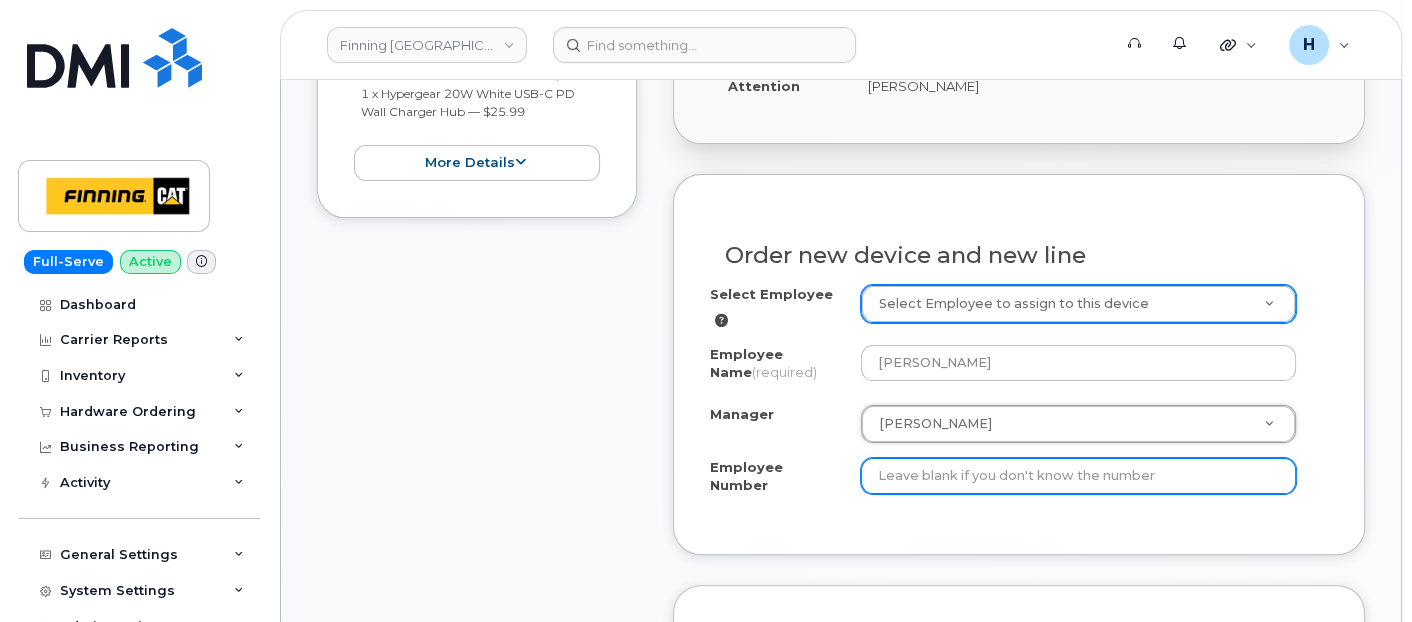 click on "Employee Number" at bounding box center (1079, 476) 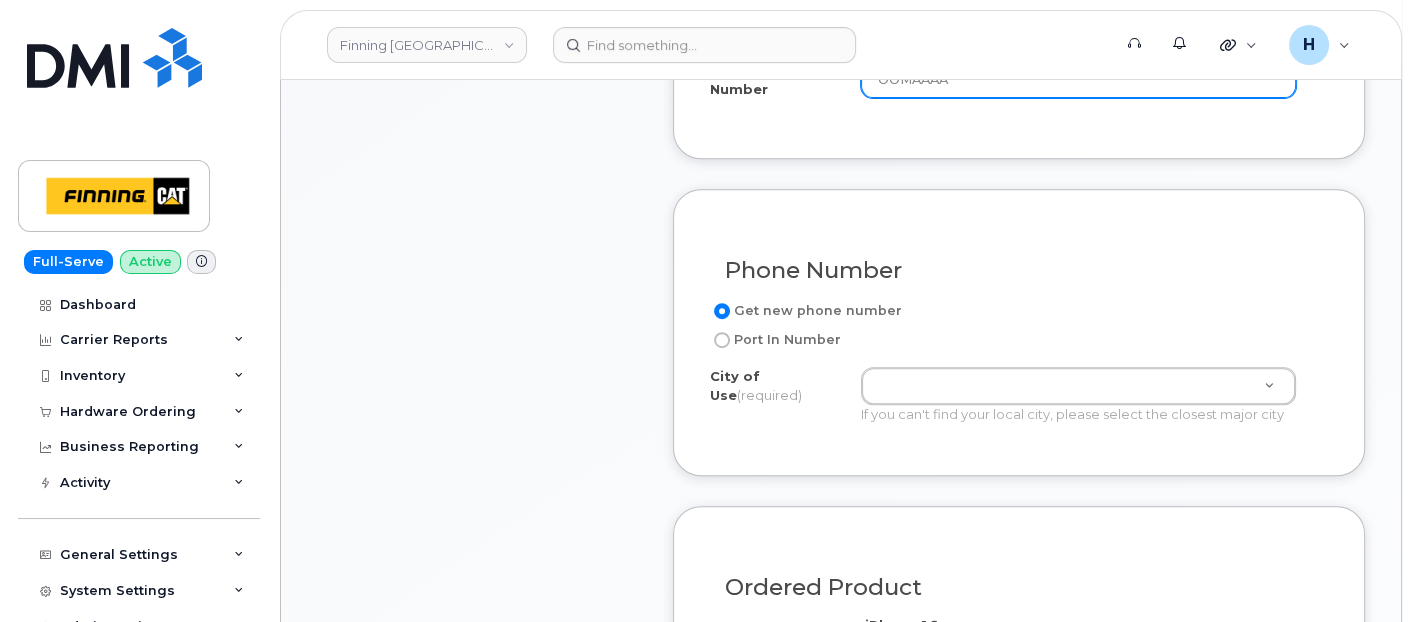 scroll, scrollTop: 1111, scrollLeft: 0, axis: vertical 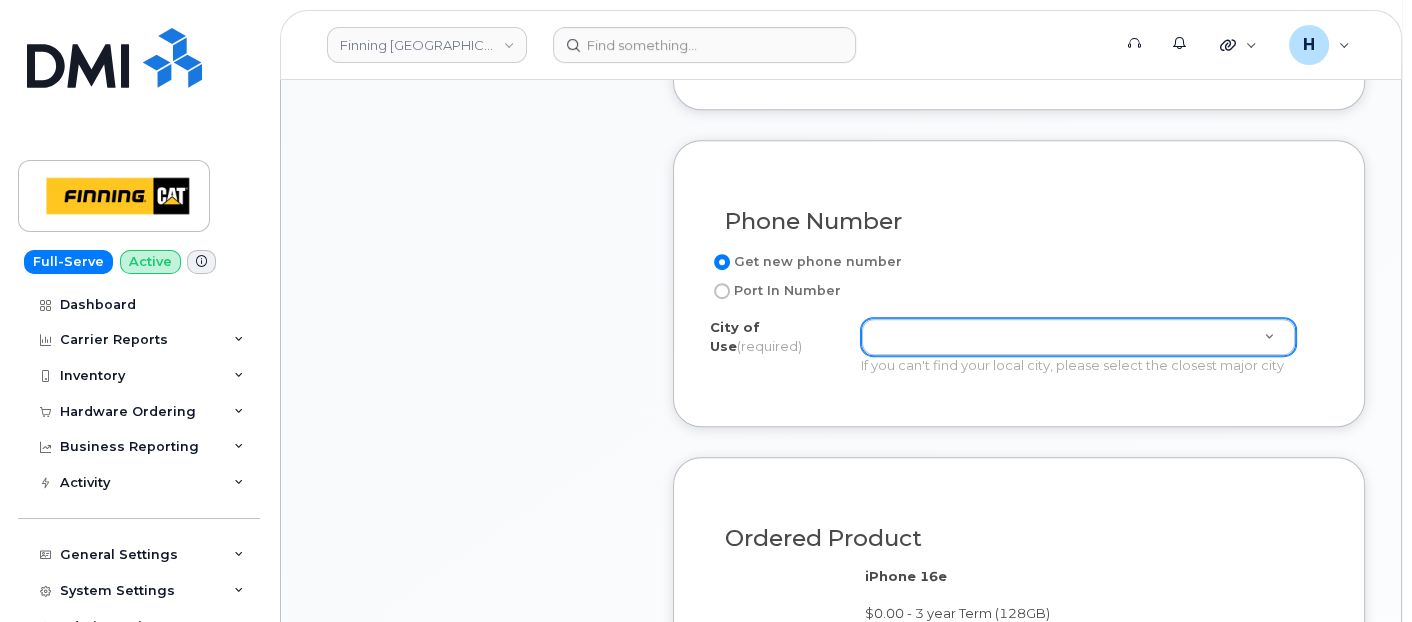 type on "OOMAAAA" 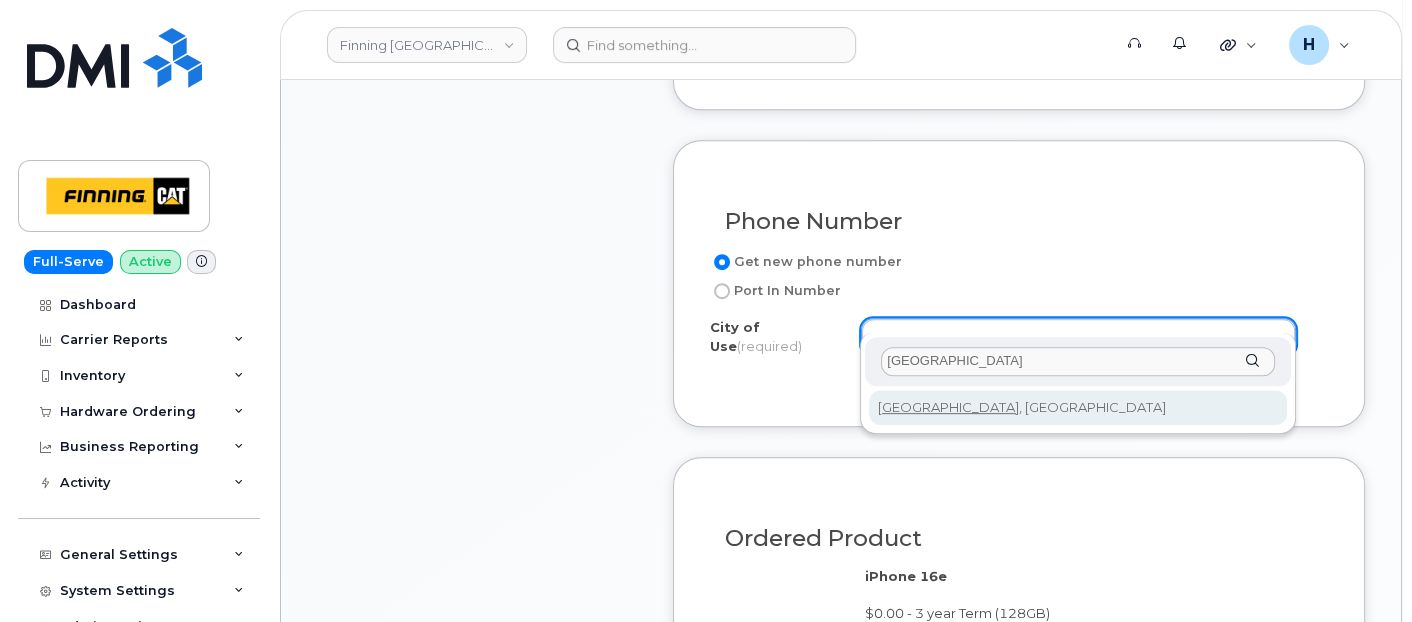 type on "CALGARY" 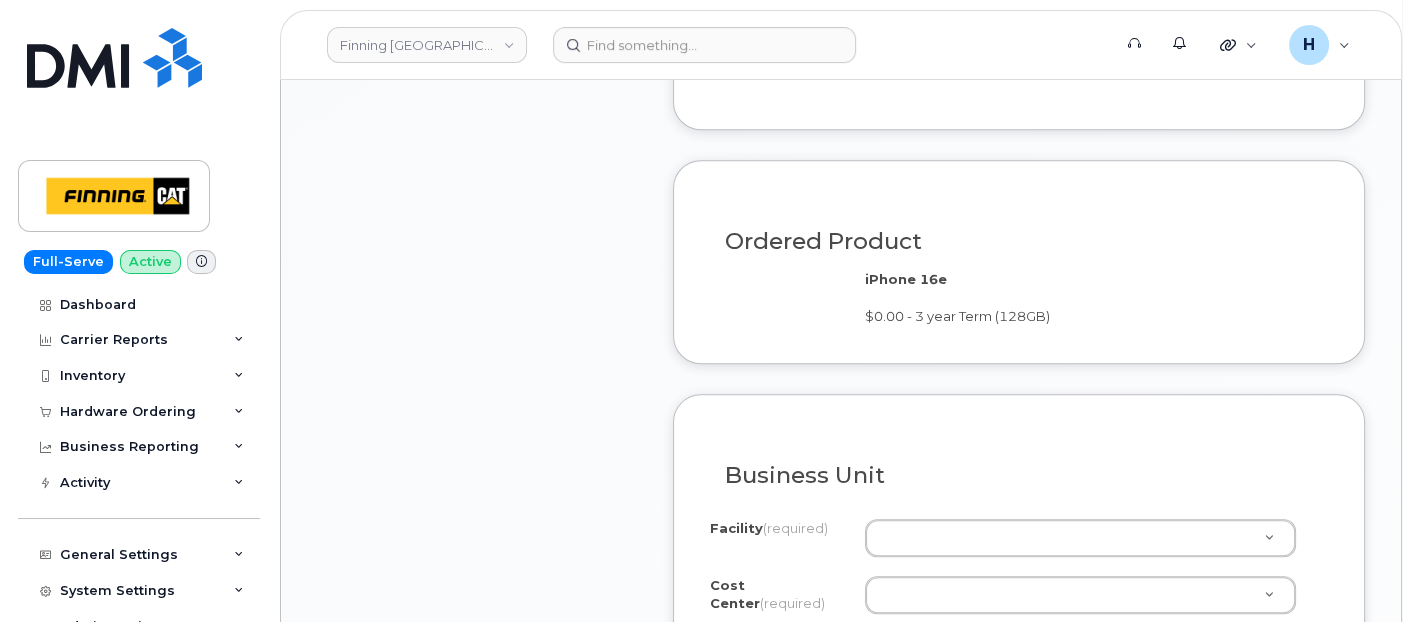 scroll, scrollTop: 1555, scrollLeft: 0, axis: vertical 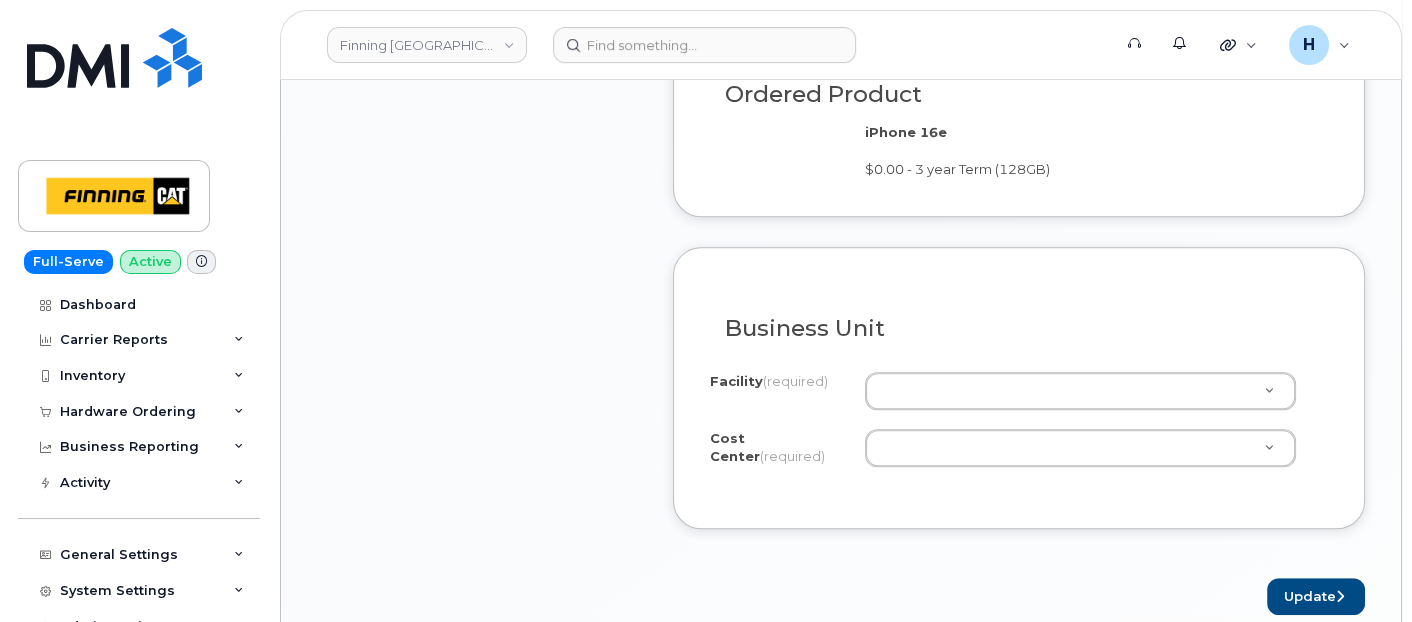 paste on "OOMAAAA FINCA - Operational Overhead - General Line" 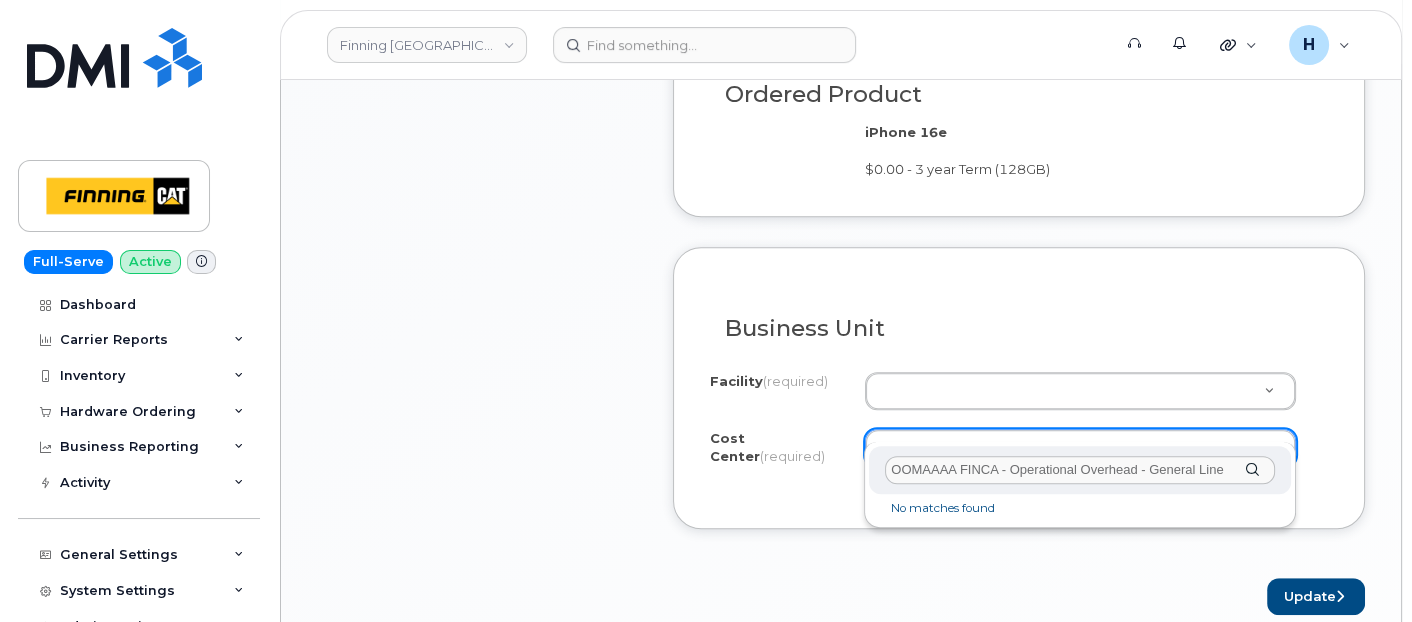 drag, startPoint x: 958, startPoint y: 467, endPoint x: 1358, endPoint y: 445, distance: 400.60455 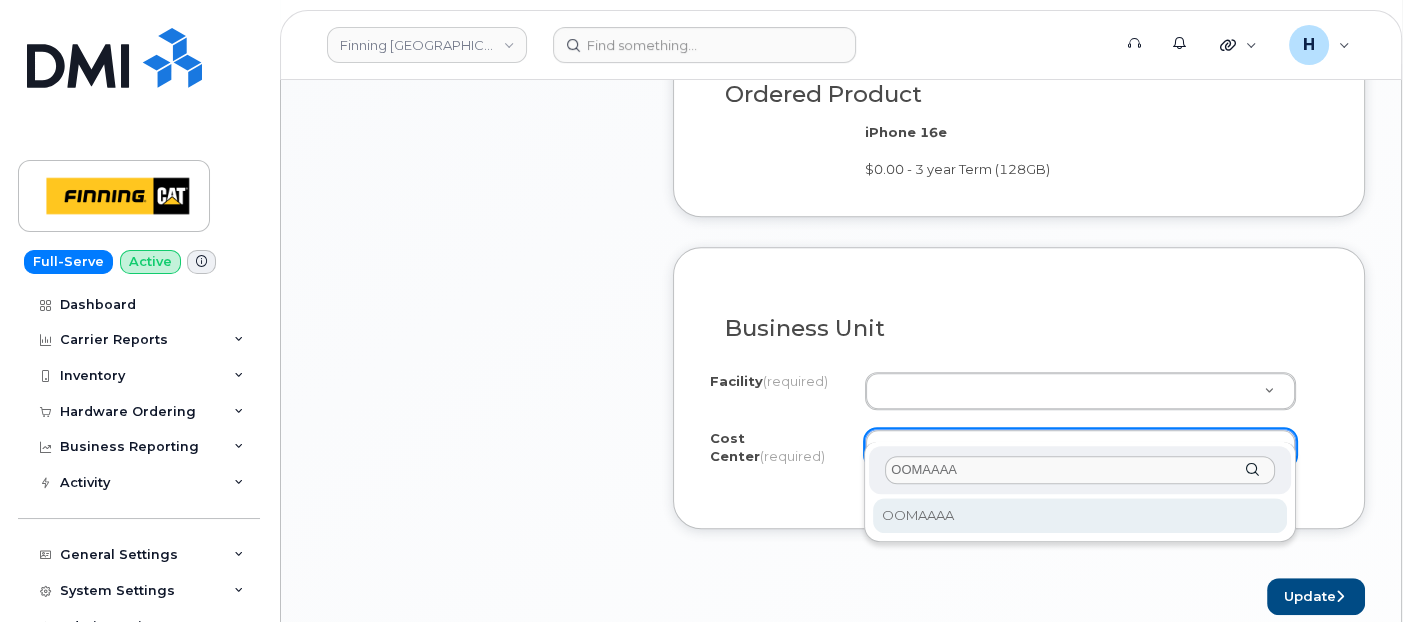 type on "OOMAAAA" 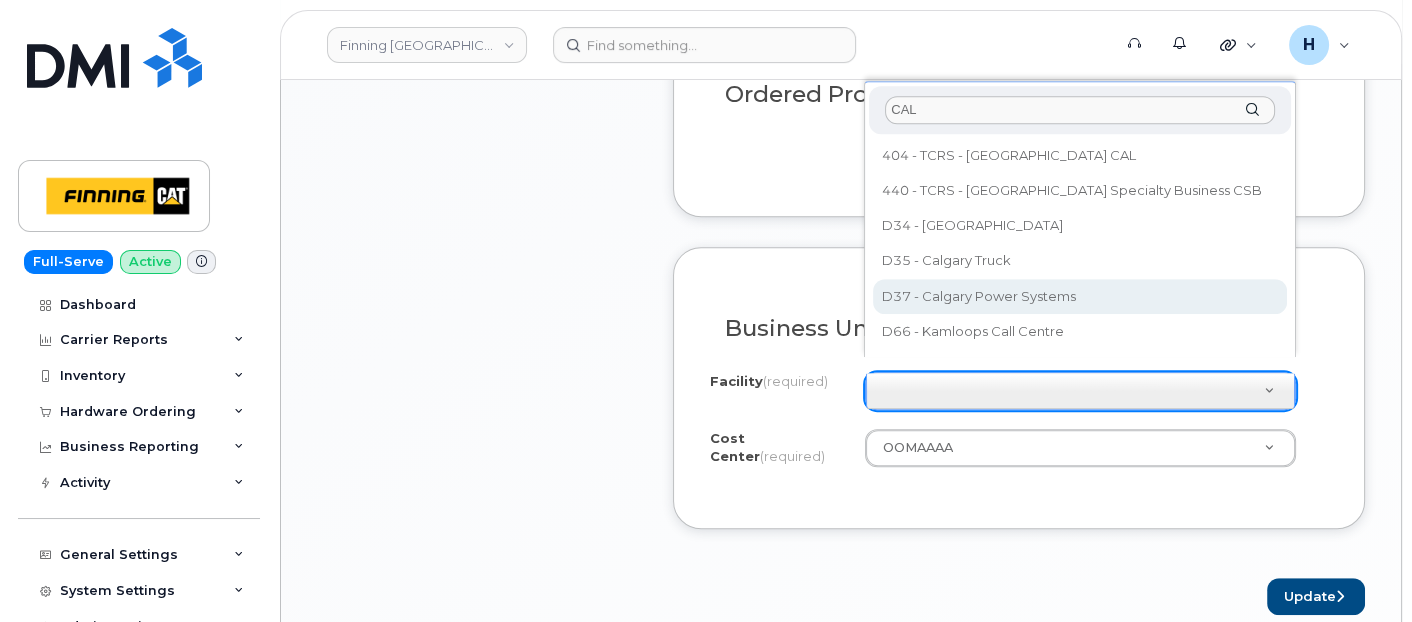 type on "CAL" 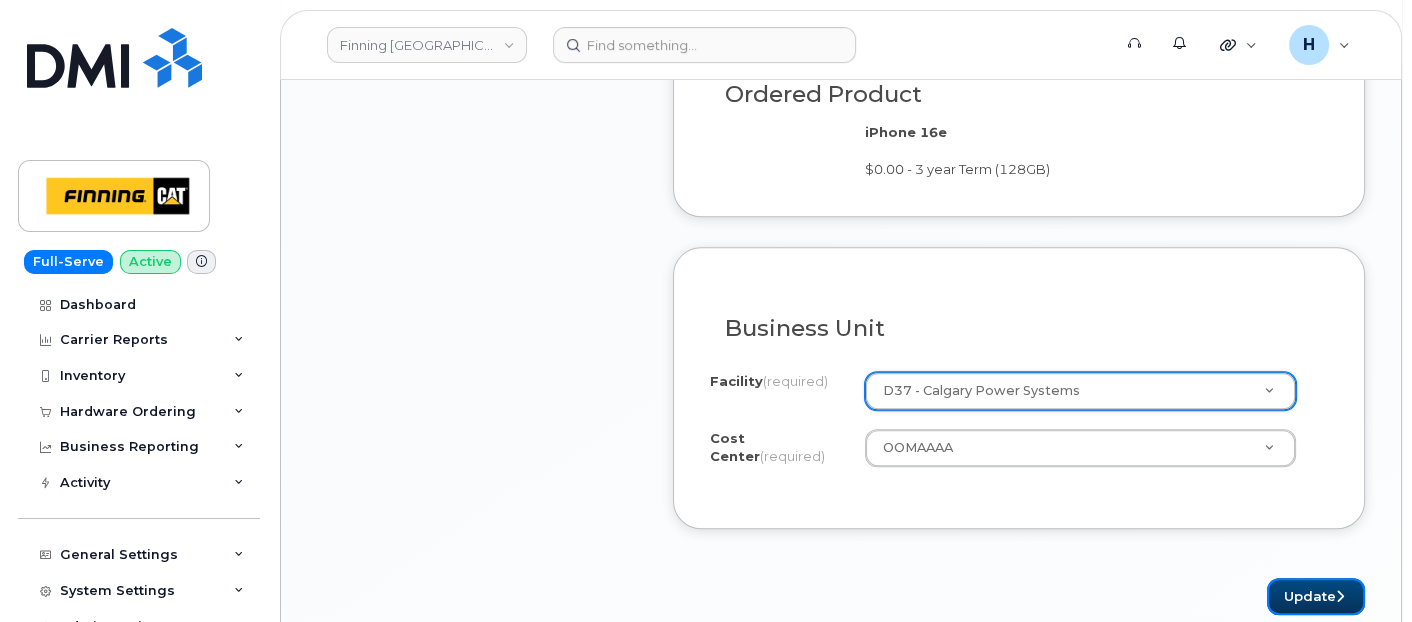 click on "Existing User
Additional cost to upgrading the device
Selected device is Eligible for upgrade
This user received a new device
Please select device you want to have accessory for. We will also pull device type and billing information.
Enter a name or number
-
Device
Upgrade Cost
Eligible
Order new device and new line
Select Employee
Select Employee to assign to this device
Employee Name
(required)
Dwayne Pace
Manager
Wesley Tanner      Manager Aaron Andersen
Aaron Edwards
Aaron Fair
Aaron Glasser
Aaron Kirouac
Abbas Mohamed
Adam Brumwell
Adam Crowston
Adam Komar
Adam Mailloux
Adam Pifko
Adam Prpich-Storowotsky
Adelle Gascon
Adrijana Heigl
Alan Bourdon
Alan Novotny
Alan Pickrell
Alan West
Albert Au
Albert Sum" at bounding box center (1019, -51) 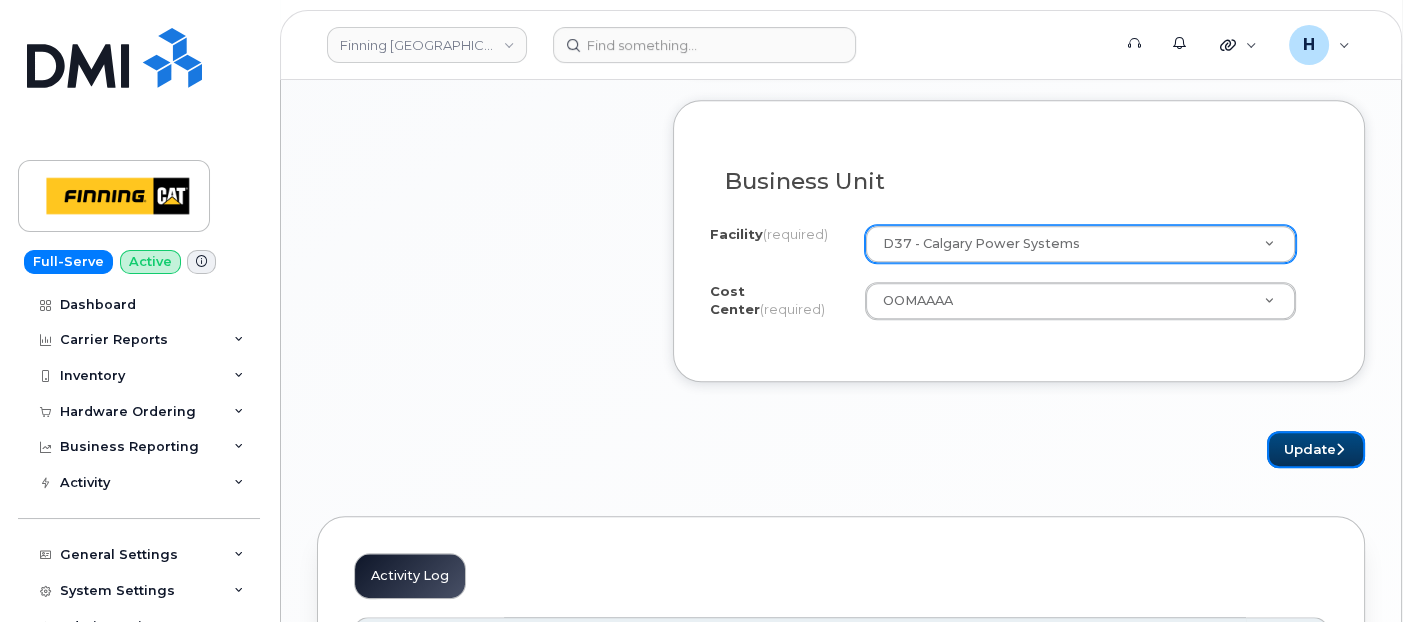 scroll, scrollTop: 1888, scrollLeft: 0, axis: vertical 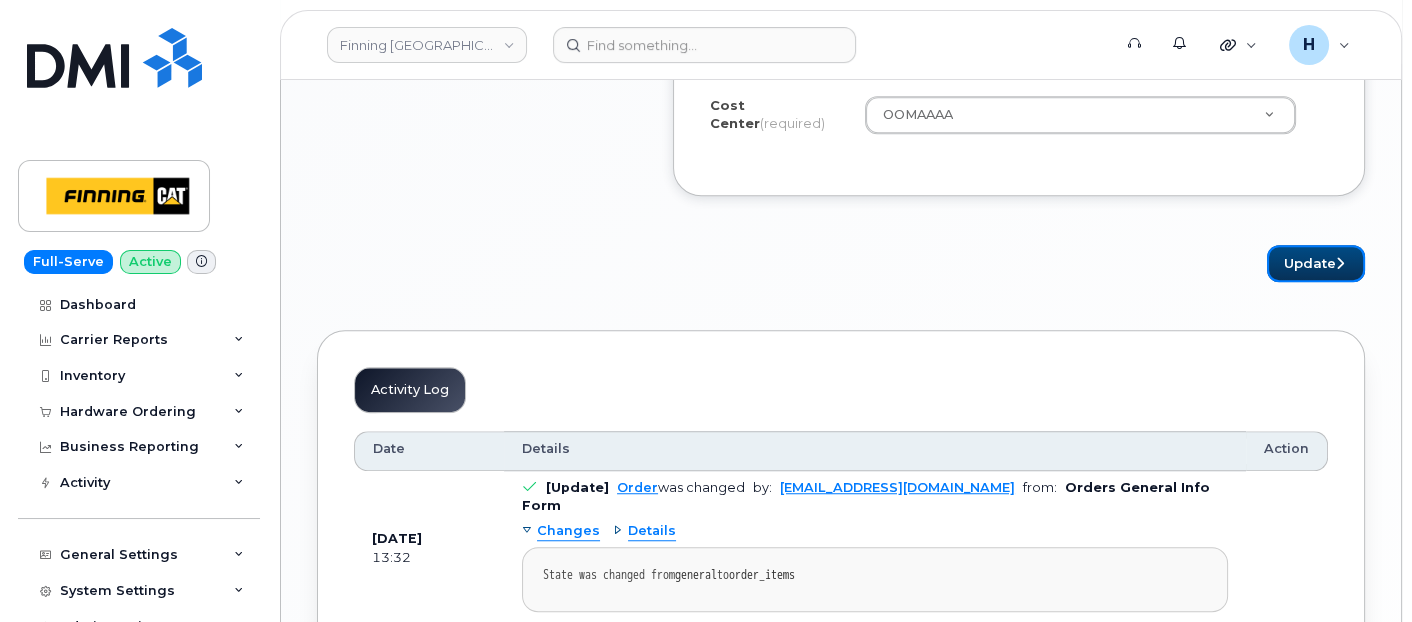 drag, startPoint x: 1288, startPoint y: 231, endPoint x: 0, endPoint y: 568, distance: 1331.3575 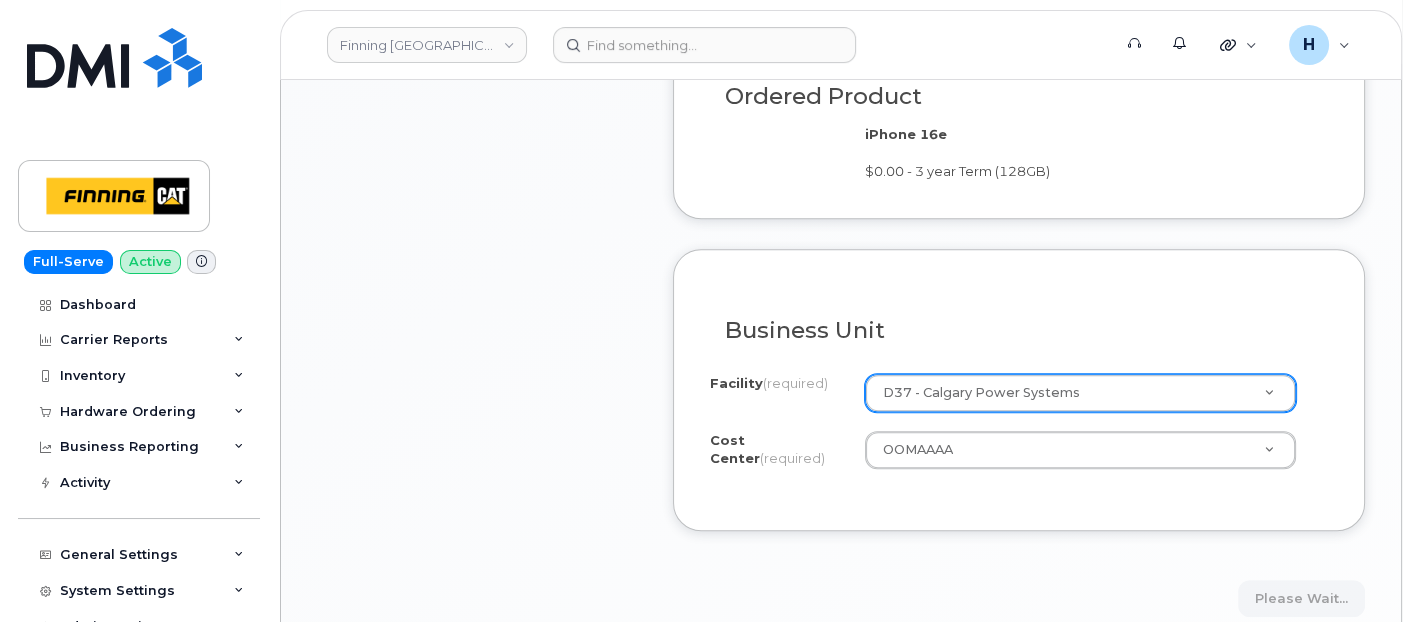 scroll, scrollTop: 1329, scrollLeft: 0, axis: vertical 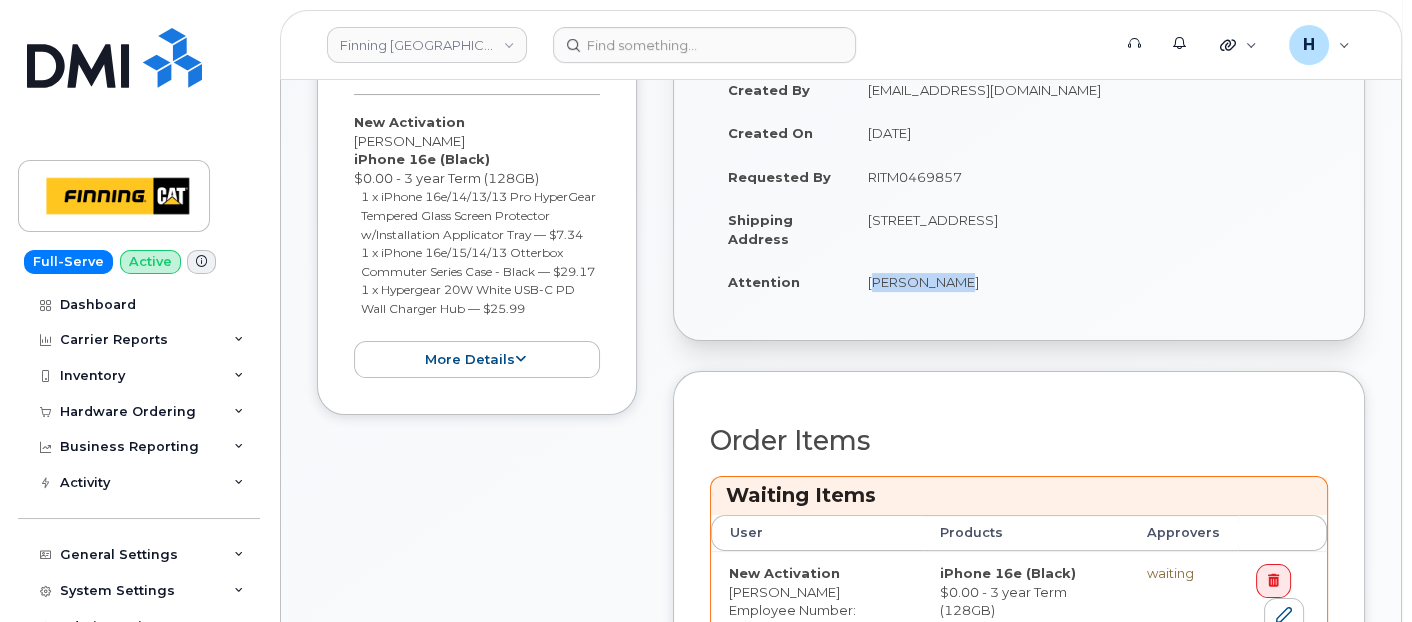 drag, startPoint x: 865, startPoint y: 280, endPoint x: 997, endPoint y: 280, distance: 132 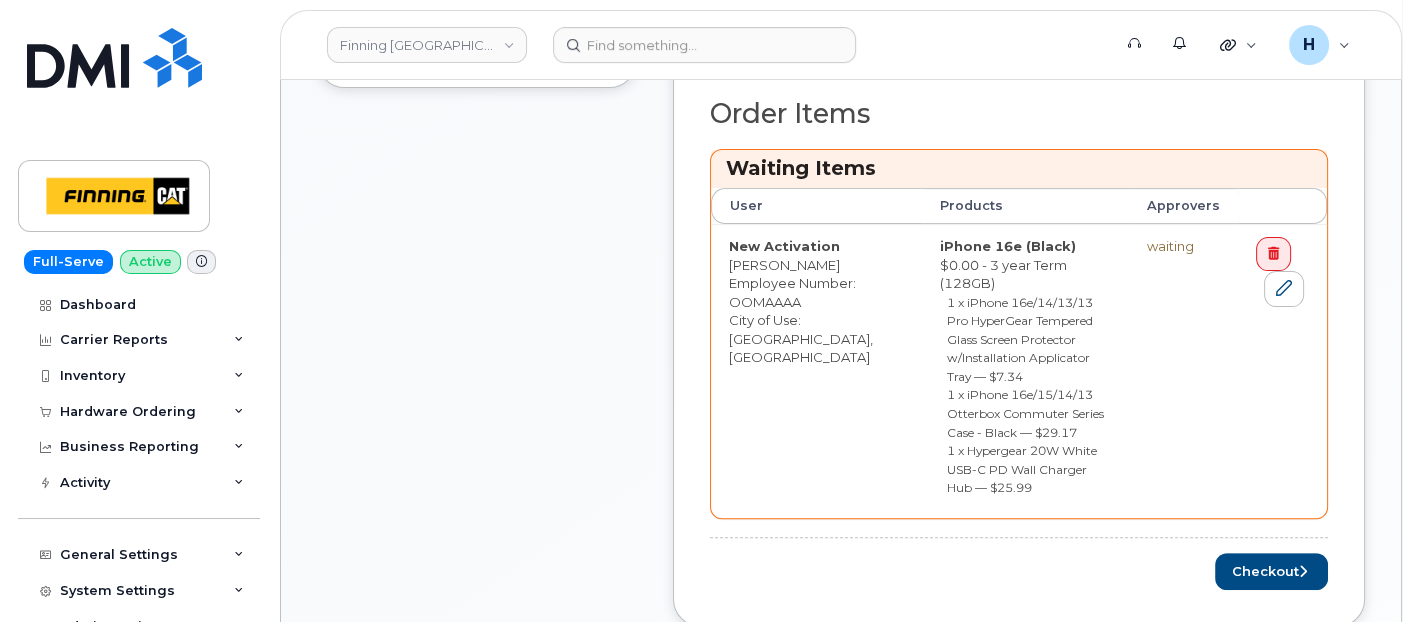 scroll, scrollTop: 1222, scrollLeft: 0, axis: vertical 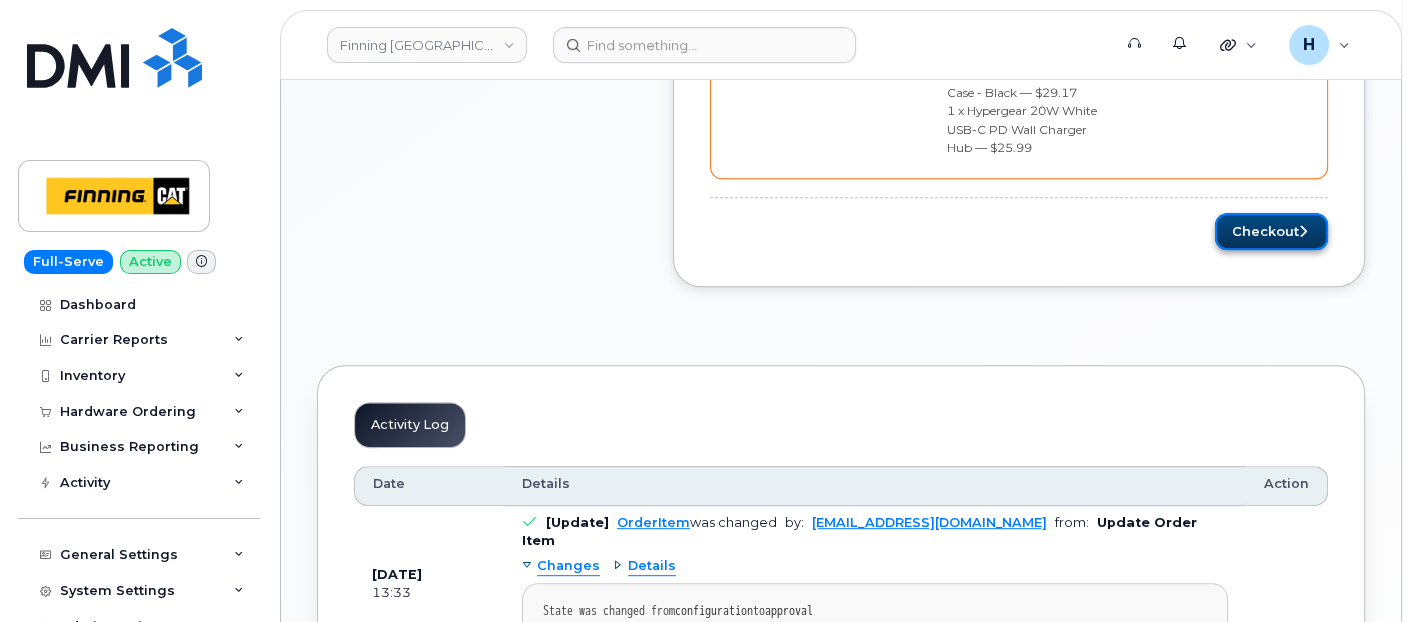 click on "Checkout" at bounding box center [1271, 231] 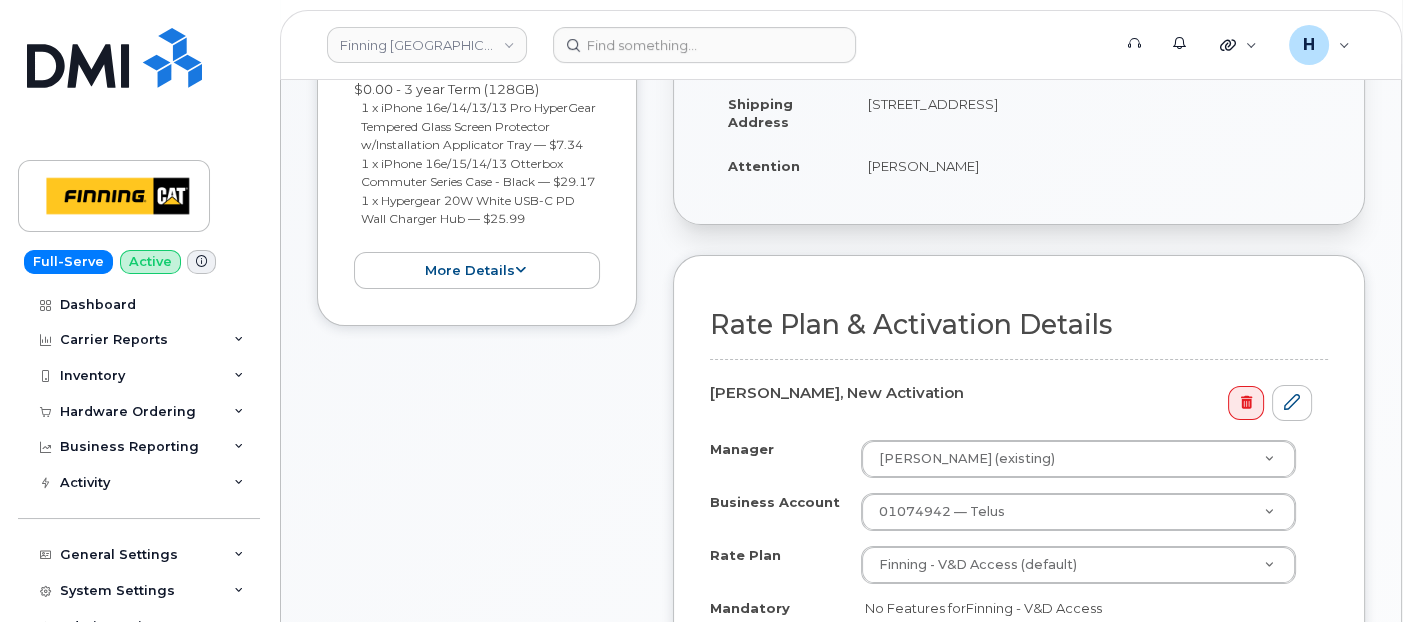 scroll, scrollTop: 666, scrollLeft: 0, axis: vertical 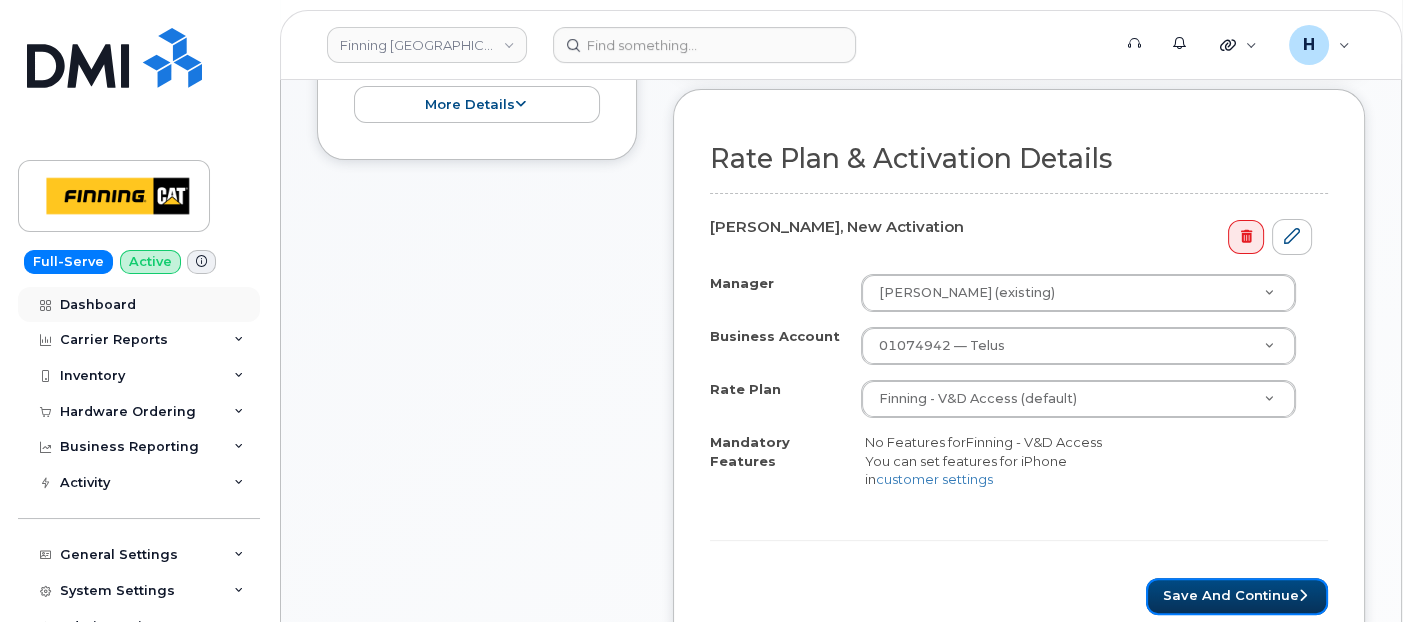 drag, startPoint x: 1245, startPoint y: 591, endPoint x: 30, endPoint y: 311, distance: 1246.8461 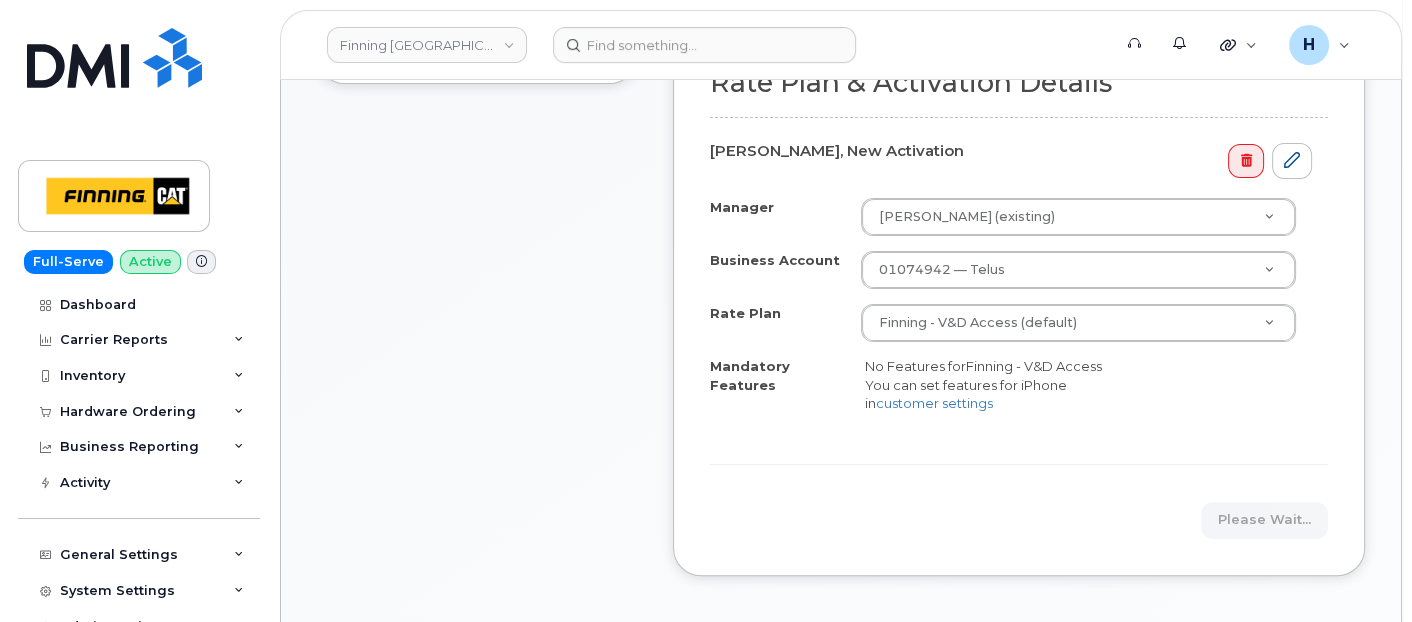 scroll, scrollTop: 777, scrollLeft: 0, axis: vertical 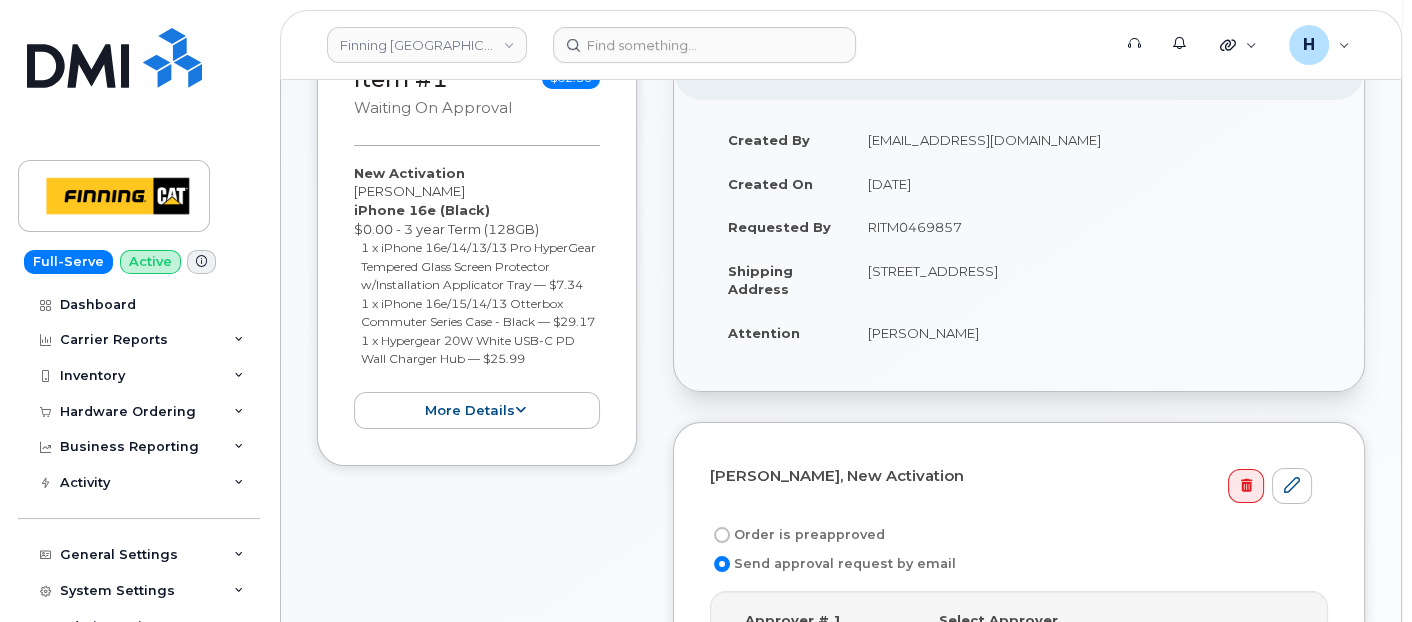 drag, startPoint x: 825, startPoint y: 532, endPoint x: 820, endPoint y: 324, distance: 208.06009 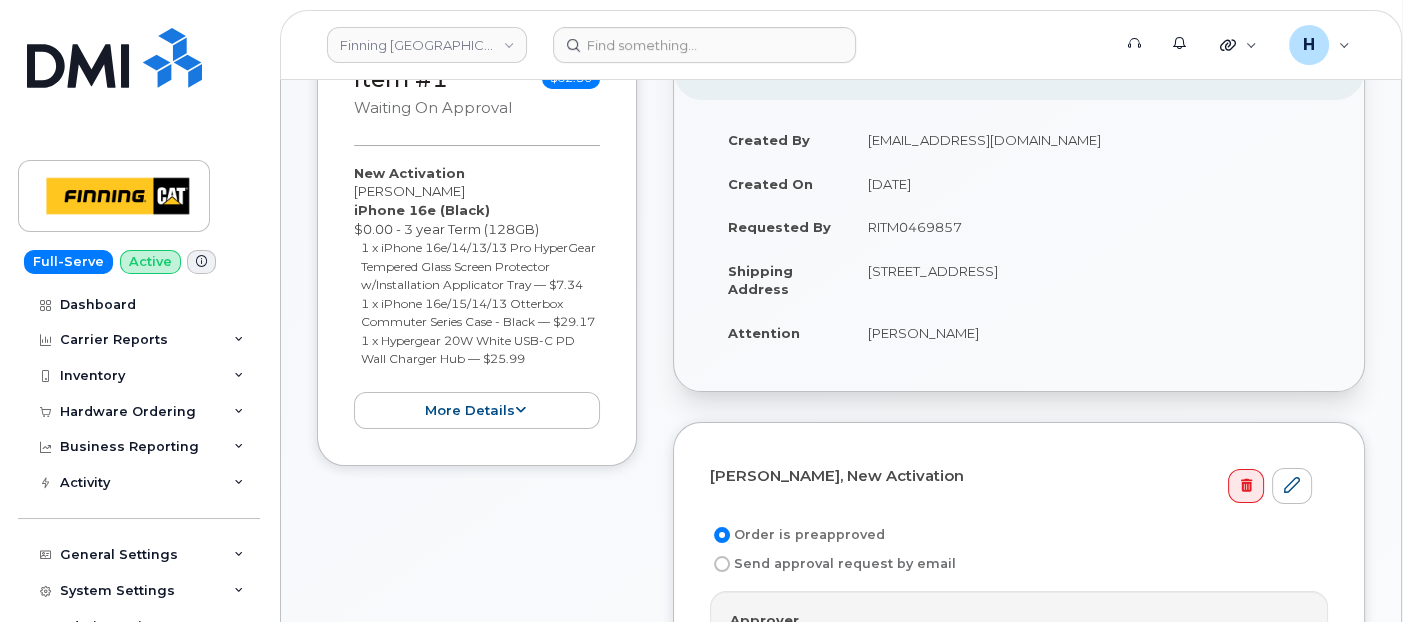 drag, startPoint x: 863, startPoint y: 235, endPoint x: 999, endPoint y: 227, distance: 136.23509 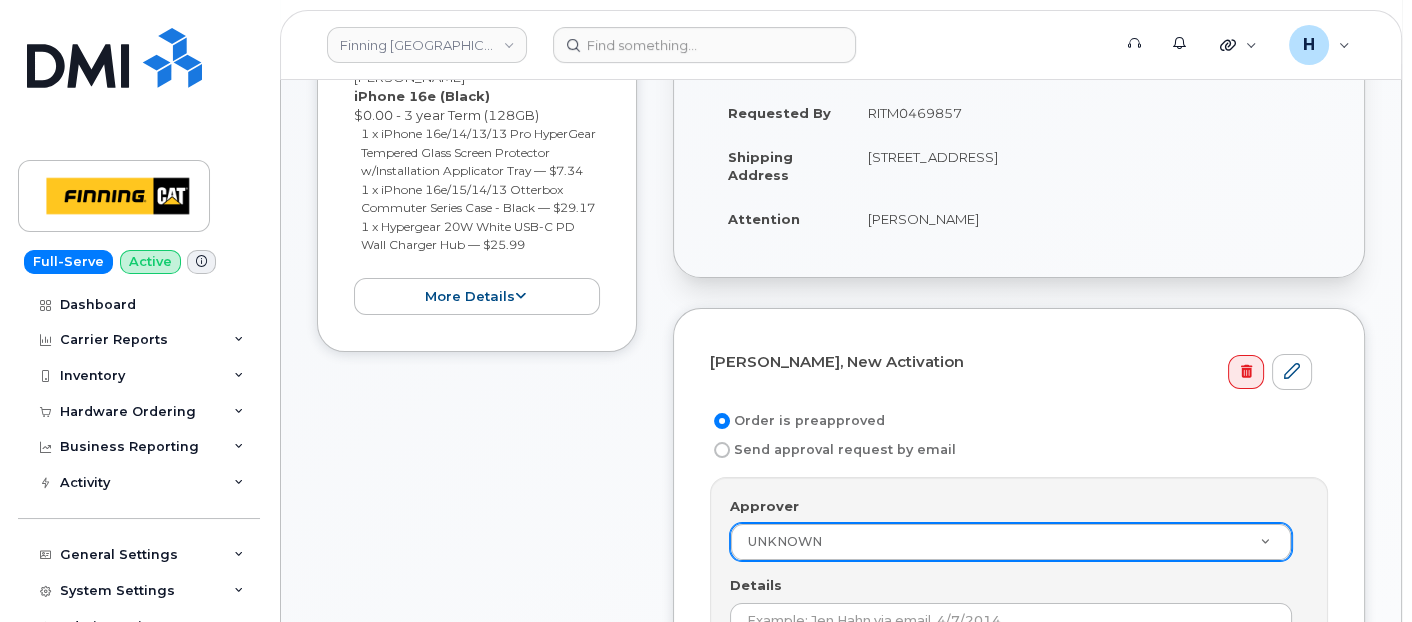 scroll, scrollTop: 555, scrollLeft: 0, axis: vertical 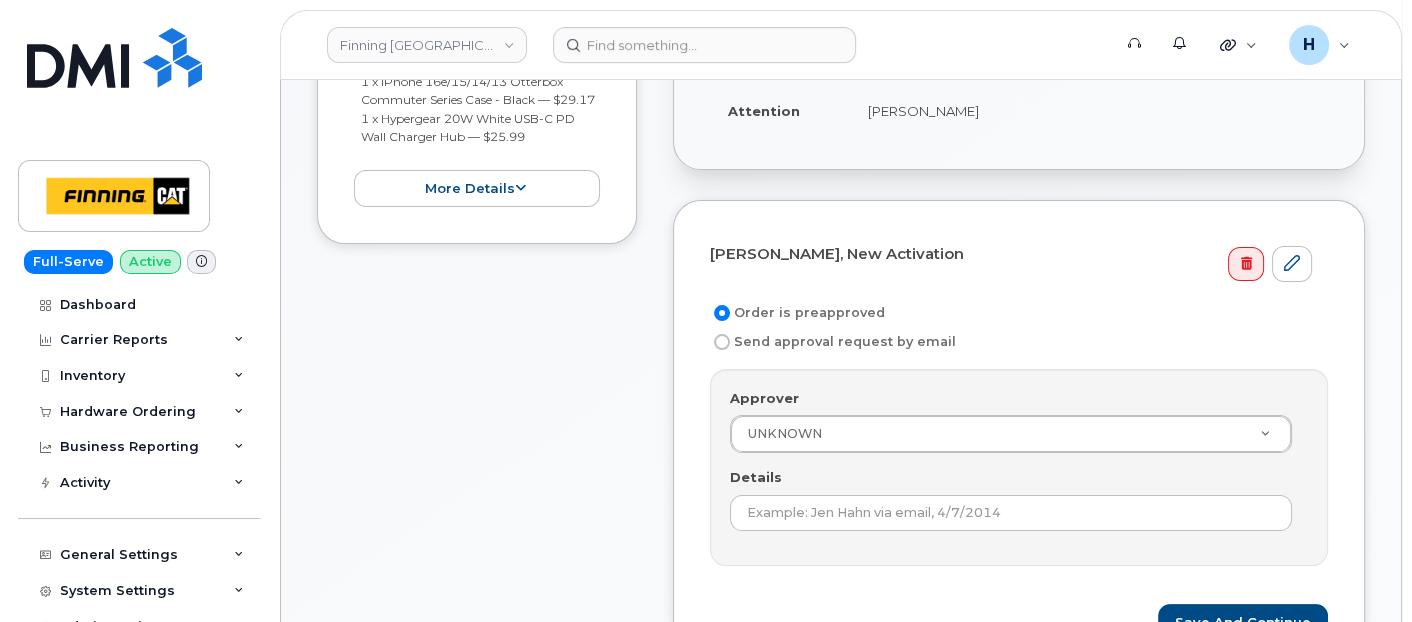 click on "Details" at bounding box center [1019, 499] 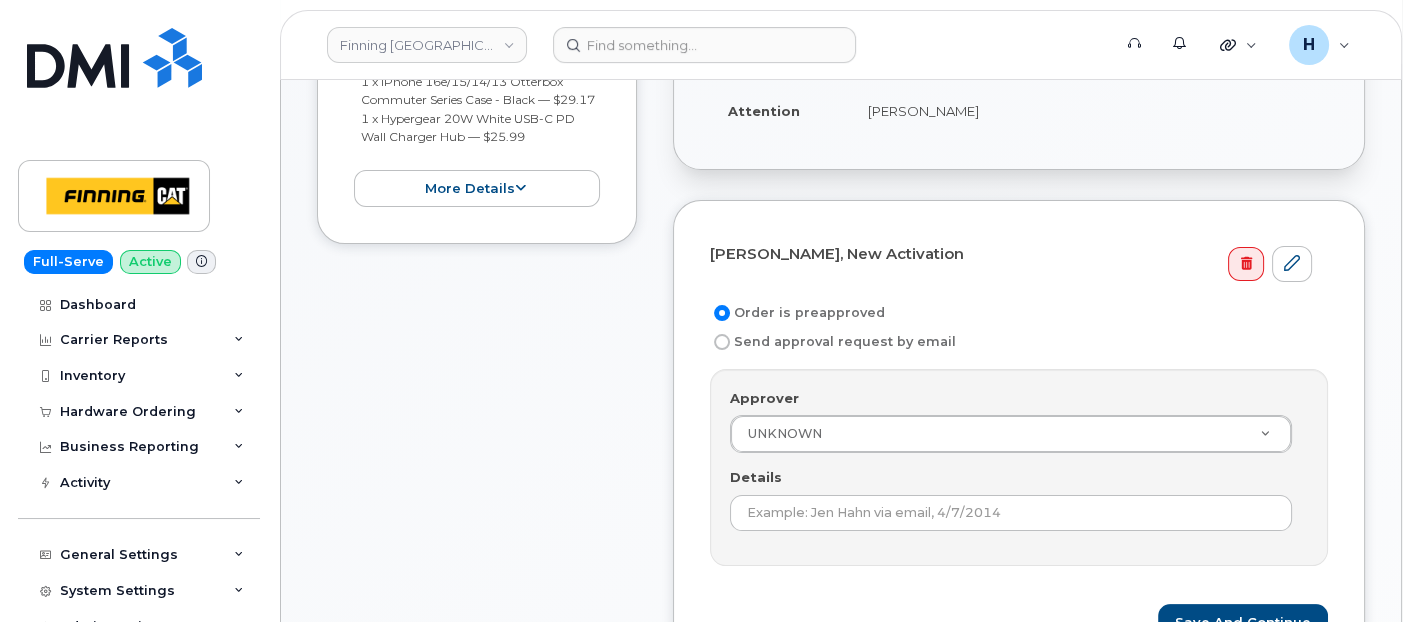 click on "Details" at bounding box center [1019, 499] 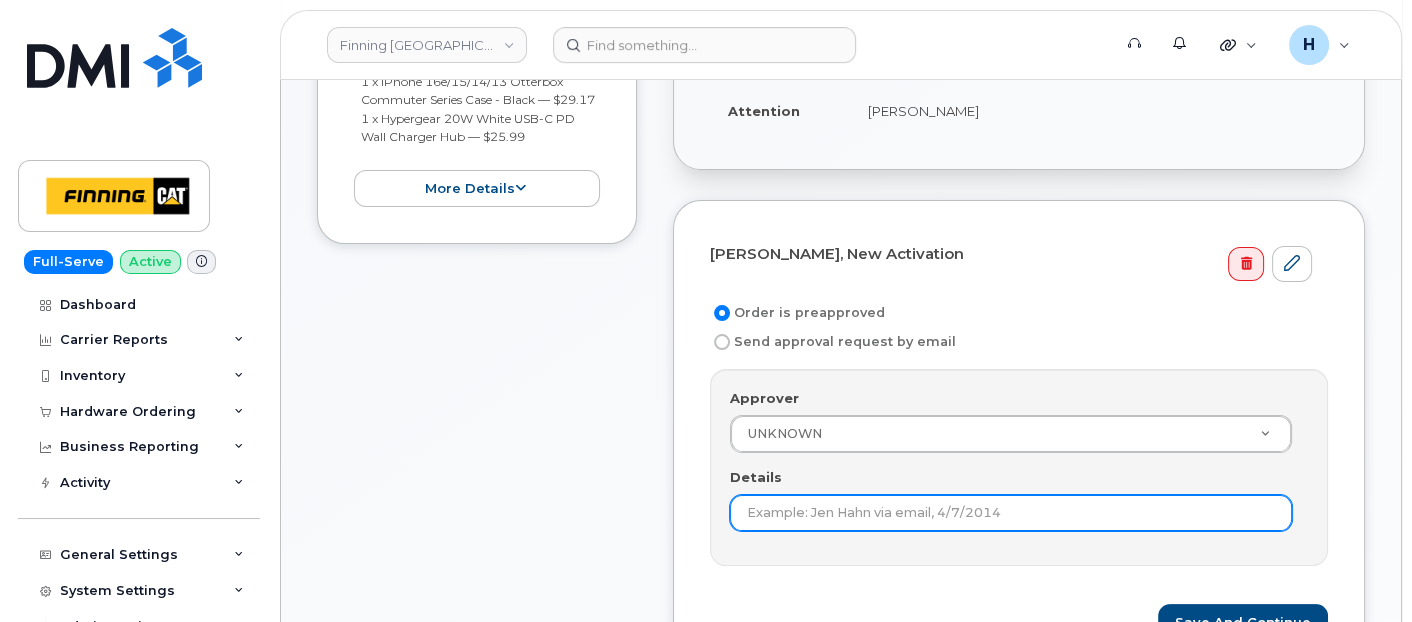click on "Details" at bounding box center [1011, 513] 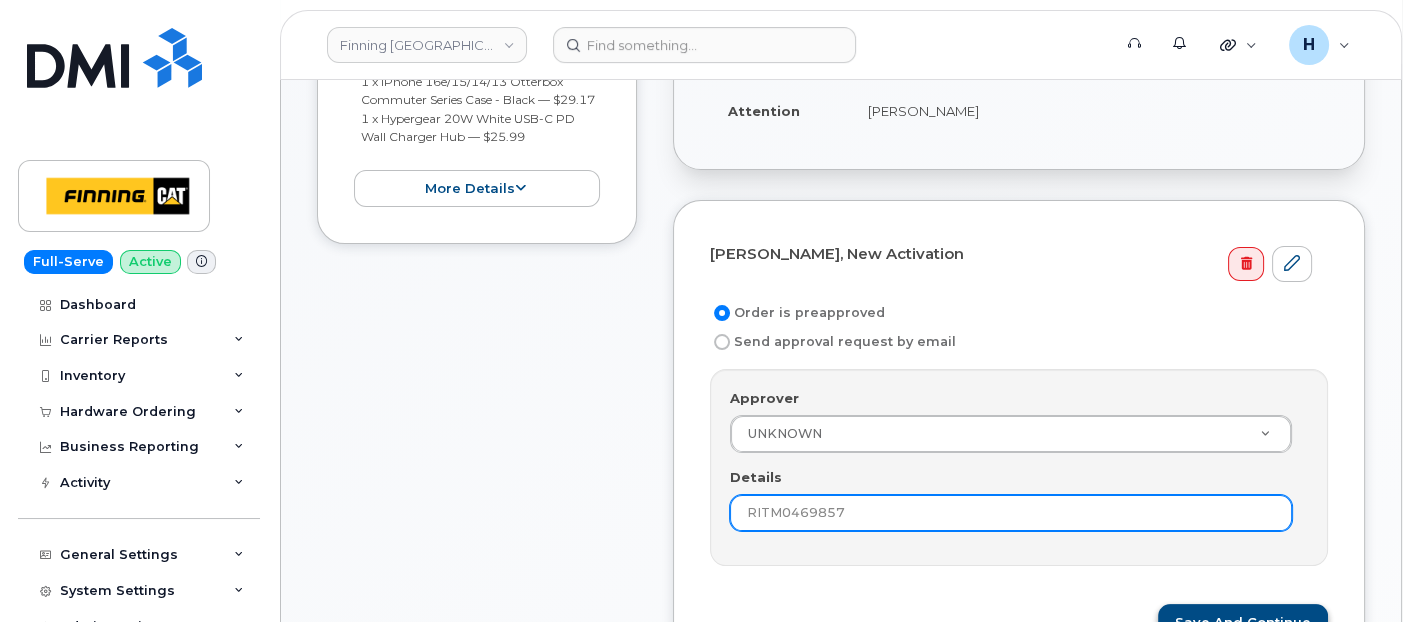 type on "RITM0469857" 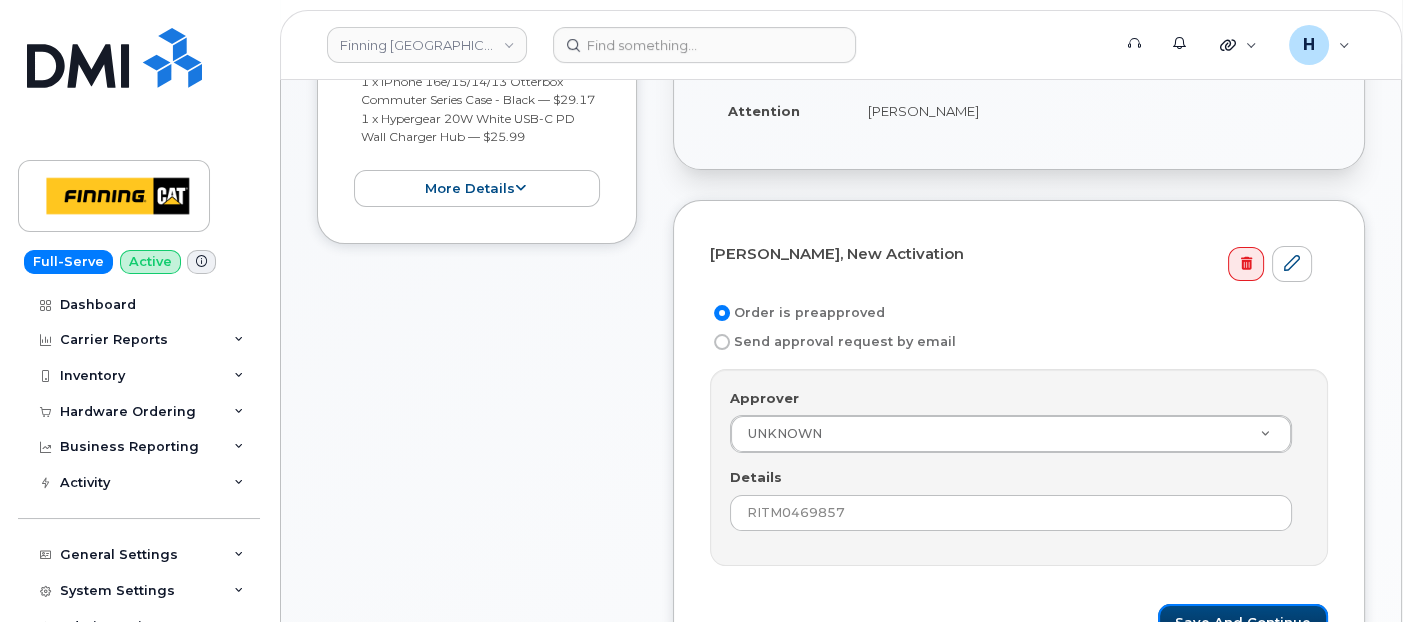 drag, startPoint x: 1206, startPoint y: 600, endPoint x: 711, endPoint y: 5, distance: 773.9832 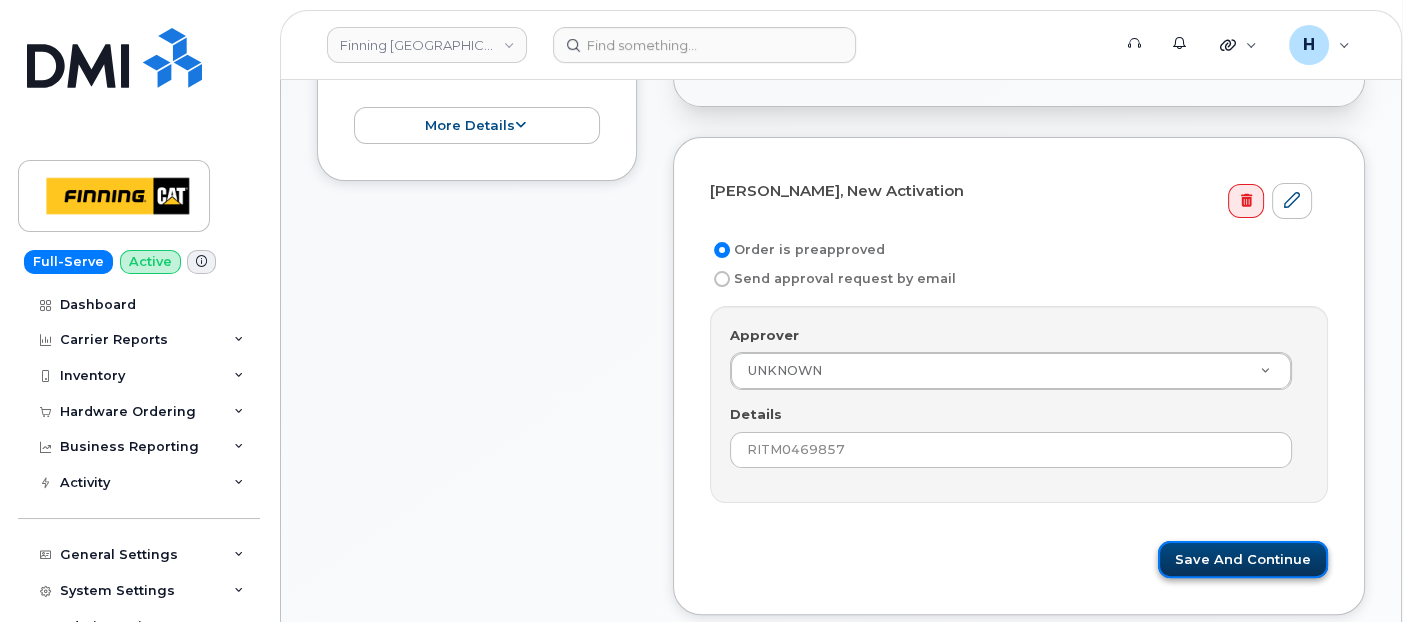 scroll, scrollTop: 666, scrollLeft: 0, axis: vertical 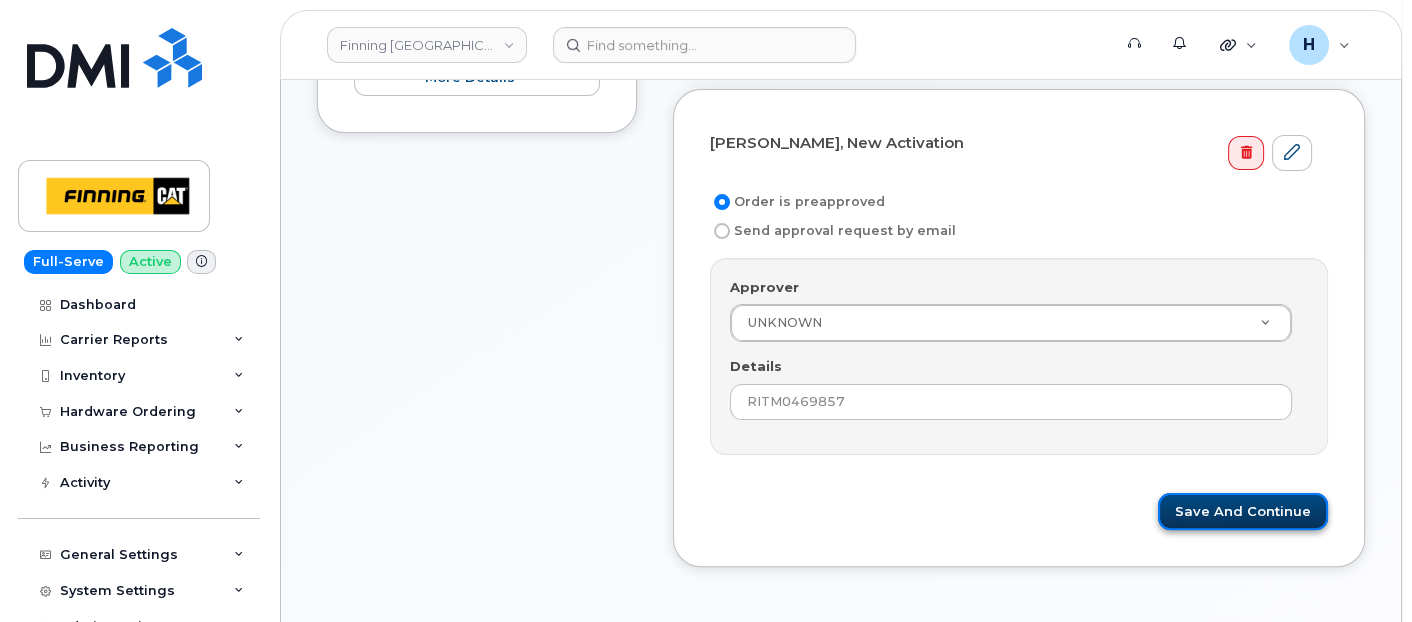 click on "Save and Continue" at bounding box center [1243, 511] 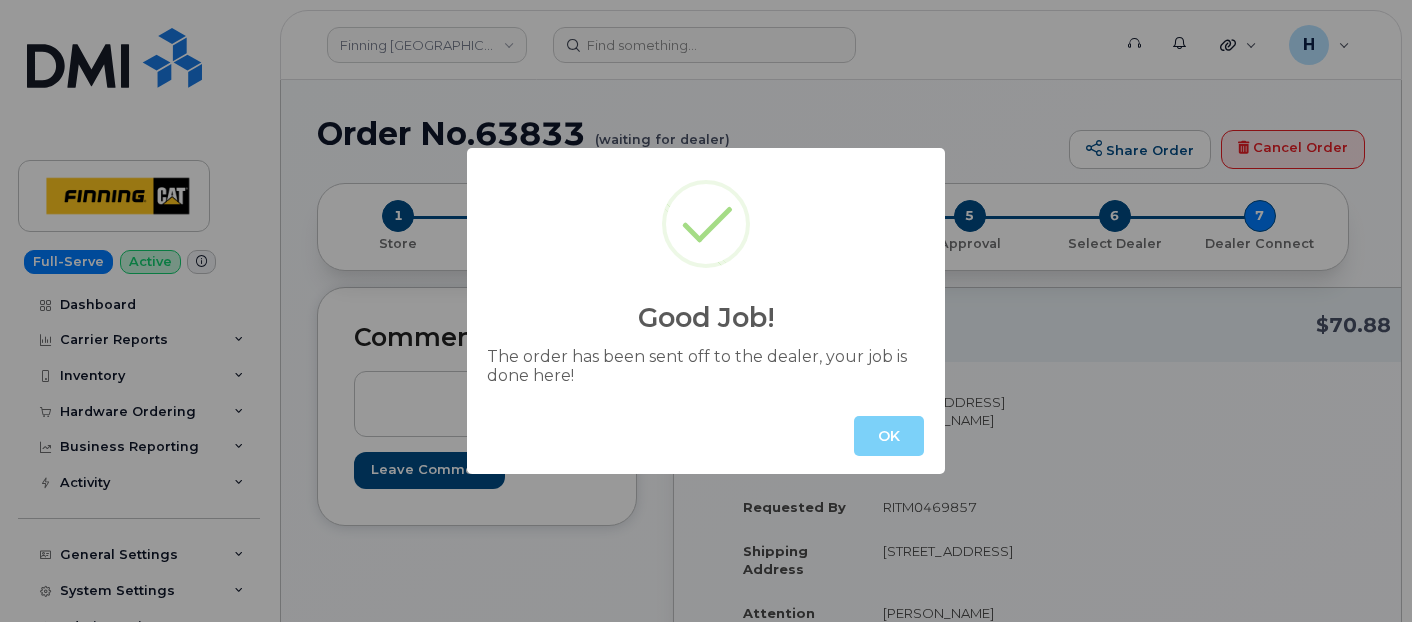 scroll, scrollTop: 0, scrollLeft: 0, axis: both 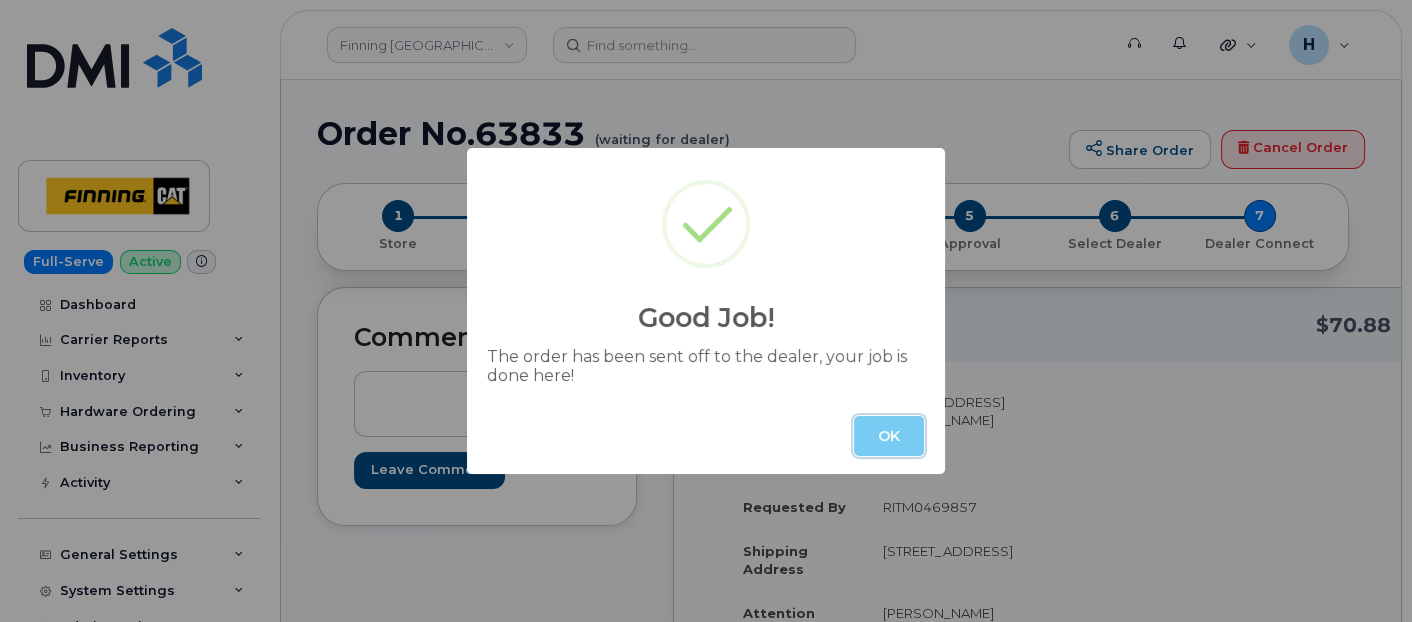 click on "OK" at bounding box center (889, 436) 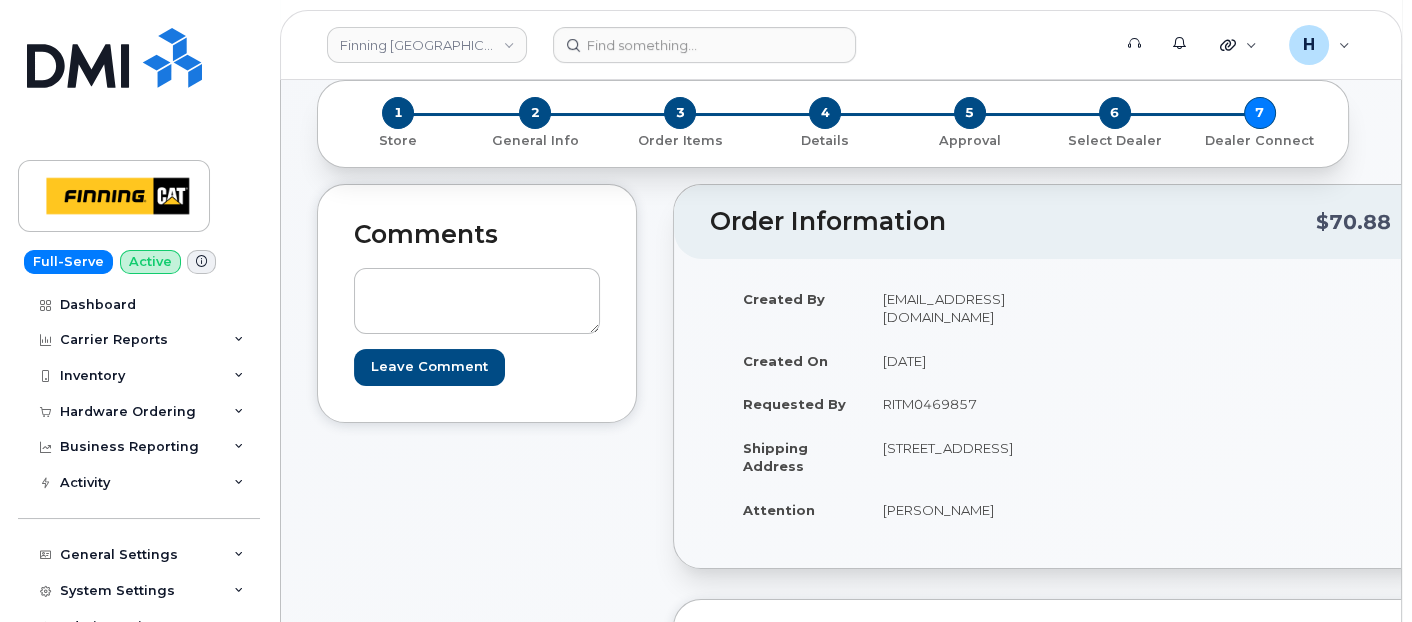 scroll, scrollTop: 222, scrollLeft: 0, axis: vertical 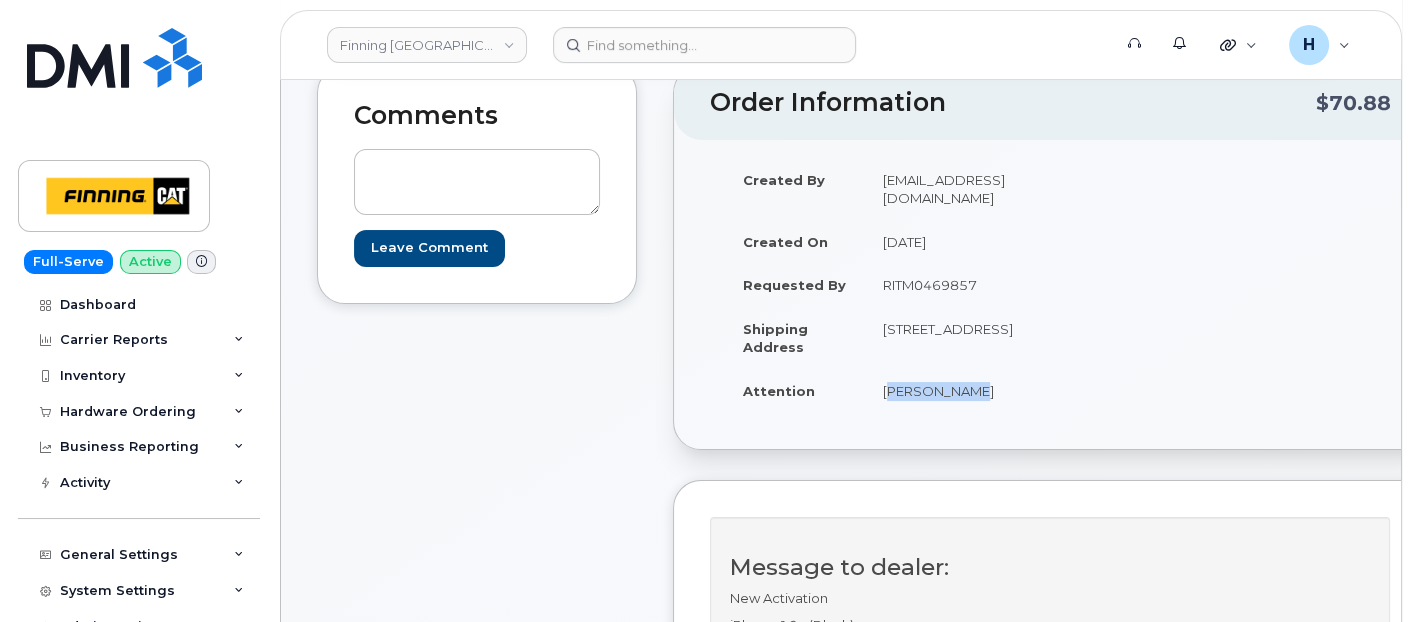 drag, startPoint x: 908, startPoint y: 456, endPoint x: 962, endPoint y: 456, distance: 54 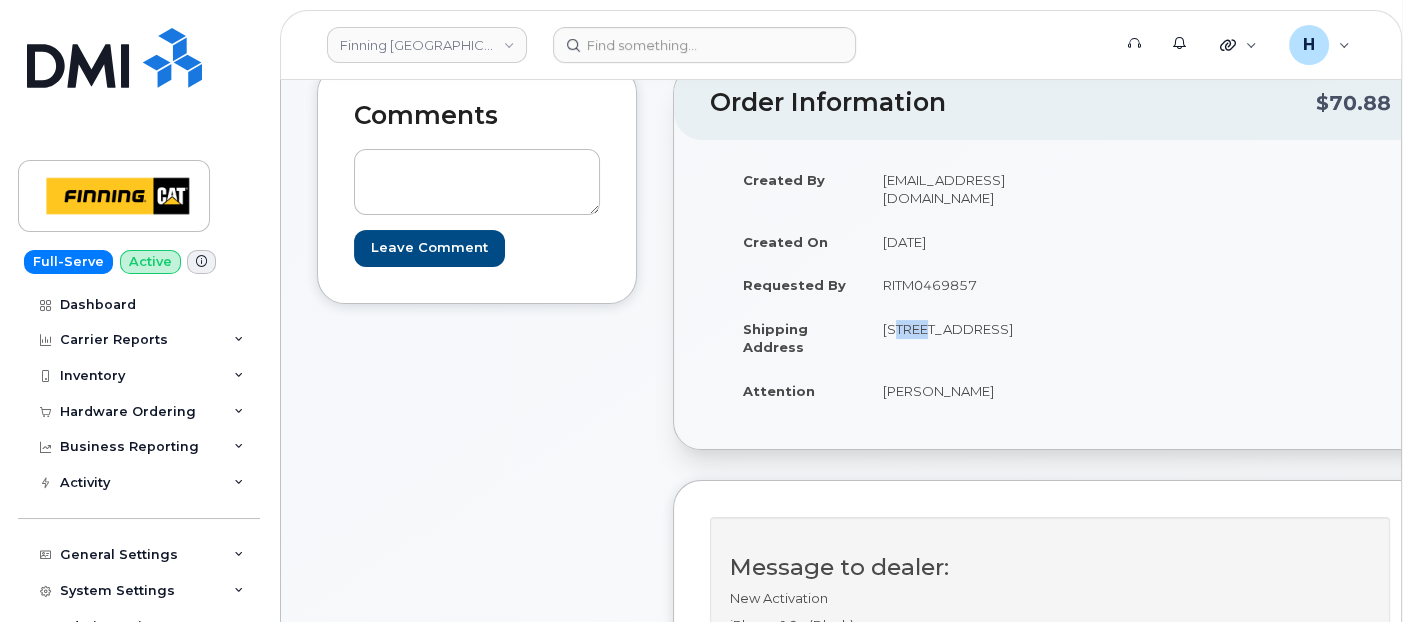 drag, startPoint x: 854, startPoint y: 355, endPoint x: 888, endPoint y: 358, distance: 34.132095 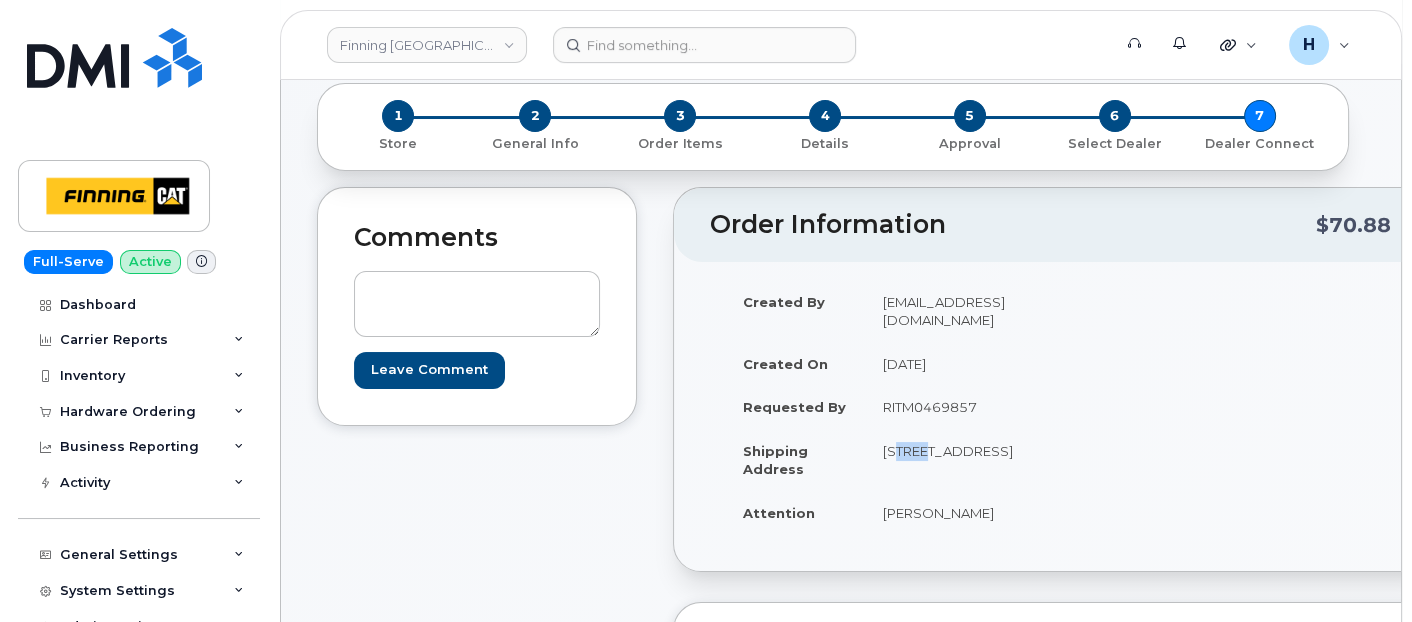 scroll, scrollTop: 0, scrollLeft: 0, axis: both 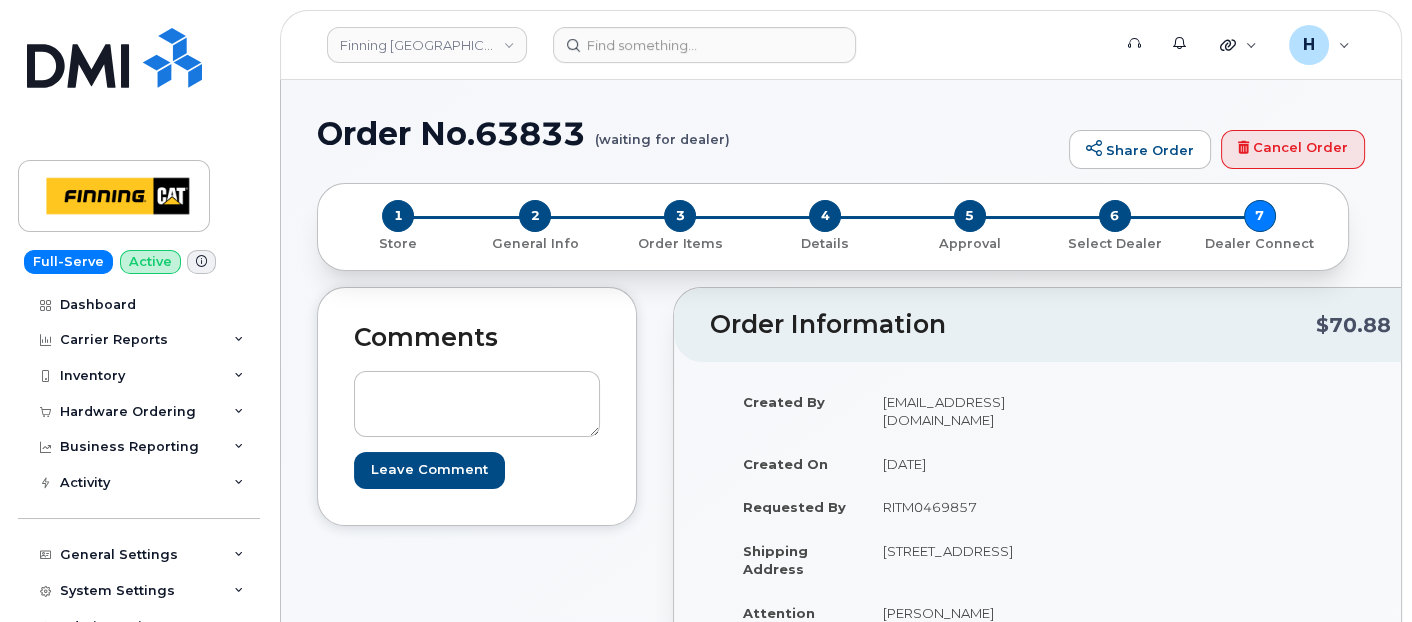 click on "Order No.63833
(waiting for dealer)" at bounding box center [688, 133] 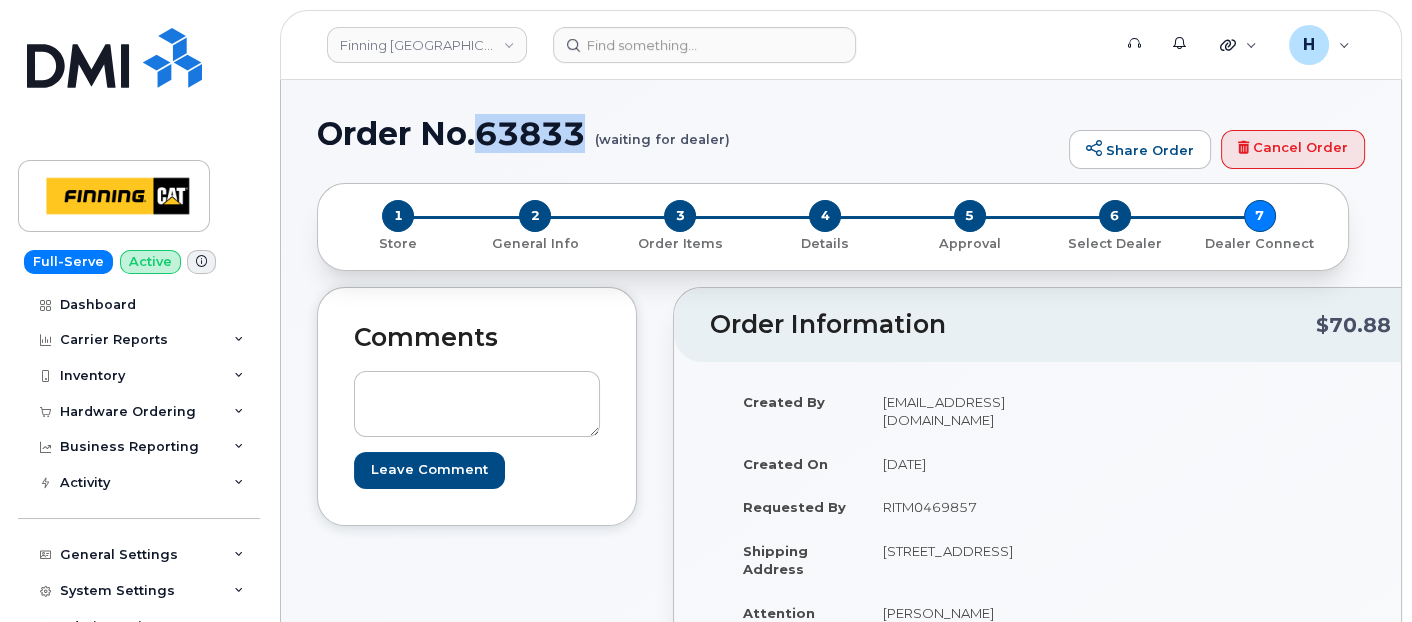 click on "Order No.63833
(waiting for dealer)" at bounding box center (688, 133) 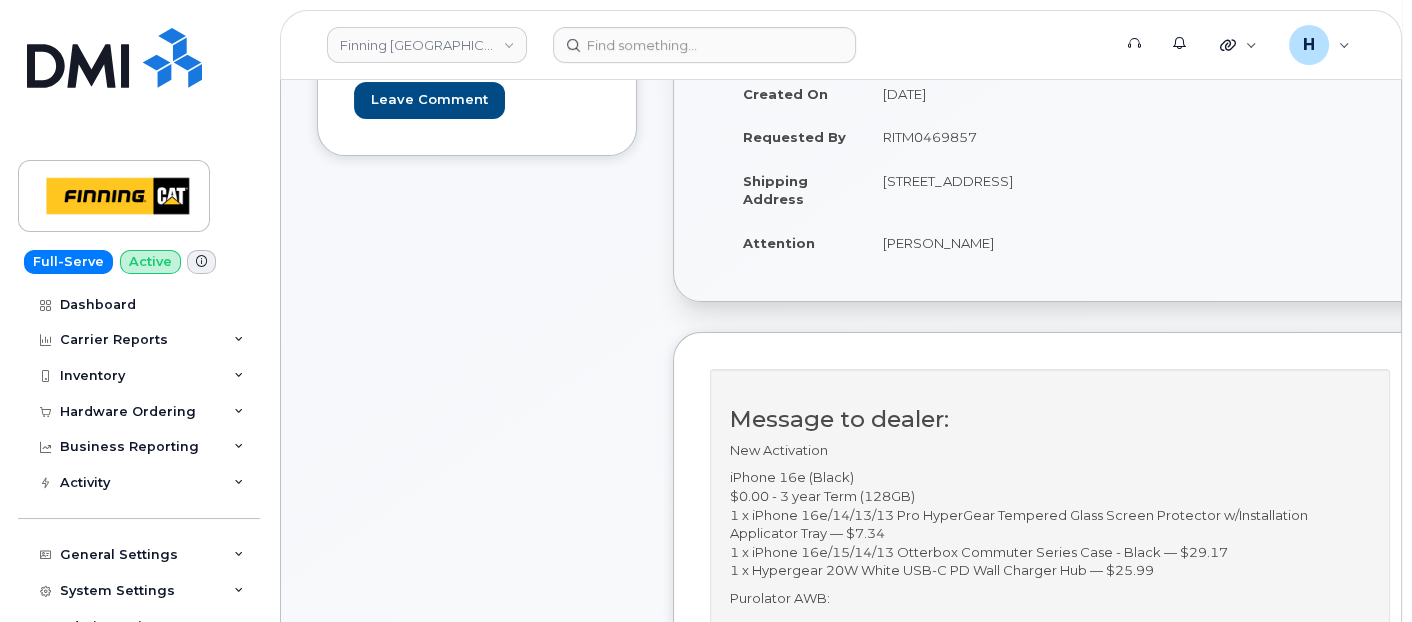 scroll, scrollTop: 777, scrollLeft: 0, axis: vertical 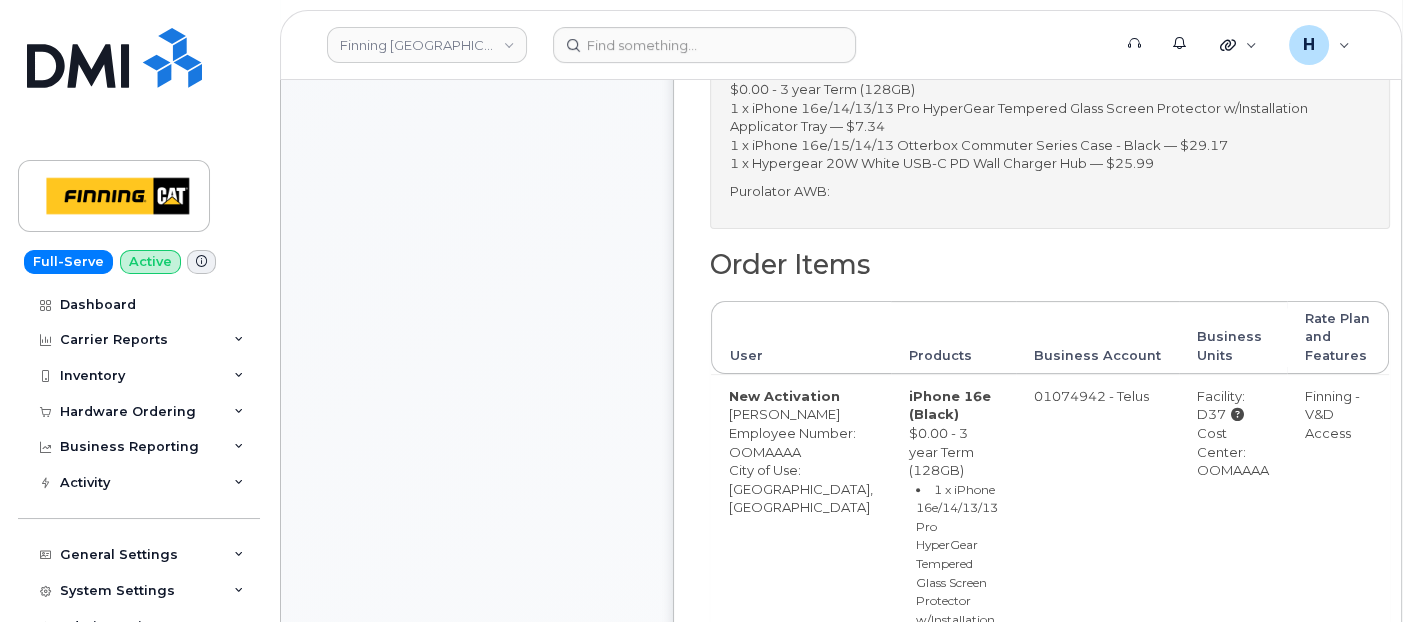 drag, startPoint x: 1108, startPoint y: 525, endPoint x: 1201, endPoint y: 522, distance: 93.04838 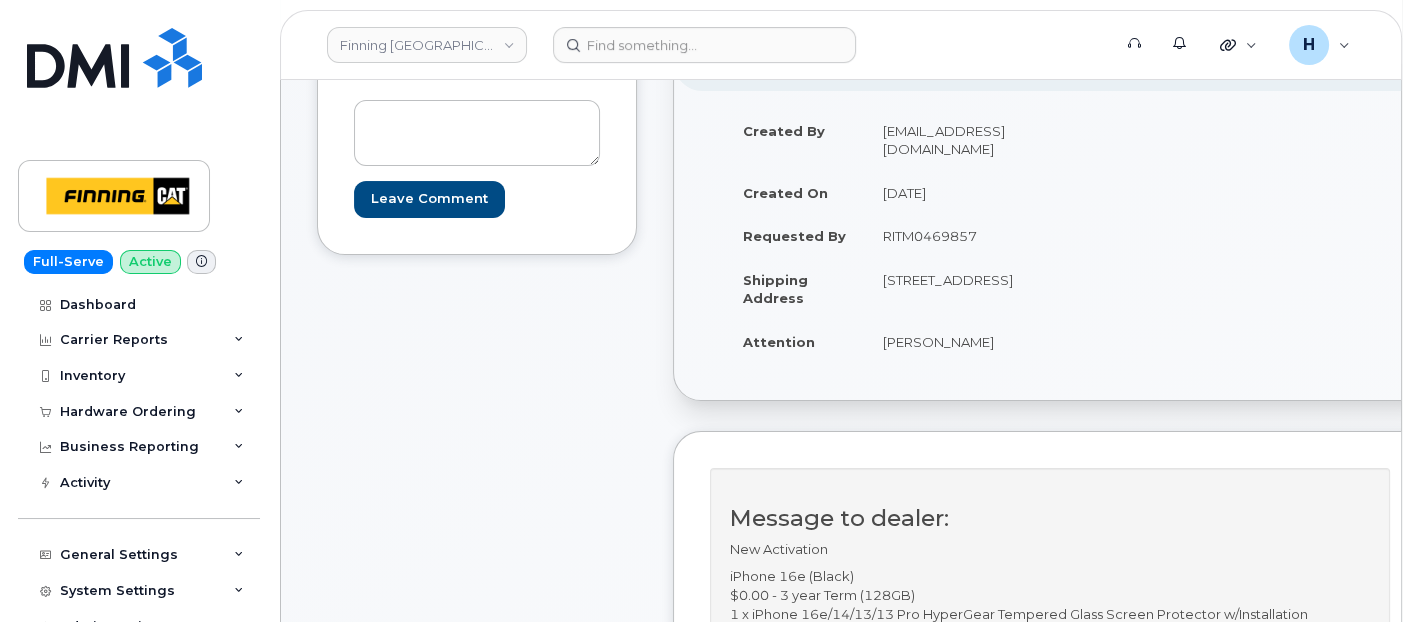 scroll, scrollTop: 111, scrollLeft: 0, axis: vertical 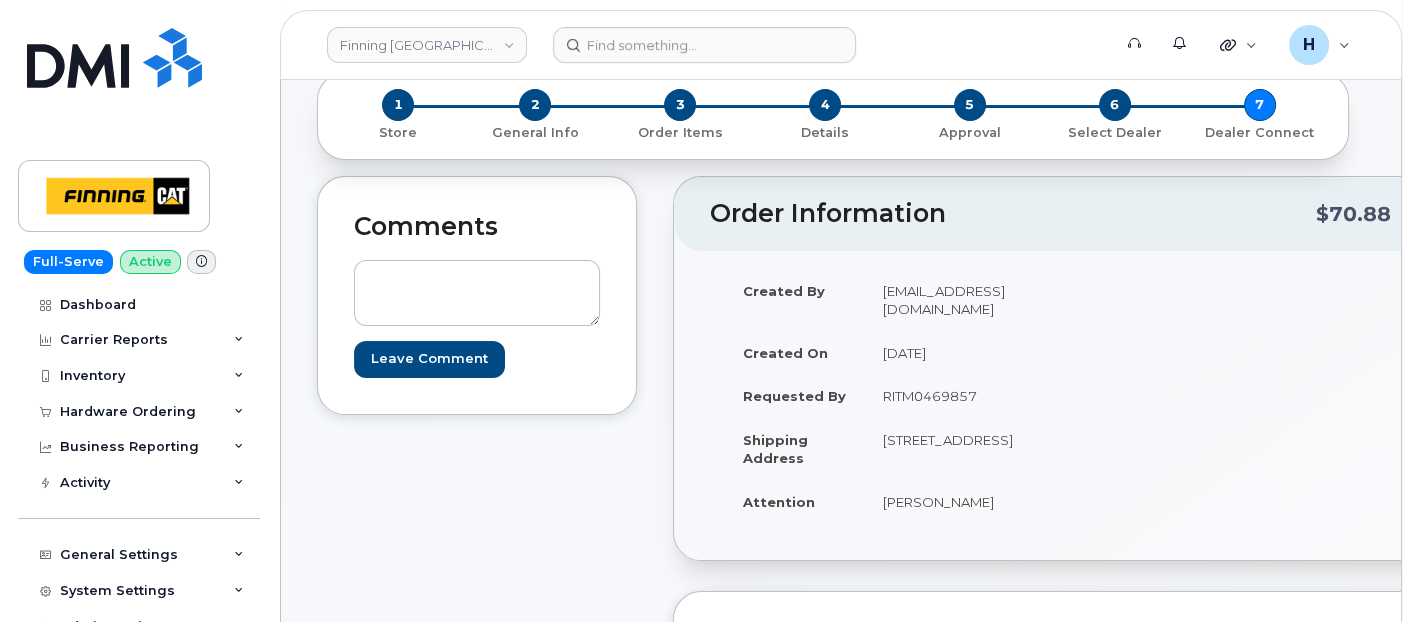 drag, startPoint x: 853, startPoint y: 405, endPoint x: 974, endPoint y: 407, distance: 121.016525 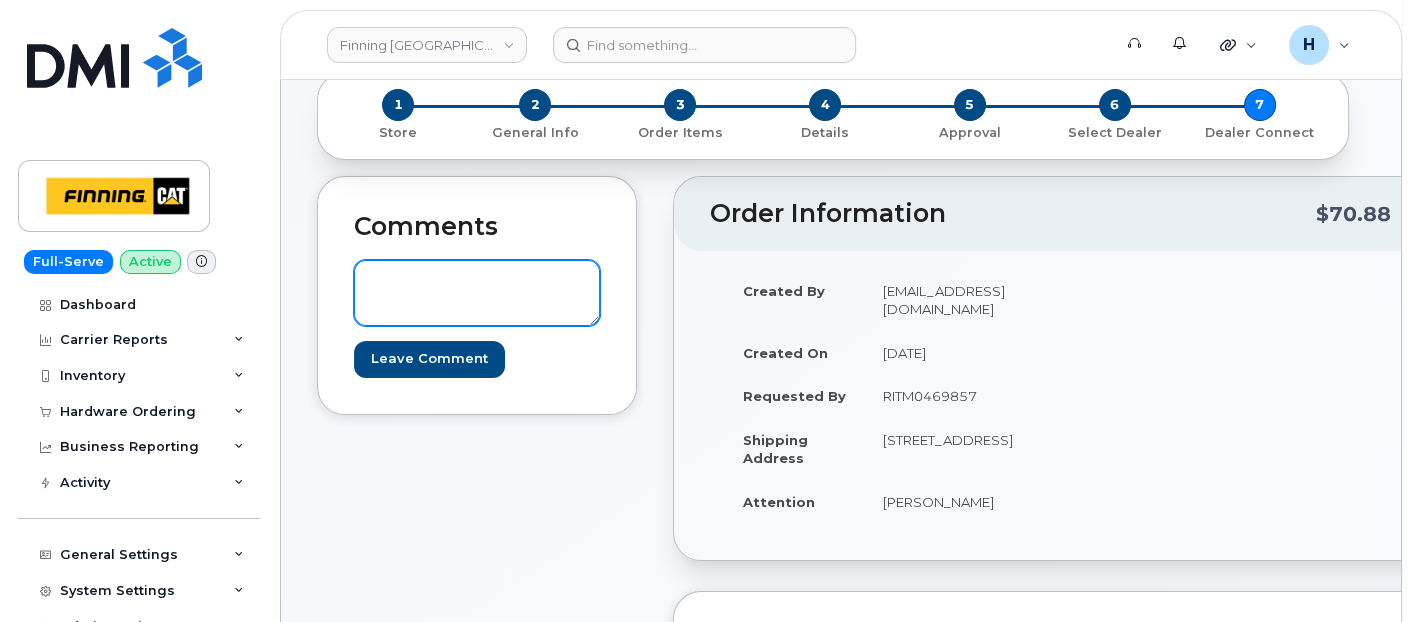 click at bounding box center [477, 293] 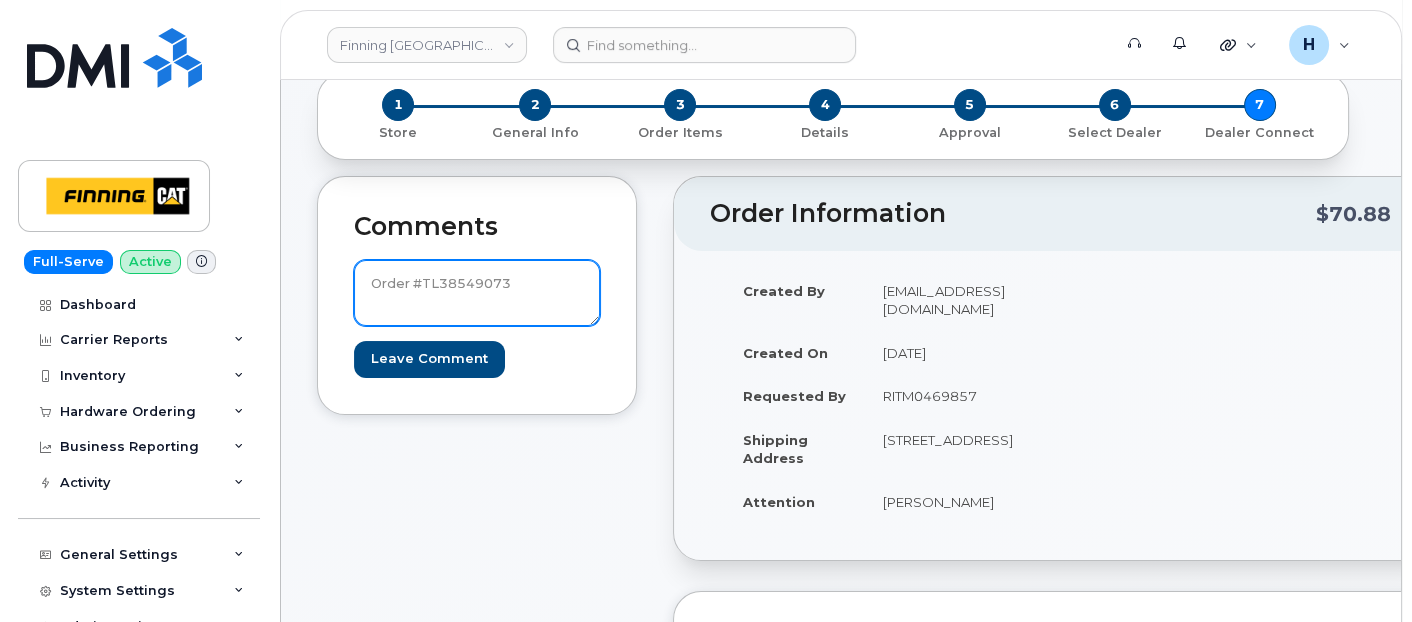 click on "Order #TL38549073" at bounding box center (477, 293) 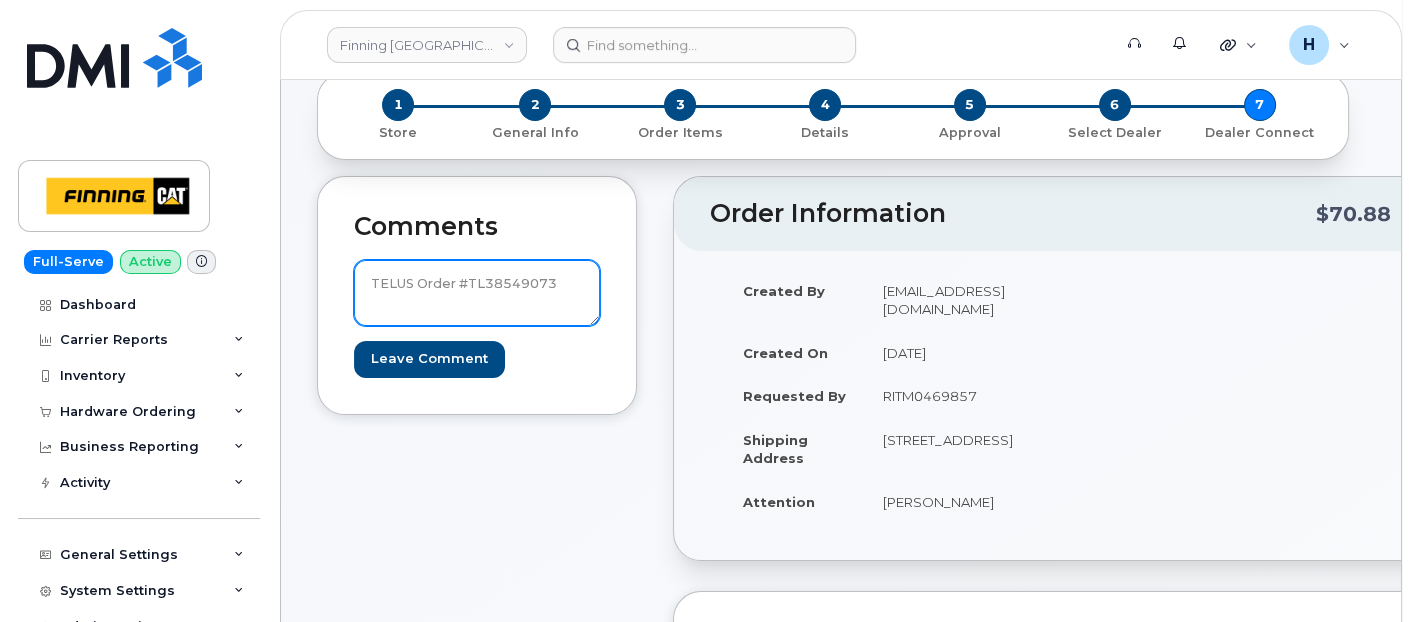 click on "TELUS Order #TL38549073" at bounding box center (477, 293) 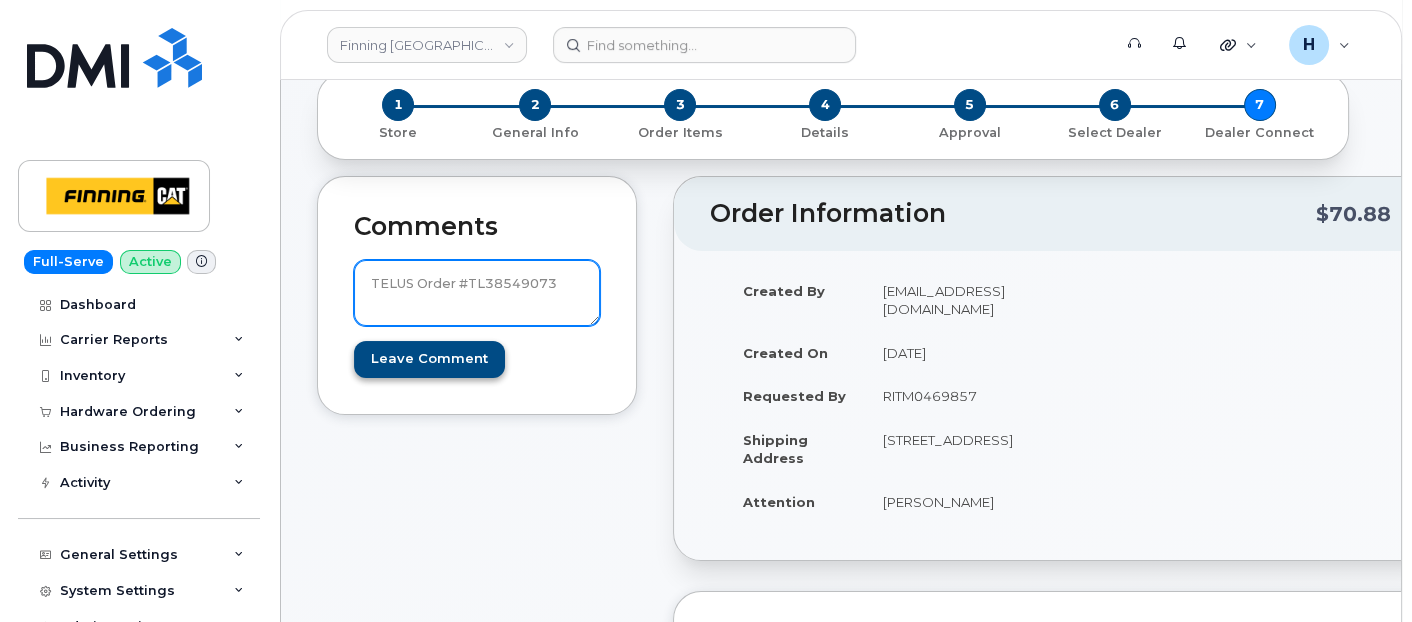type on "TELUS Order #TL38549073" 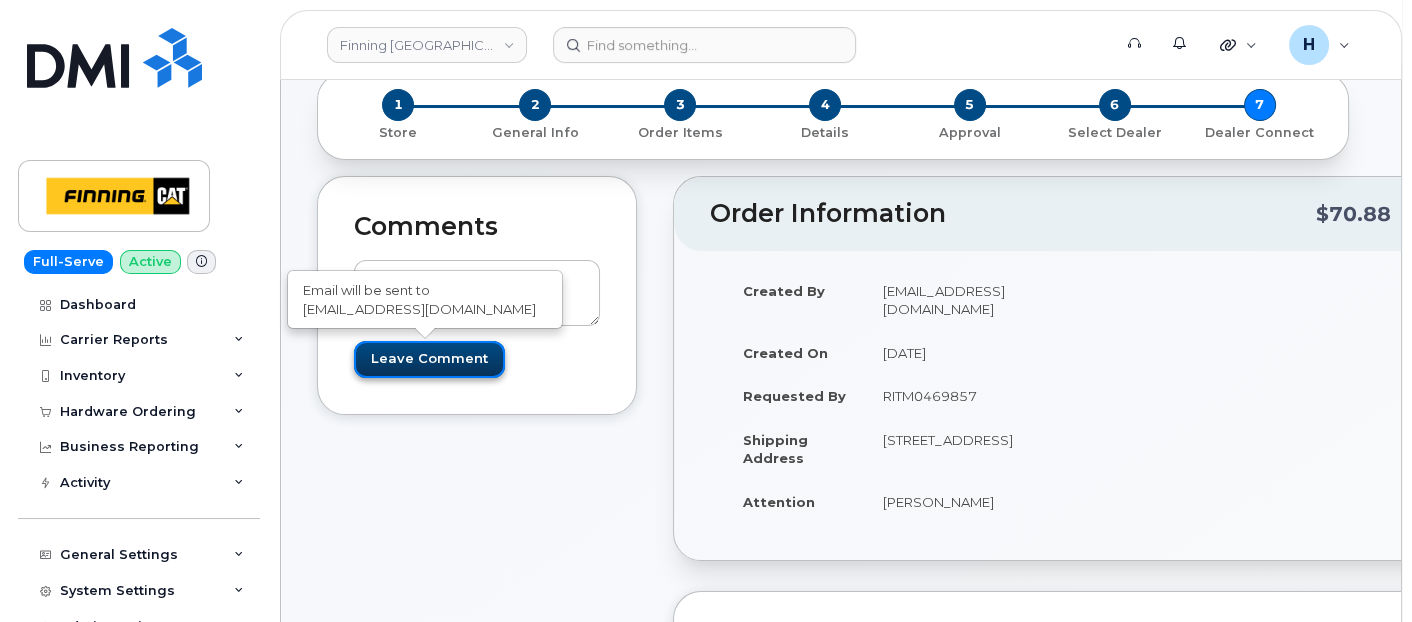 click on "Leave Comment" at bounding box center (429, 359) 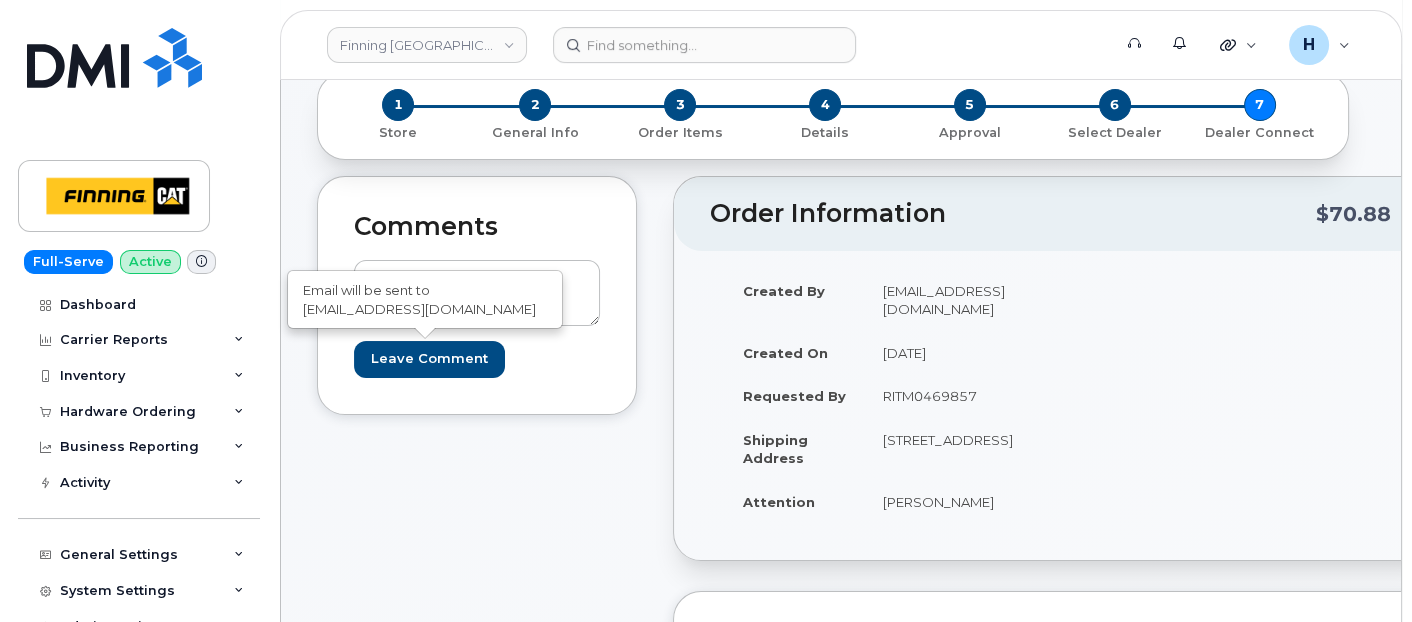 type on "Create Event" 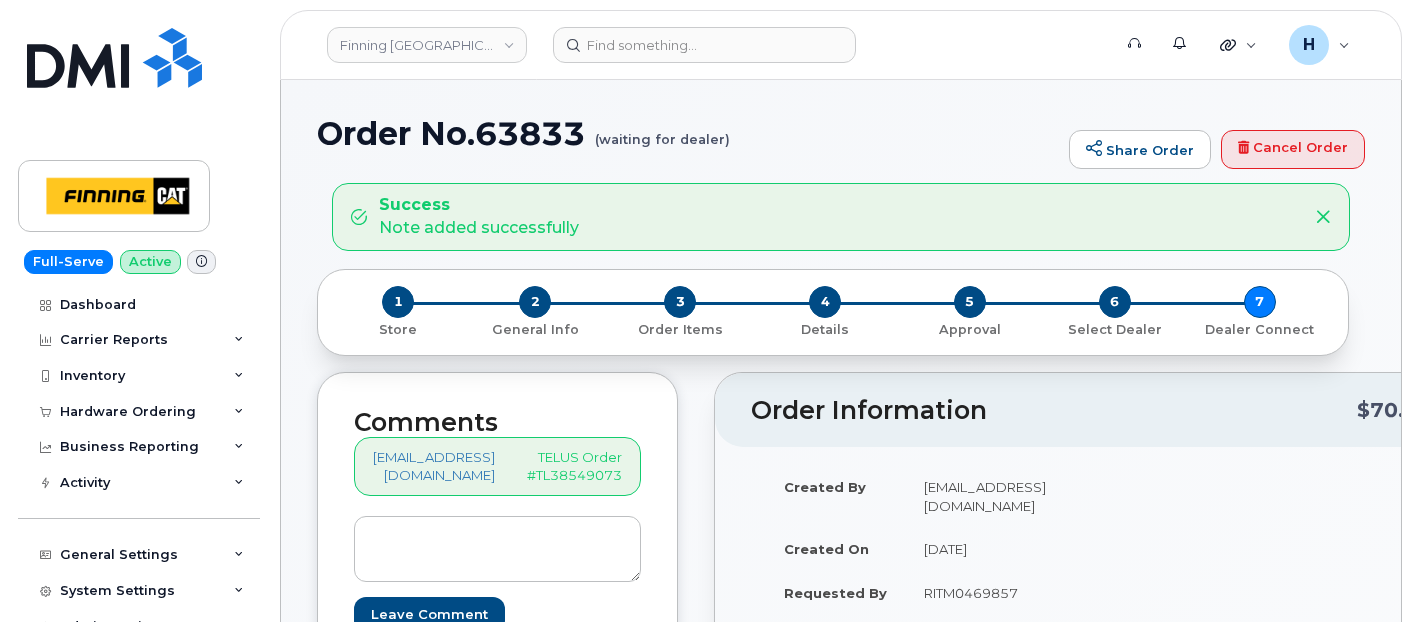 scroll, scrollTop: 0, scrollLeft: 0, axis: both 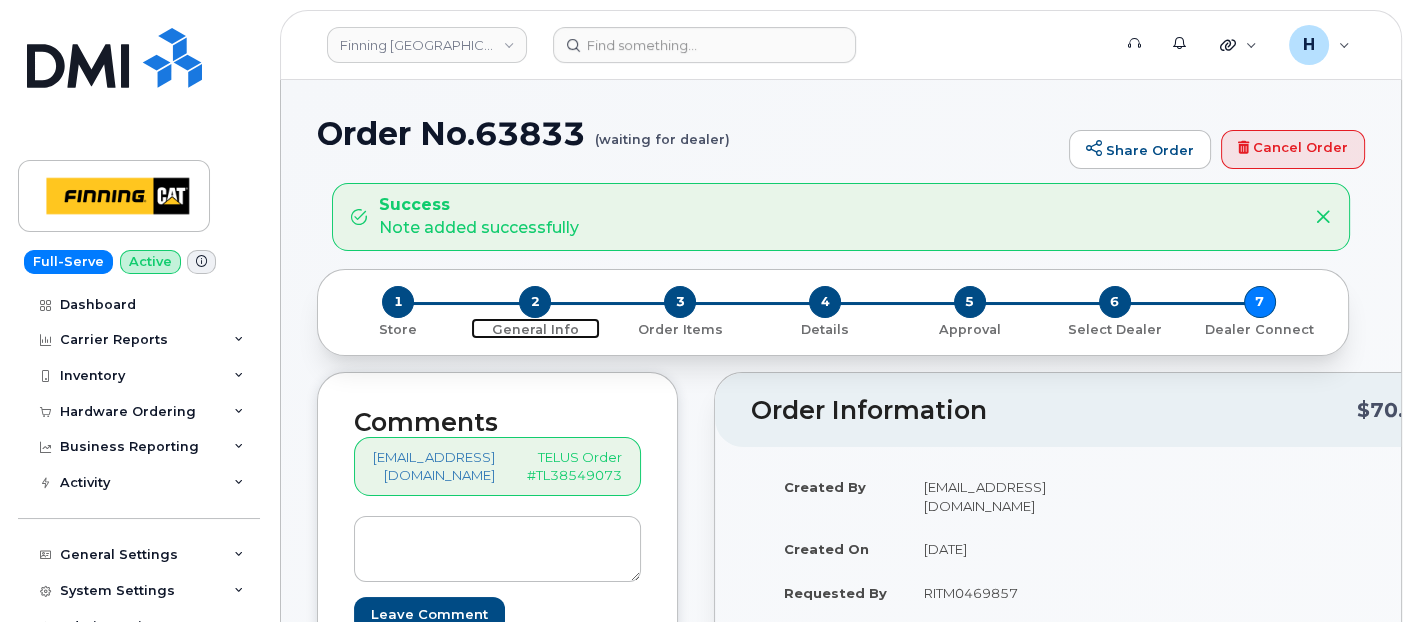 click on "2" at bounding box center (535, 302) 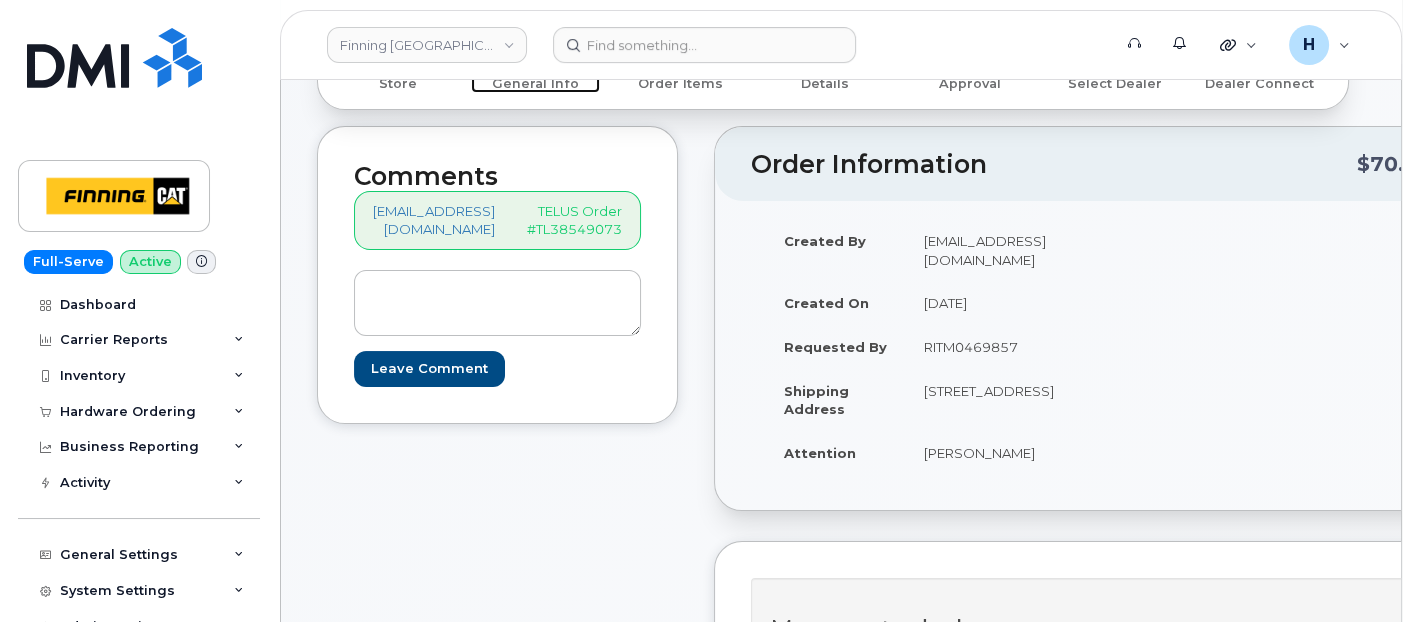 scroll, scrollTop: 444, scrollLeft: 0, axis: vertical 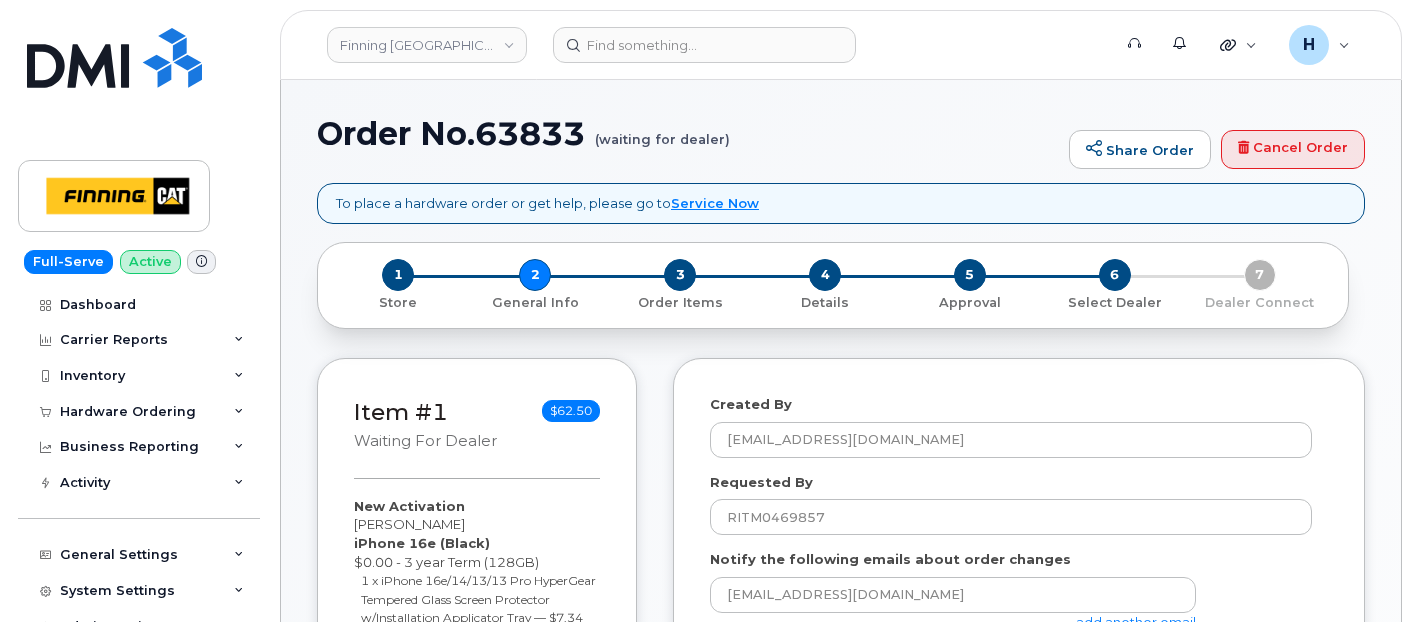 select 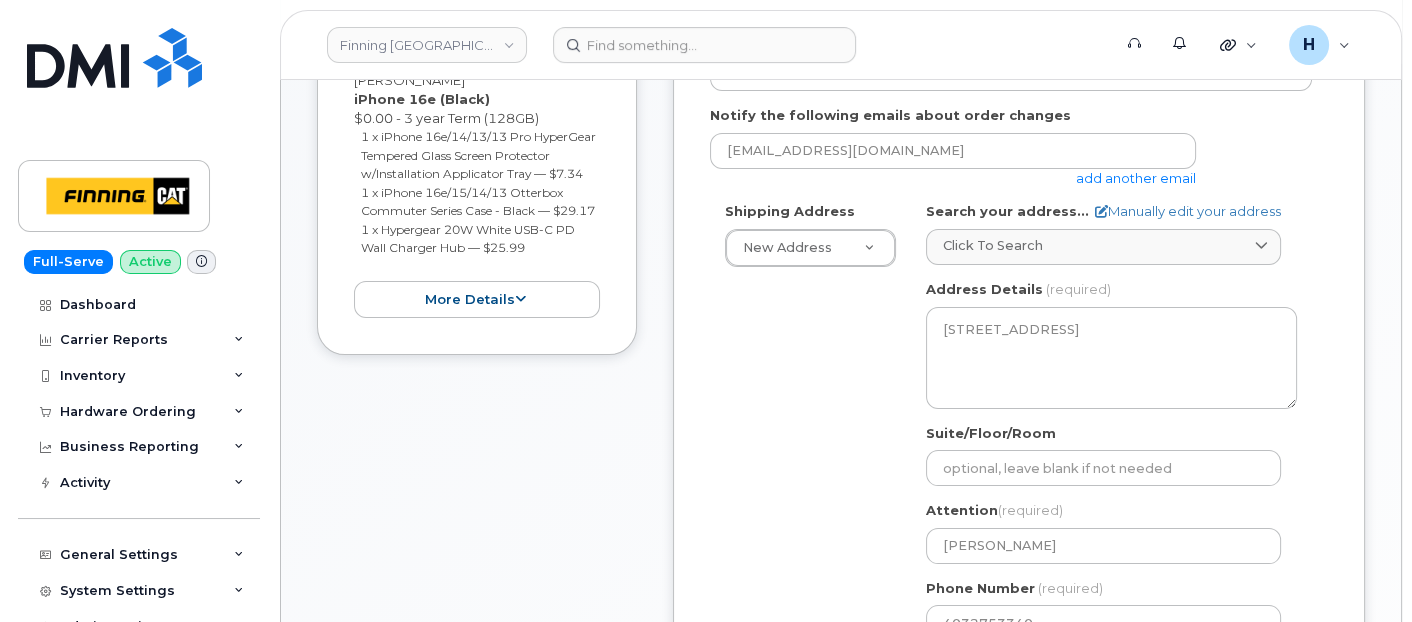 scroll, scrollTop: 888, scrollLeft: 0, axis: vertical 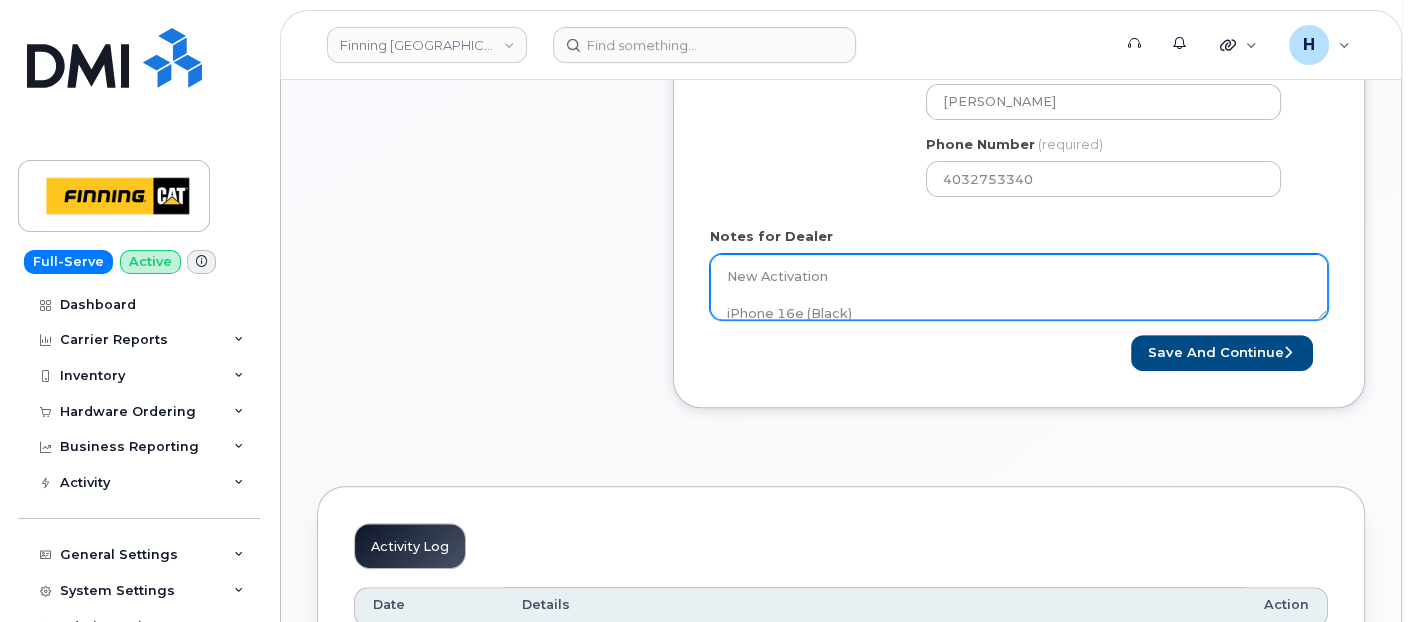 click on "New Activation
iPhone 16e (Black)
$0.00 - 3 year Term (128GB)
1 x iPhone 16e/14/13/13 Pro HyperGear Tempered Glass Screen Protector w/Installation Applicator Tray — $7.34
1 x iPhone 16e/15/14/13 Otterbox Commuter Series Case - Black — $29.17
1 x Hypergear 20W White USB-C PD Wall Charger Hub — $25.99
Purolator AWB:" at bounding box center (1019, 287) 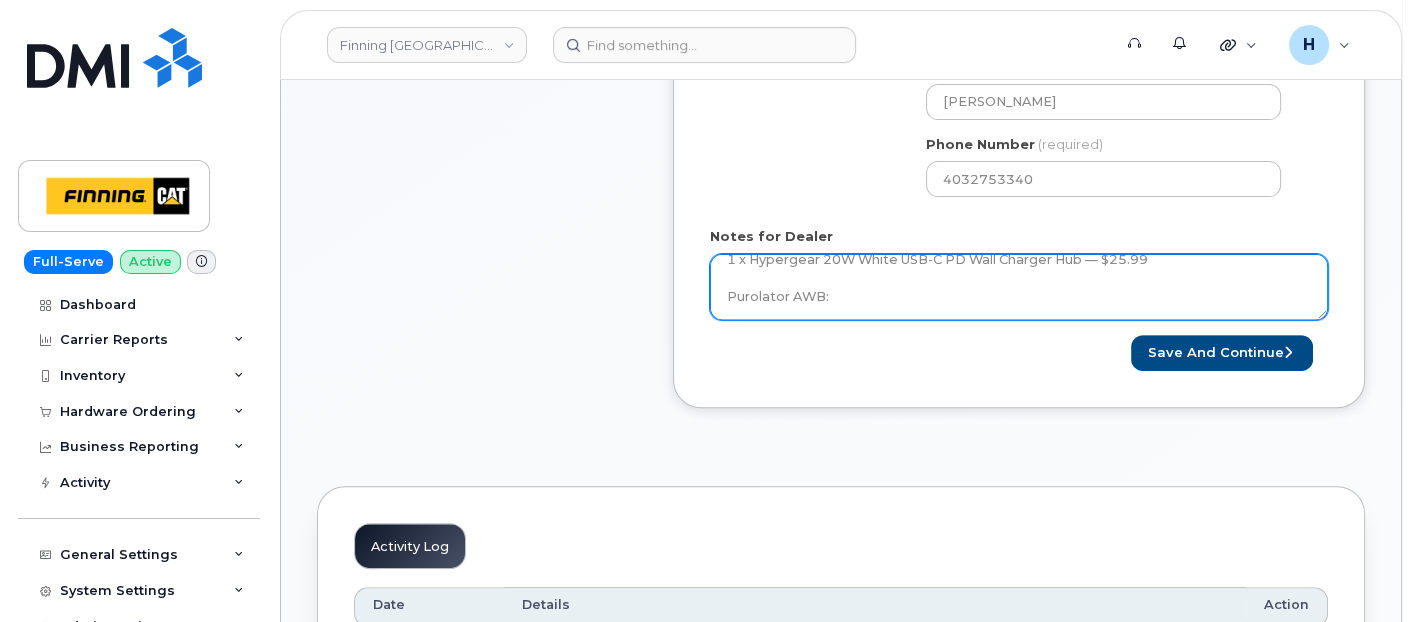 click on "New Activation
iPhone 16e (Black)
$0.00 - 3 year Term (128GB)
1 x iPhone 16e/14/13/13 Pro HyperGear Tempered Glass Screen Protector w/Installation Applicator Tray — $7.34
1 x iPhone 16e/15/14/13 Otterbox Commuter Series Case - Black — $29.17
1 x Hypergear 20W White USB-C PD Wall Charger Hub — $25.99
Purolator AWB:" at bounding box center (1019, 287) 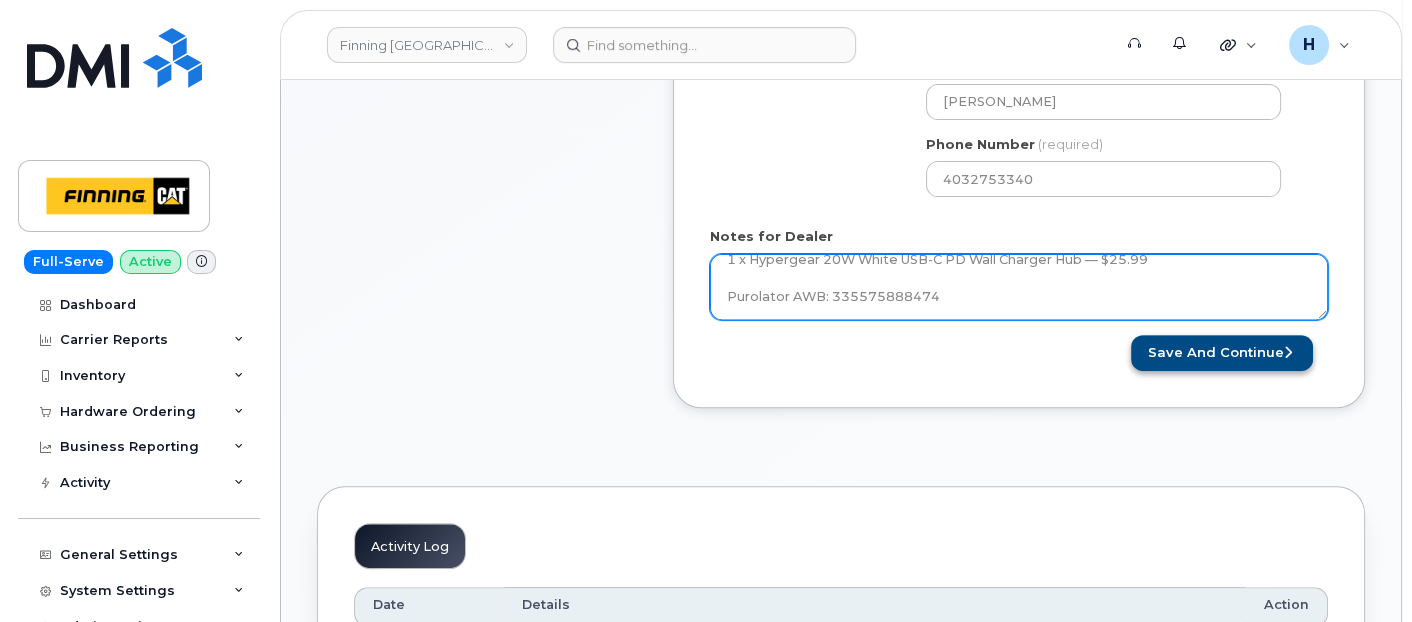 type on "New Activation
iPhone 16e (Black)
$0.00 - 3 year Term (128GB)
1 x iPhone 16e/14/13/13 Pro HyperGear Tempered Glass Screen Protector w/Installation Applicator Tray — $7.34
1 x iPhone 16e/15/14/13 Otterbox Commuter Series Case - Black — $29.17
1 x Hypergear 20W White USB-C PD Wall Charger Hub — $25.99
Purolator AWB: 335575888474" 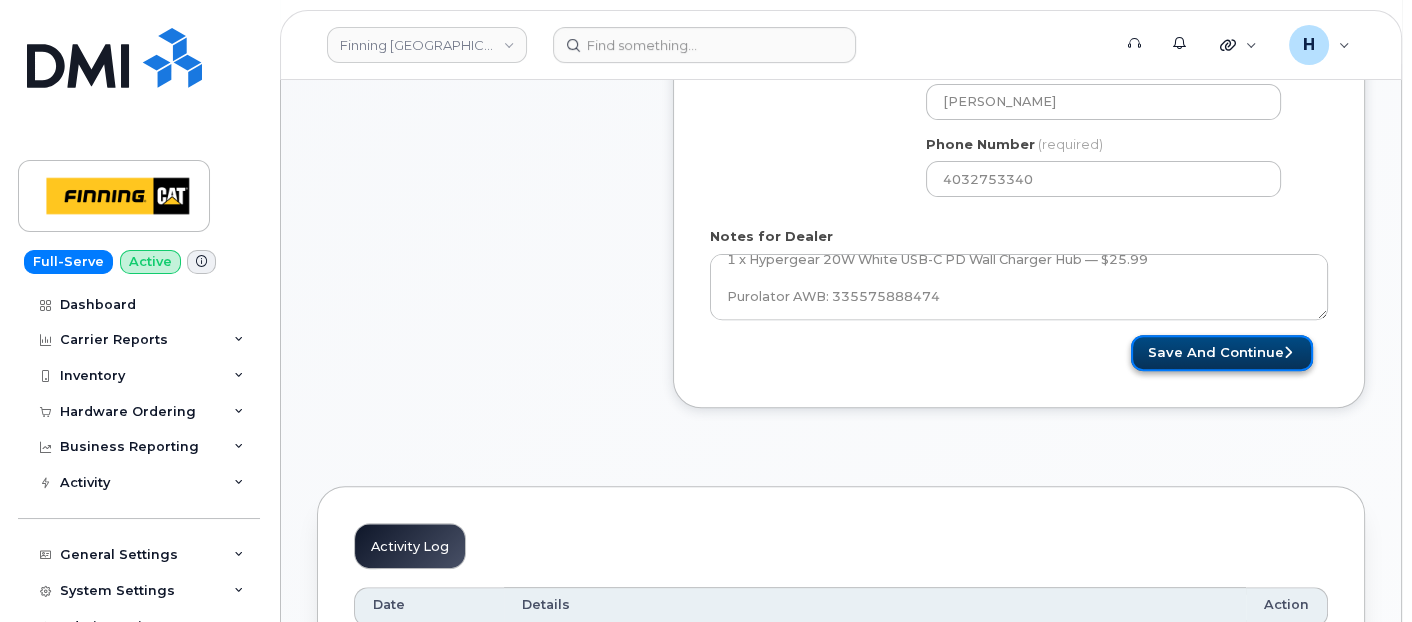 click on "Save and Continue" at bounding box center [1222, 353] 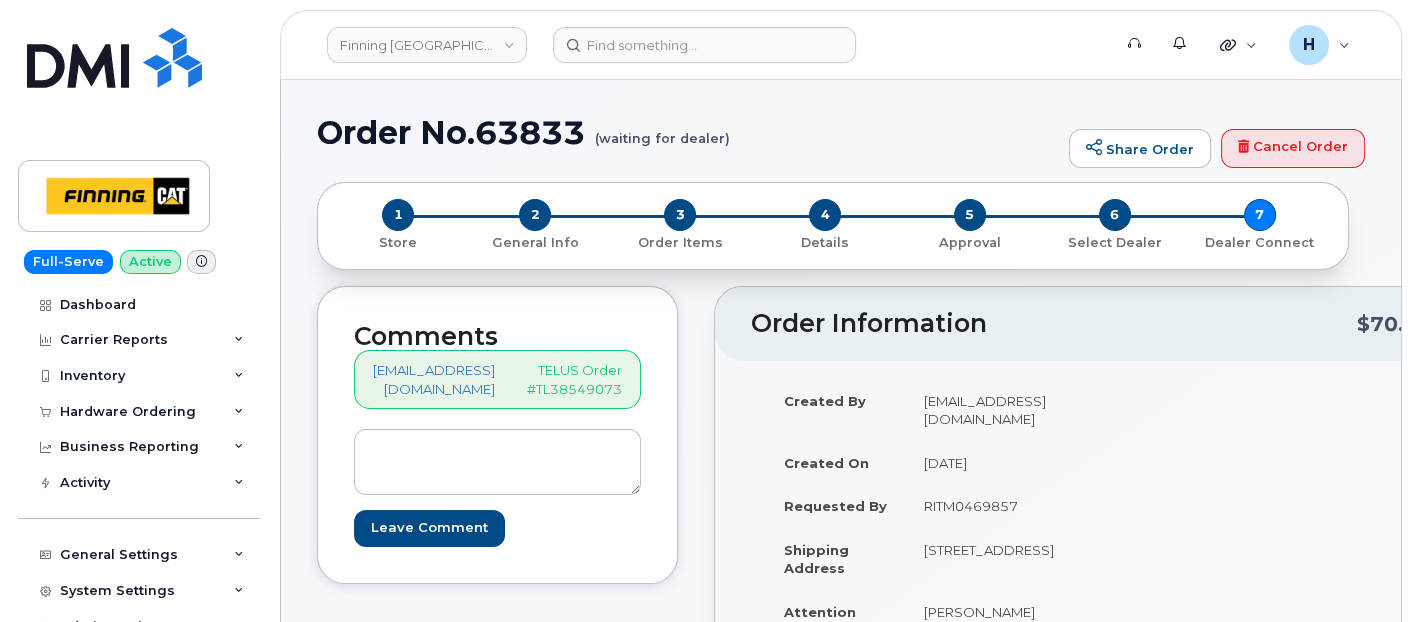 scroll, scrollTop: 0, scrollLeft: 0, axis: both 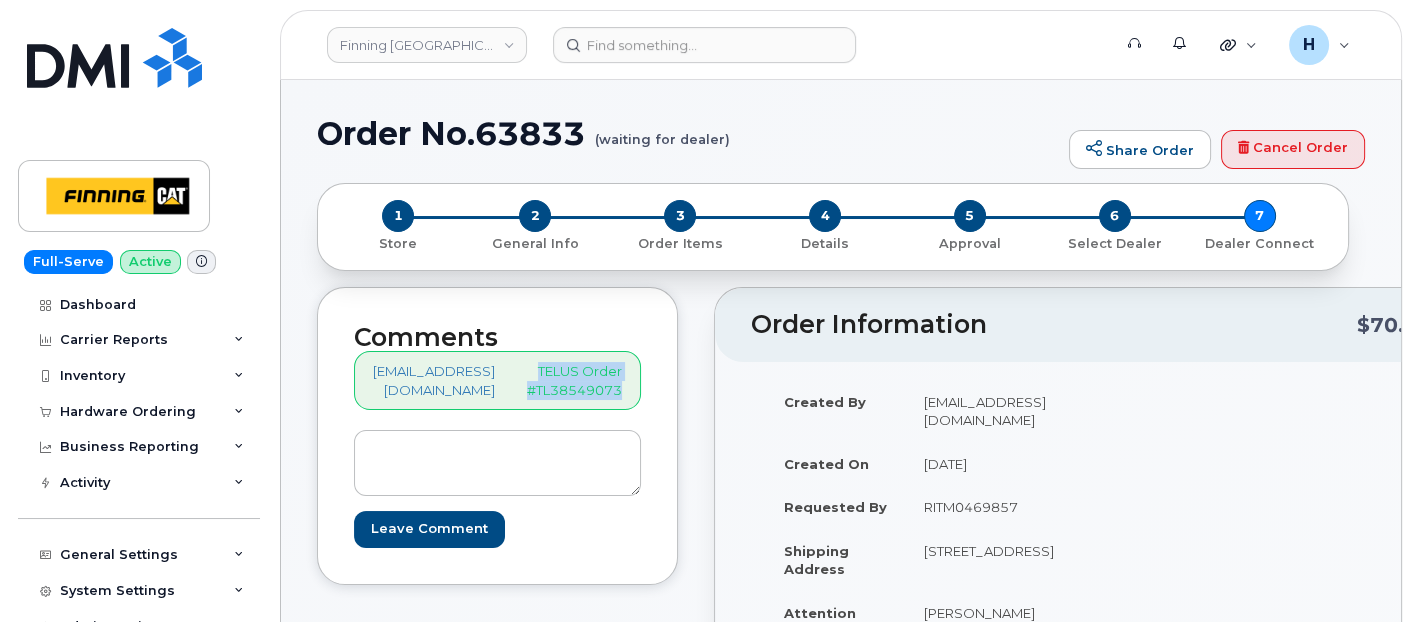 drag, startPoint x: 548, startPoint y: 368, endPoint x: 651, endPoint y: 397, distance: 107.00467 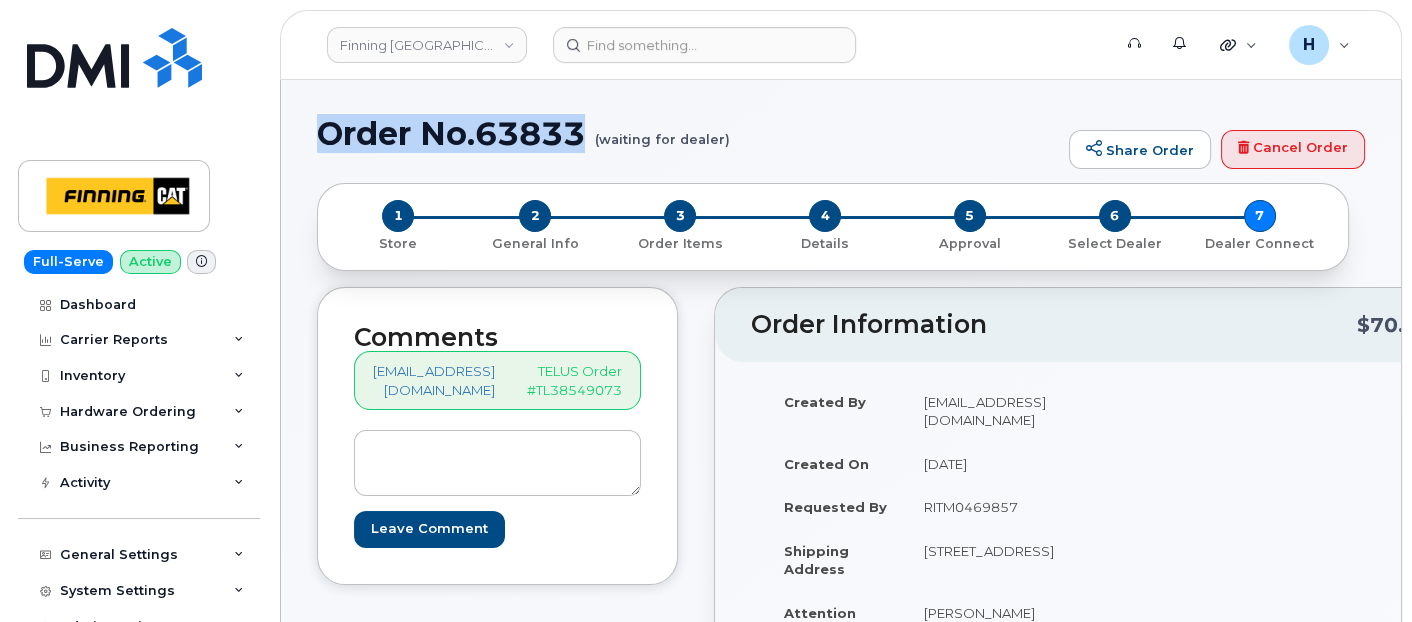 drag, startPoint x: 314, startPoint y: 140, endPoint x: 581, endPoint y: 142, distance: 267.00748 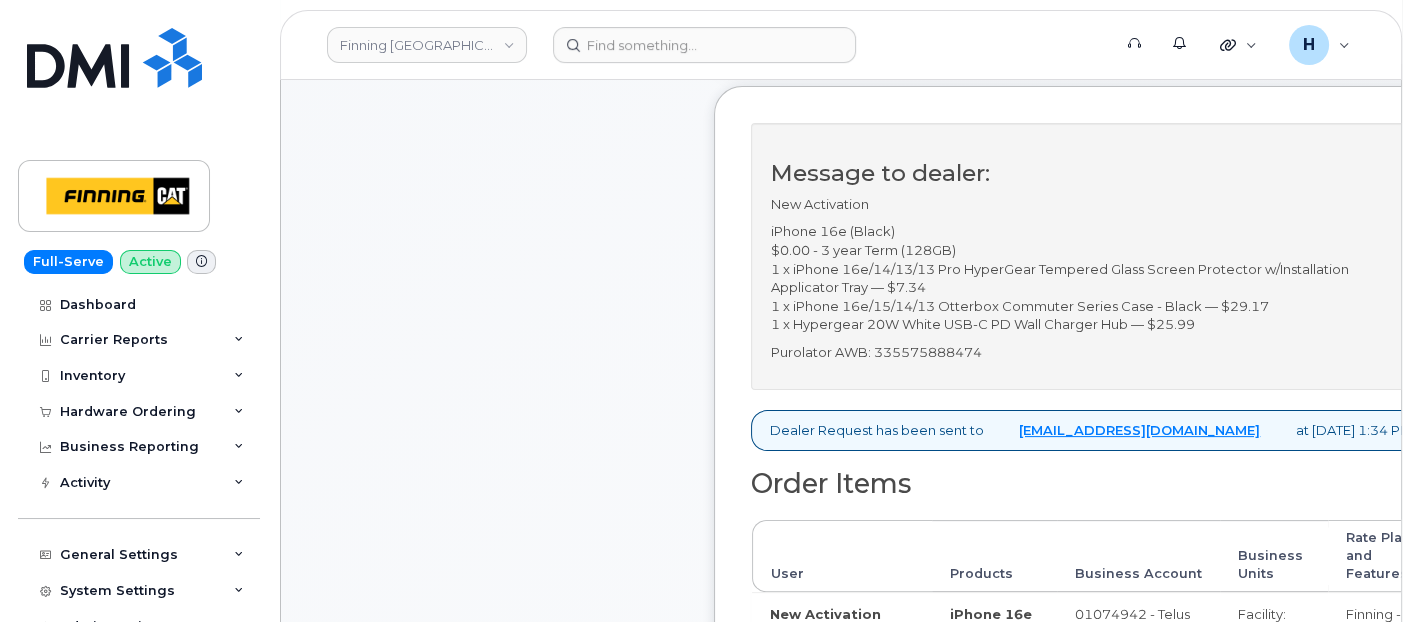 scroll, scrollTop: 666, scrollLeft: 0, axis: vertical 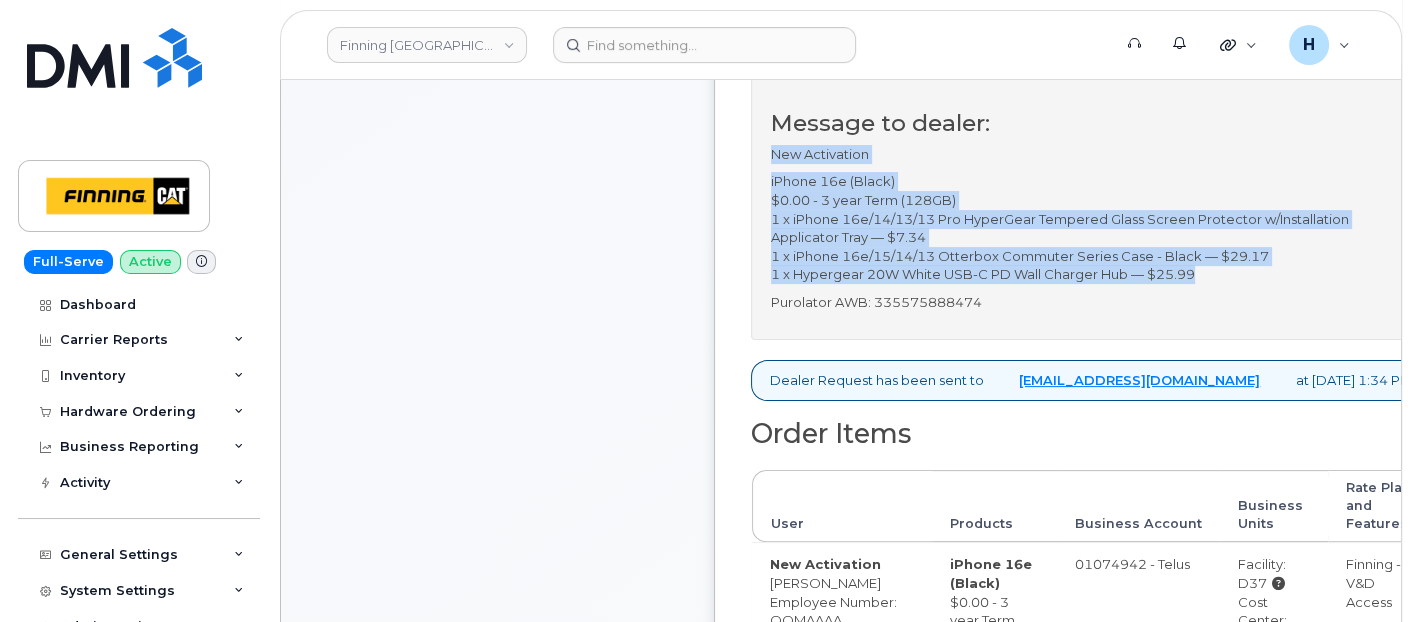 drag, startPoint x: 778, startPoint y: 200, endPoint x: 1224, endPoint y: 323, distance: 462.64996 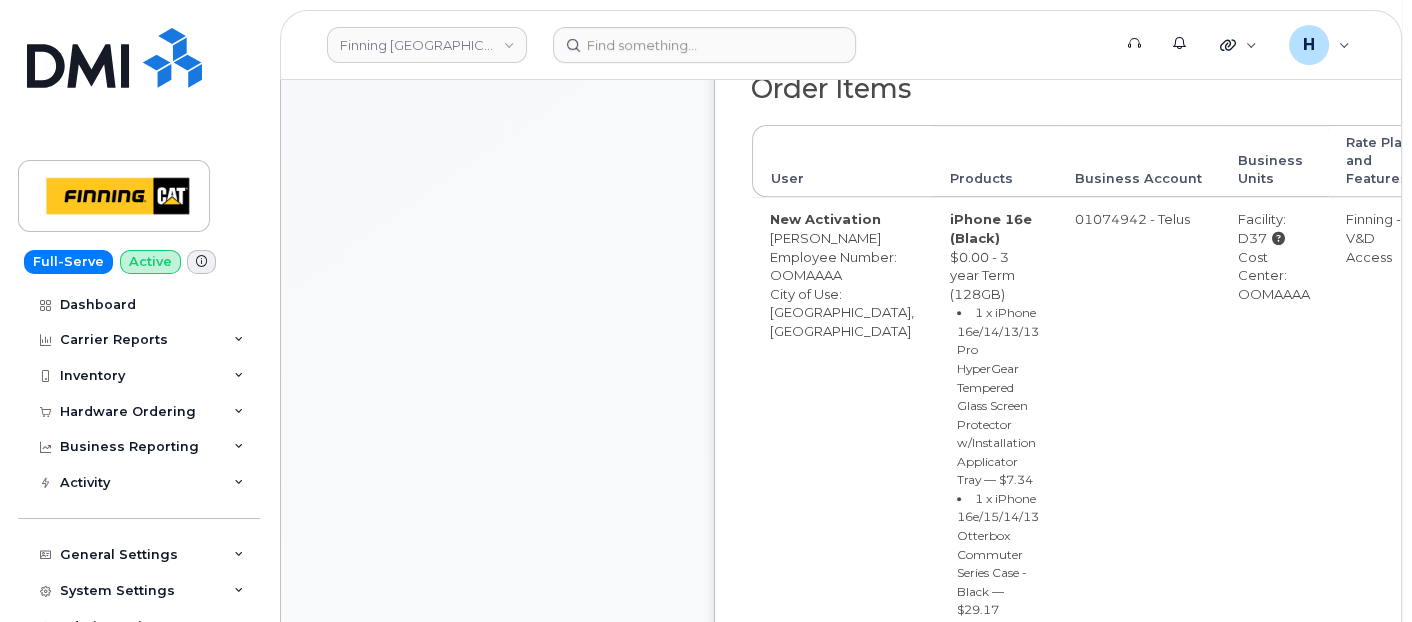 scroll, scrollTop: 1111, scrollLeft: 0, axis: vertical 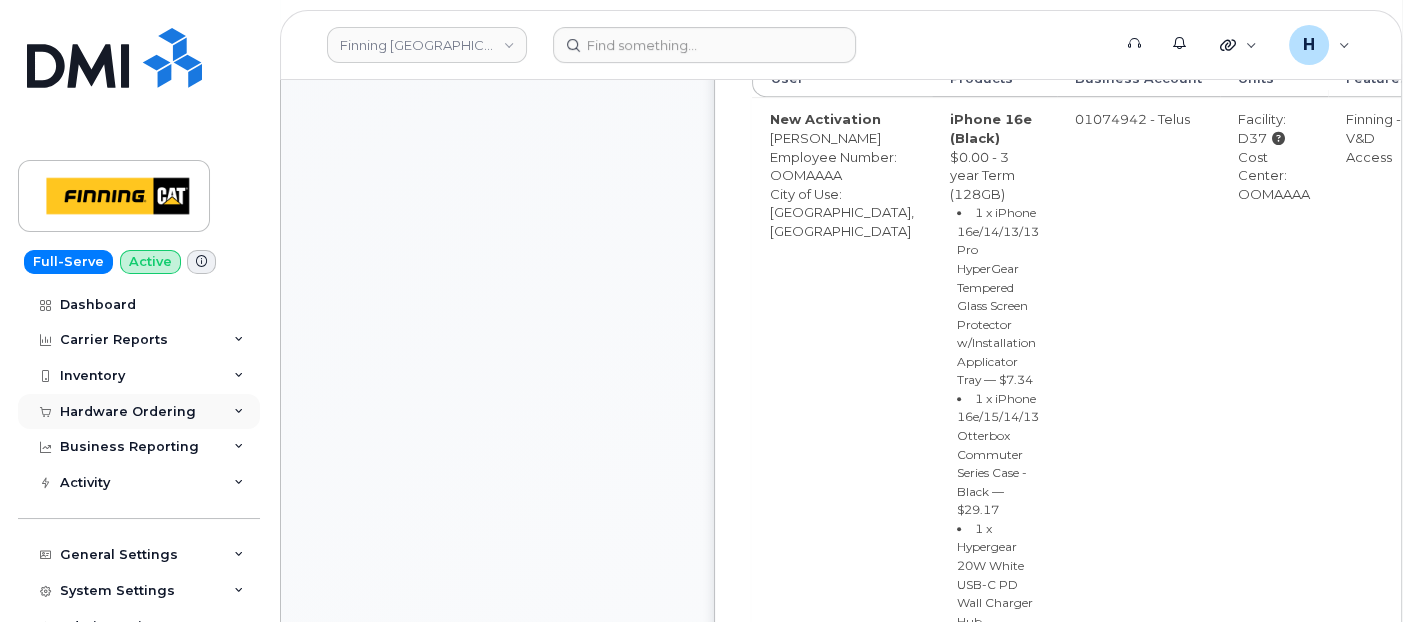 click on "Hardware Ordering" at bounding box center (128, 412) 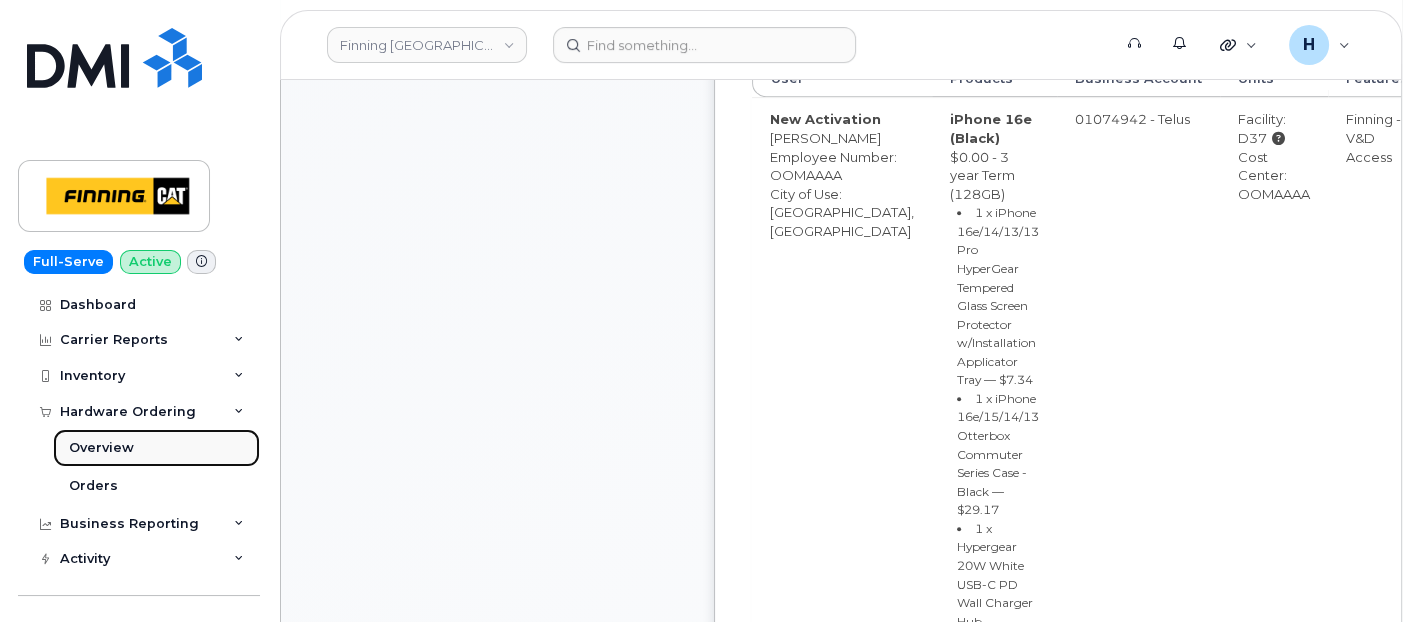 click on "Overview" at bounding box center [156, 448] 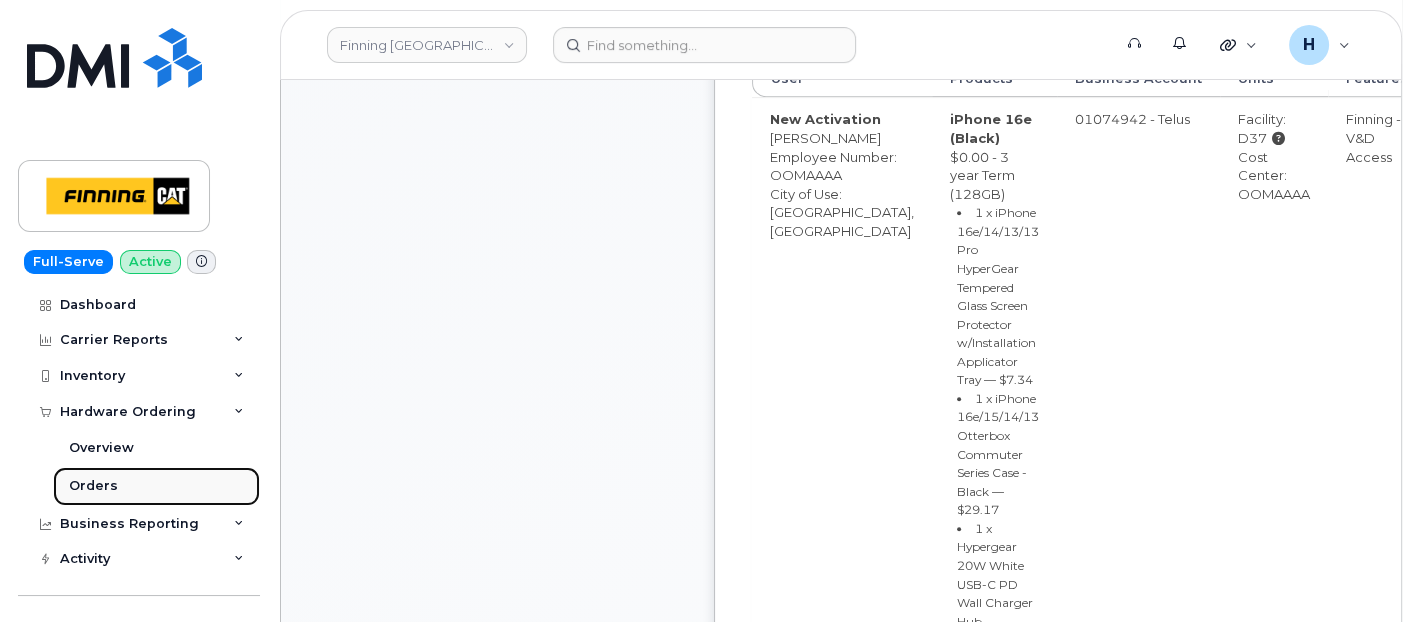 click on "Orders" at bounding box center (156, 486) 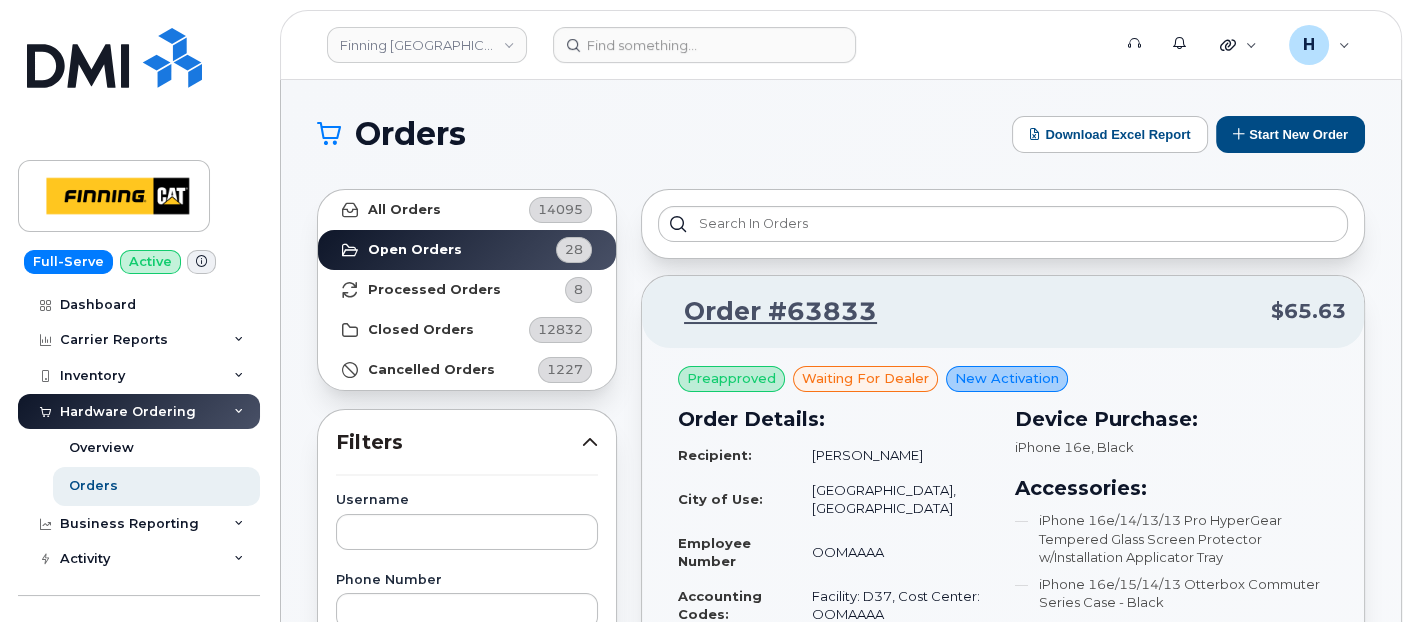 click on "City of Use:" at bounding box center (736, 499) 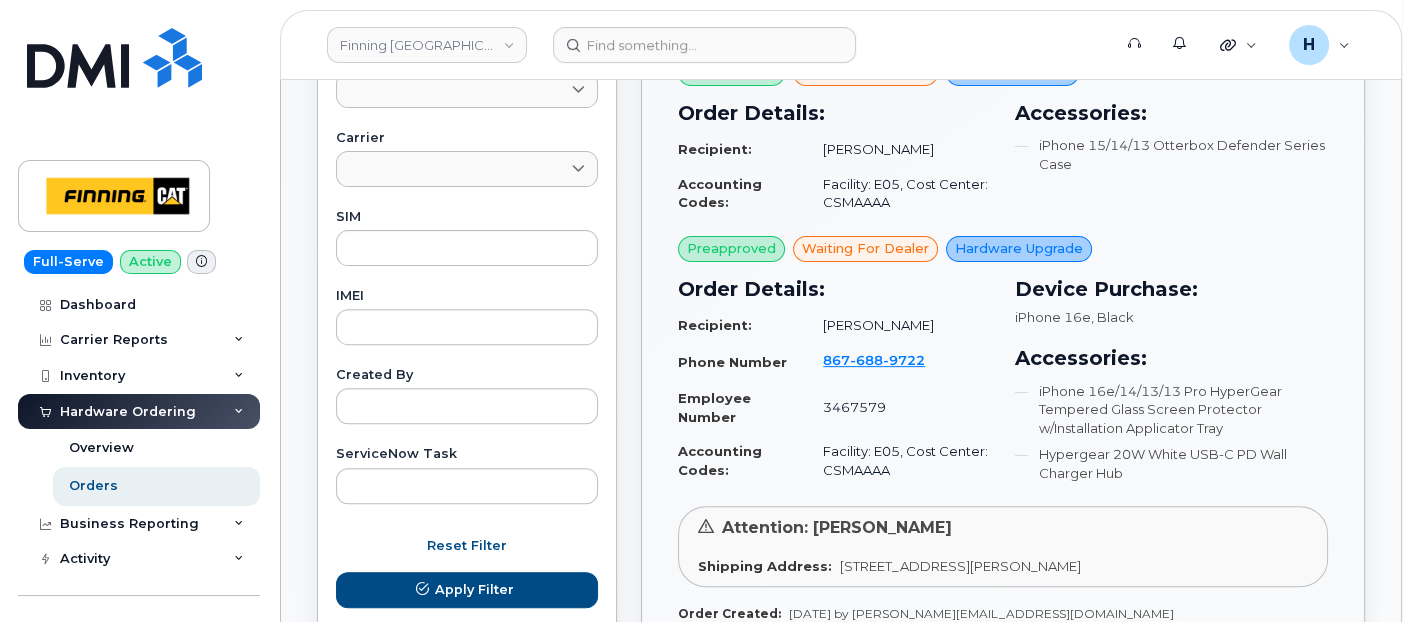 scroll, scrollTop: 1111, scrollLeft: 0, axis: vertical 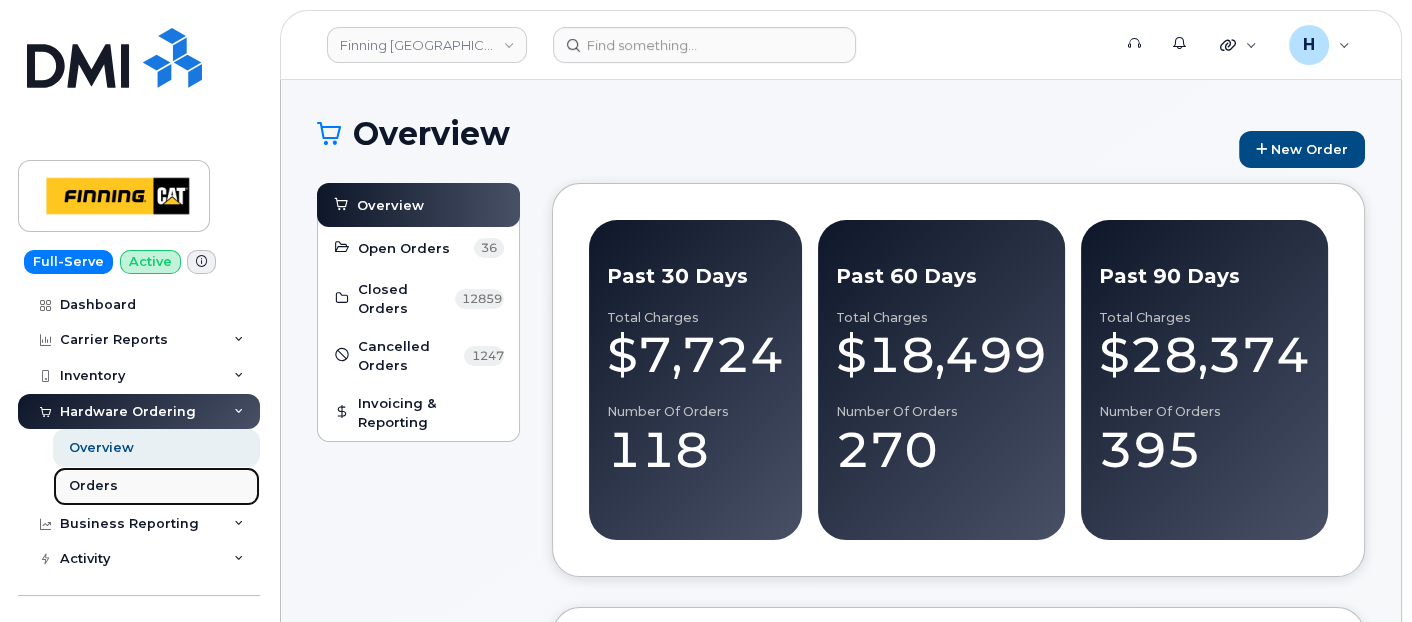 click on "Orders" at bounding box center (156, 486) 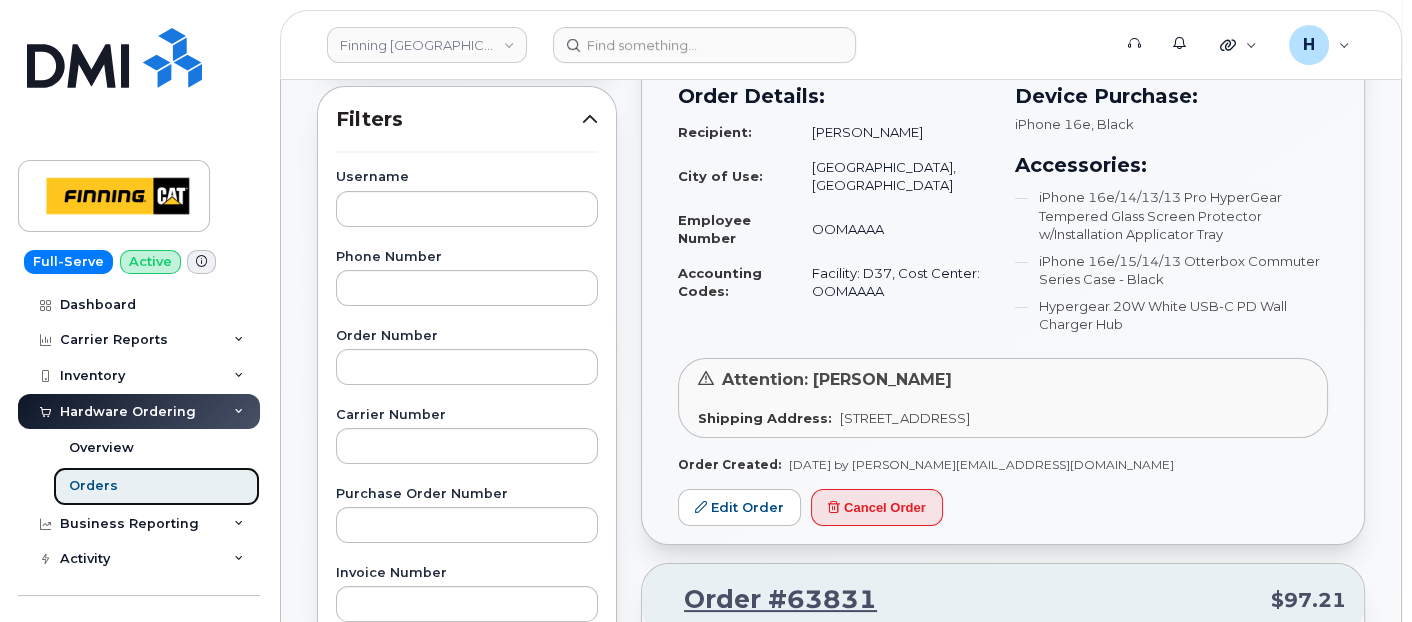 scroll, scrollTop: 333, scrollLeft: 0, axis: vertical 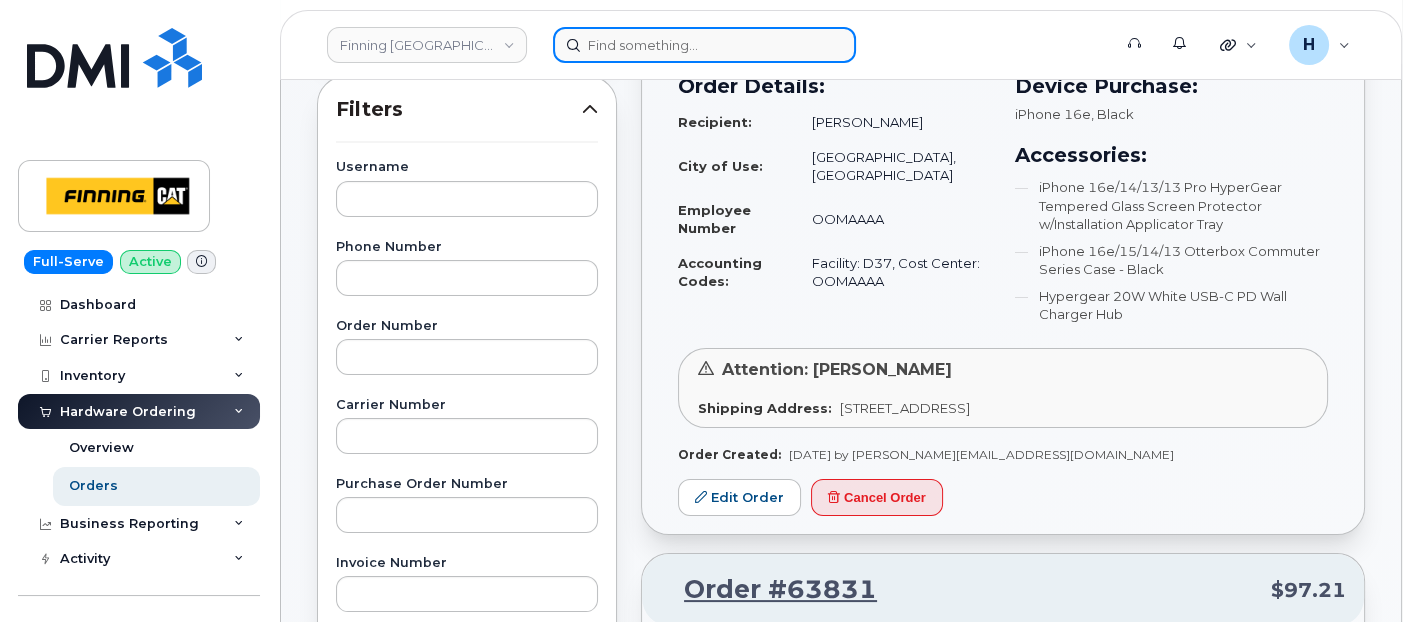 click at bounding box center [704, 45] 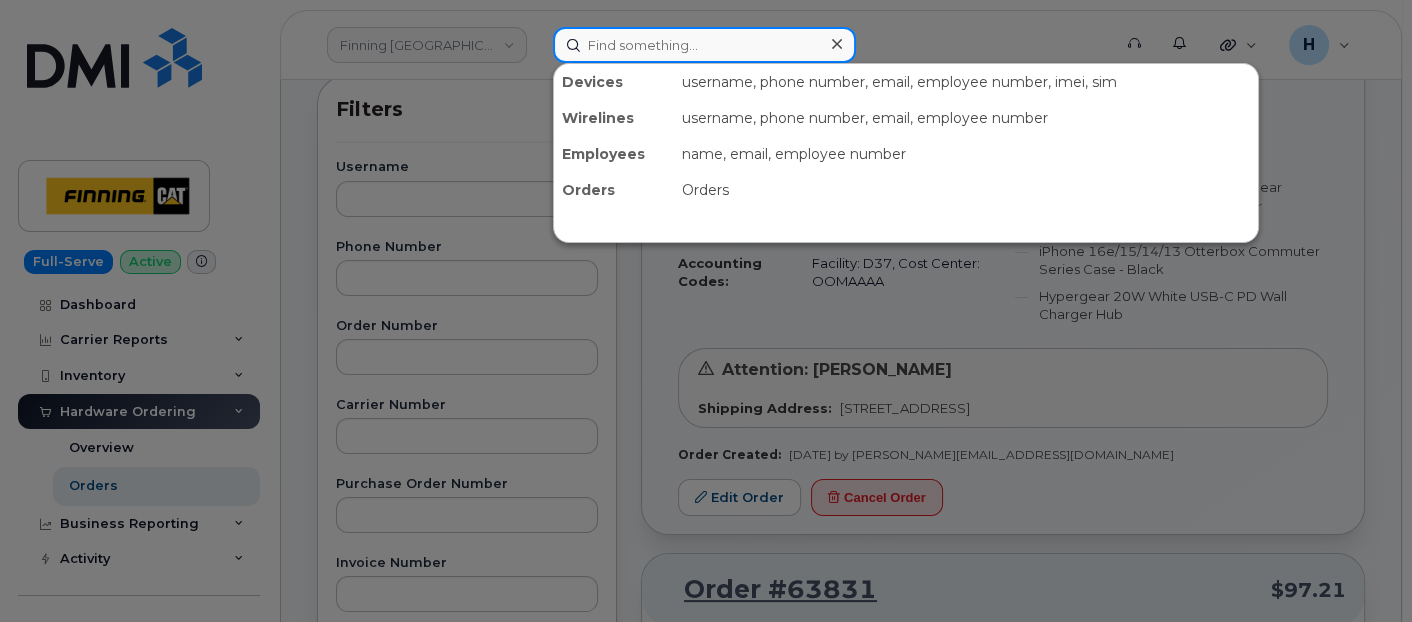 paste on "[PERSON_NAME]" 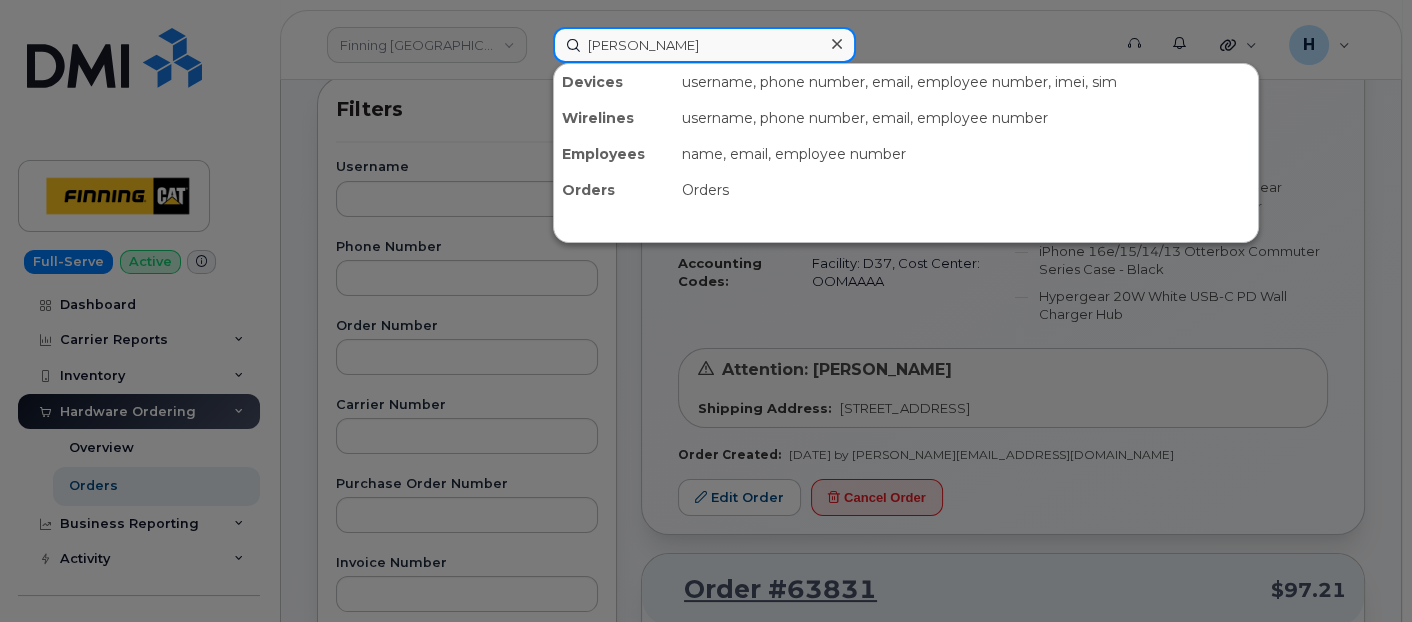 type on "Jillian Payne" 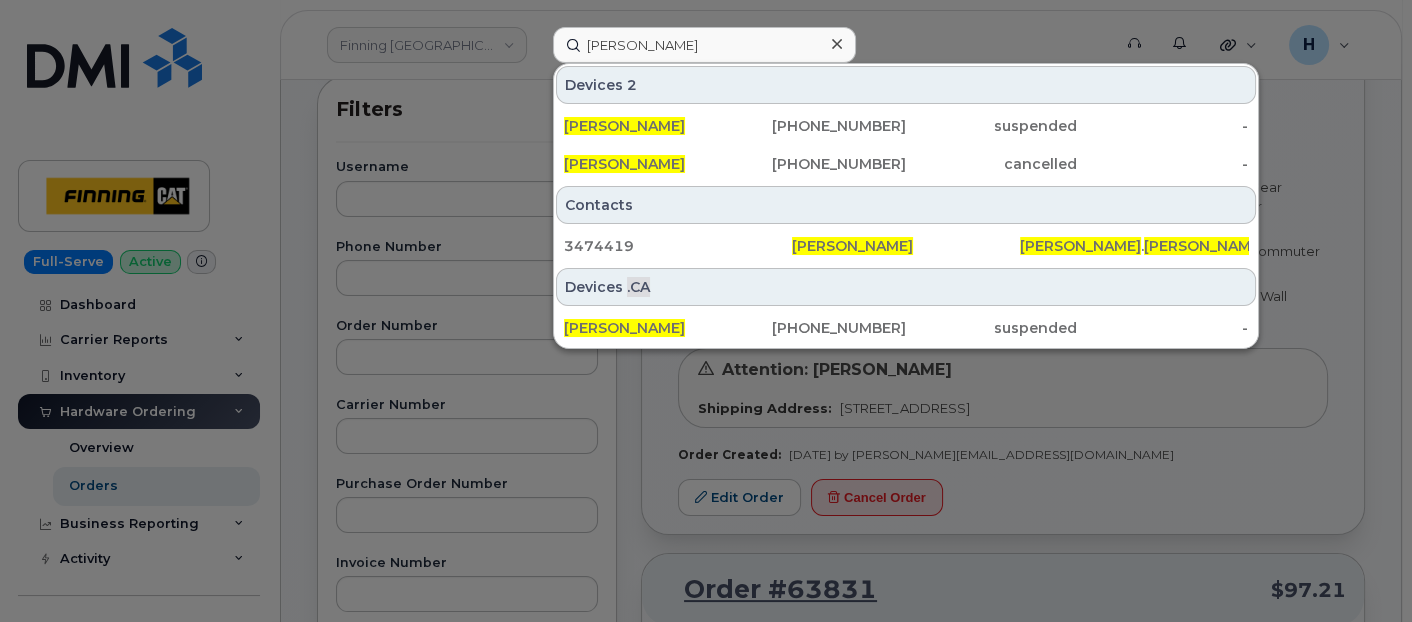 drag, startPoint x: 645, startPoint y: 128, endPoint x: 564, endPoint y: 20, distance: 135 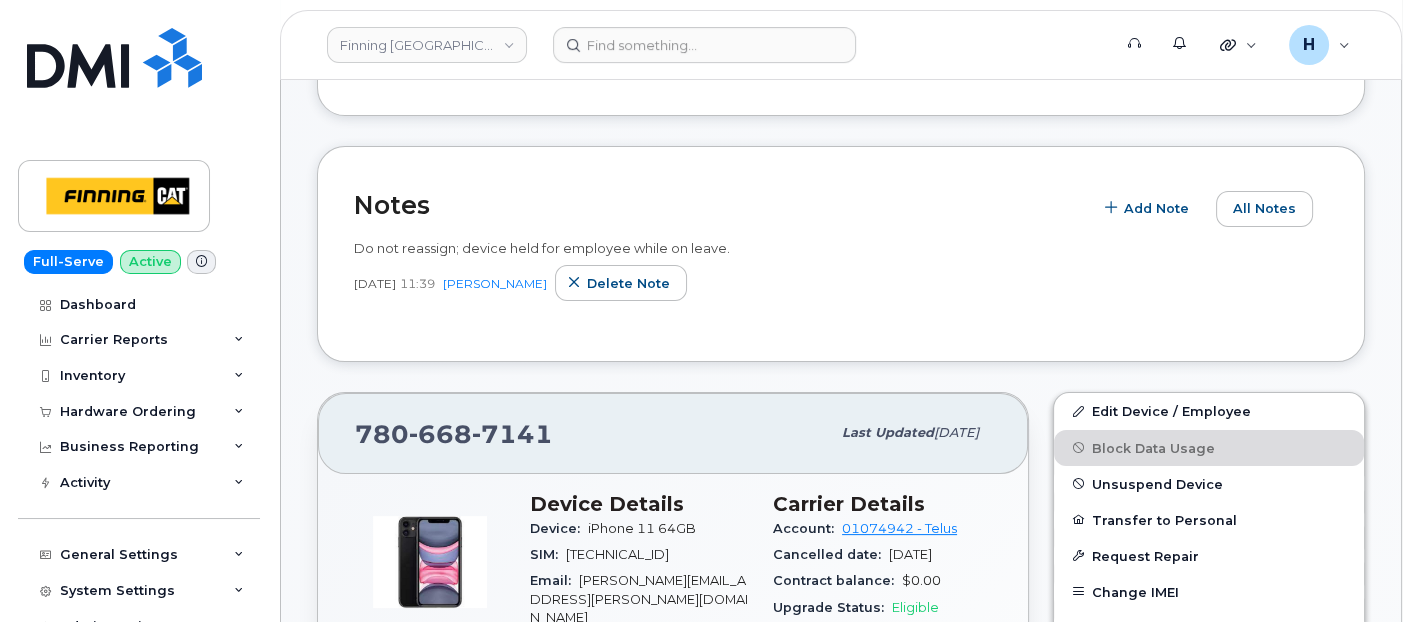 scroll, scrollTop: 666, scrollLeft: 0, axis: vertical 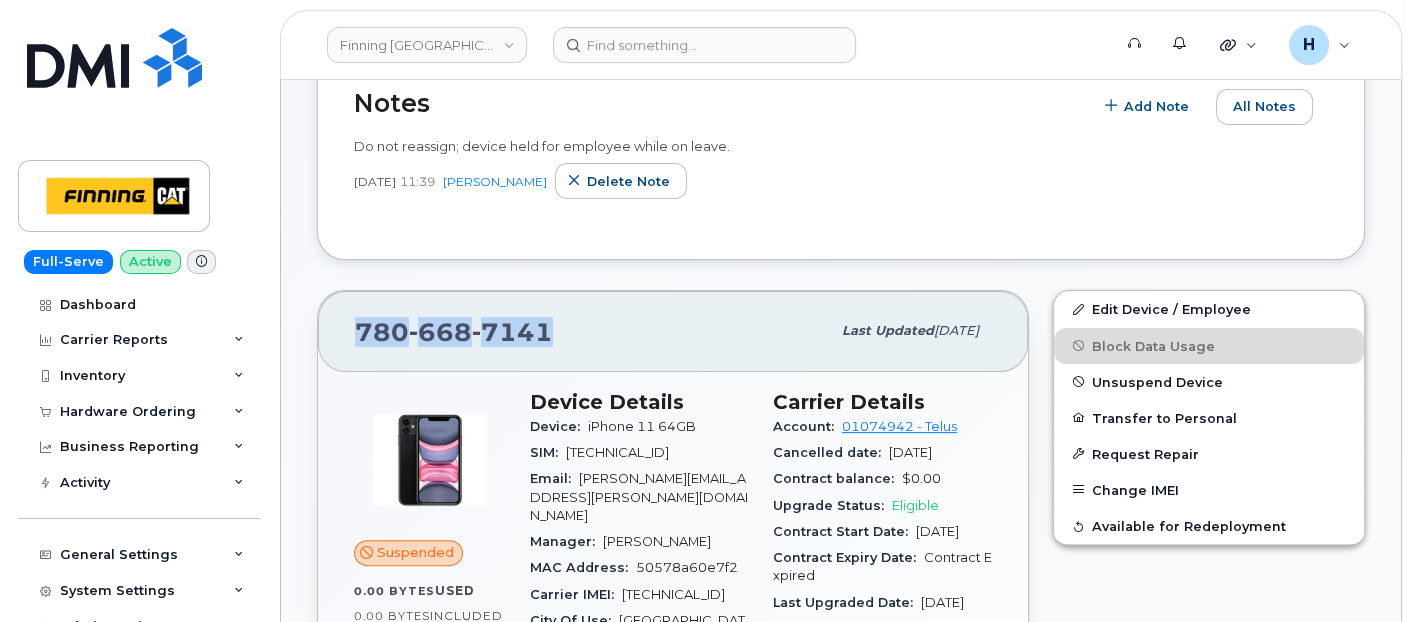 copy on "780 668 7141" 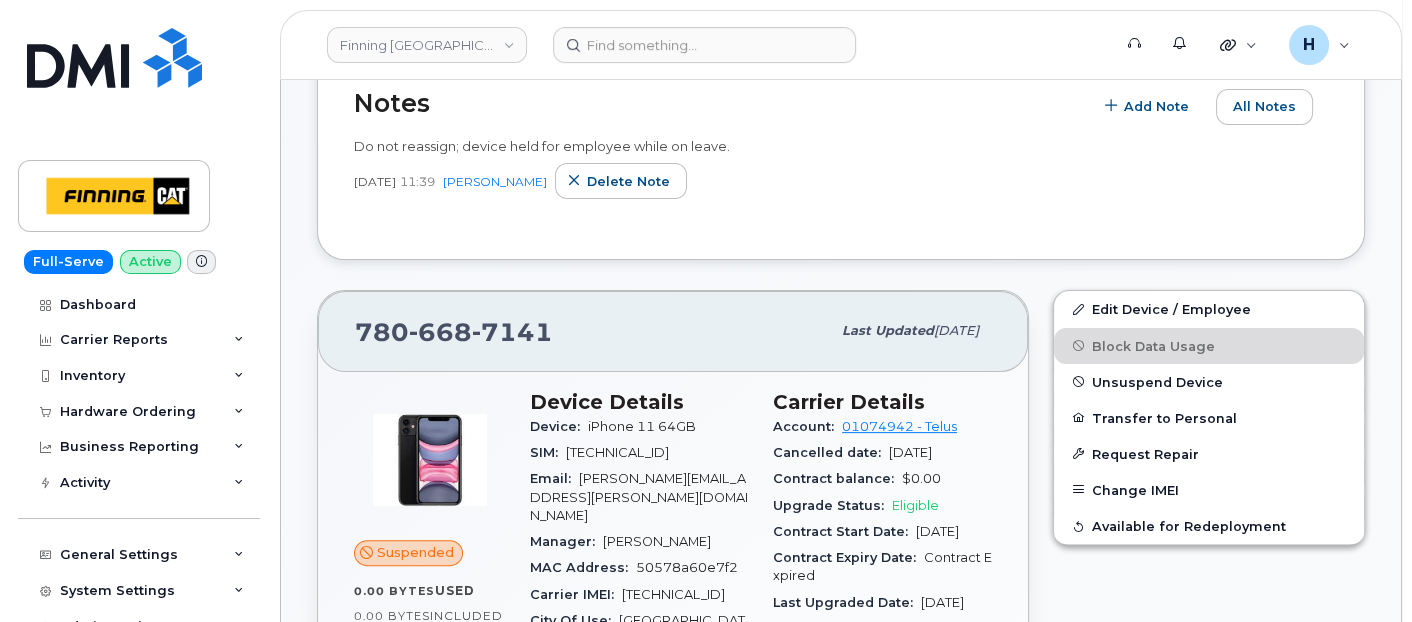 drag, startPoint x: 131, startPoint y: 413, endPoint x: 125, endPoint y: 448, distance: 35.510563 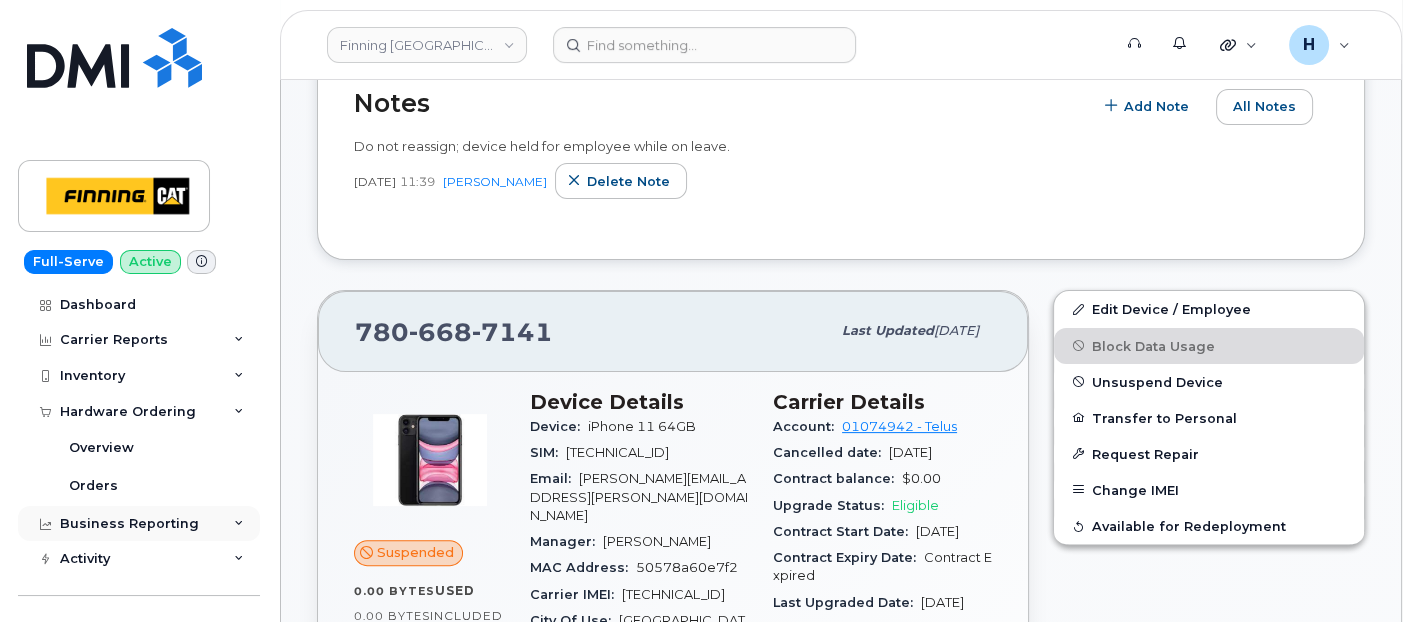 click on "Business Reporting" at bounding box center (139, 524) 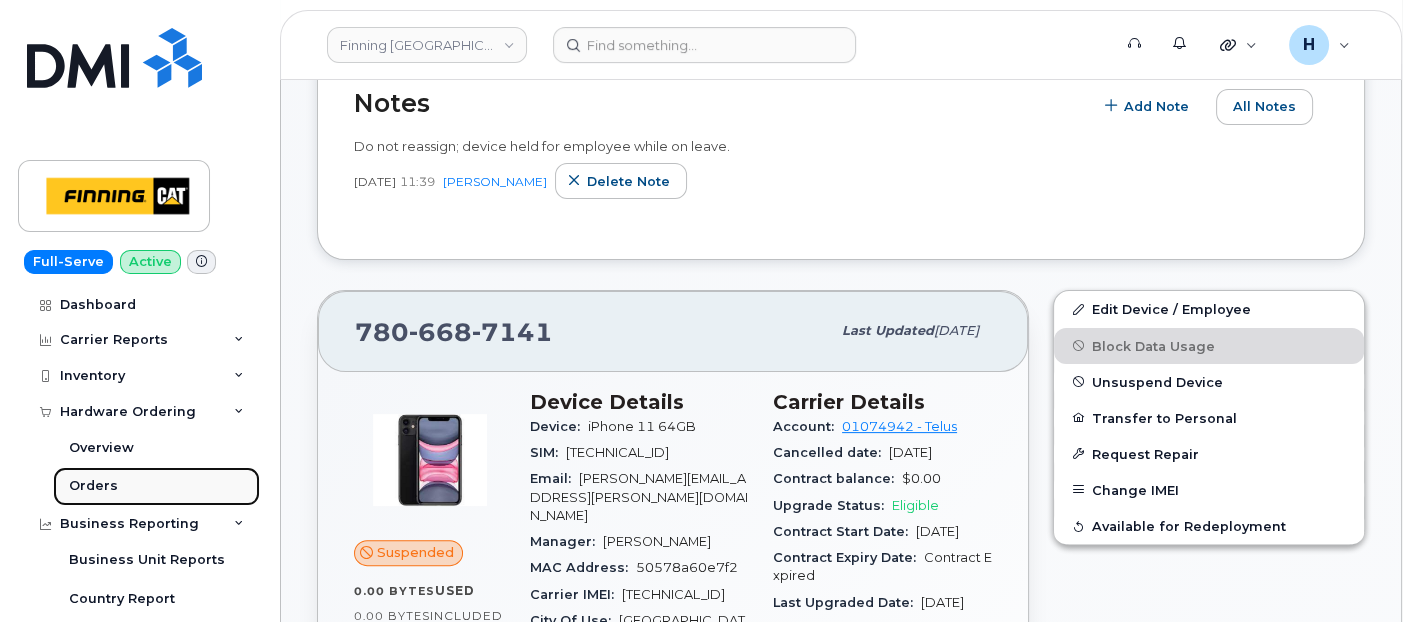 click on "Orders" at bounding box center (156, 486) 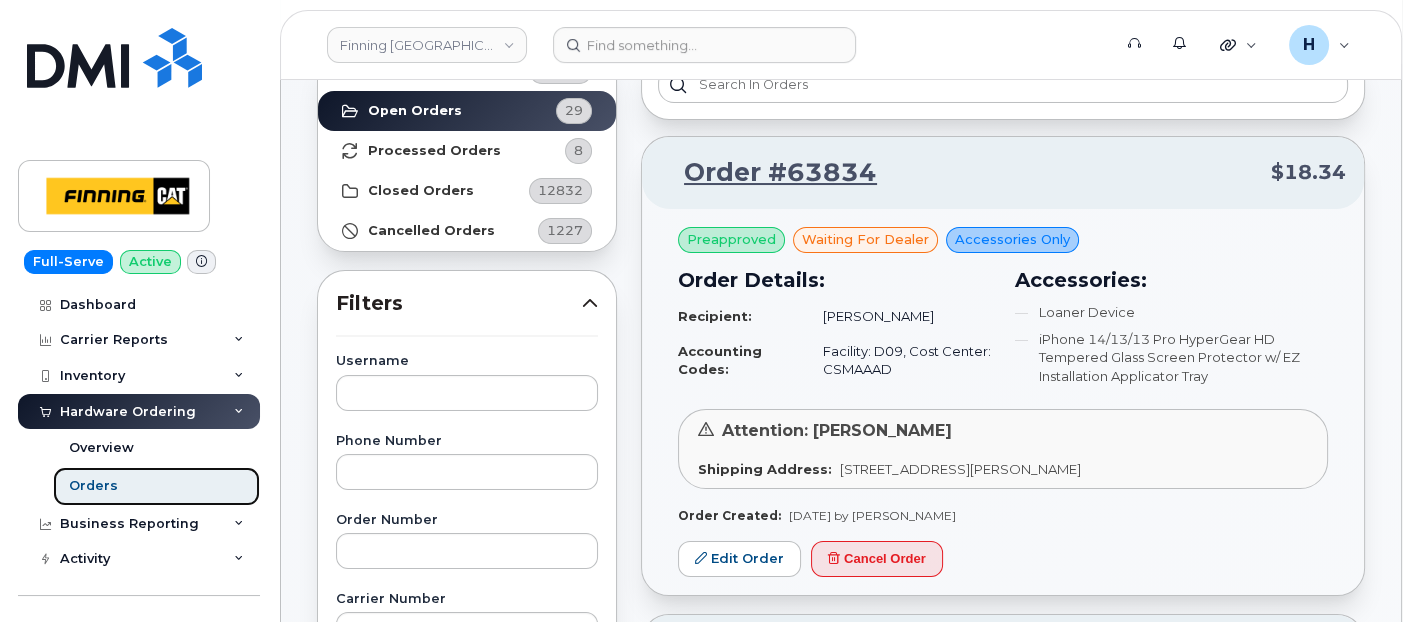 scroll, scrollTop: 222, scrollLeft: 0, axis: vertical 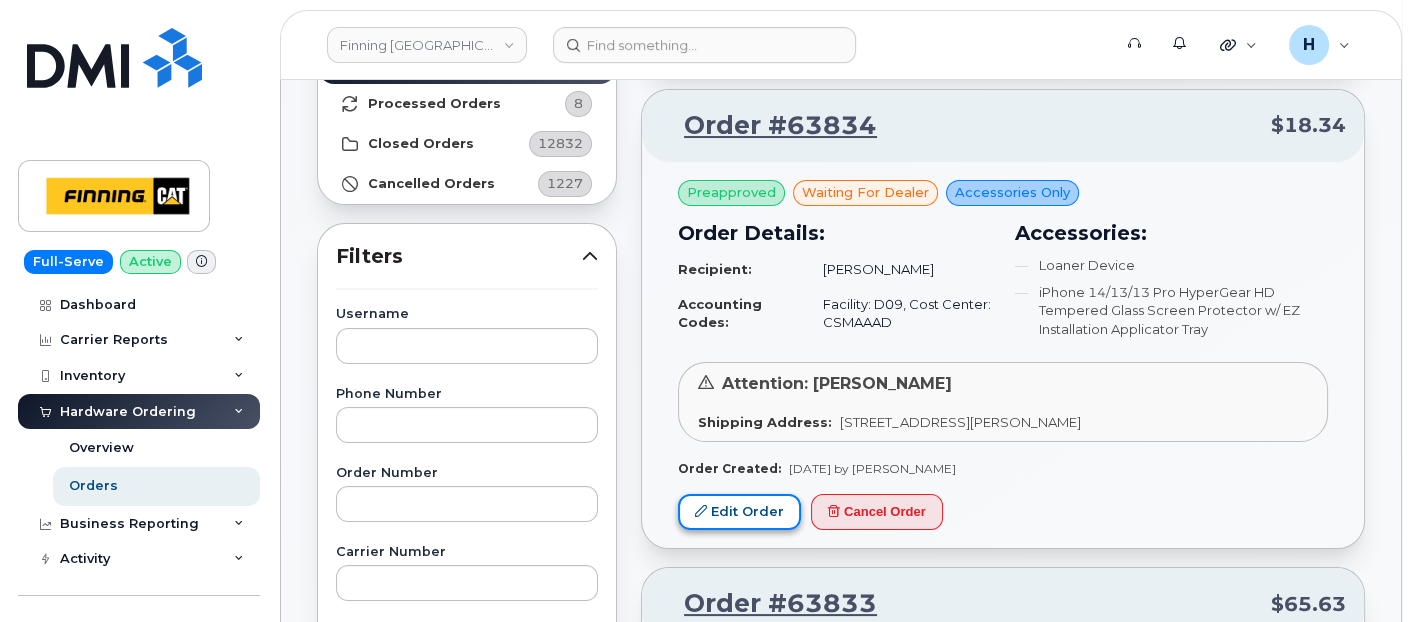 click on "Edit Order" at bounding box center (739, 512) 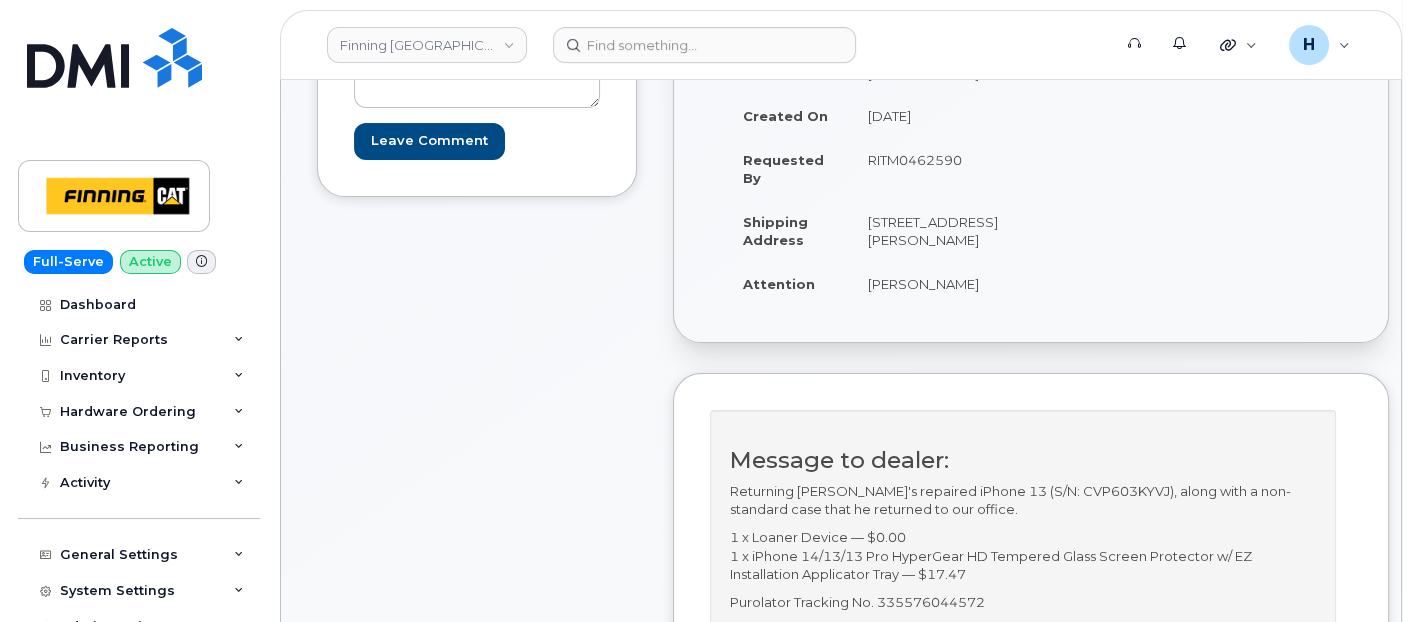 scroll, scrollTop: 222, scrollLeft: 0, axis: vertical 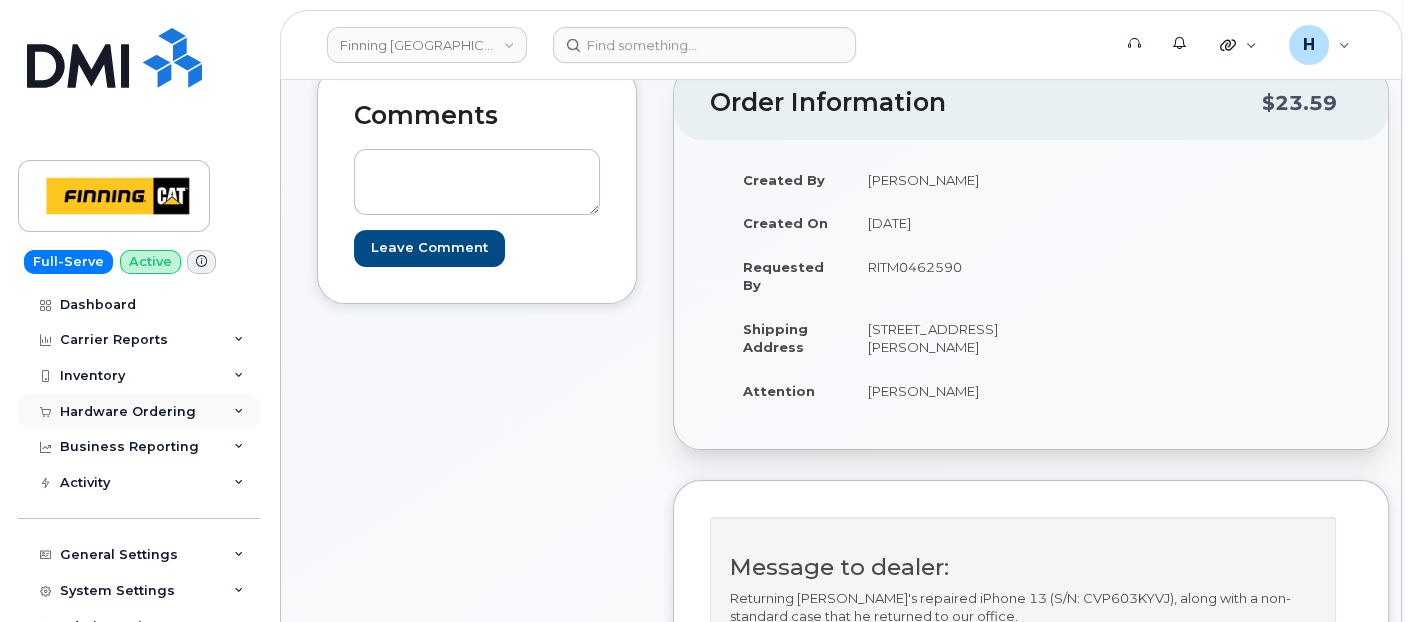 click on "Hardware Ordering" at bounding box center [128, 412] 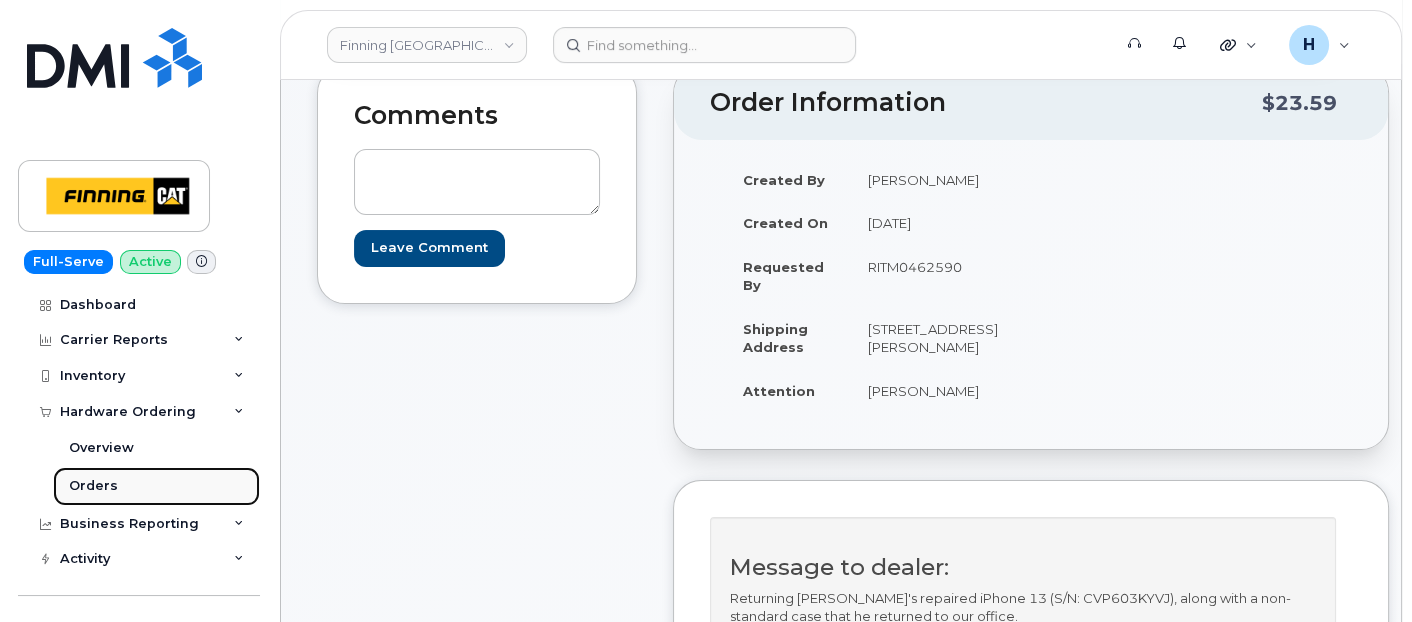 click on "Orders" at bounding box center (156, 486) 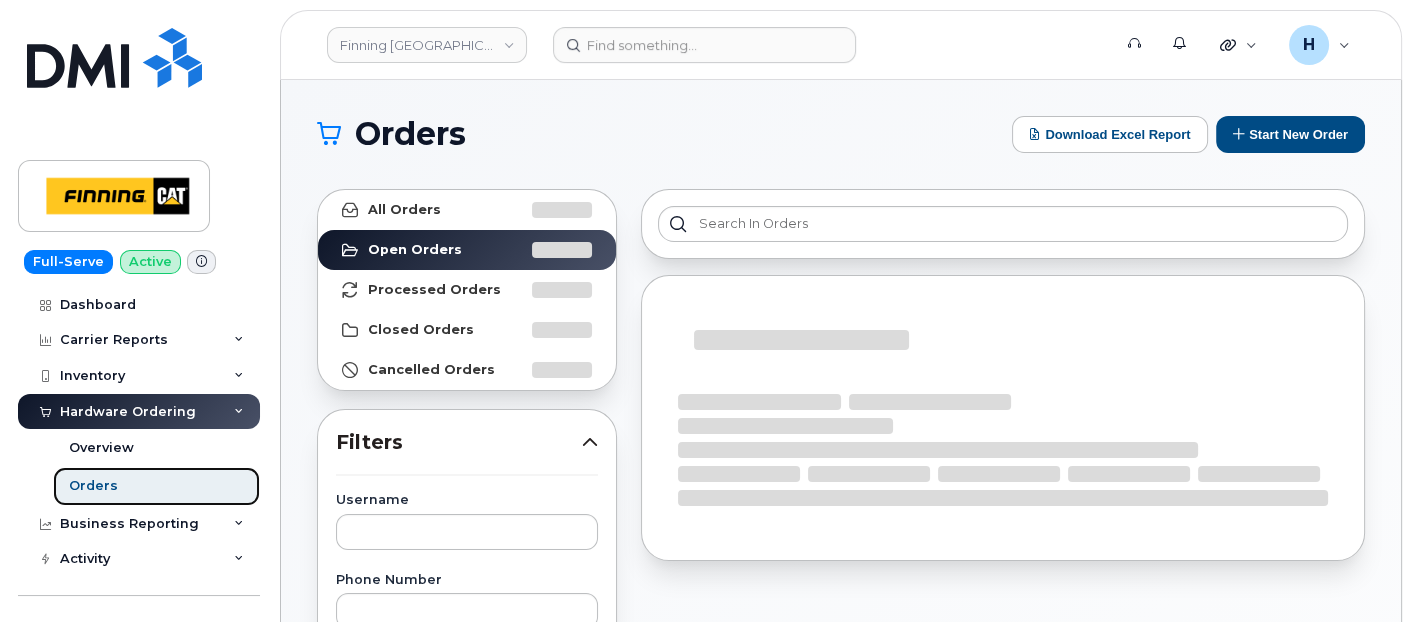 click on "Orders" at bounding box center (156, 486) 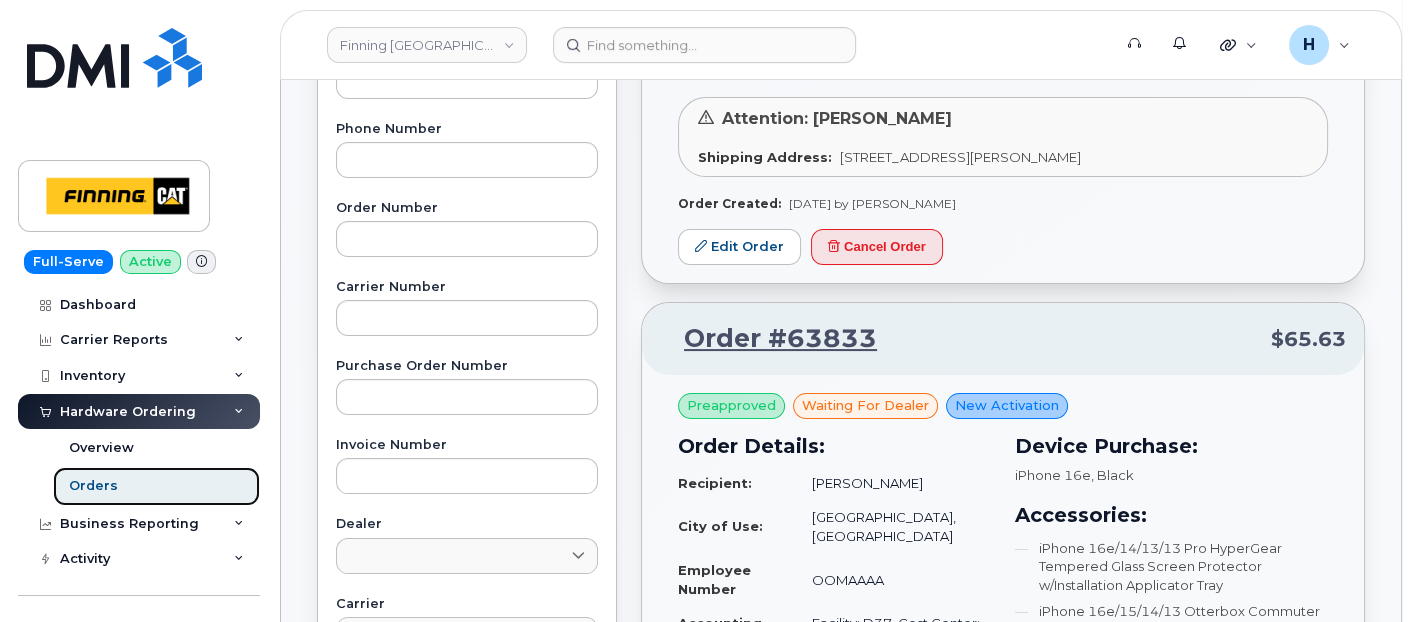 scroll, scrollTop: 777, scrollLeft: 0, axis: vertical 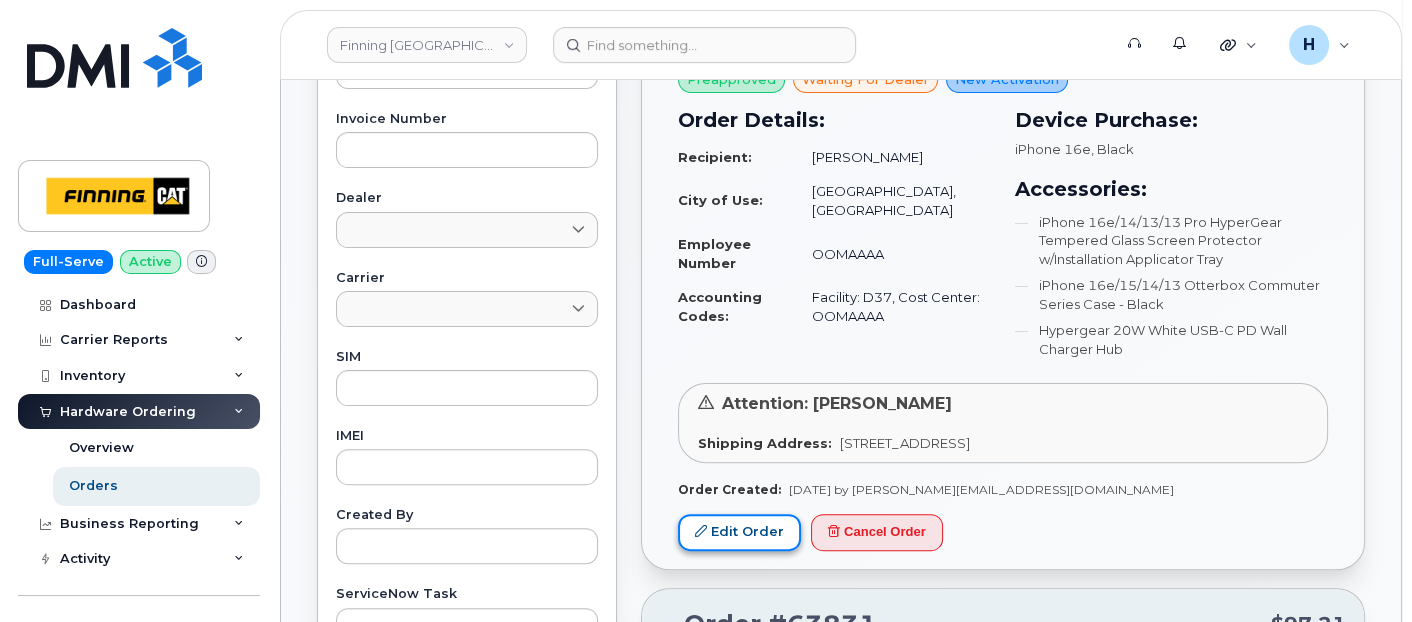 click on "Edit Order" at bounding box center [739, 532] 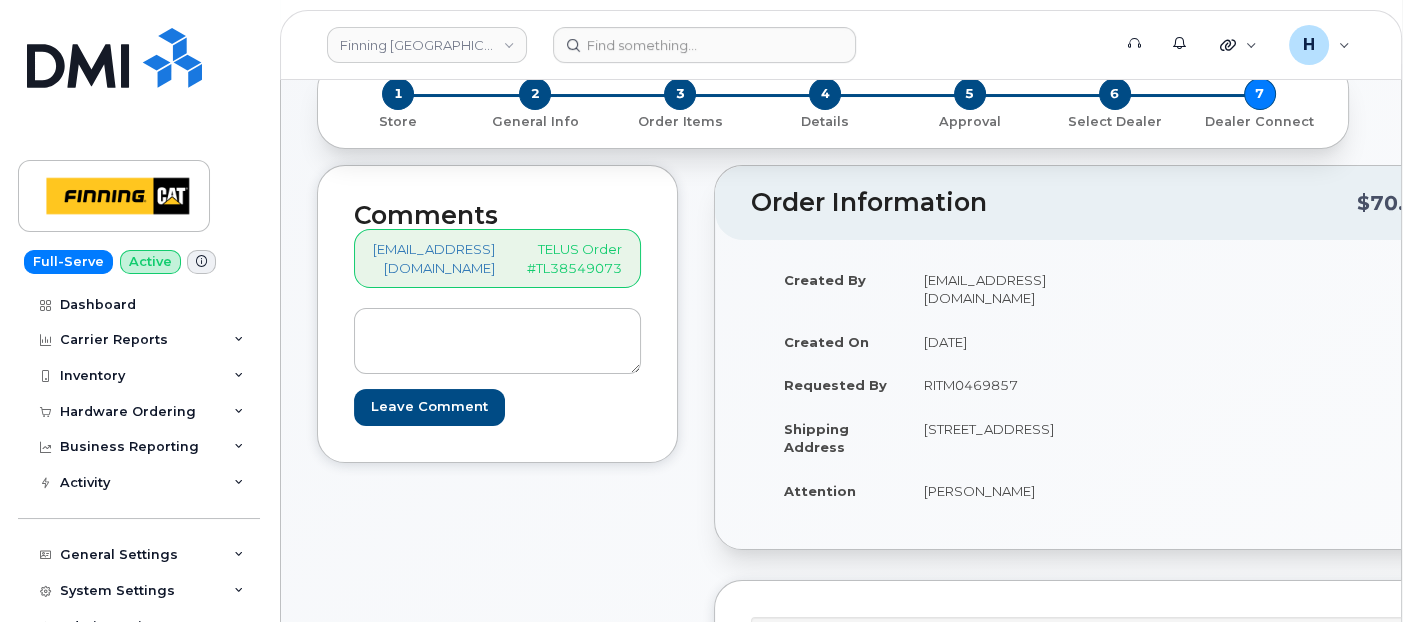 scroll, scrollTop: 0, scrollLeft: 0, axis: both 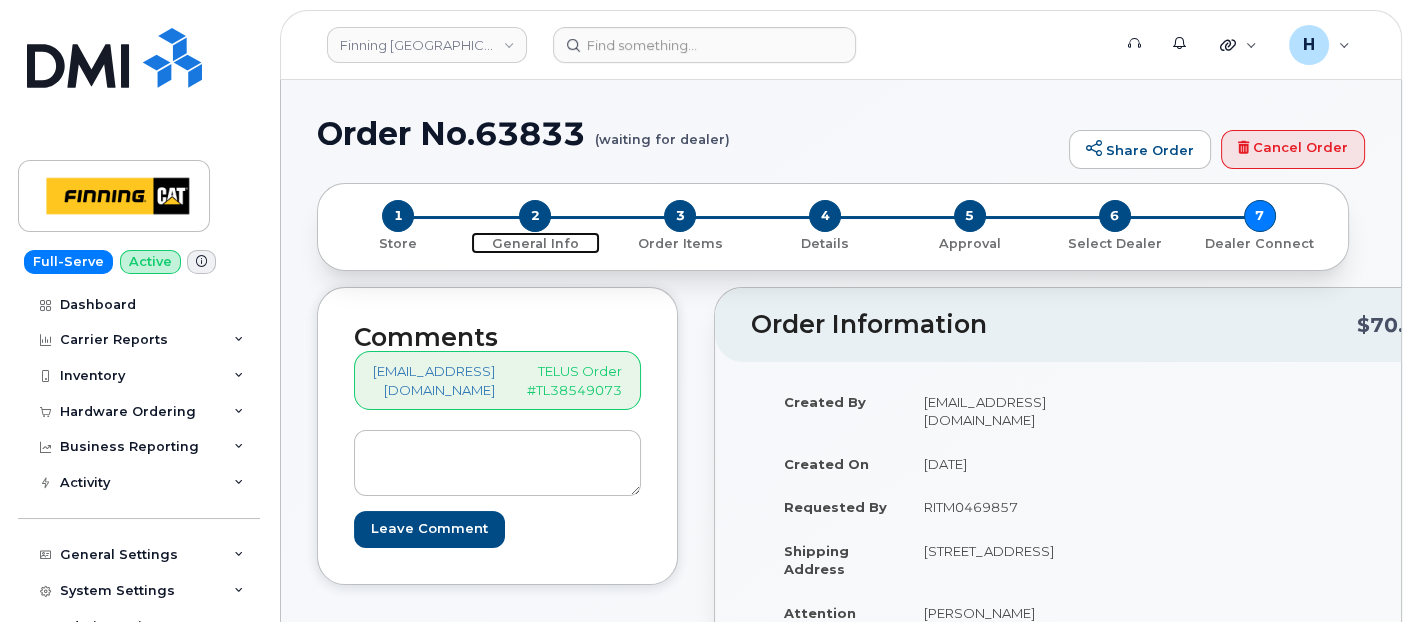 click on "2" at bounding box center [535, 216] 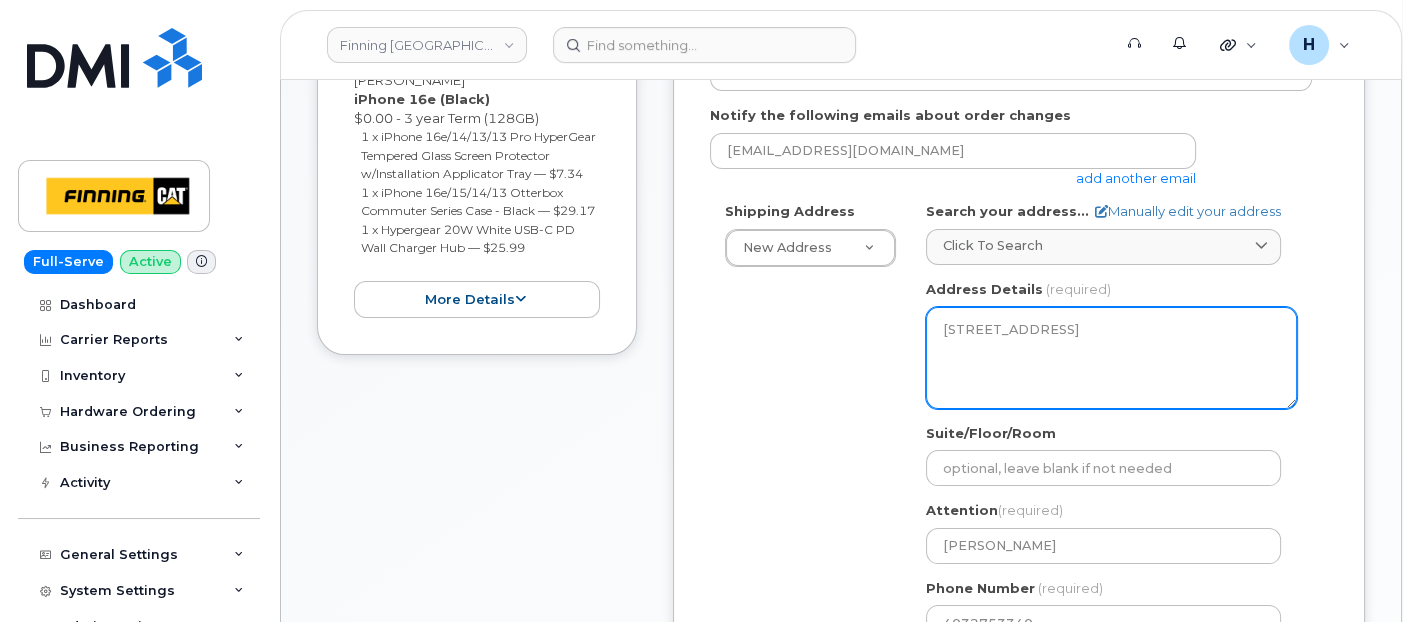 scroll, scrollTop: 777, scrollLeft: 0, axis: vertical 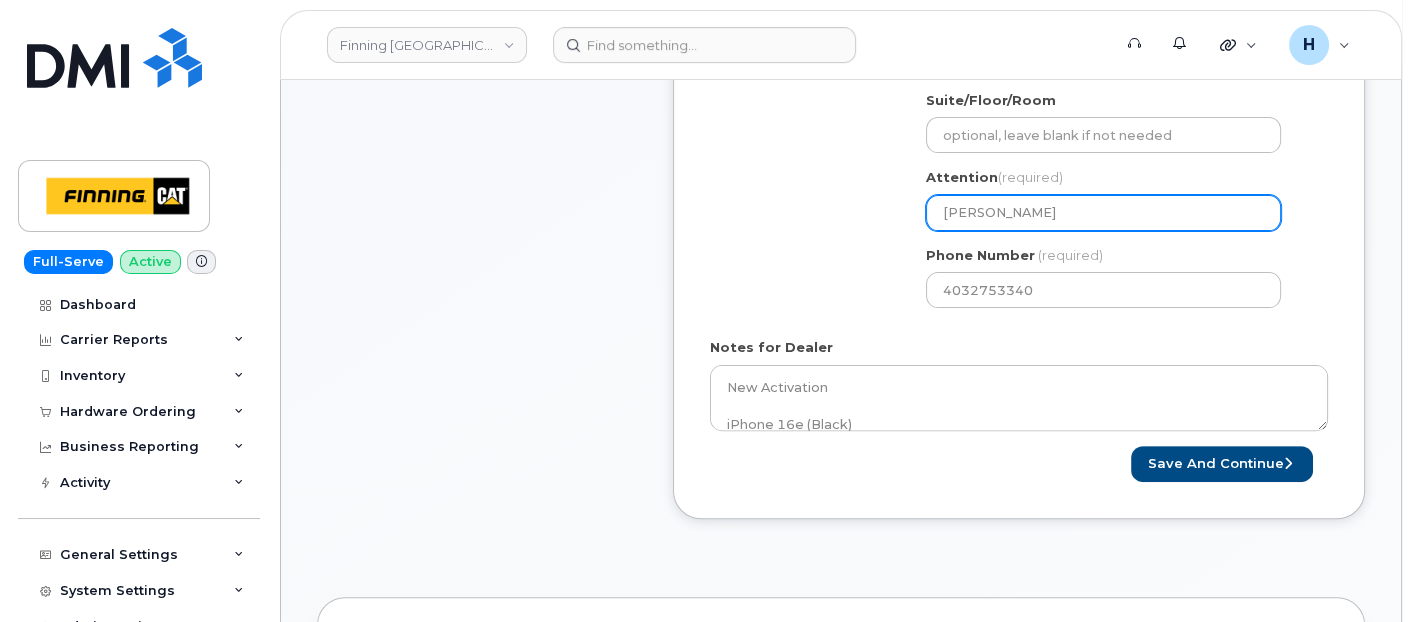 drag, startPoint x: 1048, startPoint y: 211, endPoint x: 836, endPoint y: 212, distance: 212.00237 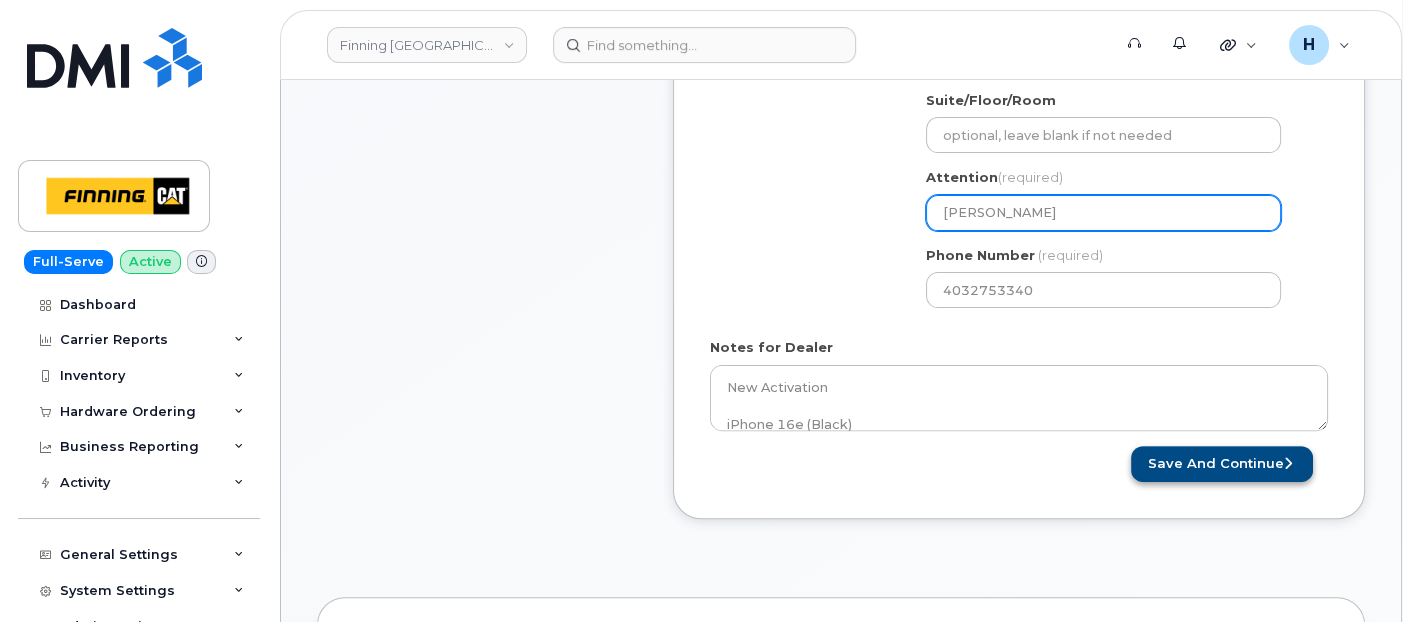 paste on "[PERSON_NAME]" 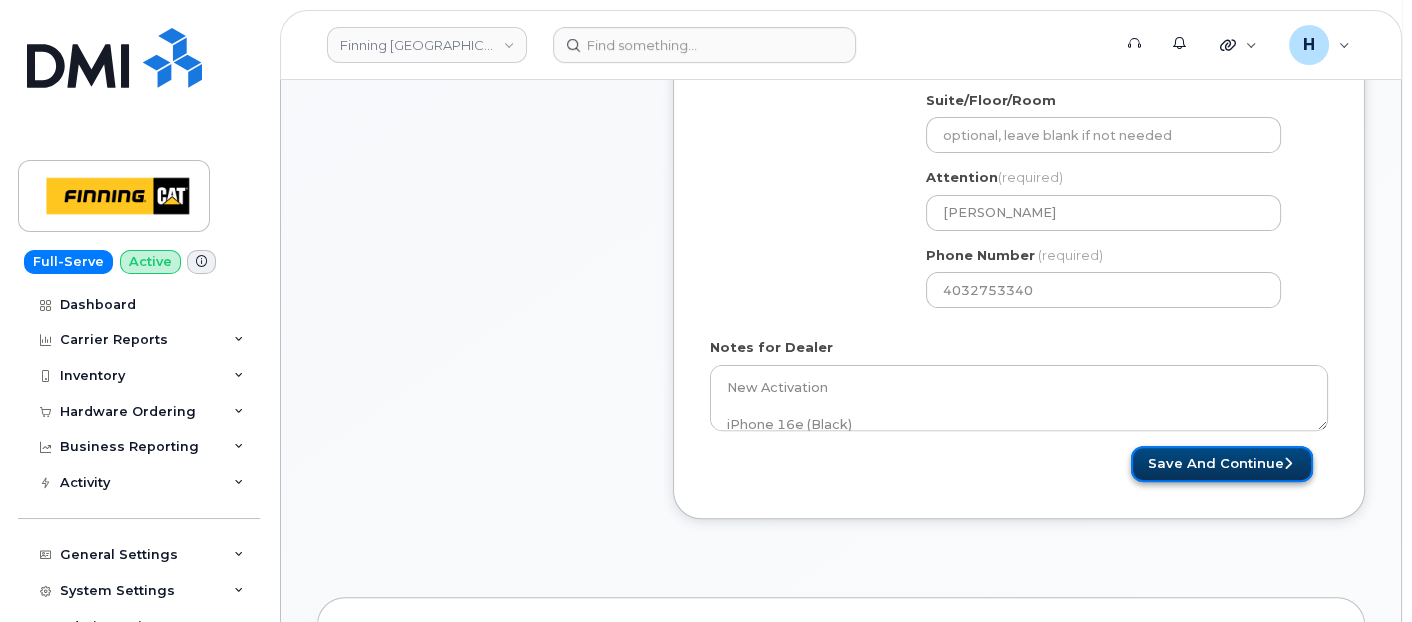 click on "Save and Continue" at bounding box center [1222, 464] 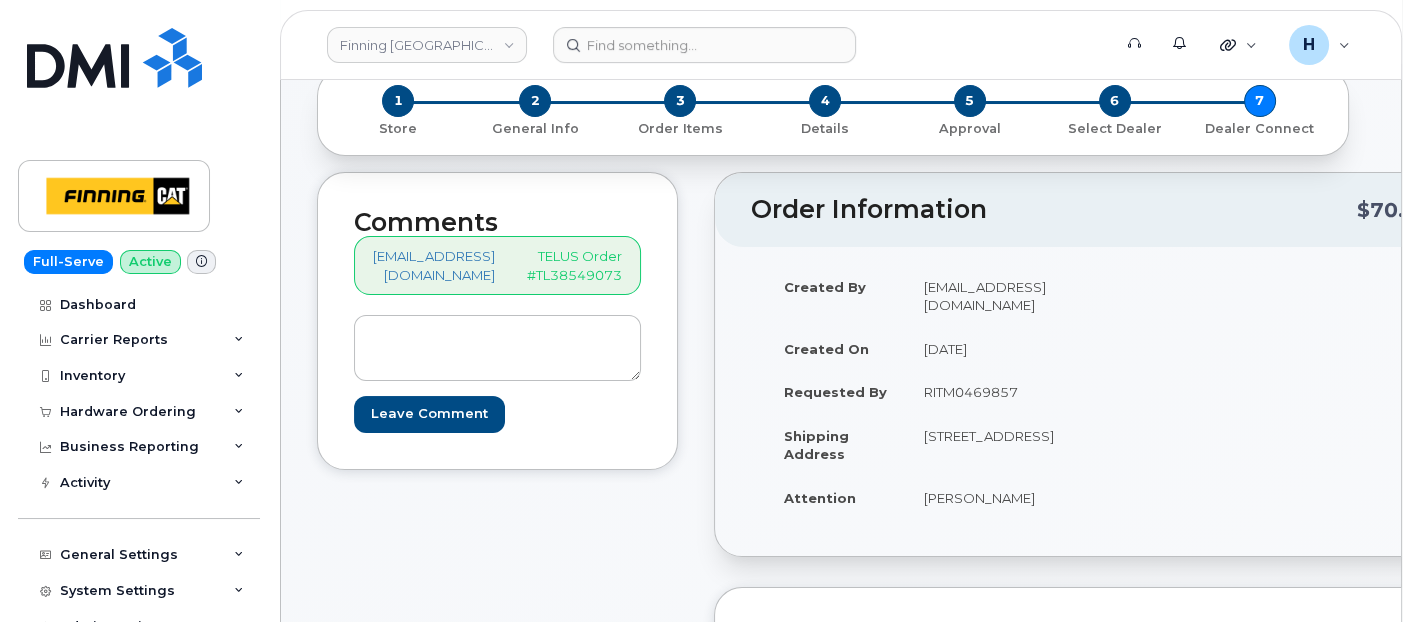 scroll, scrollTop: 222, scrollLeft: 0, axis: vertical 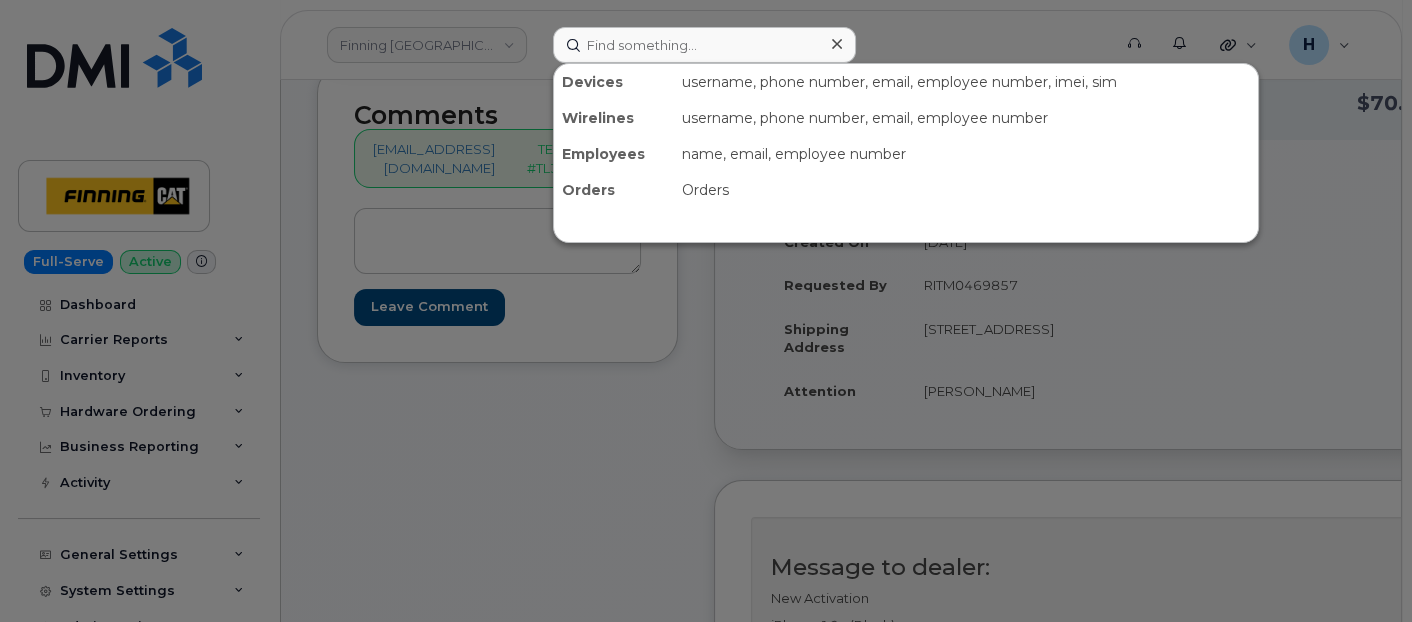 click at bounding box center (704, 45) 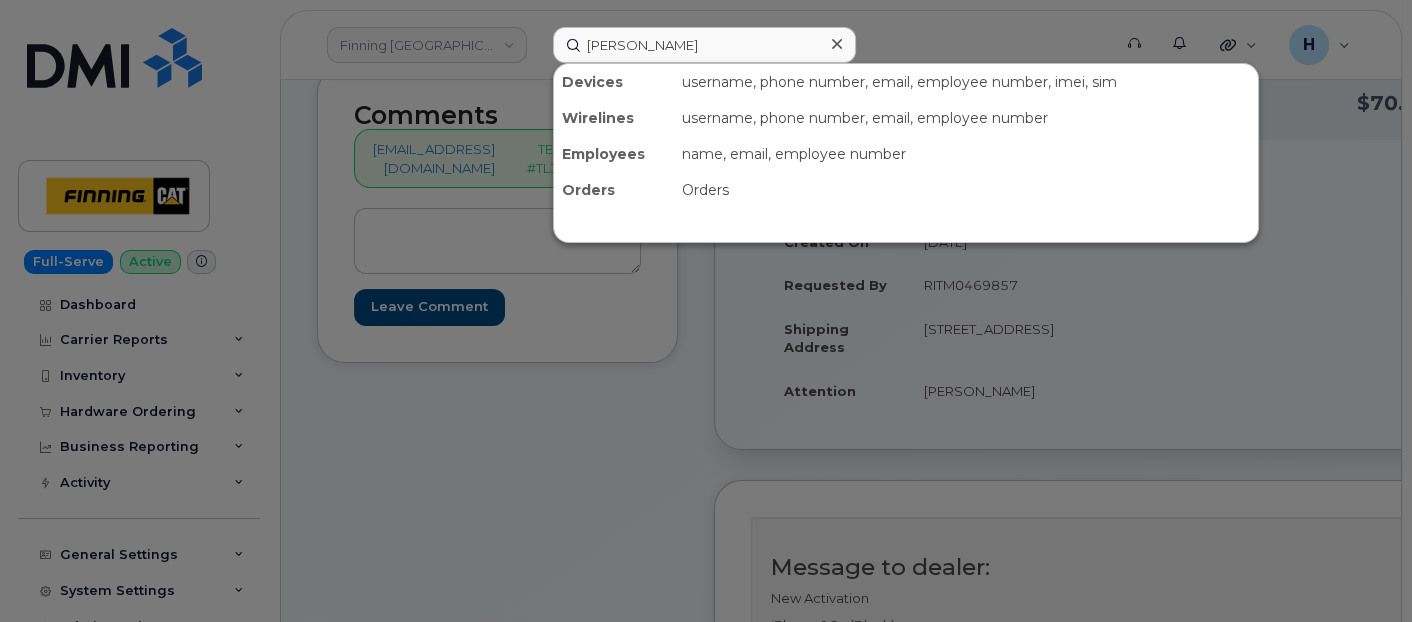 type on "[PERSON_NAME]" 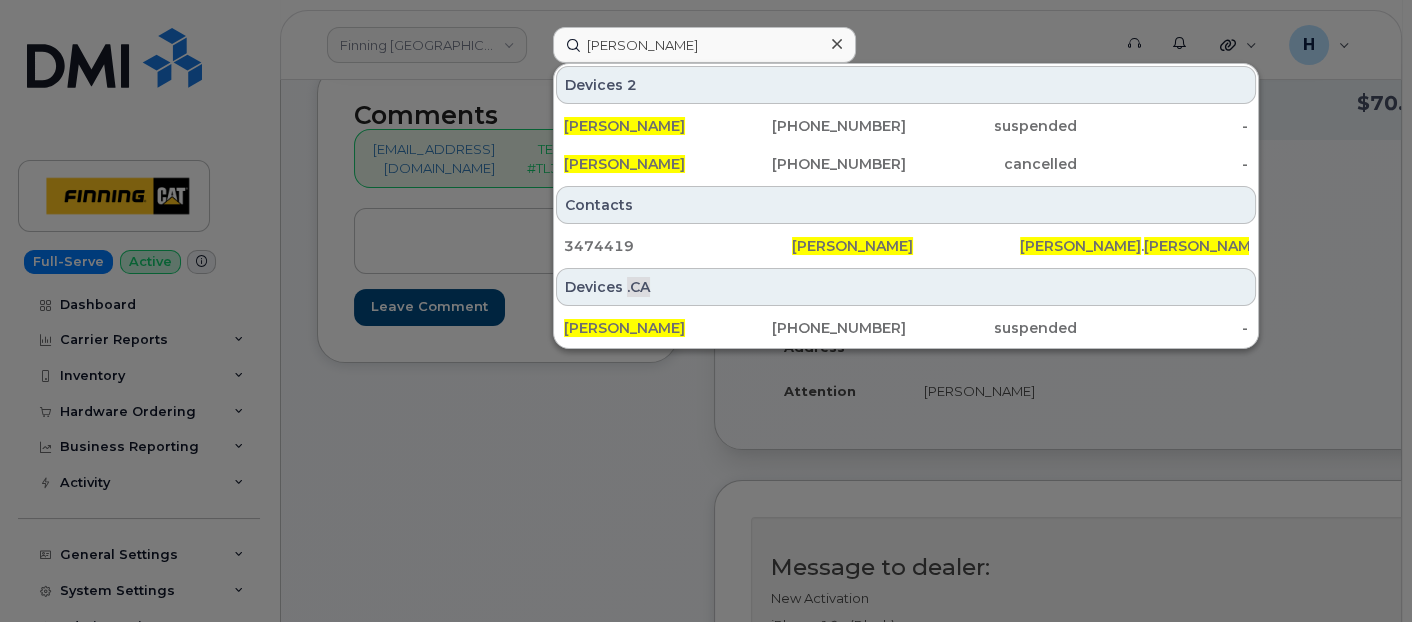 drag, startPoint x: 637, startPoint y: 131, endPoint x: 544, endPoint y: 12, distance: 151.0298 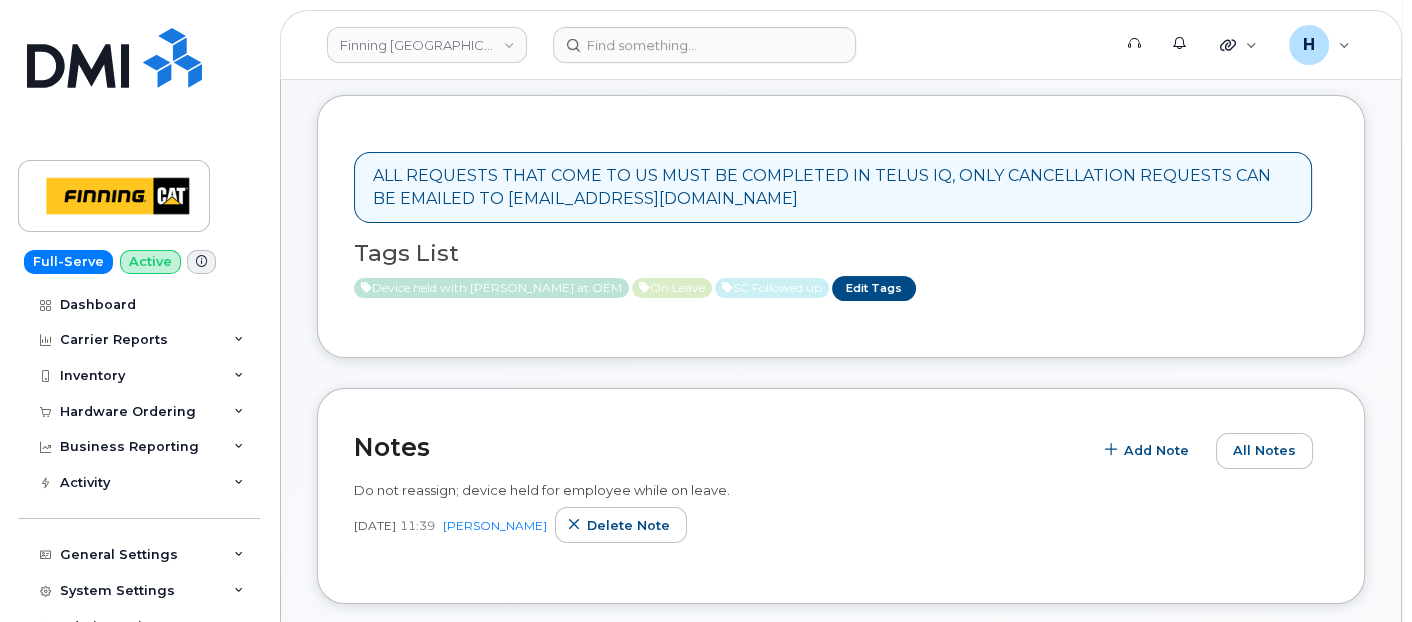 scroll, scrollTop: 222, scrollLeft: 0, axis: vertical 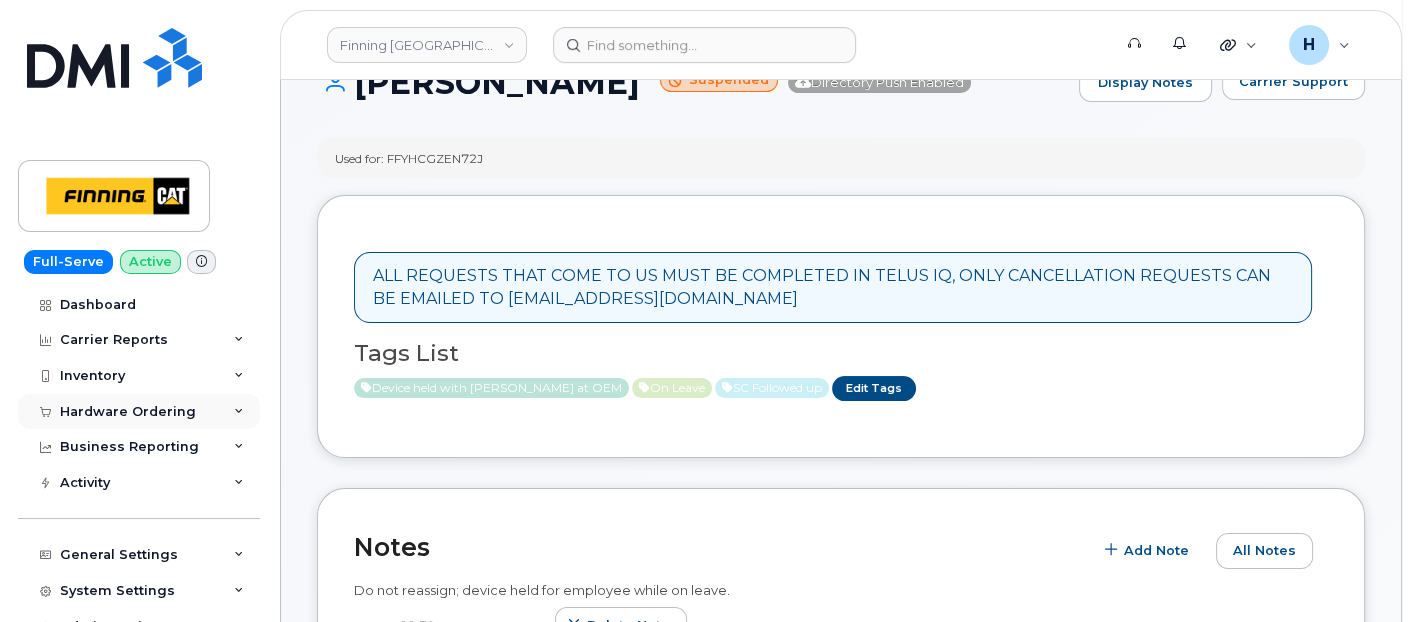 click on "Hardware Ordering" at bounding box center (128, 412) 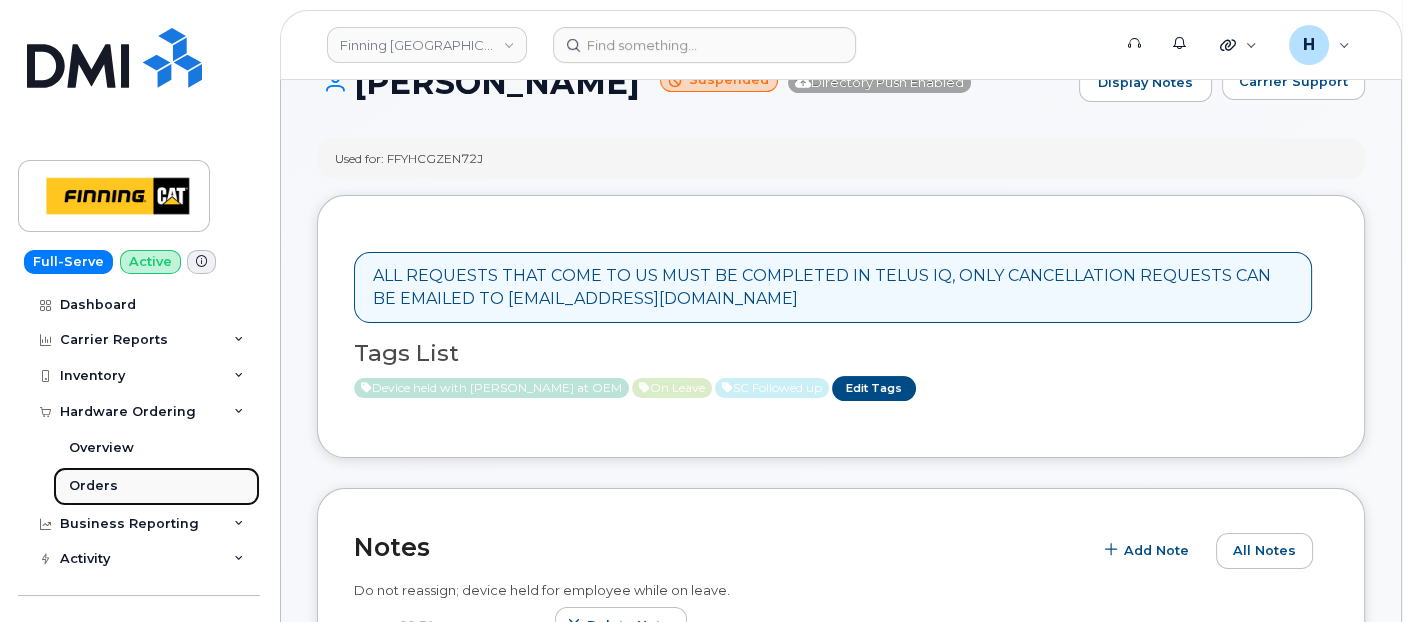 click on "Orders" at bounding box center (156, 486) 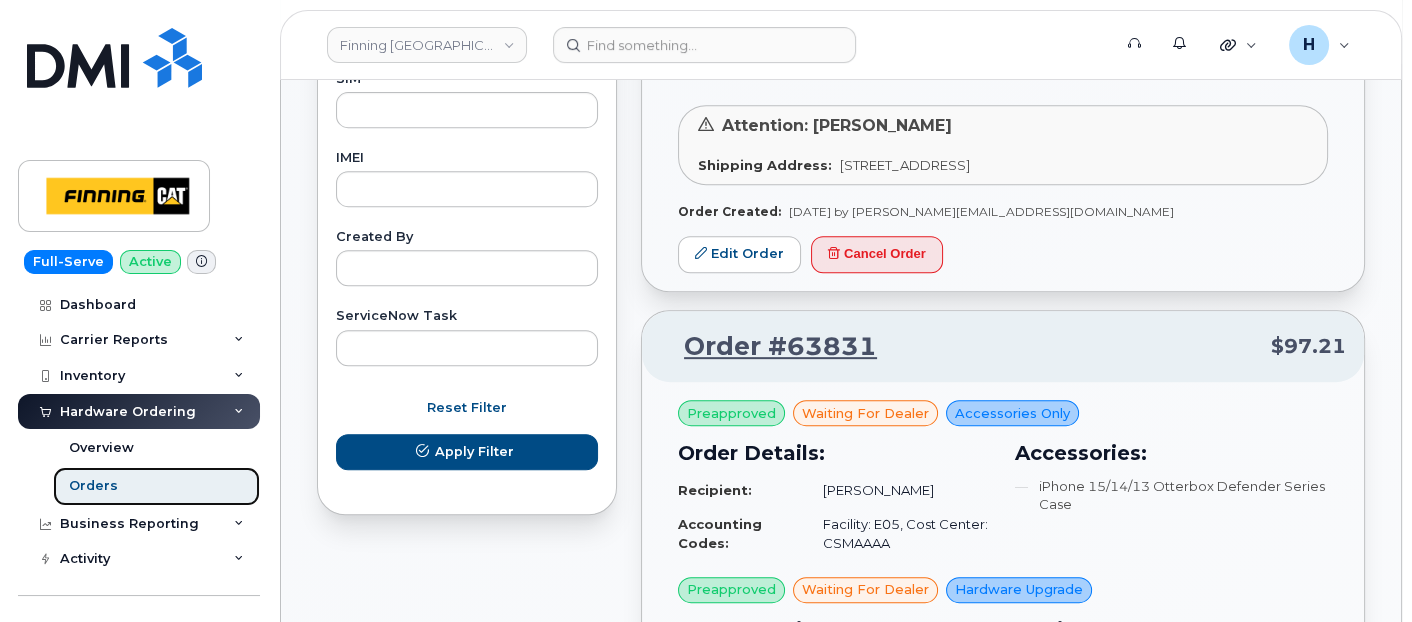 scroll, scrollTop: 1111, scrollLeft: 0, axis: vertical 